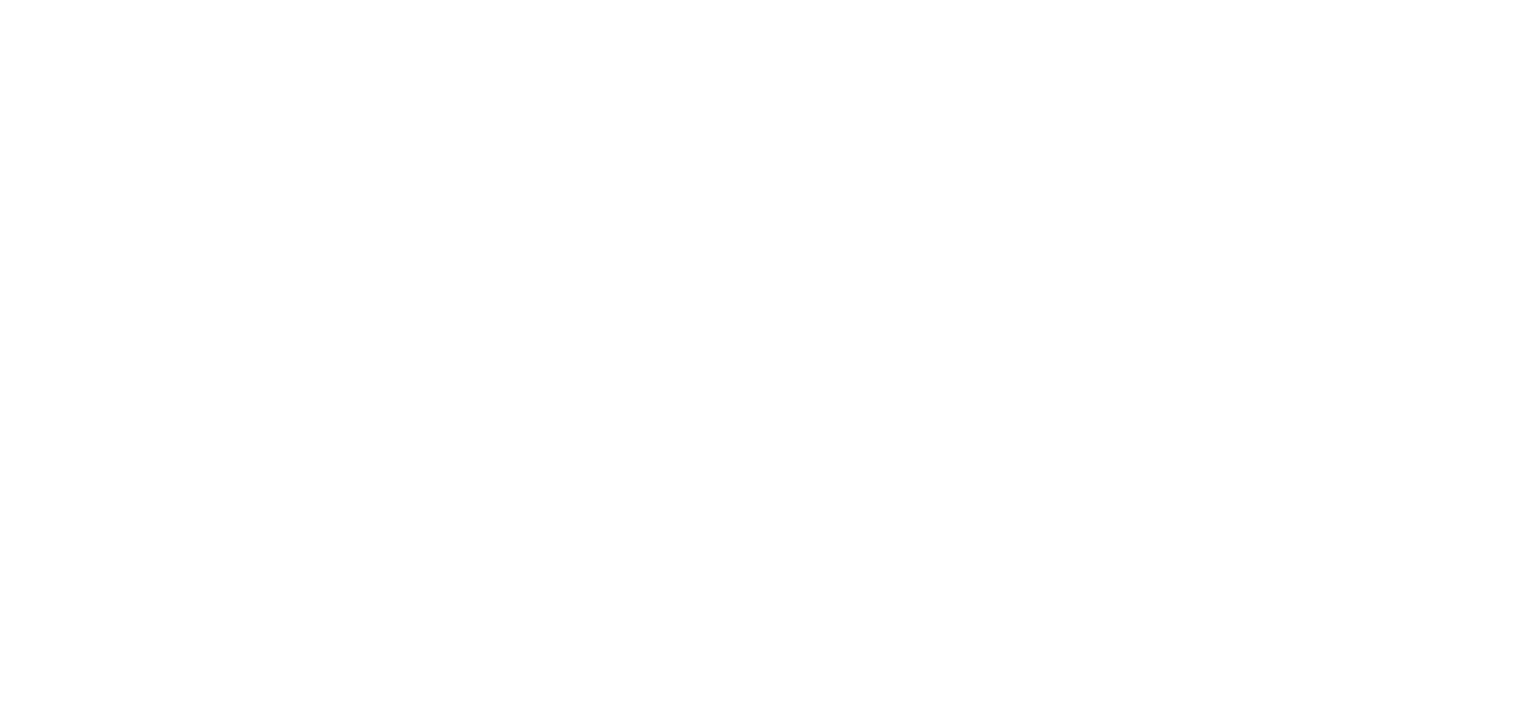 scroll, scrollTop: 0, scrollLeft: 0, axis: both 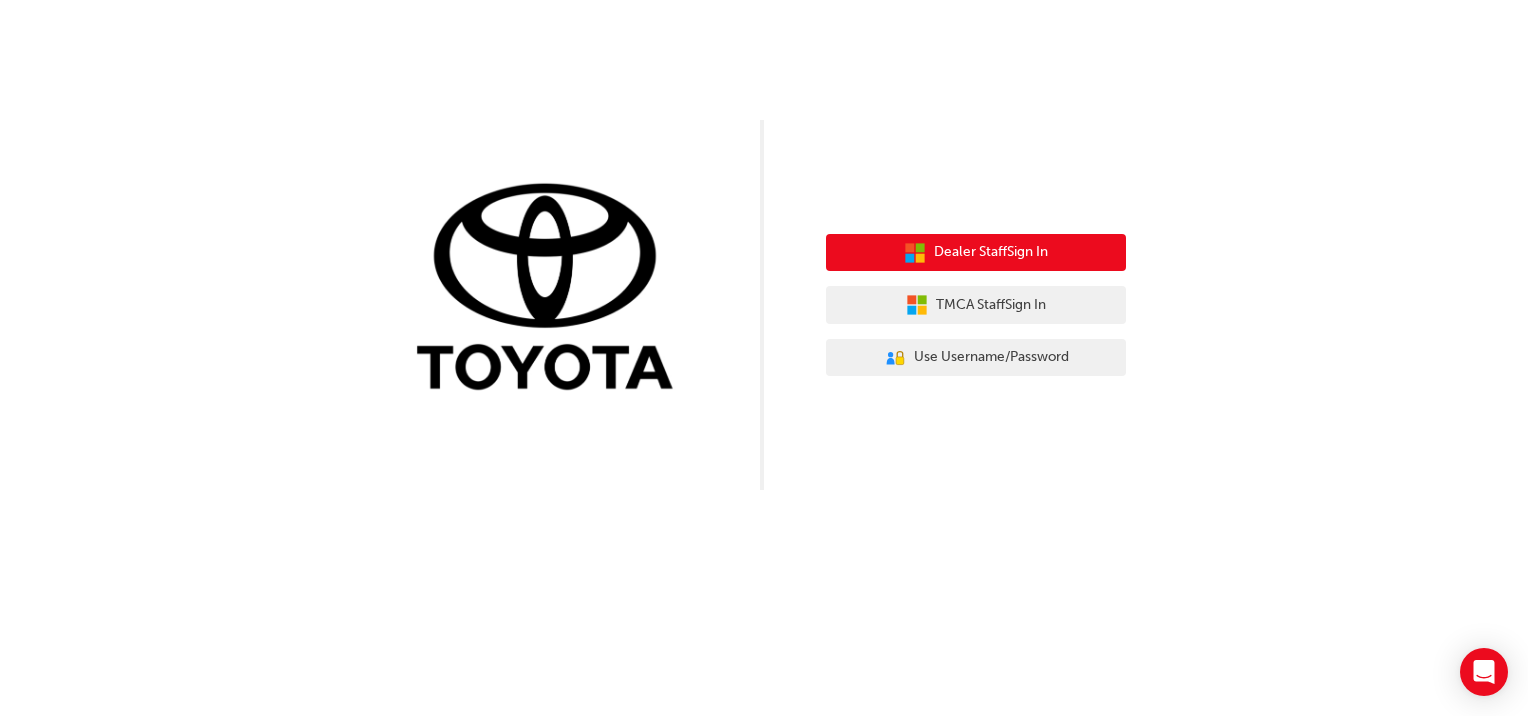 click on "Dealer Staff  Sign In" at bounding box center [976, 253] 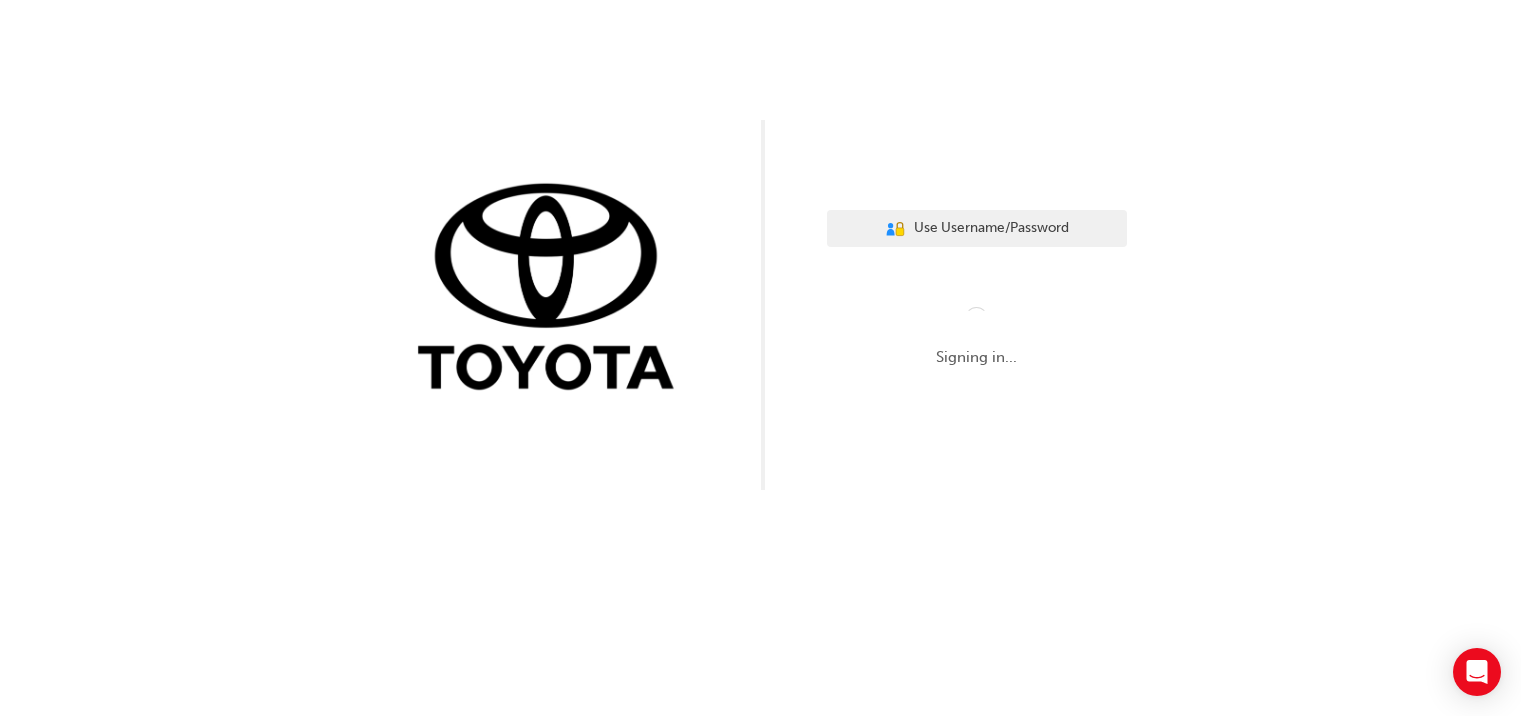 scroll, scrollTop: 0, scrollLeft: 0, axis: both 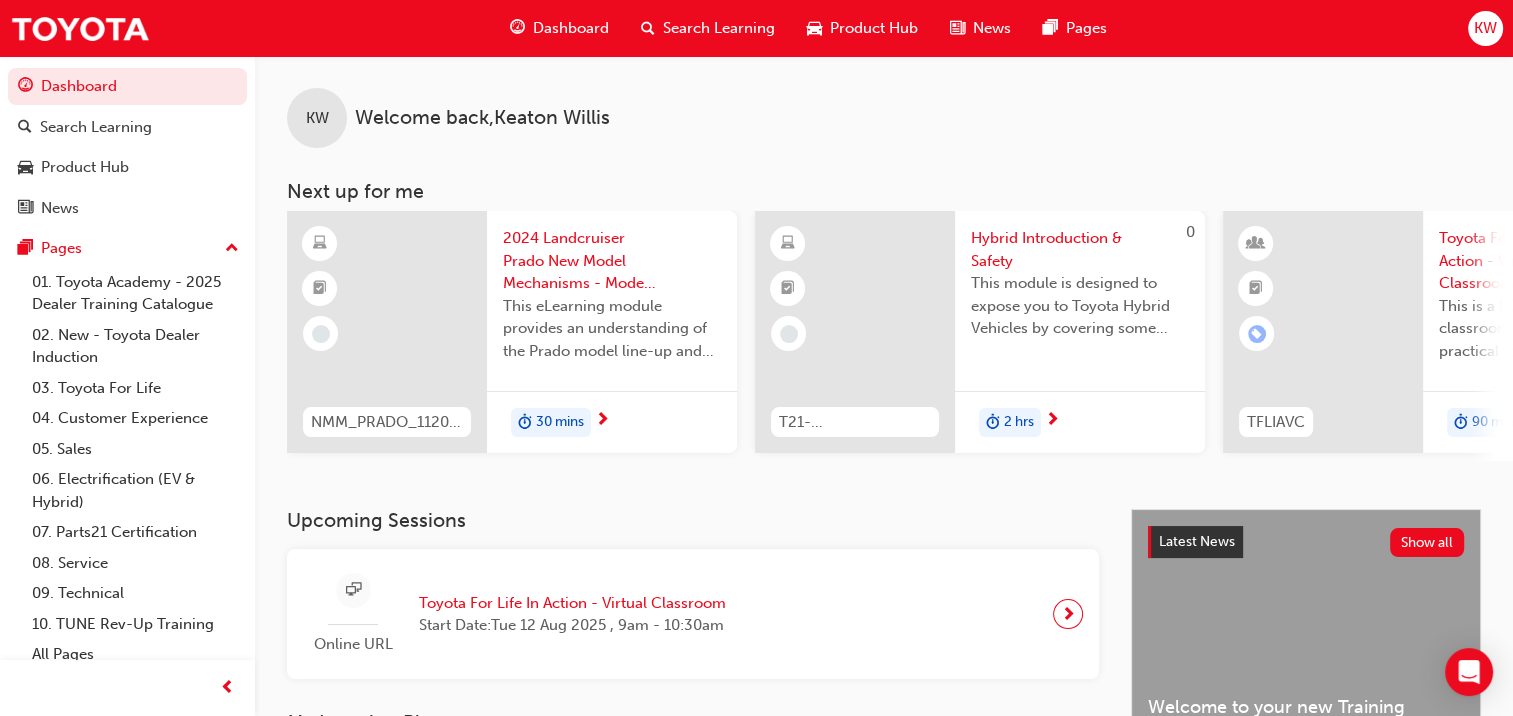 click on "KW Welcome back , [NAME]" at bounding box center [884, 102] 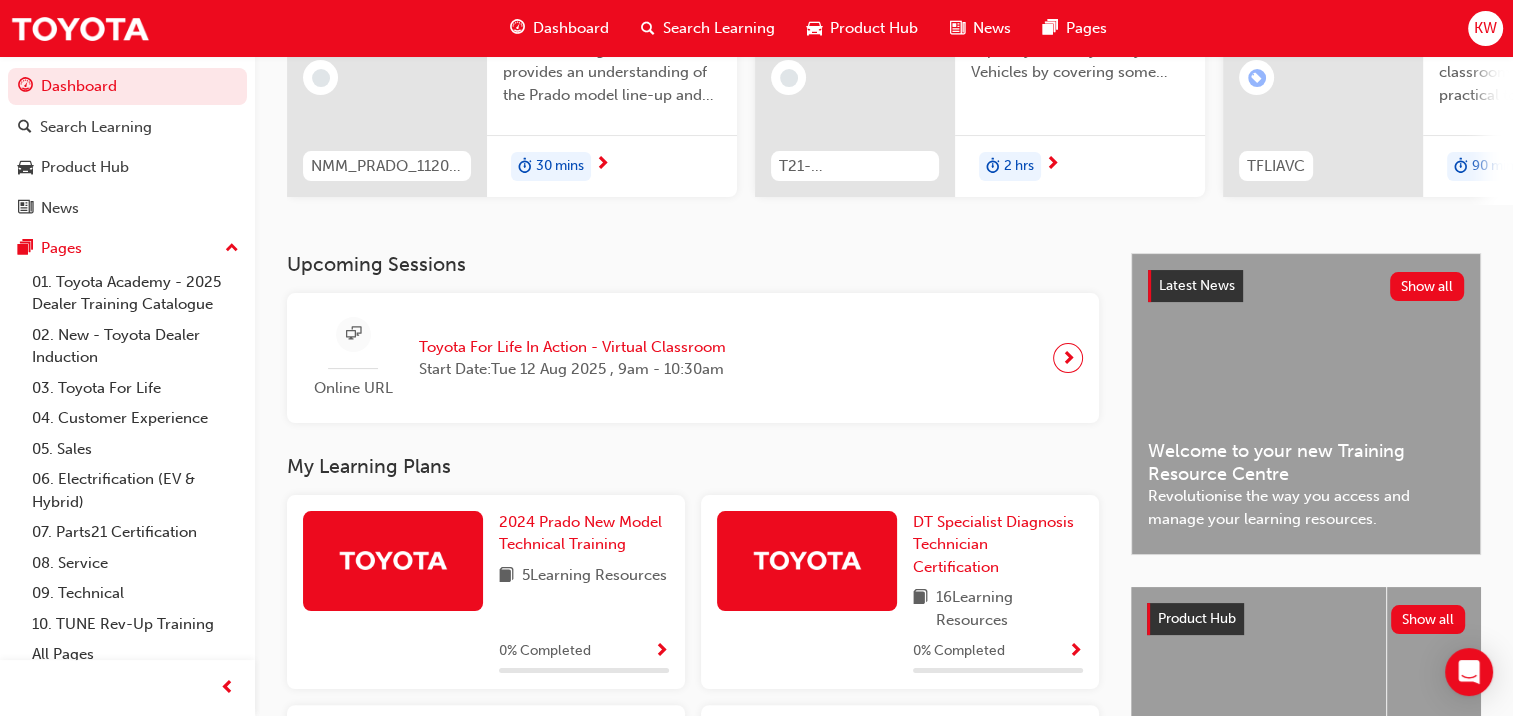scroll, scrollTop: 421, scrollLeft: 0, axis: vertical 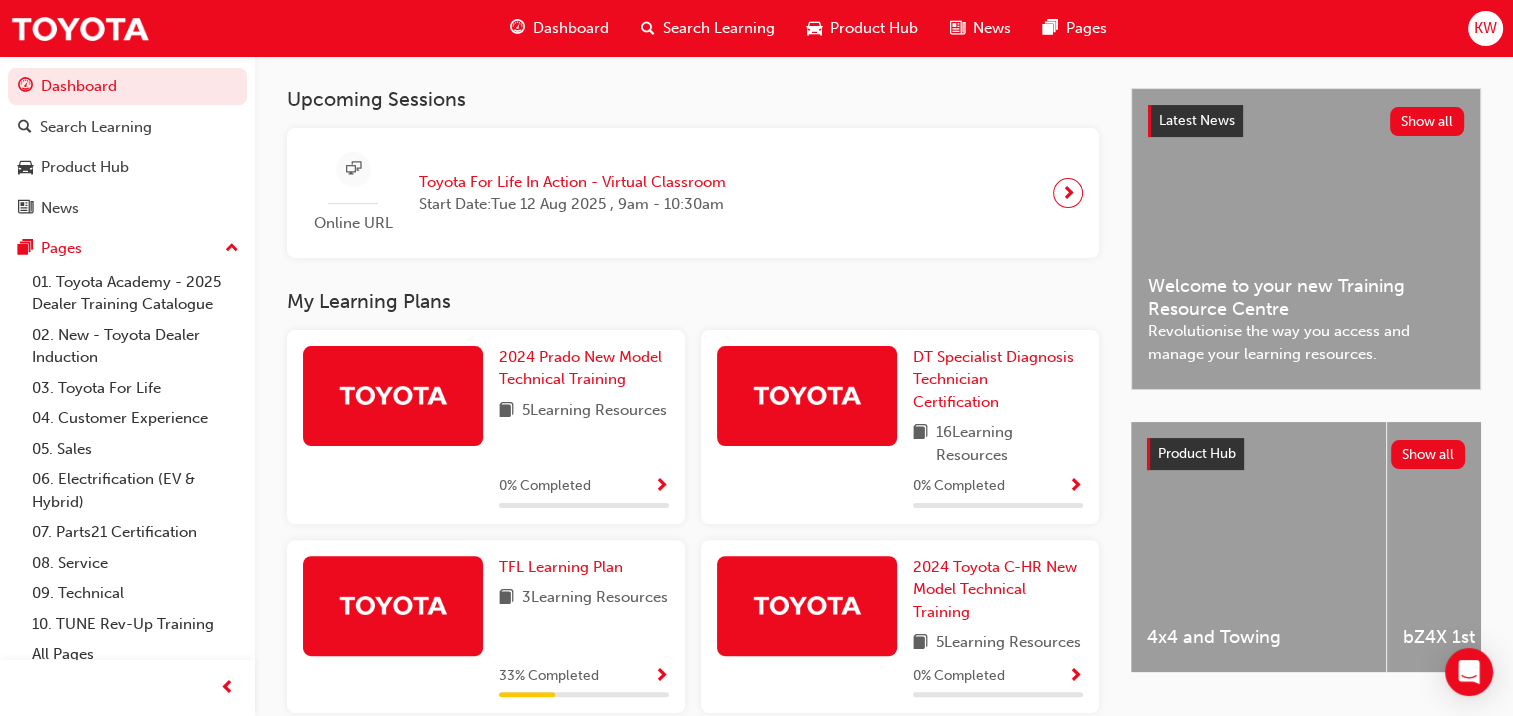 click on "Upcoming Sessions Online URL Toyota For Life In Action - Virtual Classroom Start Date:  Tue 12 Aug 2025 , 9am - 10:30am My Learning Plans  2024 Prado New Model Technical Training 5  Learning Resources 0 % Completed DT Specialist Diagnosis Technician Certification 16  Learning Resources 0 % Completed TFL Learning Plan 3  Learning Resources 33 % Completed 2024 Toyota C-HR New Model Technical Training 5  Learning Resources 0 % Completed Professional Technician Certification 39  Learning Resources 0 % Completed Introduction to Toyota Learning Plan 8  Learning Resources 25 % Completed Service Technician Certification 16  Learning Resources 0 % Completed Latest News Show all Welcome to your new Training Resource Centre Revolutionise the way you access and manage your learning resources. Product Hub Show all 4x4 and Towing bZ4X 1st Generation C-HR 2nd Generation Camry 9th Generation Coaster 4th Generation Connected Services Corolla Cross Corolla Hatch 12th Generation Corolla Sedan 12th Generation GR Supra GR86" at bounding box center (884, 612) 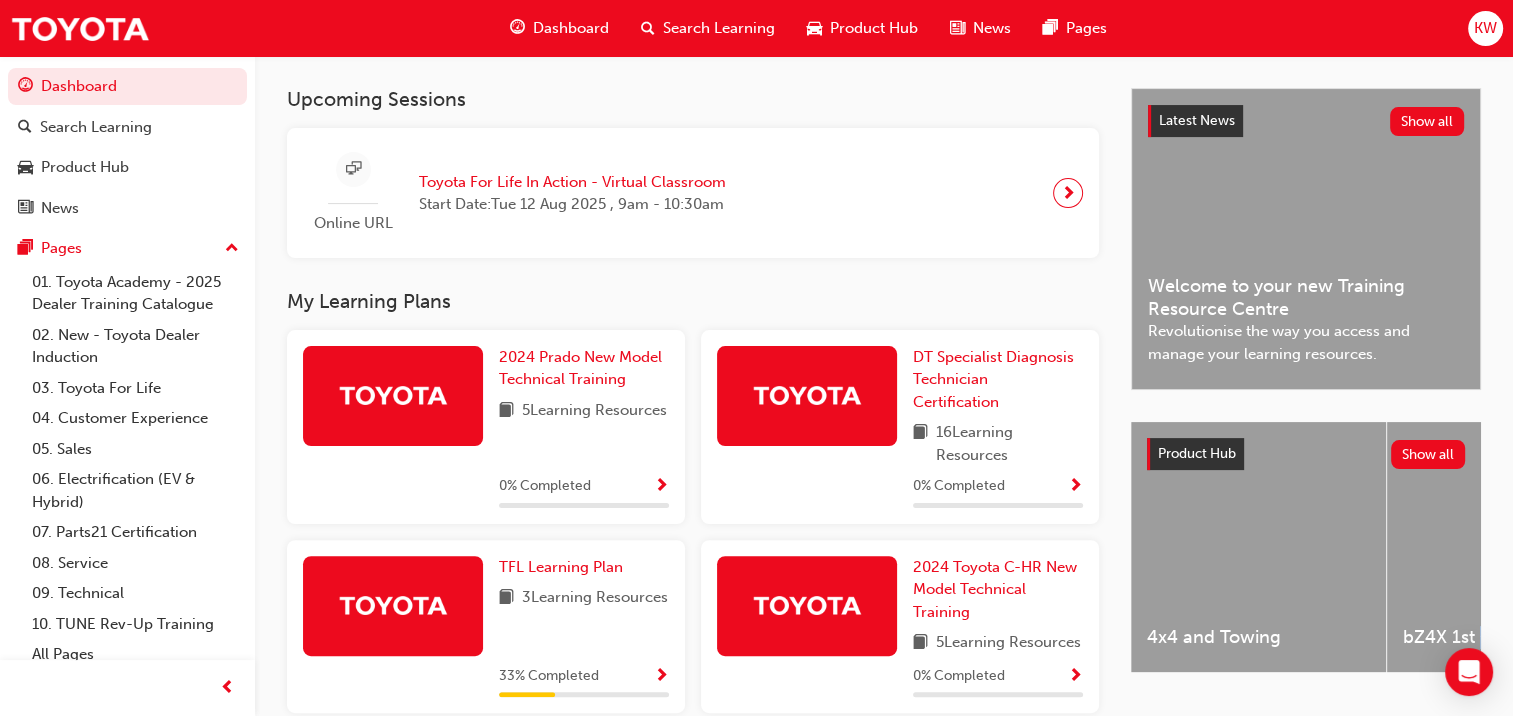 click on "Upcoming Sessions Online URL Toyota For Life In Action - Virtual Classroom Start Date:  Tue 12 Aug 2025 , 9am - 10:30am My Learning Plans  2024 Prado New Model Technical Training 5  Learning Resources 0 % Completed DT Specialist Diagnosis Technician Certification 16  Learning Resources 0 % Completed TFL Learning Plan 3  Learning Resources 33 % Completed 2024 Toyota C-HR New Model Technical Training 5  Learning Resources 0 % Completed Professional Technician Certification 39  Learning Resources 0 % Completed Introduction to Toyota Learning Plan 8  Learning Resources 25 % Completed Service Technician Certification 16  Learning Resources 0 % Completed Latest News Show all Welcome to your new Training Resource Centre Revolutionise the way you access and manage your learning resources. Product Hub Show all 4x4 and Towing bZ4X 1st Generation C-HR 2nd Generation Camry 9th Generation Coaster 4th Generation Connected Services Corolla Cross Corolla Hatch 12th Generation Corolla Sedan 12th Generation GR Supra GR86" at bounding box center [884, 612] 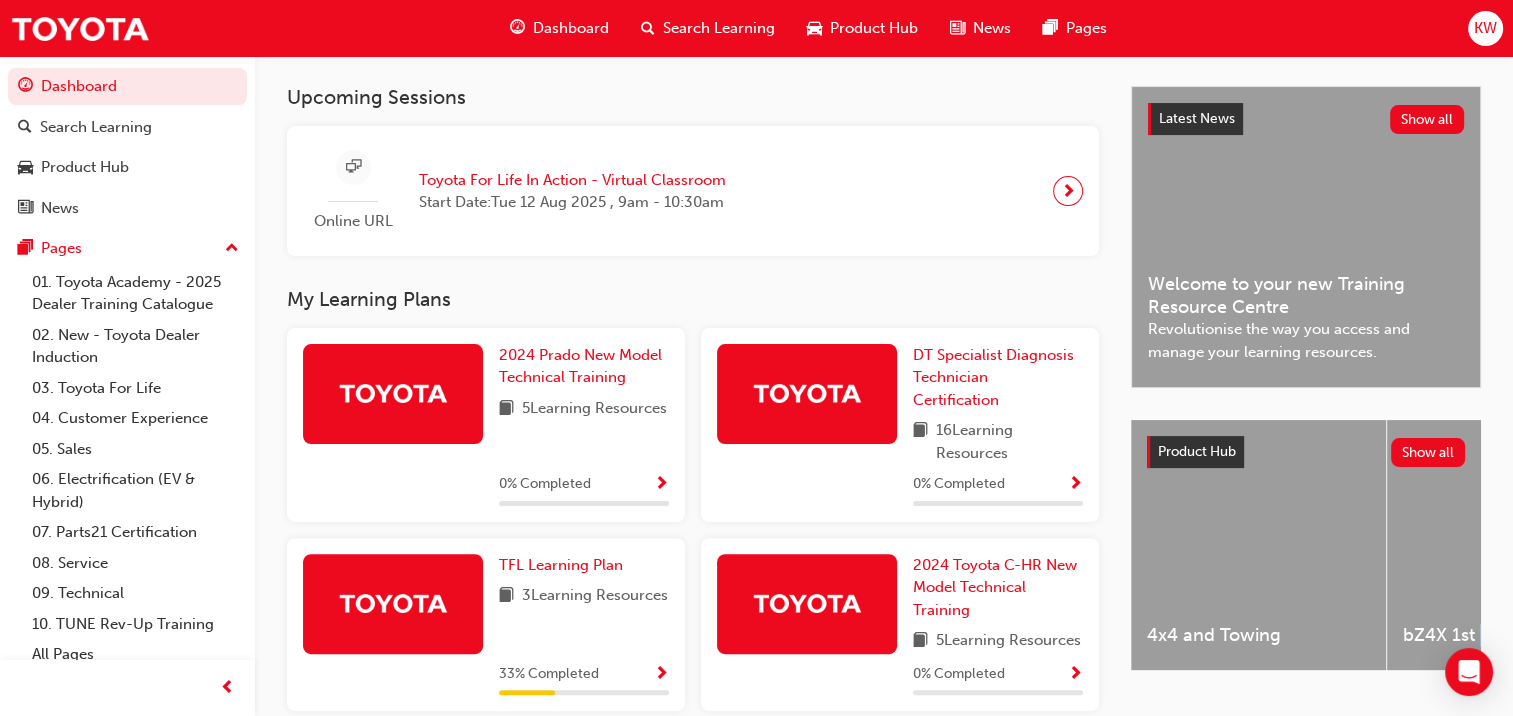 scroll, scrollTop: 425, scrollLeft: 0, axis: vertical 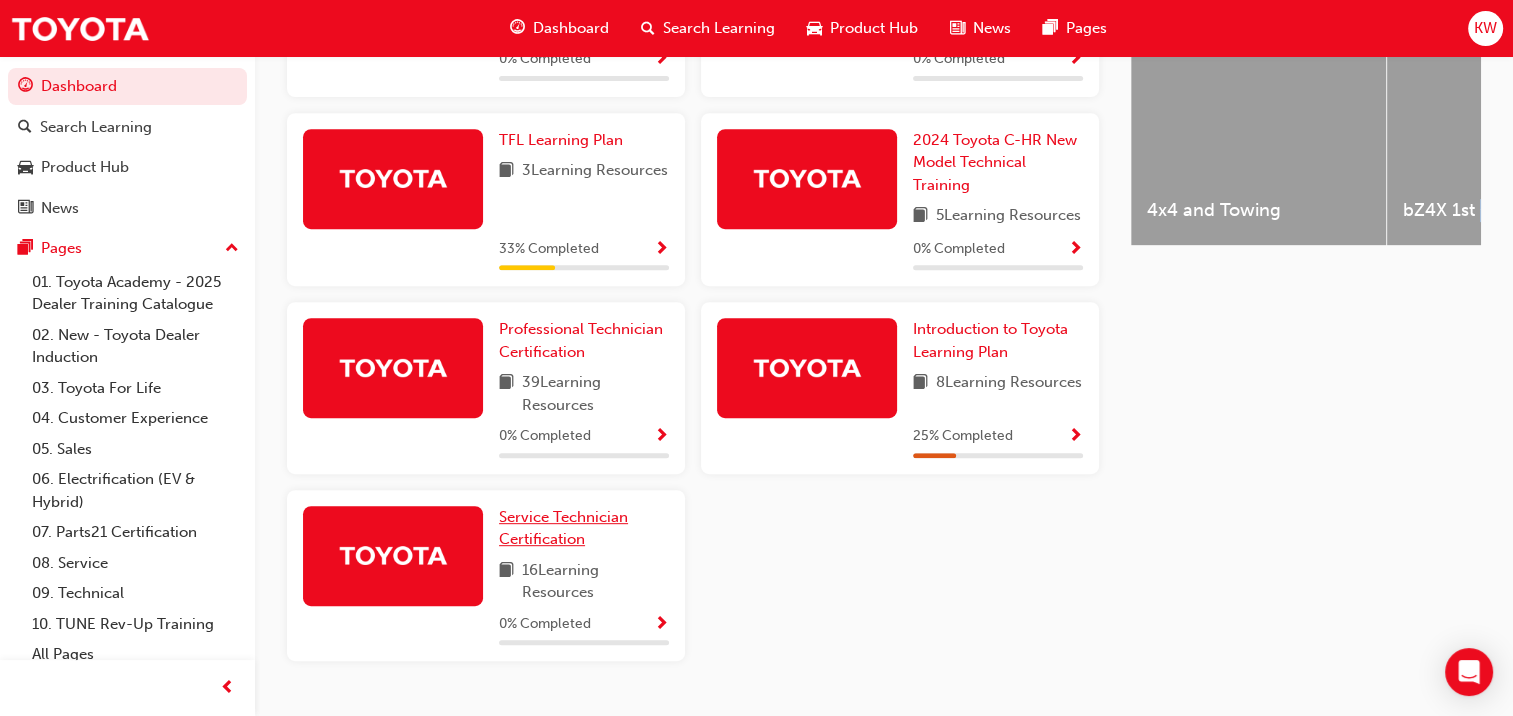 click on "Service Technician Certification" at bounding box center (563, 528) 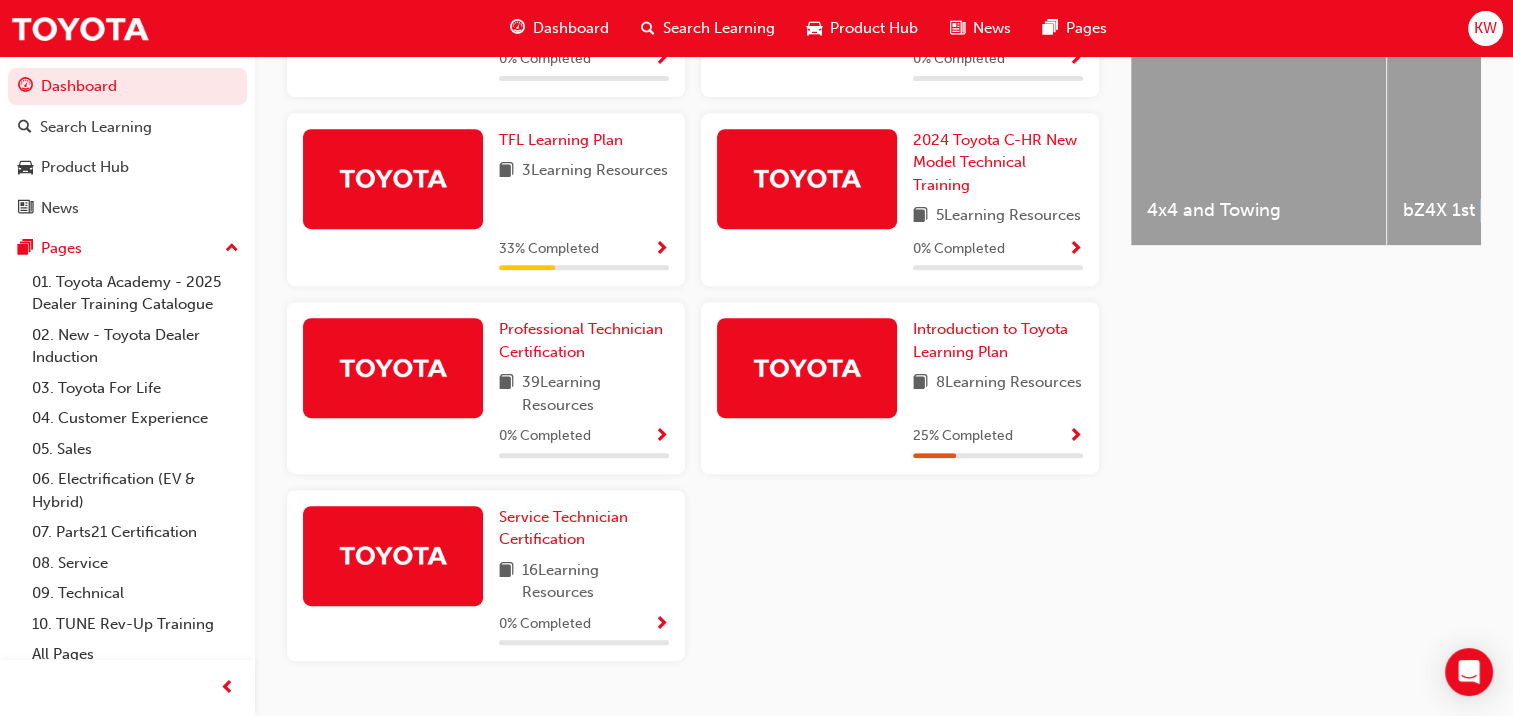 scroll, scrollTop: 0, scrollLeft: 0, axis: both 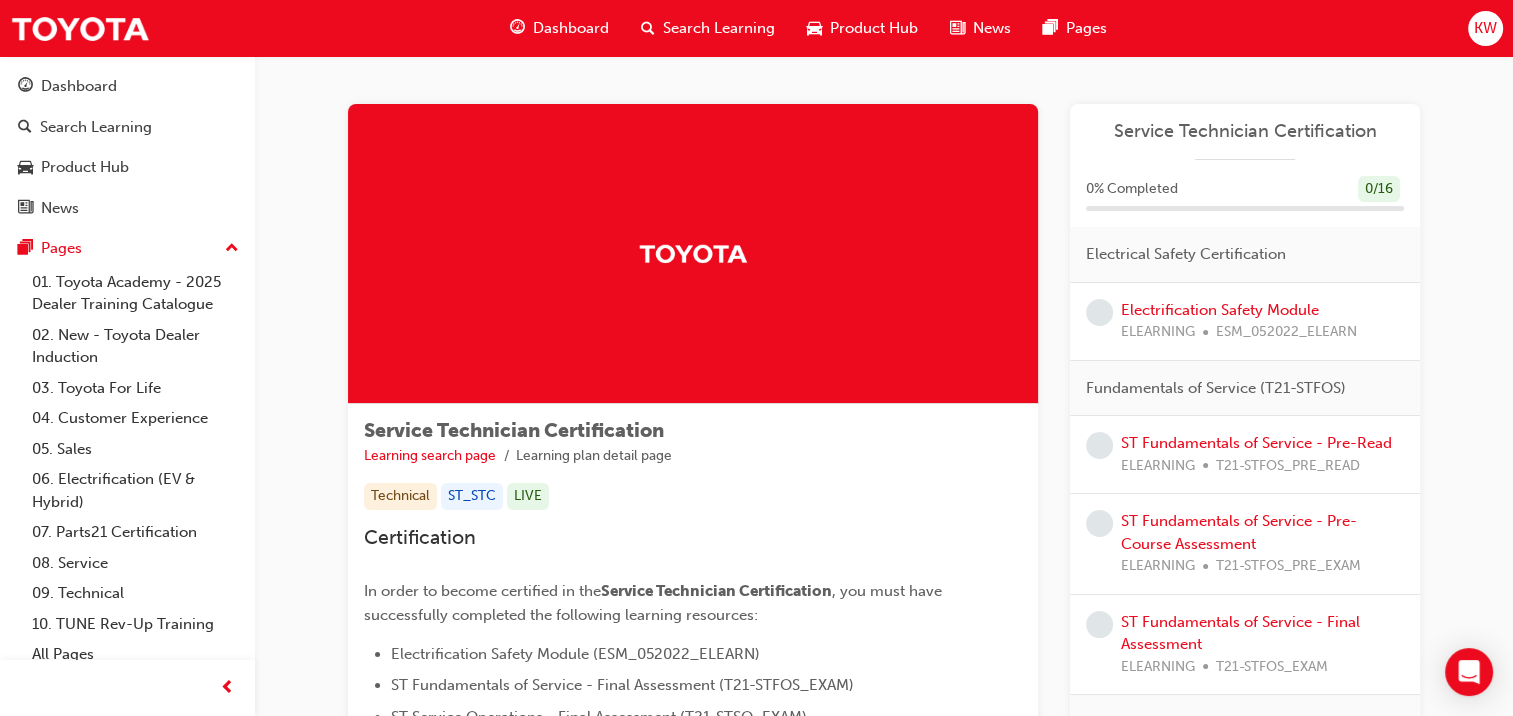 click on "Technical ST_STC LIVE" at bounding box center (693, 496) 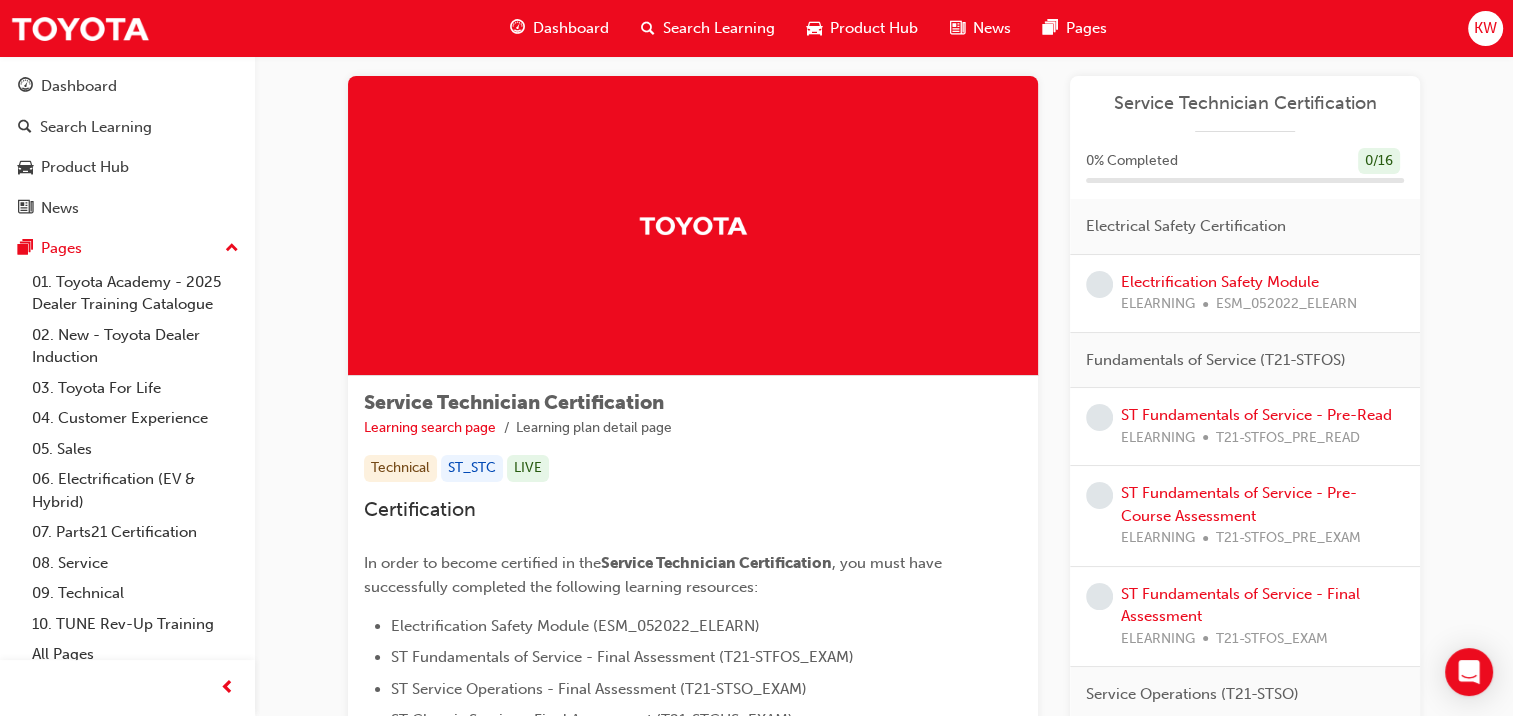 scroll, scrollTop: 0, scrollLeft: 0, axis: both 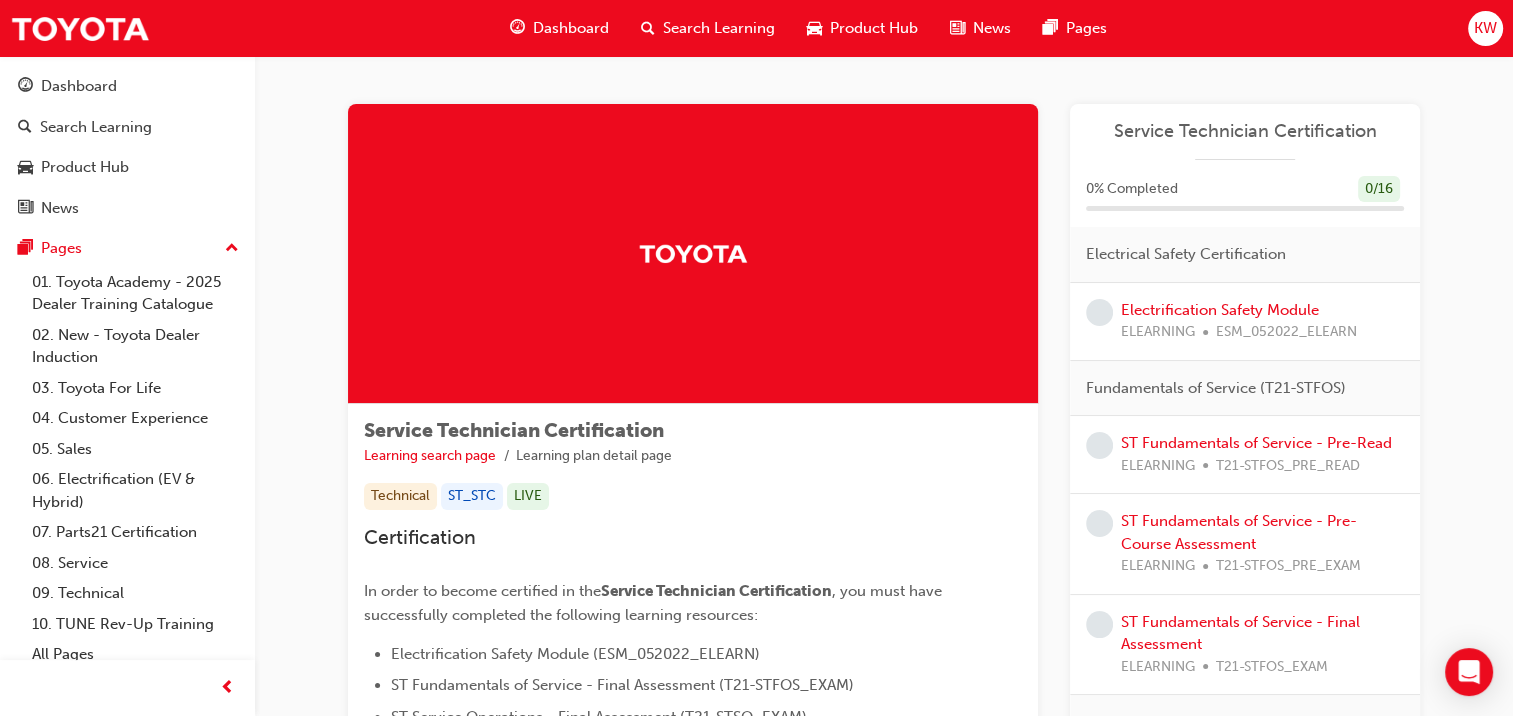 click on "Service Technician Certification" at bounding box center [514, 430] 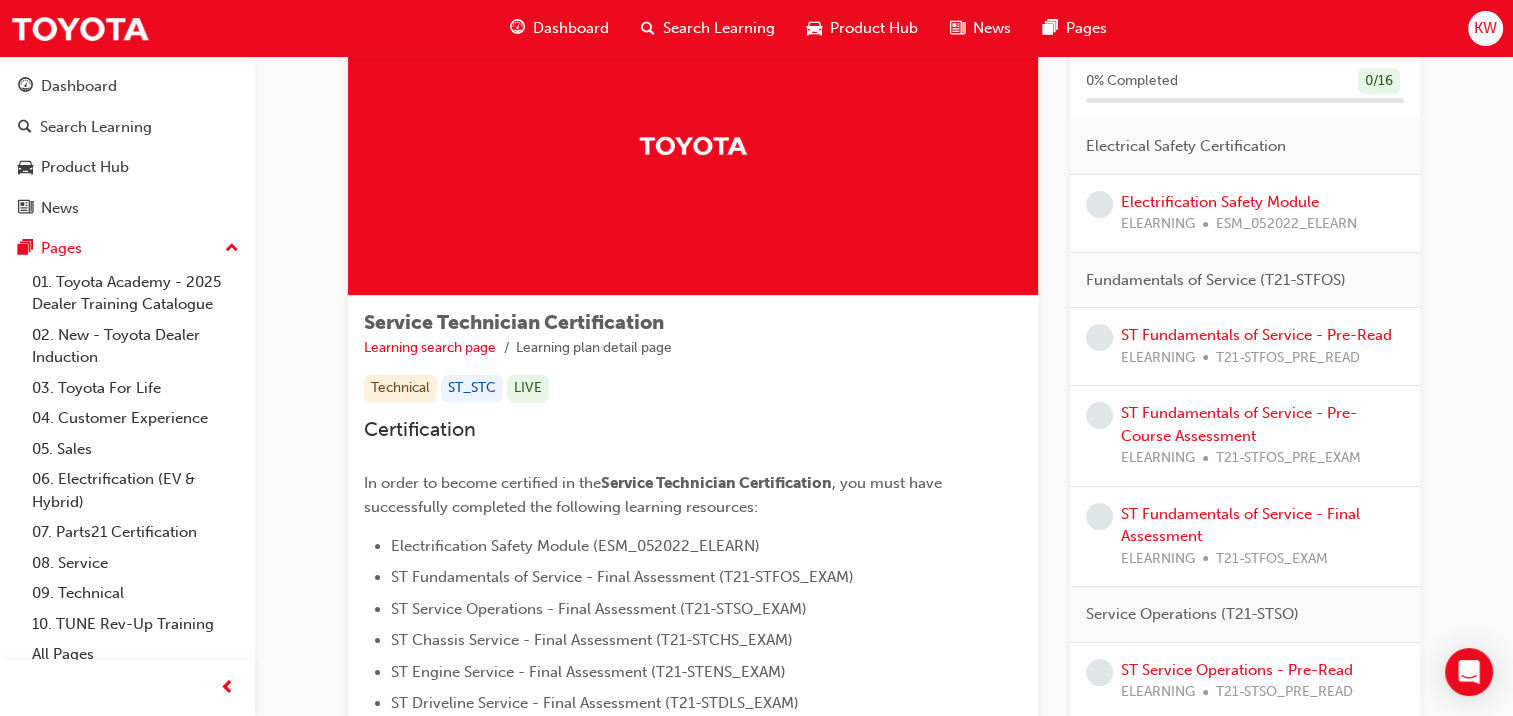 scroll, scrollTop: 80, scrollLeft: 0, axis: vertical 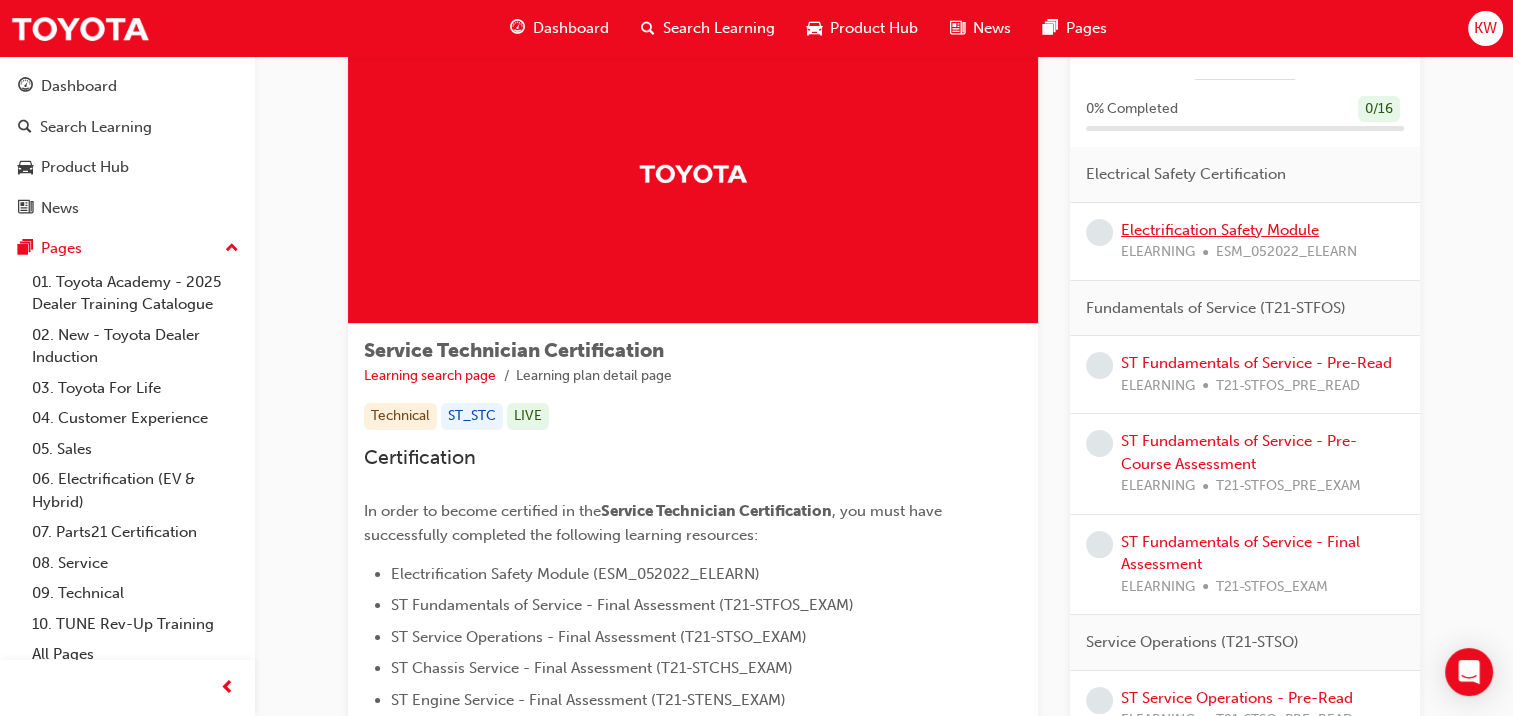 click on "Electrification Safety Module" at bounding box center (1220, 230) 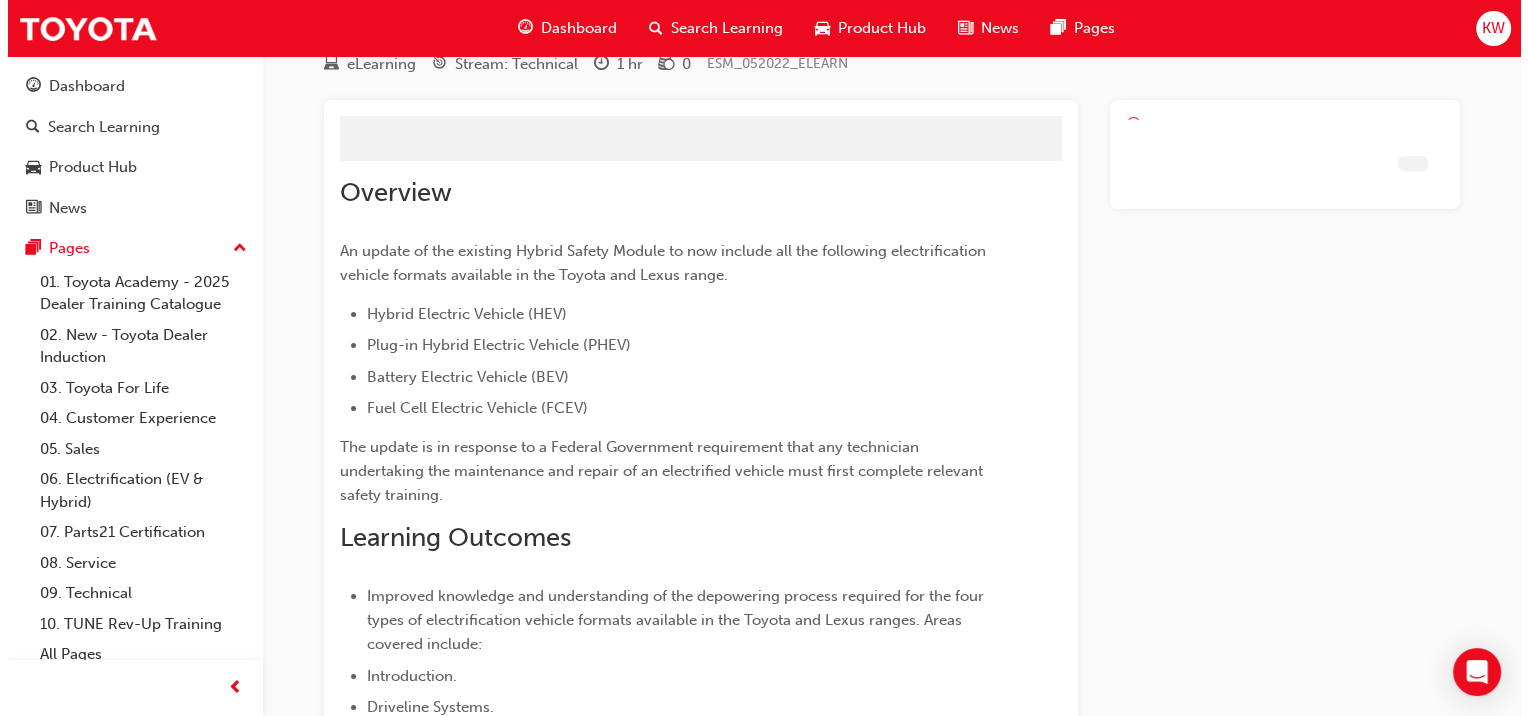 scroll, scrollTop: 0, scrollLeft: 0, axis: both 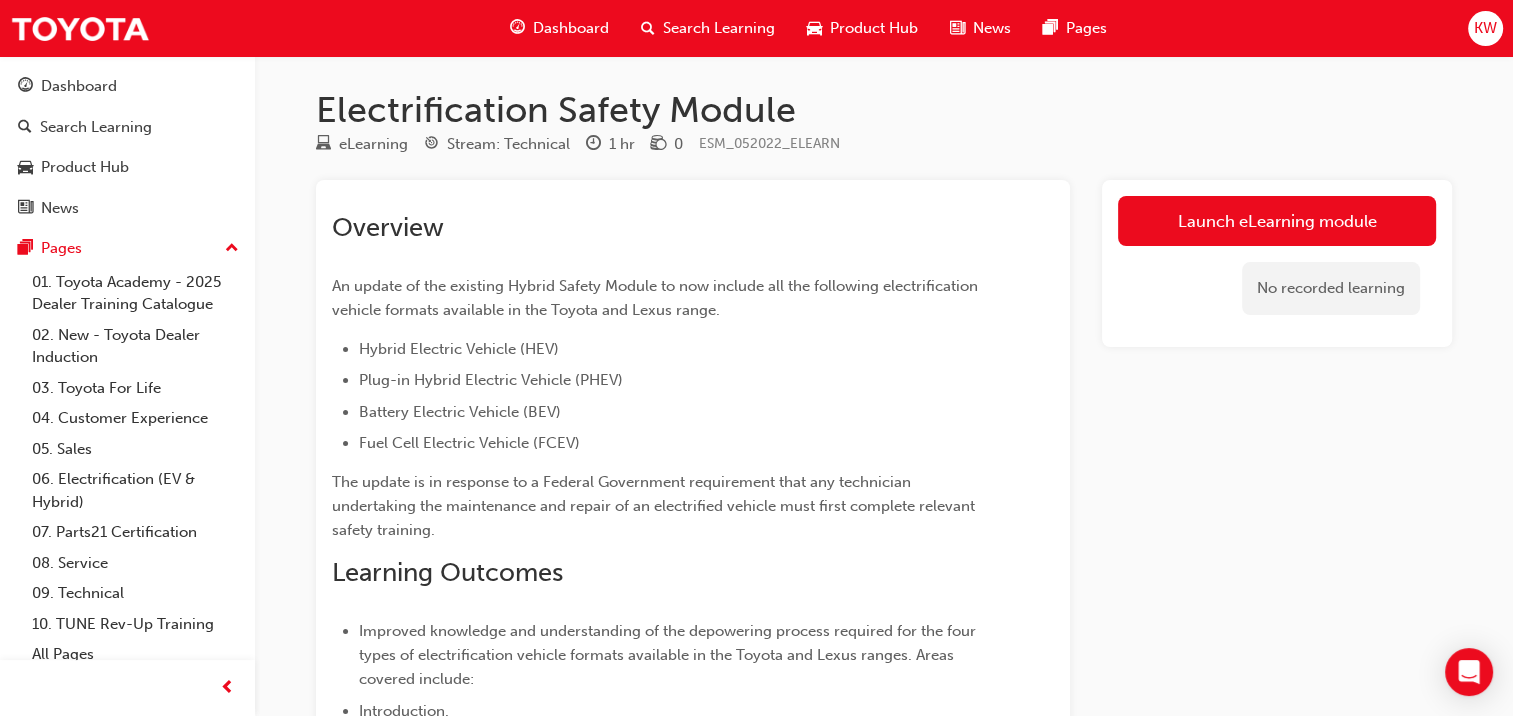 click on "Launch eLearning module" at bounding box center (1277, 221) 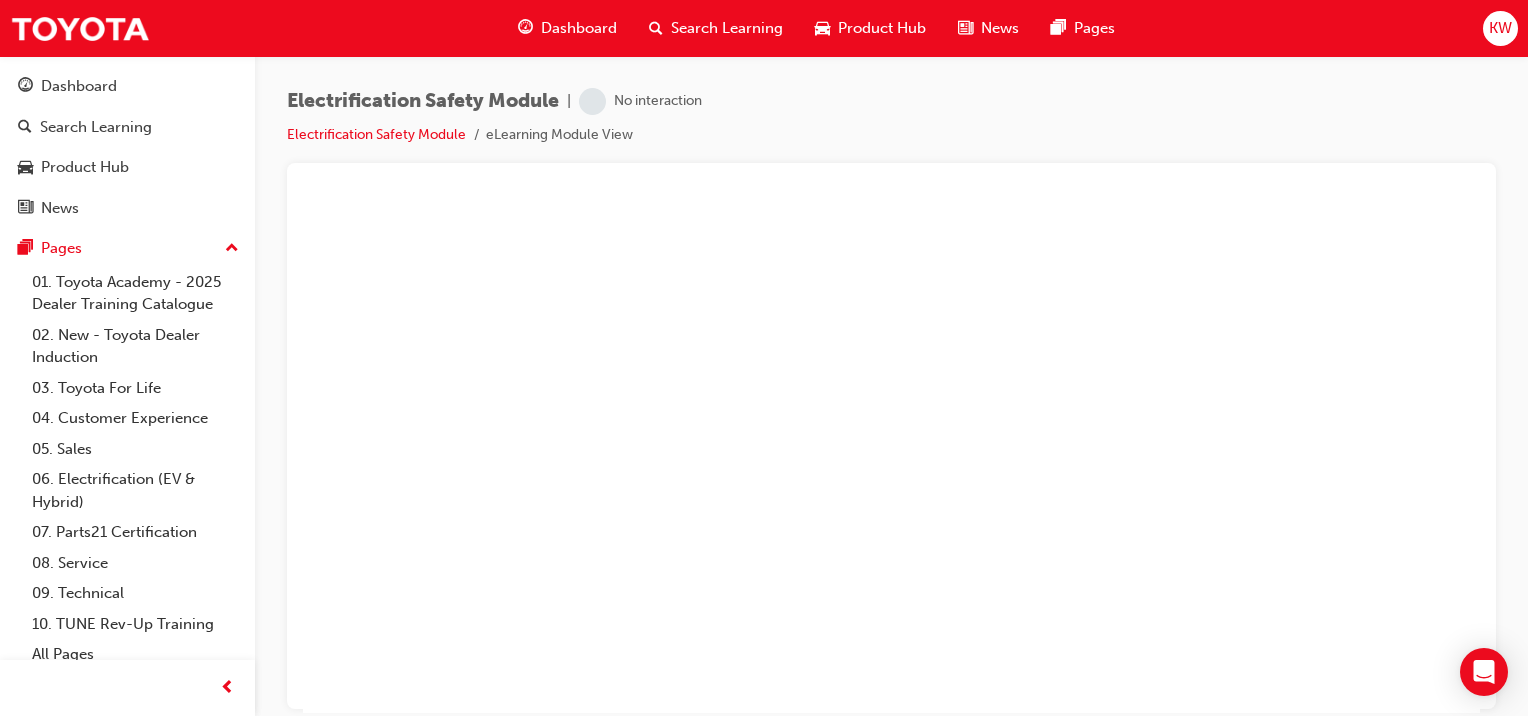 scroll, scrollTop: 0, scrollLeft: 0, axis: both 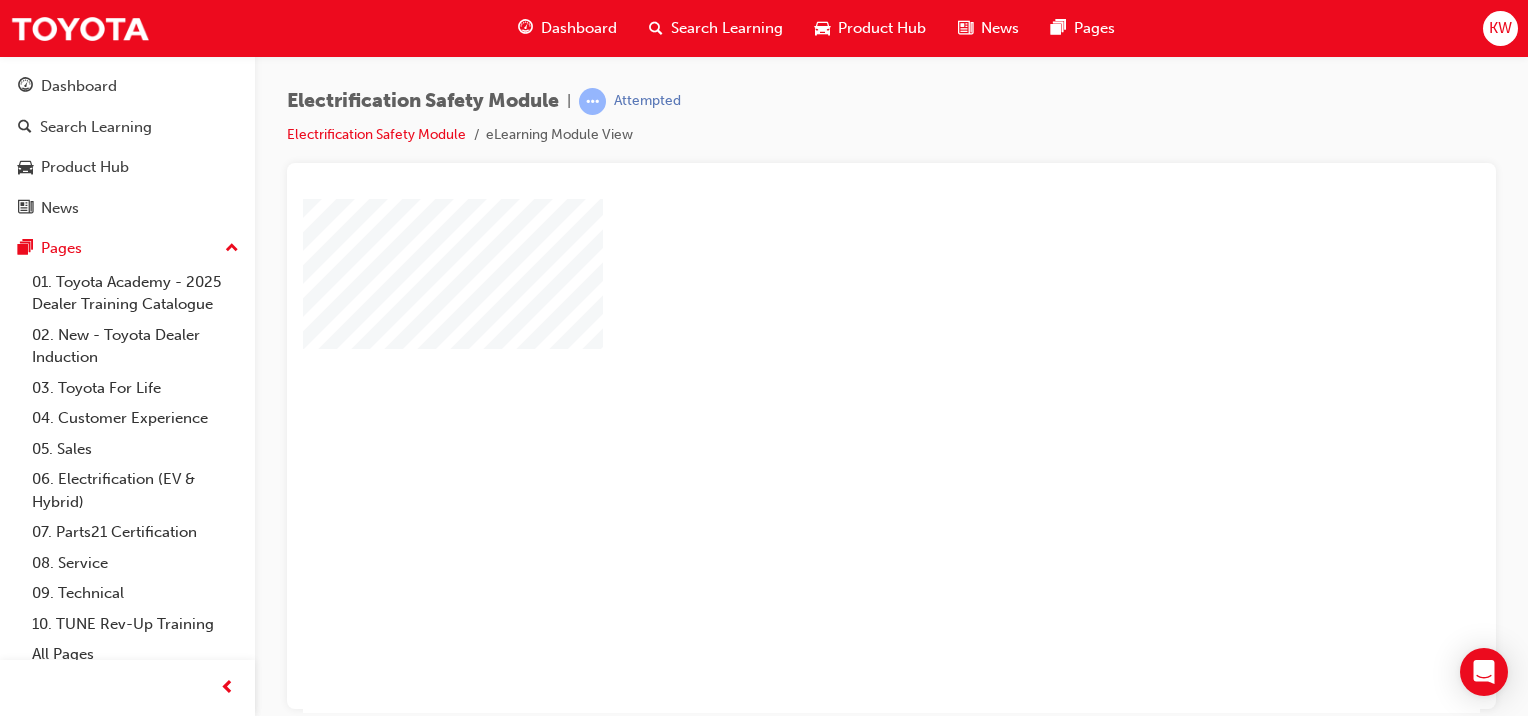 click at bounding box center (834, 397) 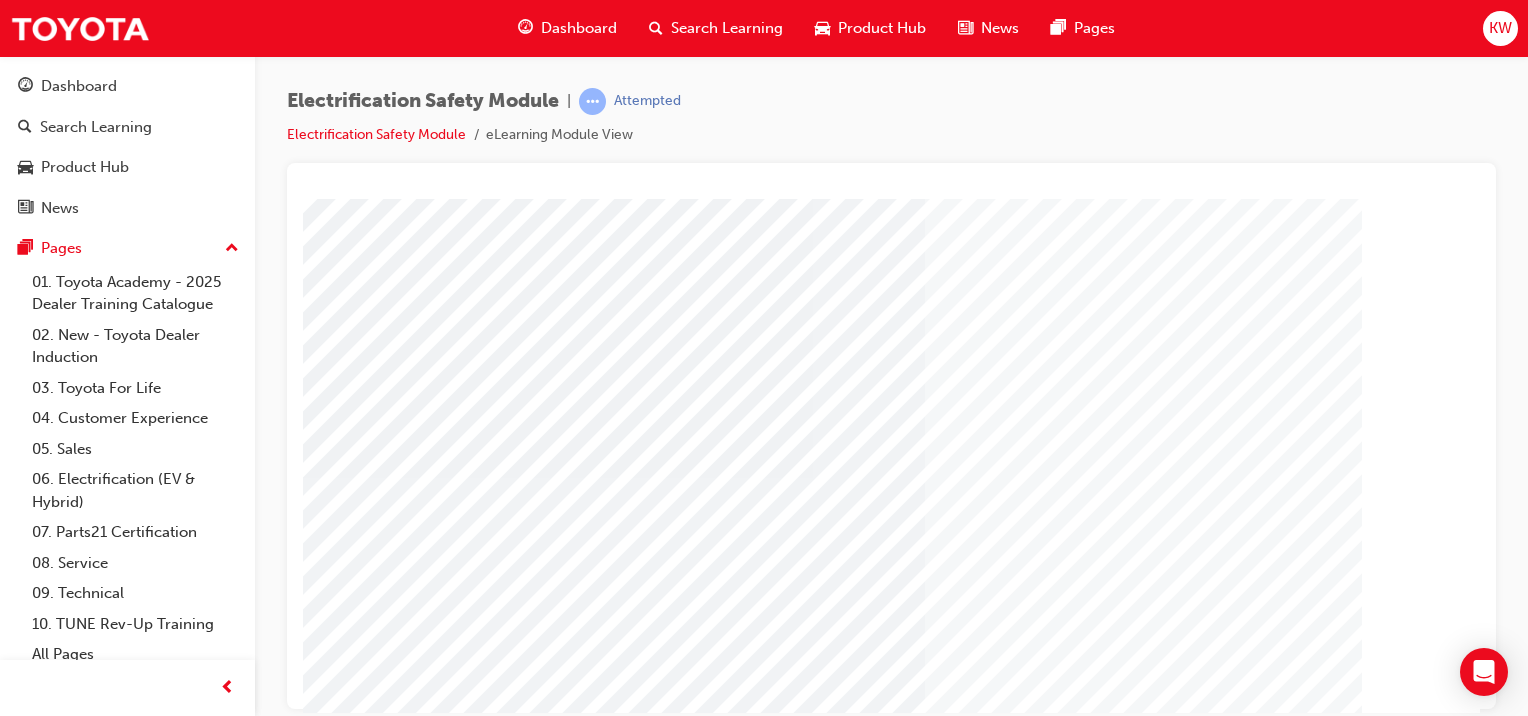 scroll, scrollTop: 251, scrollLeft: 0, axis: vertical 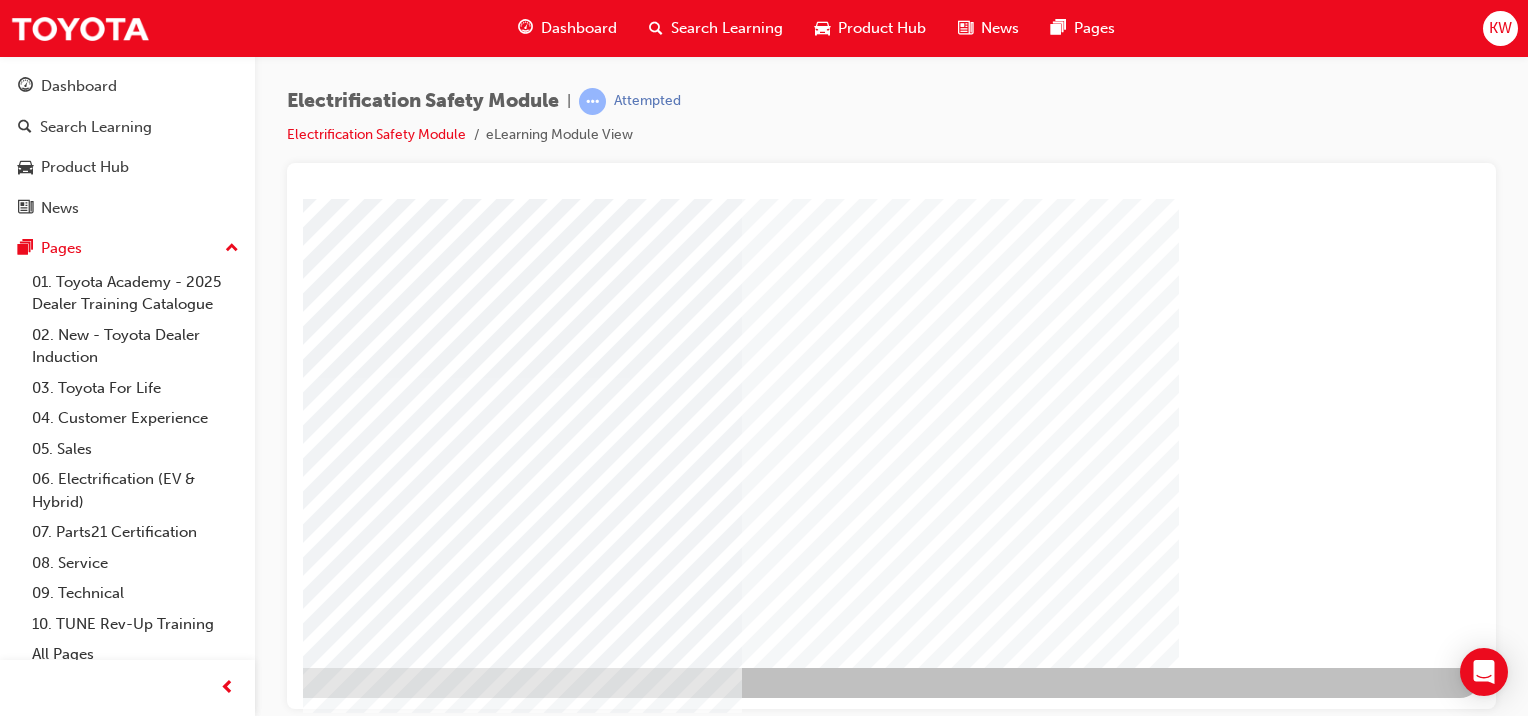 click at bounding box center [183, 2948] 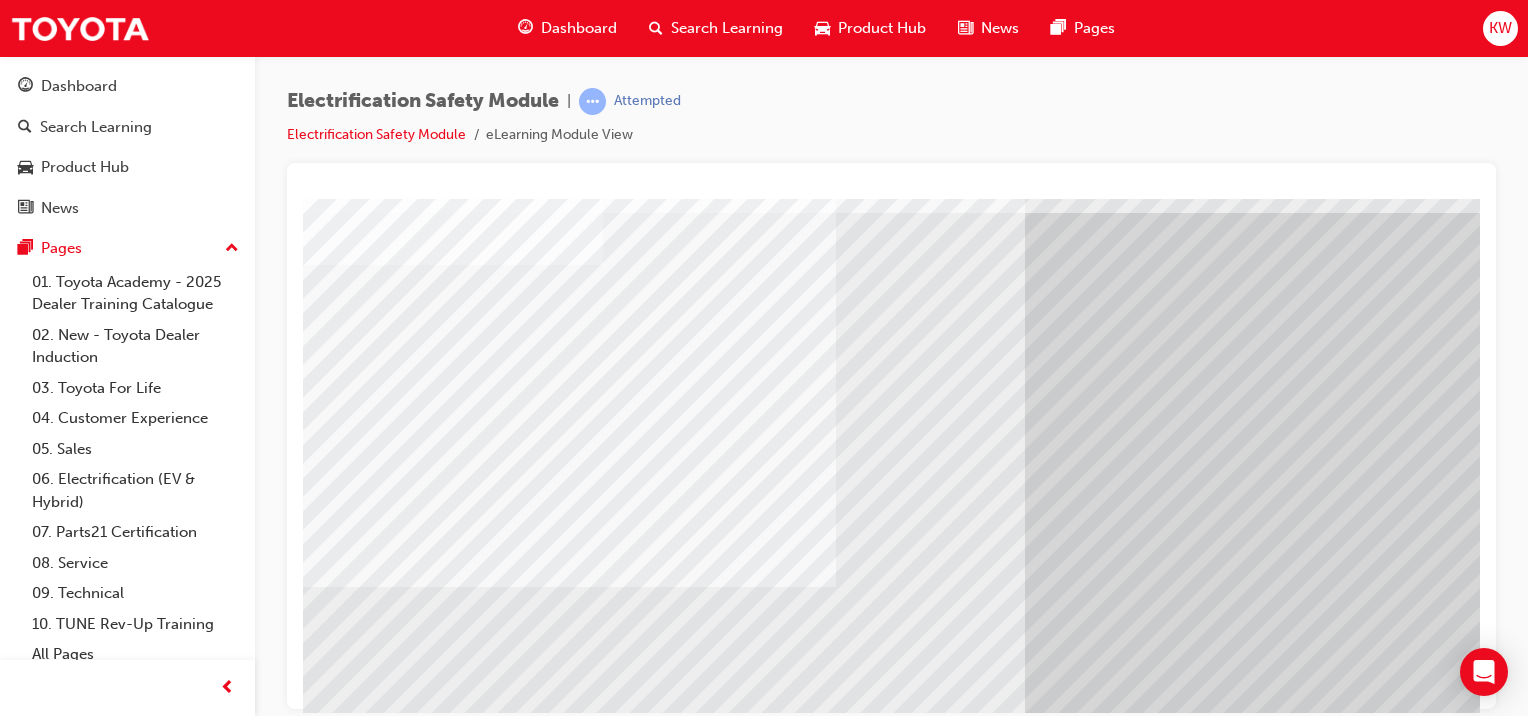 scroll, scrollTop: 100, scrollLeft: 0, axis: vertical 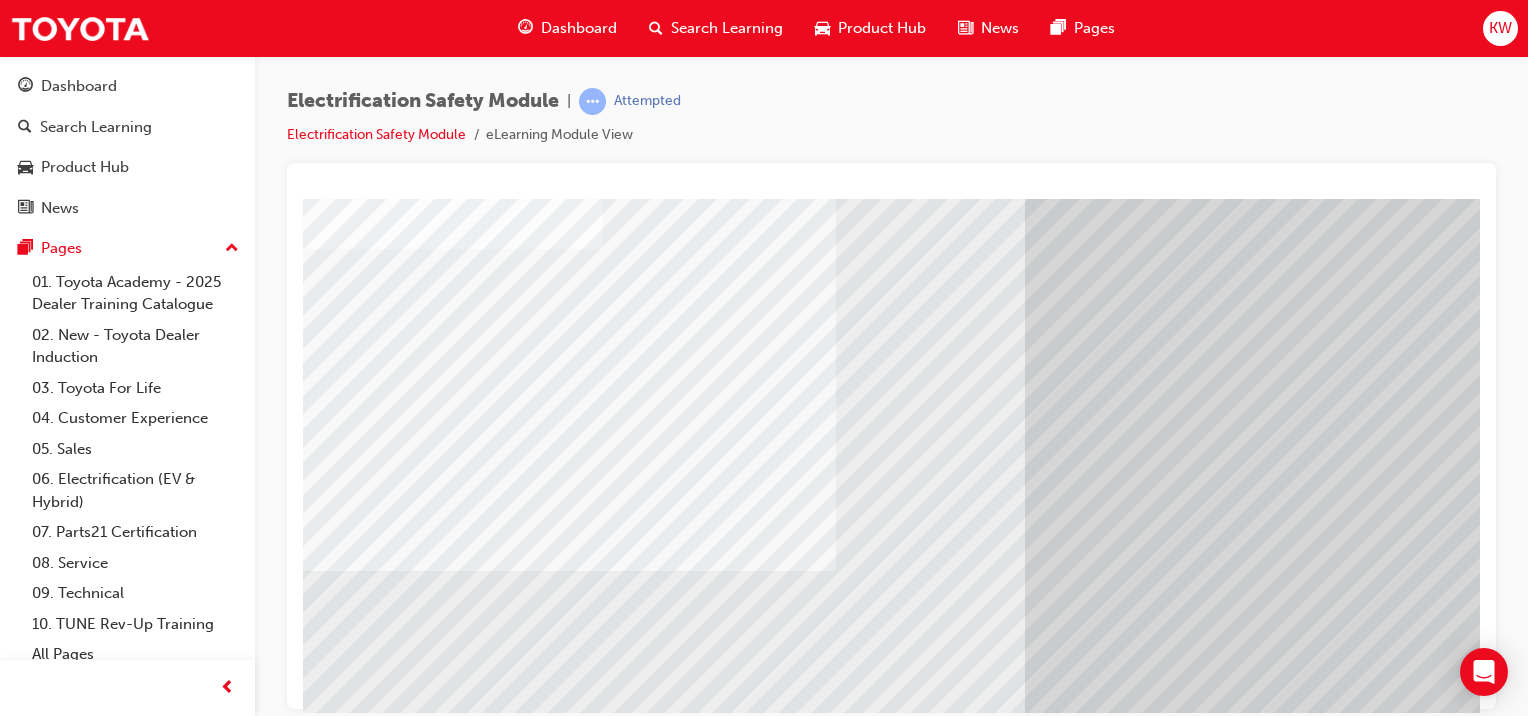 drag, startPoint x: 1462, startPoint y: 468, endPoint x: 1476, endPoint y: 384, distance: 85.158676 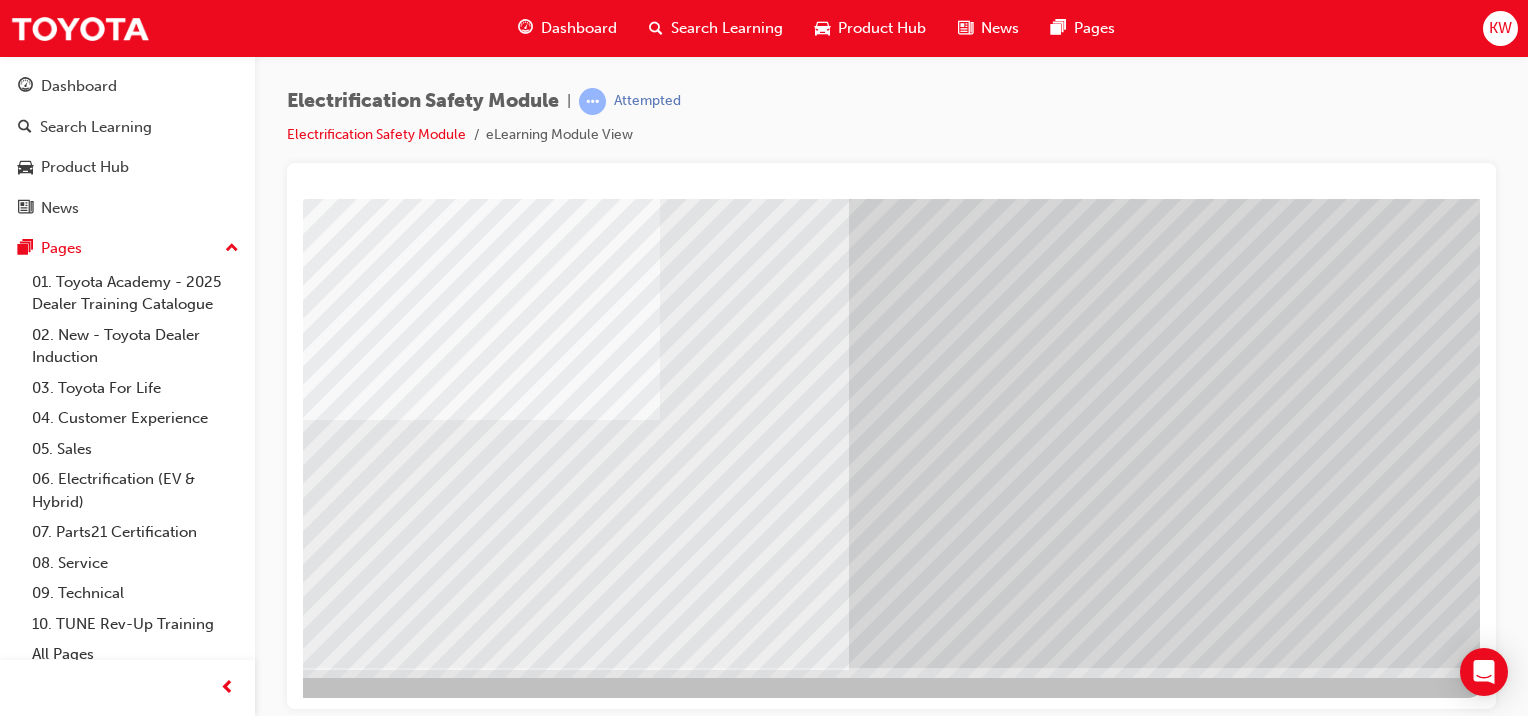 scroll, scrollTop: 251, scrollLeft: 198, axis: both 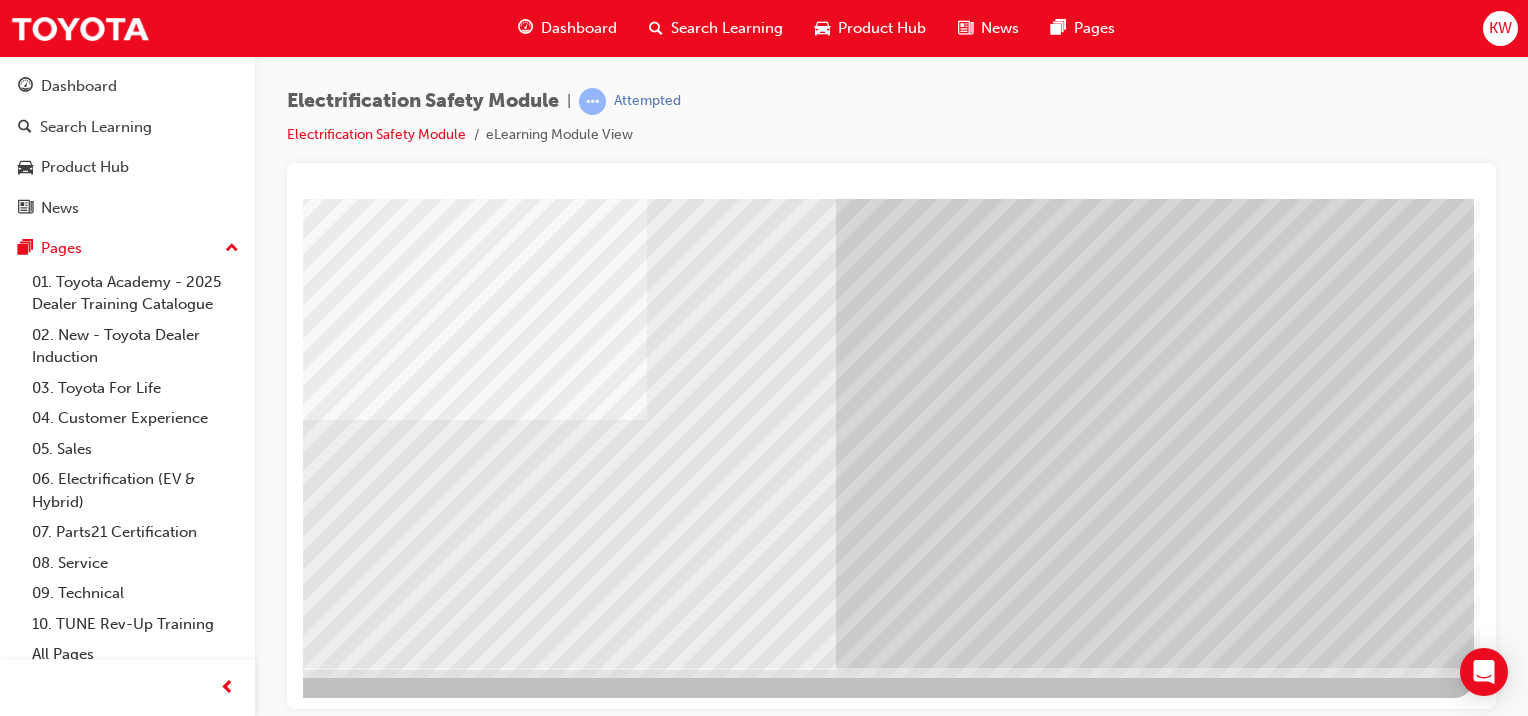 click at bounding box center (177, 3455) 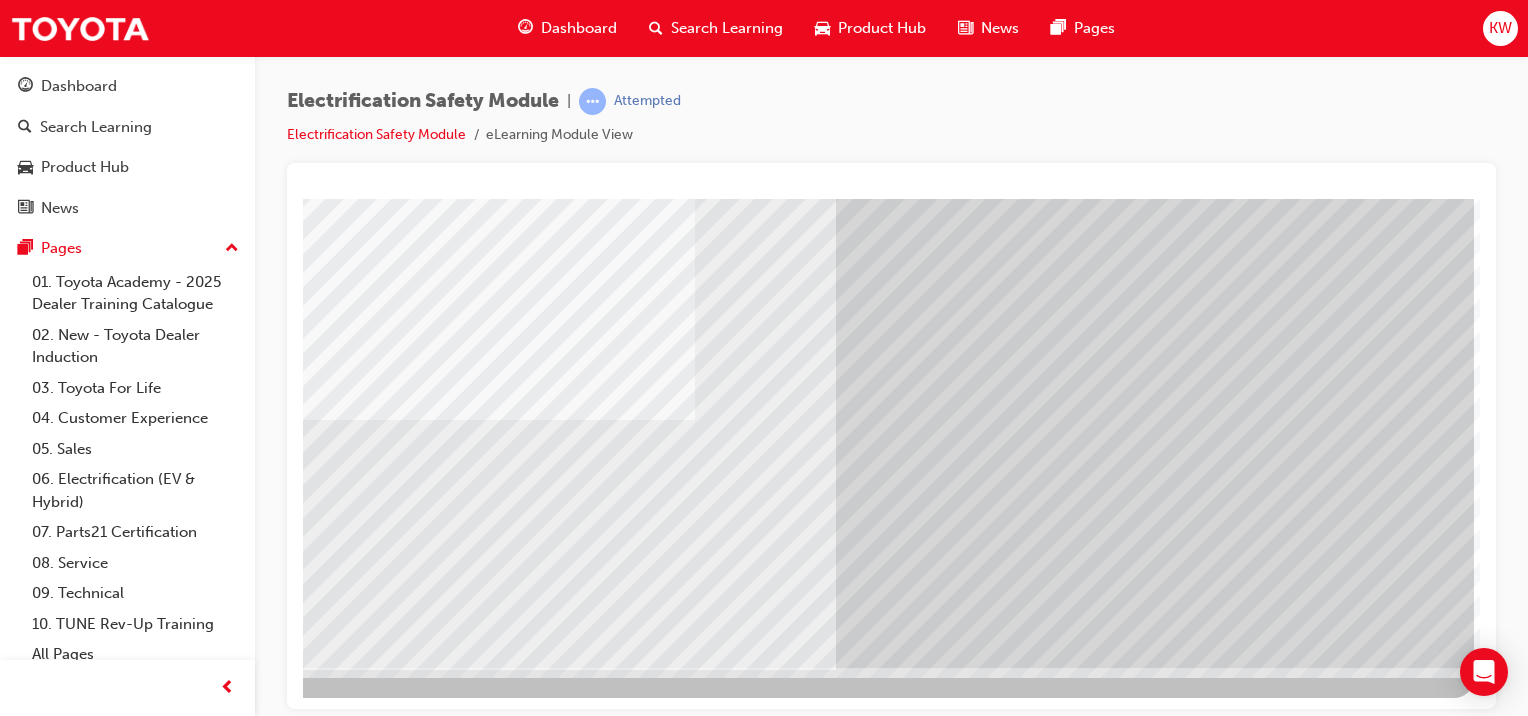 scroll, scrollTop: 251, scrollLeft: 198, axis: both 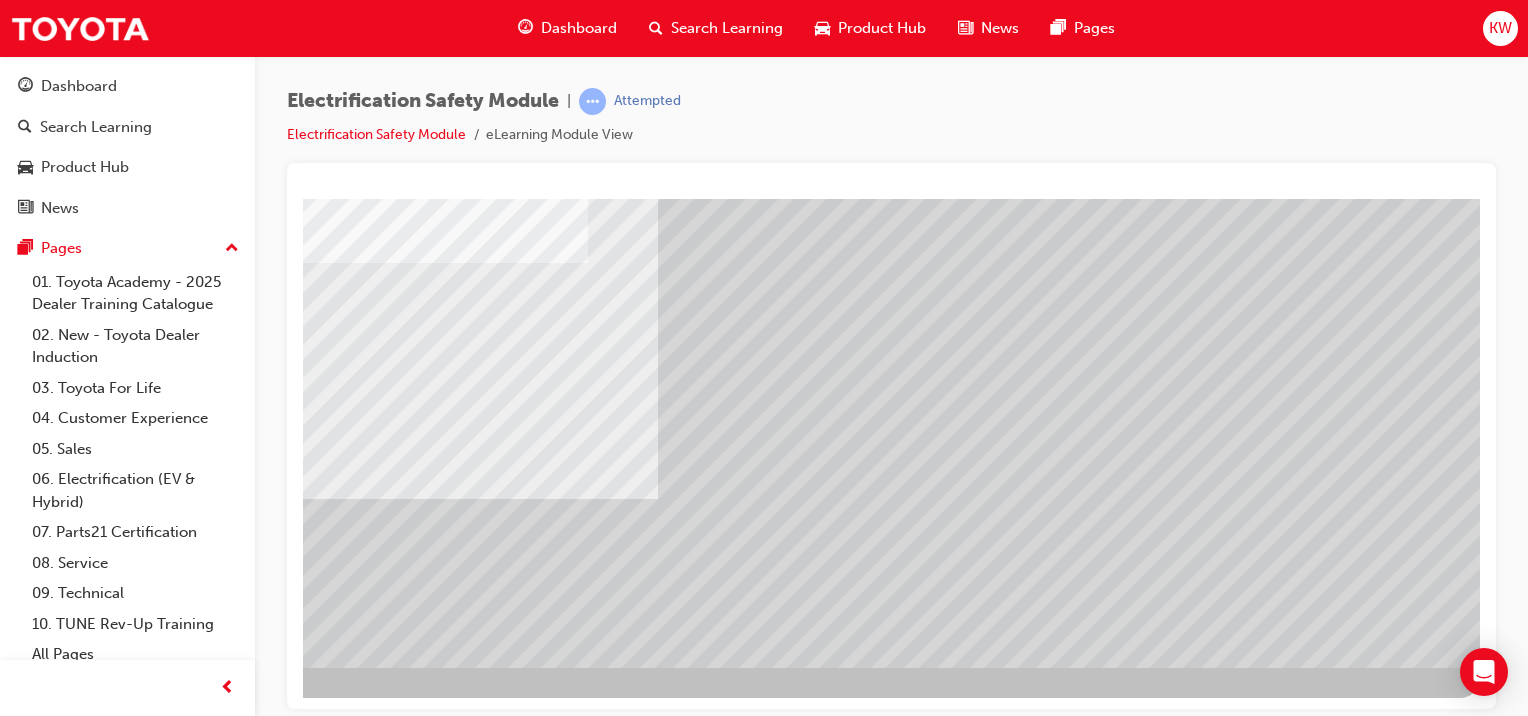 click at bounding box center (183, 3636) 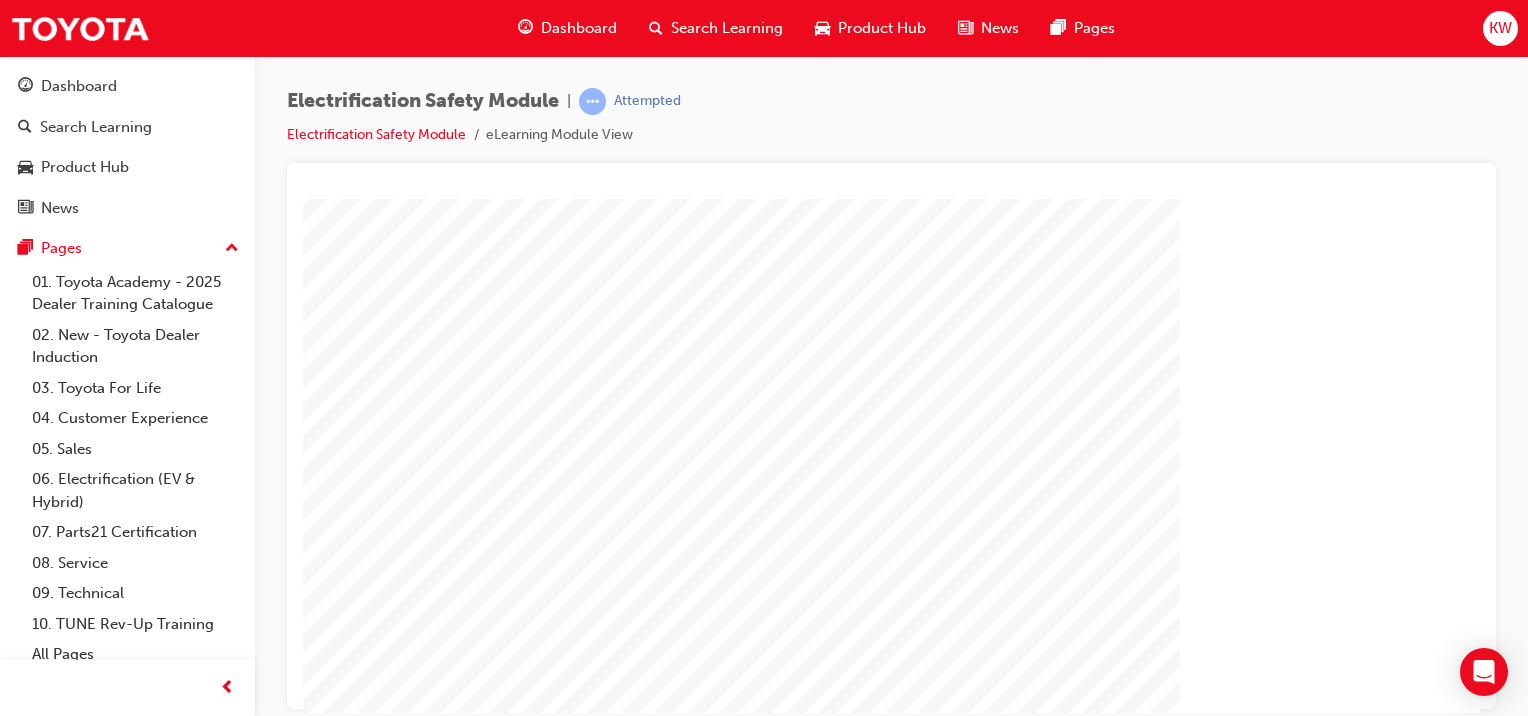 scroll, scrollTop: 251, scrollLeft: 0, axis: vertical 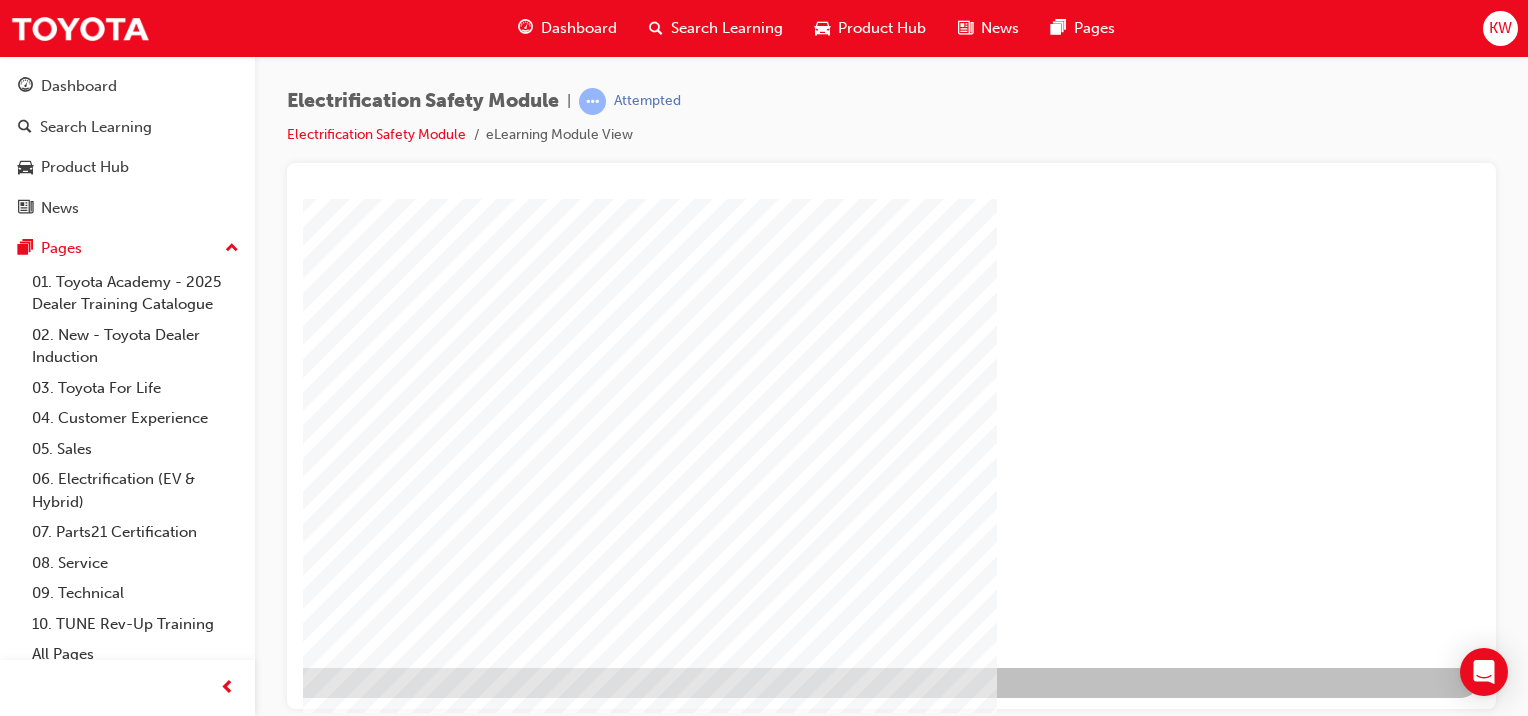 click at bounding box center (183, 1299) 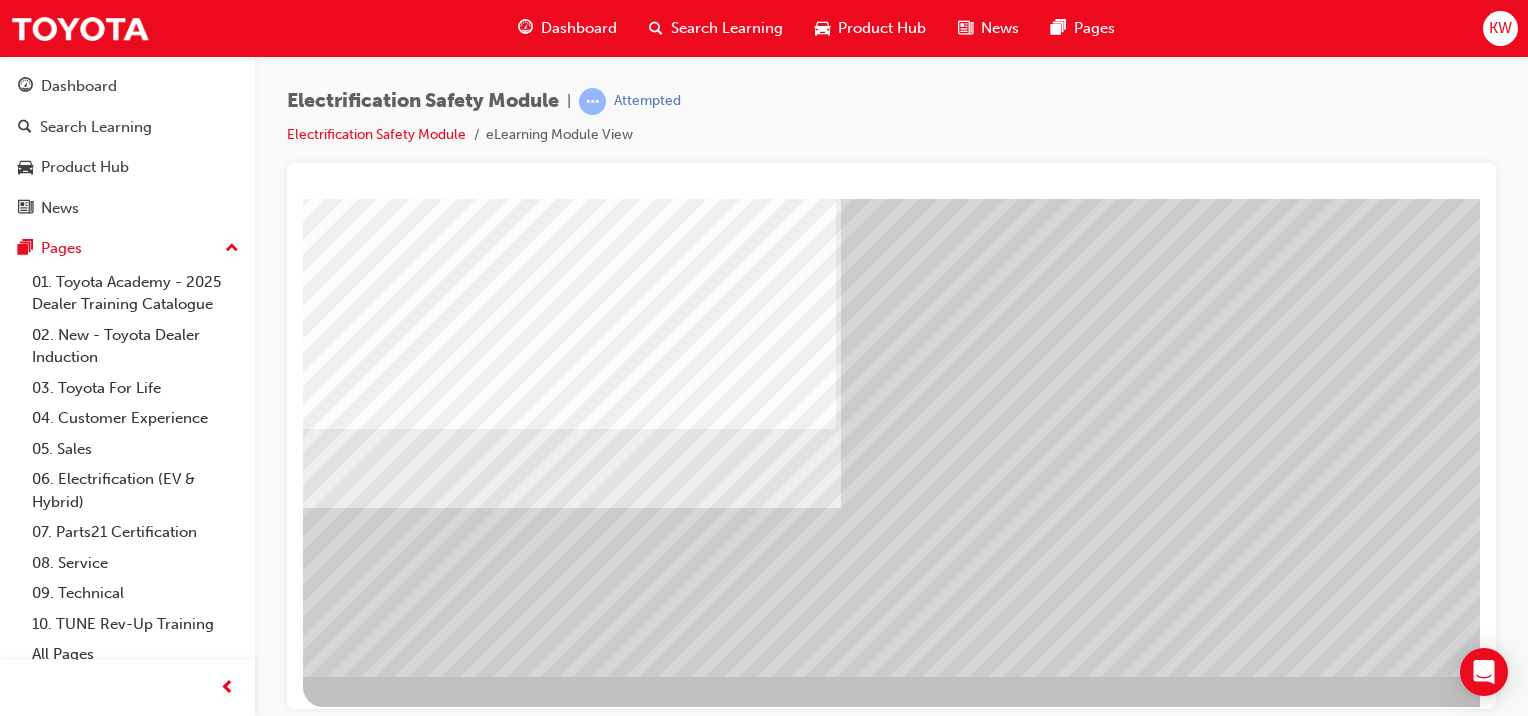 scroll, scrollTop: 251, scrollLeft: 0, axis: vertical 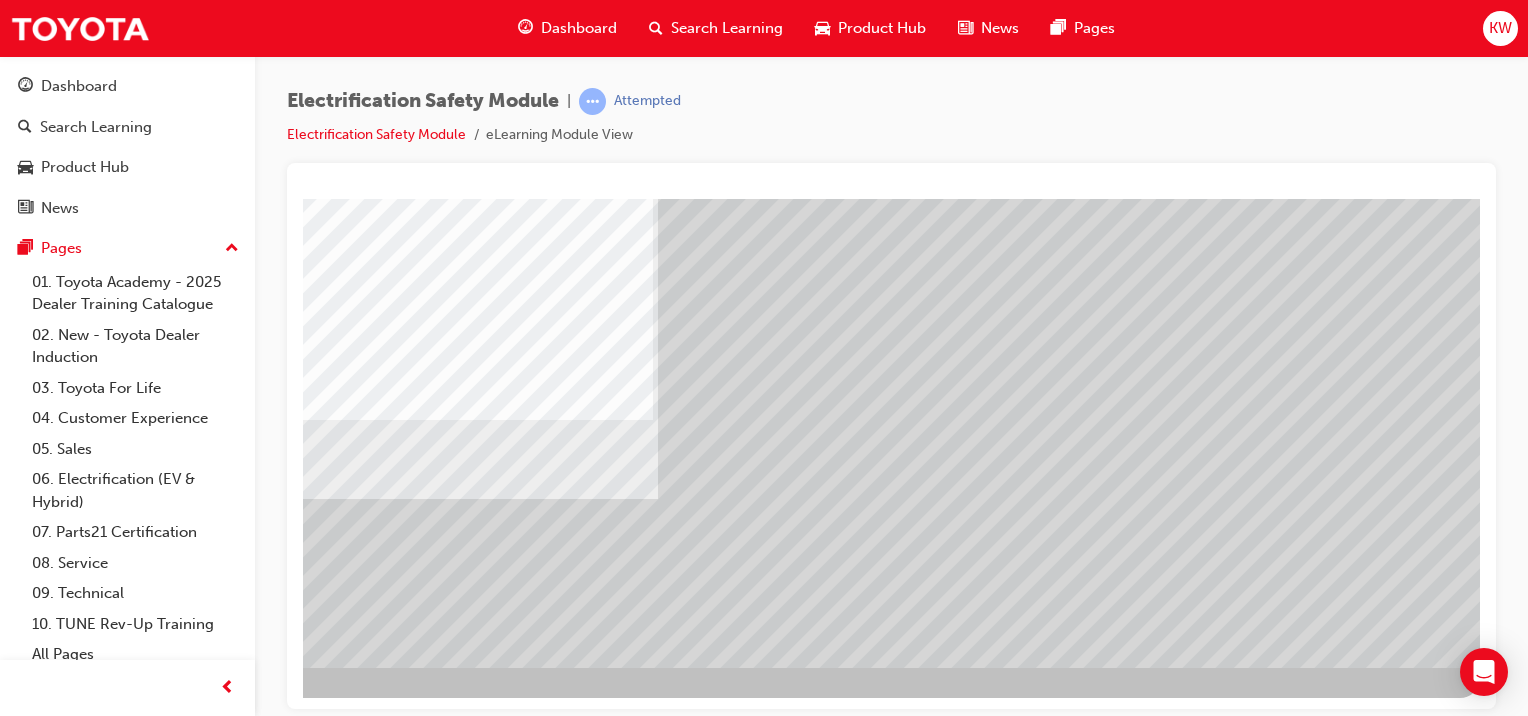 click at bounding box center [183, 2810] 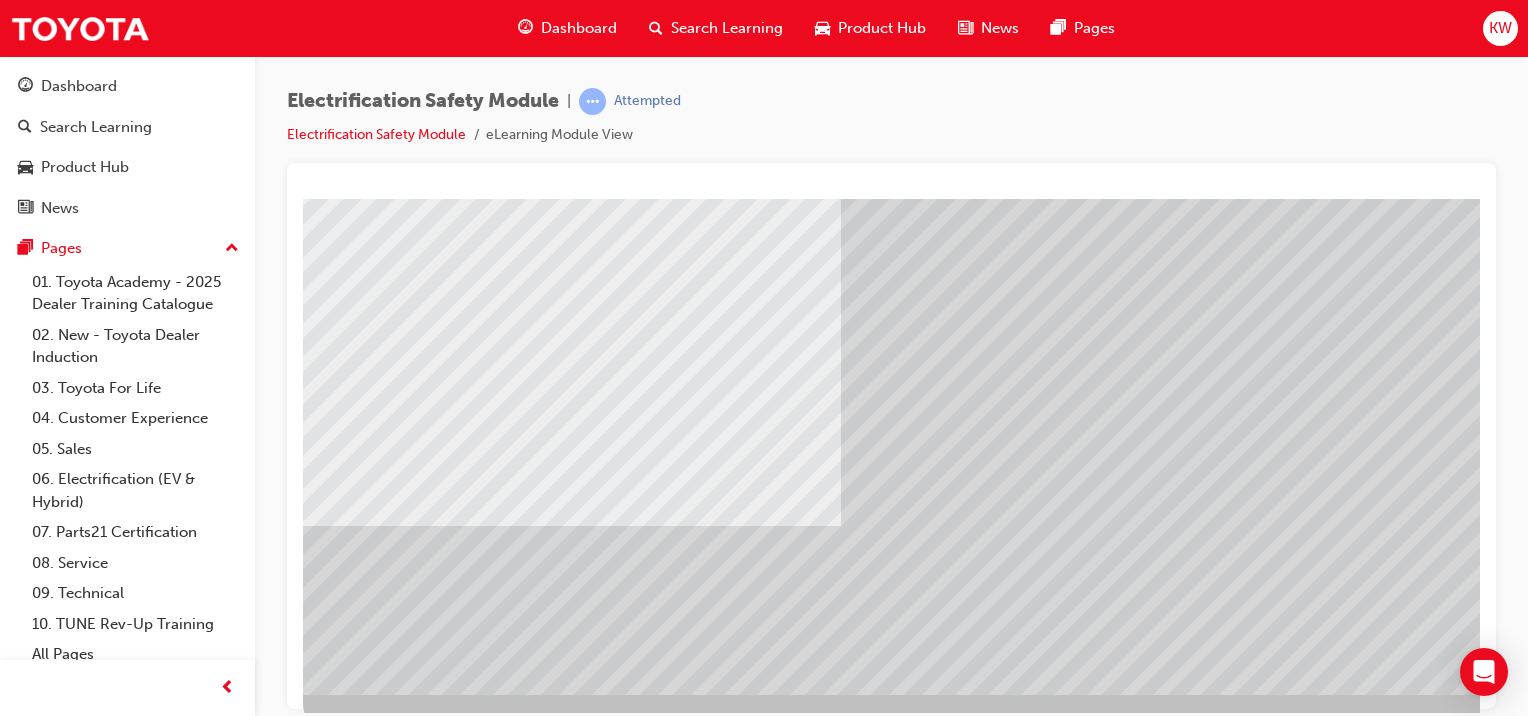 scroll, scrollTop: 251, scrollLeft: 0, axis: vertical 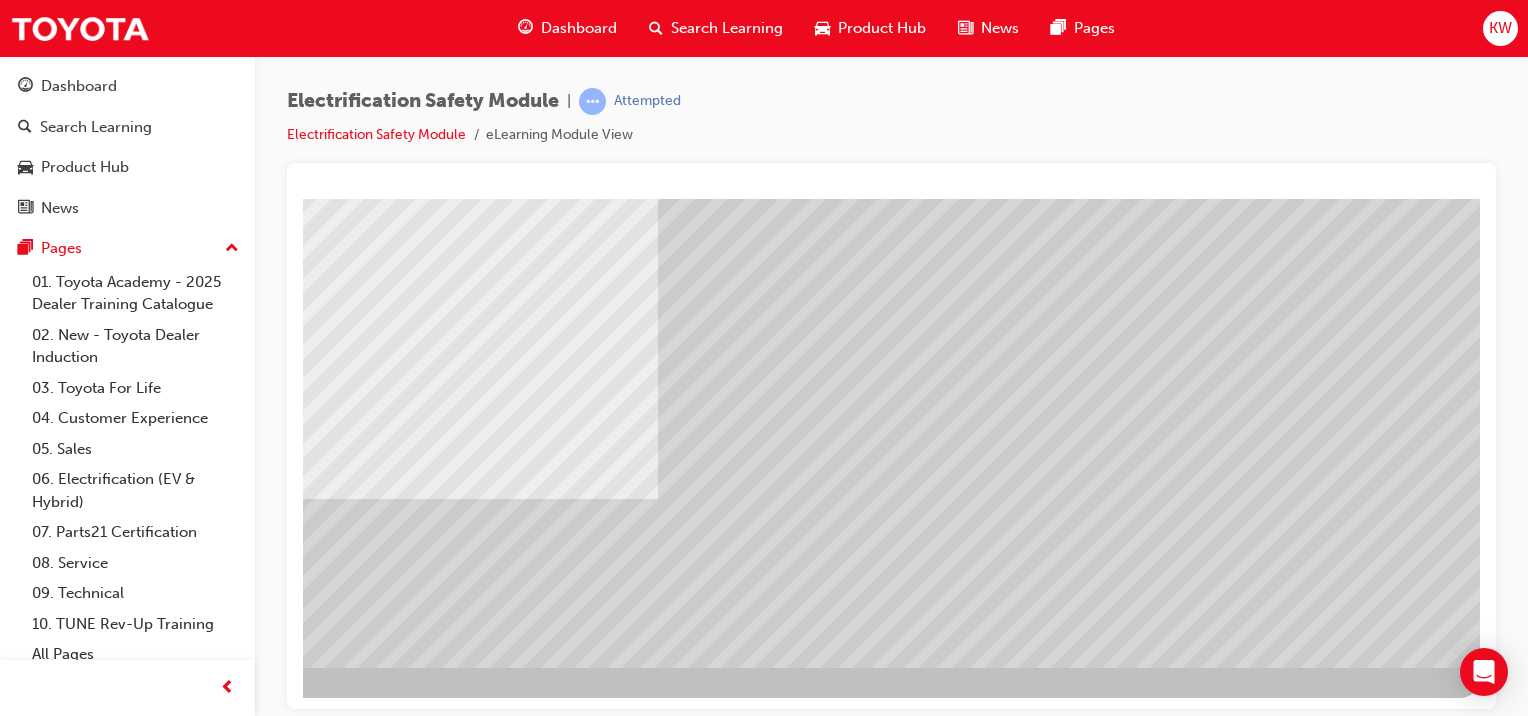 click at bounding box center [183, 2810] 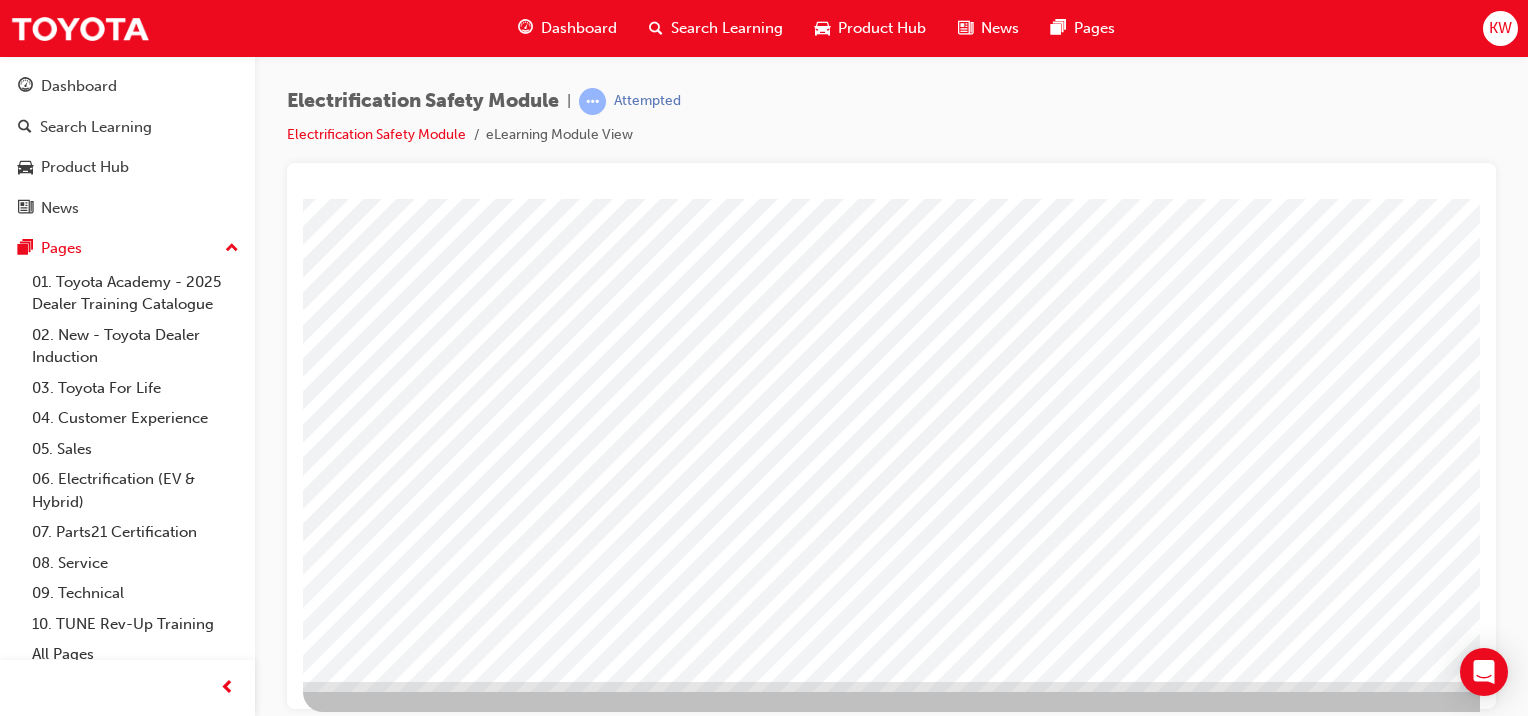 scroll, scrollTop: 251, scrollLeft: 0, axis: vertical 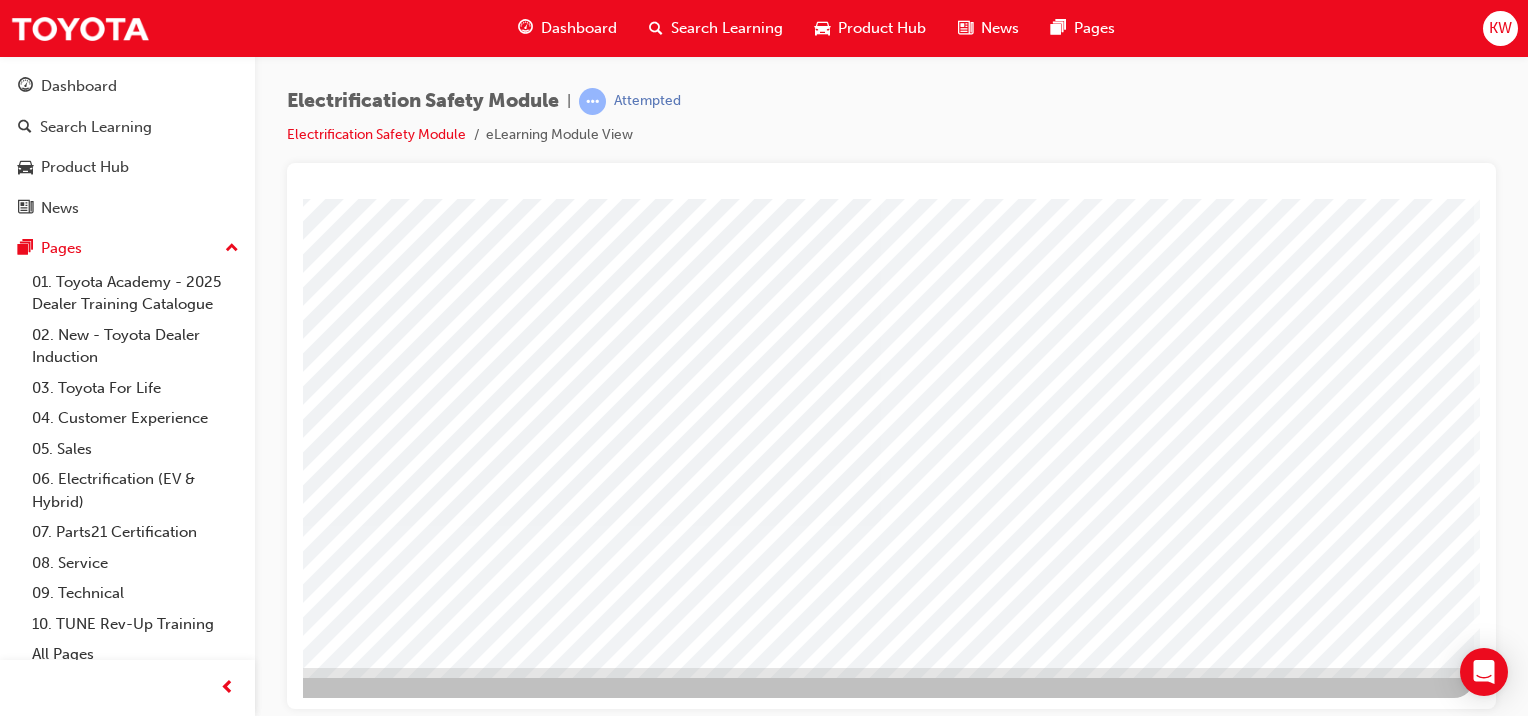 click at bounding box center (177, 3134) 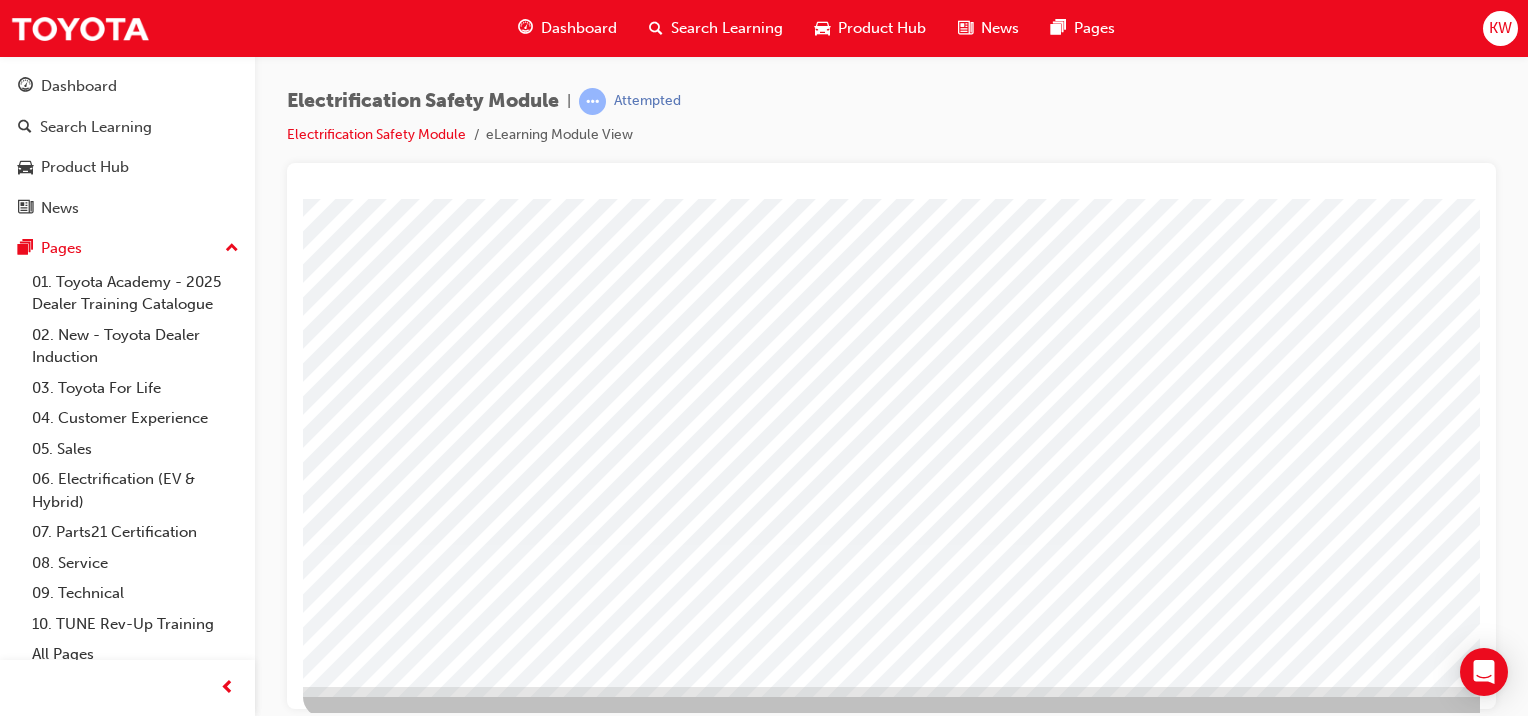 scroll, scrollTop: 251, scrollLeft: 0, axis: vertical 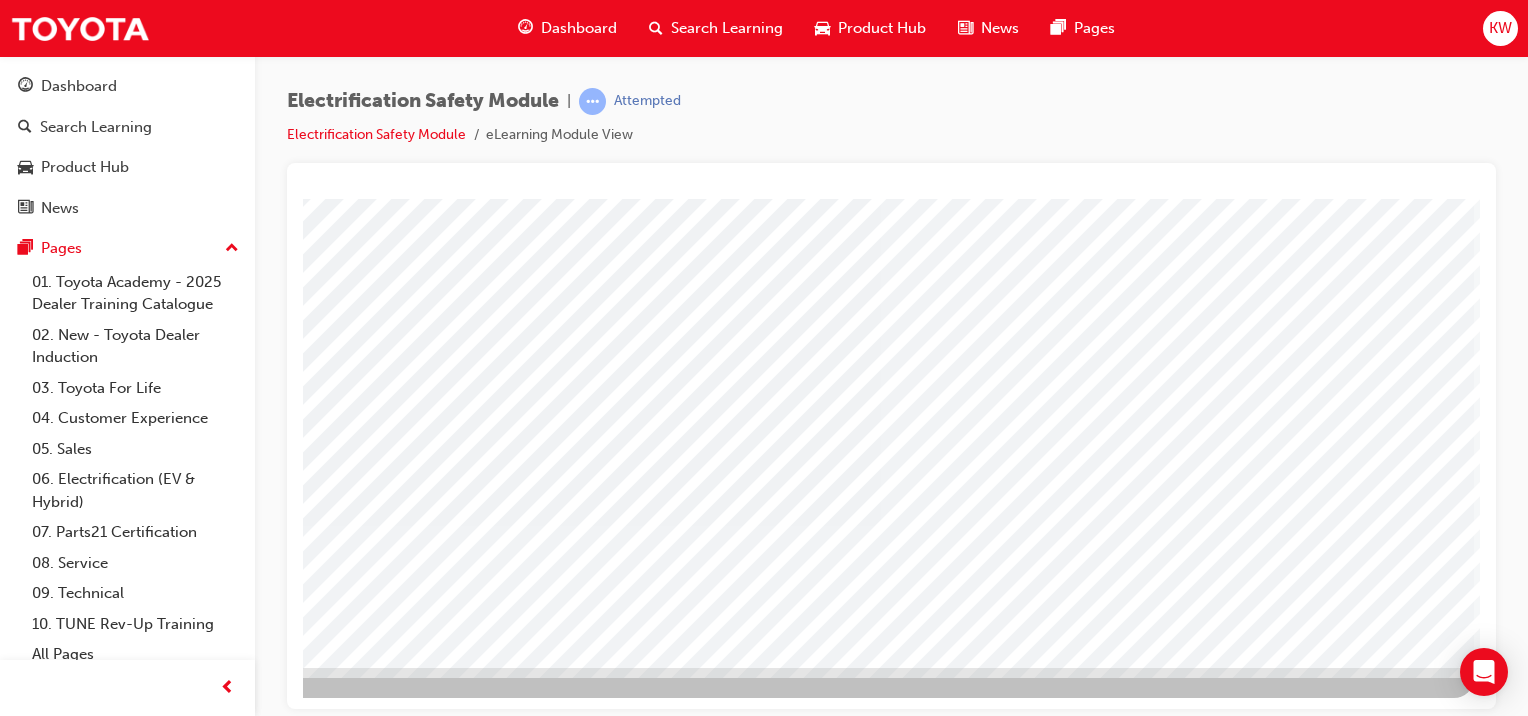 click at bounding box center (177, 2976) 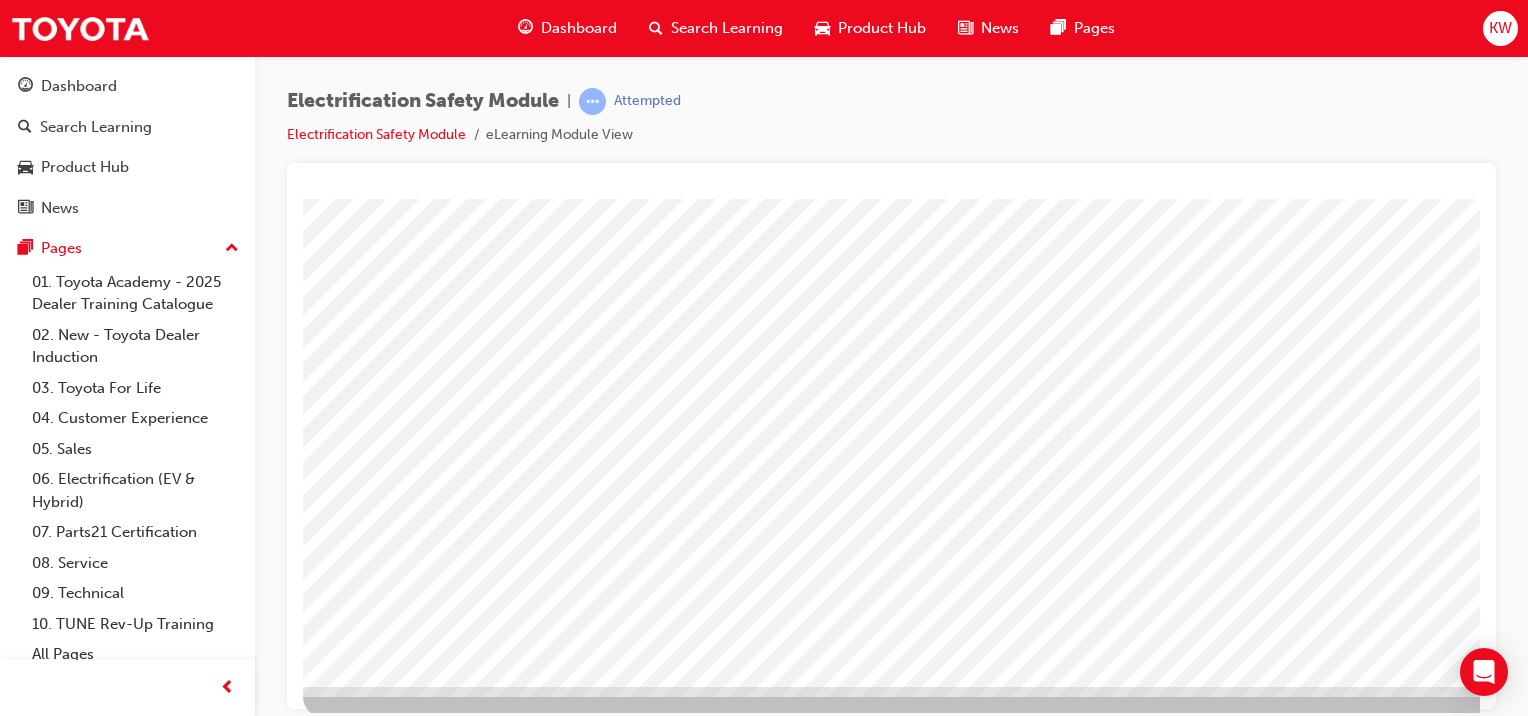 scroll, scrollTop: 251, scrollLeft: 0, axis: vertical 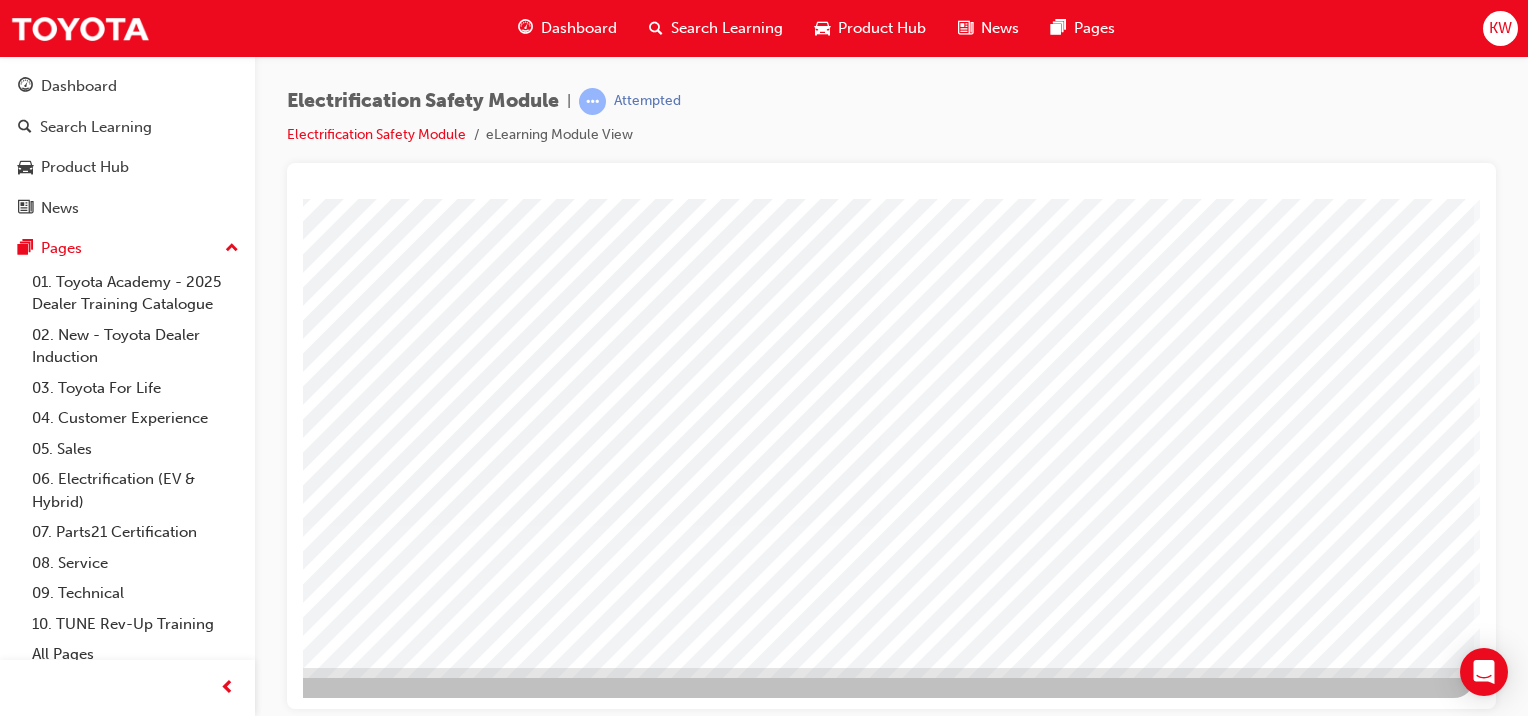 click at bounding box center (177, 3073) 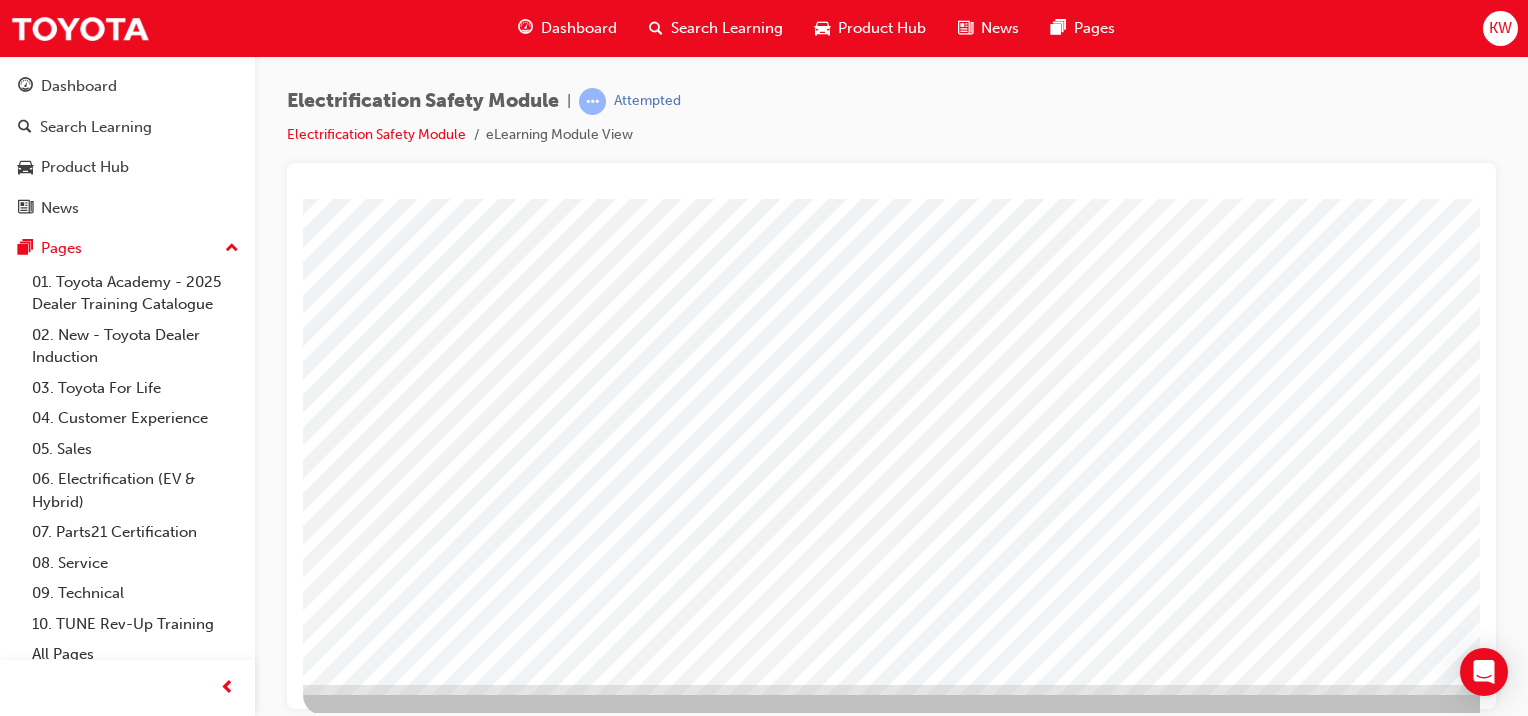 scroll, scrollTop: 251, scrollLeft: 0, axis: vertical 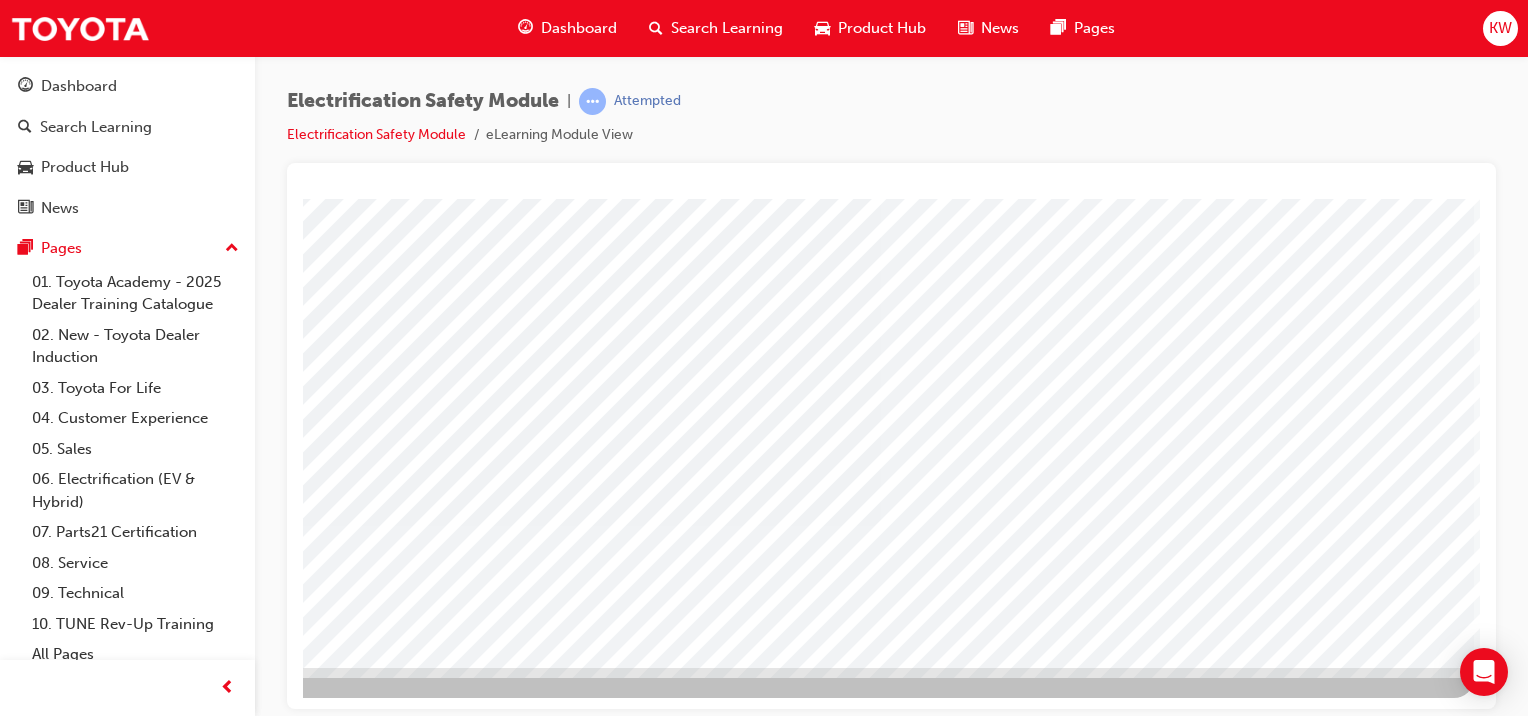 click at bounding box center (177, 2733) 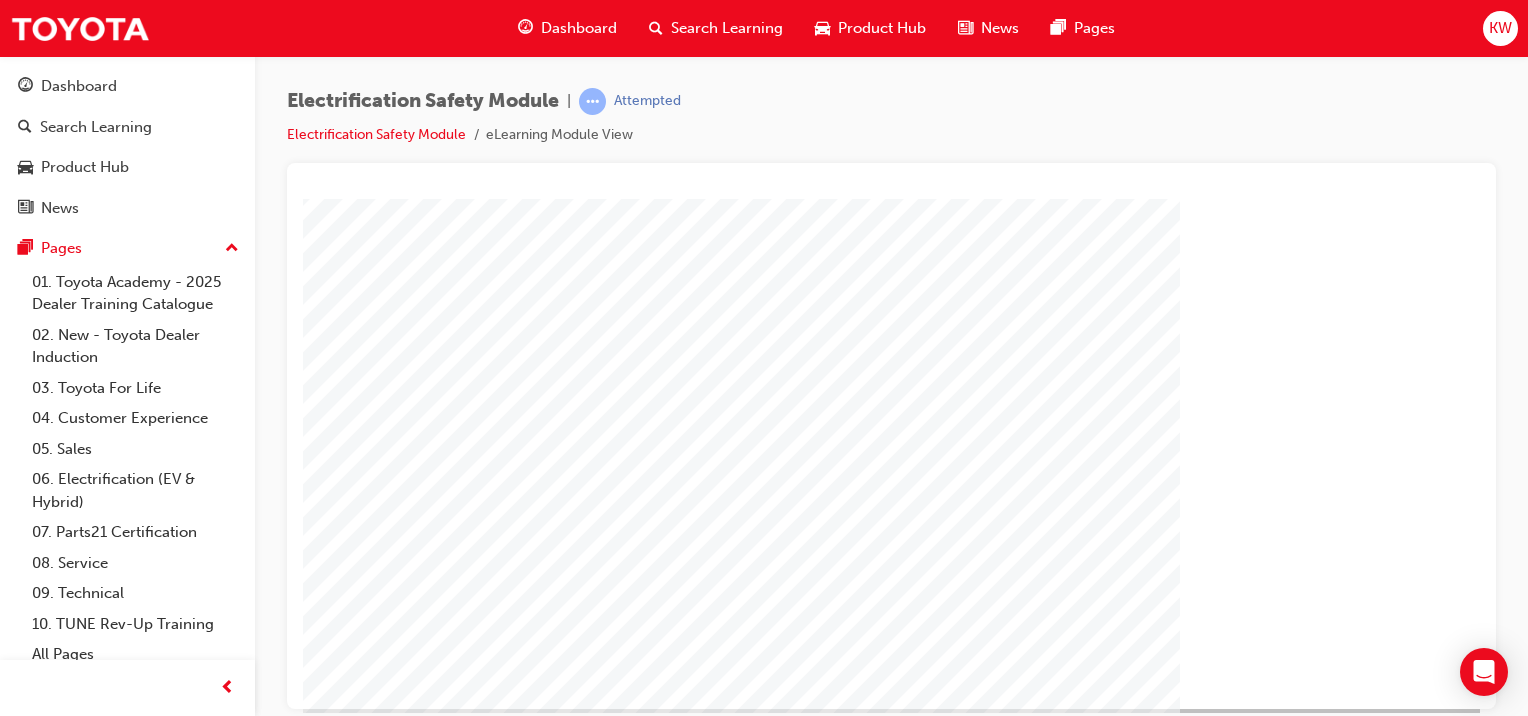 scroll, scrollTop: 251, scrollLeft: 0, axis: vertical 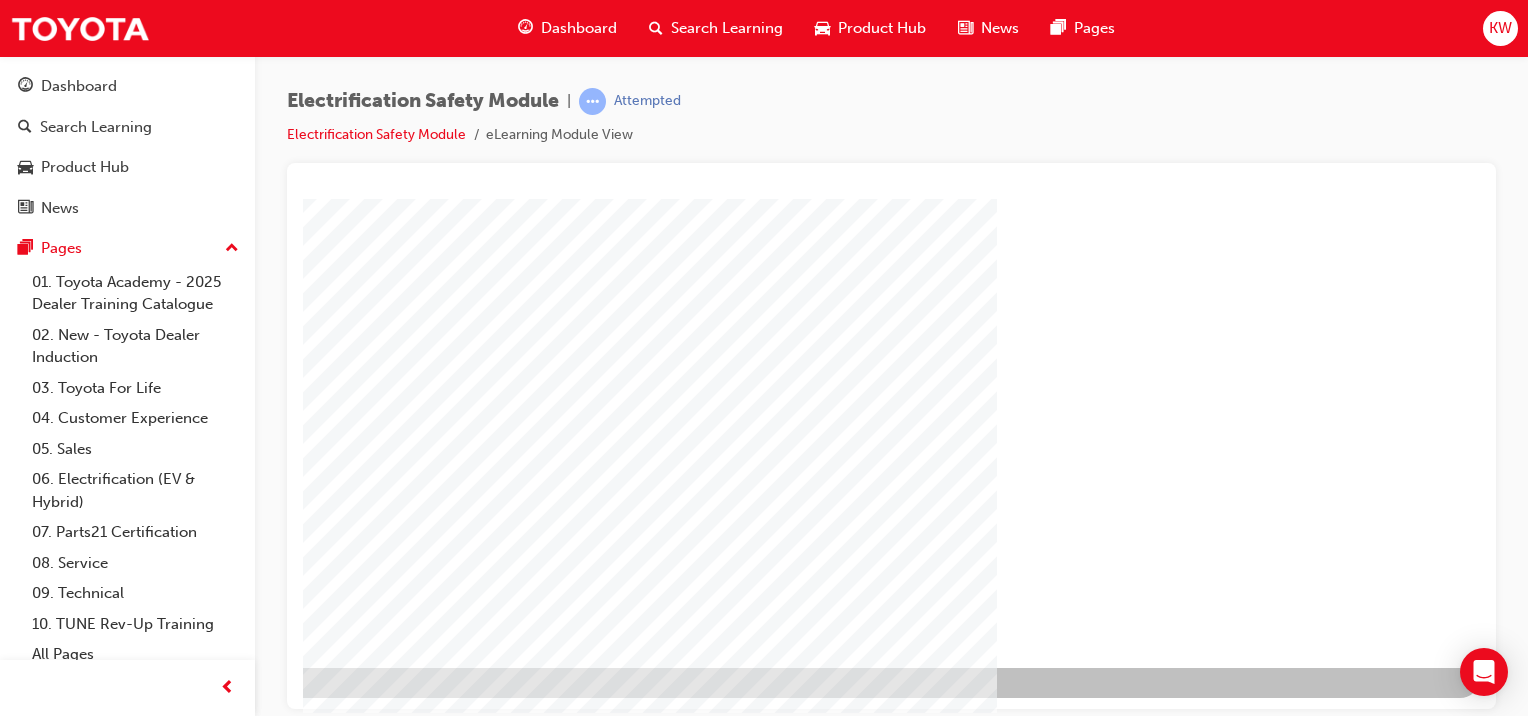 click at bounding box center (183, 1299) 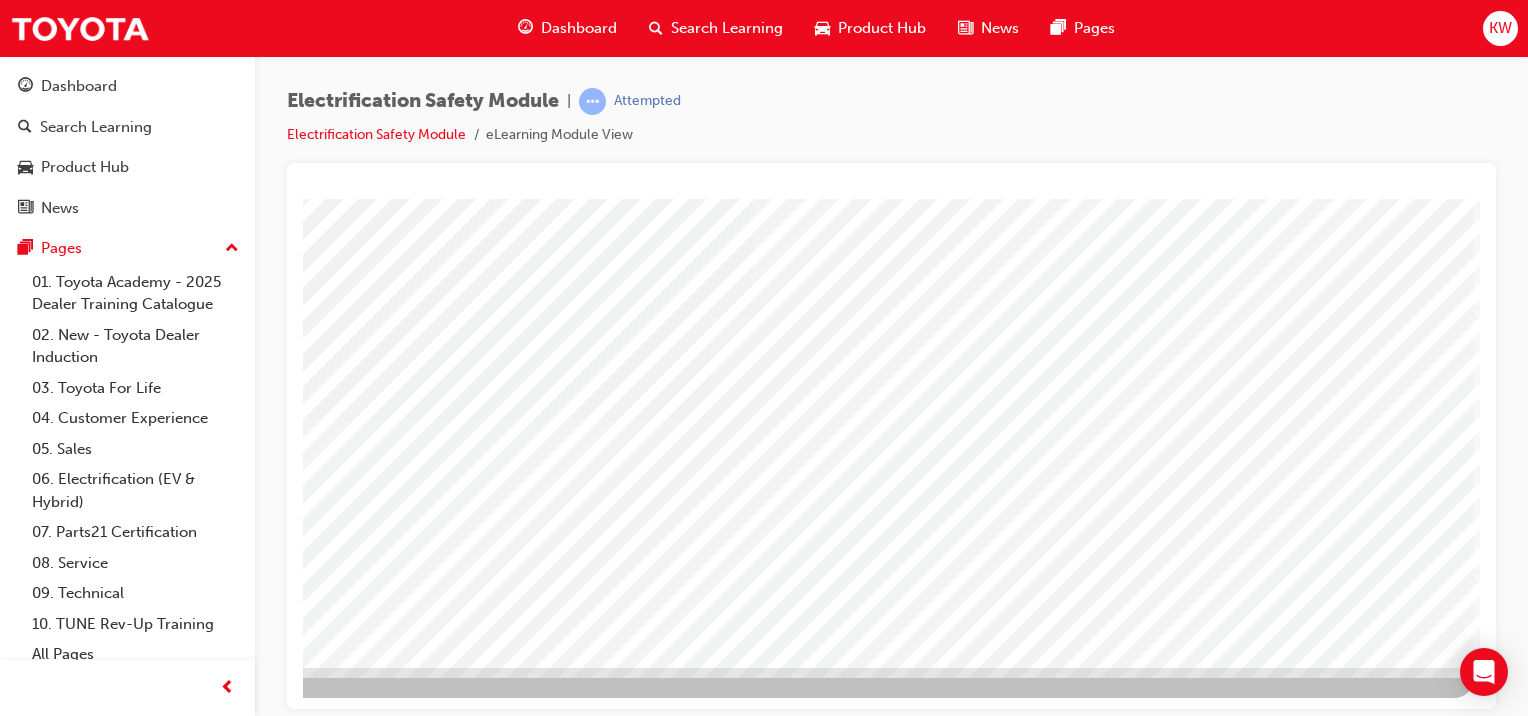 scroll 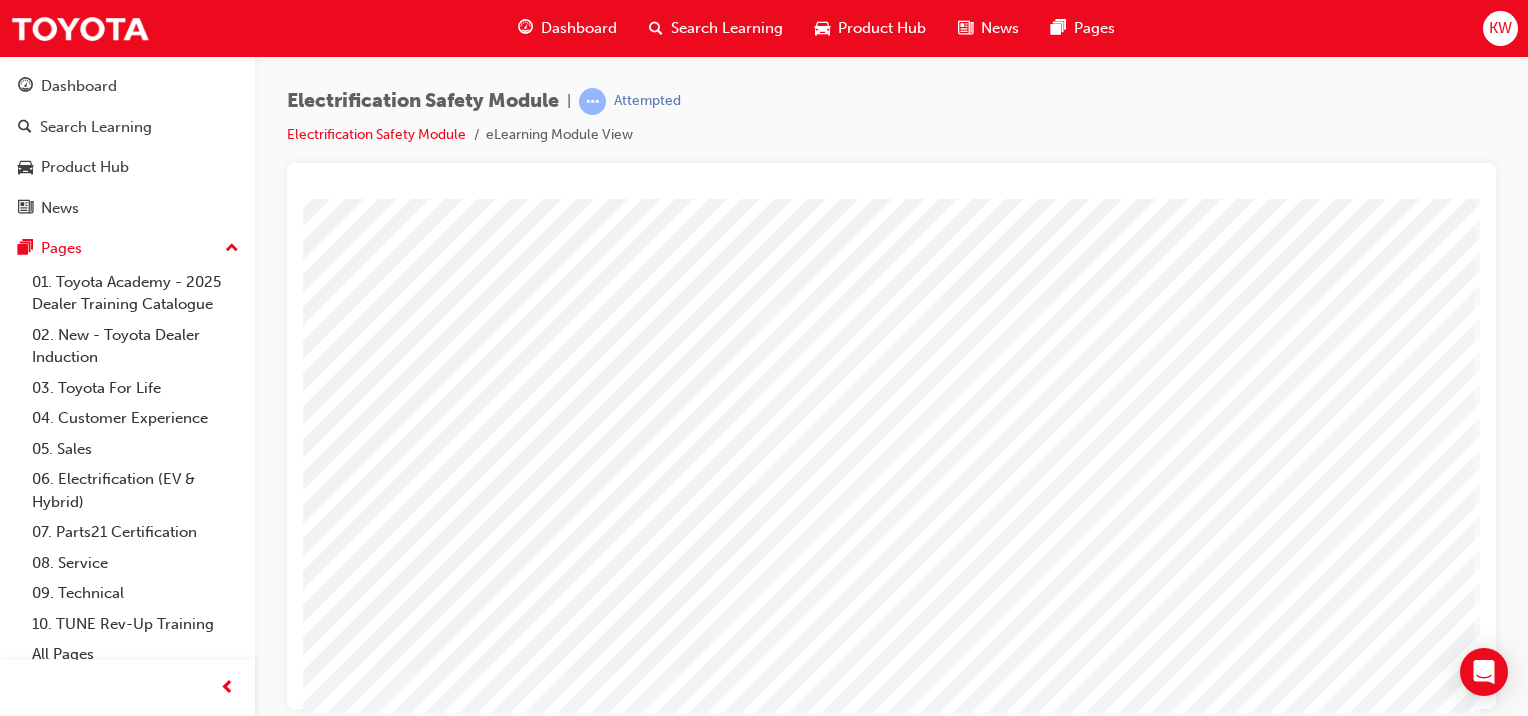 click at bounding box center [143, 4180] 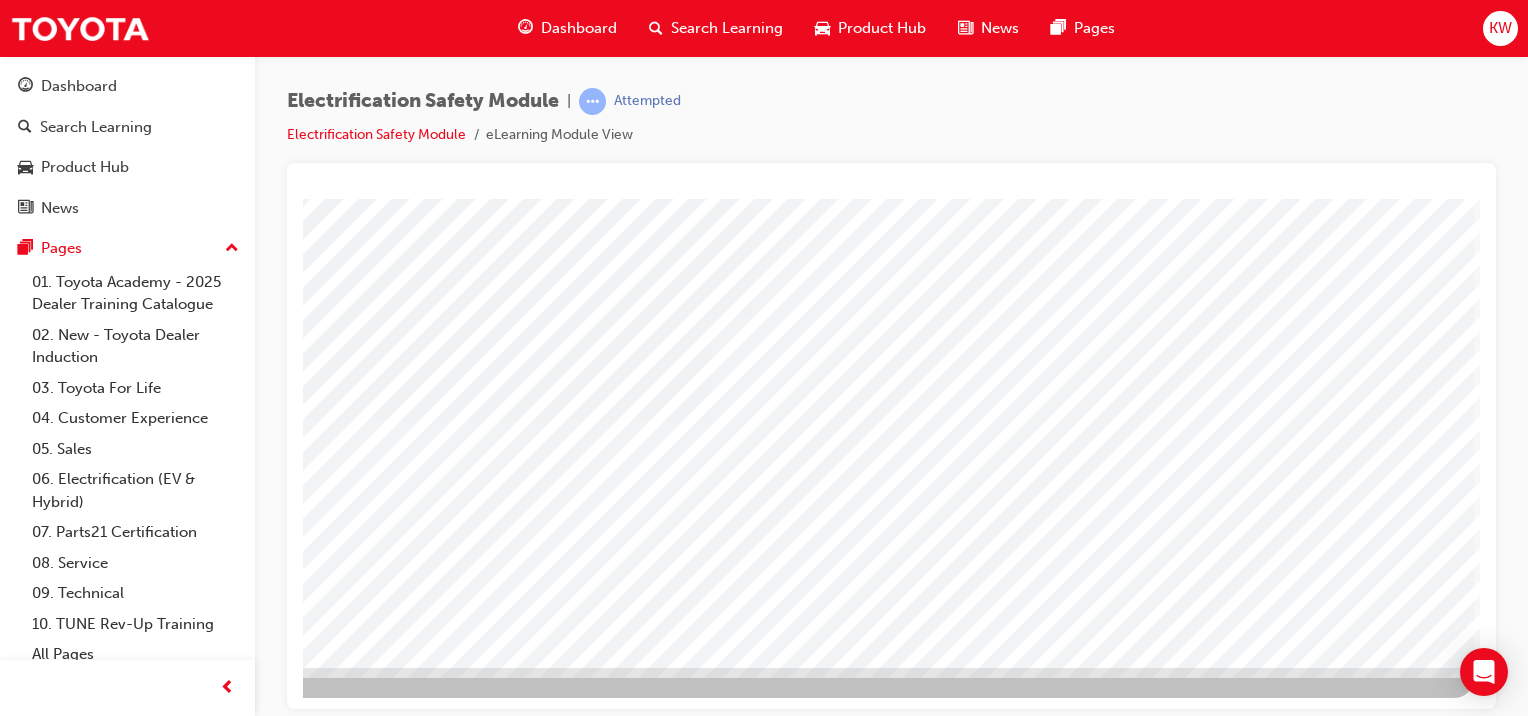 click at bounding box center [177, 2733] 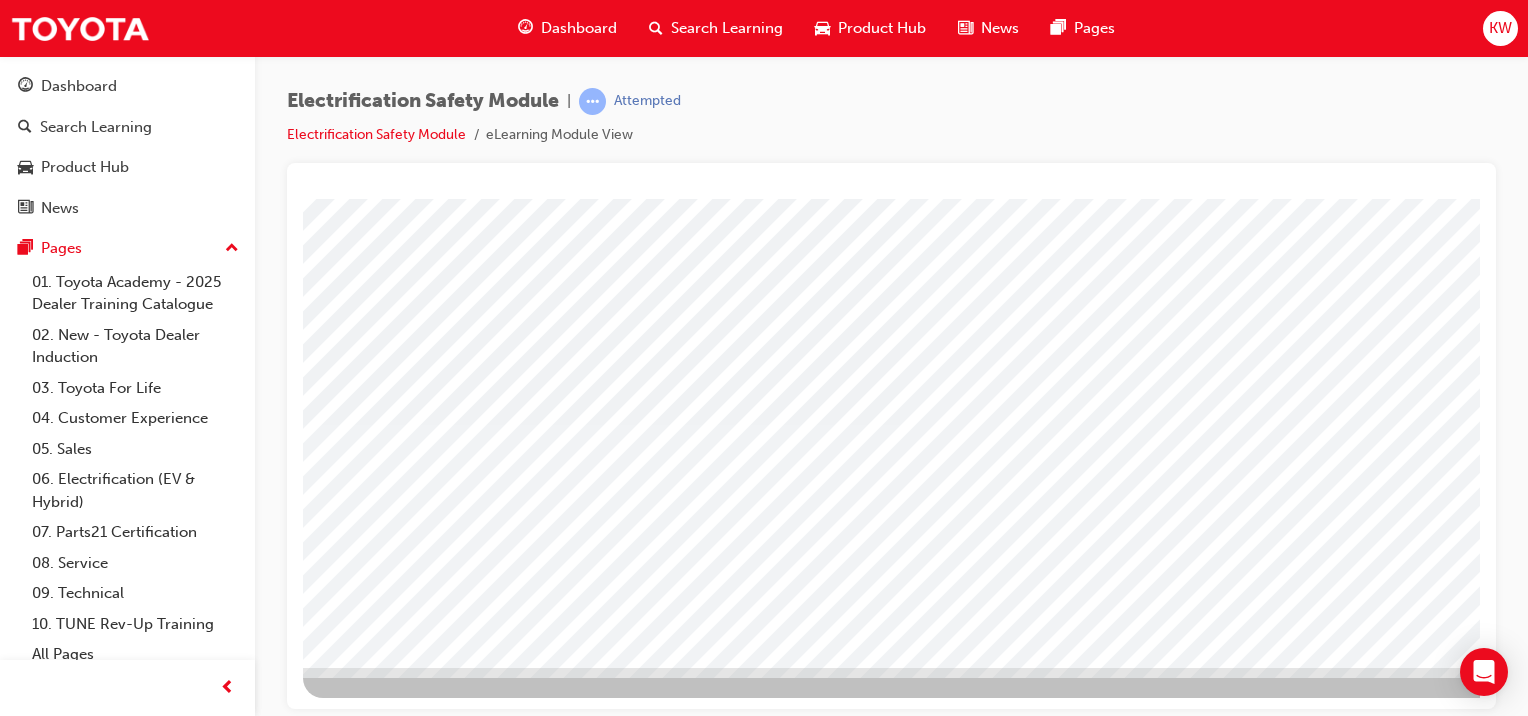 click at bounding box center [332, 3747] 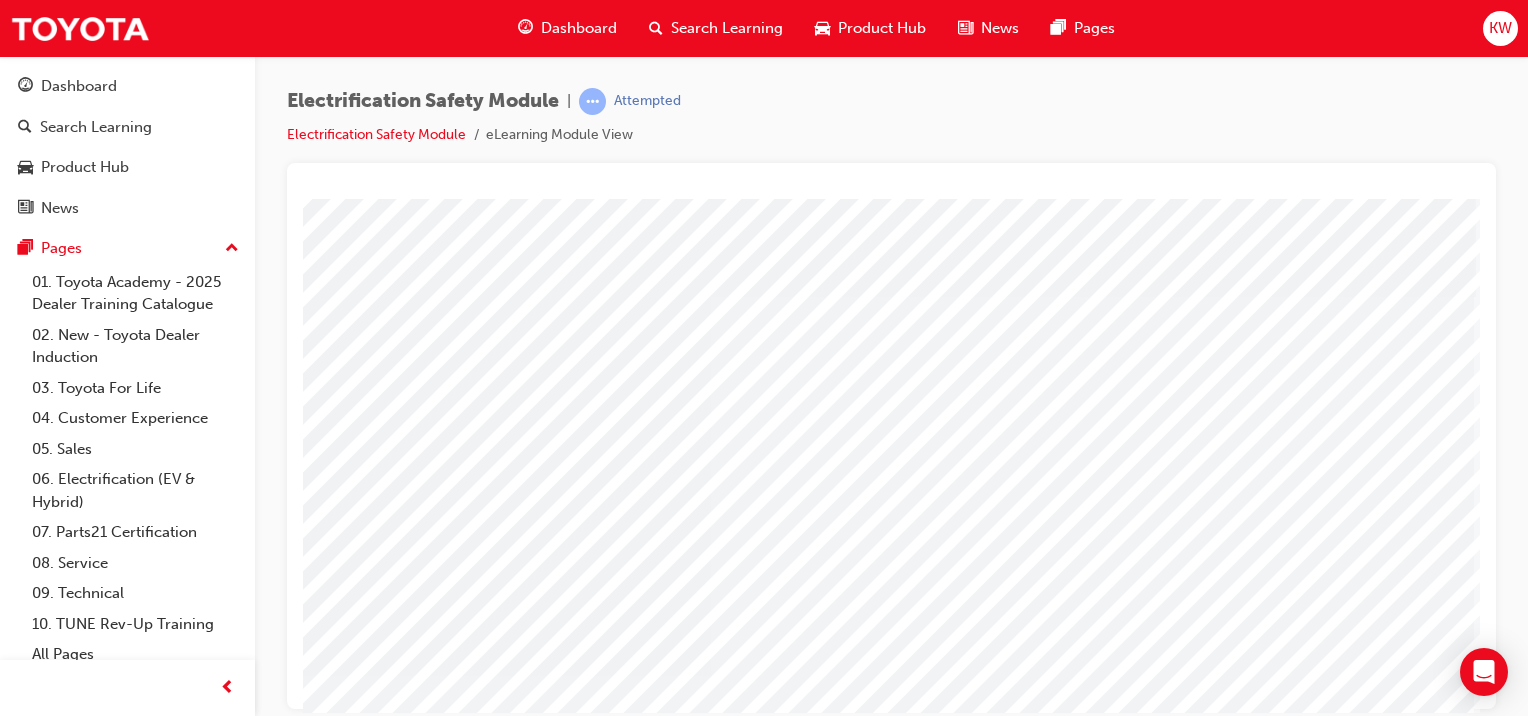 click at bounding box center (143, 4664) 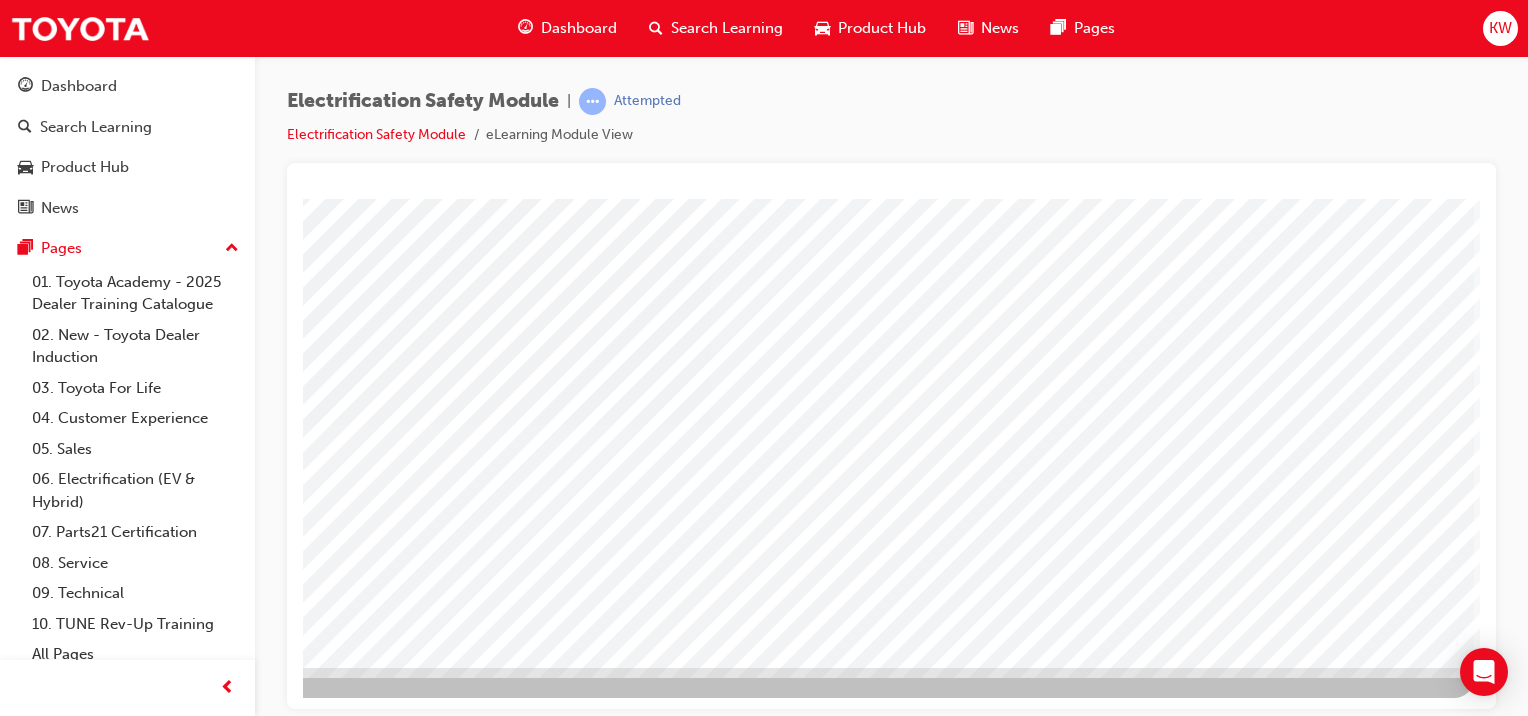 click at bounding box center [177, 2733] 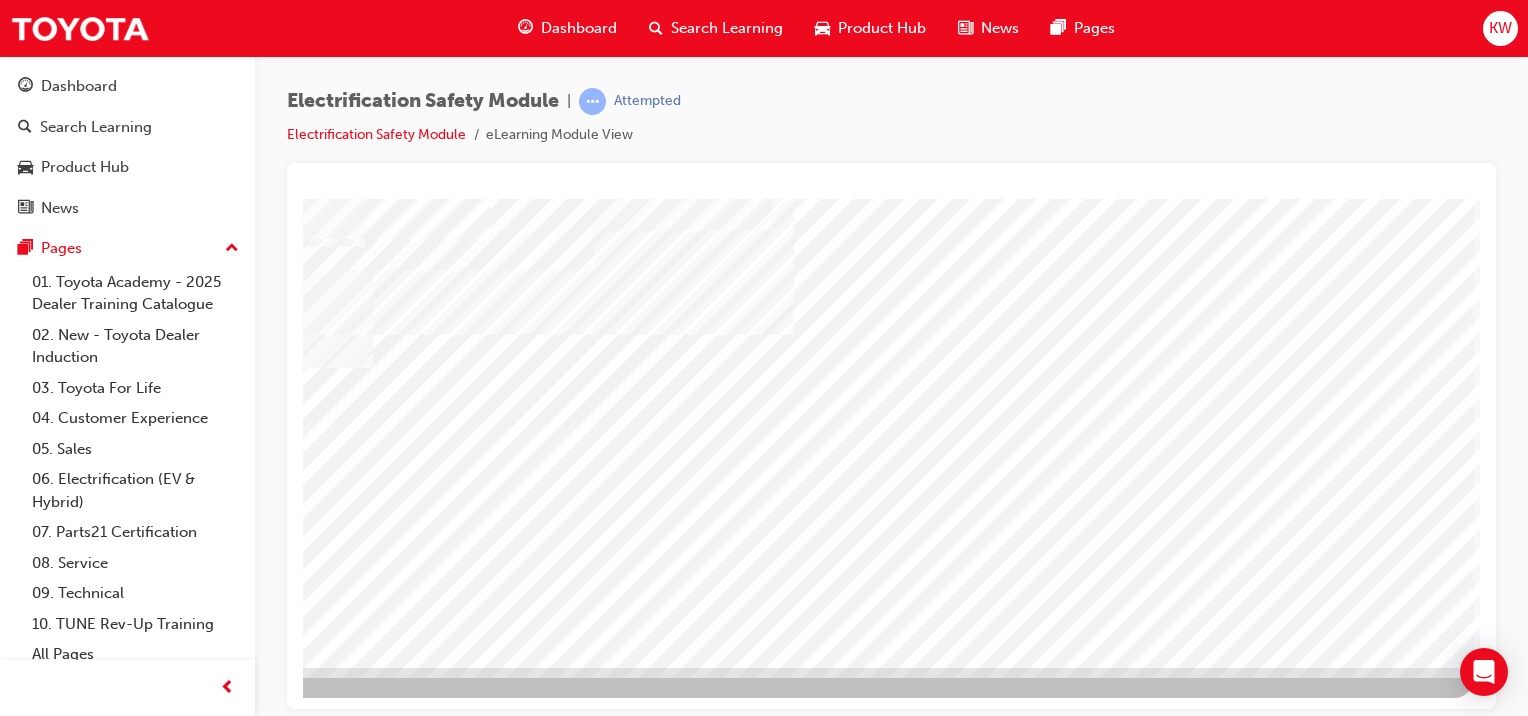 click at bounding box center [143, 4589] 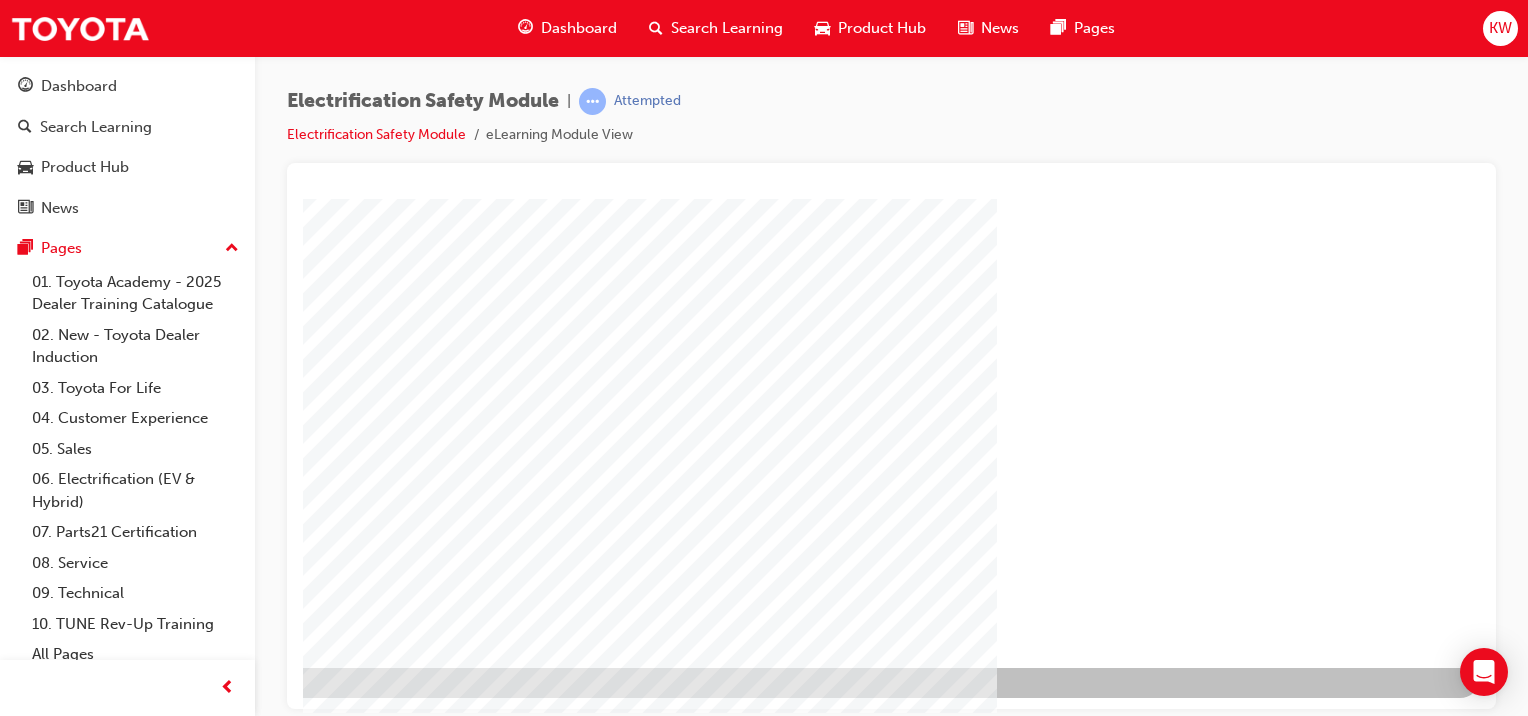 click at bounding box center [183, 1299] 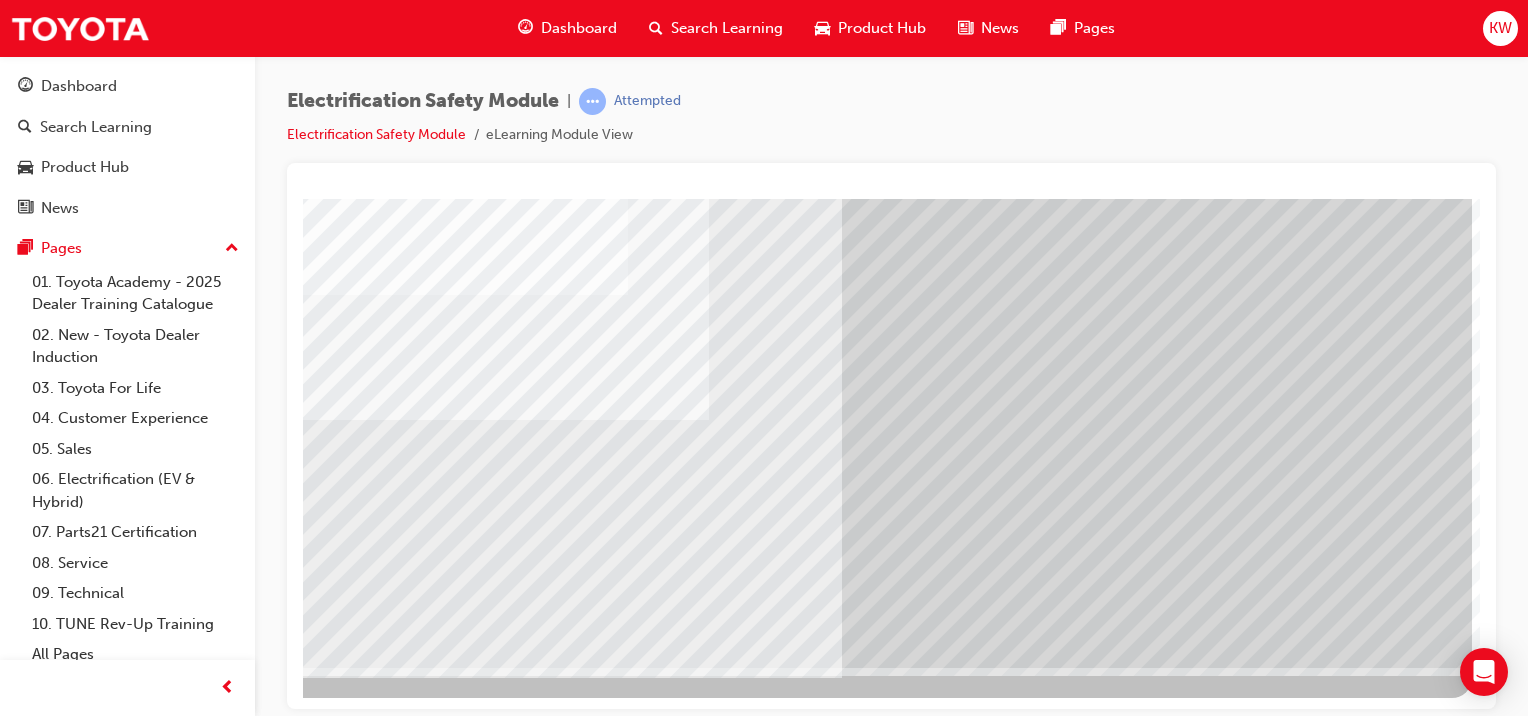 click at bounding box center [175, 2981] 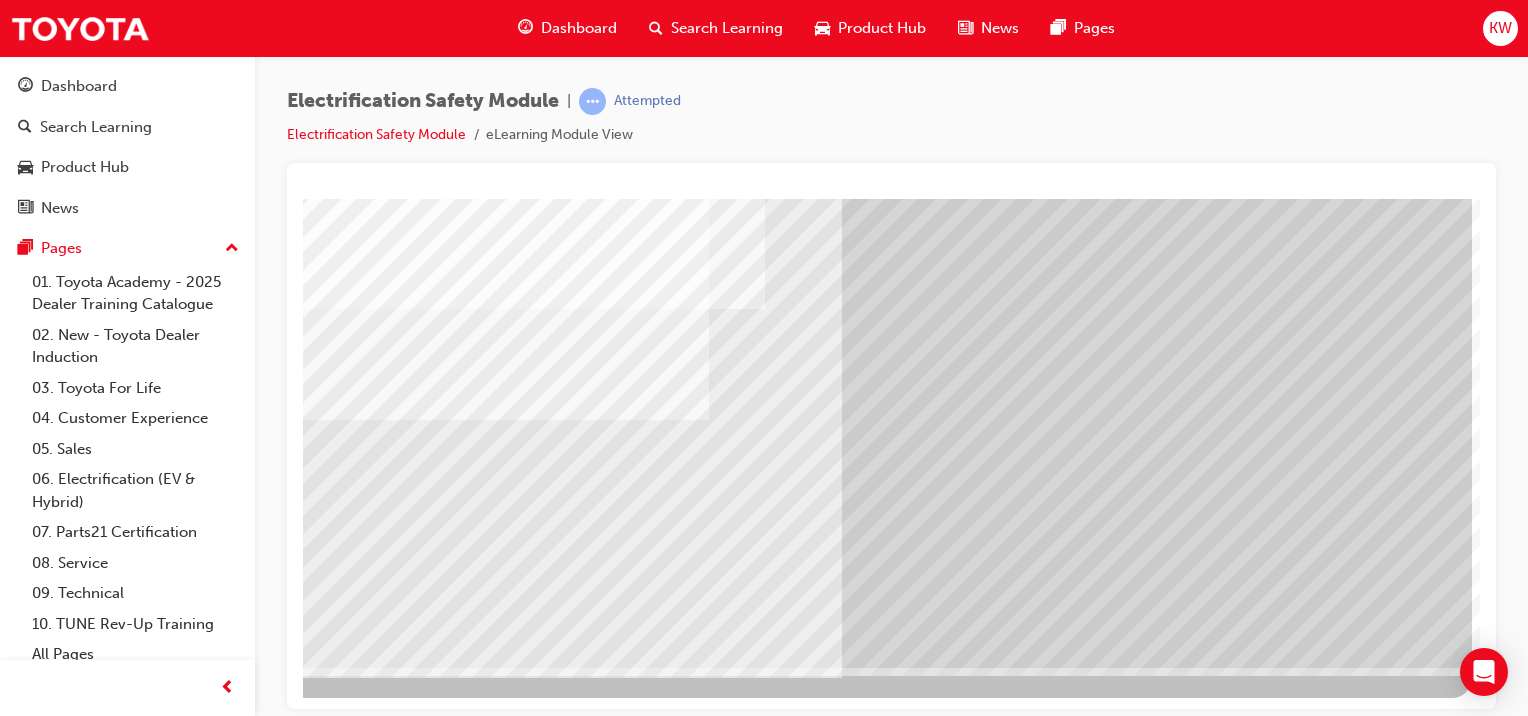 click at bounding box center (175, 2981) 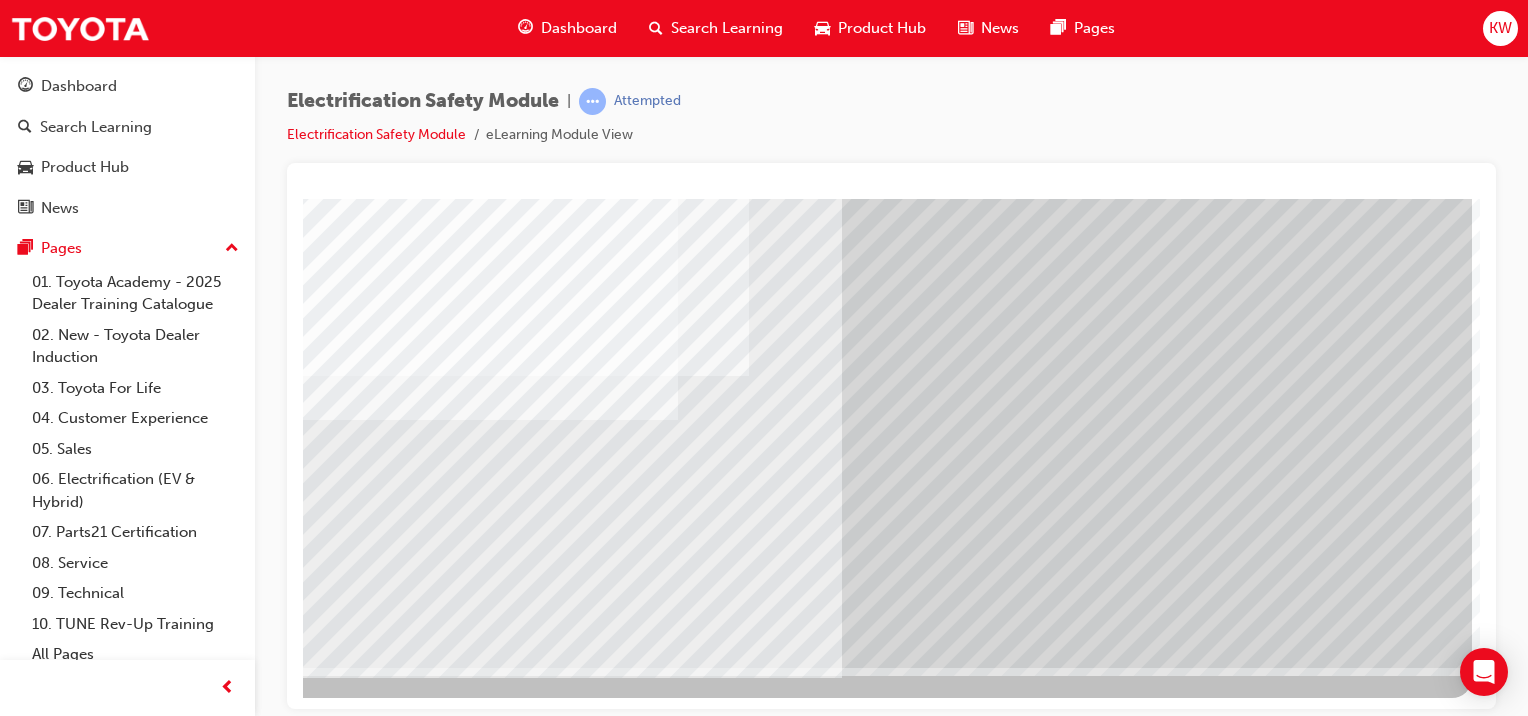 click at bounding box center [175, 2981] 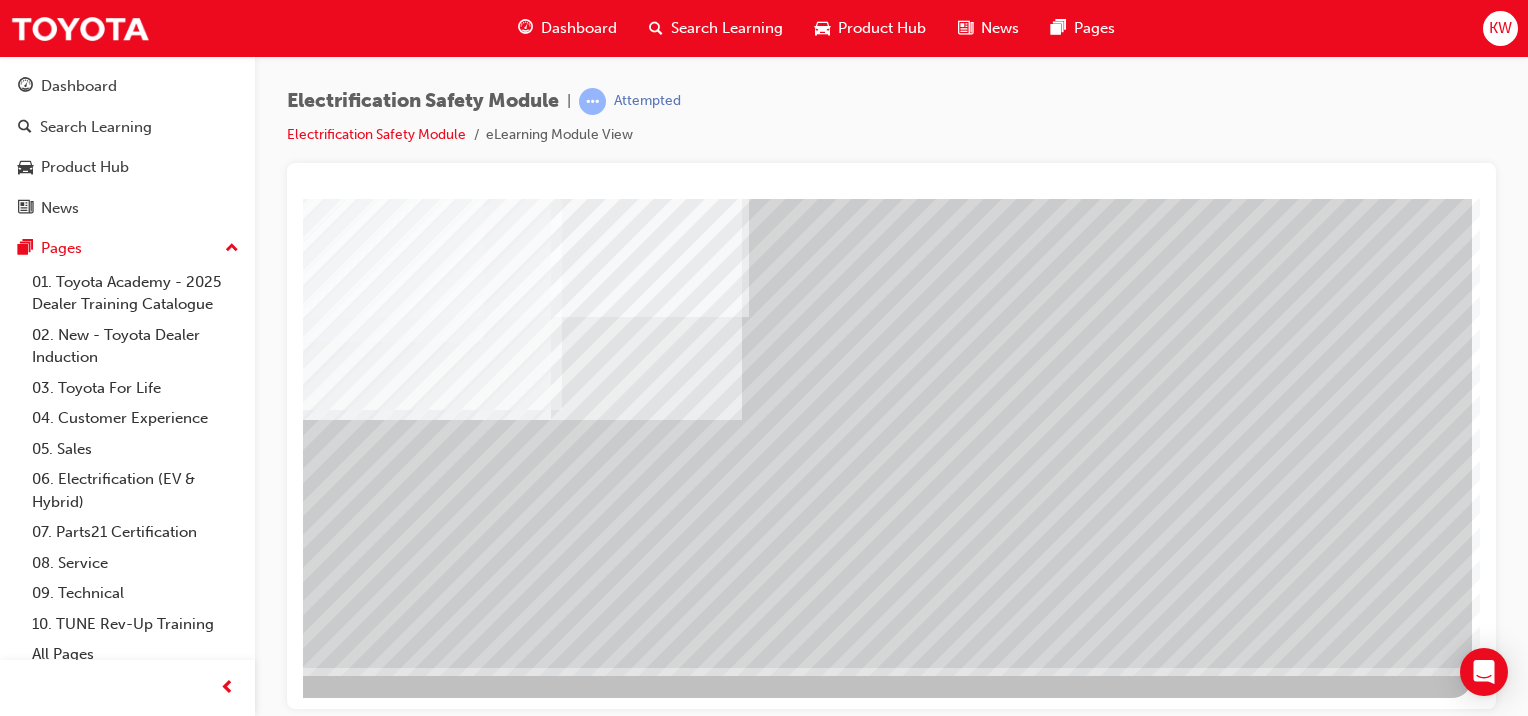 click at bounding box center (175, 2259) 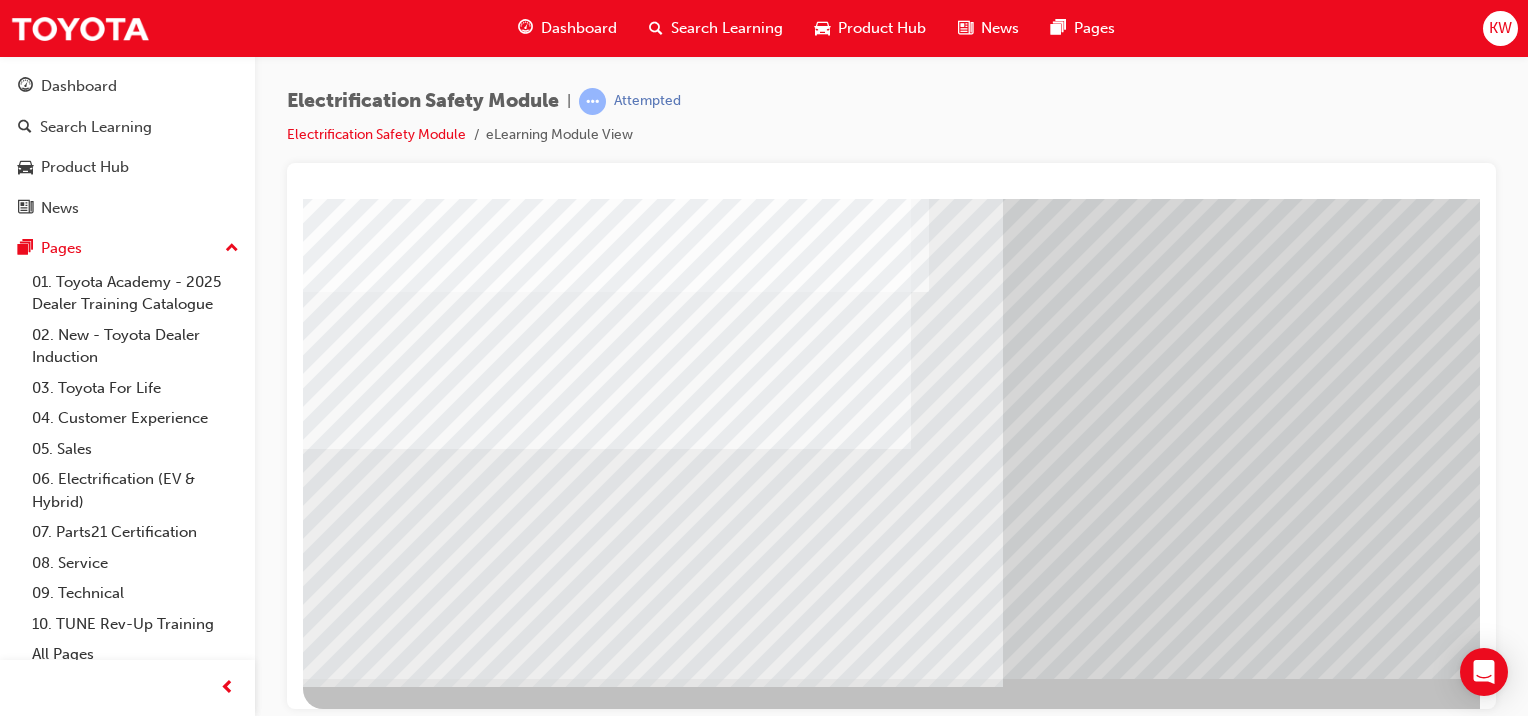 click at bounding box center (323, 5630) 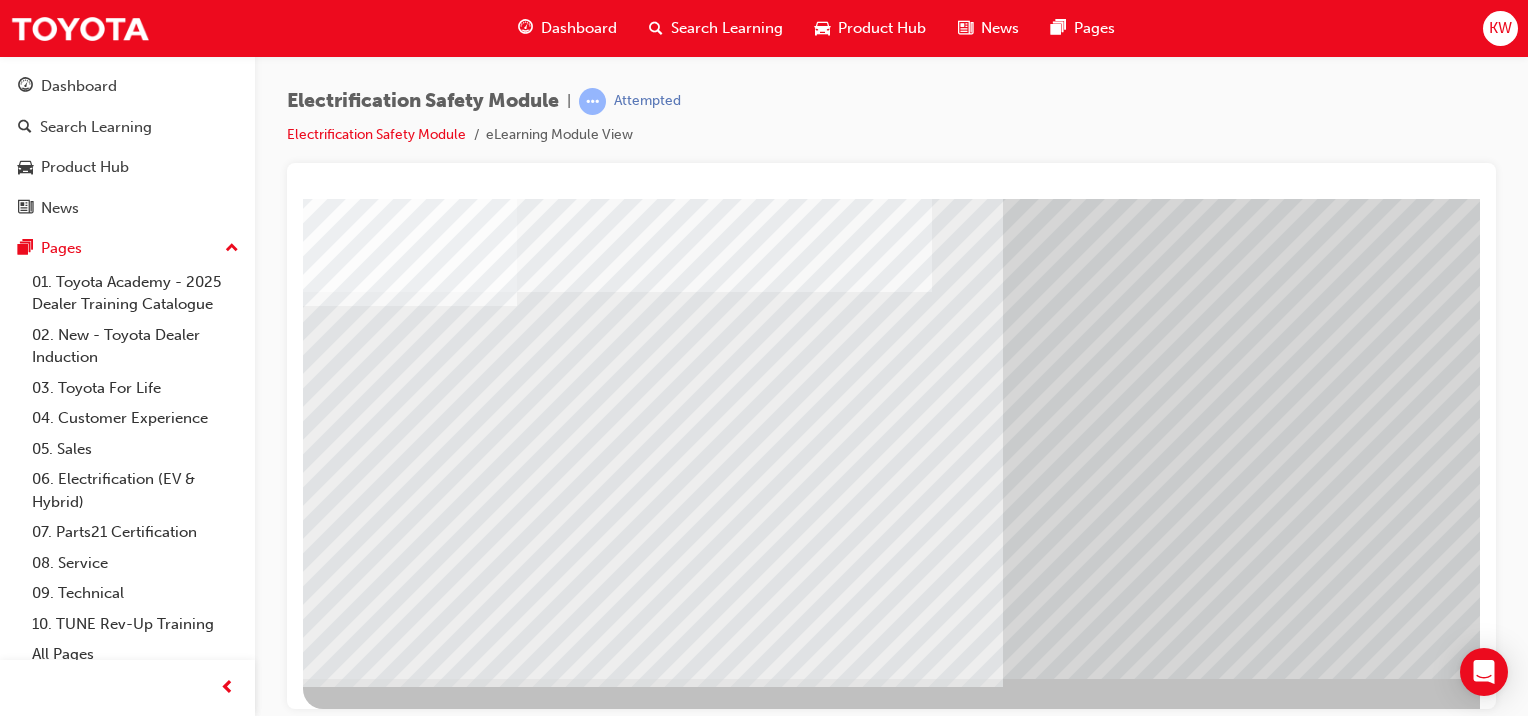 click at bounding box center [323, 5670] 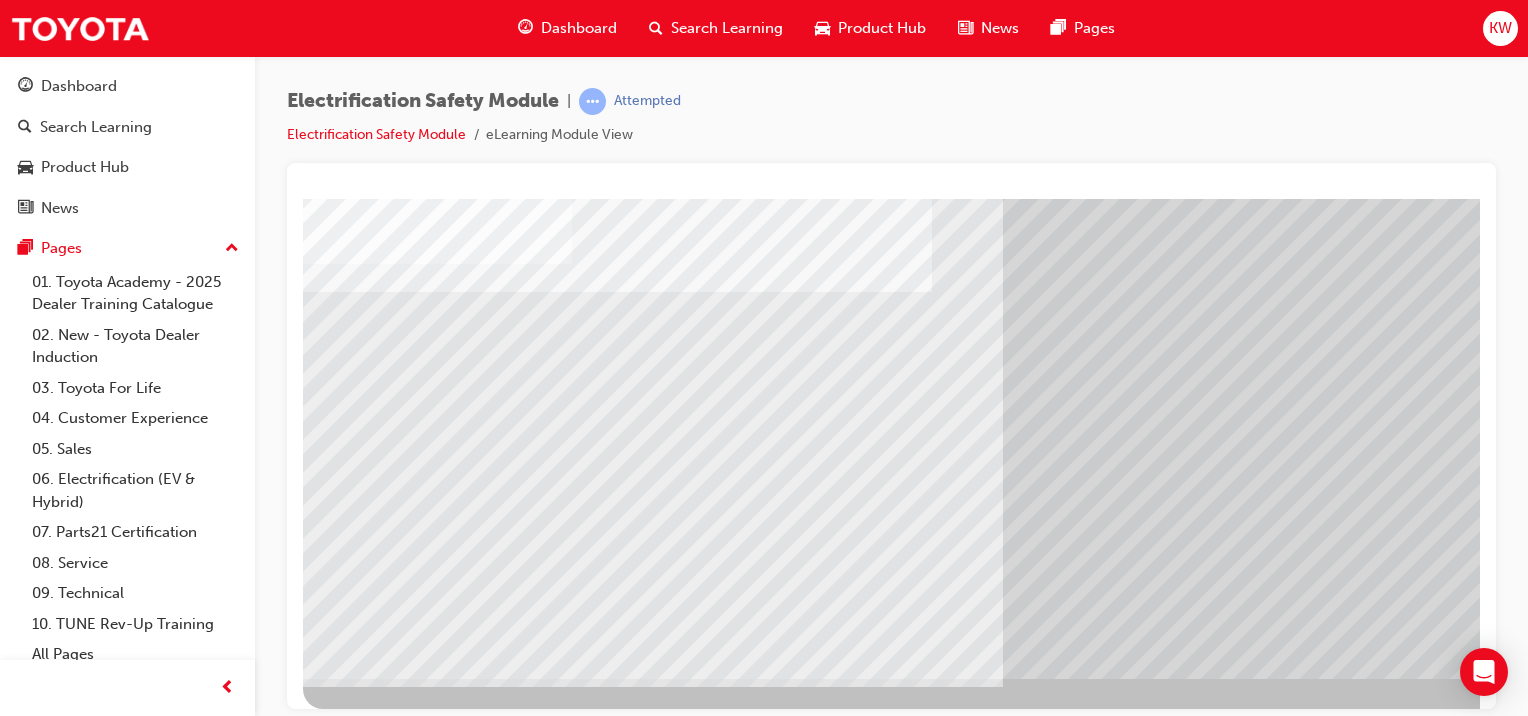 click at bounding box center (323, 5710) 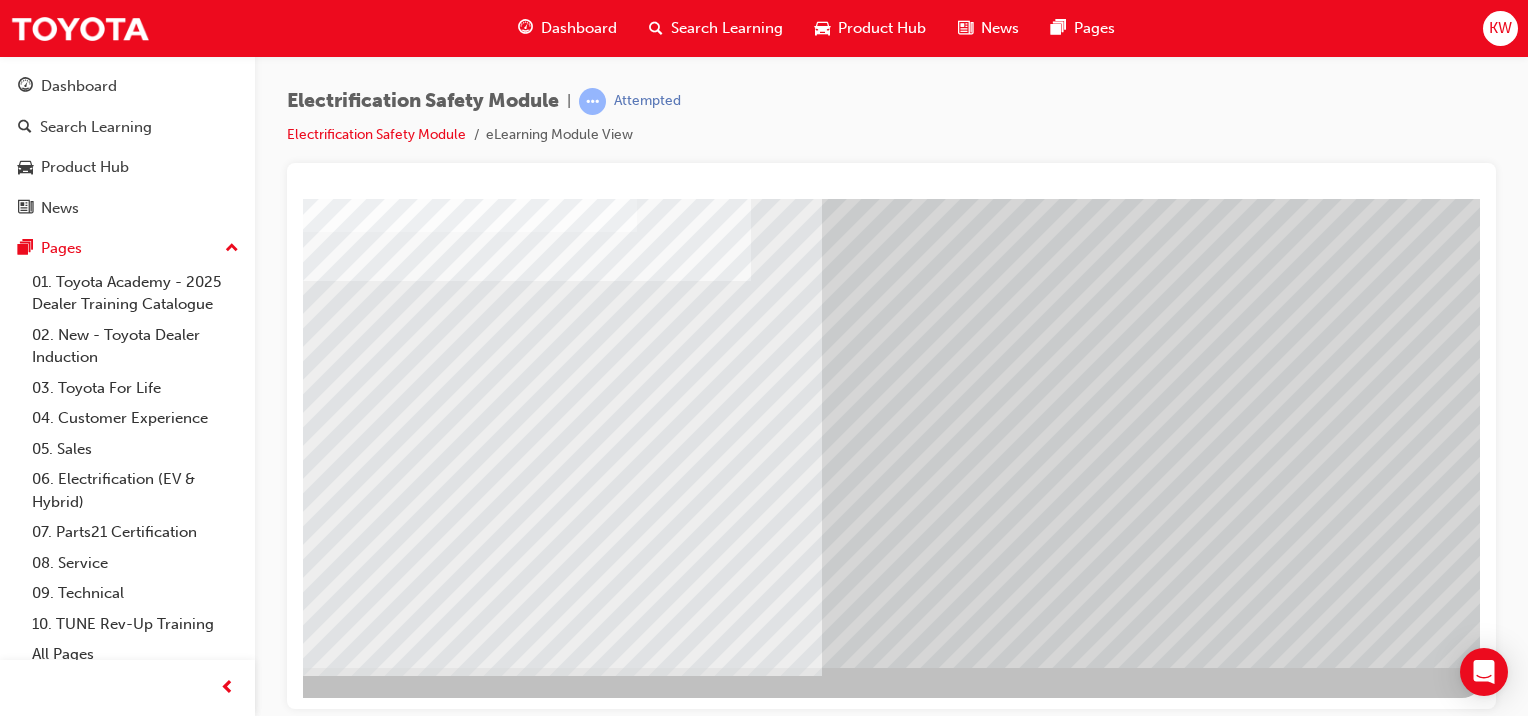 scroll, scrollTop: 251, scrollLeft: 198, axis: both 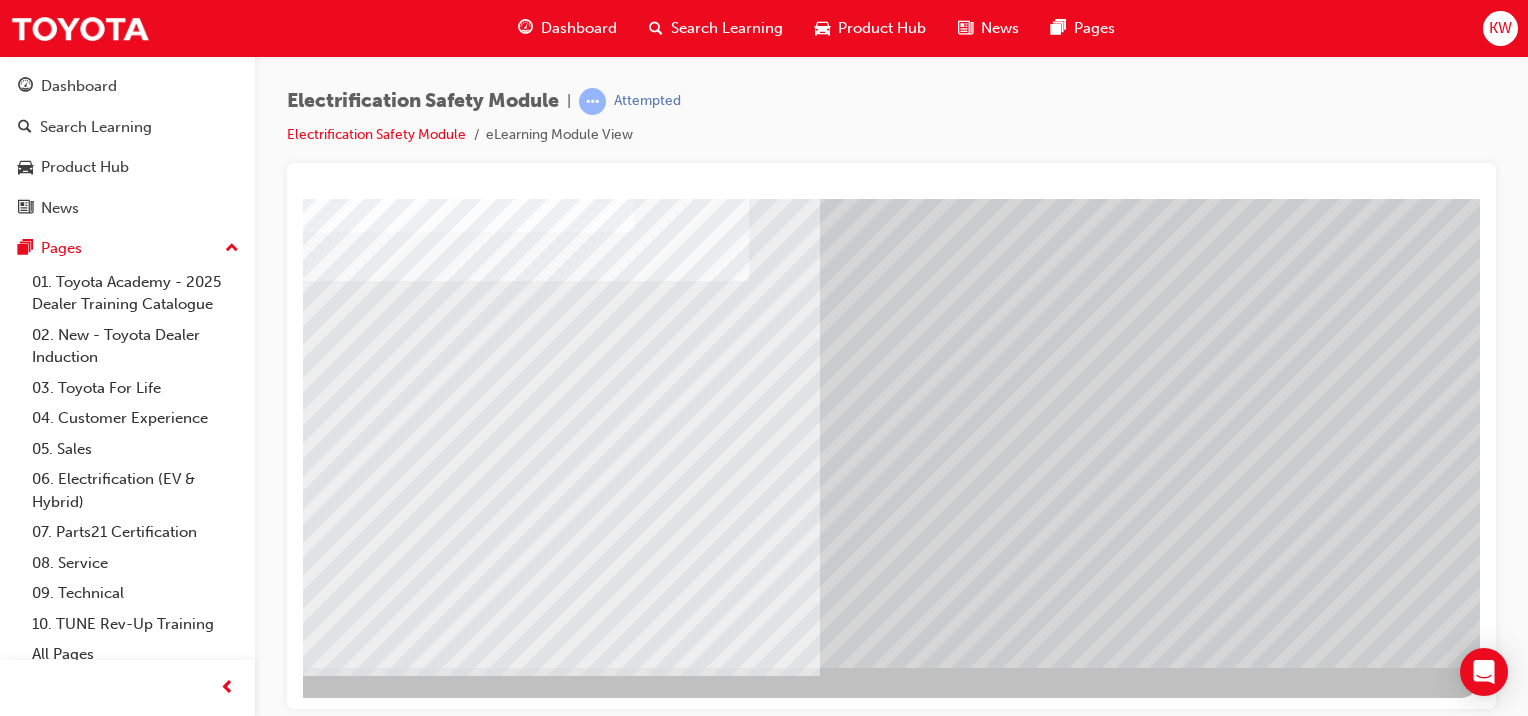 click at bounding box center (183, 5581) 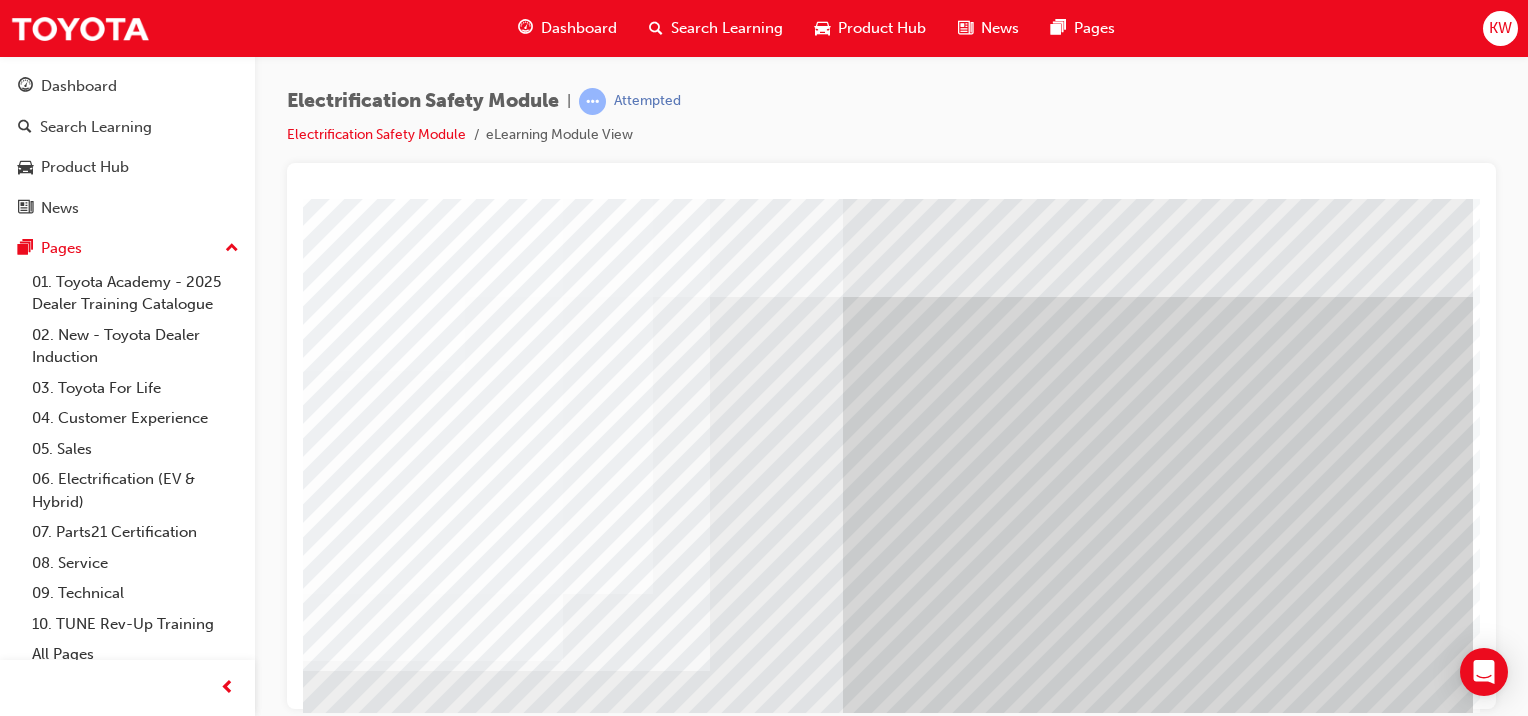 scroll, scrollTop: 0, scrollLeft: 198, axis: horizontal 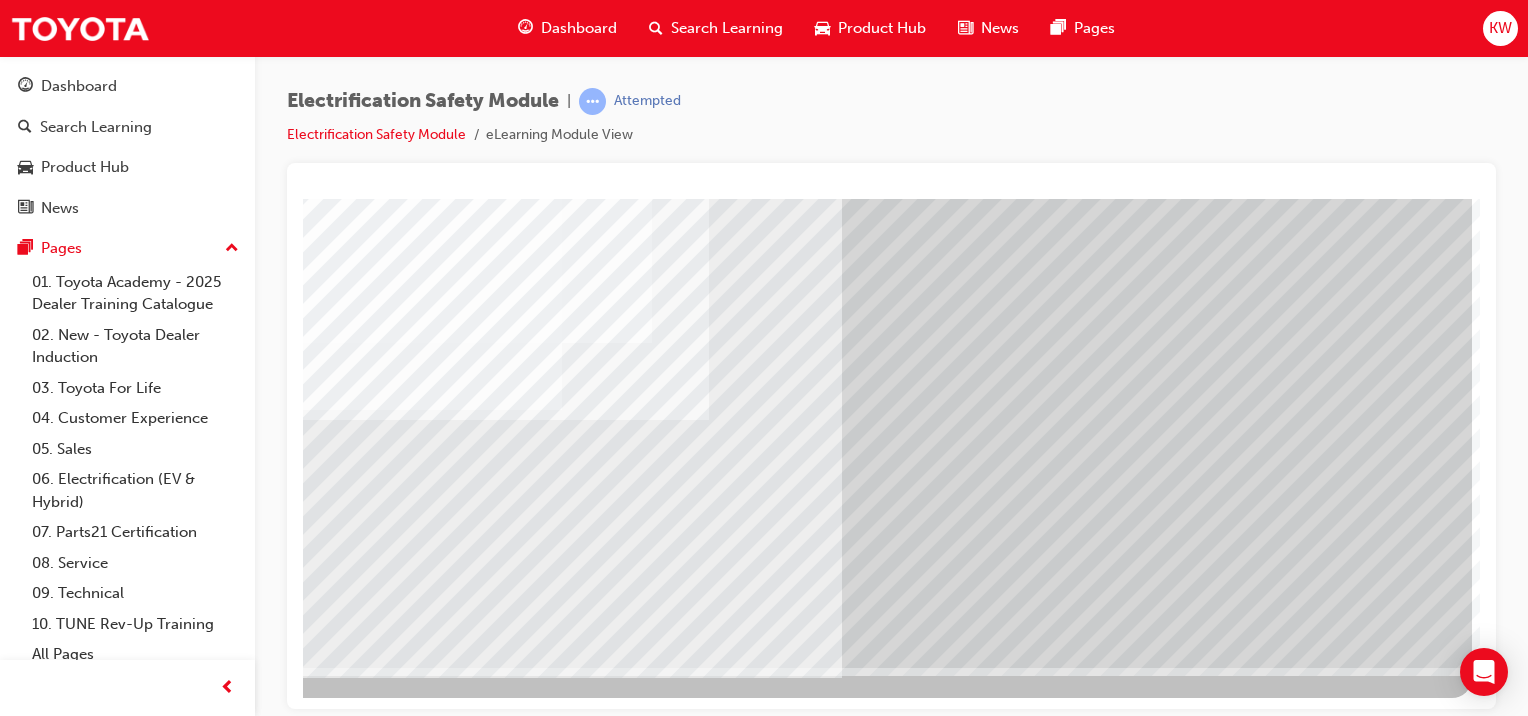 click at bounding box center (175, 2981) 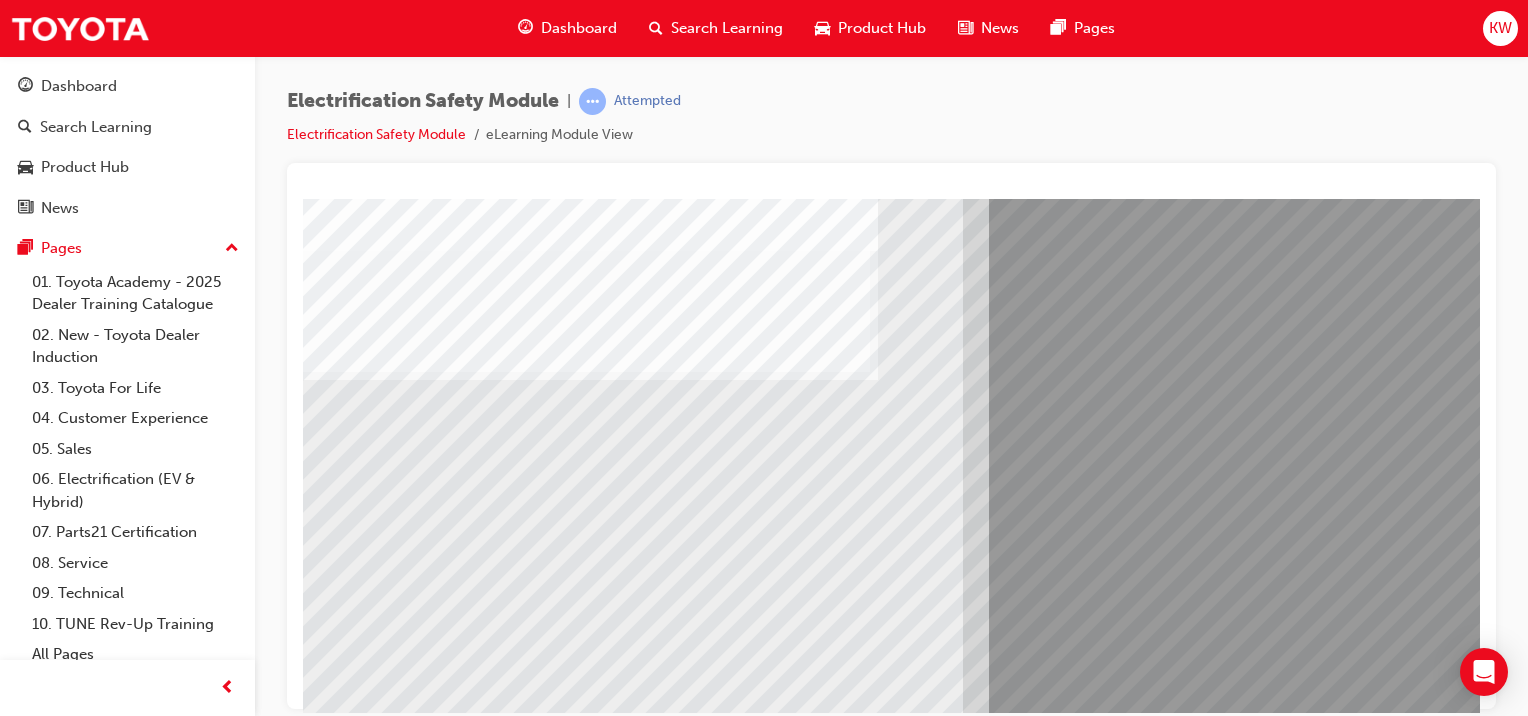click at bounding box center [328, 9094] 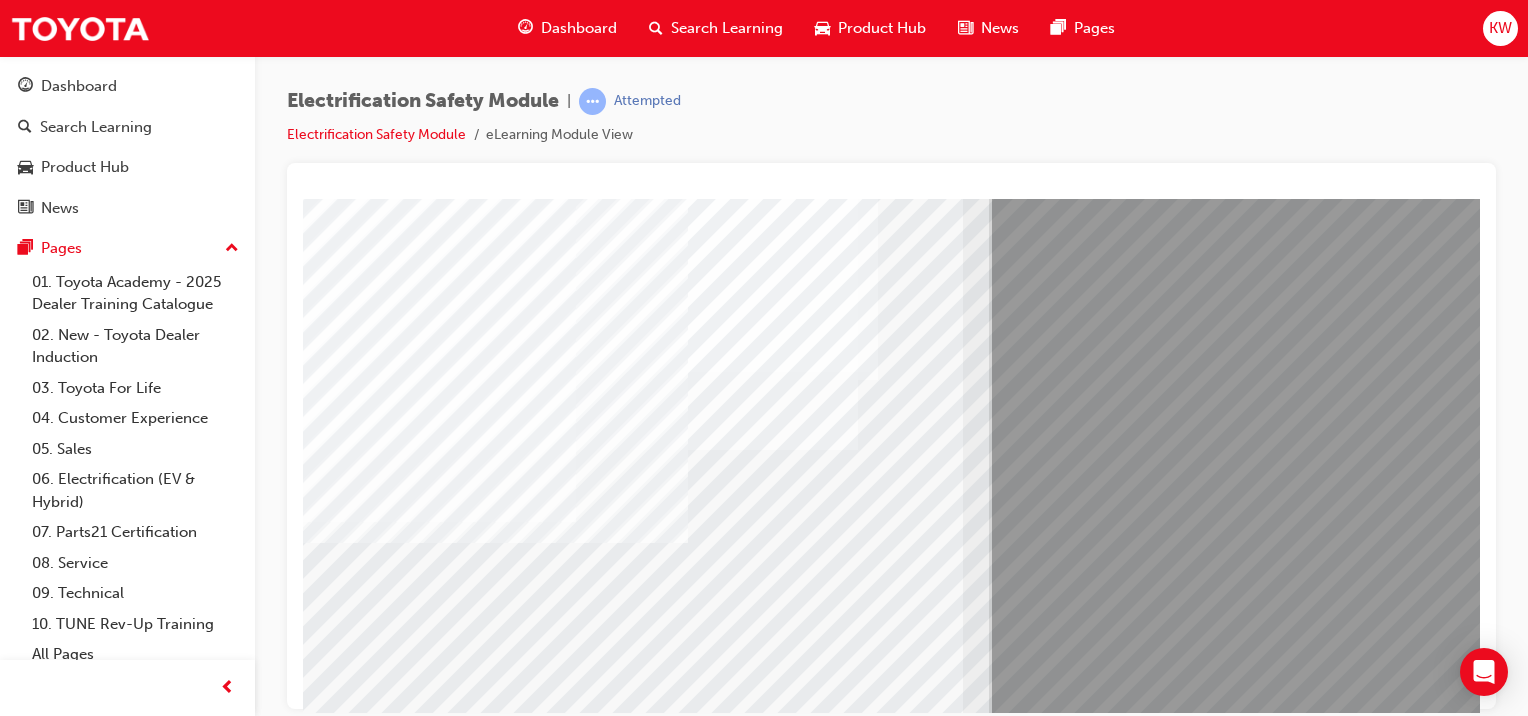 click at bounding box center [328, 9262] 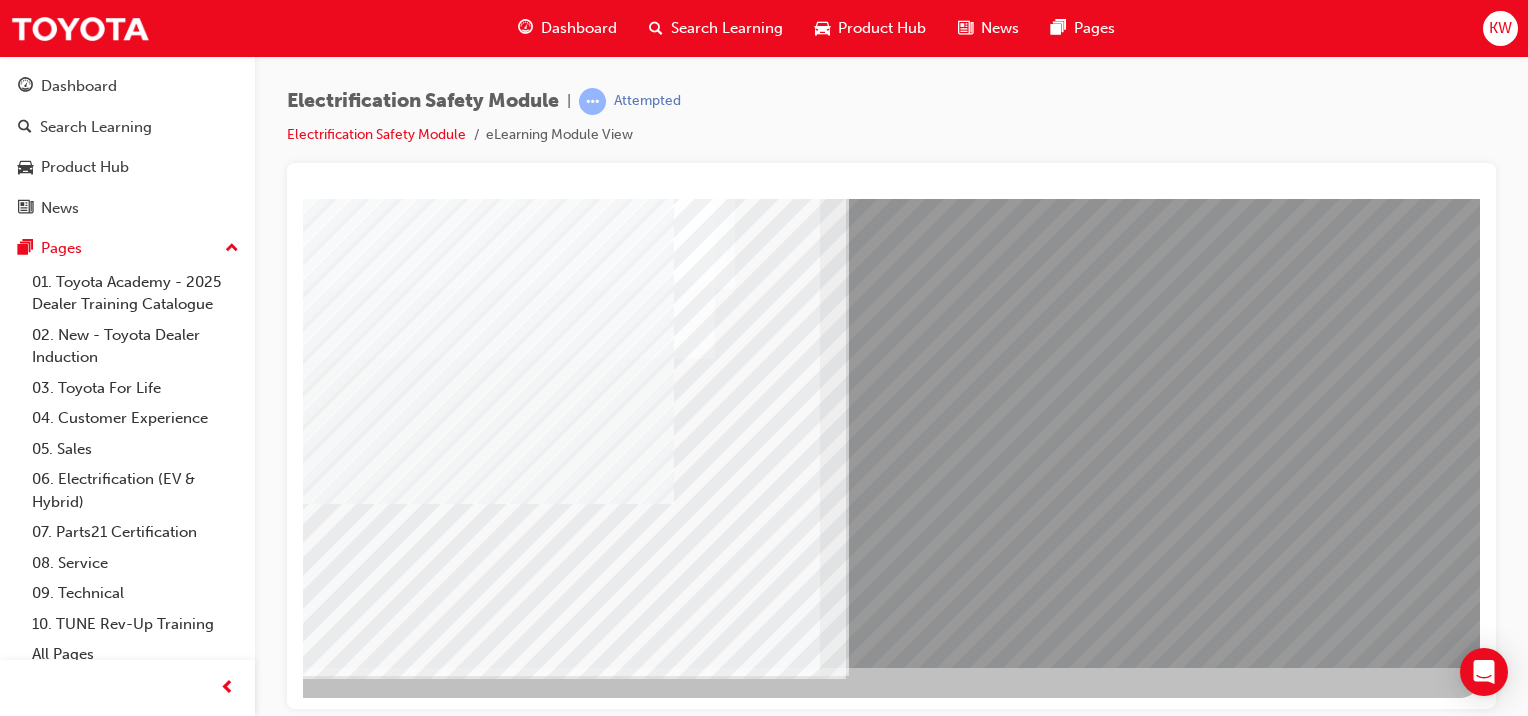 click at bounding box center [183, 8920] 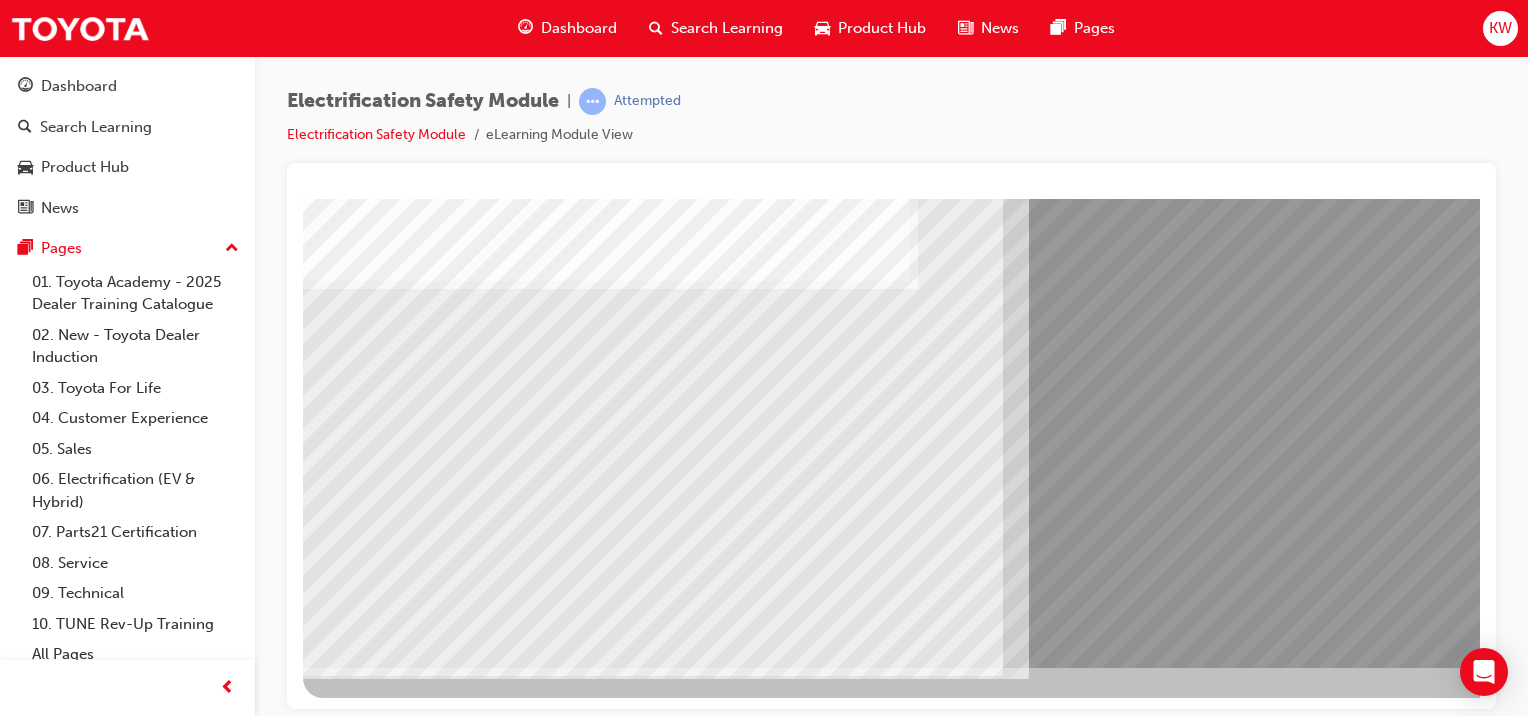 click at bounding box center [368, 10465] 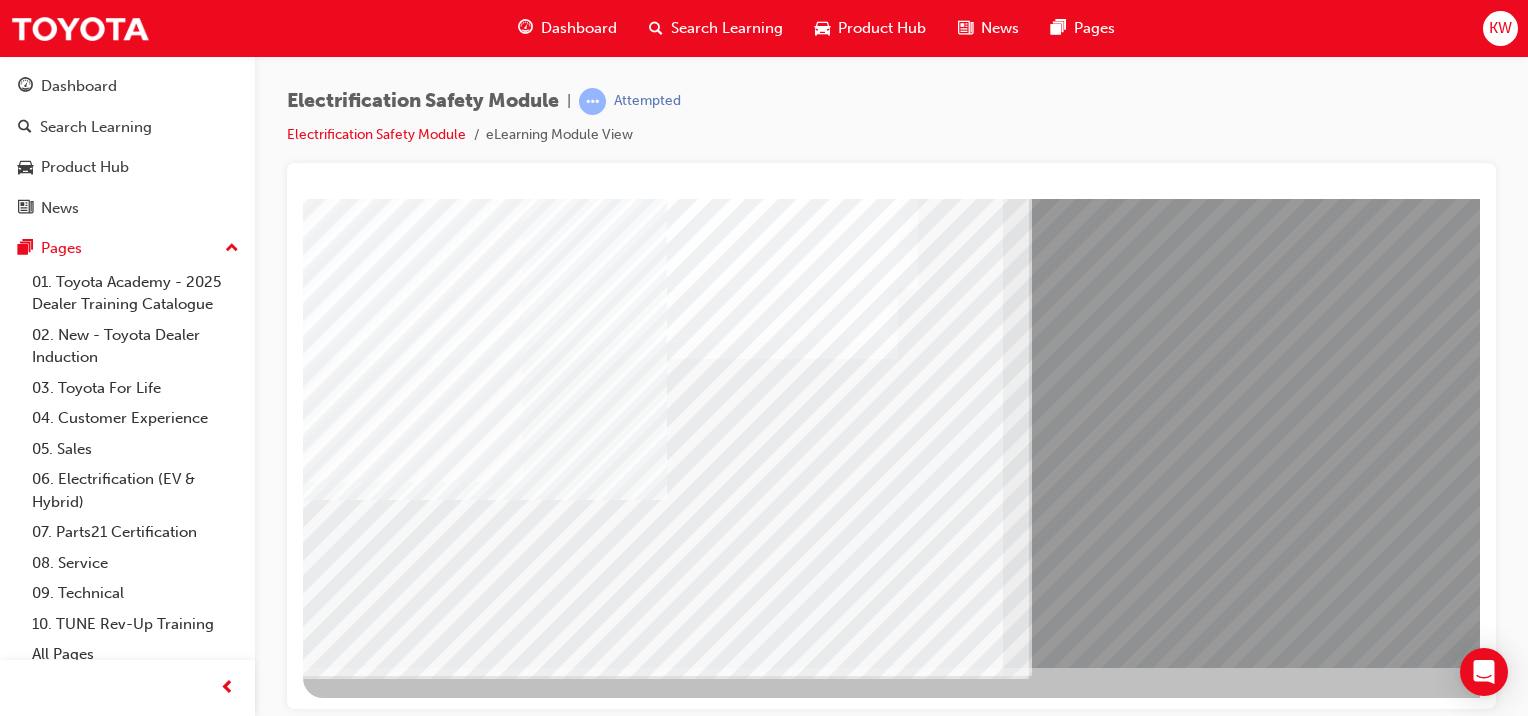 click at bounding box center [368, 10819] 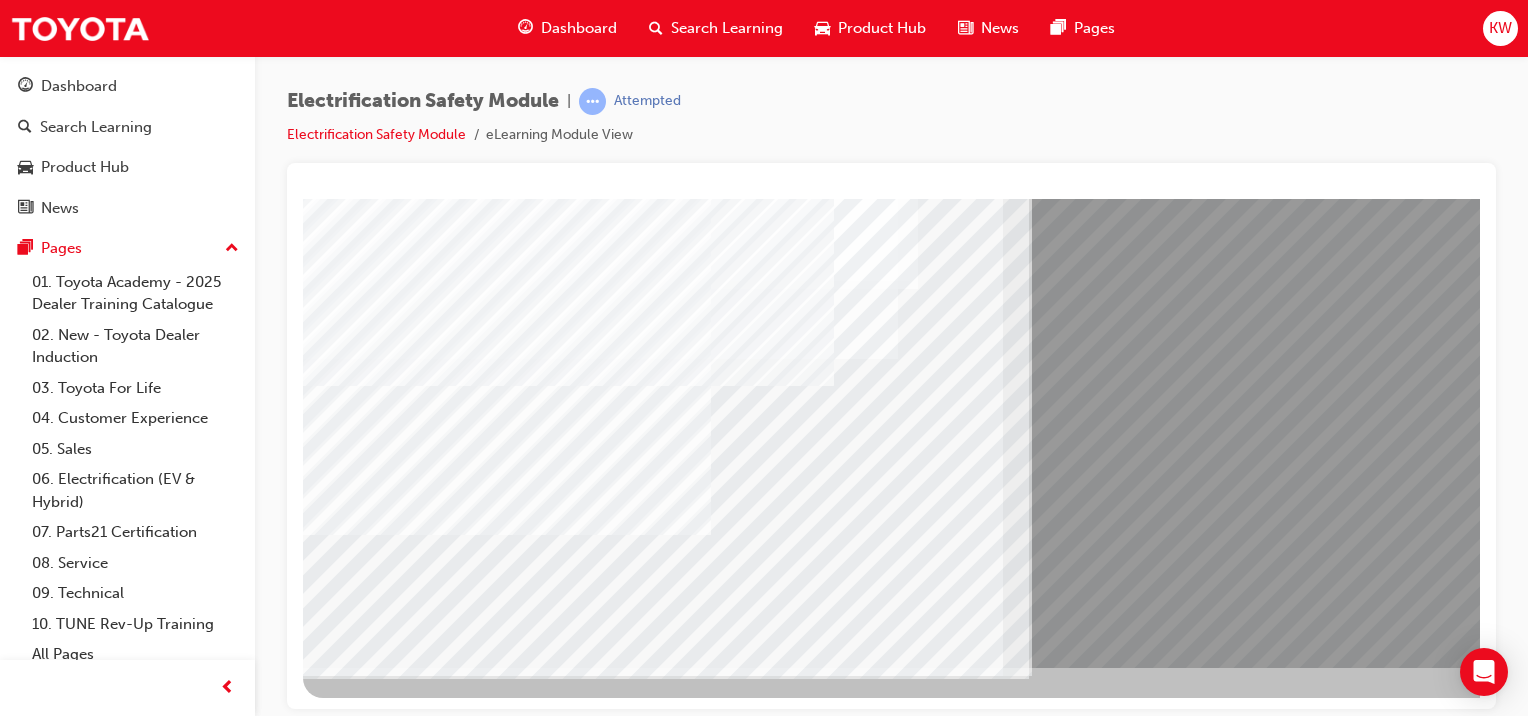 click at bounding box center (368, 10595) 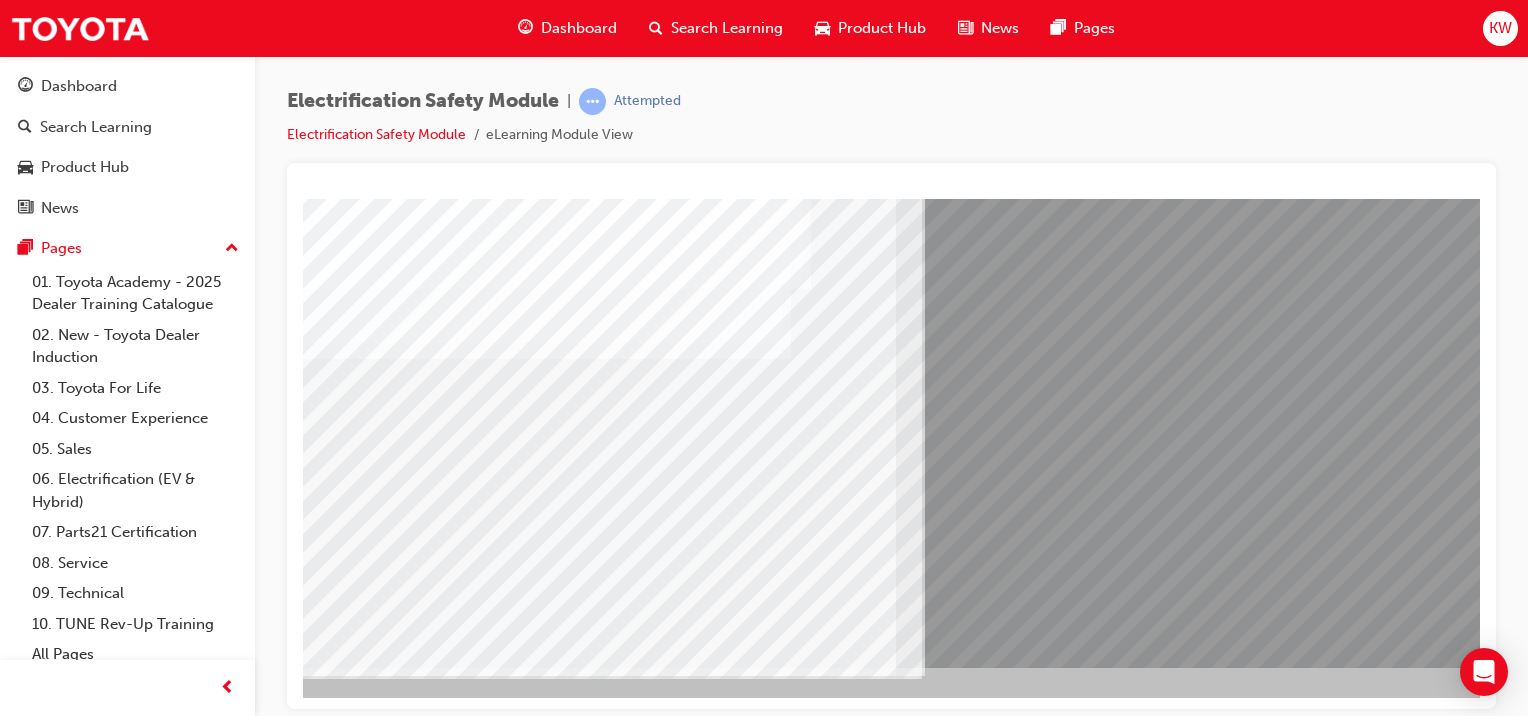 scroll, scrollTop: 251, scrollLeft: 198, axis: both 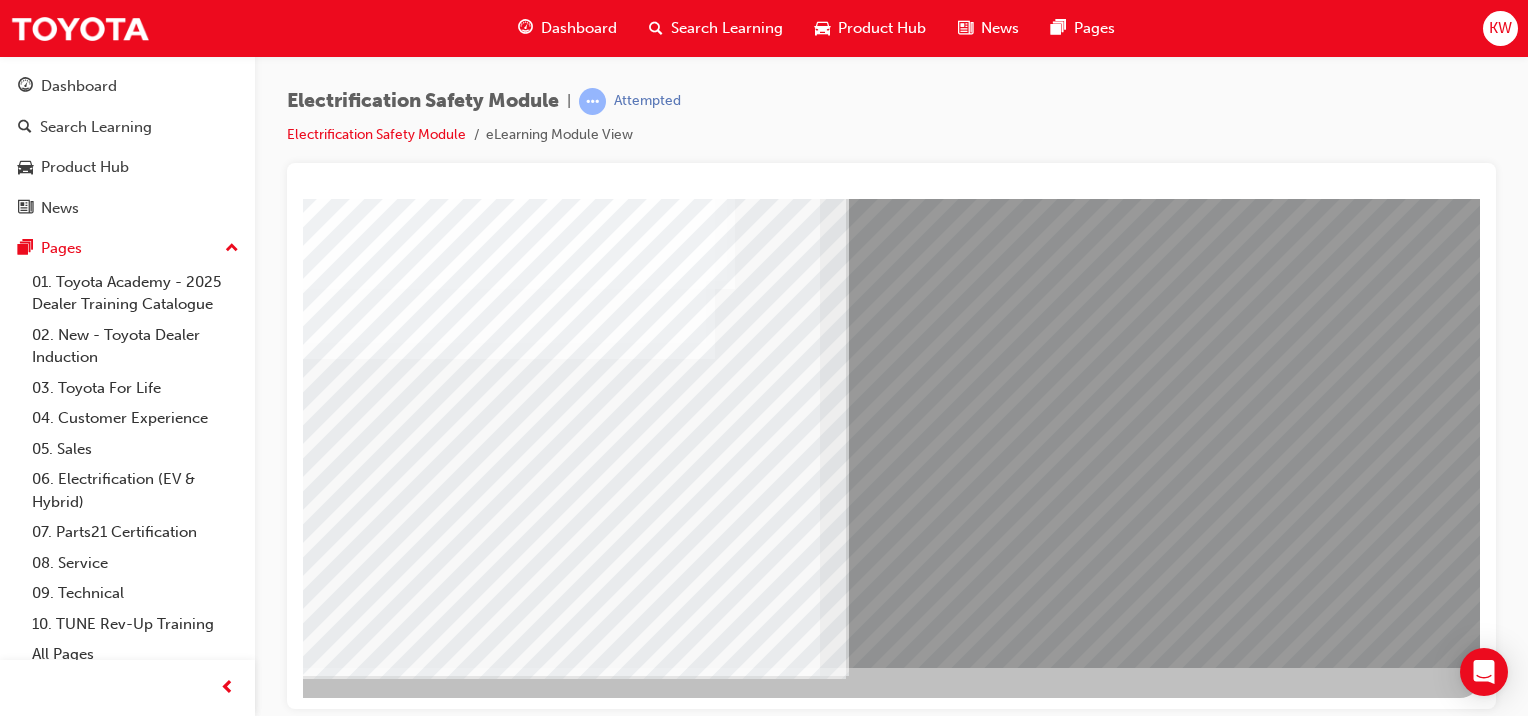 click at bounding box center (183, 10382) 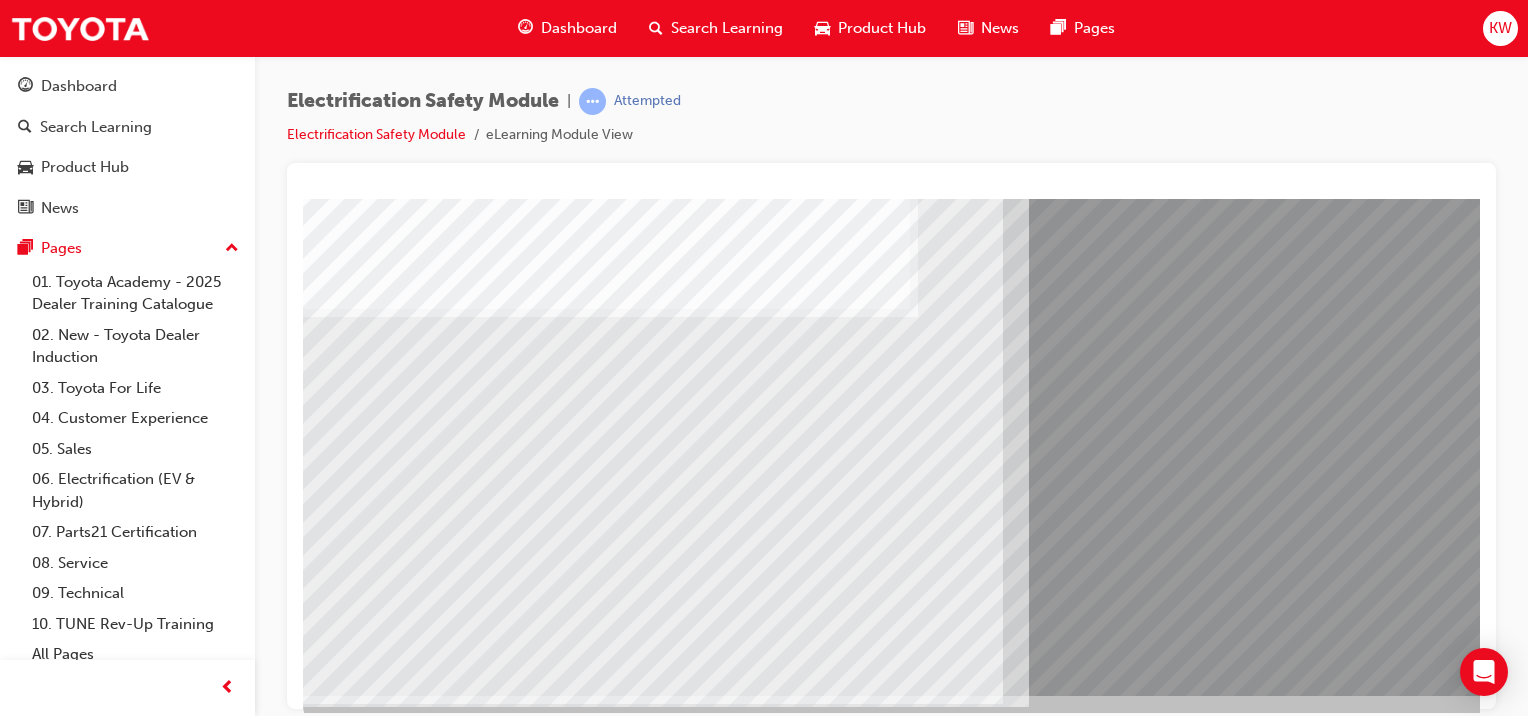 scroll, scrollTop: 251, scrollLeft: 0, axis: vertical 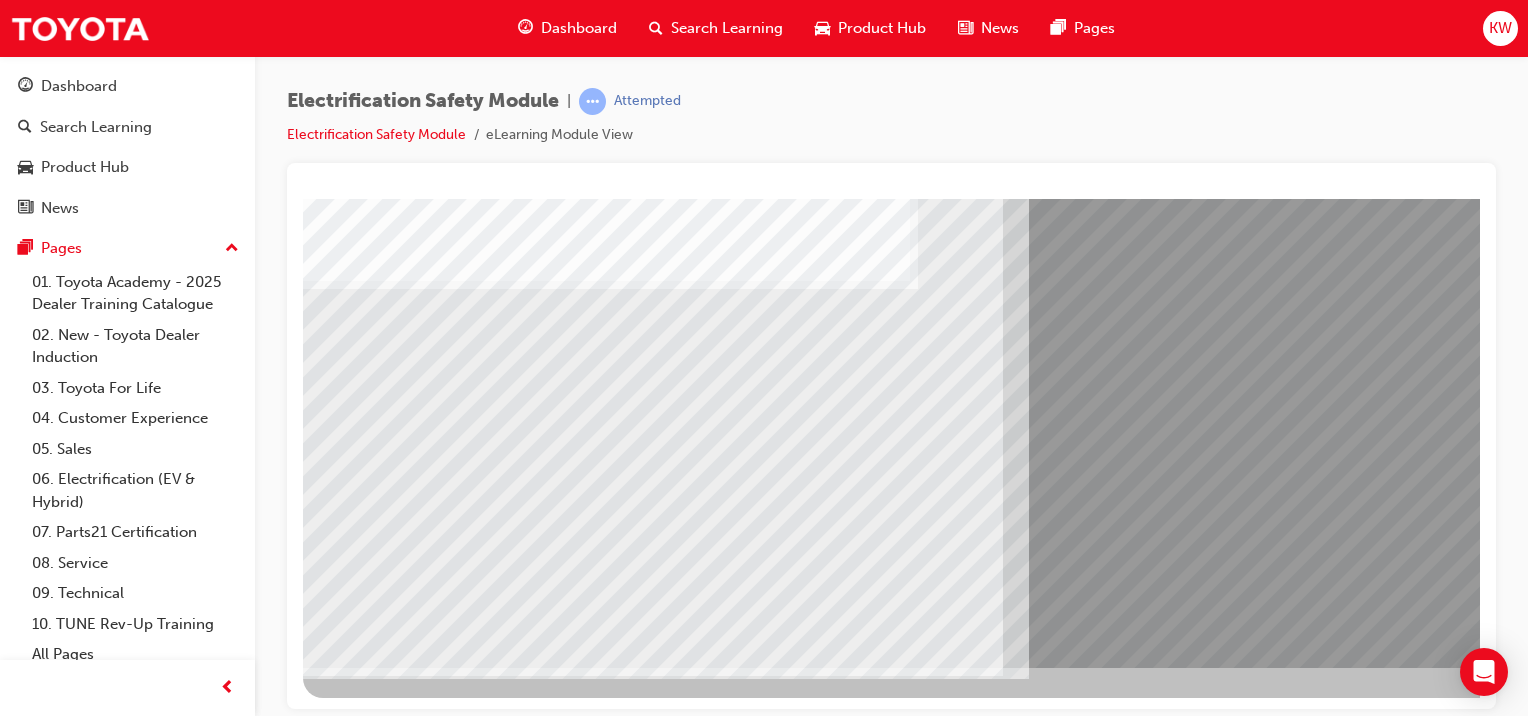 click at bounding box center [649, 1783] 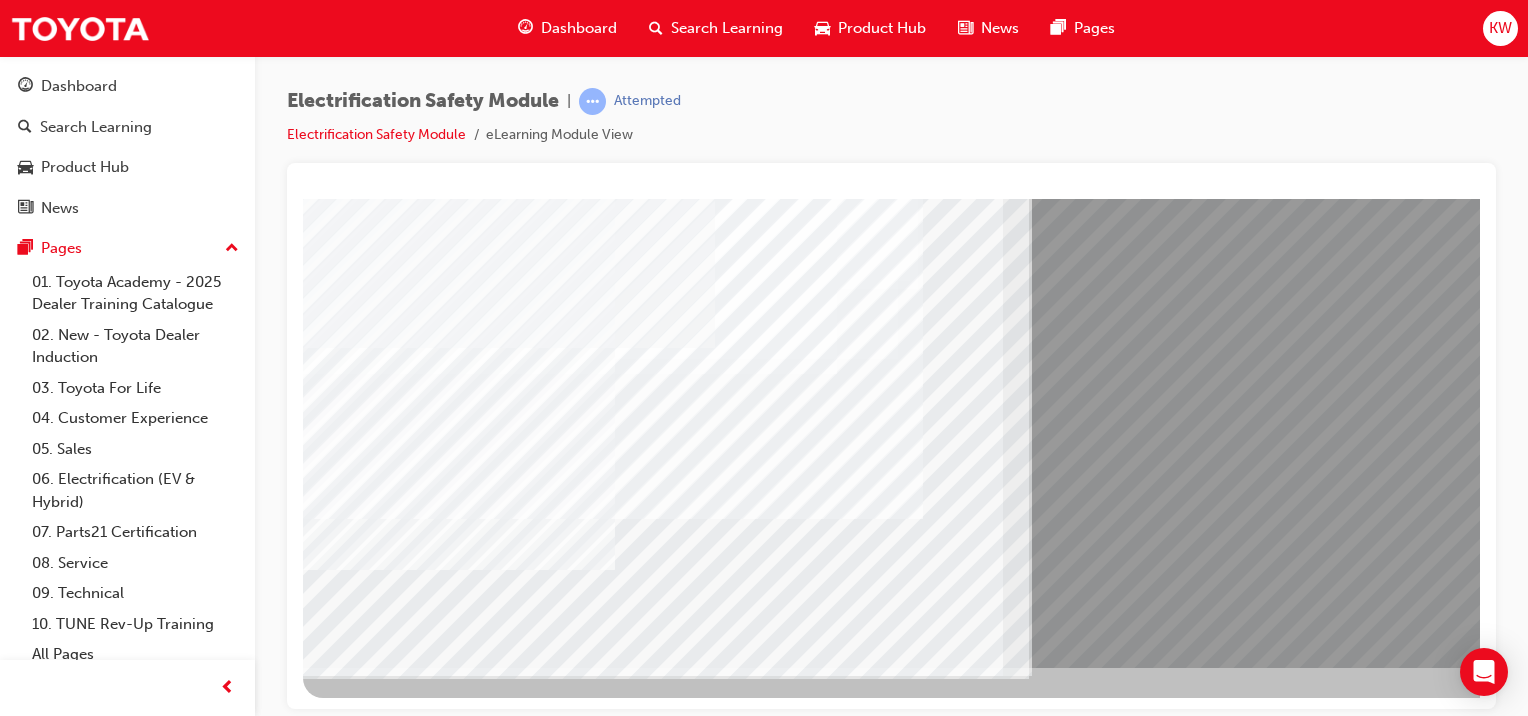 click at bounding box center [368, 13057] 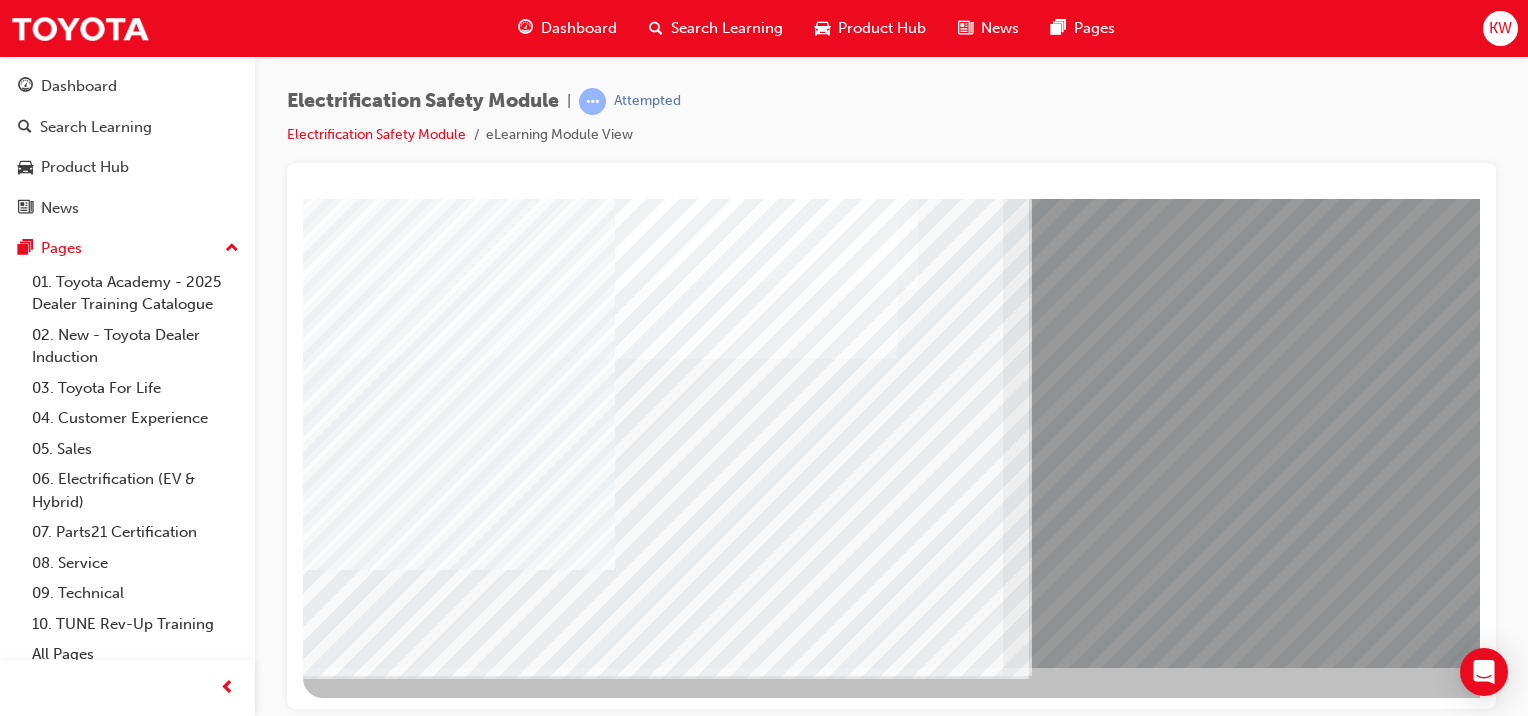 drag, startPoint x: 715, startPoint y: 506, endPoint x: 860, endPoint y: 495, distance: 145.41664 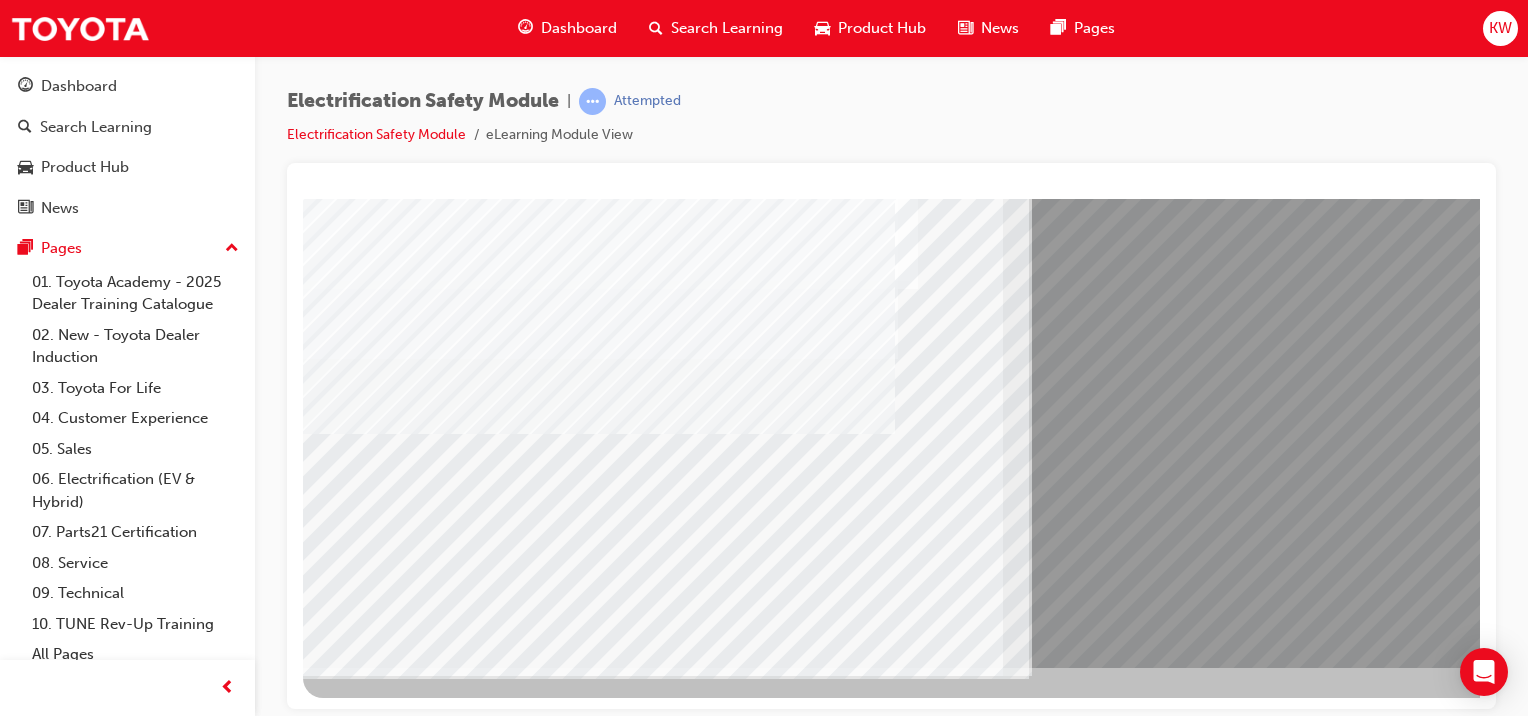 click at bounding box center [368, 13733] 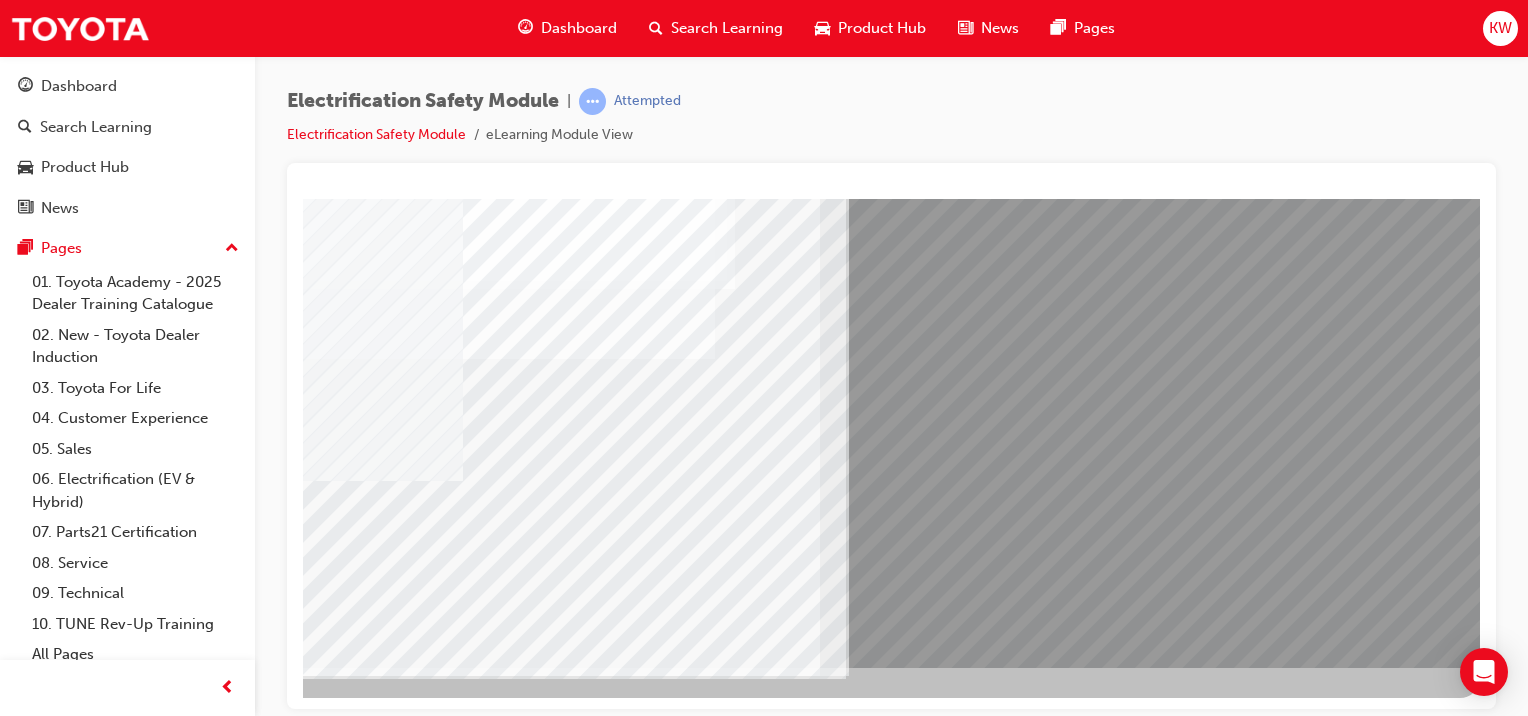 scroll, scrollTop: 251, scrollLeft: 198, axis: both 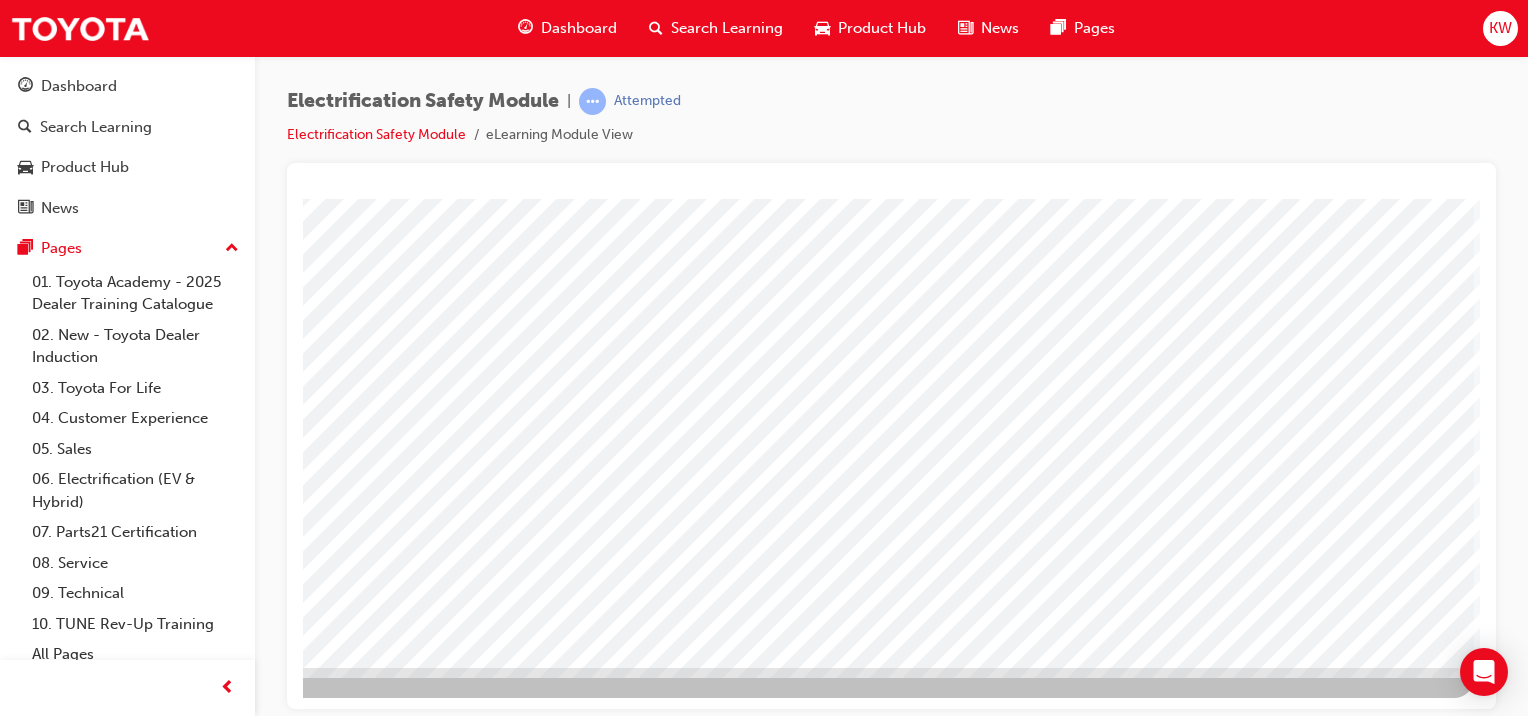 click at bounding box center [177, 3453] 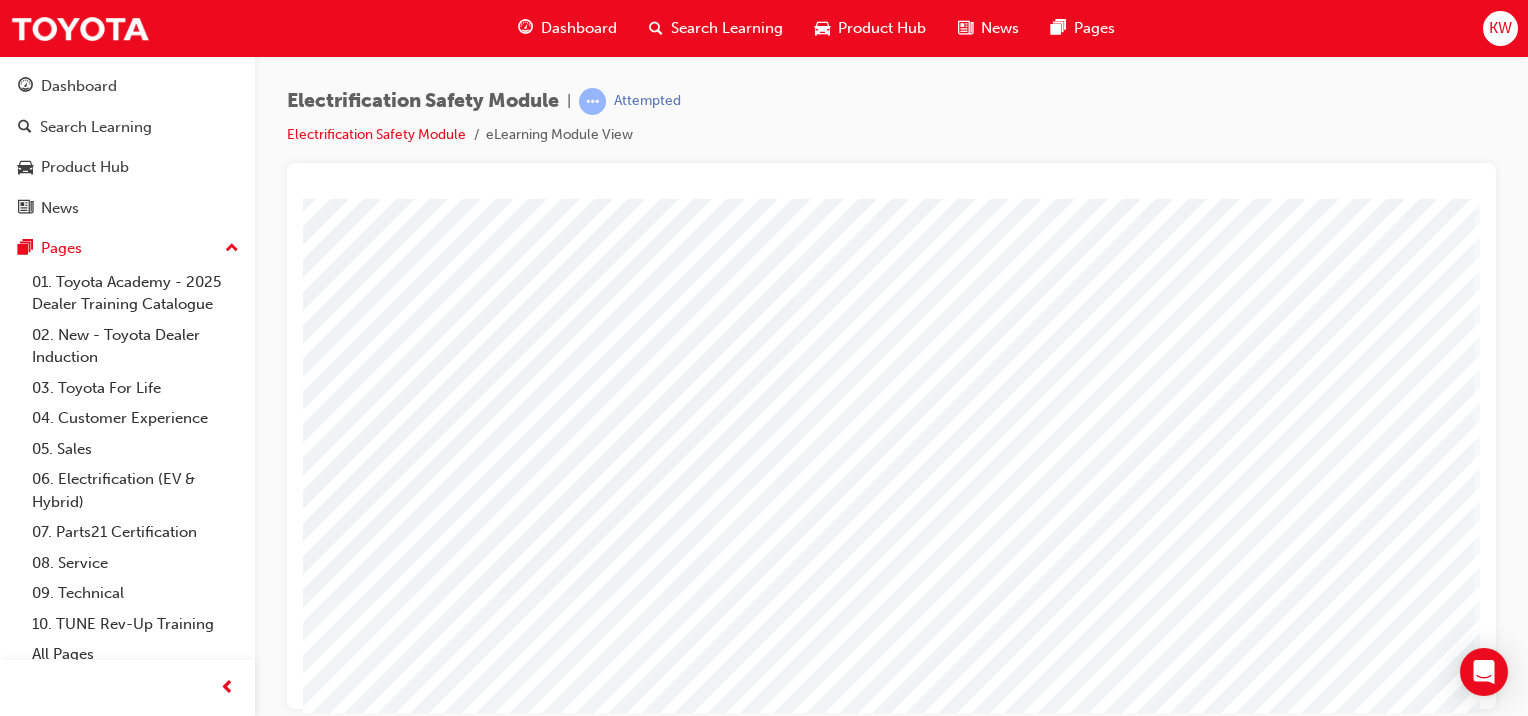 scroll, scrollTop: 80, scrollLeft: 198, axis: both 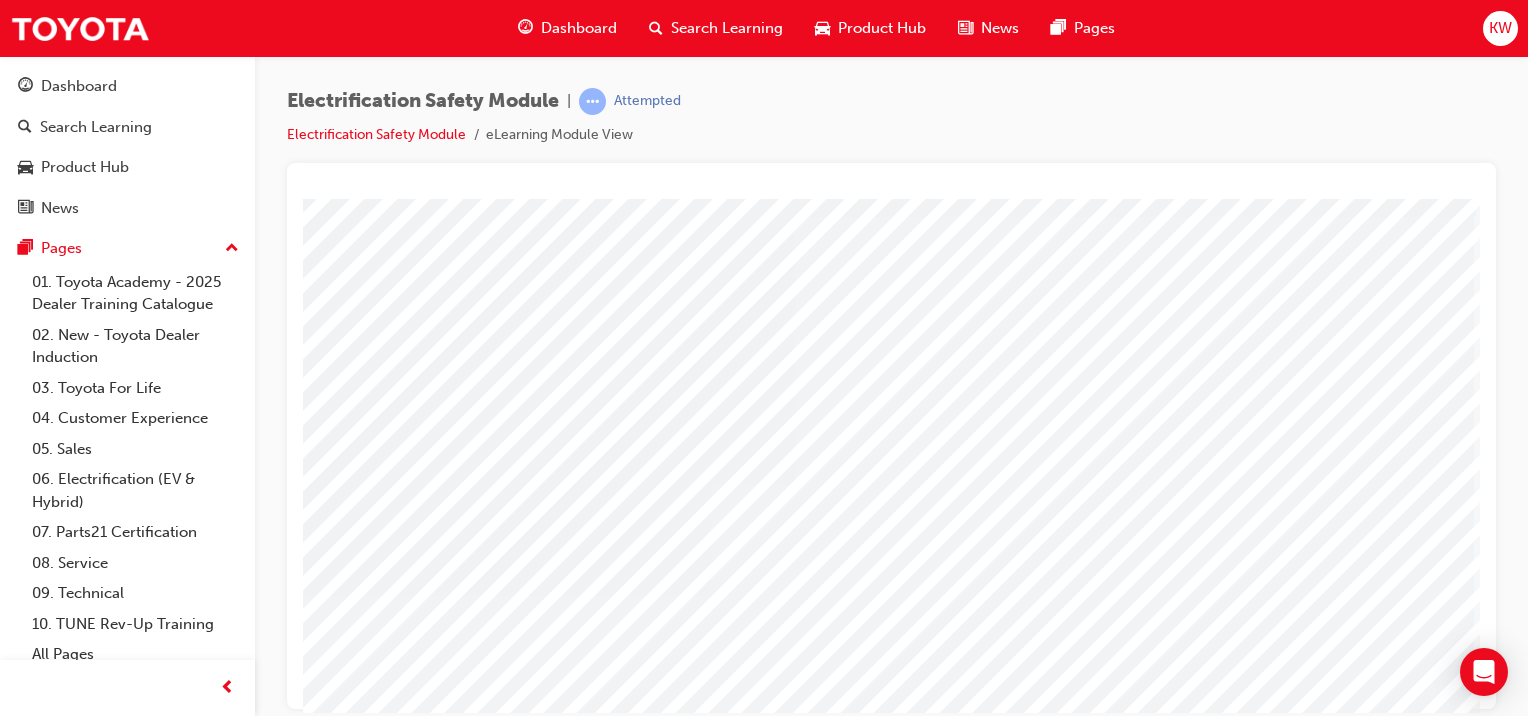 click at bounding box center [143, 3889] 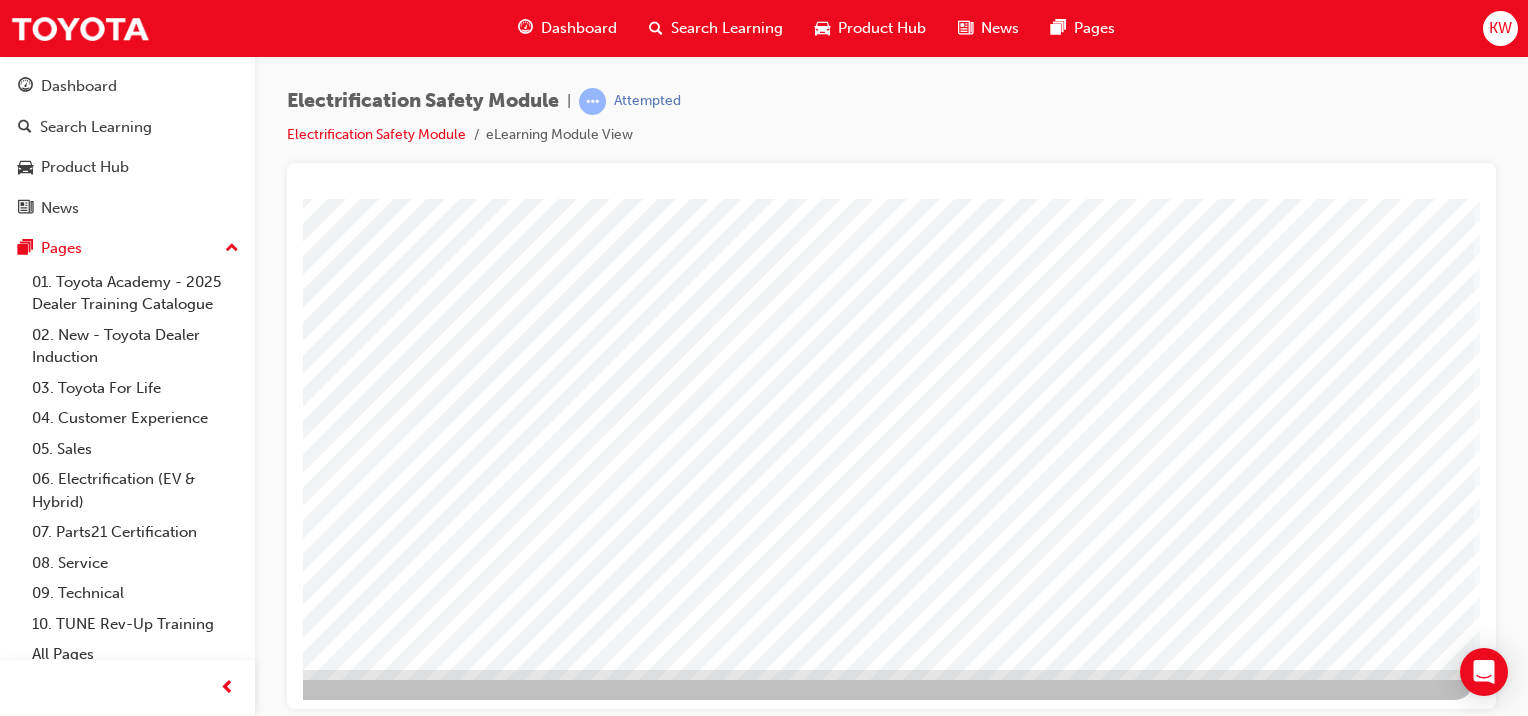 scroll, scrollTop: 251, scrollLeft: 198, axis: both 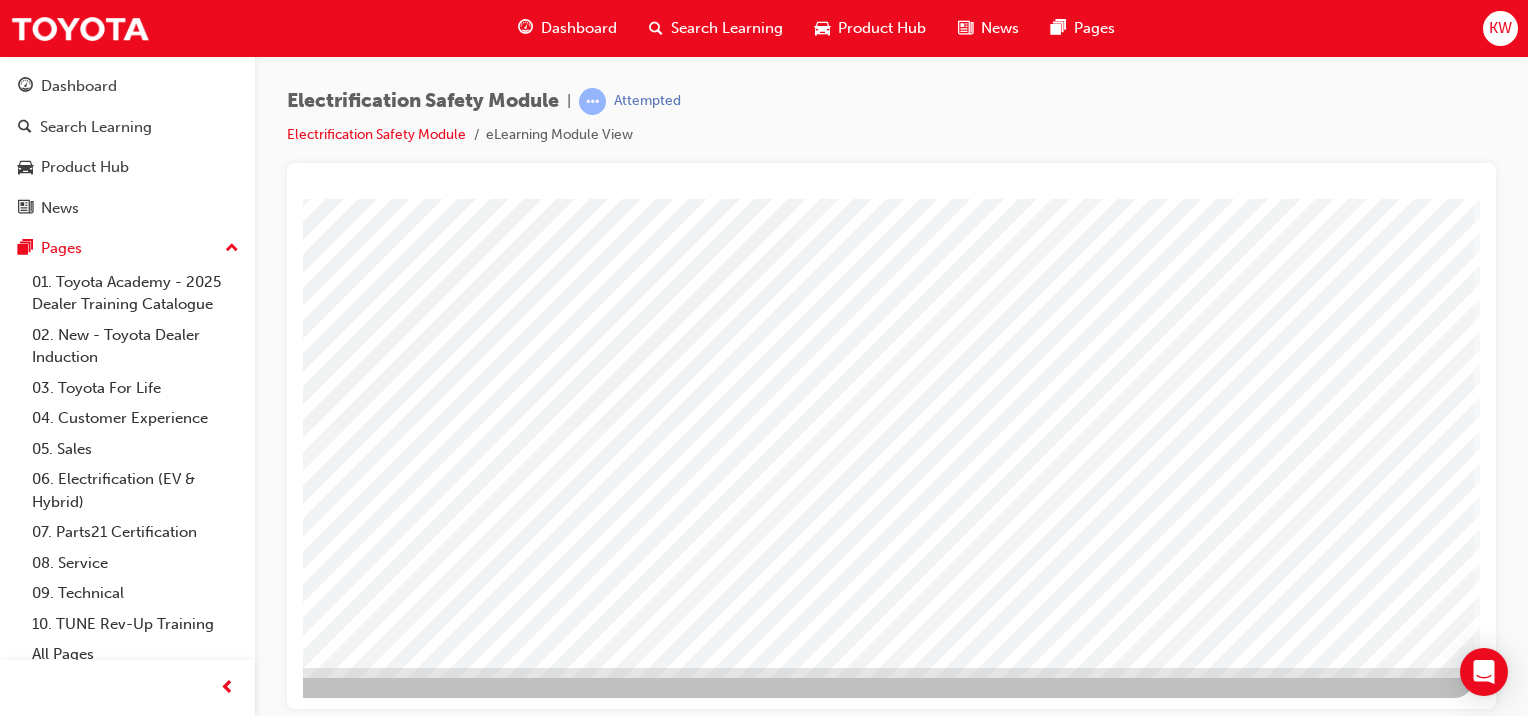 click at bounding box center [177, 2733] 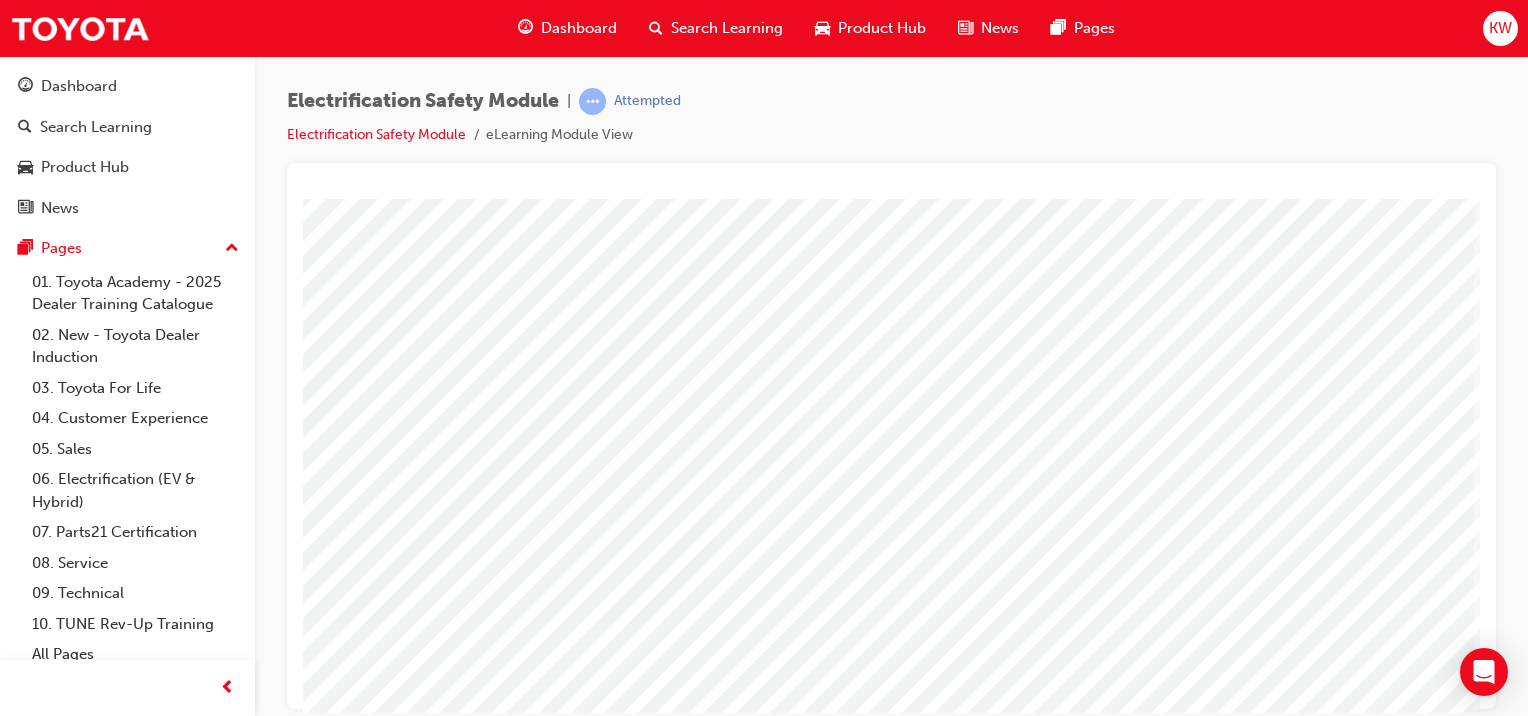 scroll, scrollTop: 51, scrollLeft: 198, axis: both 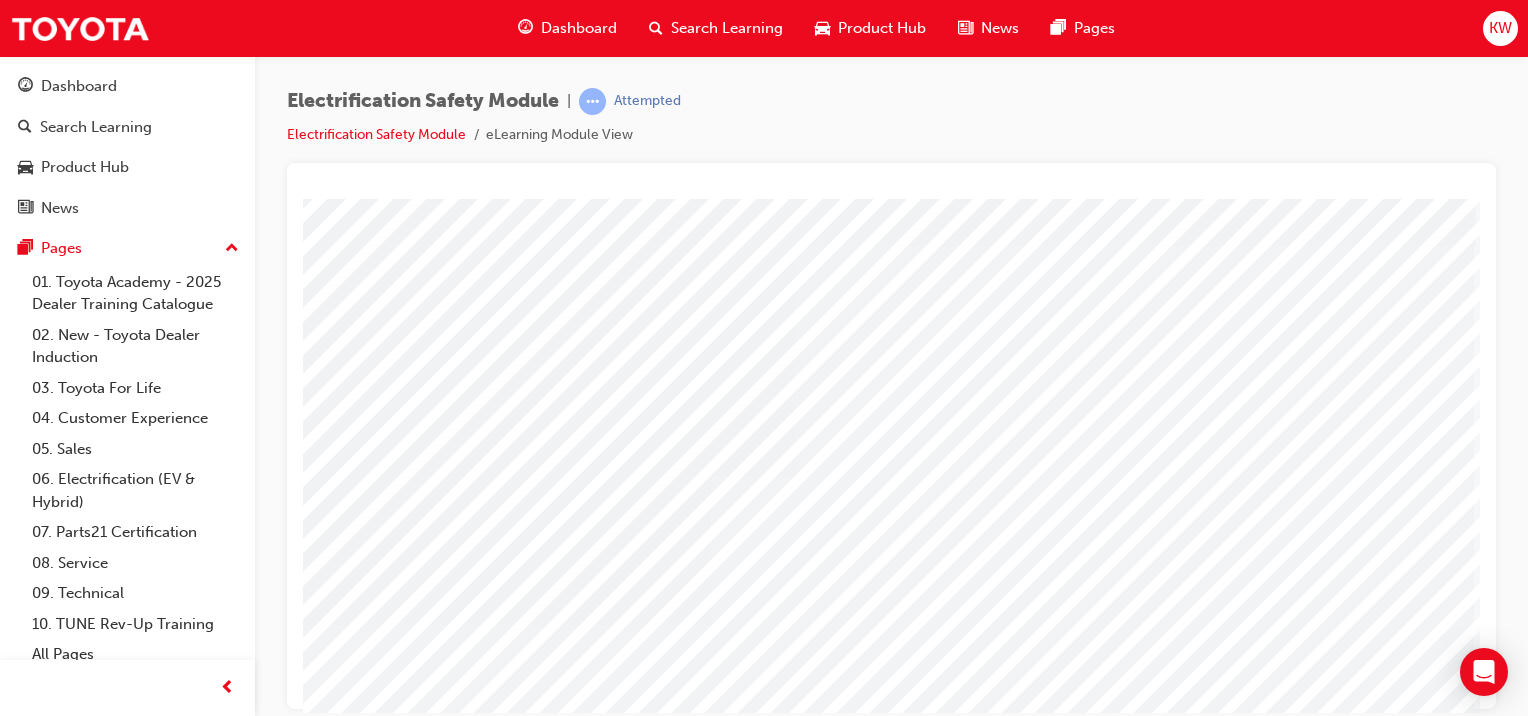 click at bounding box center [143, 3821] 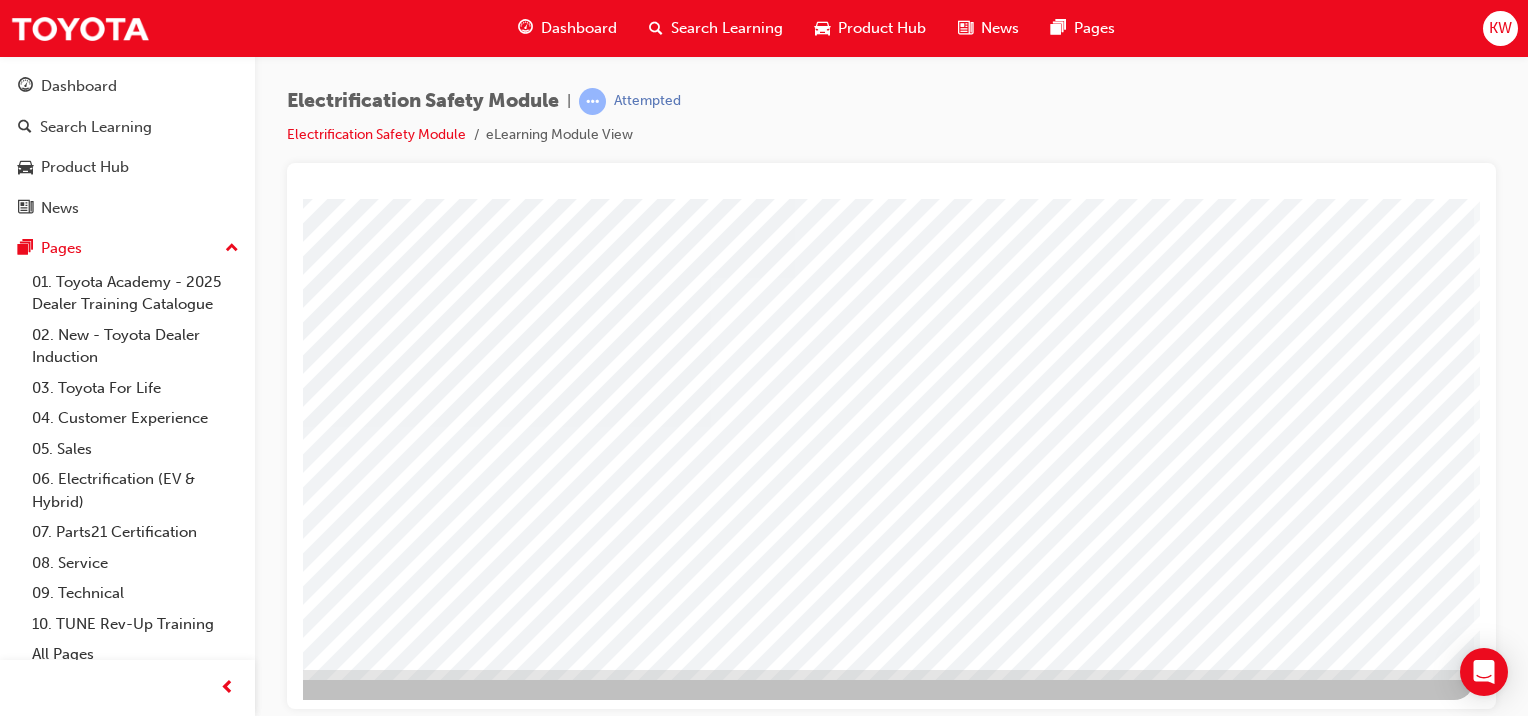 scroll, scrollTop: 251, scrollLeft: 198, axis: both 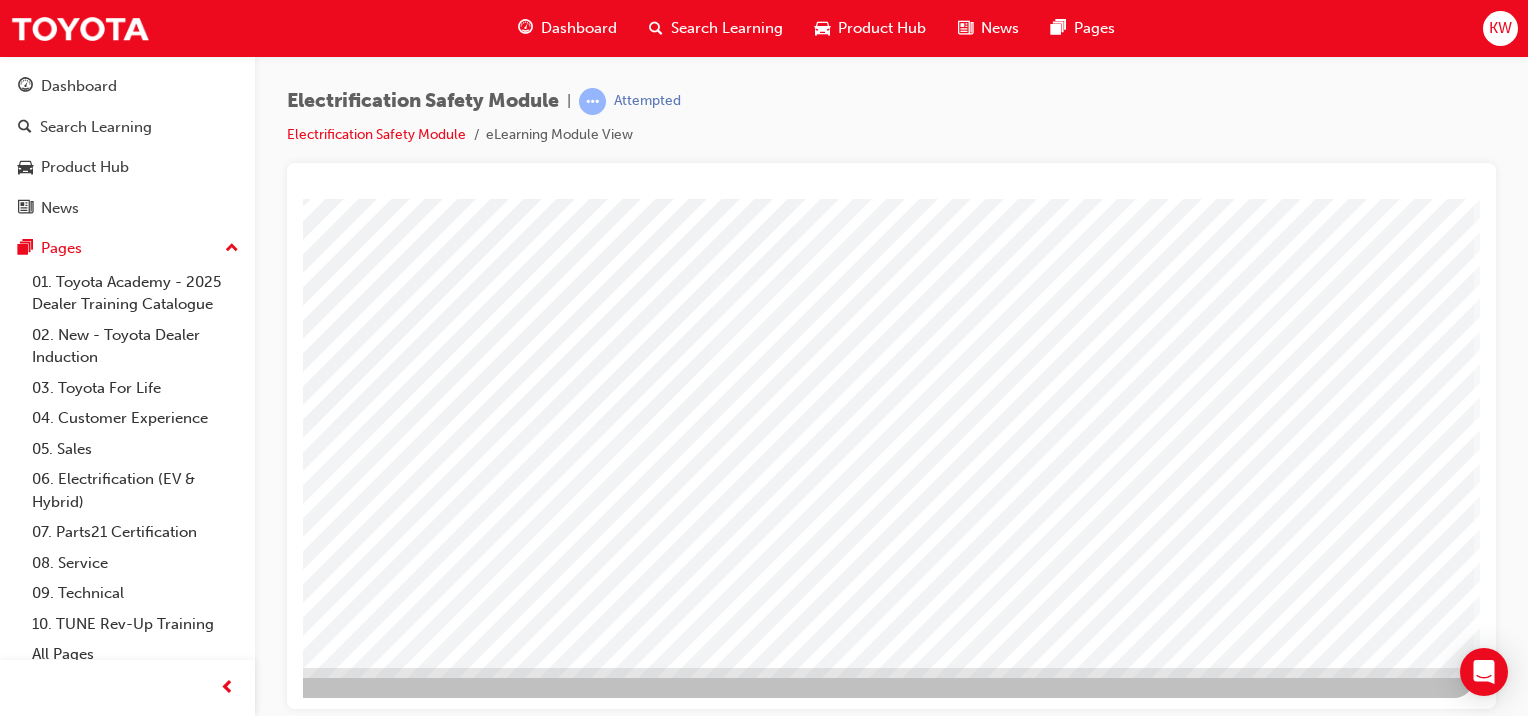 click at bounding box center [177, 2733] 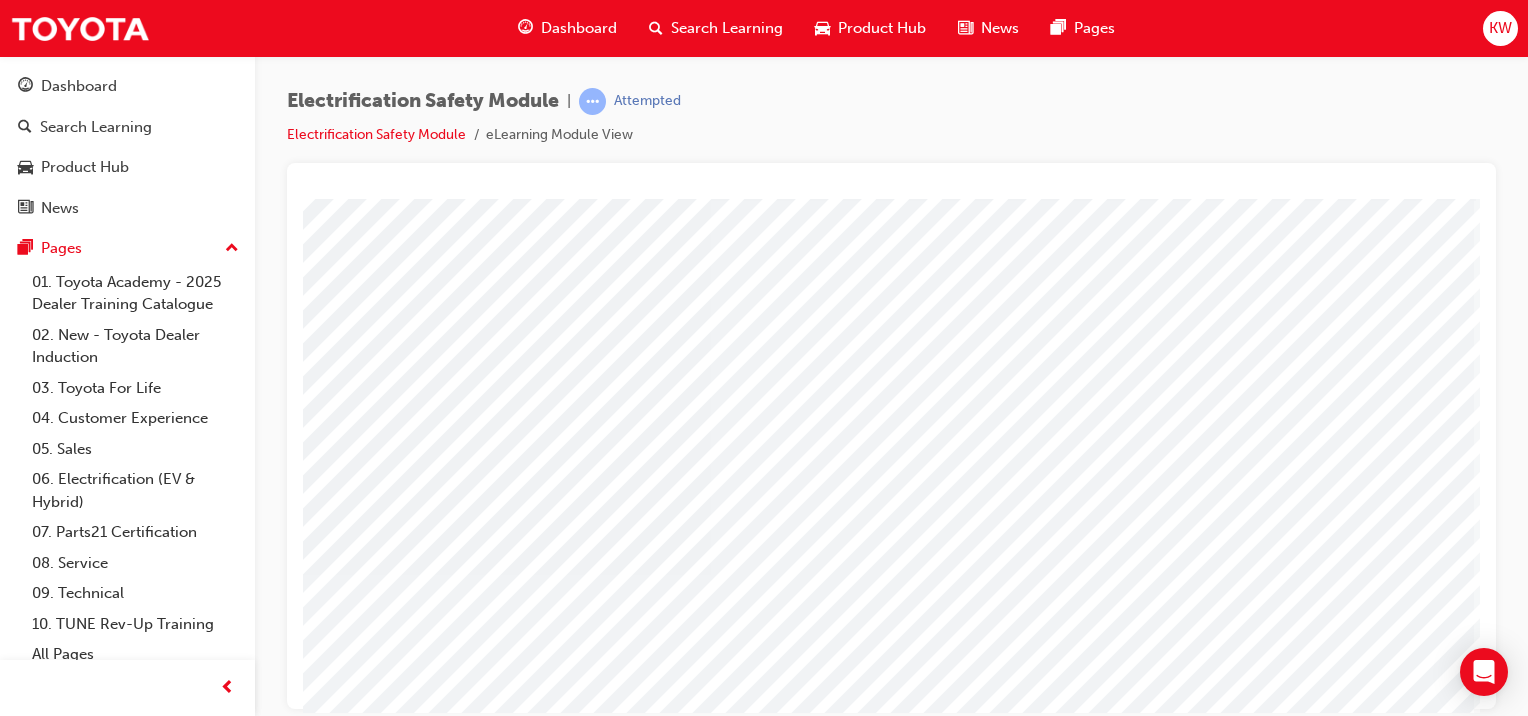 scroll, scrollTop: 251, scrollLeft: 198, axis: both 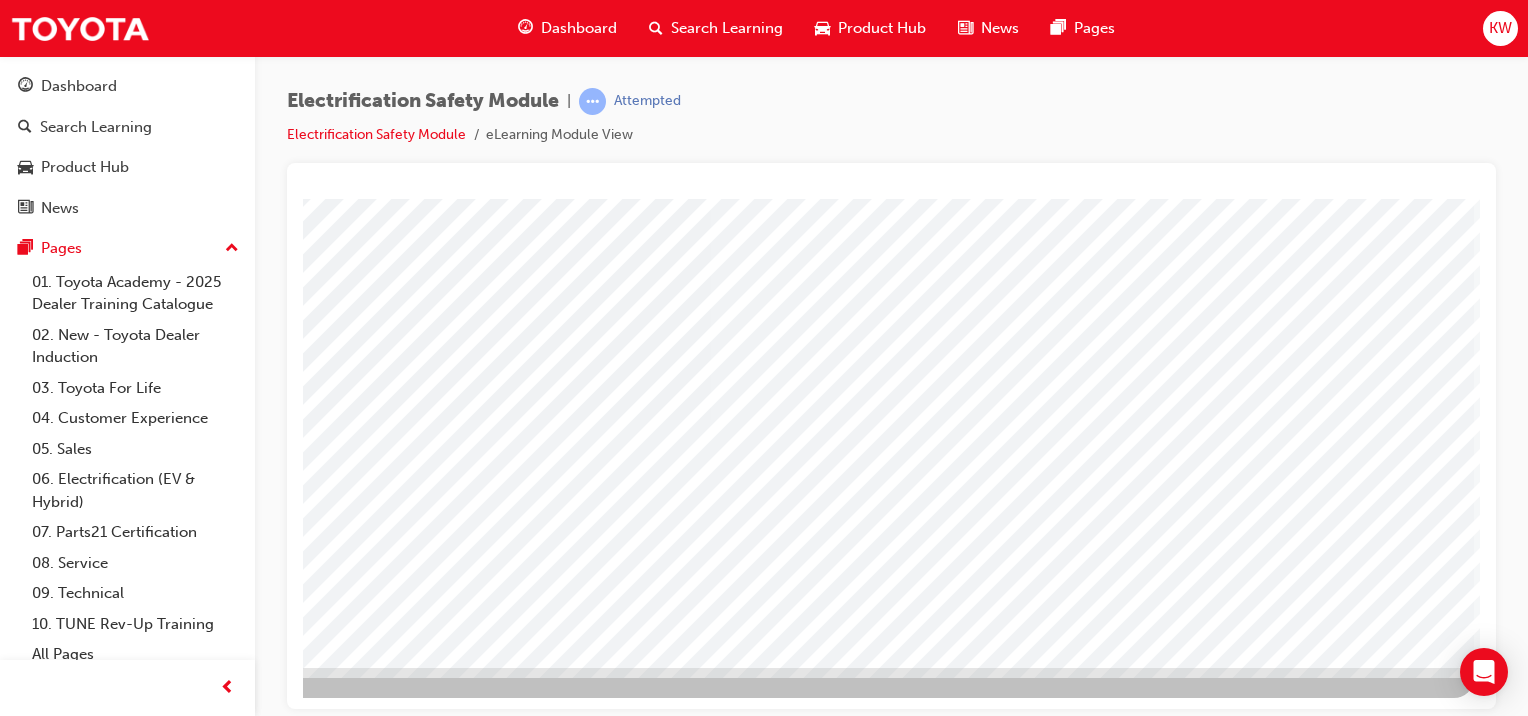 click at bounding box center [177, 3030] 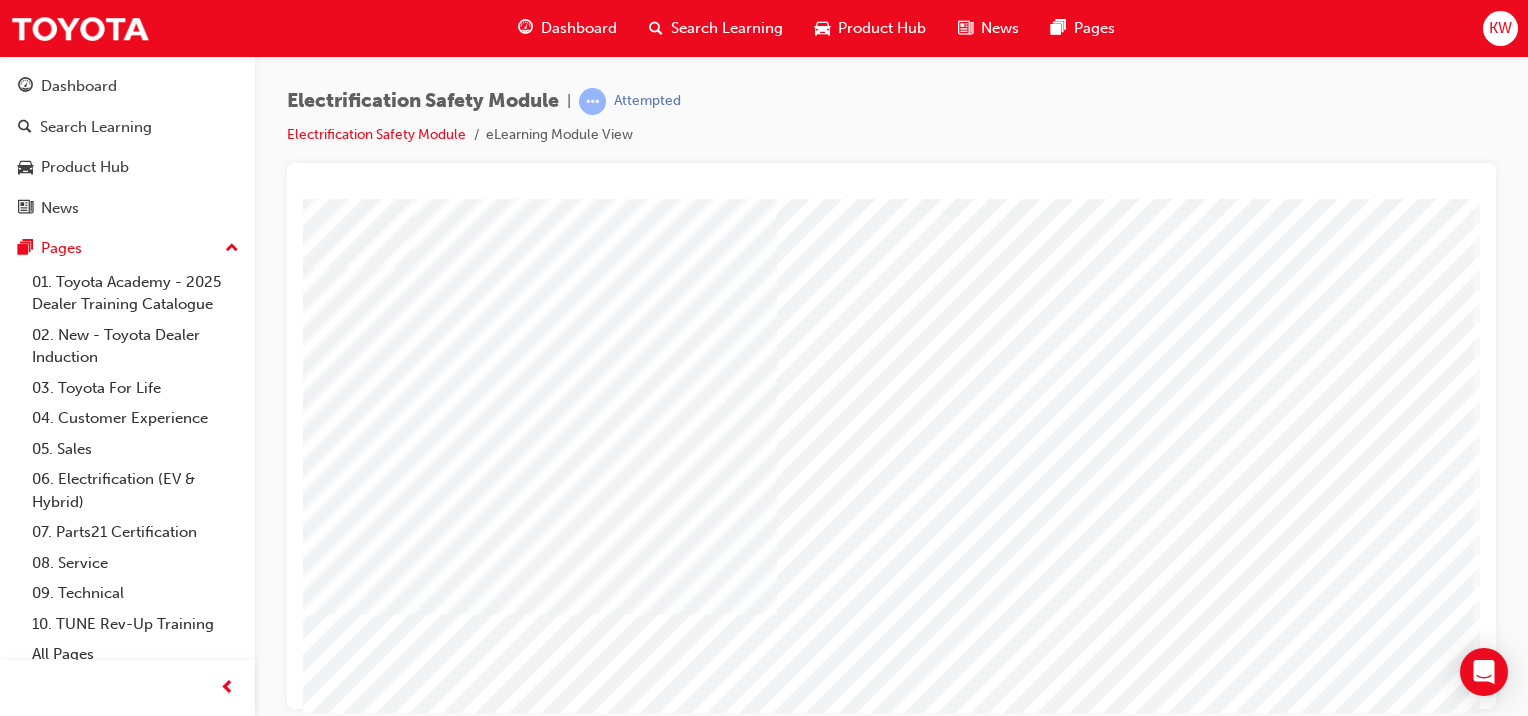 scroll, scrollTop: 120, scrollLeft: 198, axis: both 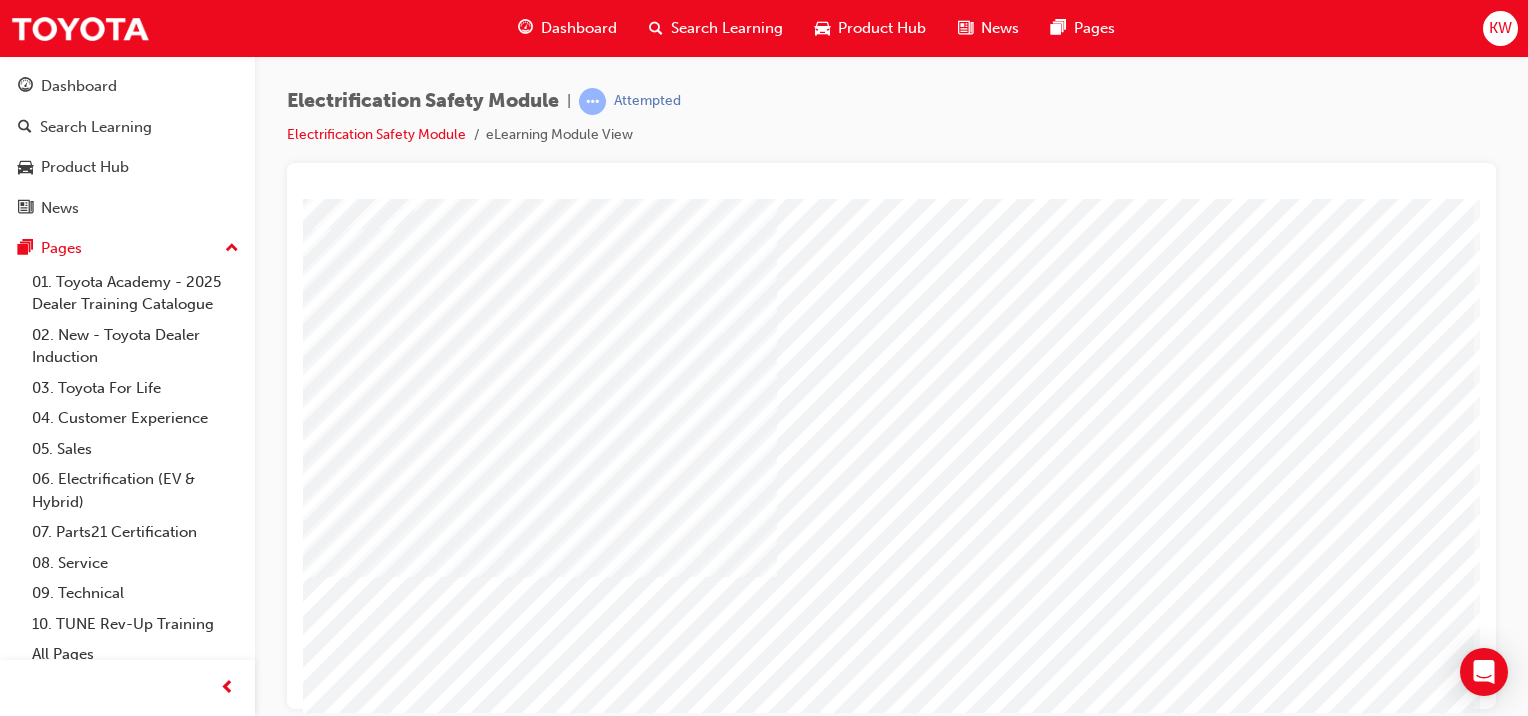 drag, startPoint x: 812, startPoint y: 290, endPoint x: 1294, endPoint y: 565, distance: 554.9315 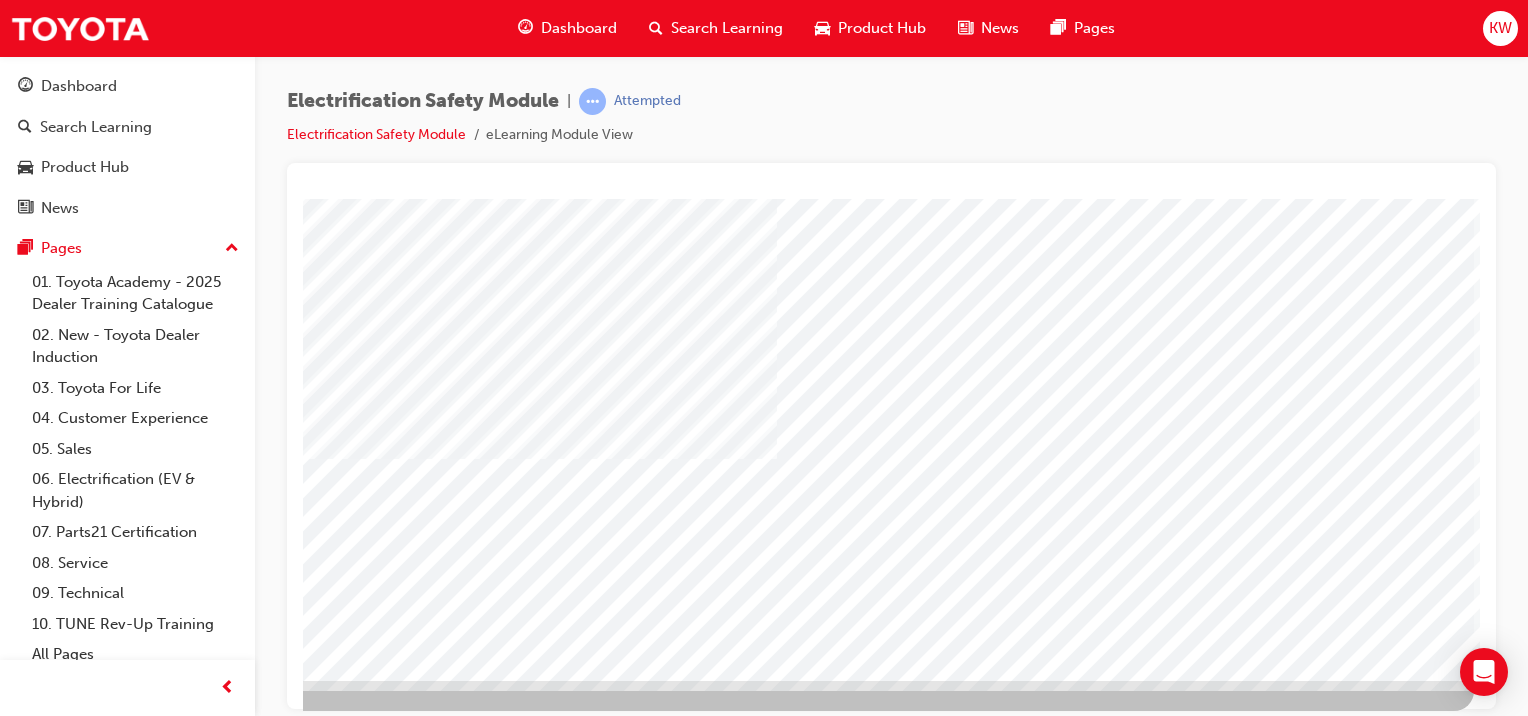 scroll, scrollTop: 240, scrollLeft: 198, axis: both 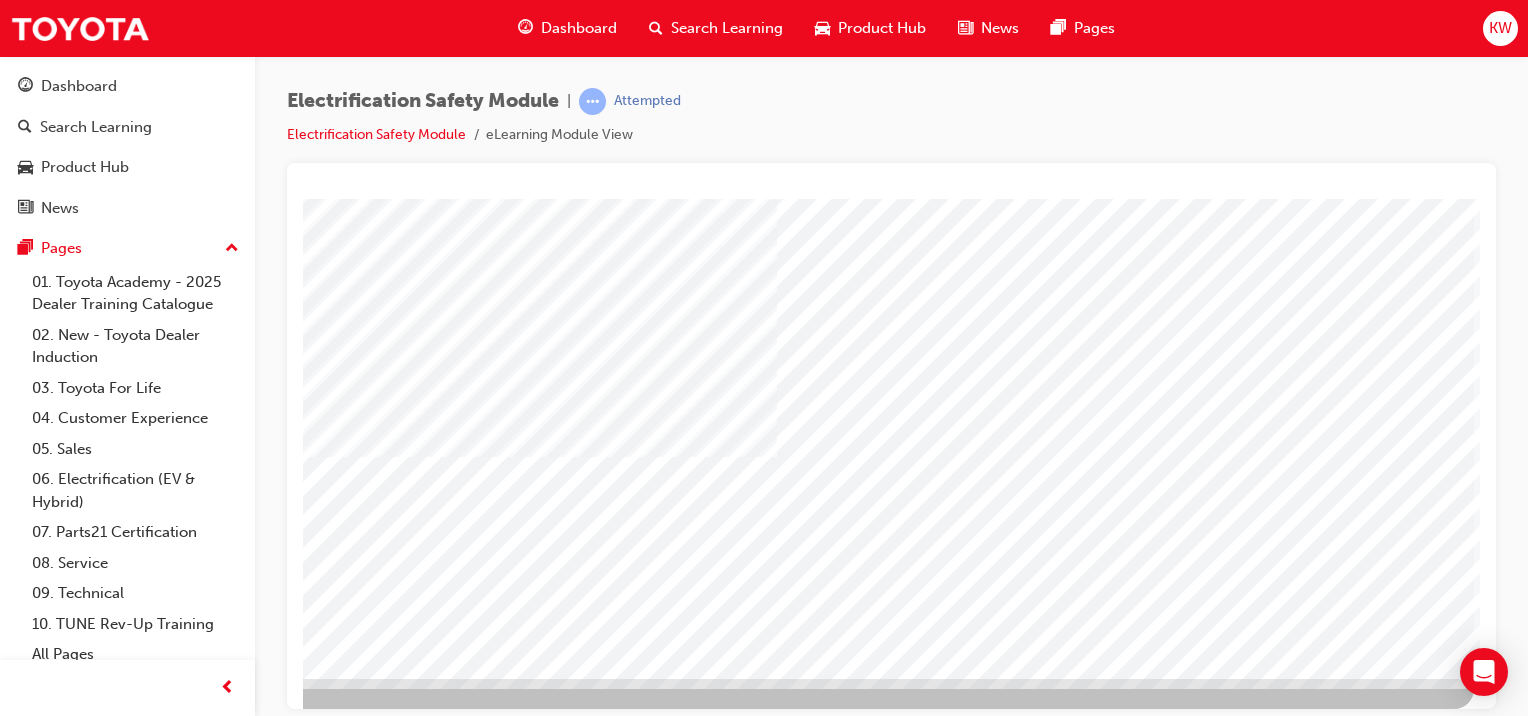 click at bounding box center [177, 3145] 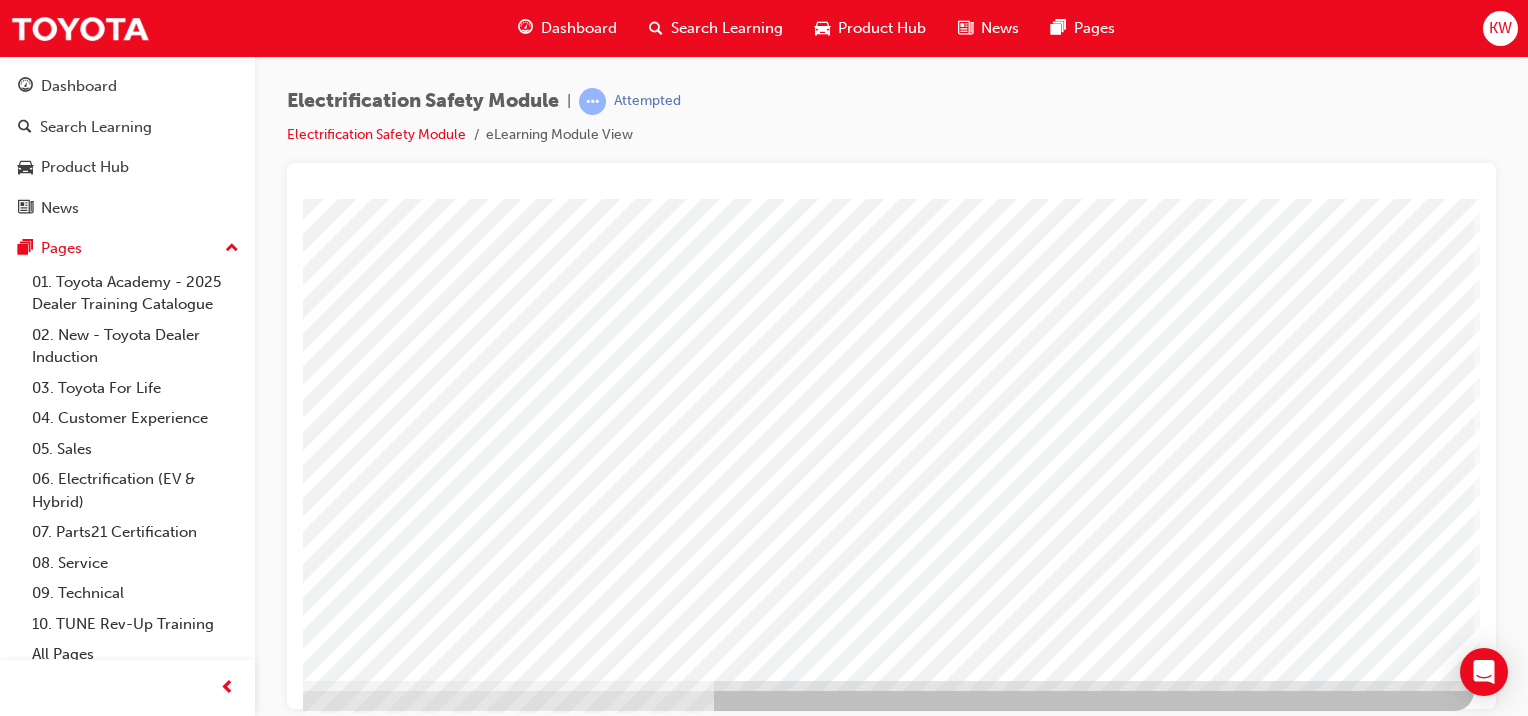 scroll, scrollTop: 240, scrollLeft: 198, axis: both 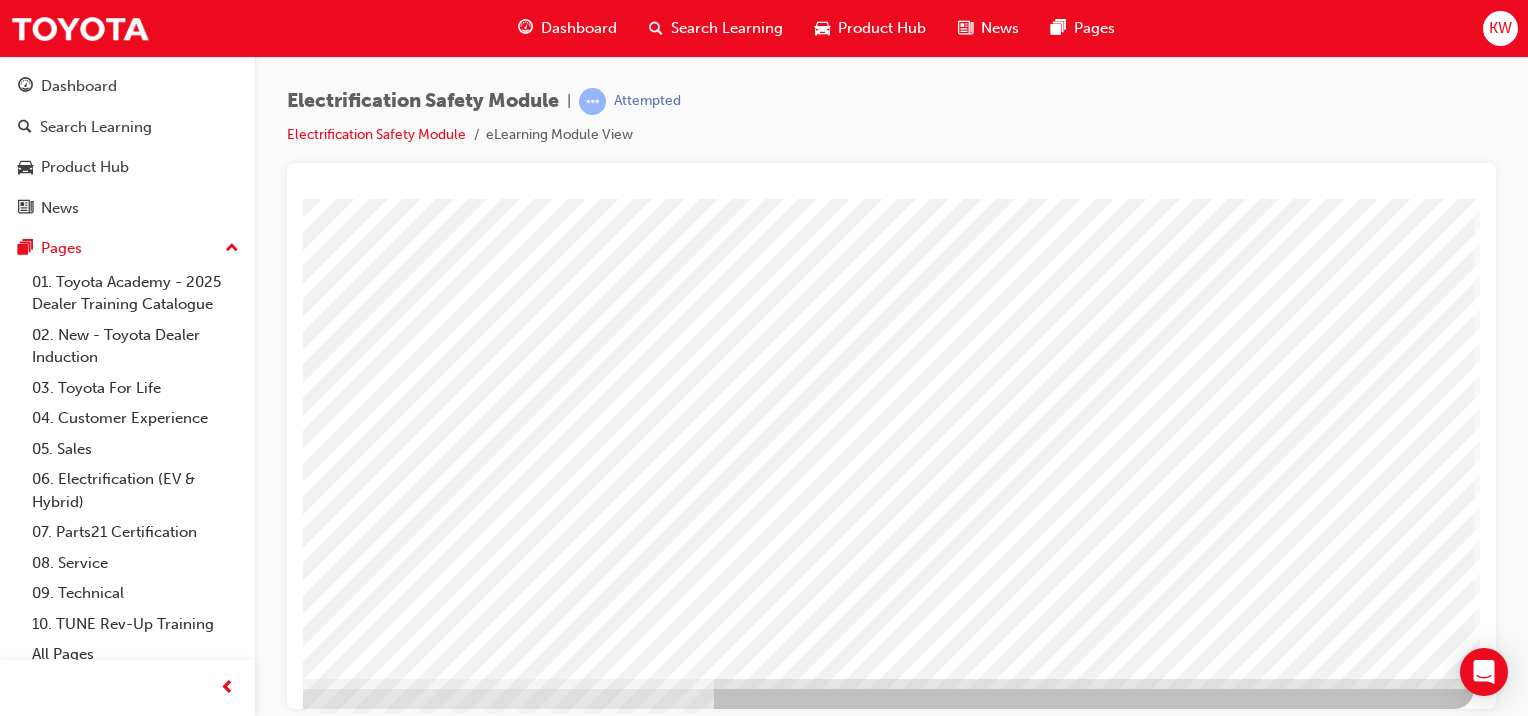 click at bounding box center (177, 3464) 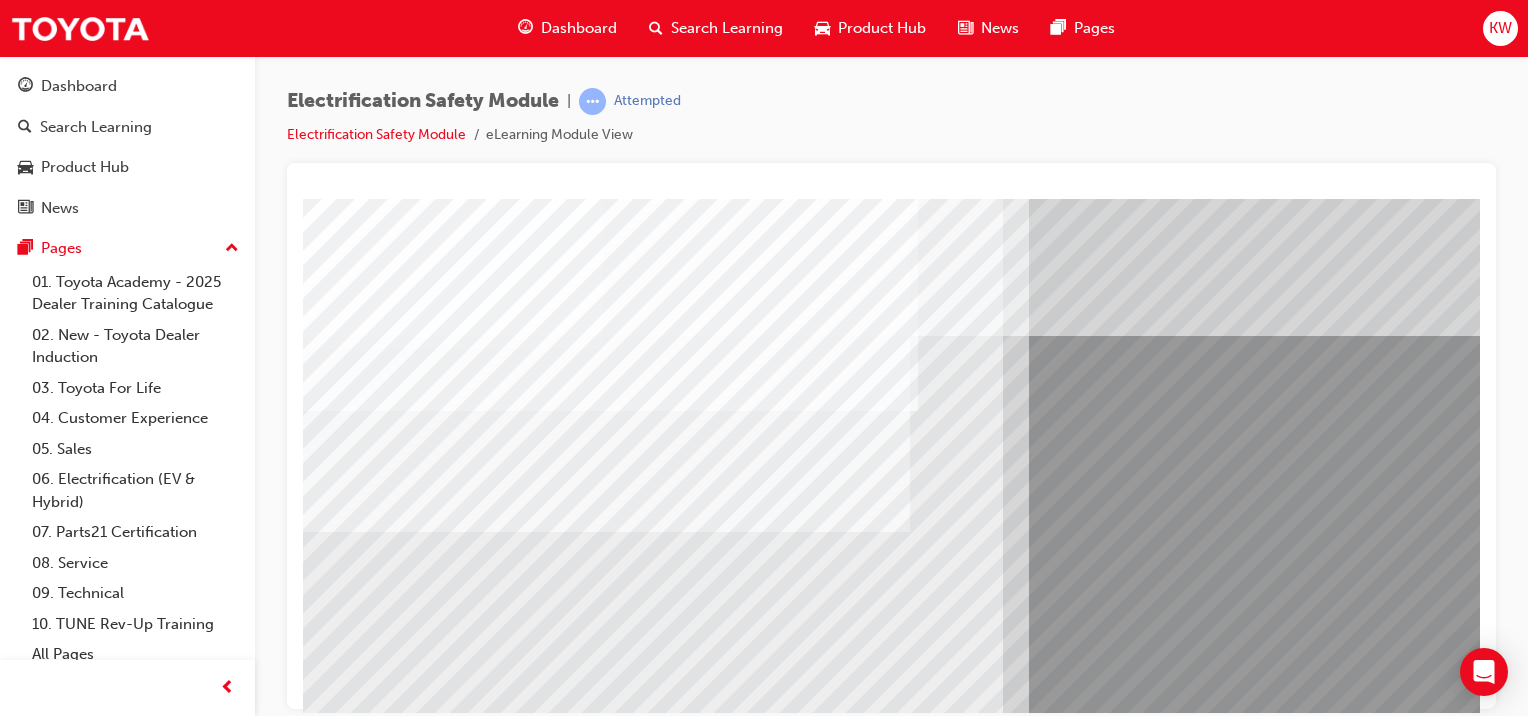 scroll, scrollTop: 0, scrollLeft: 40, axis: horizontal 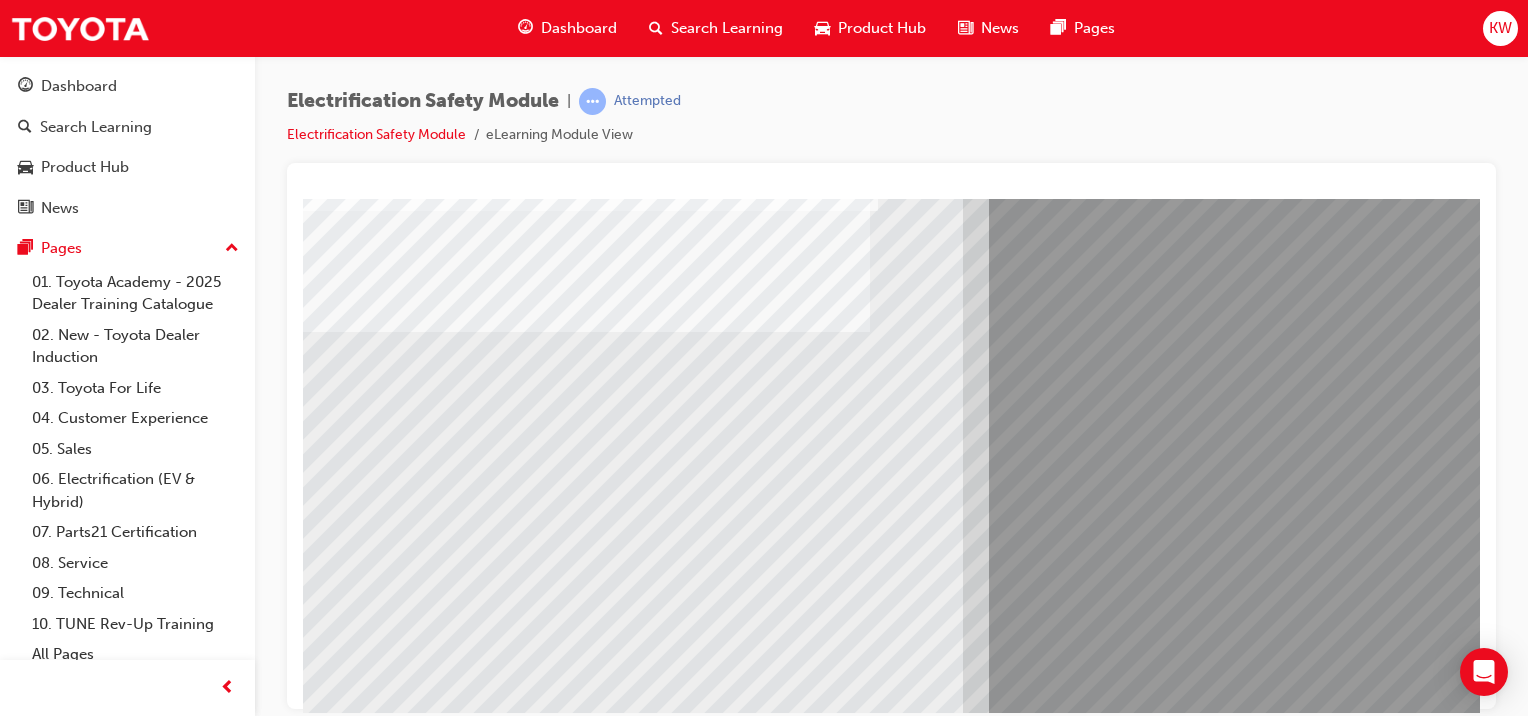 click at bounding box center (328, 8796) 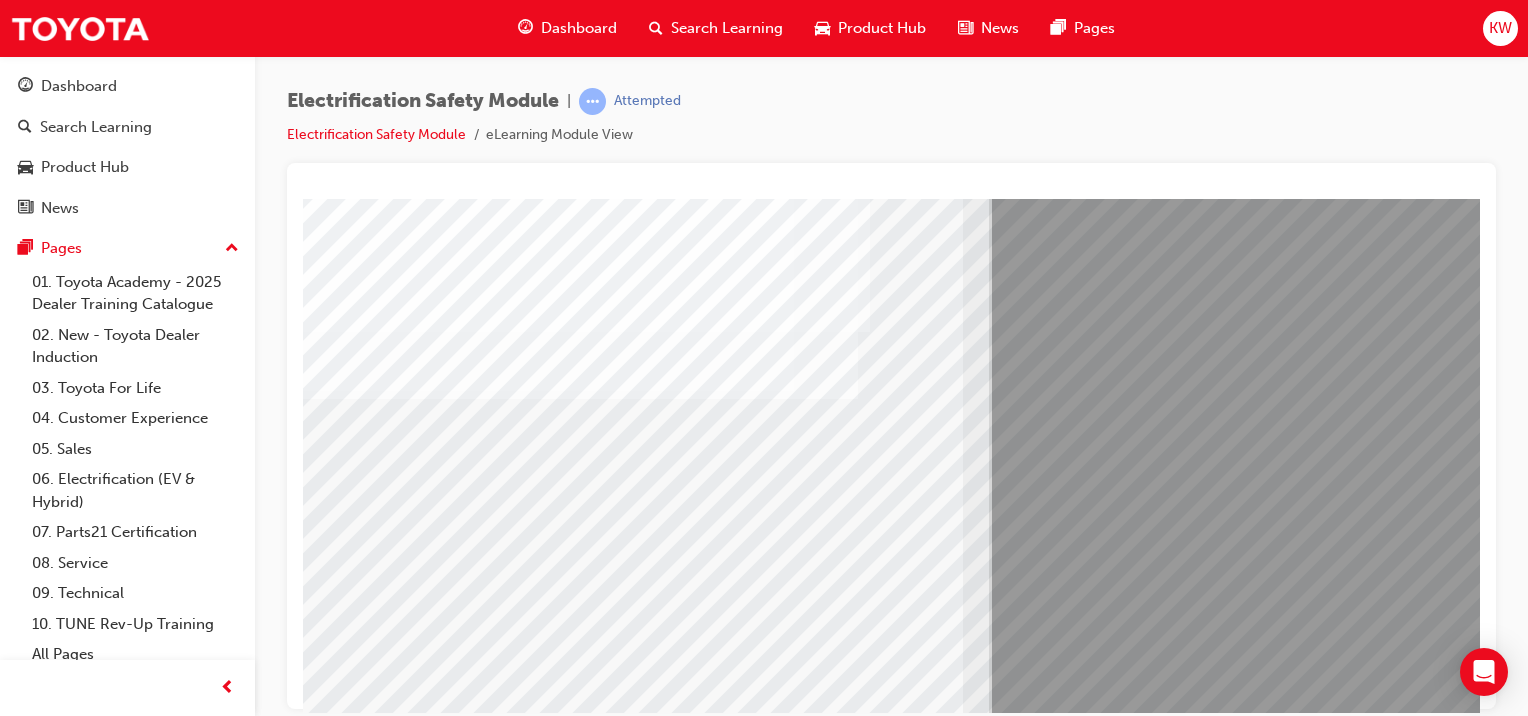click at bounding box center (328, 8926) 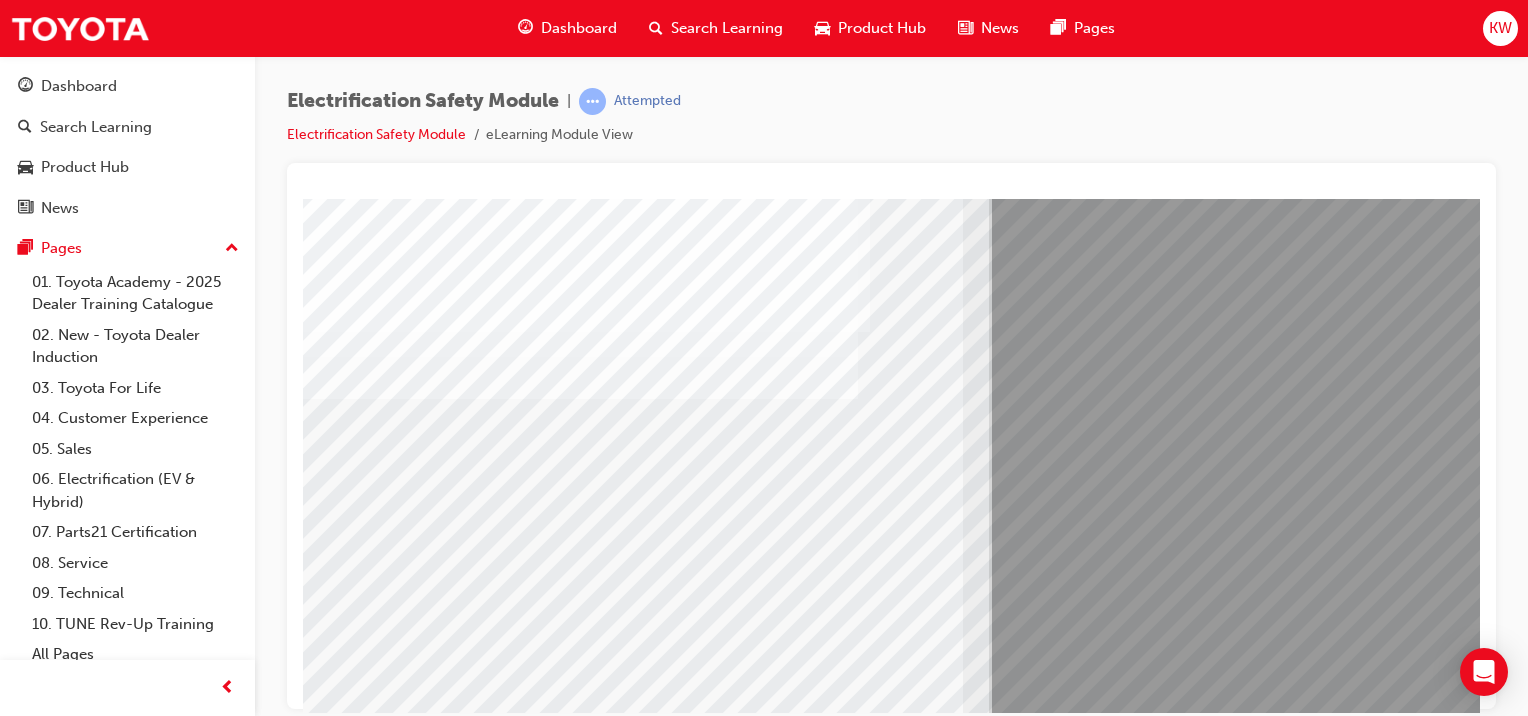 click at bounding box center (328, 9056) 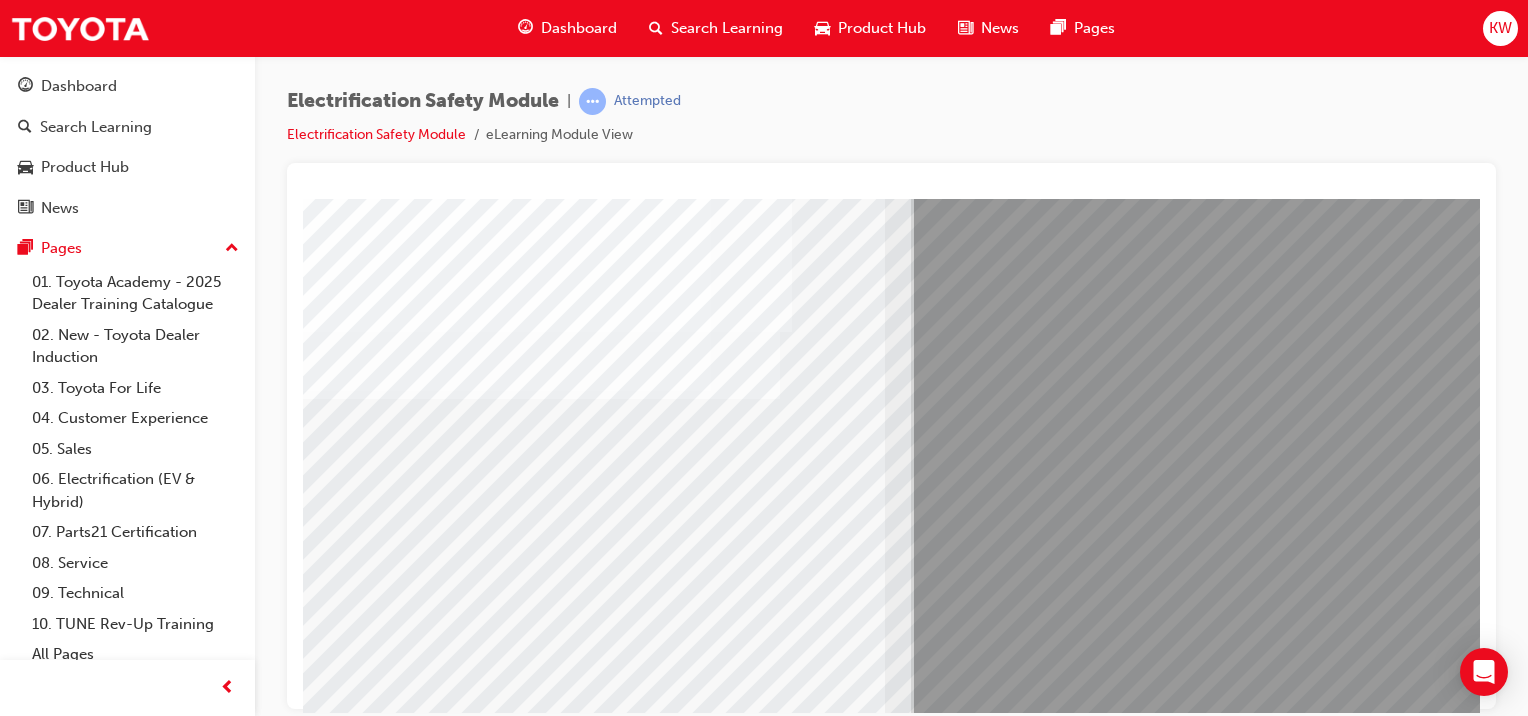 scroll, scrollTop: 200, scrollLeft: 120, axis: both 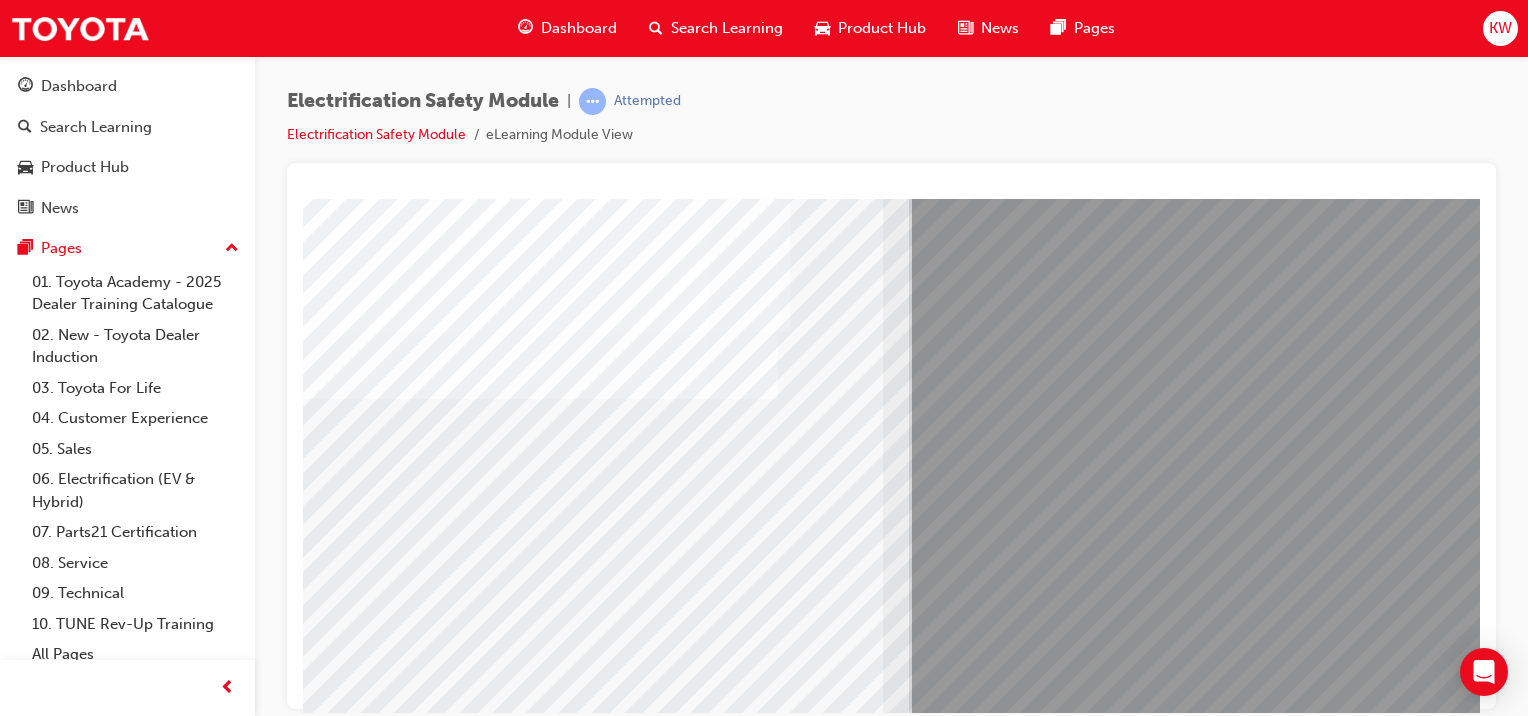 click at bounding box center (246, 8713) 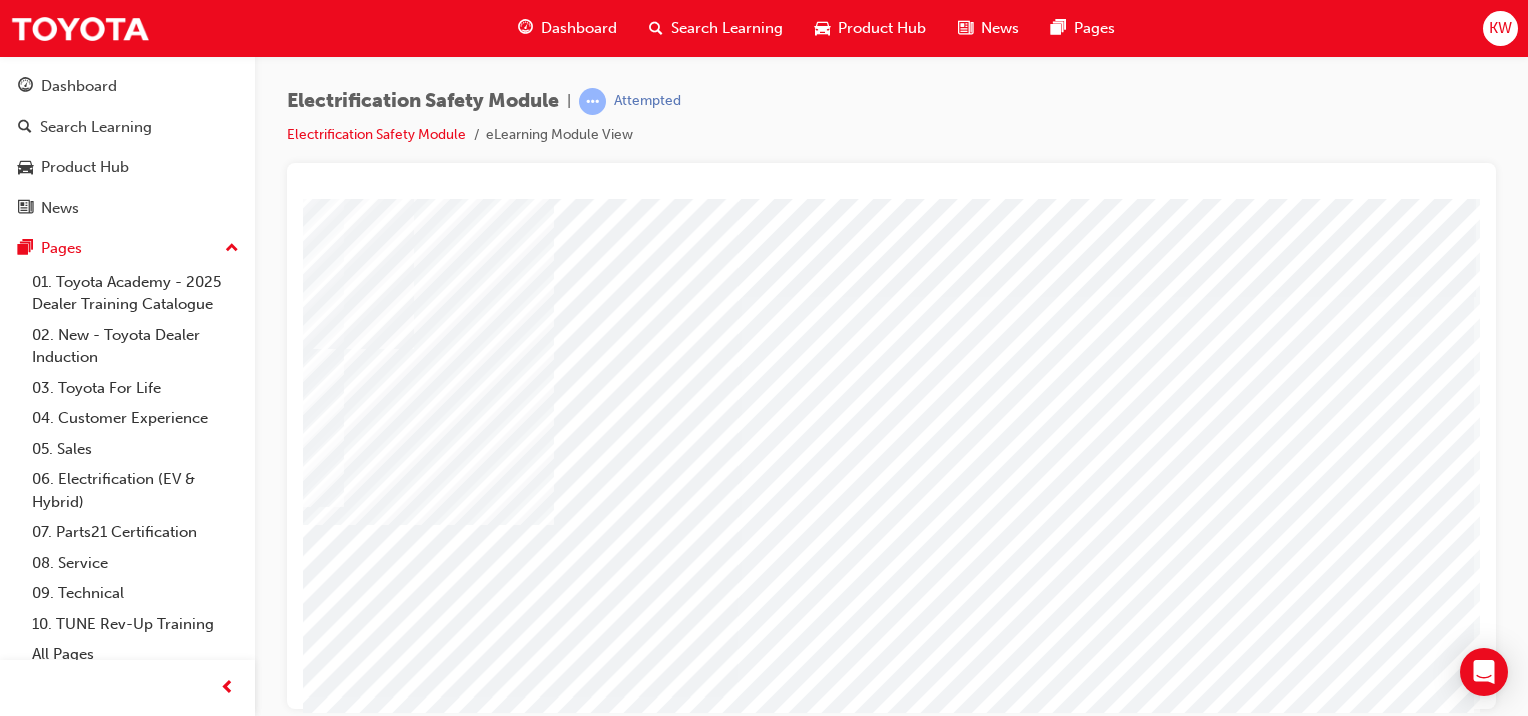scroll, scrollTop: 0, scrollLeft: 198, axis: horizontal 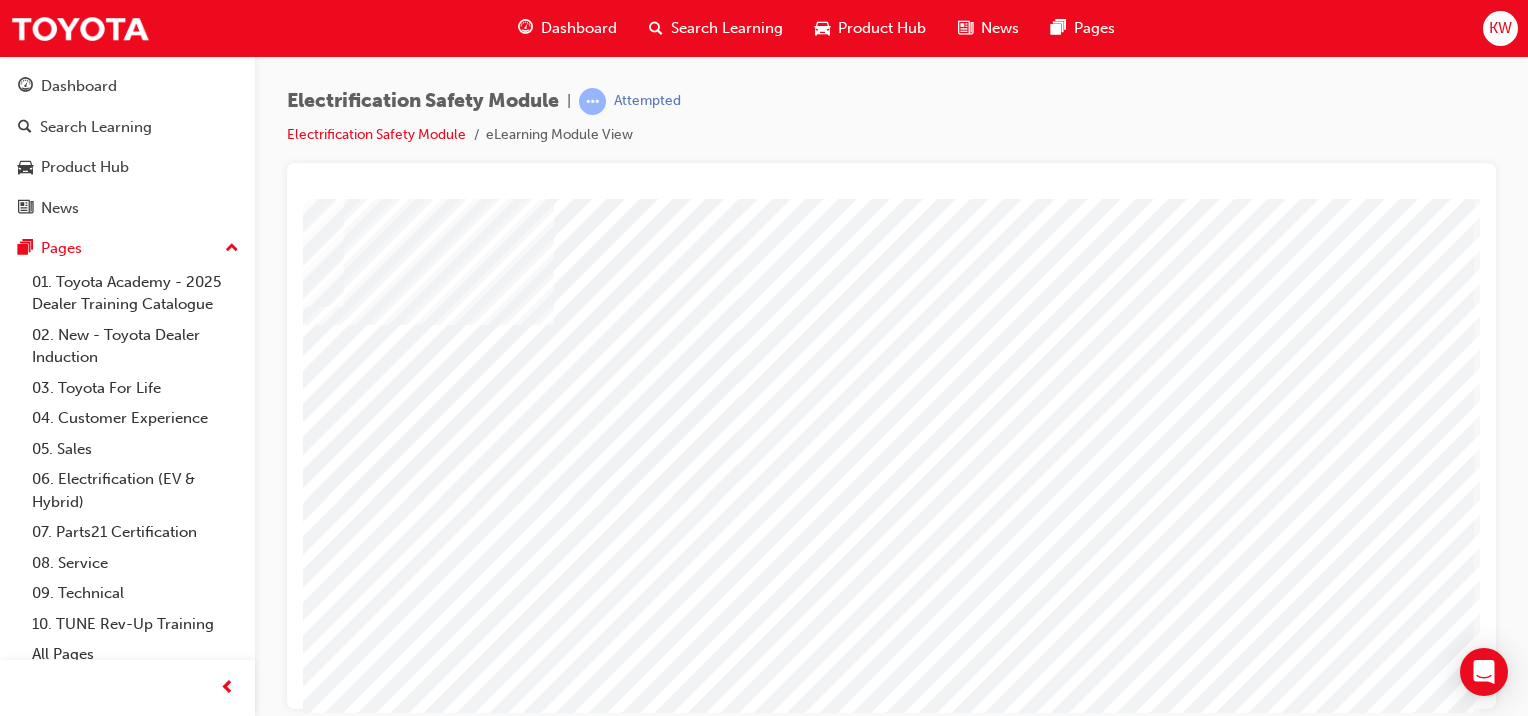click at bounding box center (177, 3185) 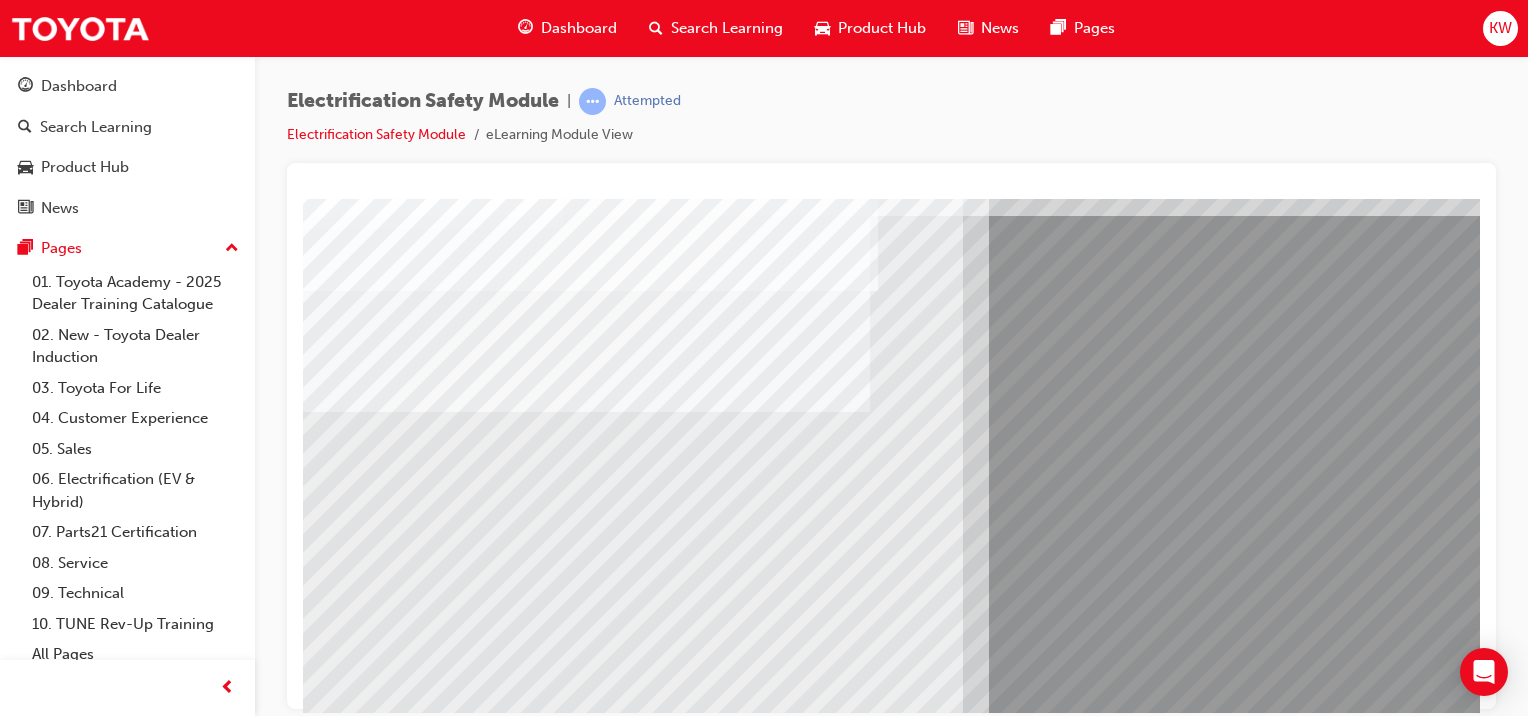 click at bounding box center (328, 7234) 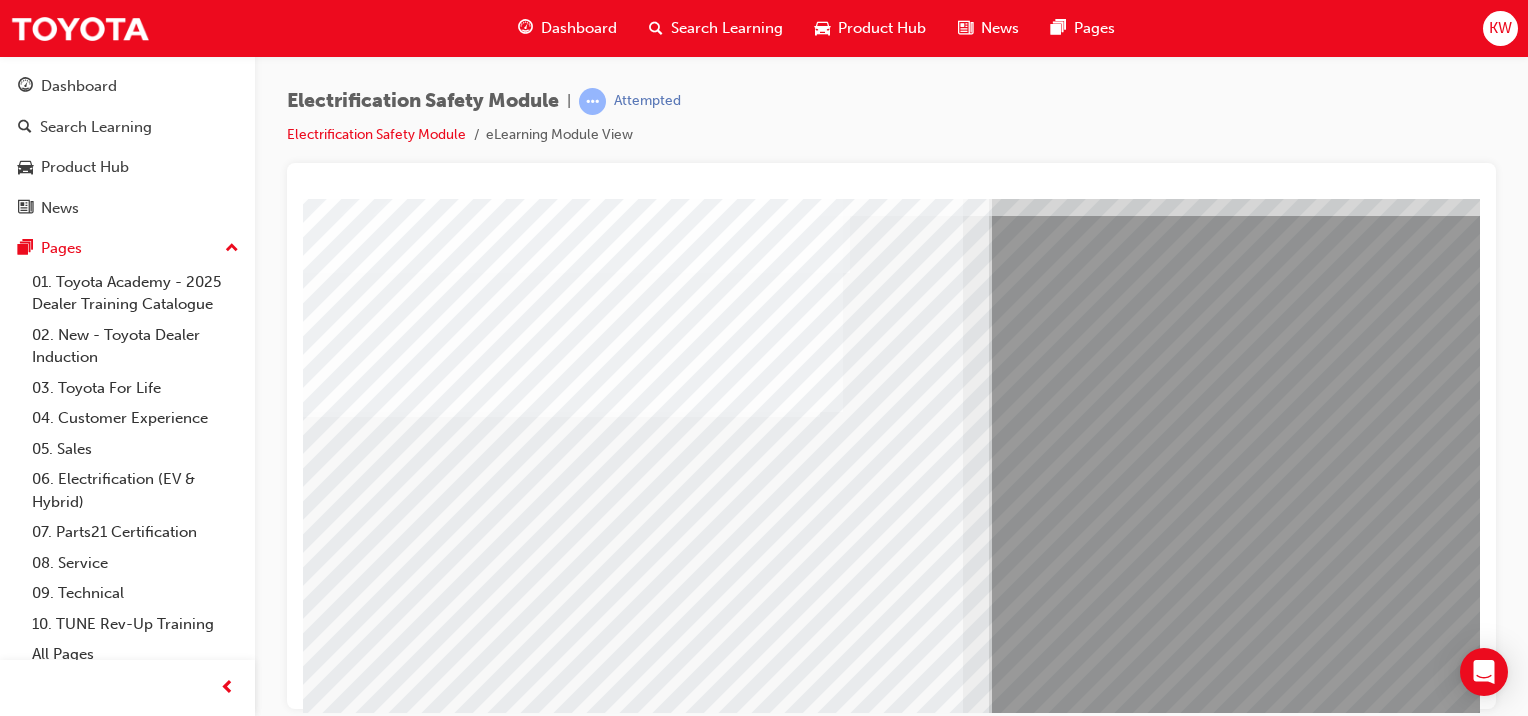 click at bounding box center [328, 7364] 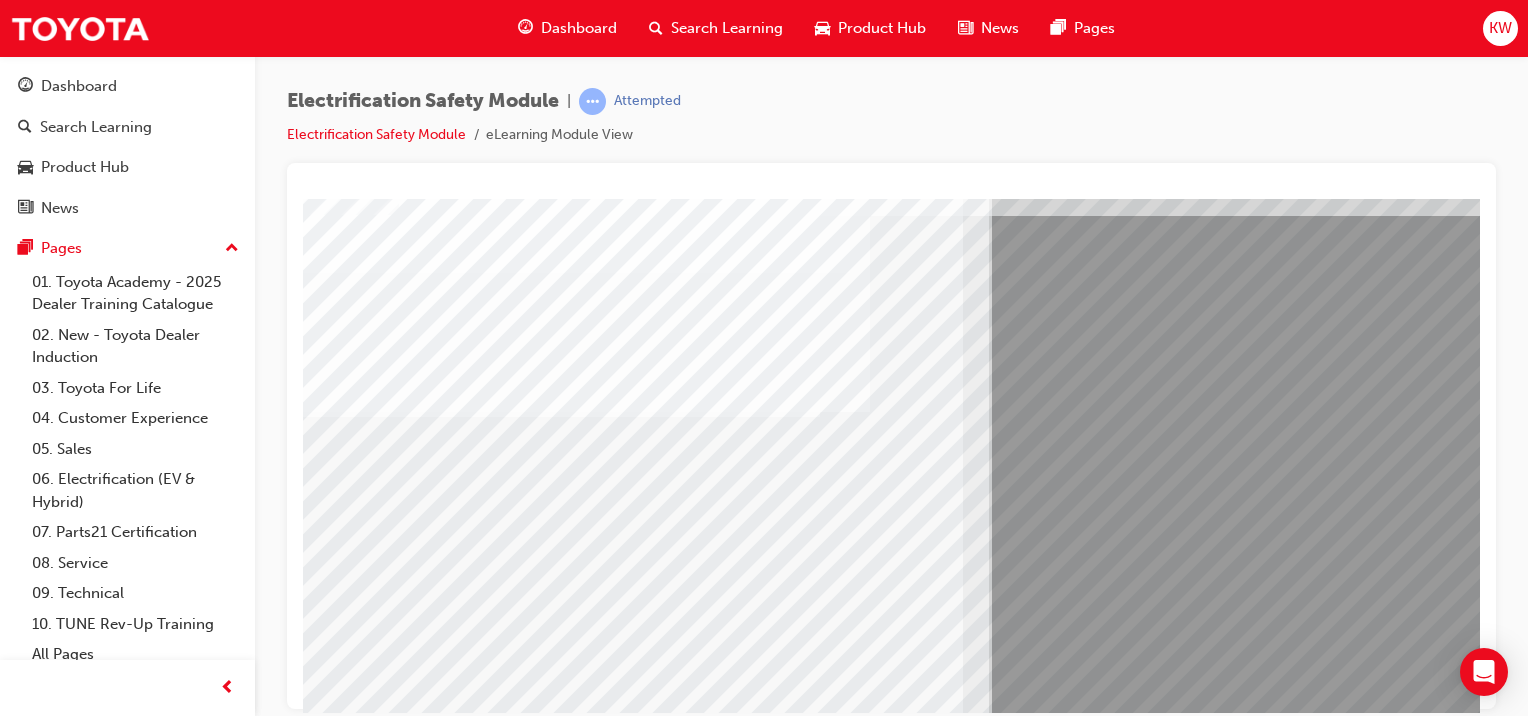 click at bounding box center (328, 7494) 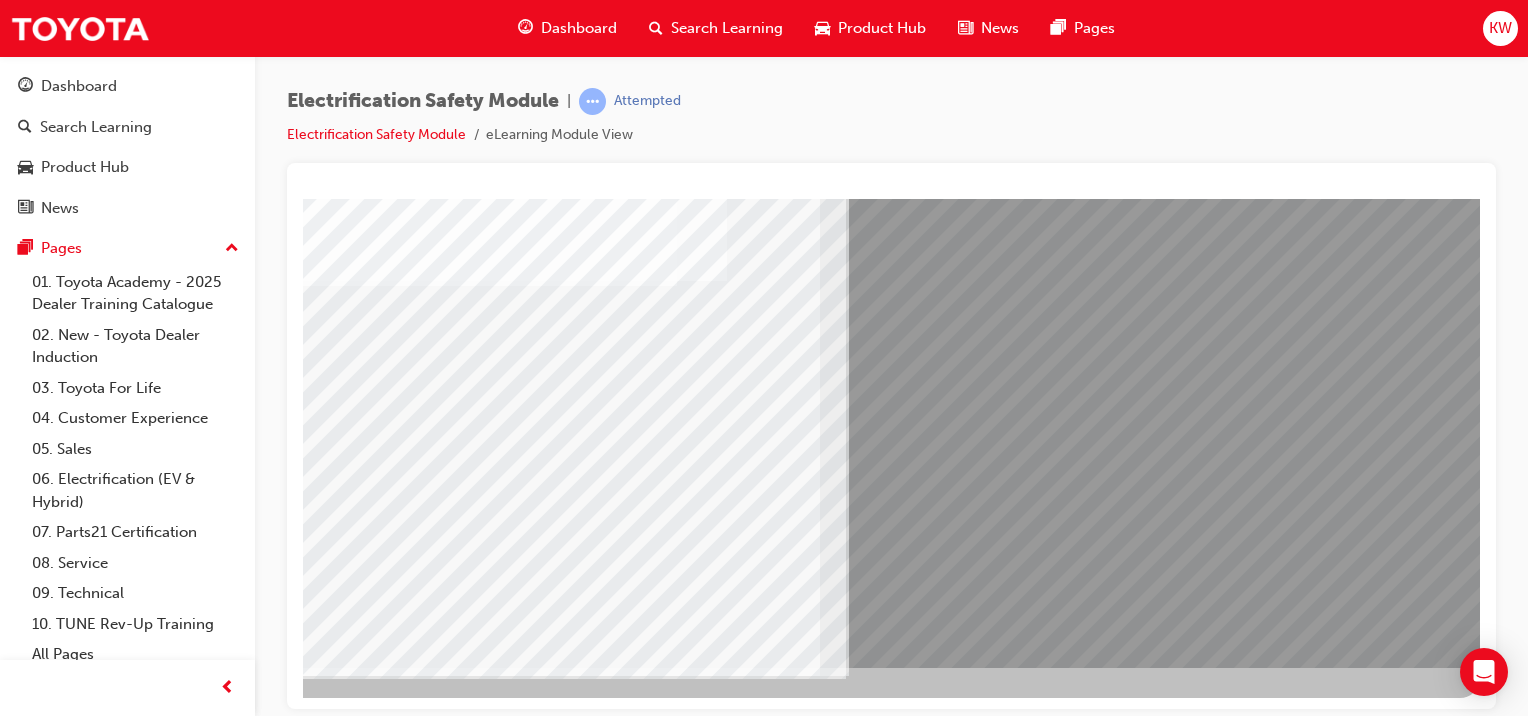 click at bounding box center (183, 7020) 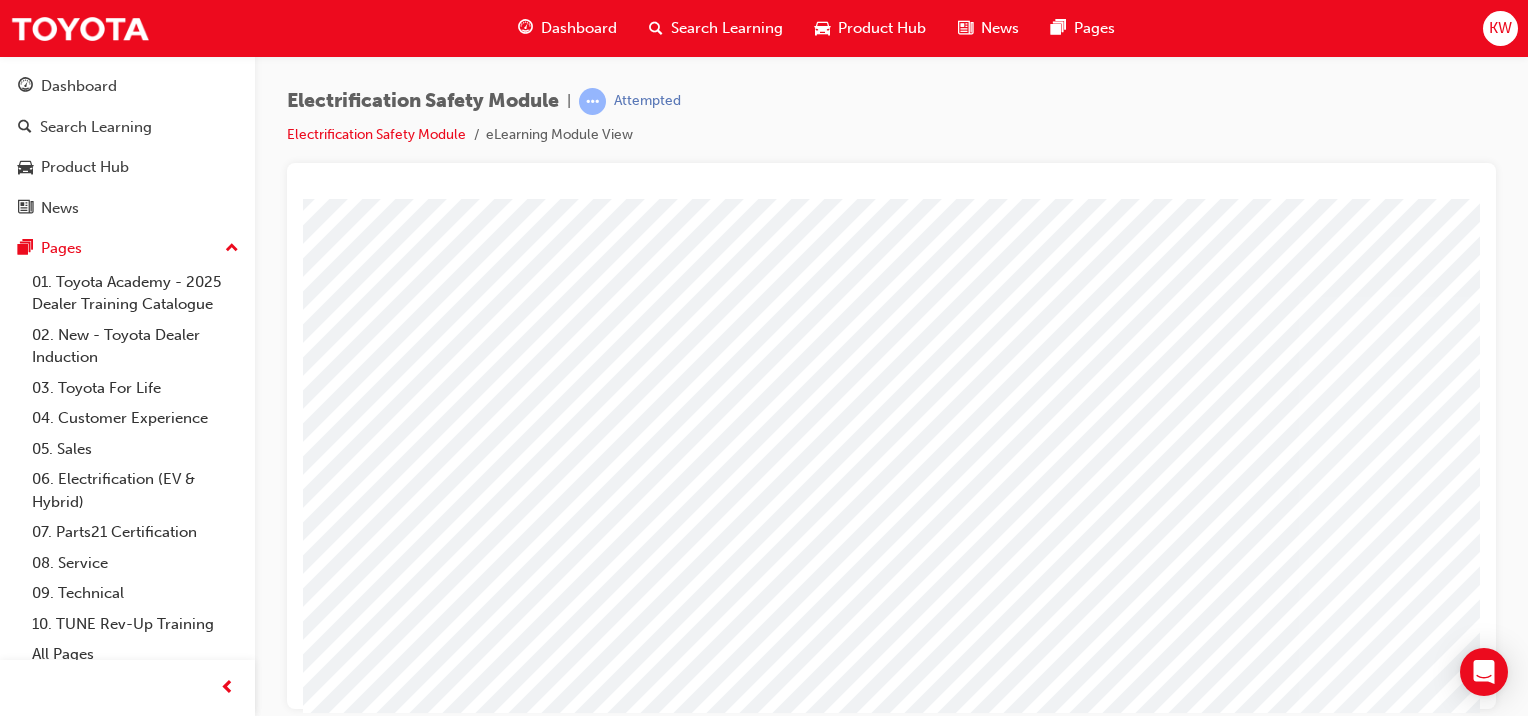 scroll, scrollTop: 0, scrollLeft: 77, axis: horizontal 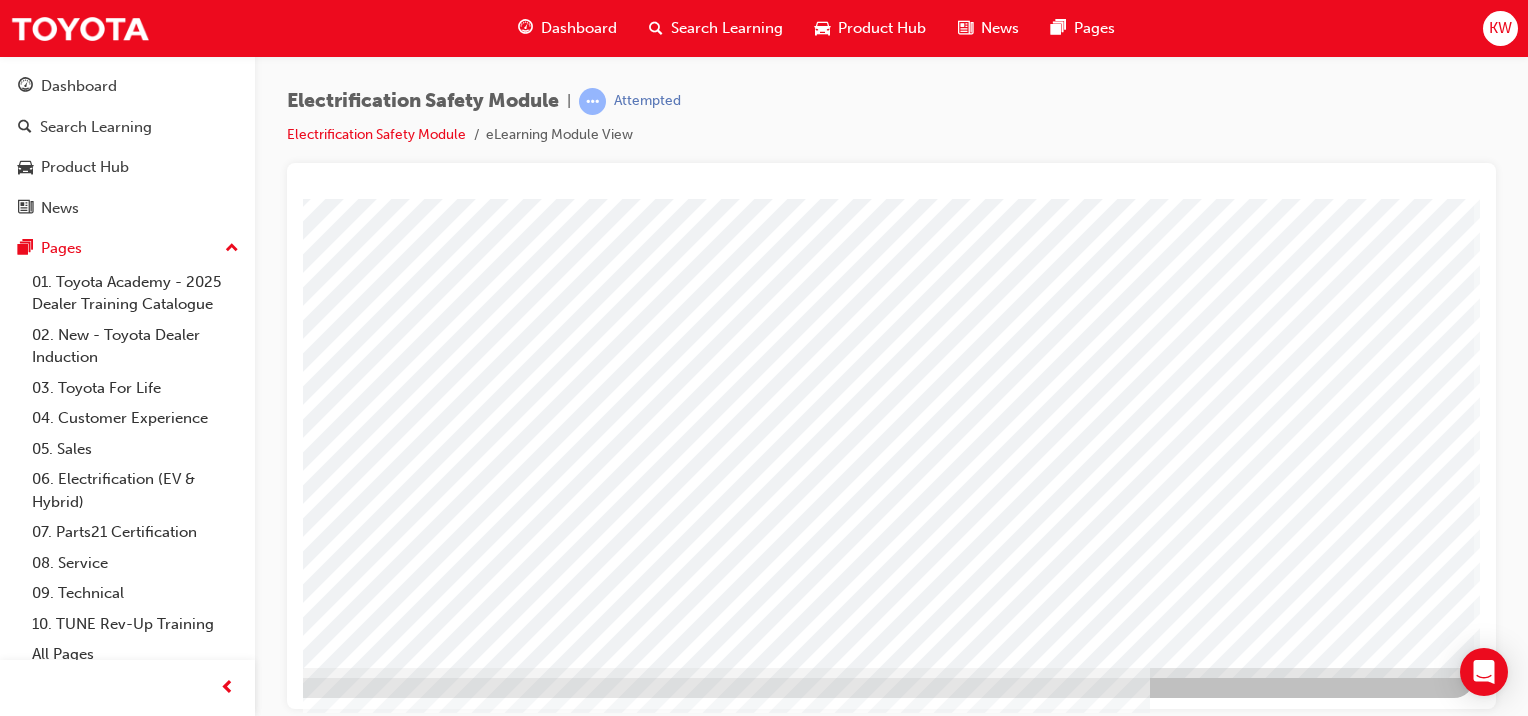 click at bounding box center [177, 3106] 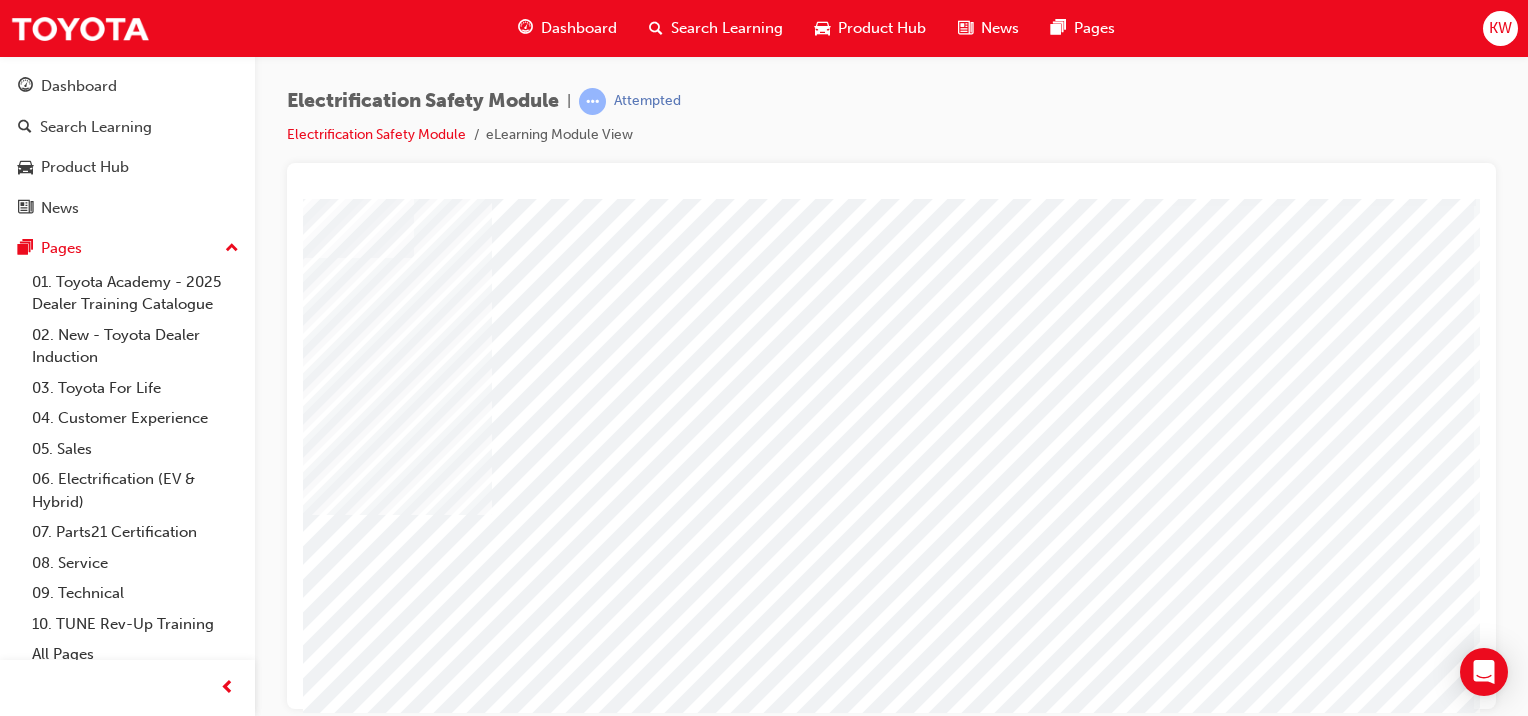 click at bounding box center (558, 2571) 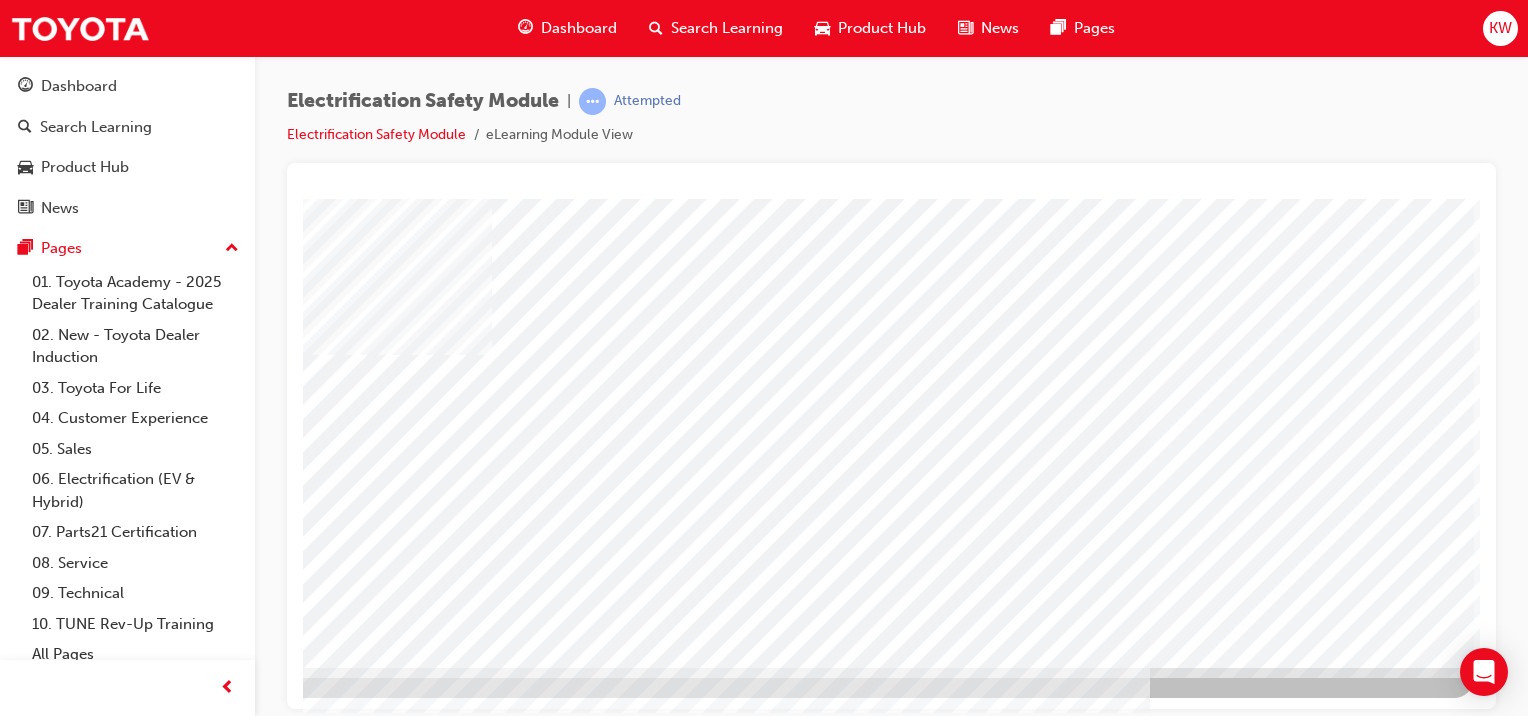 drag, startPoint x: 1343, startPoint y: 638, endPoint x: 1337, endPoint y: 629, distance: 10.816654 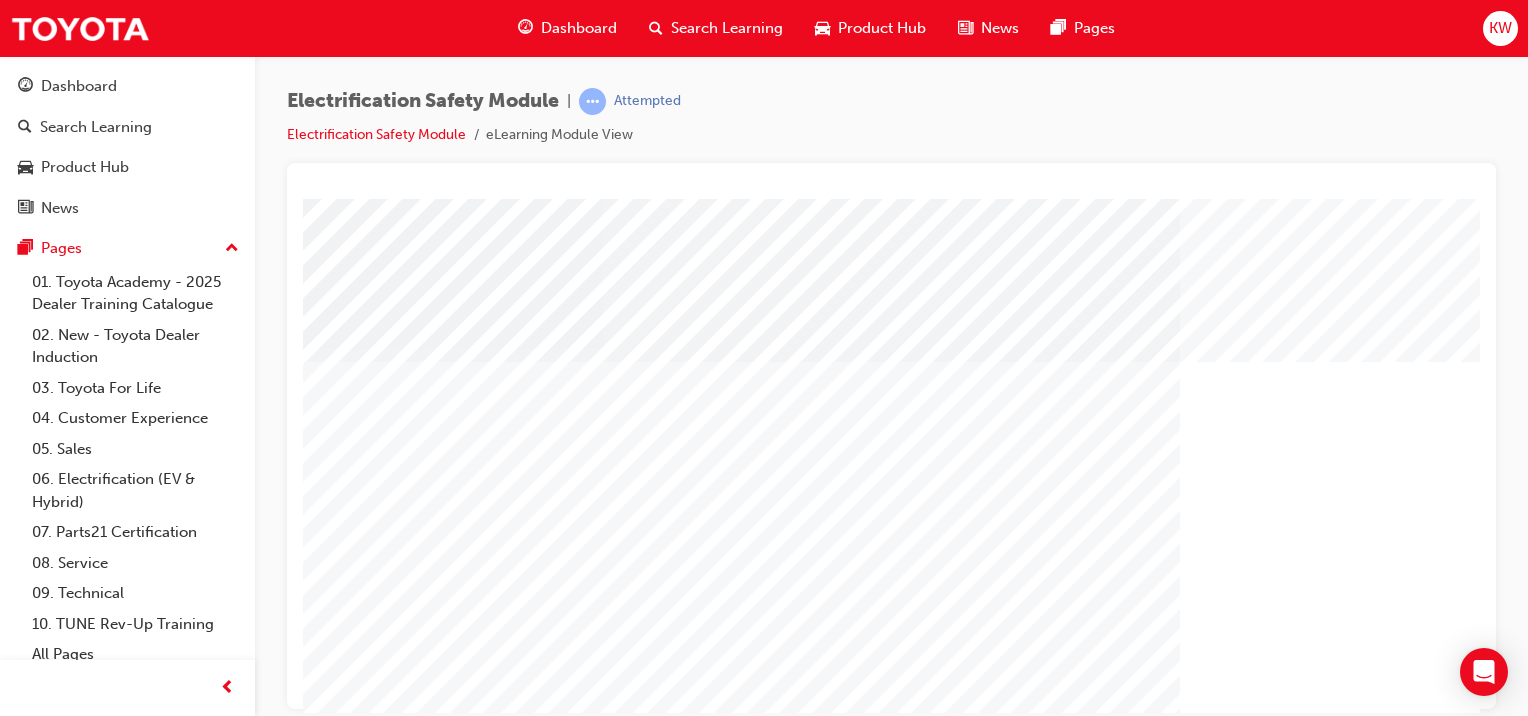 click at bounding box center [983, 1450] 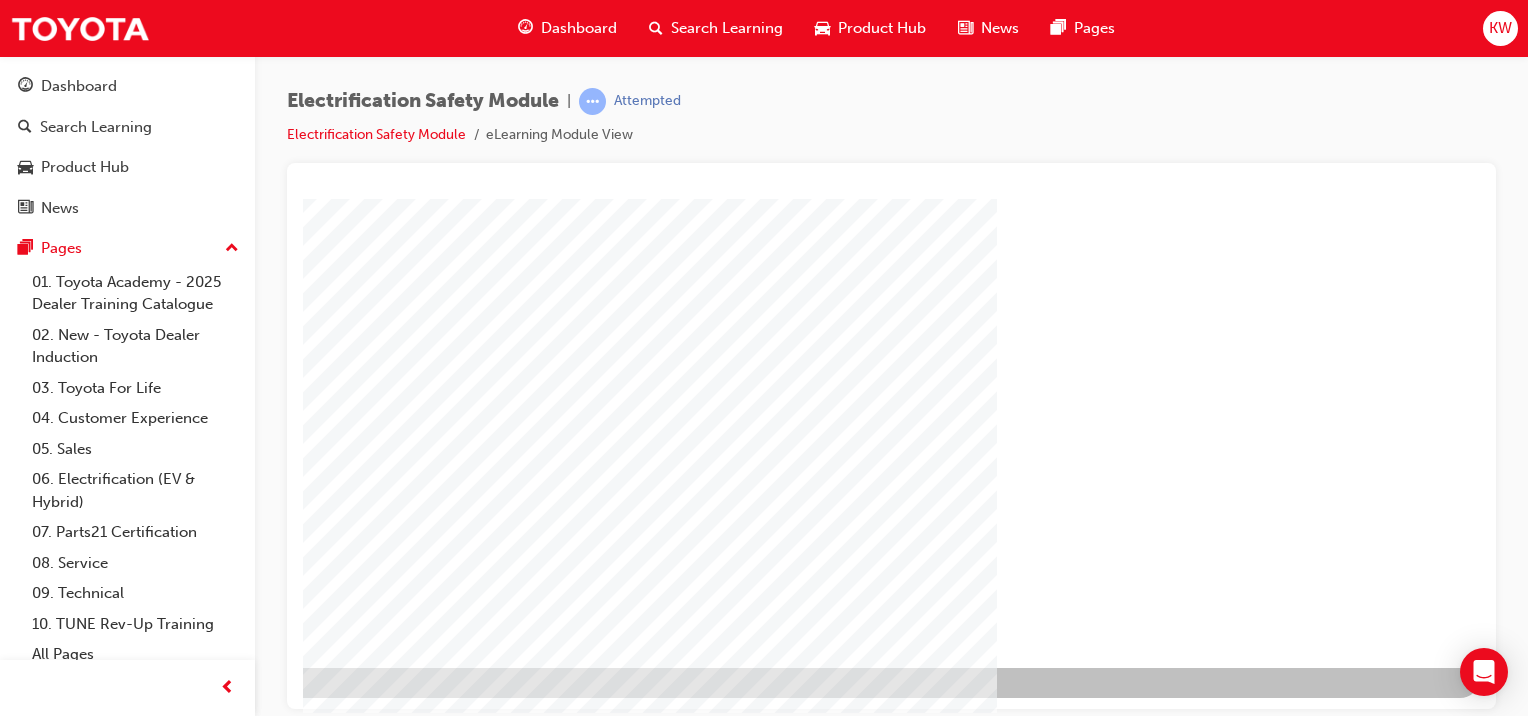 click at bounding box center (183, 1299) 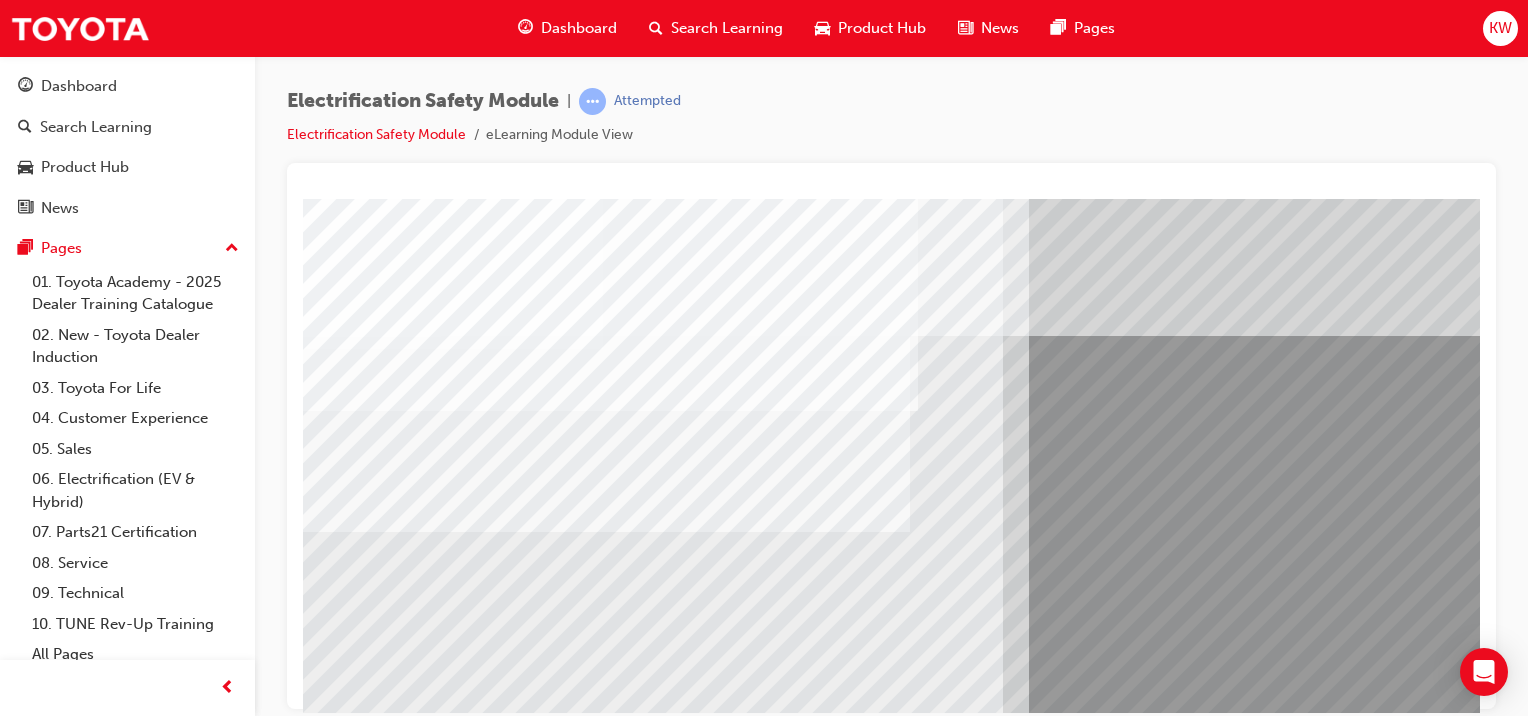click at bounding box center [610, 3693] 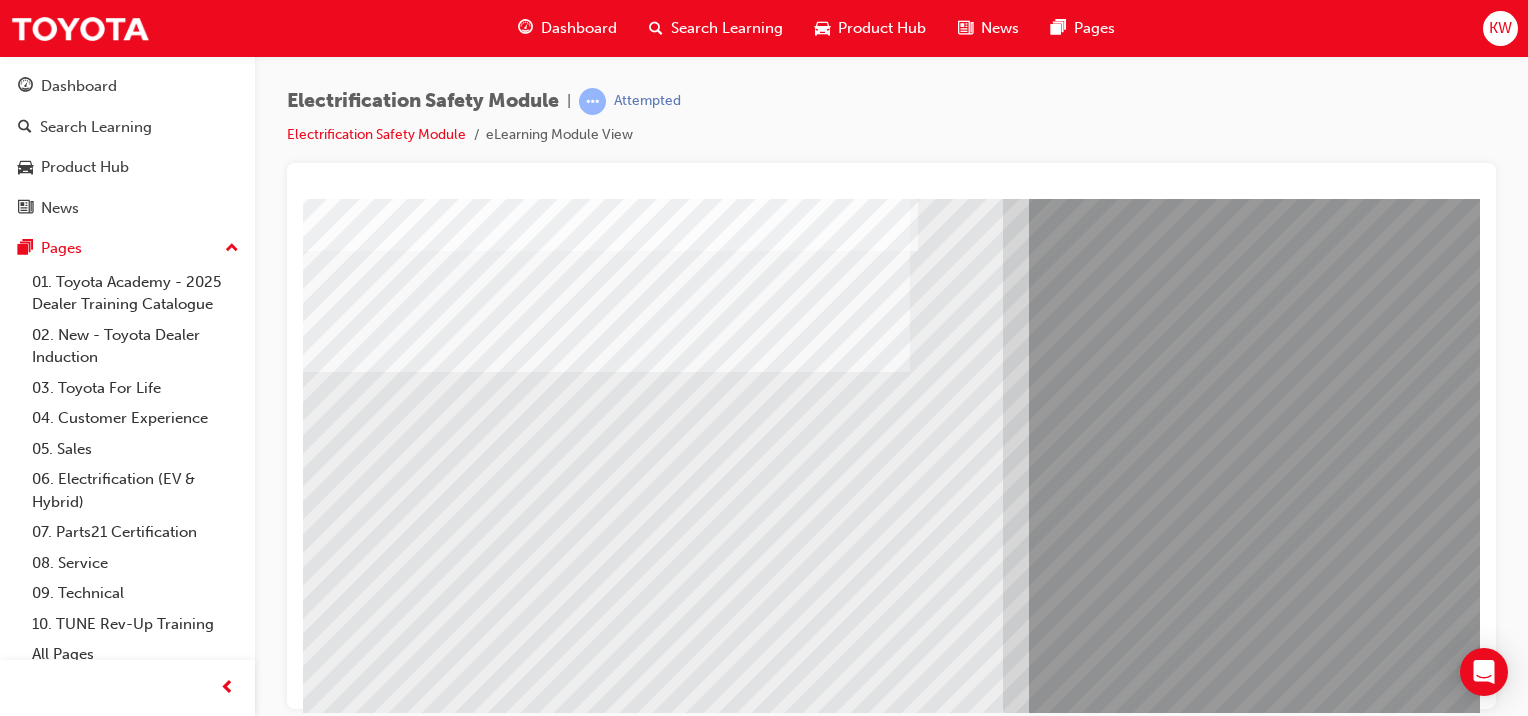 click at bounding box center (368, 7966) 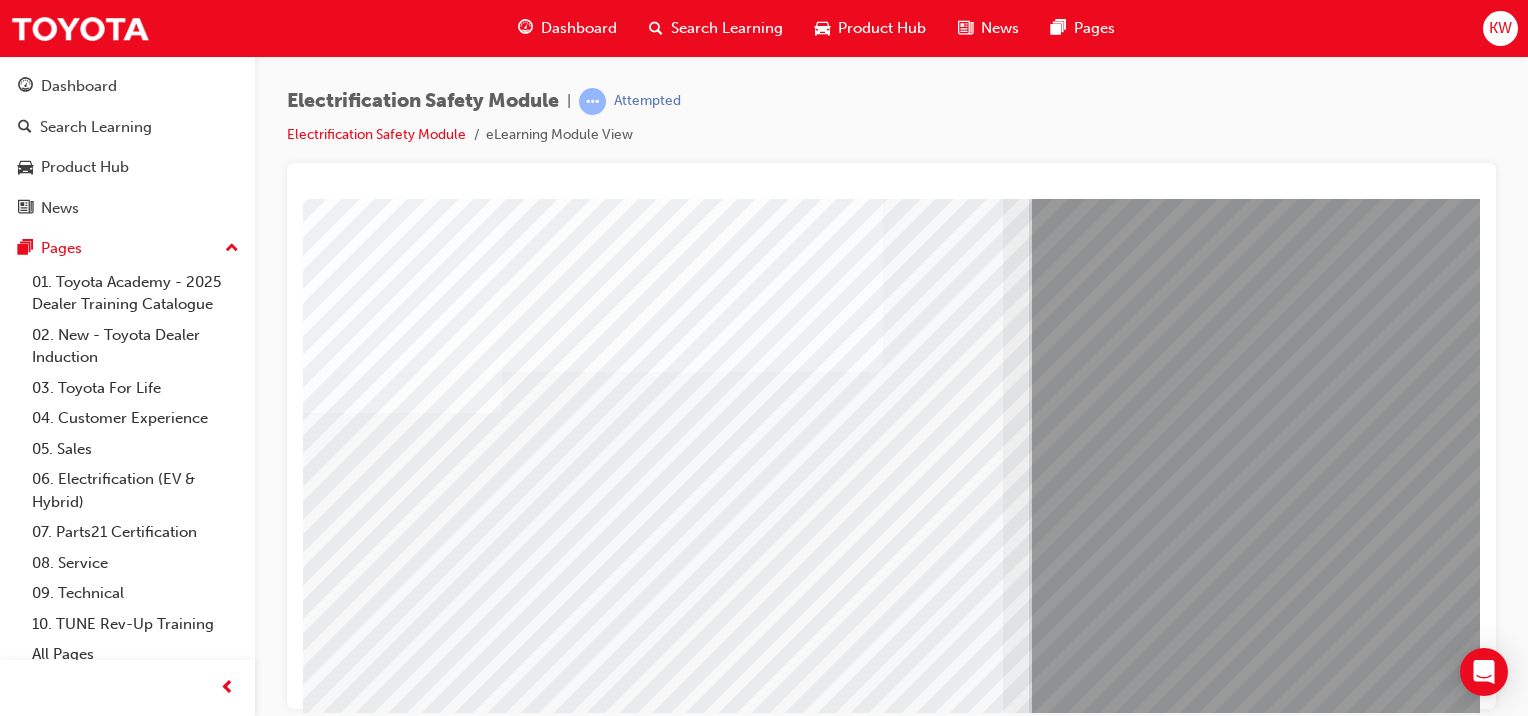 click at bounding box center (368, 8096) 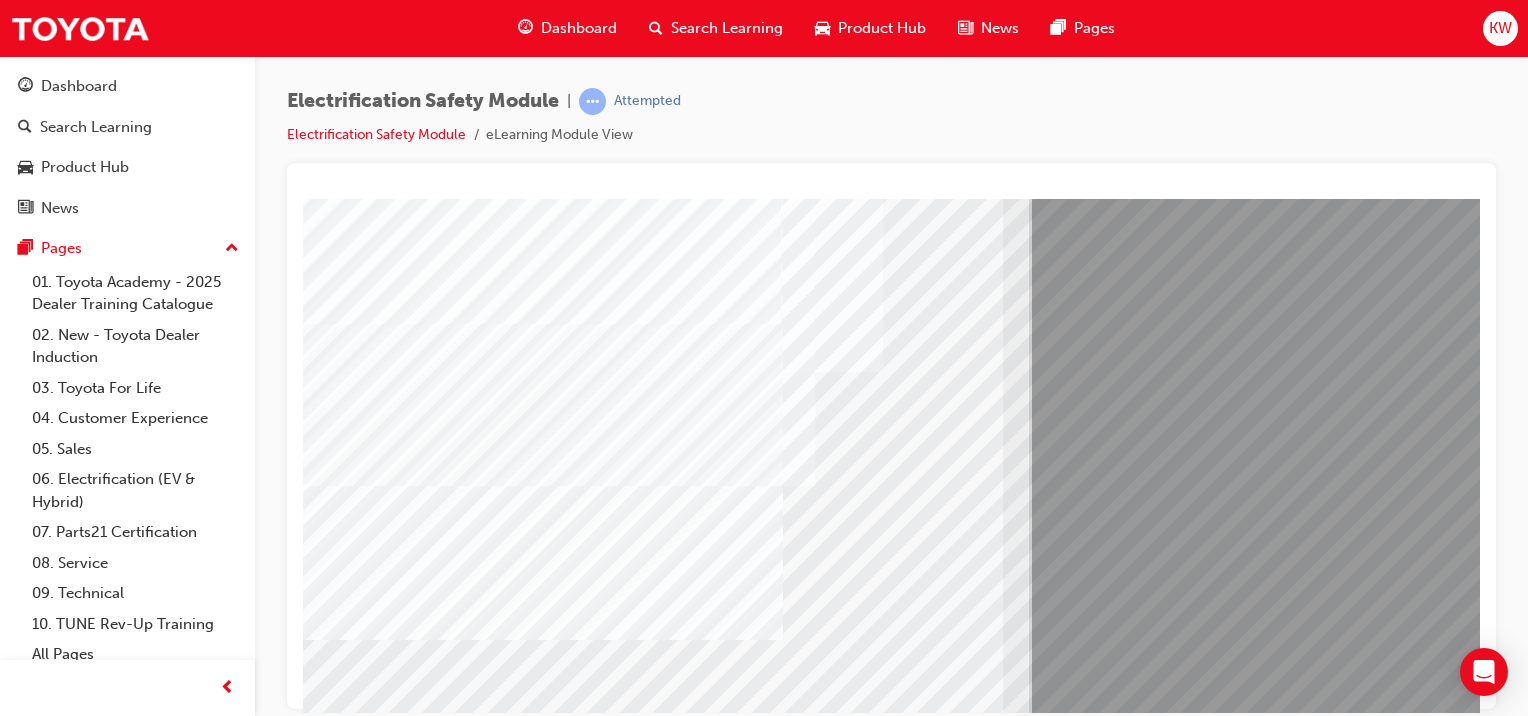 click at bounding box center [368, 8226] 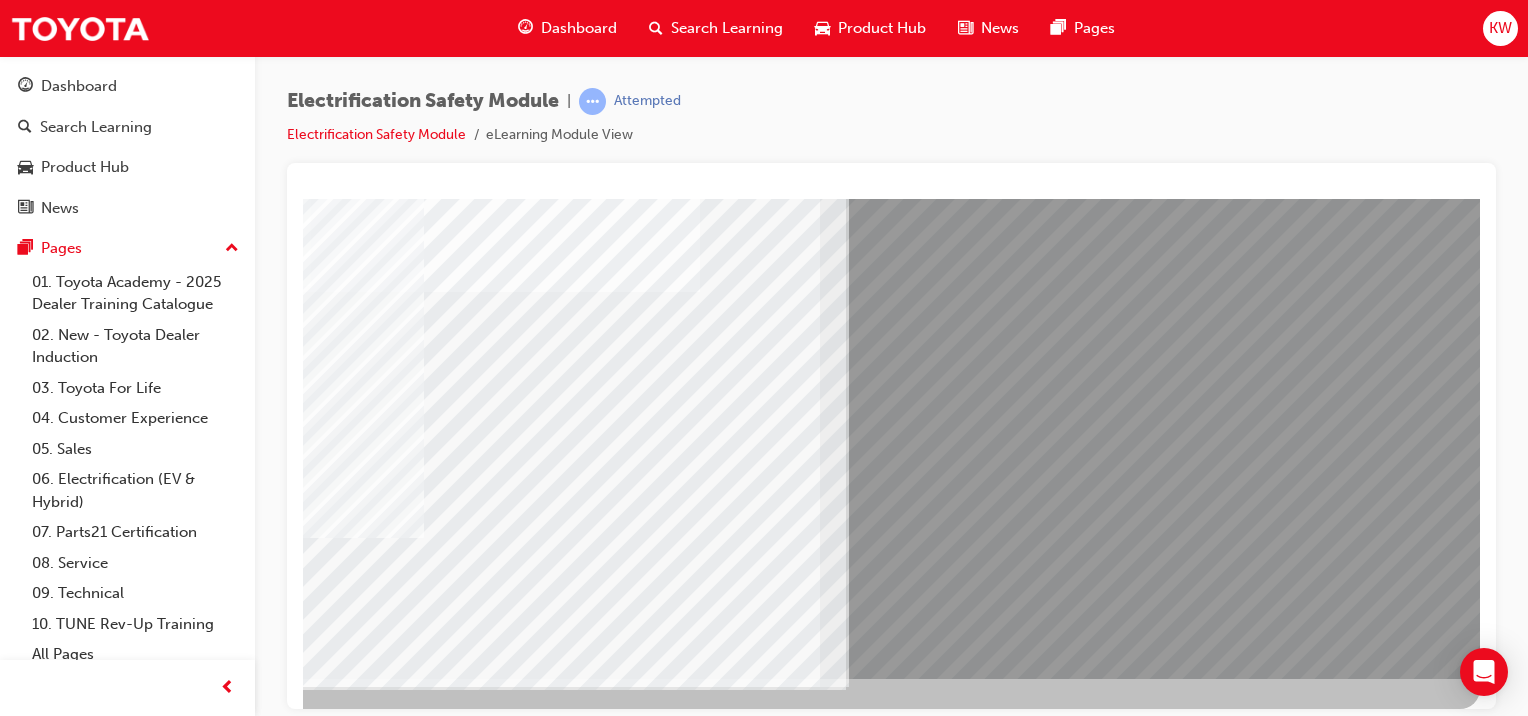 click at bounding box center (183, 7803) 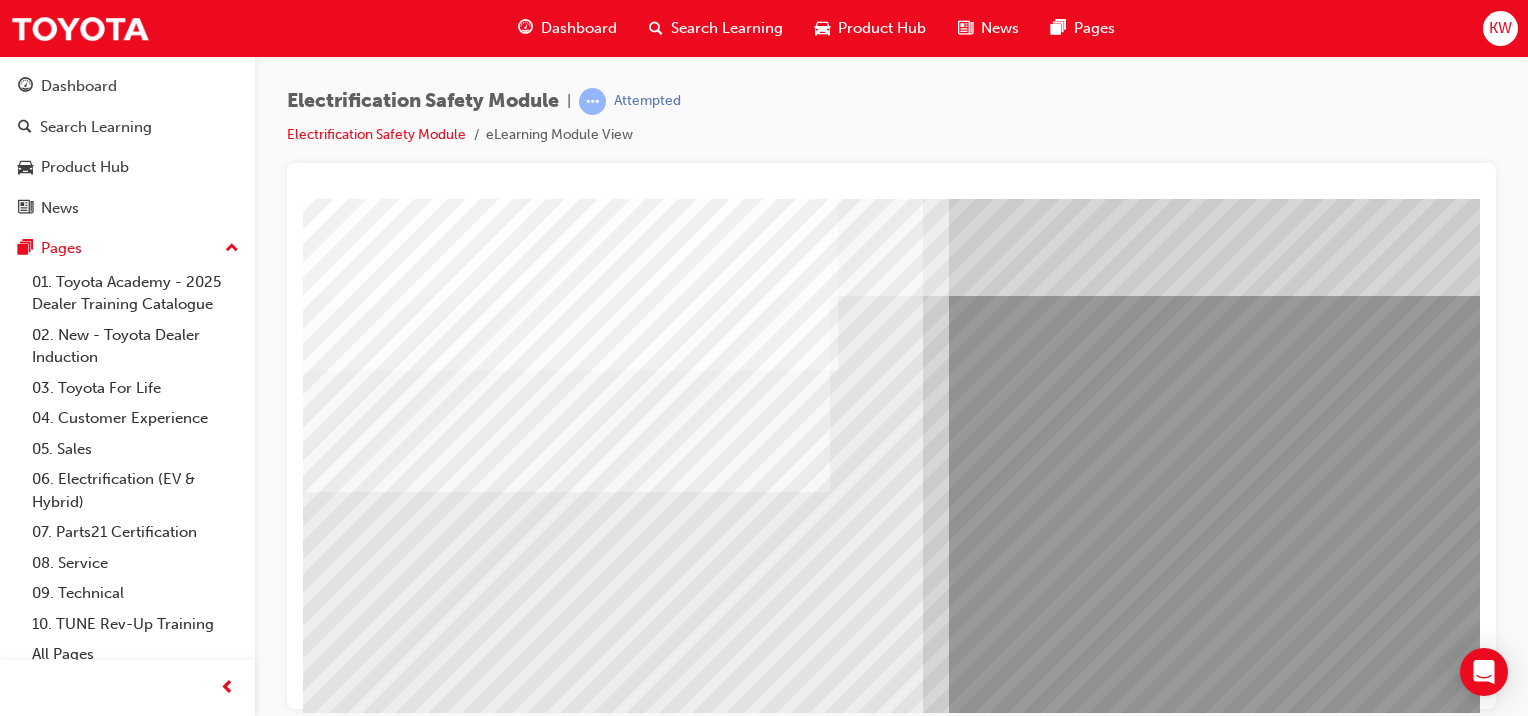 click at bounding box center (288, 7671) 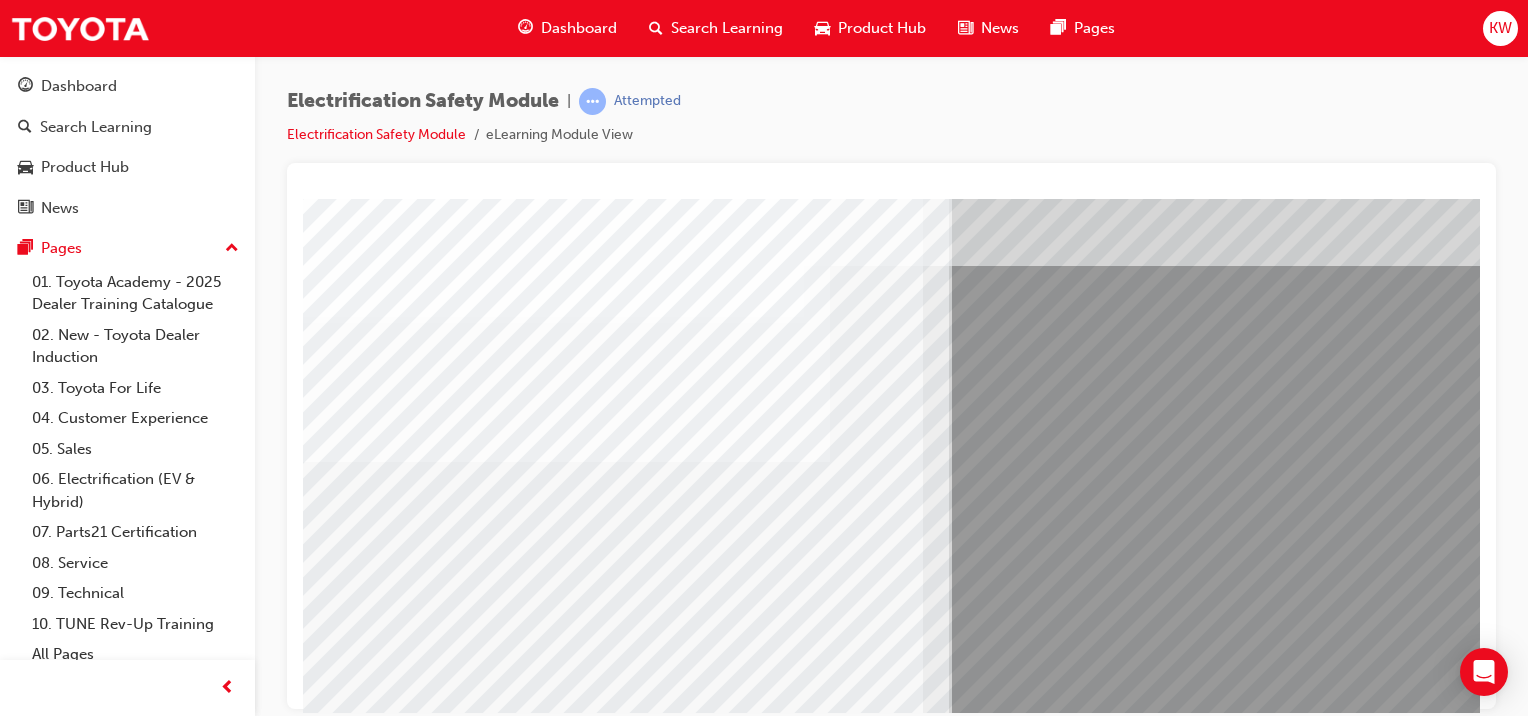 scroll, scrollTop: 160, scrollLeft: 80, axis: both 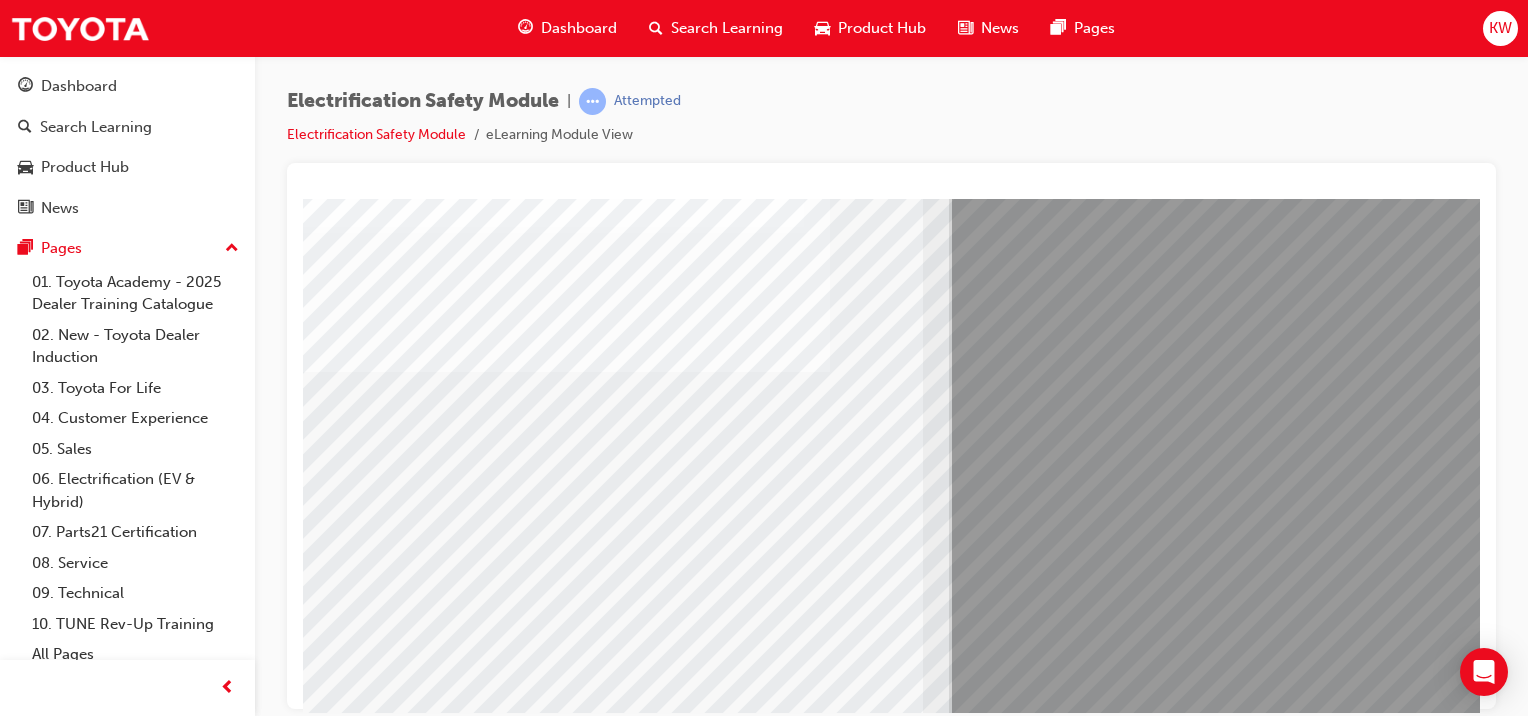 click at bounding box center [288, 7551] 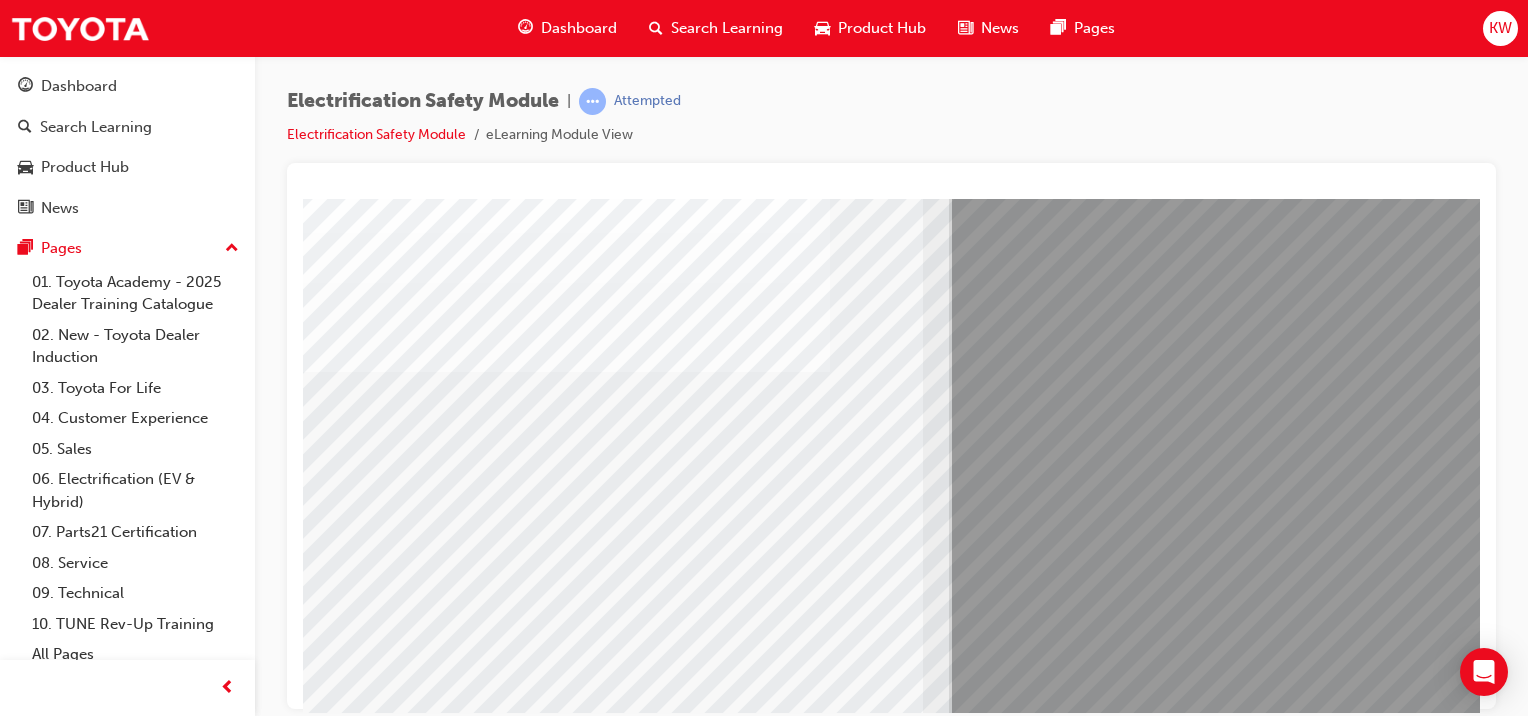 click at bounding box center [288, 7811] 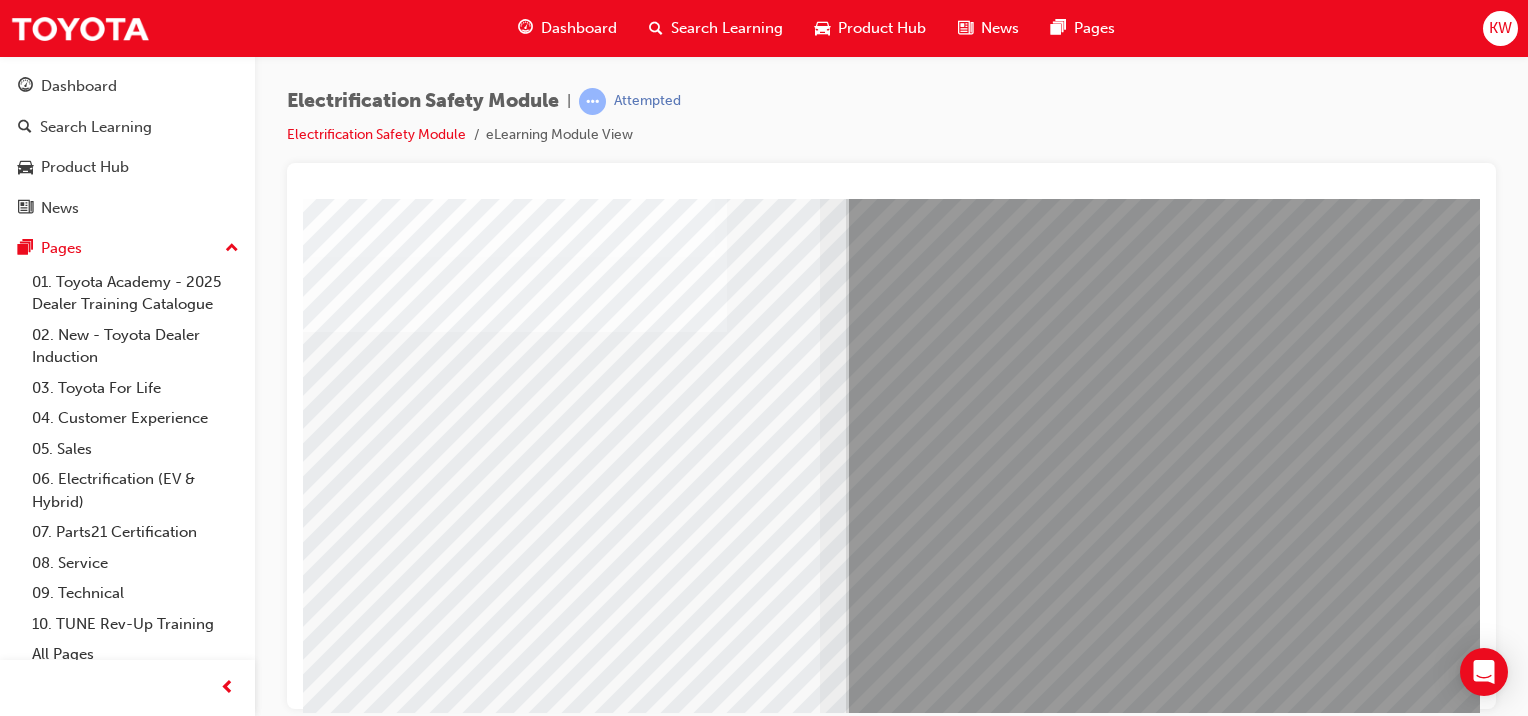 scroll, scrollTop: 240, scrollLeft: 198, axis: both 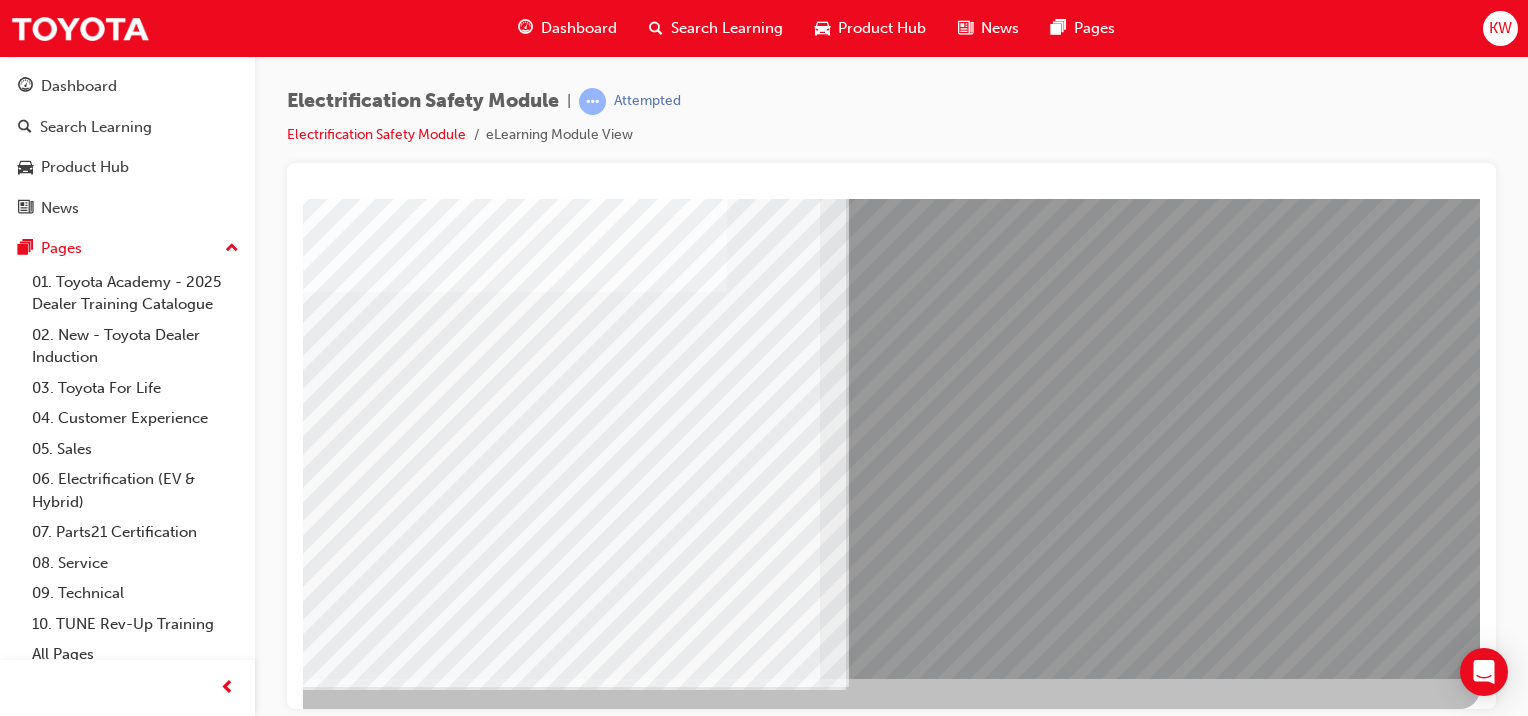 click at bounding box center (480, 6021) 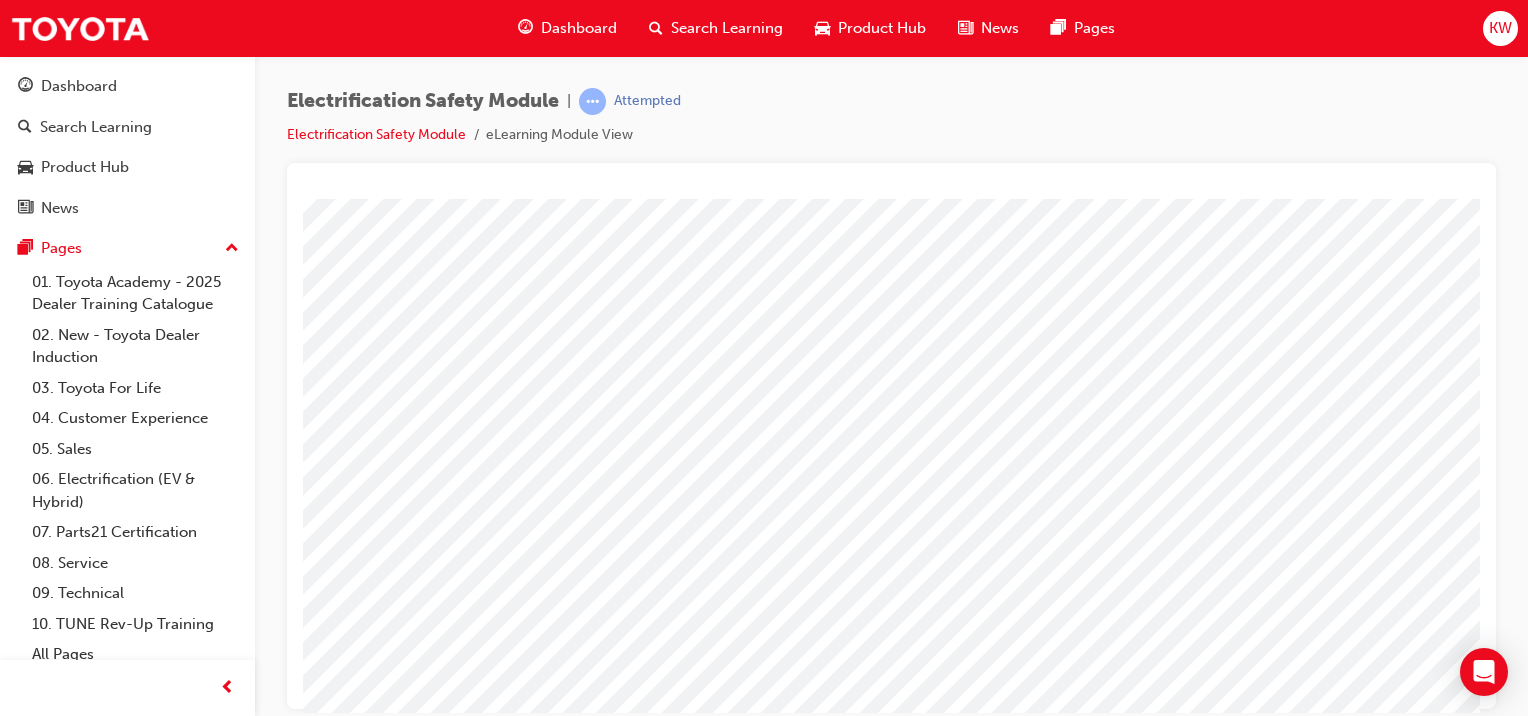 scroll, scrollTop: 0, scrollLeft: 0, axis: both 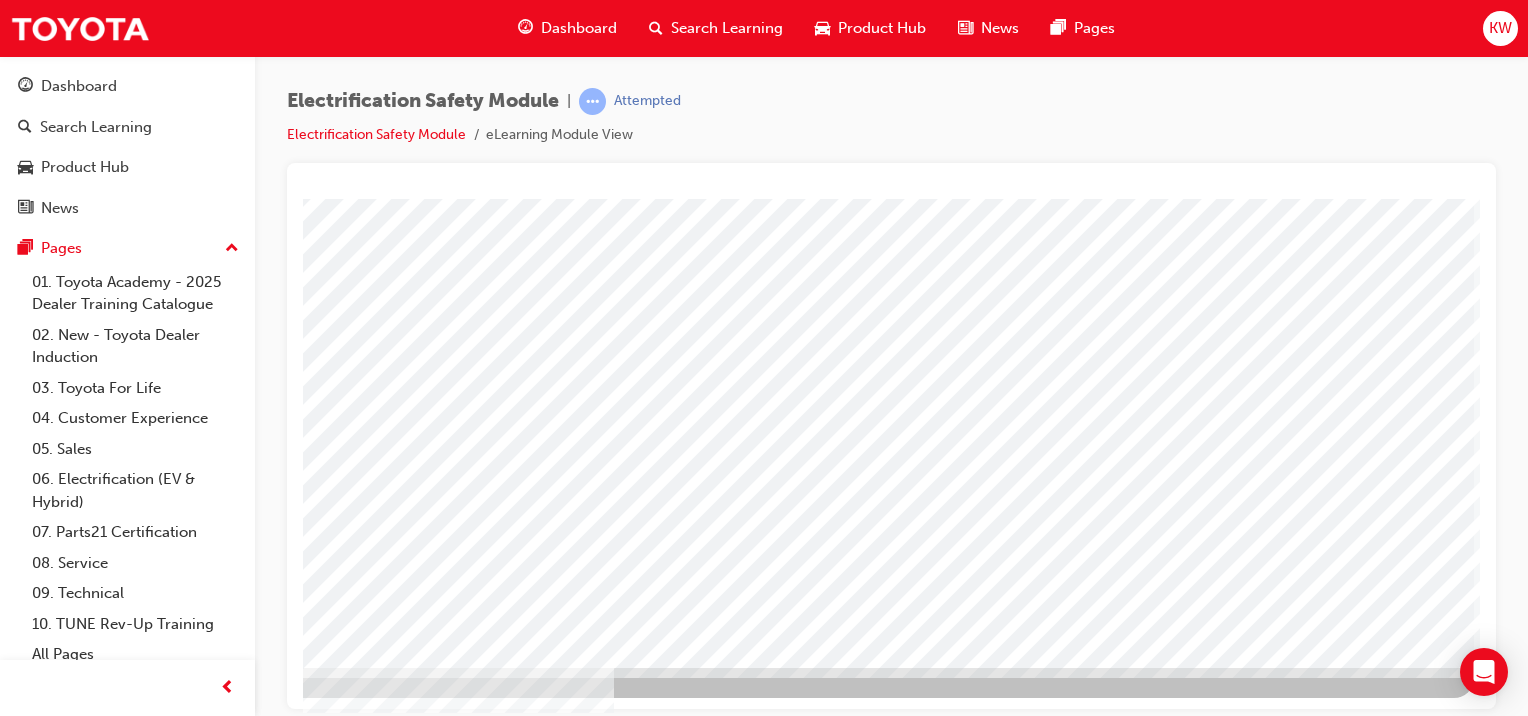 click at bounding box center (794, 2505) 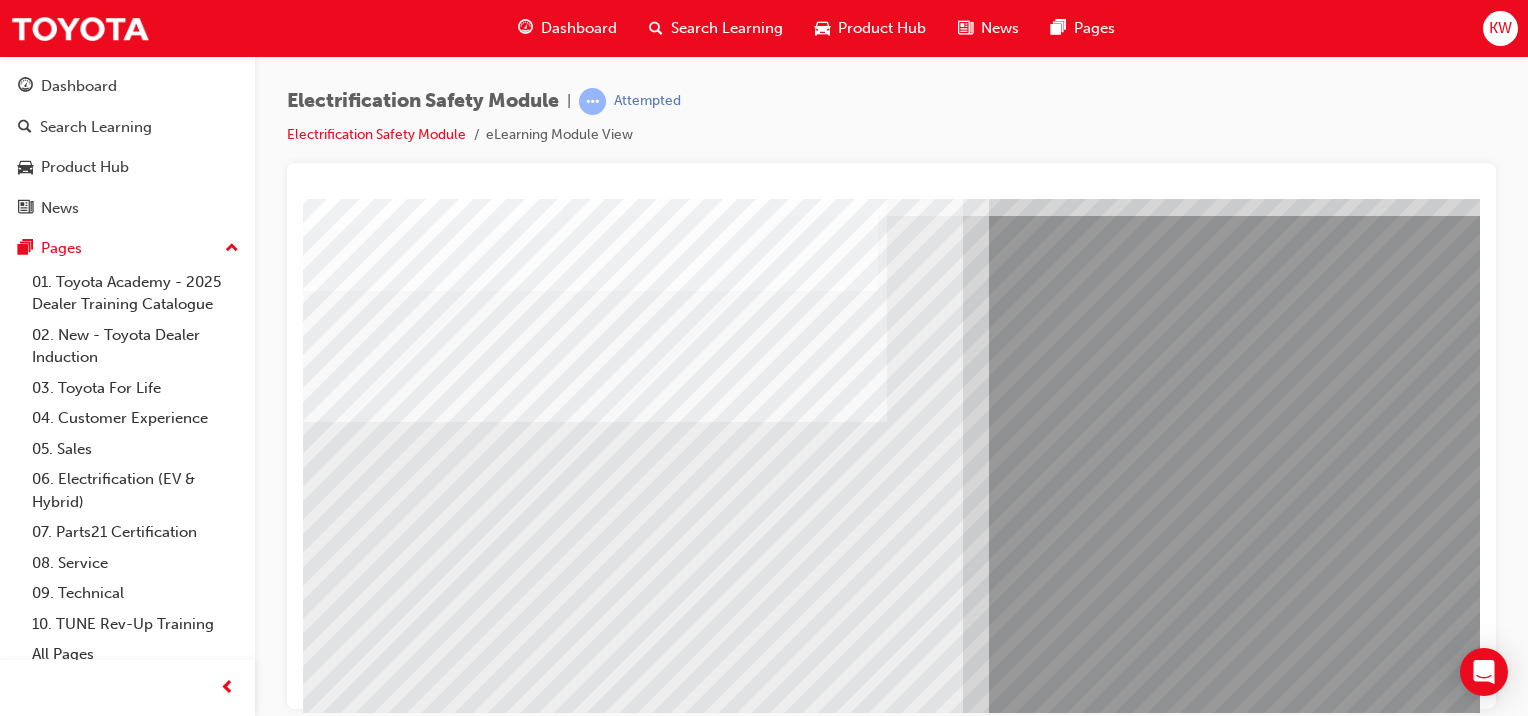 click at bounding box center (328, 6217) 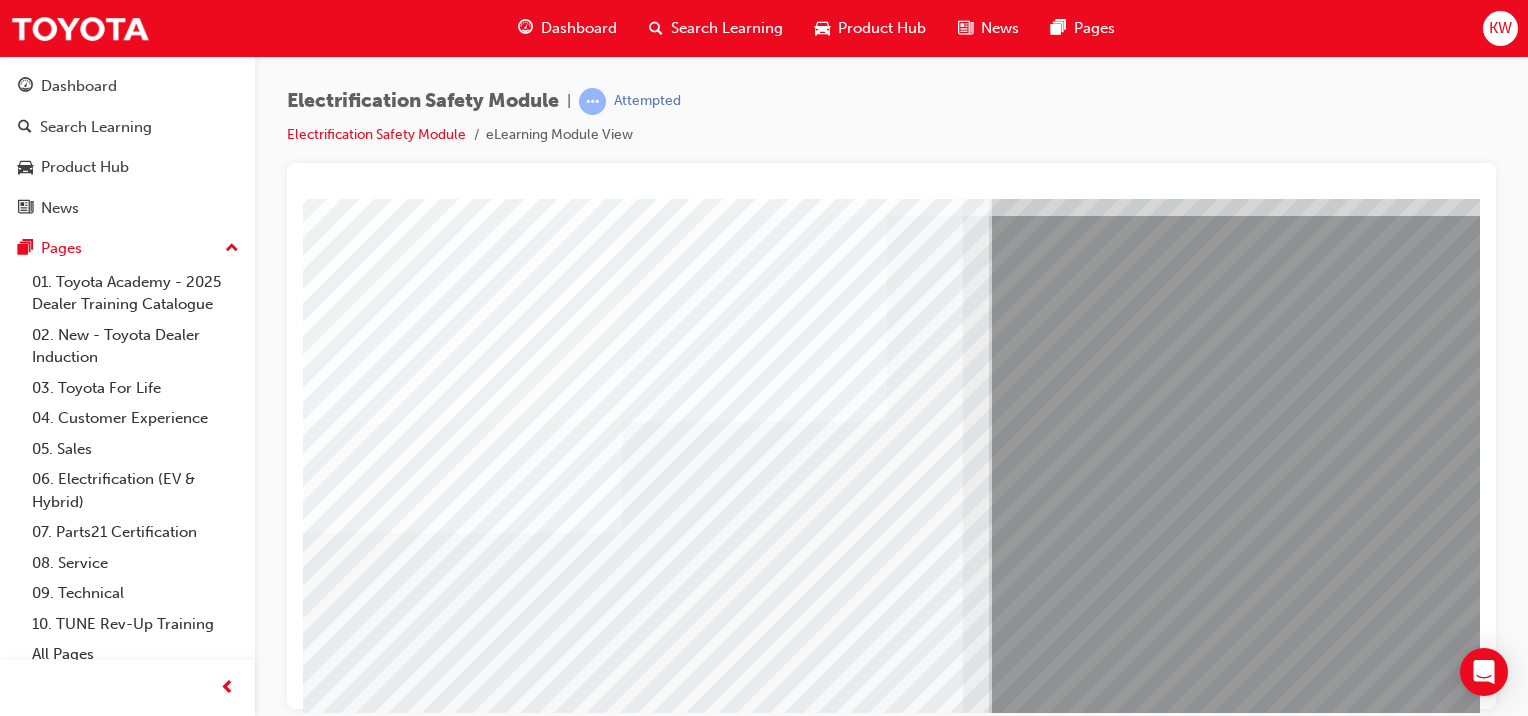 click at bounding box center (328, 6347) 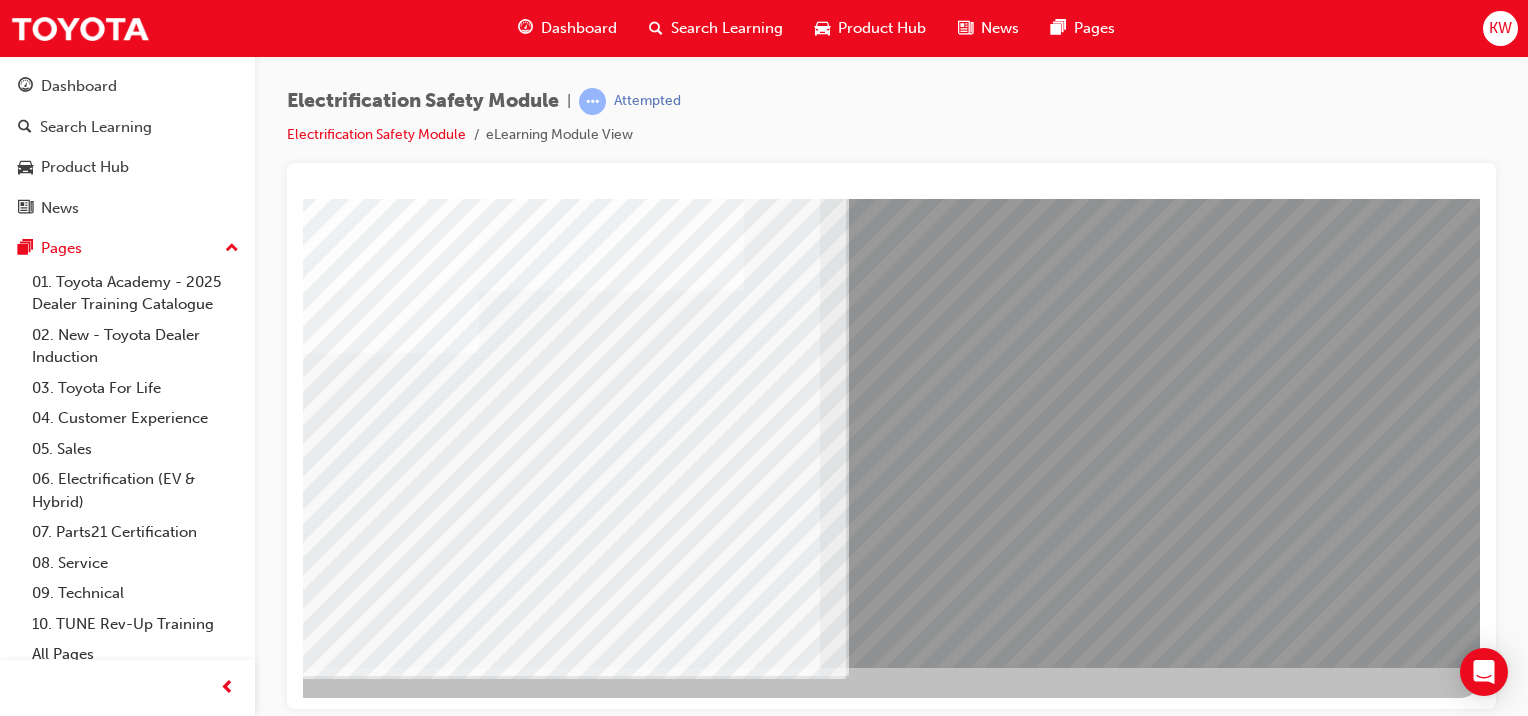 click at bounding box center (480, 5128) 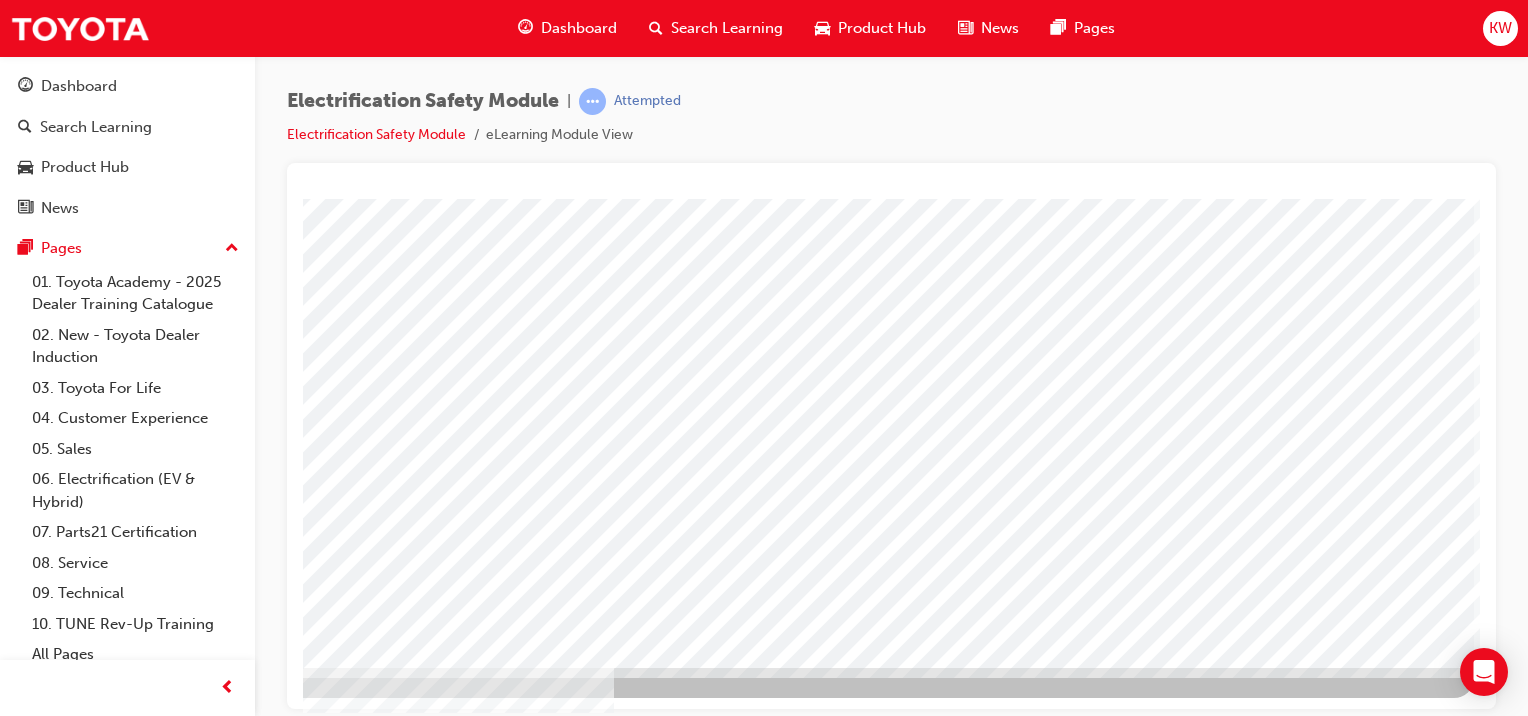 click at bounding box center (177, 2981) 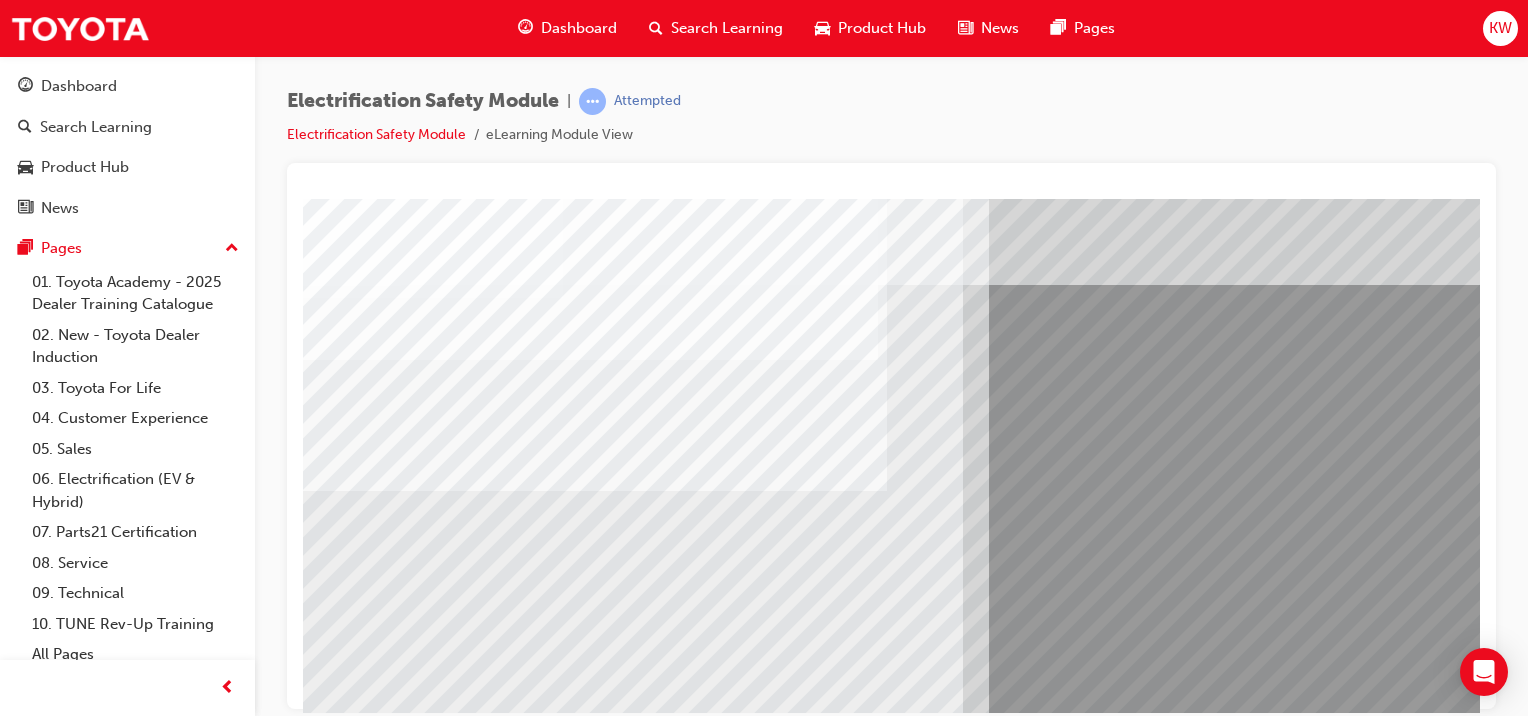 click at bounding box center (328, 6233) 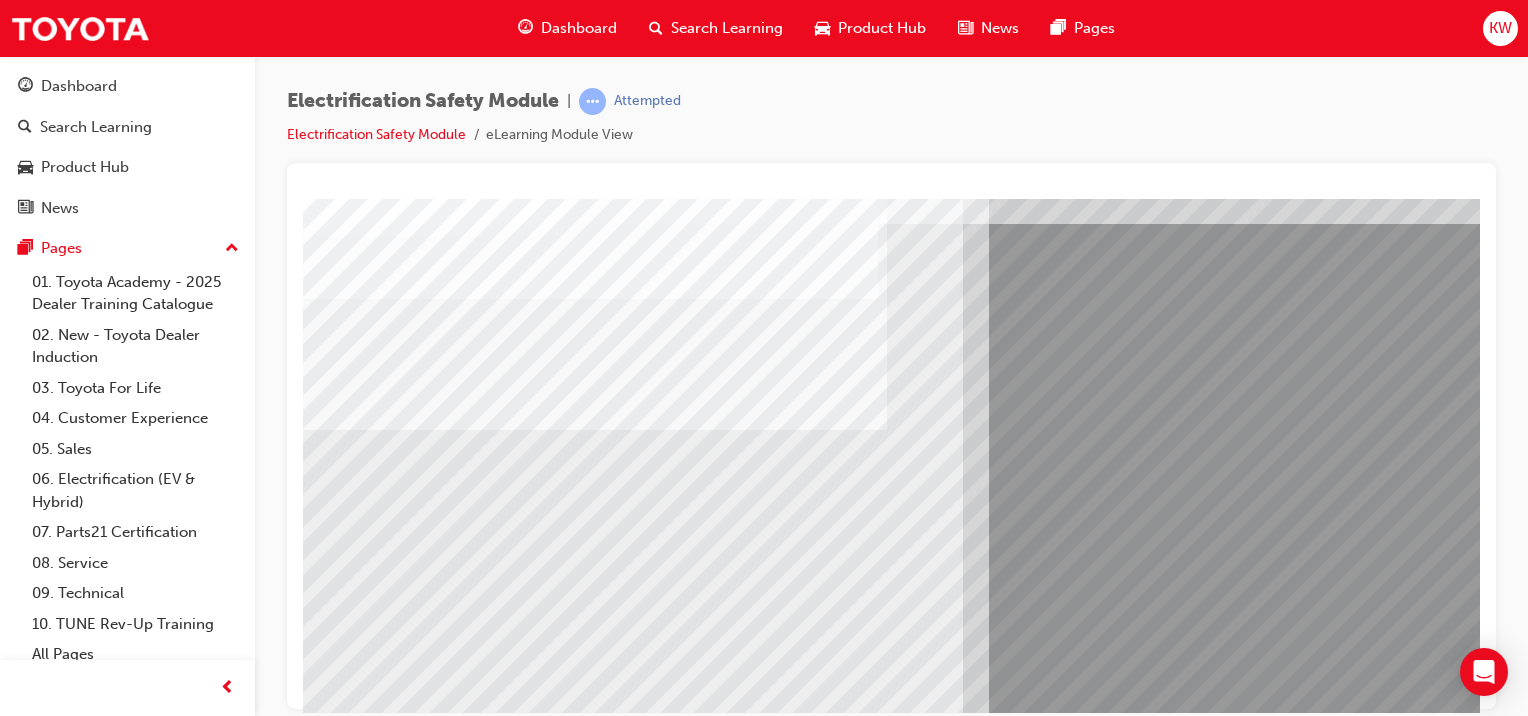 click at bounding box center [328, 6172] 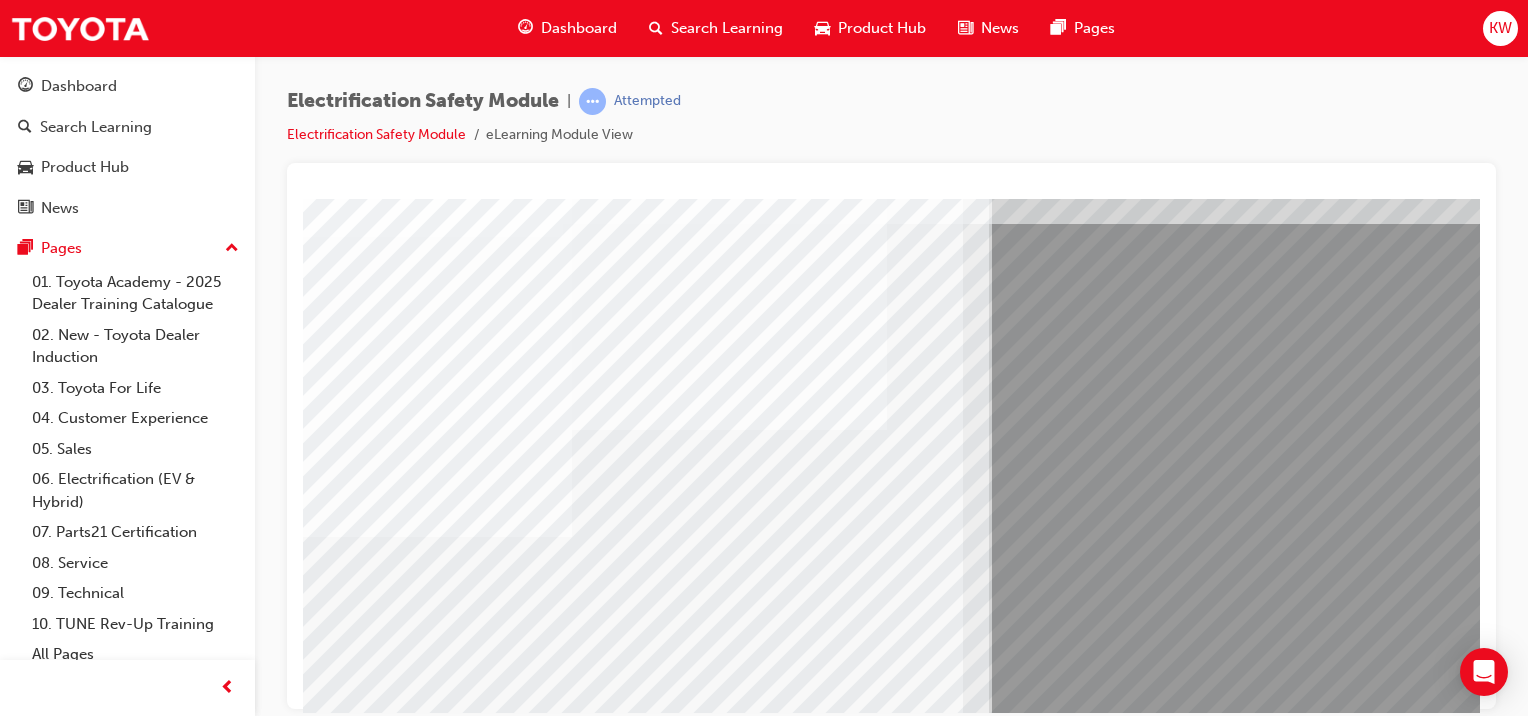click at bounding box center (328, 6302) 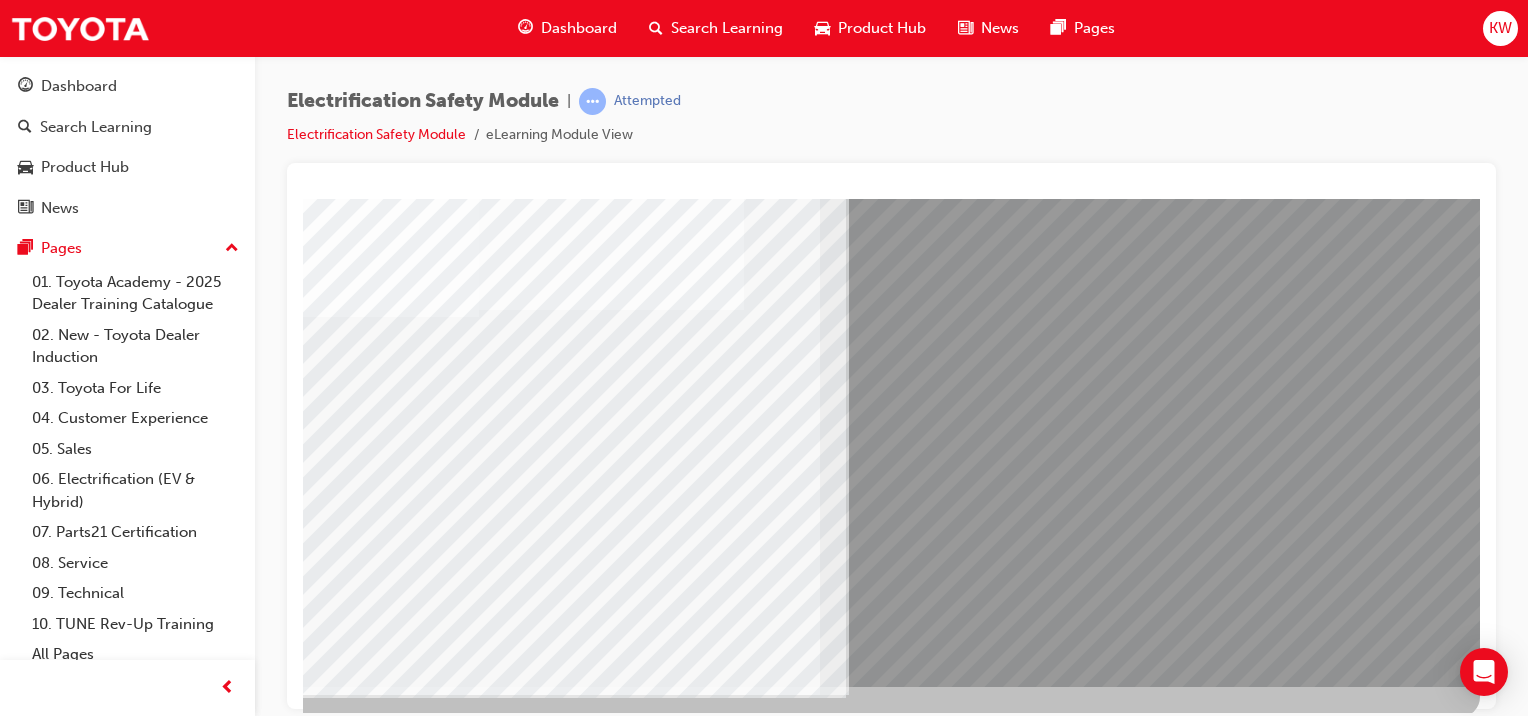 click at bounding box center (800, 341) 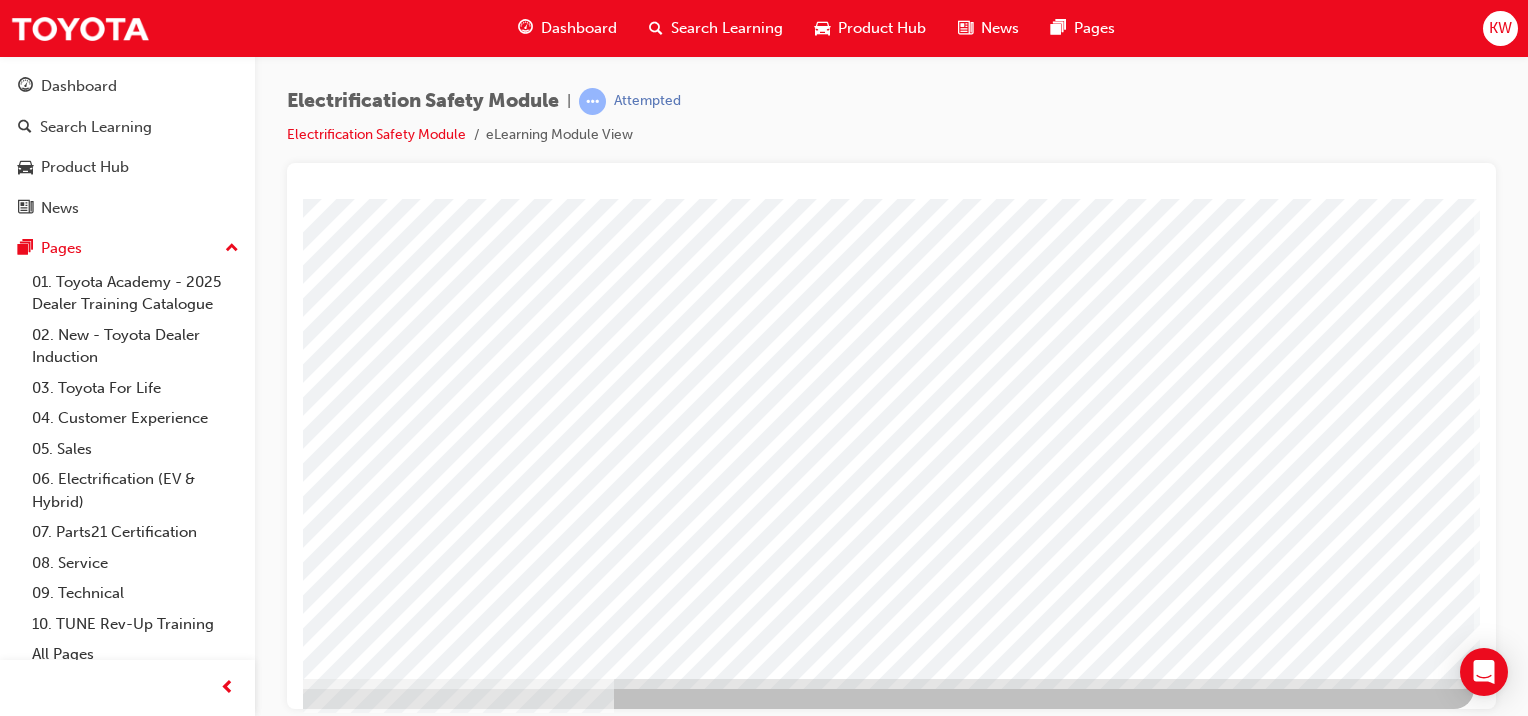 click at bounding box center [177, 2992] 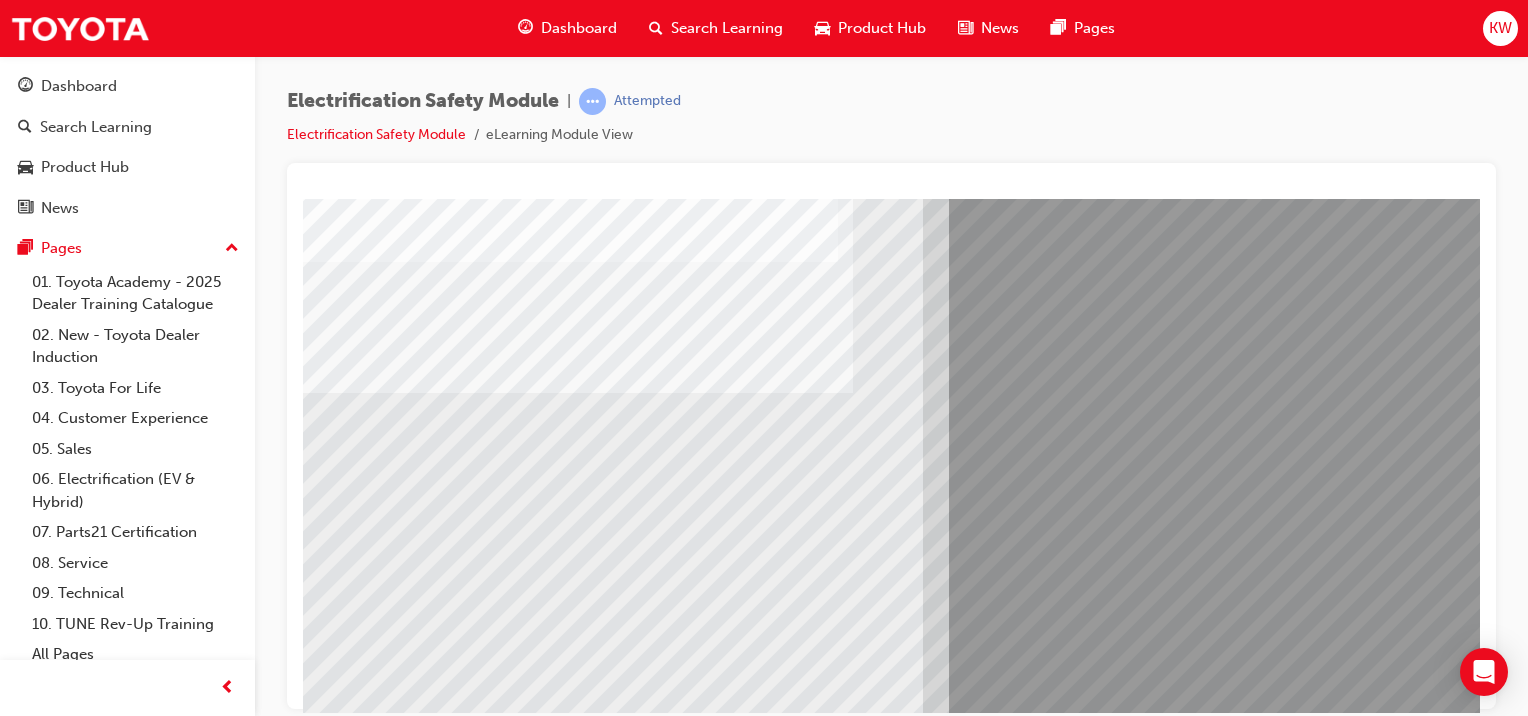 click at bounding box center (288, 6057) 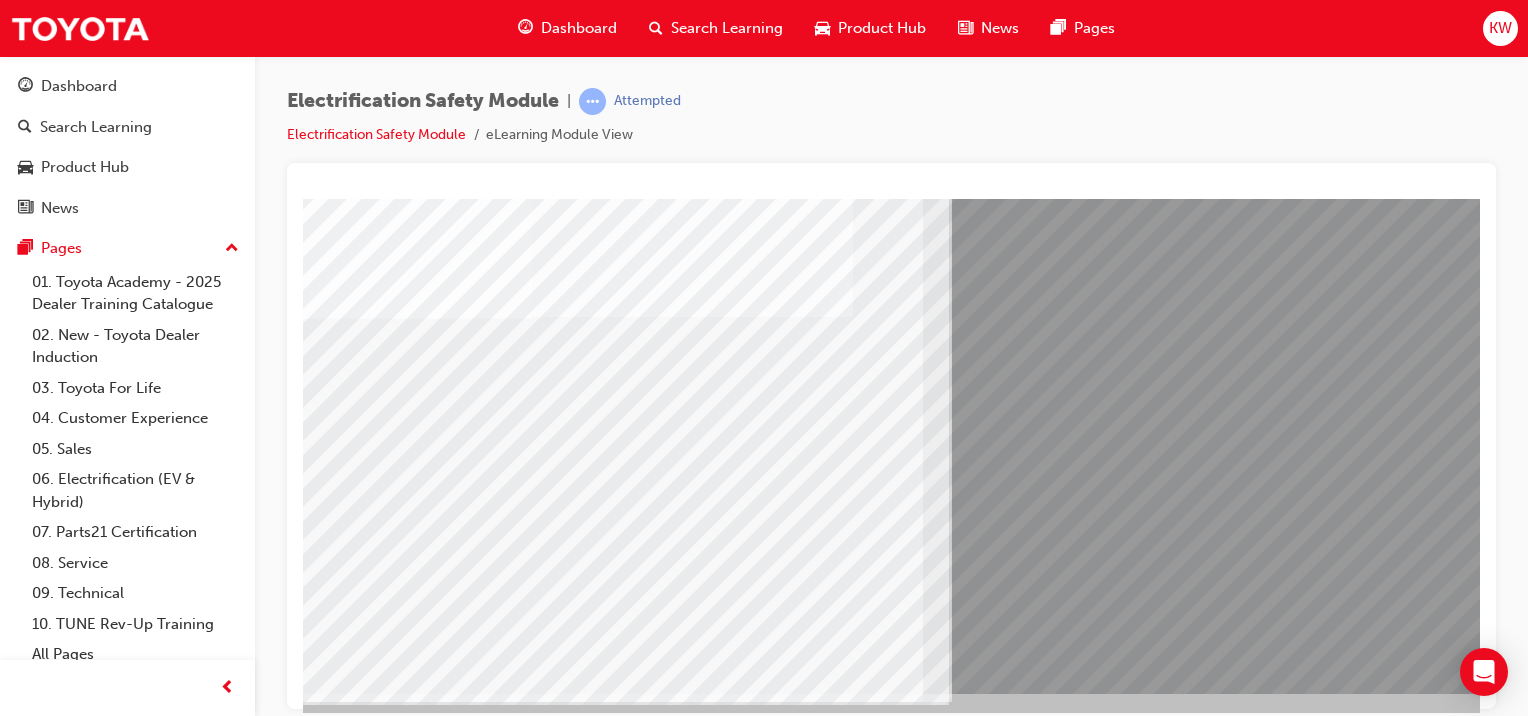 click at bounding box center (569, 1809) 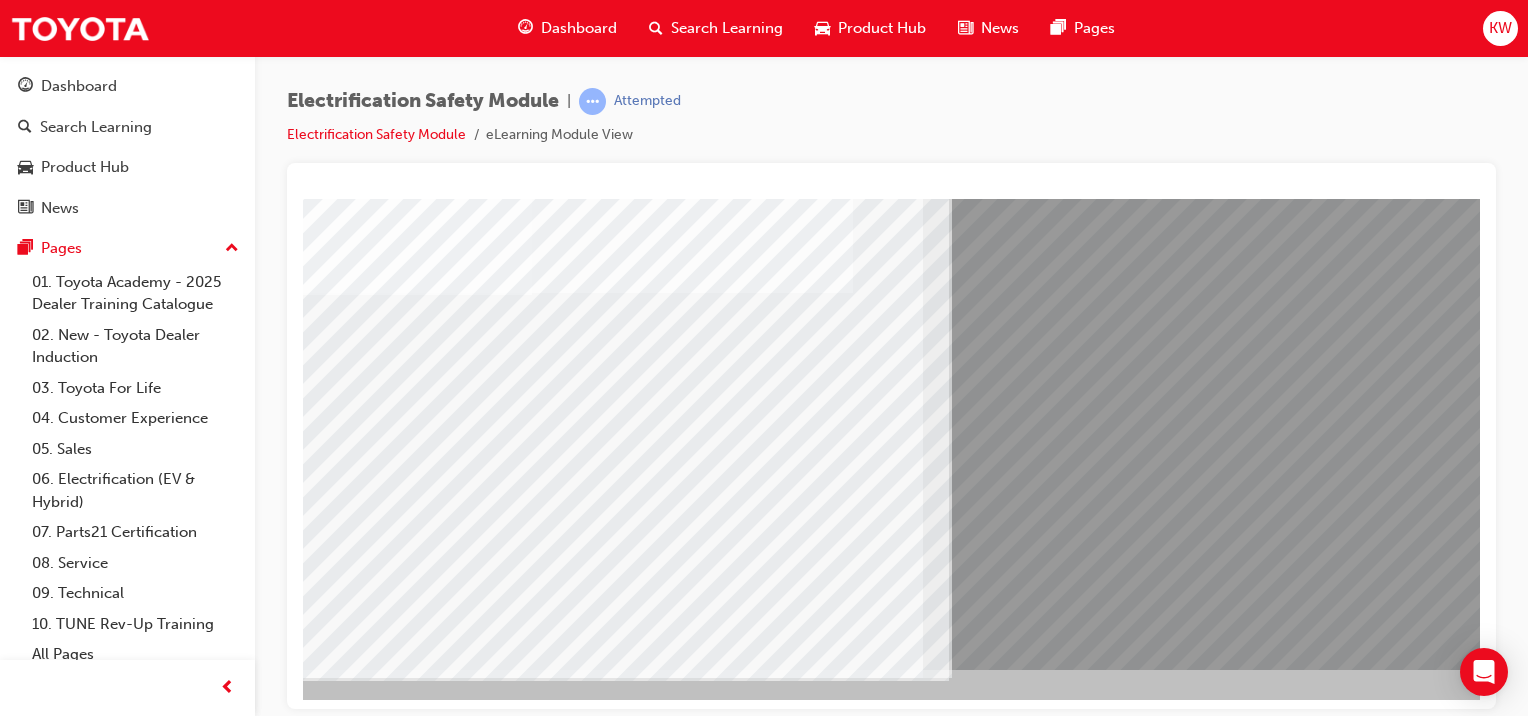 click at bounding box center [288, 6087] 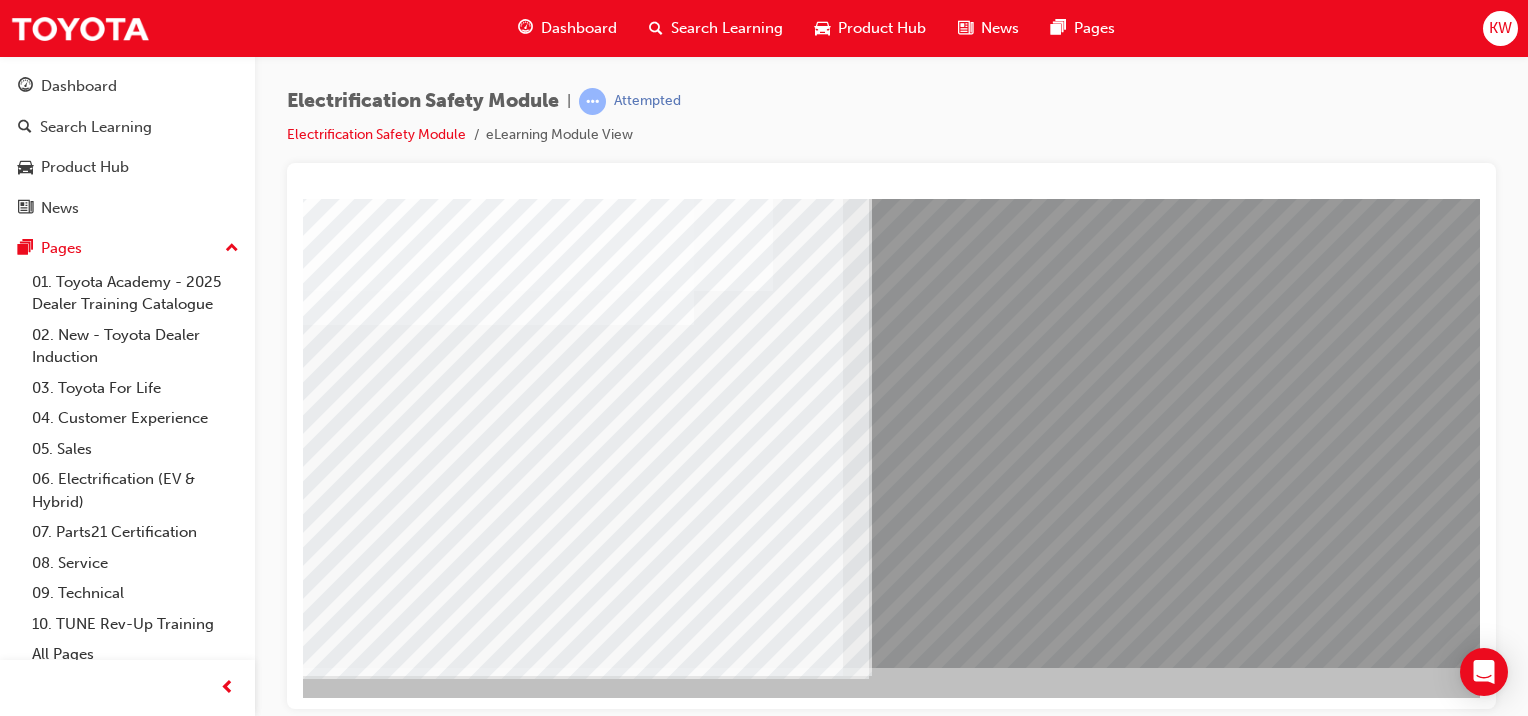 click at bounding box center [206, 5872] 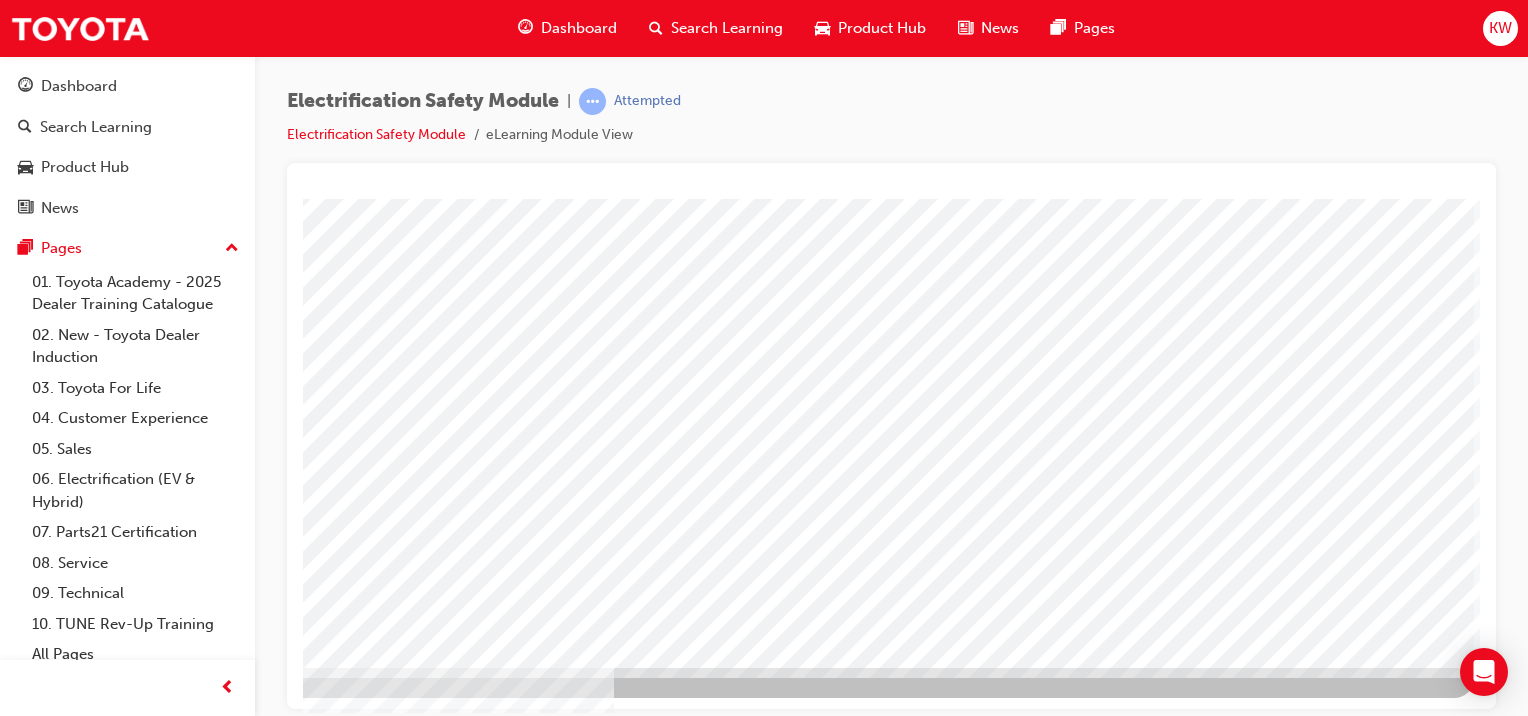 click at bounding box center (177, 2981) 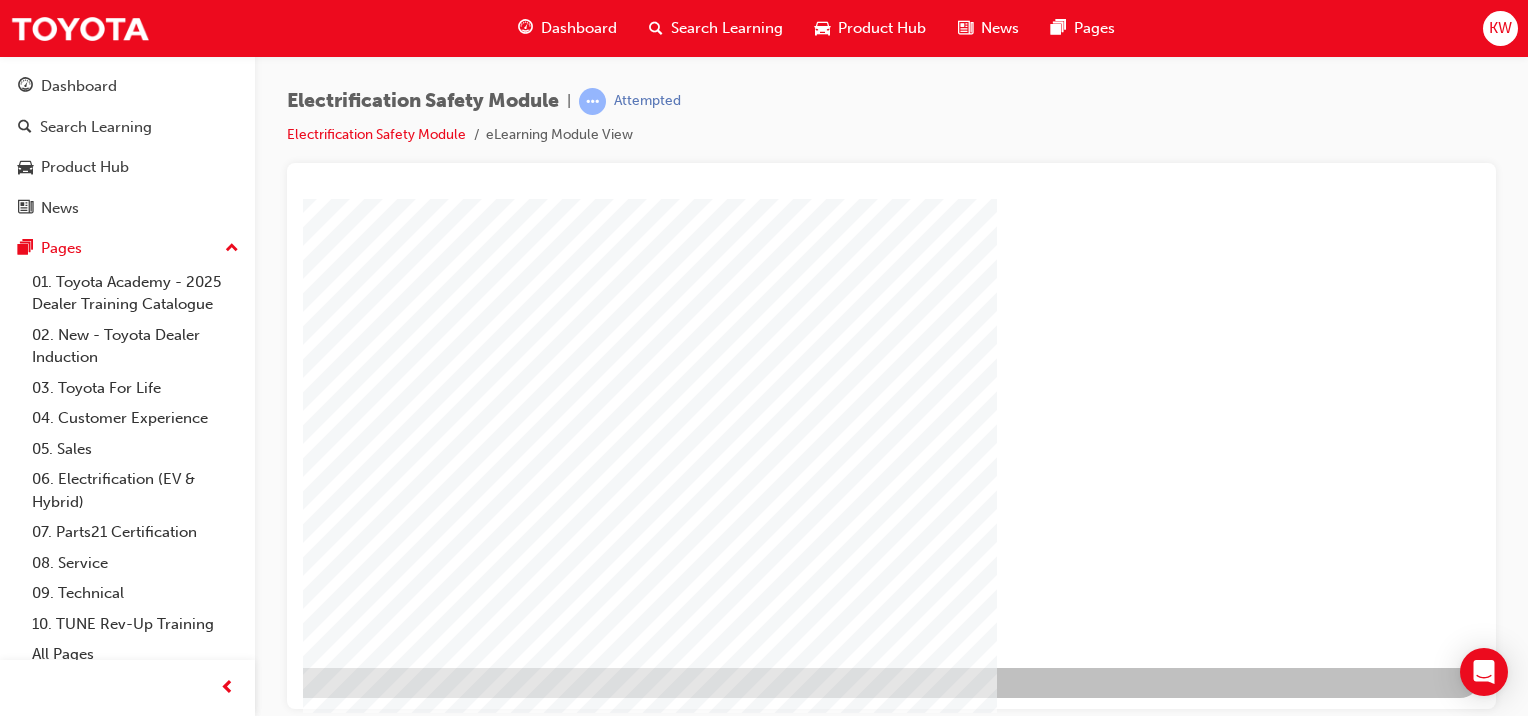 click at bounding box center (183, 1299) 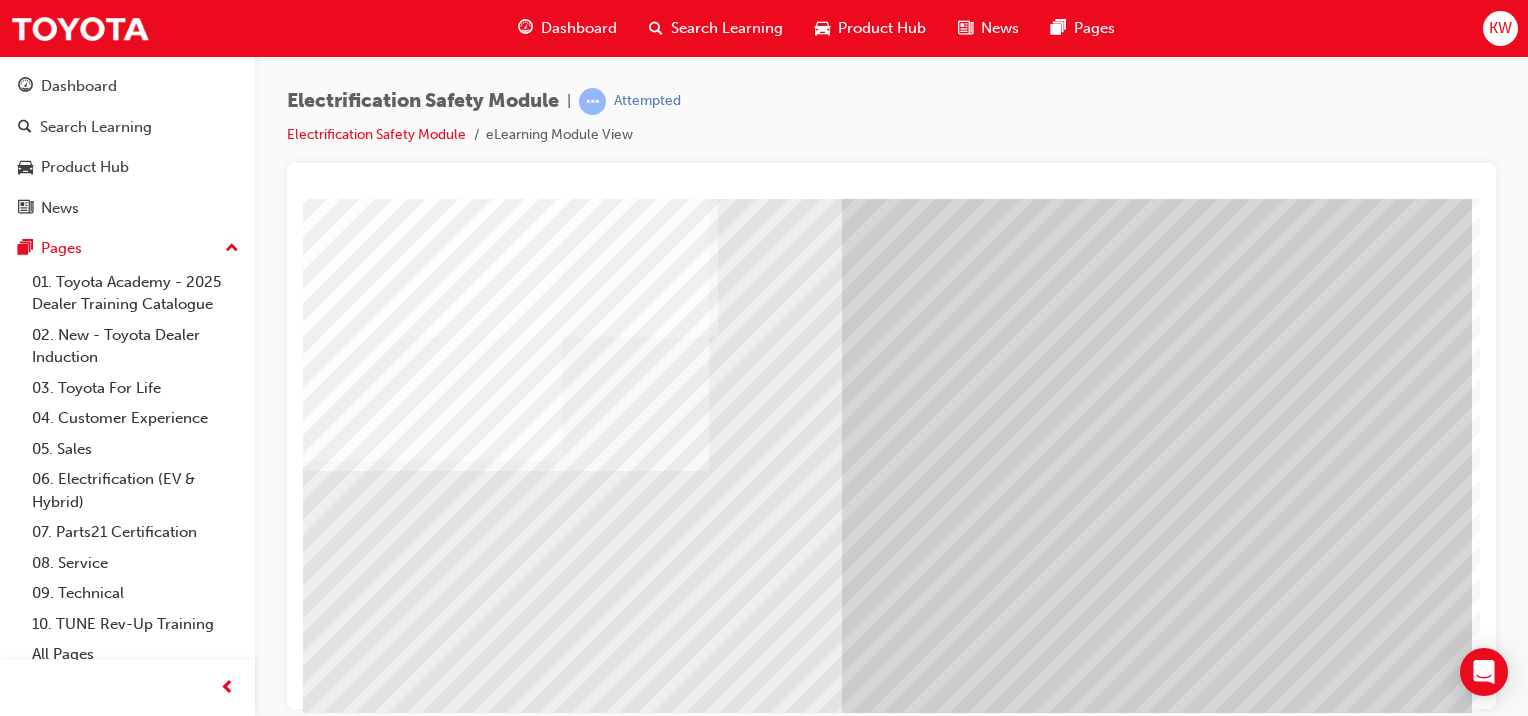 click at bounding box center [175, 3032] 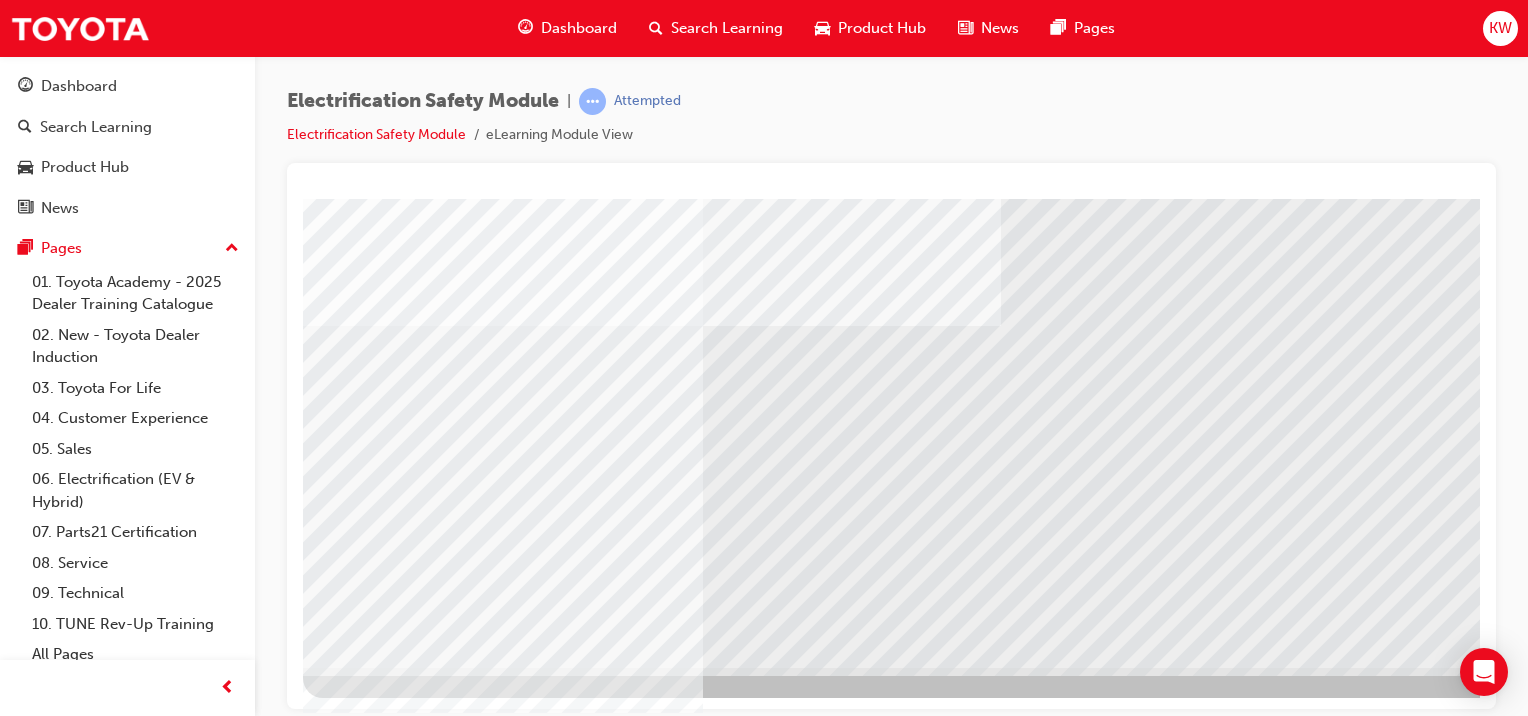 click at bounding box center (503, 3888) 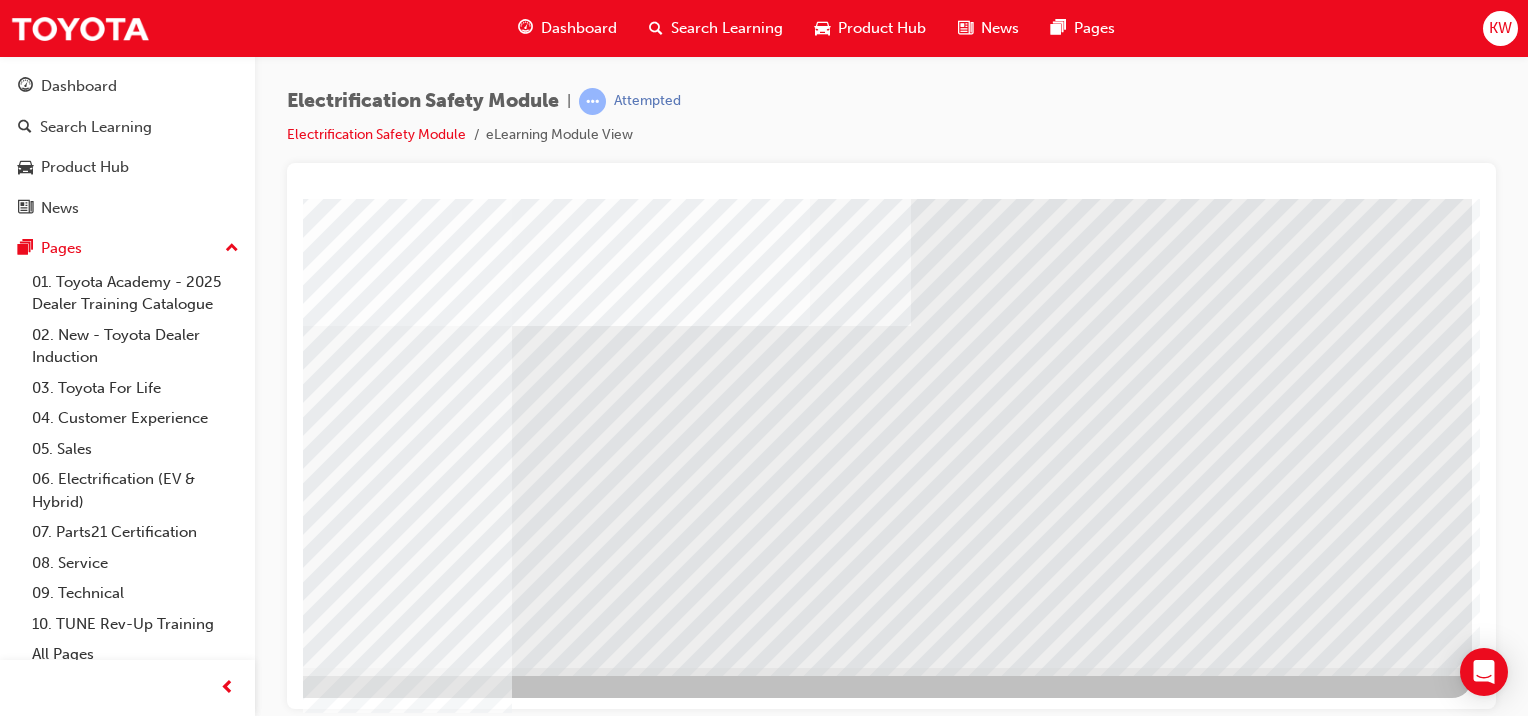 click at bounding box center [792, 322] 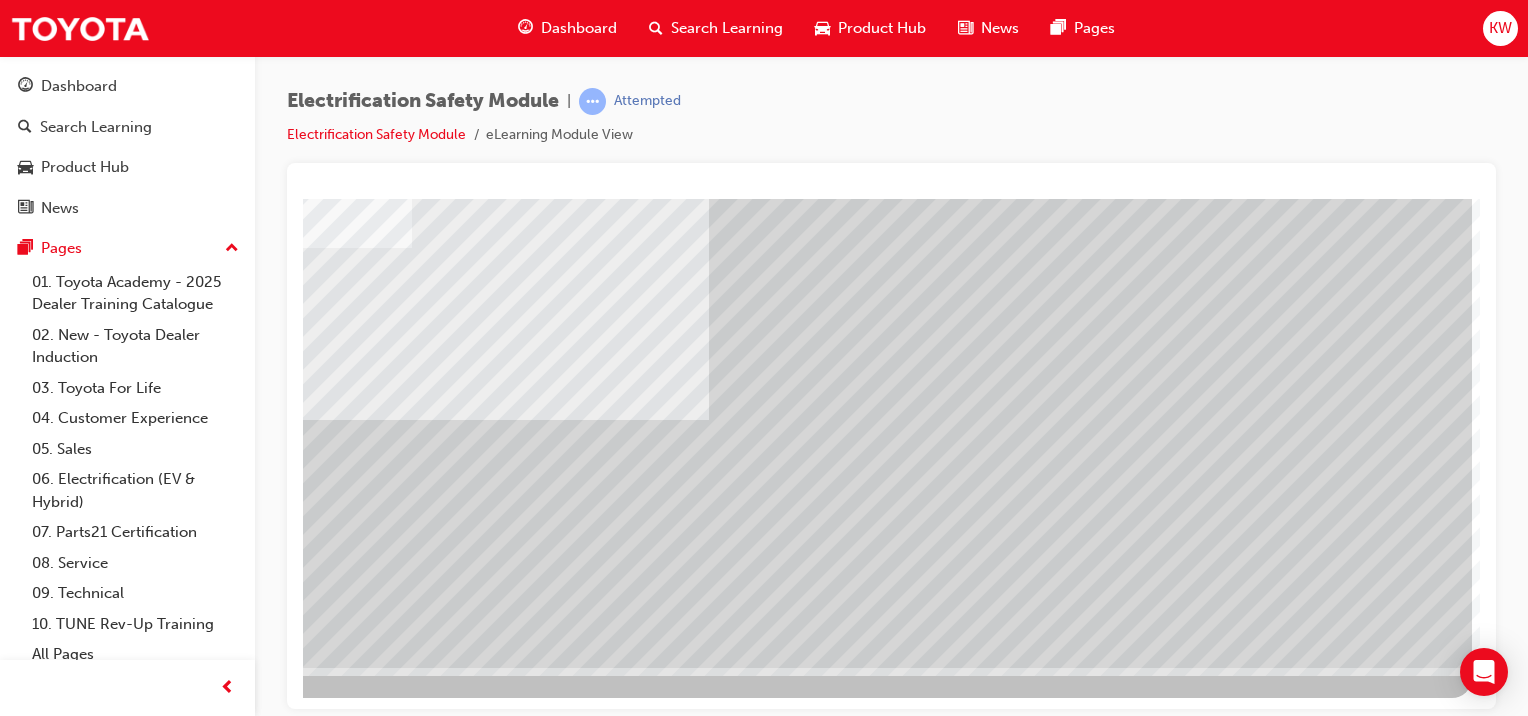 click at bounding box center [175, 2259] 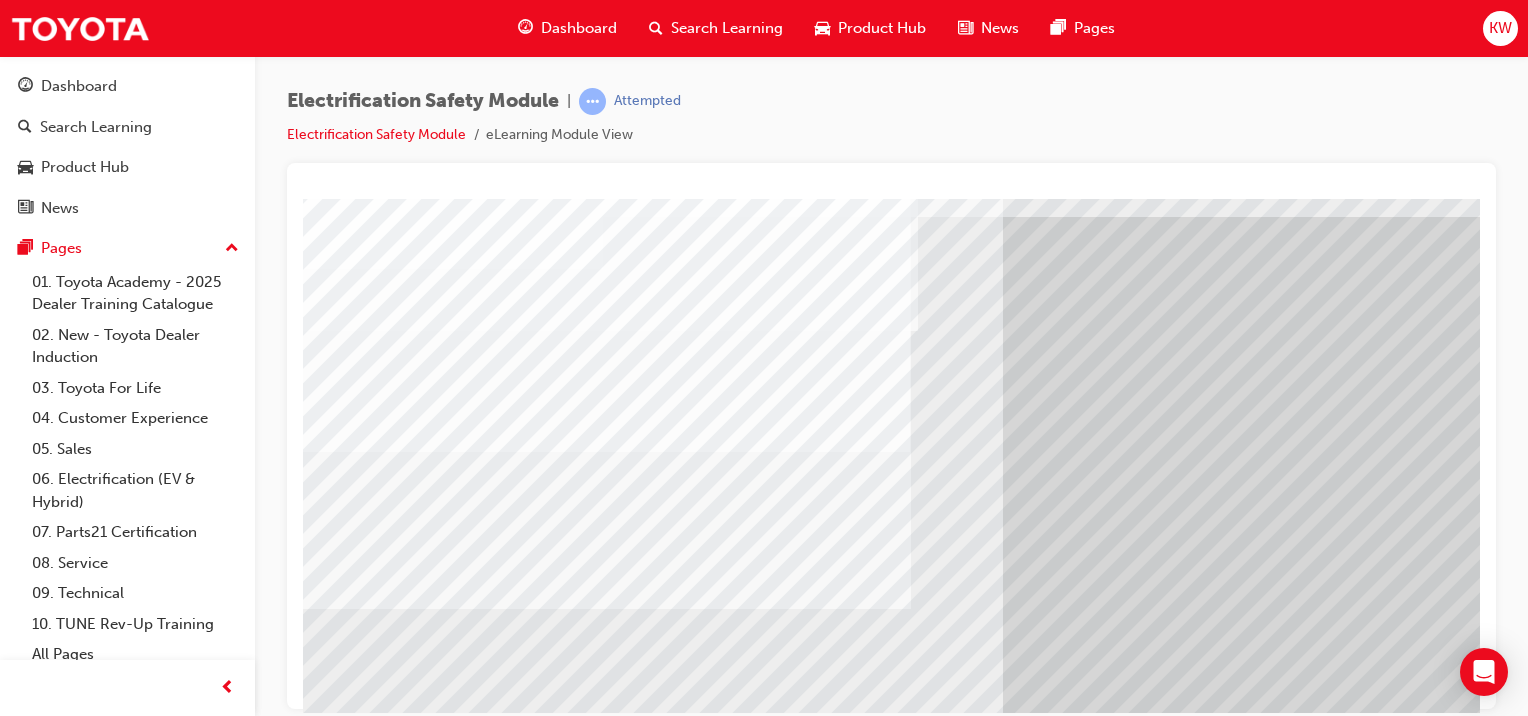 click at bounding box center (368, 6816) 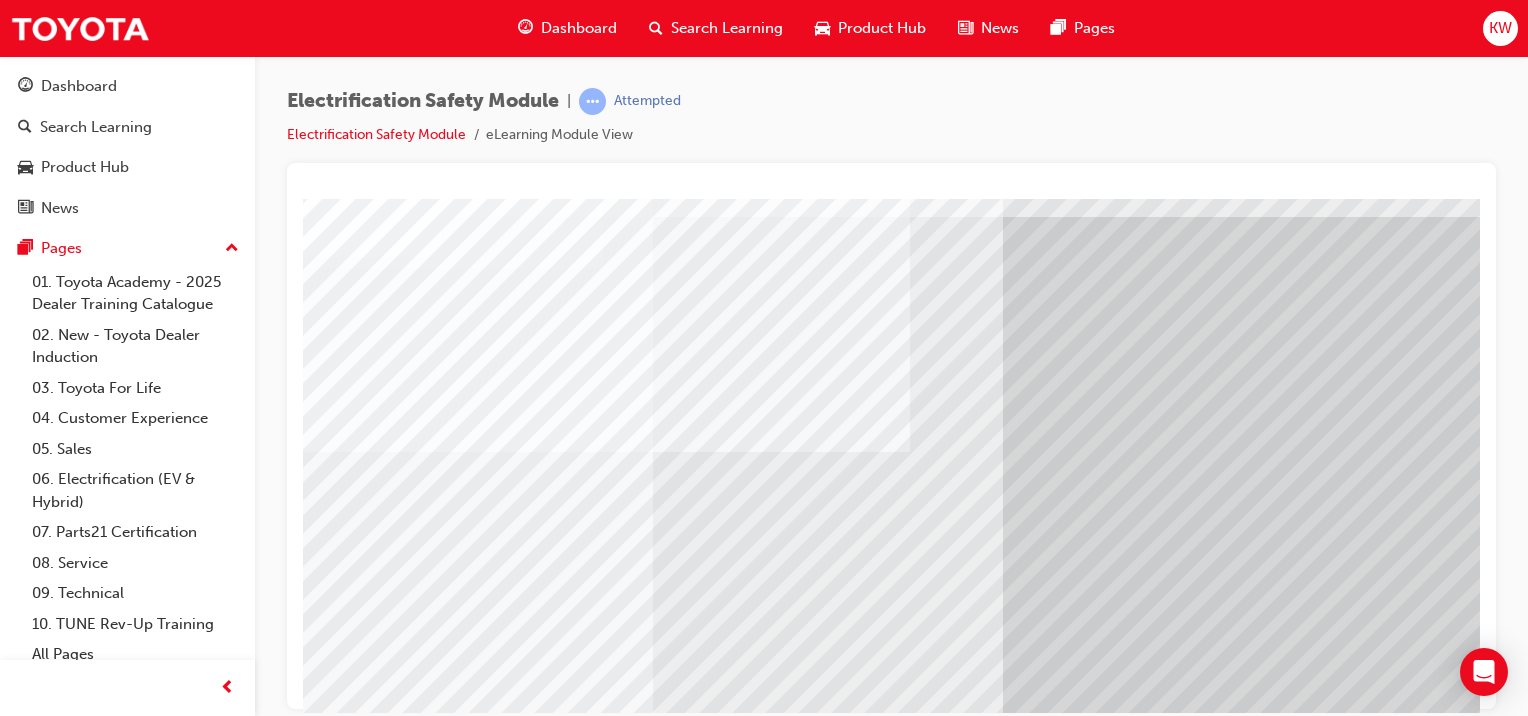 click at bounding box center [368, 6816] 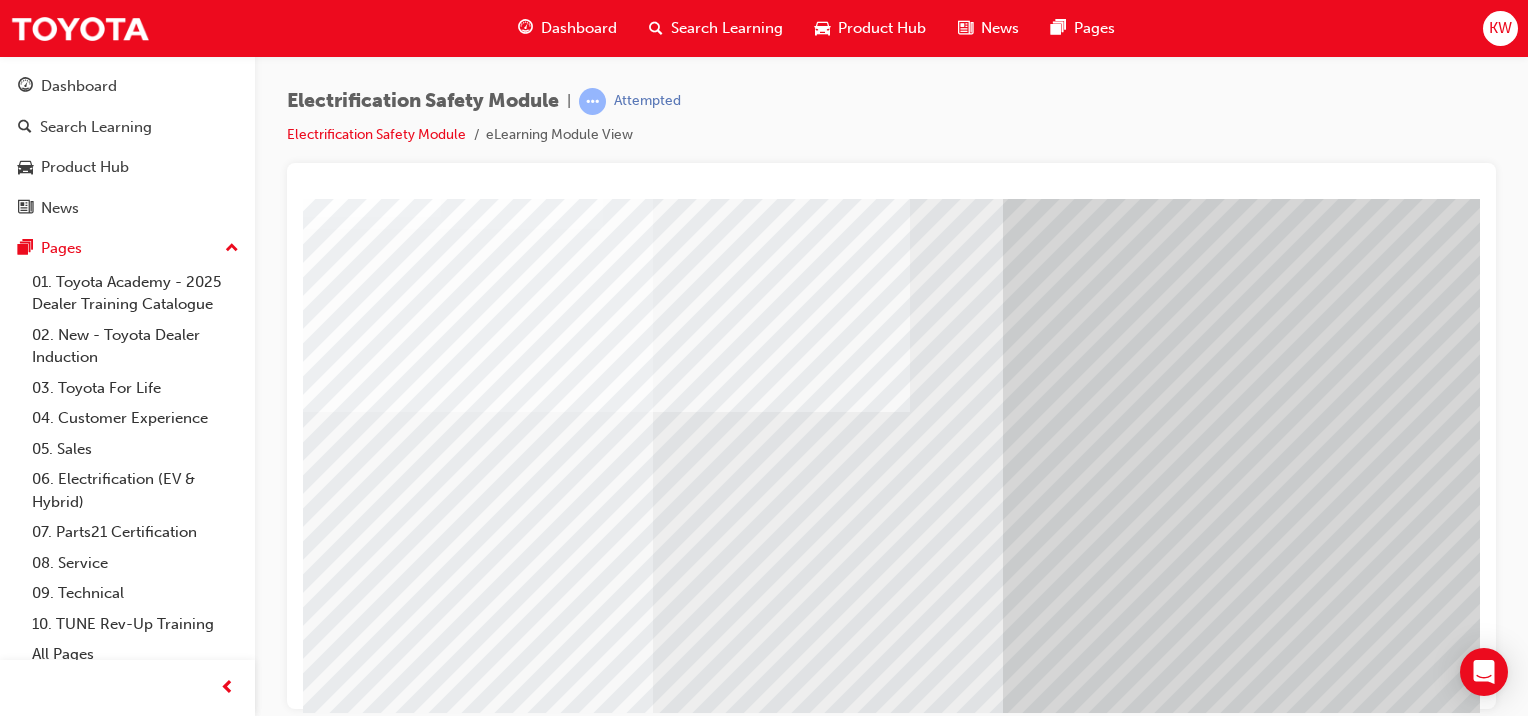 click at bounding box center (368, 7036) 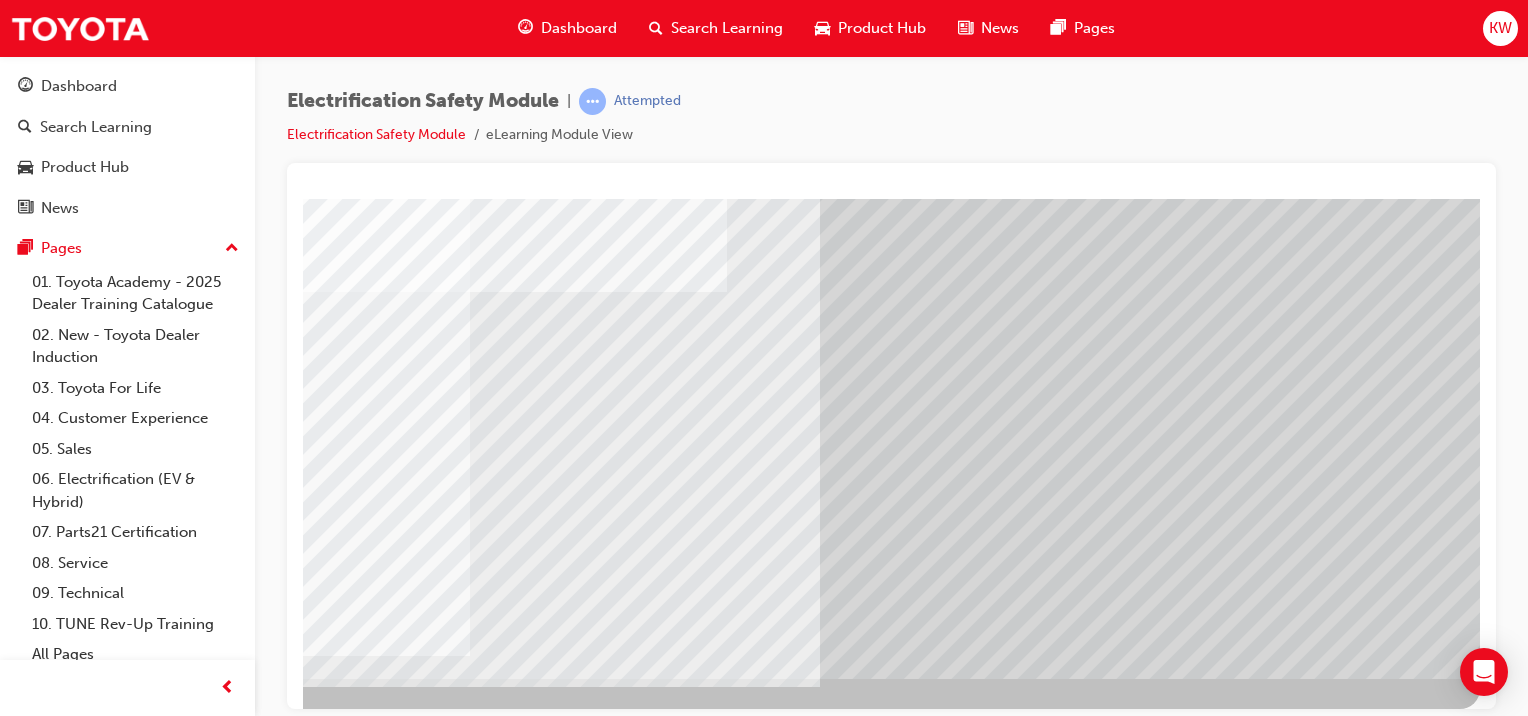 click at bounding box center [800, 2514] 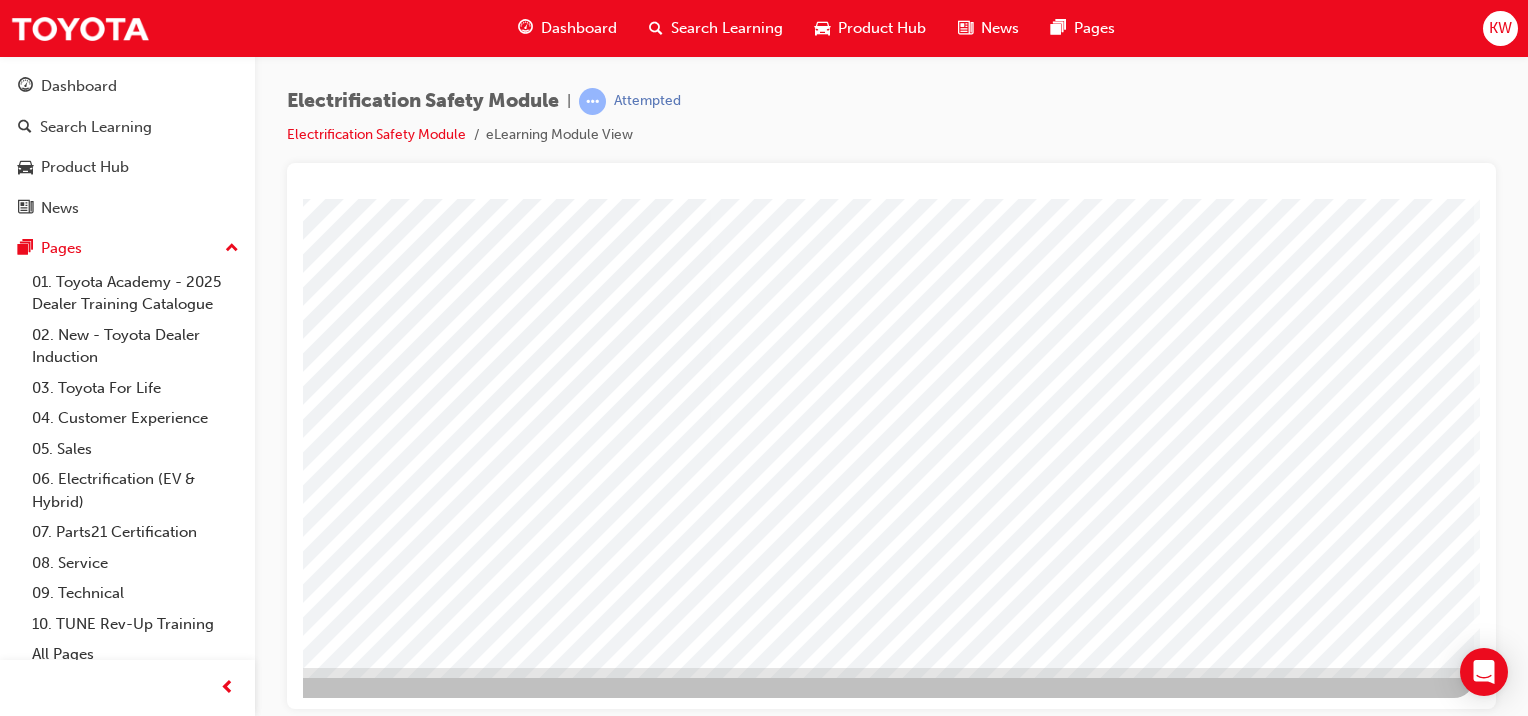click at bounding box center (177, 2733) 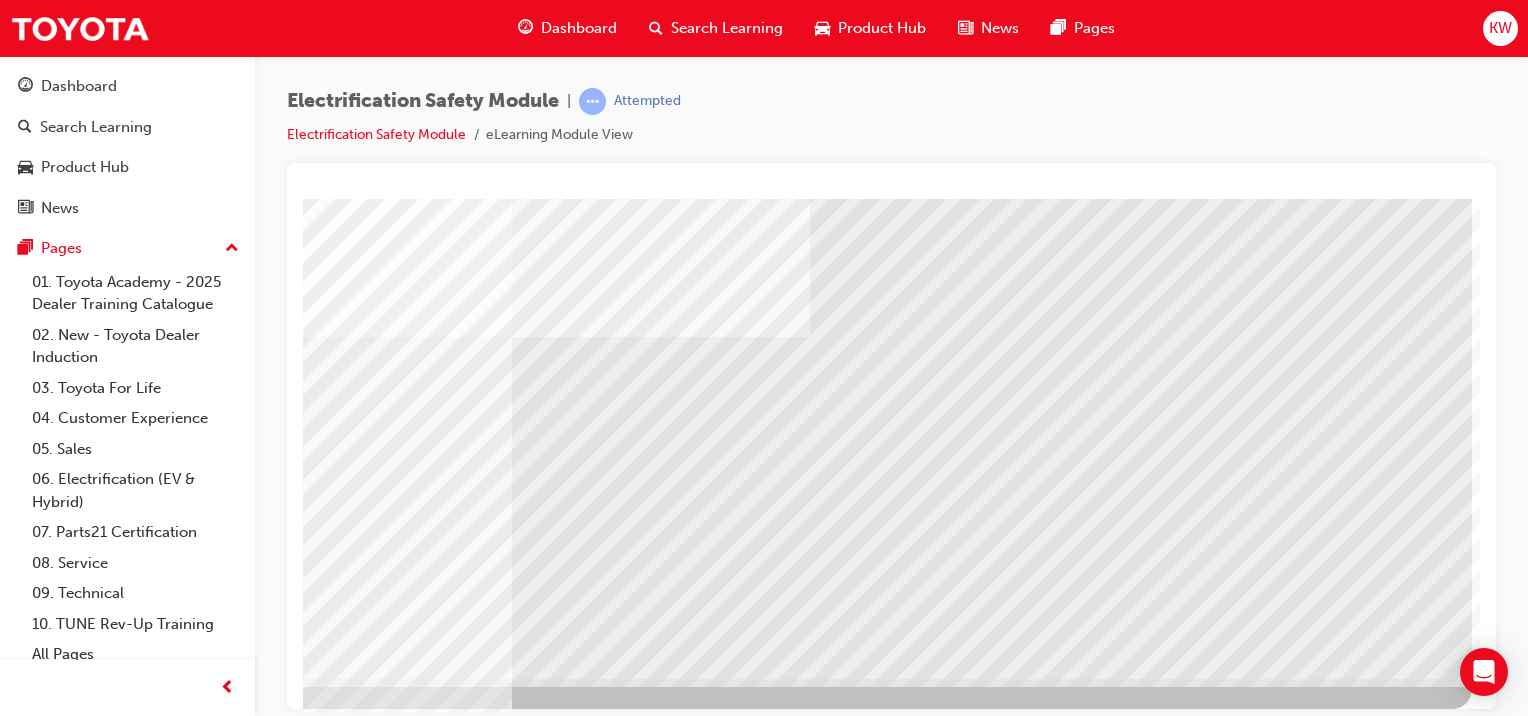 click at bounding box center (199, 5688) 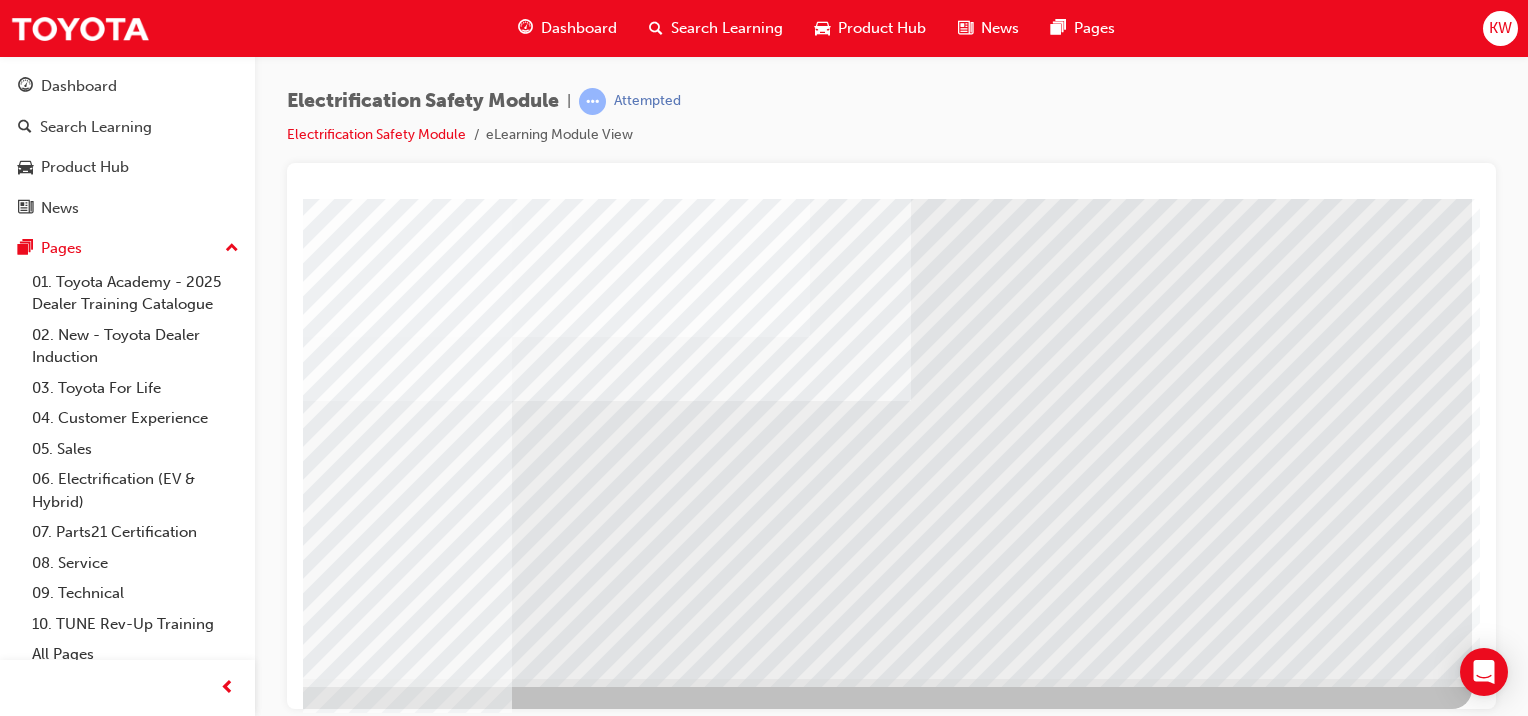 click at bounding box center (175, 5656) 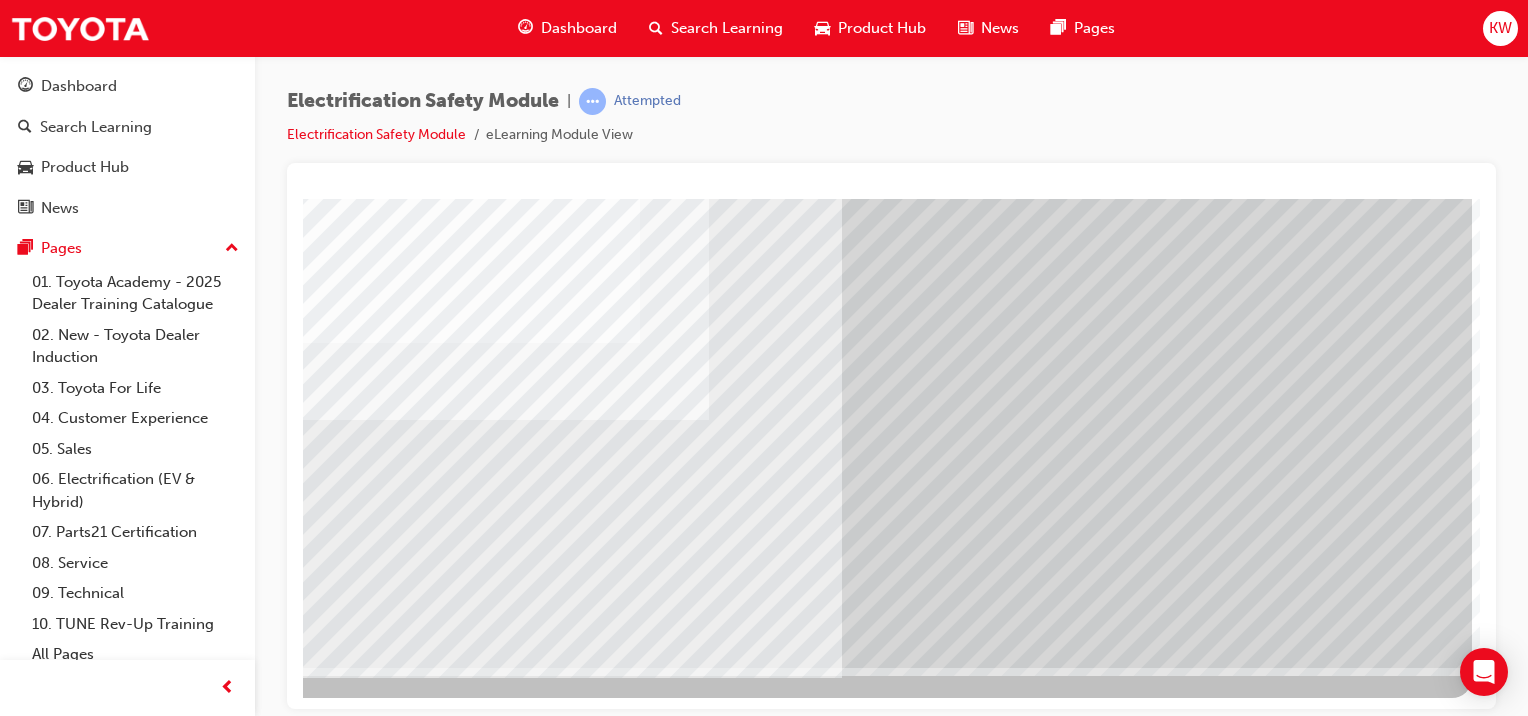 click at bounding box center (175, 2981) 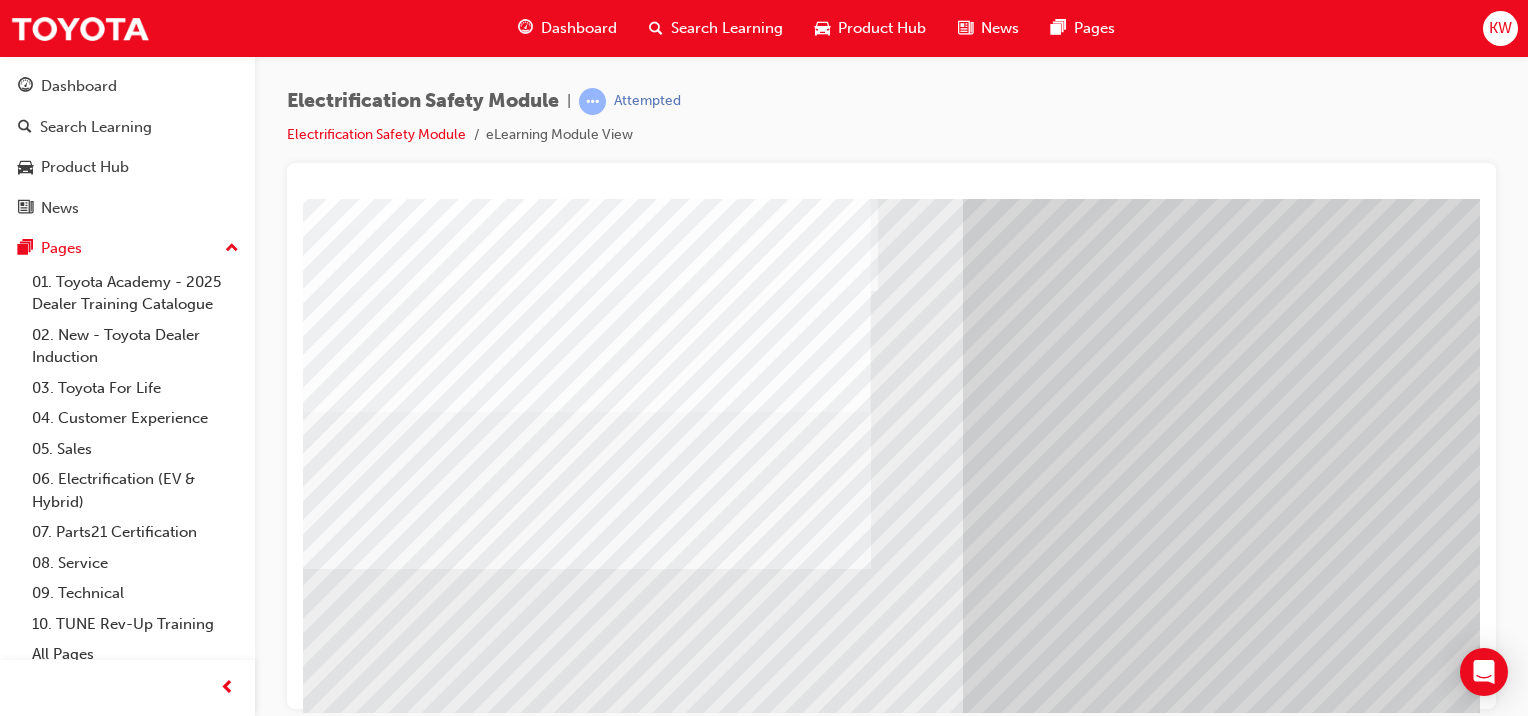 click at bounding box center (328, 6652) 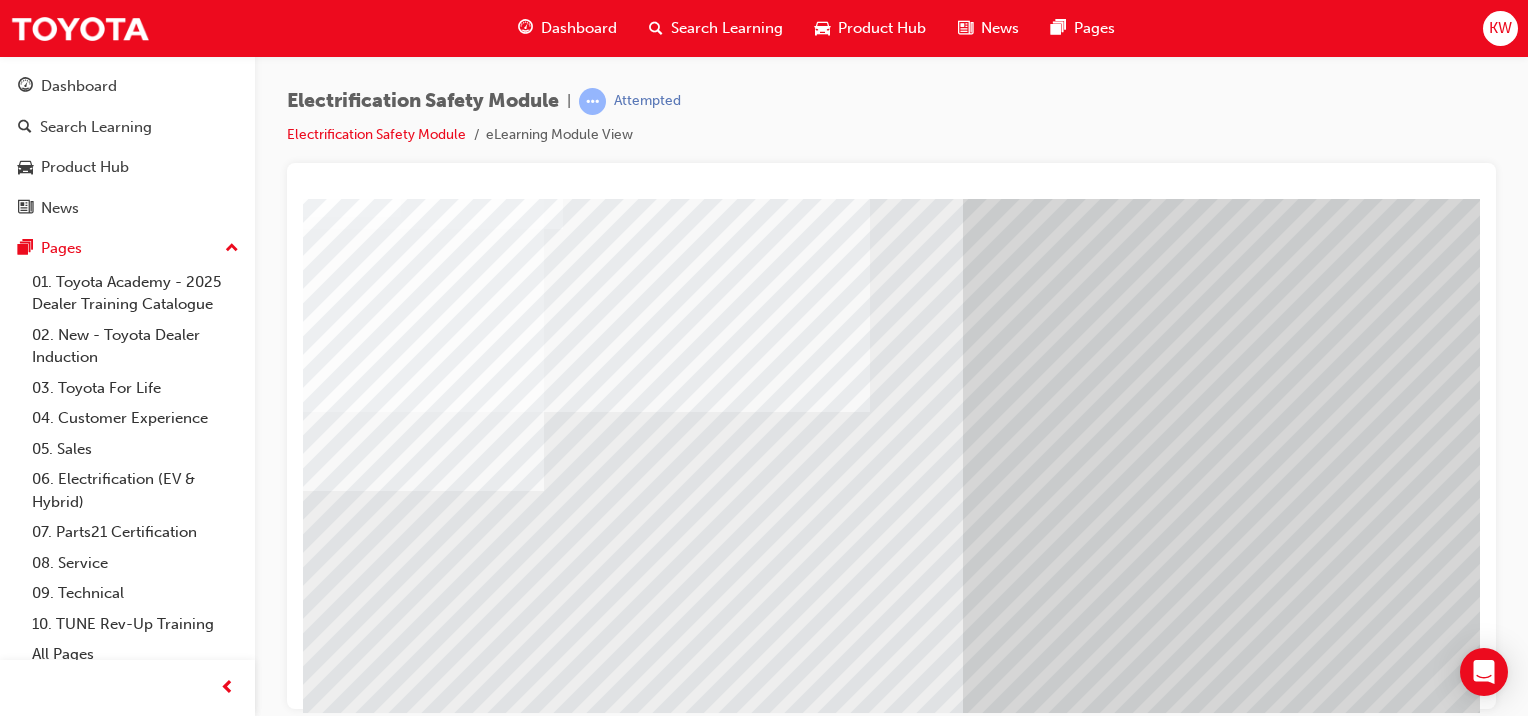 click at bounding box center (328, 6652) 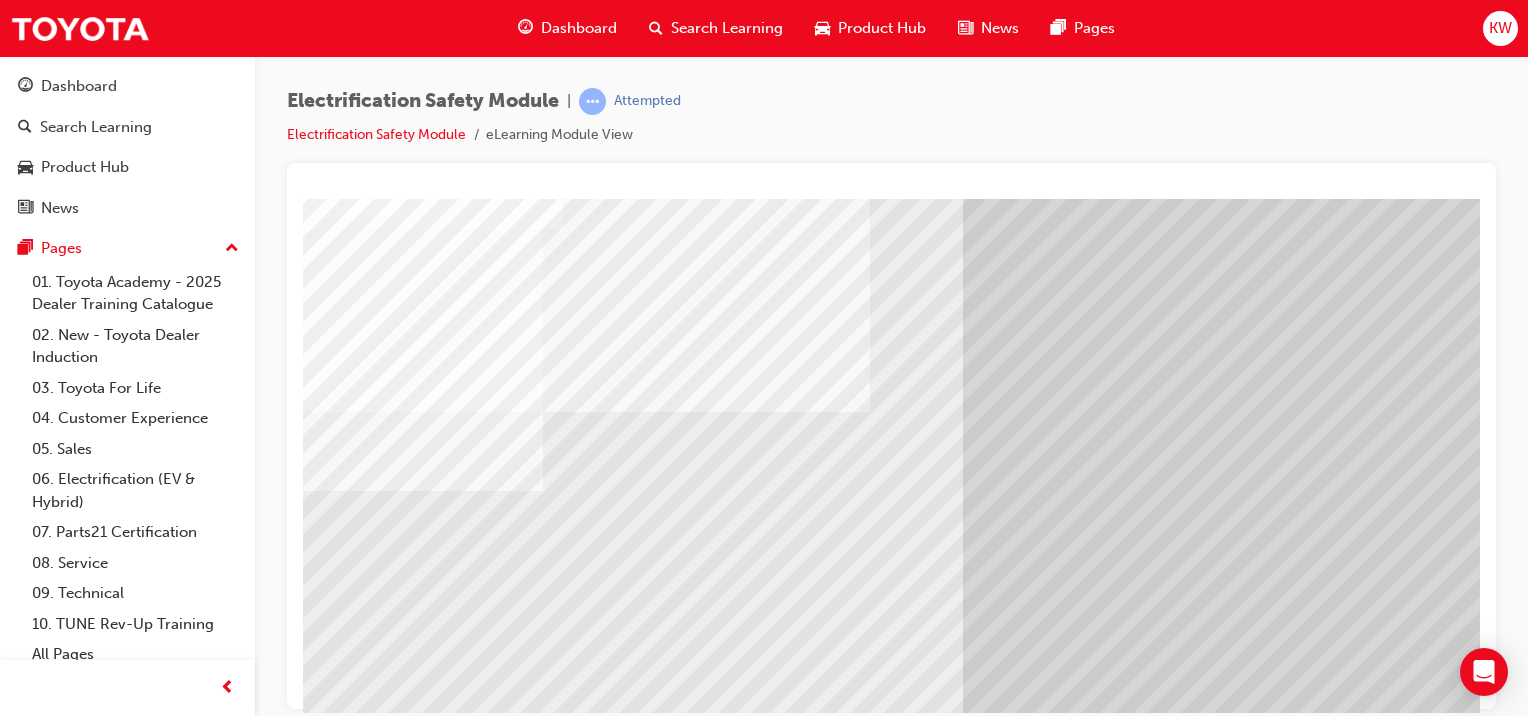 click at bounding box center (328, 6912) 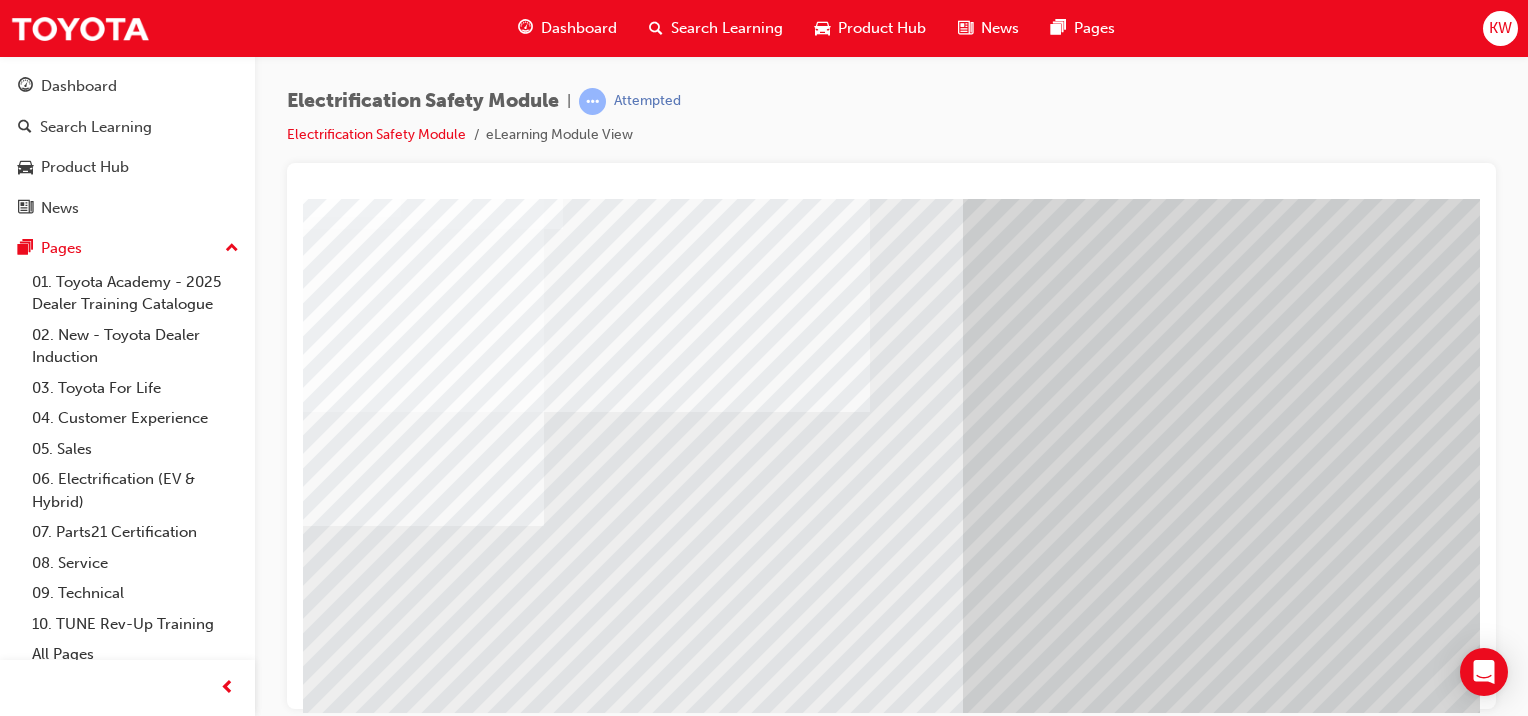 click at bounding box center [328, 7042] 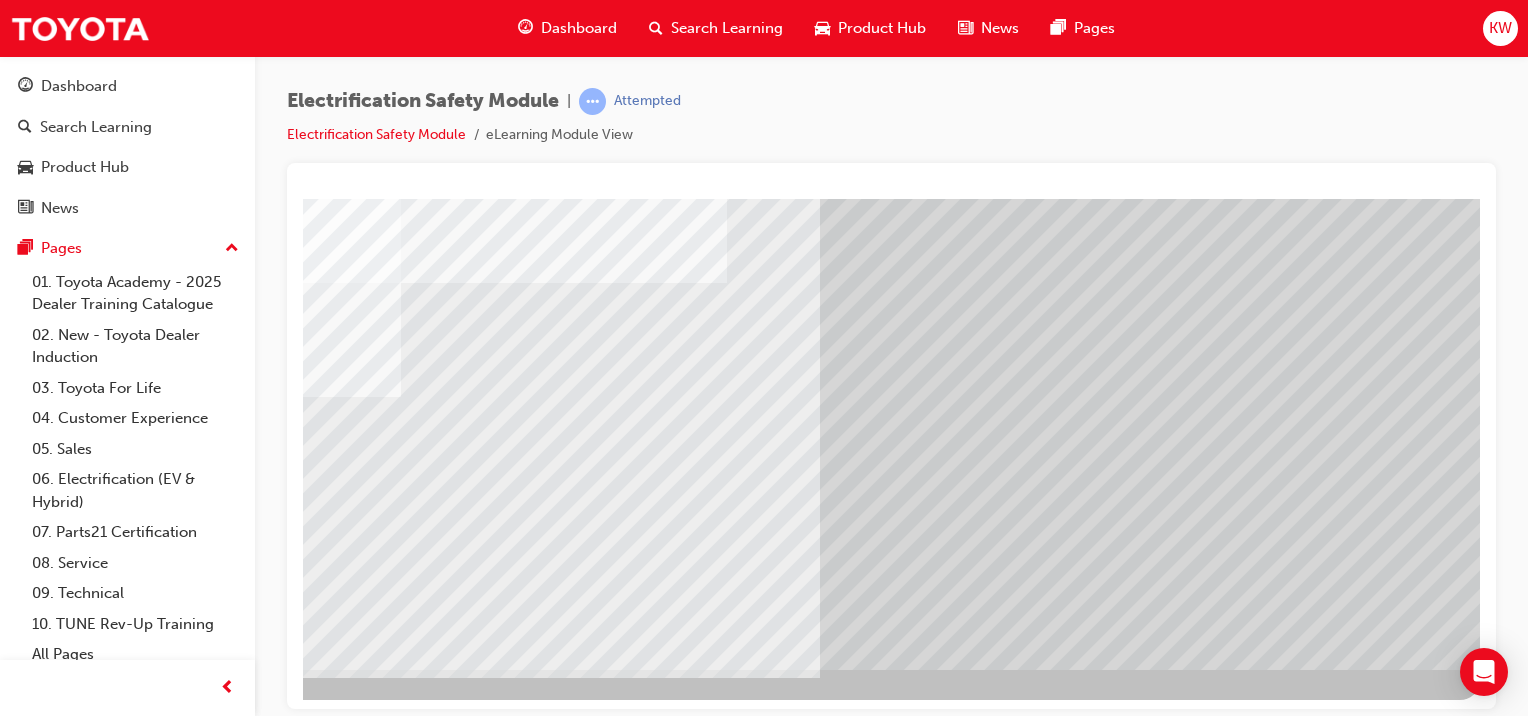click at bounding box center (183, 6440) 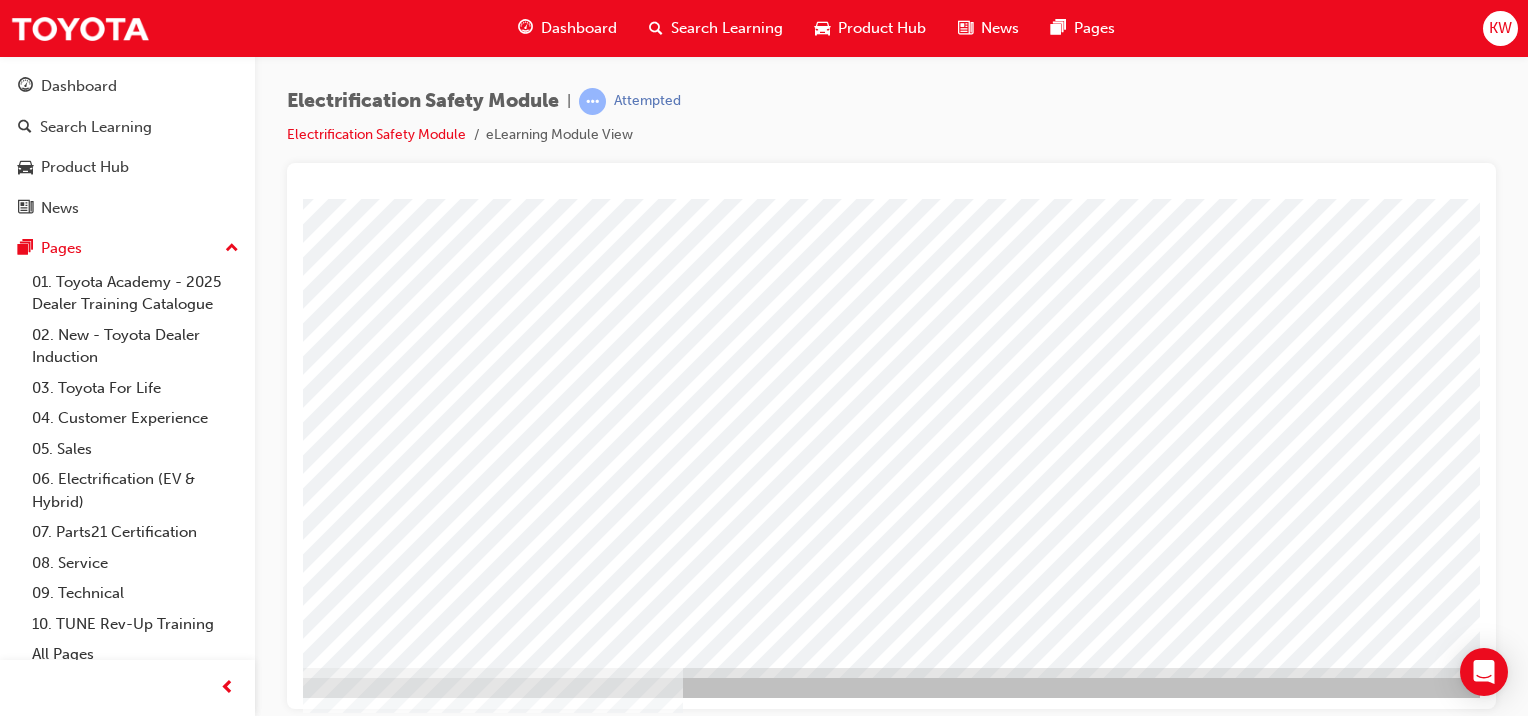 click at bounding box center [246, 2981] 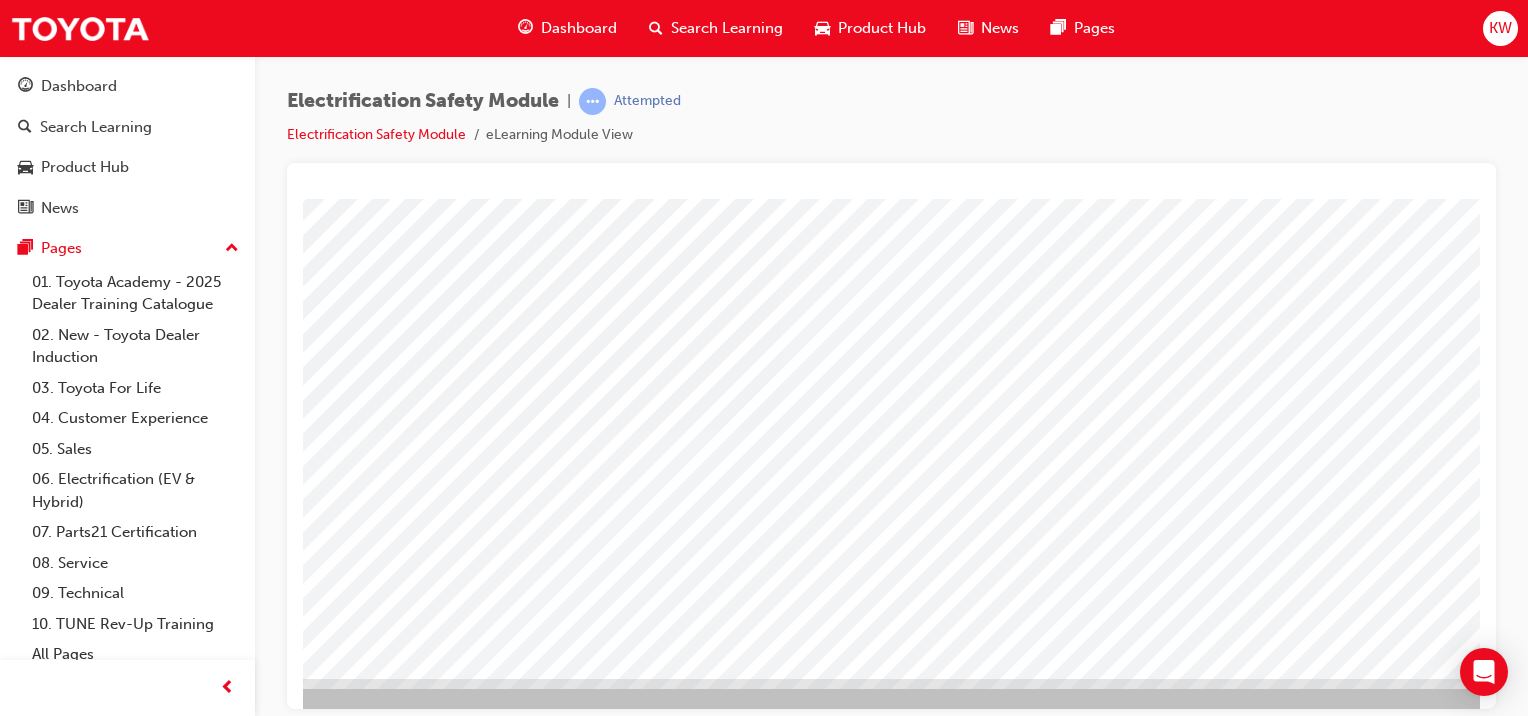 click at bounding box center [246, 2744] 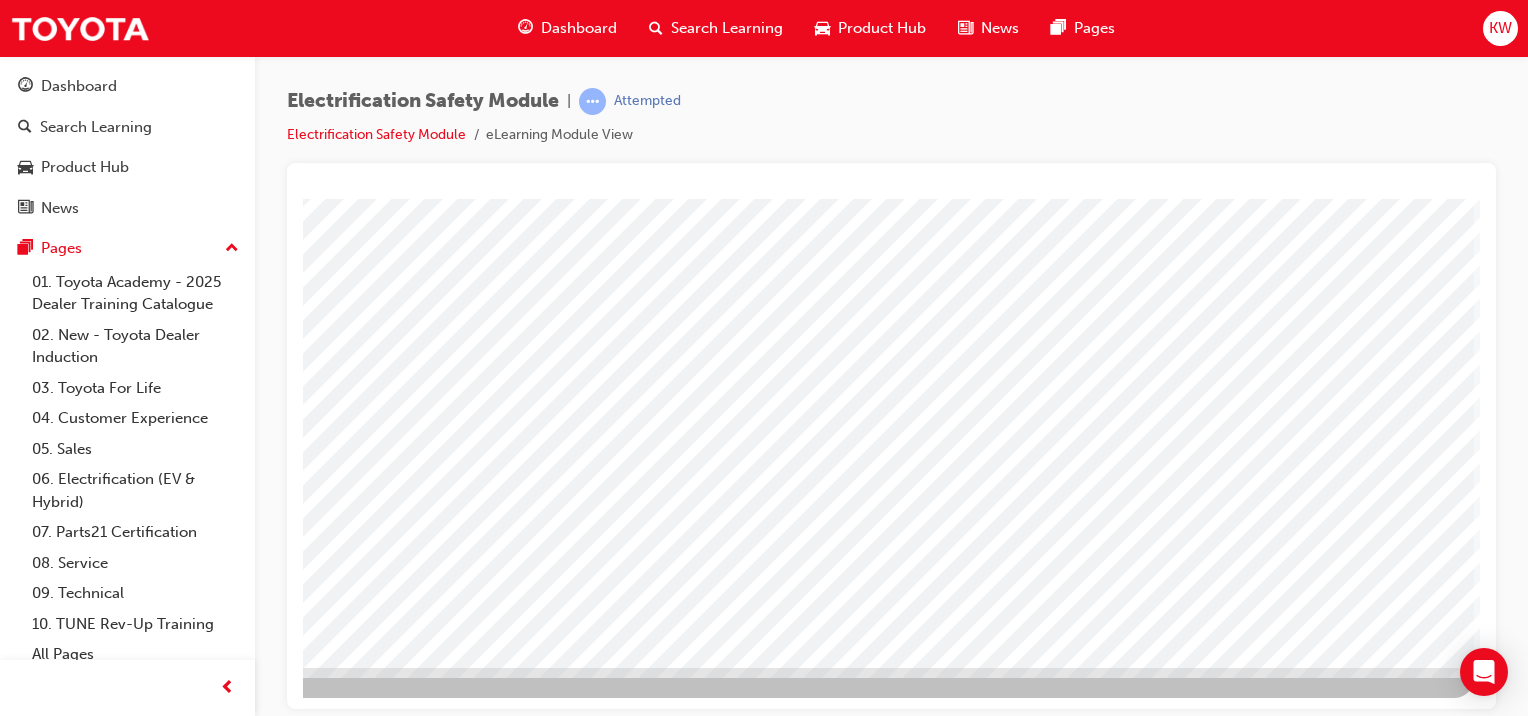 click at bounding box center [177, 3453] 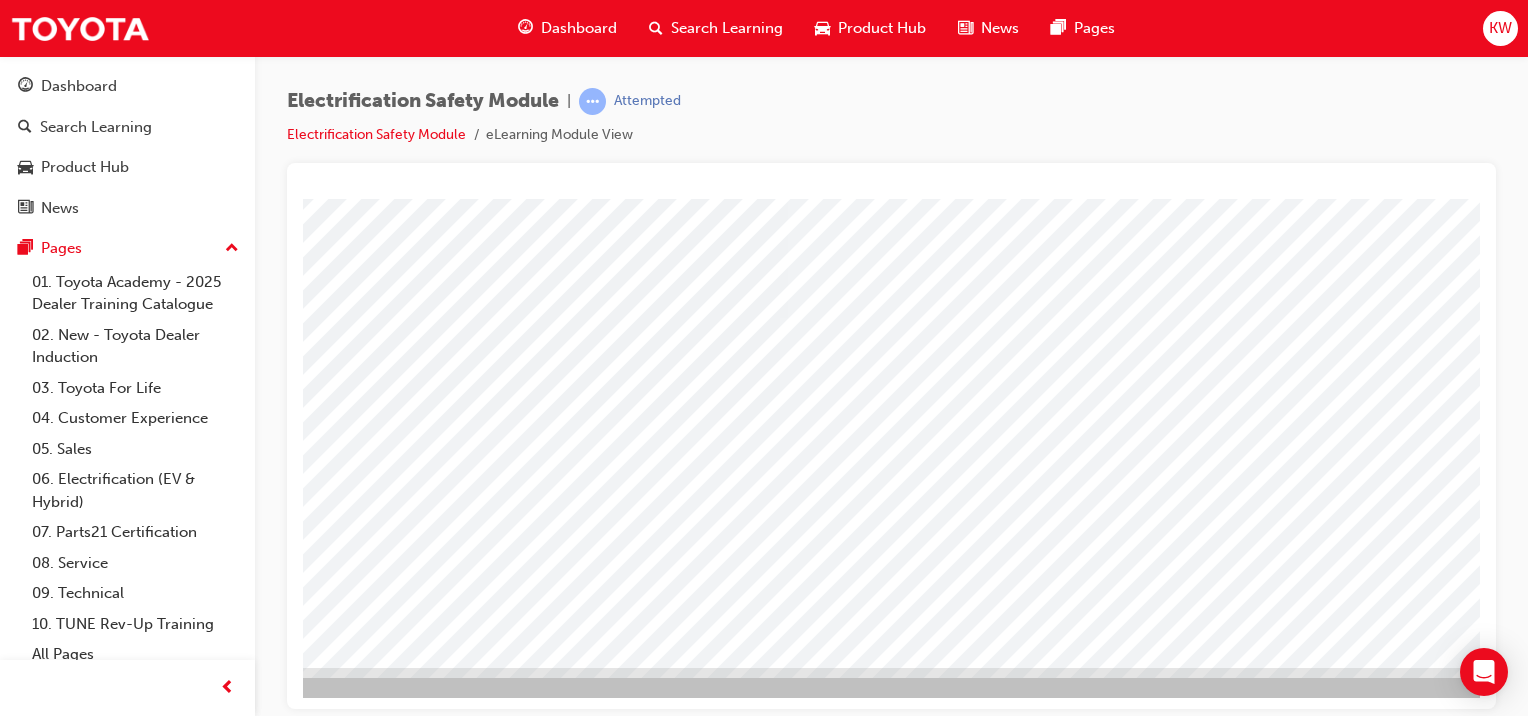 click at bounding box center [246, 2733] 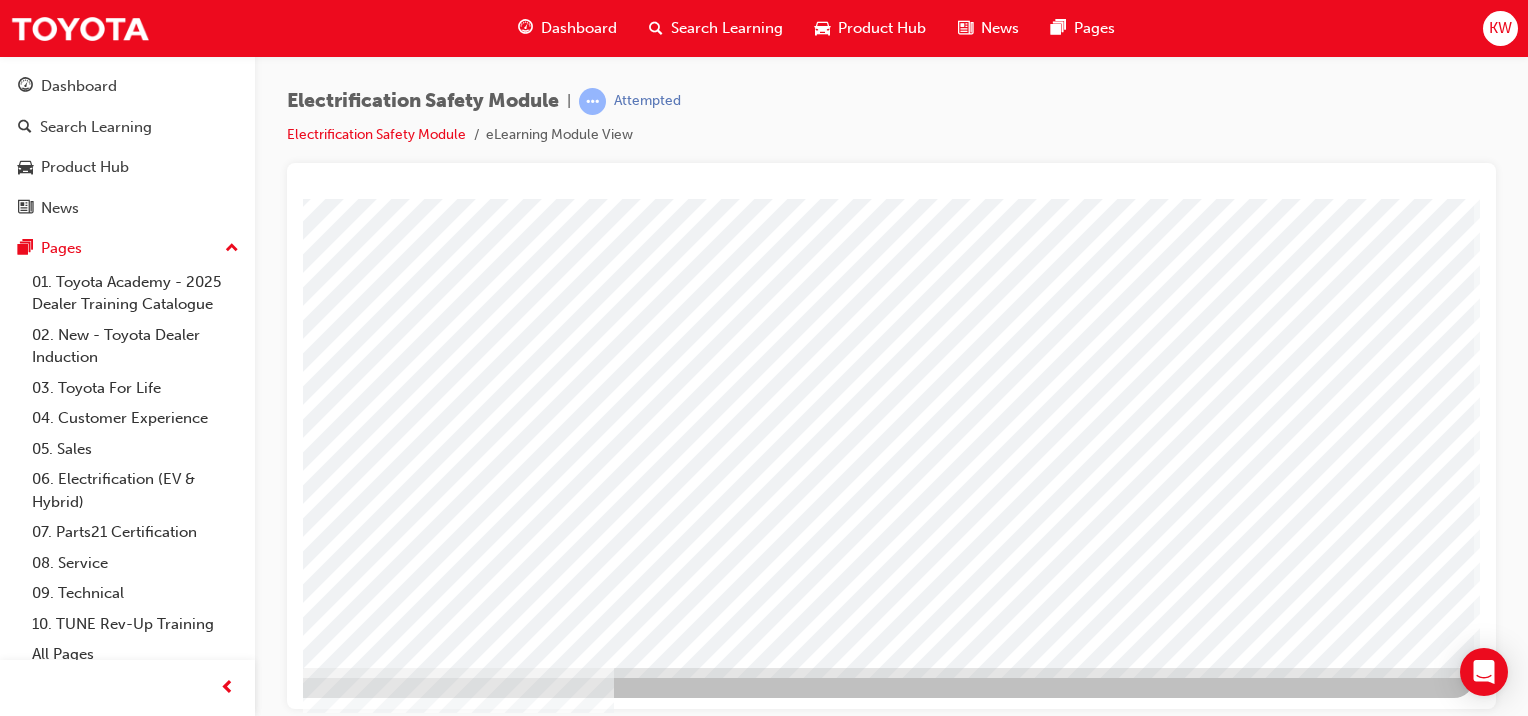 click at bounding box center [177, 2981] 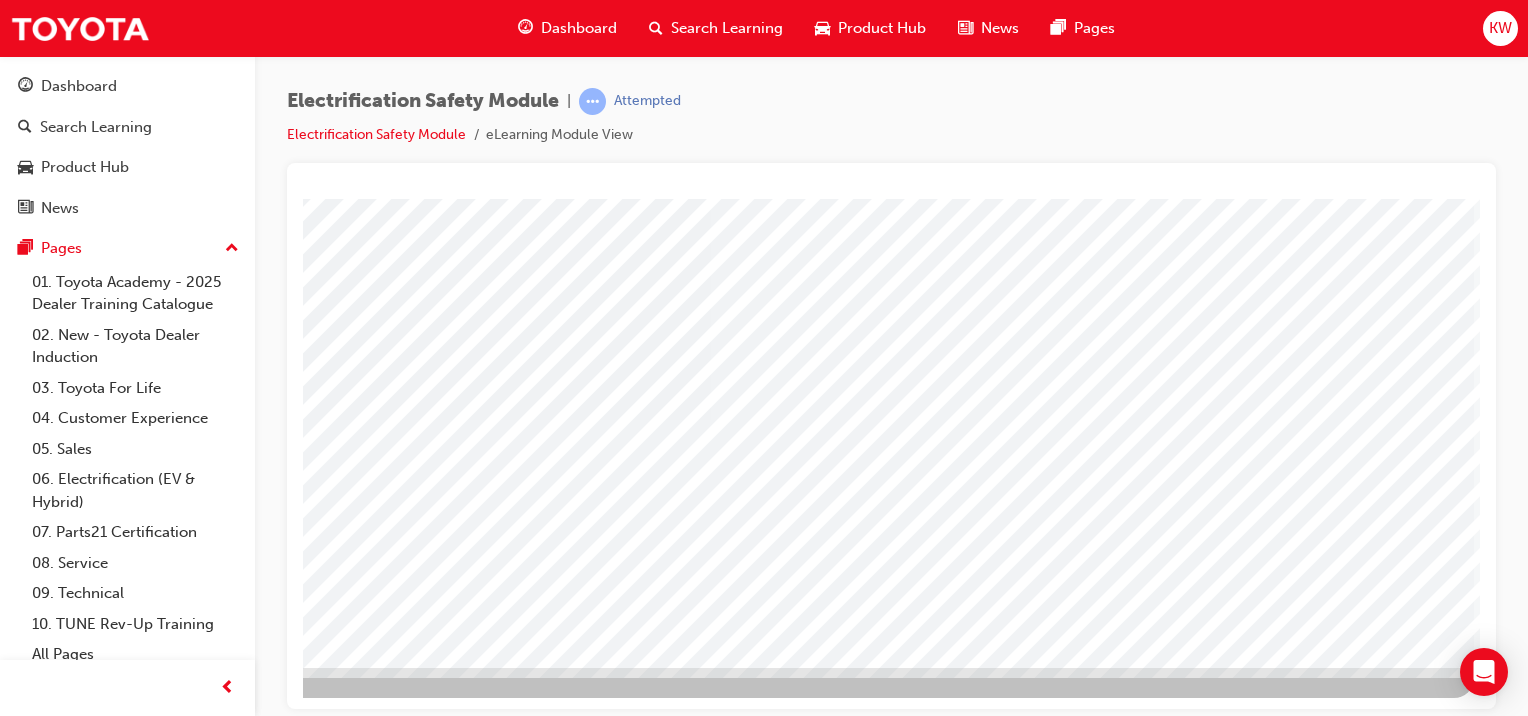 click at bounding box center [793, 1784] 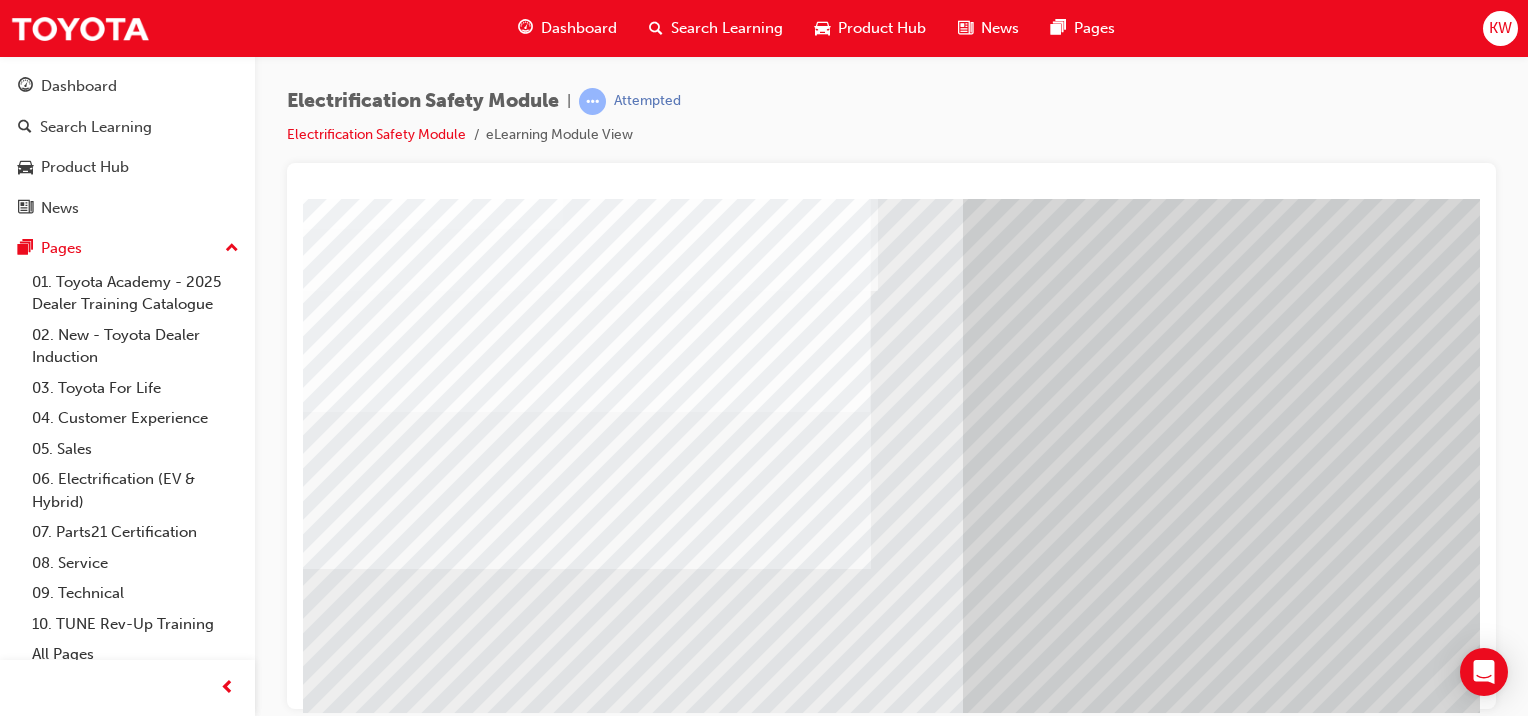 click at bounding box center (303, 8895) 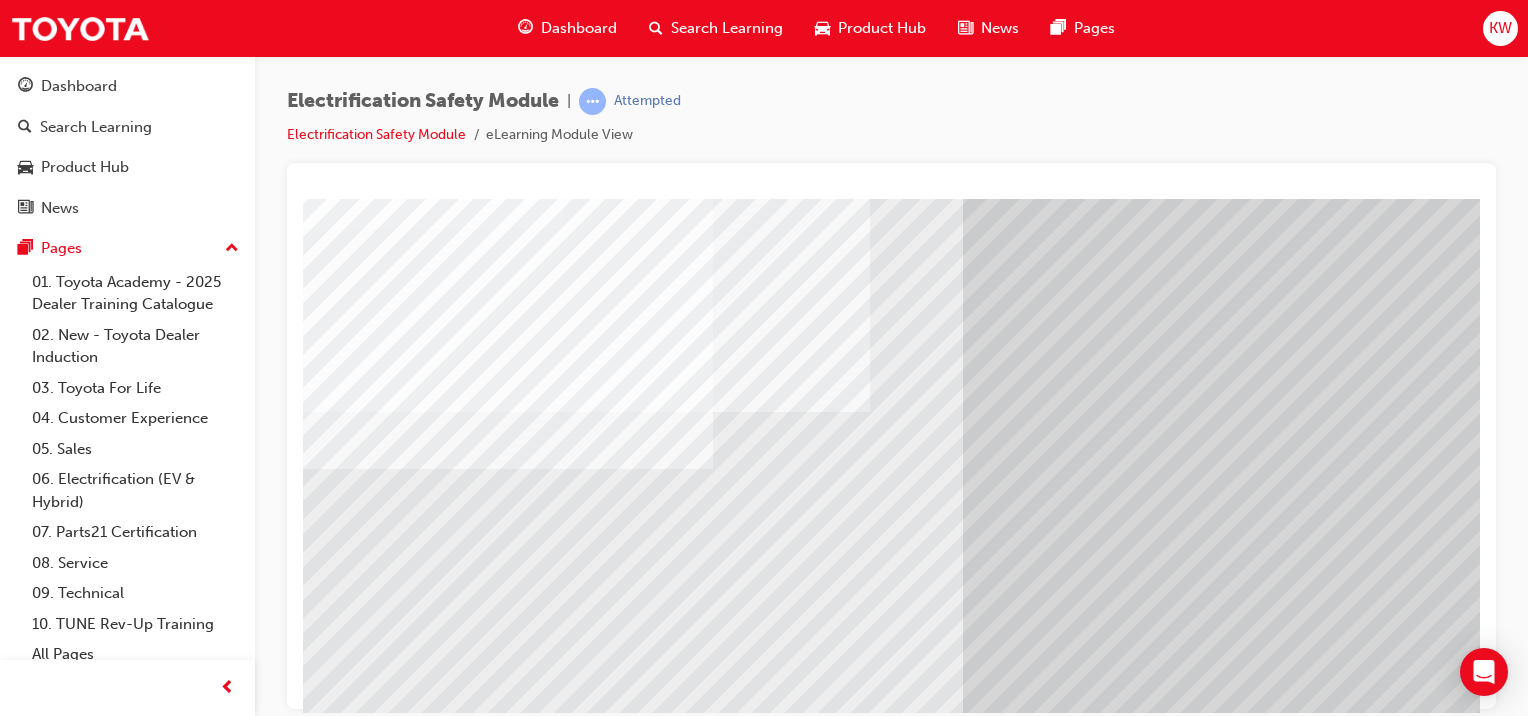 click at bounding box center [303, 8975] 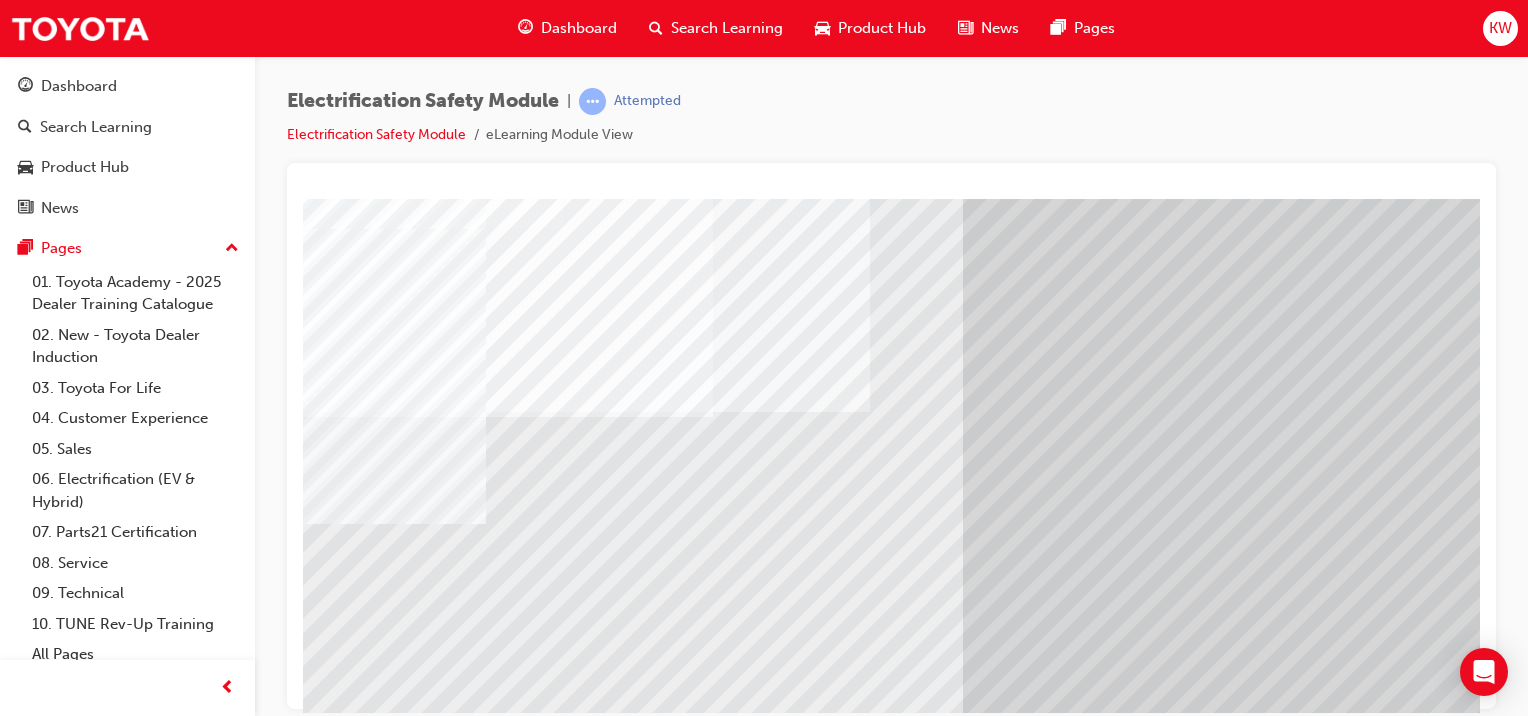 click at bounding box center [303, 9055] 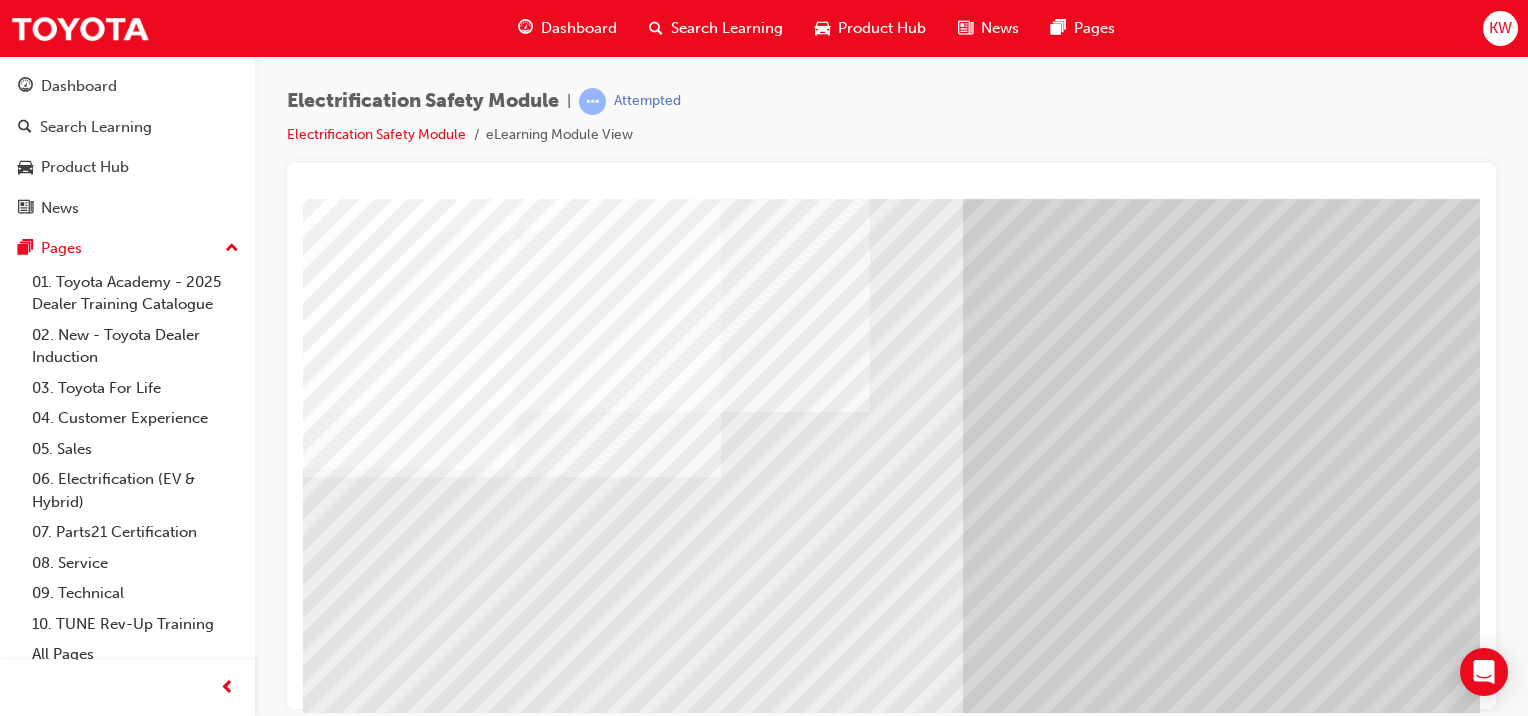 click at bounding box center [303, 9295] 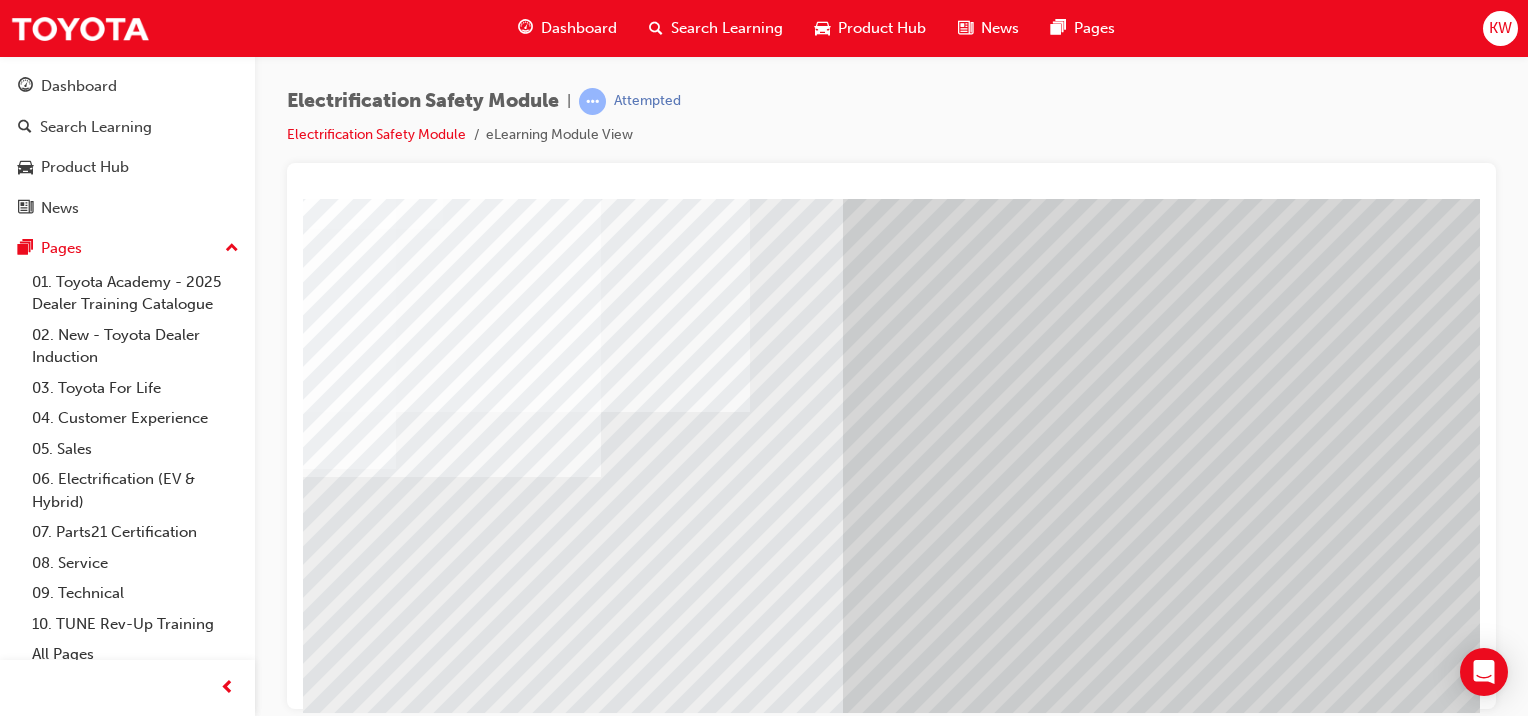 click at bounding box center (183, 9295) 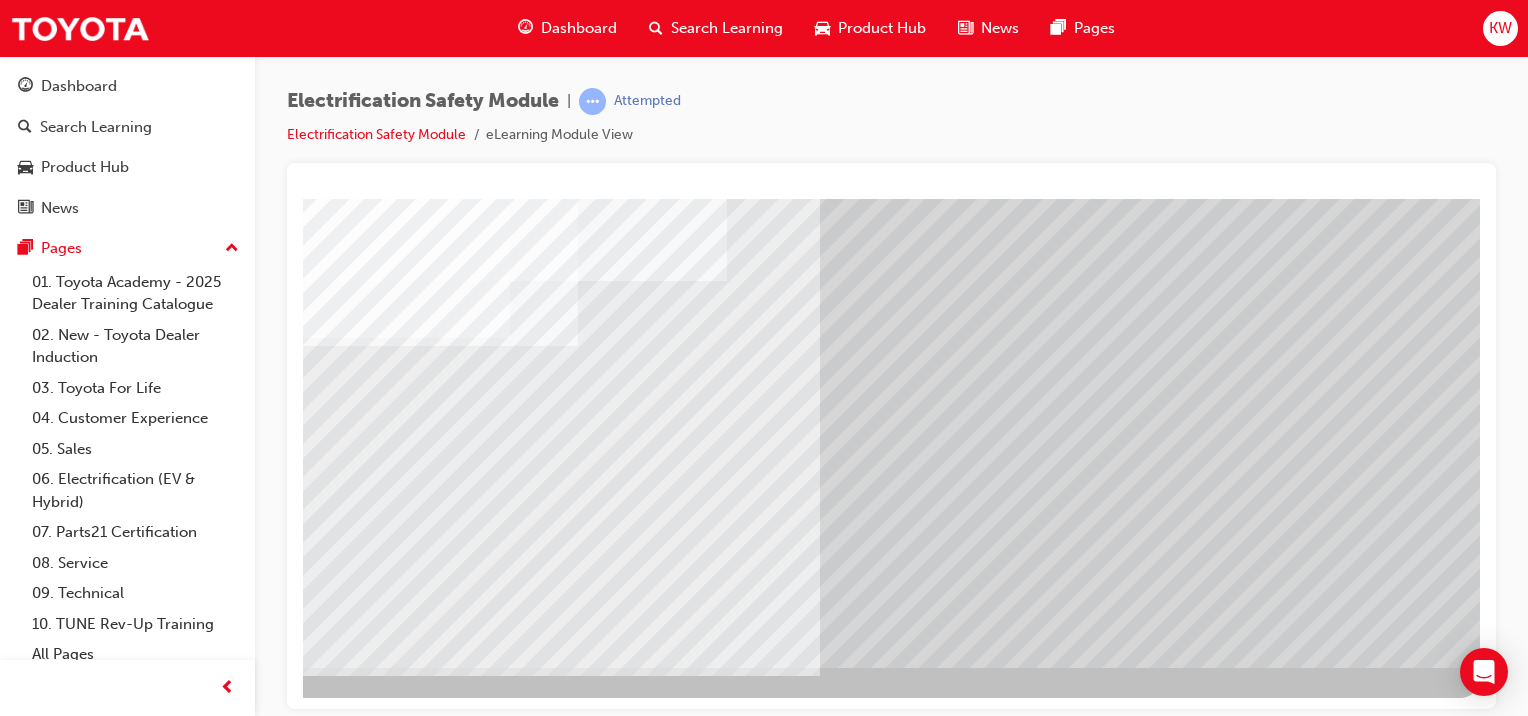 click at bounding box center [183, 8706] 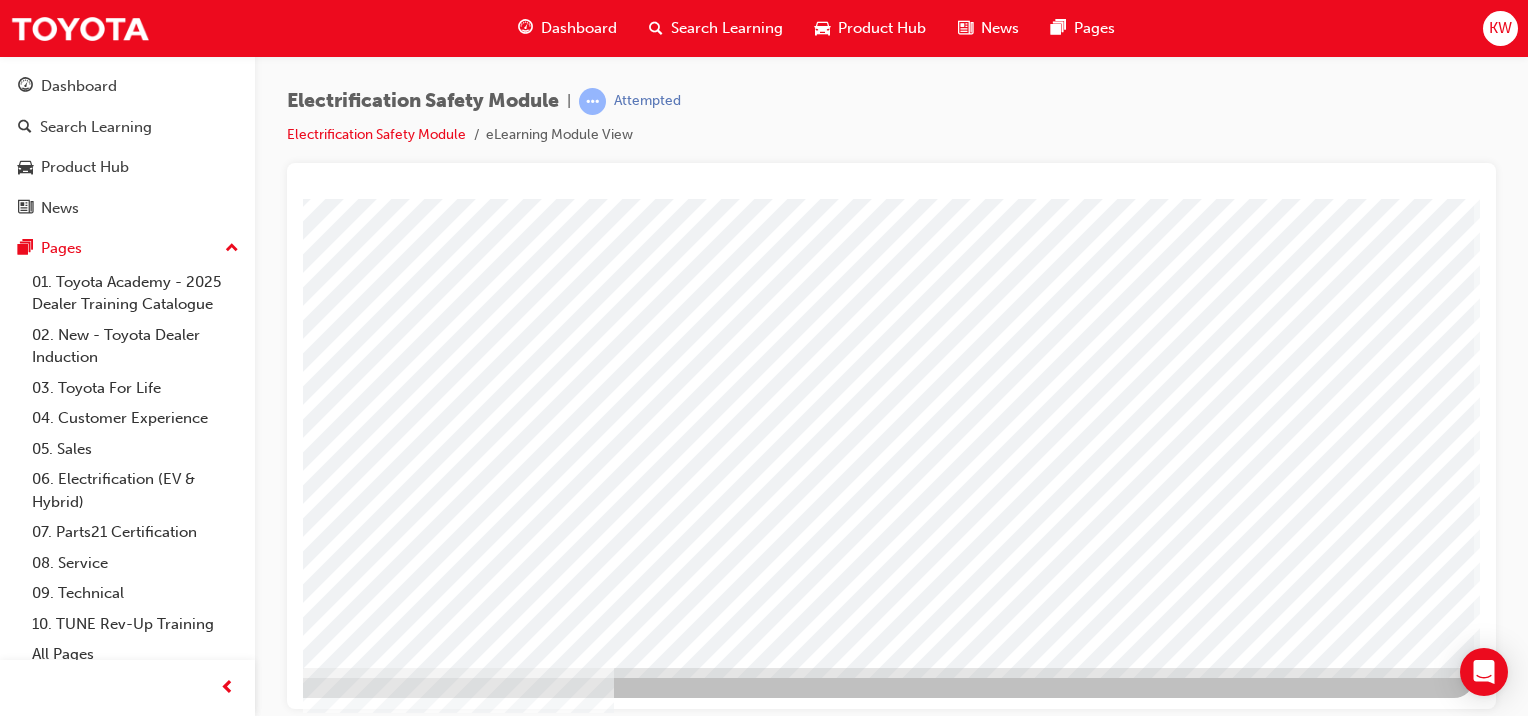 click at bounding box center [177, 2981] 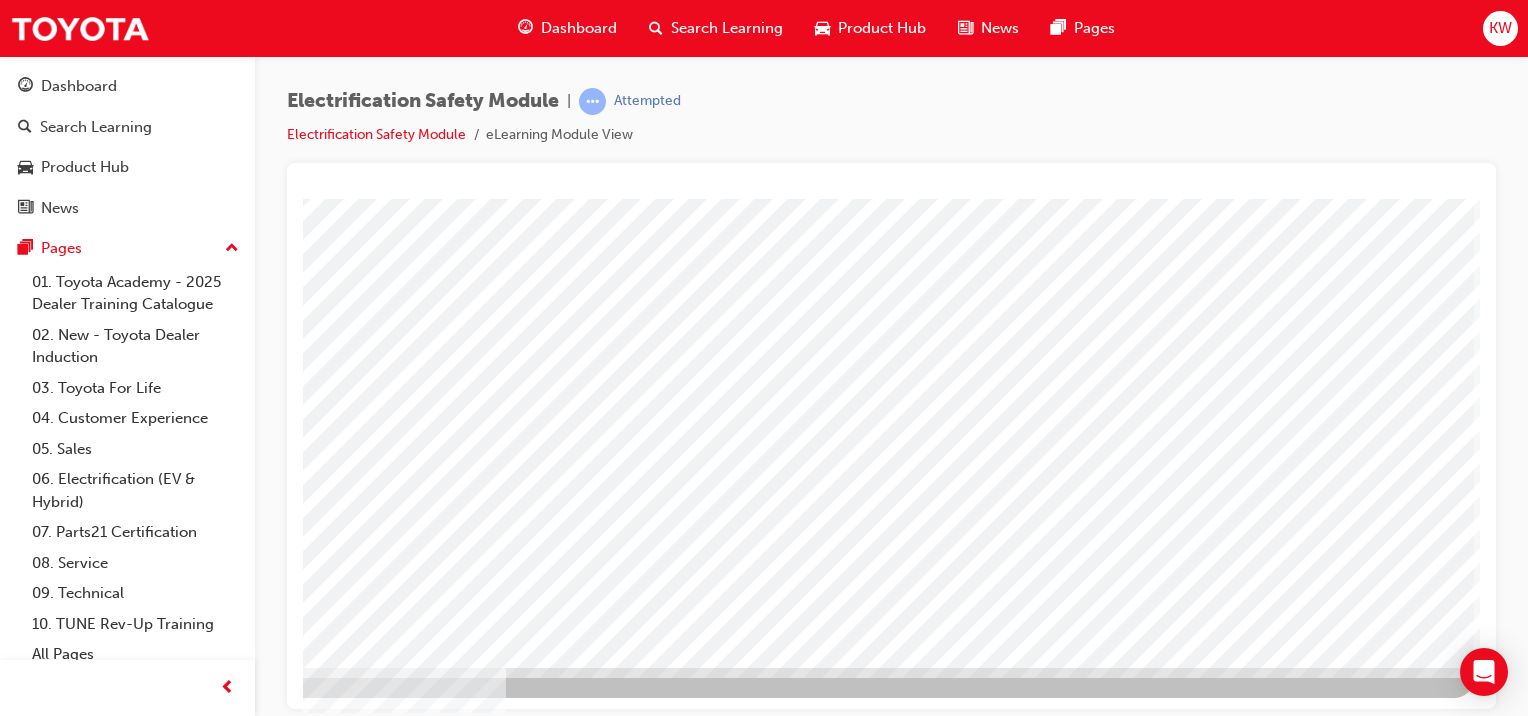 click at bounding box center [794, 2505] 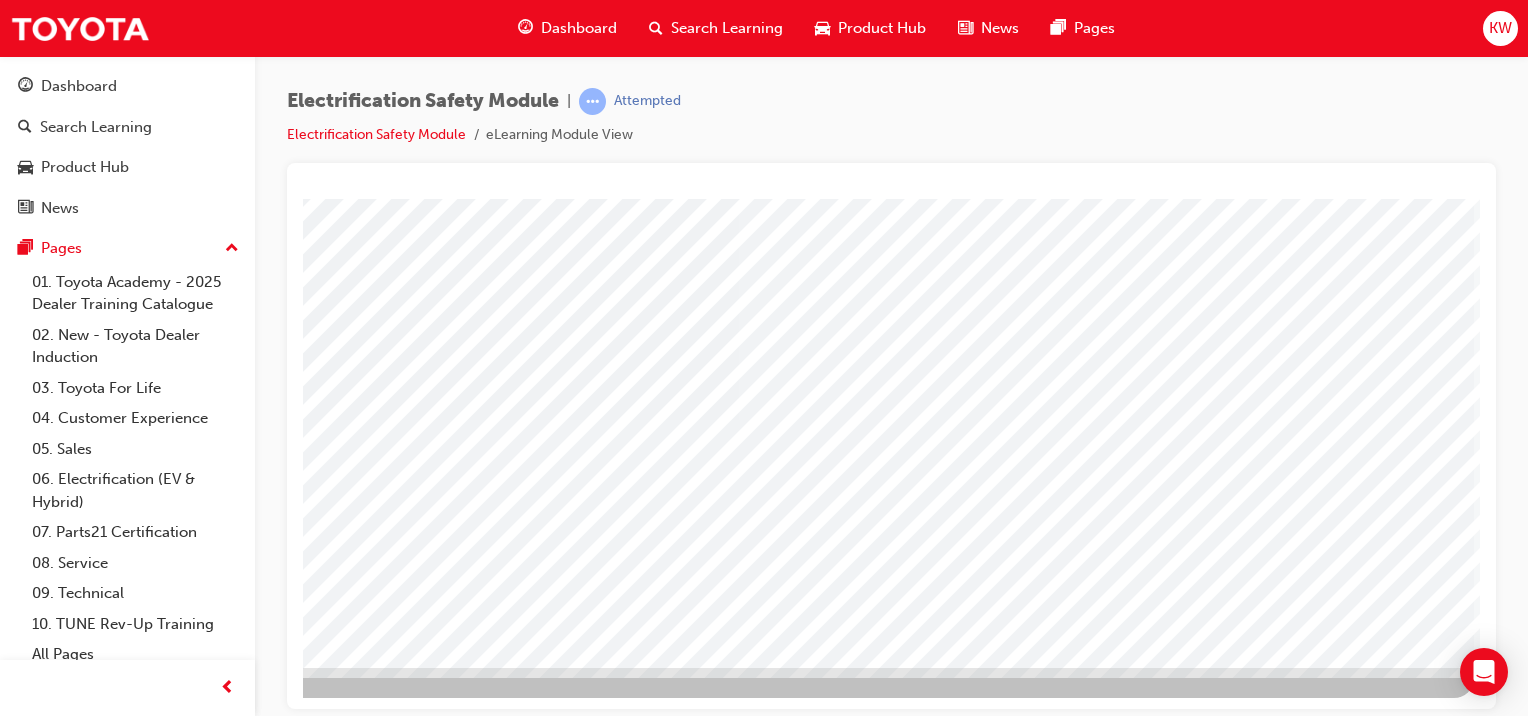 click at bounding box center [177, 2733] 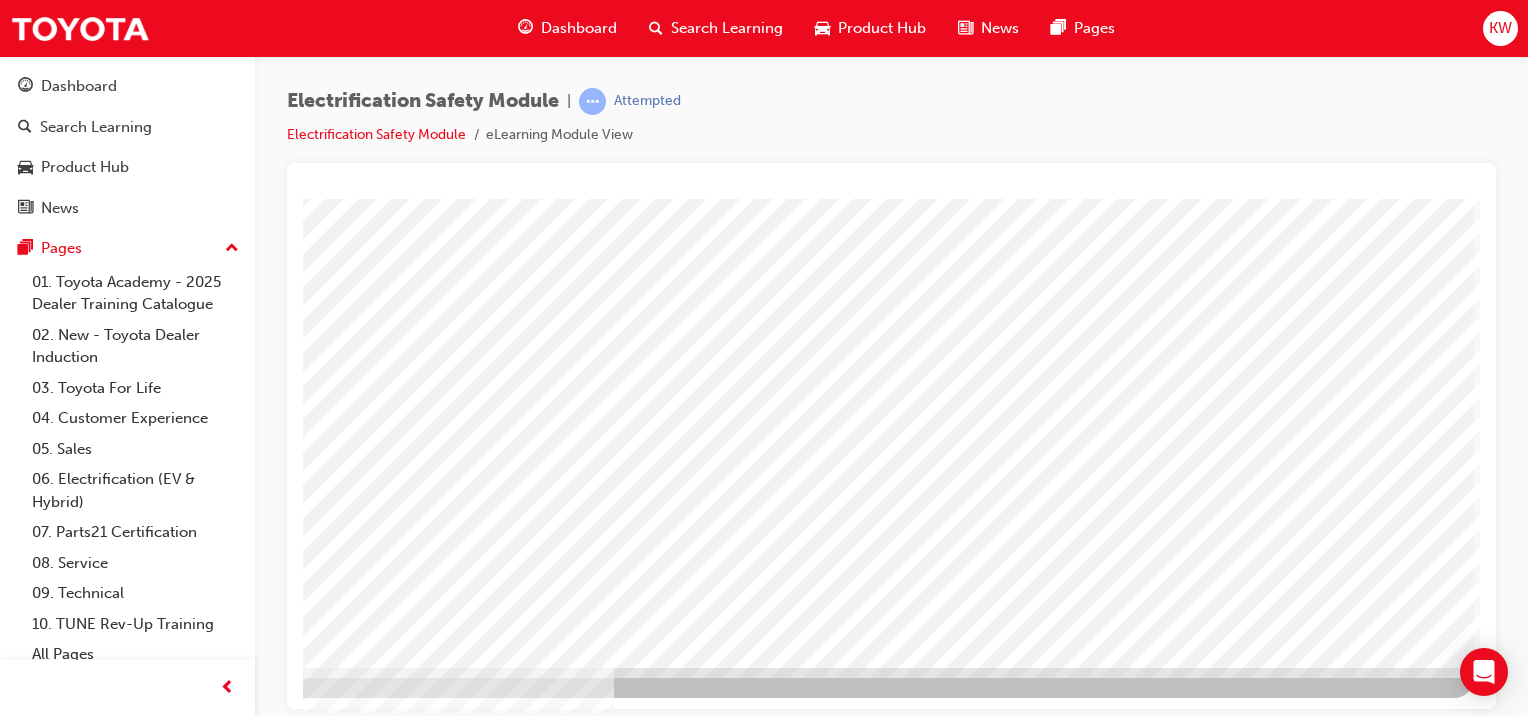 click at bounding box center (177, 2981) 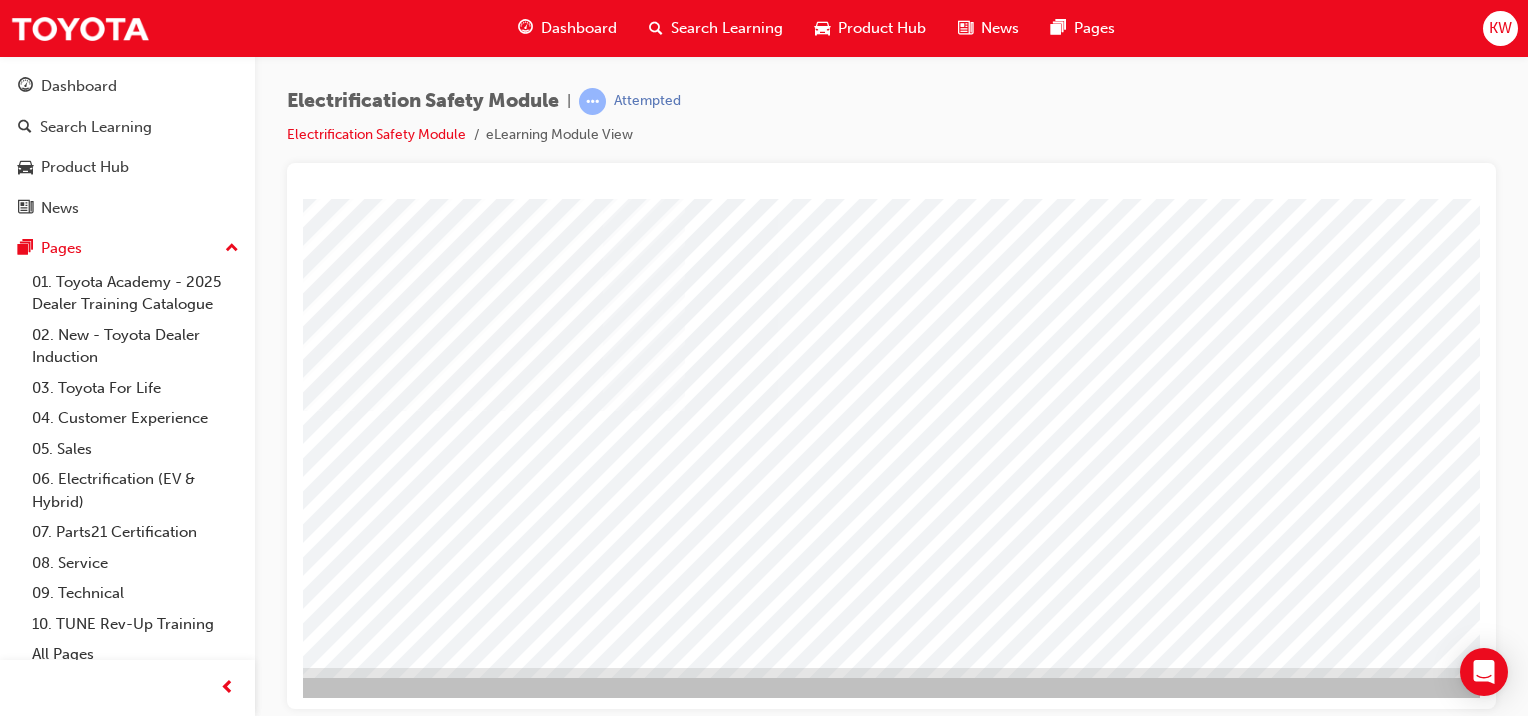 click at bounding box center [832, 1784] 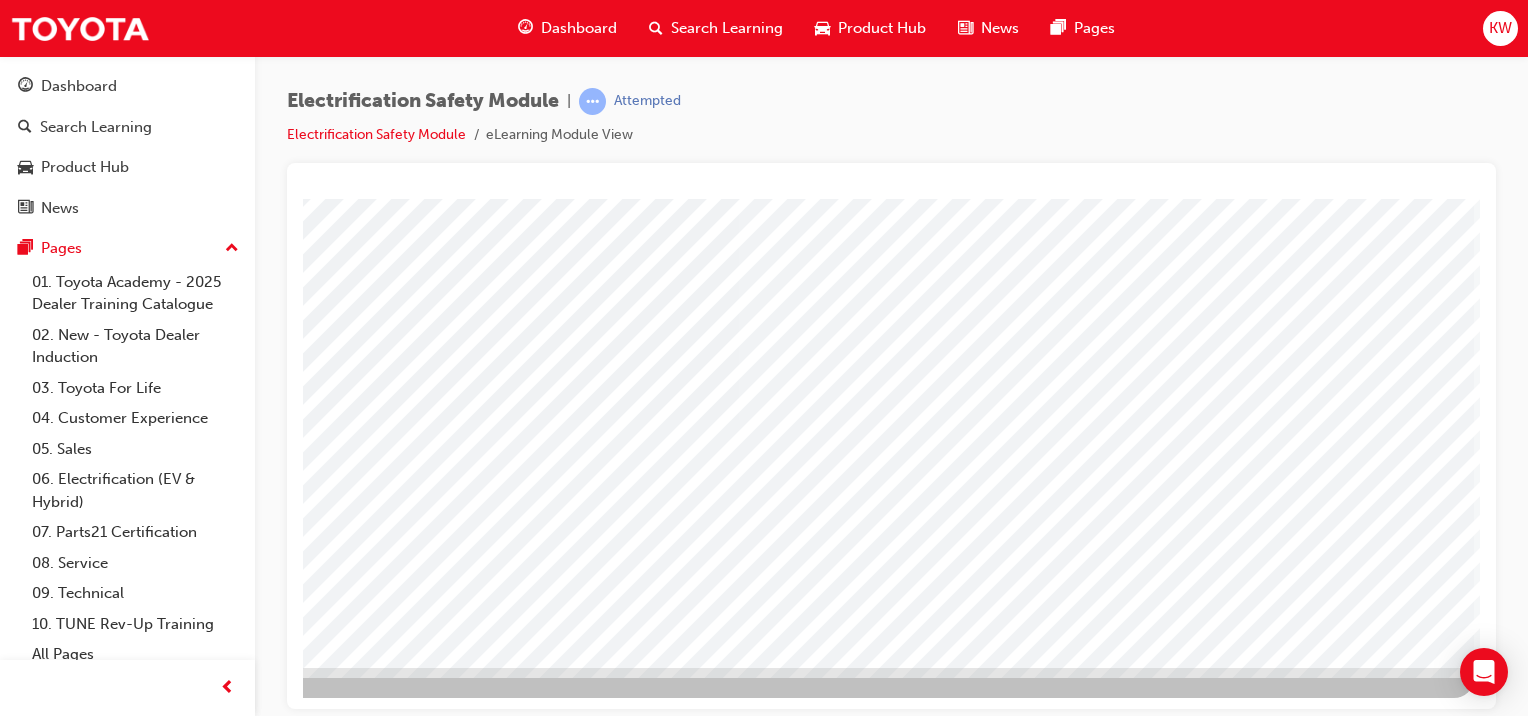 click at bounding box center (177, 2733) 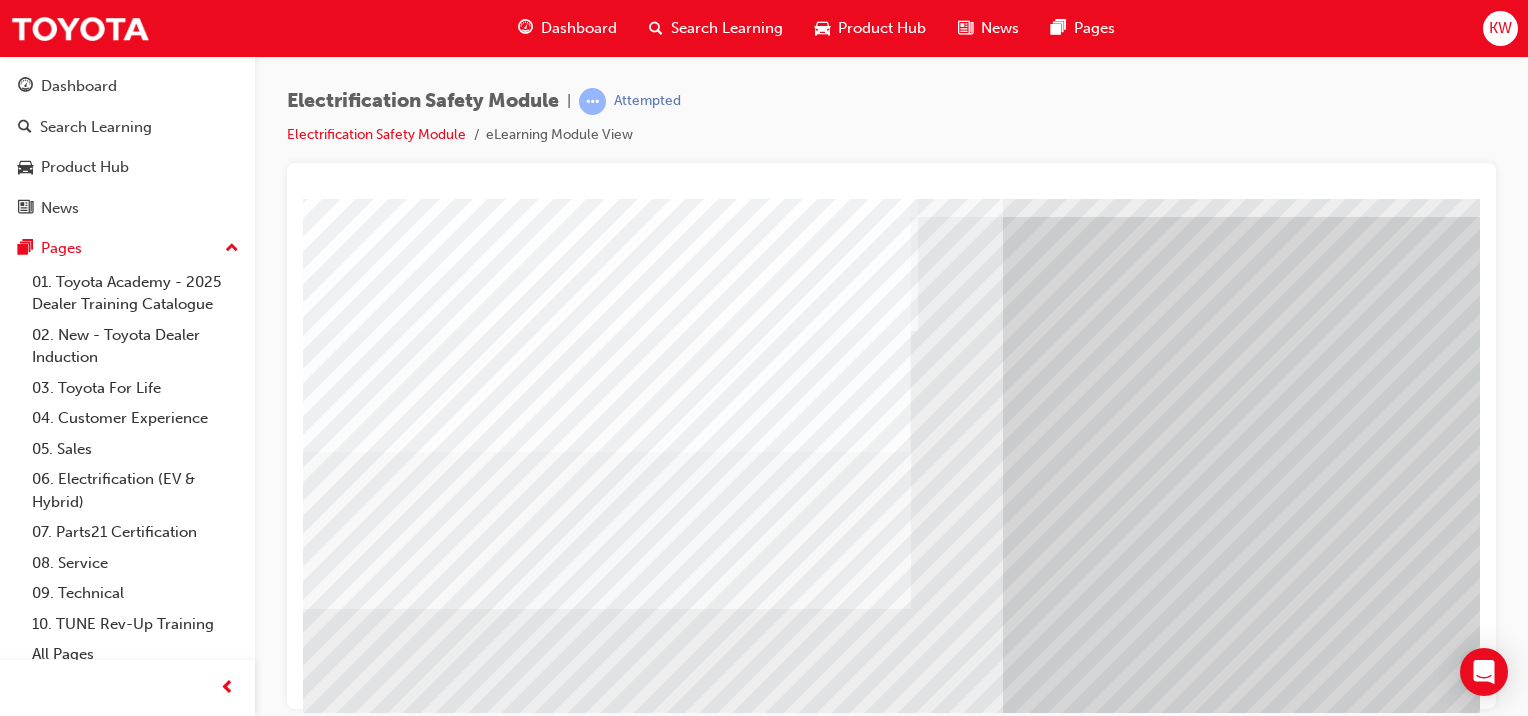 click at bounding box center [368, 6487] 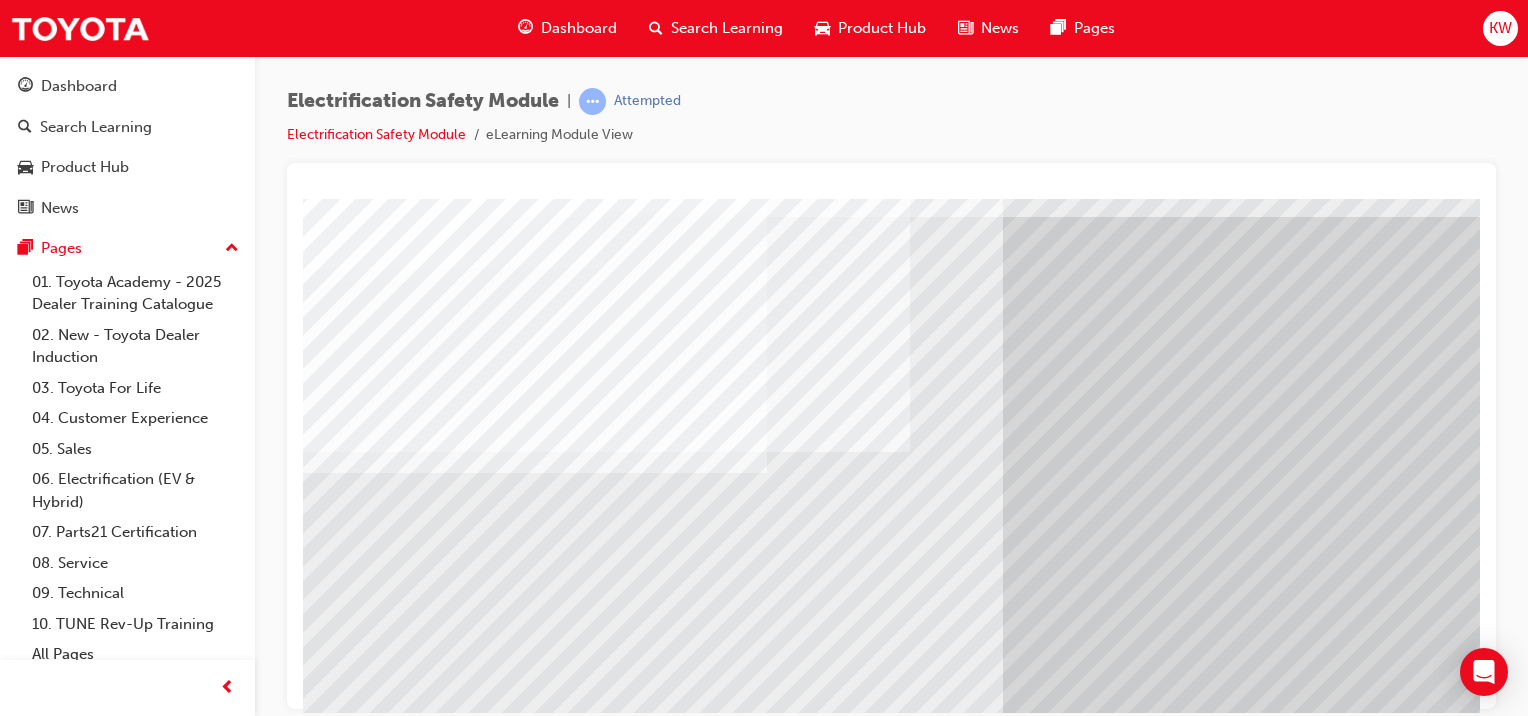 click at bounding box center [368, 6617] 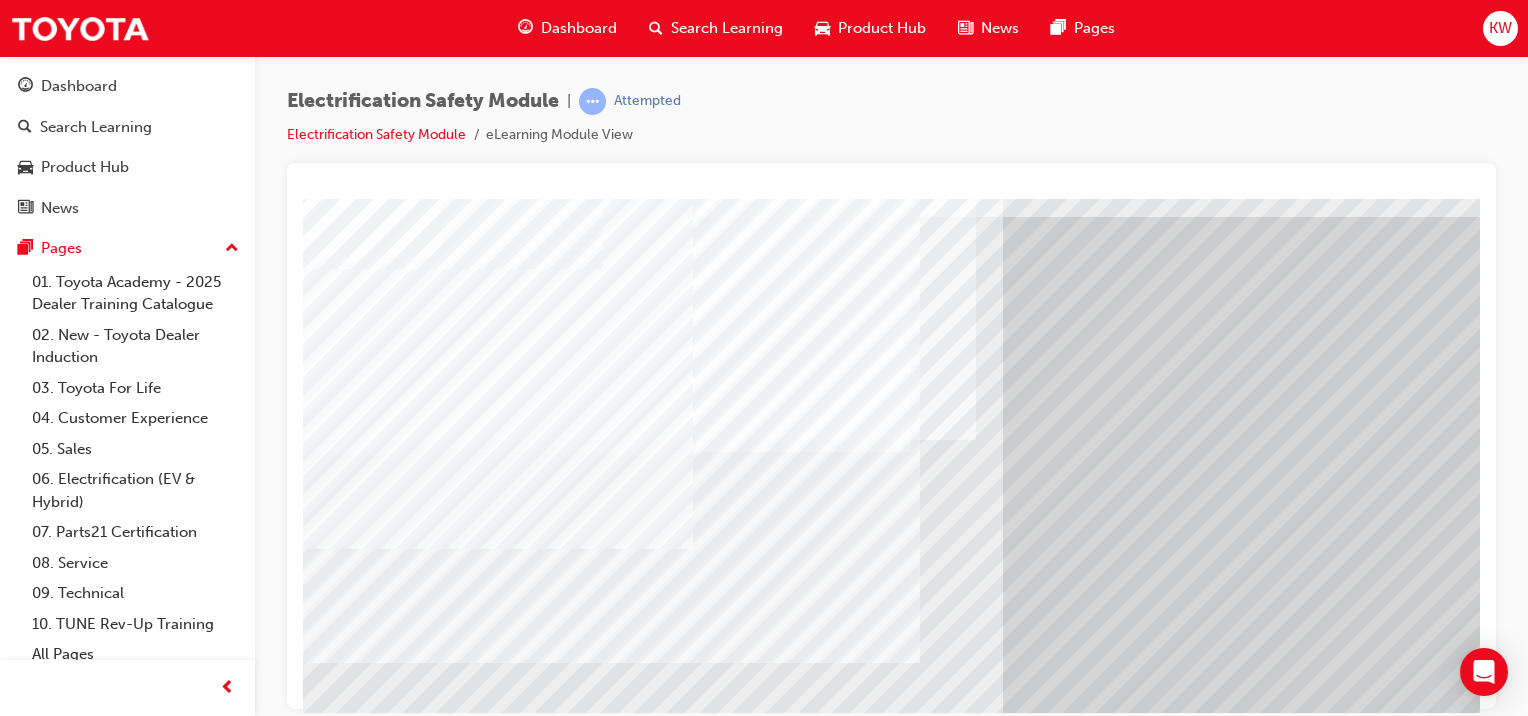 click at bounding box center (368, 6617) 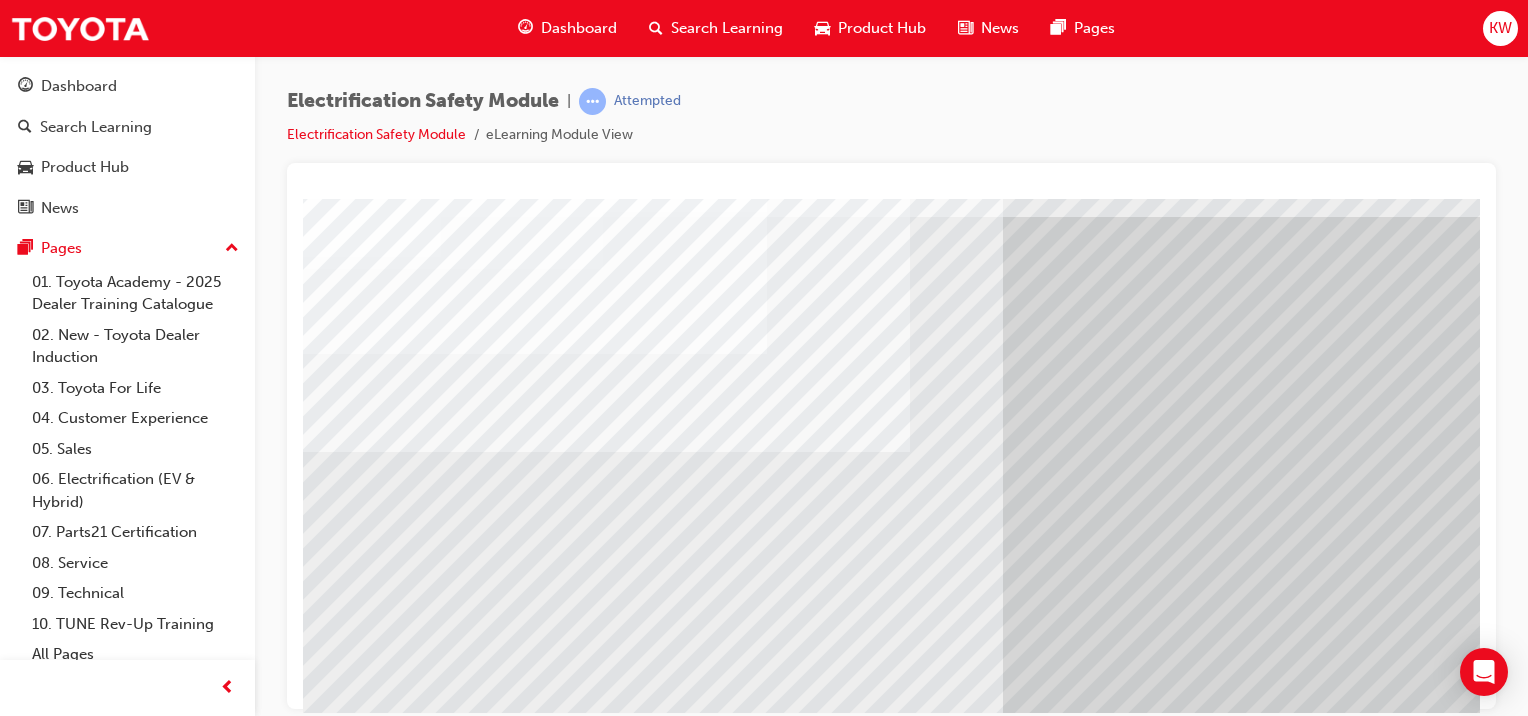 click at bounding box center [368, 6877] 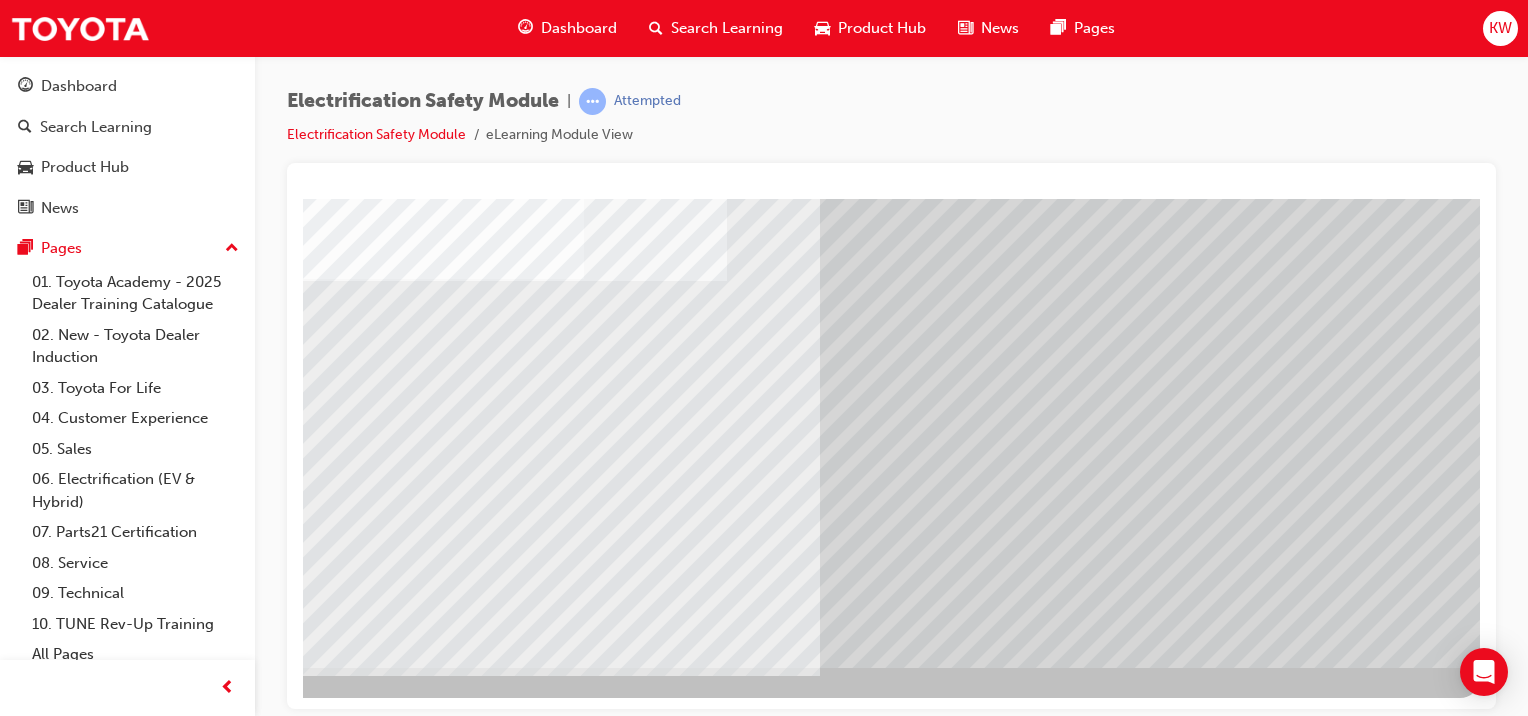 click at bounding box center (183, 6233) 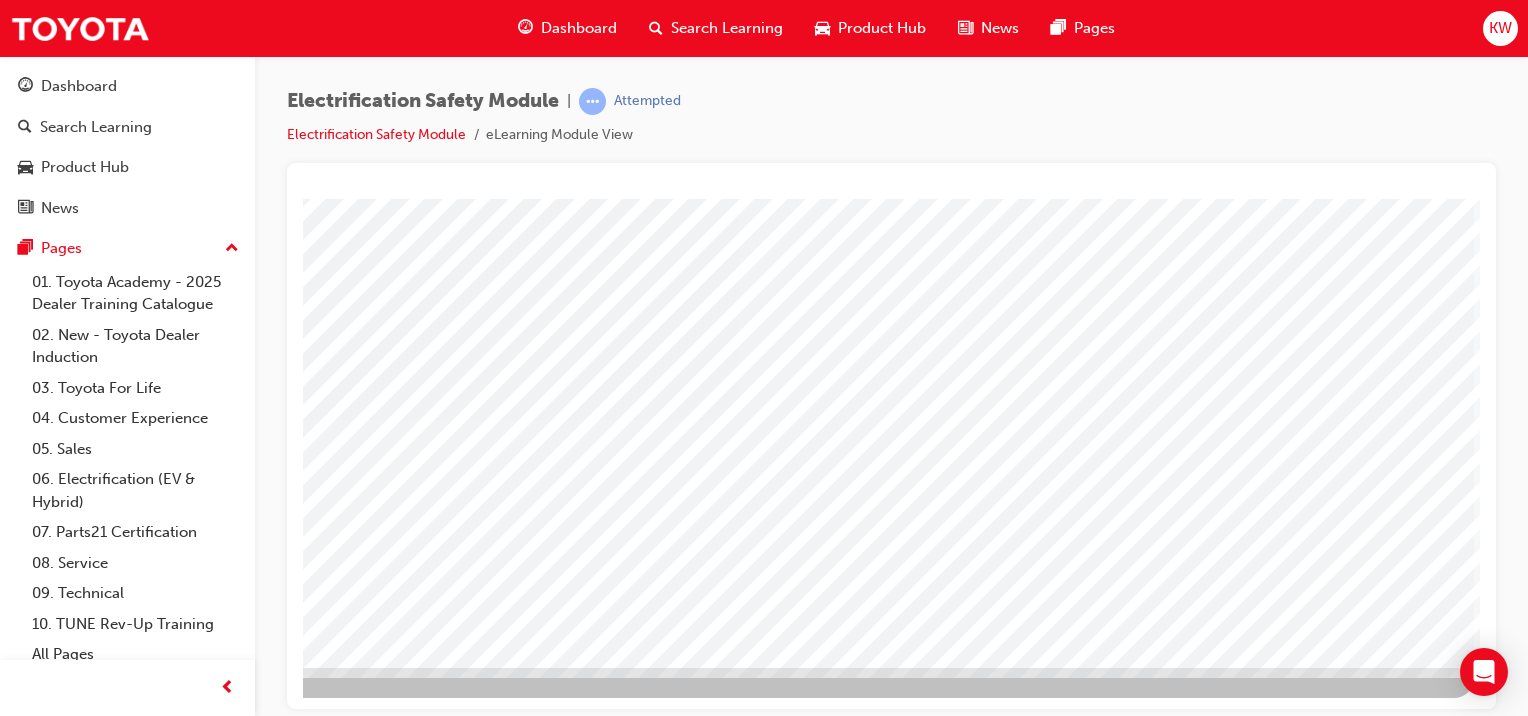 click at bounding box center (793, 1784) 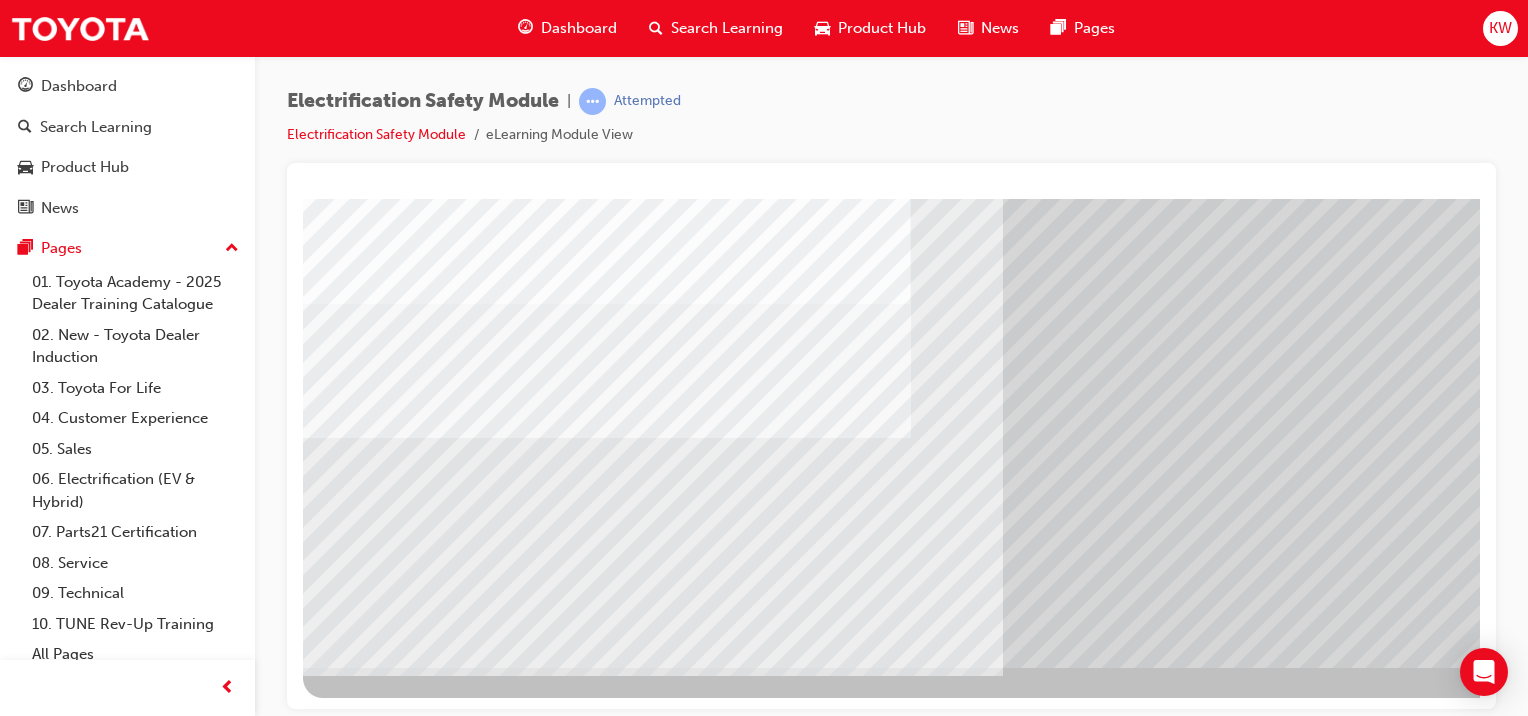 click at bounding box center (368, 5351) 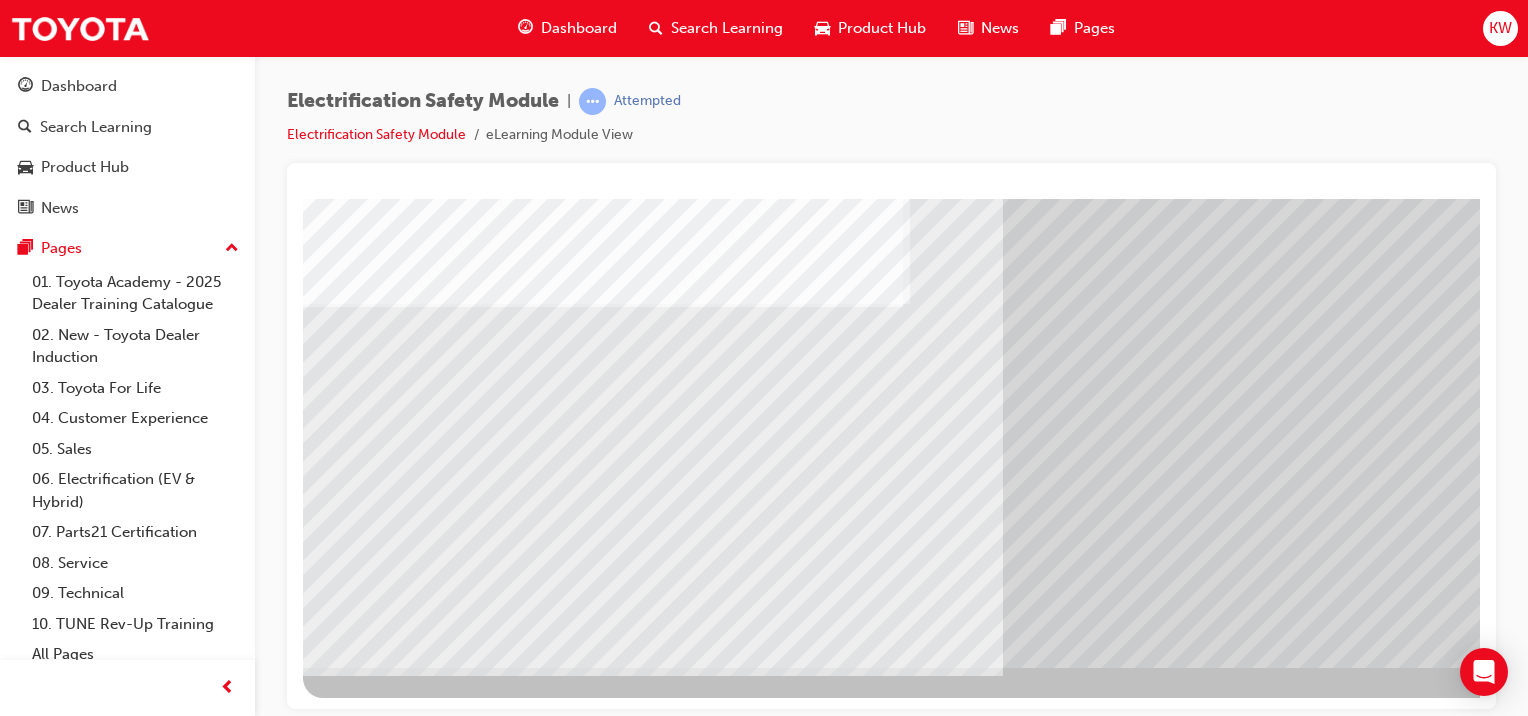 click at bounding box center (368, 5602) 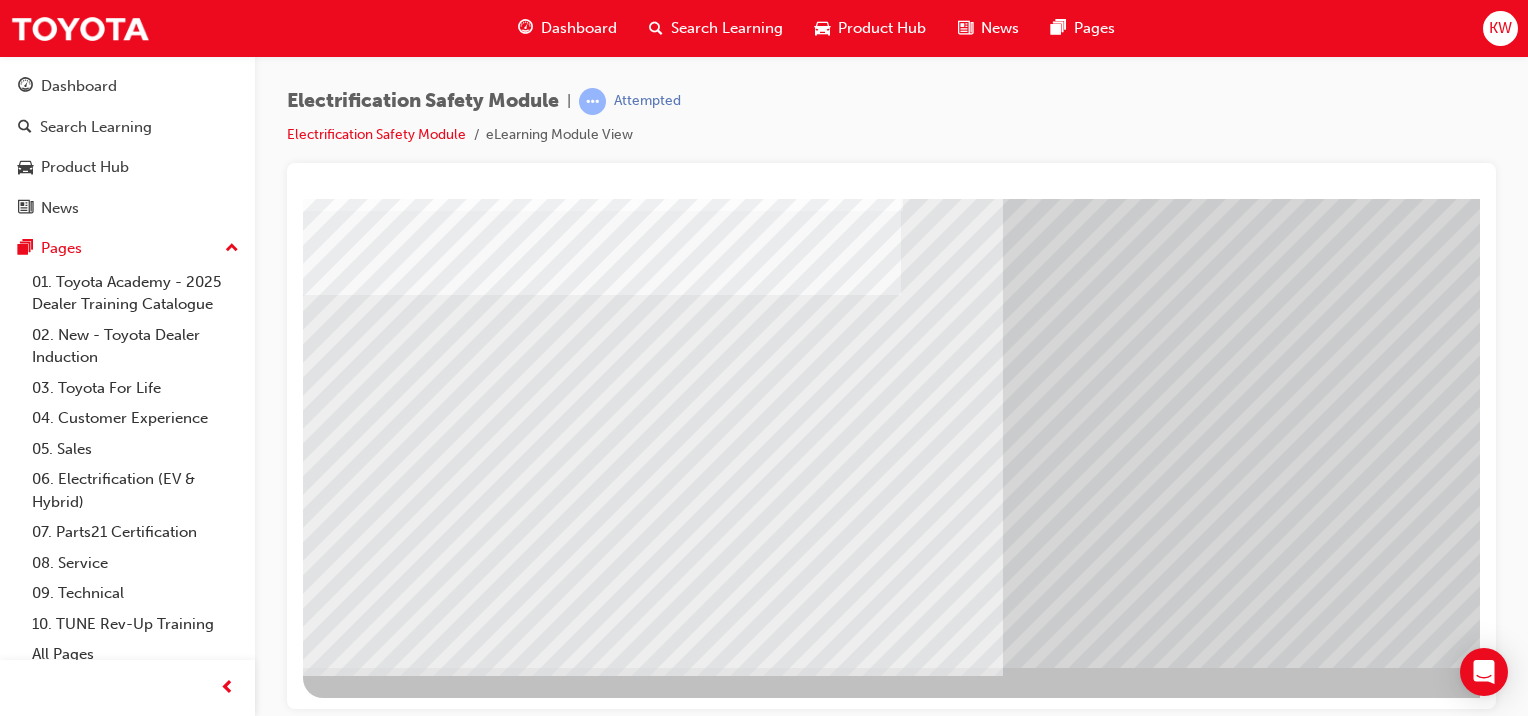 click at bounding box center [368, 5732] 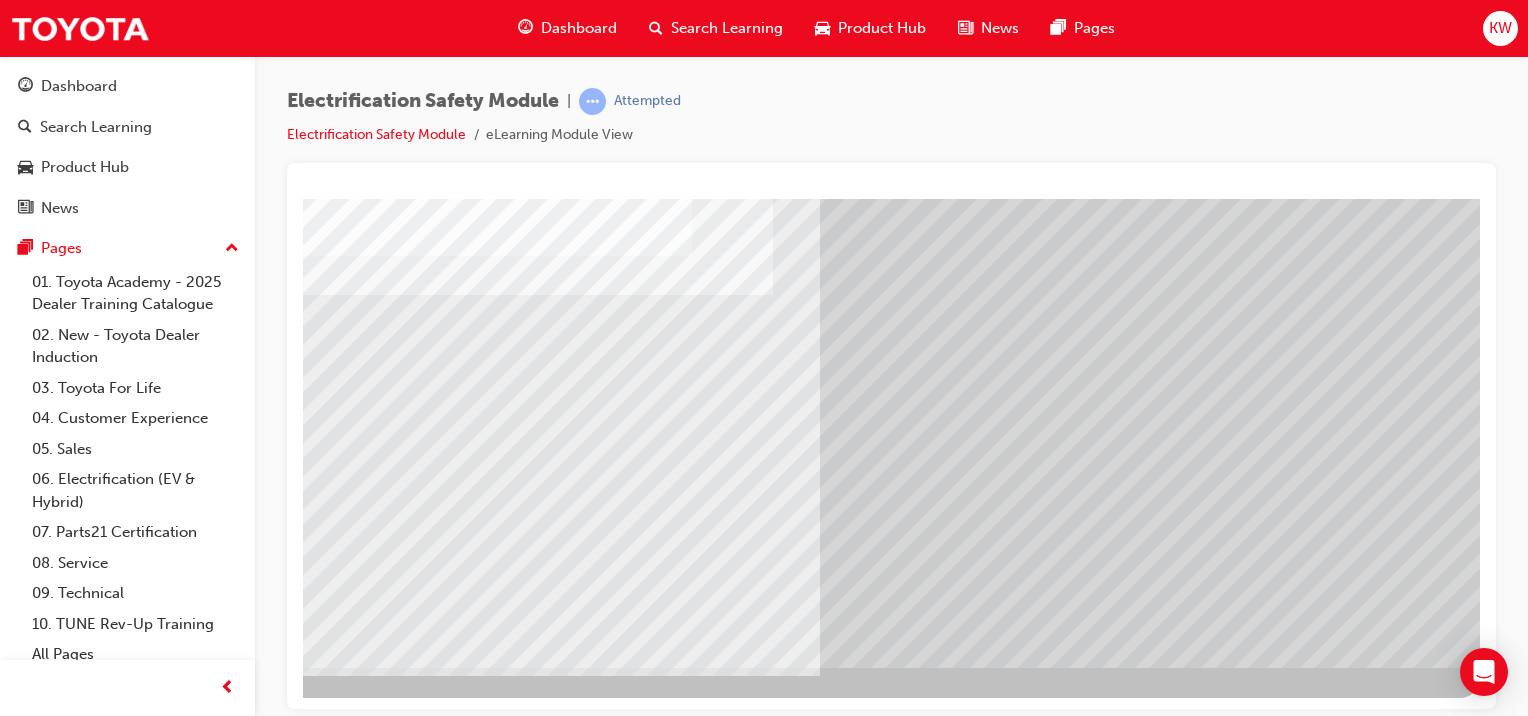 click at bounding box center (800, 2503) 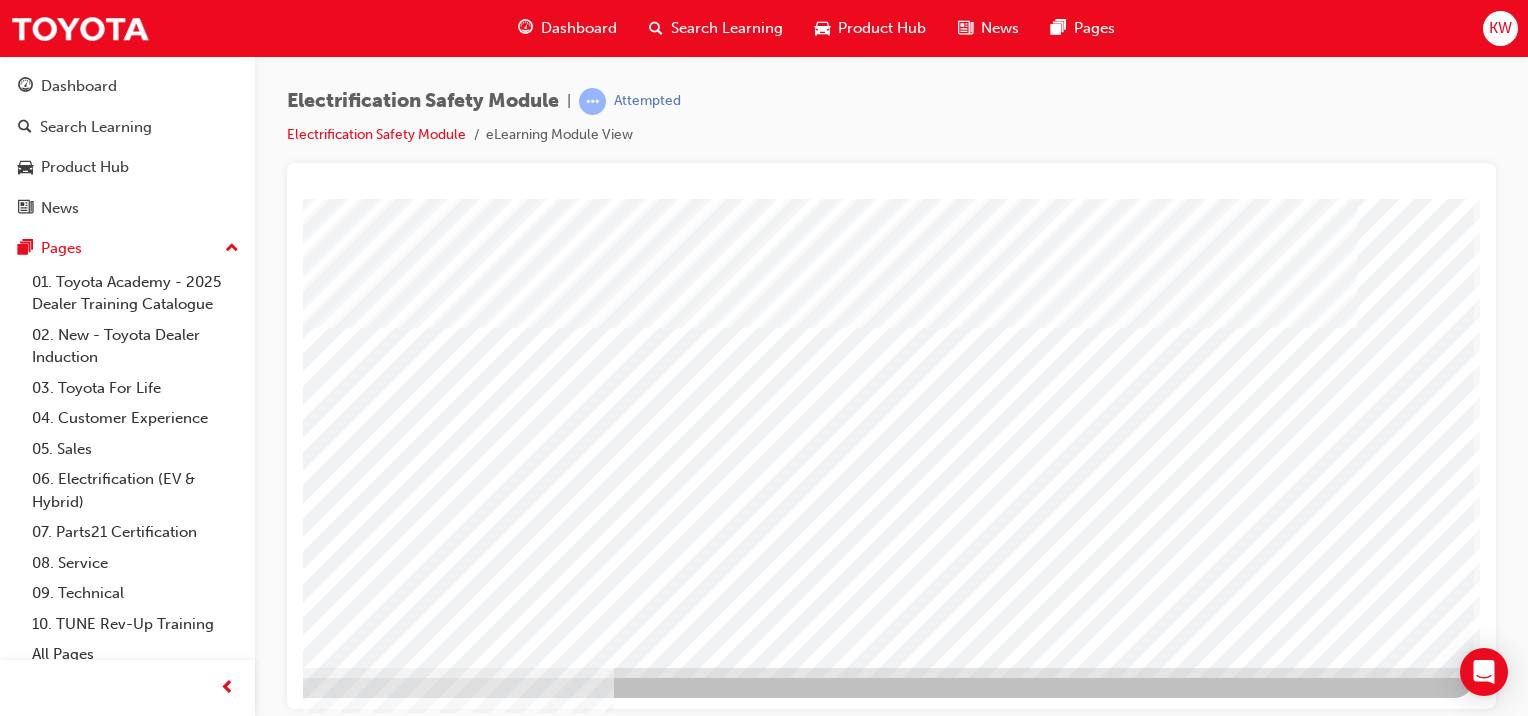click at bounding box center (177, 2981) 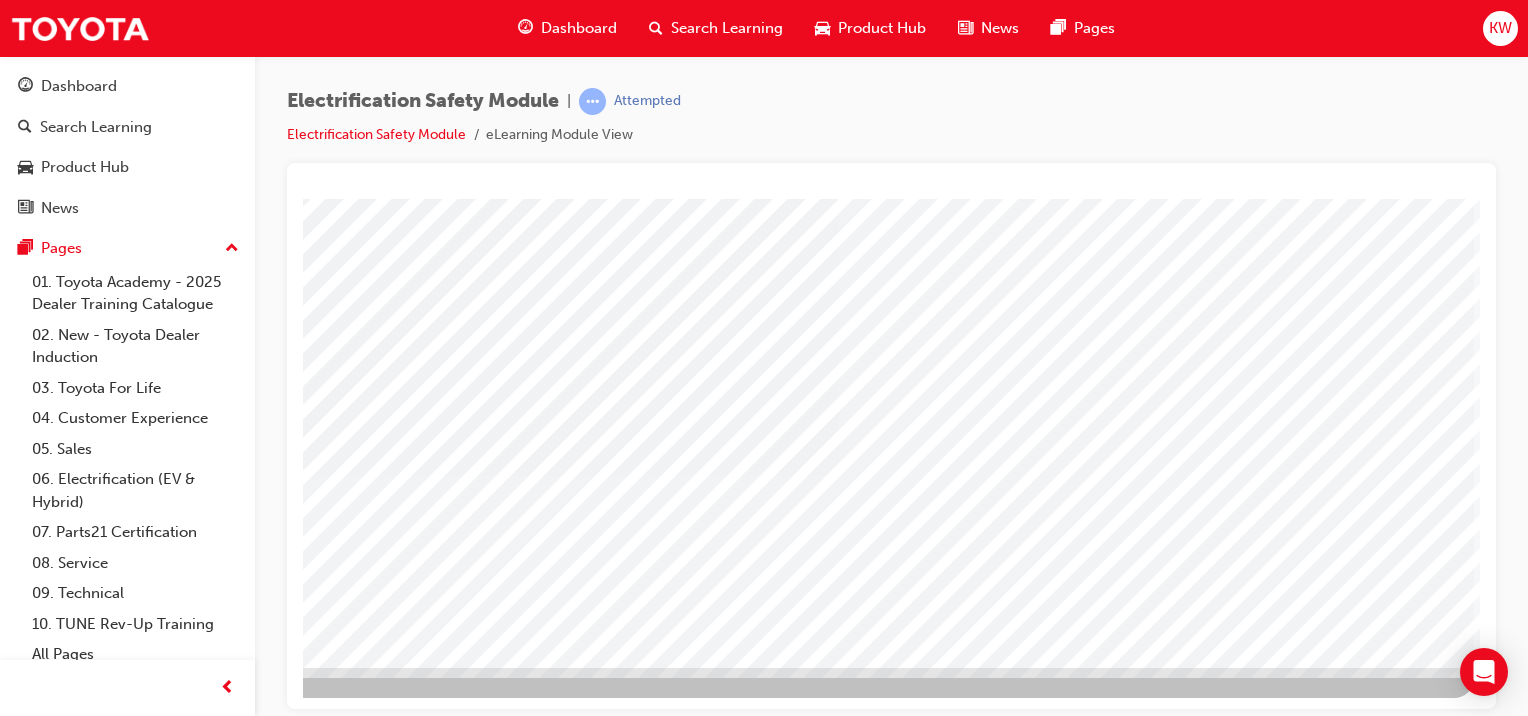 click at bounding box center (194, 5104) 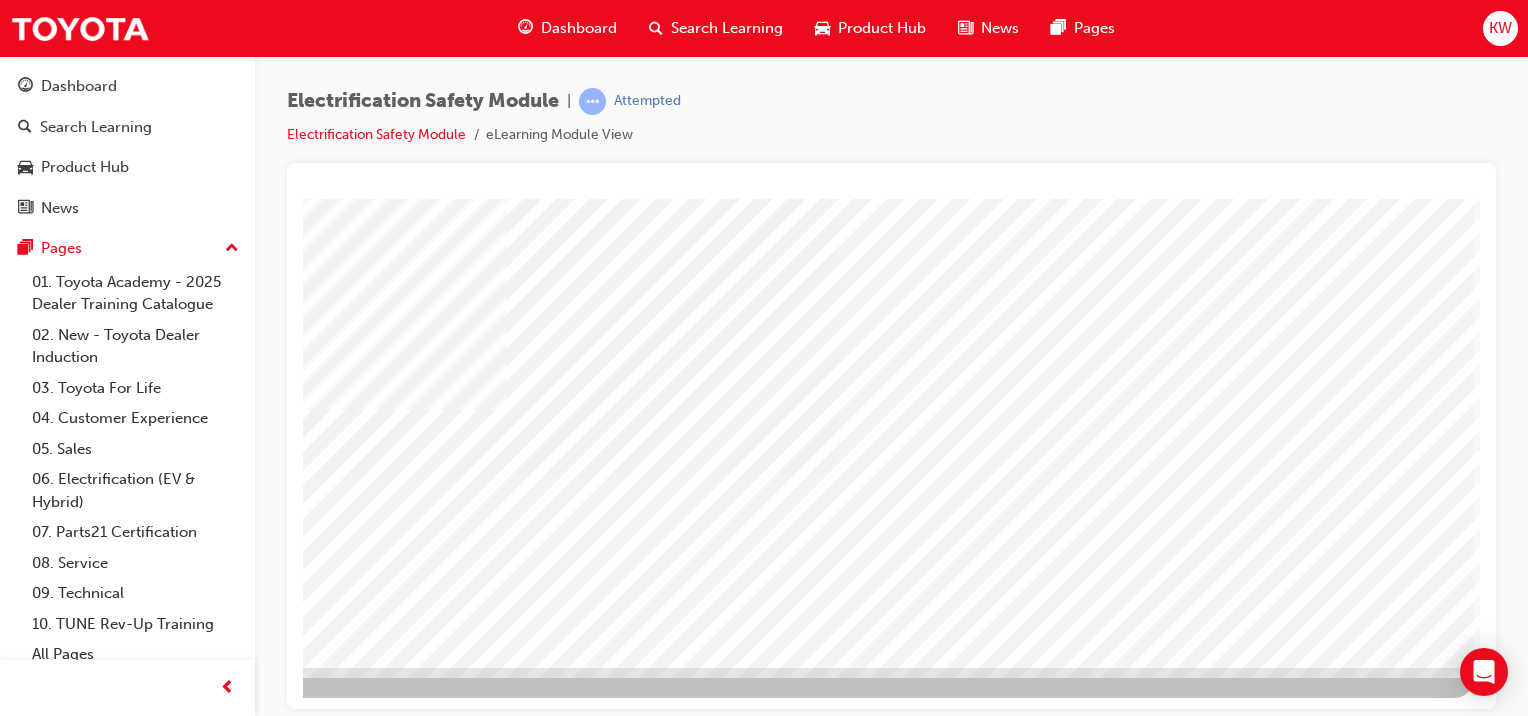 click at bounding box center (194, 5196) 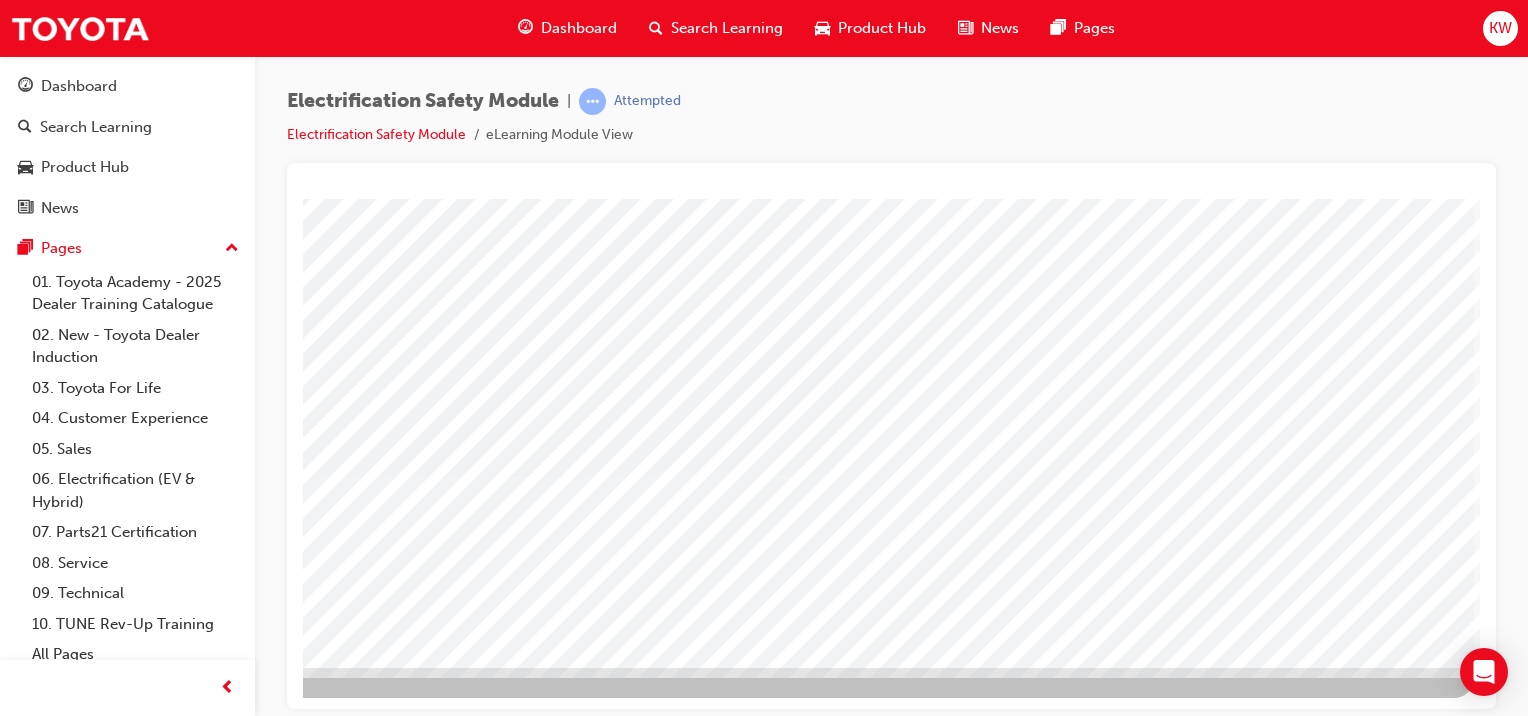 click at bounding box center (194, 5242) 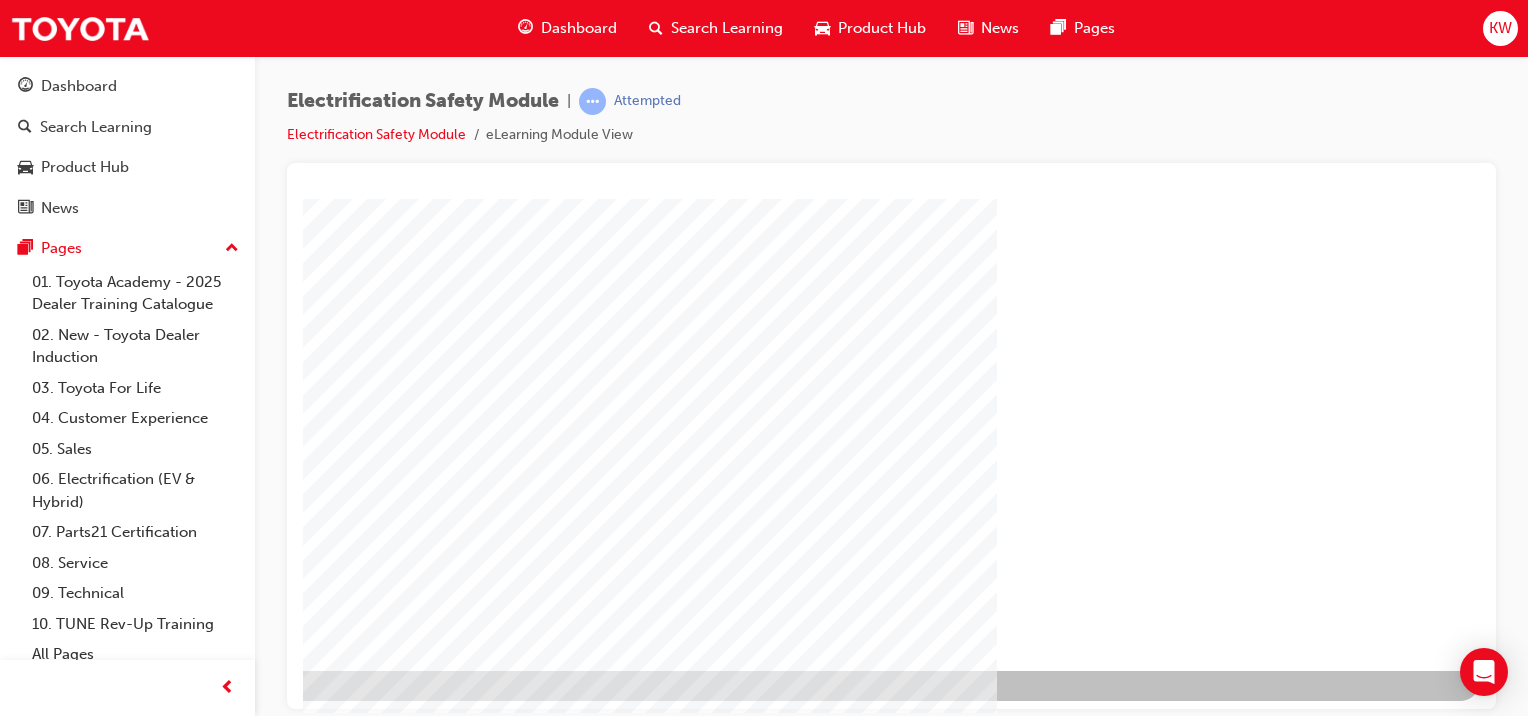 click at bounding box center [183, 1302] 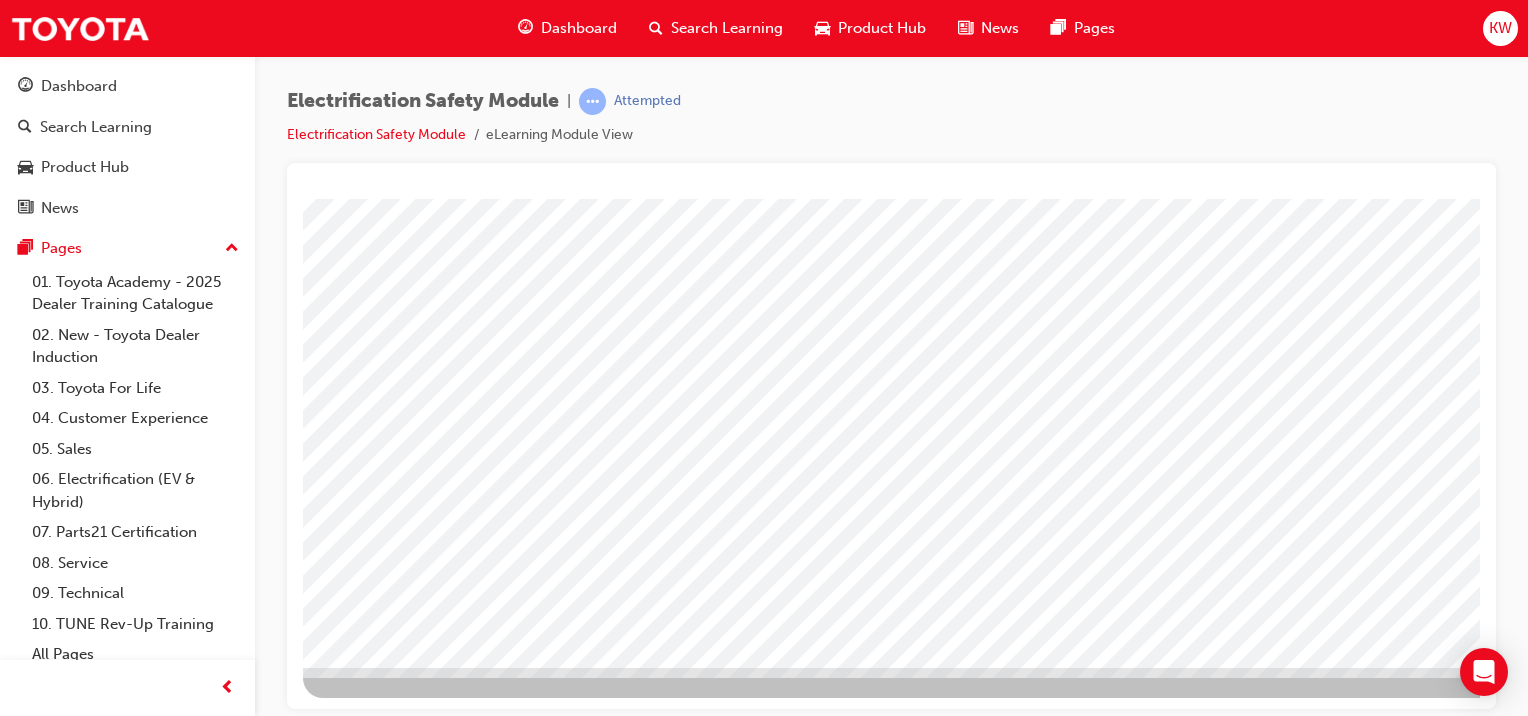 click at bounding box center (366, 3525) 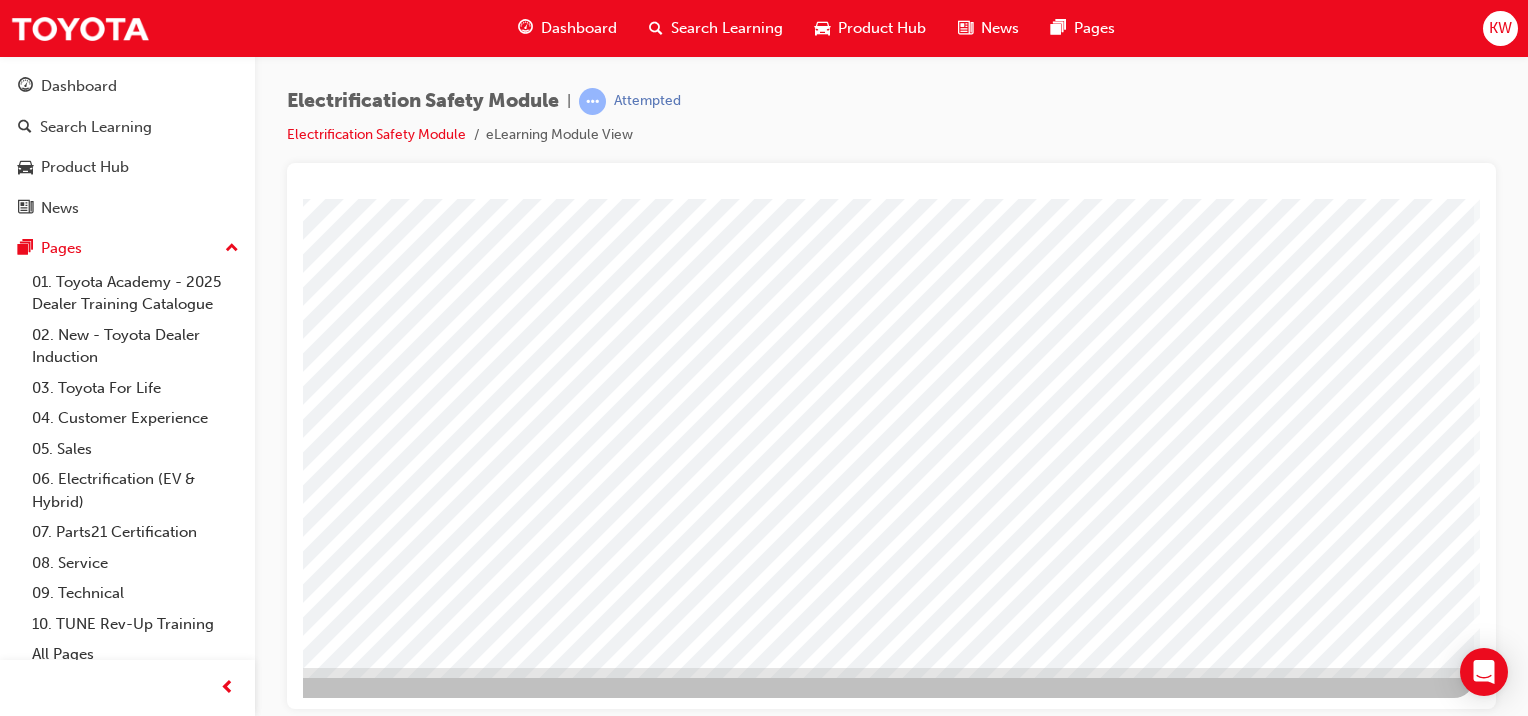 click at bounding box center (177, 3453) 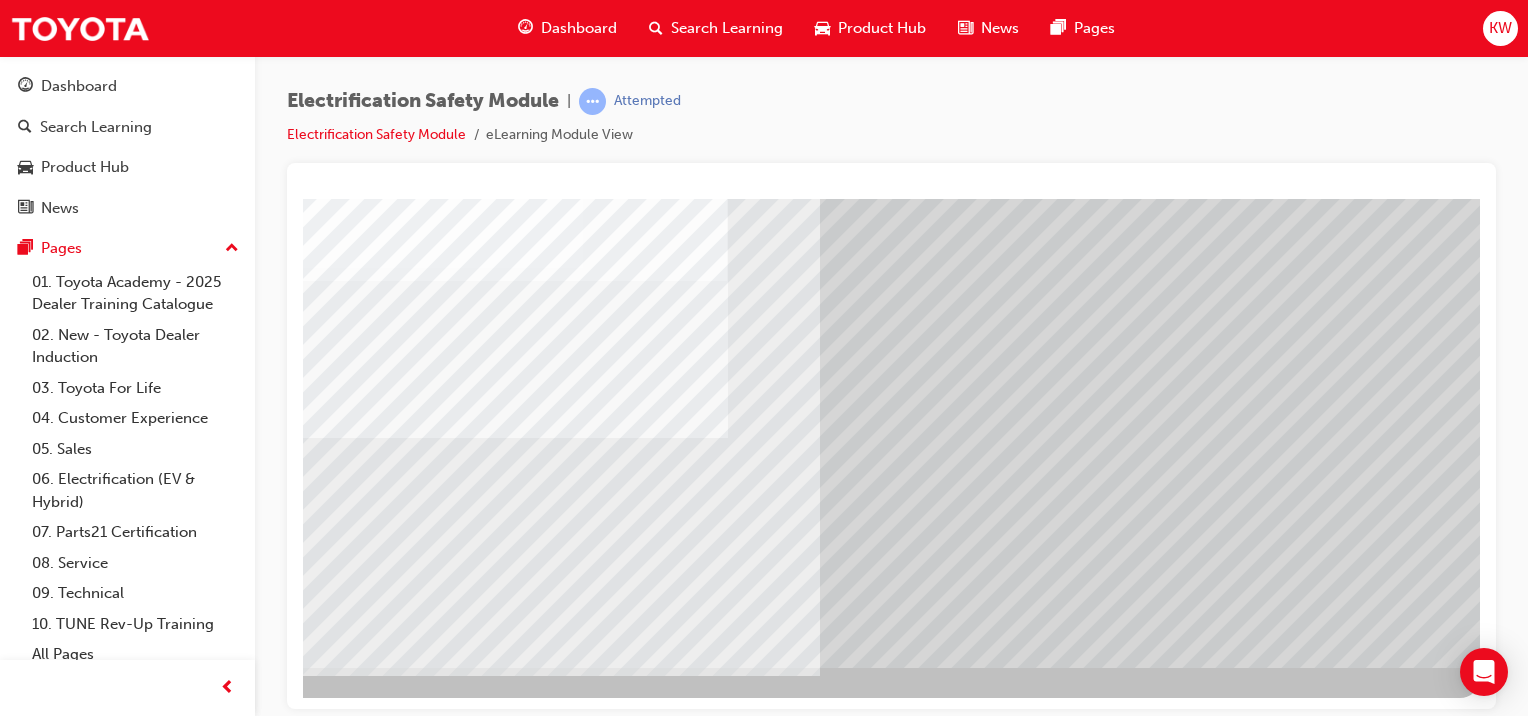click at bounding box center (140, 7281) 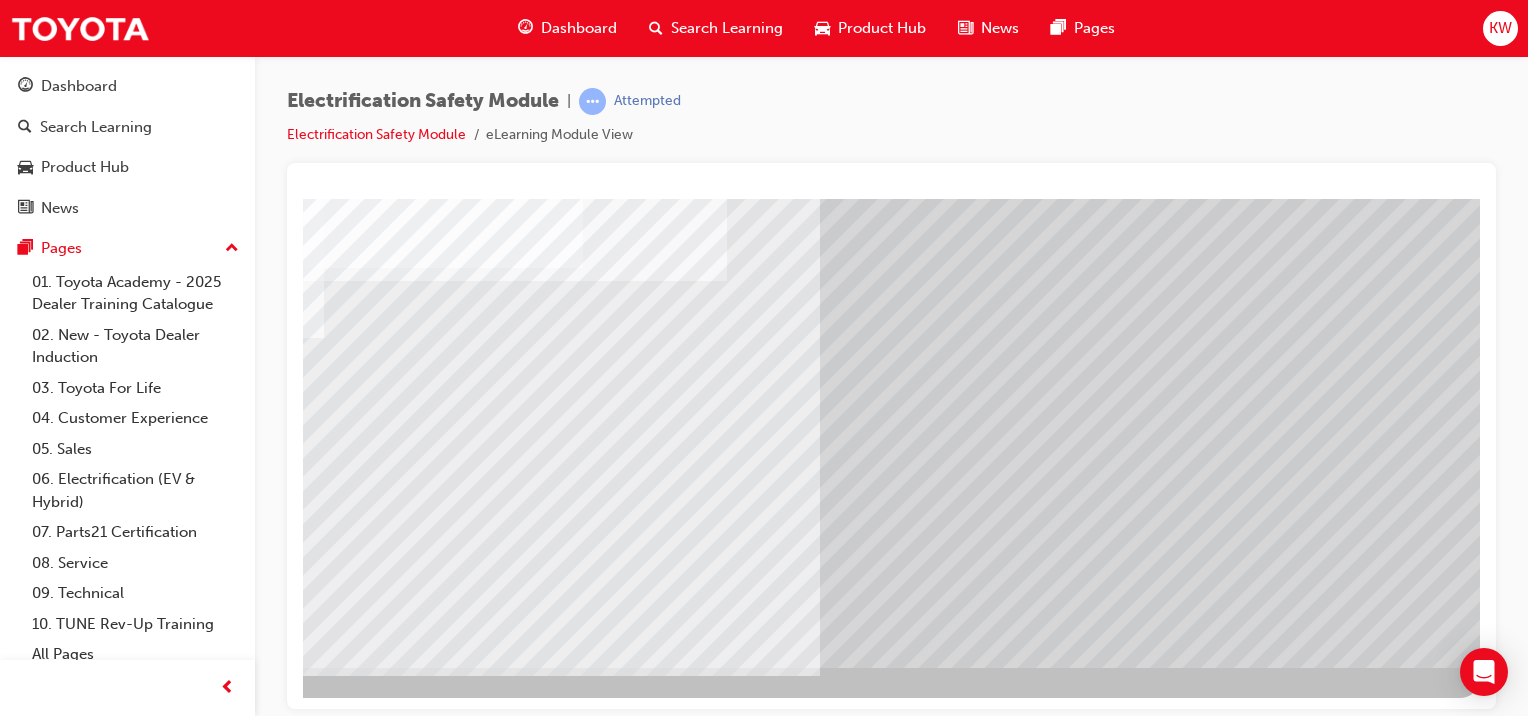 click at bounding box center (140, 7321) 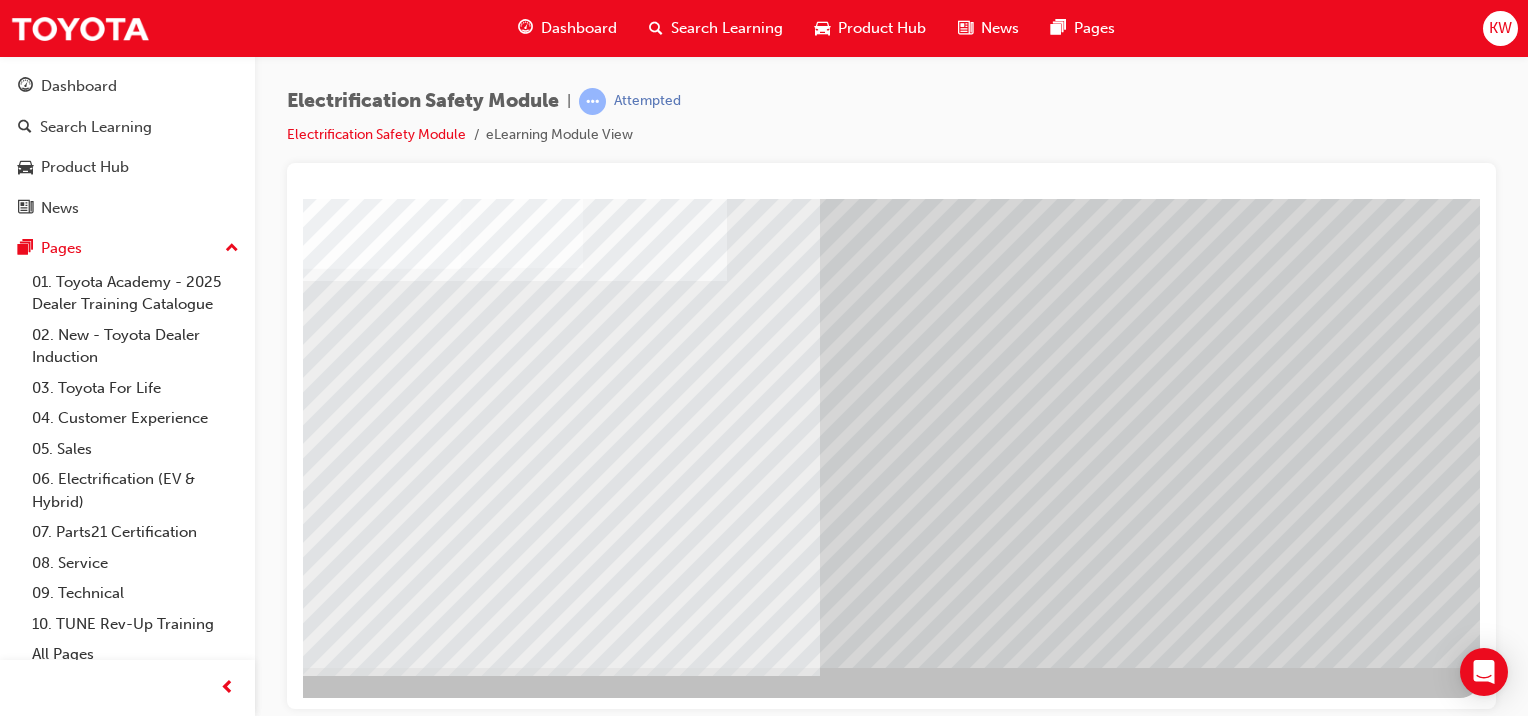 click at bounding box center [140, 7361] 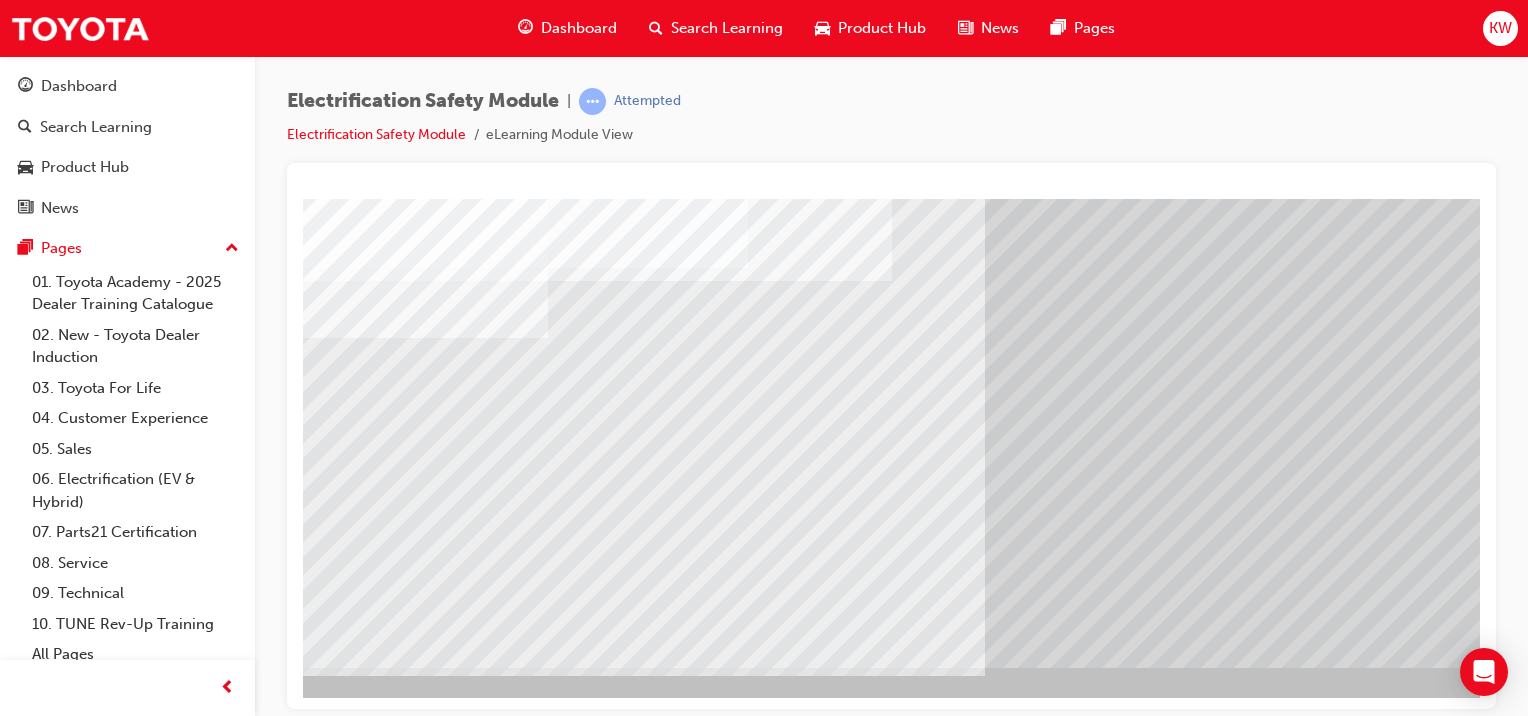 click at bounding box center (305, 7241) 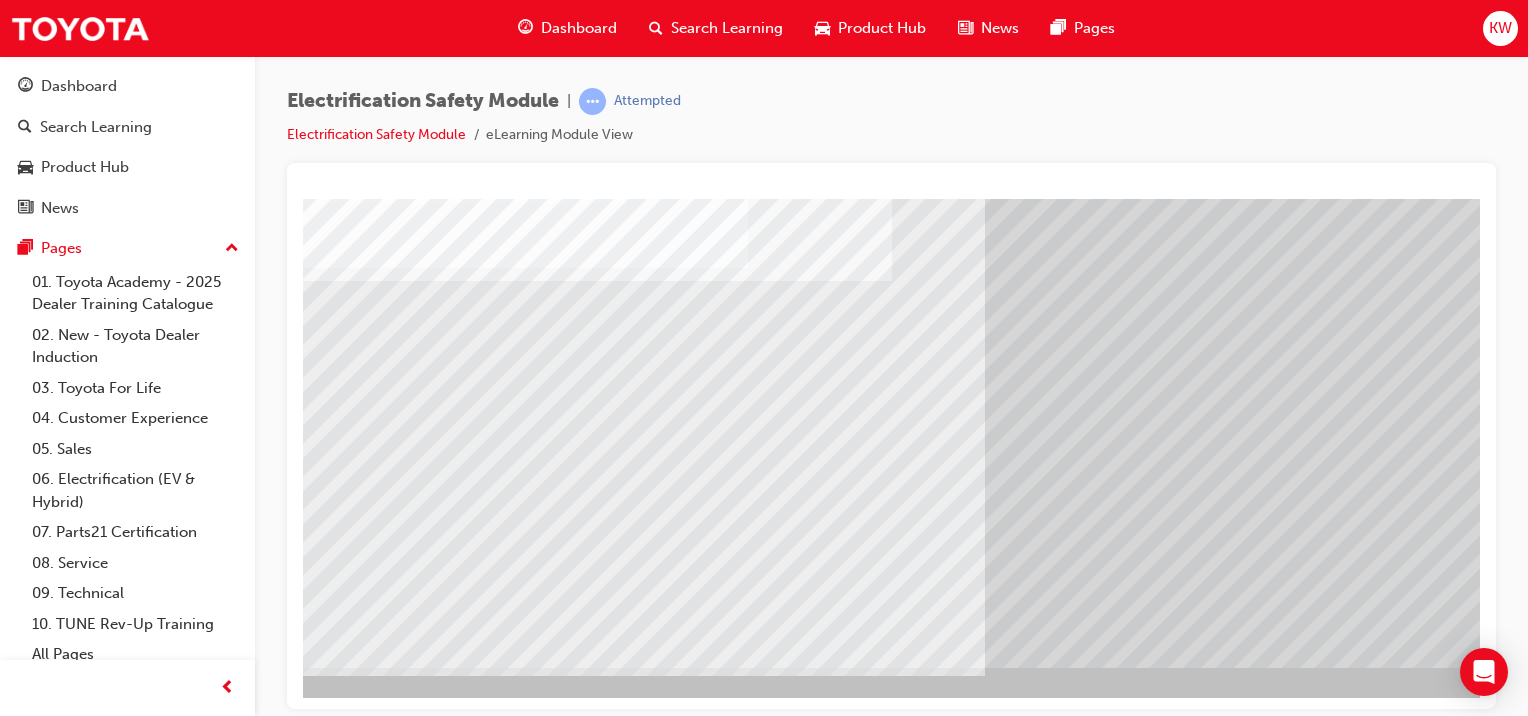 click at bounding box center (305, 7201) 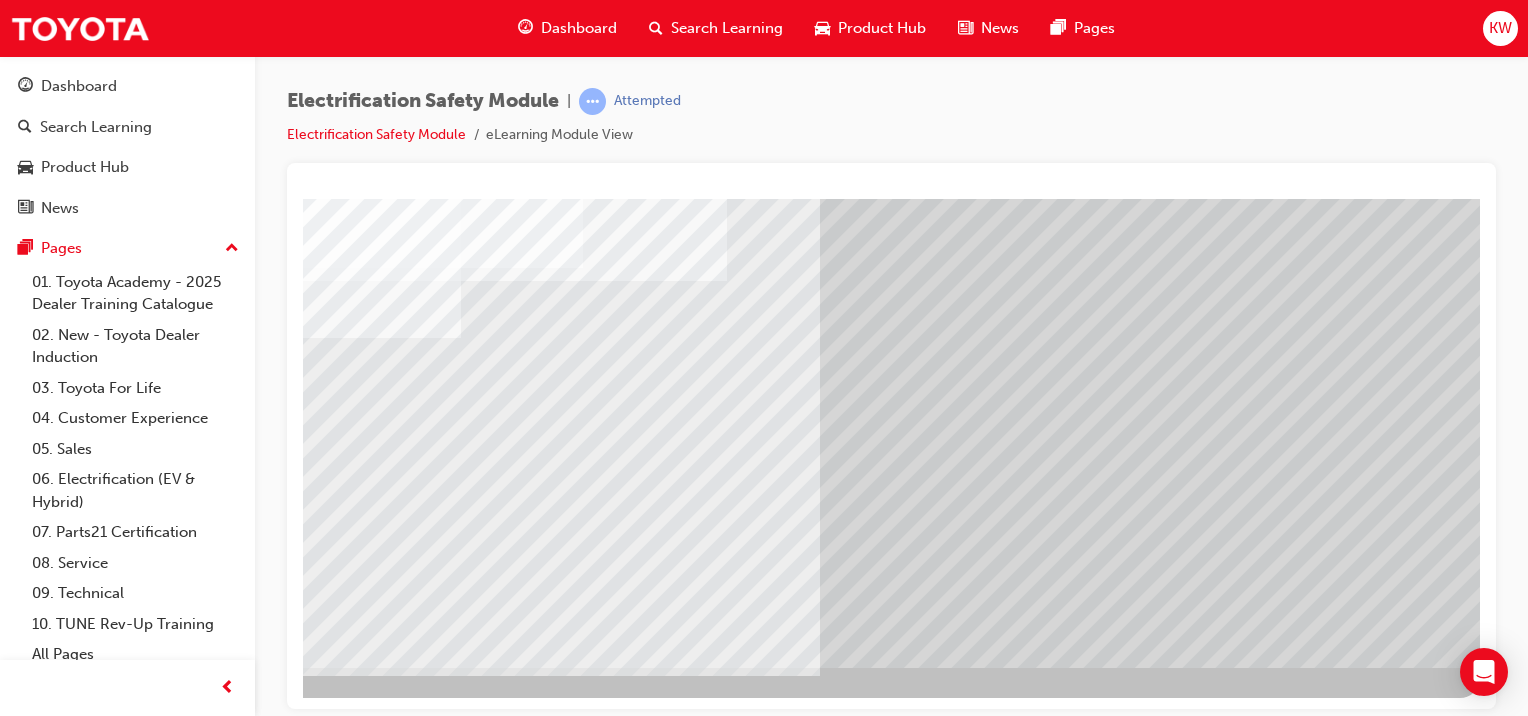 click at bounding box center [800, 2503] 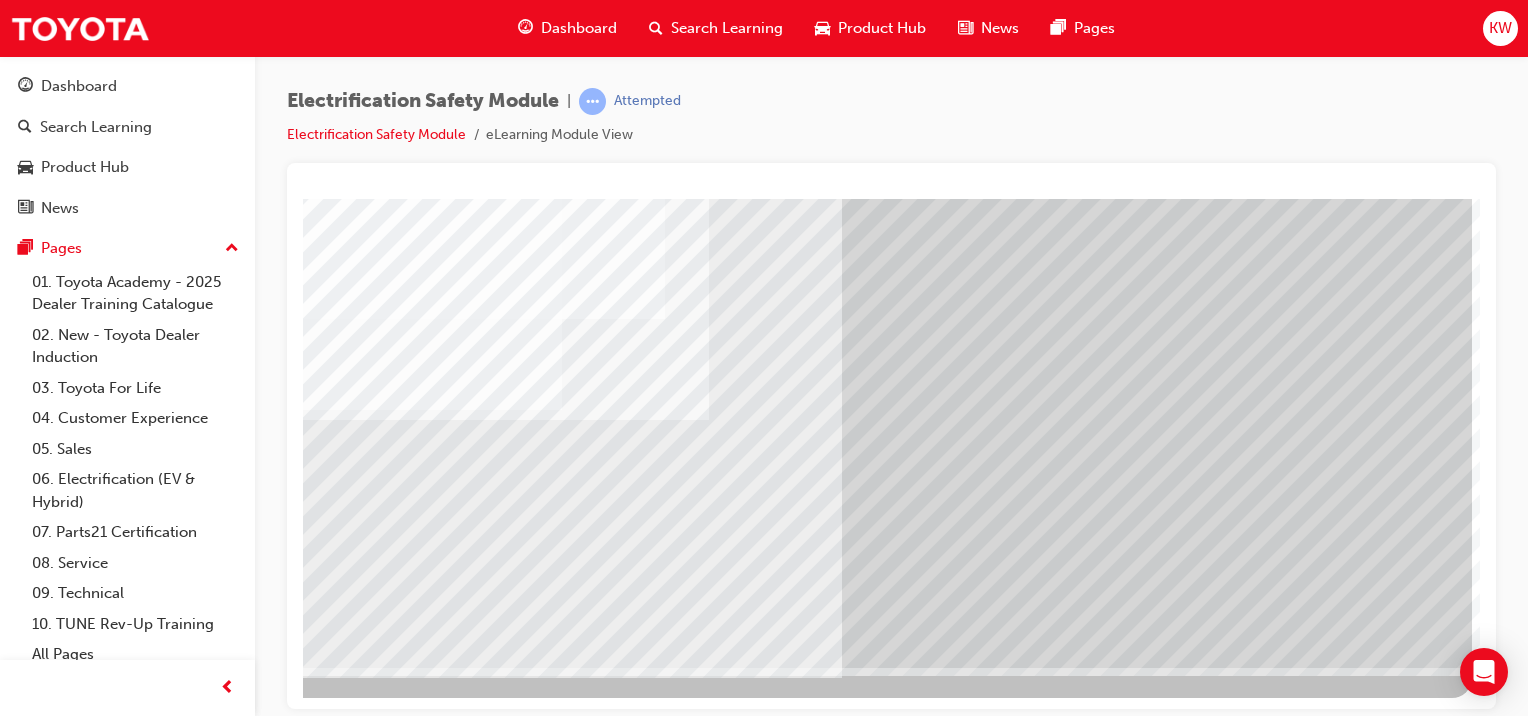 click at bounding box center [473, 2504] 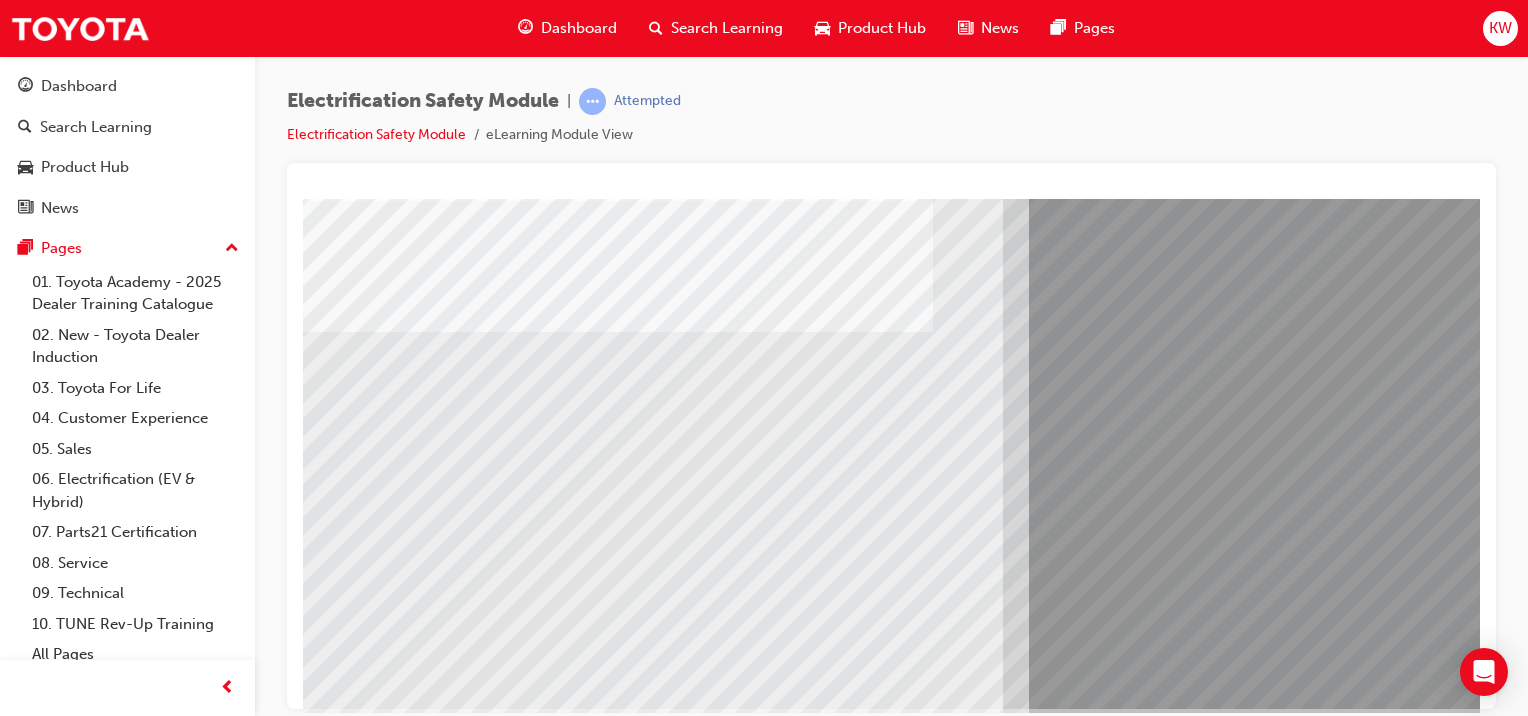 click at bounding box center (343, 10659) 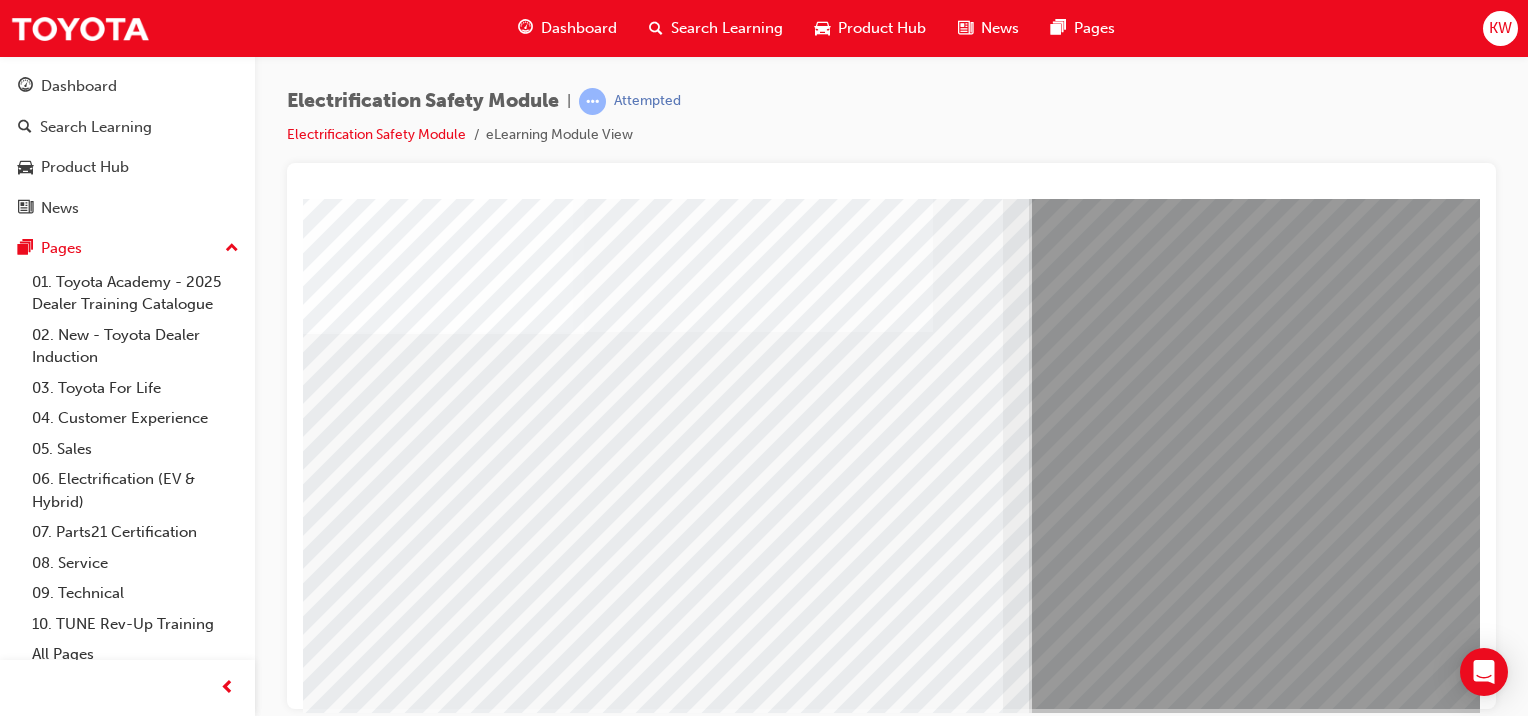 click at bounding box center (343, 10739) 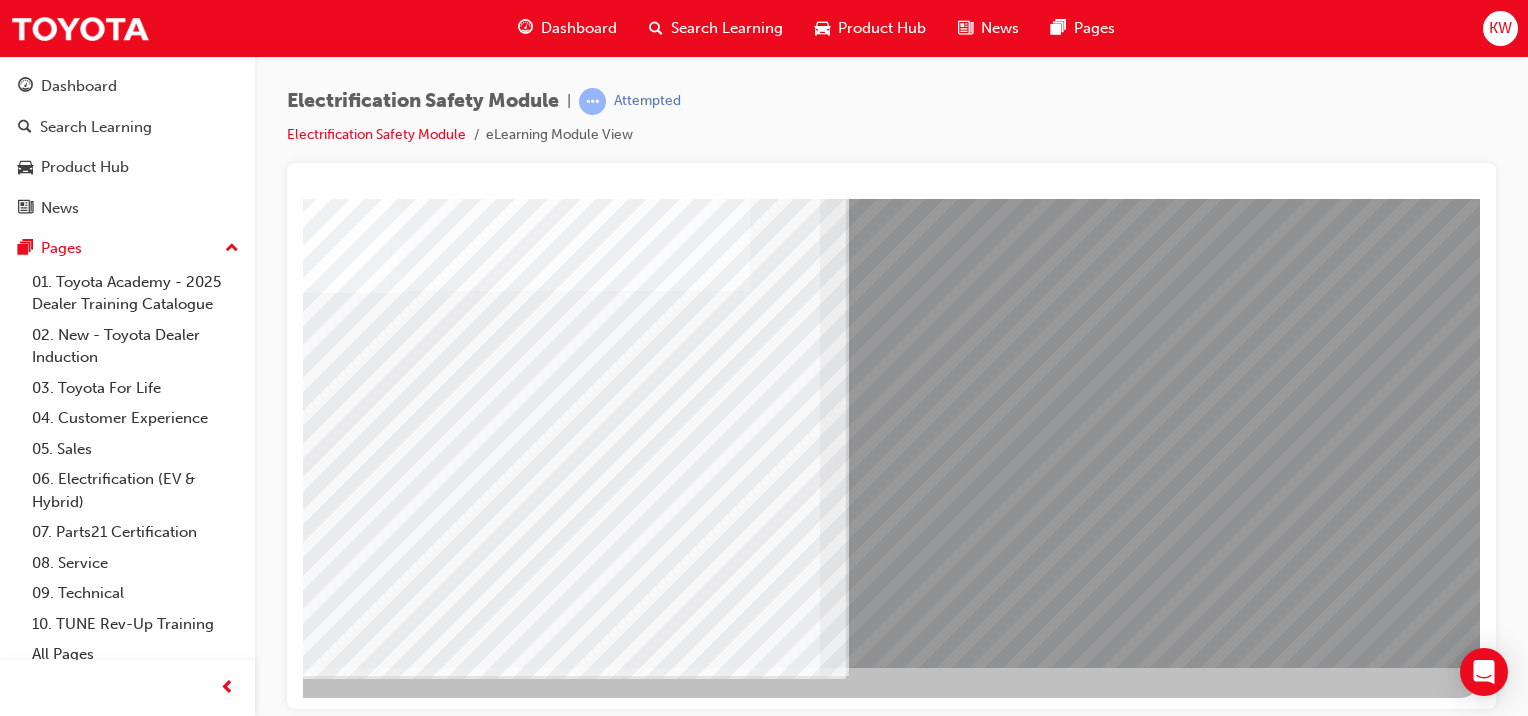 click at bounding box center (183, 11076) 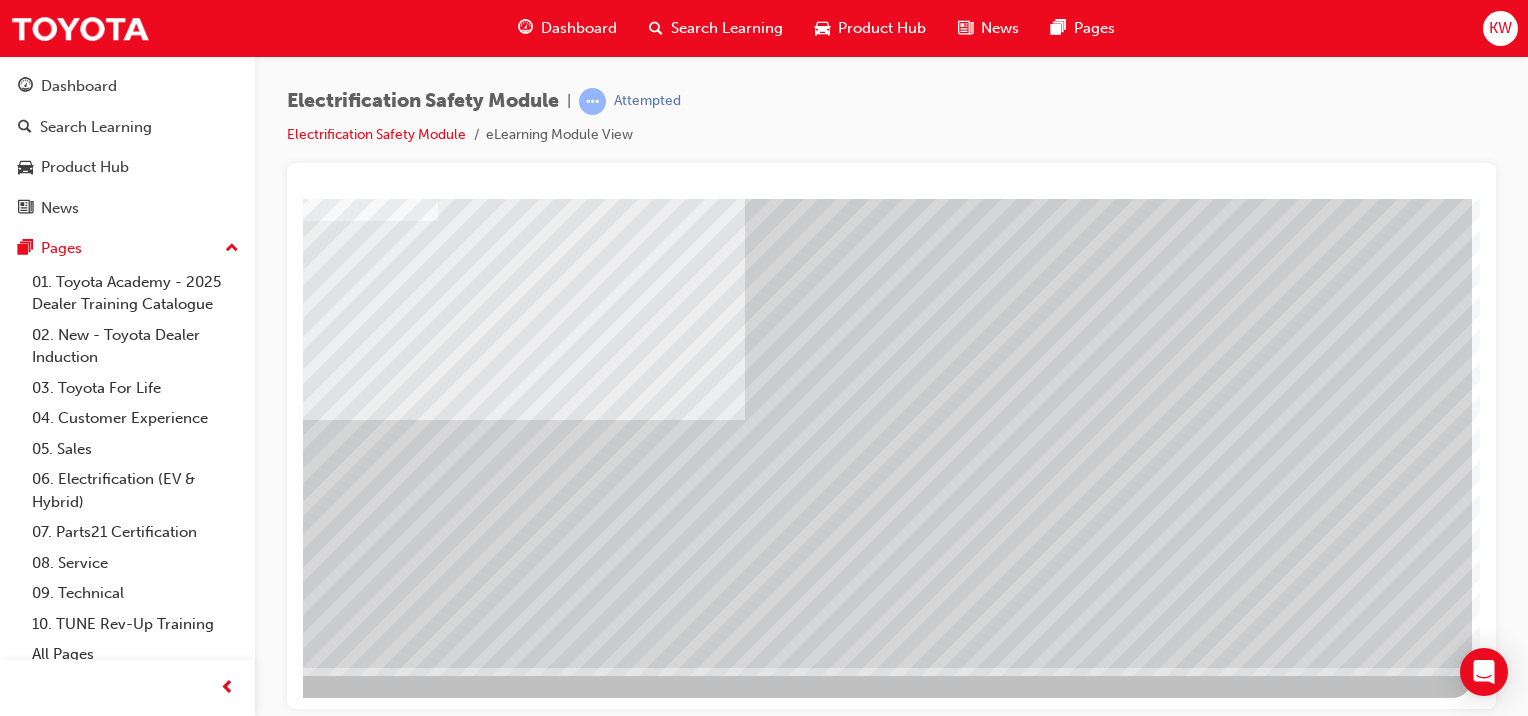 click at bounding box center (175, 2259) 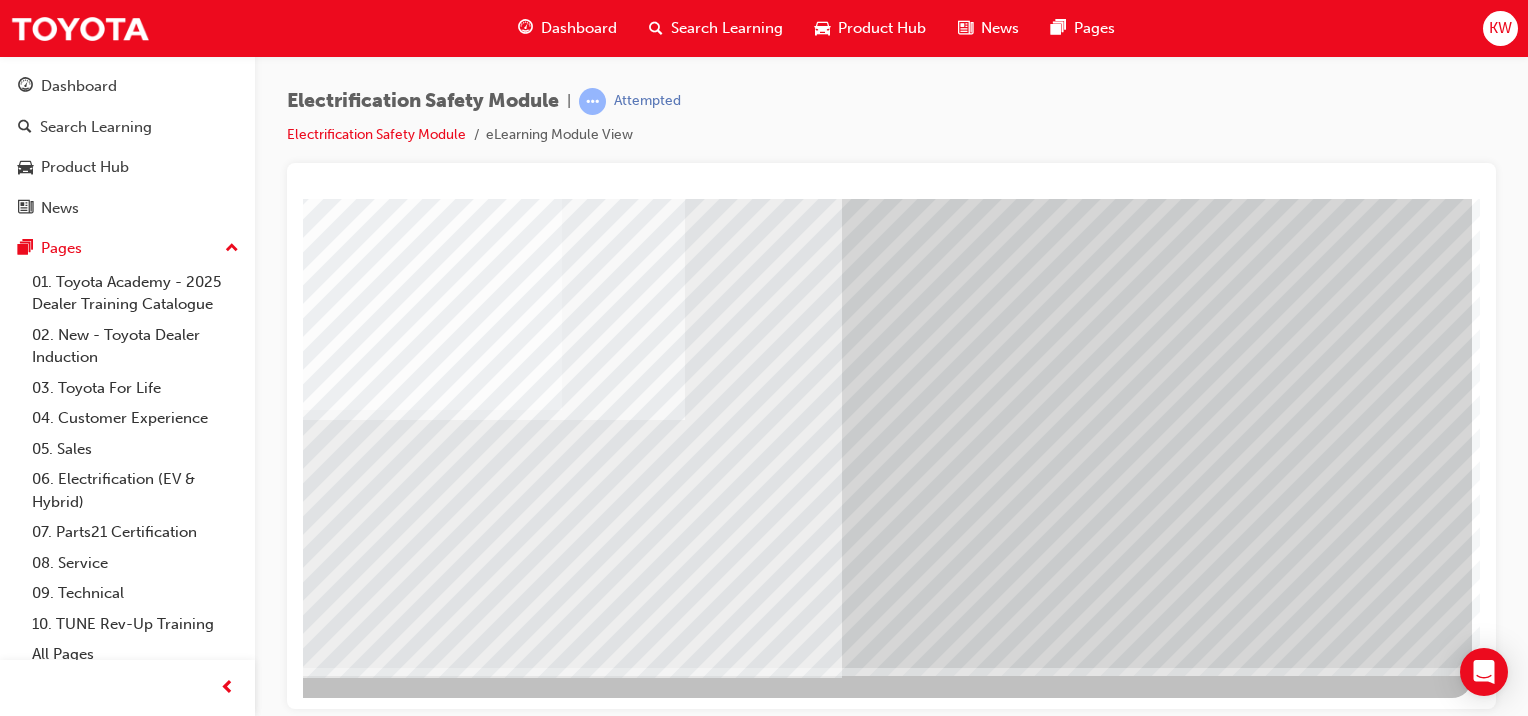 click at bounding box center [473, 2504] 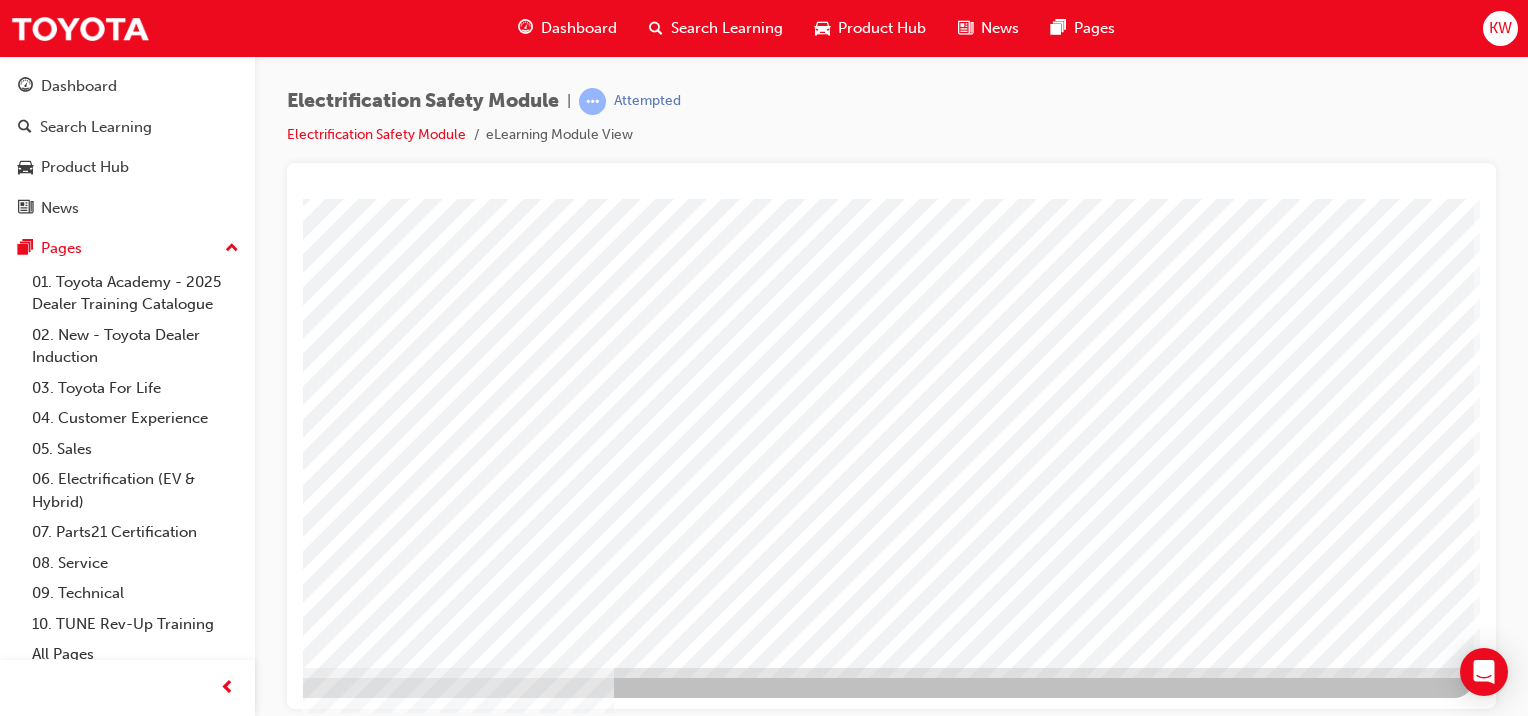 click at bounding box center (794, 2505) 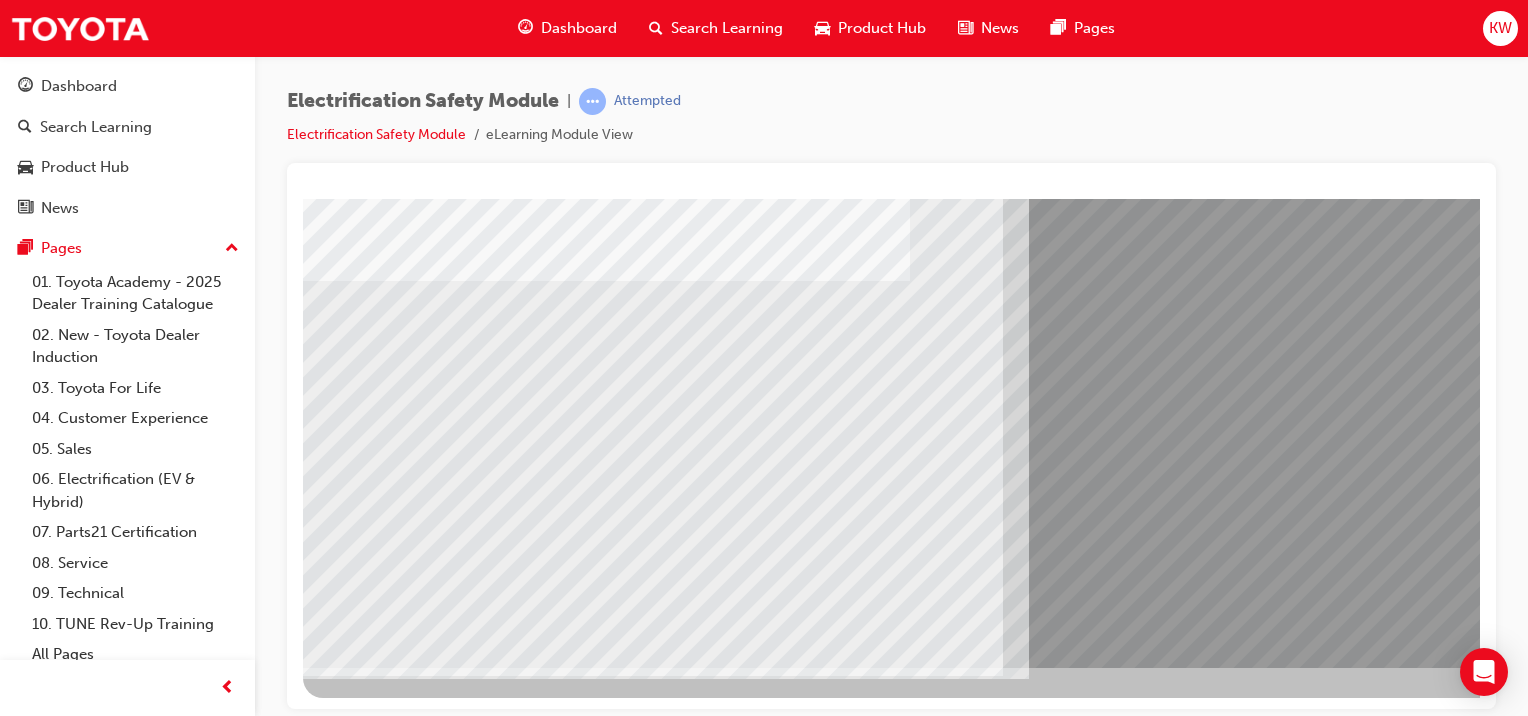 click at bounding box center [368, 7898] 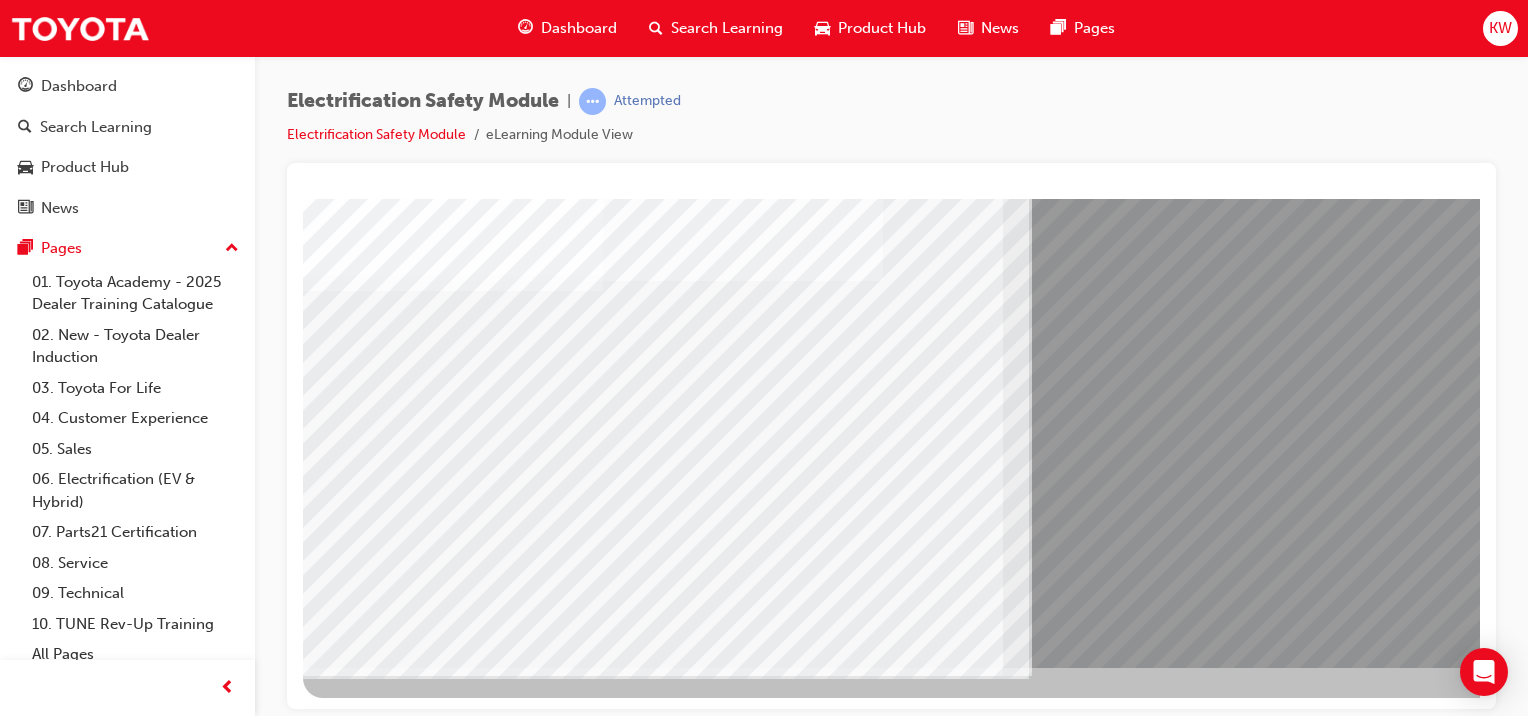 click at bounding box center [368, 8028] 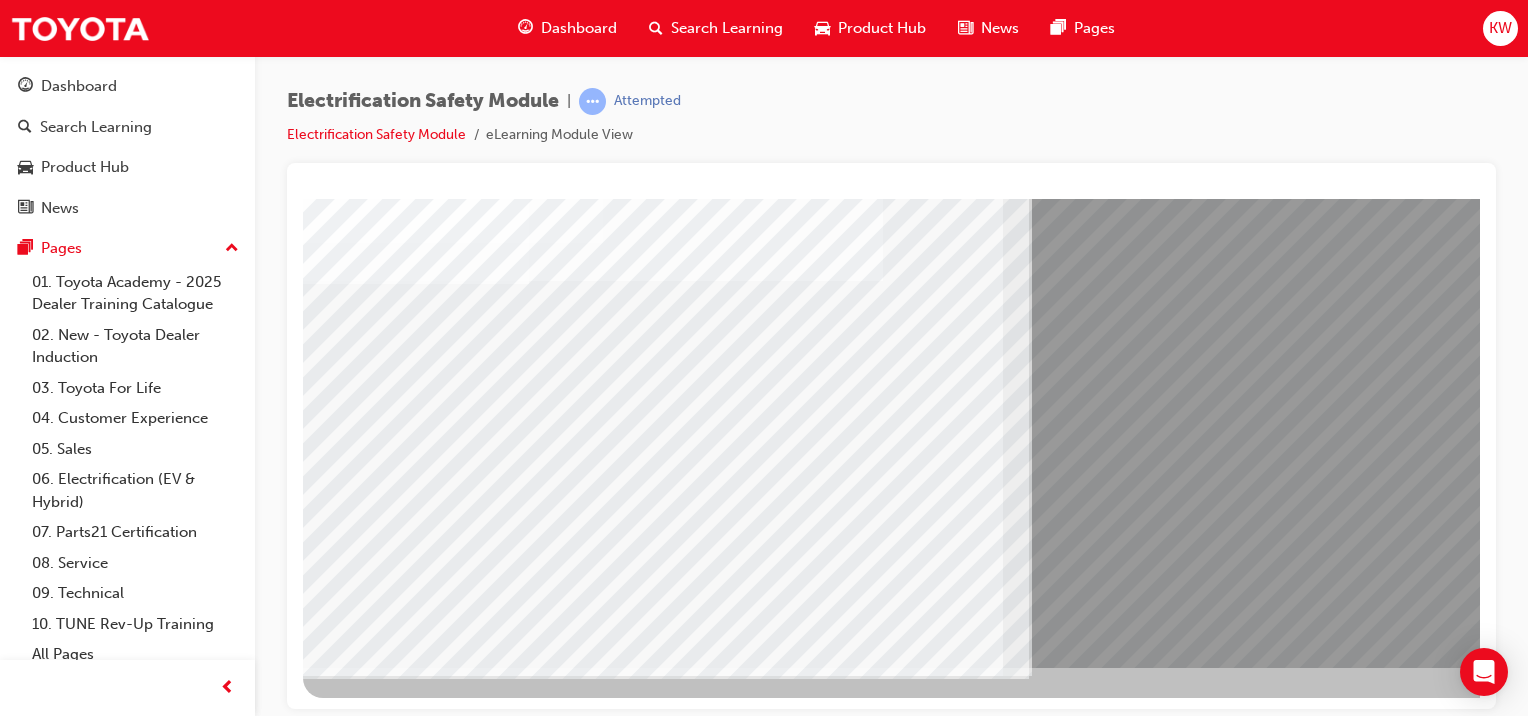 click at bounding box center (649, 1783) 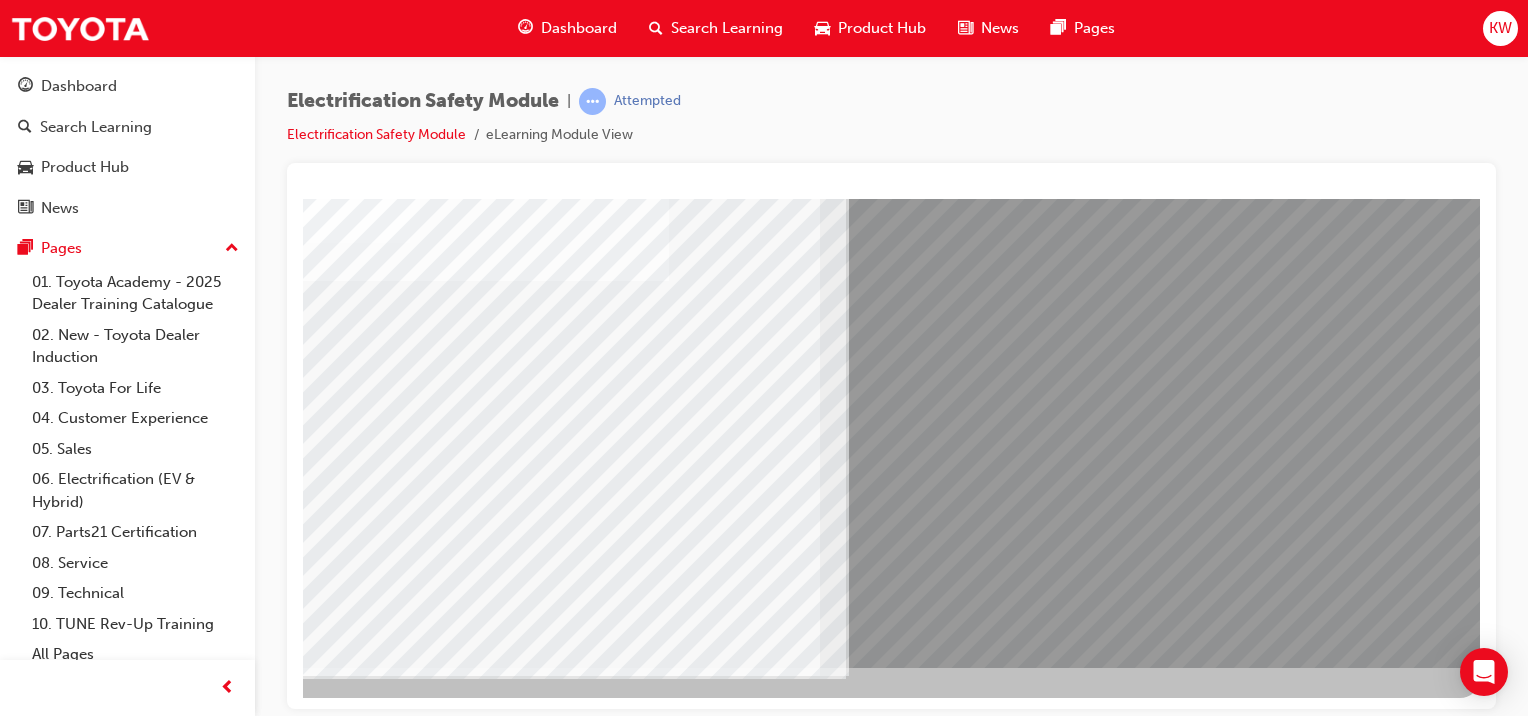 click at bounding box center [183, 7815] 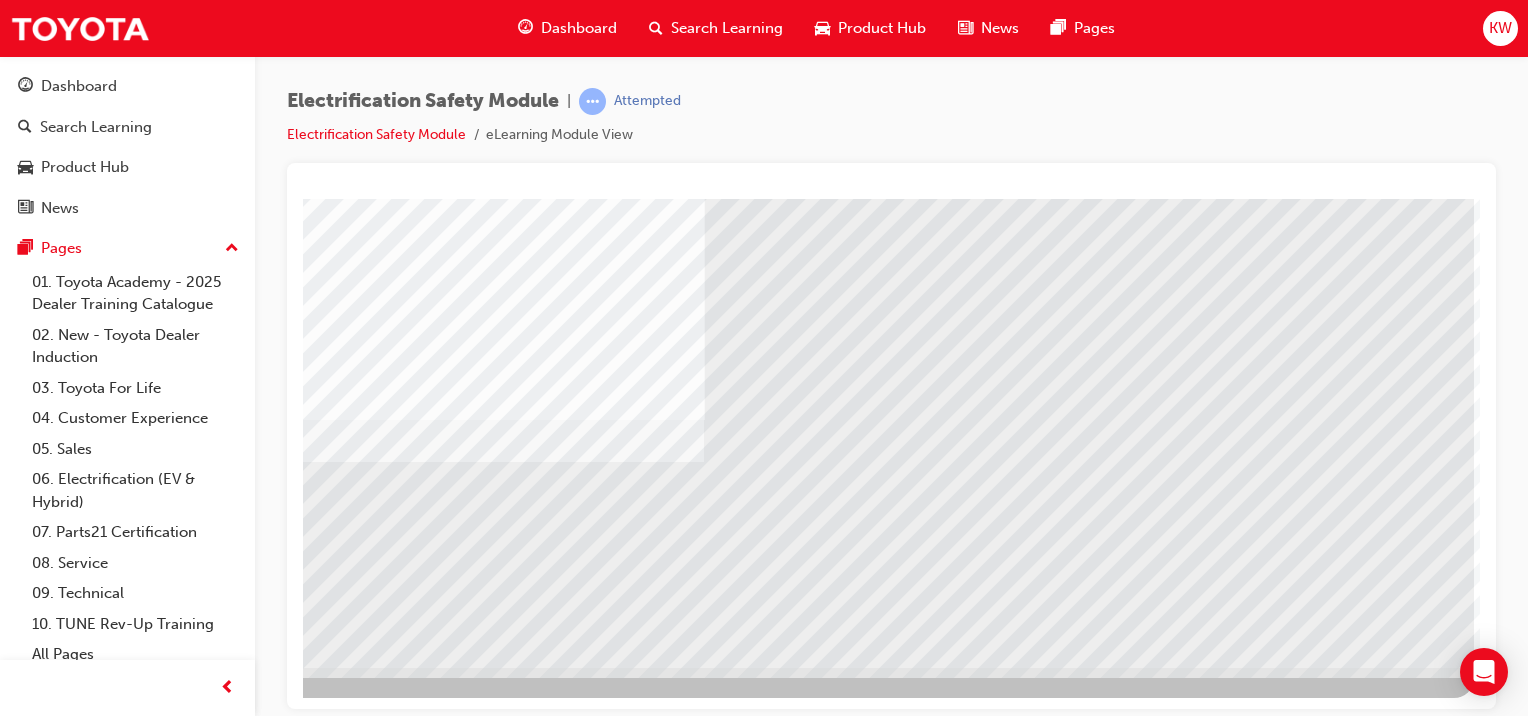 click at bounding box center (794, 2505) 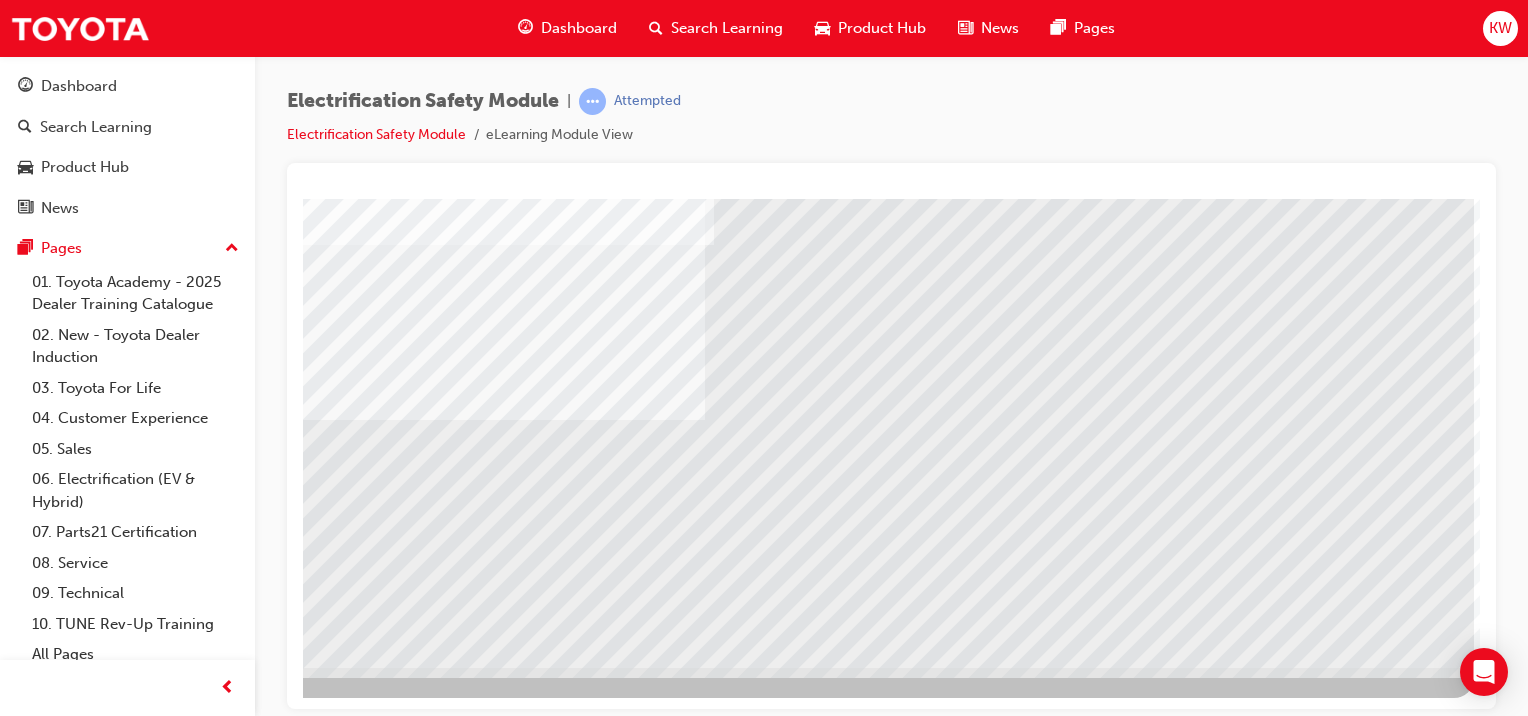 click at bounding box center [794, 2505] 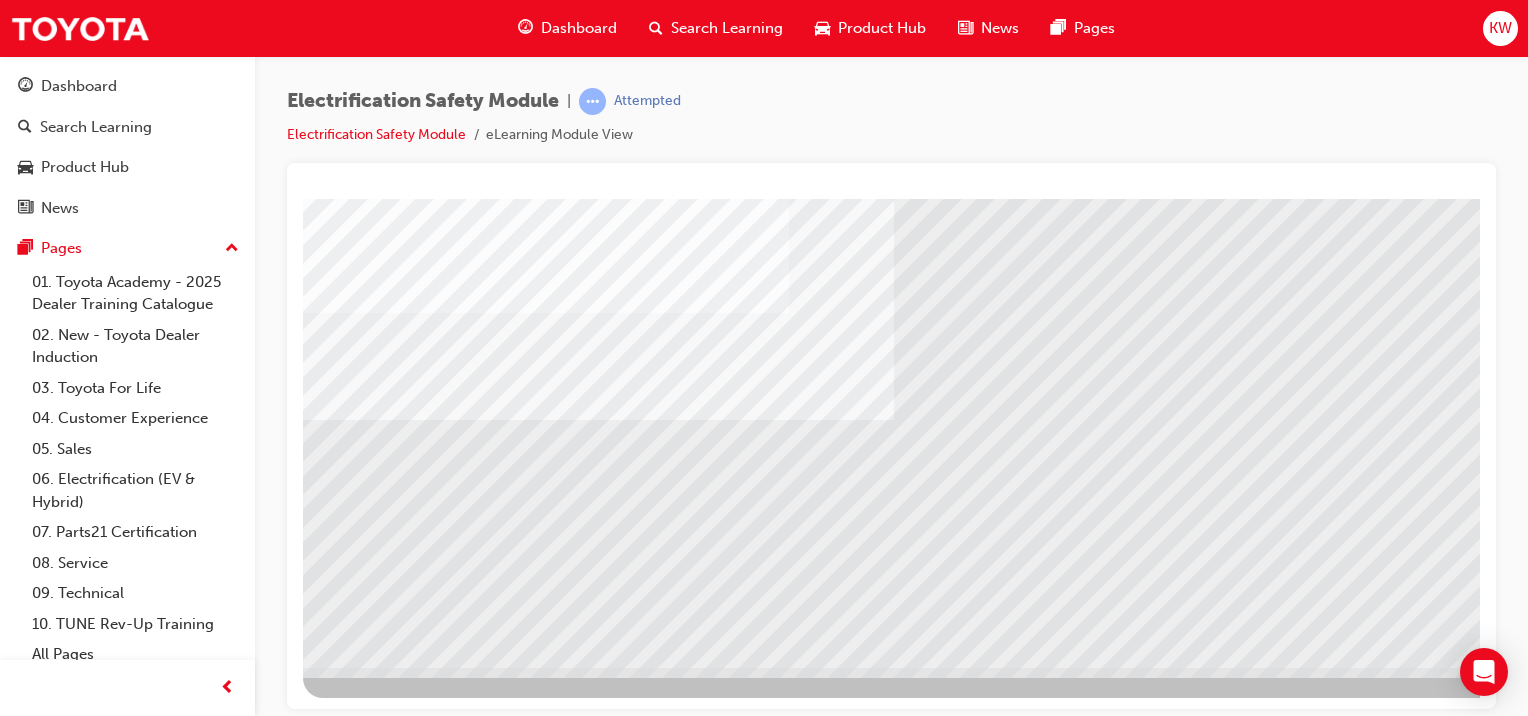 click at bounding box center [983, 2505] 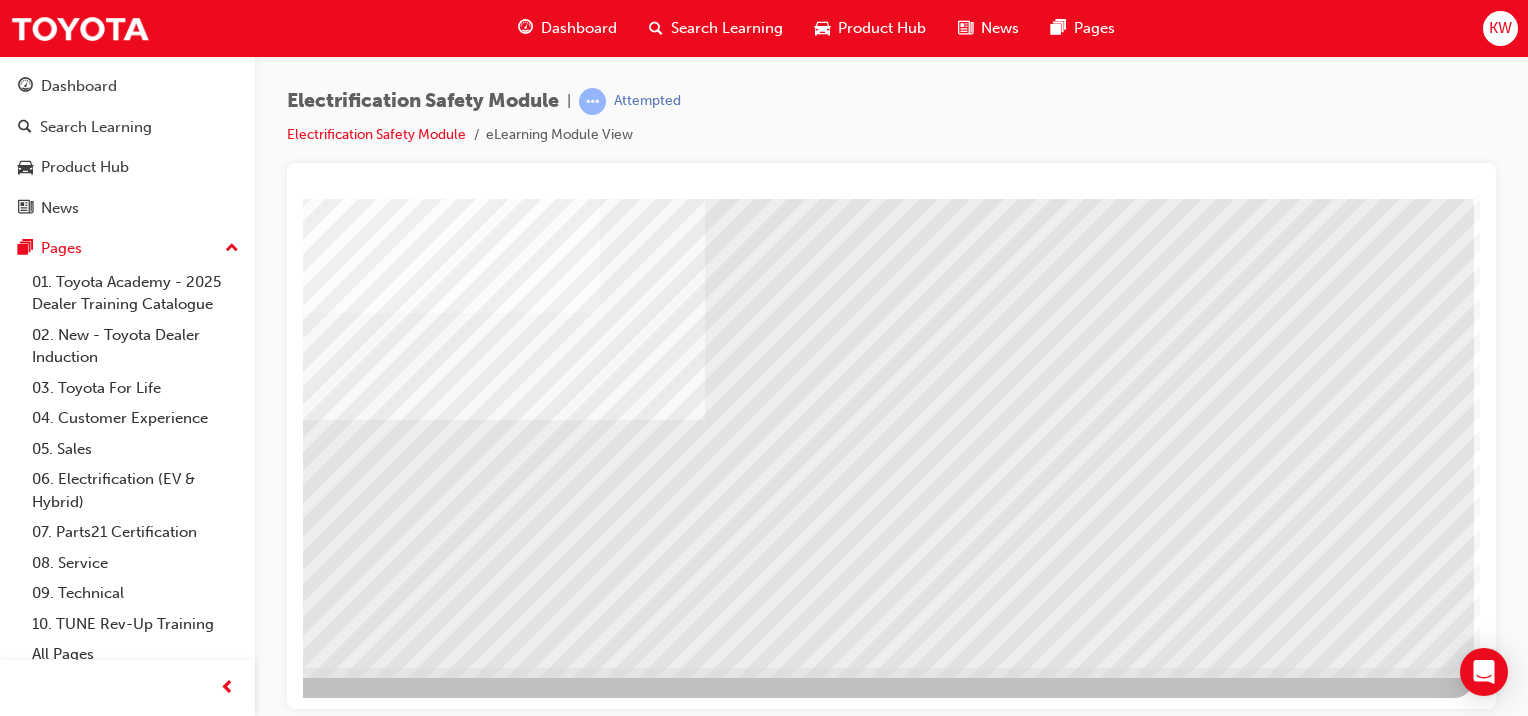 click at bounding box center [177, 3818] 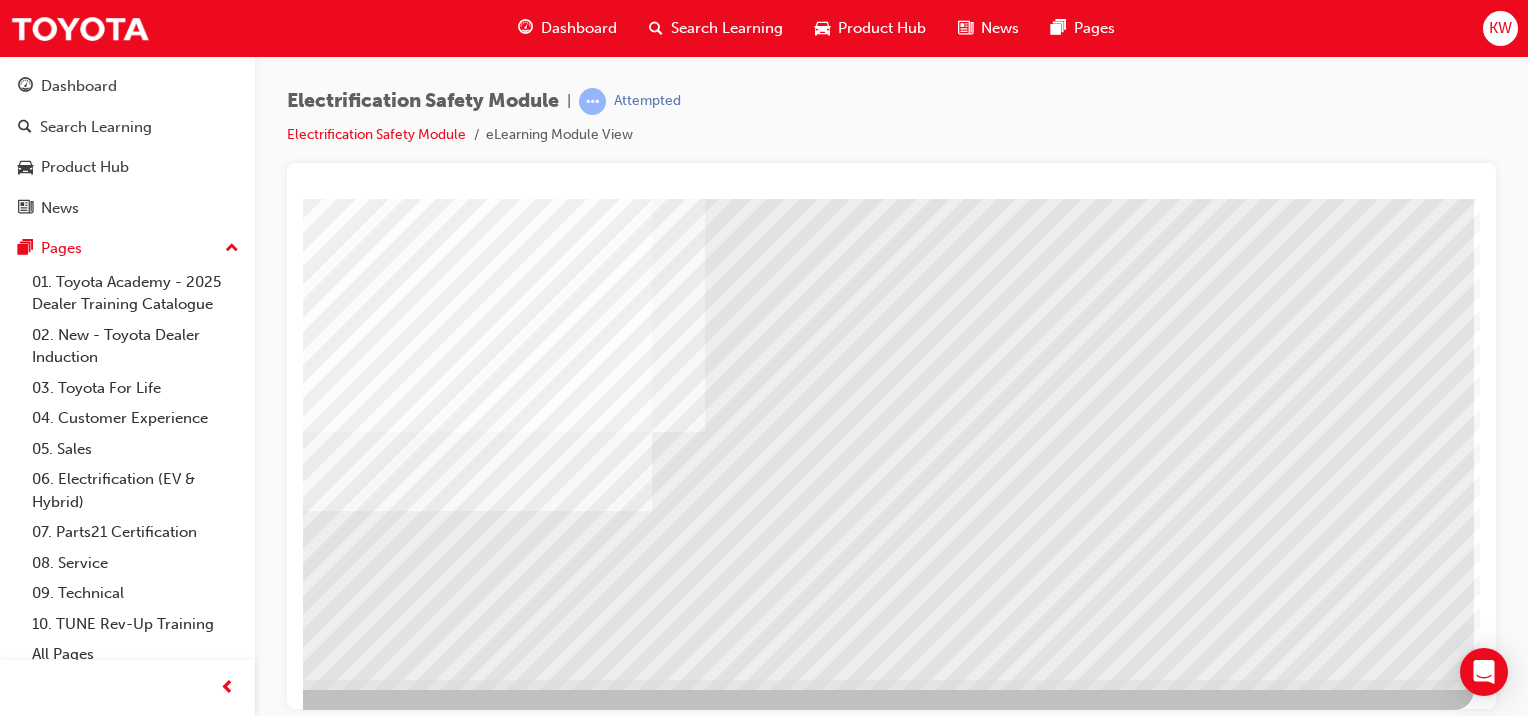 click at bounding box center (383, 3794) 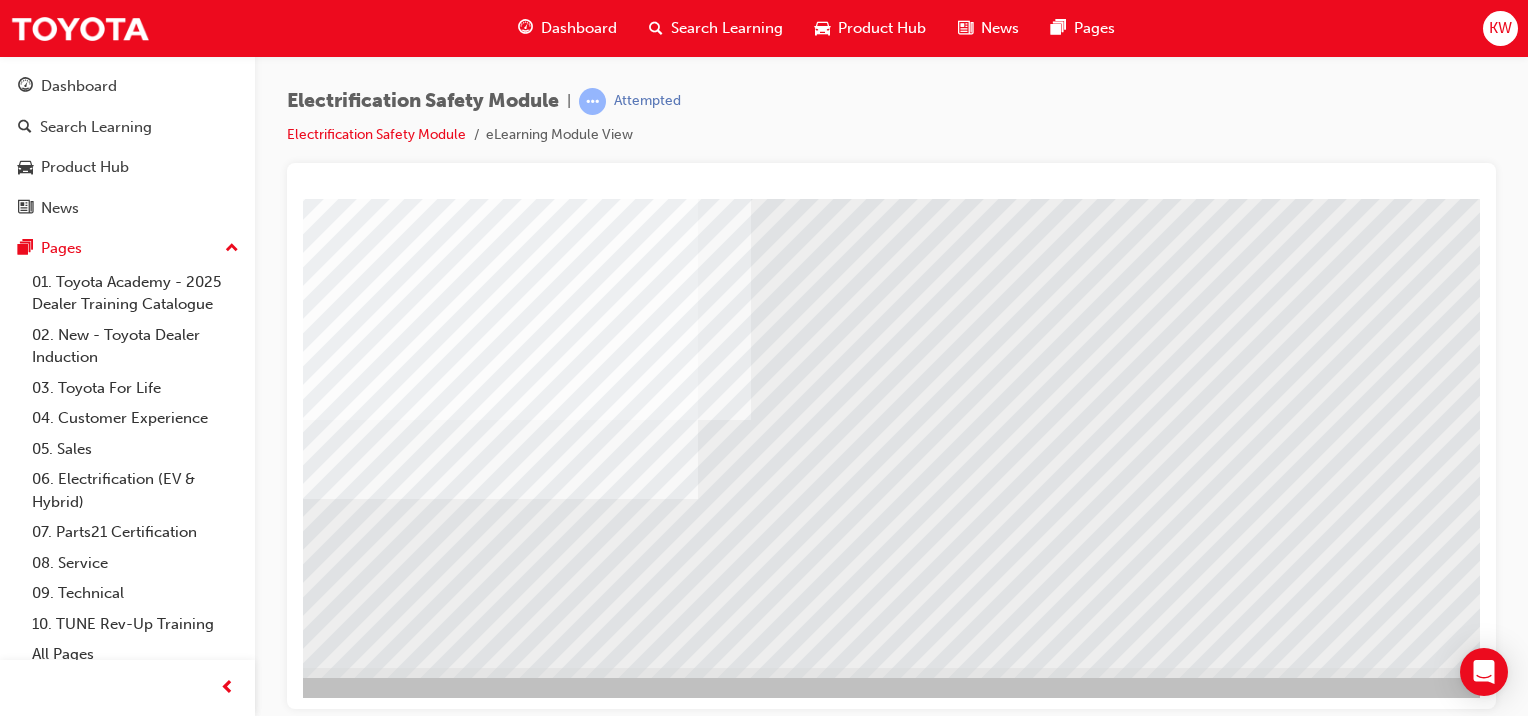click at bounding box center (429, 3782) 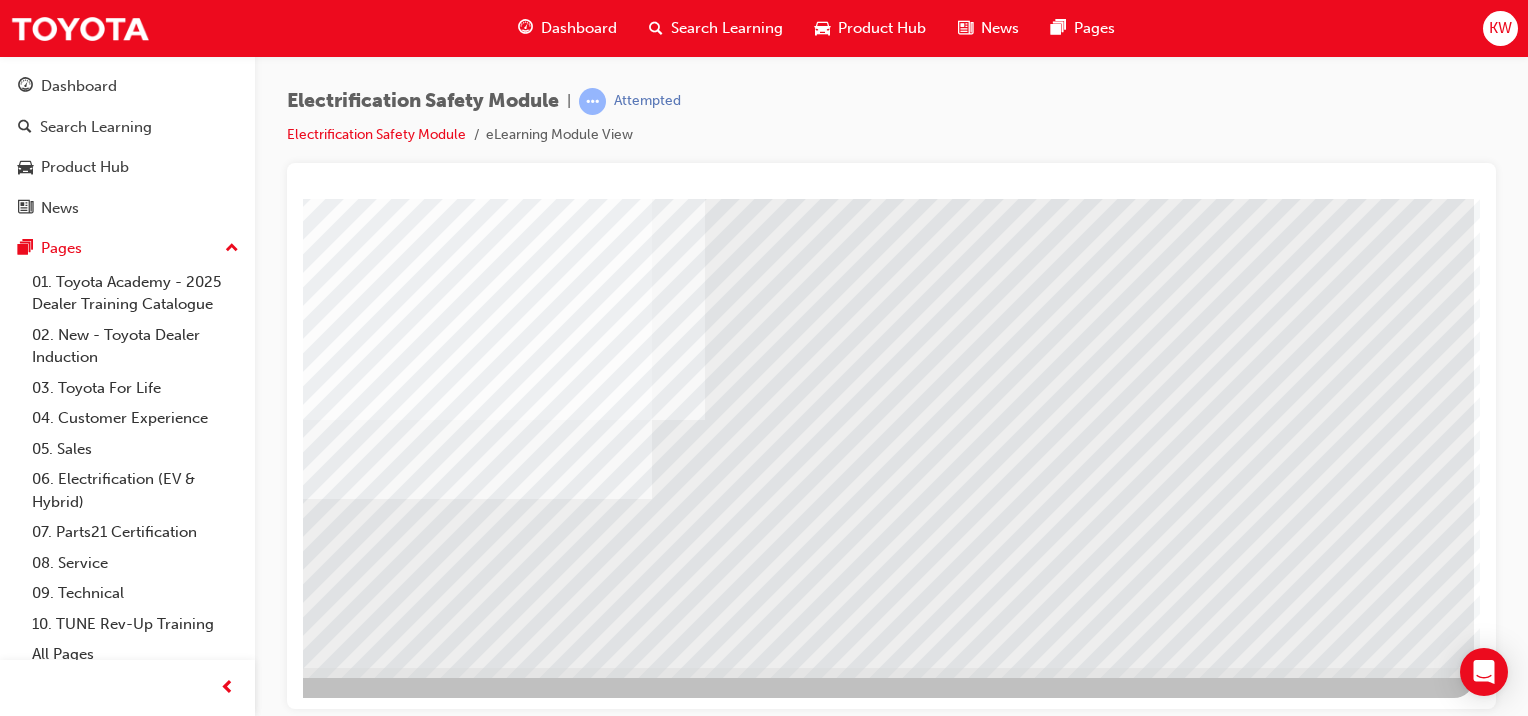 click at bounding box center [383, 3782] 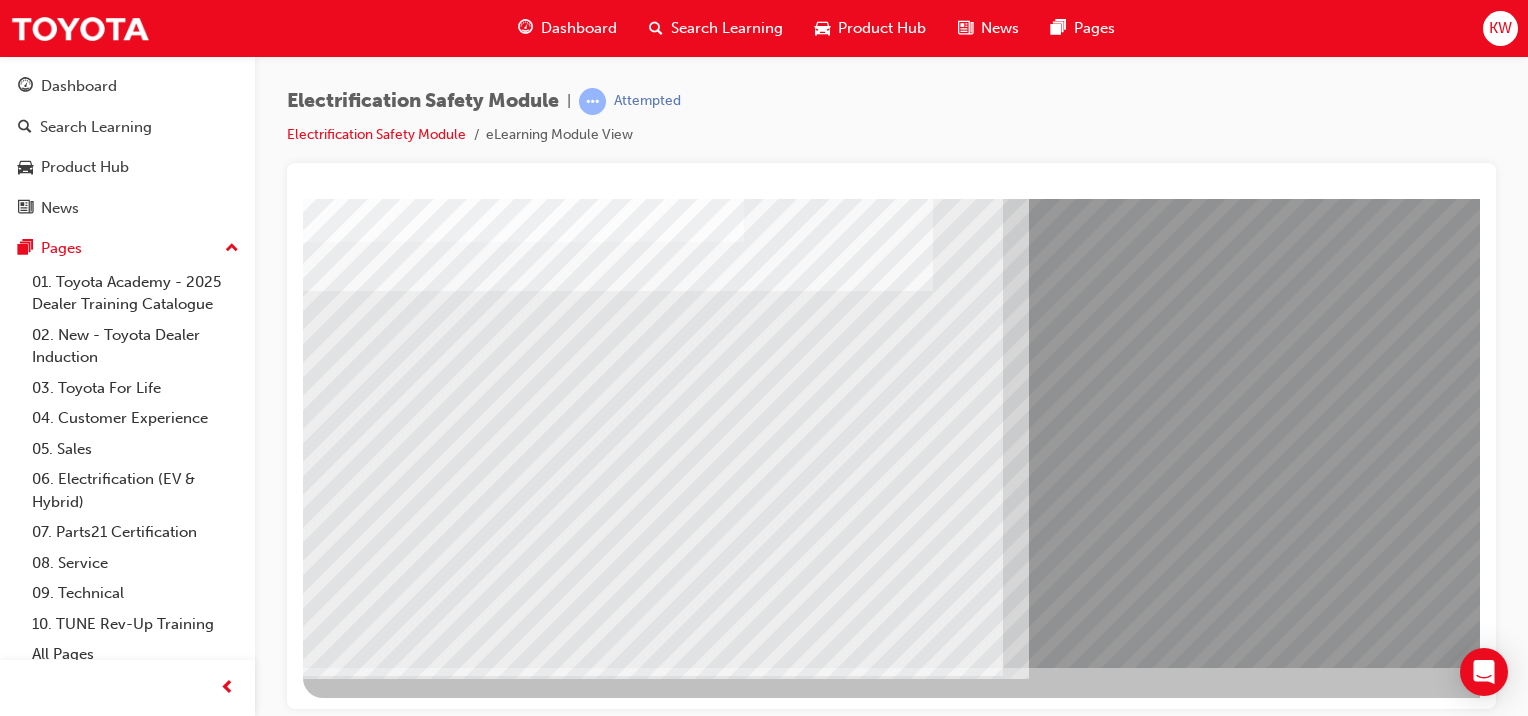 click at bounding box center (649, 1783) 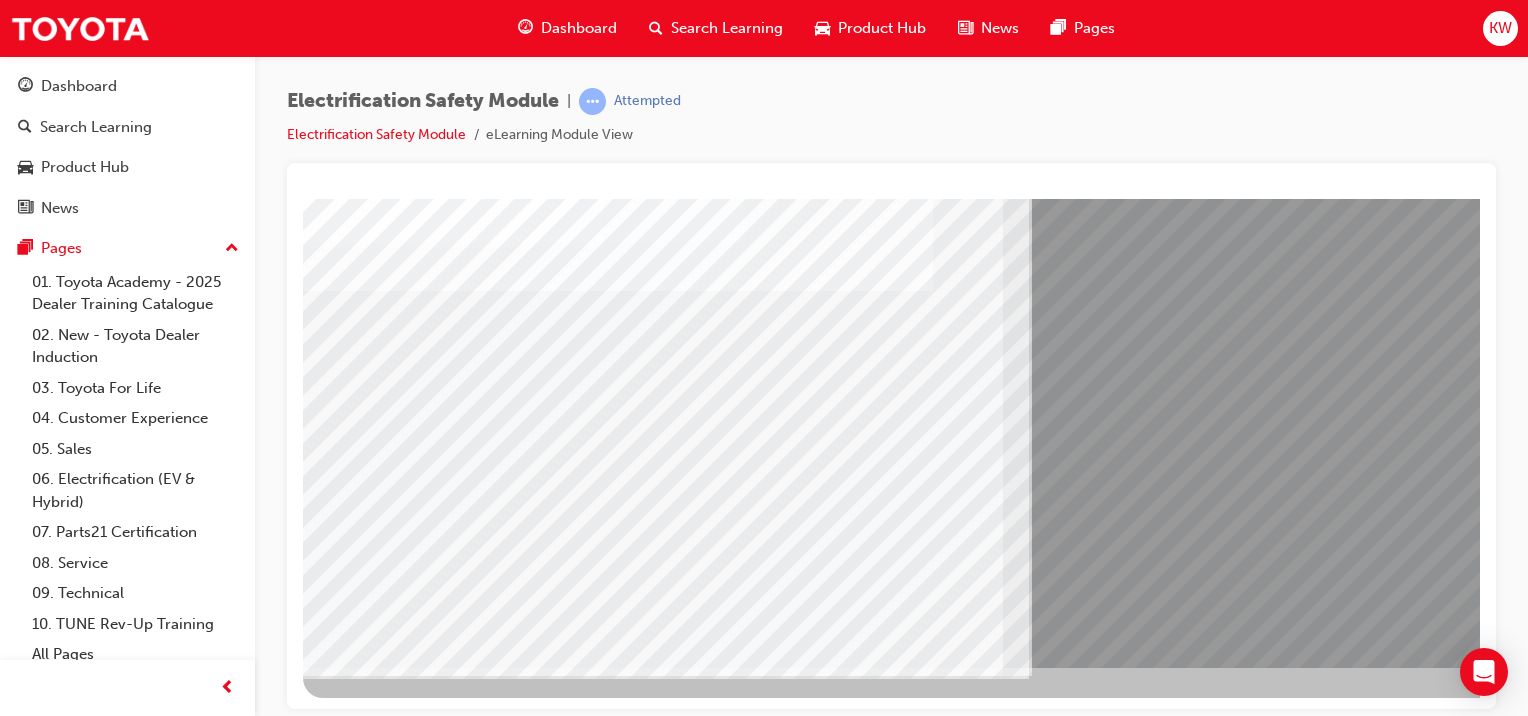 click at bounding box center [649, 1783] 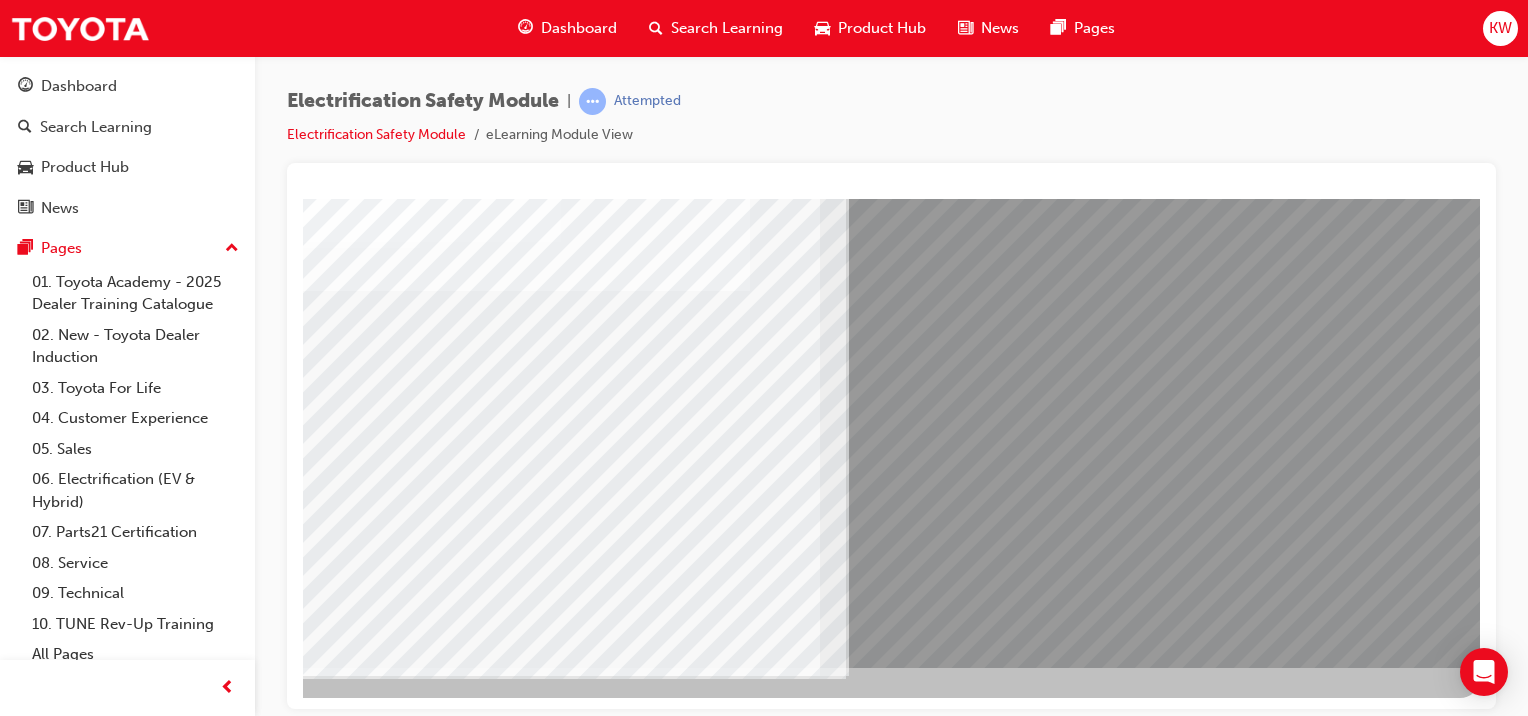 click at bounding box center (480, 6165) 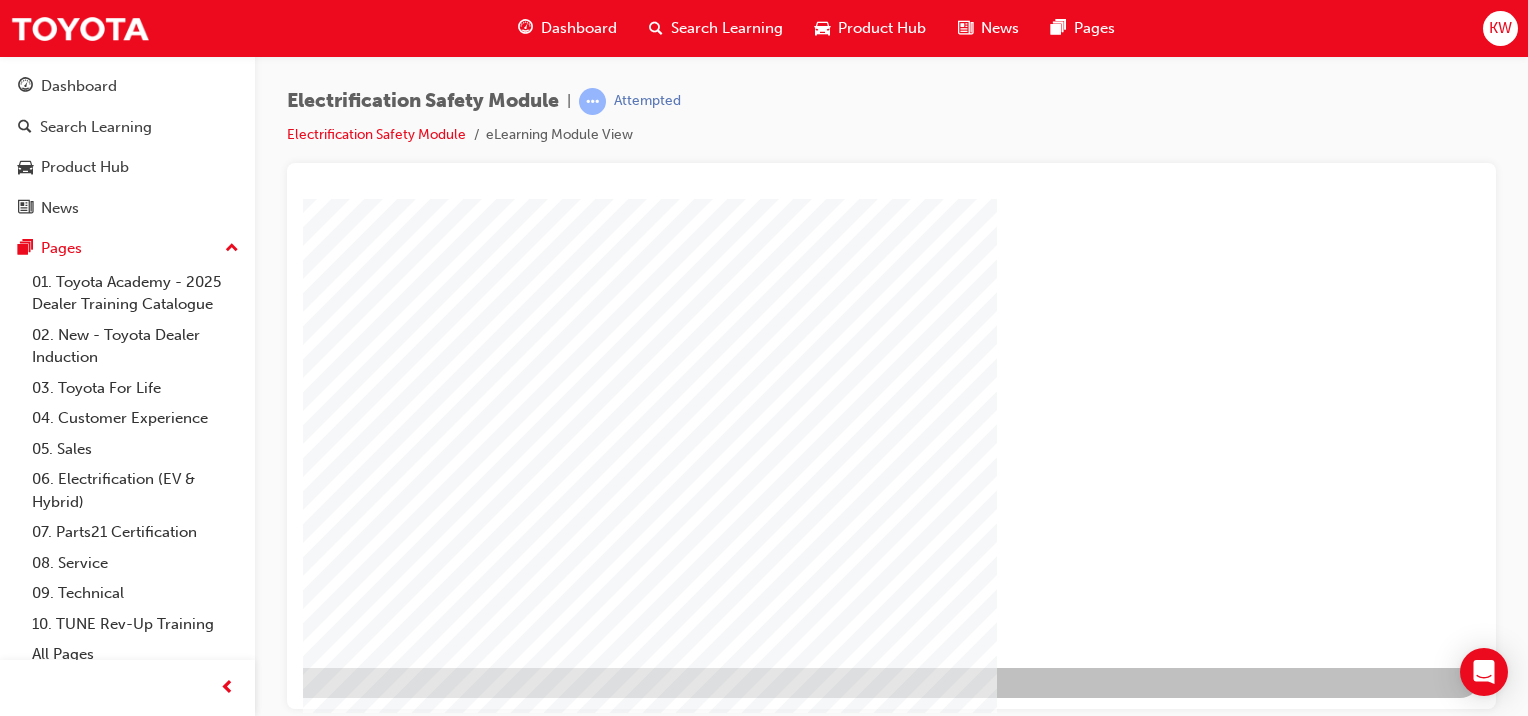 click at bounding box center (183, 1299) 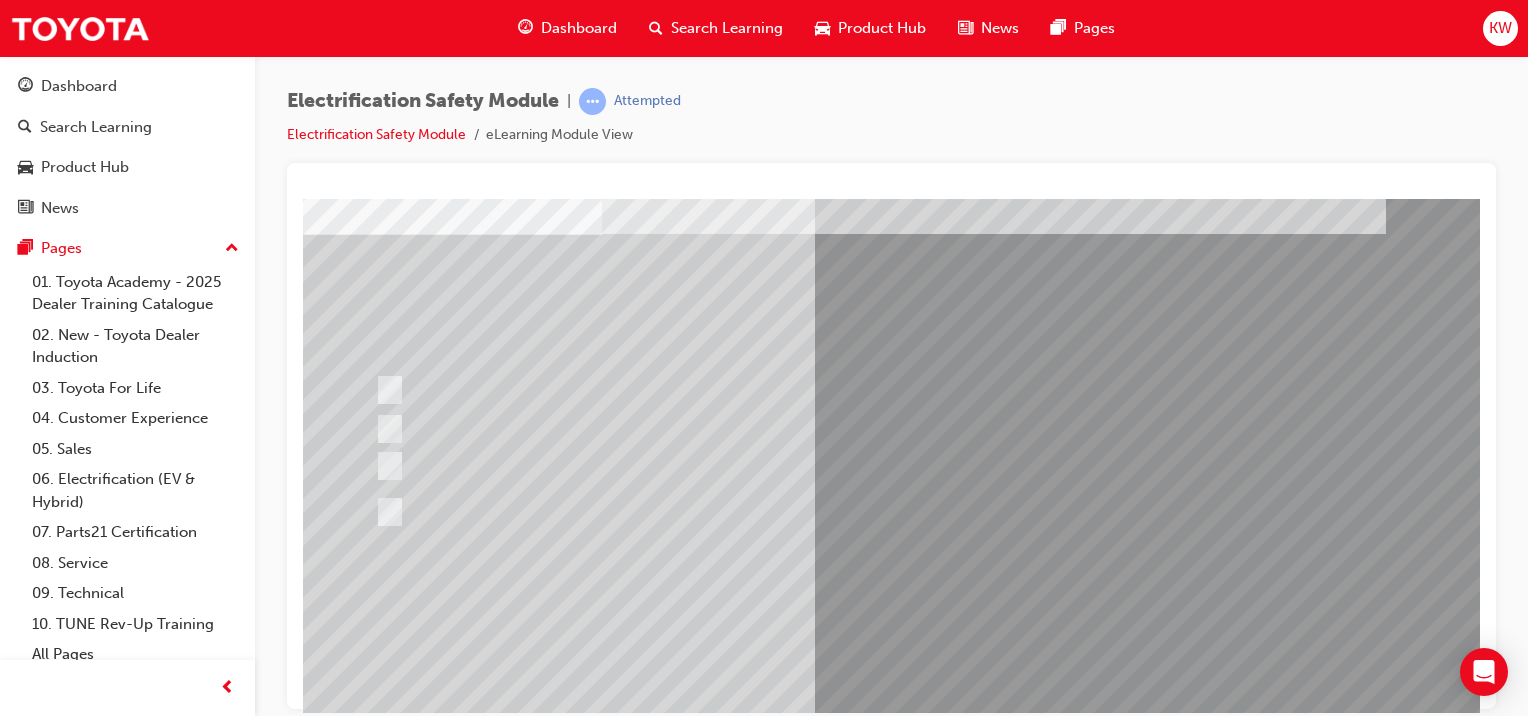 click at bounding box center [761, 389] 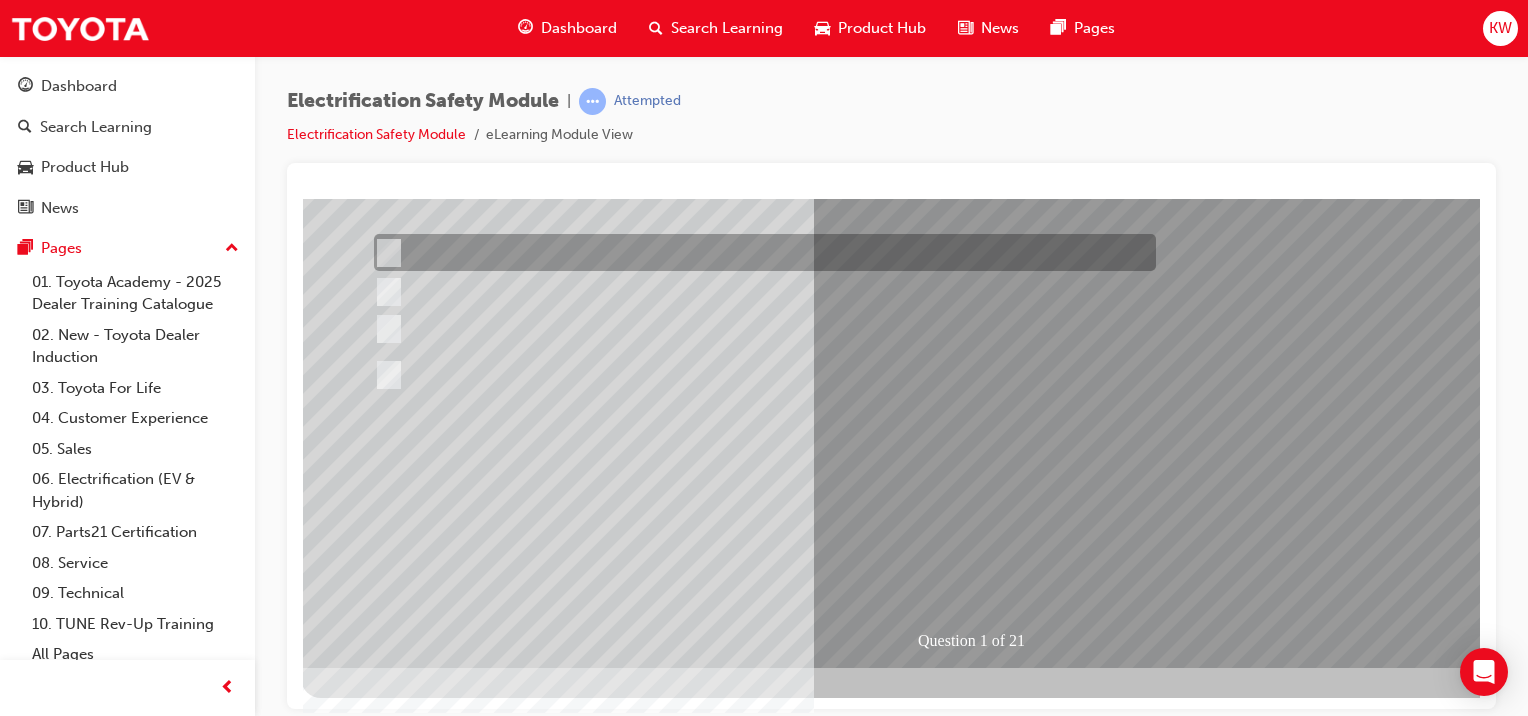 click at bounding box center (373, 2736) 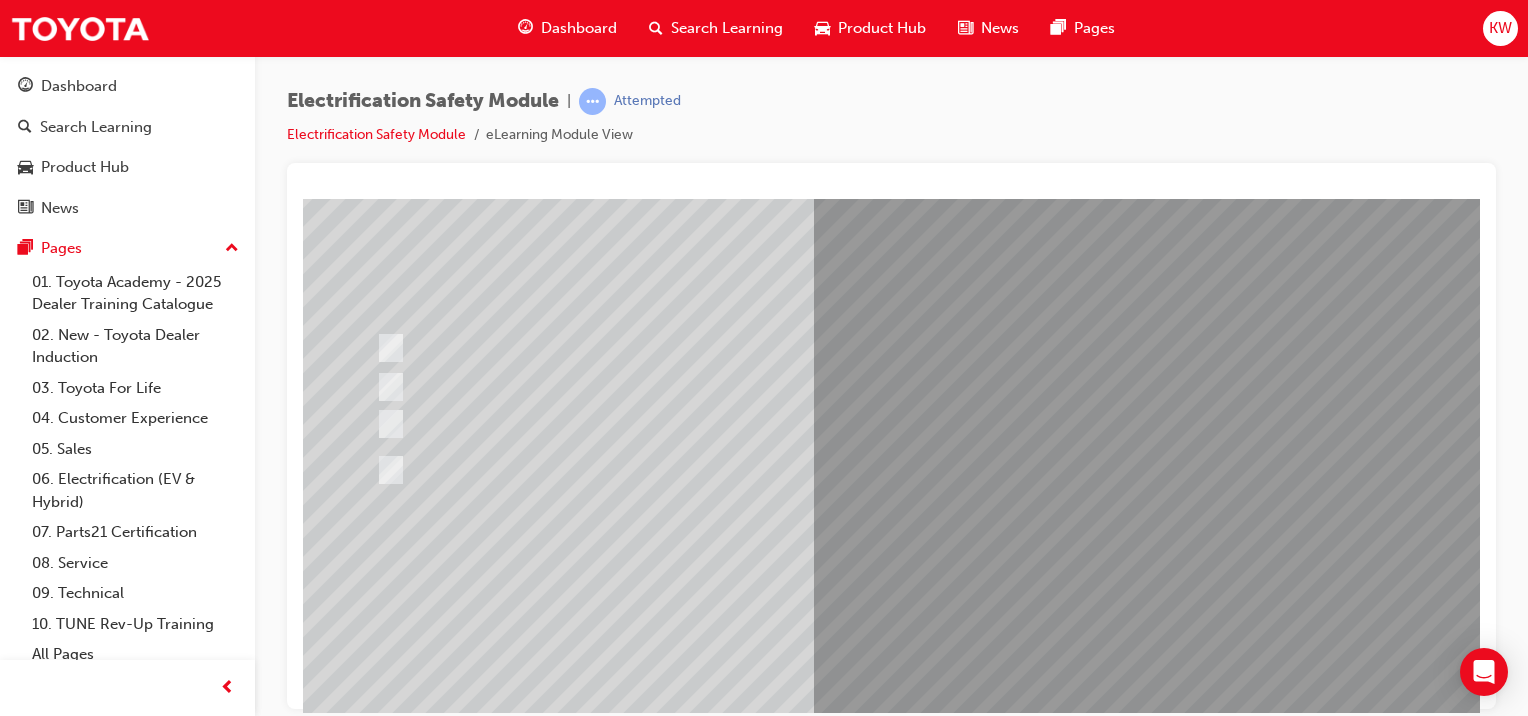 click at bounding box center [635, 2536] 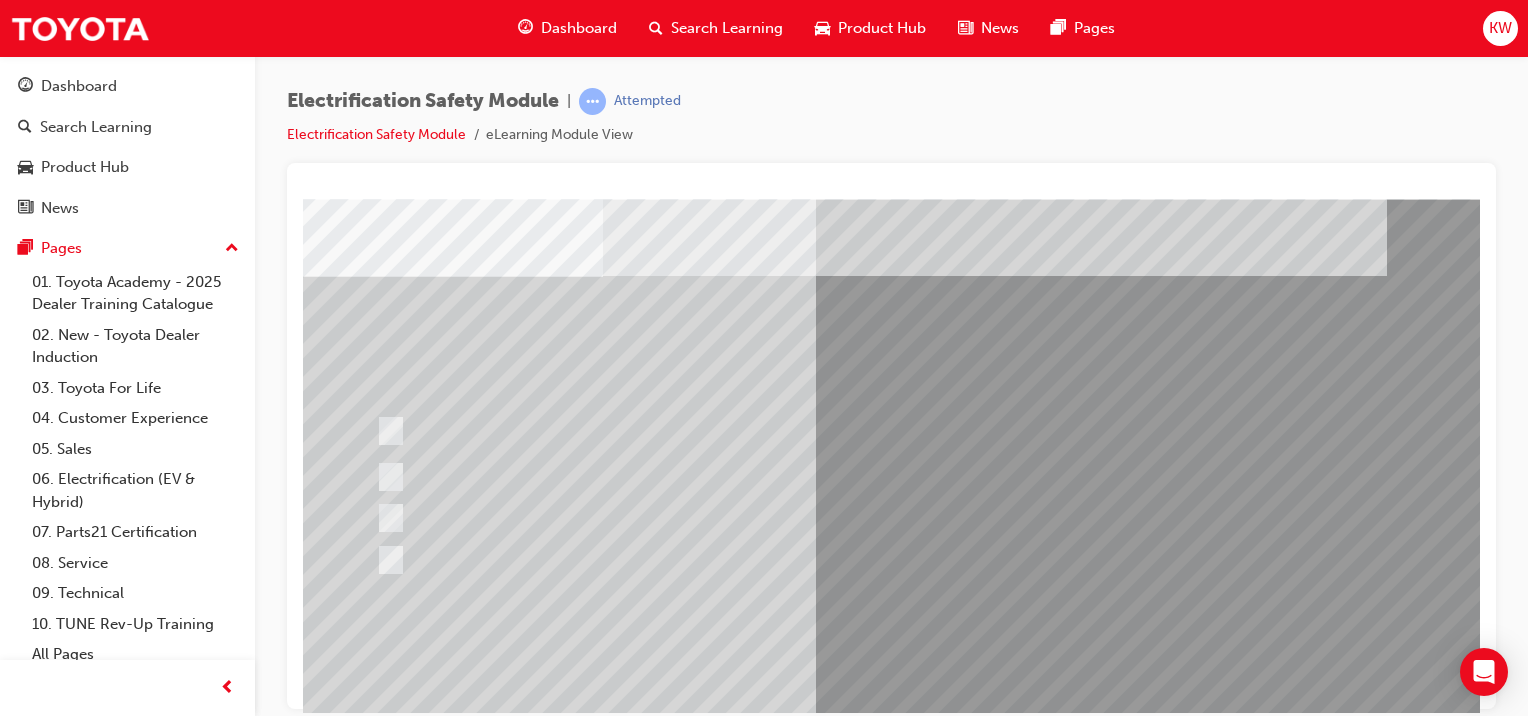 click at bounding box center (762, 476) 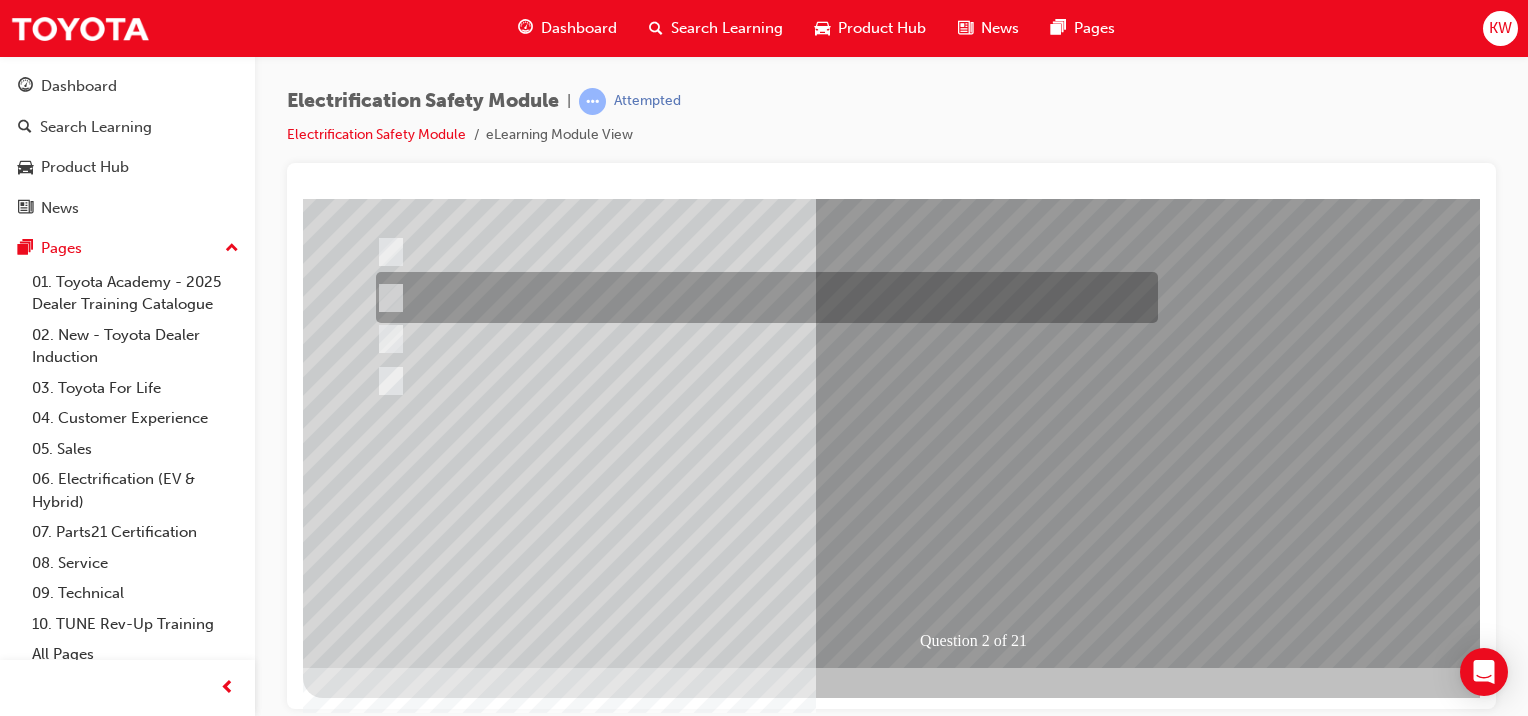 scroll, scrollTop: 247, scrollLeft: 0, axis: vertical 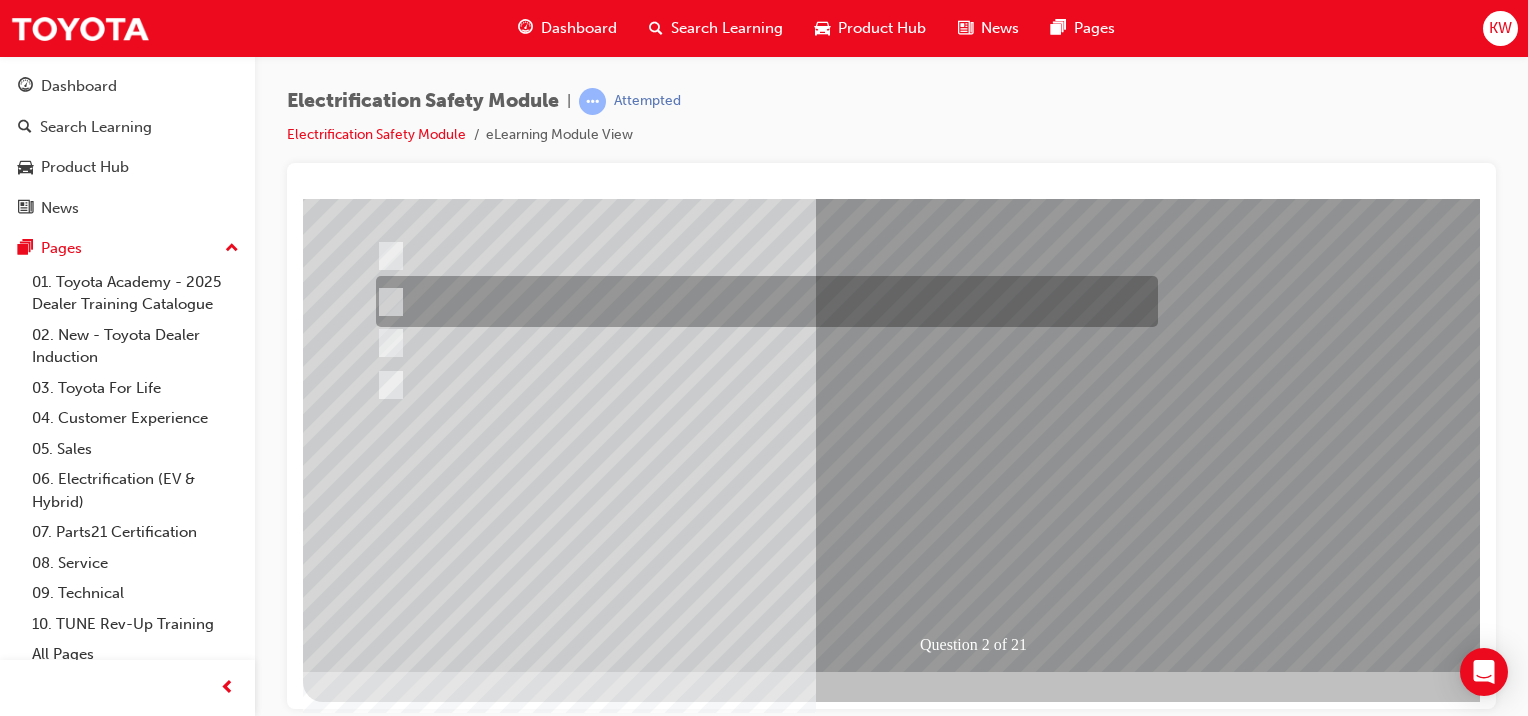 click at bounding box center [375, 2740] 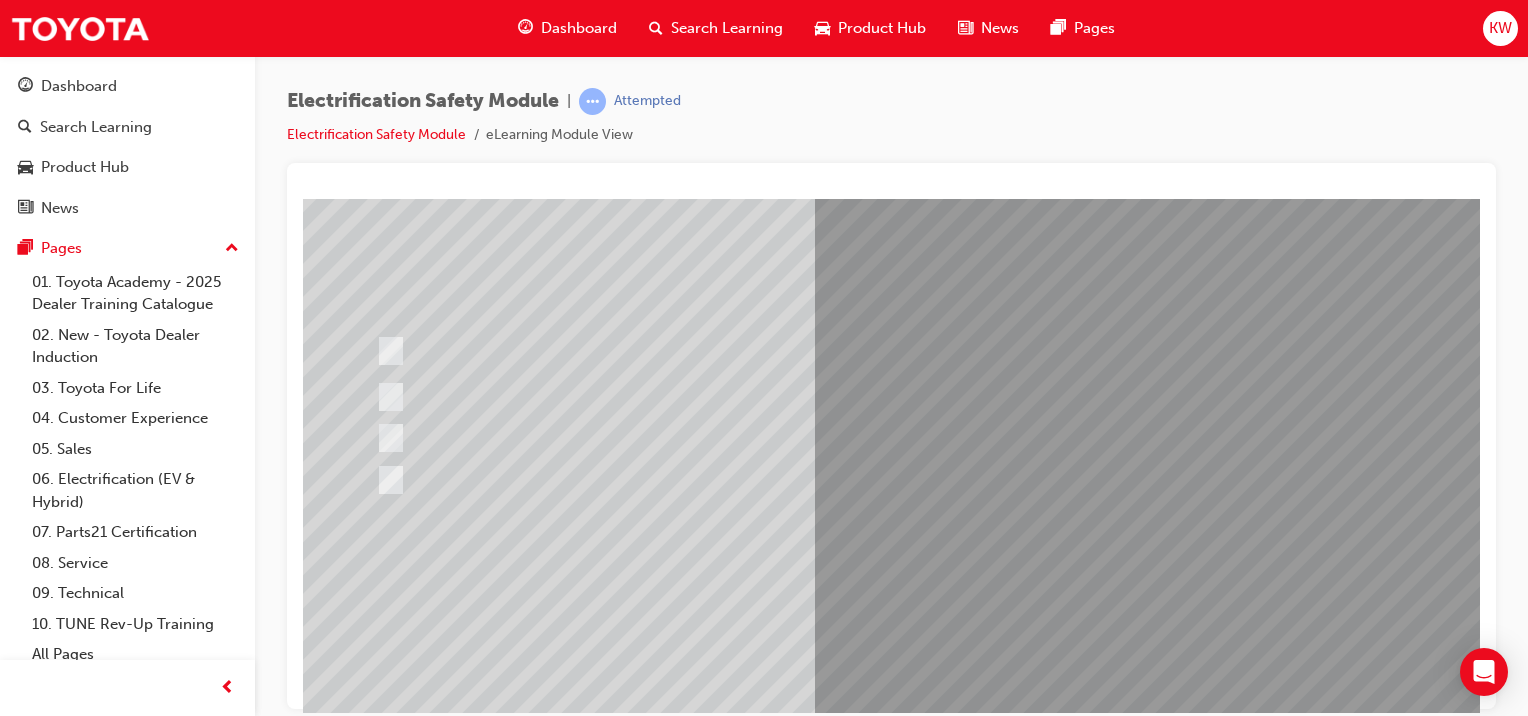 scroll, scrollTop: 146, scrollLeft: 0, axis: vertical 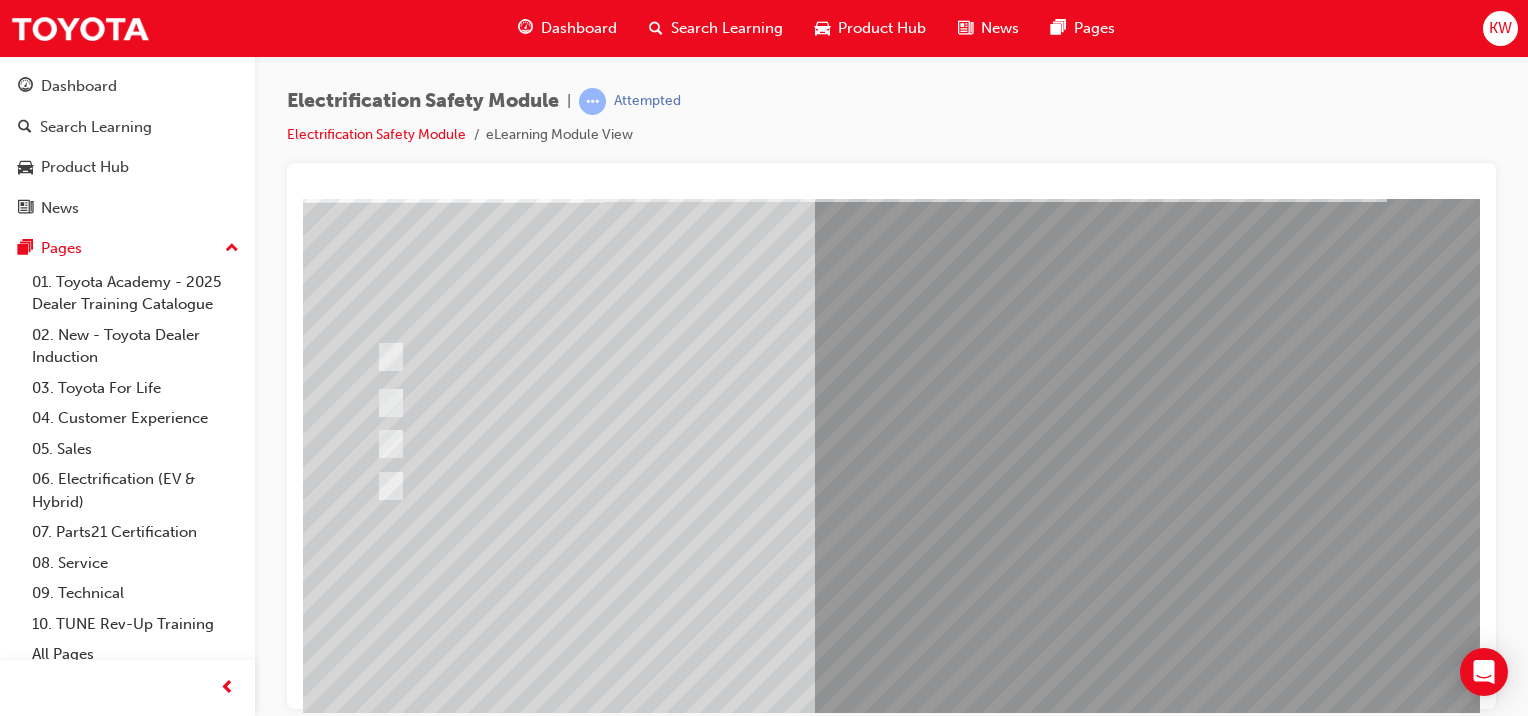 click at bounding box center [635, 2548] 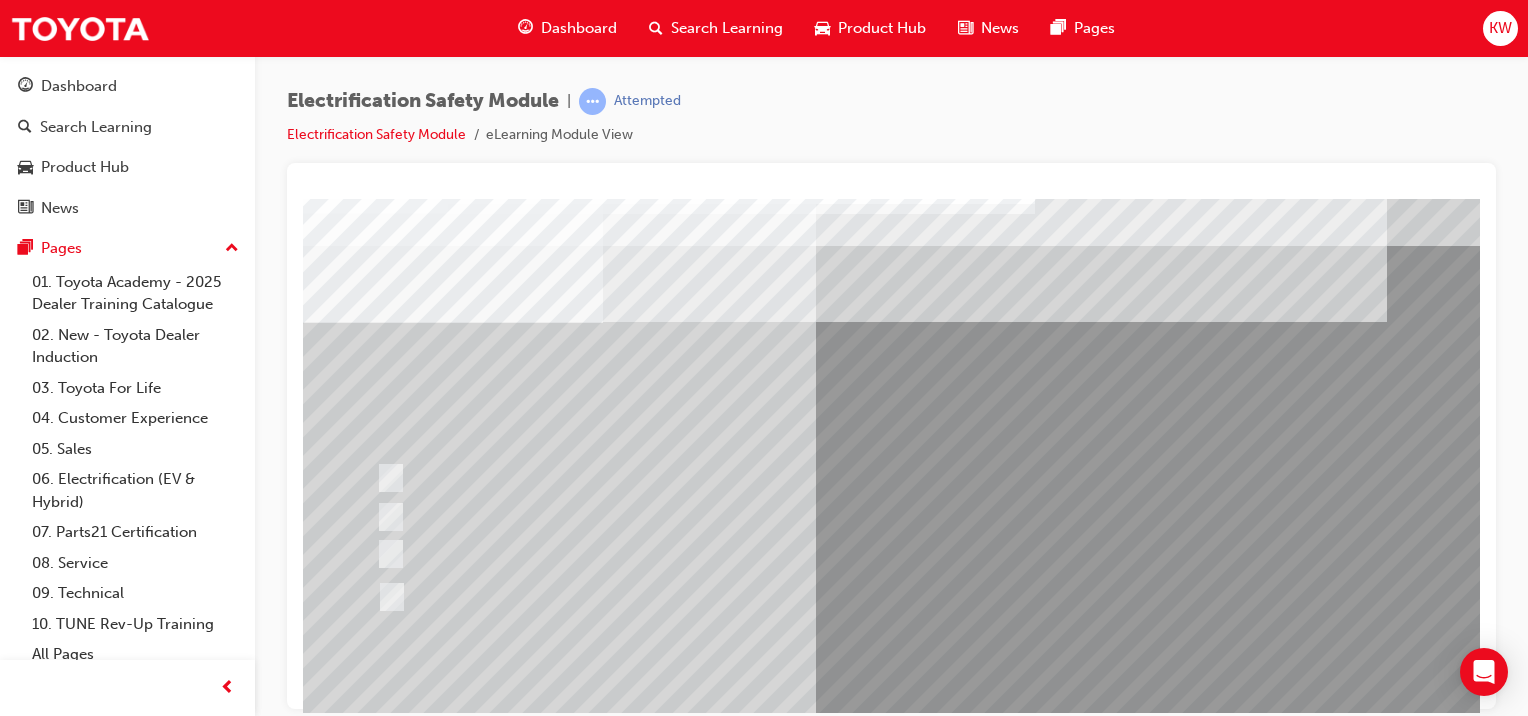 scroll, scrollTop: 24, scrollLeft: 0, axis: vertical 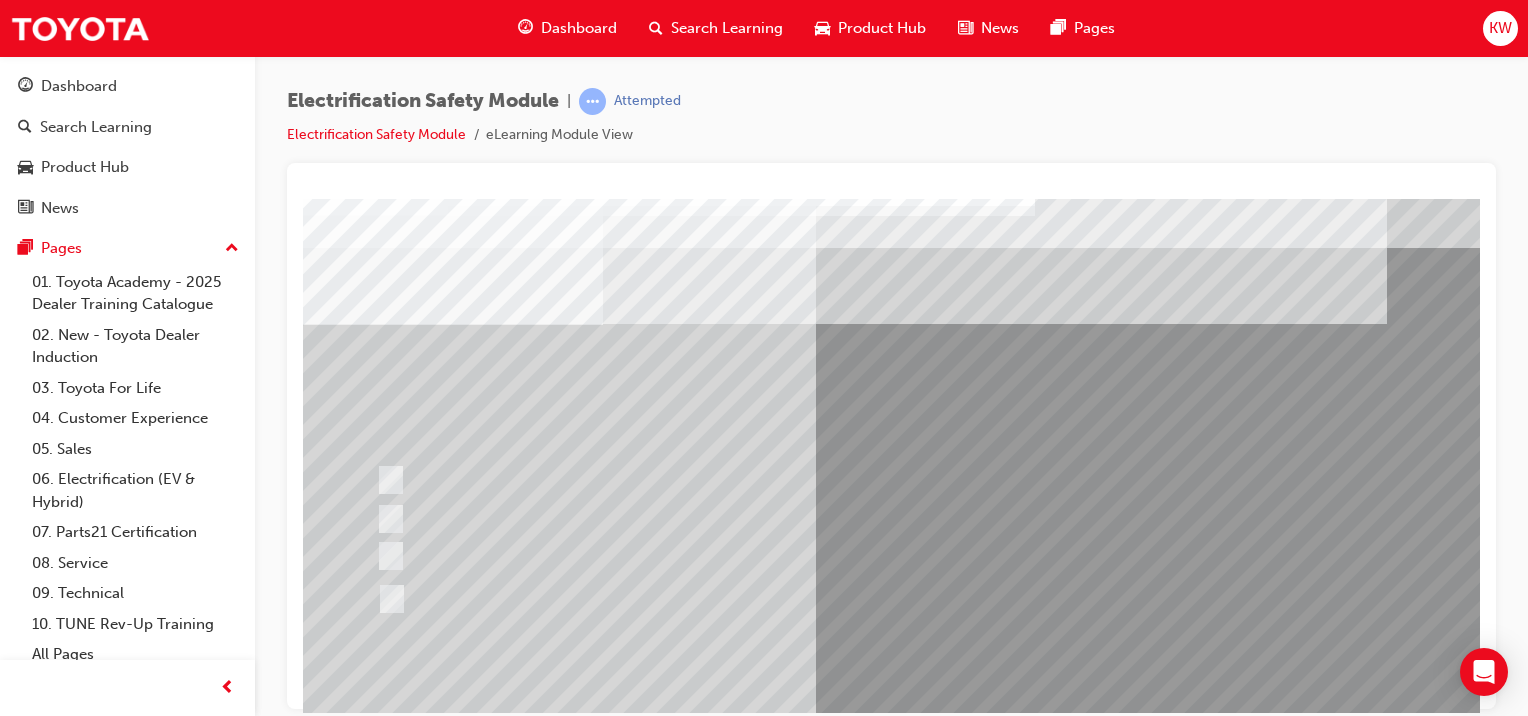 click at bounding box center [763, 598] 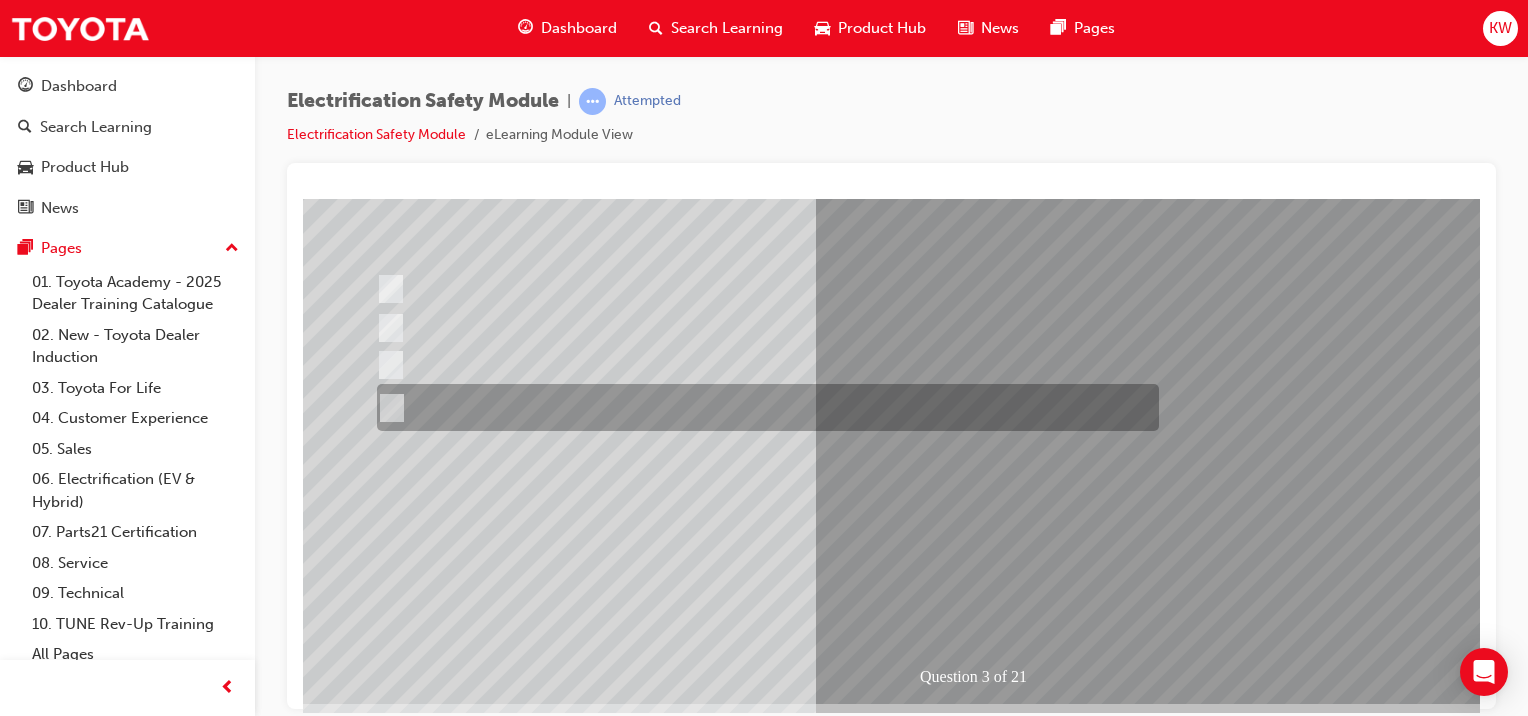 scroll, scrollTop: 218, scrollLeft: 0, axis: vertical 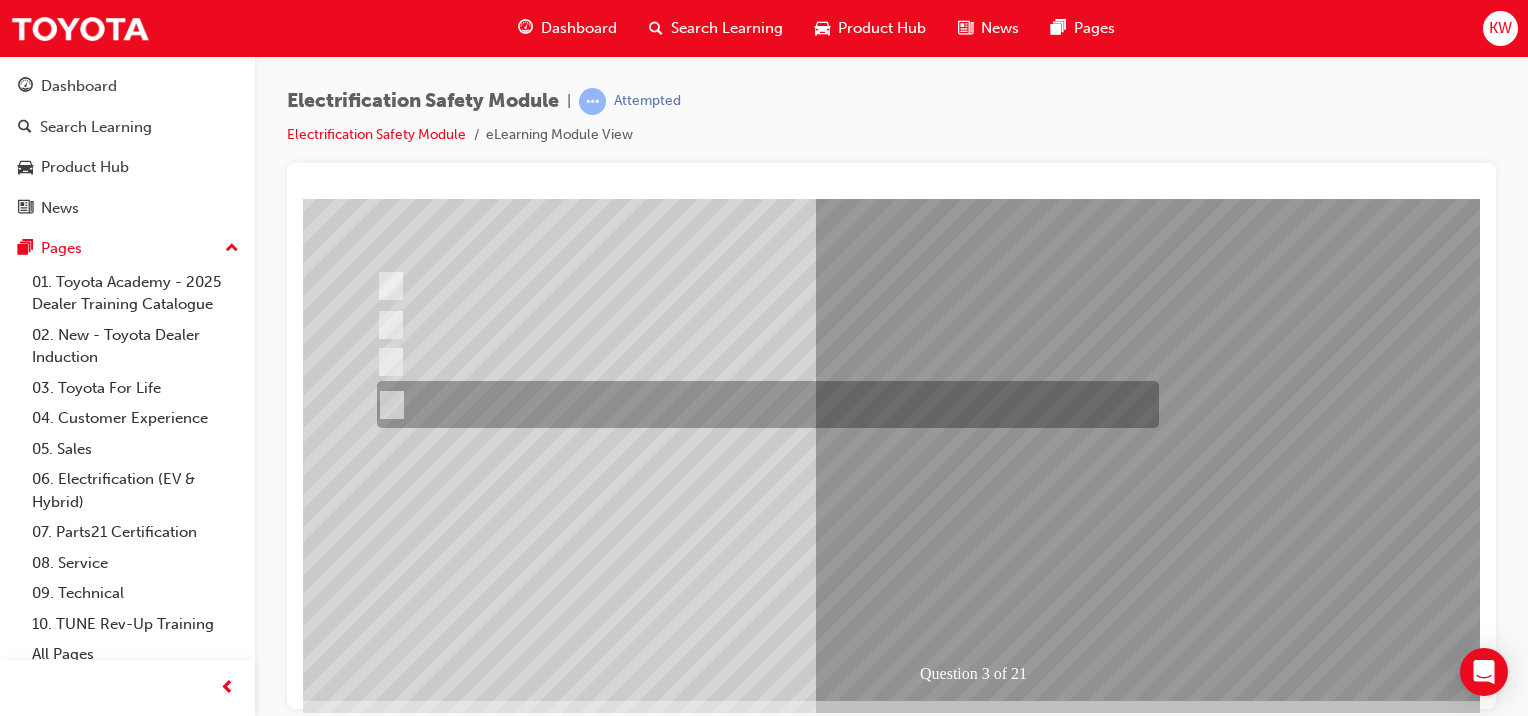 click at bounding box center [375, 2769] 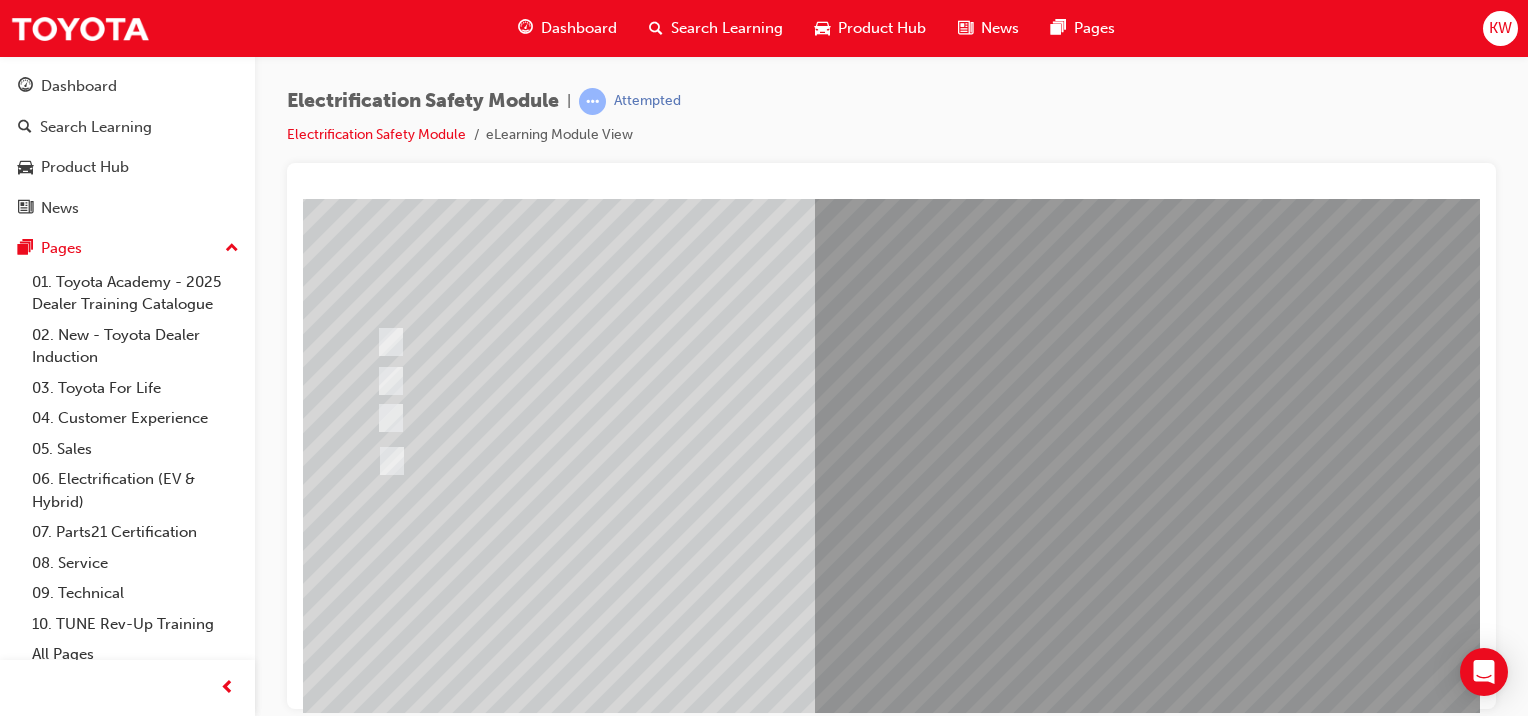 scroll, scrollTop: 163, scrollLeft: 0, axis: vertical 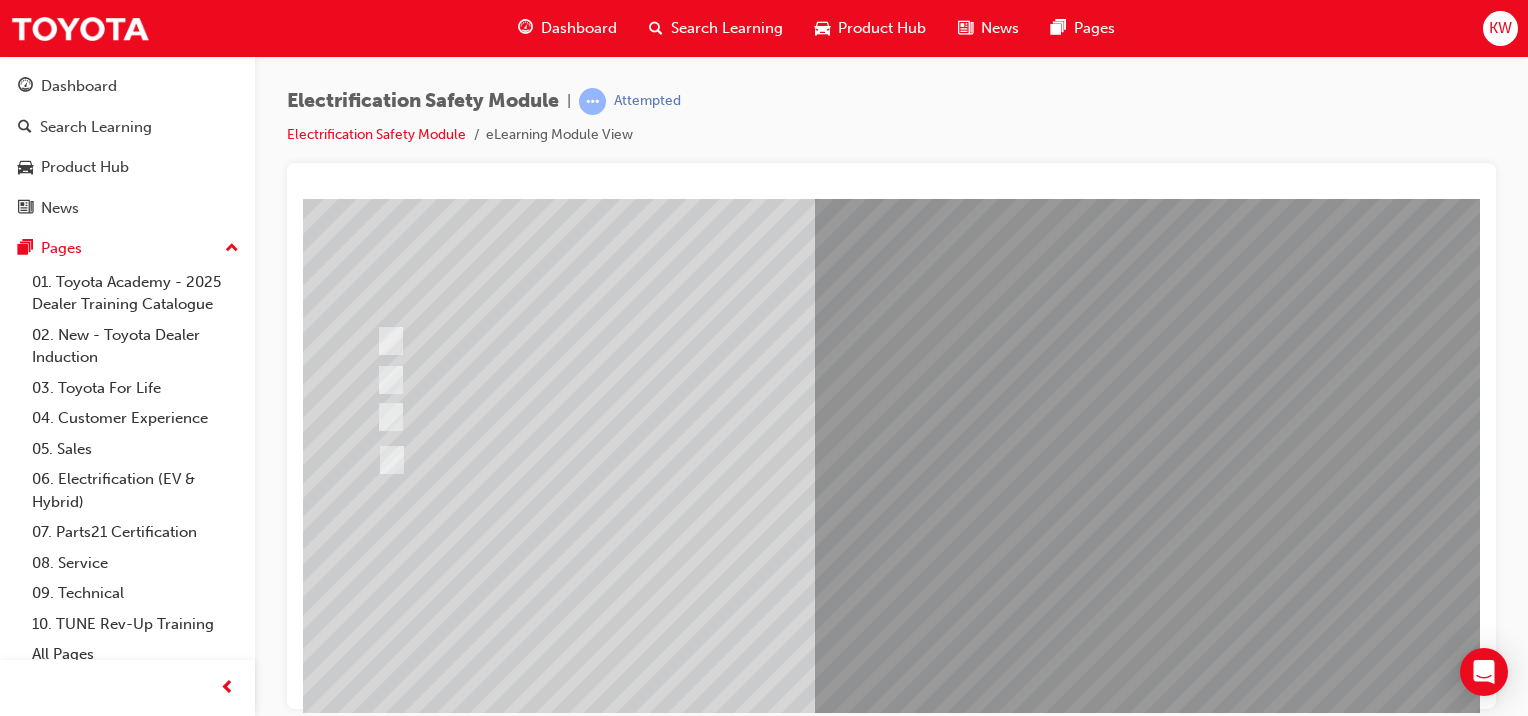click at bounding box center (635, 2531) 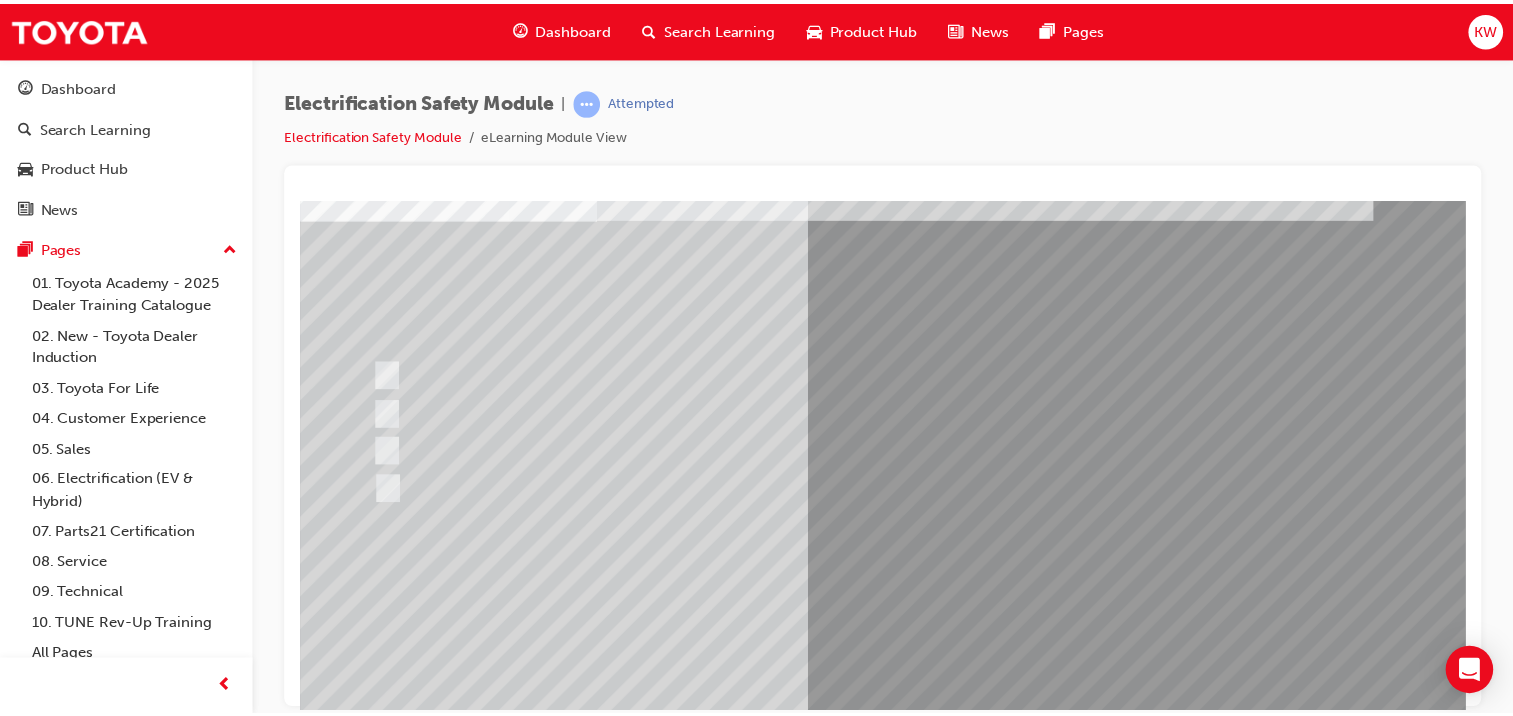 scroll, scrollTop: 130, scrollLeft: 0, axis: vertical 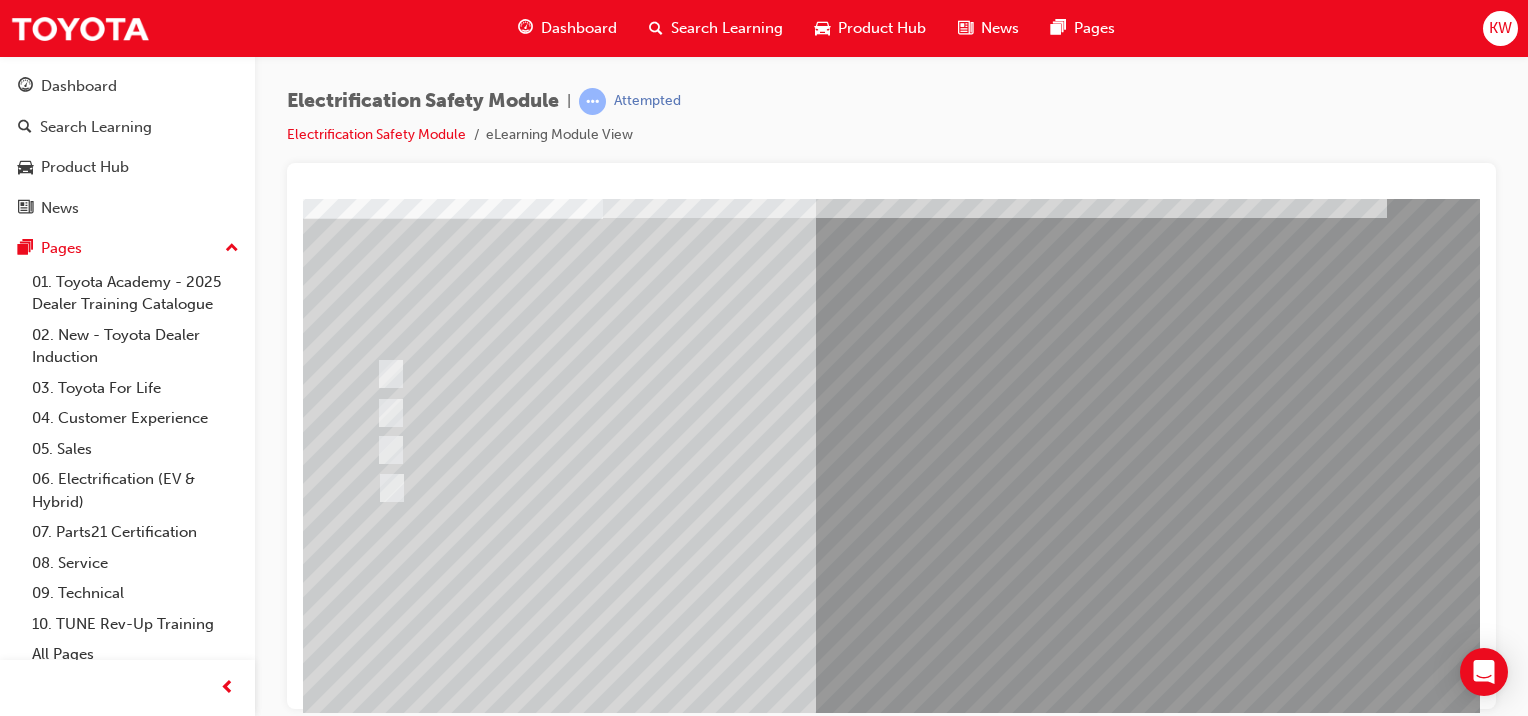 click at bounding box center (768, 488) 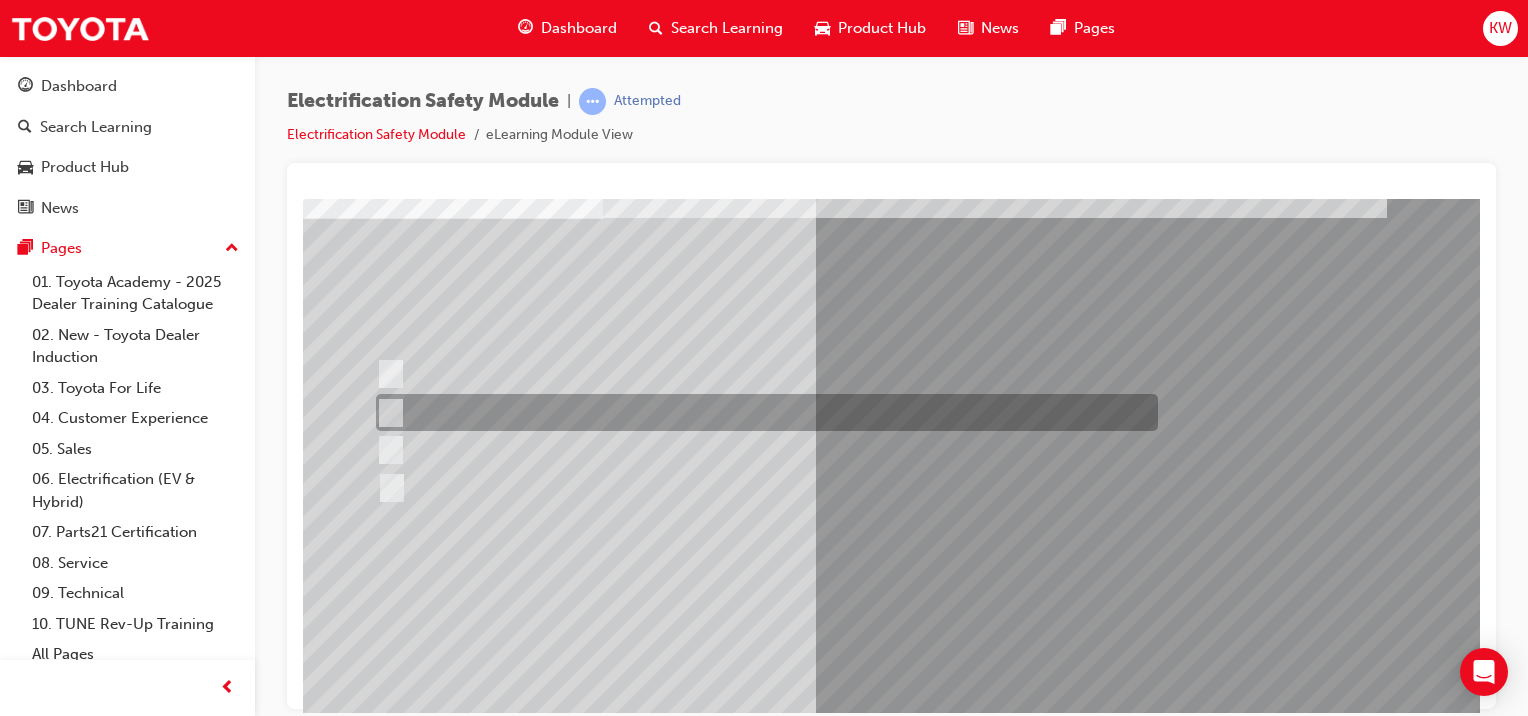 click at bounding box center [386, 374] 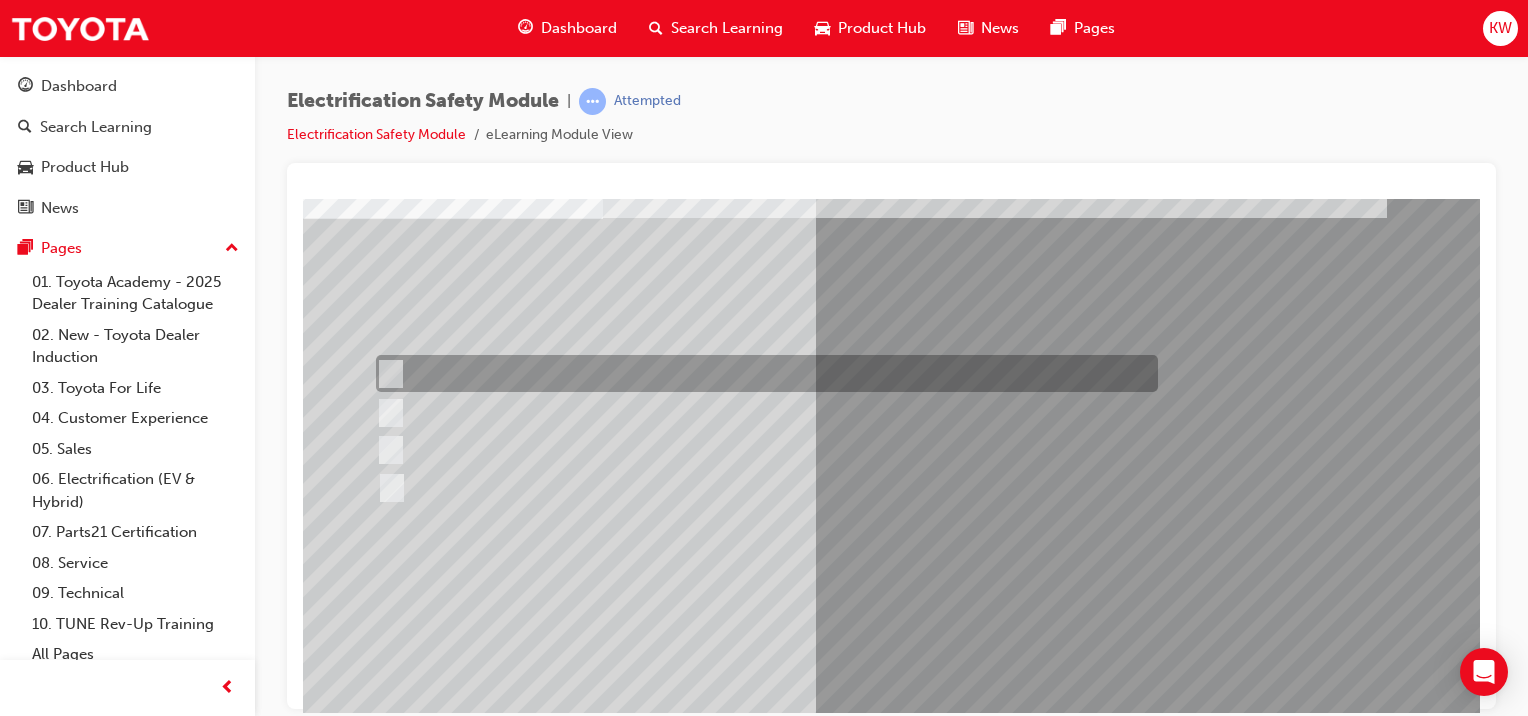 click at bounding box center [375, 2857] 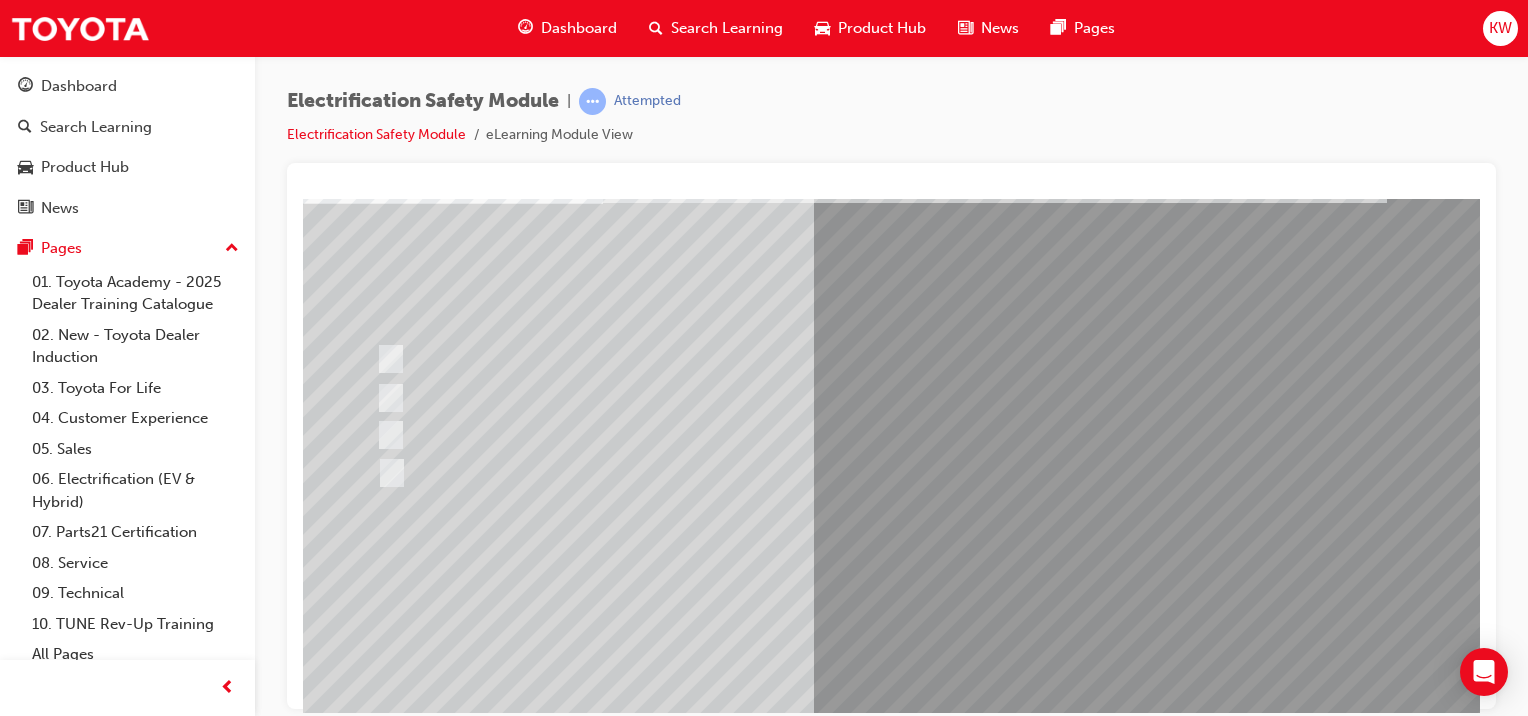 scroll, scrollTop: 149, scrollLeft: 0, axis: vertical 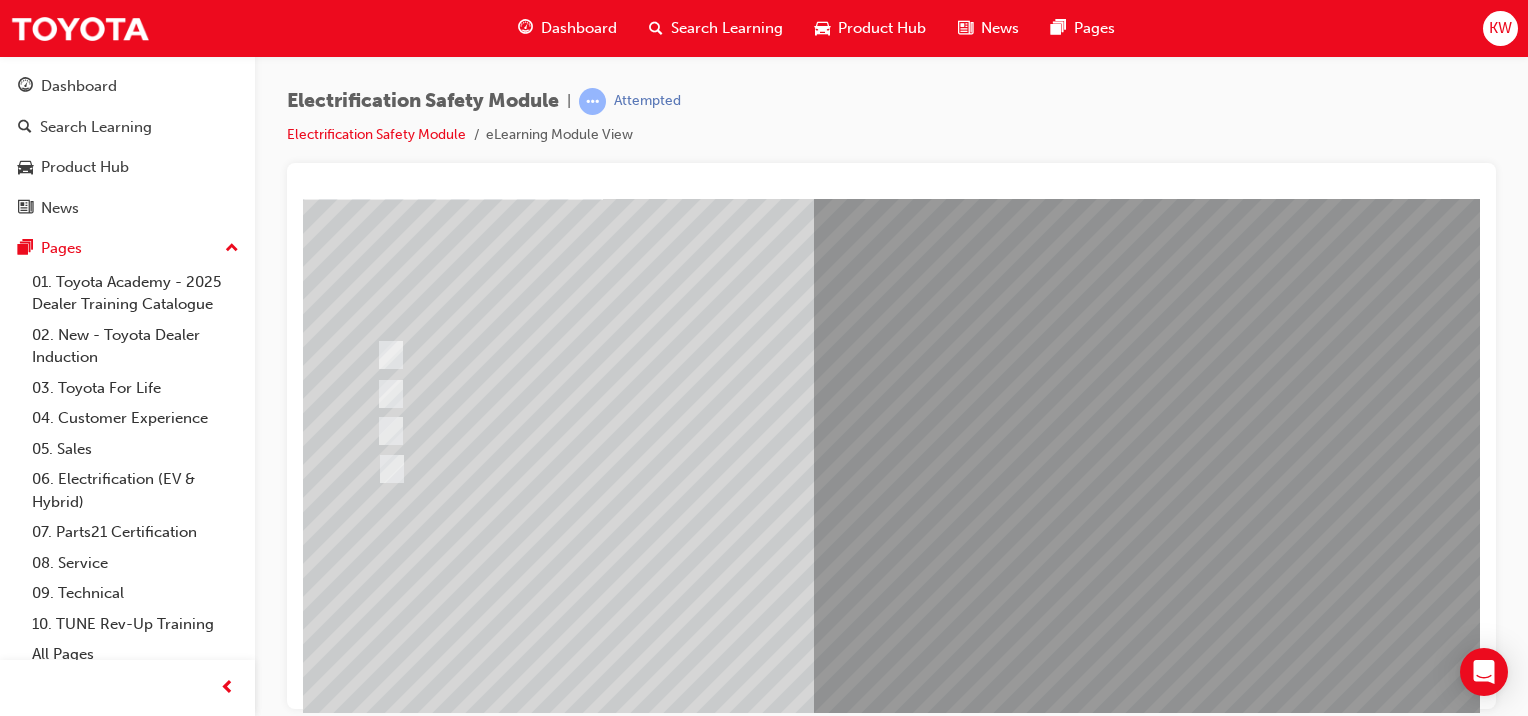 click at bounding box center (375, 2836) 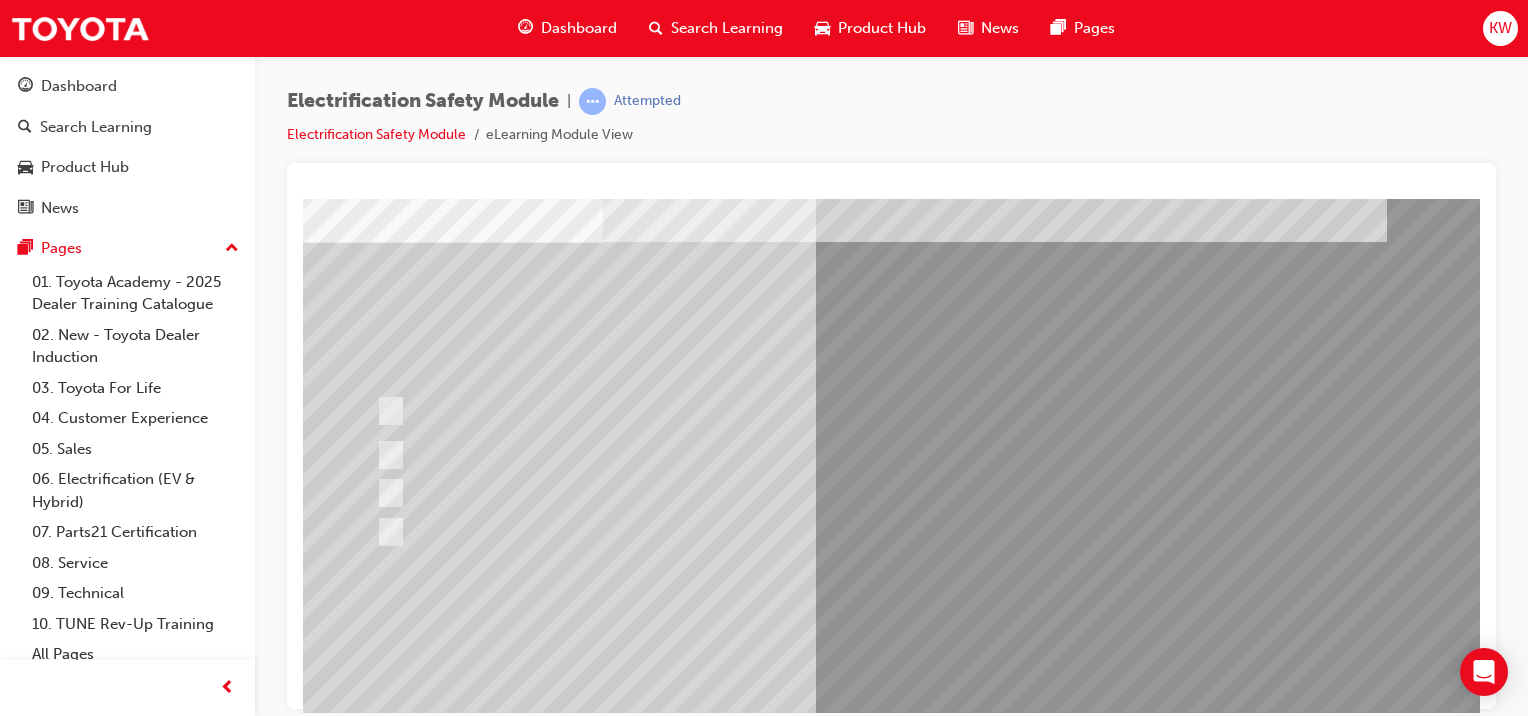 scroll, scrollTop: 81, scrollLeft: 0, axis: vertical 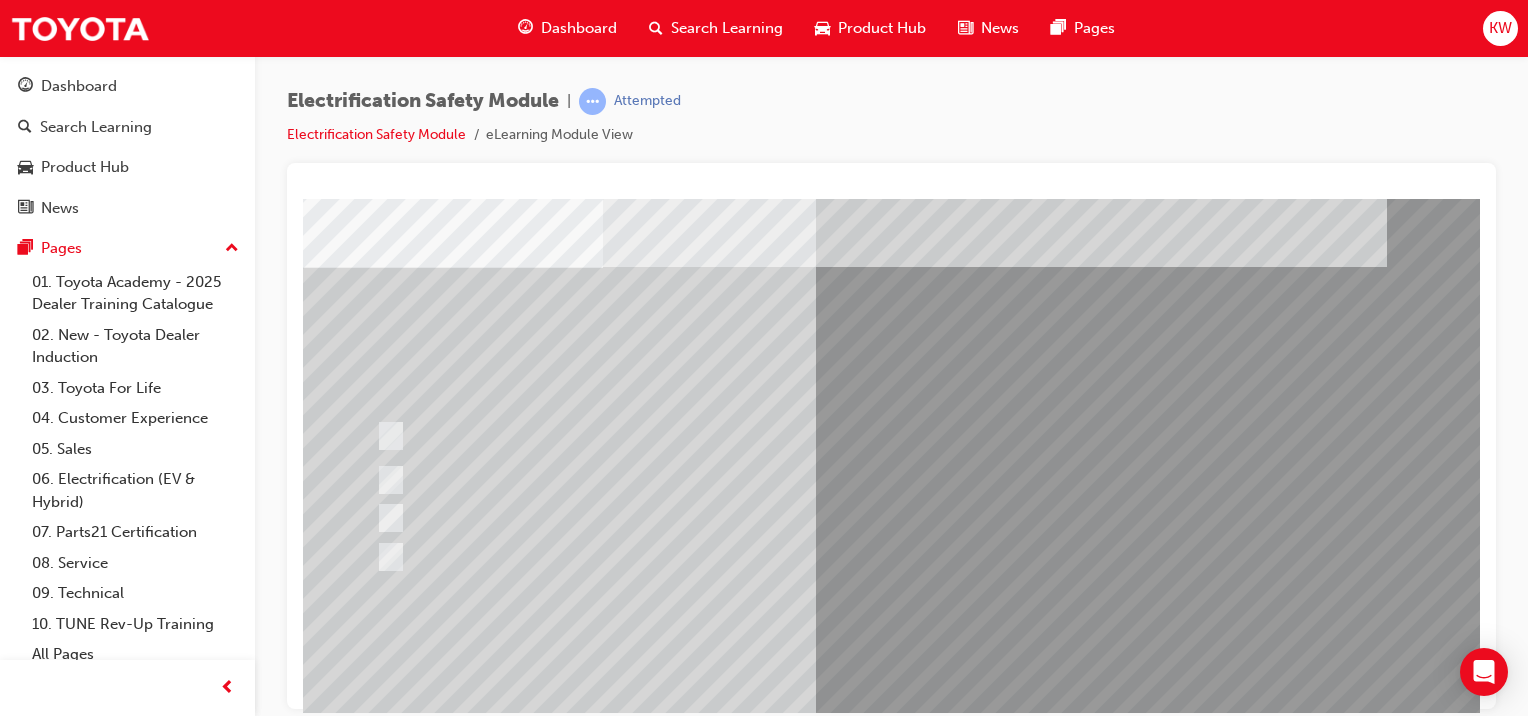 click at bounding box center [762, 435] 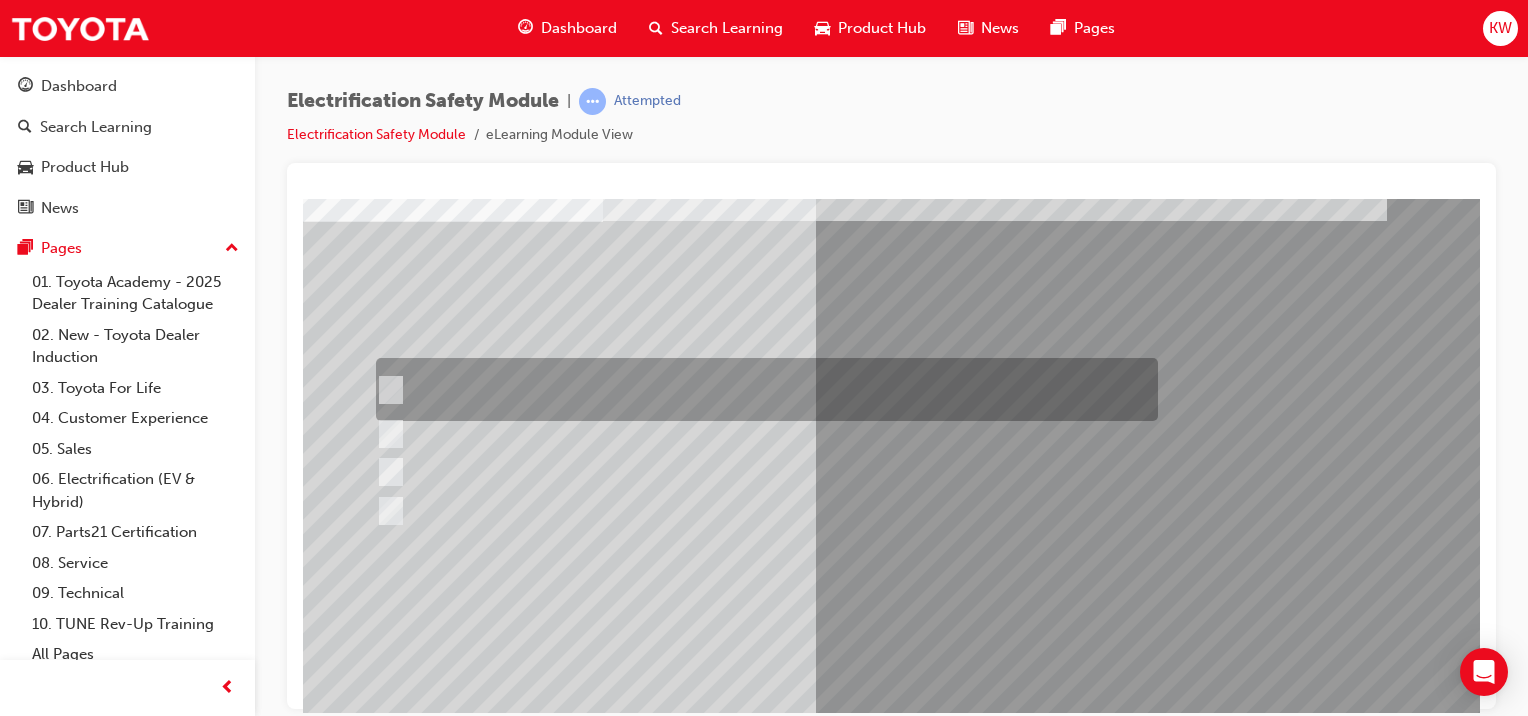 scroll, scrollTop: 128, scrollLeft: 0, axis: vertical 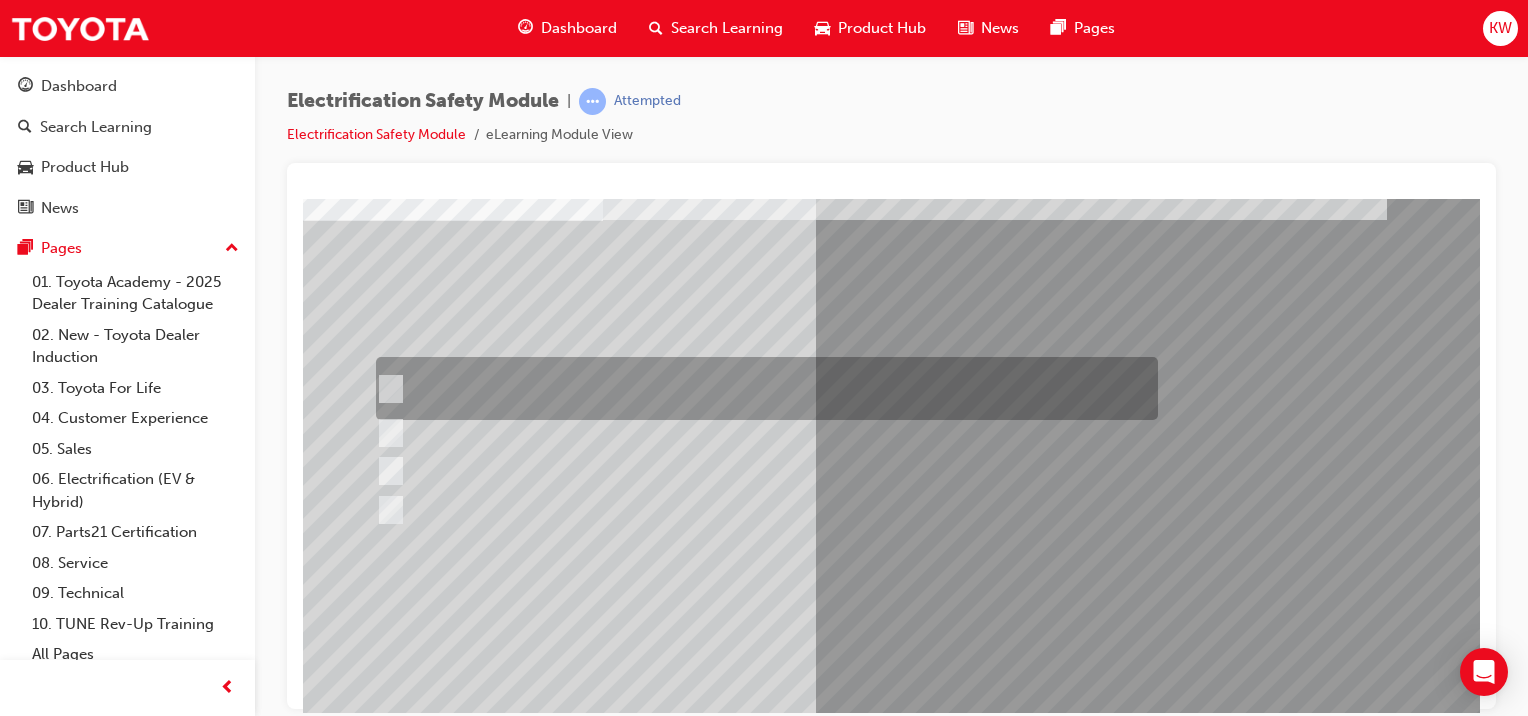 click at bounding box center (762, 509) 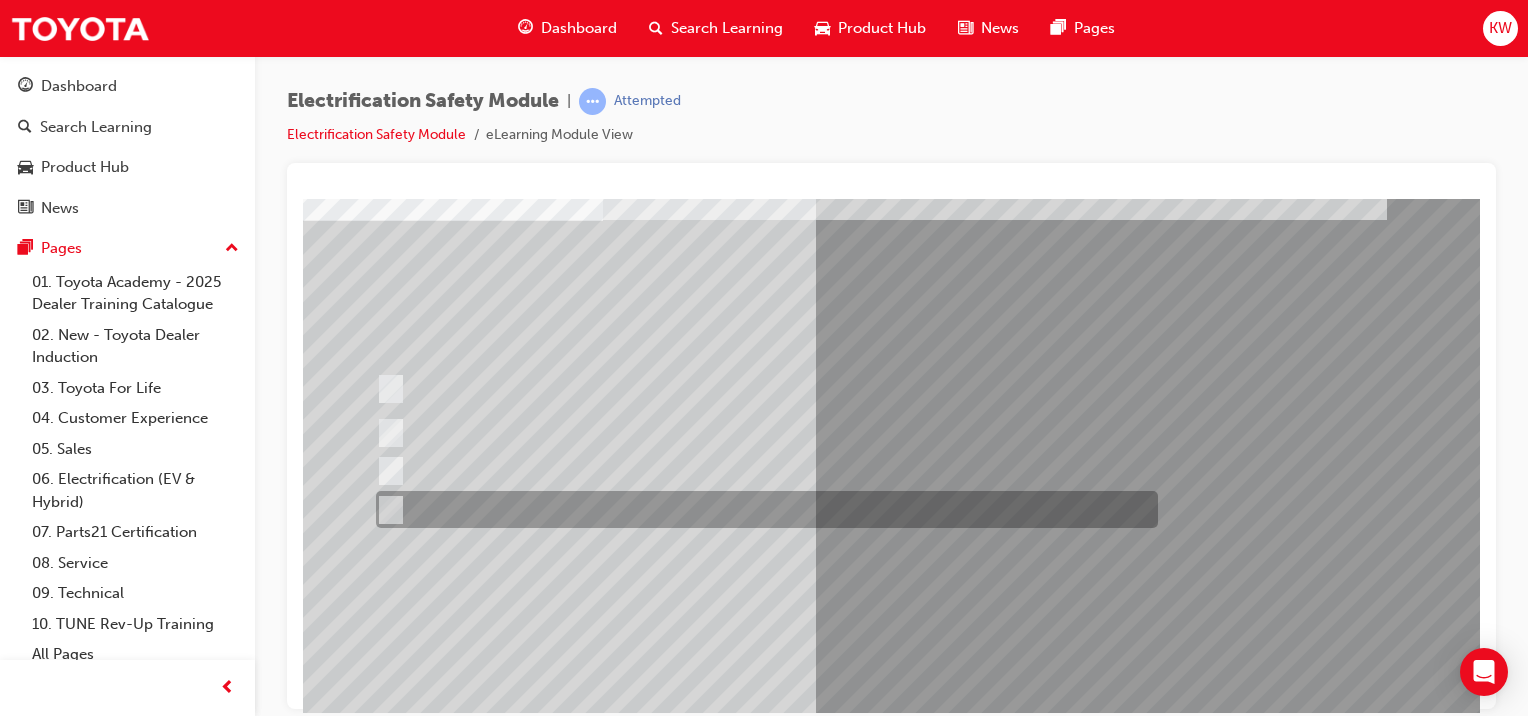click at bounding box center (762, 470) 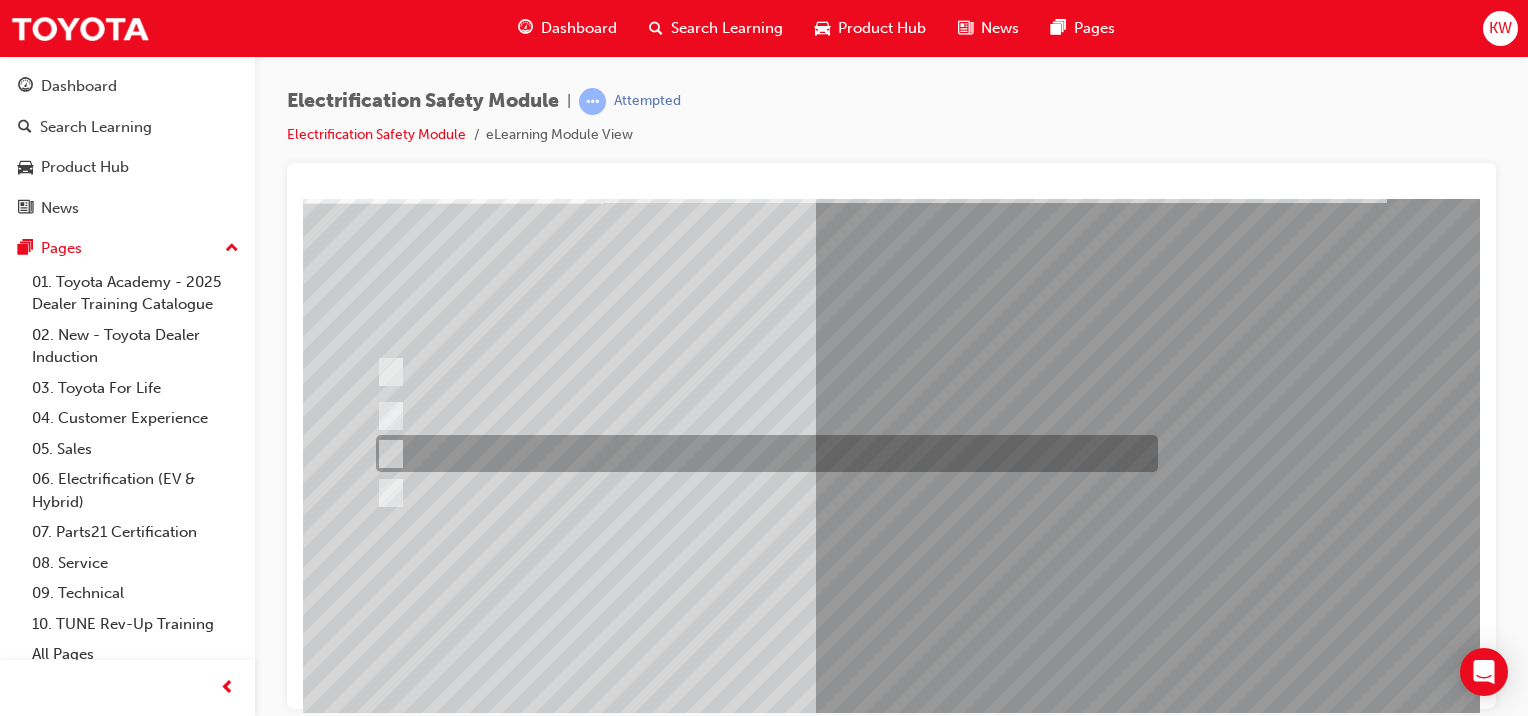 scroll, scrollTop: 141, scrollLeft: 0, axis: vertical 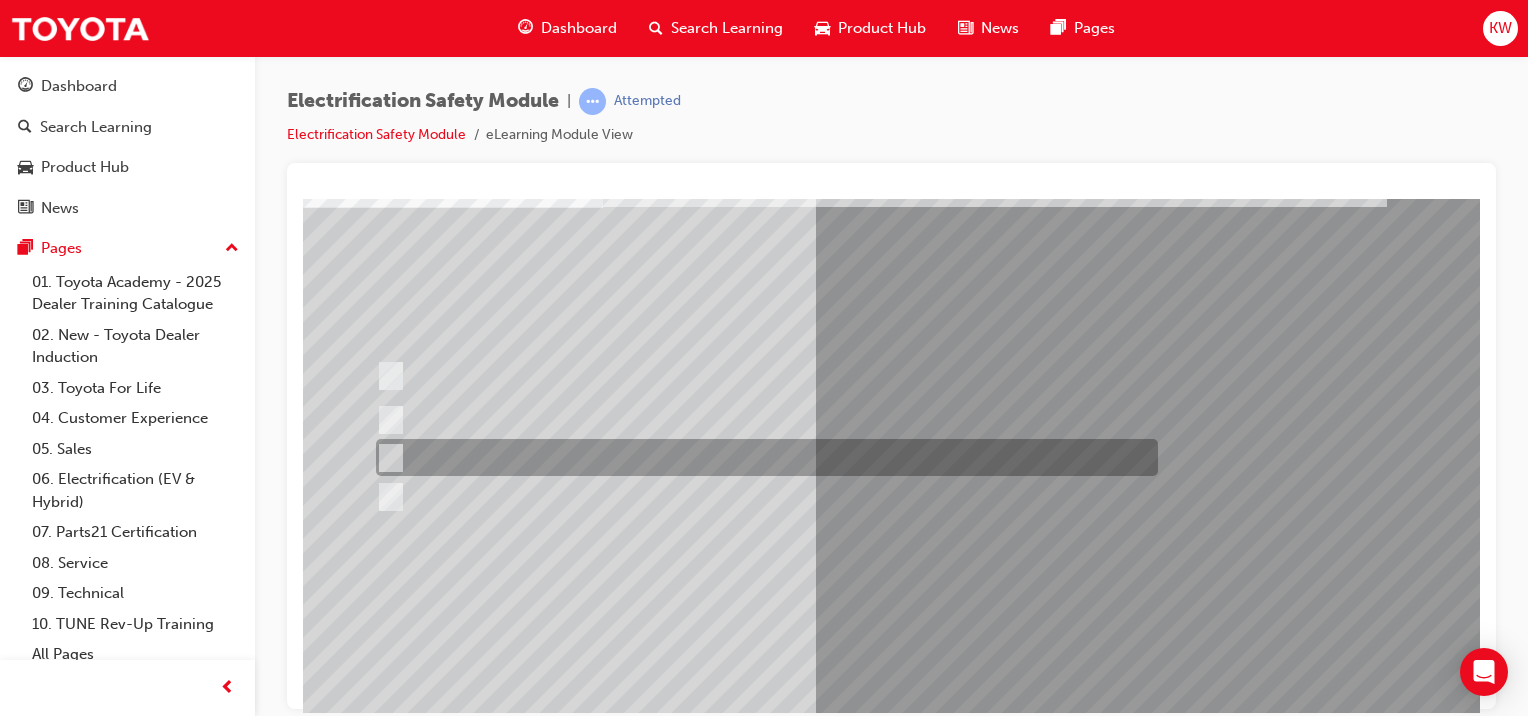 click at bounding box center (762, 419) 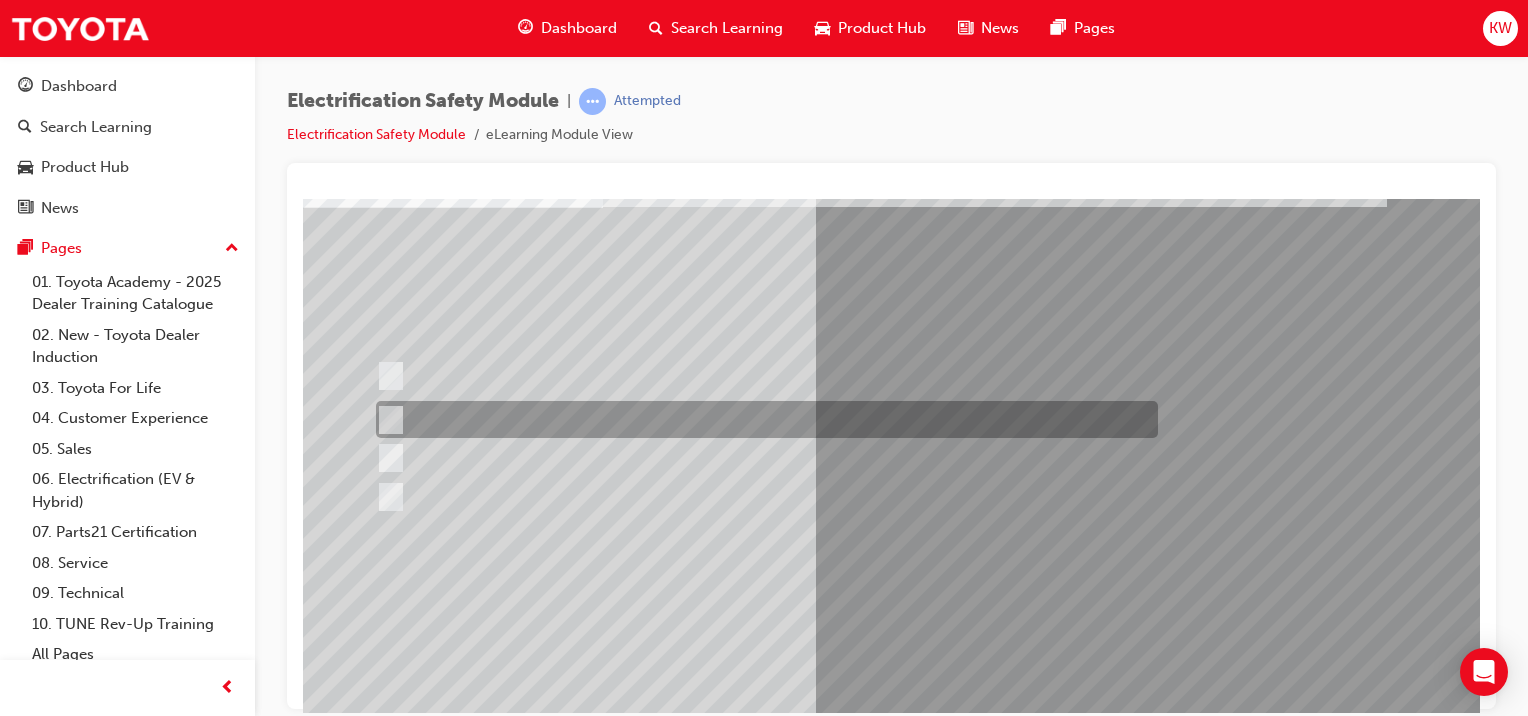 click at bounding box center (375, 2846) 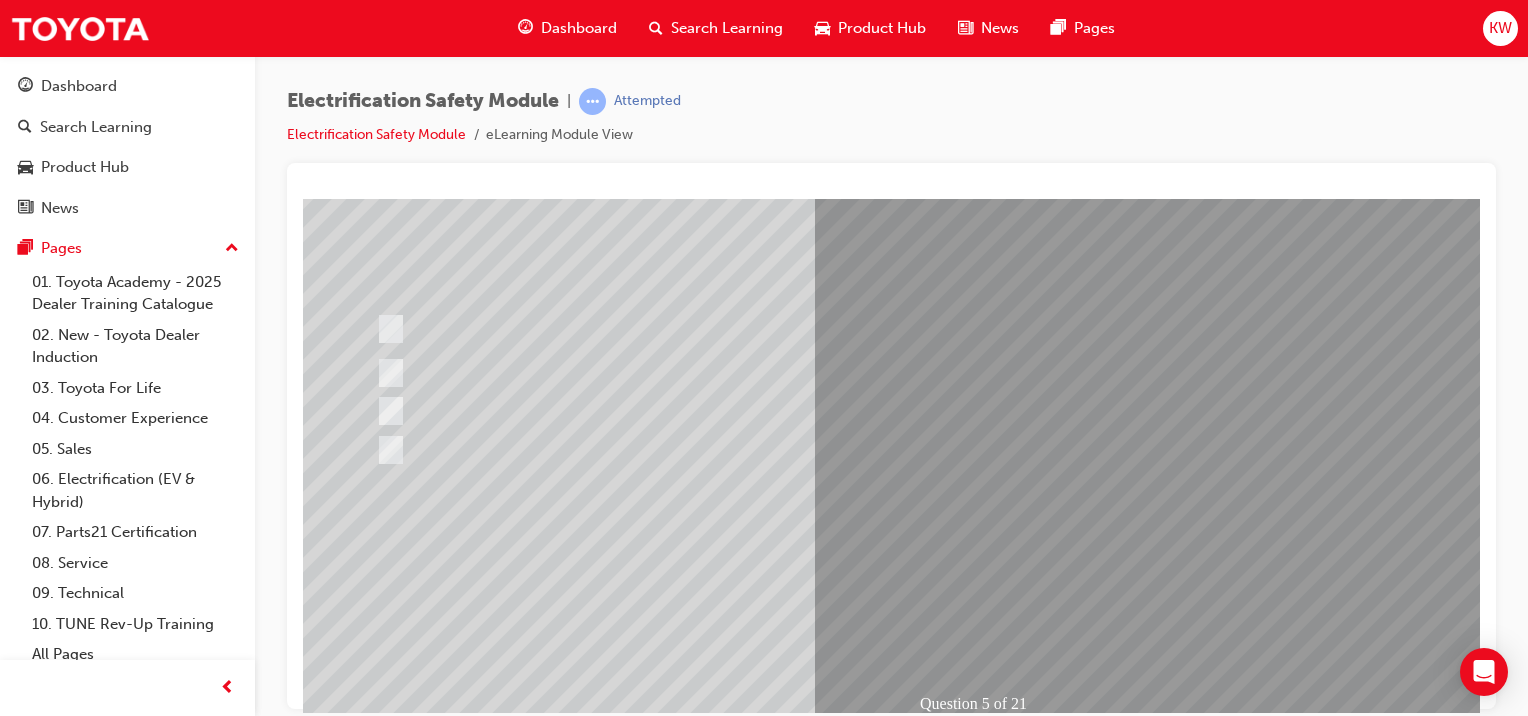 scroll, scrollTop: 251, scrollLeft: 0, axis: vertical 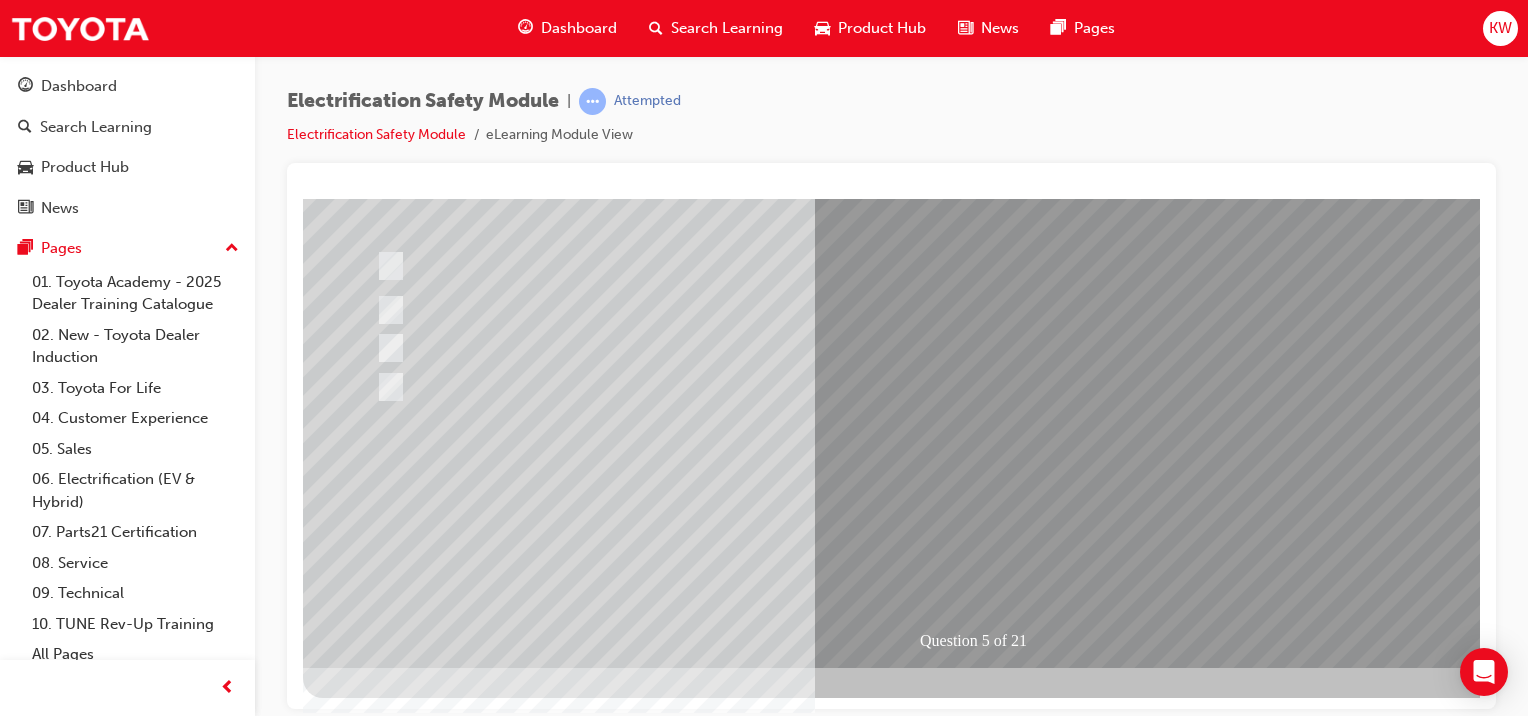 click at bounding box center [375, 2736] 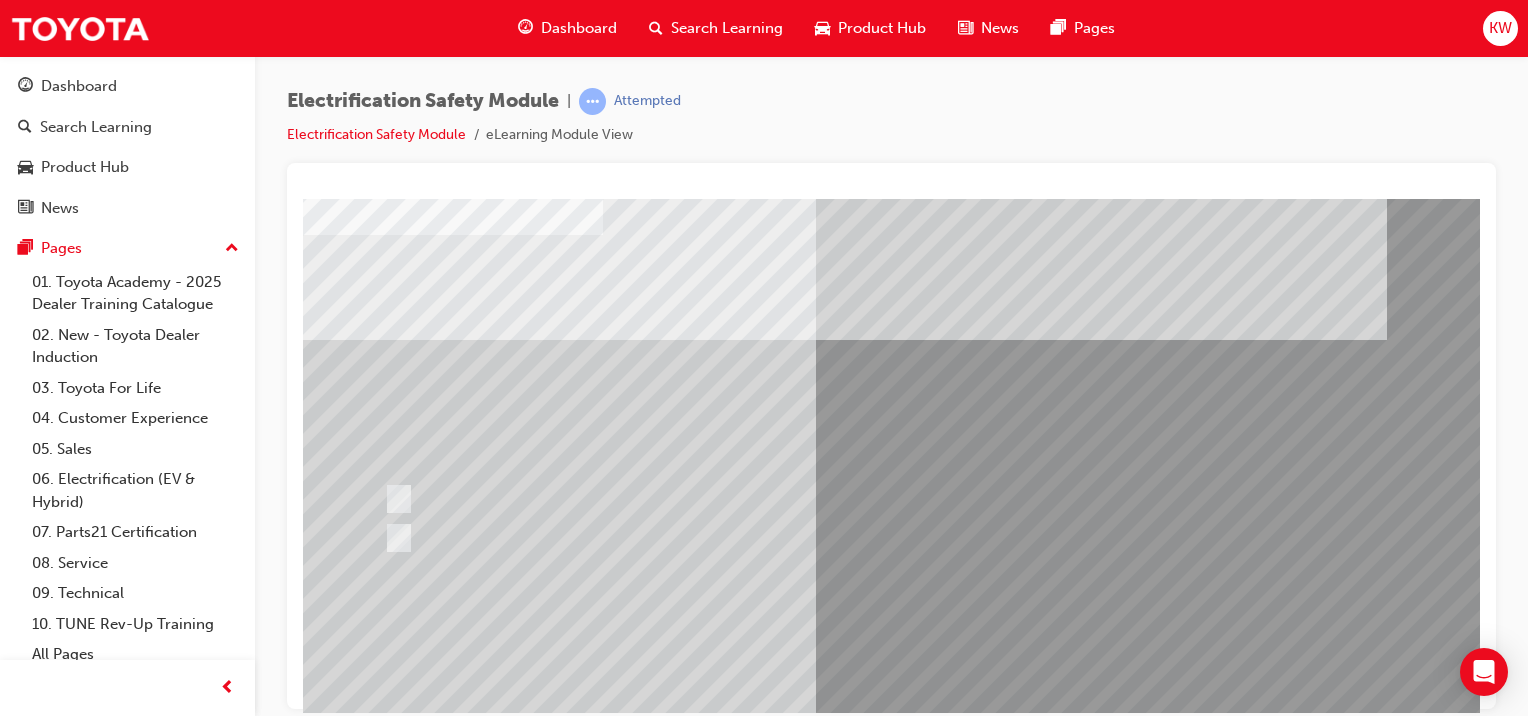 scroll, scrollTop: 120, scrollLeft: 0, axis: vertical 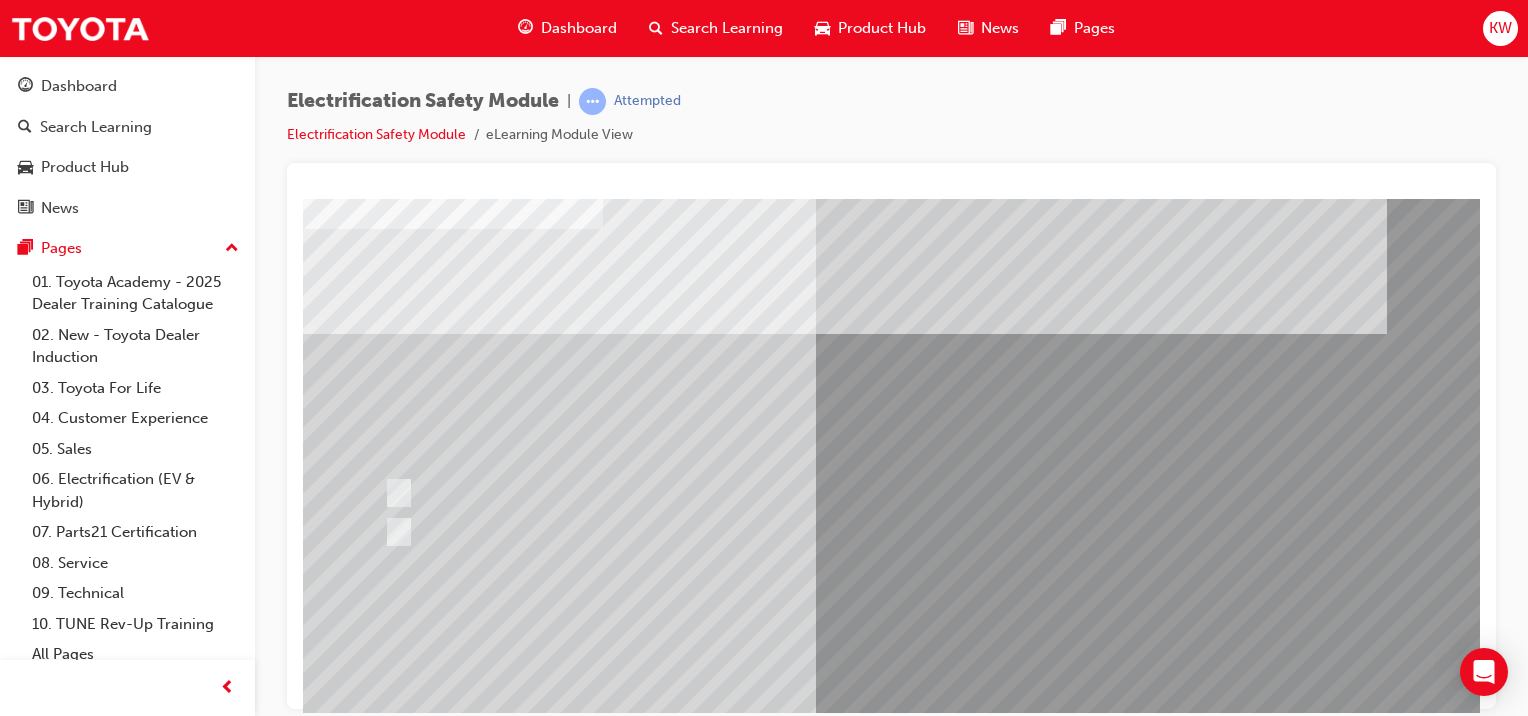 click at bounding box center [395, 493] 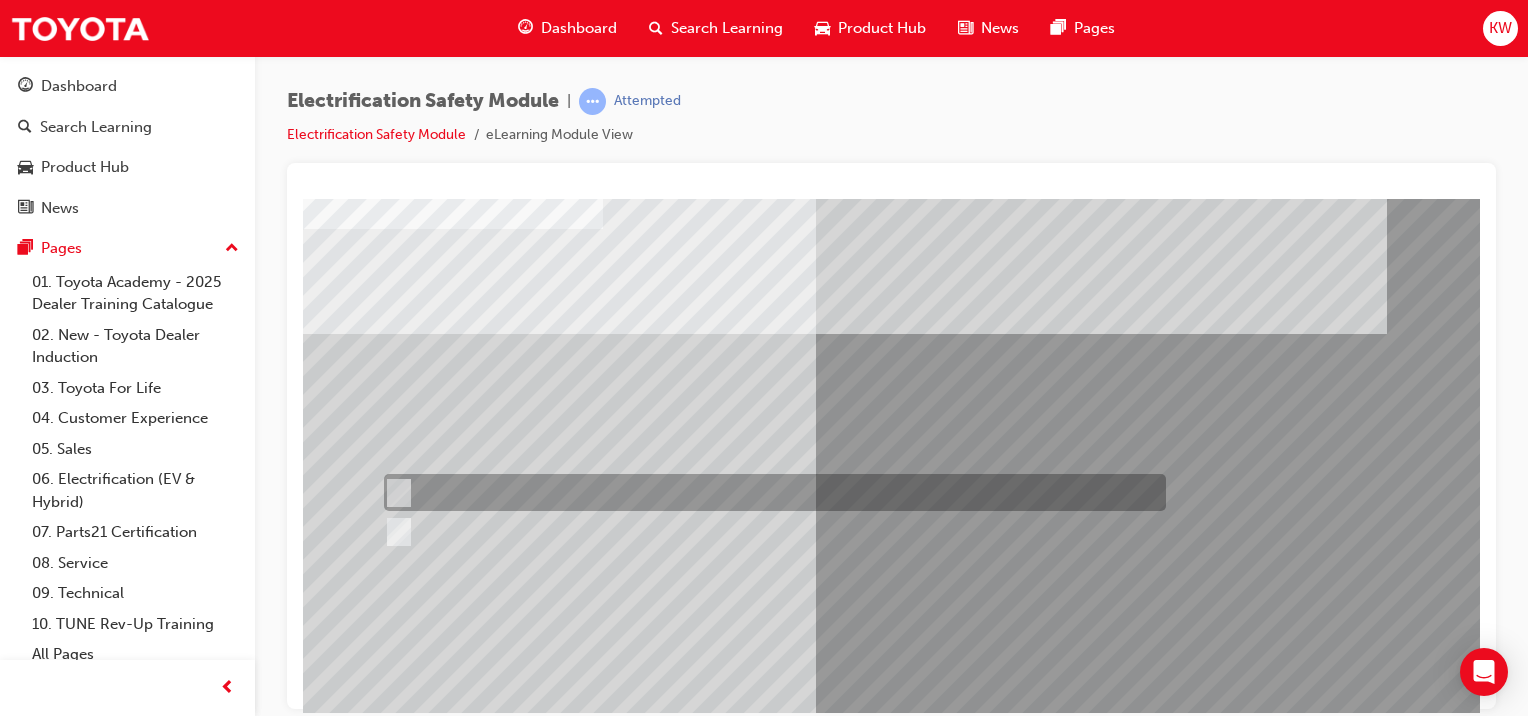 click at bounding box center [375, 2929] 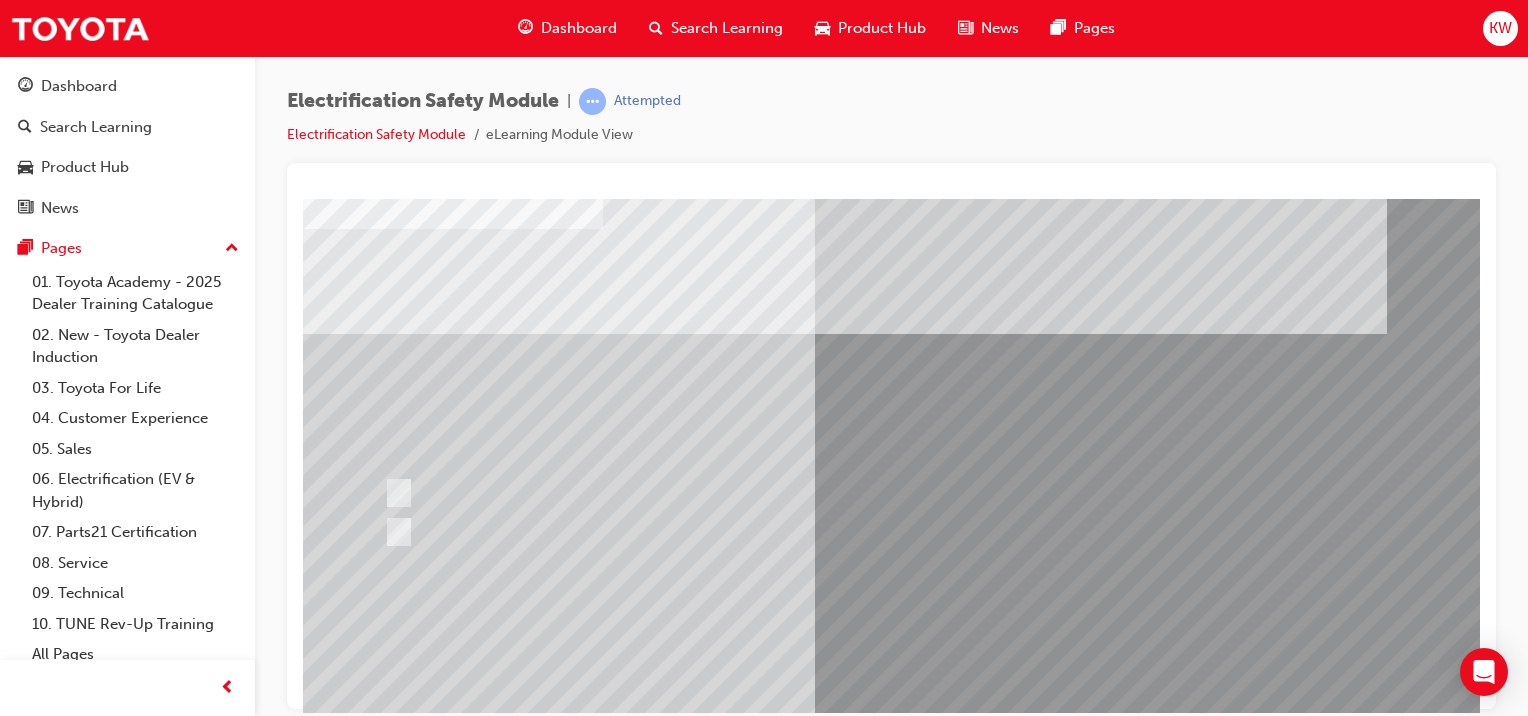 scroll, scrollTop: 0, scrollLeft: 0, axis: both 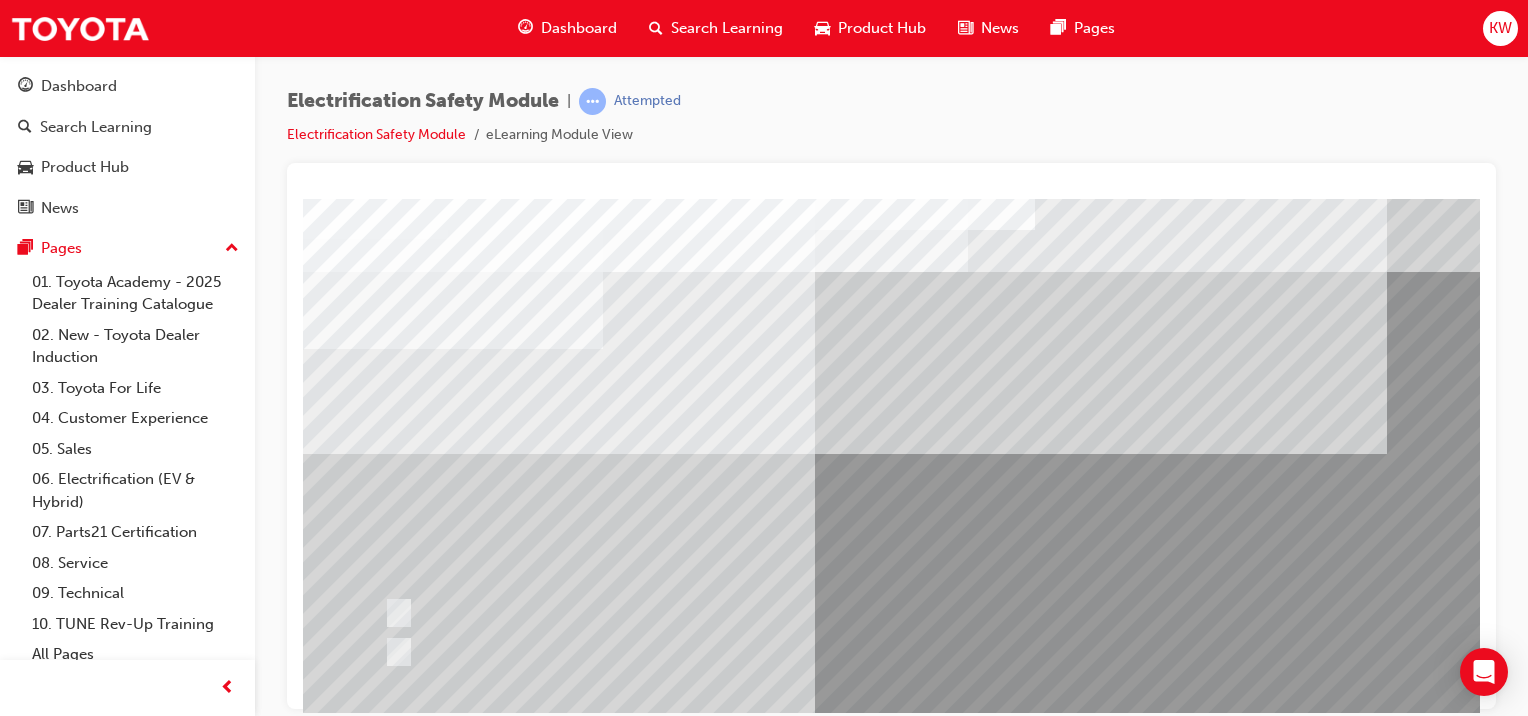 click at bounding box center (770, 612) 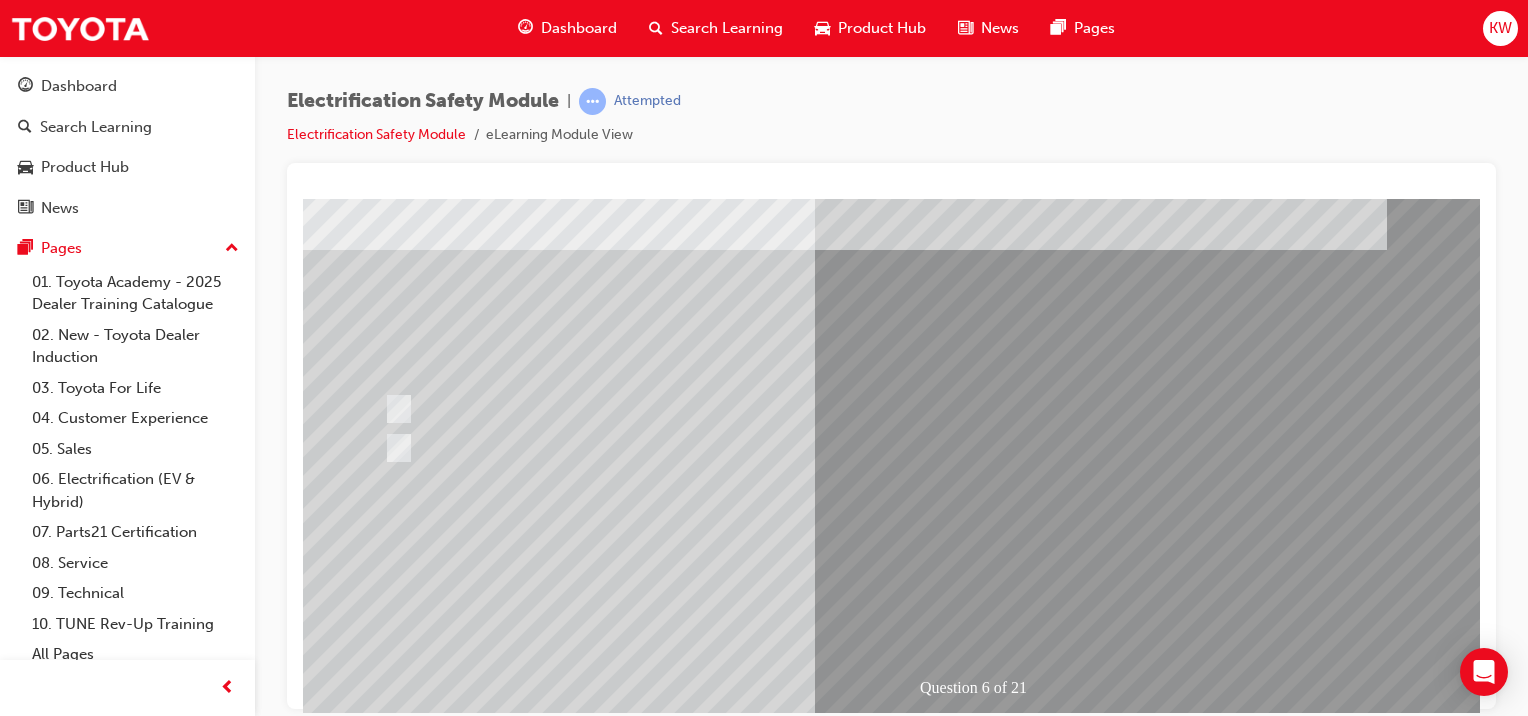 scroll, scrollTop: 199, scrollLeft: 0, axis: vertical 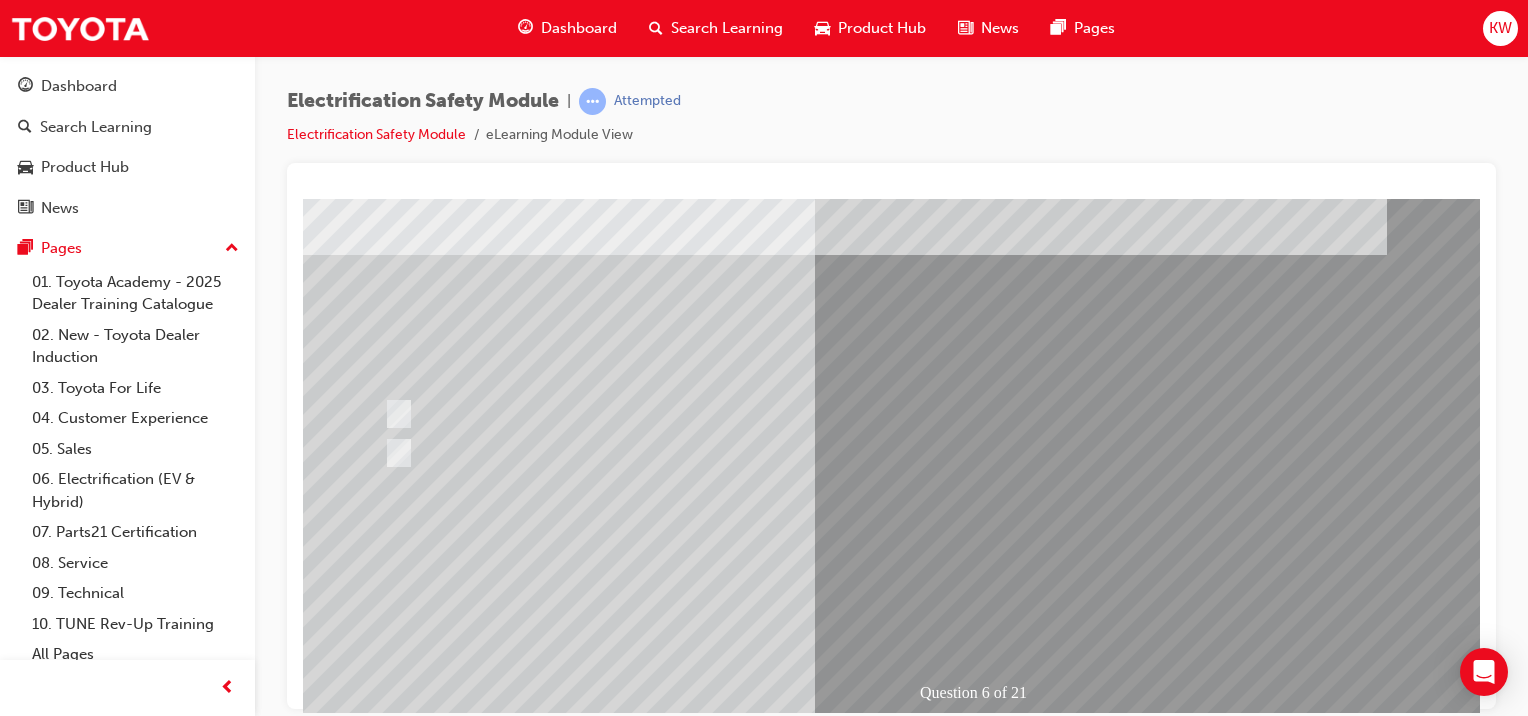 click at bounding box center (635, 2495) 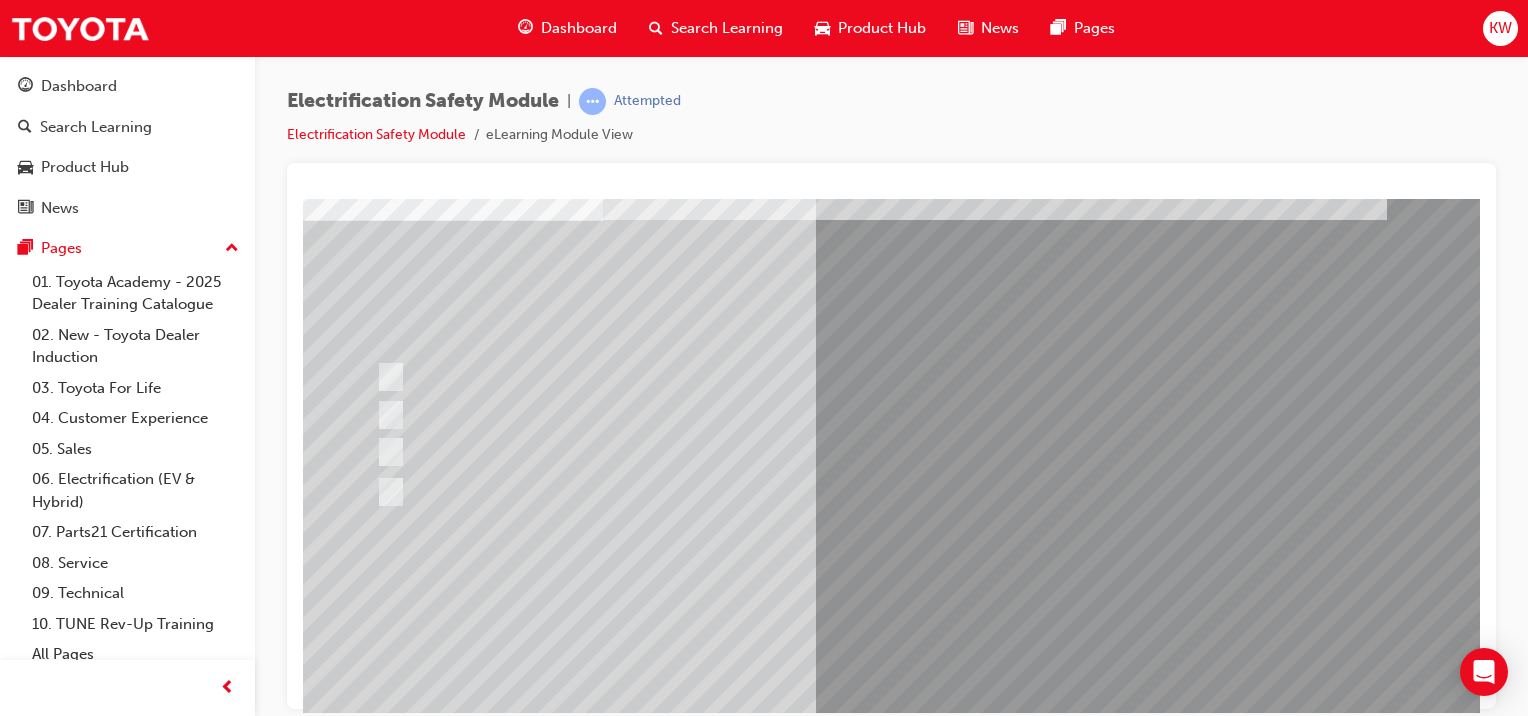 scroll, scrollTop: 132, scrollLeft: 0, axis: vertical 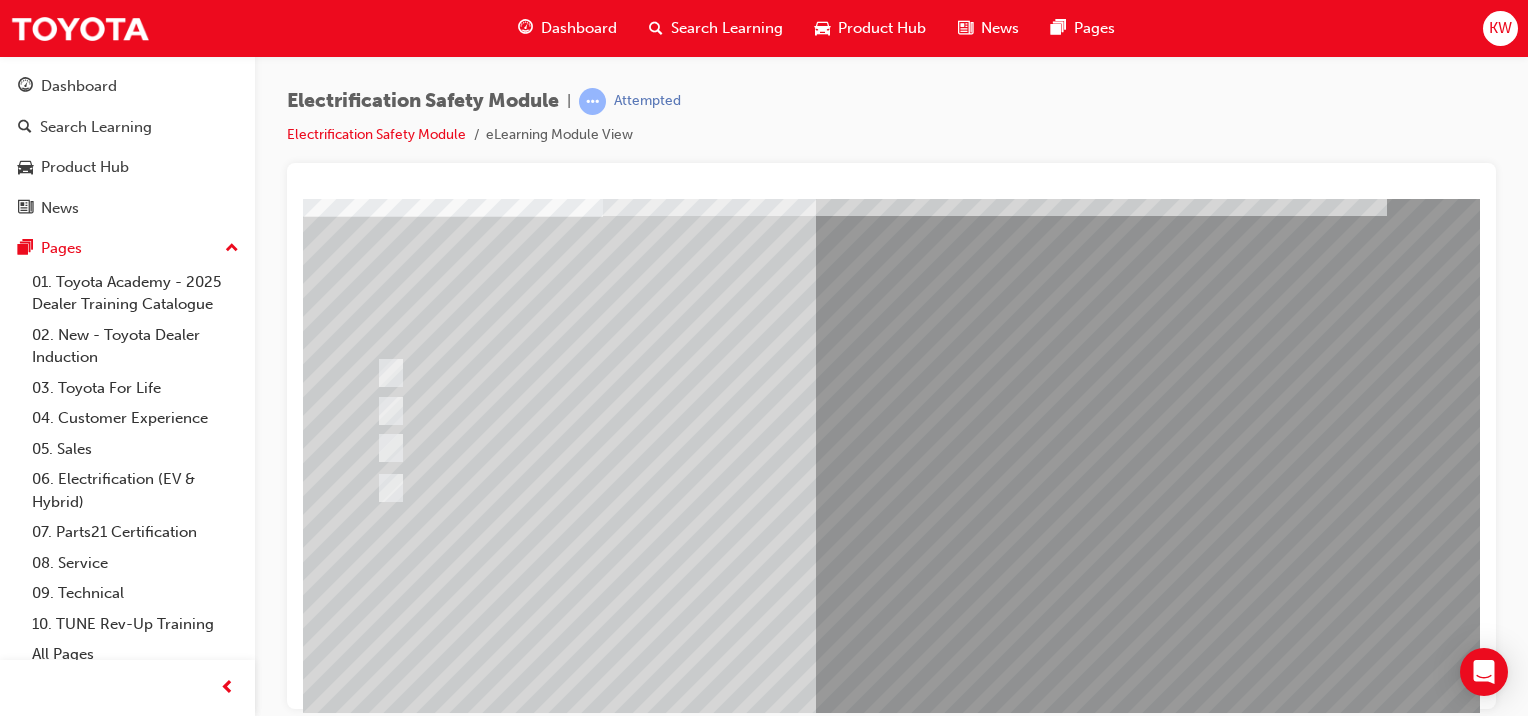click at bounding box center (983, 1146) 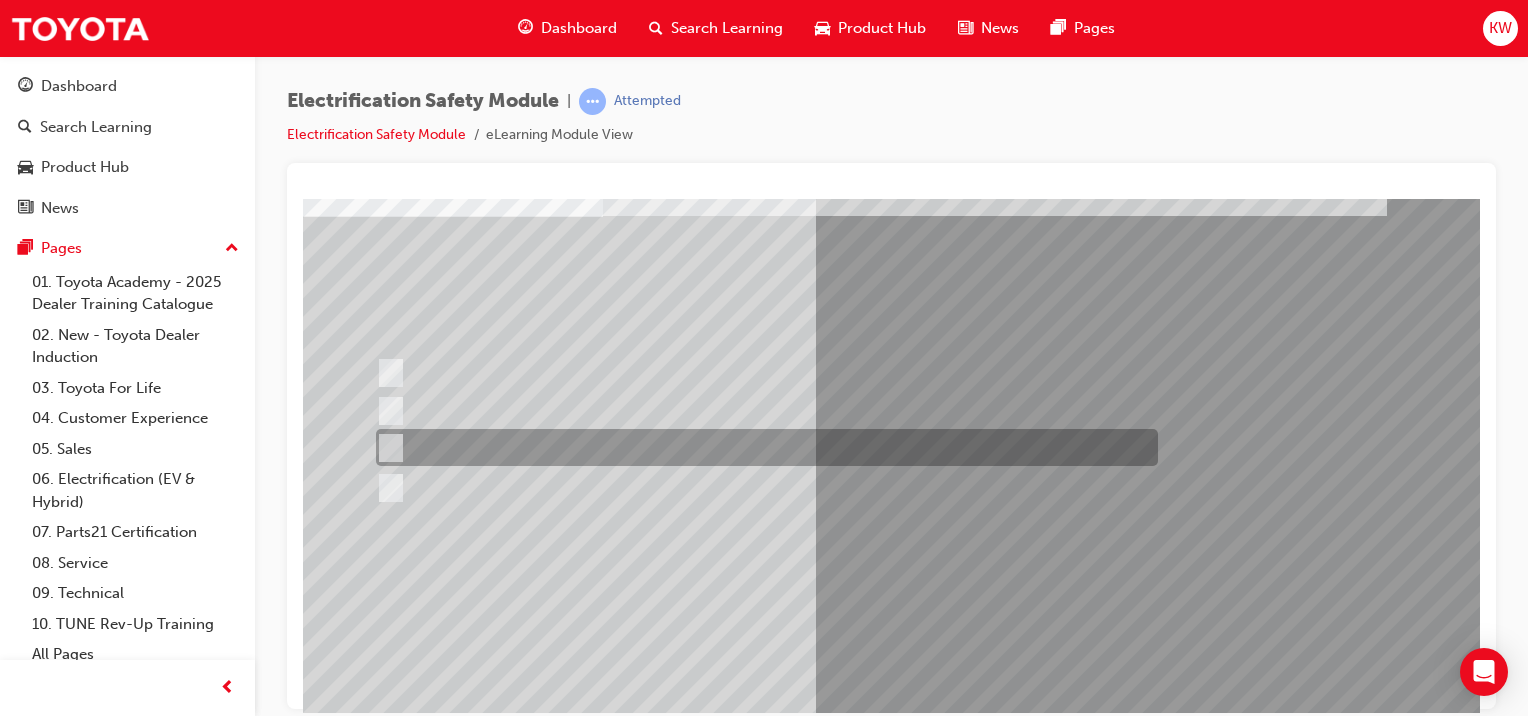 click at bounding box center (375, 2855) 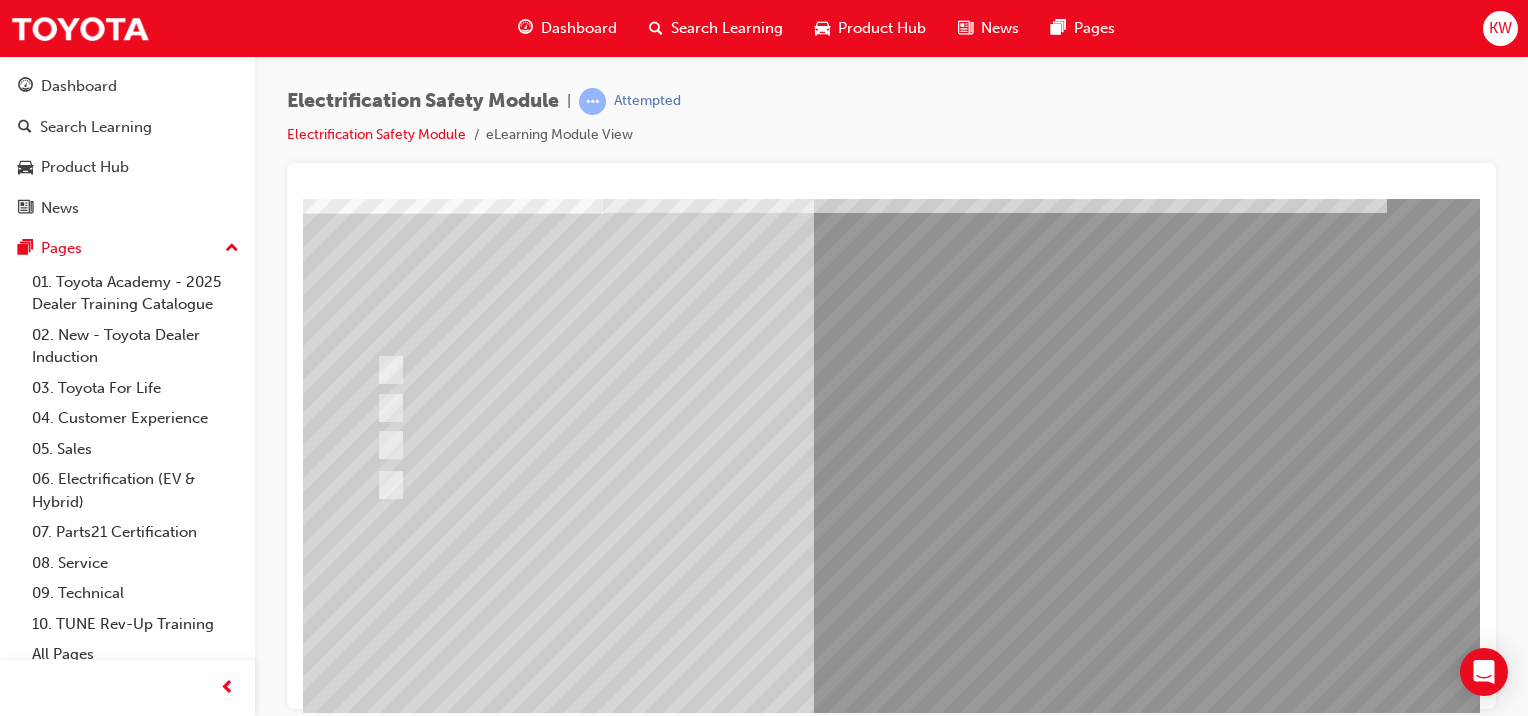 scroll, scrollTop: 248, scrollLeft: 0, axis: vertical 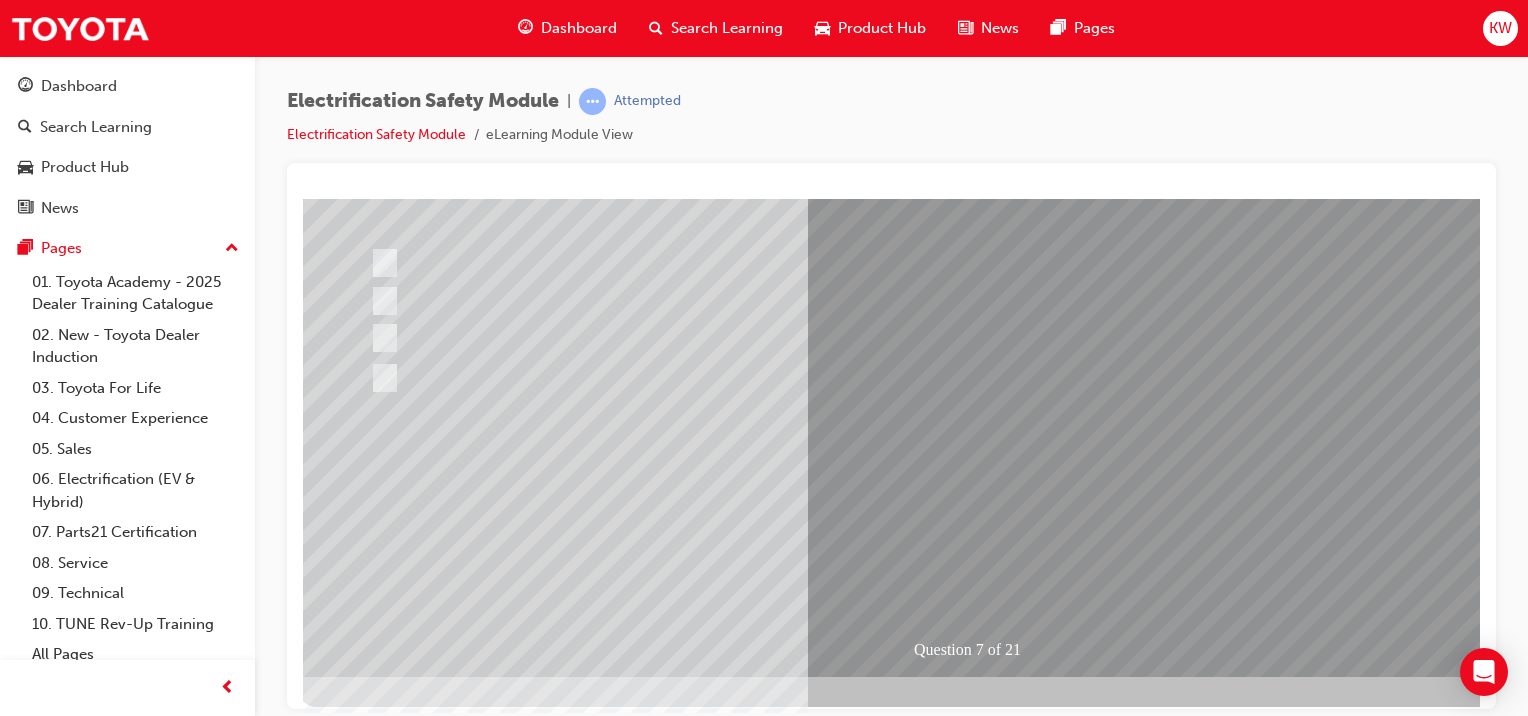click at bounding box center [629, 2450] 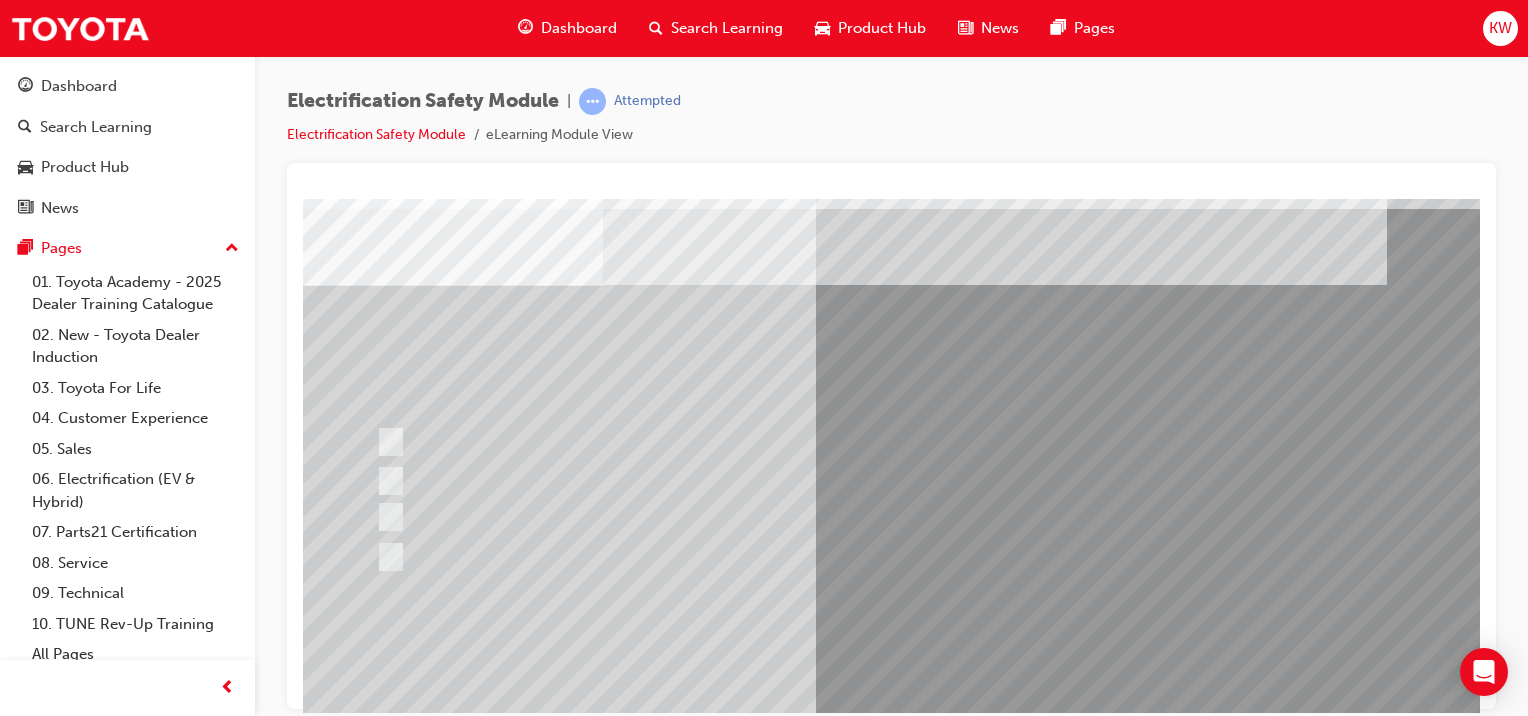 scroll, scrollTop: 72, scrollLeft: 0, axis: vertical 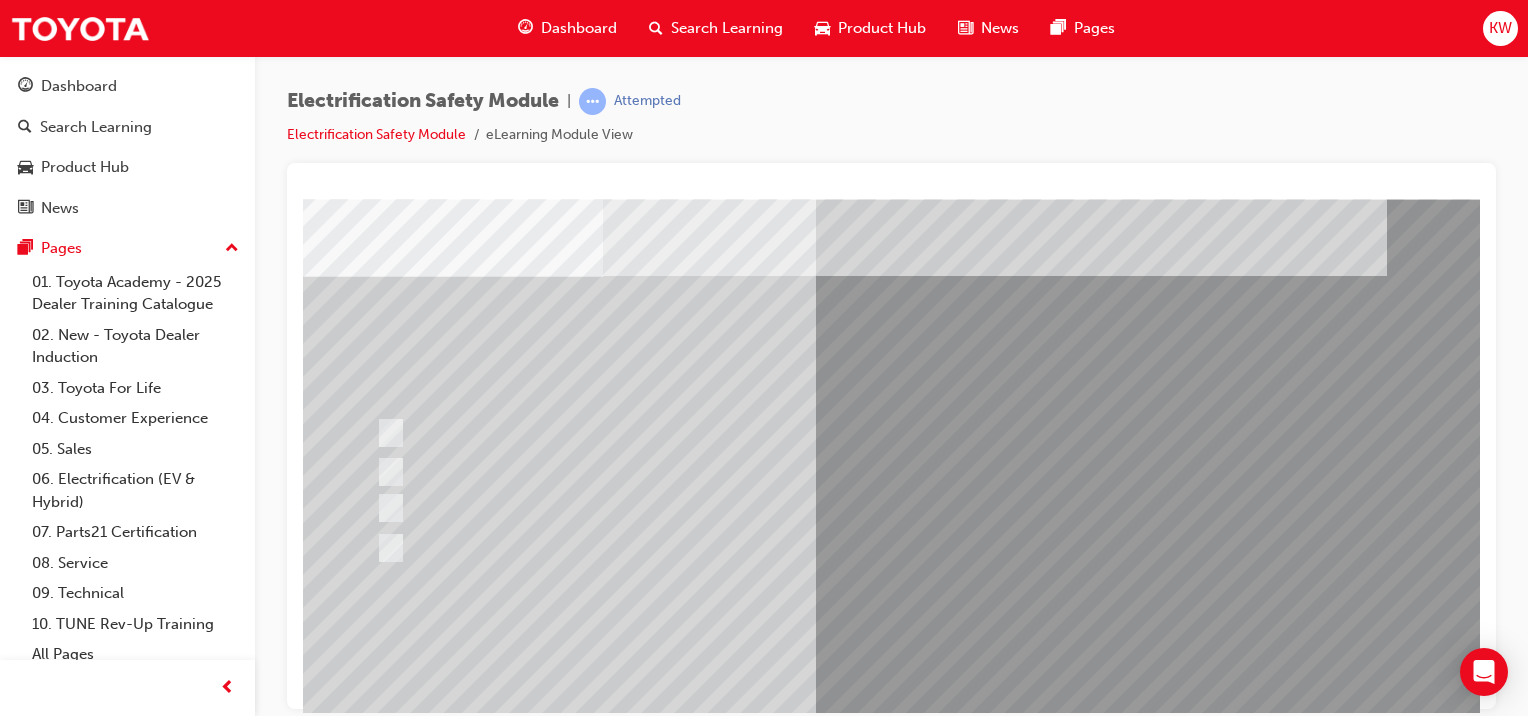 click at bounding box center (387, 433) 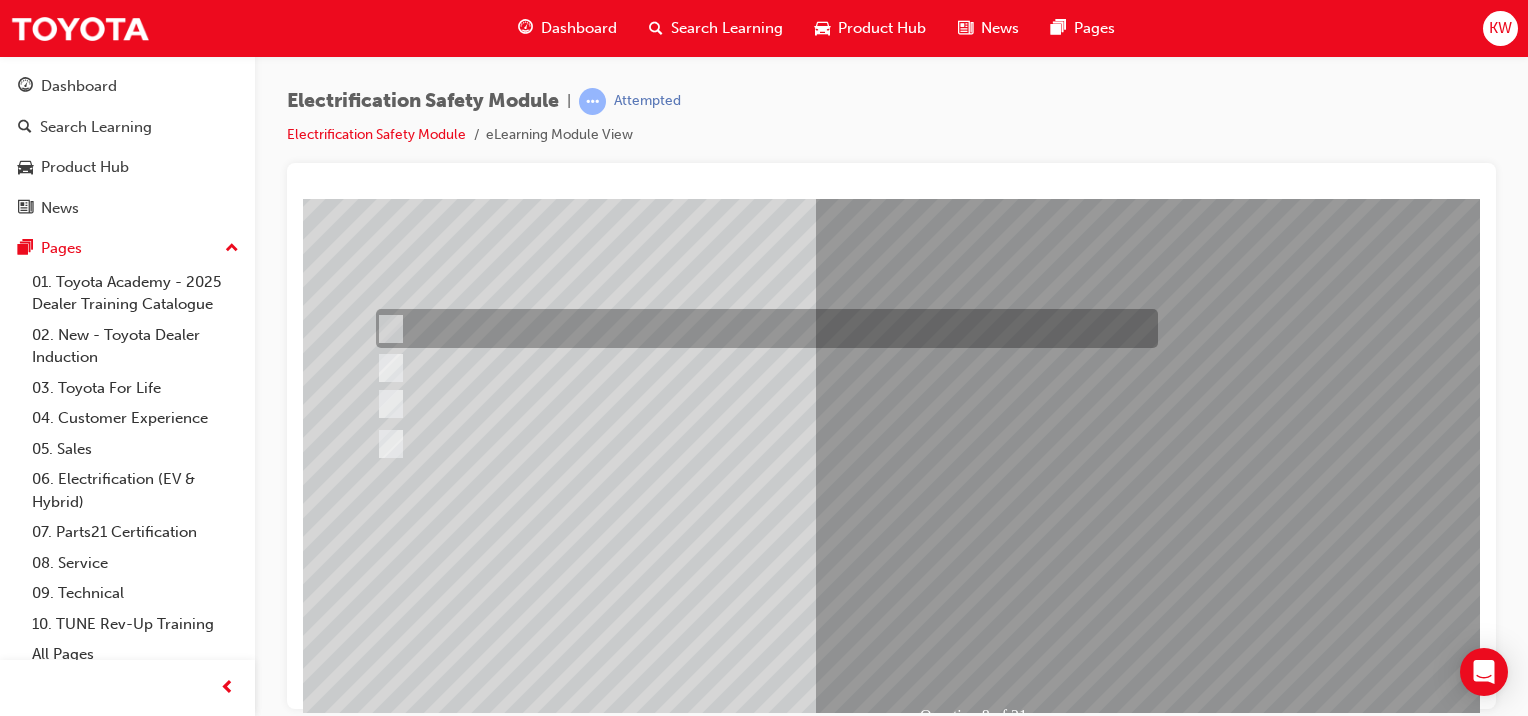 scroll, scrollTop: 179, scrollLeft: 0, axis: vertical 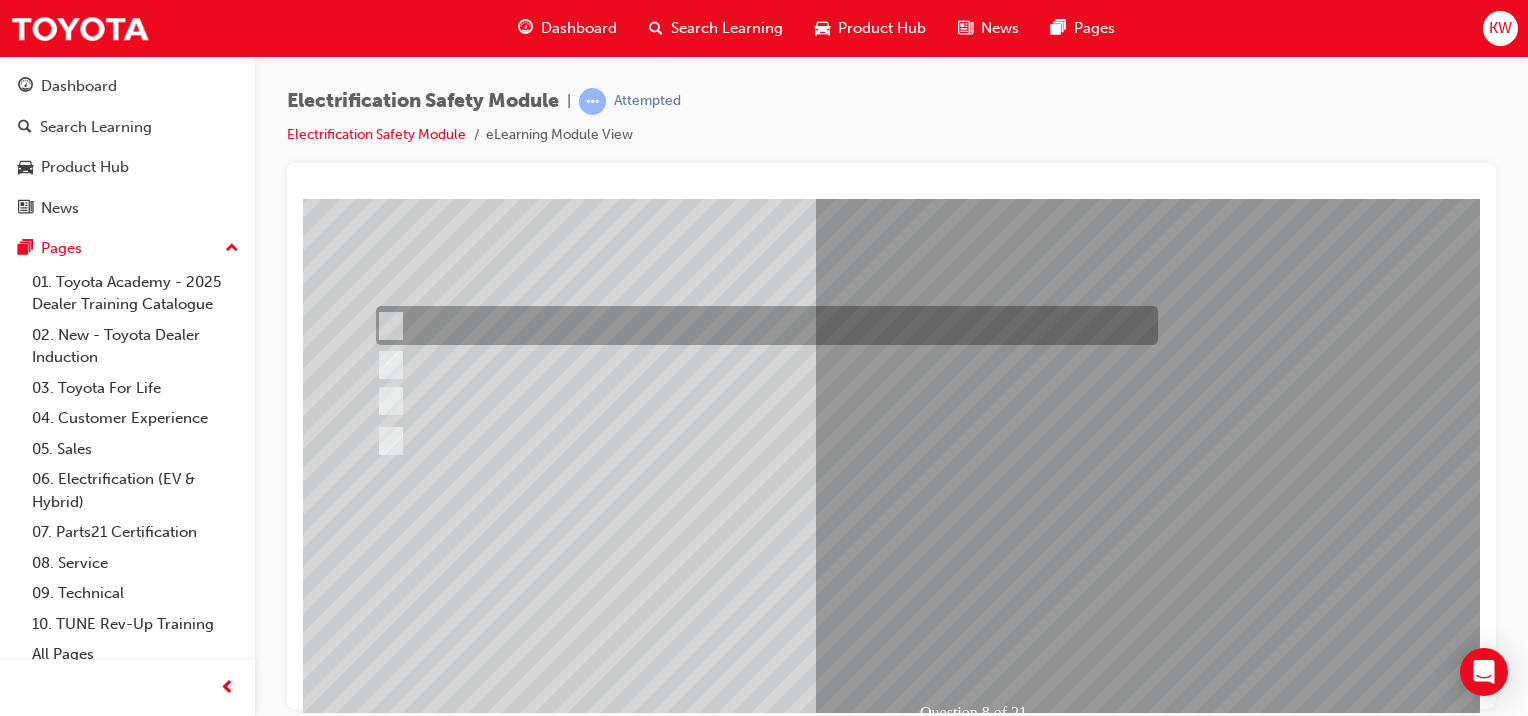 click at bounding box center (983, 1099) 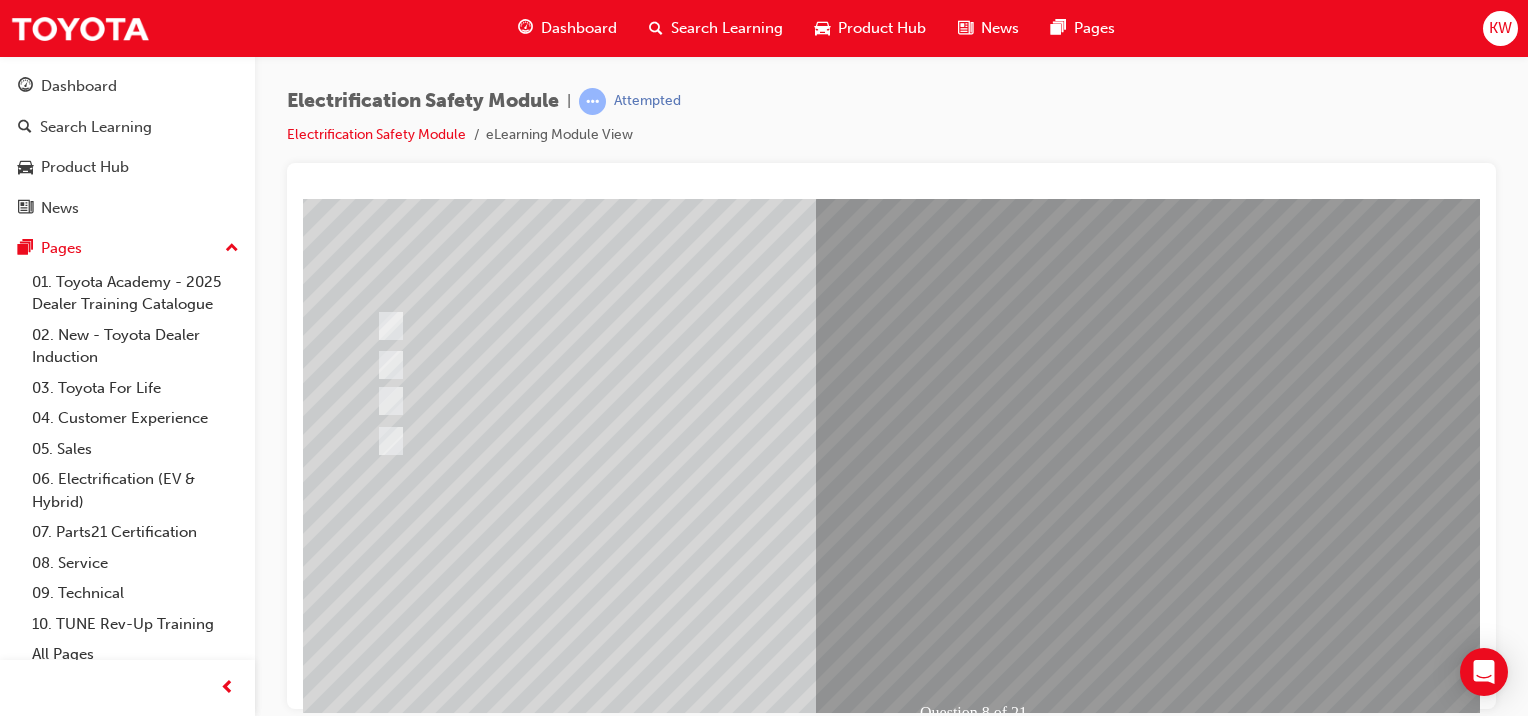 click at bounding box center (375, 2808) 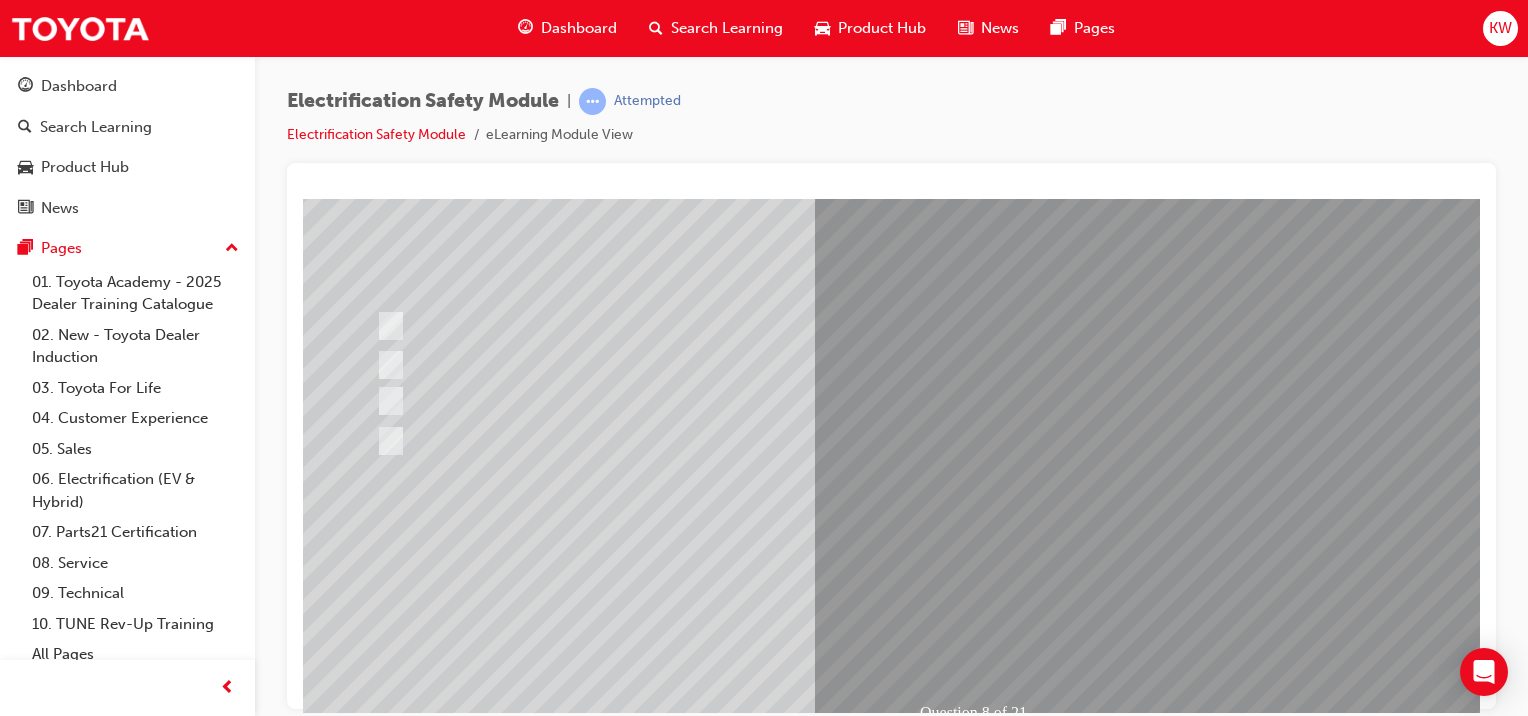 scroll, scrollTop: 0, scrollLeft: 0, axis: both 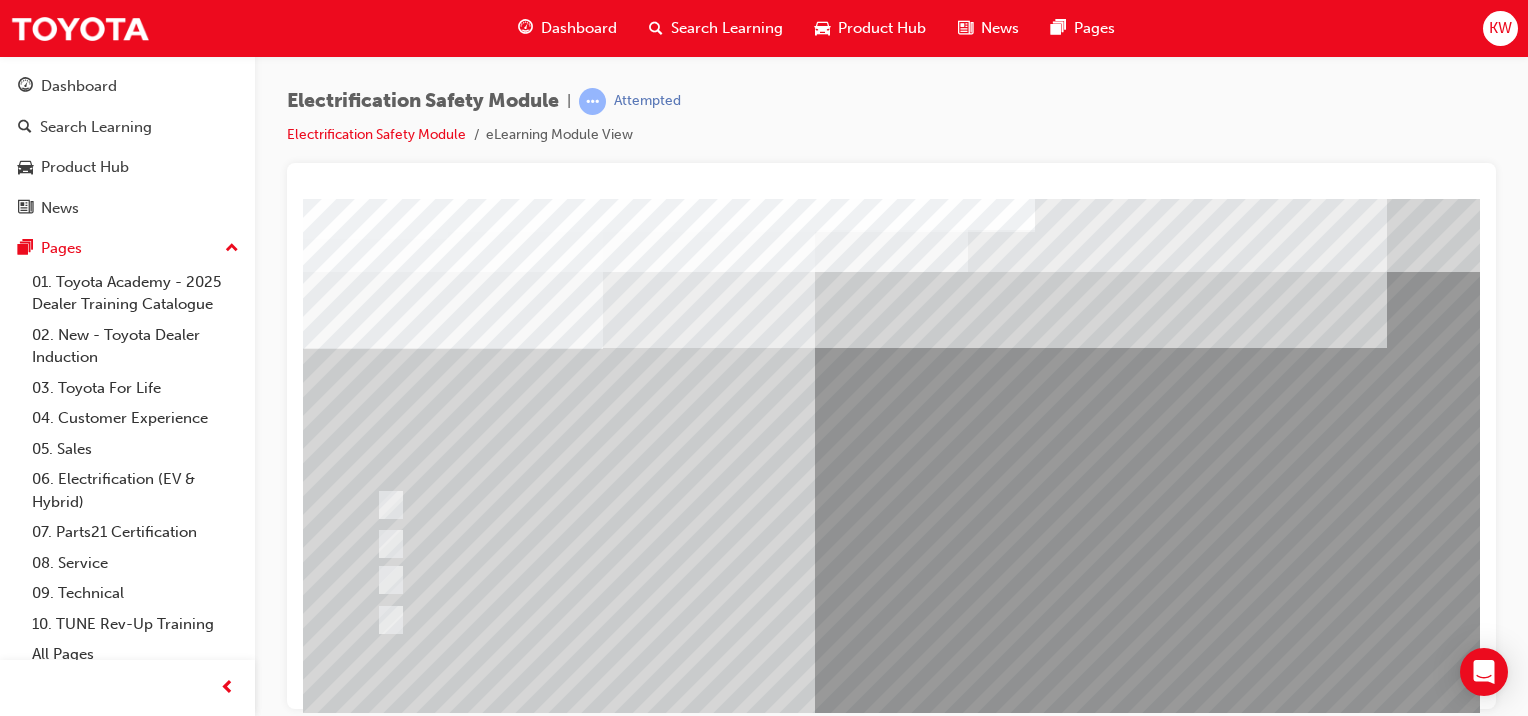 click at bounding box center [762, 543] 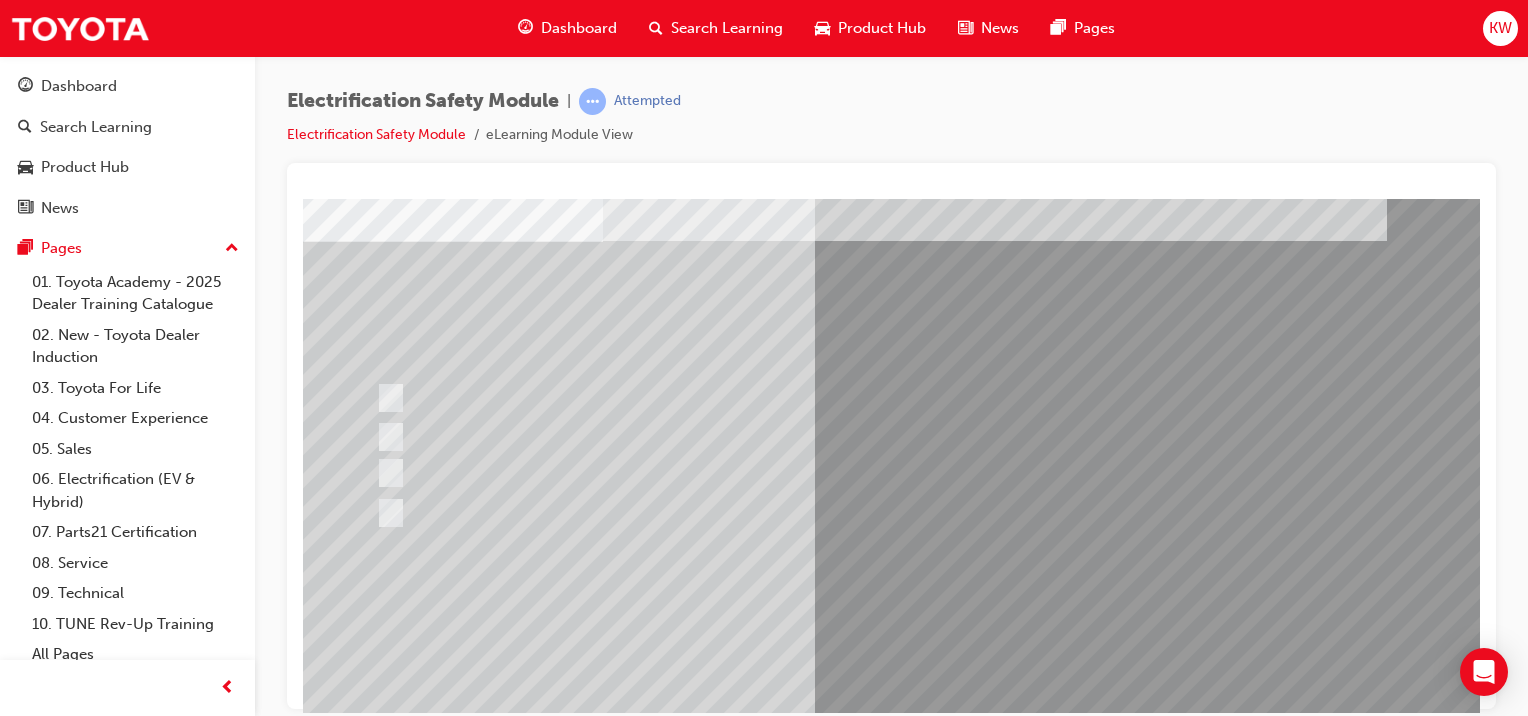 scroll, scrollTop: 108, scrollLeft: 0, axis: vertical 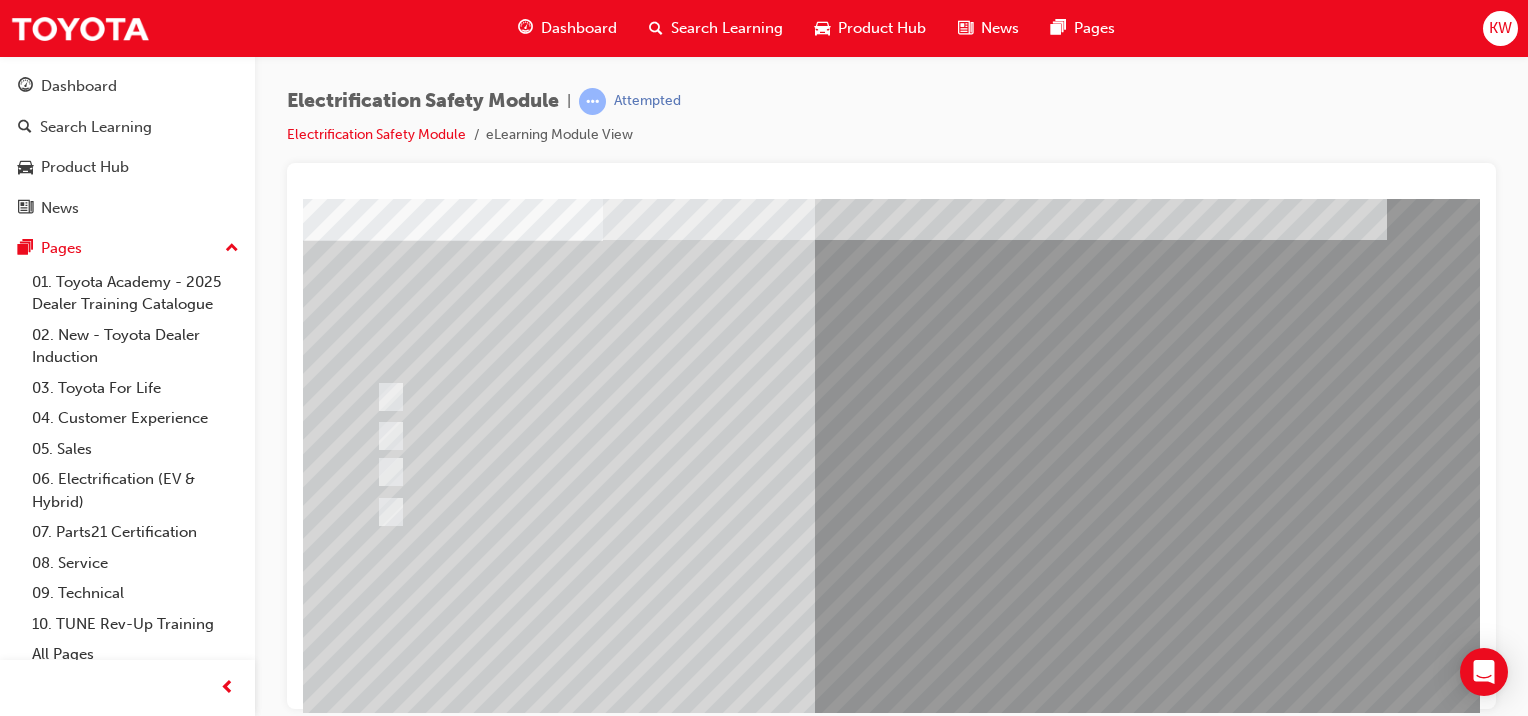click at bounding box center [635, 2586] 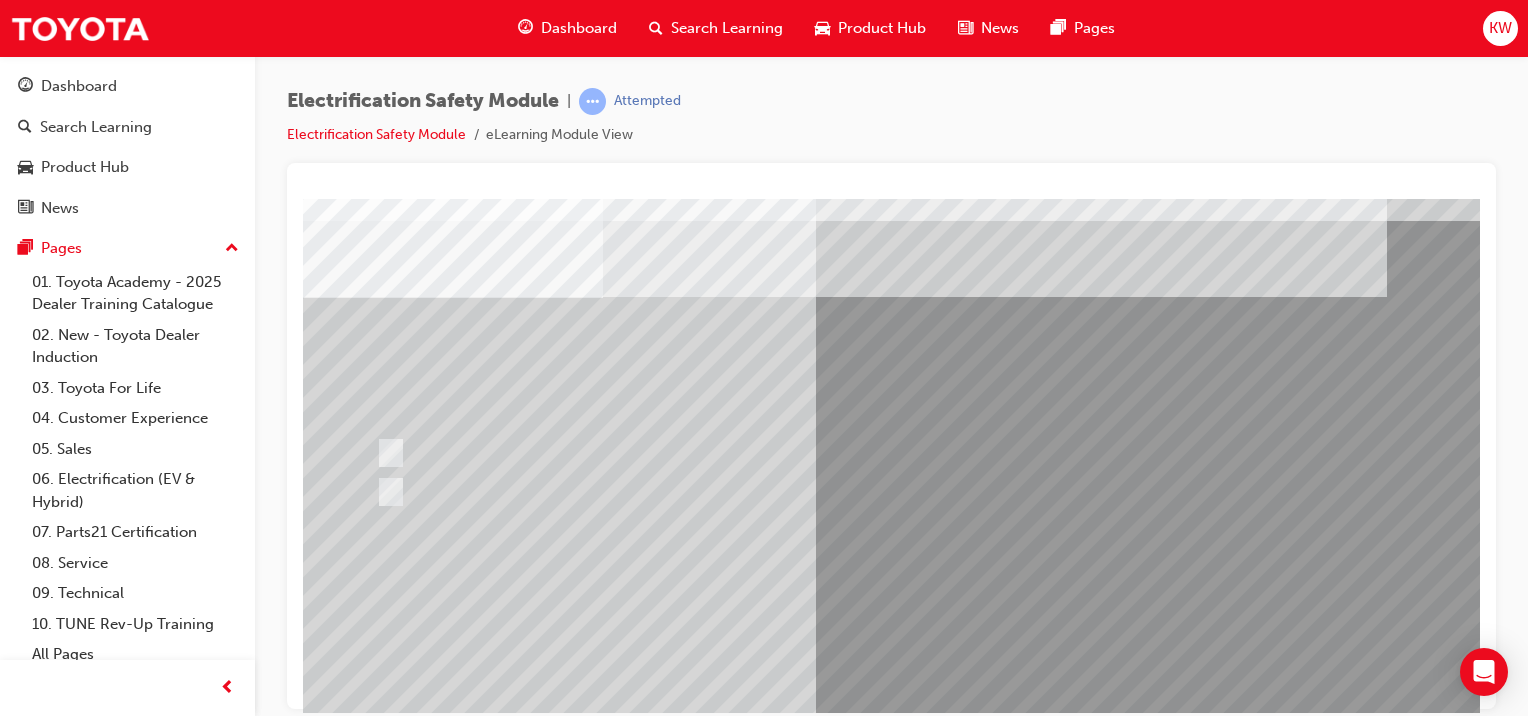 scroll, scrollTop: 73, scrollLeft: 0, axis: vertical 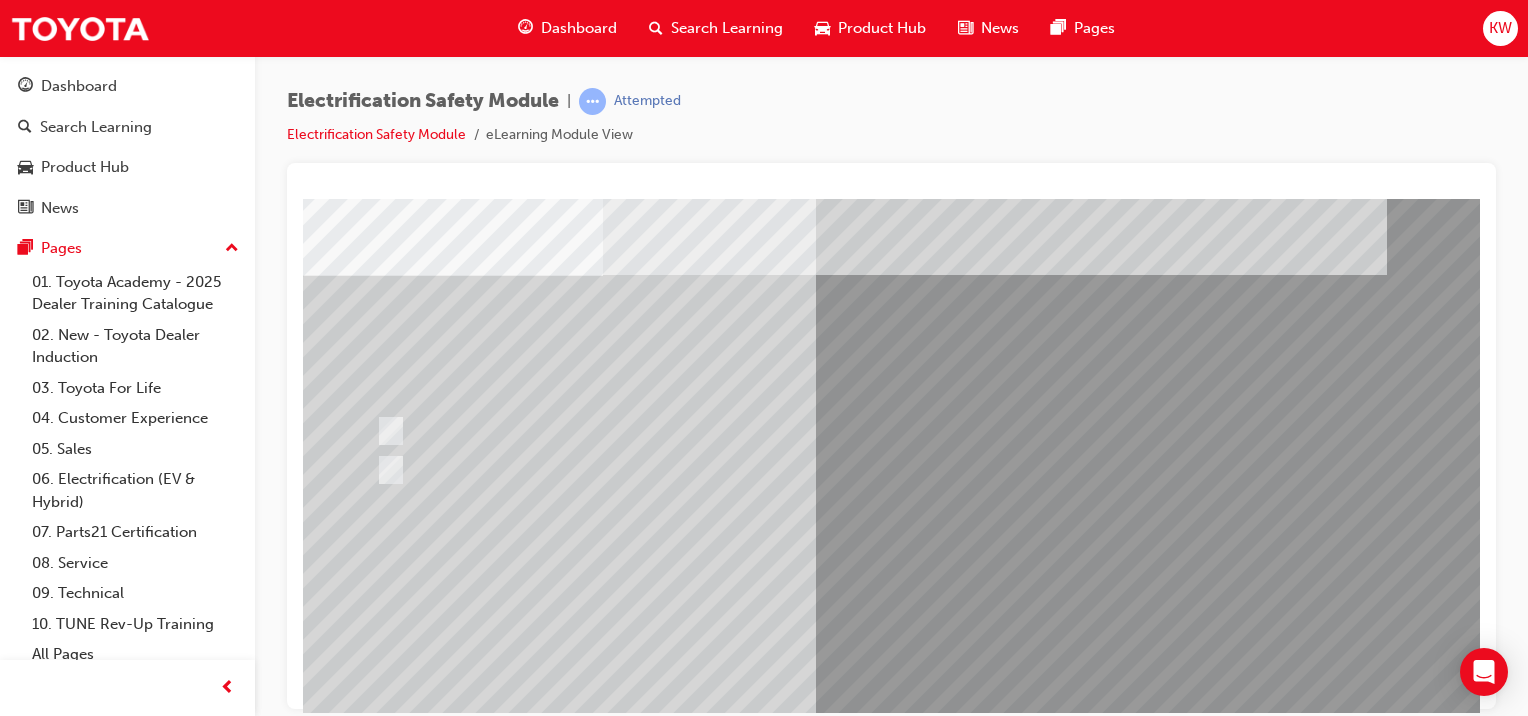 click at bounding box center (762, 430) 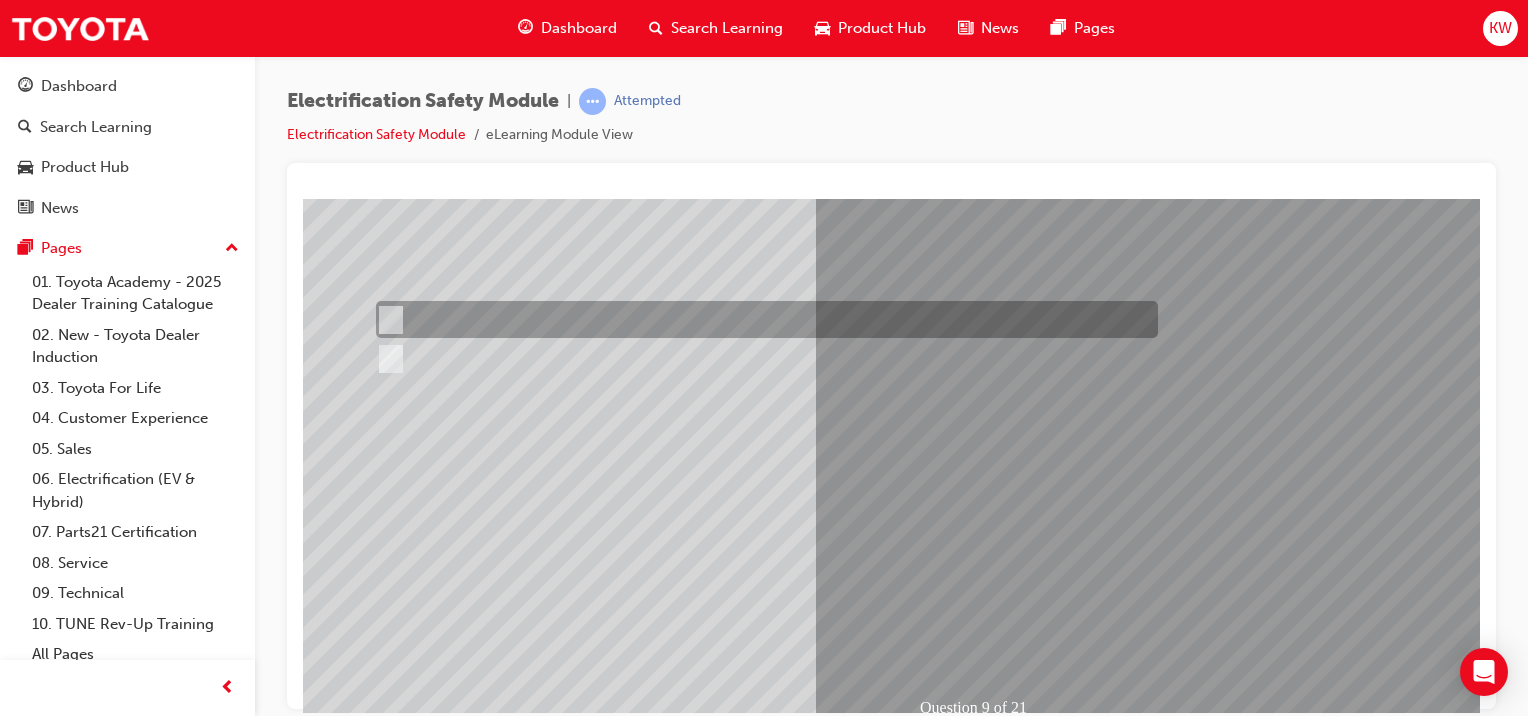 scroll, scrollTop: 196, scrollLeft: 0, axis: vertical 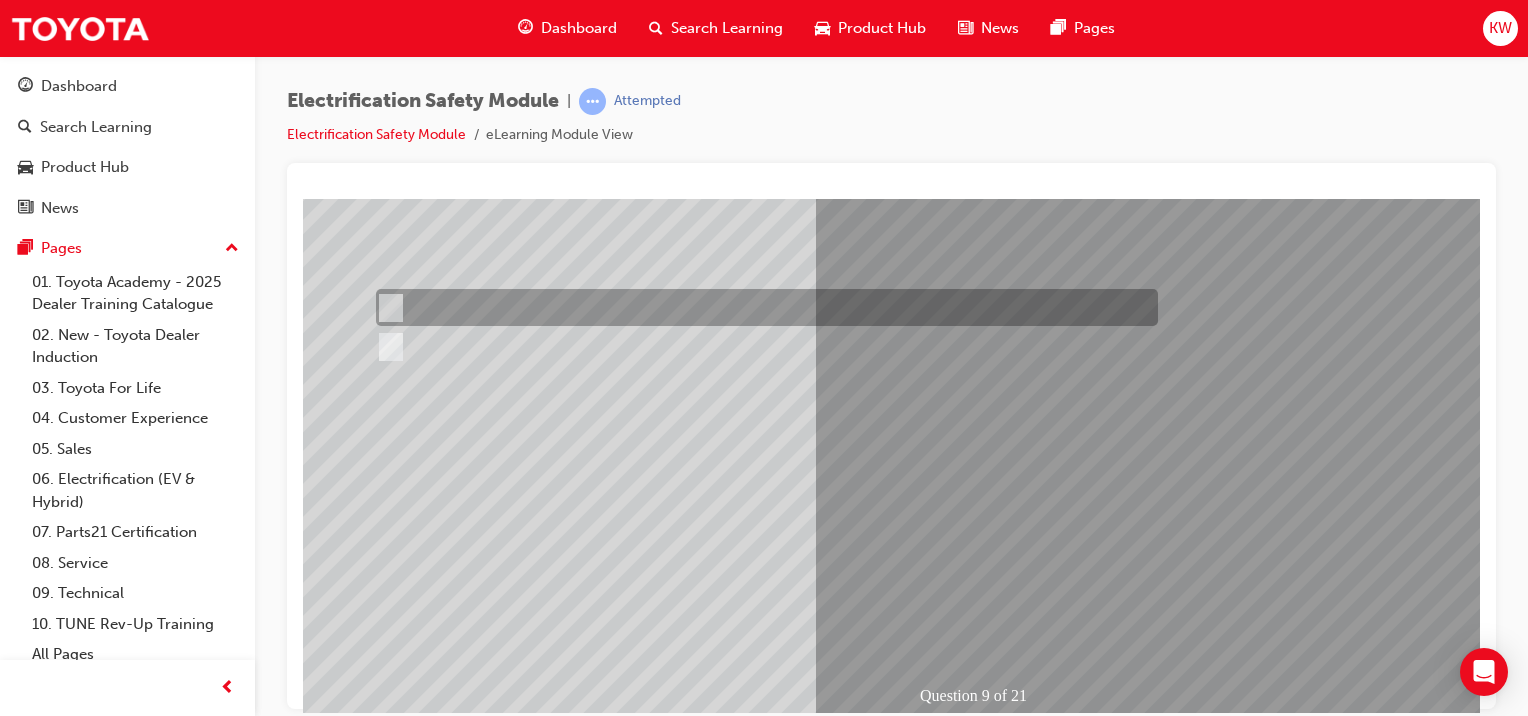 click at bounding box center (983, 1082) 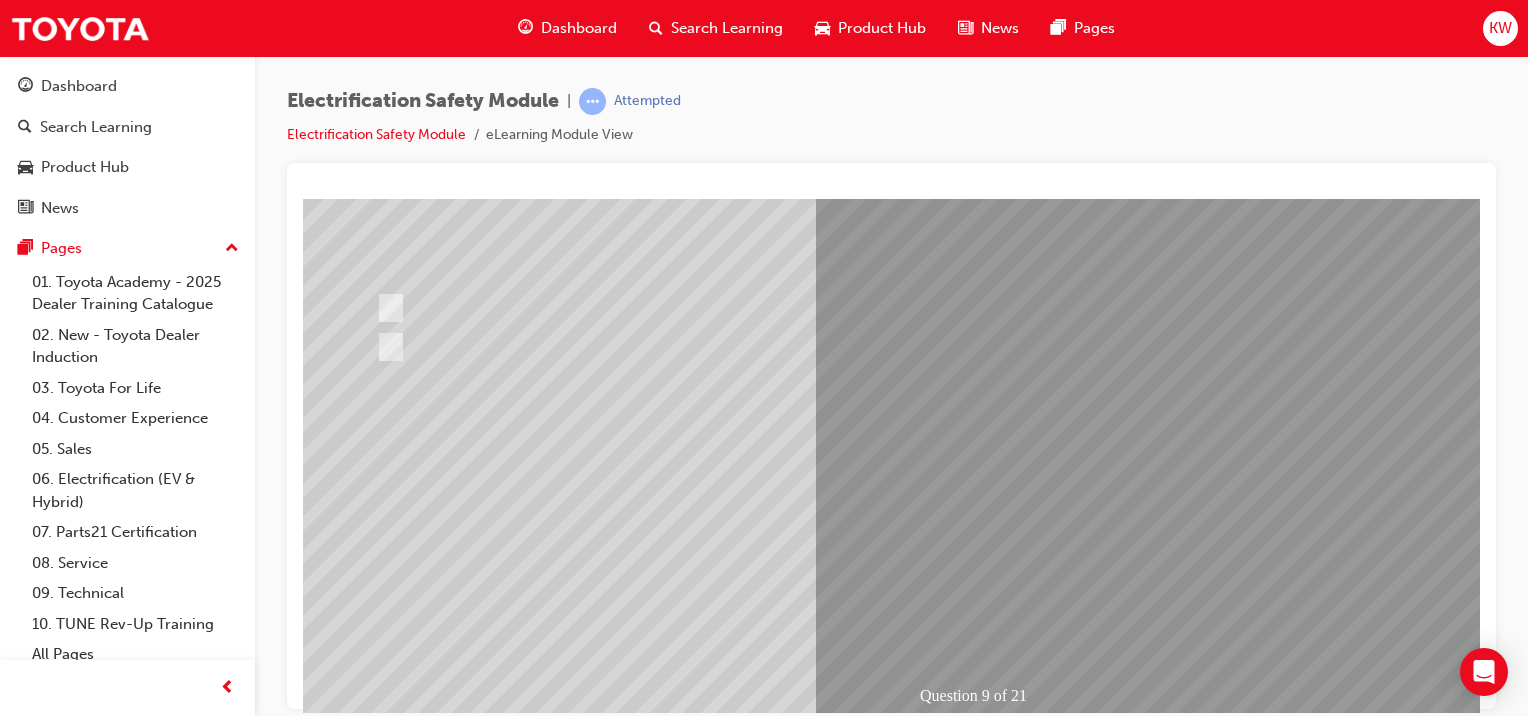 click at bounding box center (375, 2747) 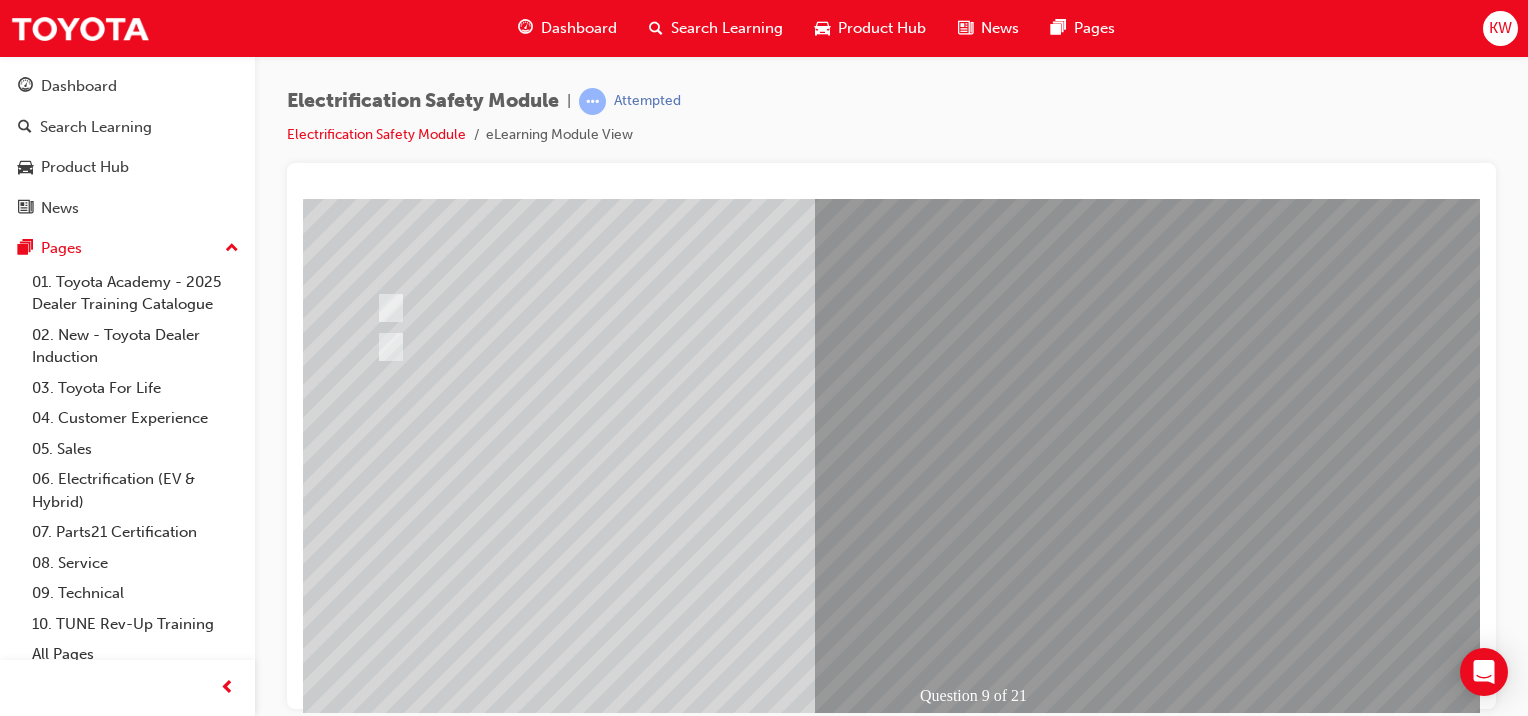 click at bounding box center (635, 2498) 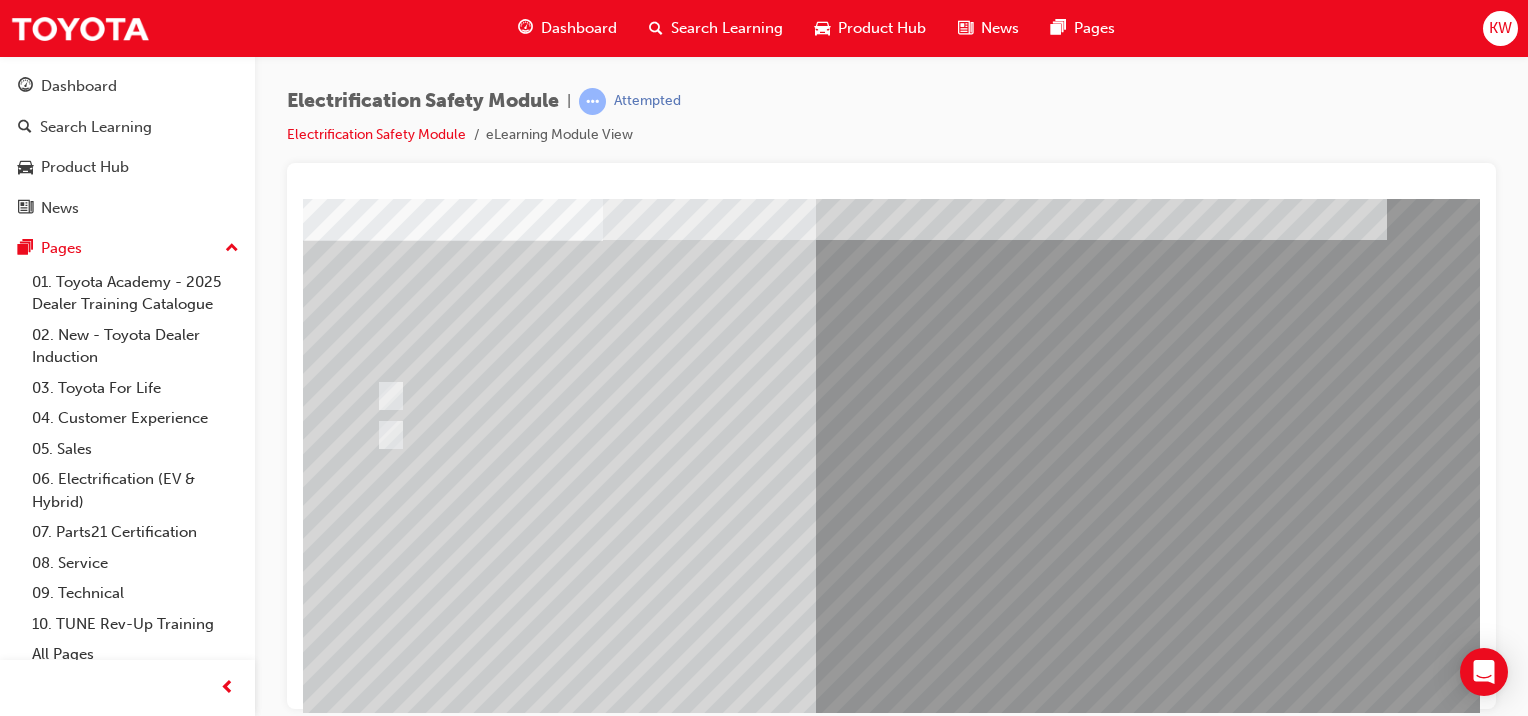 scroll, scrollTop: 111, scrollLeft: 0, axis: vertical 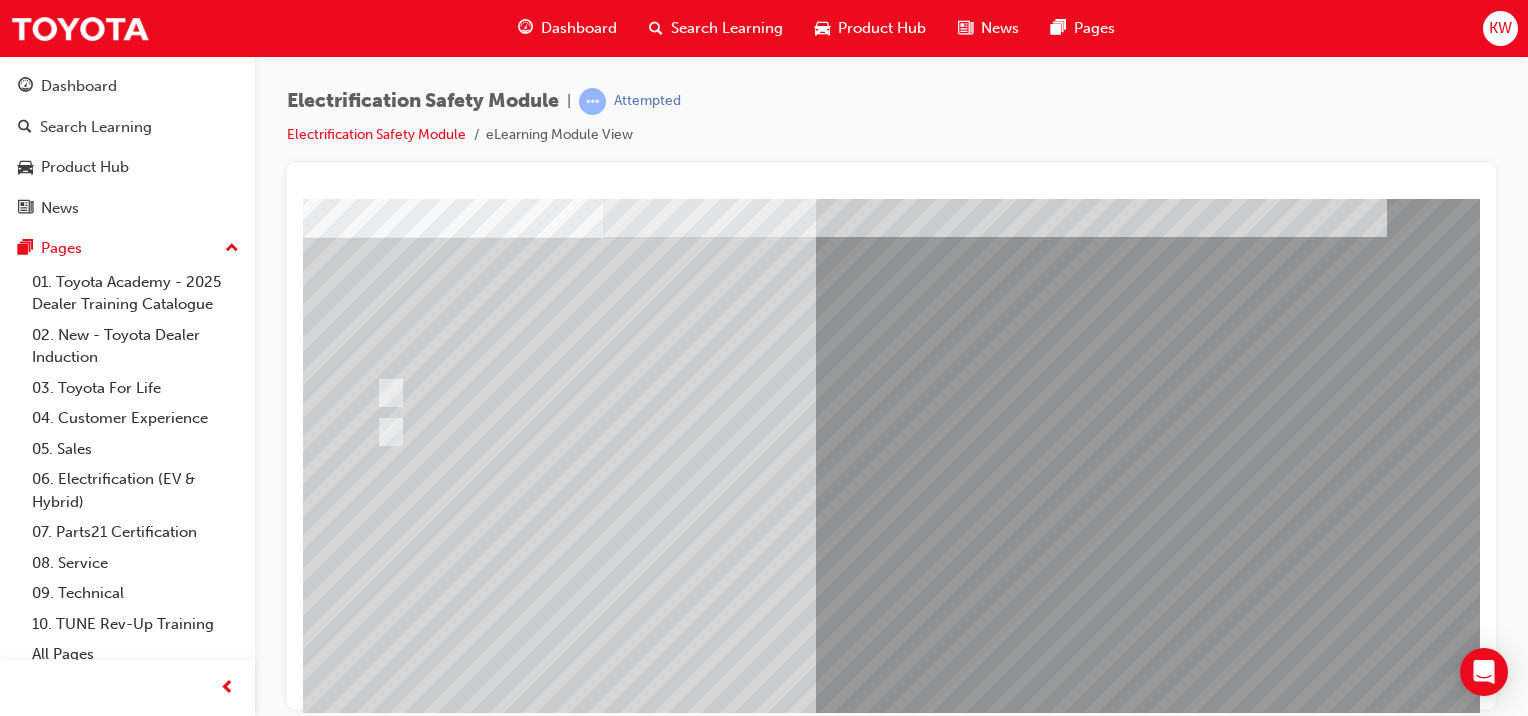 click at bounding box center [387, 432] 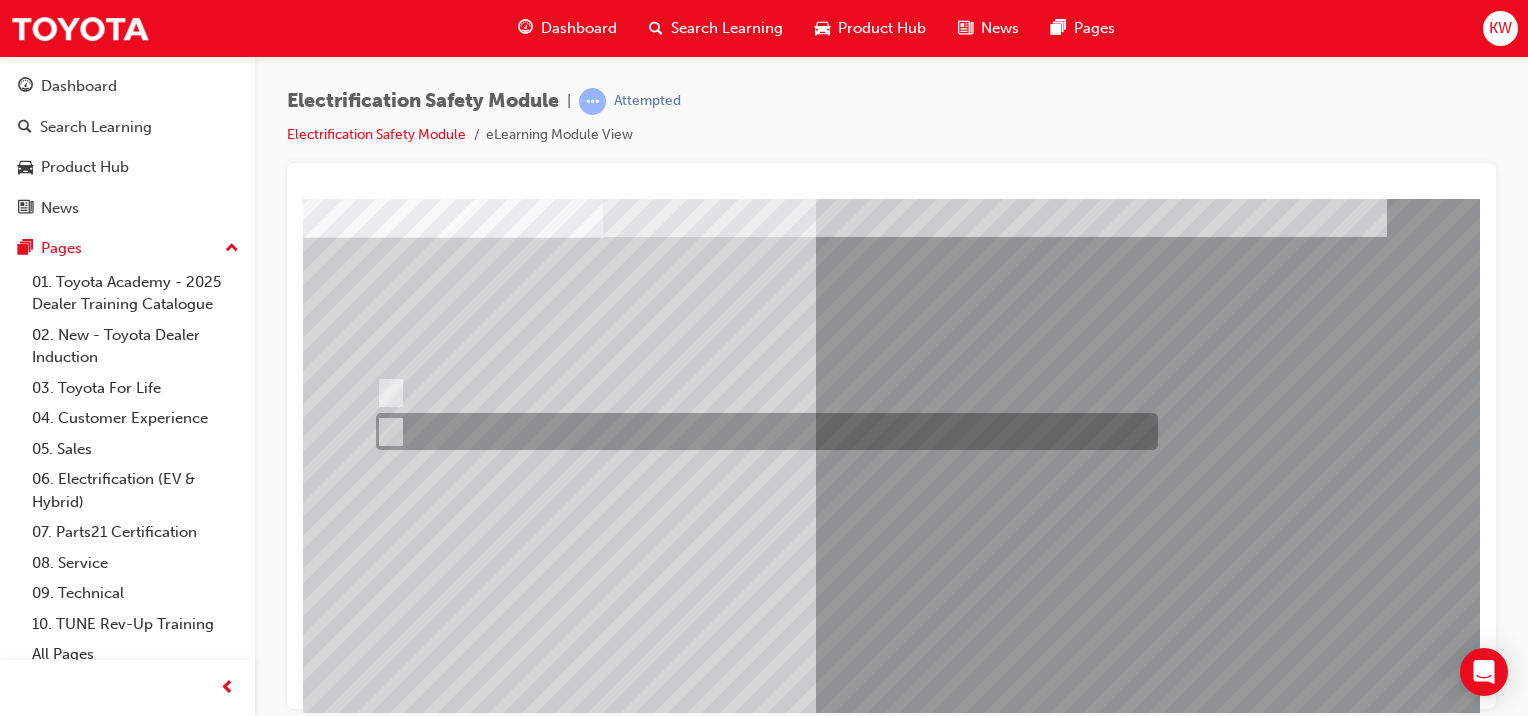 click at bounding box center [375, 2832] 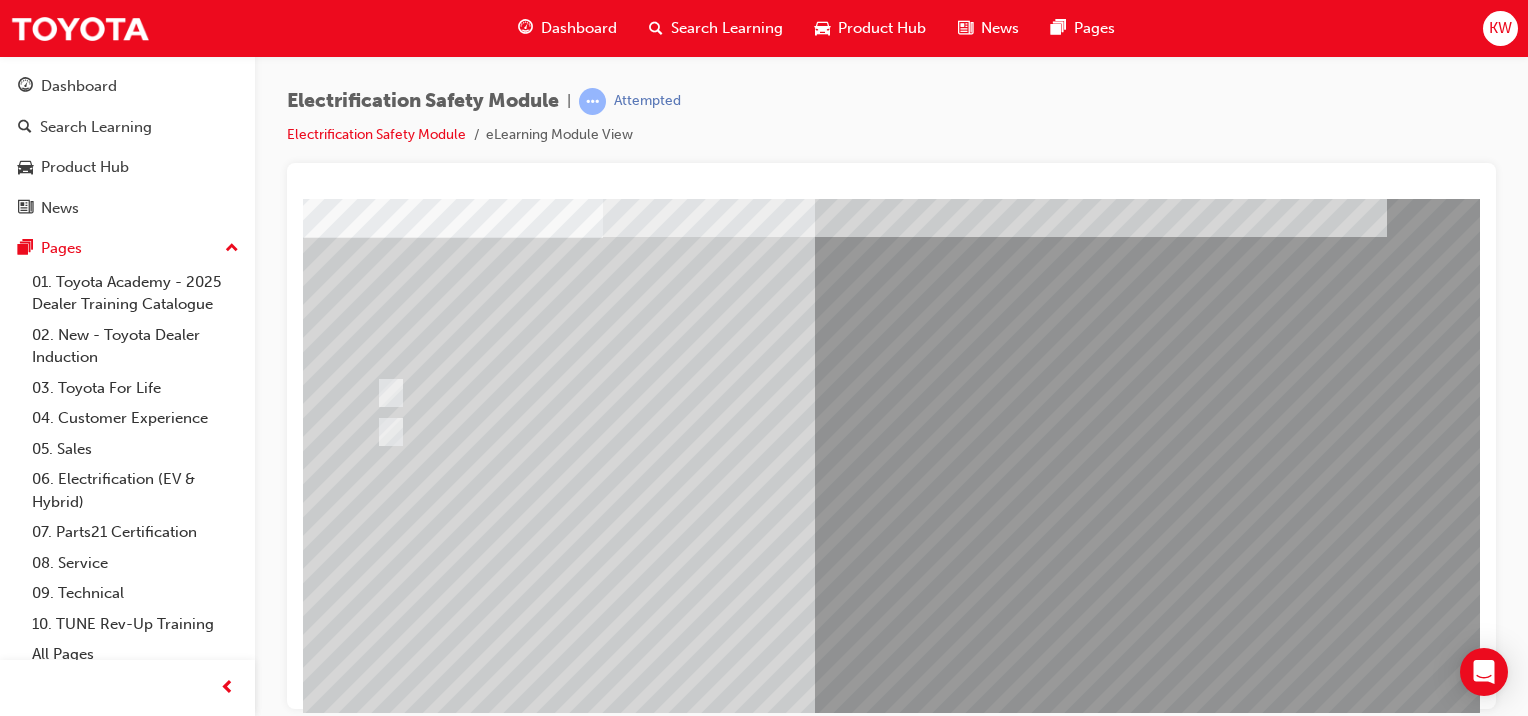 click at bounding box center (635, 2583) 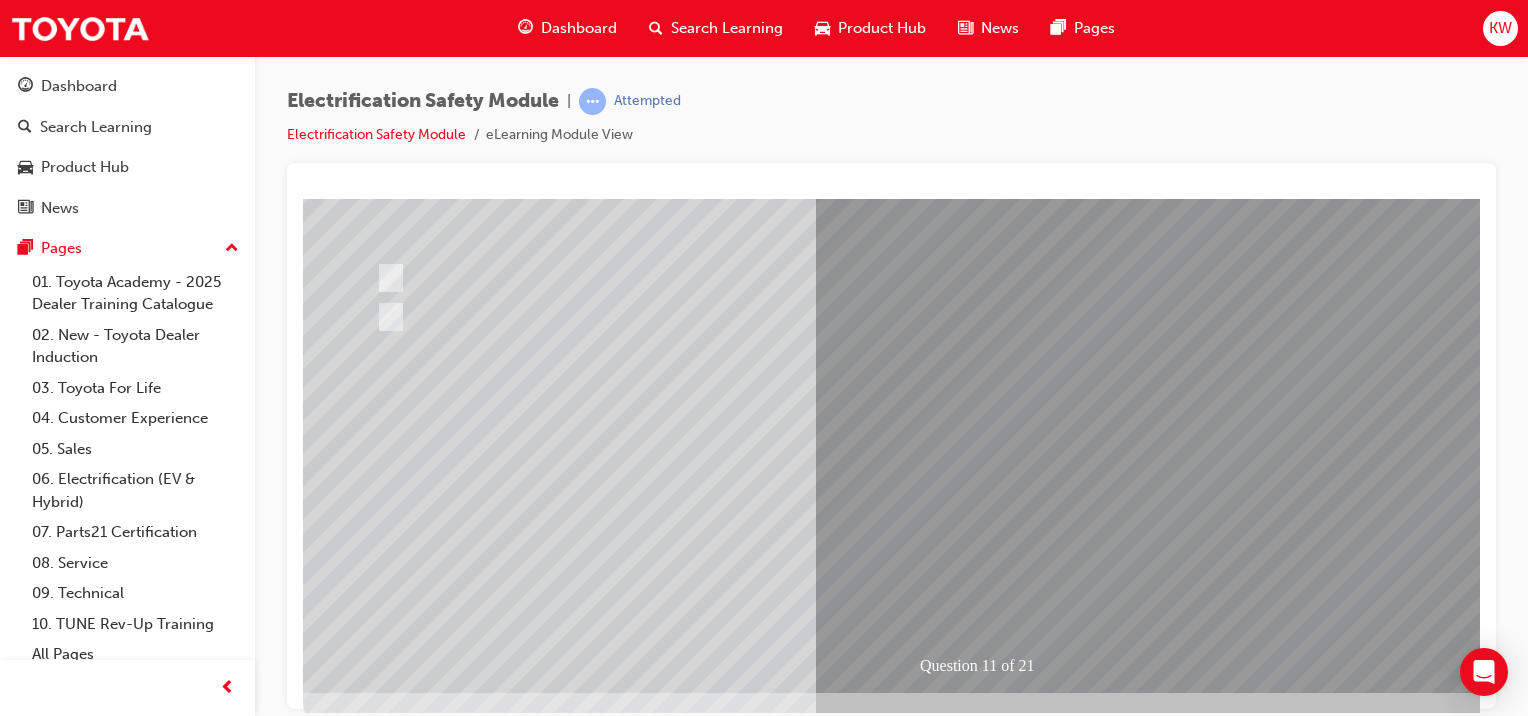 scroll, scrollTop: 234, scrollLeft: 0, axis: vertical 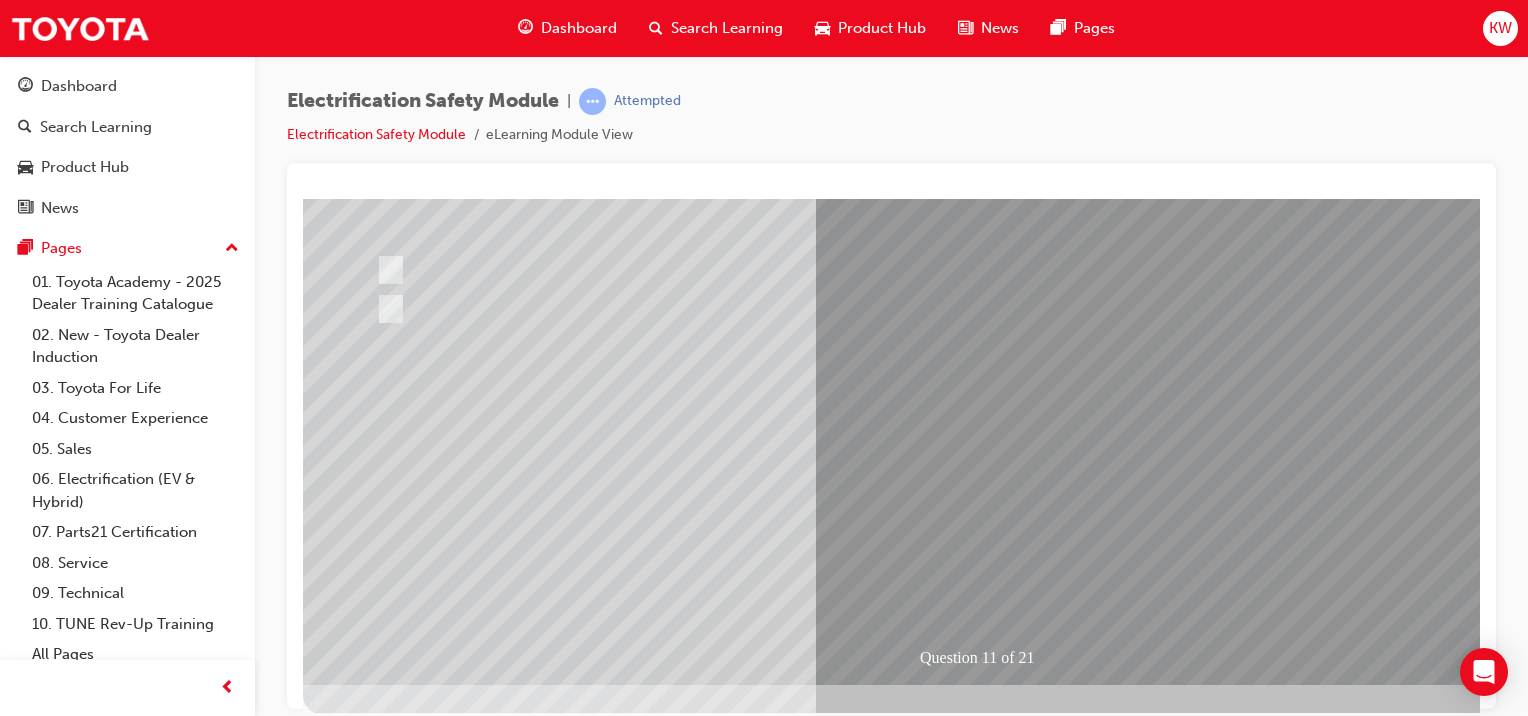 click at bounding box center [762, 308] 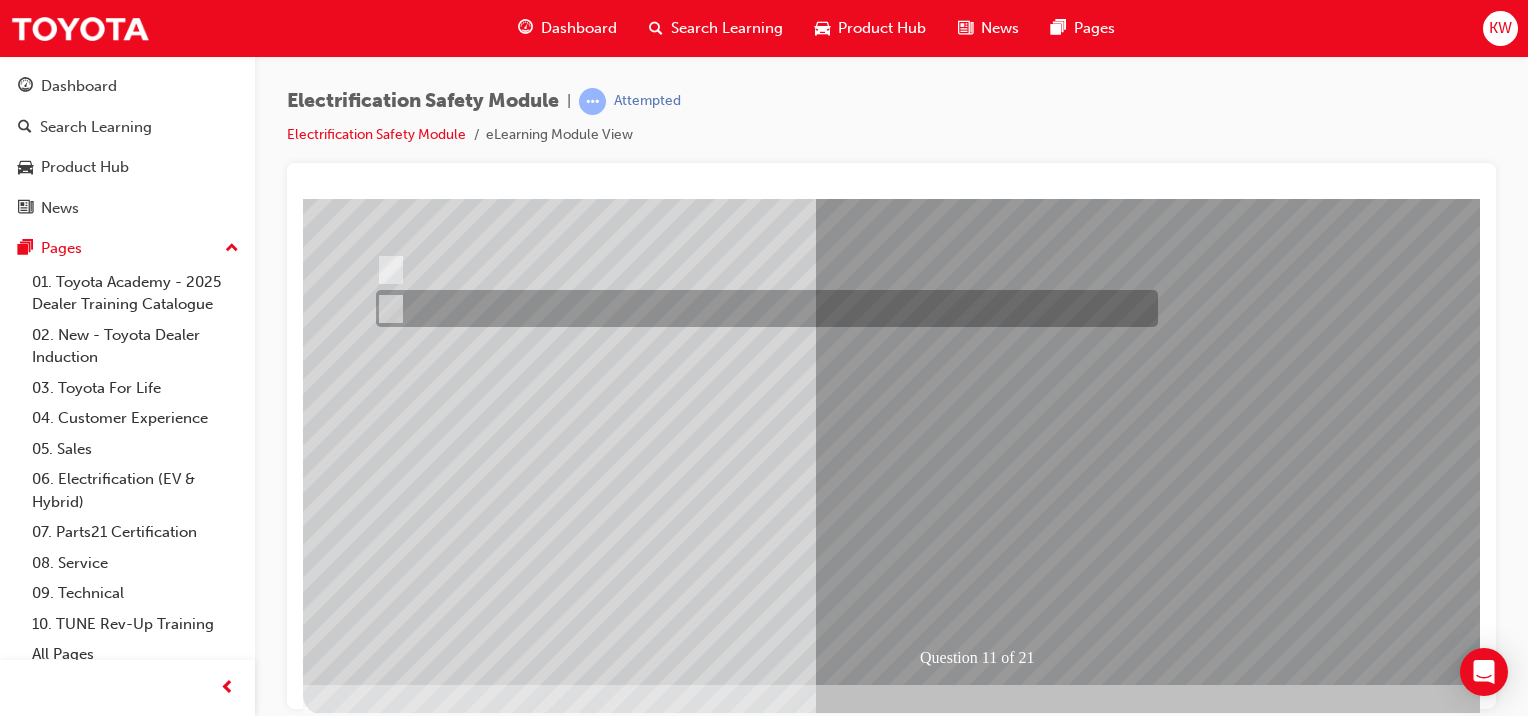 click at bounding box center (375, 2709) 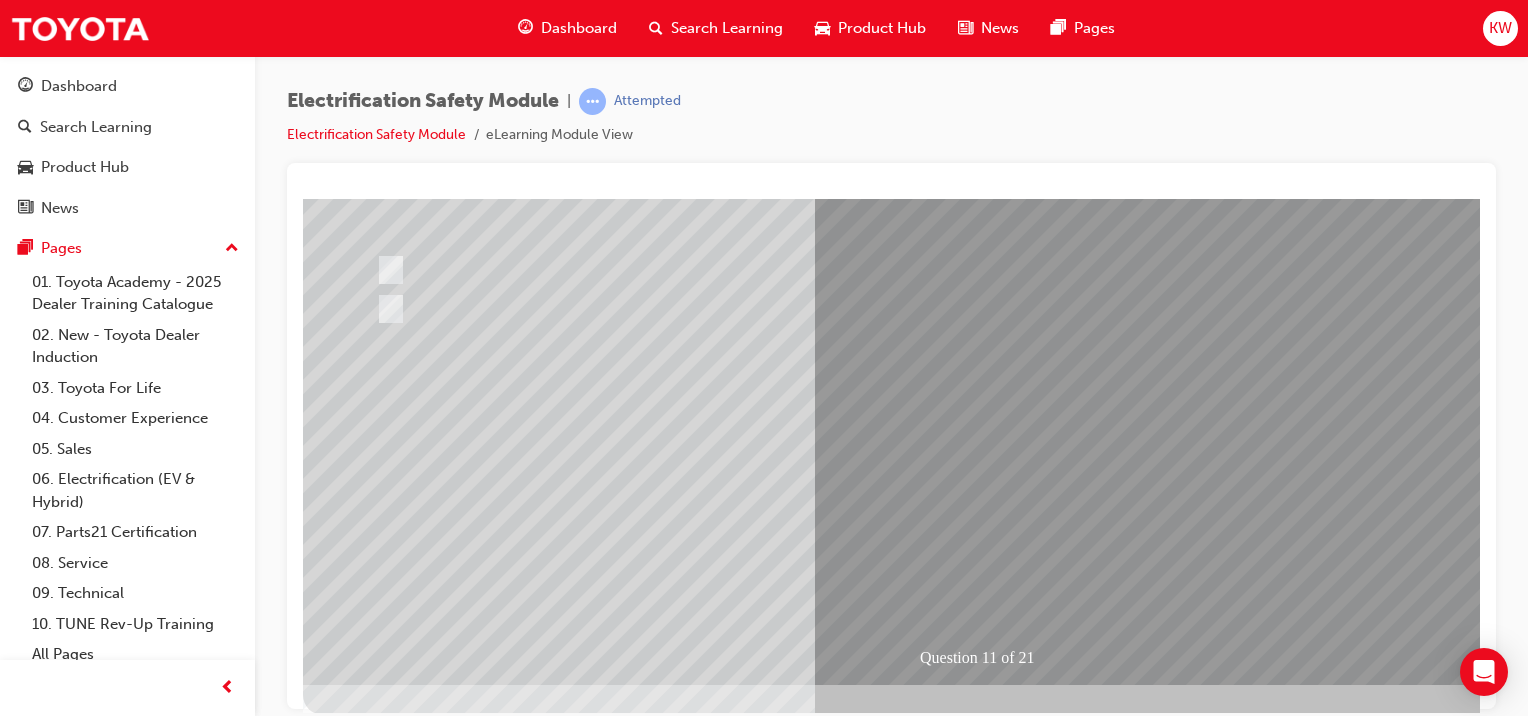 click at bounding box center (635, 2460) 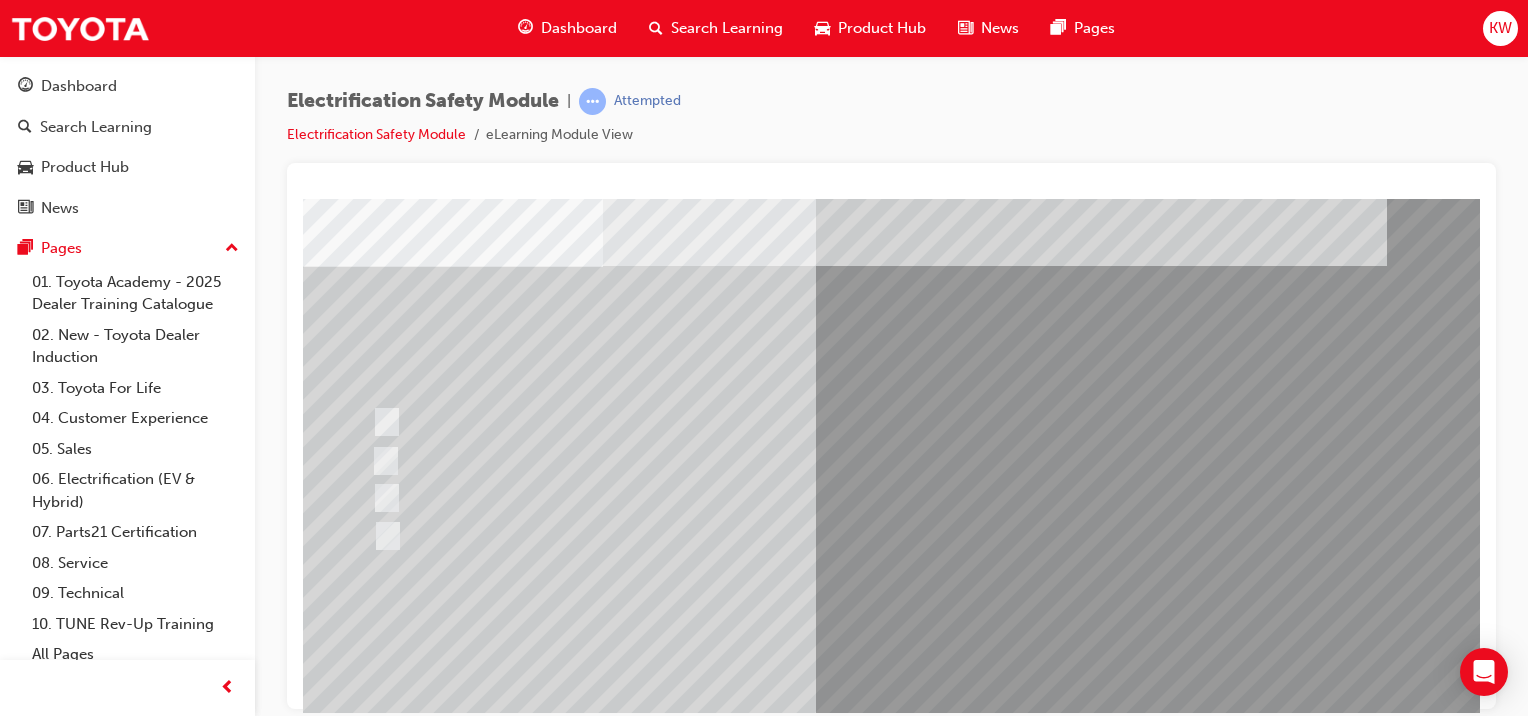 scroll, scrollTop: 77, scrollLeft: 0, axis: vertical 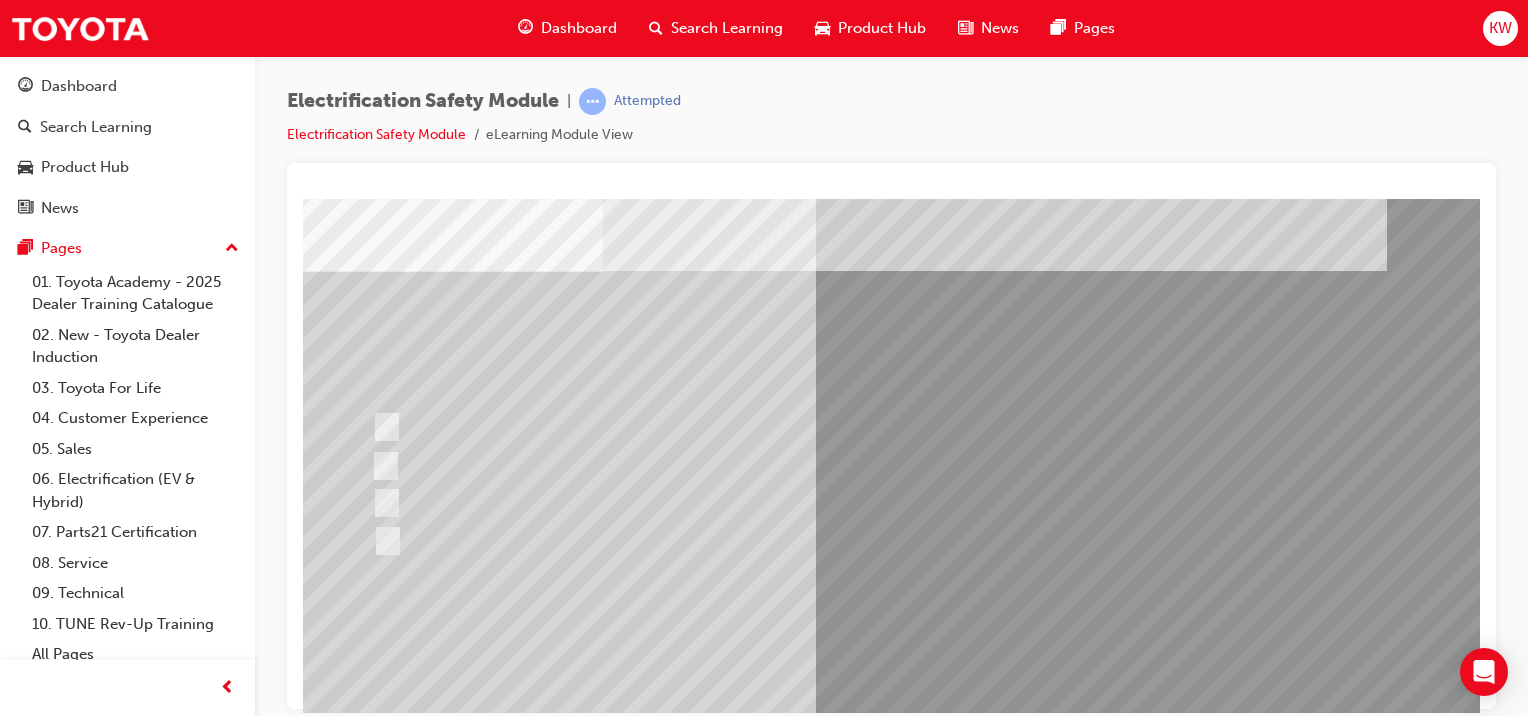 click at bounding box center (758, 502) 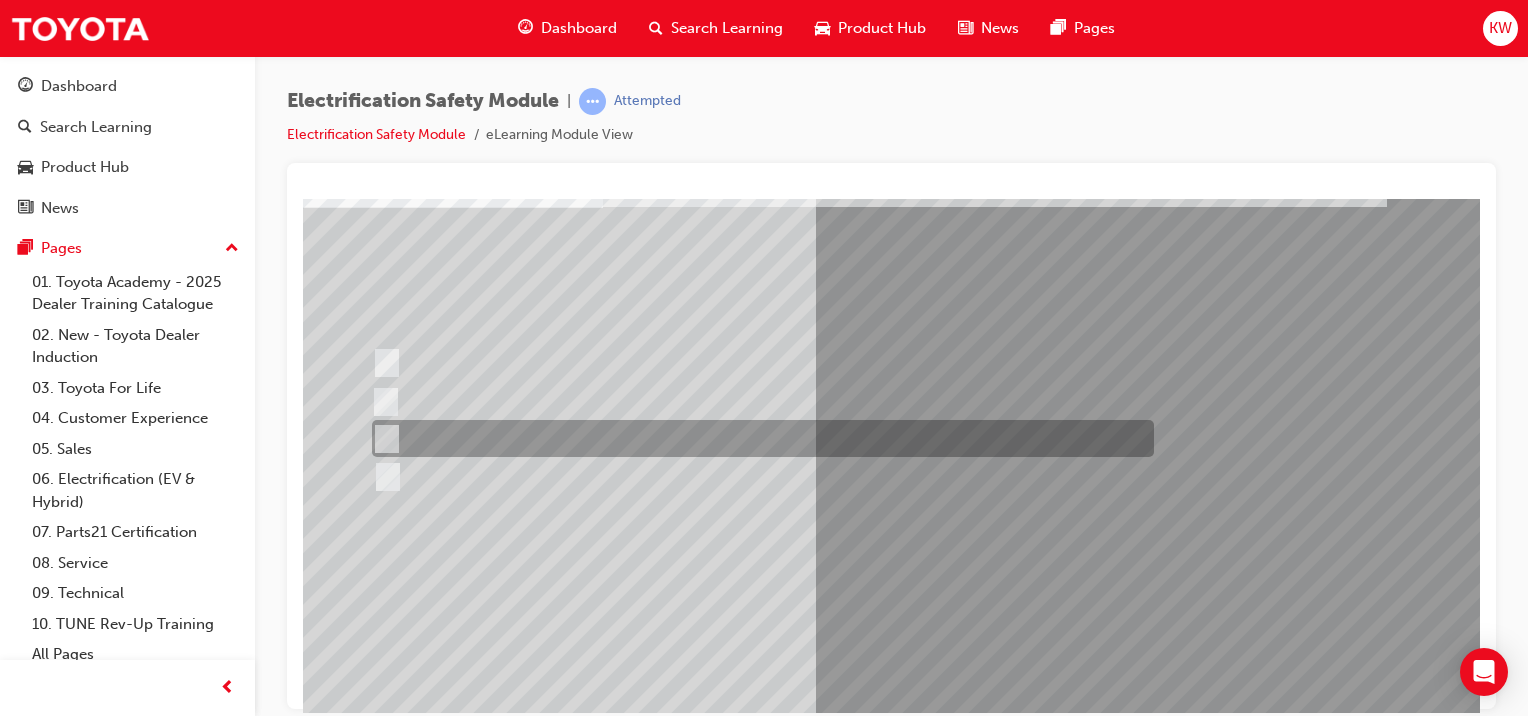 scroll, scrollTop: 251, scrollLeft: 0, axis: vertical 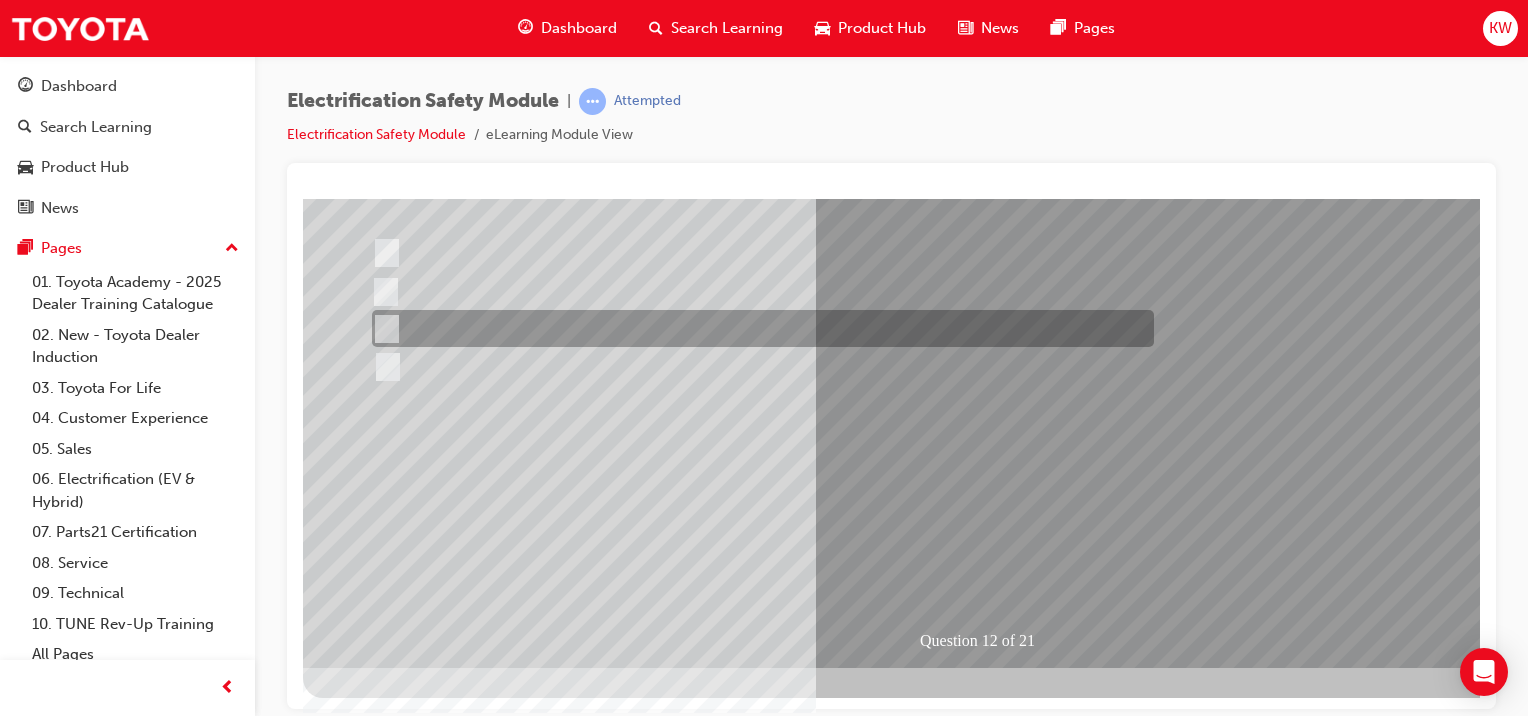 click at bounding box center (375, 2736) 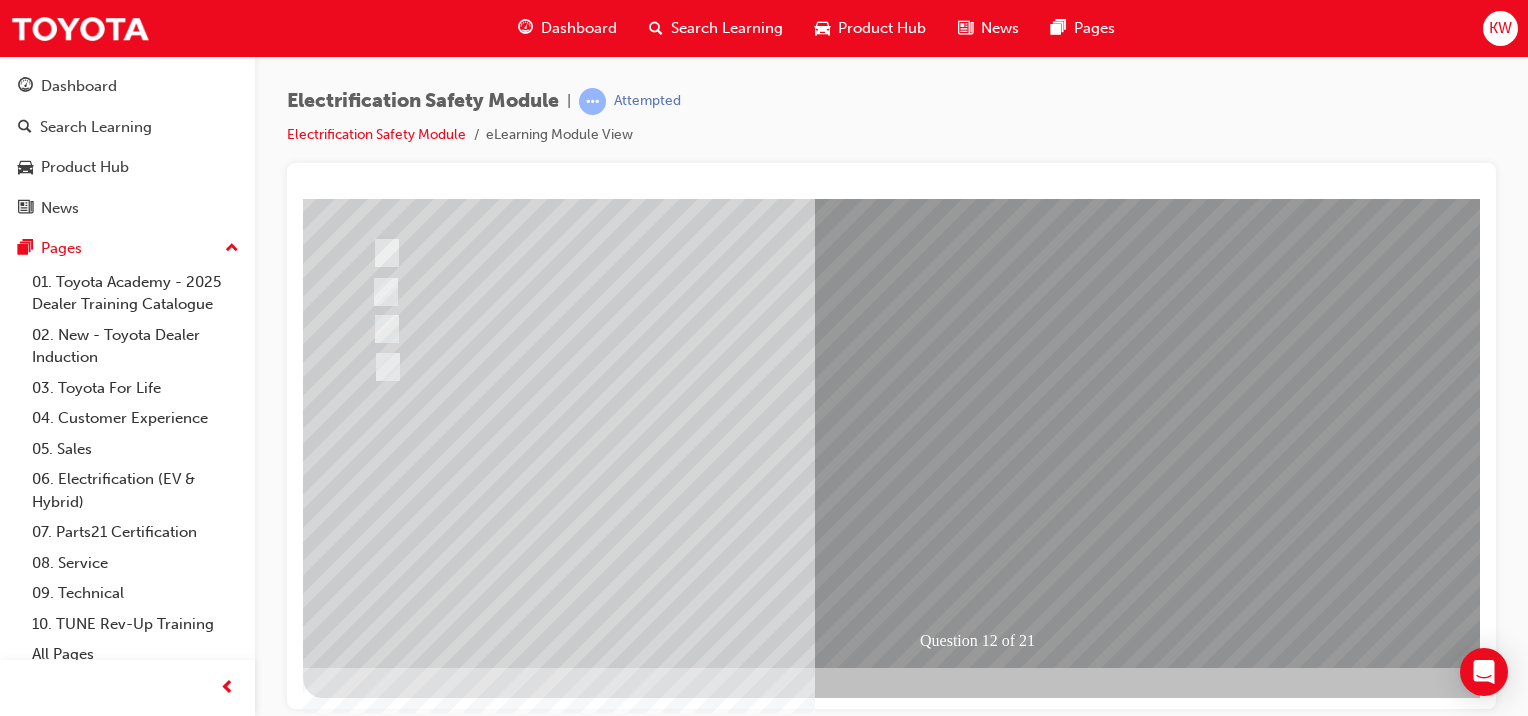 click at bounding box center (758, 252) 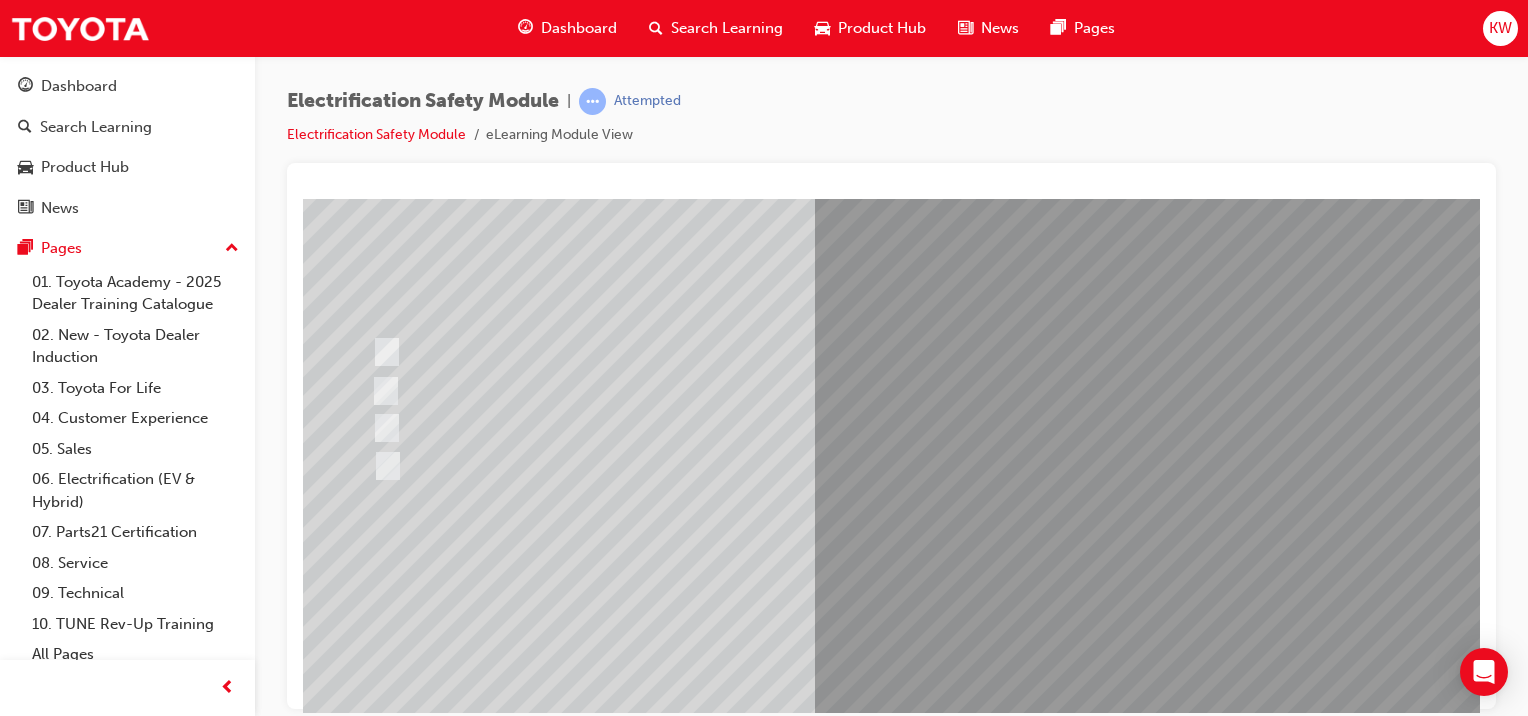 scroll, scrollTop: 251, scrollLeft: 0, axis: vertical 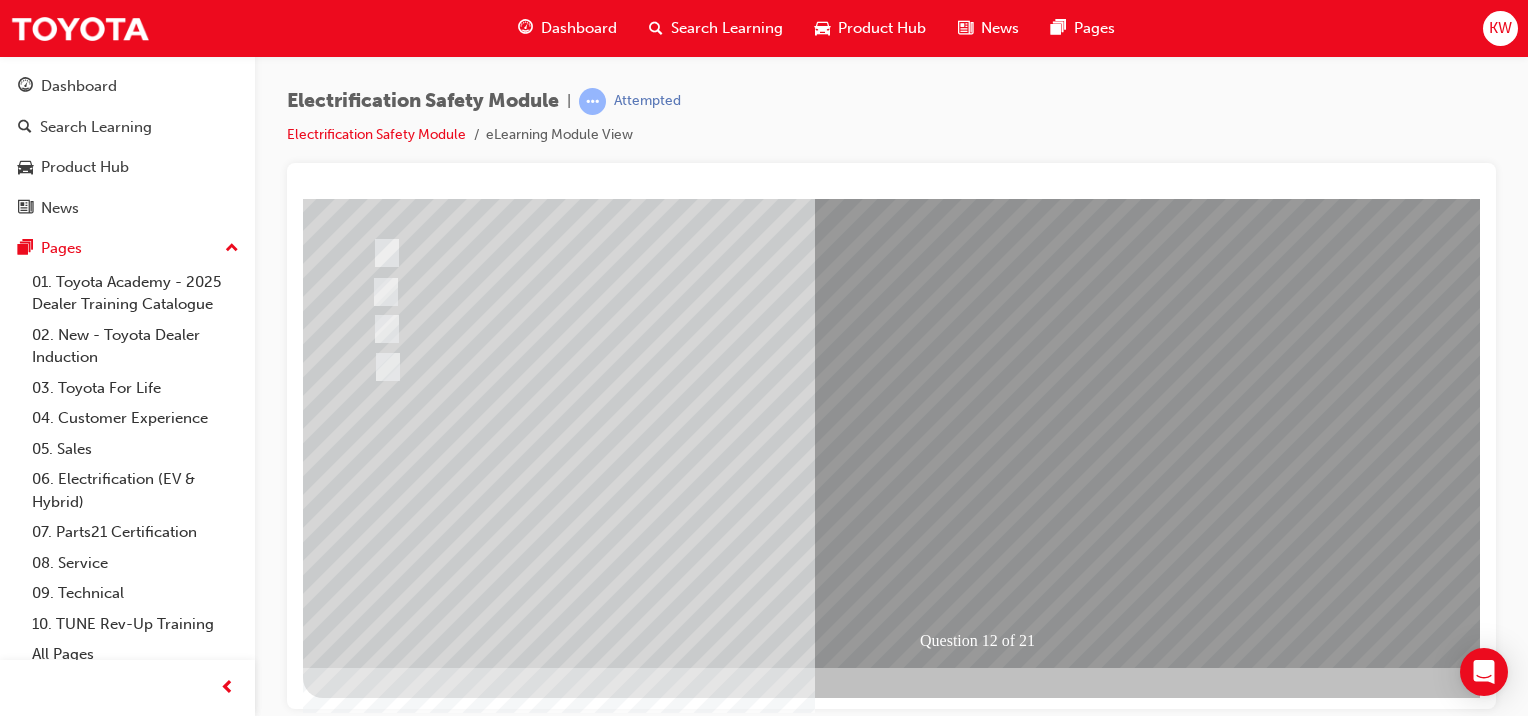 click at bounding box center [983, 1027] 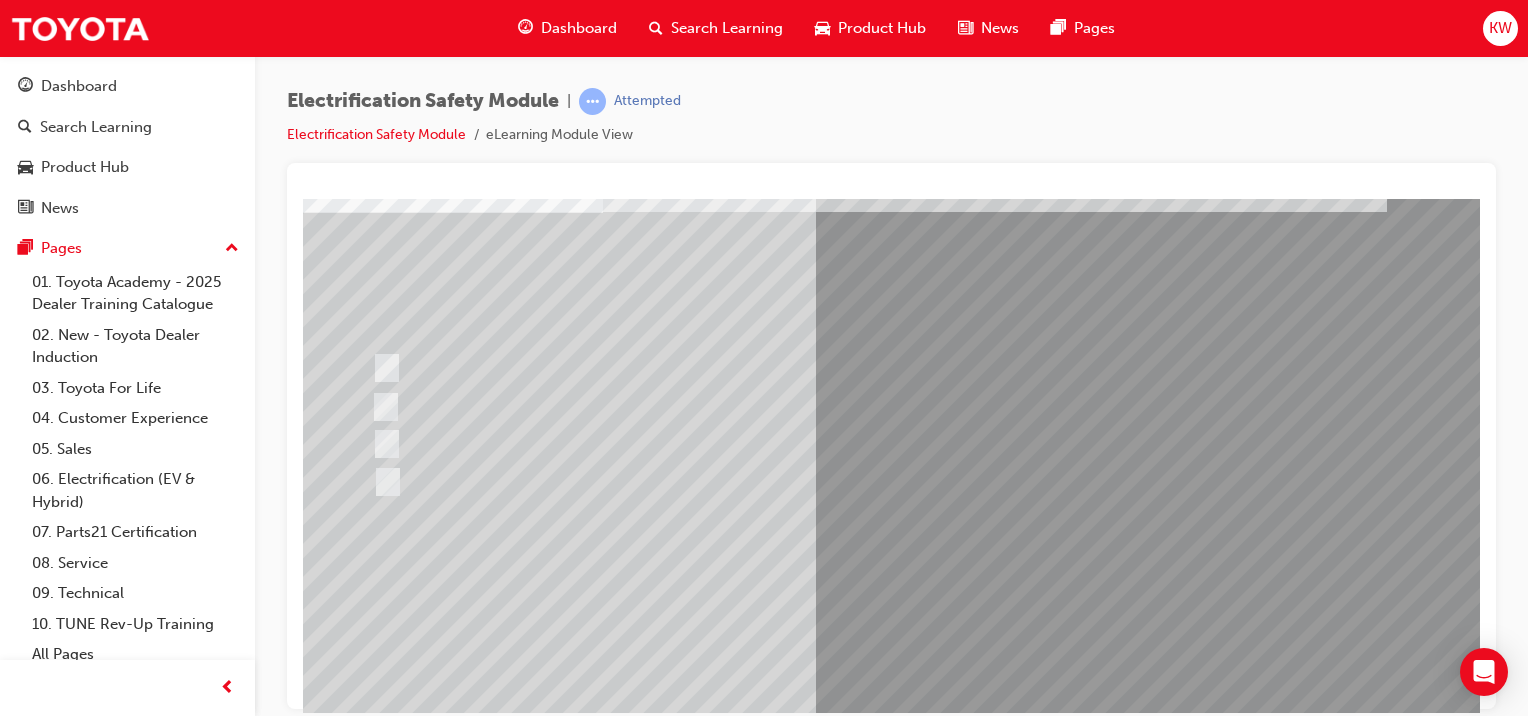 scroll, scrollTop: 152, scrollLeft: 0, axis: vertical 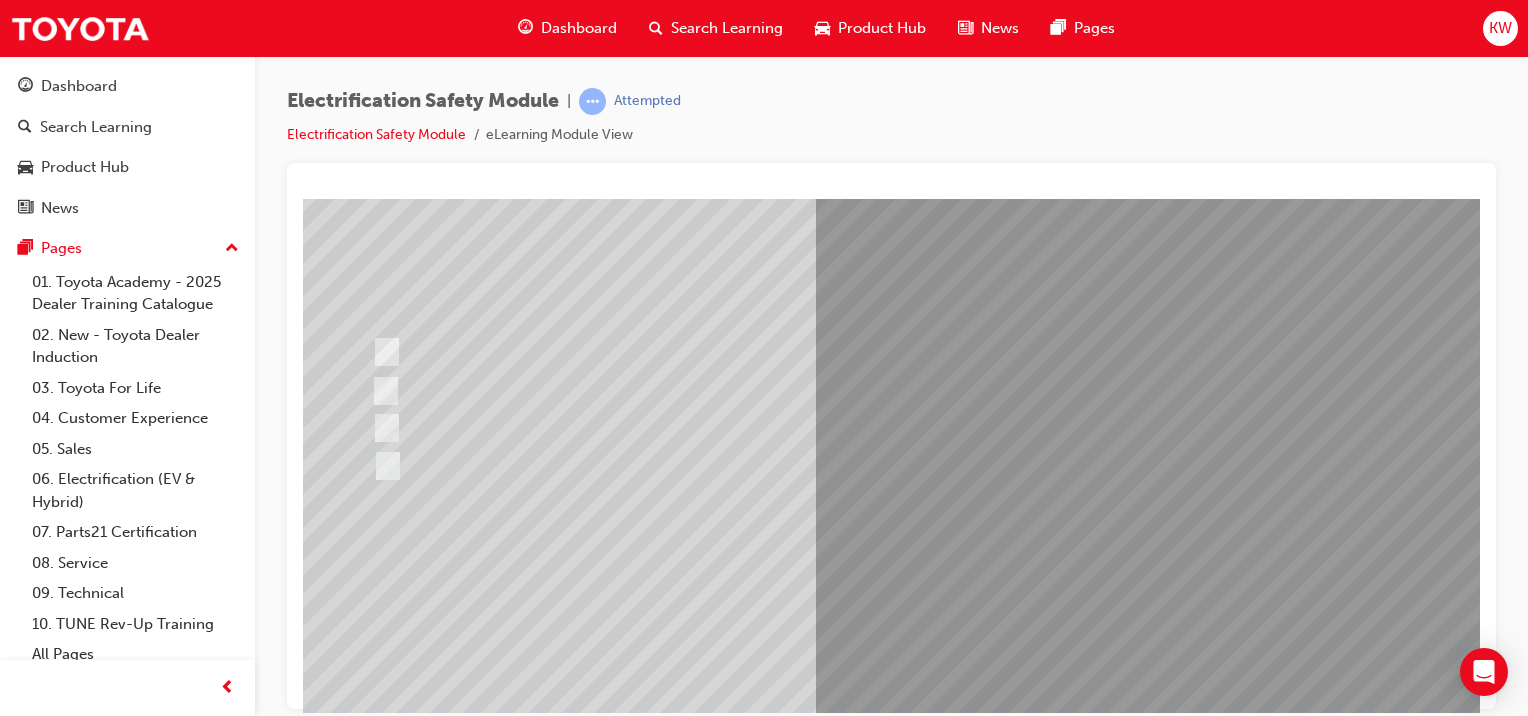 click at bounding box center (758, 427) 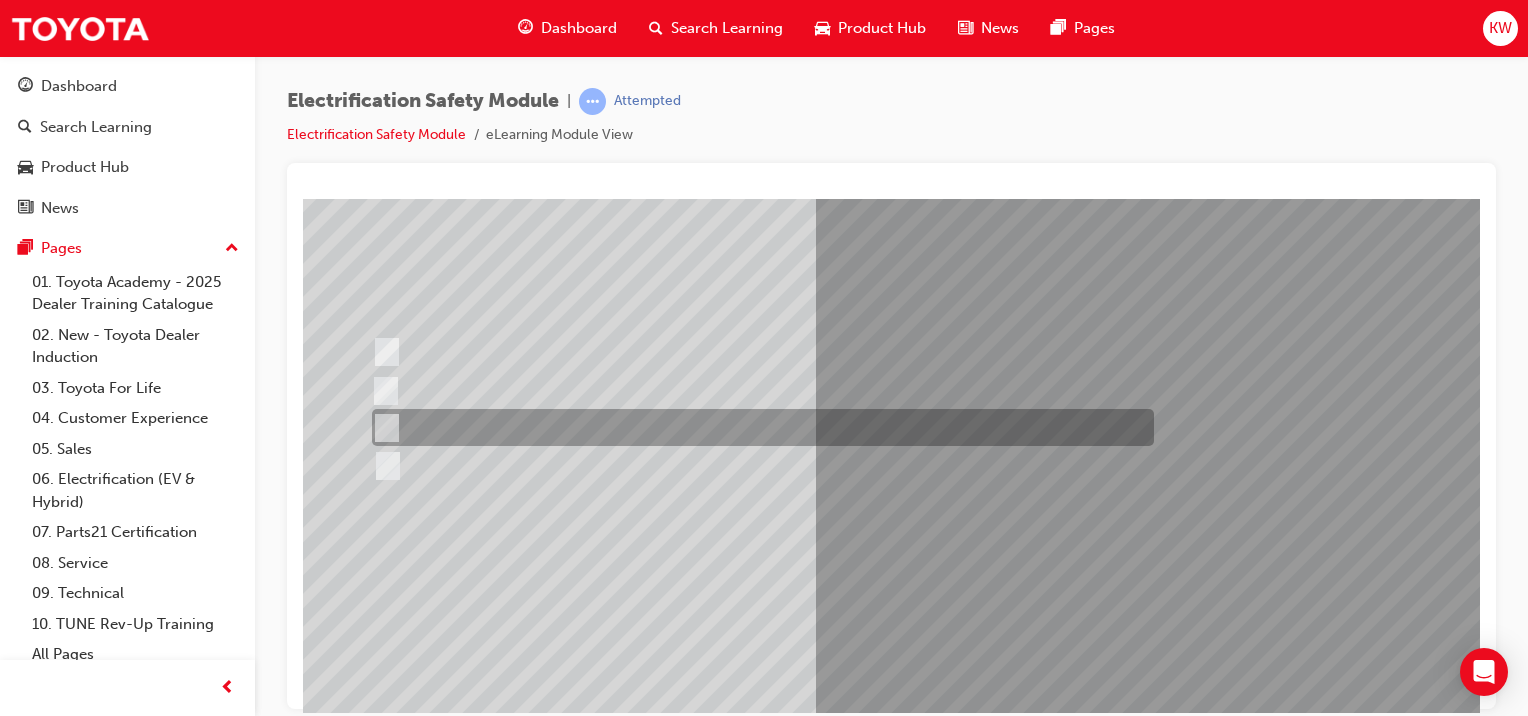 click at bounding box center [375, 2835] 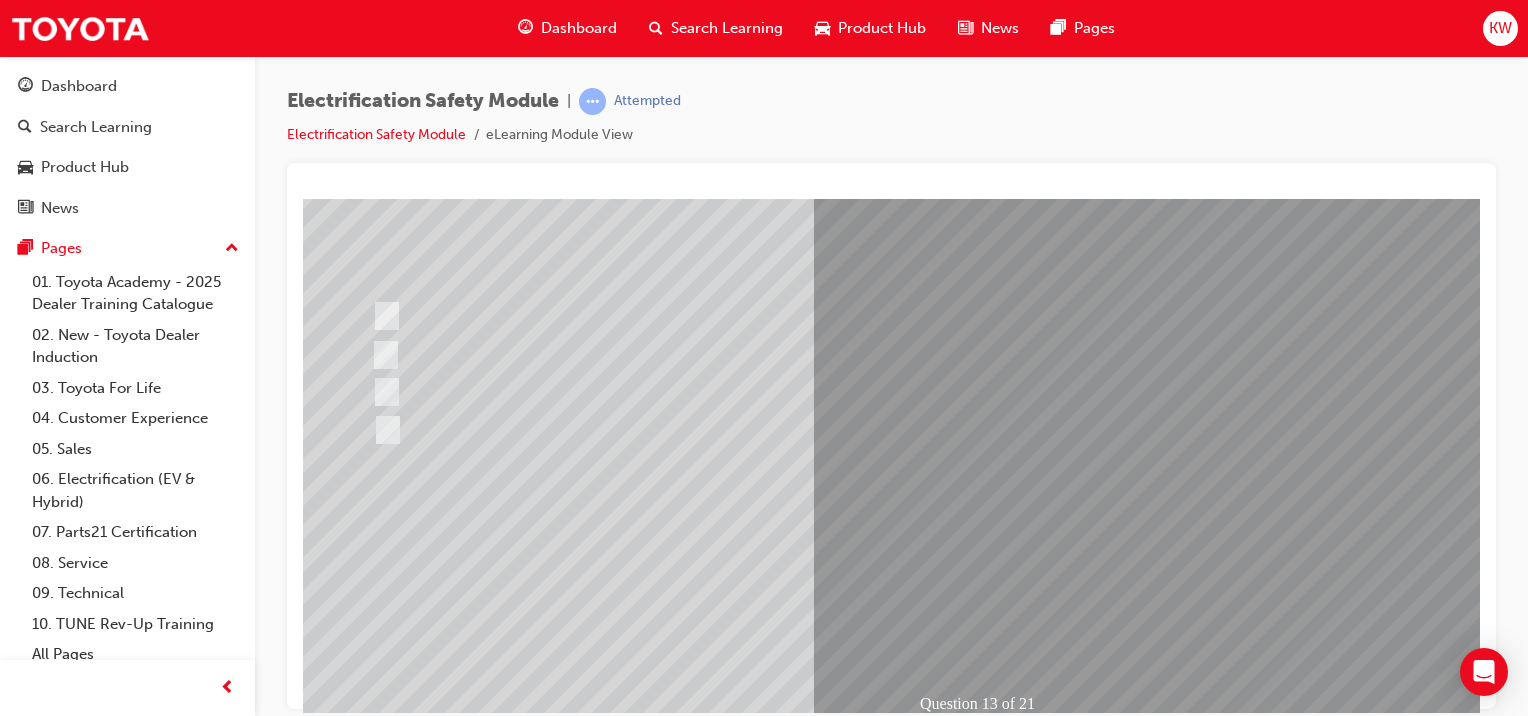 scroll, scrollTop: 190, scrollLeft: 0, axis: vertical 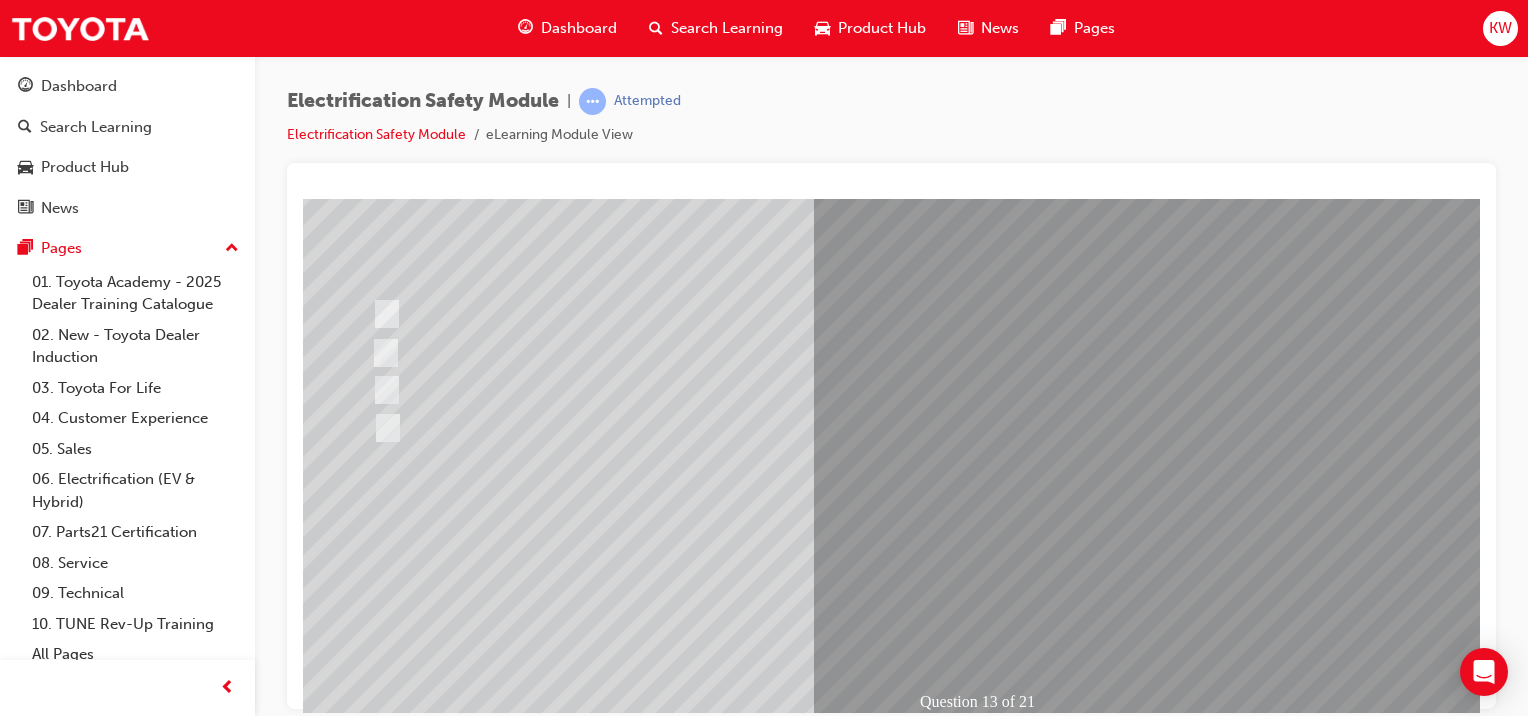 click at bounding box center (635, 2502) 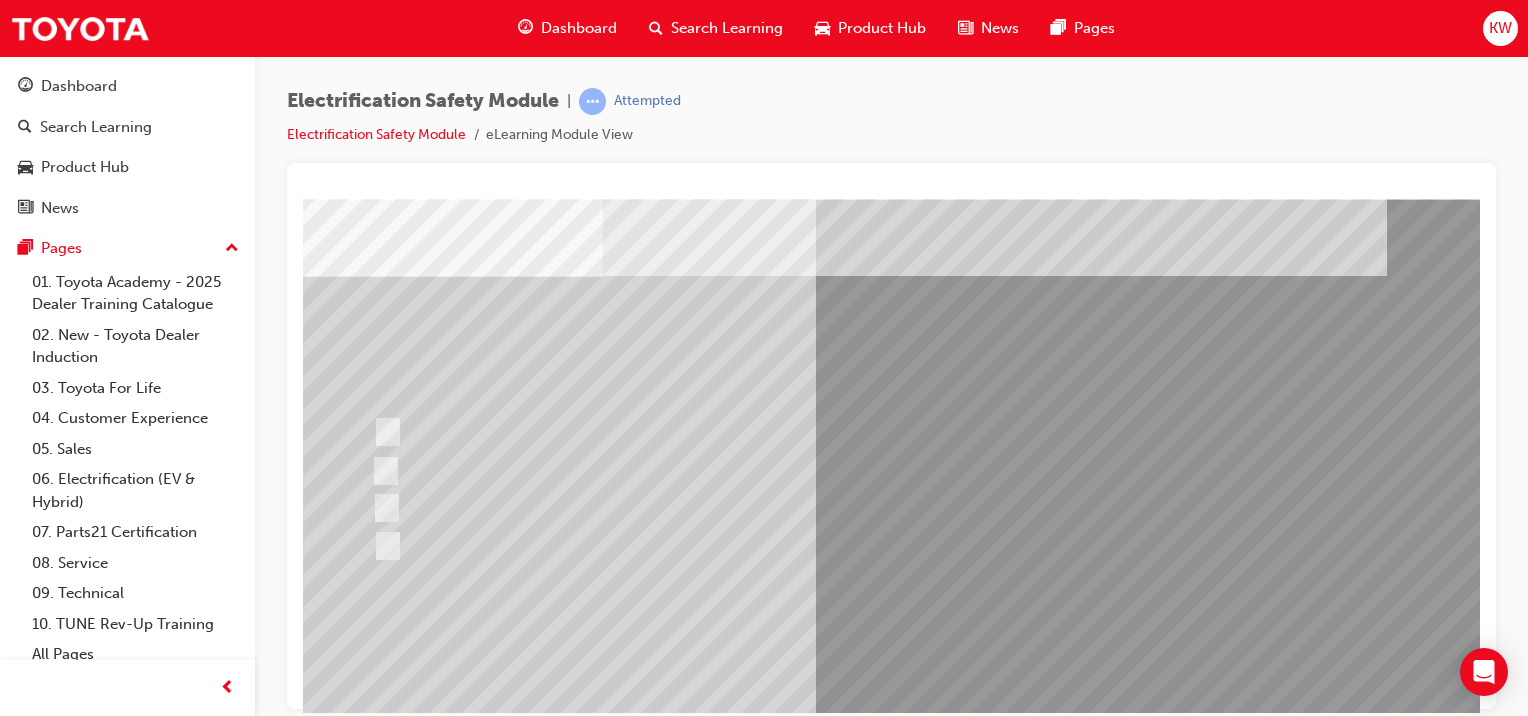 scroll, scrollTop: 144, scrollLeft: 0, axis: vertical 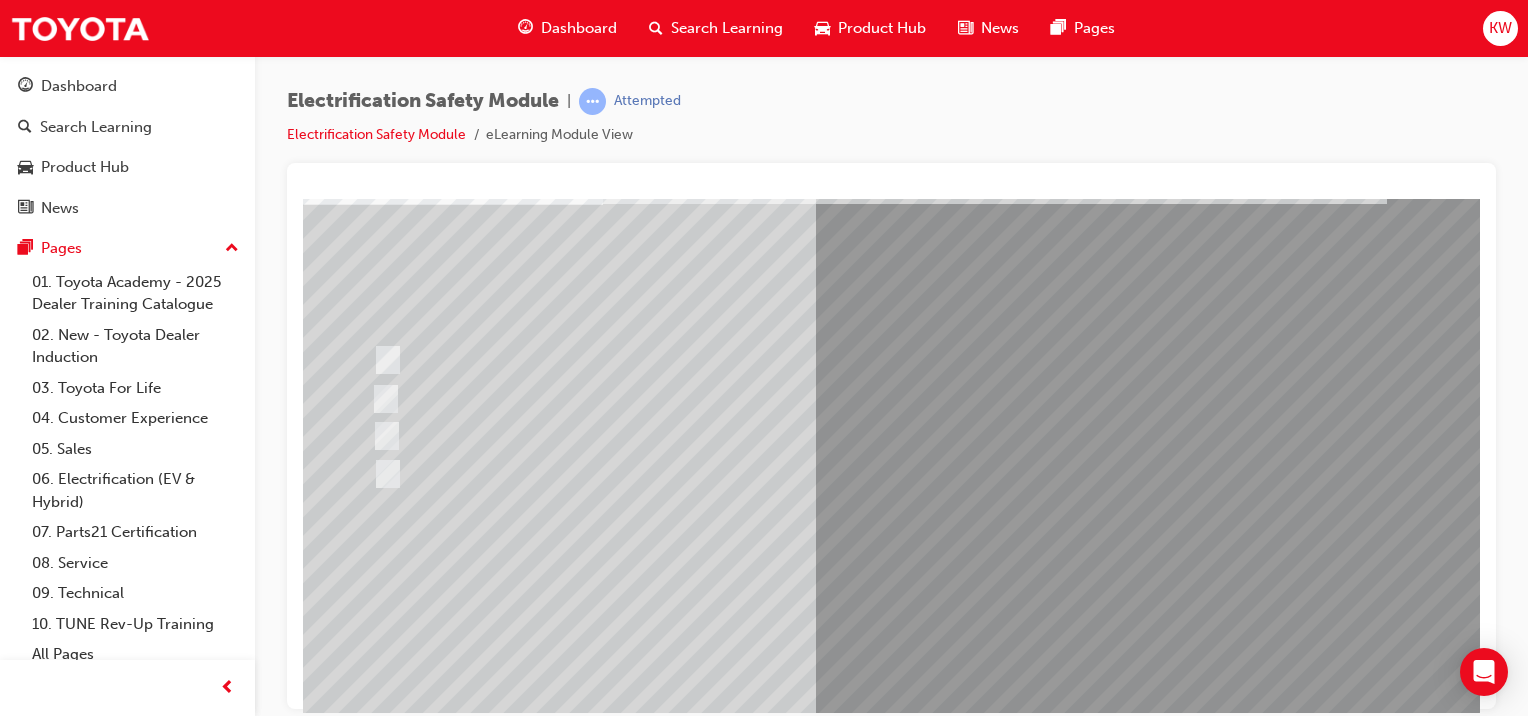 click at bounding box center (383, 436) 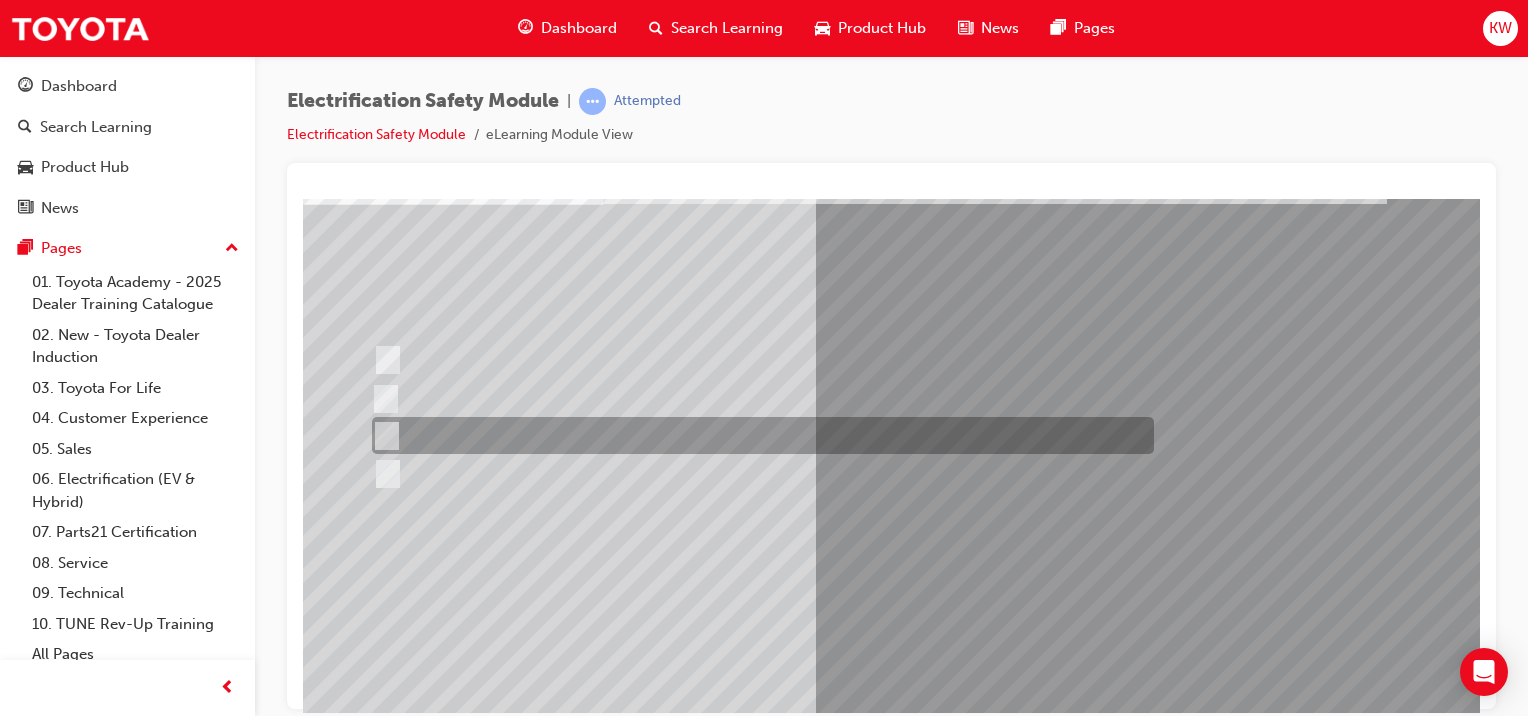 click at bounding box center (375, 2843) 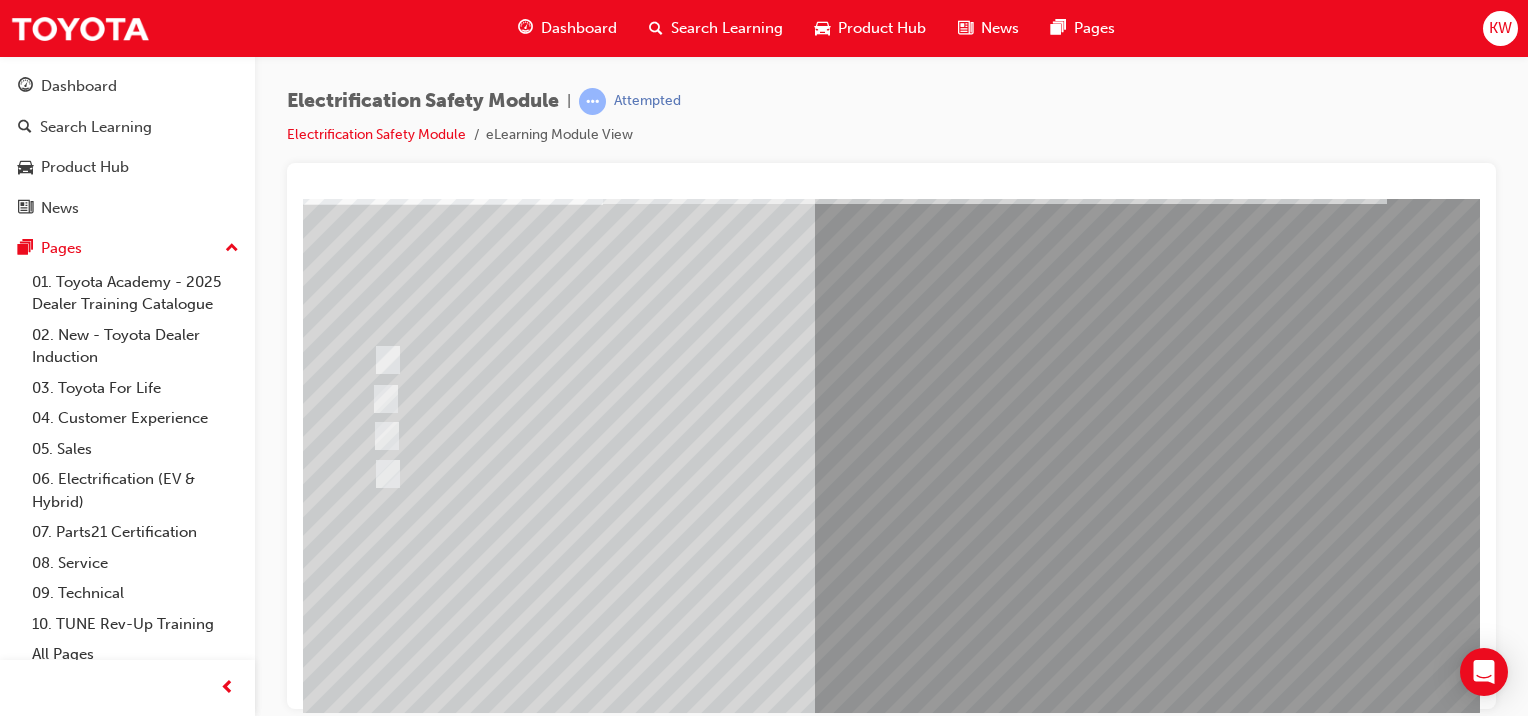 click at bounding box center [759, 473] 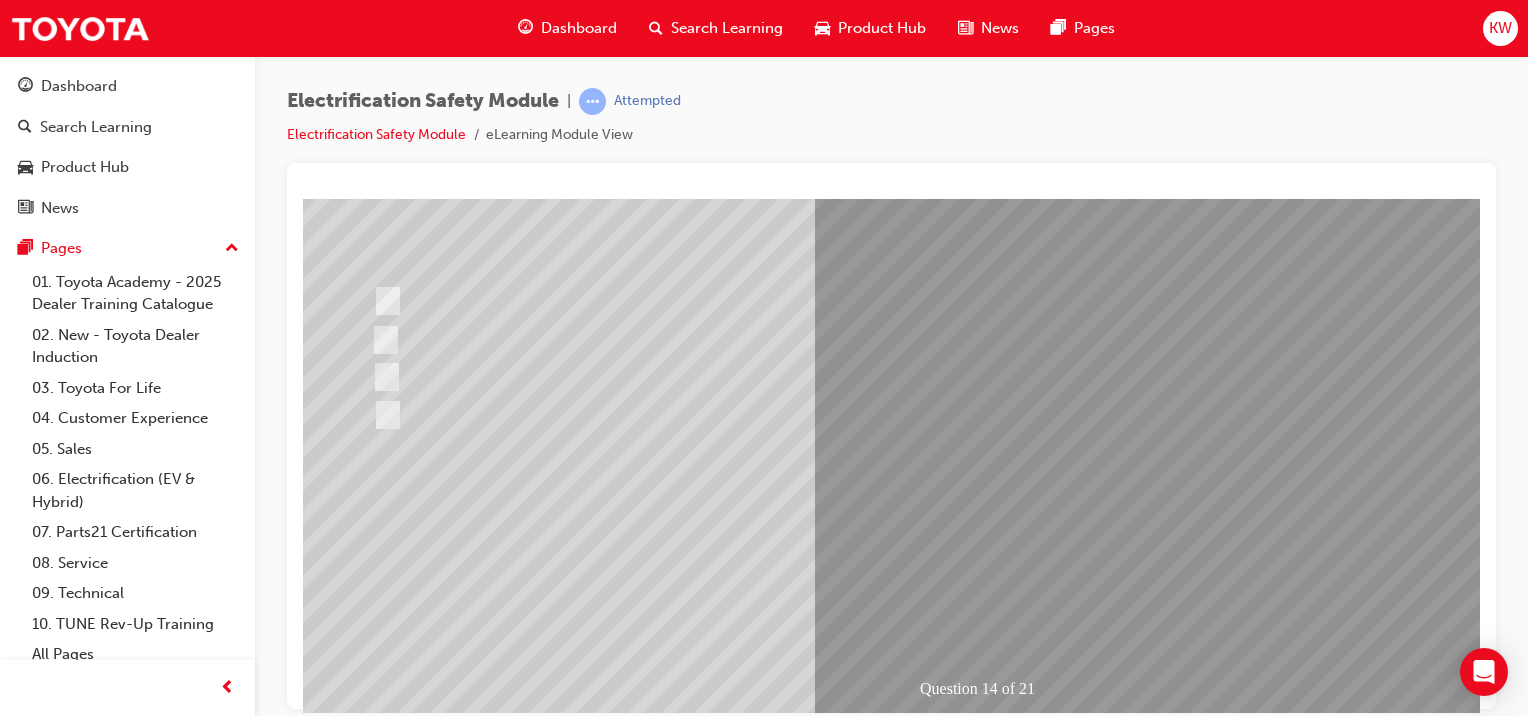 scroll, scrollTop: 198, scrollLeft: 0, axis: vertical 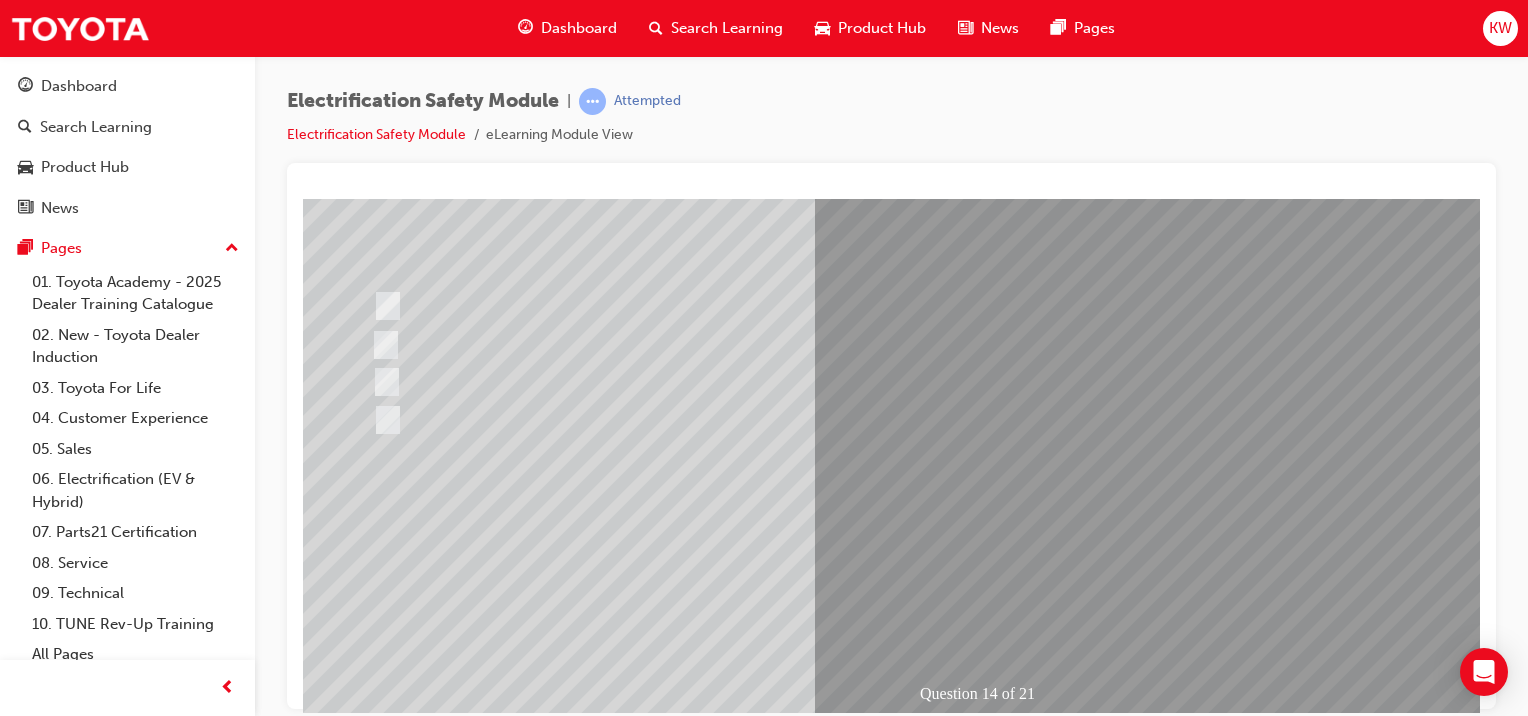 click at bounding box center (635, 2496) 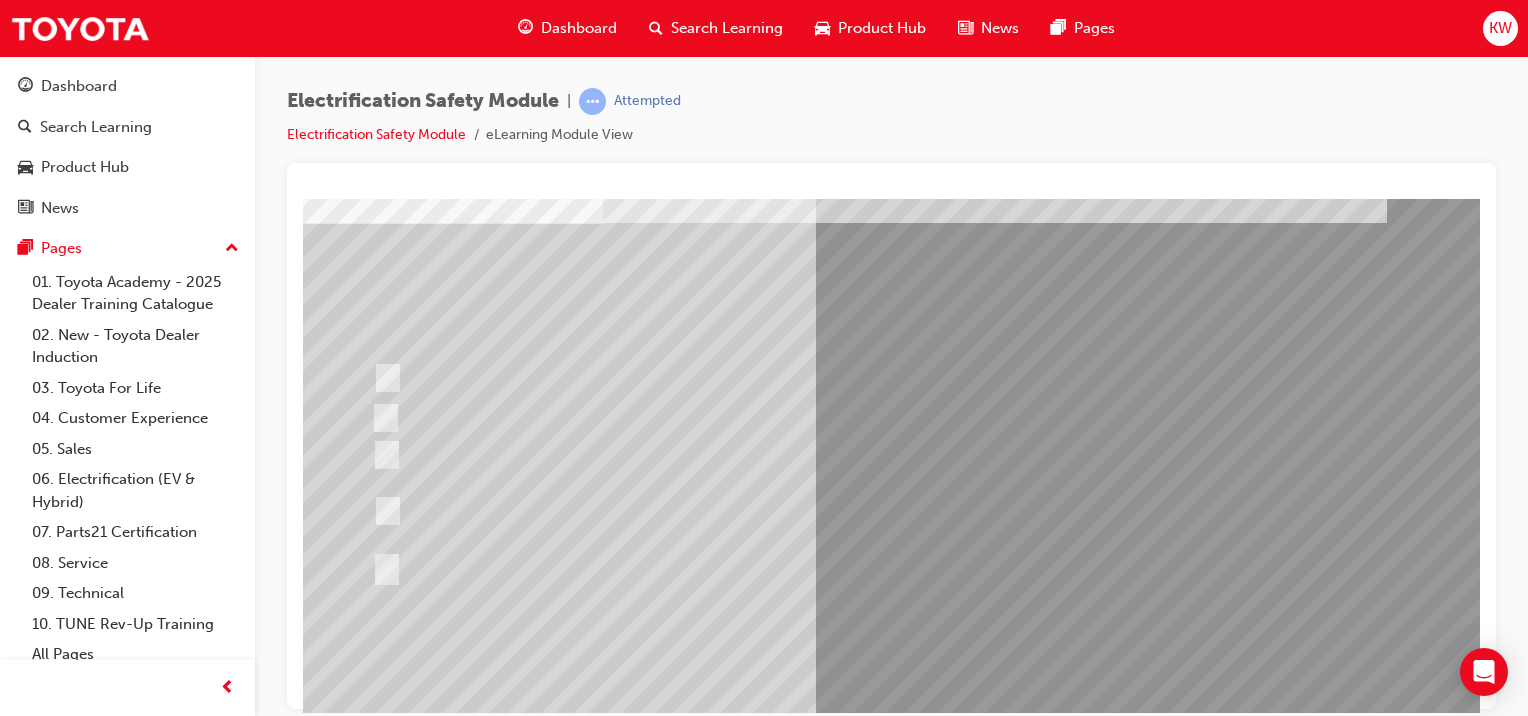 scroll, scrollTop: 134, scrollLeft: 0, axis: vertical 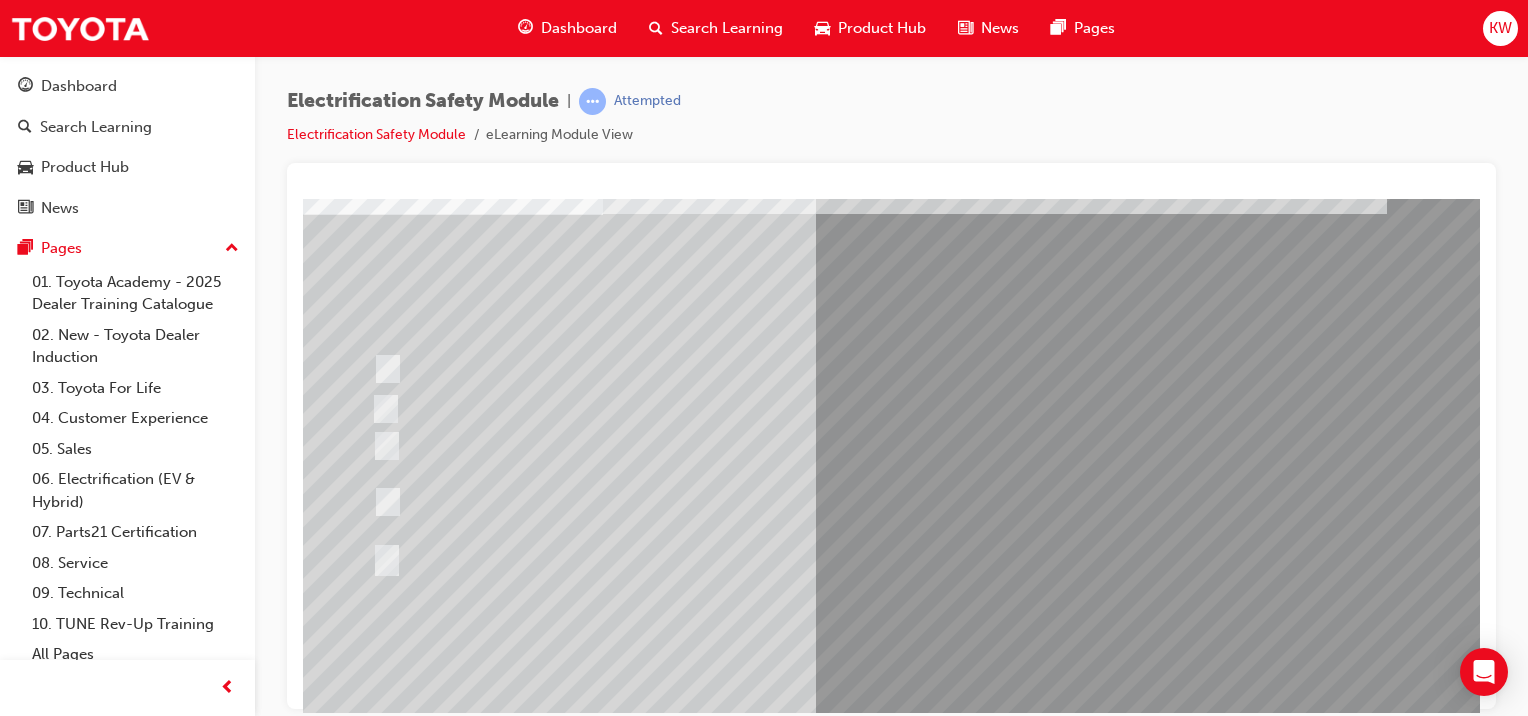 click at bounding box center (759, 368) 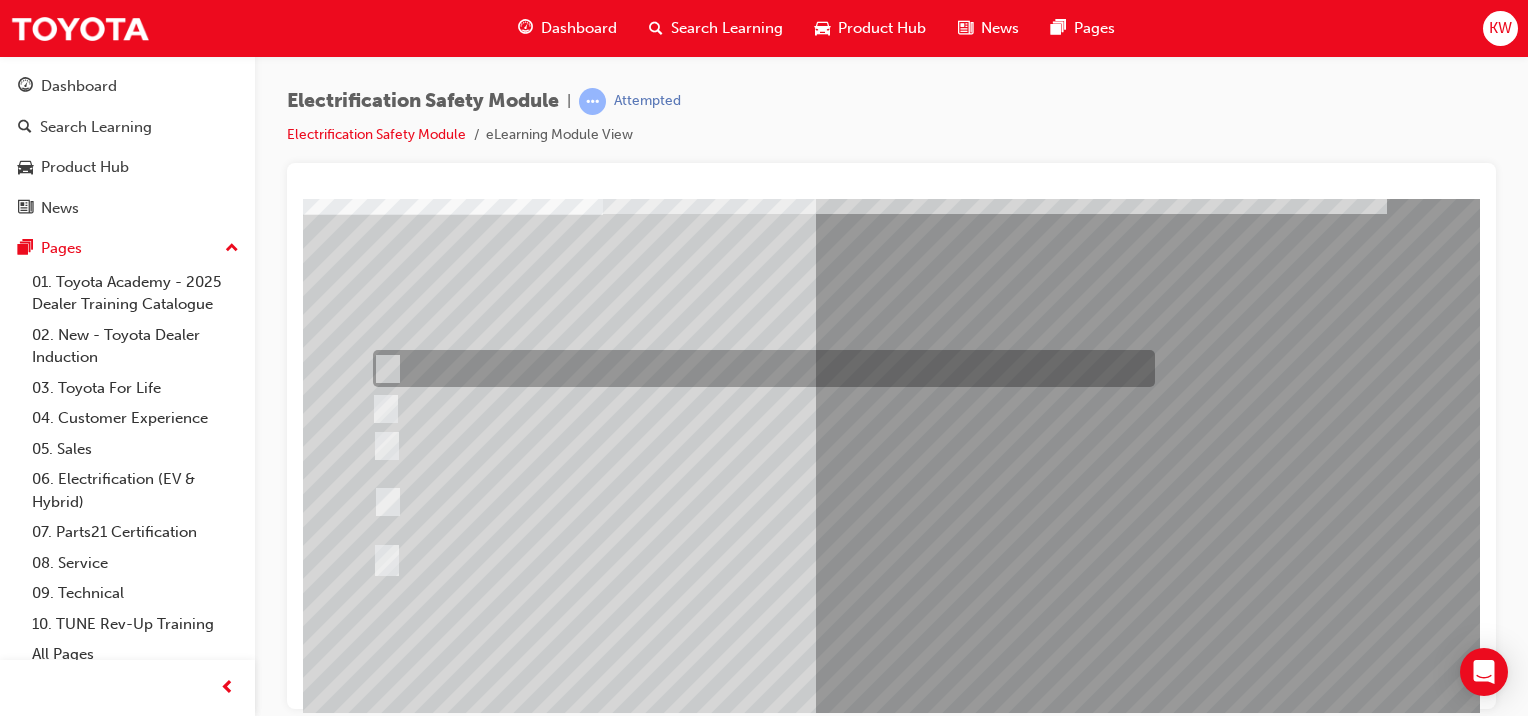 click at bounding box center [759, 502] 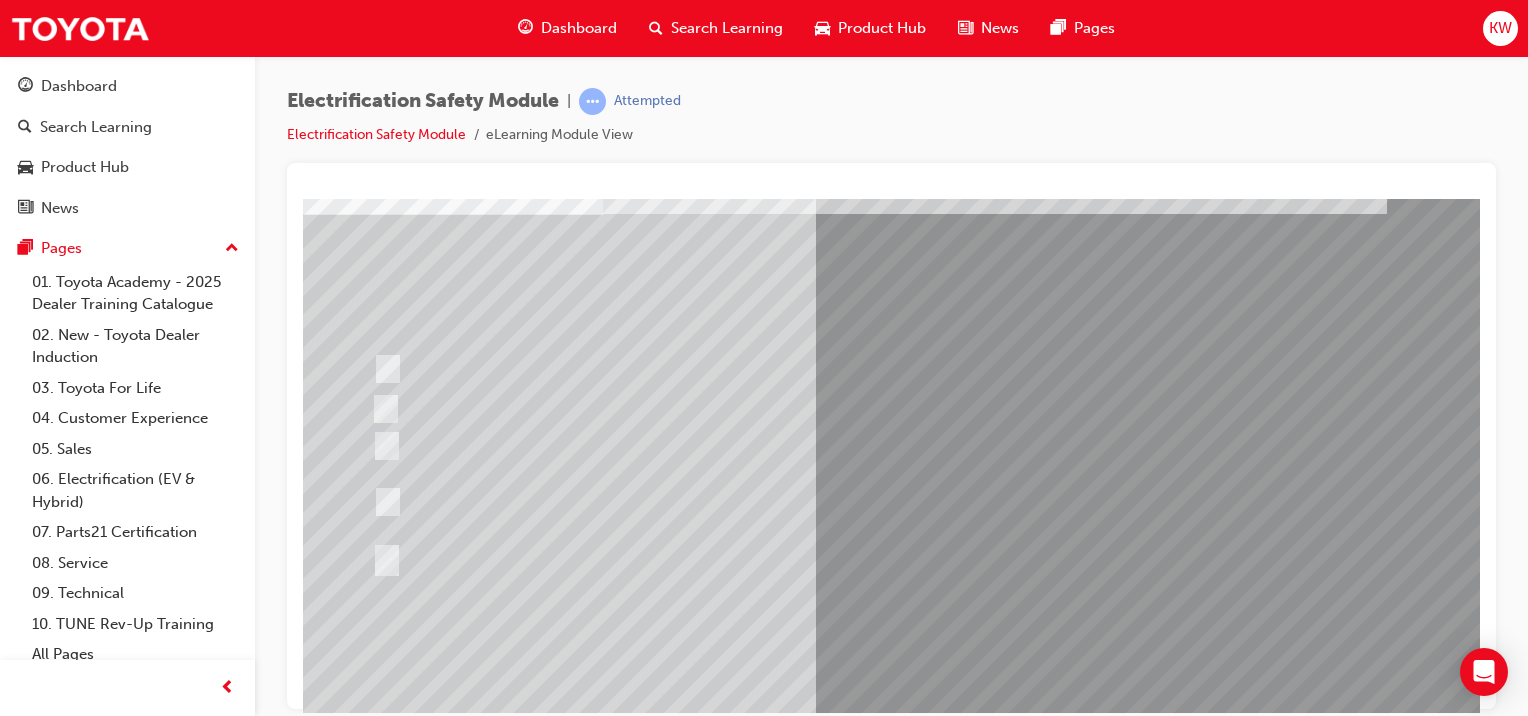 click at bounding box center [375, 2880] 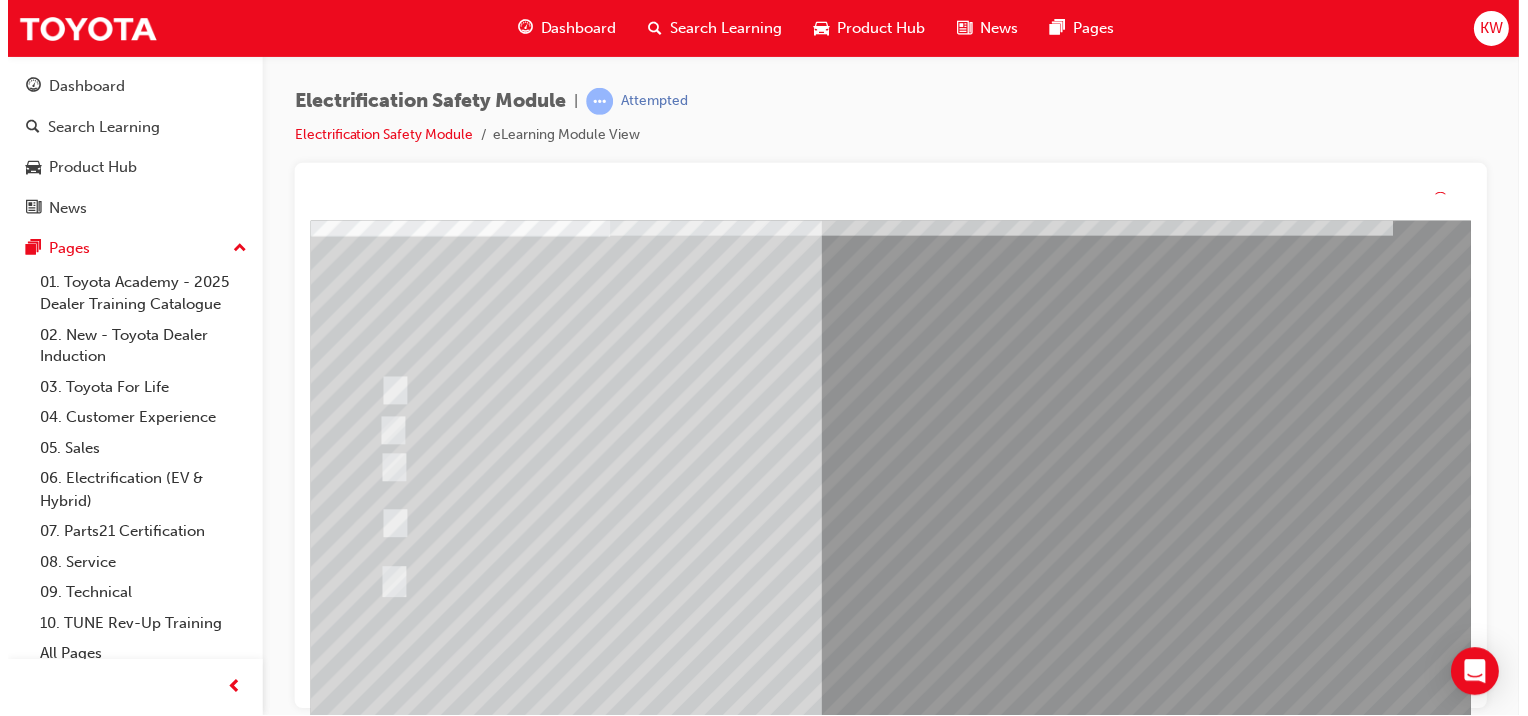 click at bounding box center [766, 524] 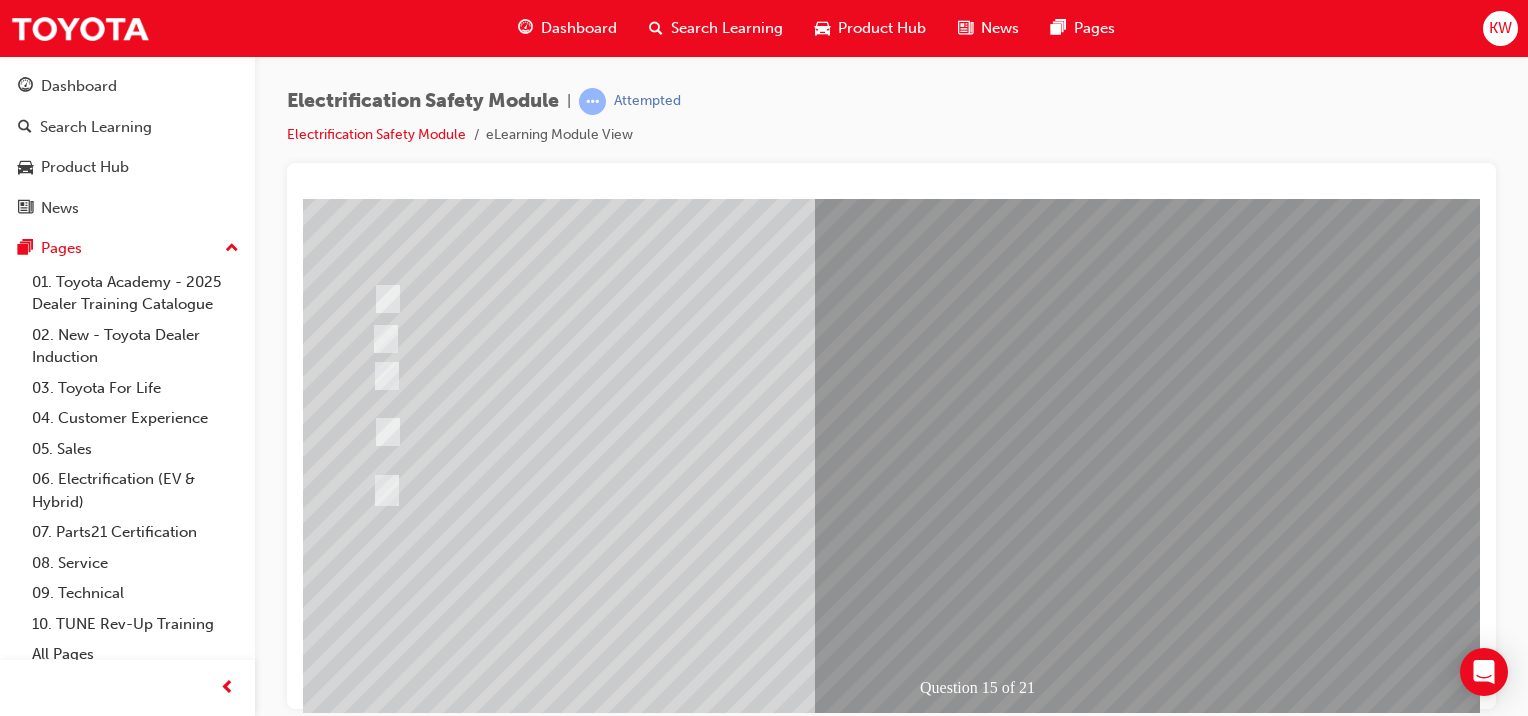 scroll, scrollTop: 203, scrollLeft: 0, axis: vertical 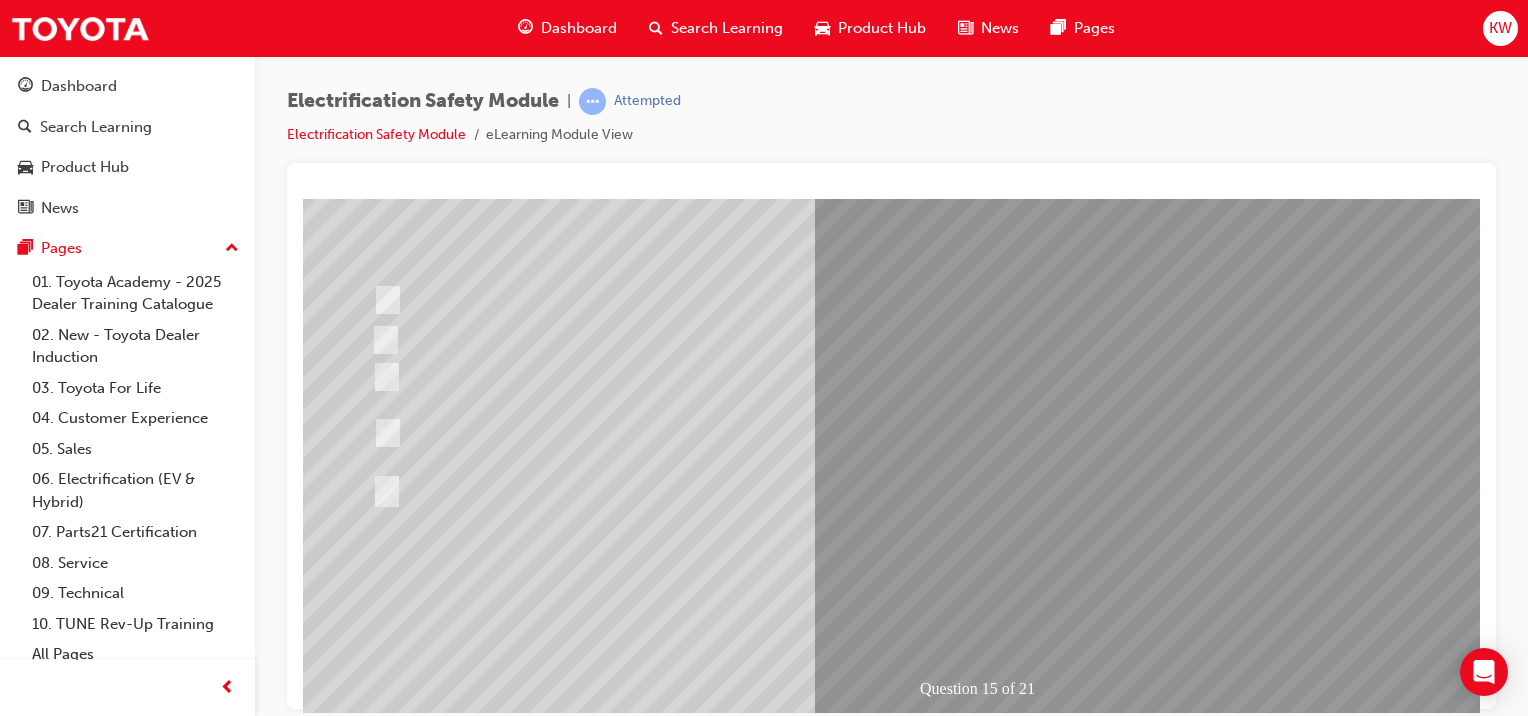 click at bounding box center [635, 2491] 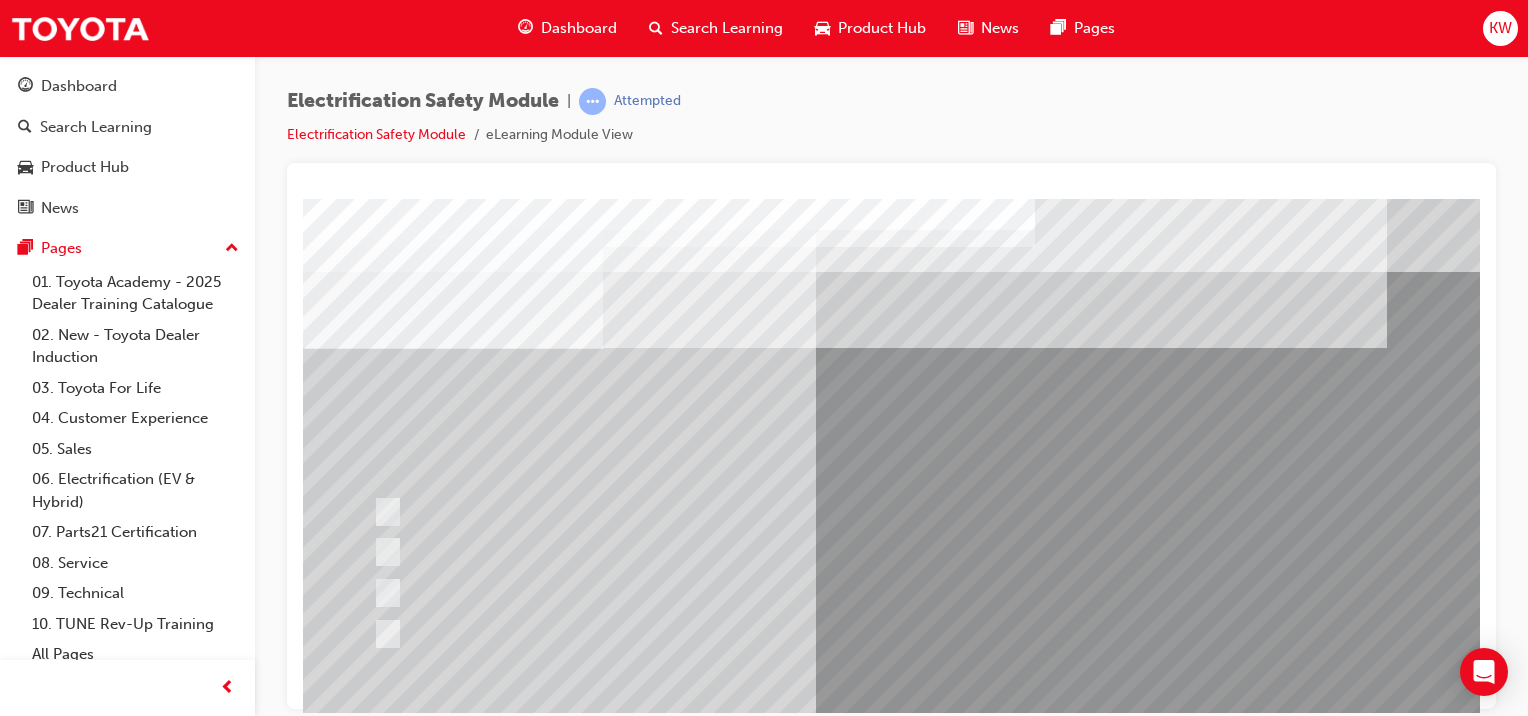 click at bounding box center [384, 512] 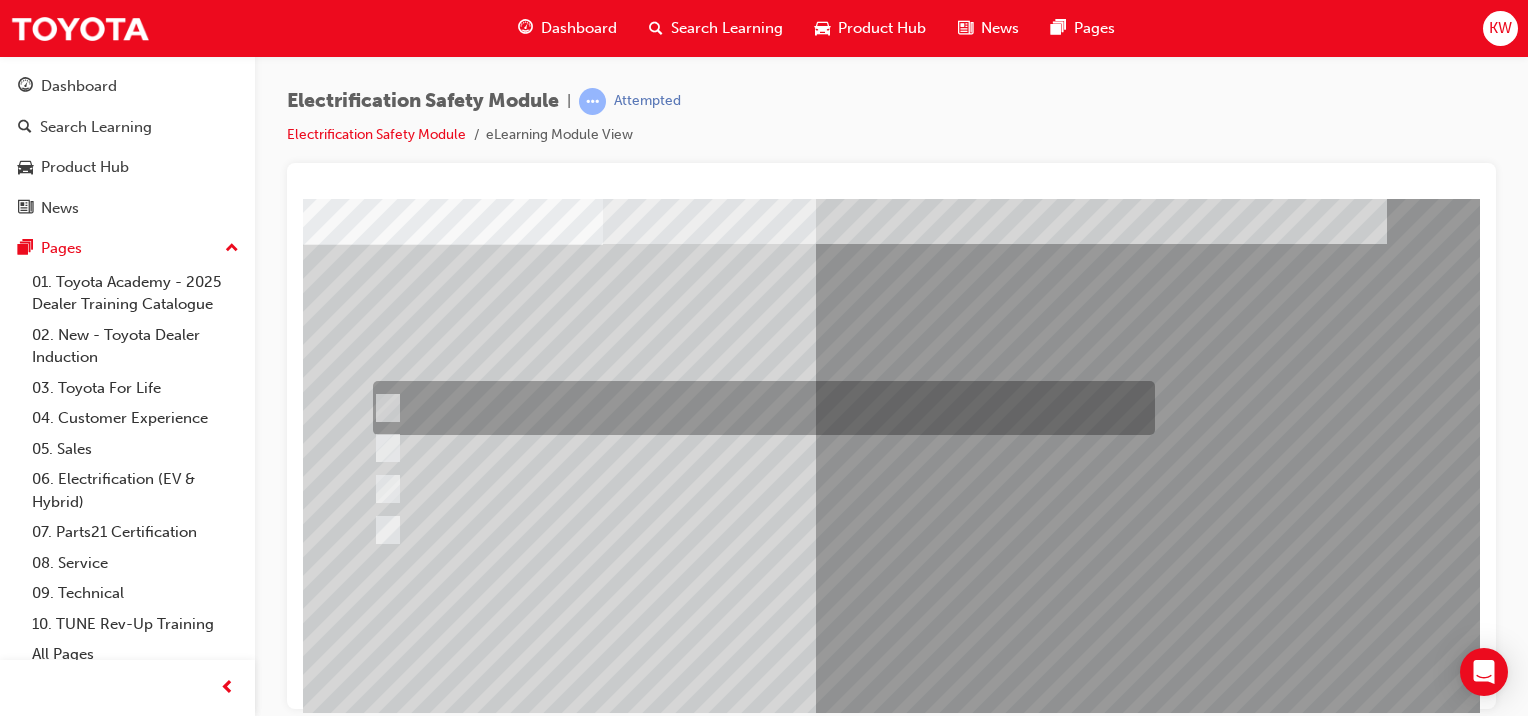 scroll, scrollTop: 251, scrollLeft: 0, axis: vertical 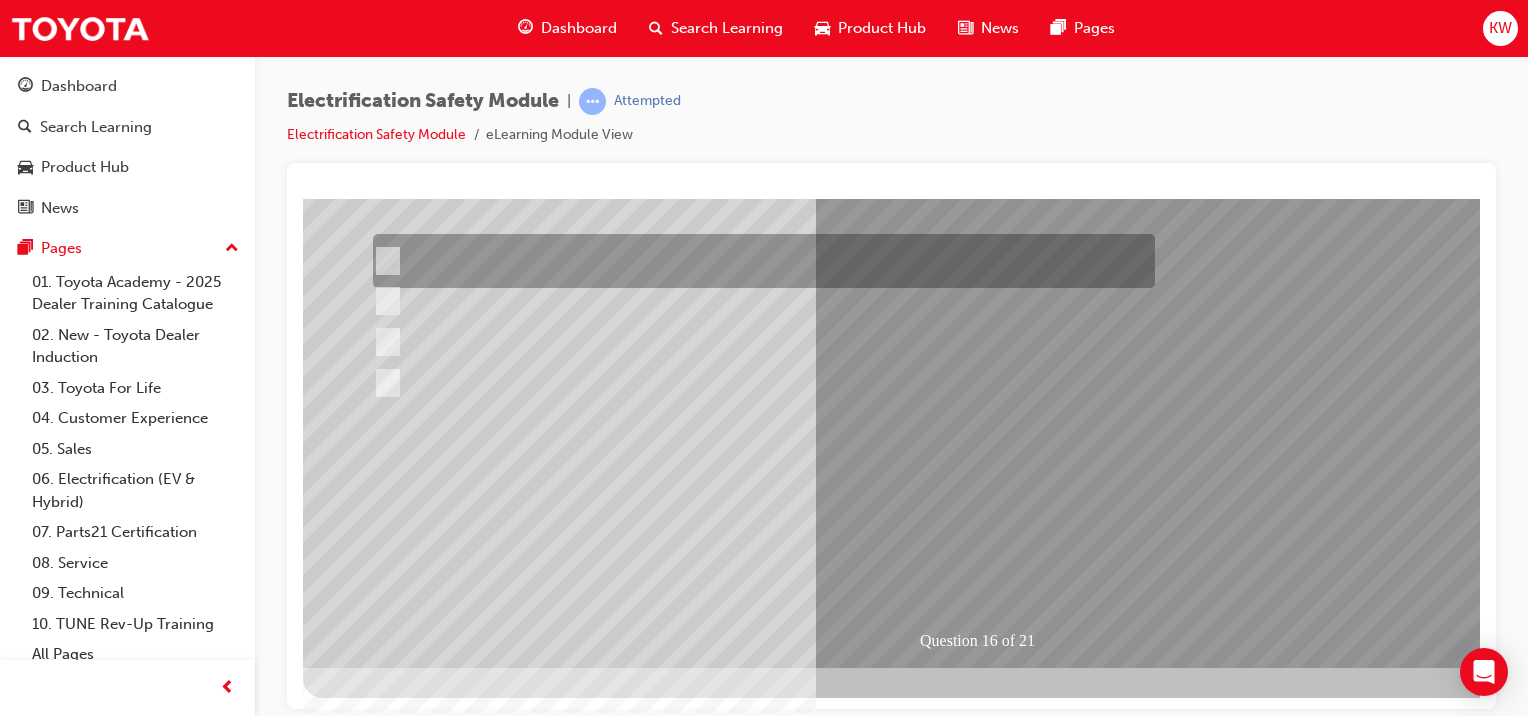 click at bounding box center (375, 2736) 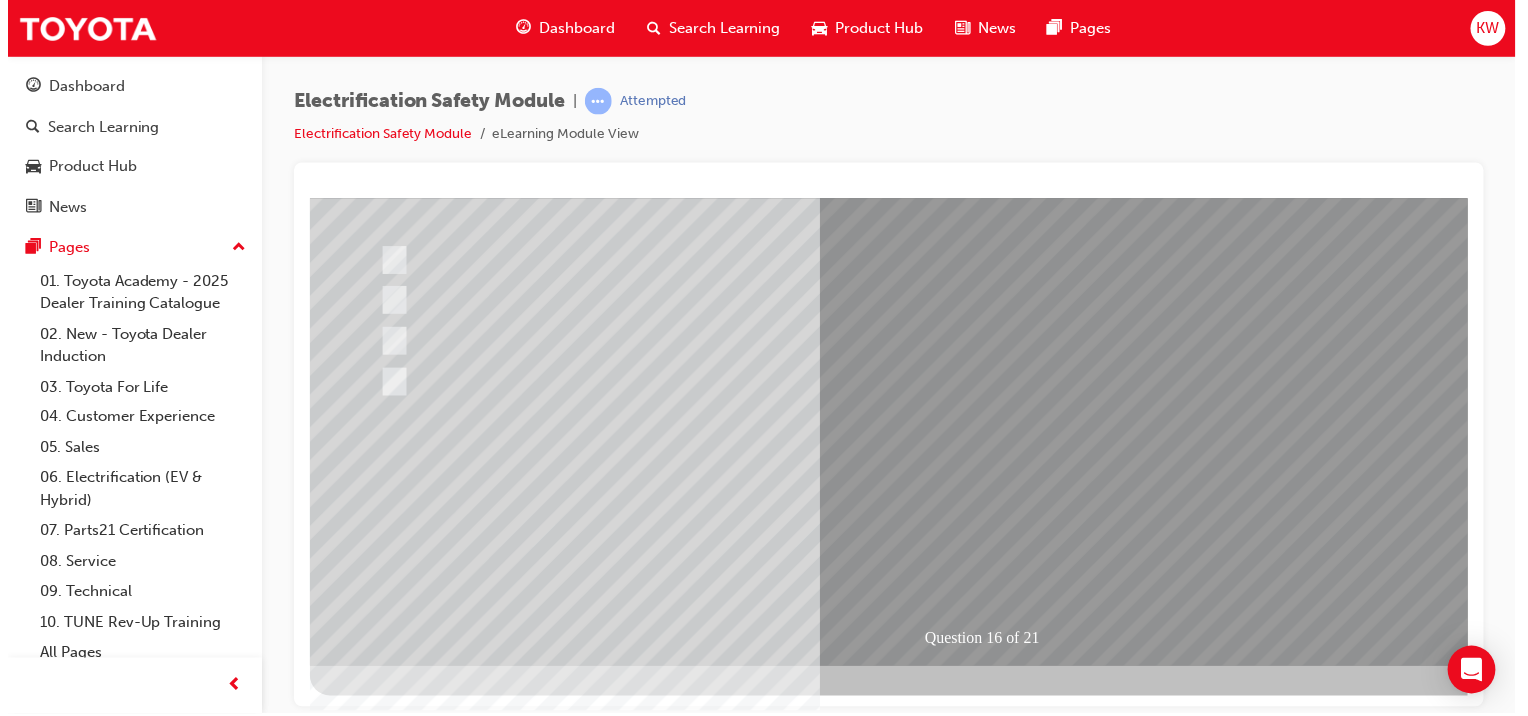 scroll, scrollTop: 0, scrollLeft: 0, axis: both 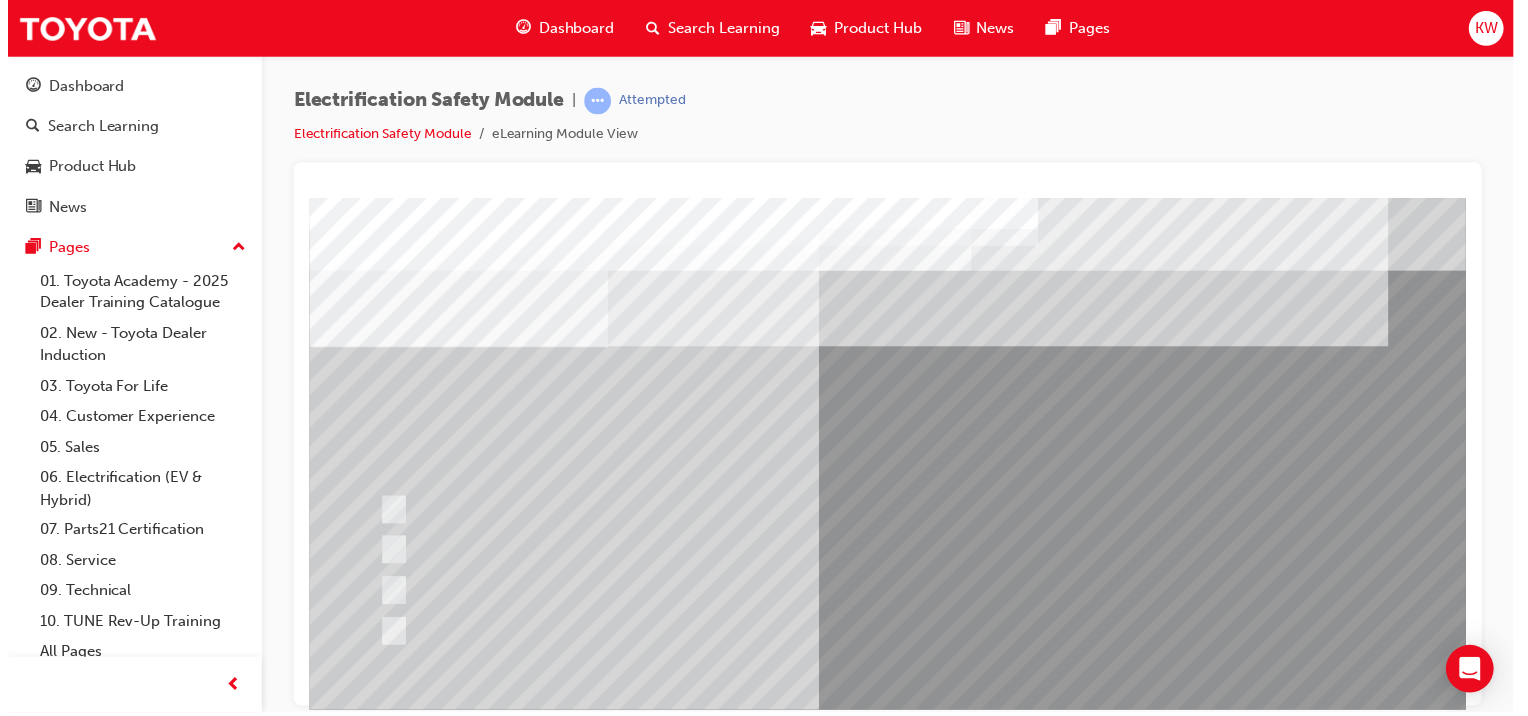 click at bounding box center [850, 2804] 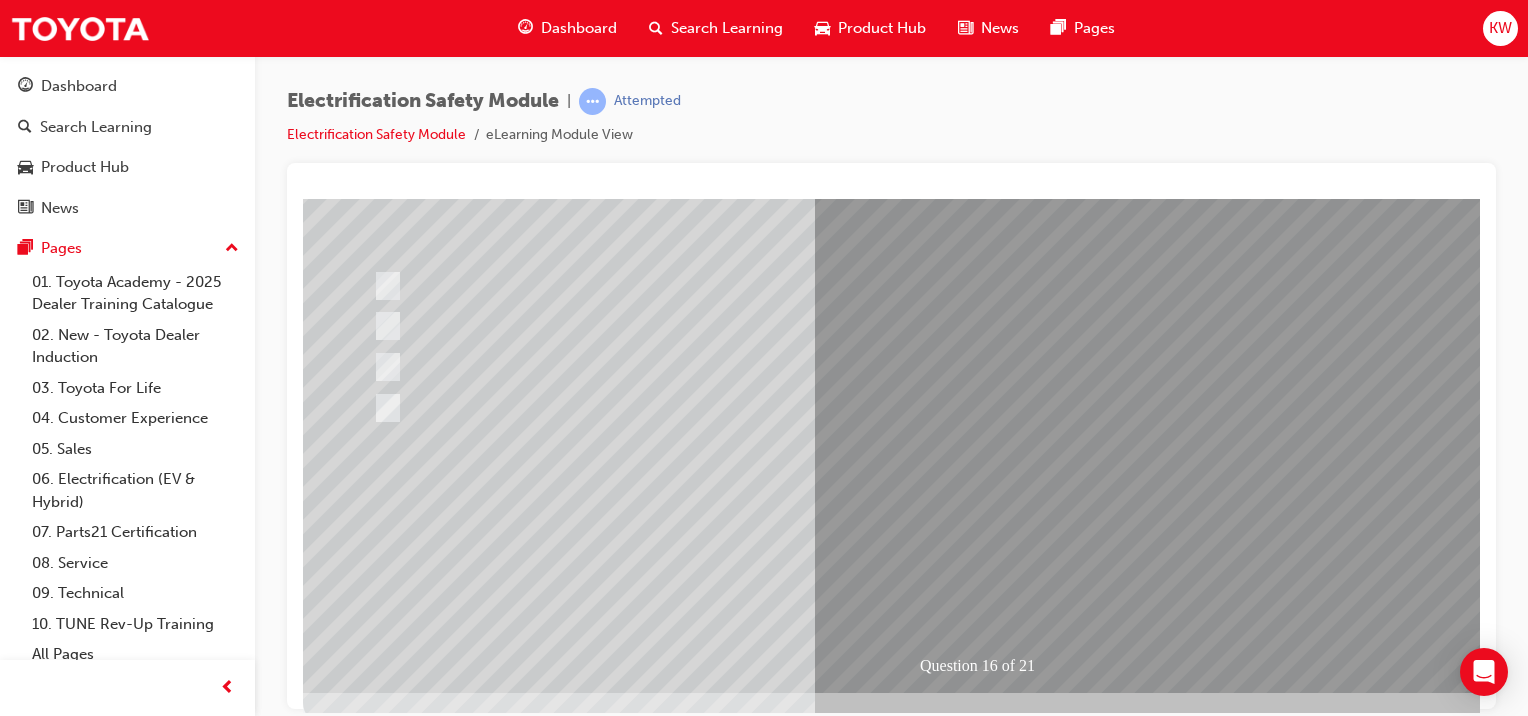 scroll, scrollTop: 251, scrollLeft: 0, axis: vertical 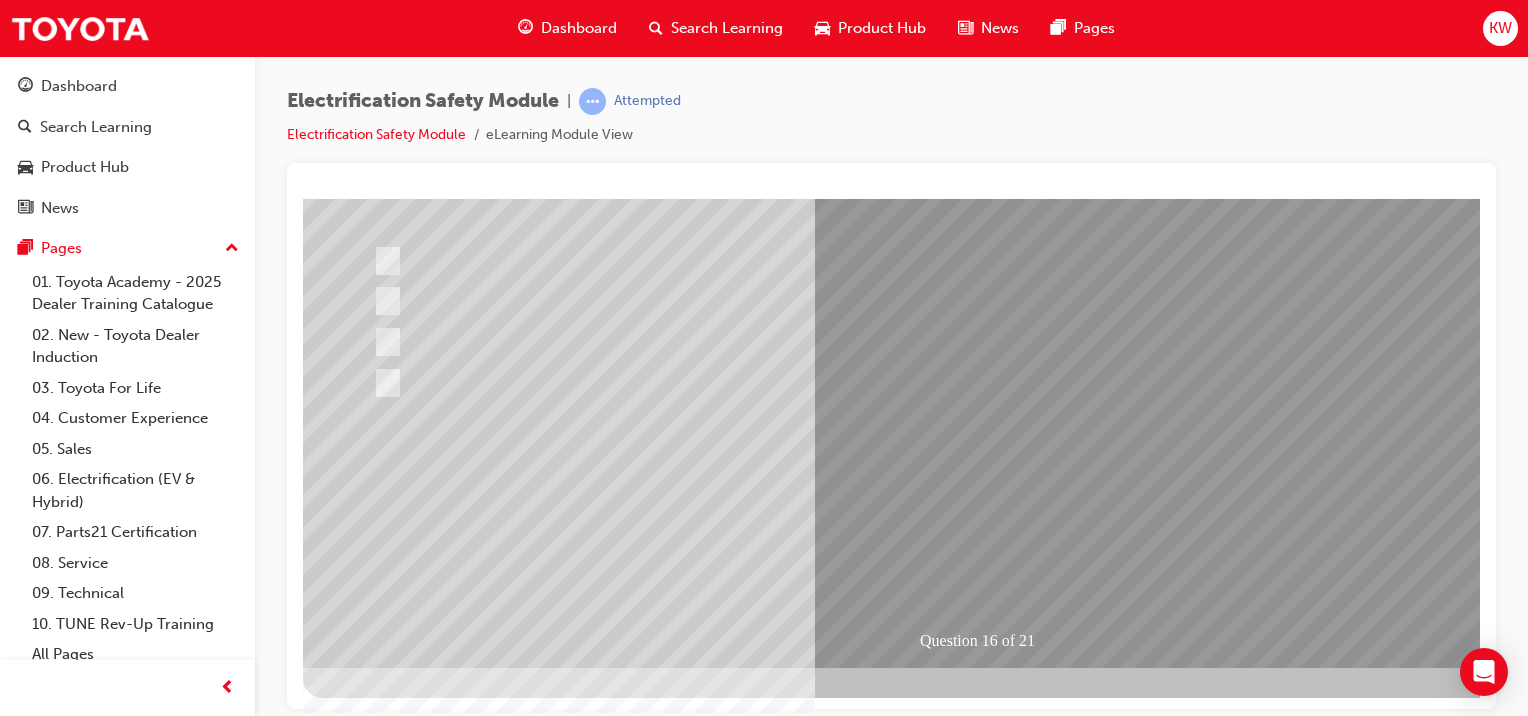 click at bounding box center (635, 2443) 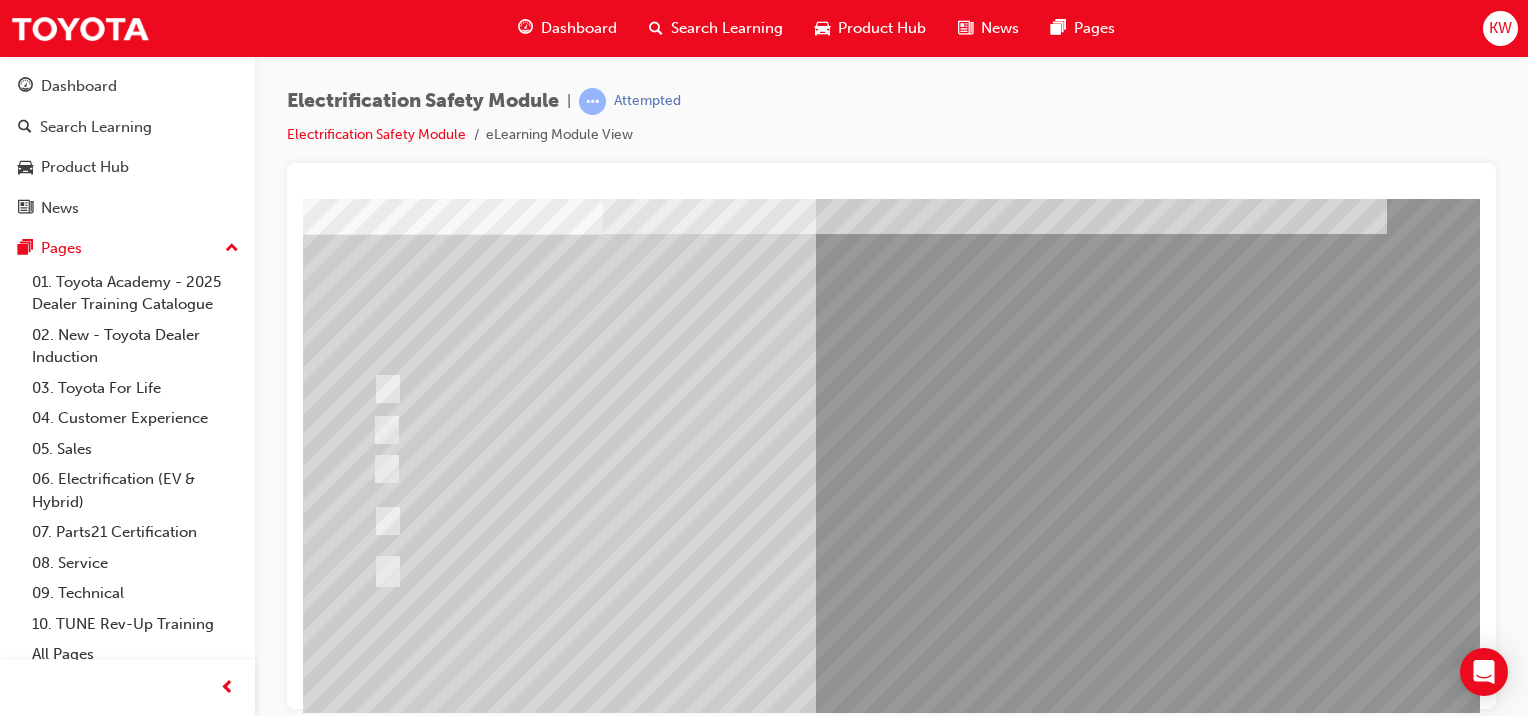 scroll, scrollTop: 136, scrollLeft: 0, axis: vertical 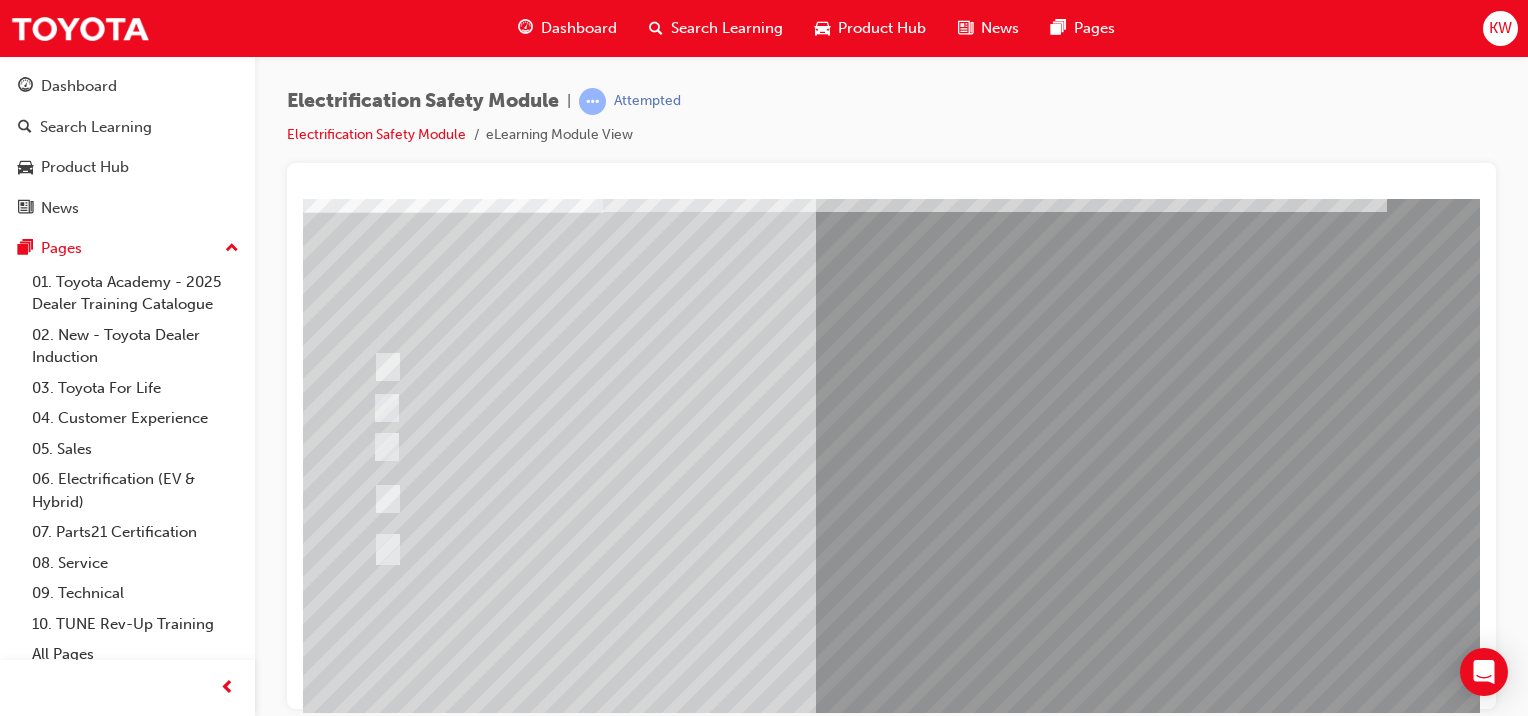 click on "07. Parts21 Certification" at bounding box center [135, 532] 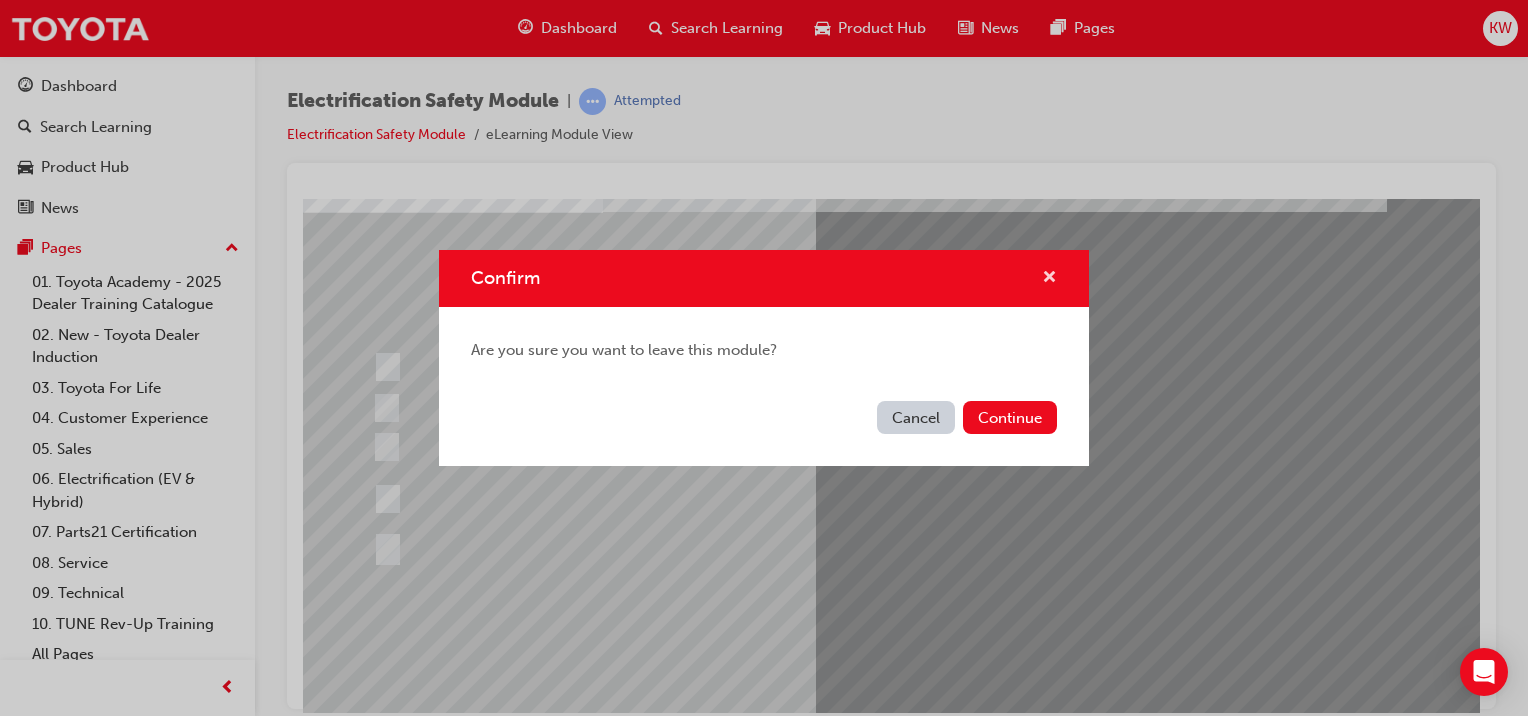 click at bounding box center [1049, 279] 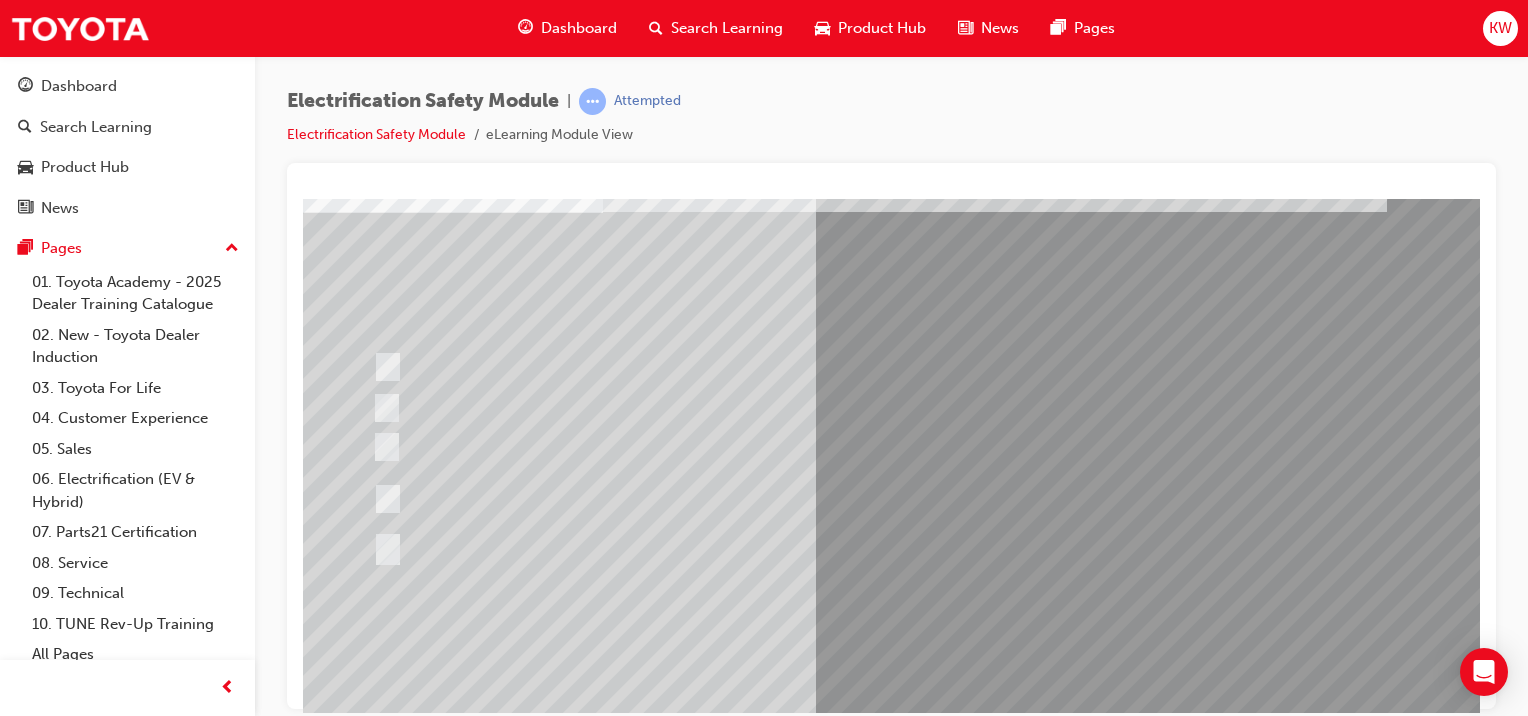 click at bounding box center [759, 499] 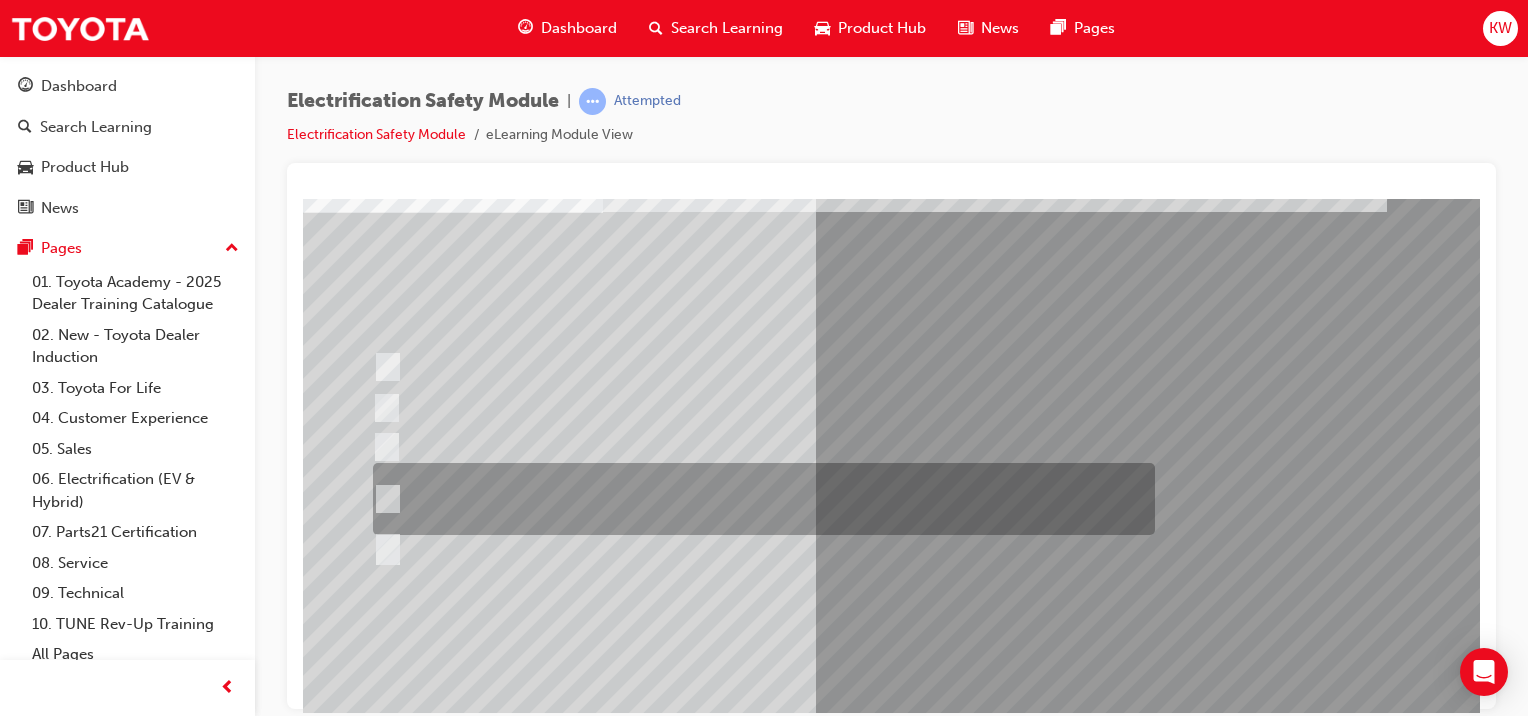 click at bounding box center [375, 2878] 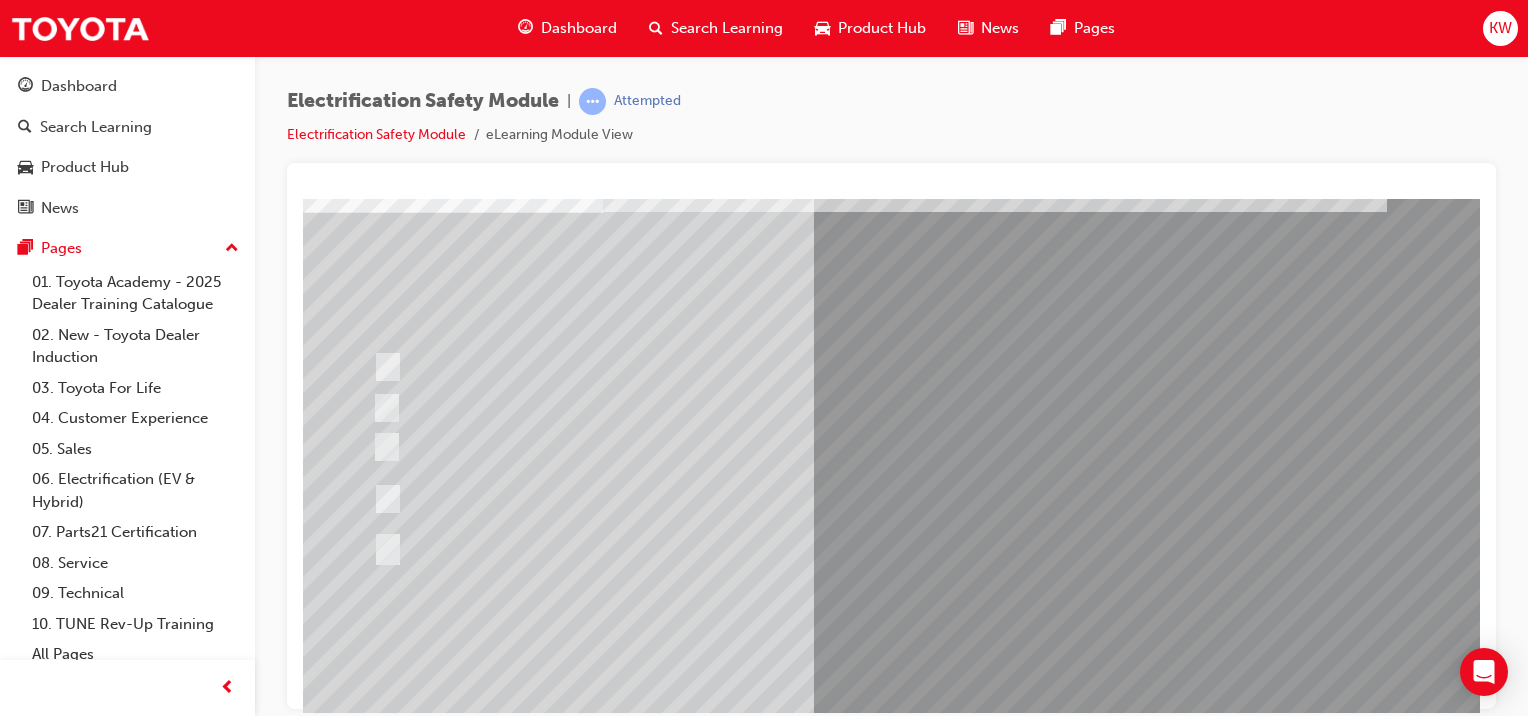 scroll, scrollTop: 0, scrollLeft: 0, axis: both 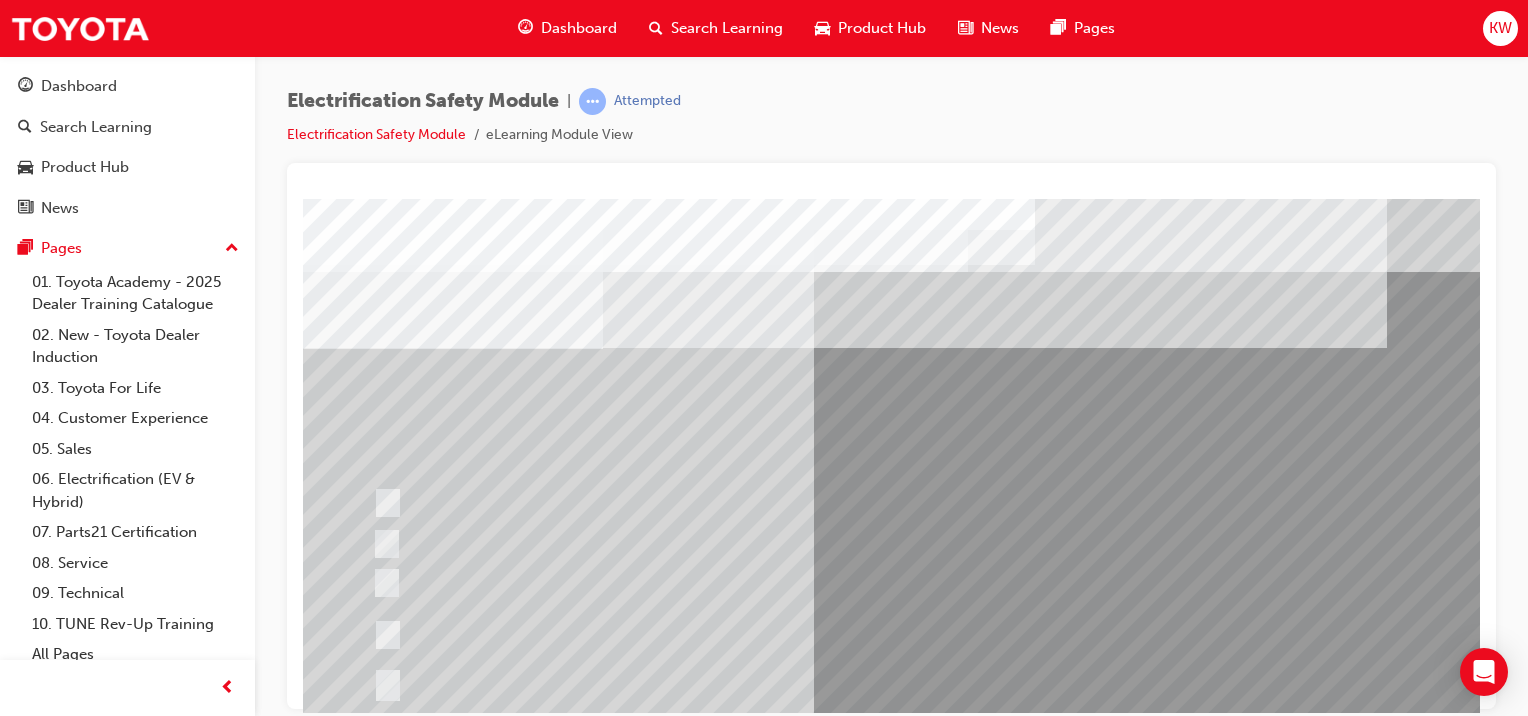 click at bounding box center (759, 635) 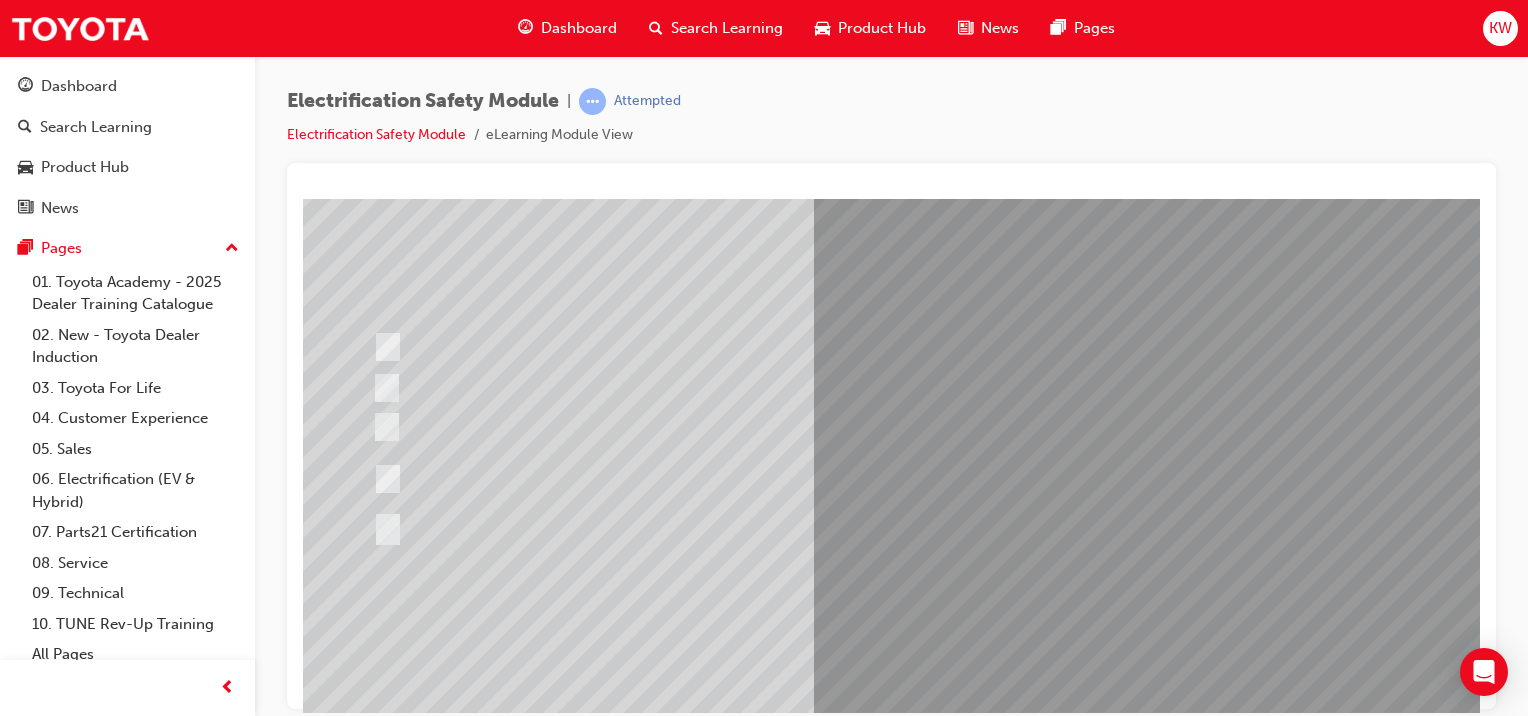 scroll, scrollTop: 156, scrollLeft: 0, axis: vertical 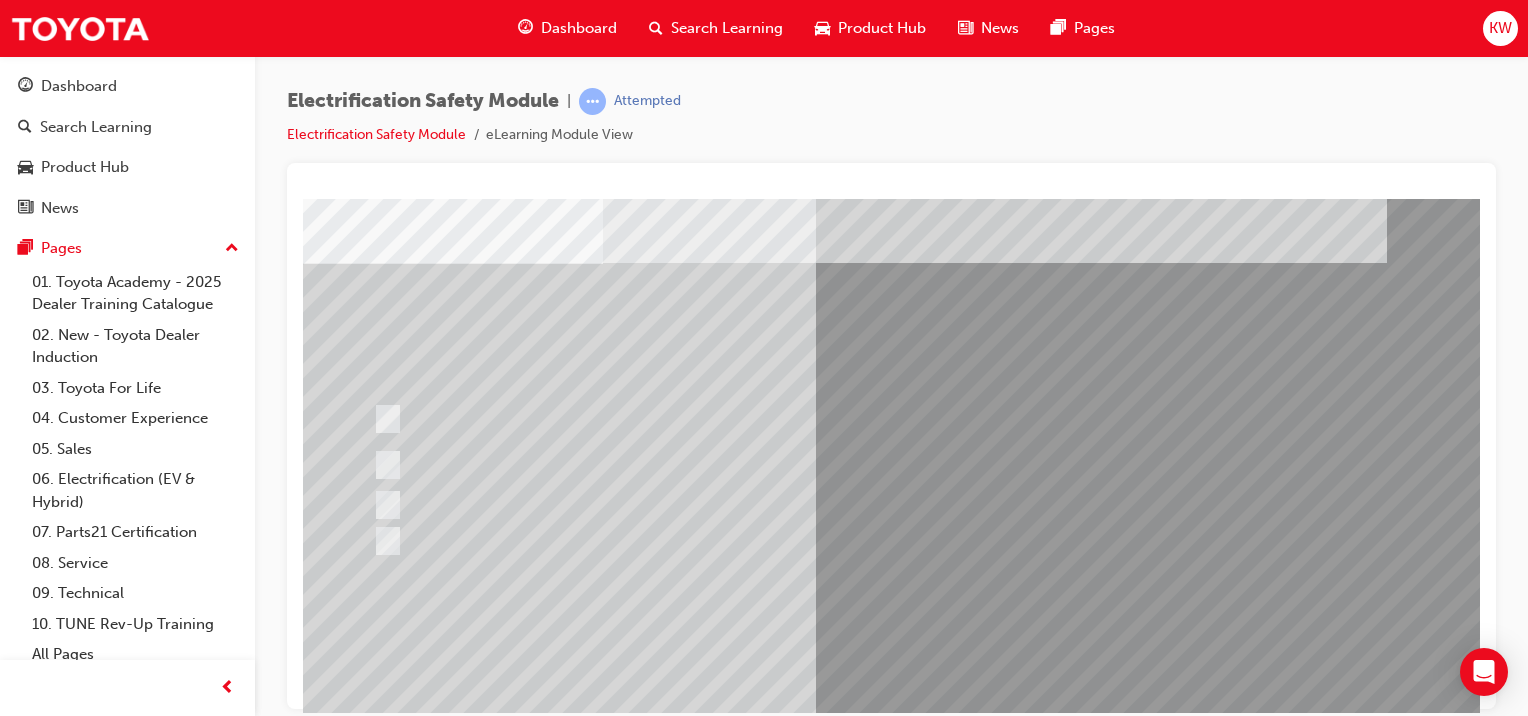 click at bounding box center (759, 465) 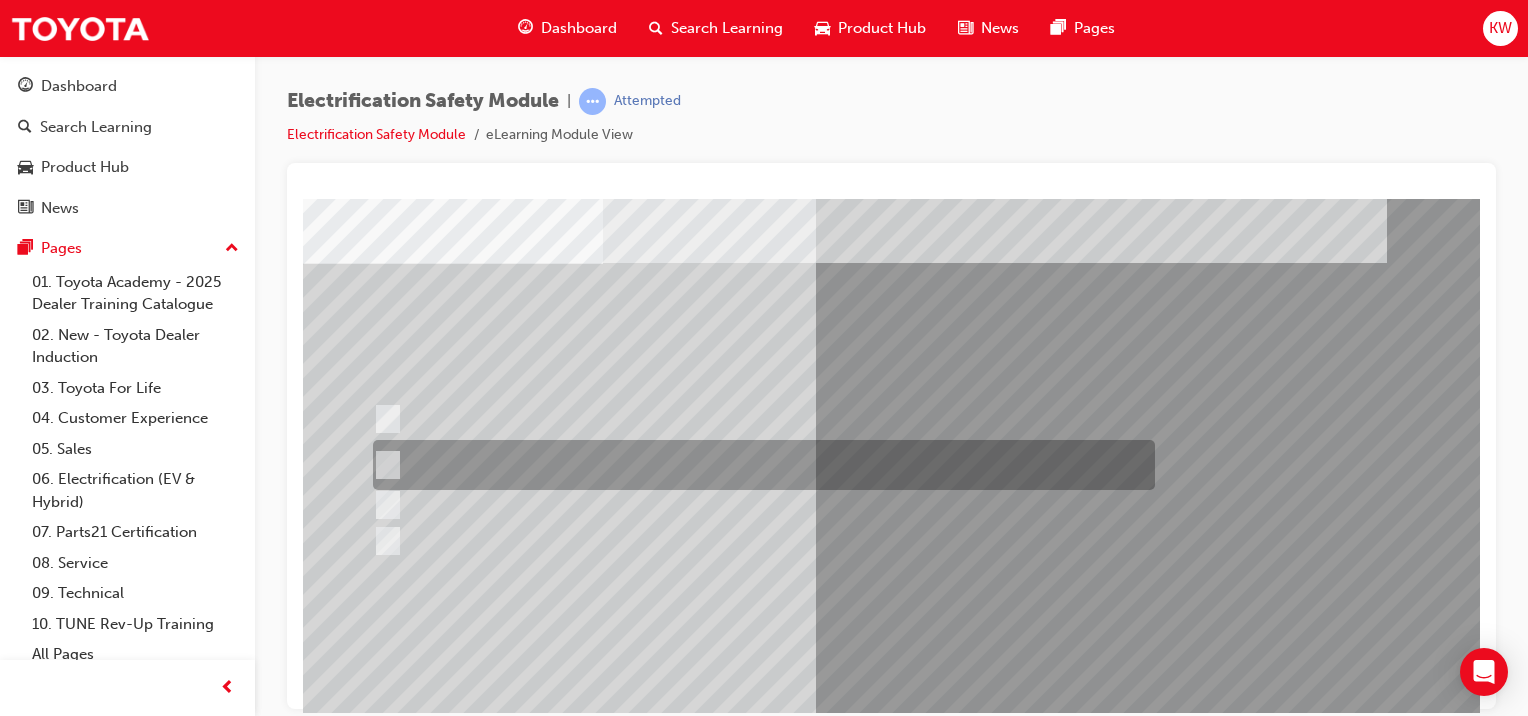 click at bounding box center [759, 504] 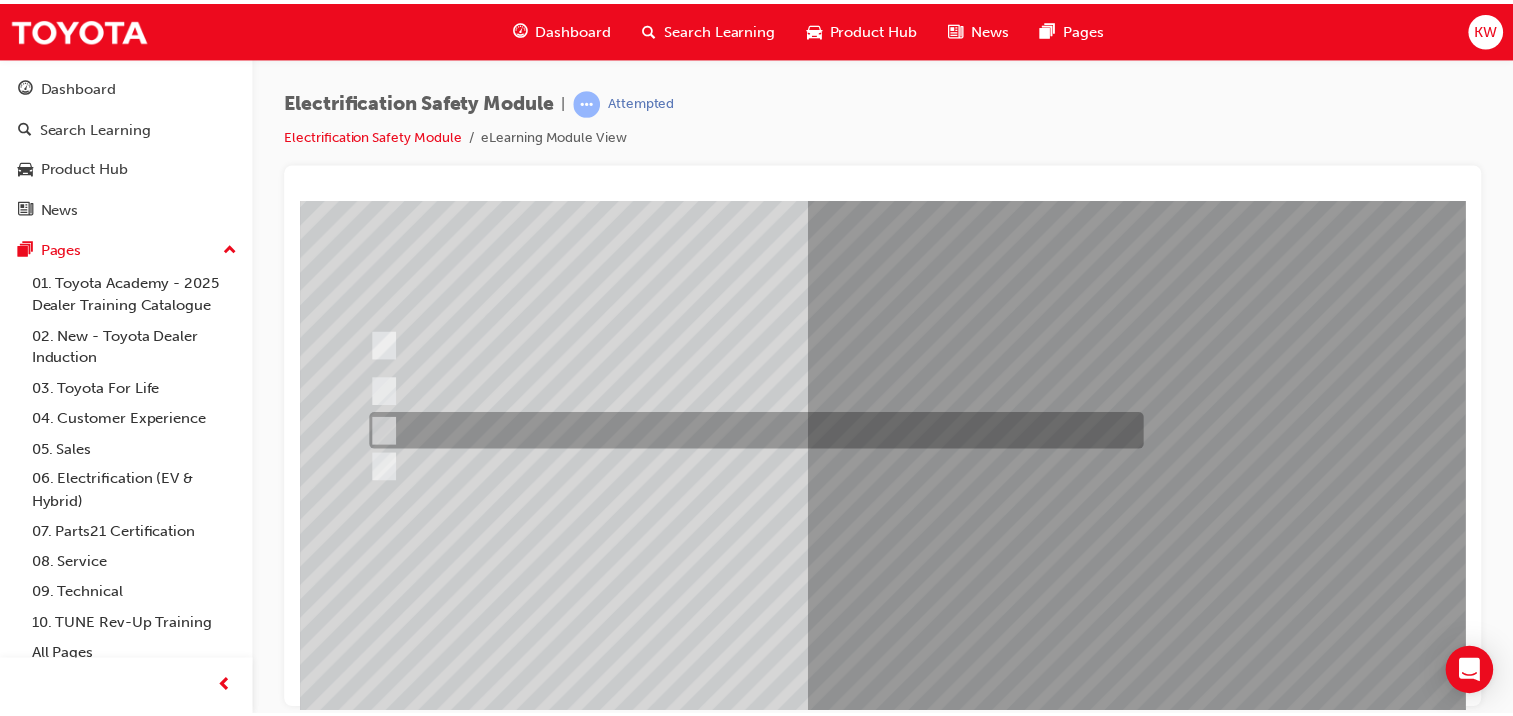 scroll, scrollTop: 251, scrollLeft: 0, axis: vertical 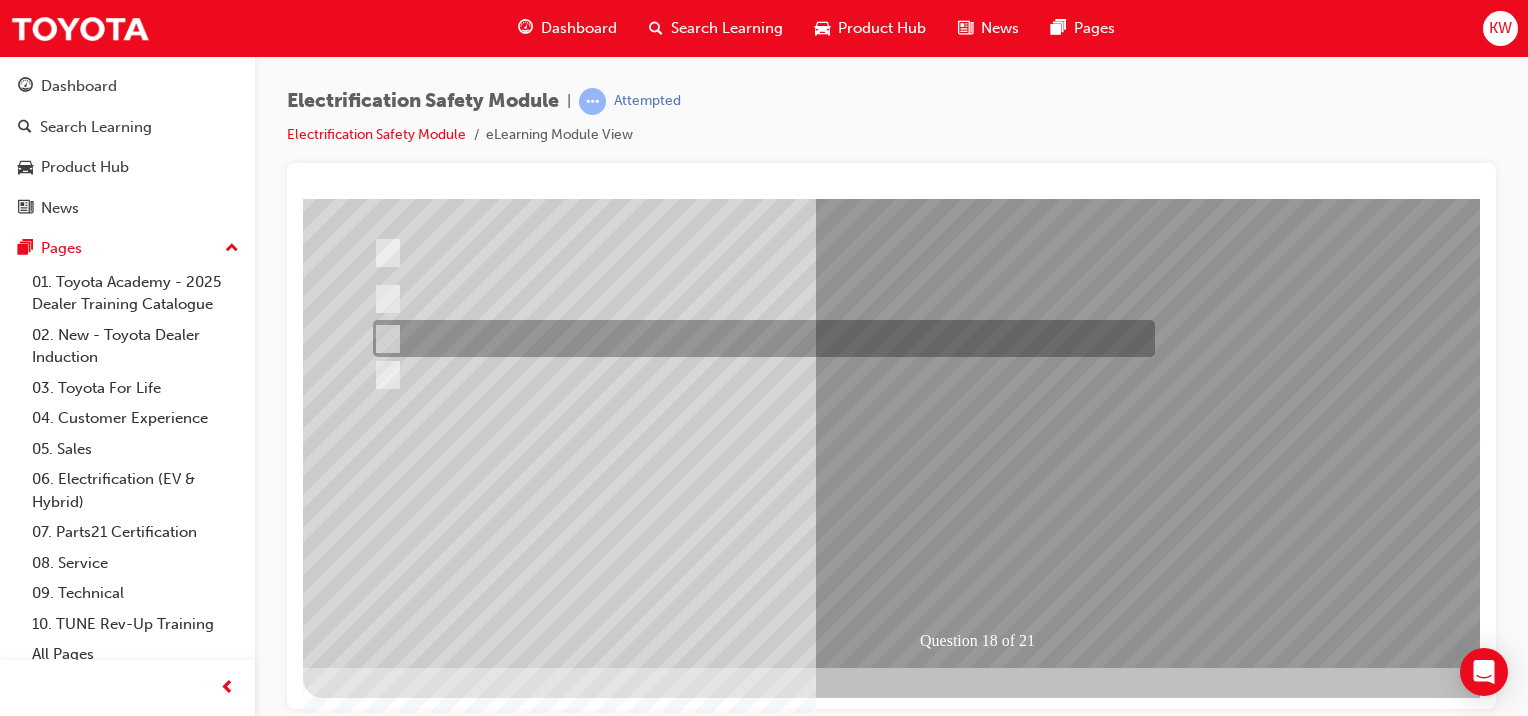 click at bounding box center [375, 2736] 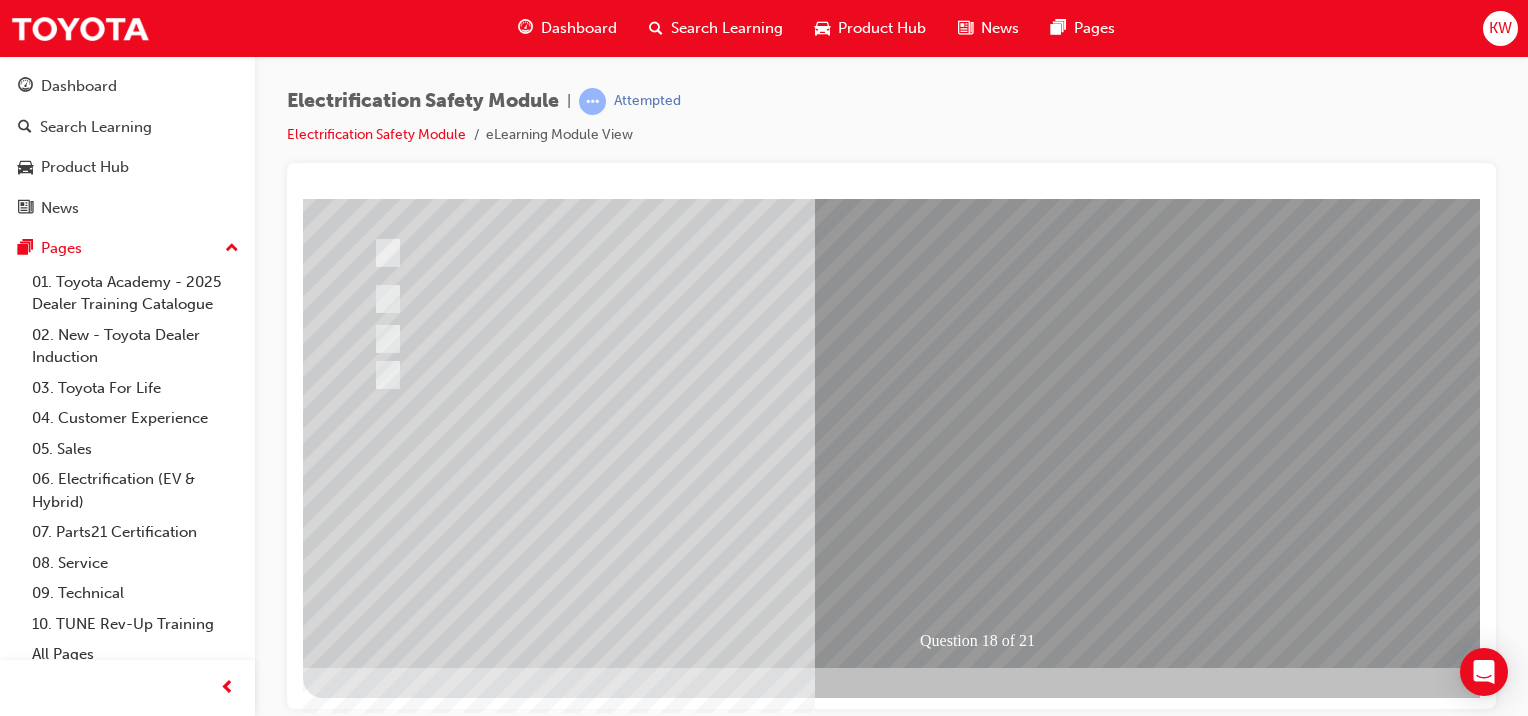 click at bounding box center (635, 2443) 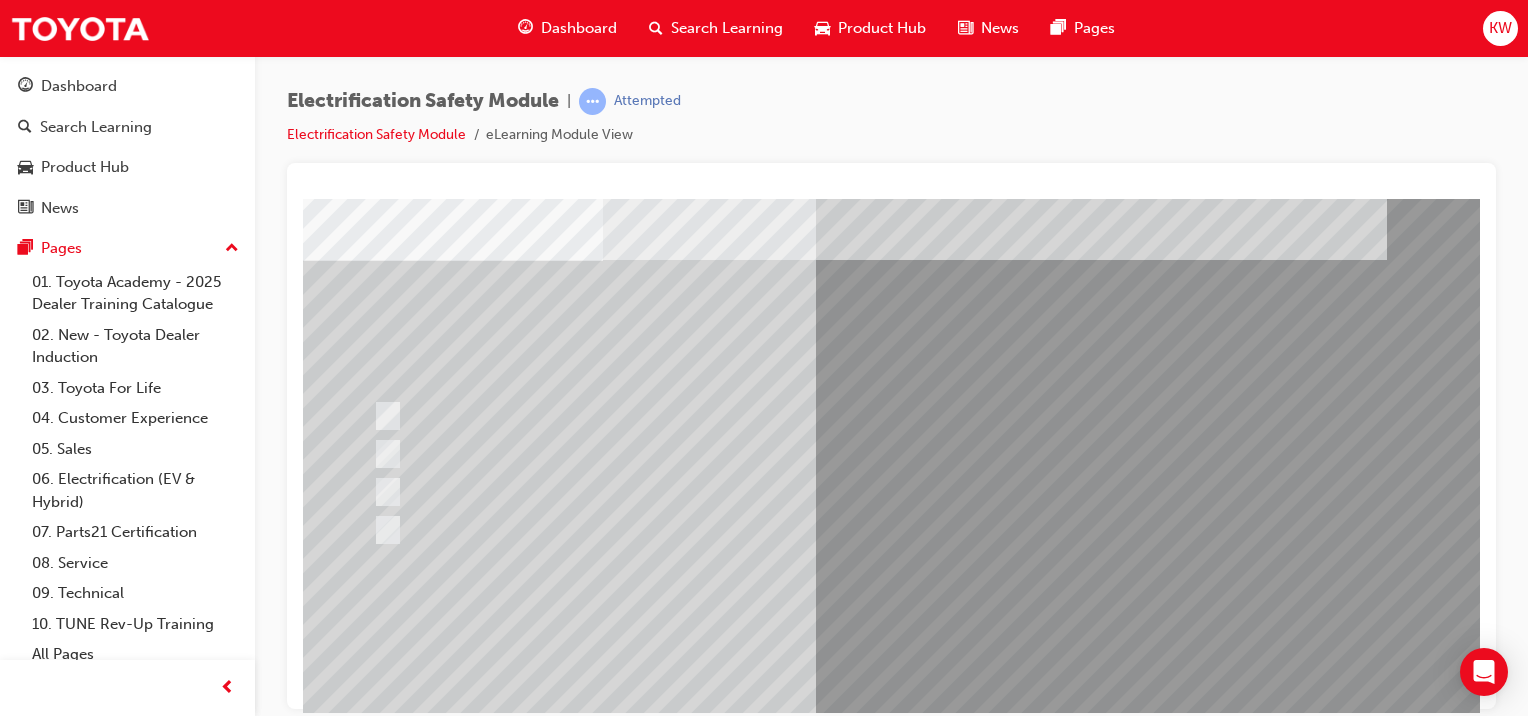 scroll, scrollTop: 95, scrollLeft: 0, axis: vertical 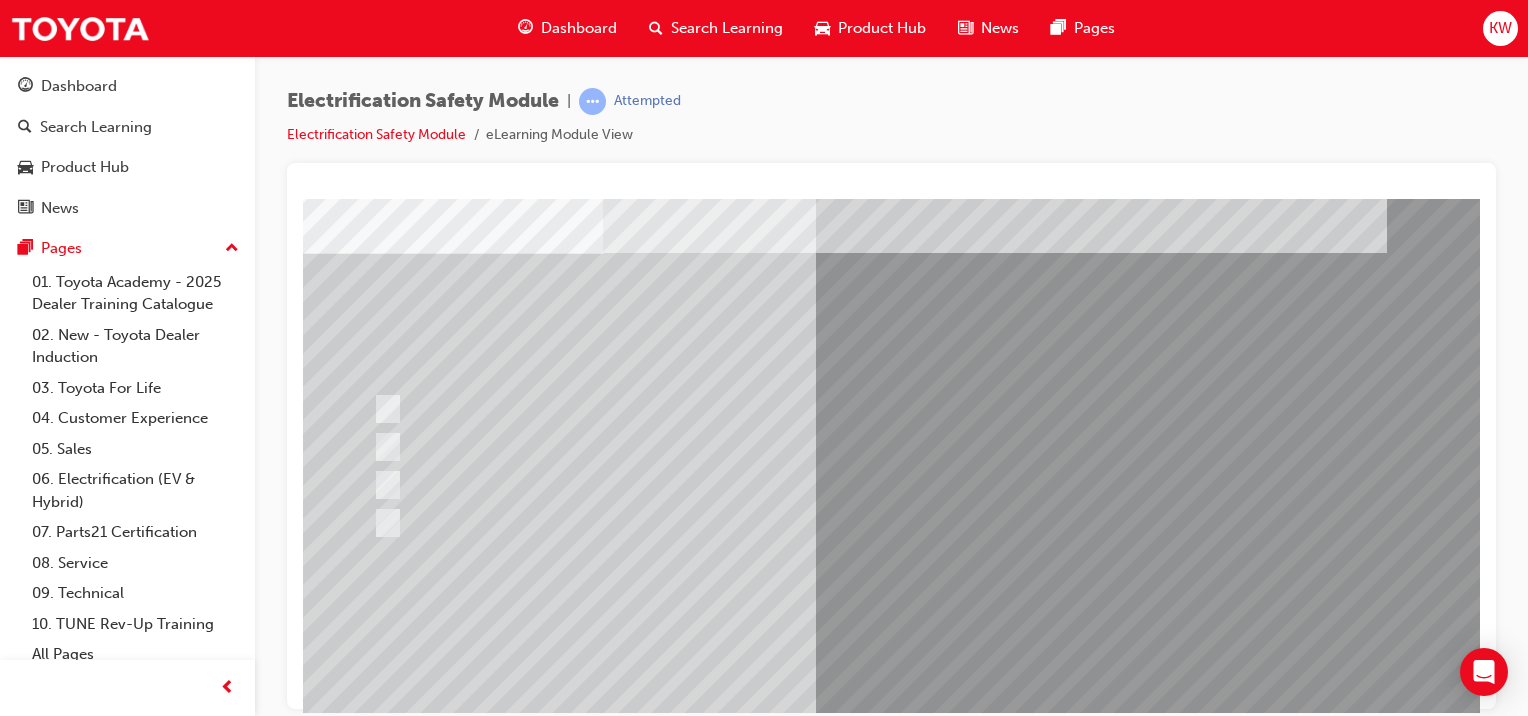click at bounding box center (759, 408) 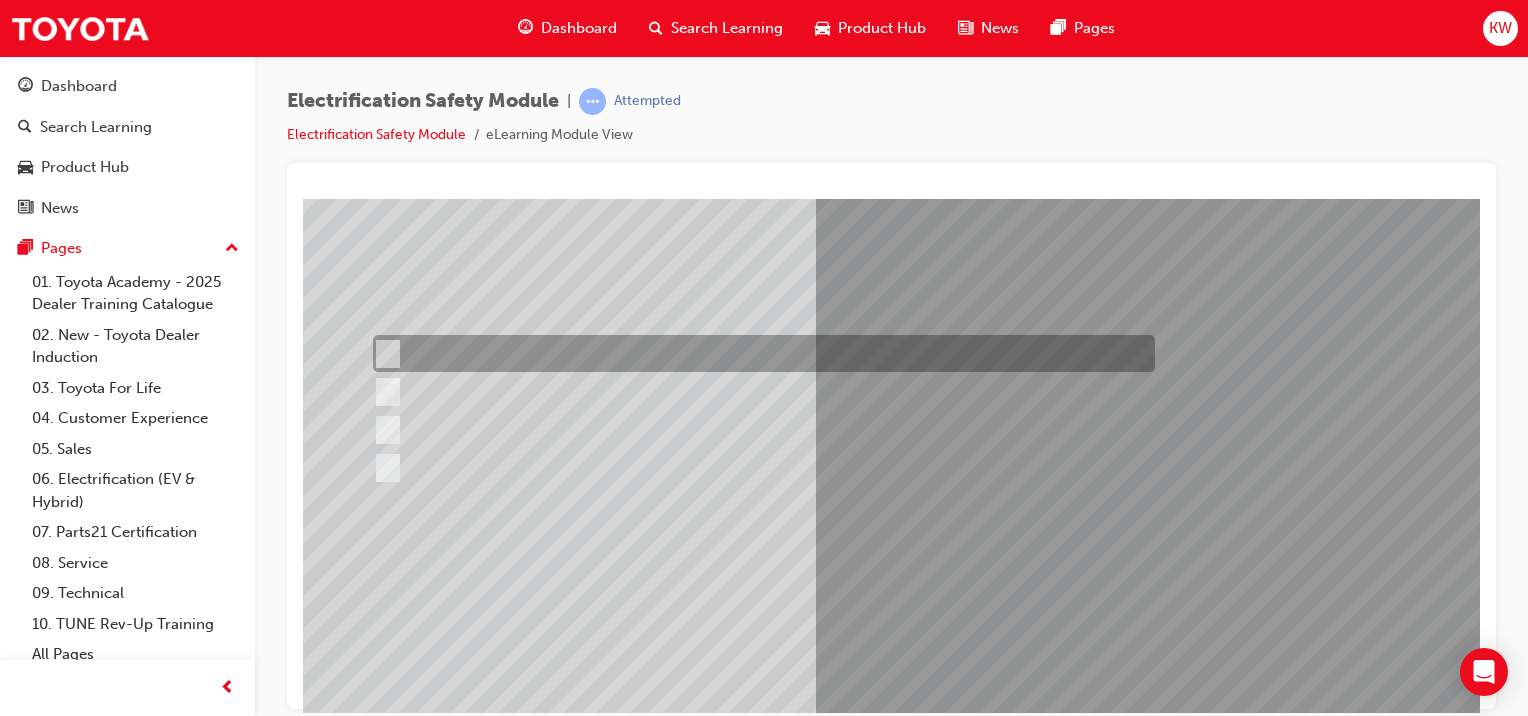 scroll, scrollTop: 205, scrollLeft: 0, axis: vertical 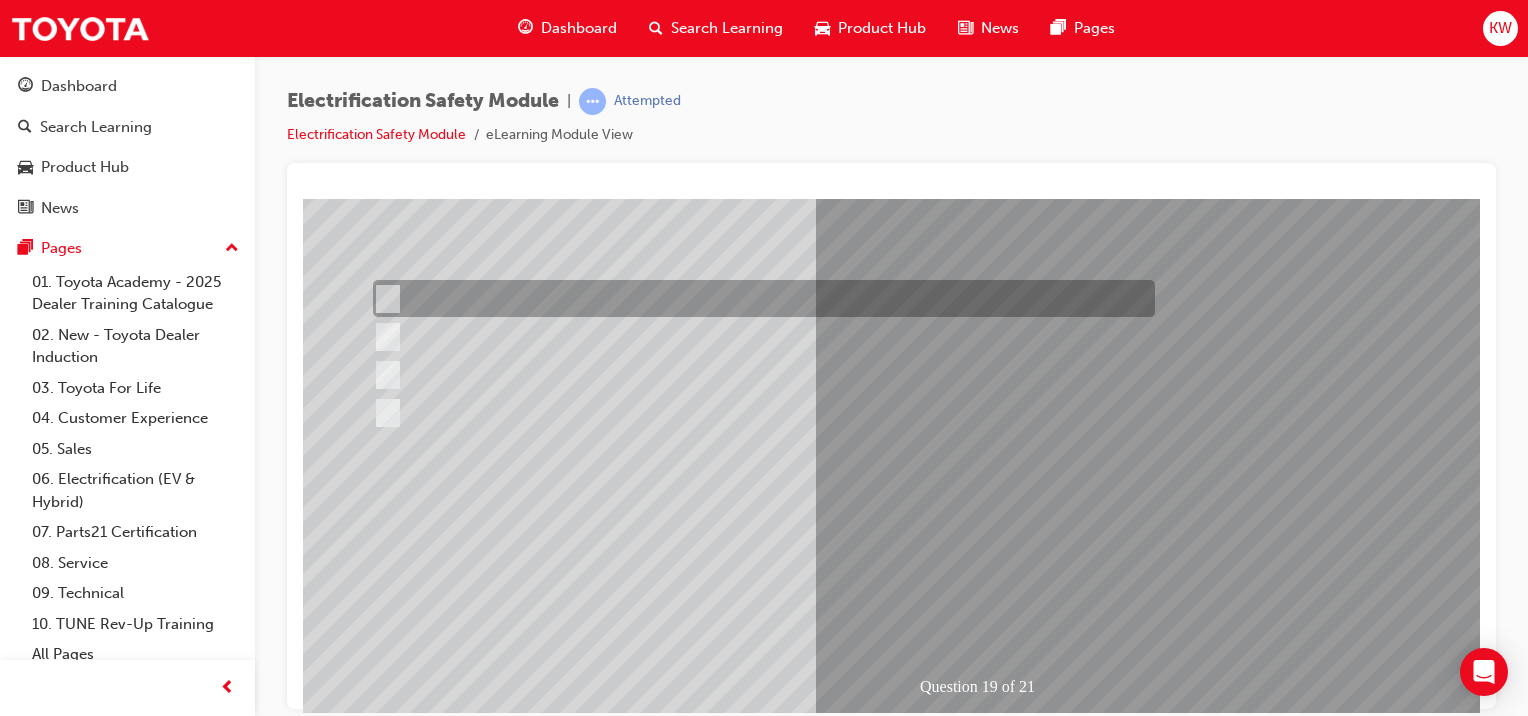 click at bounding box center [983, 1073] 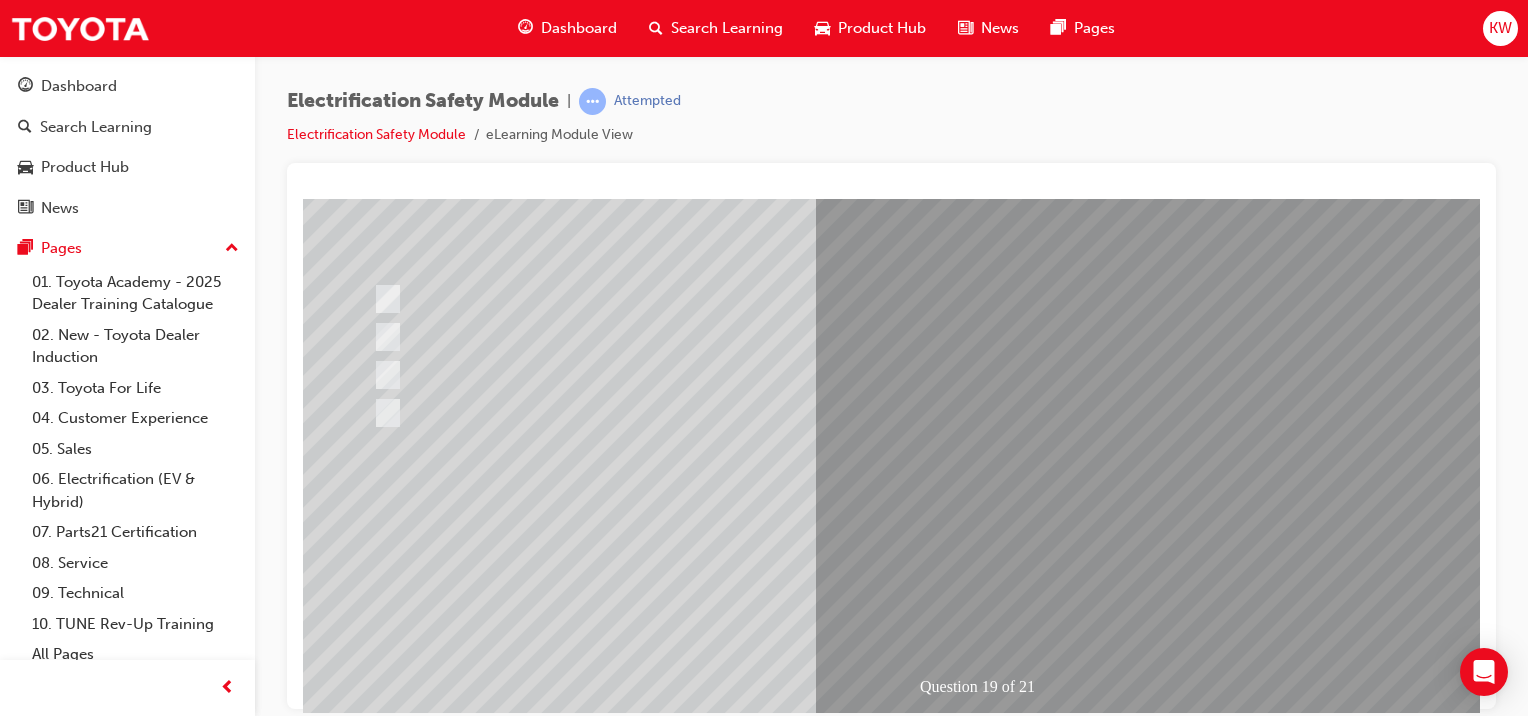 click at bounding box center [375, 2782] 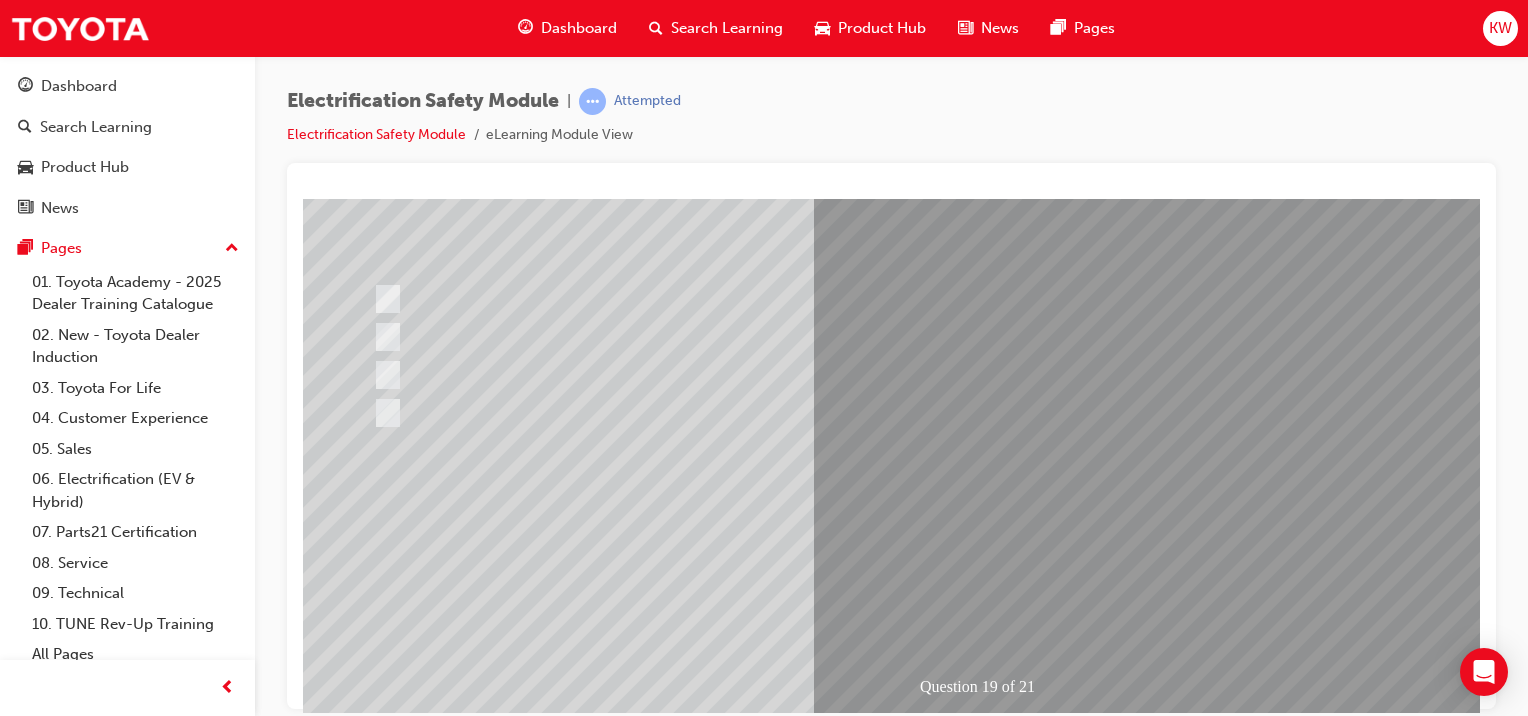 click at bounding box center (759, 336) 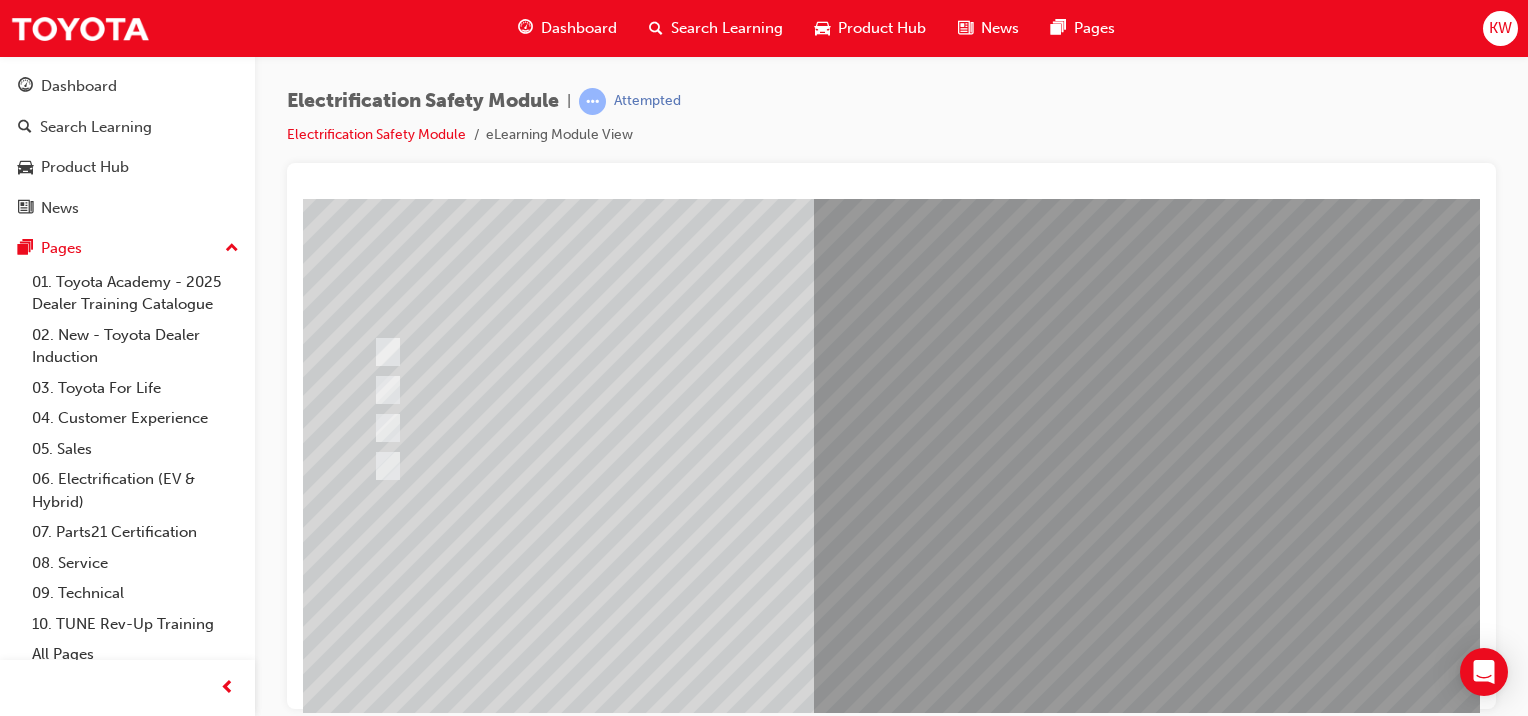 scroll, scrollTop: 176, scrollLeft: 0, axis: vertical 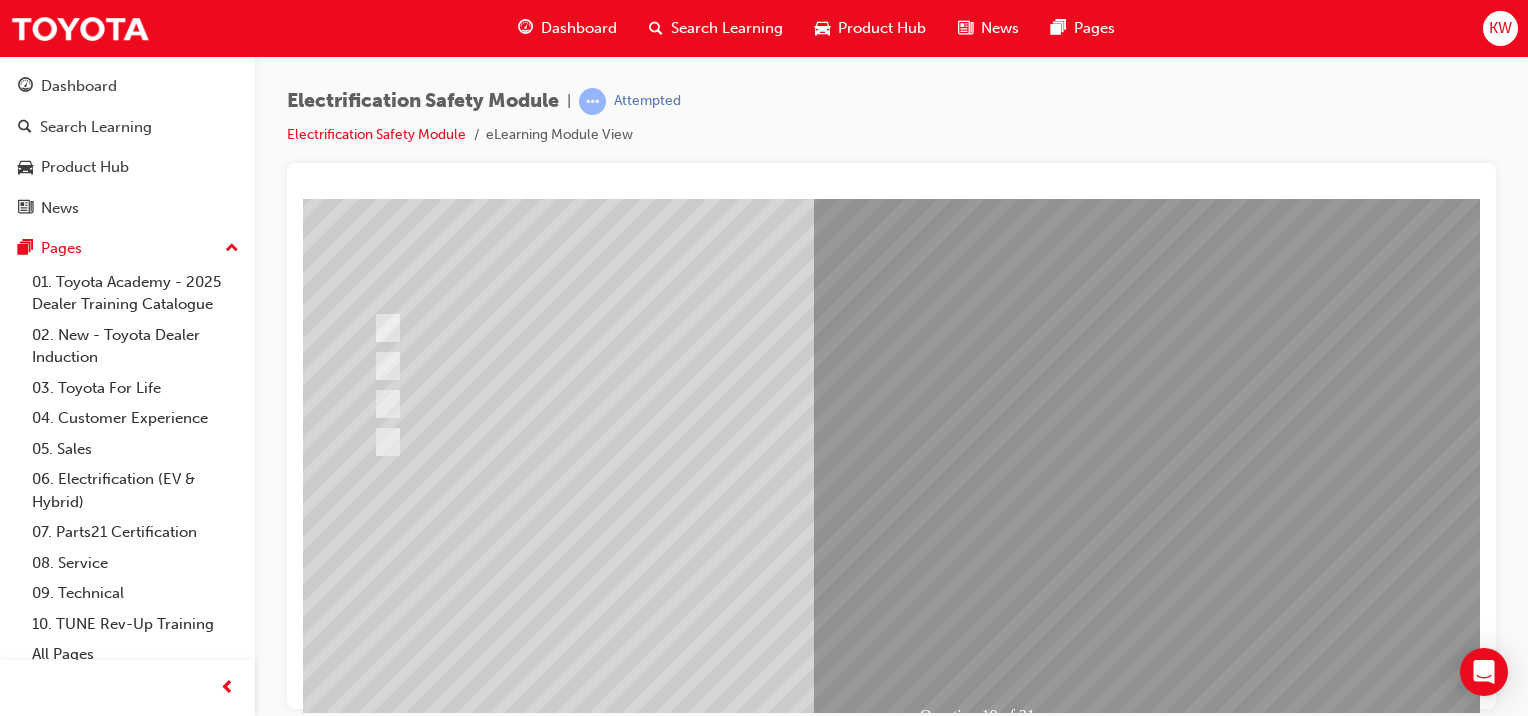 click at bounding box center [635, 2516] 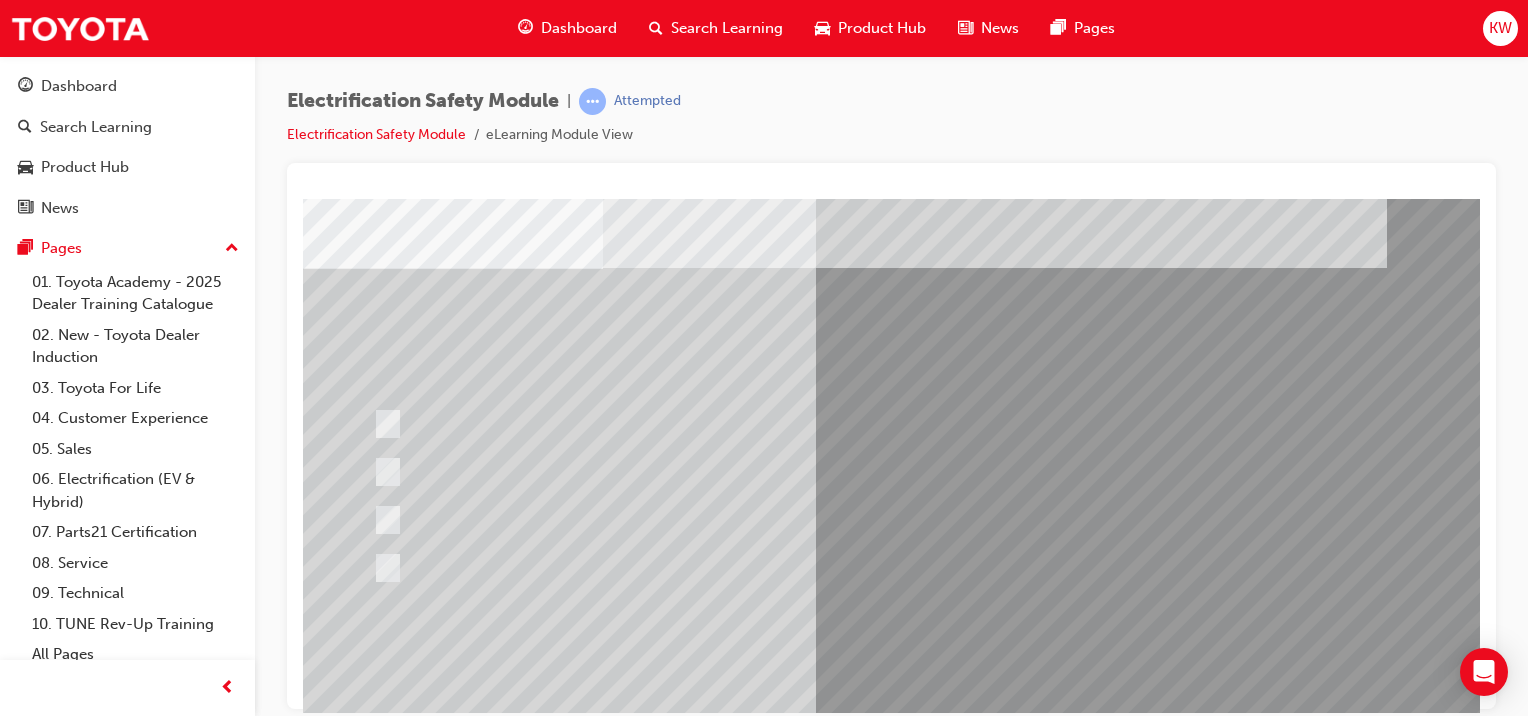 scroll, scrollTop: 84, scrollLeft: 0, axis: vertical 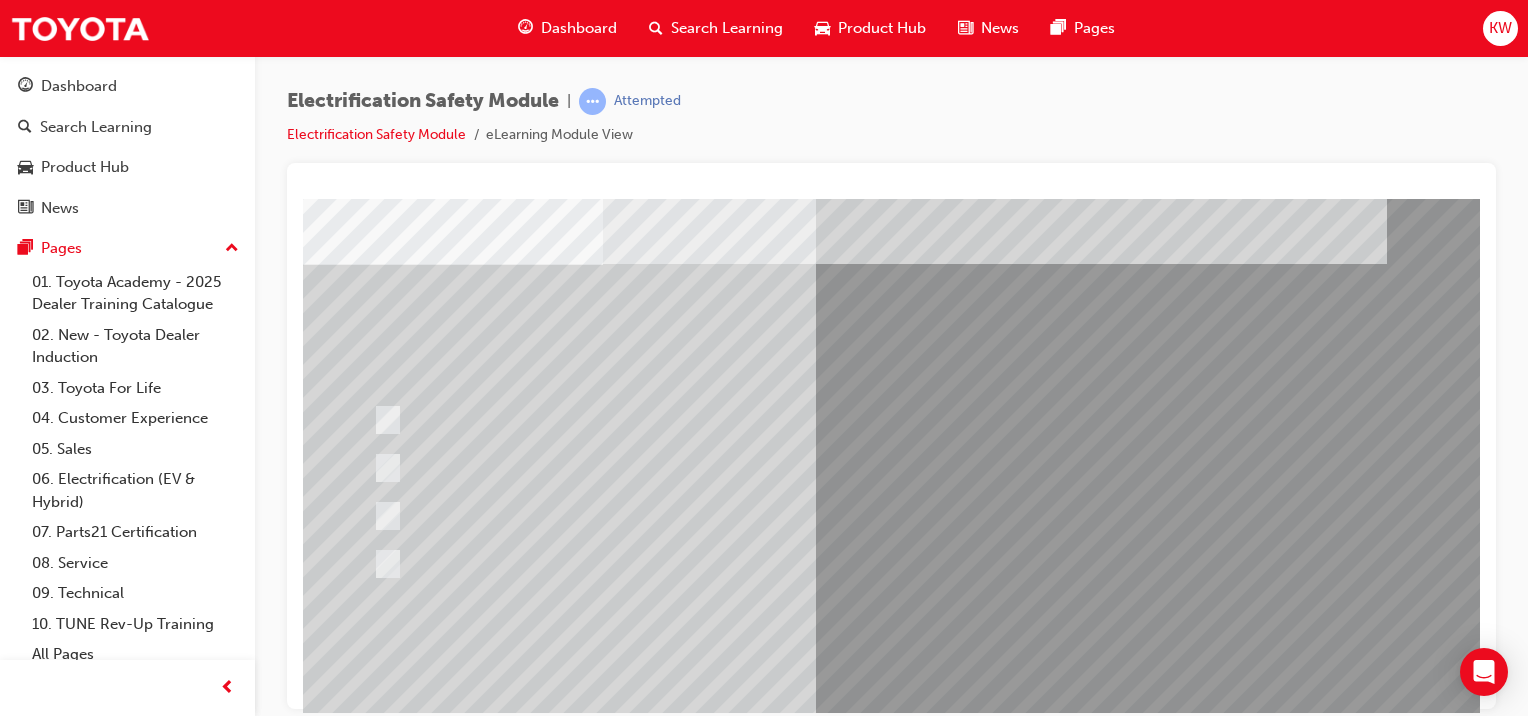 click at bounding box center (759, 516) 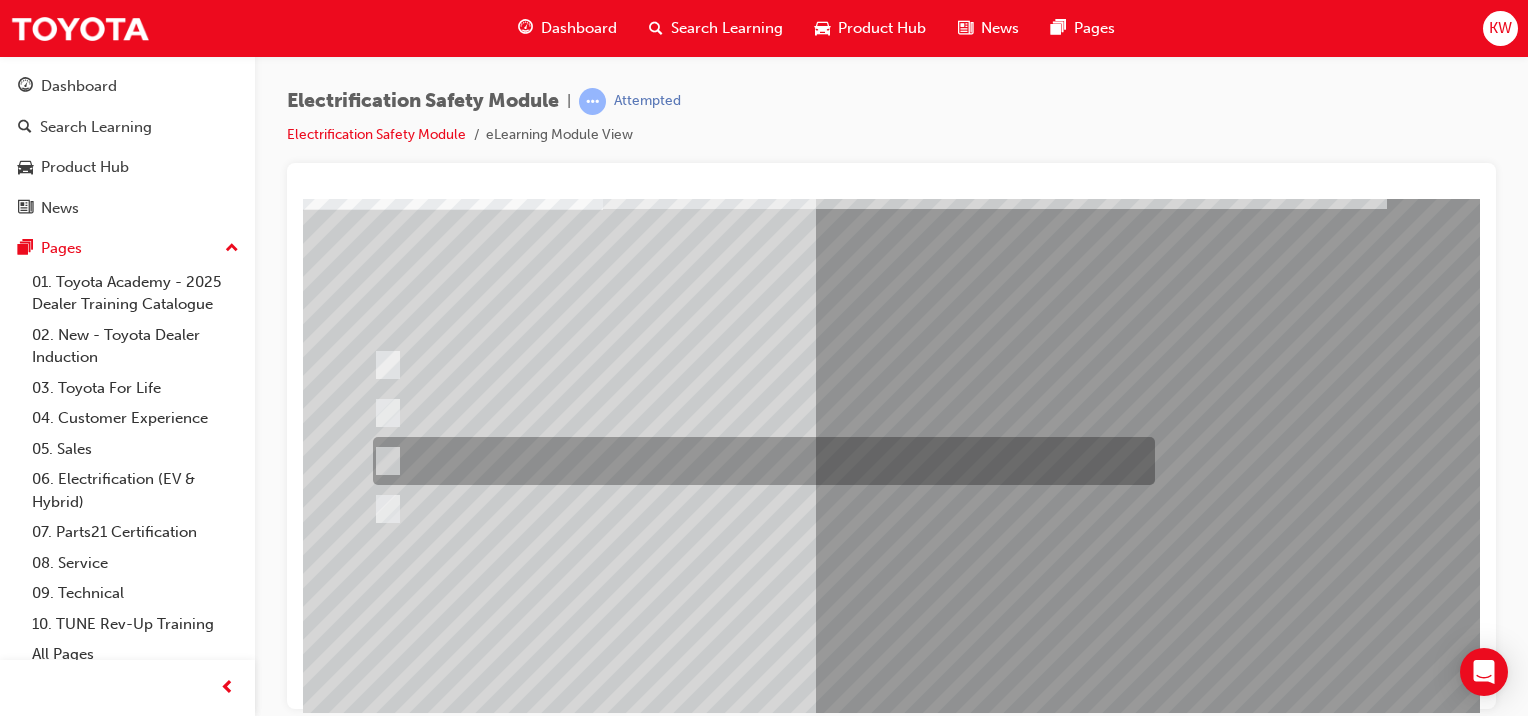scroll, scrollTop: 140, scrollLeft: 0, axis: vertical 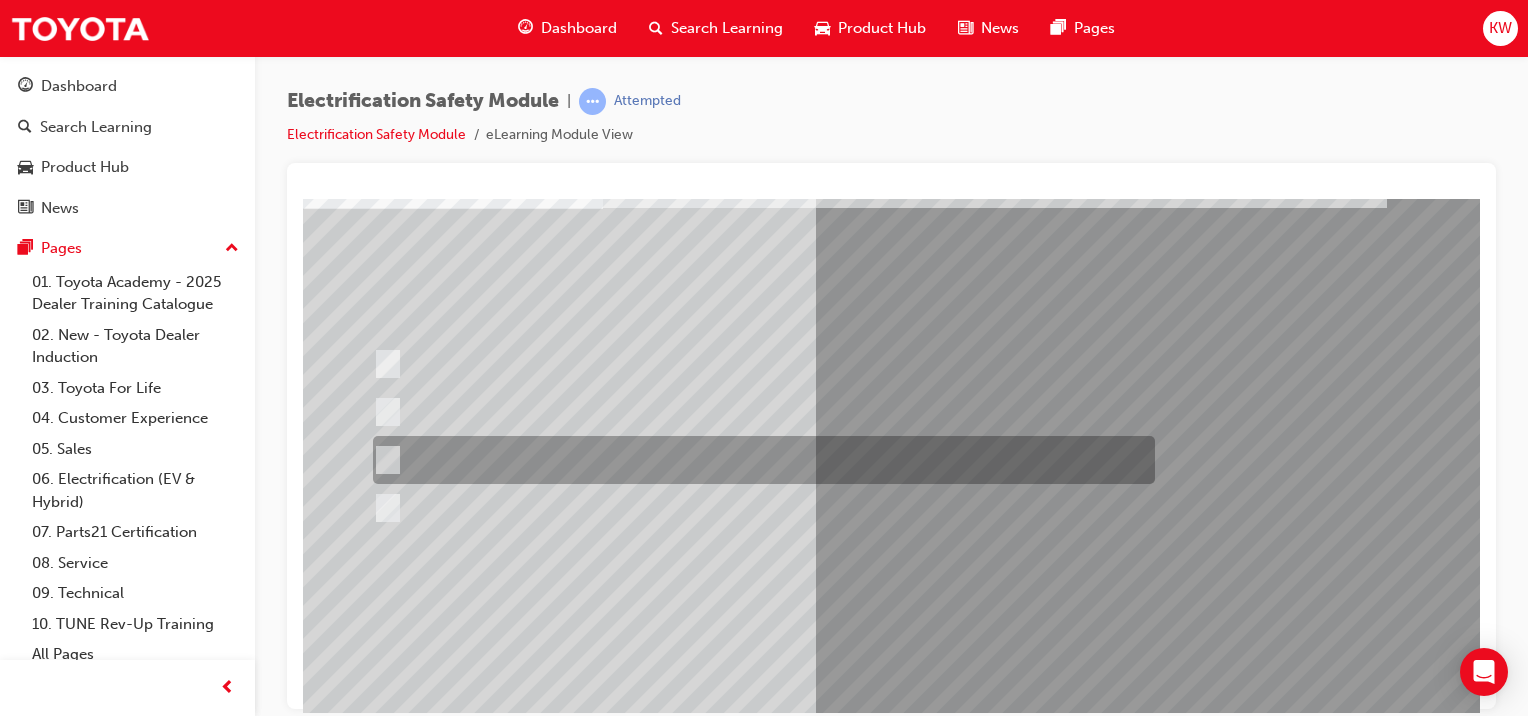 click at bounding box center [759, 412] 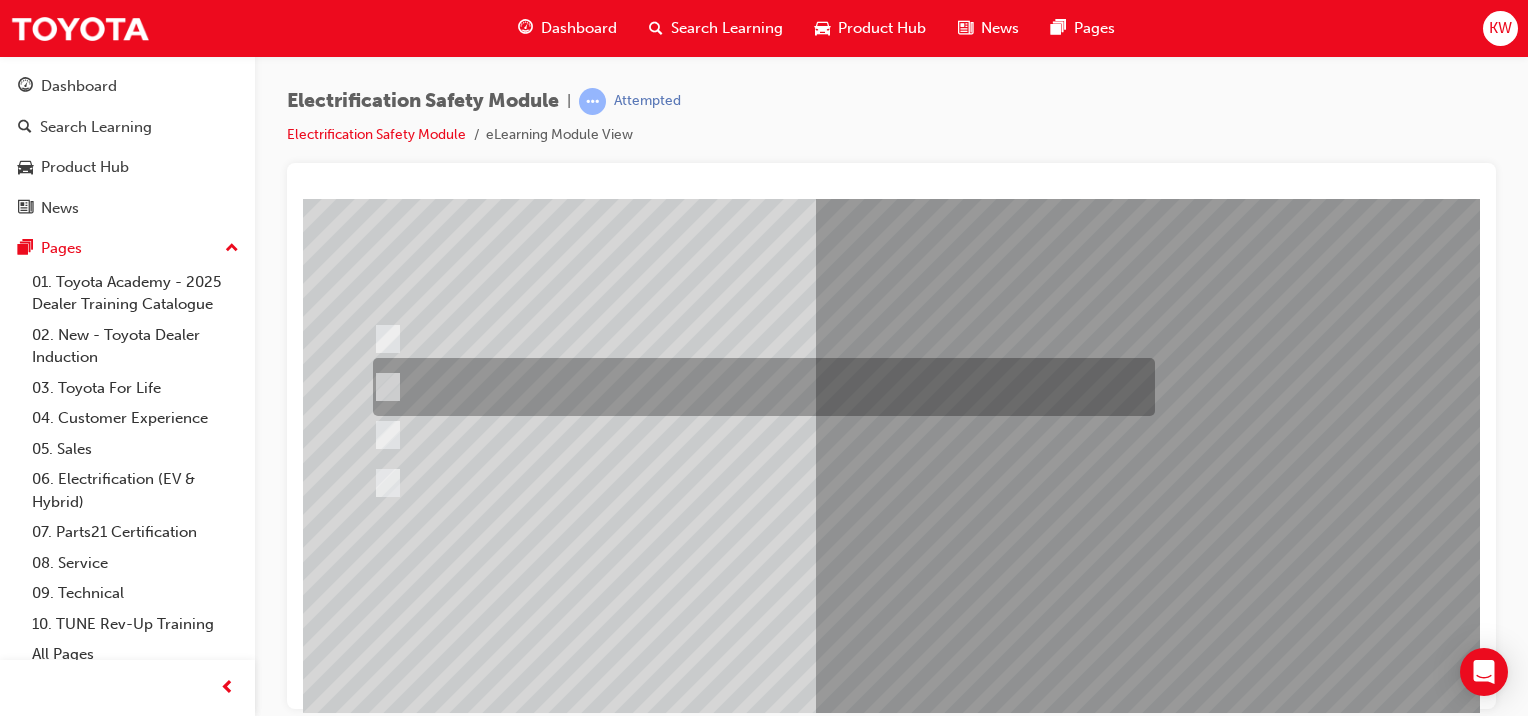 scroll, scrollTop: 168, scrollLeft: 0, axis: vertical 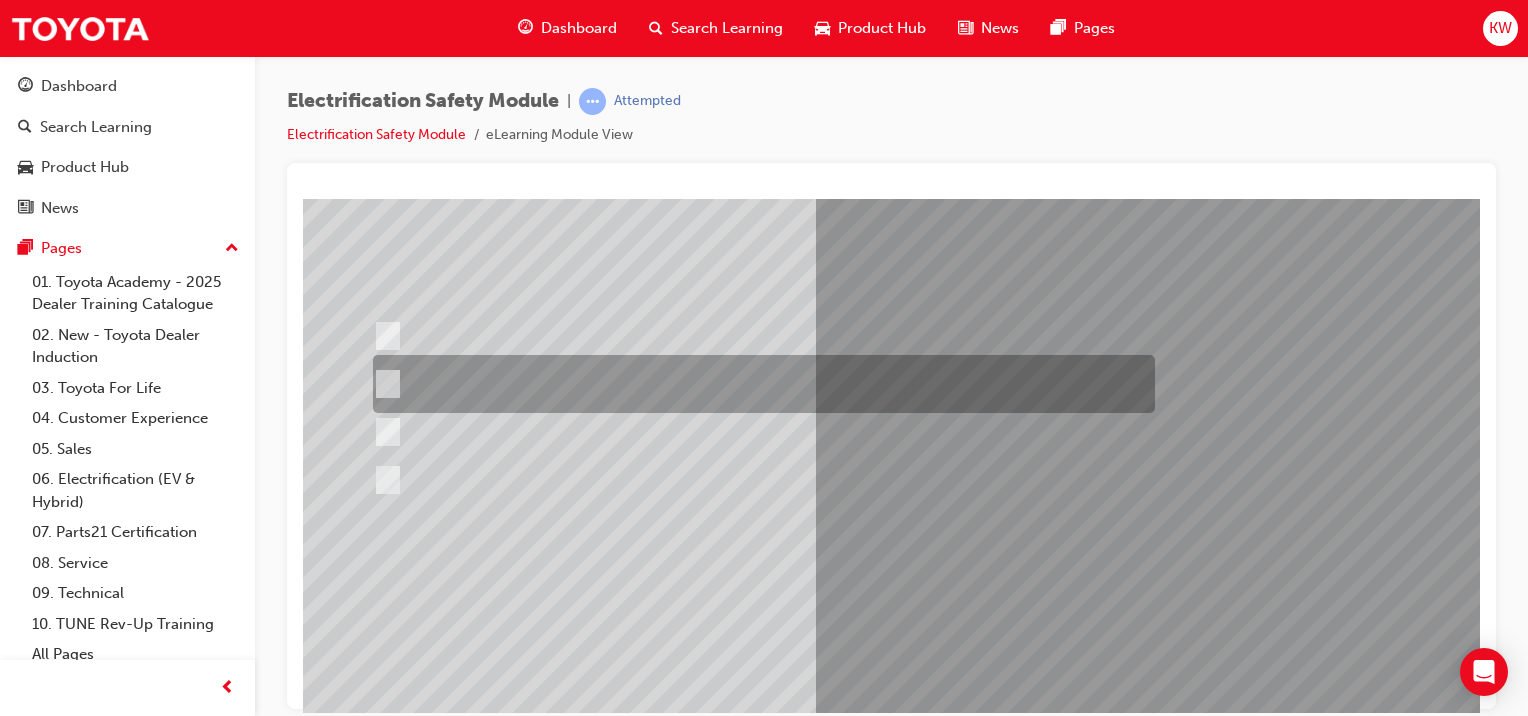 click at bounding box center (375, 2819) 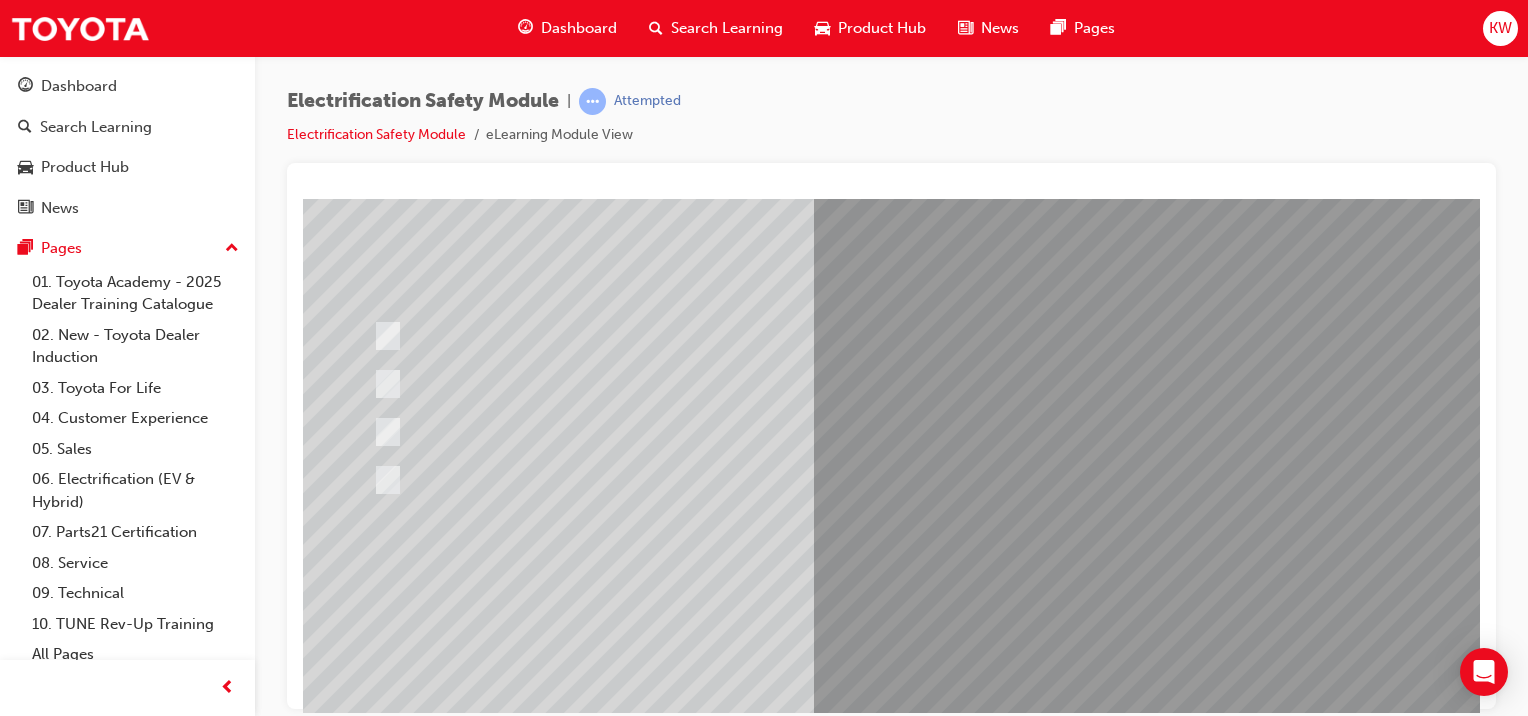 scroll, scrollTop: 0, scrollLeft: 0, axis: both 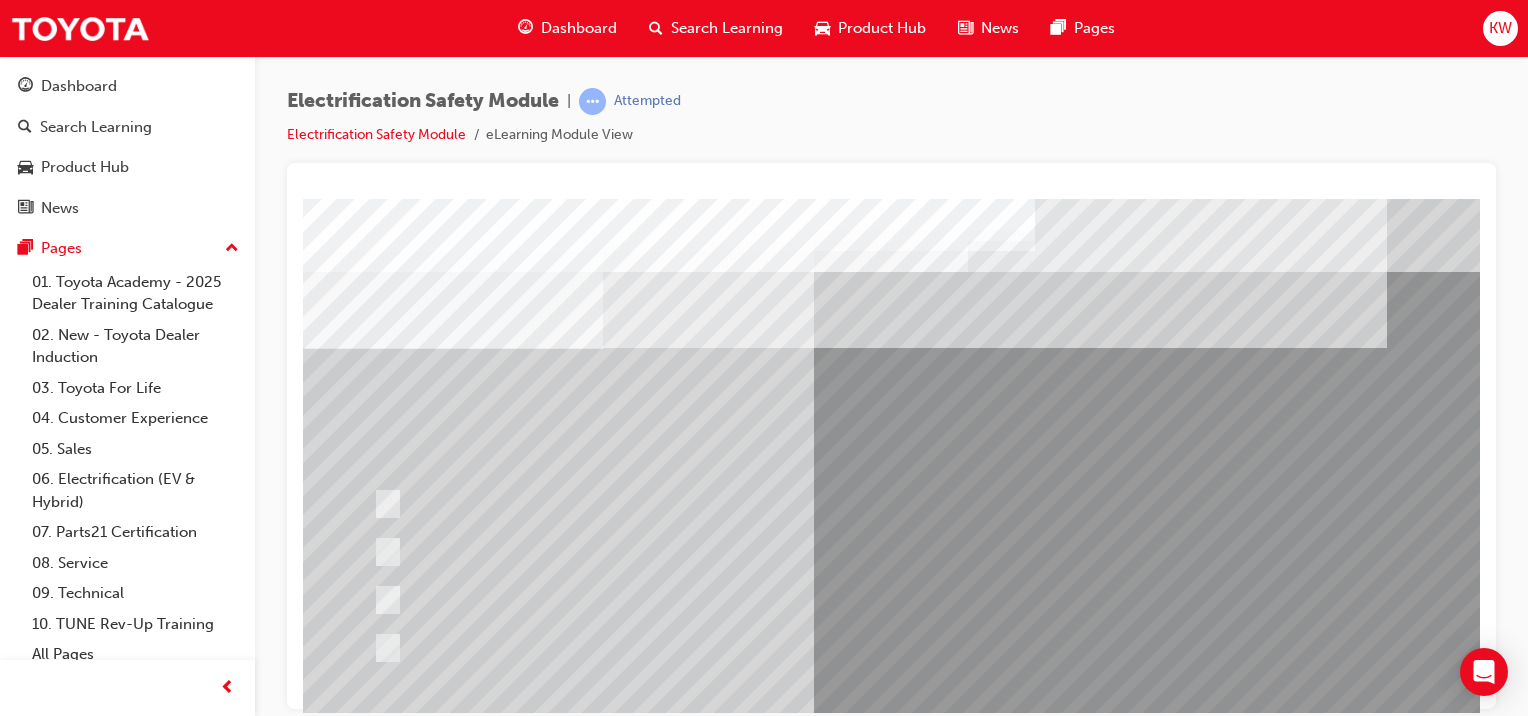 click at bounding box center [759, 600] 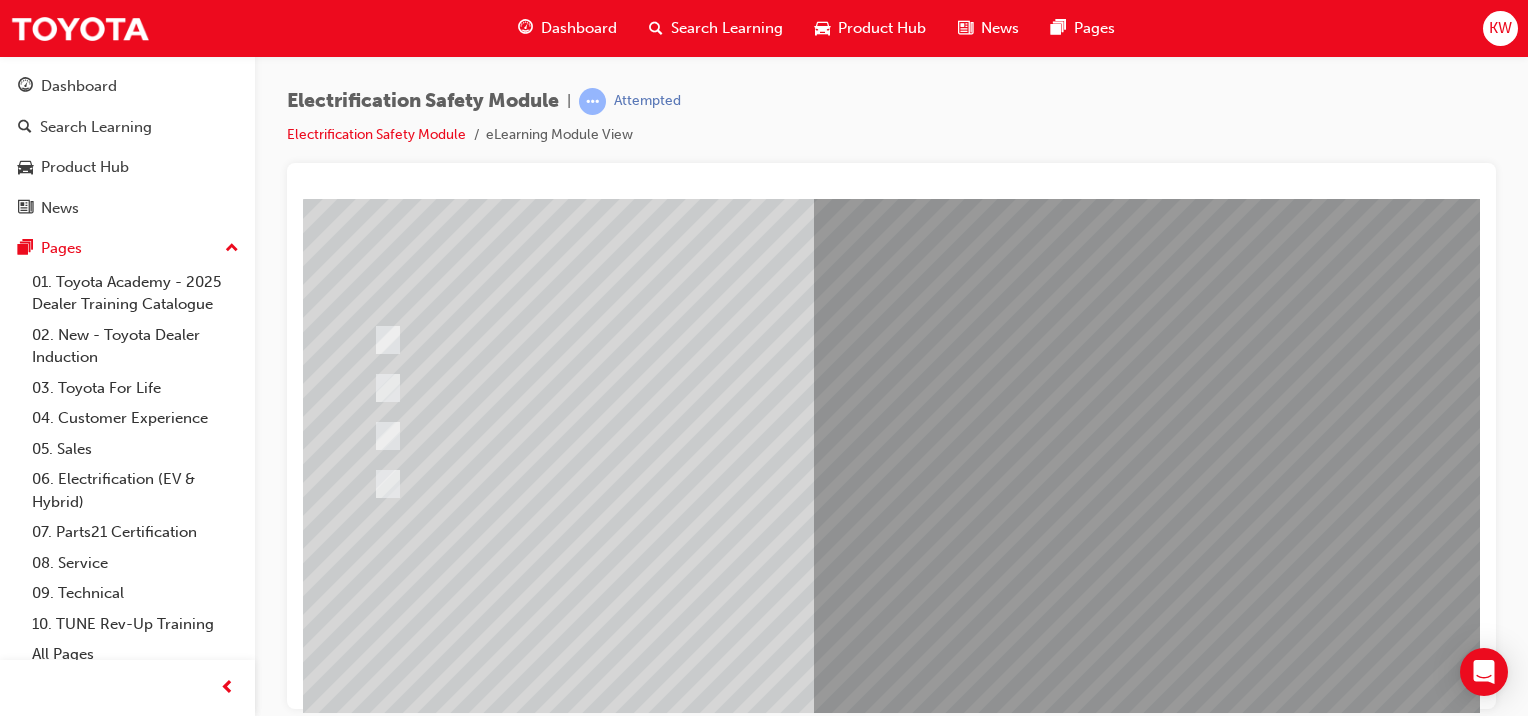 scroll, scrollTop: 162, scrollLeft: 0, axis: vertical 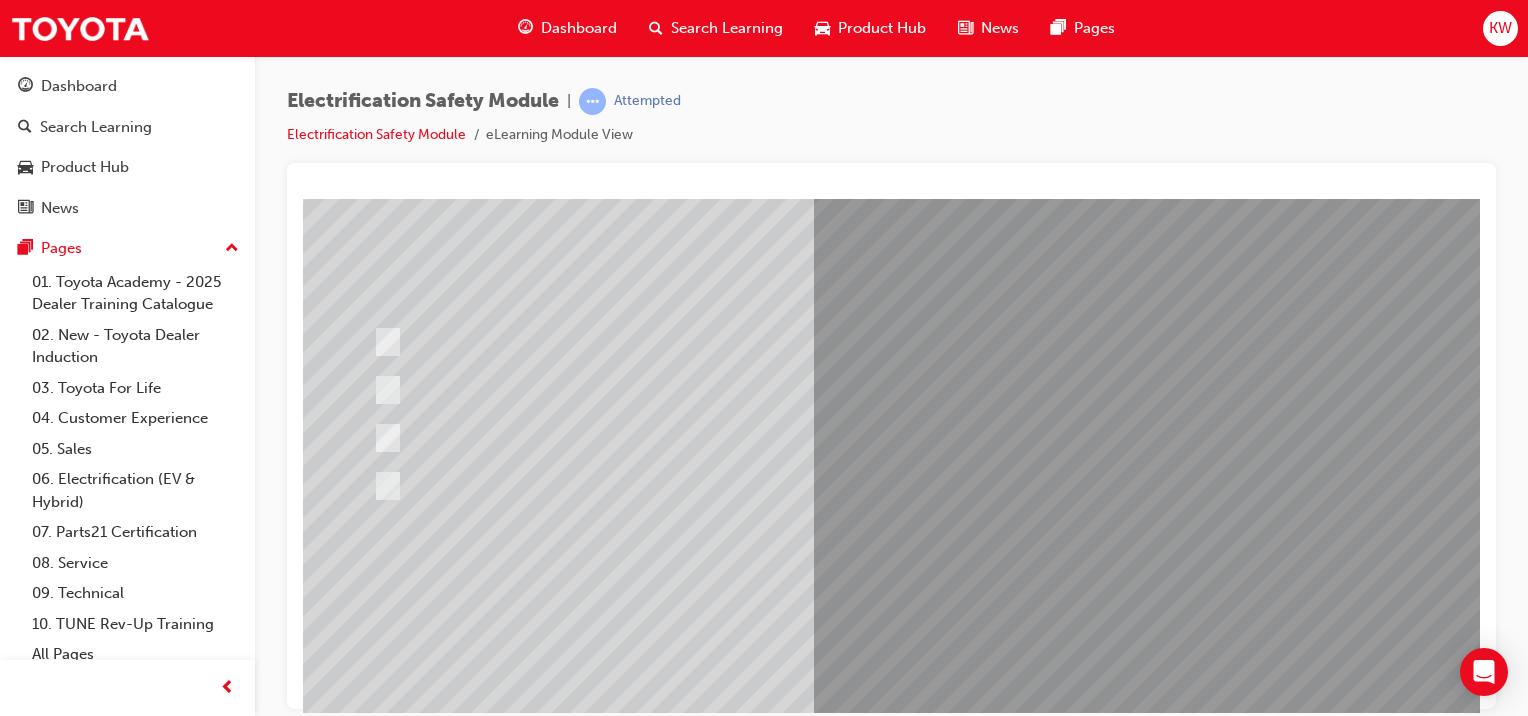 click at bounding box center [635, 2530] 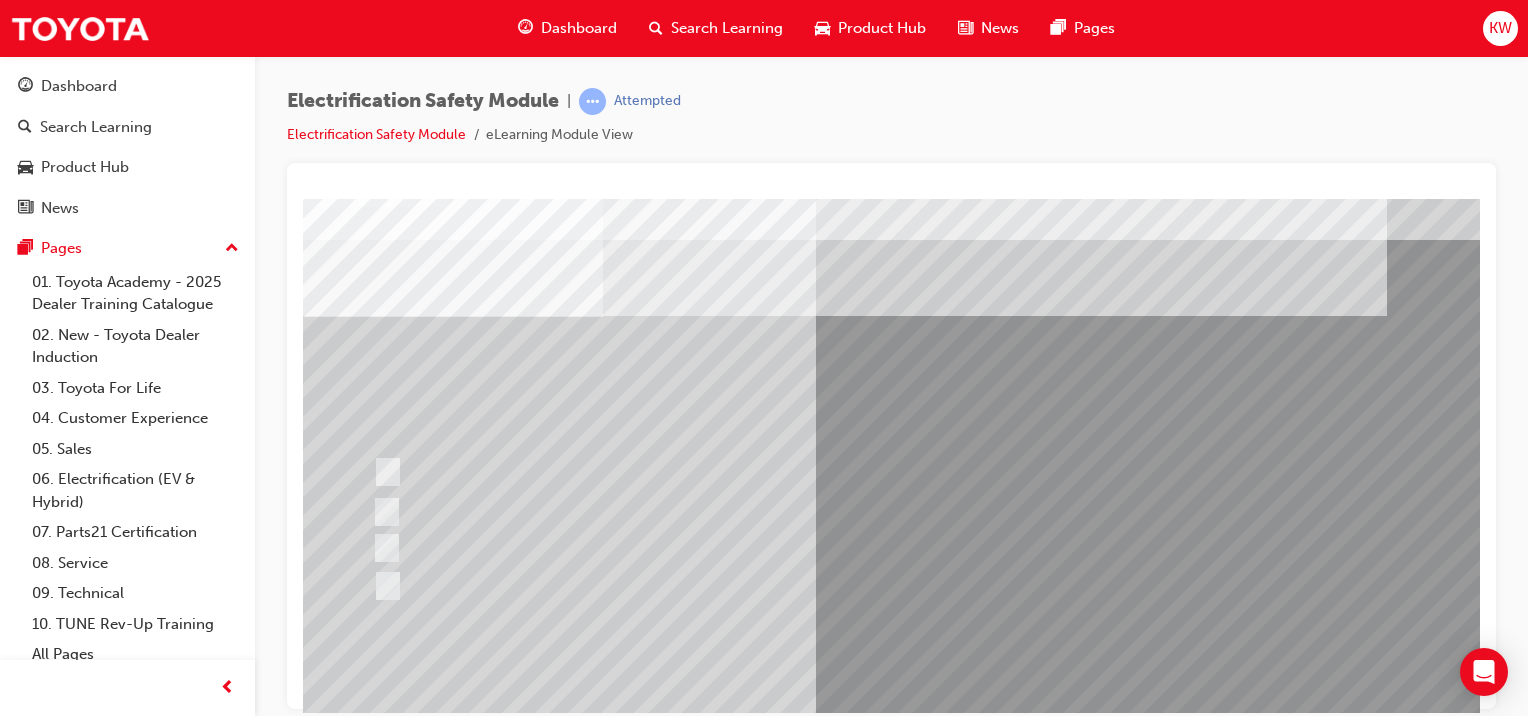 scroll, scrollTop: 24, scrollLeft: 0, axis: vertical 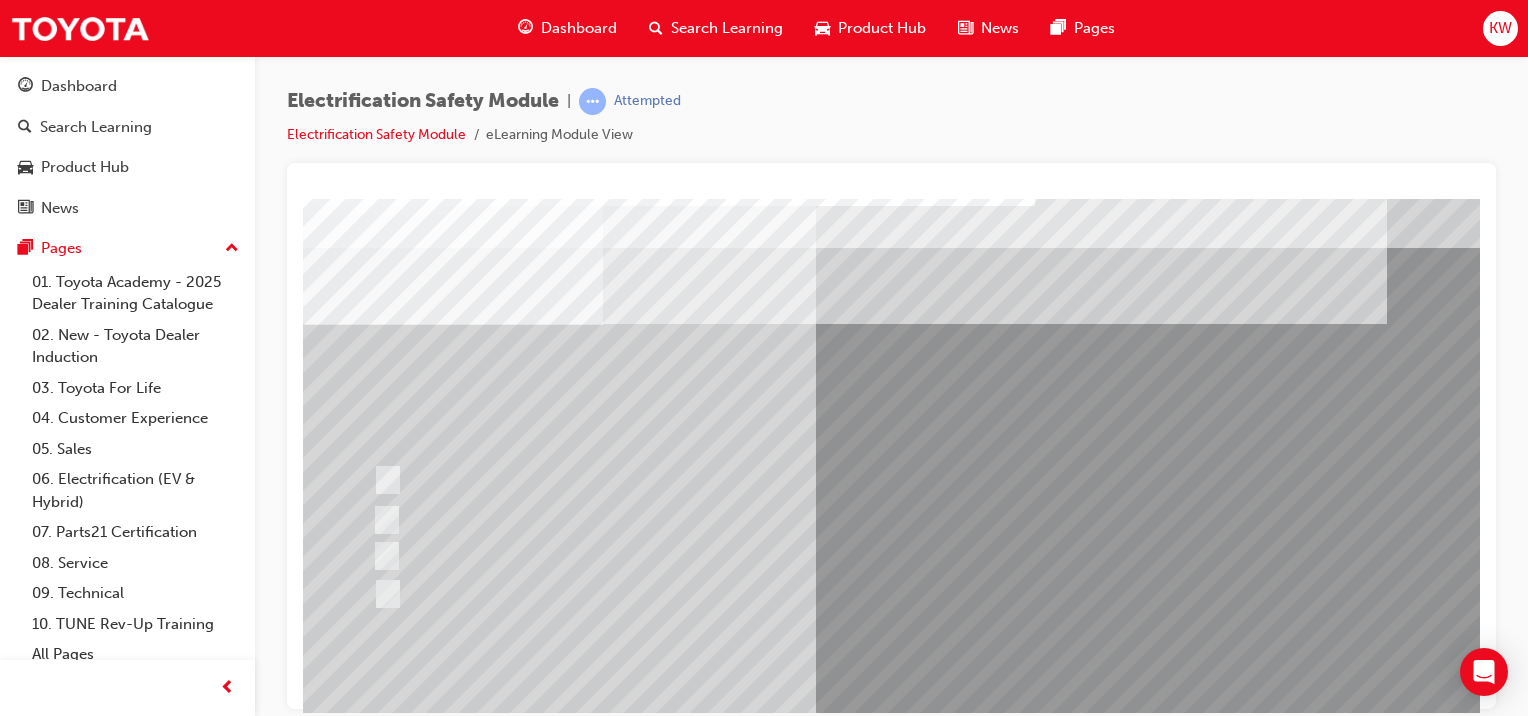 click at bounding box center [759, 593] 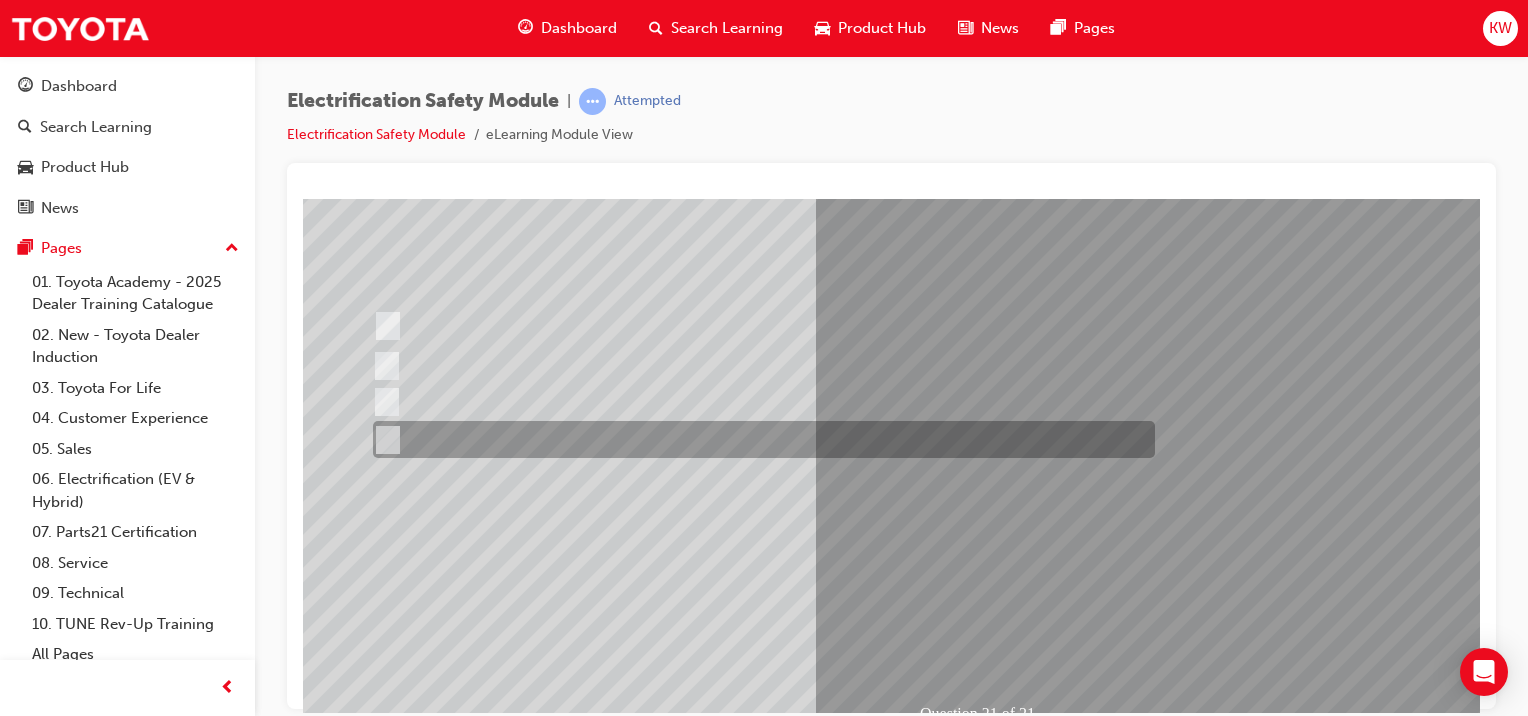 scroll, scrollTop: 176, scrollLeft: 0, axis: vertical 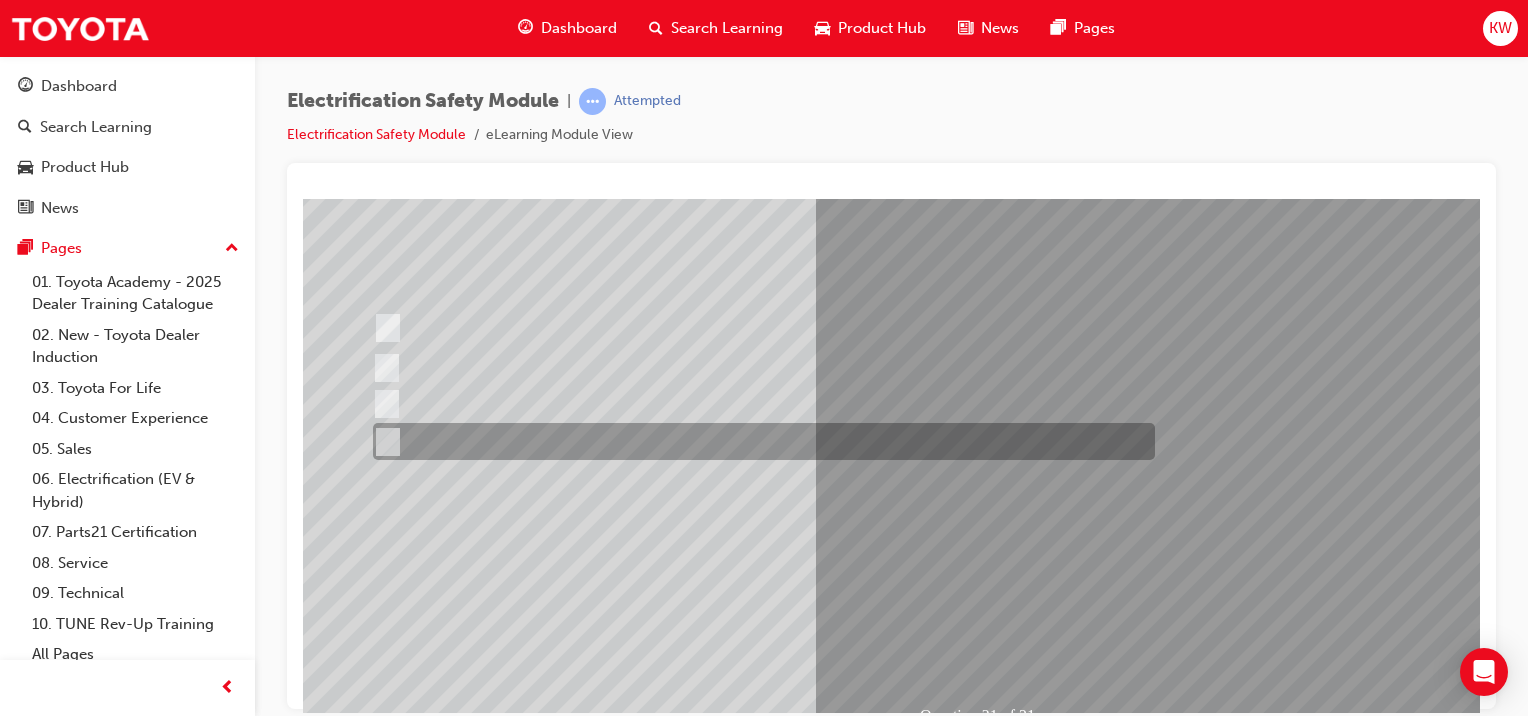 click at bounding box center (983, 1102) 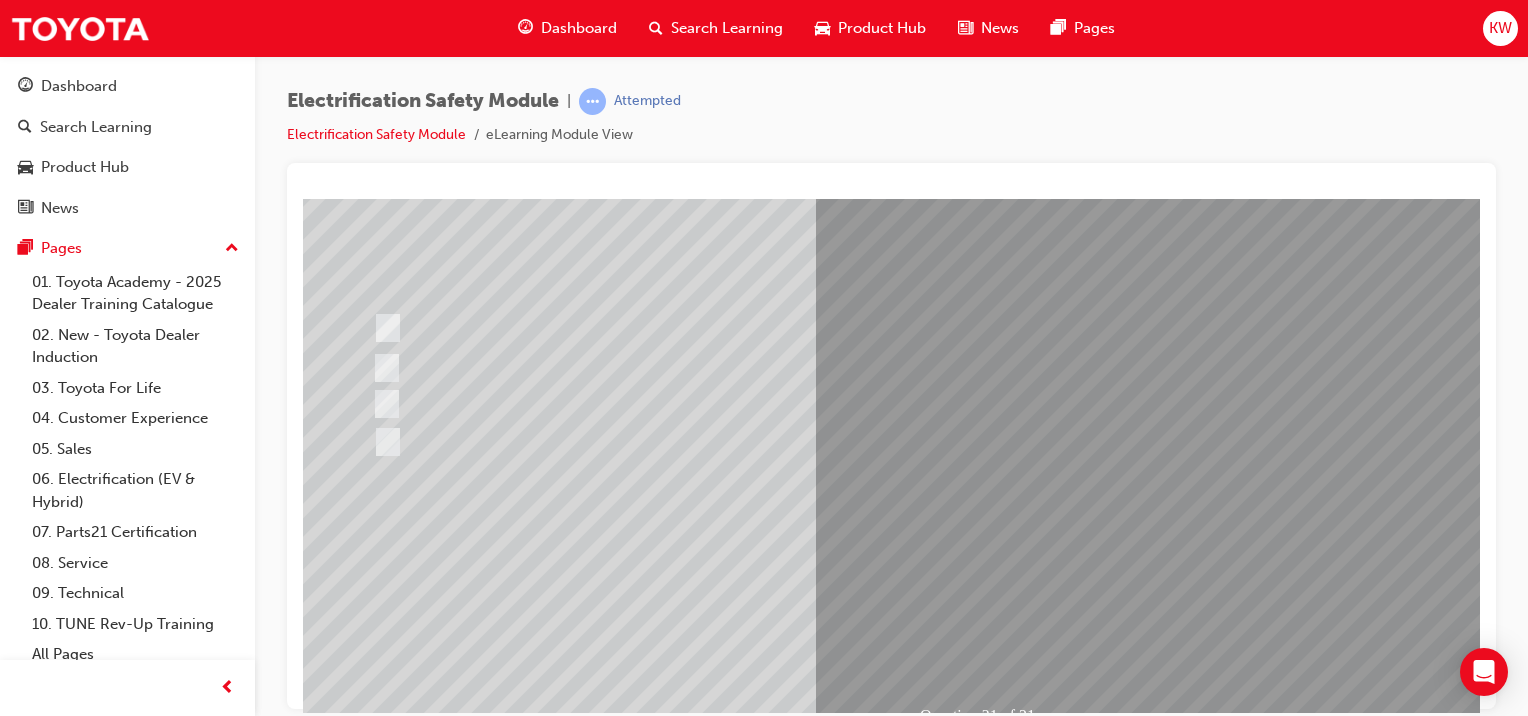 click at bounding box center [375, 2811] 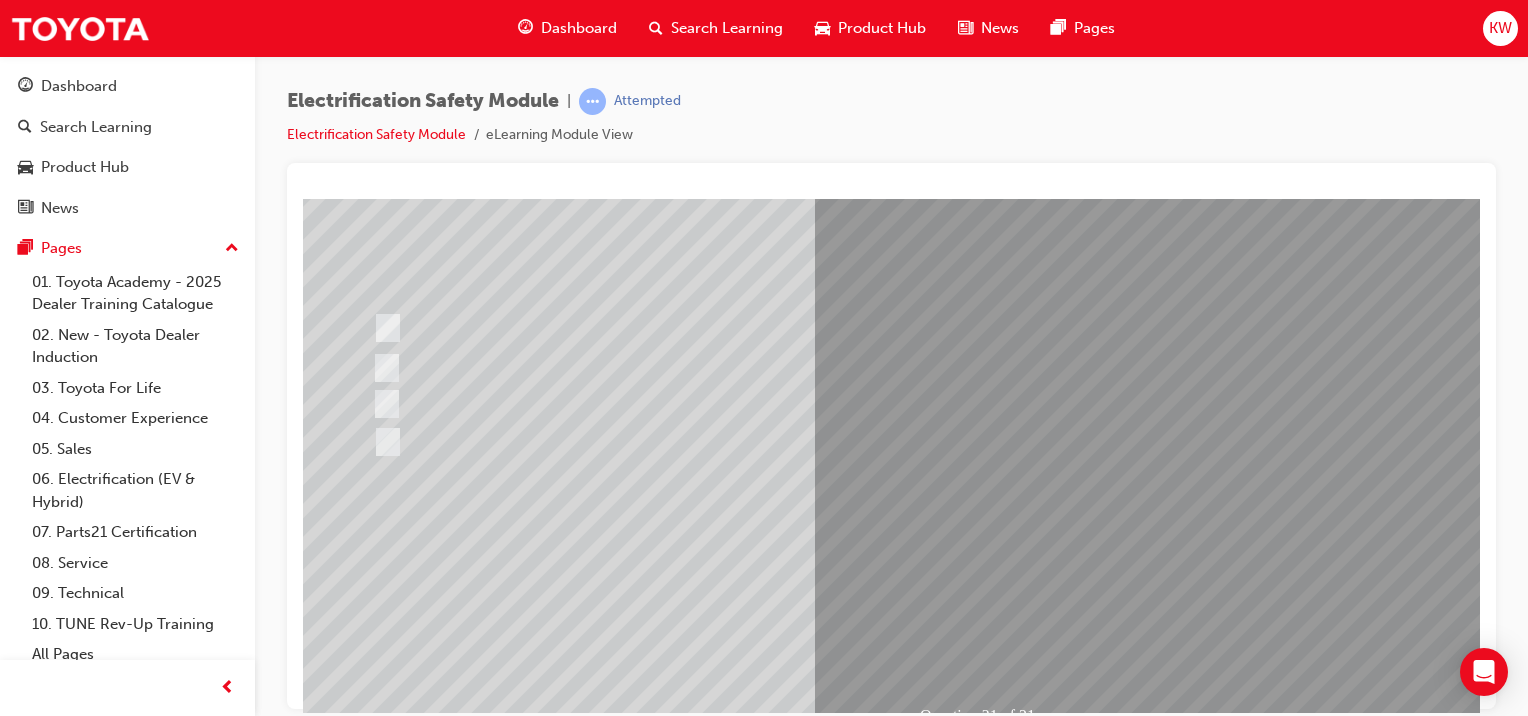 click at bounding box center [635, 2518] 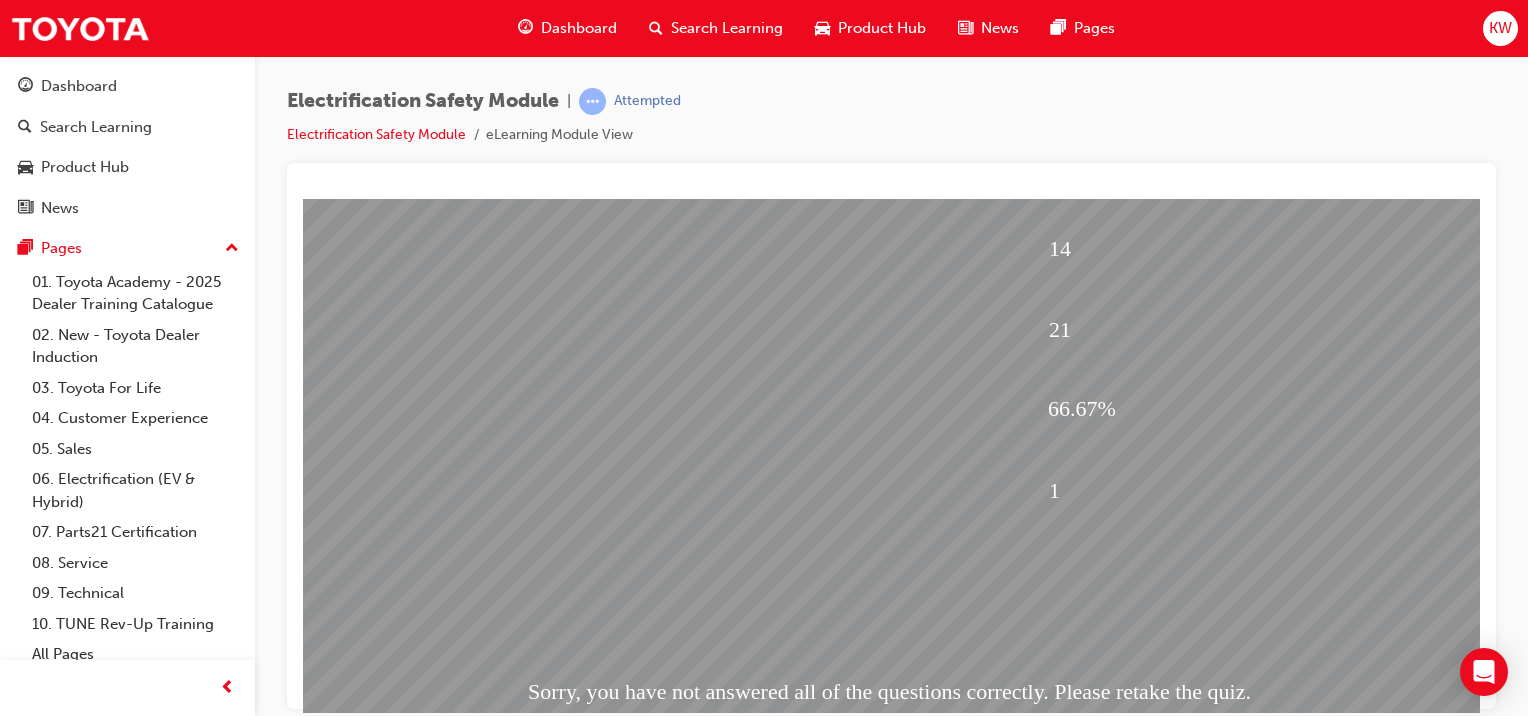 scroll, scrollTop: 251, scrollLeft: 0, axis: vertical 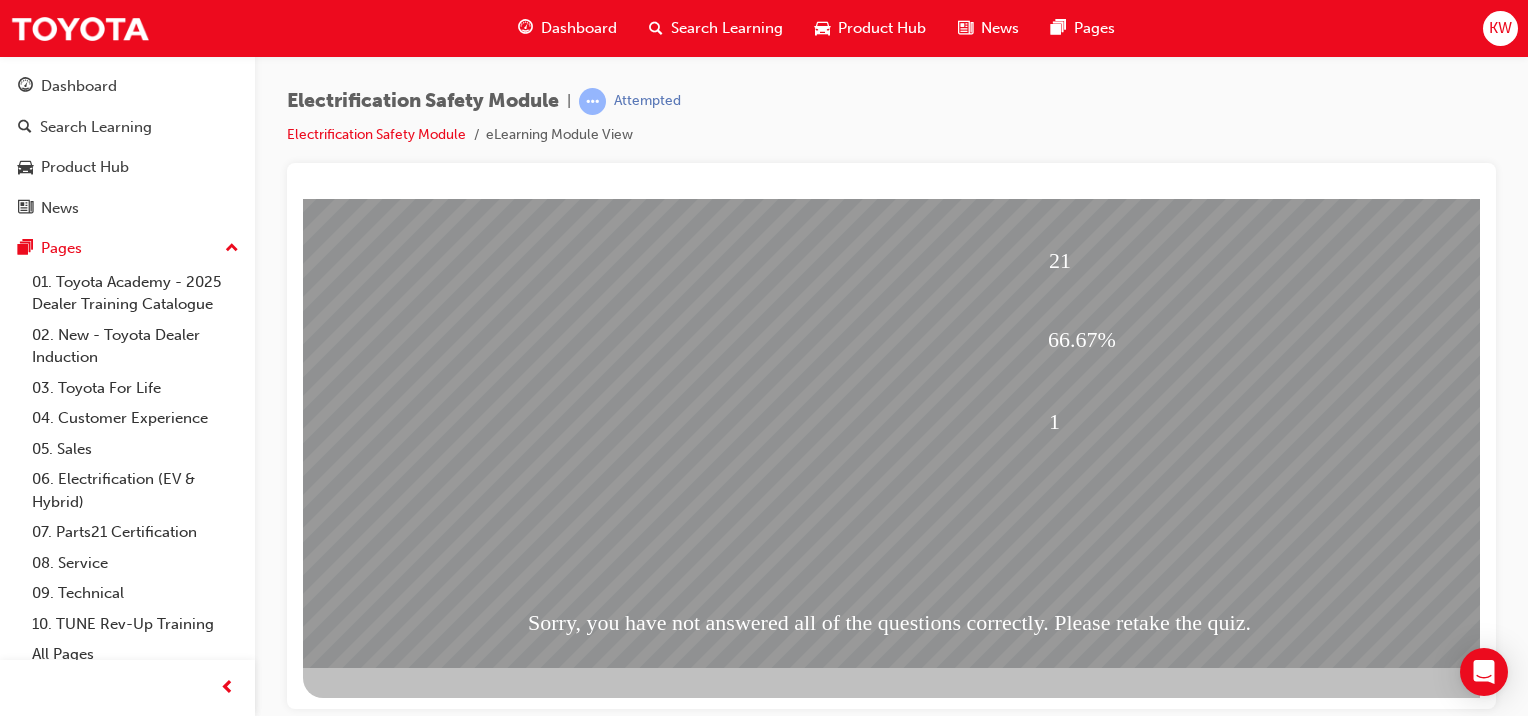 click at bounding box center (375, 1762) 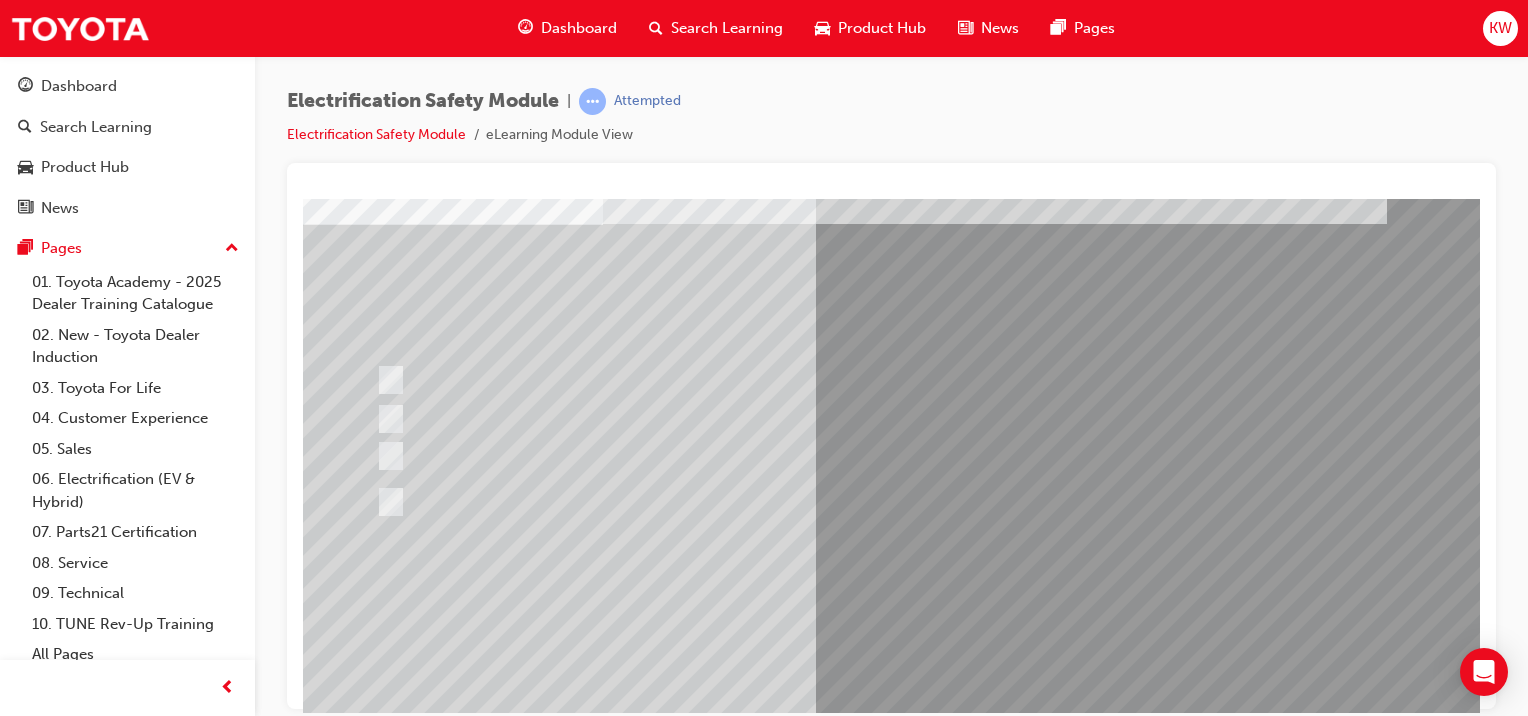 scroll, scrollTop: 125, scrollLeft: 0, axis: vertical 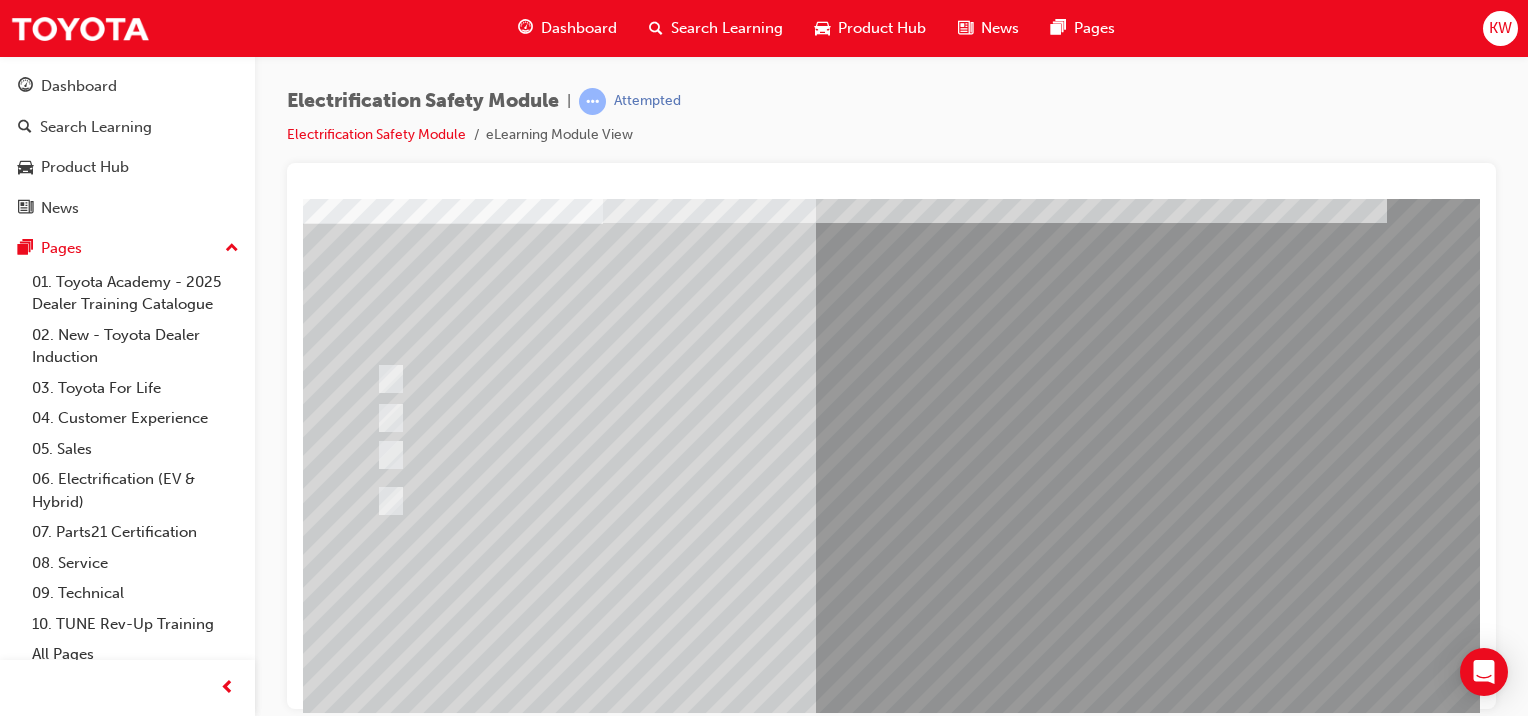 click at bounding box center (762, 500) 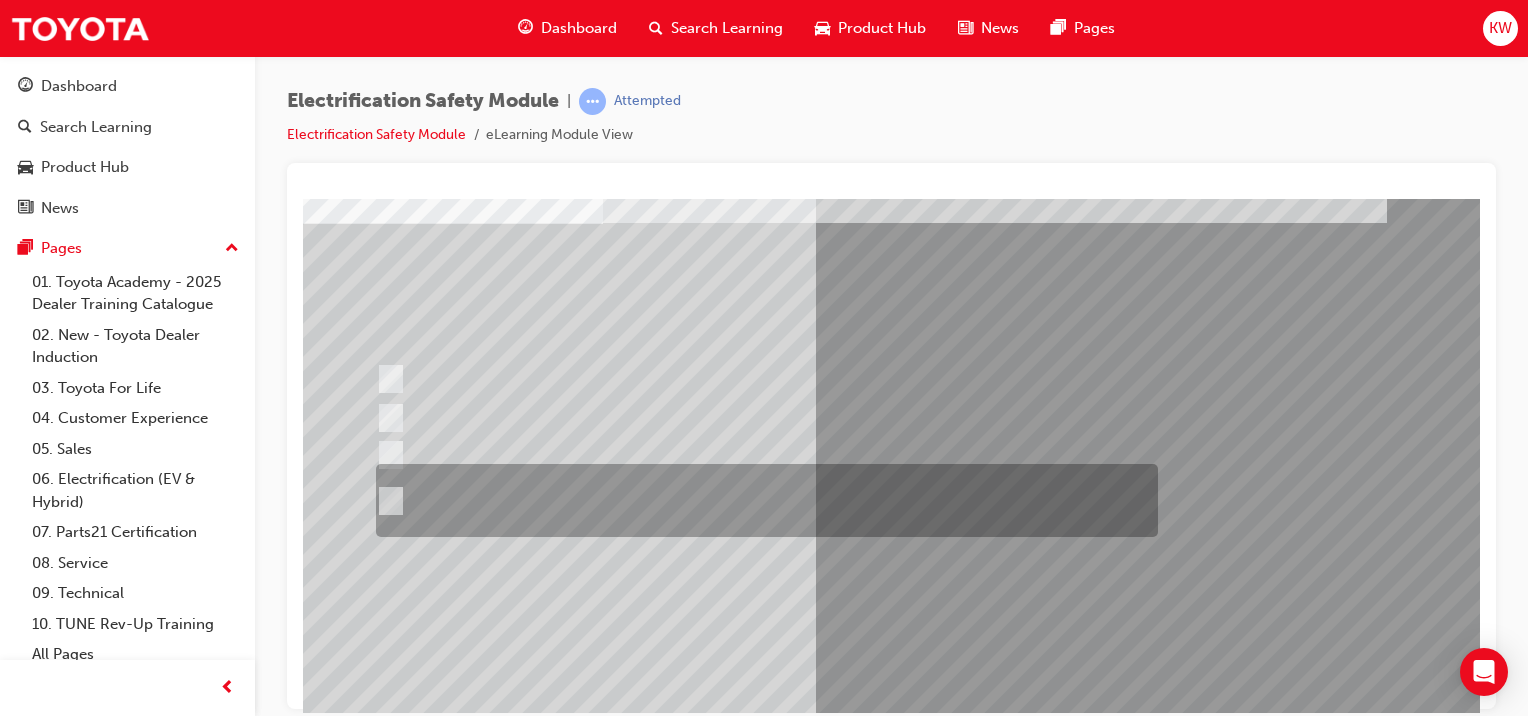 click at bounding box center (375, 2862) 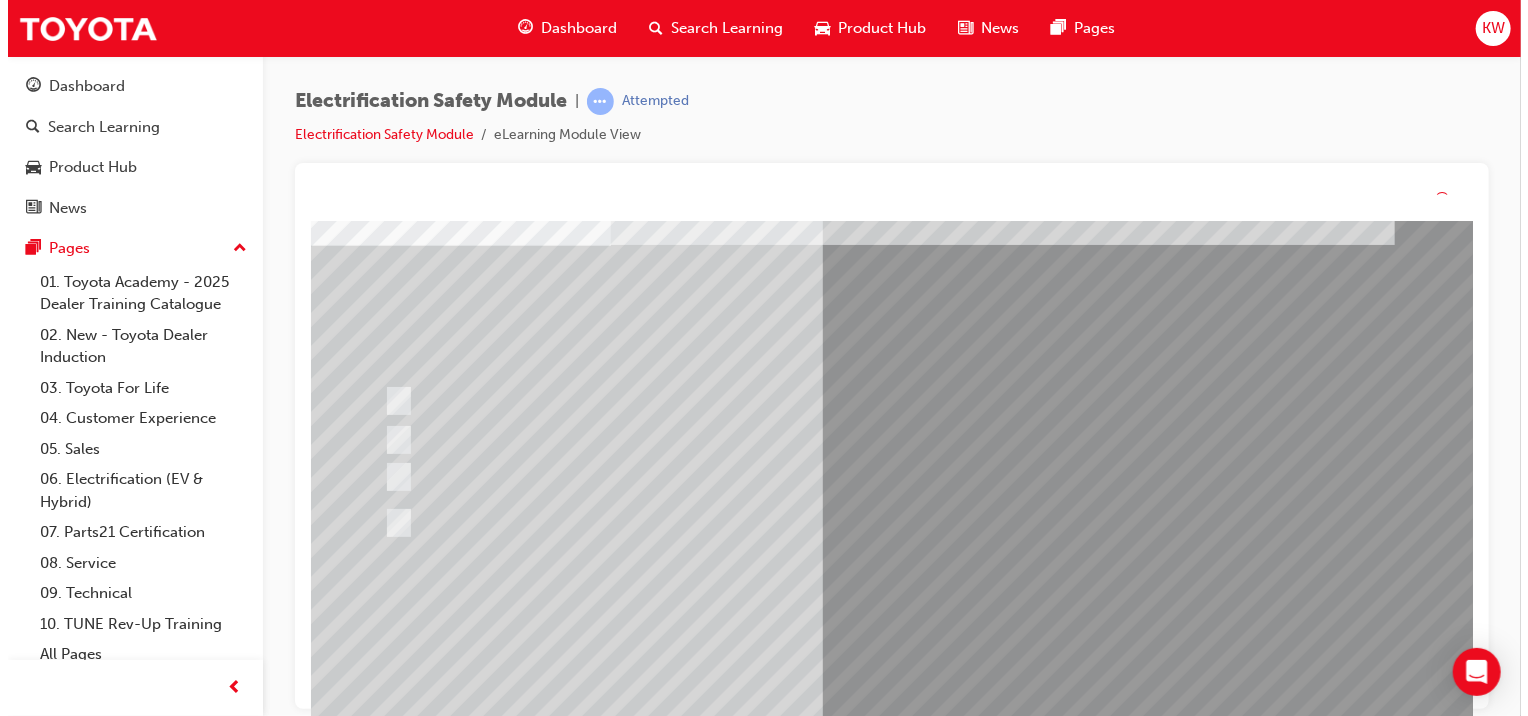 click at bounding box center [769, 522] 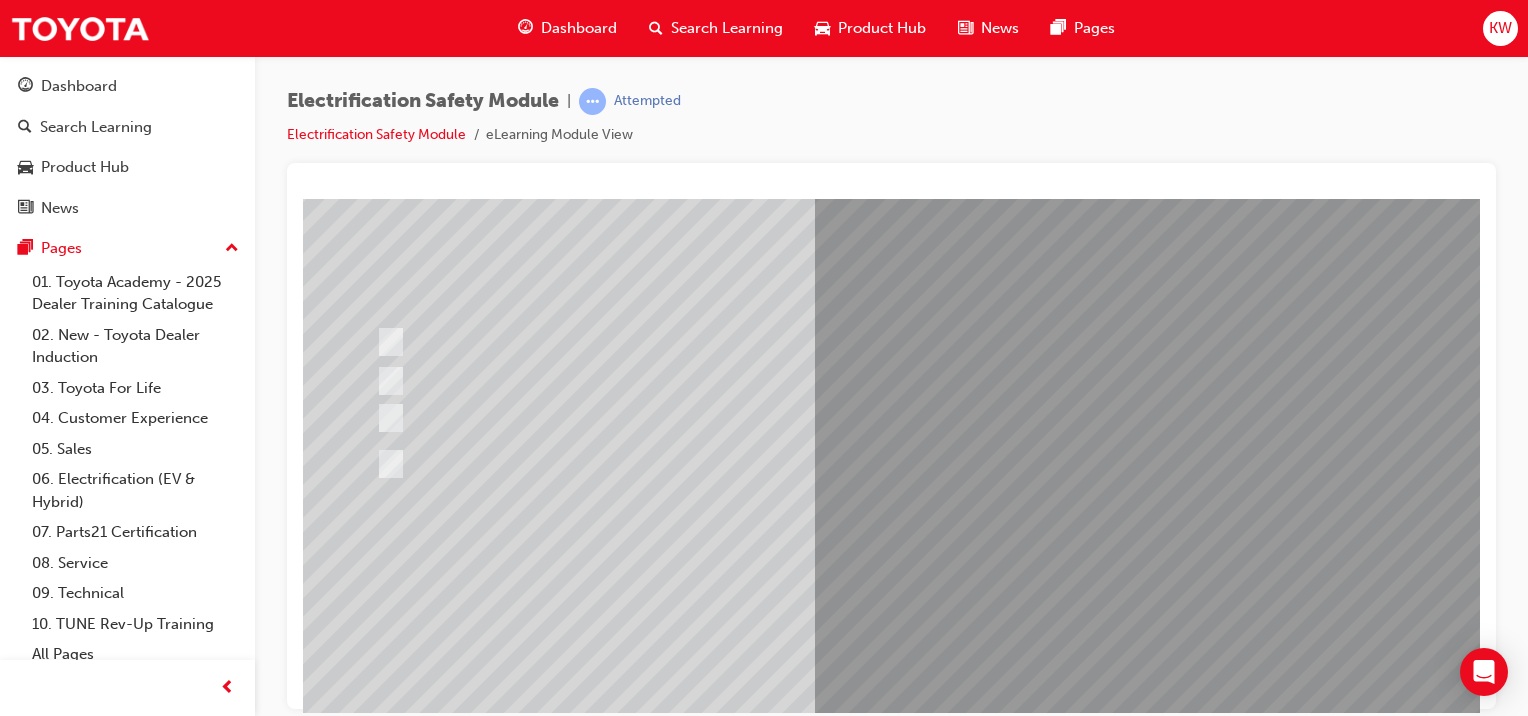 scroll, scrollTop: 176, scrollLeft: 0, axis: vertical 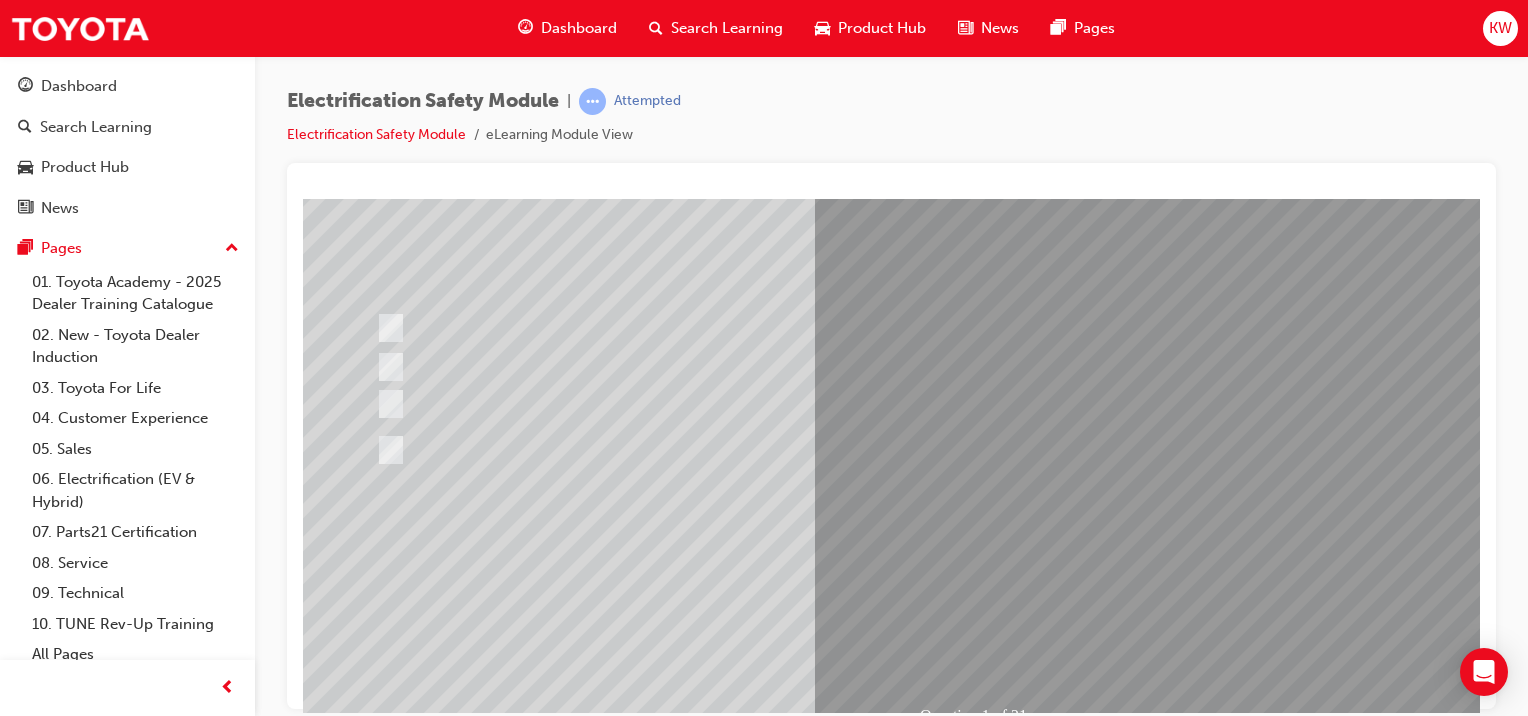 click at bounding box center (635, 2518) 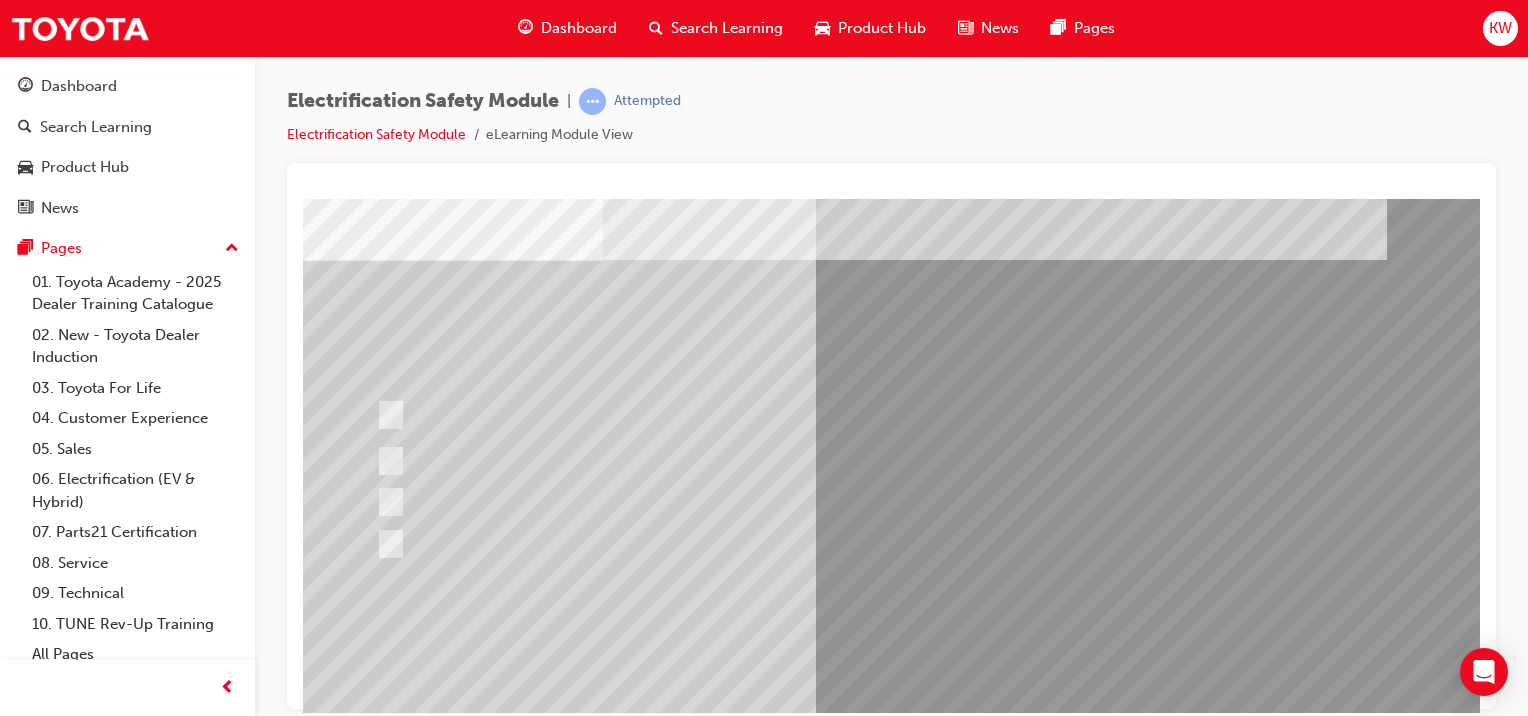 scroll, scrollTop: 90, scrollLeft: 0, axis: vertical 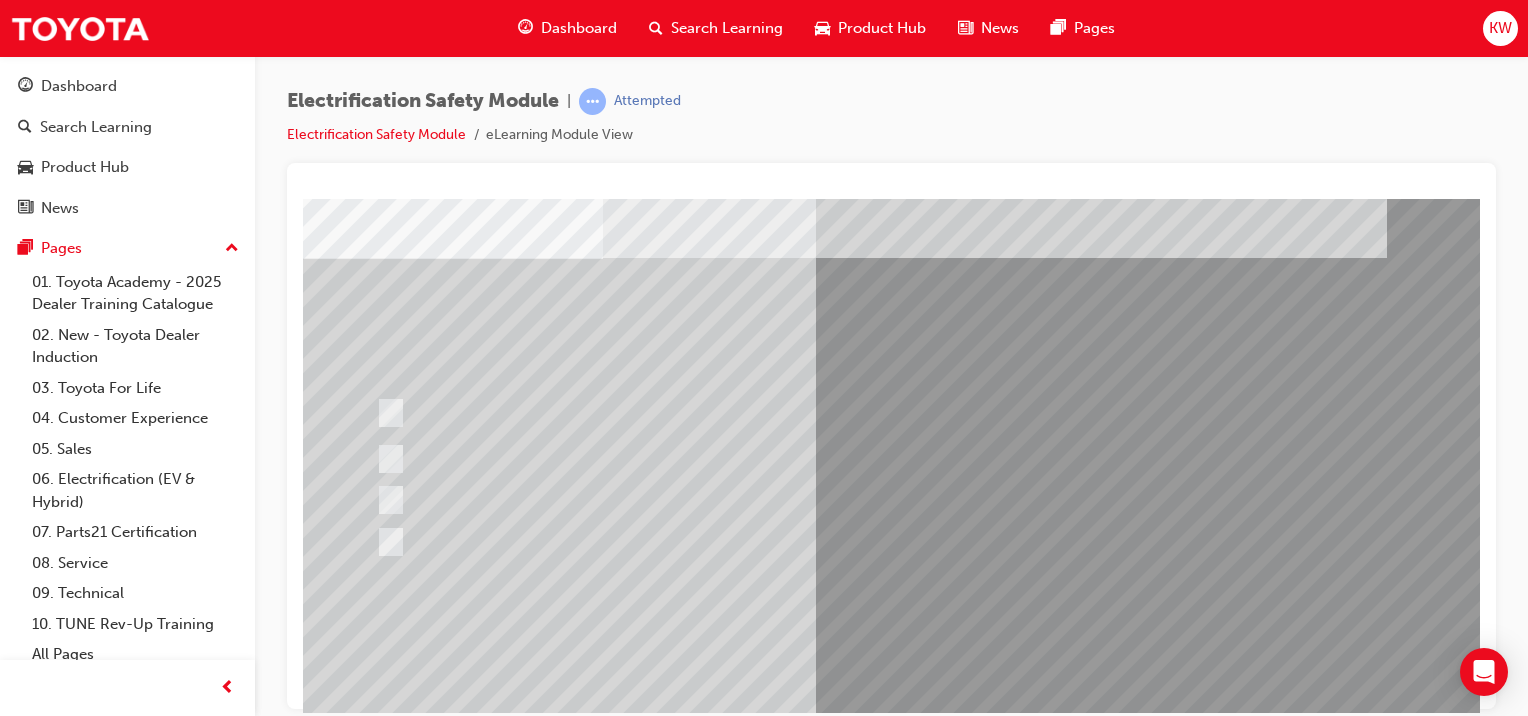 click at bounding box center (762, 458) 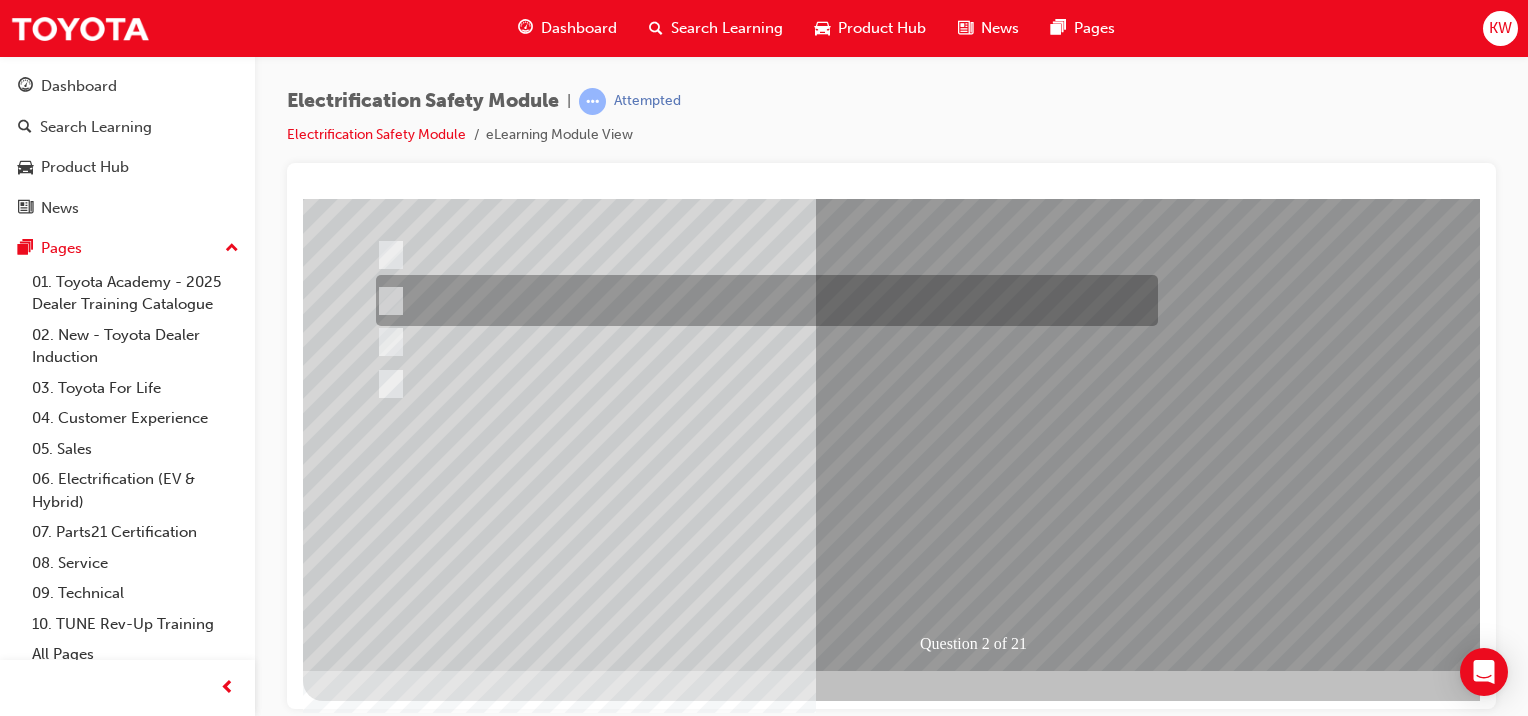 scroll, scrollTop: 251, scrollLeft: 0, axis: vertical 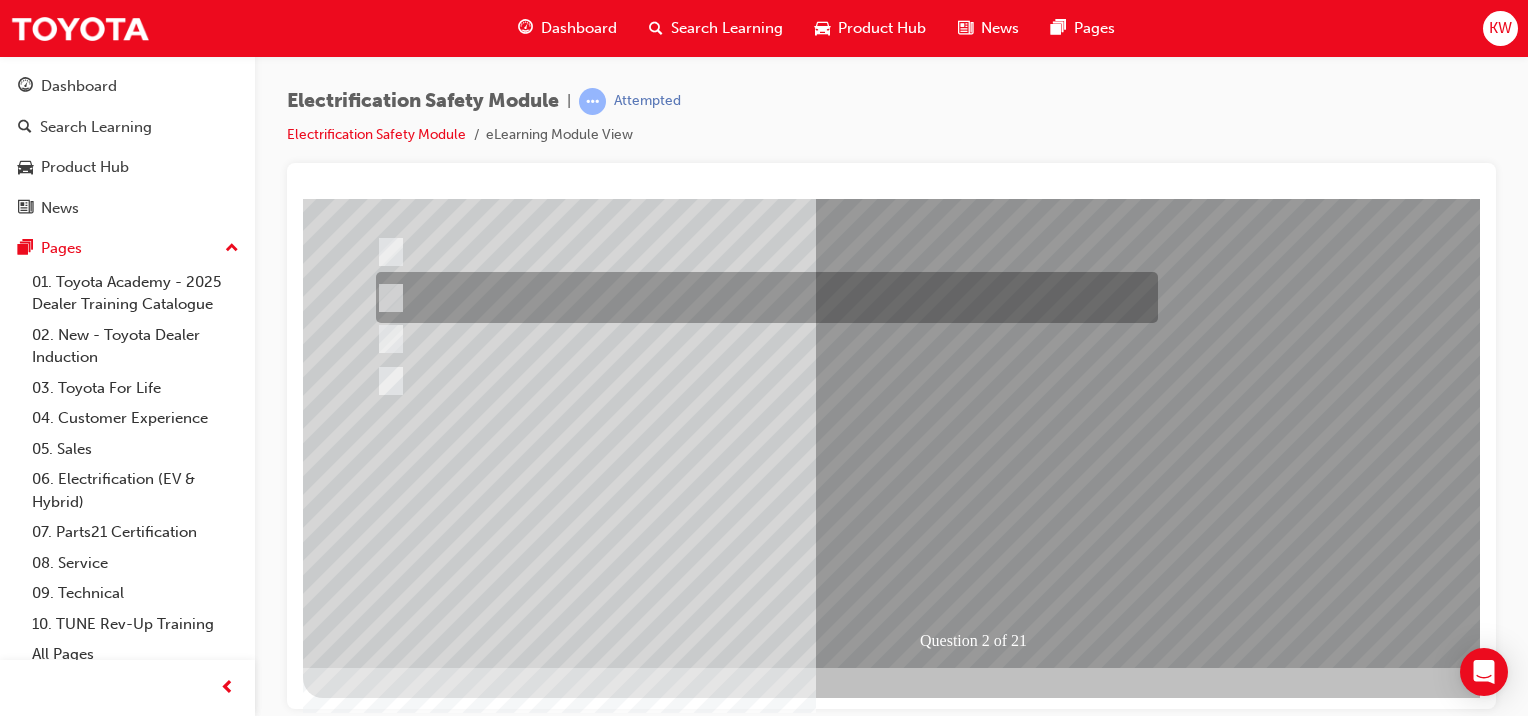 click at bounding box center [375, 2736] 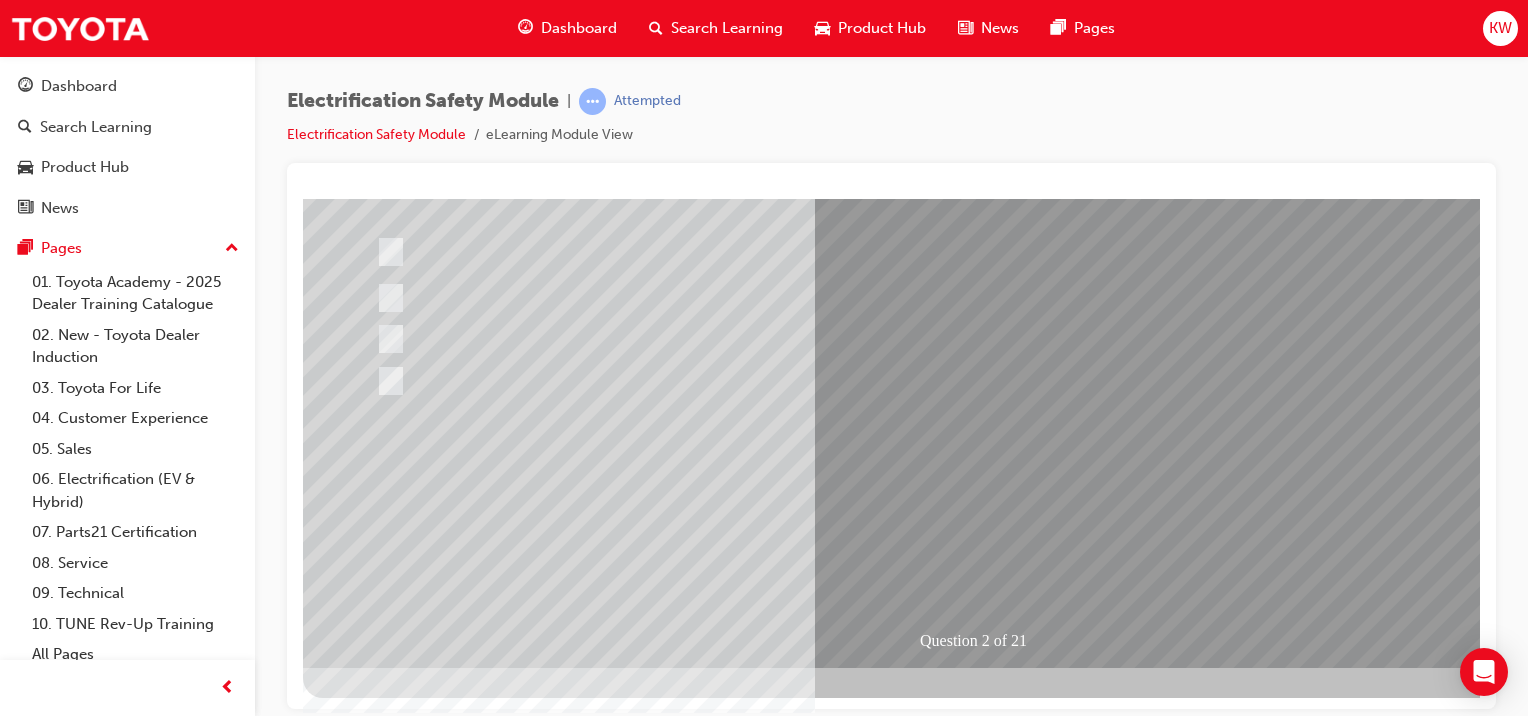 click at bounding box center (635, 2443) 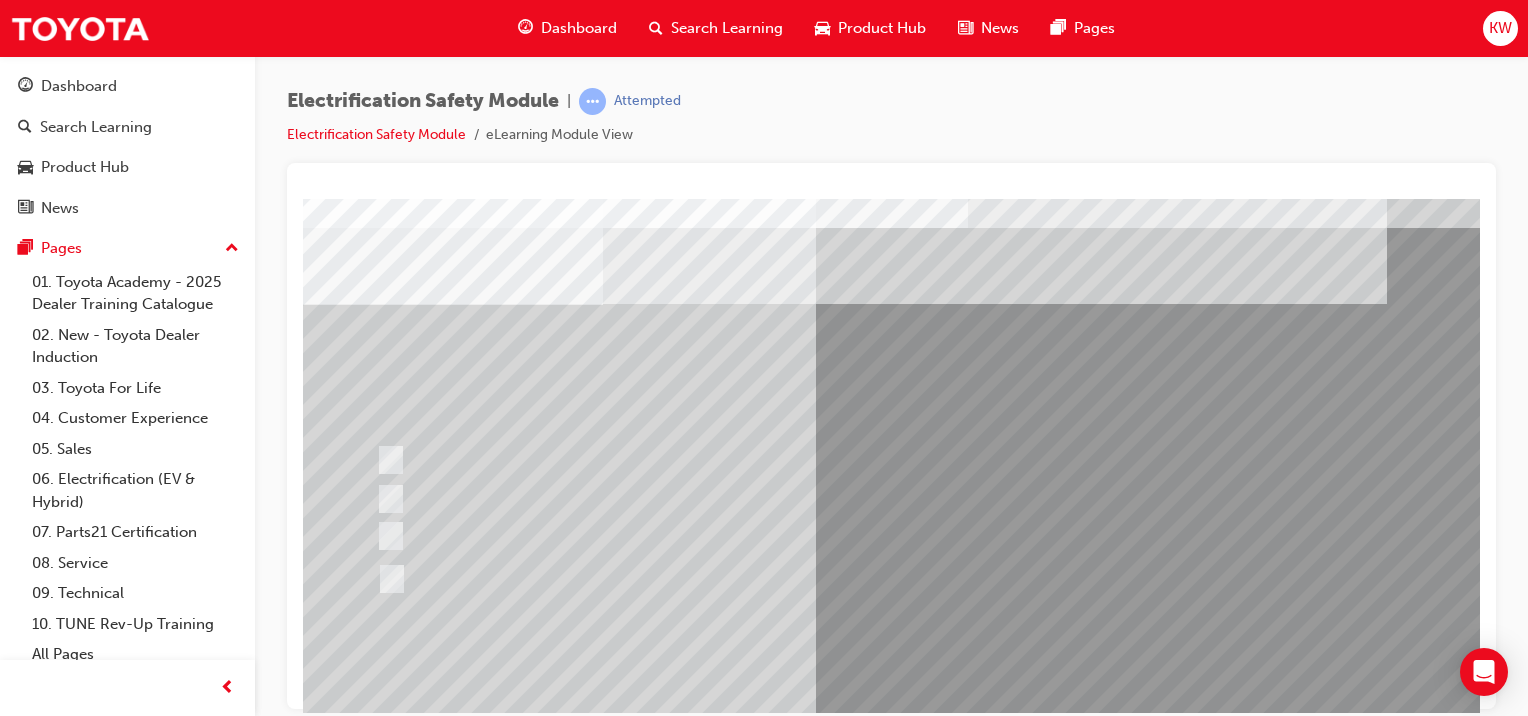 scroll, scrollTop: 47, scrollLeft: 0, axis: vertical 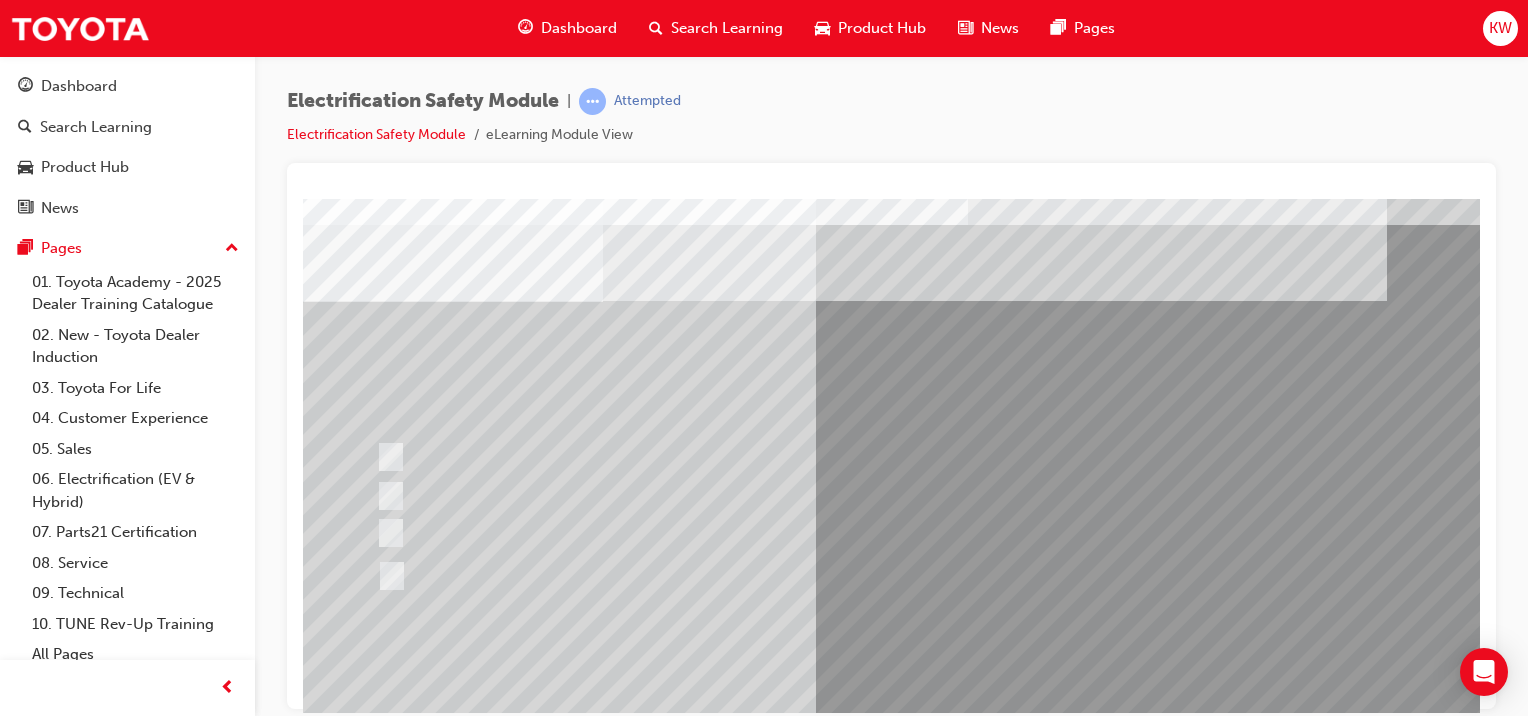 click at bounding box center [763, 575] 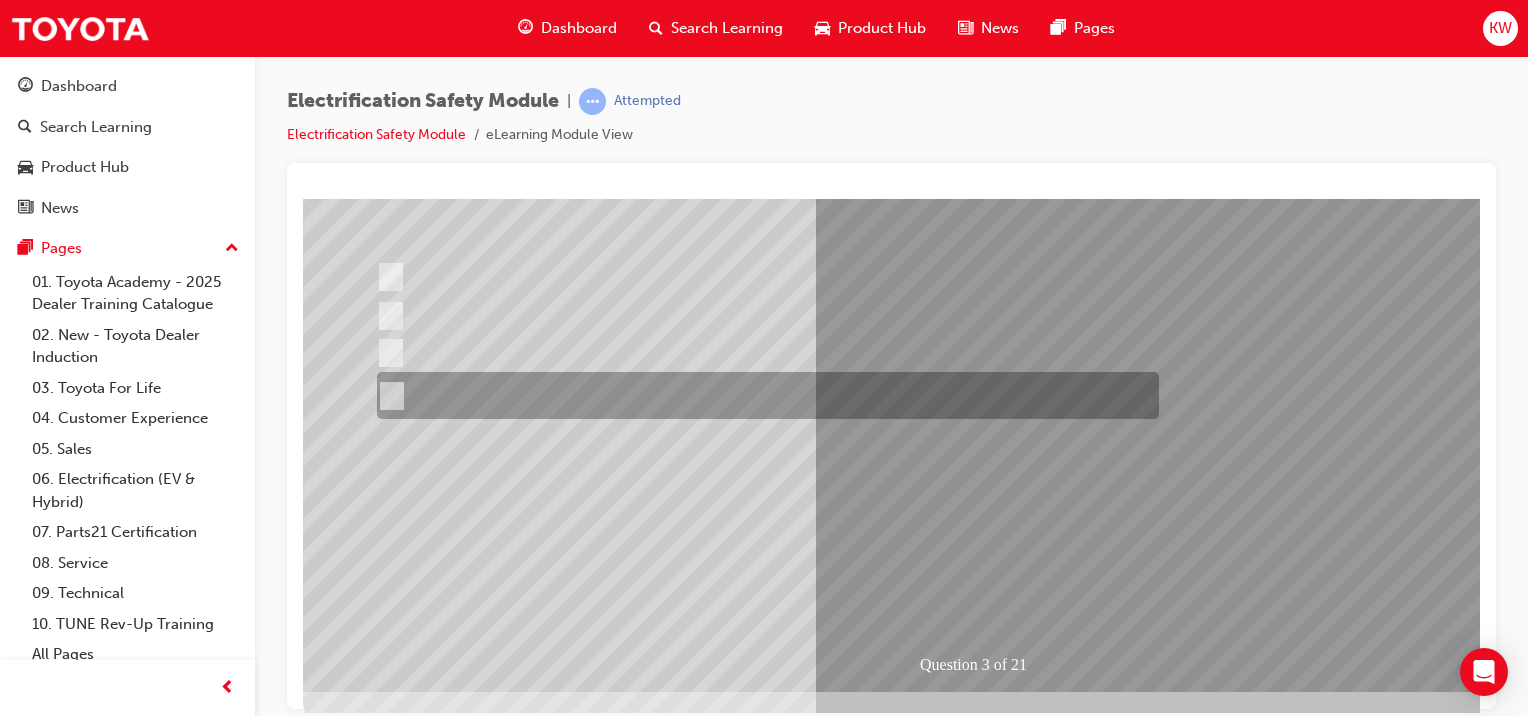 scroll, scrollTop: 251, scrollLeft: 0, axis: vertical 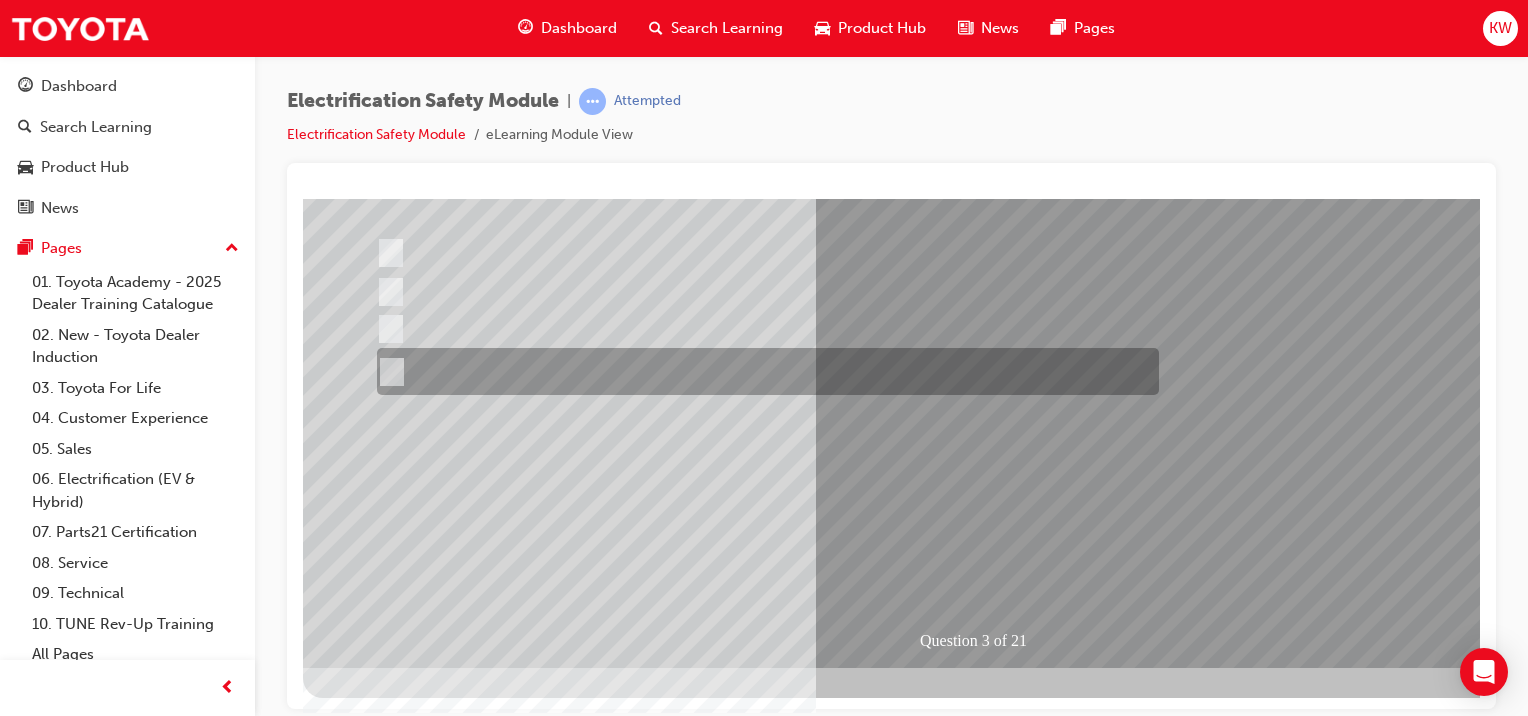click at bounding box center (375, 2736) 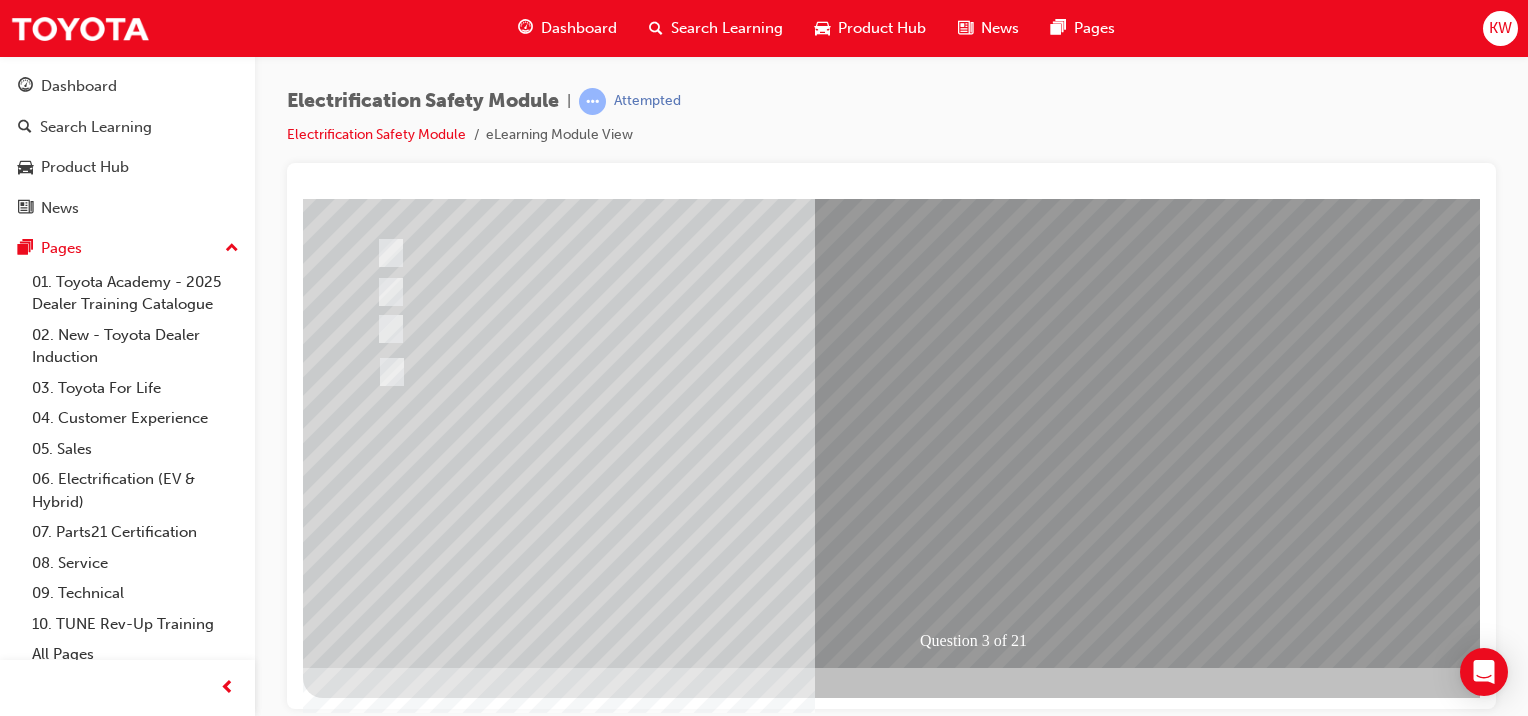 click at bounding box center (635, 2443) 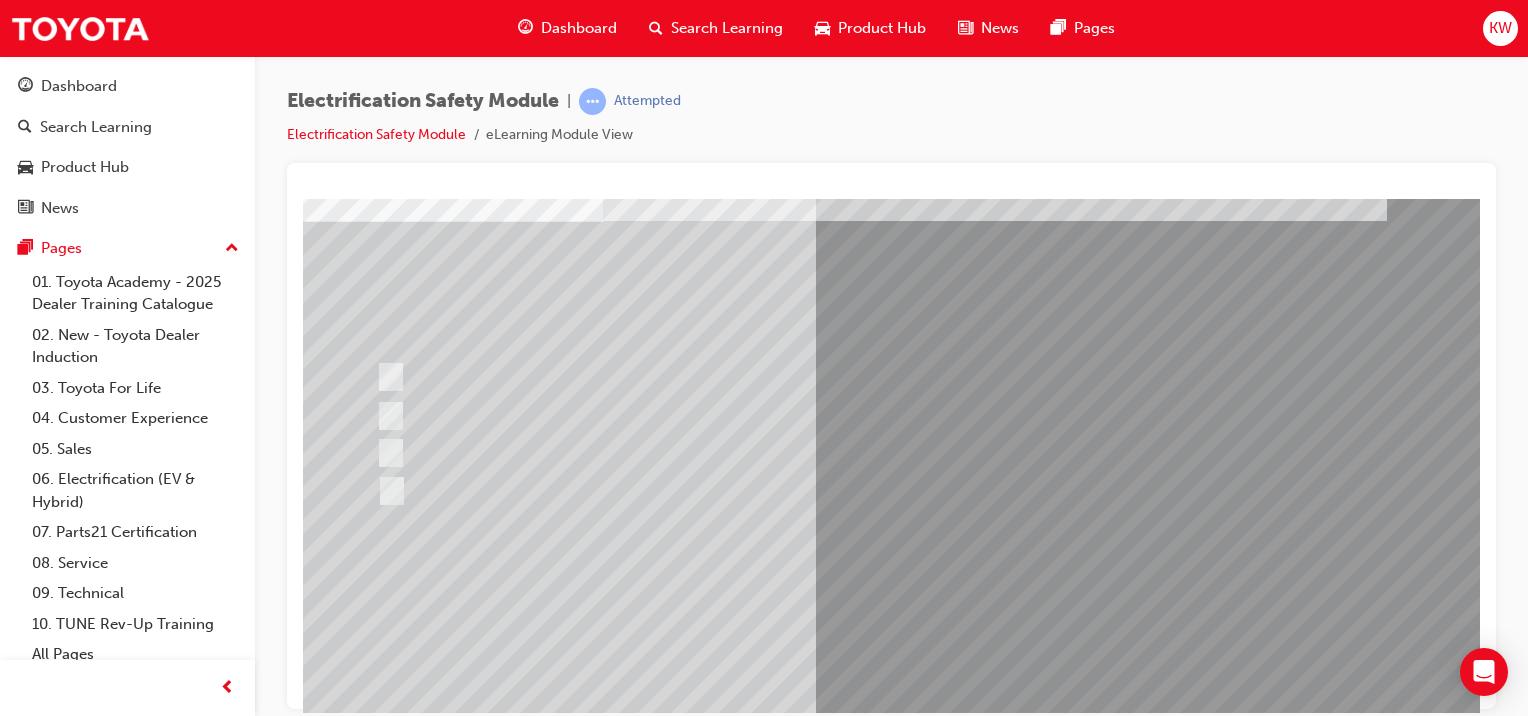 scroll, scrollTop: 129, scrollLeft: 0, axis: vertical 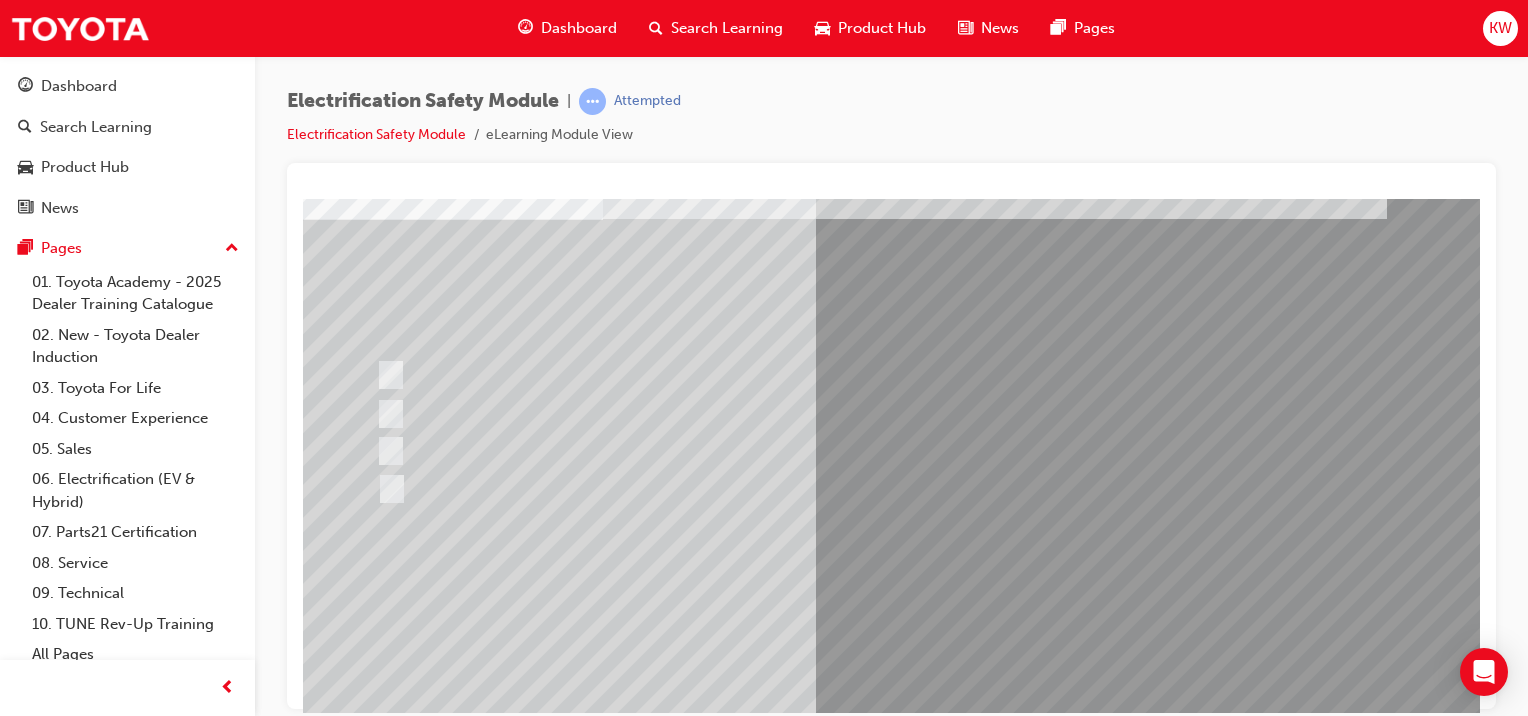 click at bounding box center (387, 489) 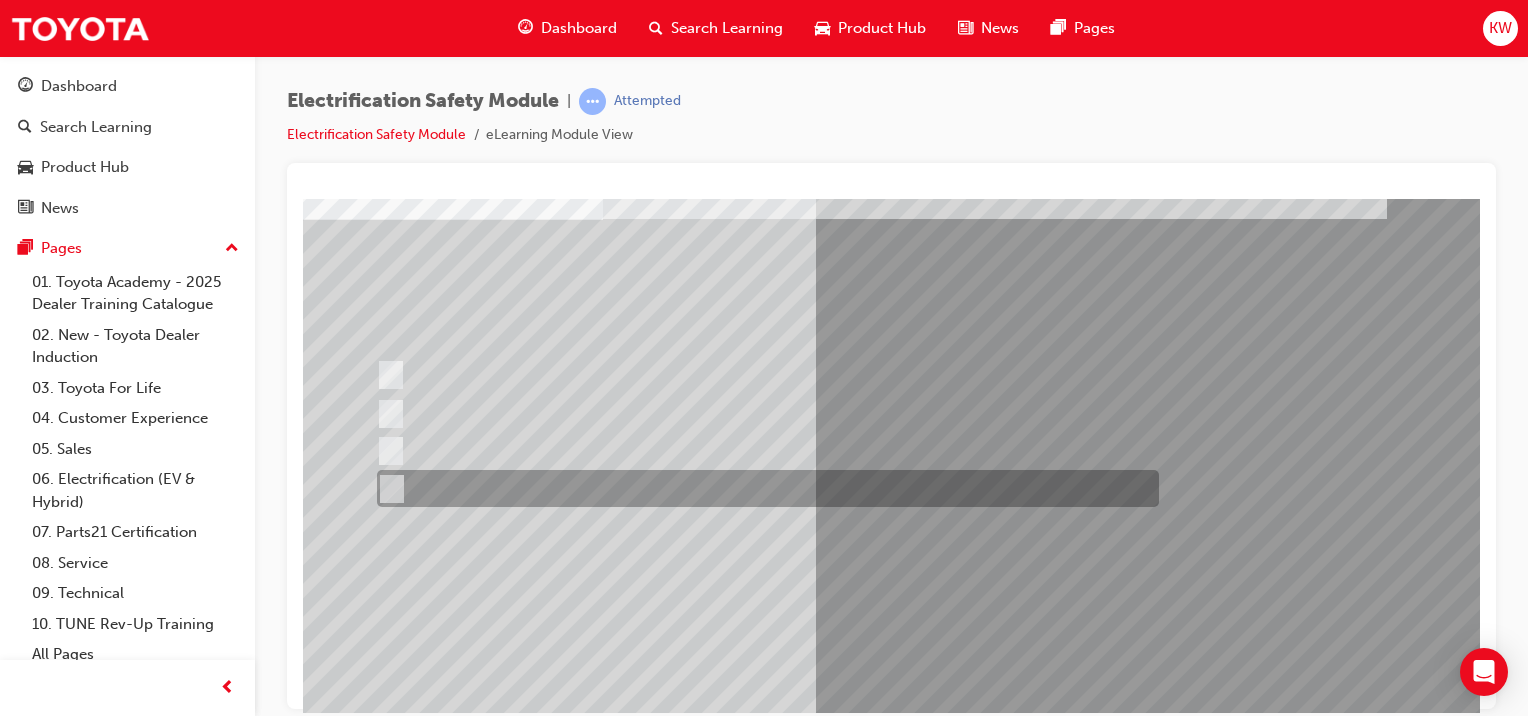 click at bounding box center [386, 451] 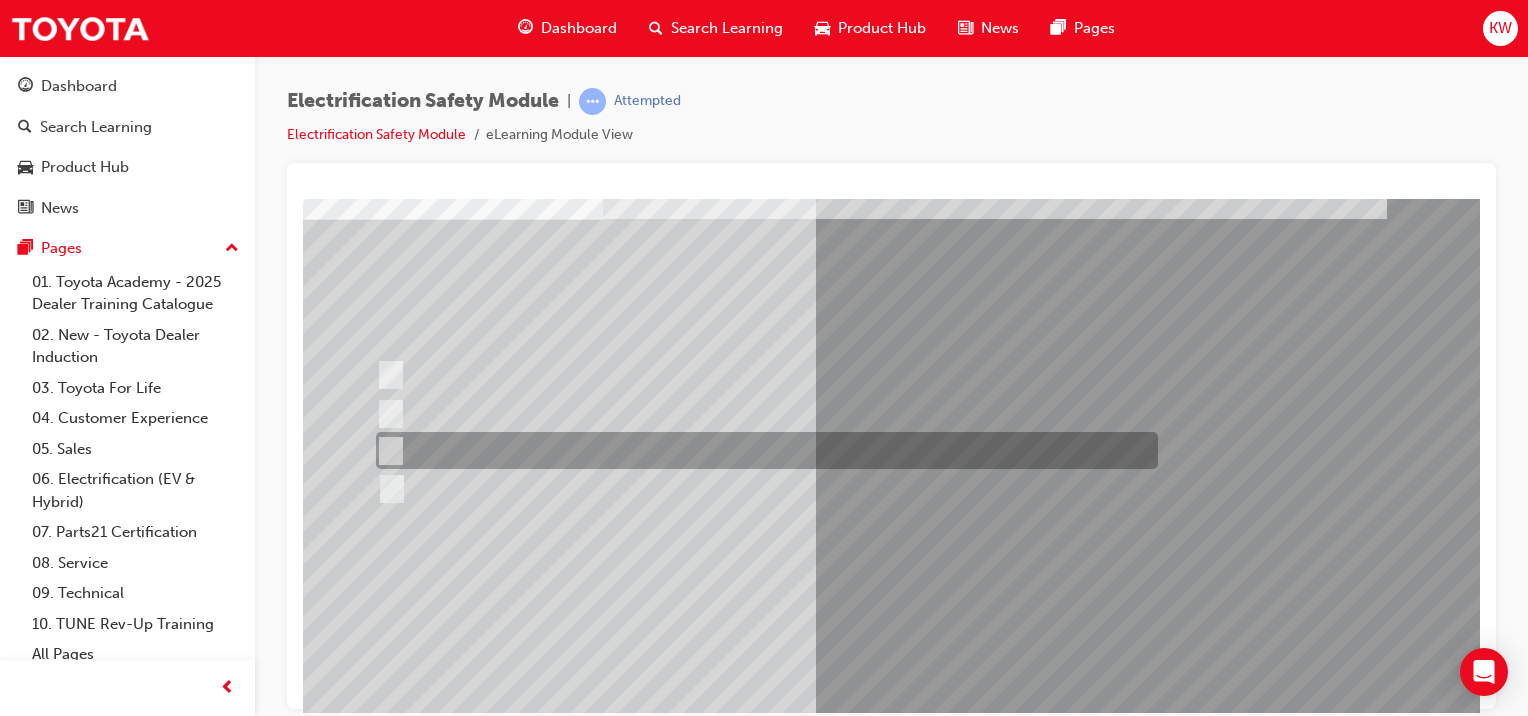 click at bounding box center [386, 414] 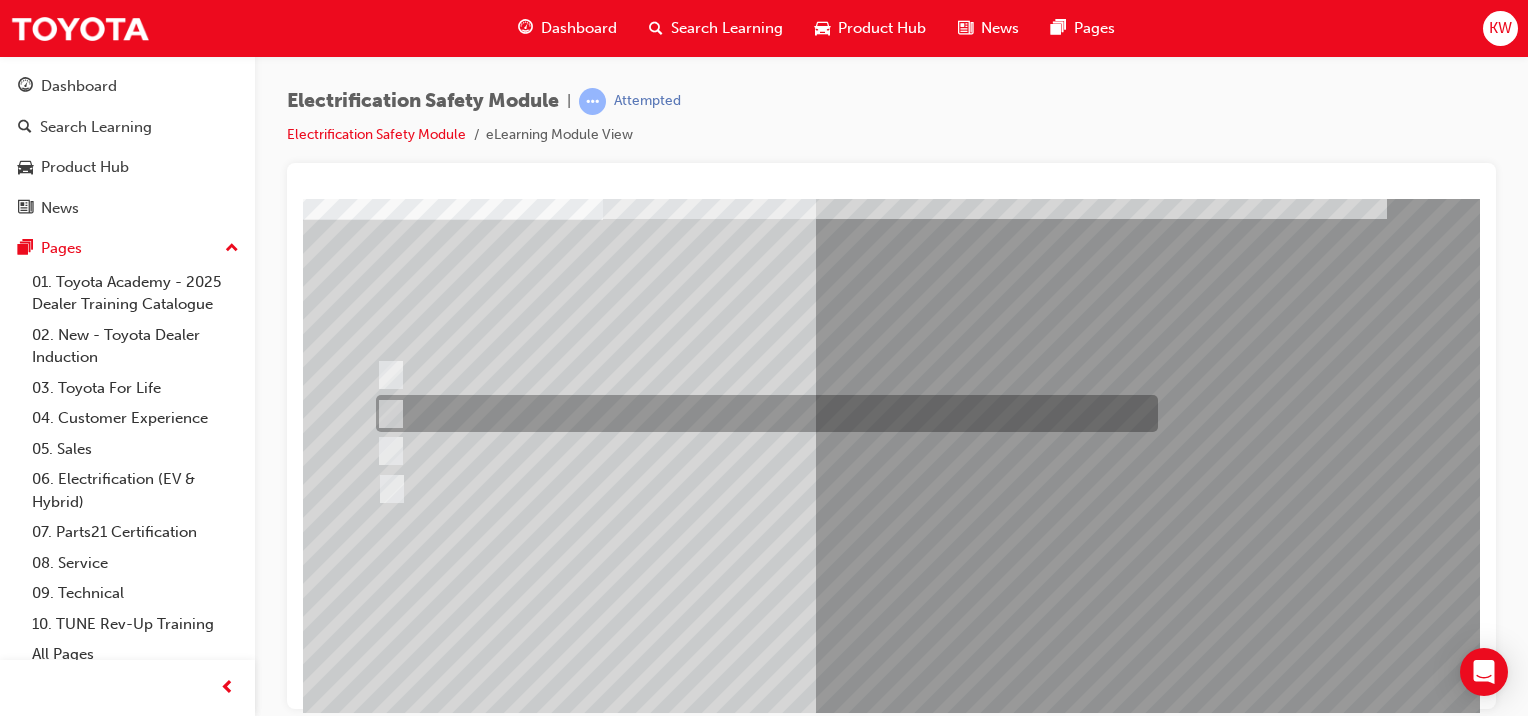click at bounding box center [386, 375] 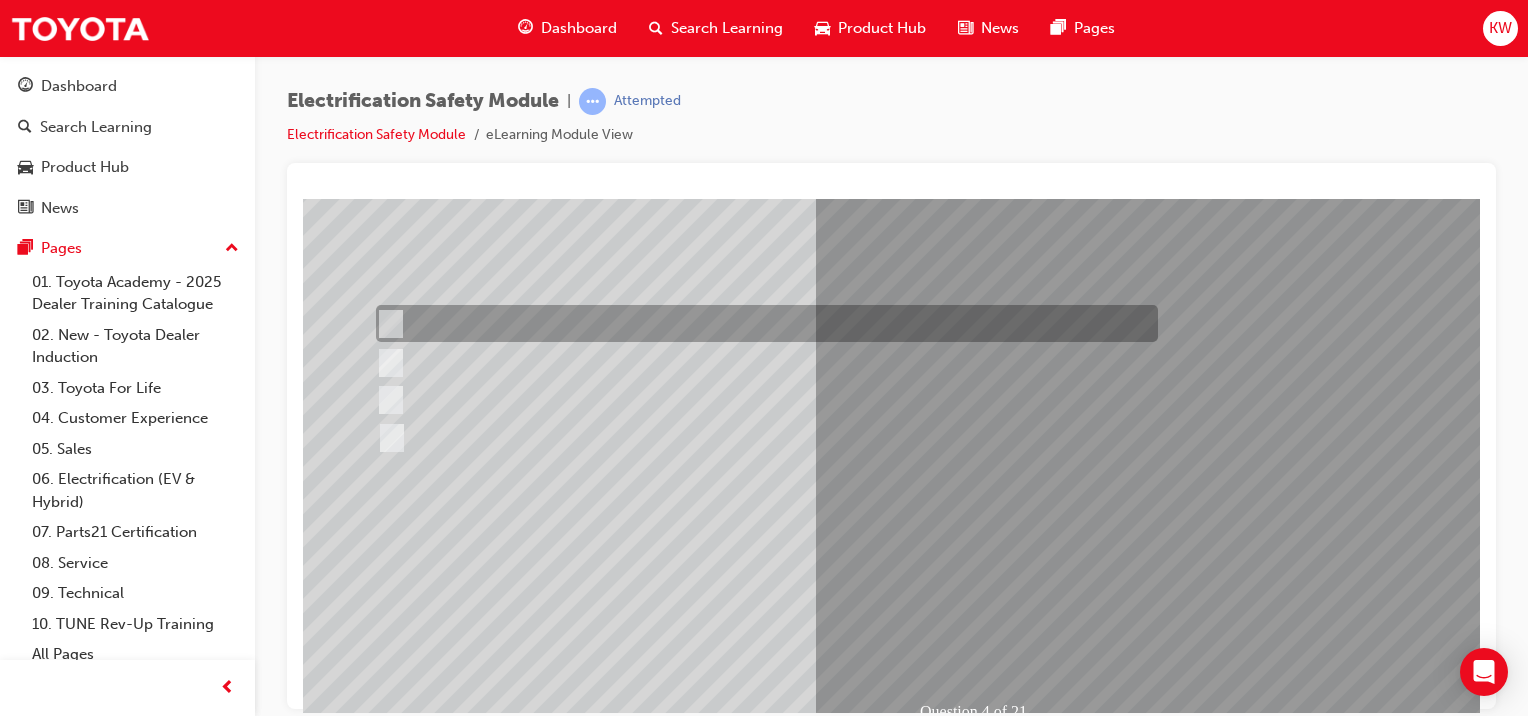 scroll, scrollTop: 239, scrollLeft: 0, axis: vertical 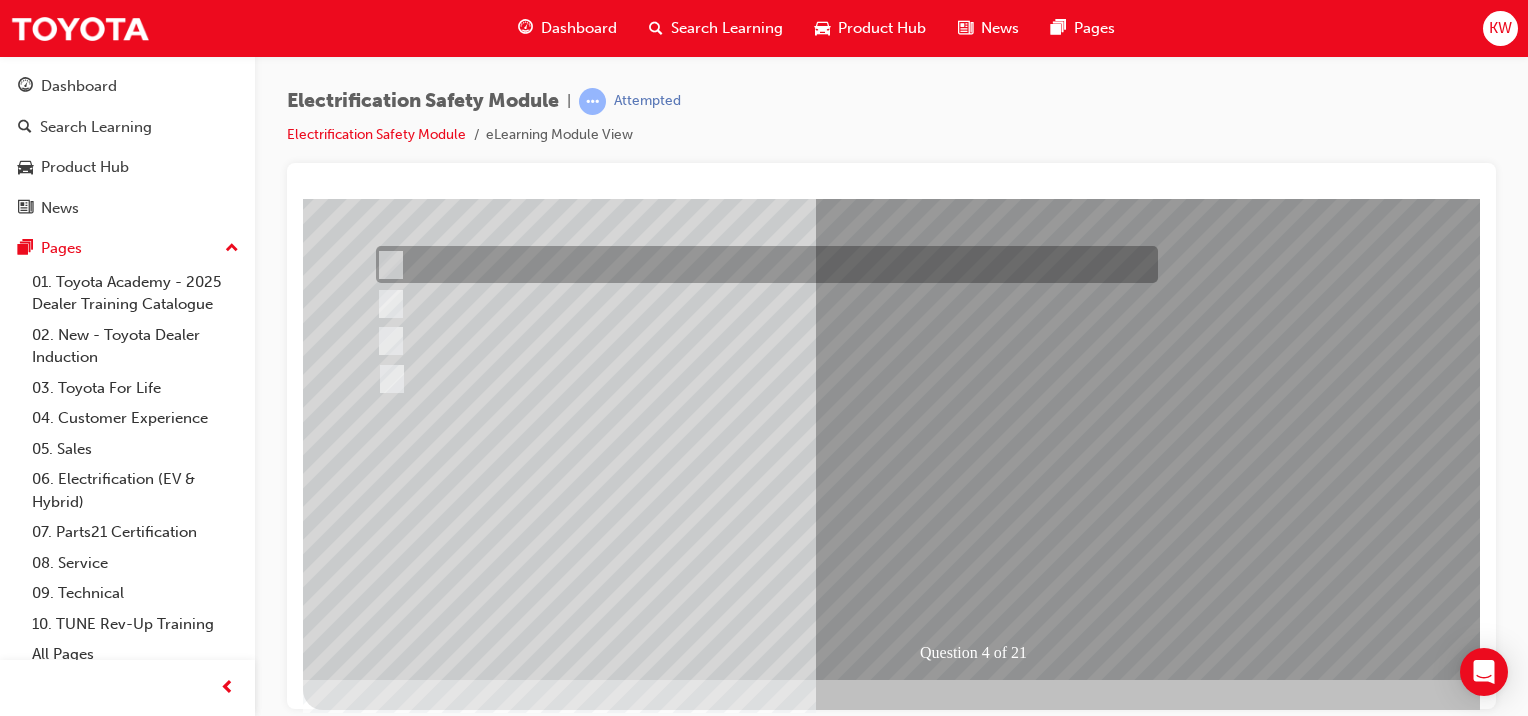 click at bounding box center [375, 2748] 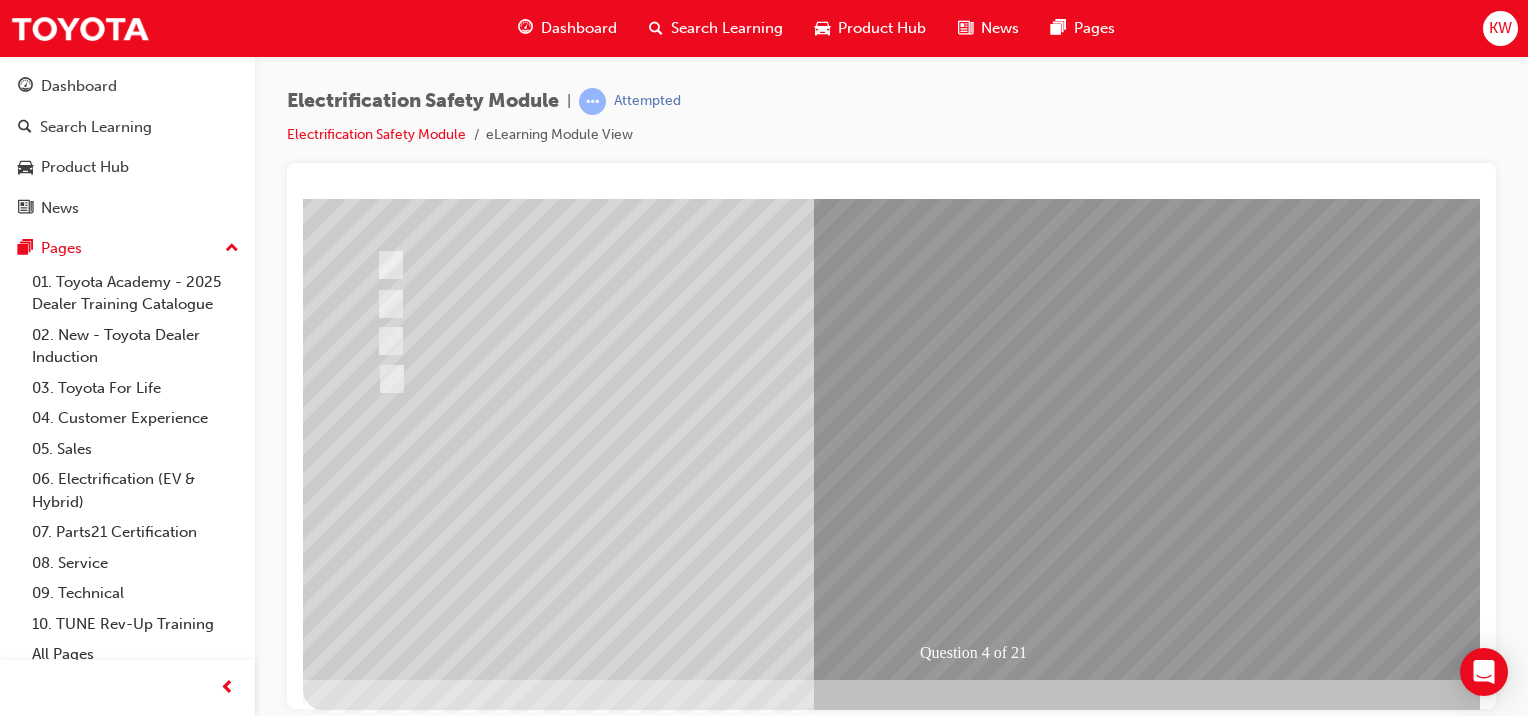scroll, scrollTop: 0, scrollLeft: 0, axis: both 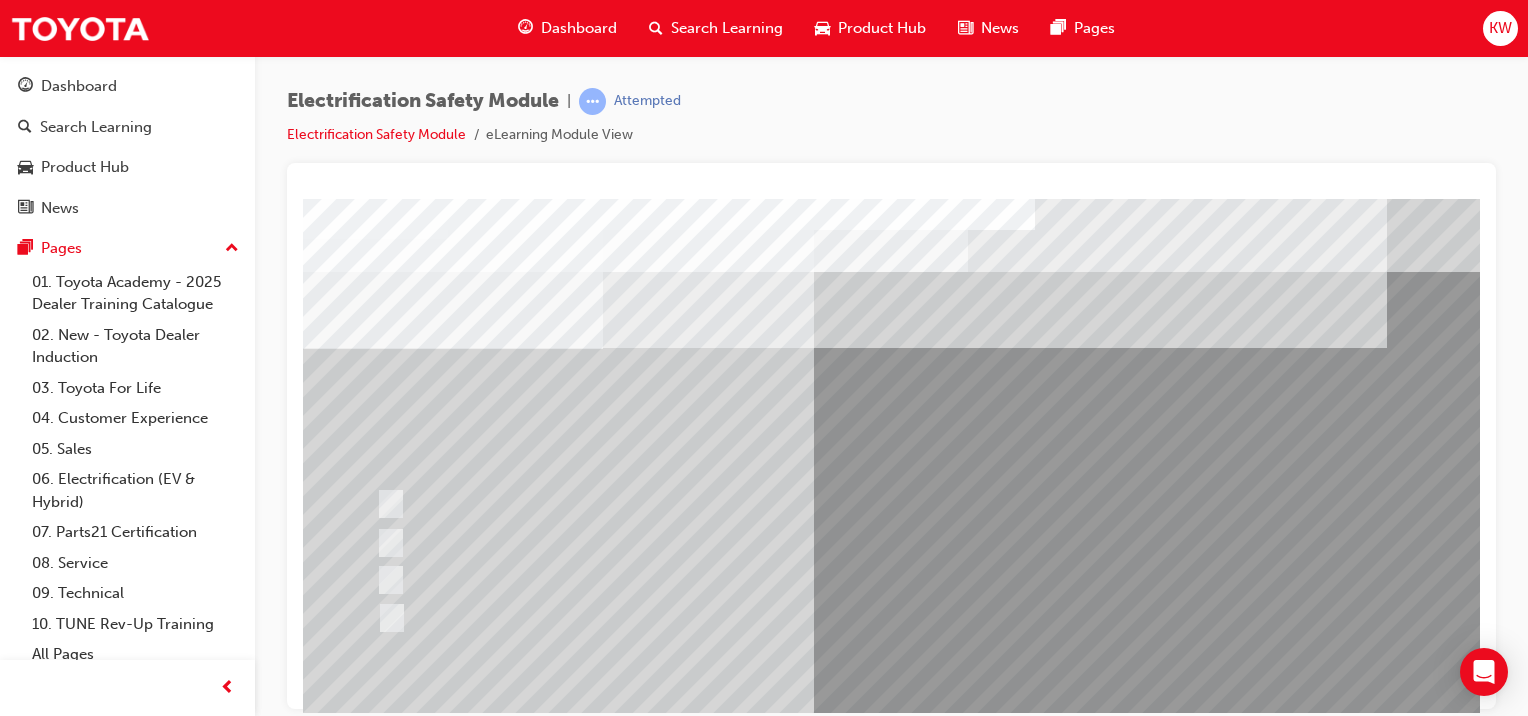click at bounding box center (762, 503) 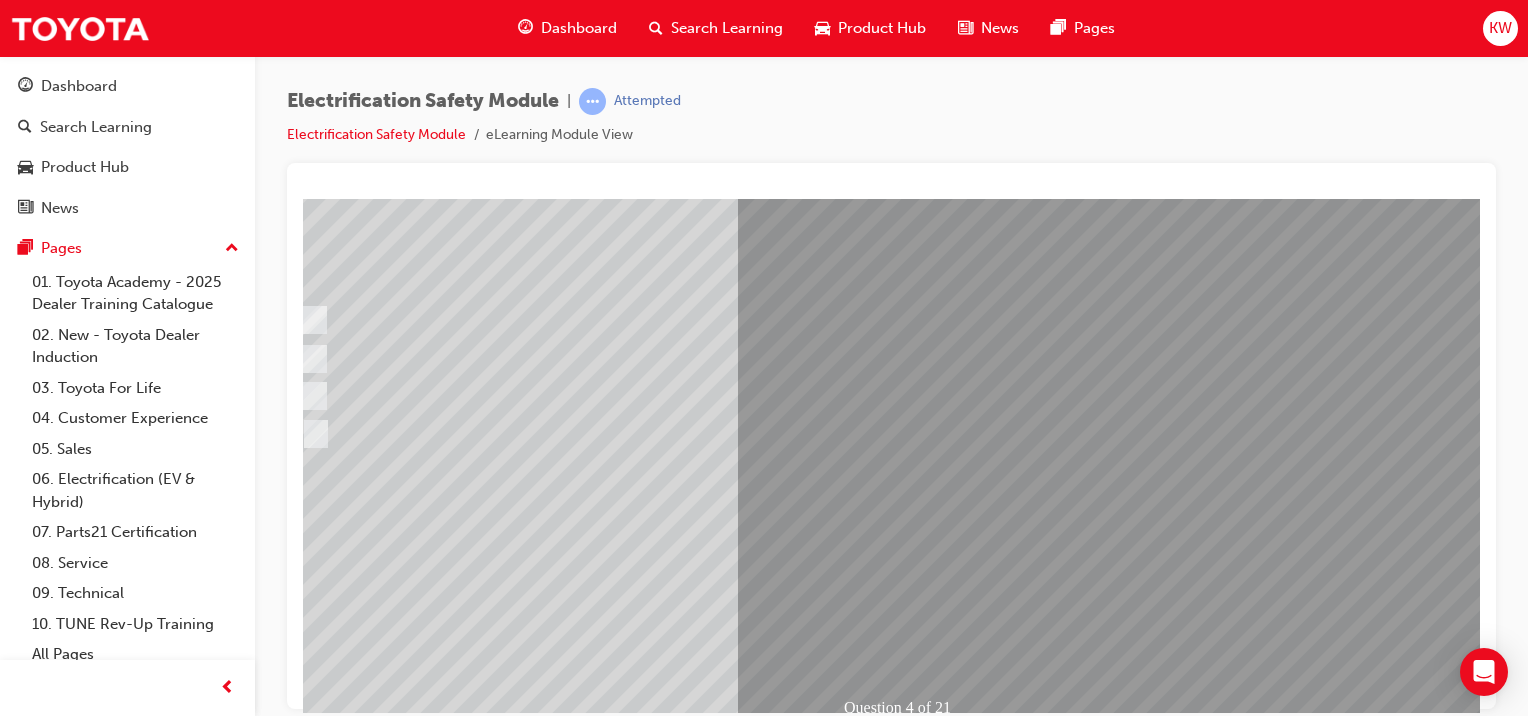 scroll, scrollTop: 251, scrollLeft: 0, axis: vertical 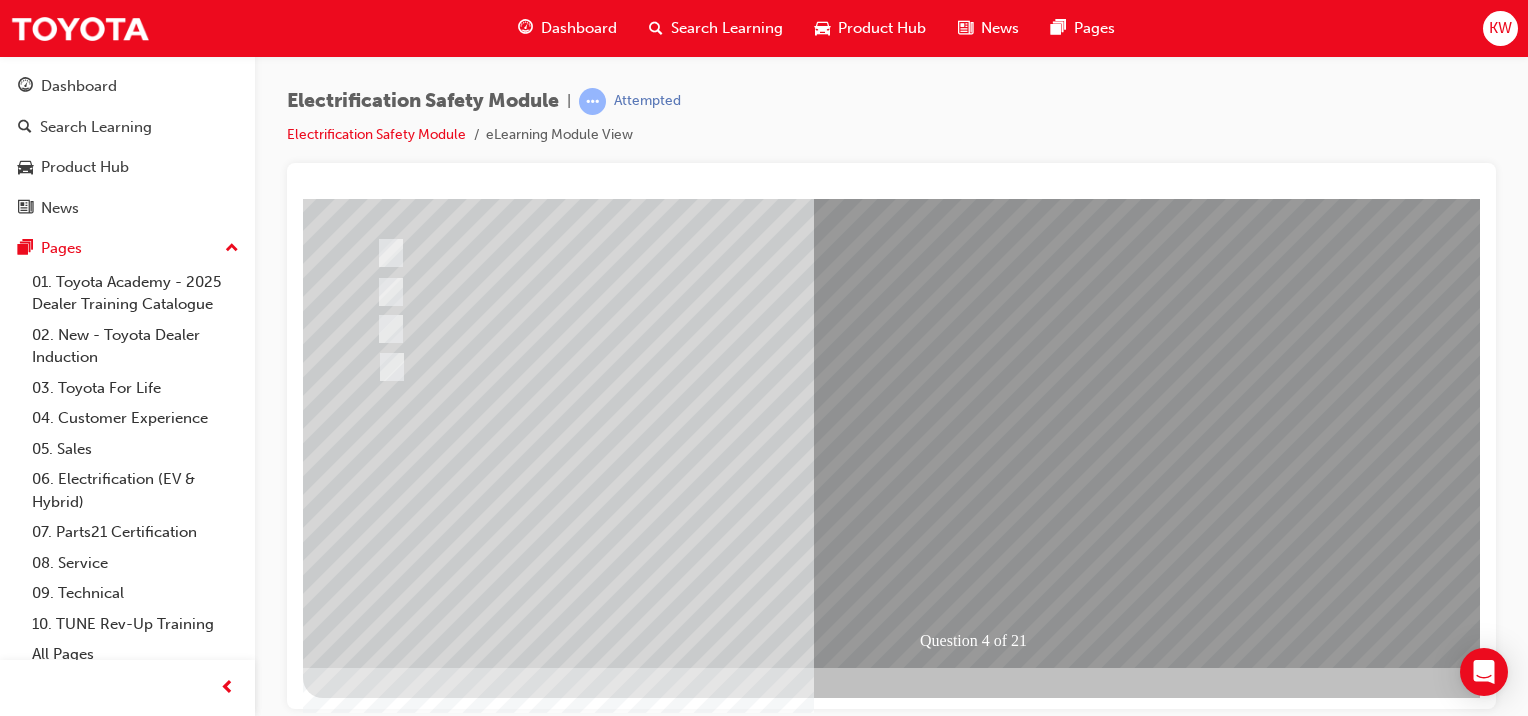 click at bounding box center [635, 2441] 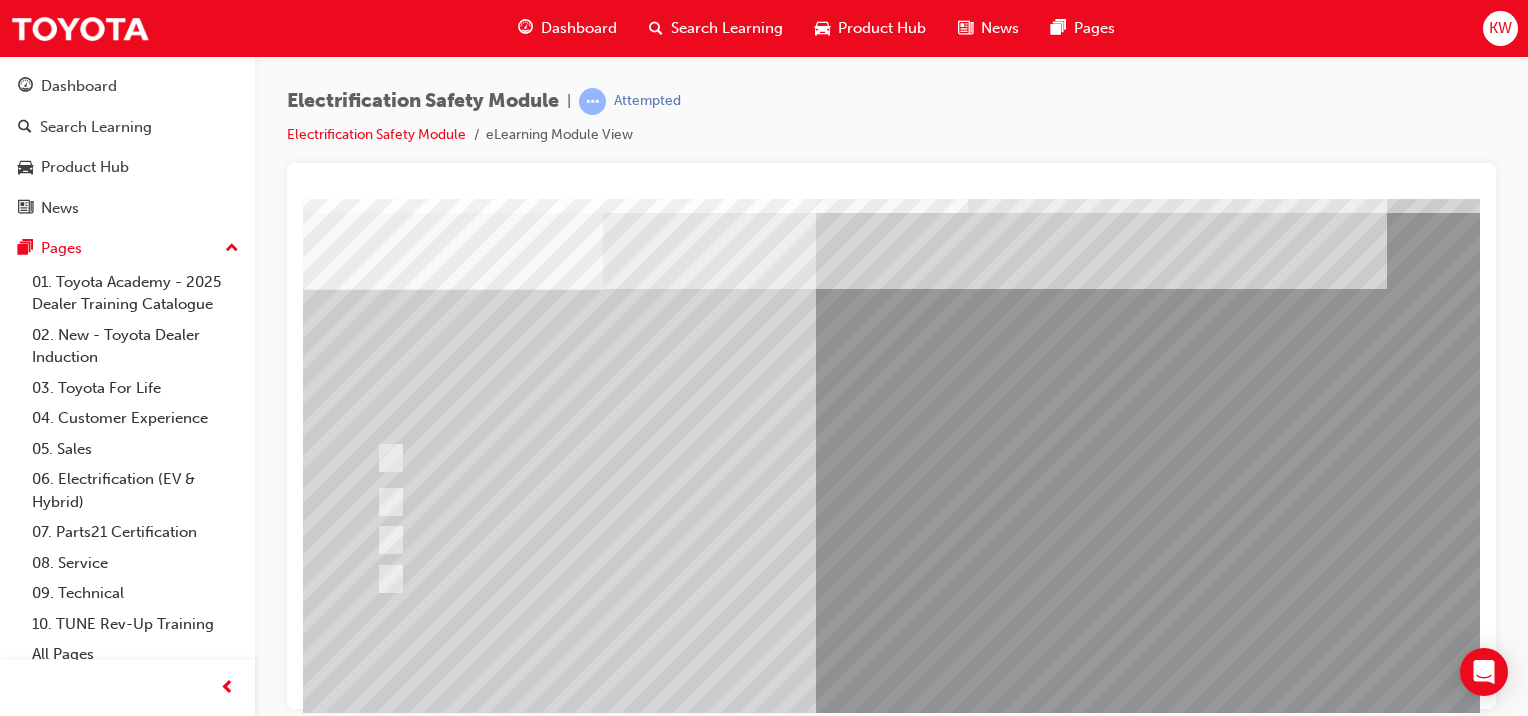 scroll, scrollTop: 0, scrollLeft: 0, axis: both 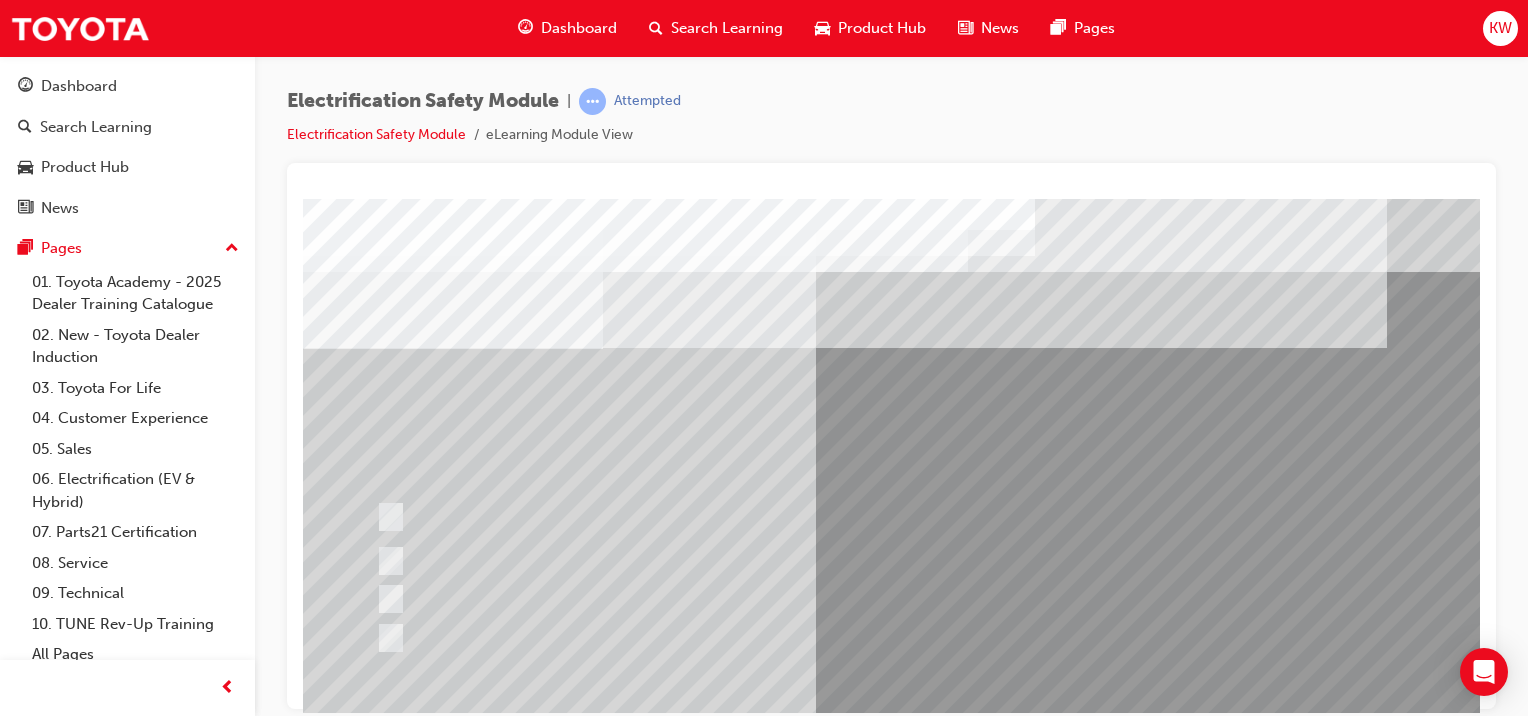 click at bounding box center (983, 3043) 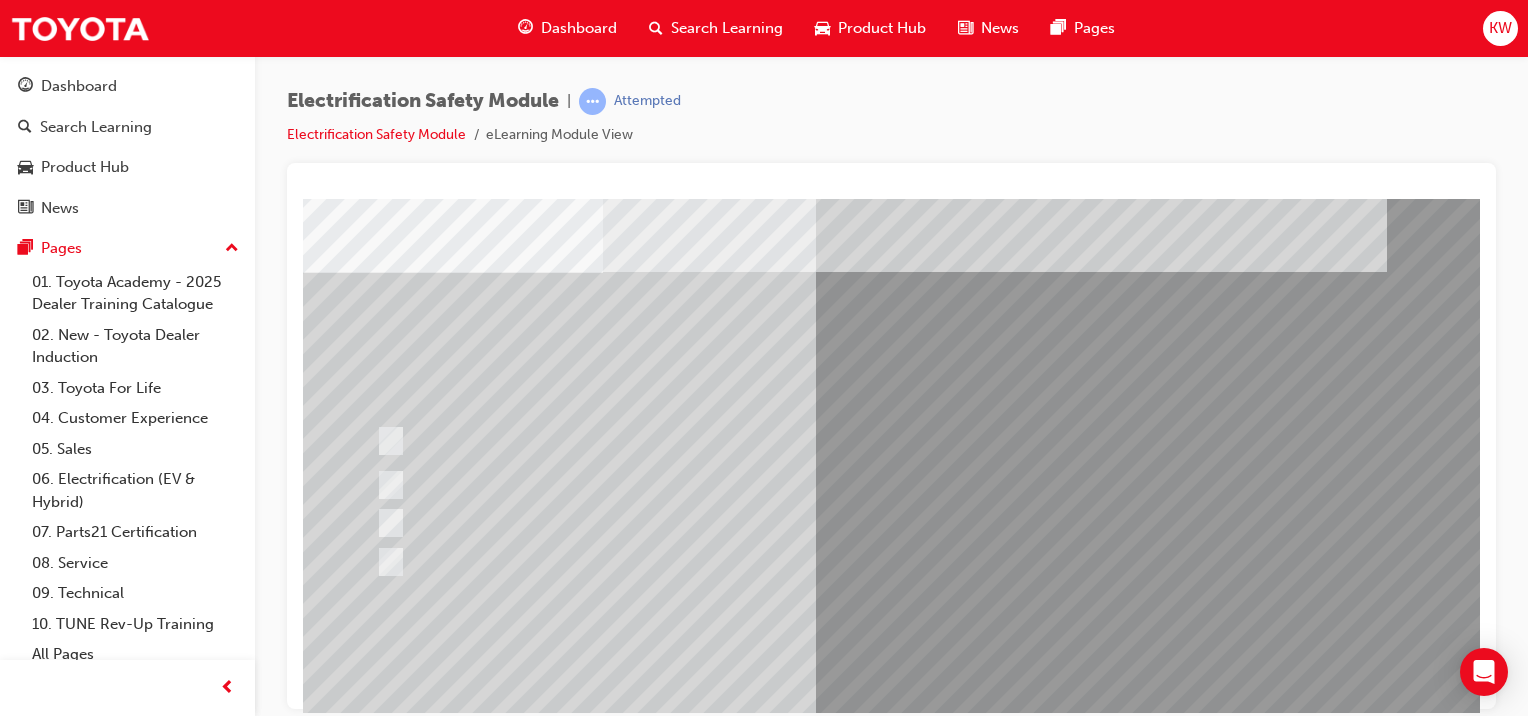 scroll, scrollTop: 74, scrollLeft: 0, axis: vertical 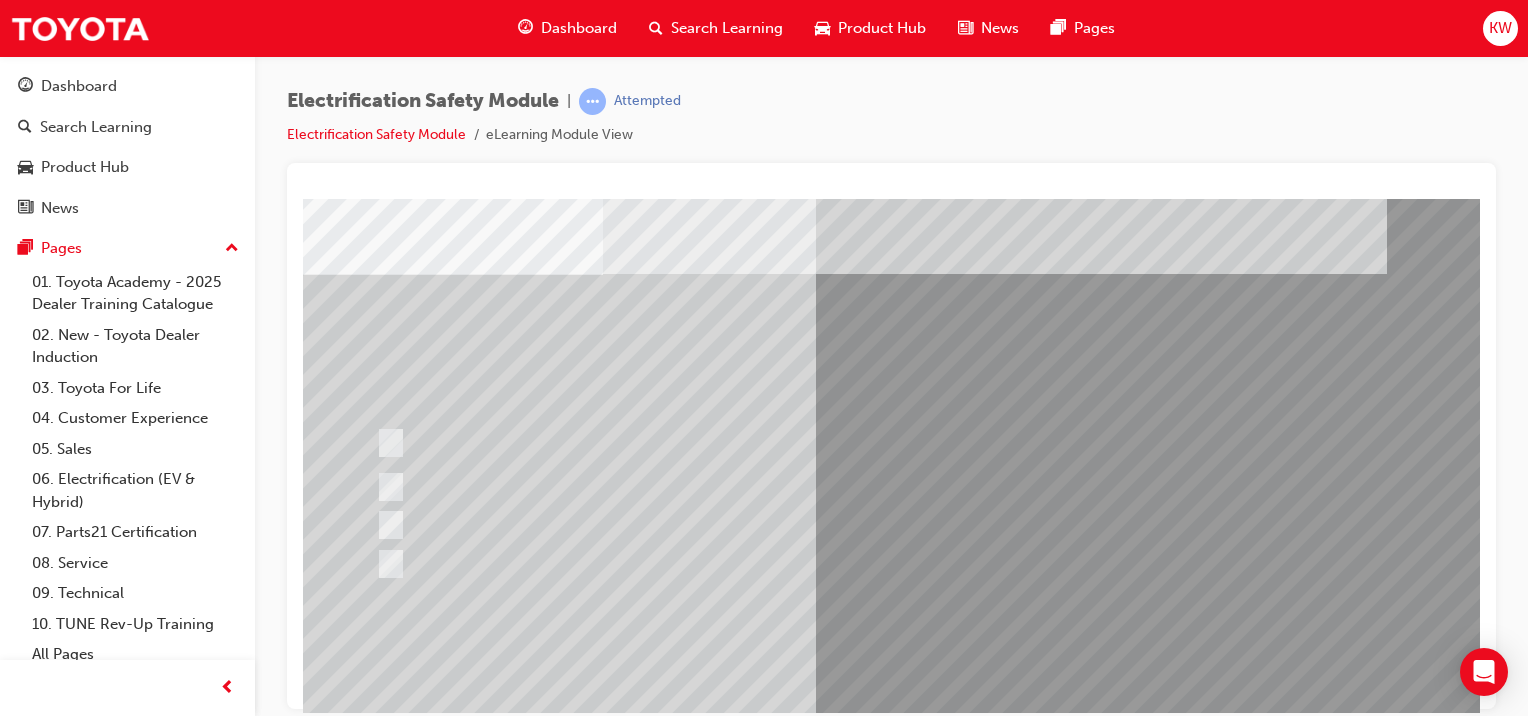 click at bounding box center (983, 1204) 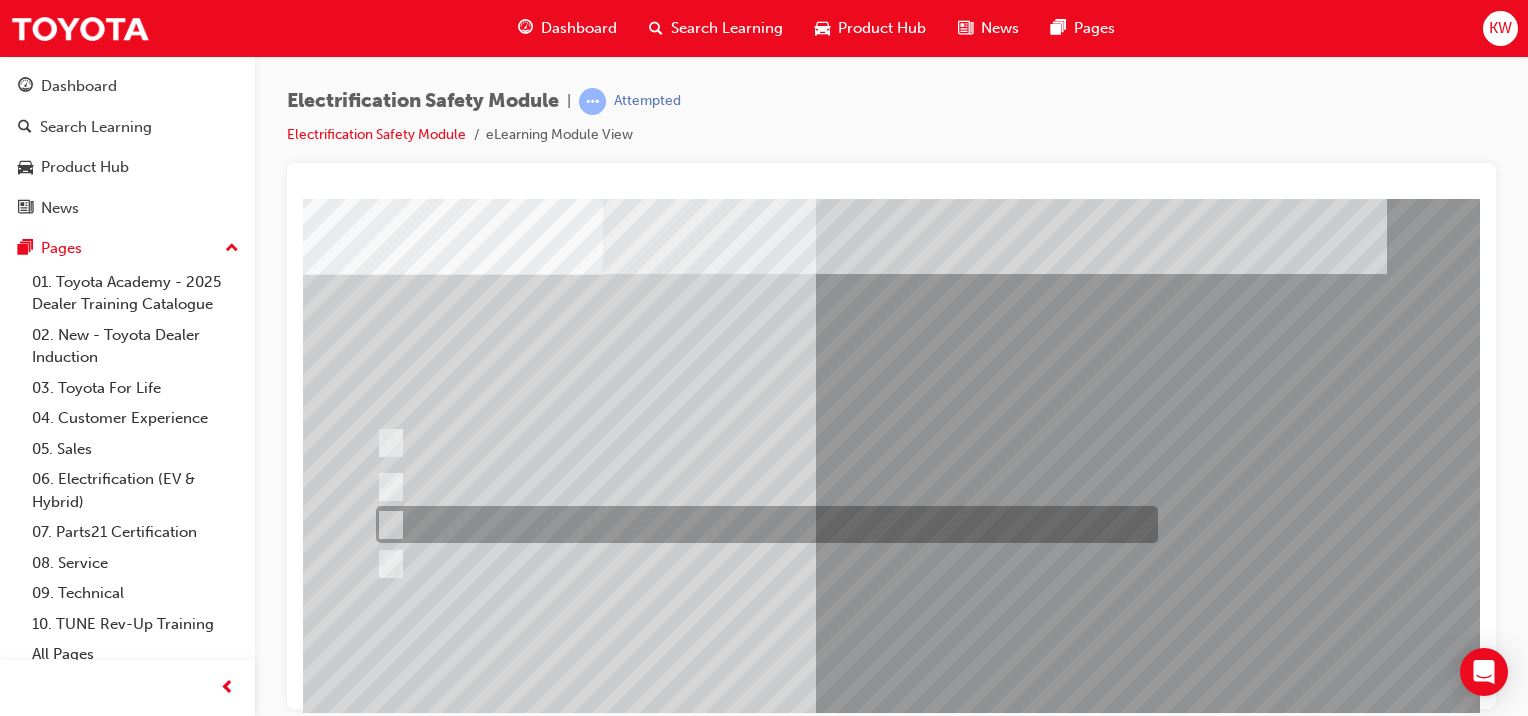 click at bounding box center (762, 486) 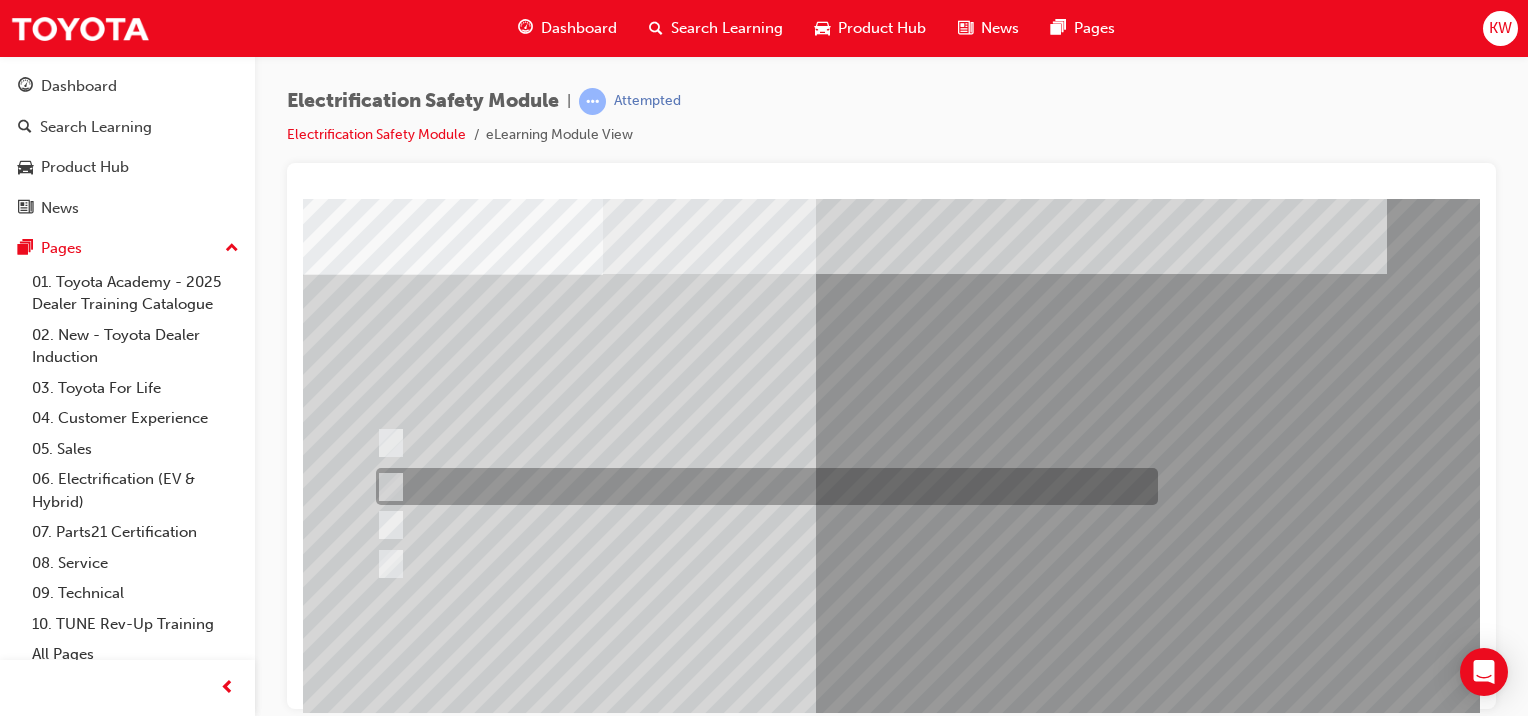 click at bounding box center [762, 442] 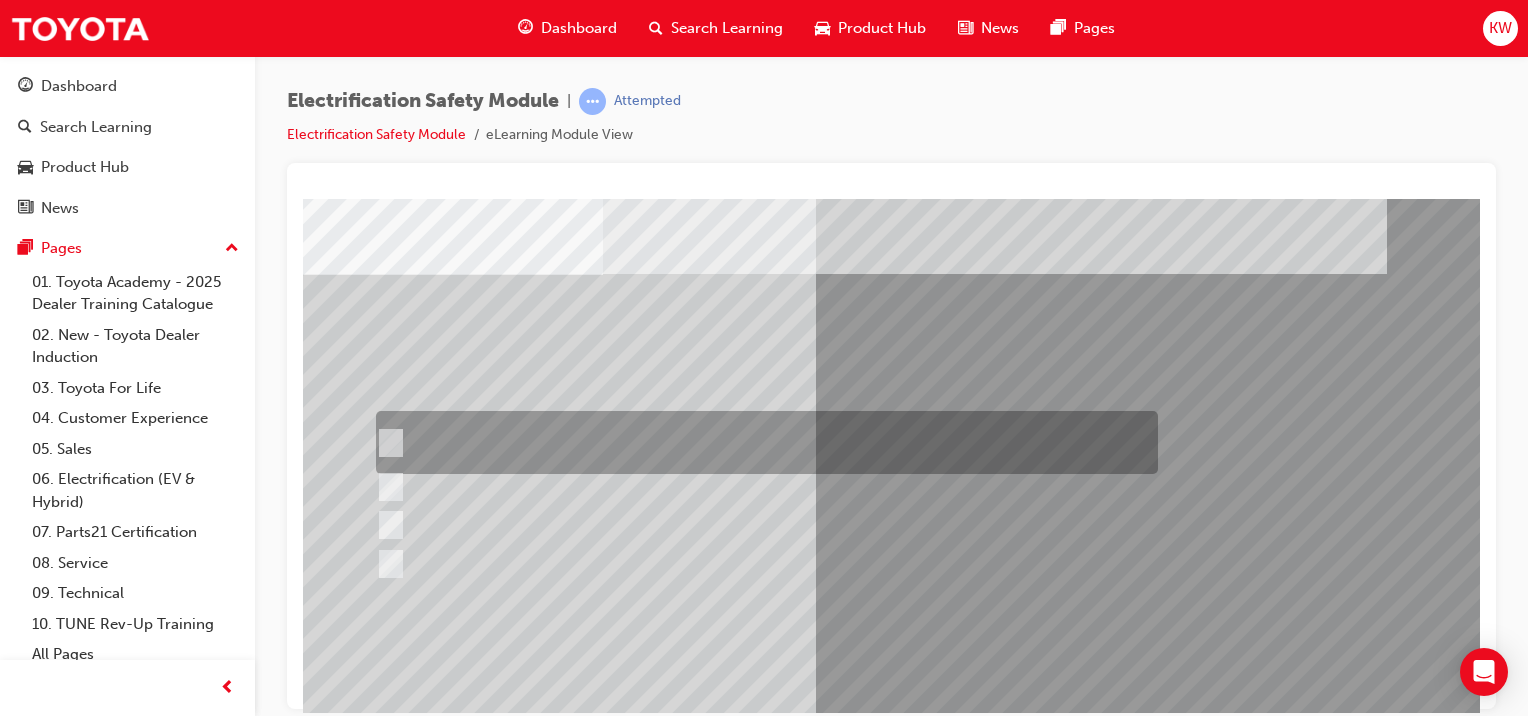 click at bounding box center (762, 563) 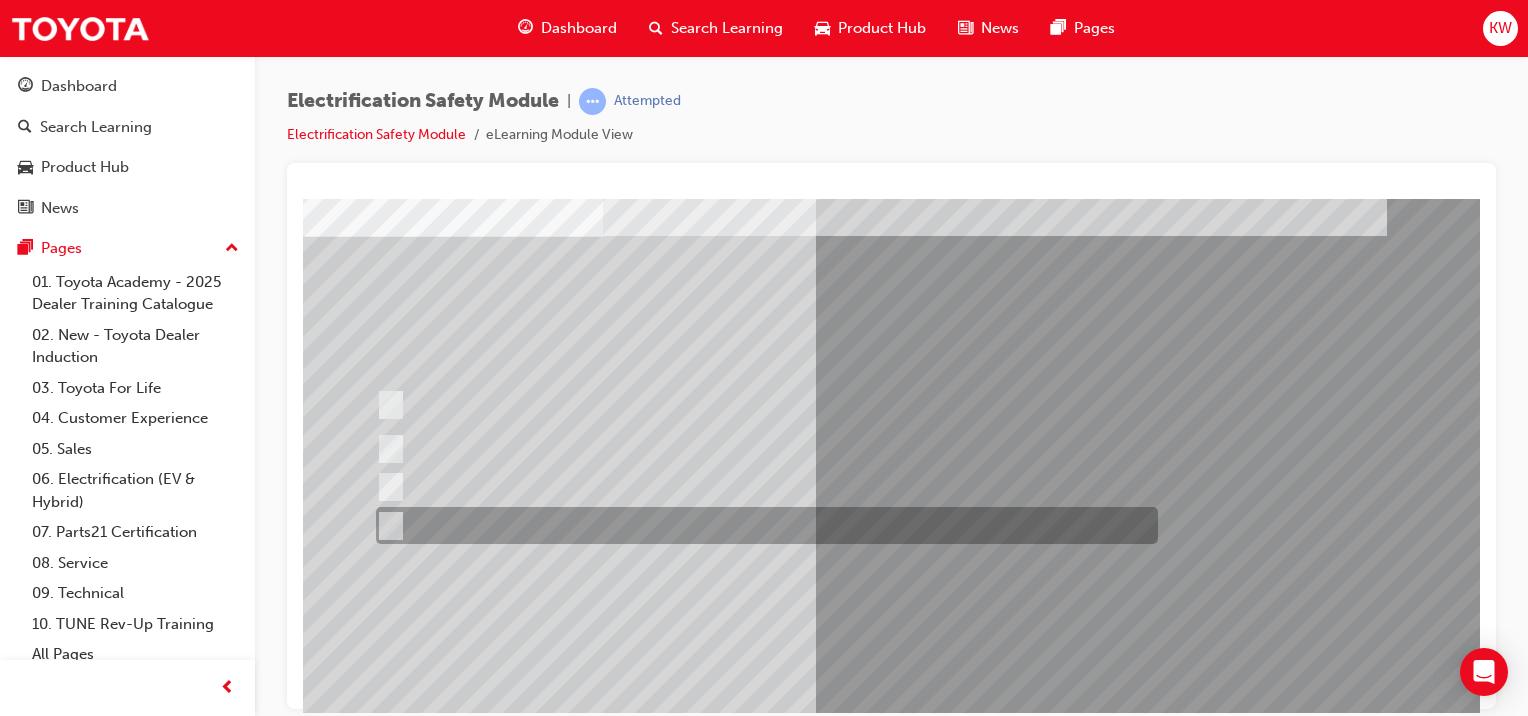 scroll, scrollTop: 251, scrollLeft: 0, axis: vertical 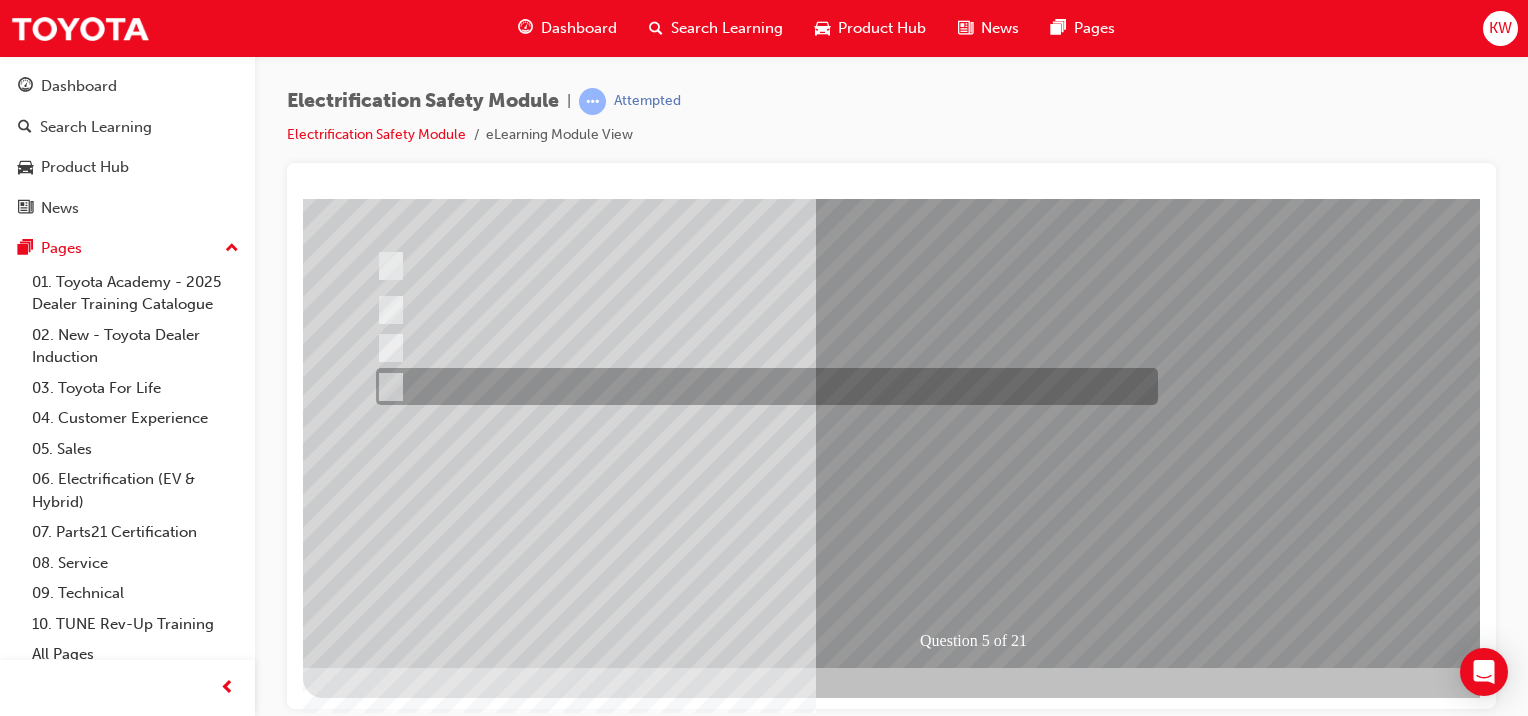 click at bounding box center [375, 2736] 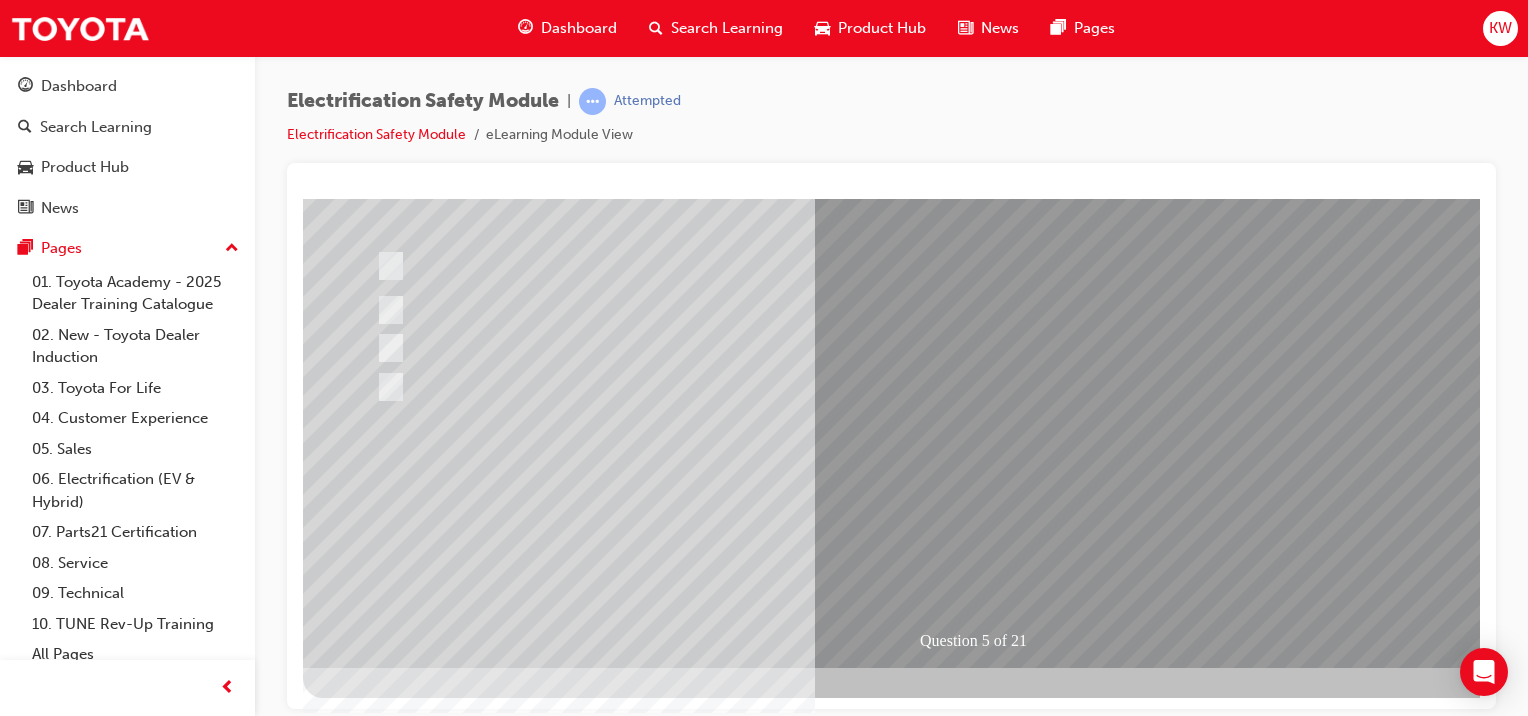 click at bounding box center [635, 2443] 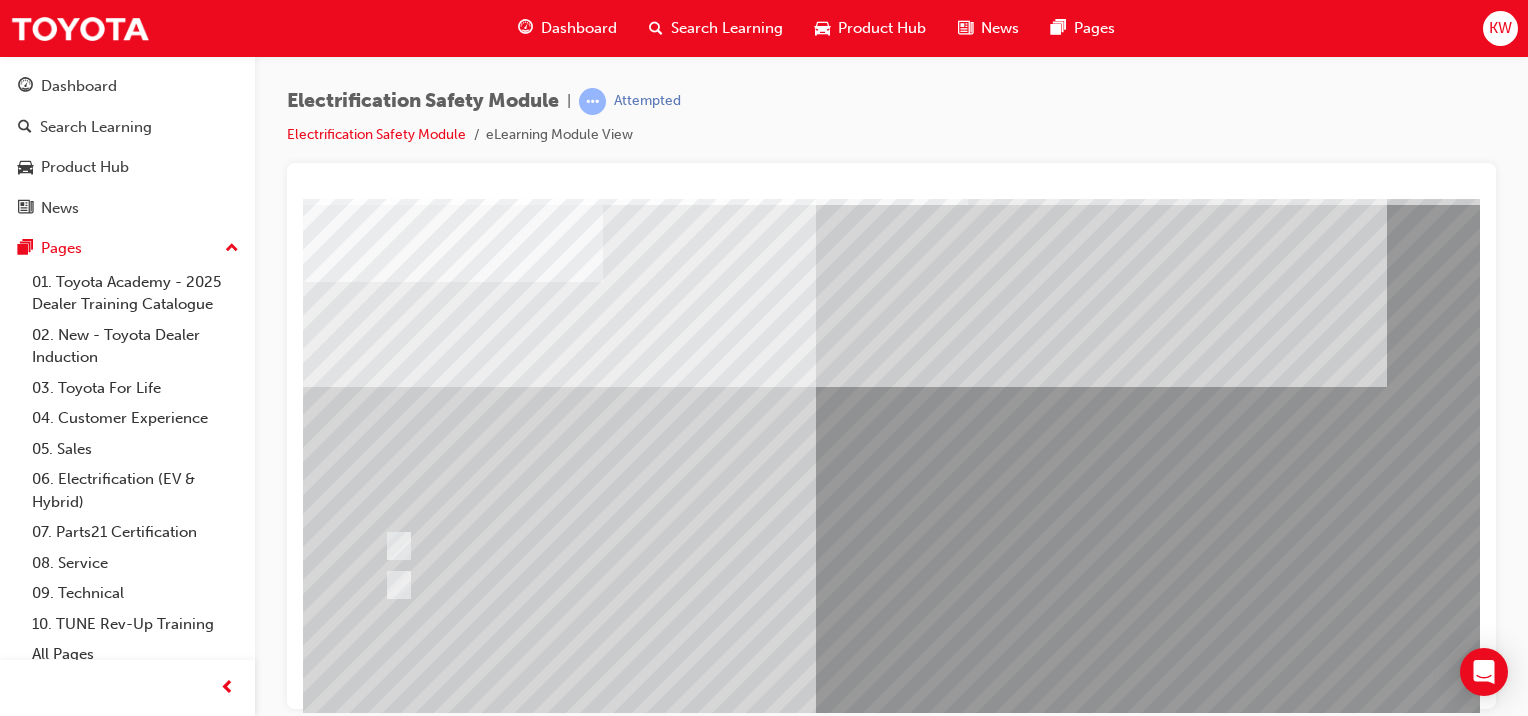 scroll, scrollTop: 65, scrollLeft: 0, axis: vertical 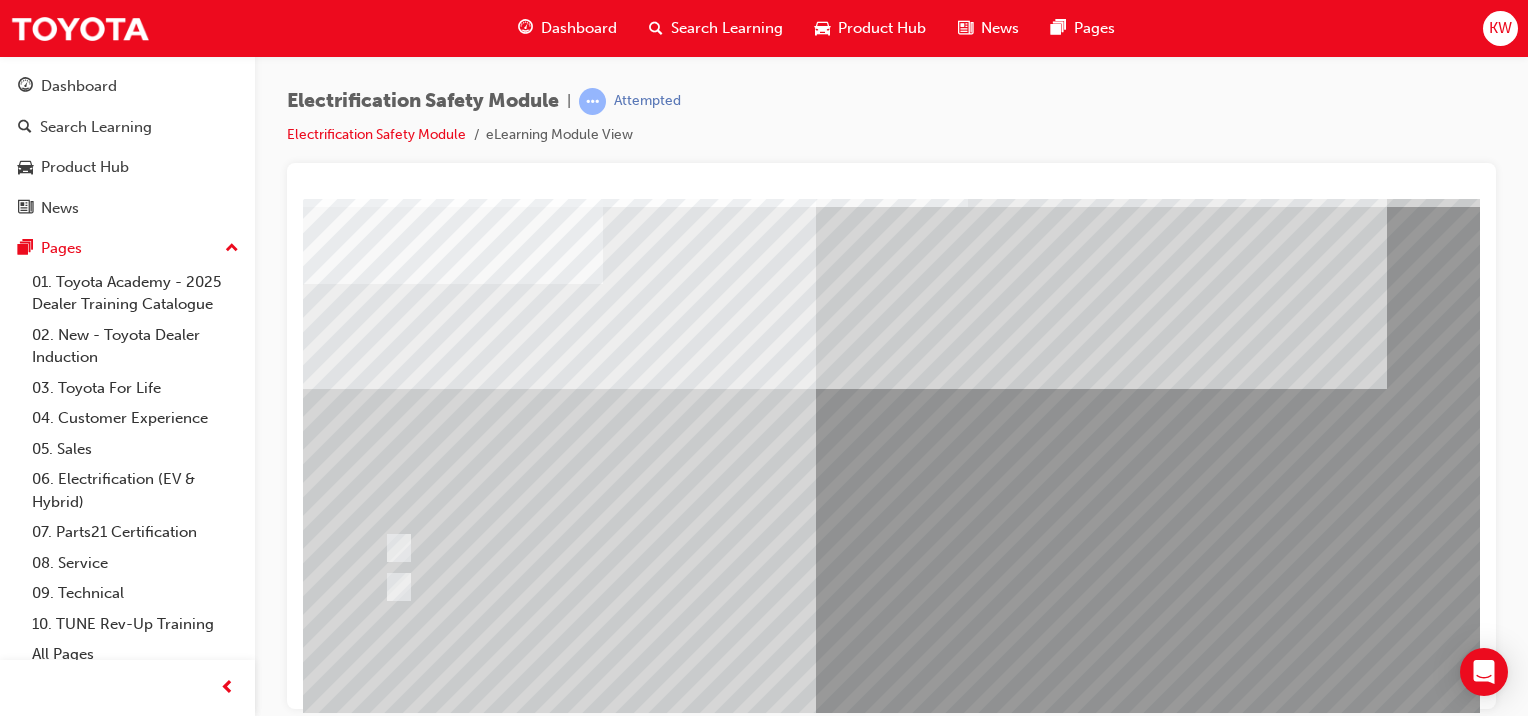 click at bounding box center (770, 547) 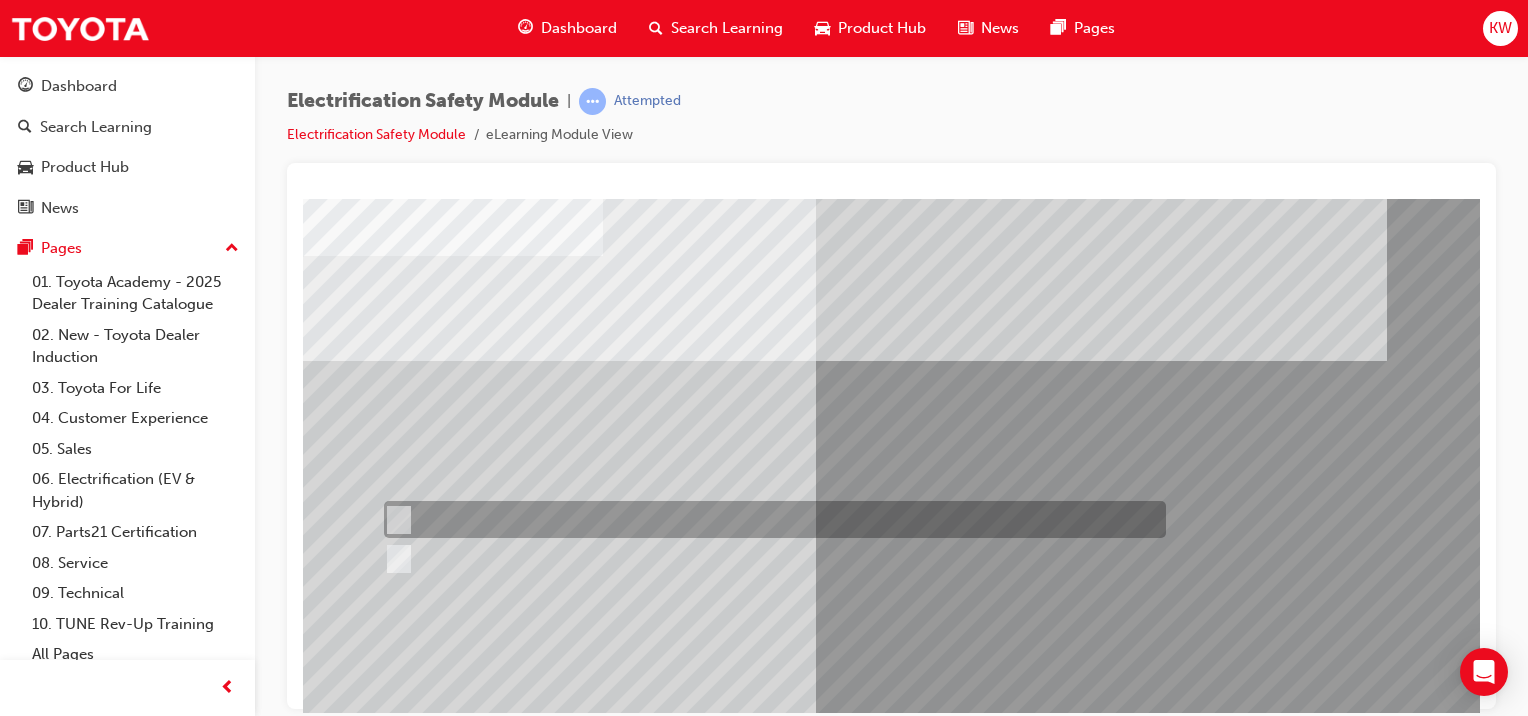 scroll, scrollTop: 224, scrollLeft: 0, axis: vertical 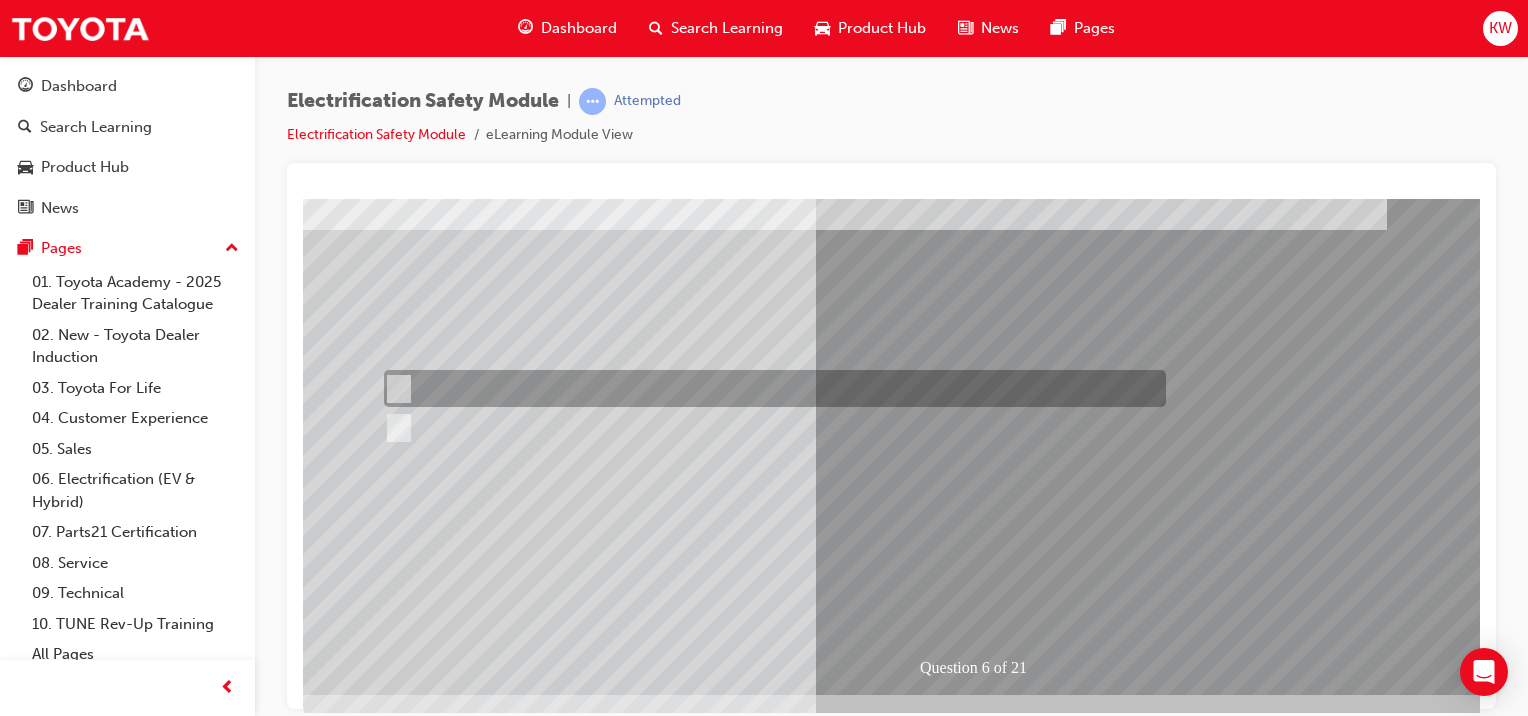 click at bounding box center [983, 1054] 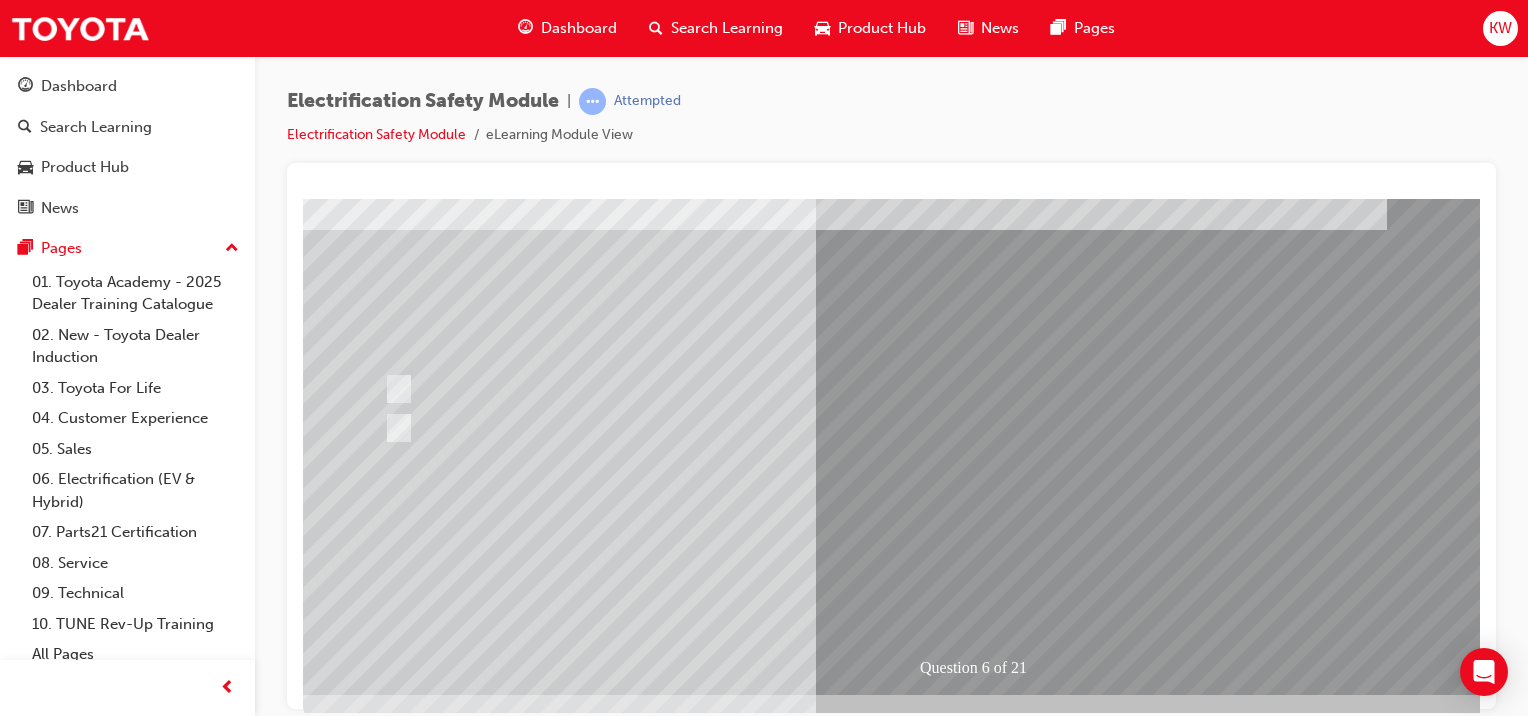 click at bounding box center (983, 1054) 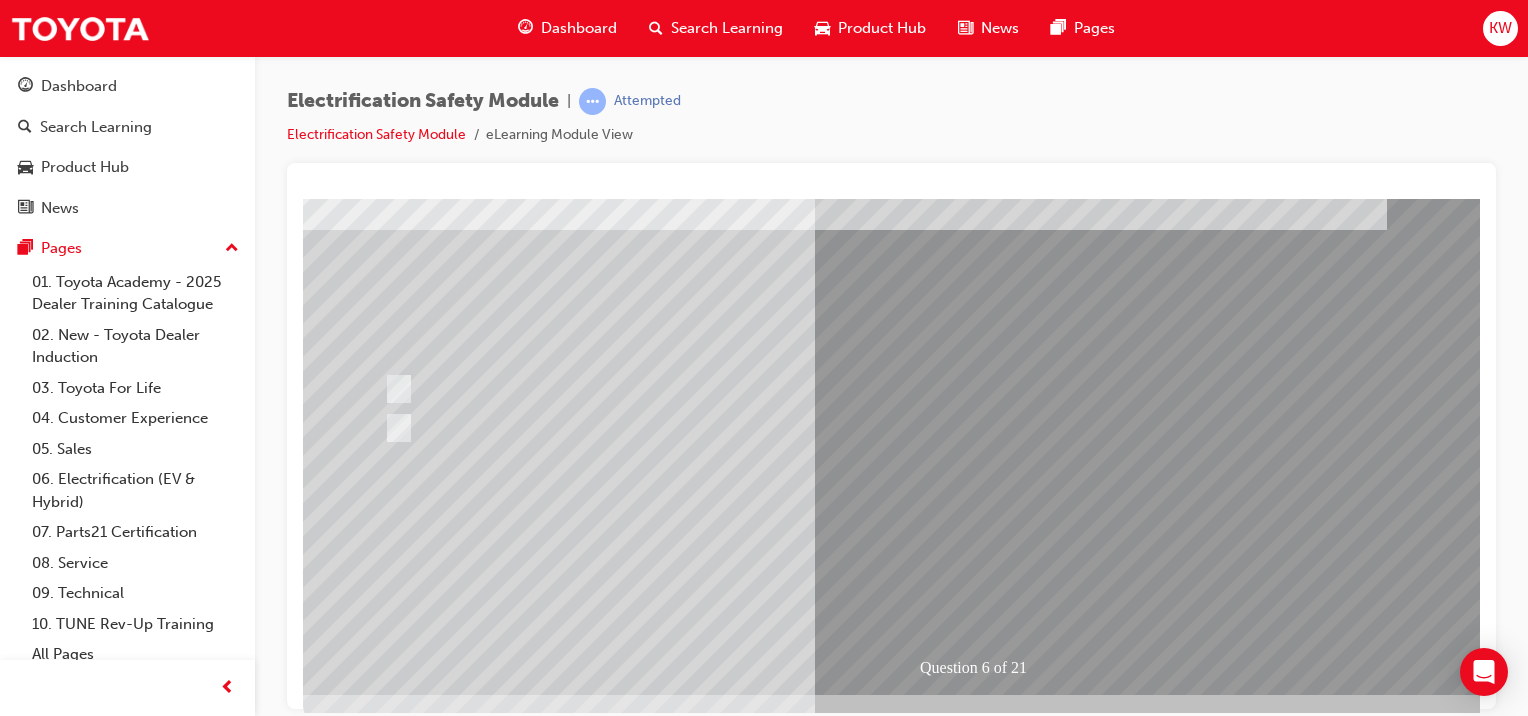 click at bounding box center (635, 2470) 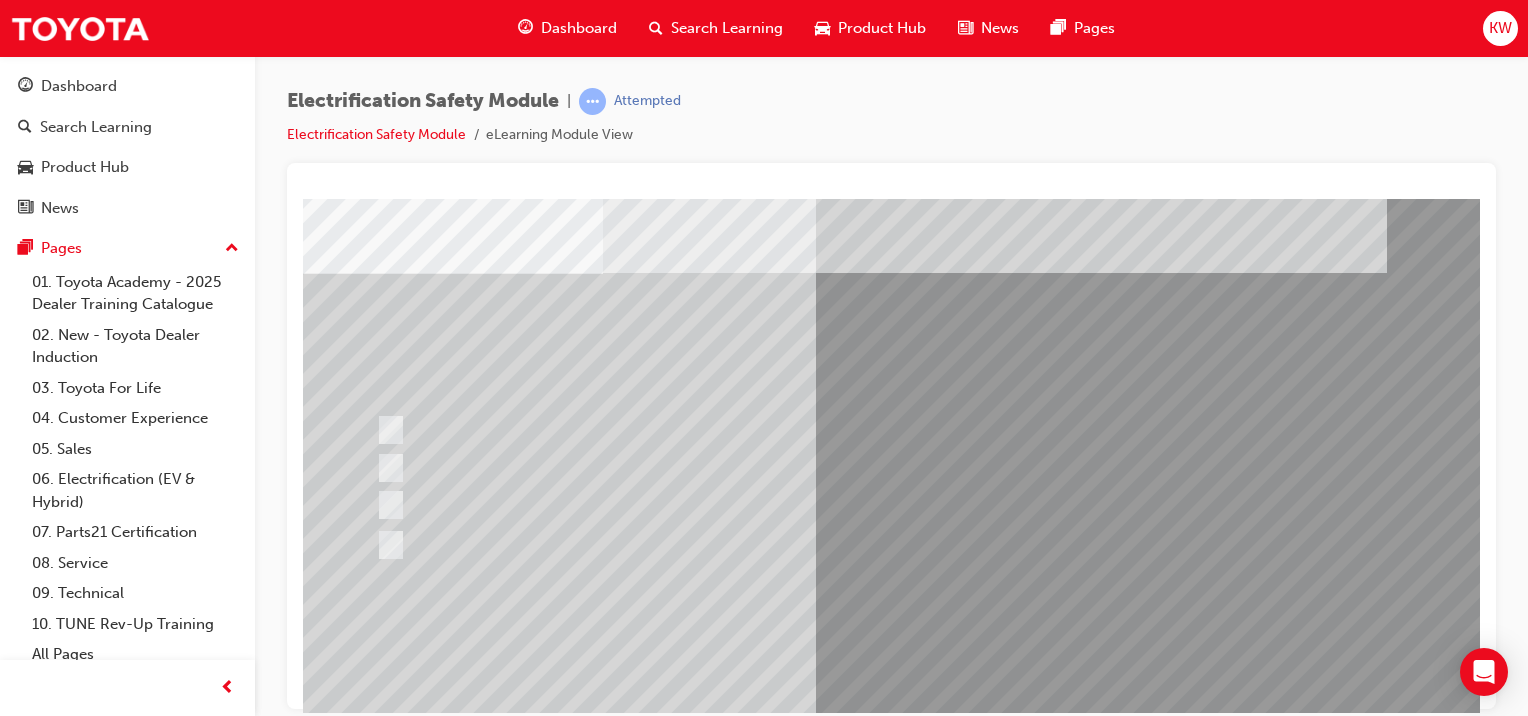 scroll, scrollTop: 73, scrollLeft: 0, axis: vertical 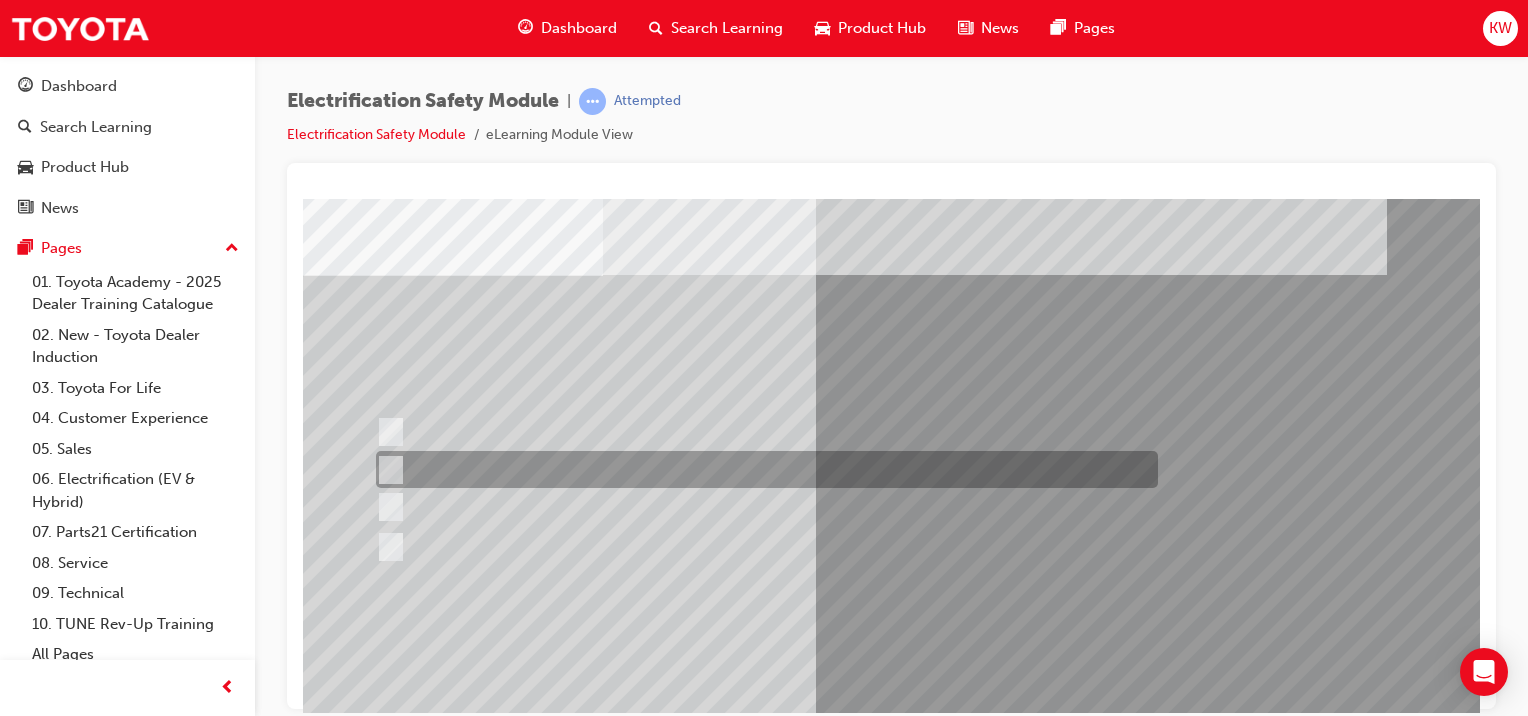 click at bounding box center [762, 469] 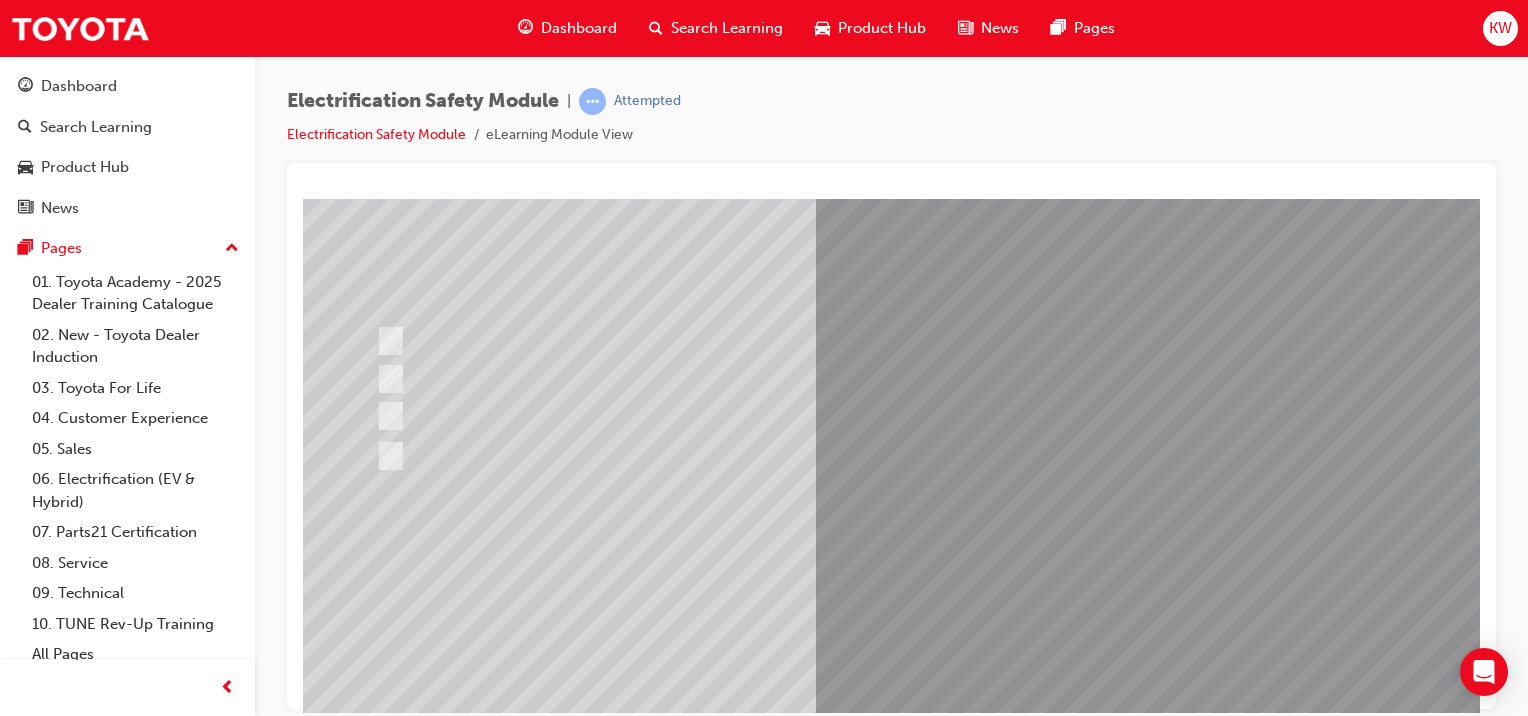 scroll, scrollTop: 123, scrollLeft: 0, axis: vertical 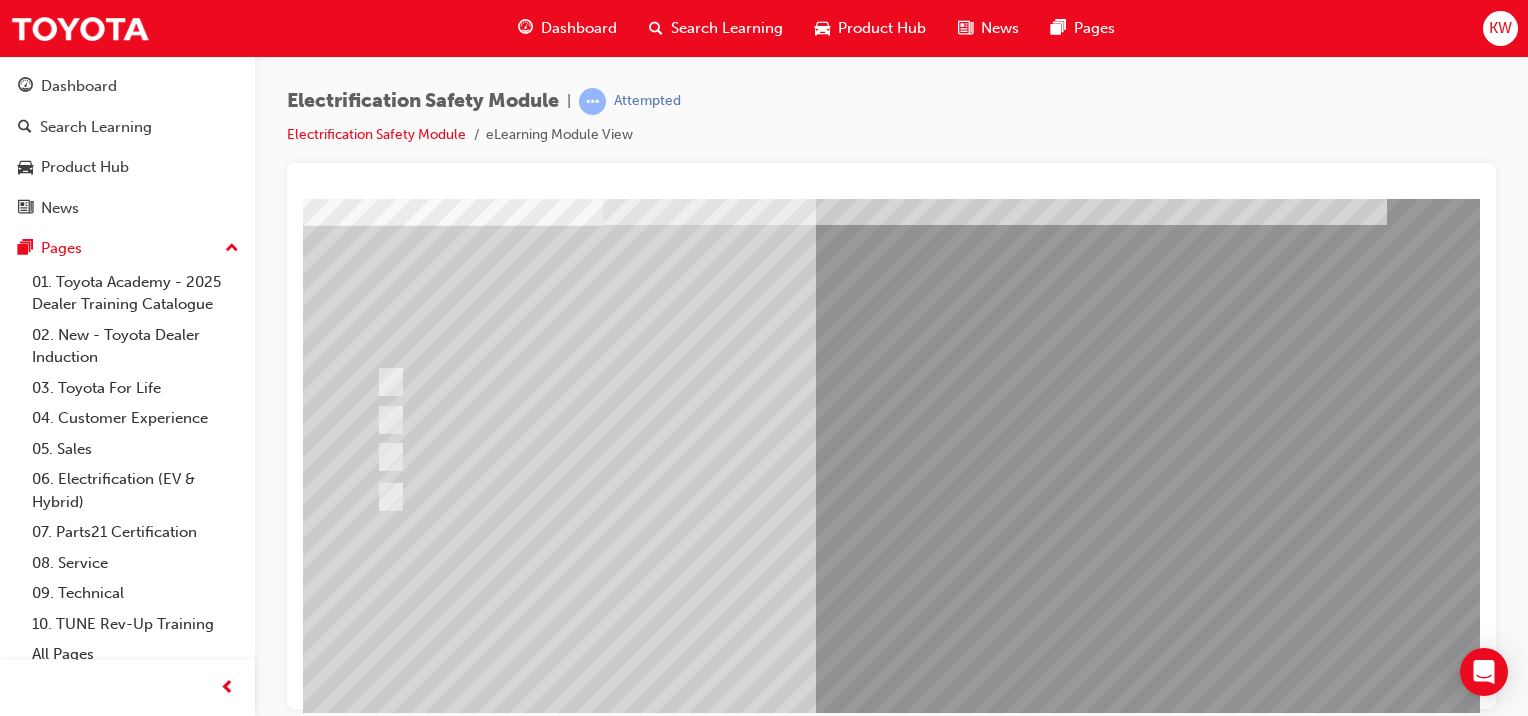 click at bounding box center (375, 2864) 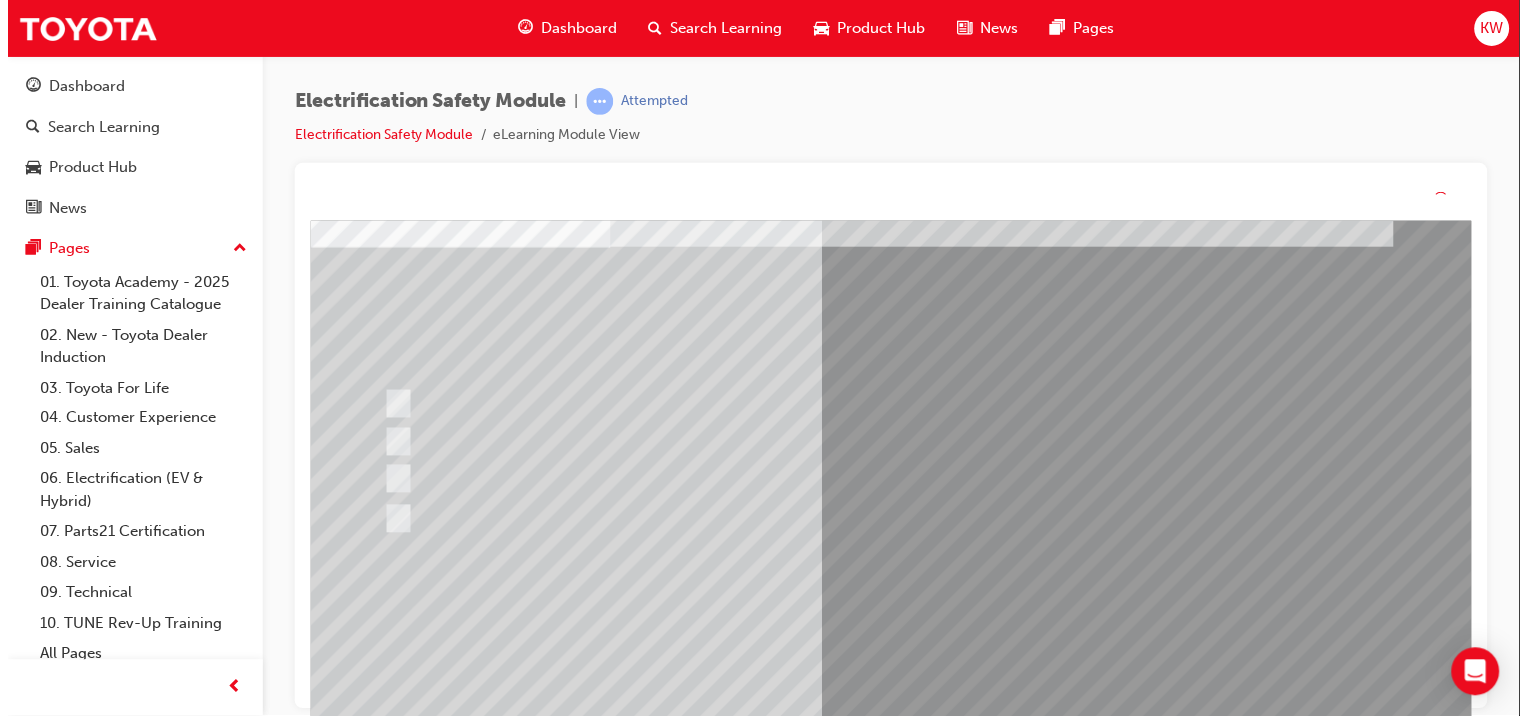 click at bounding box center [769, 518] 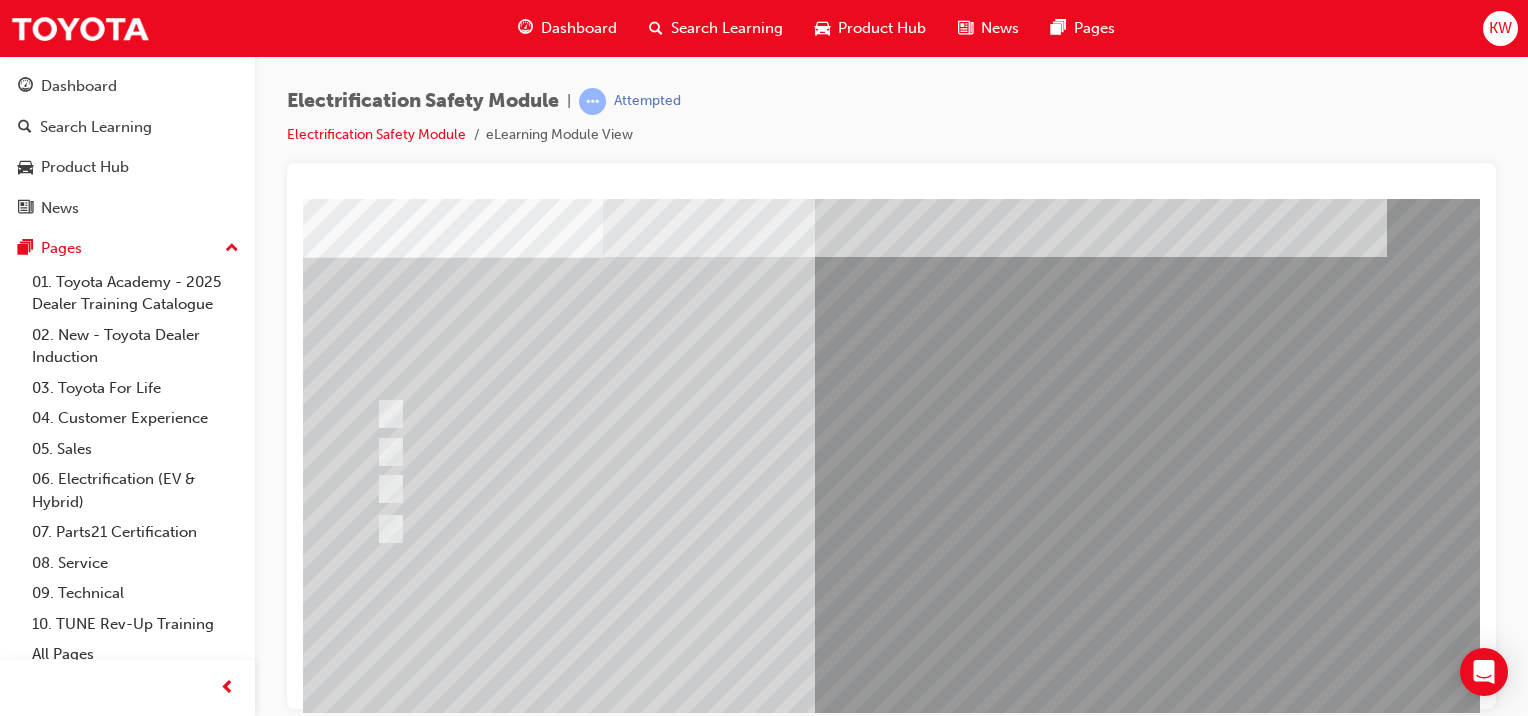 scroll, scrollTop: 89, scrollLeft: 0, axis: vertical 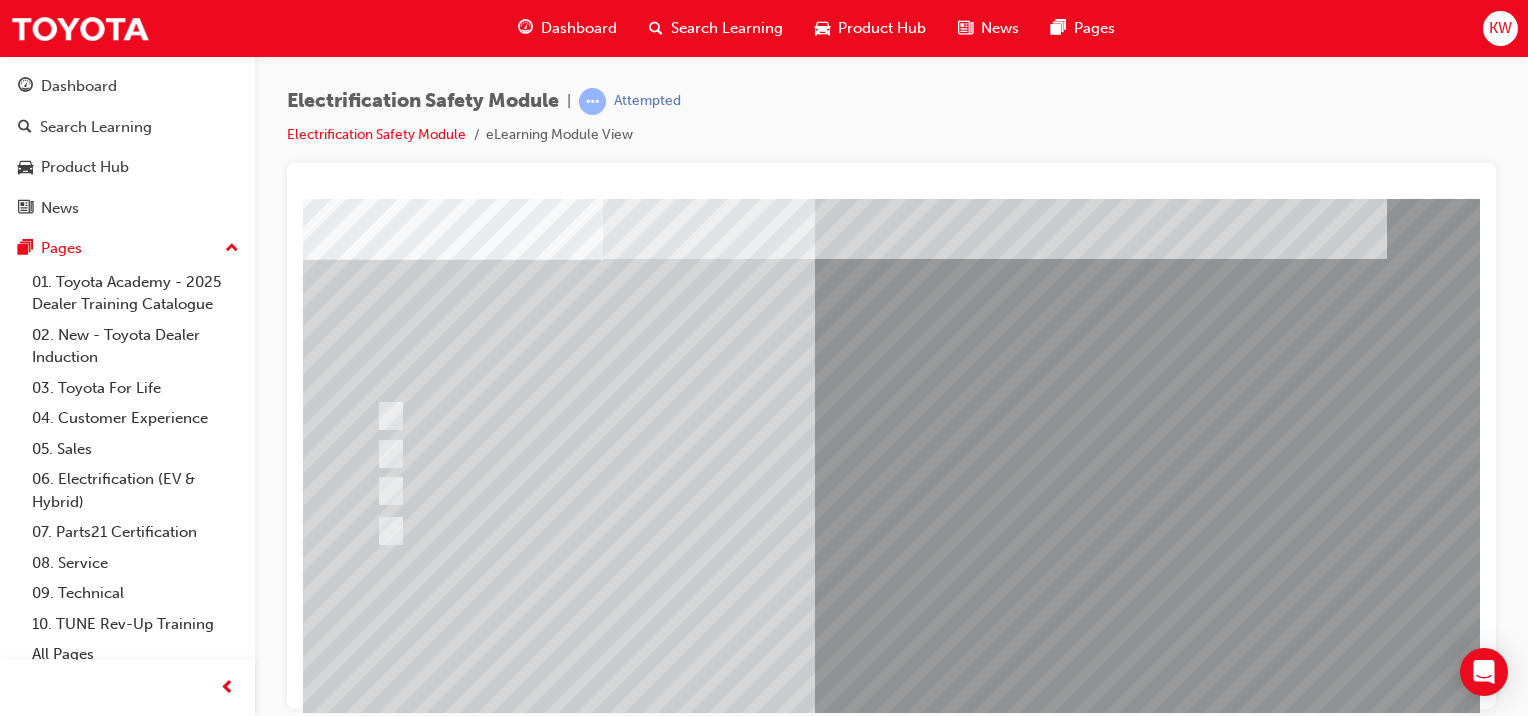 click at bounding box center [635, 2605] 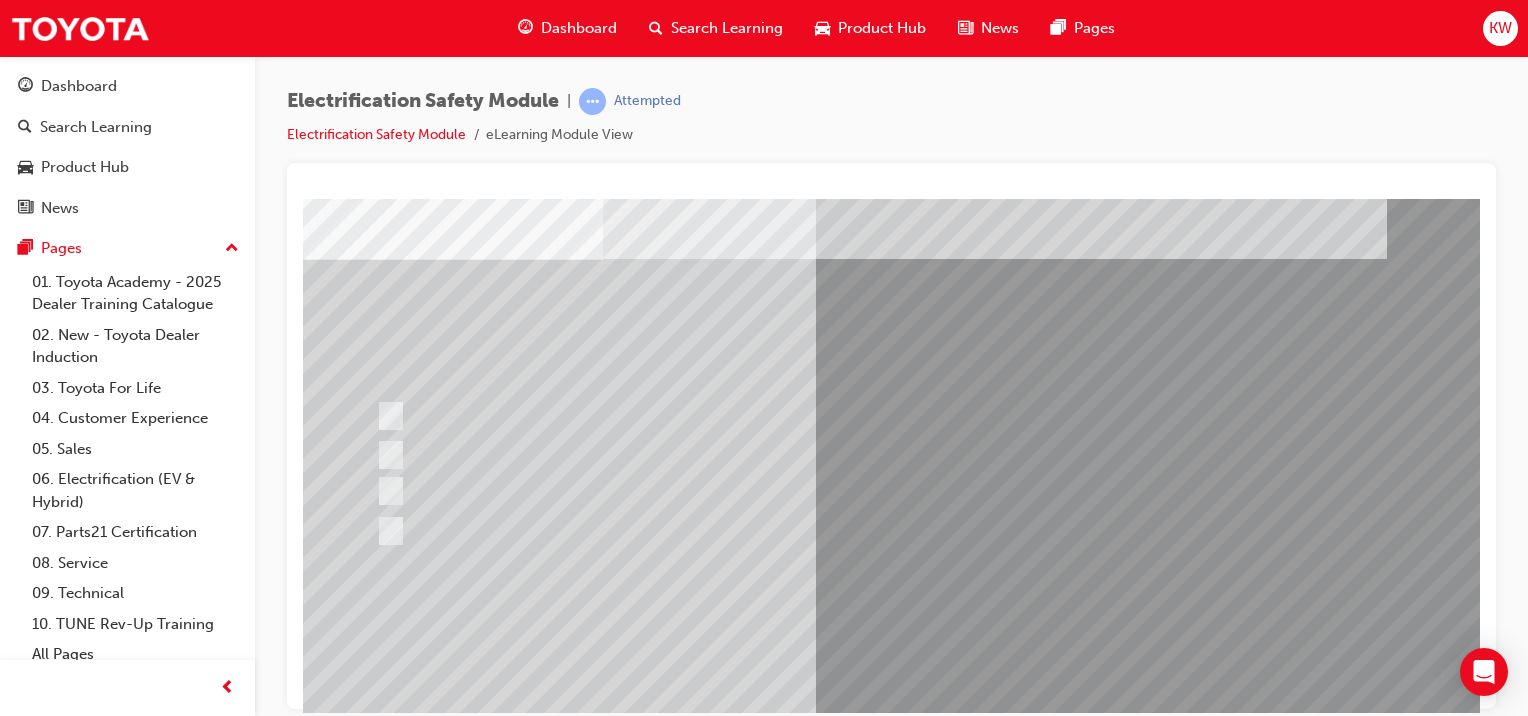 scroll, scrollTop: 0, scrollLeft: 0, axis: both 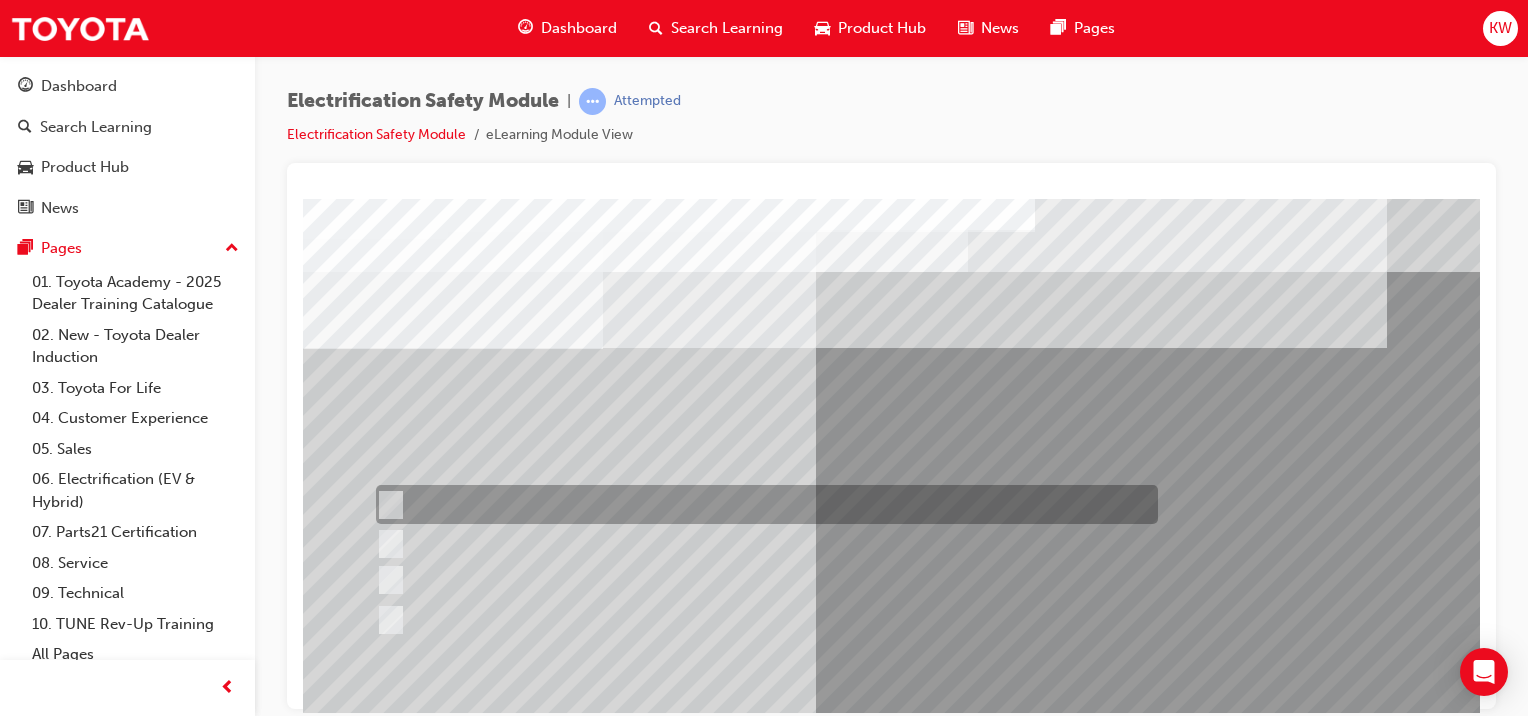 click at bounding box center [762, 504] 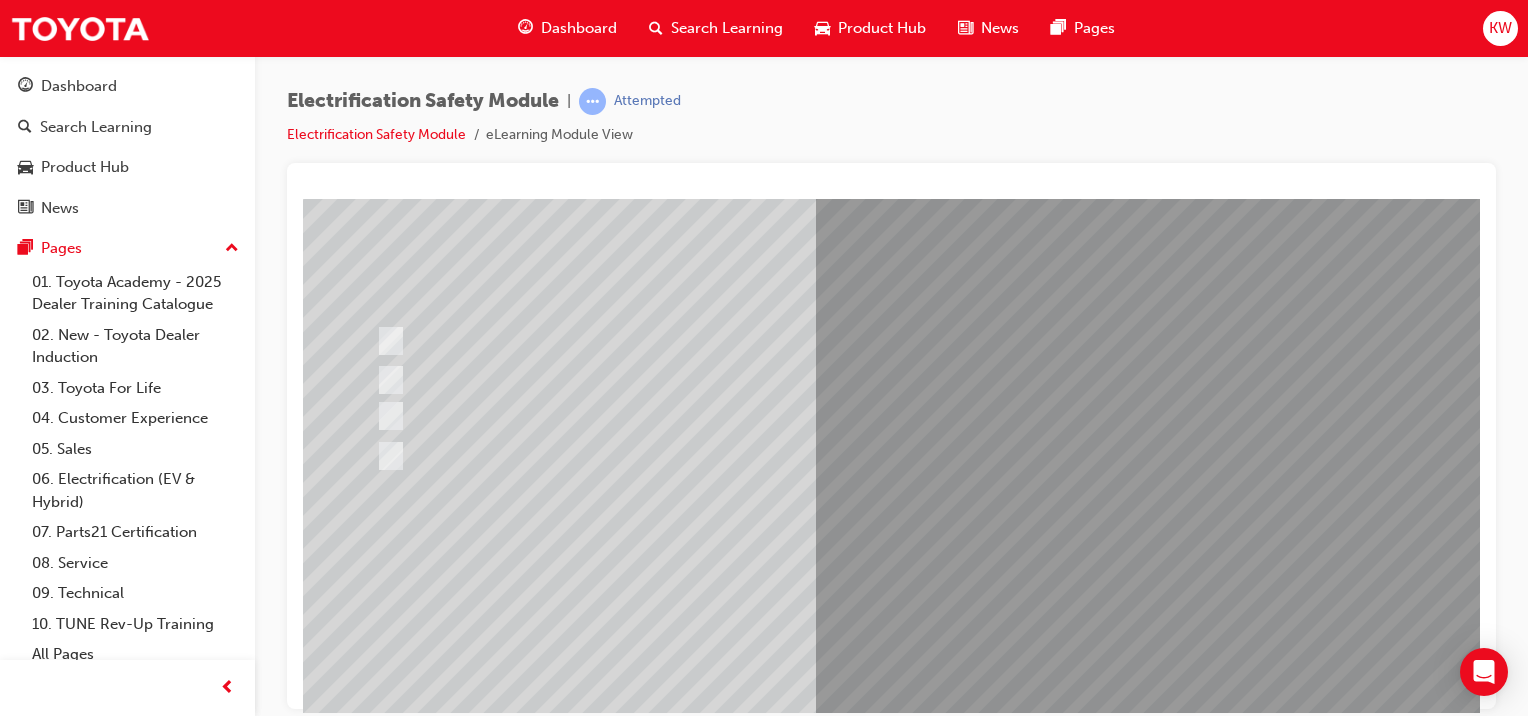 scroll, scrollTop: 162, scrollLeft: 0, axis: vertical 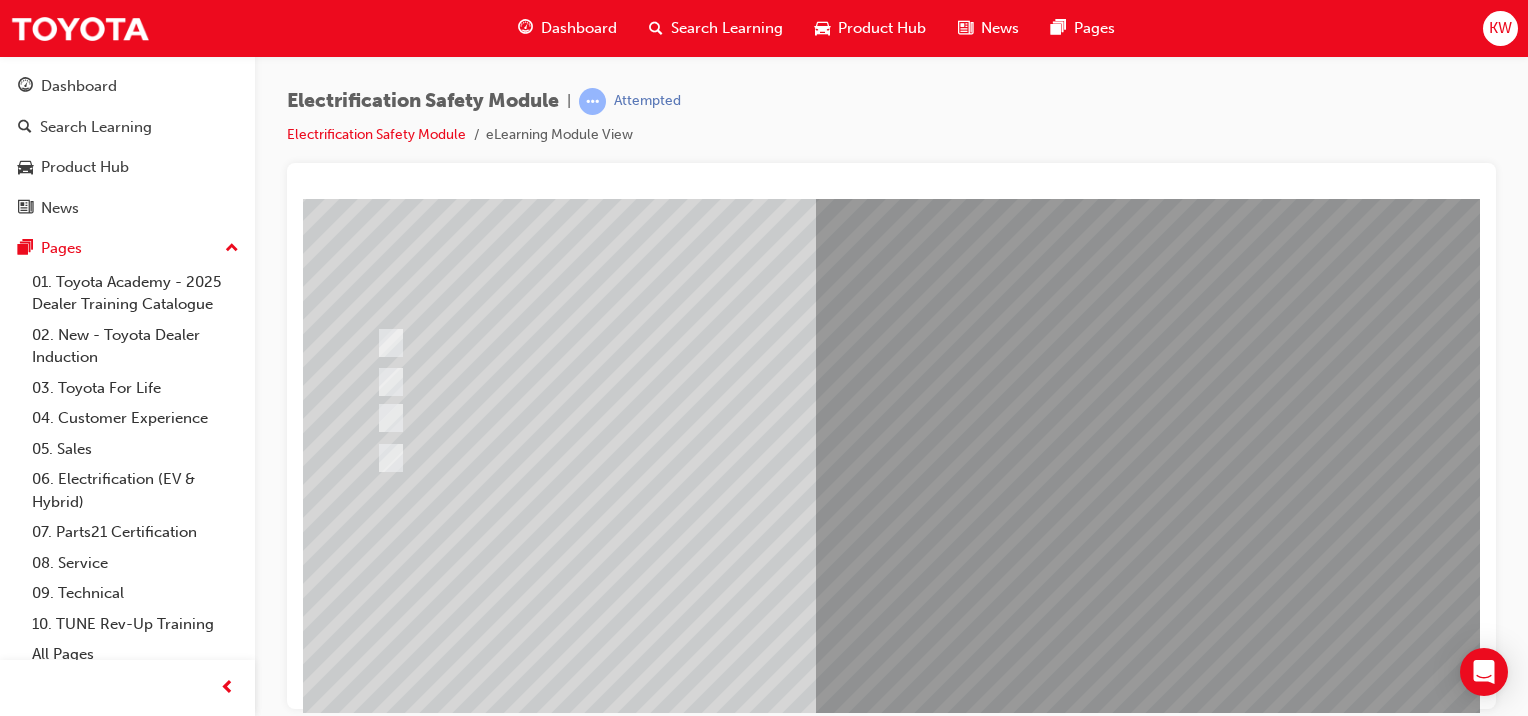 click at bounding box center [375, 2825] 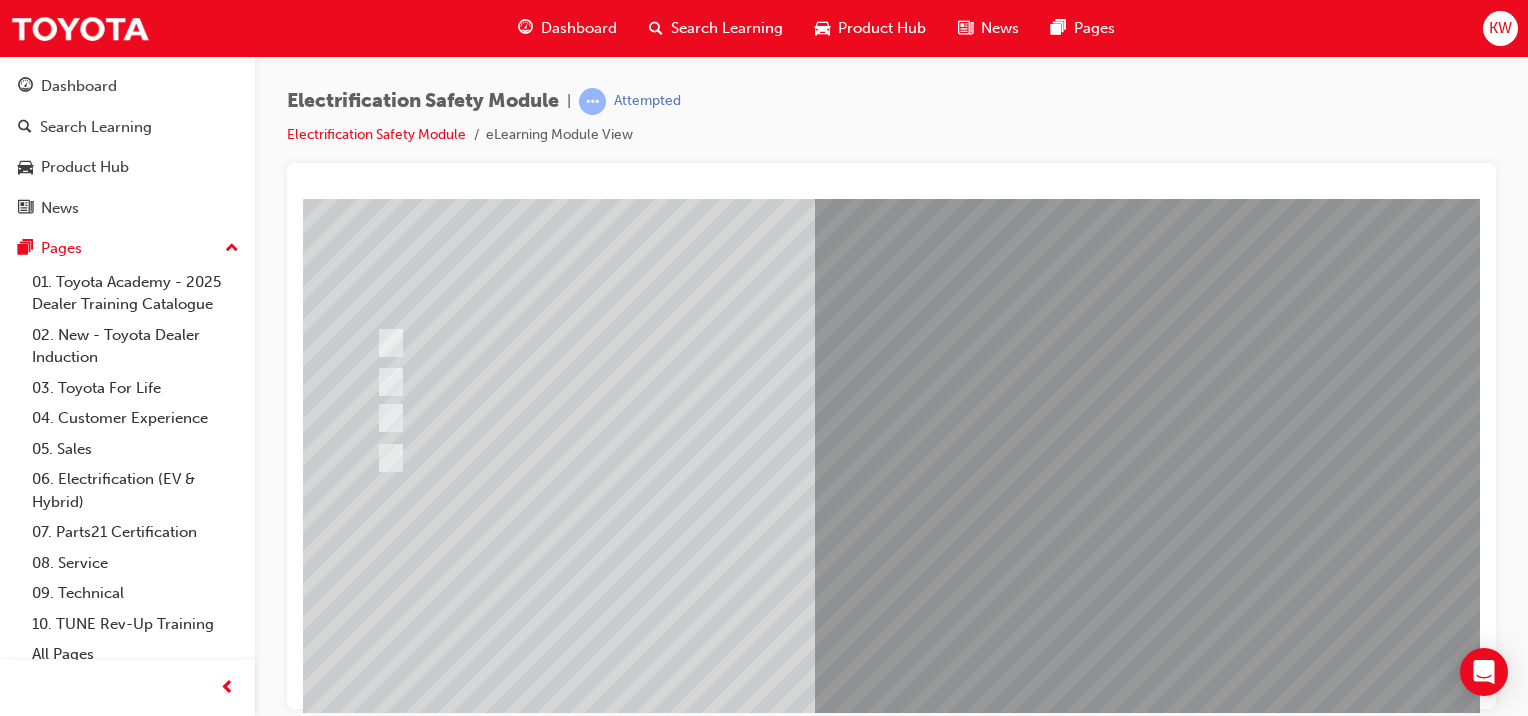 scroll, scrollTop: 0, scrollLeft: 0, axis: both 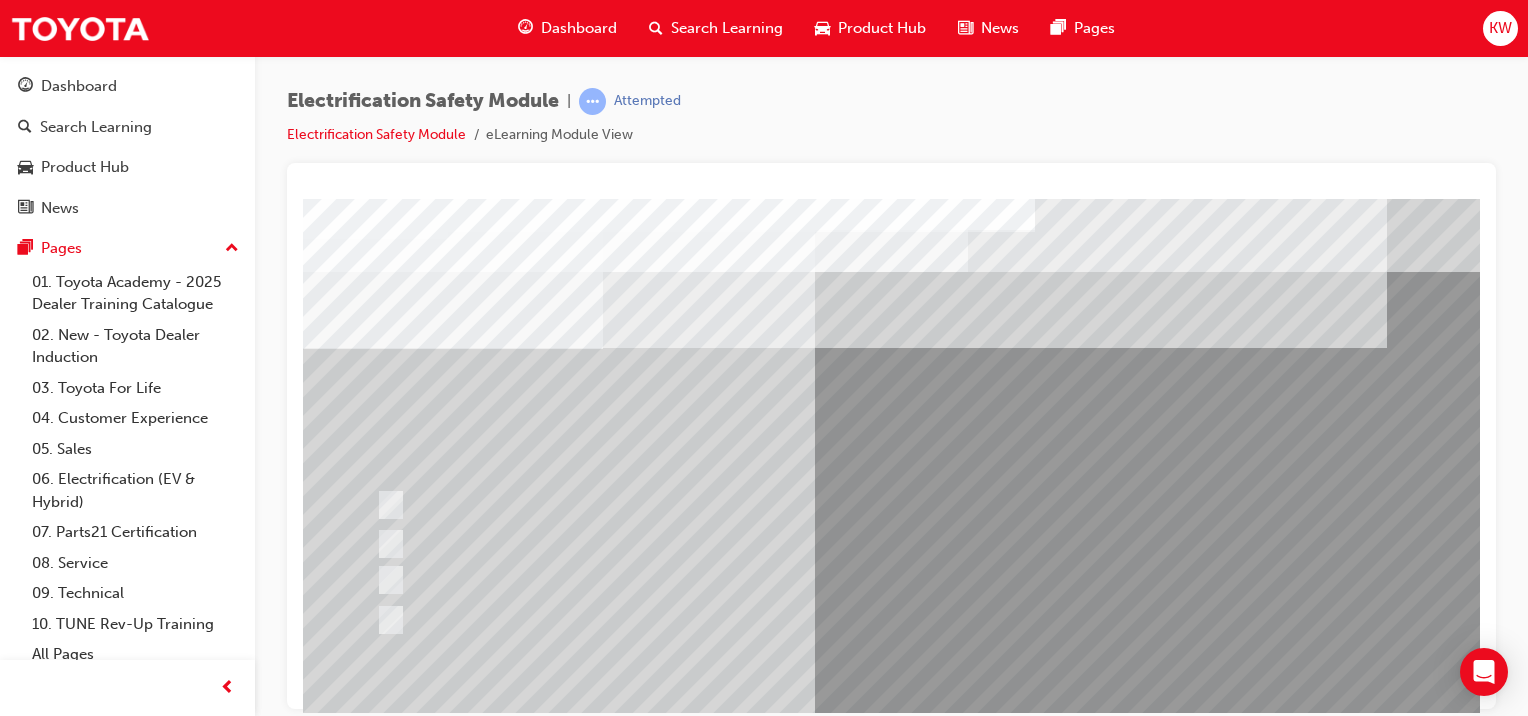 click at bounding box center [762, 619] 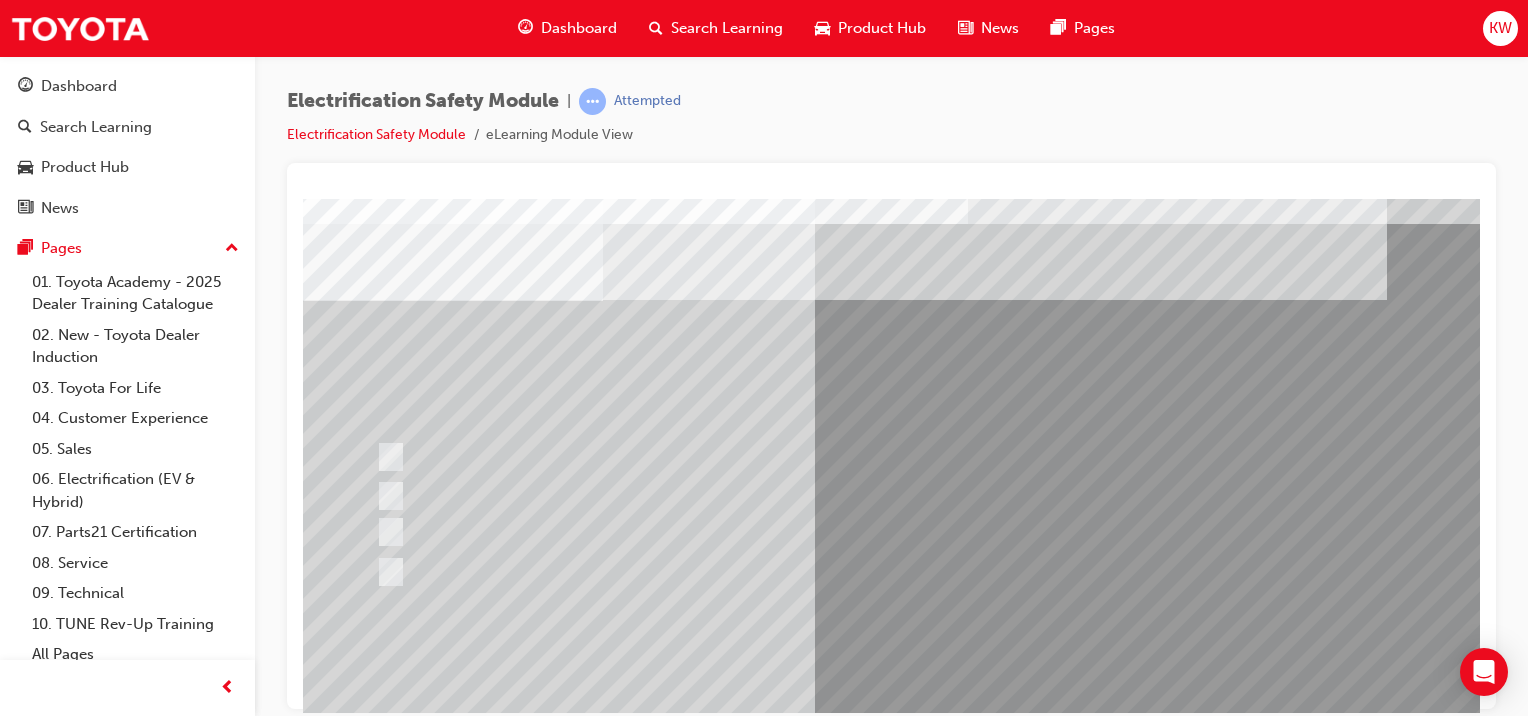 scroll, scrollTop: 184, scrollLeft: 0, axis: vertical 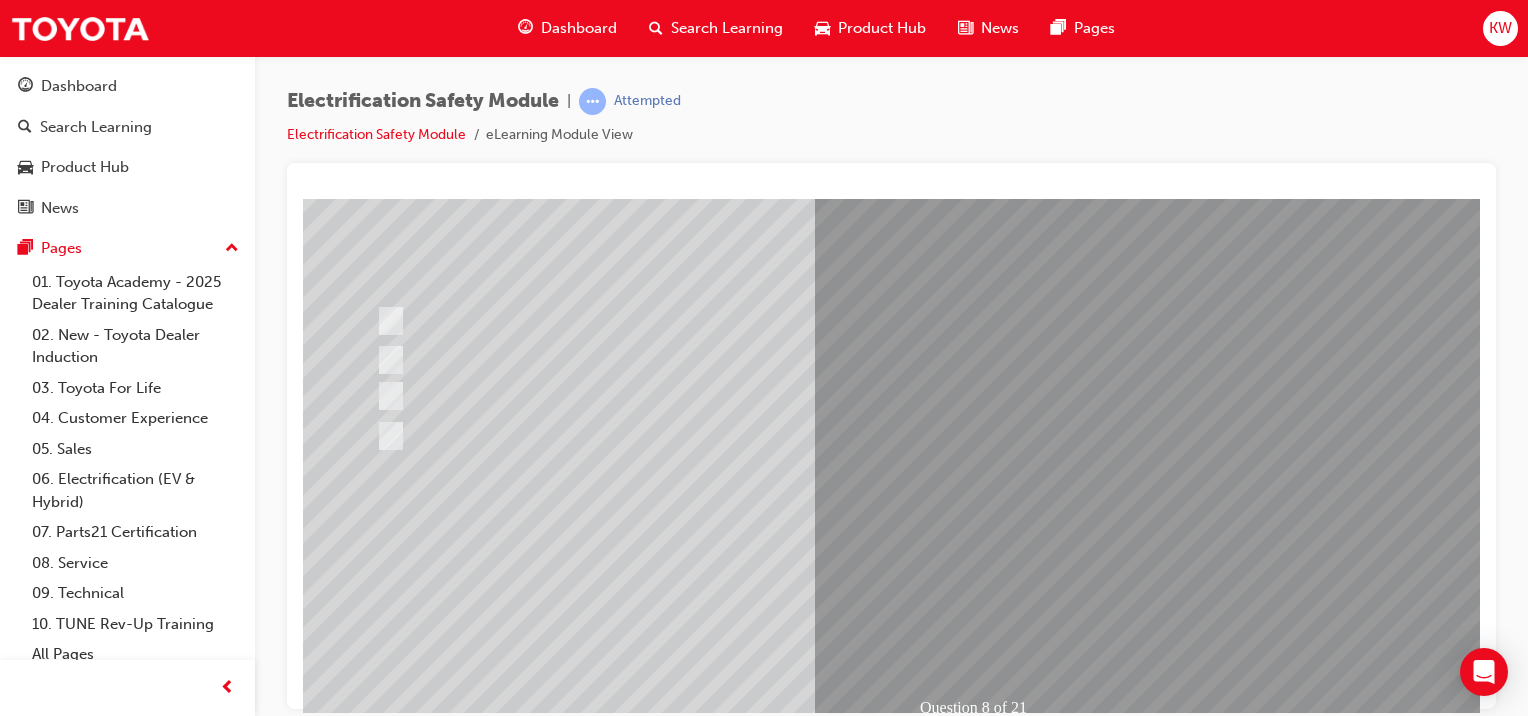 click at bounding box center (635, 2510) 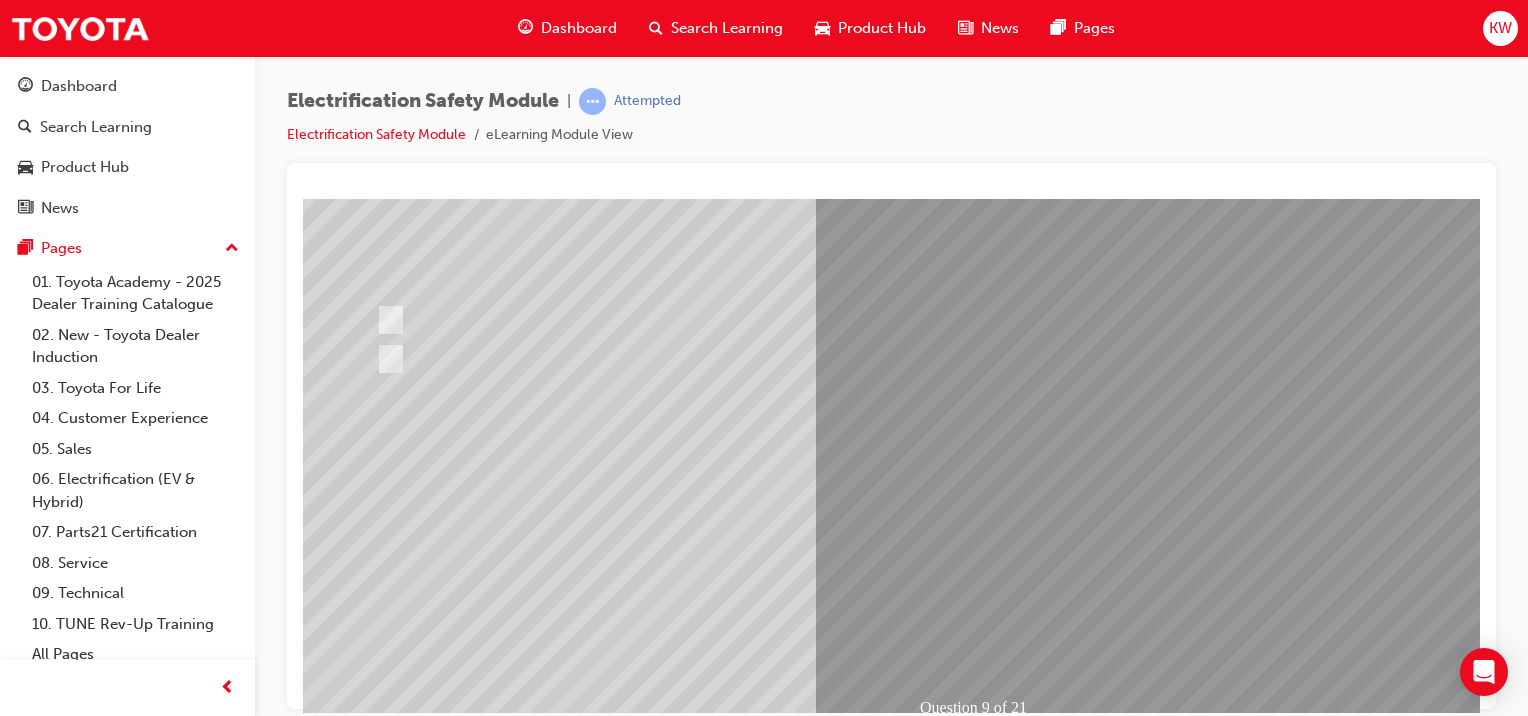 scroll, scrollTop: 0, scrollLeft: 0, axis: both 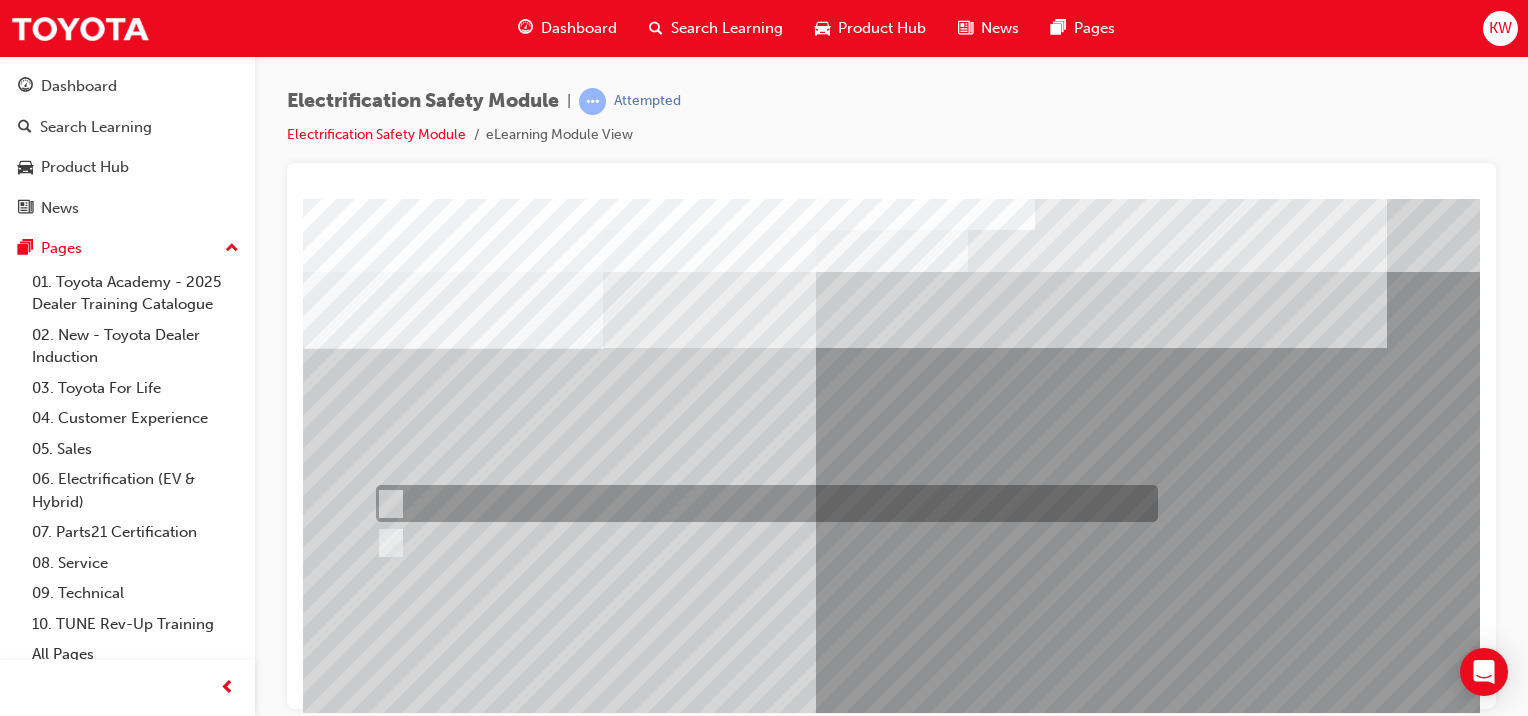 click at bounding box center (762, 503) 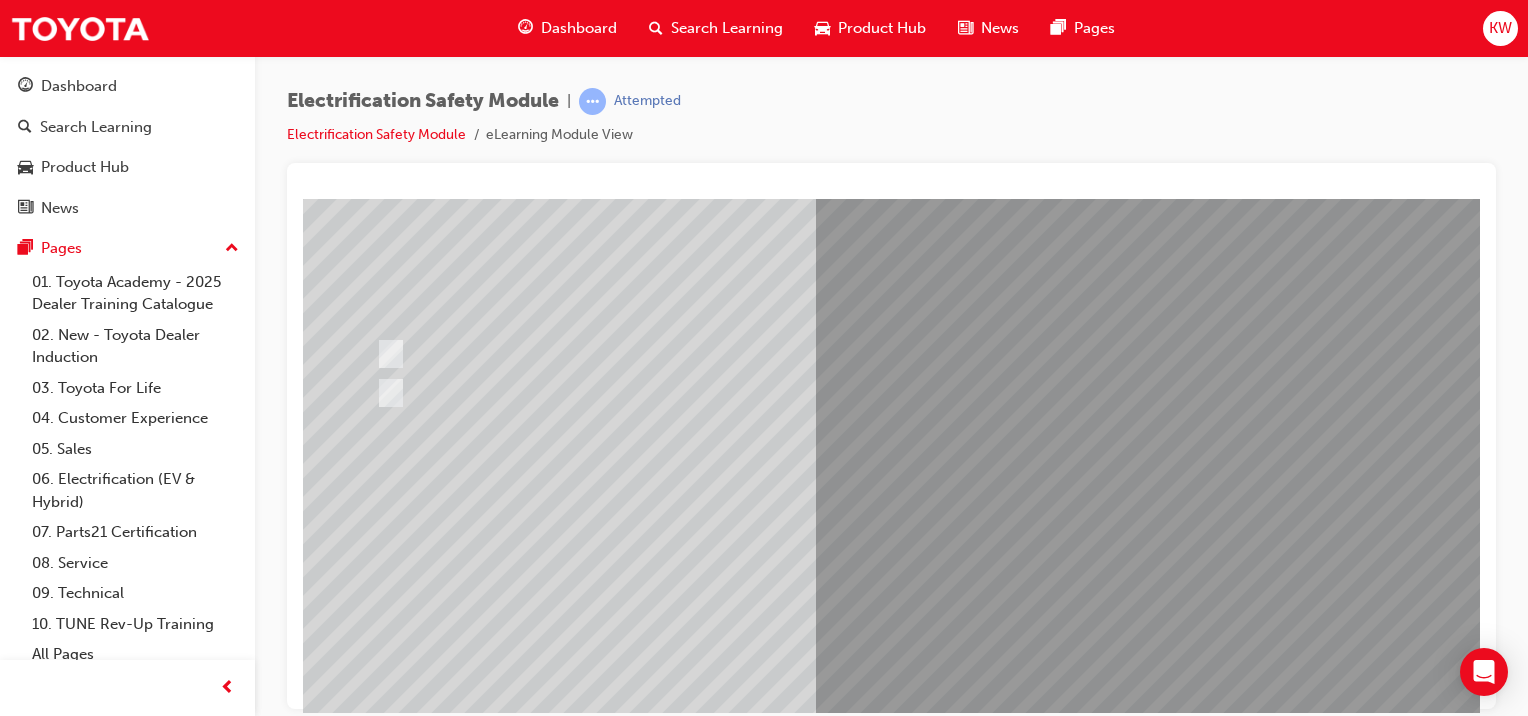 scroll, scrollTop: 147, scrollLeft: 0, axis: vertical 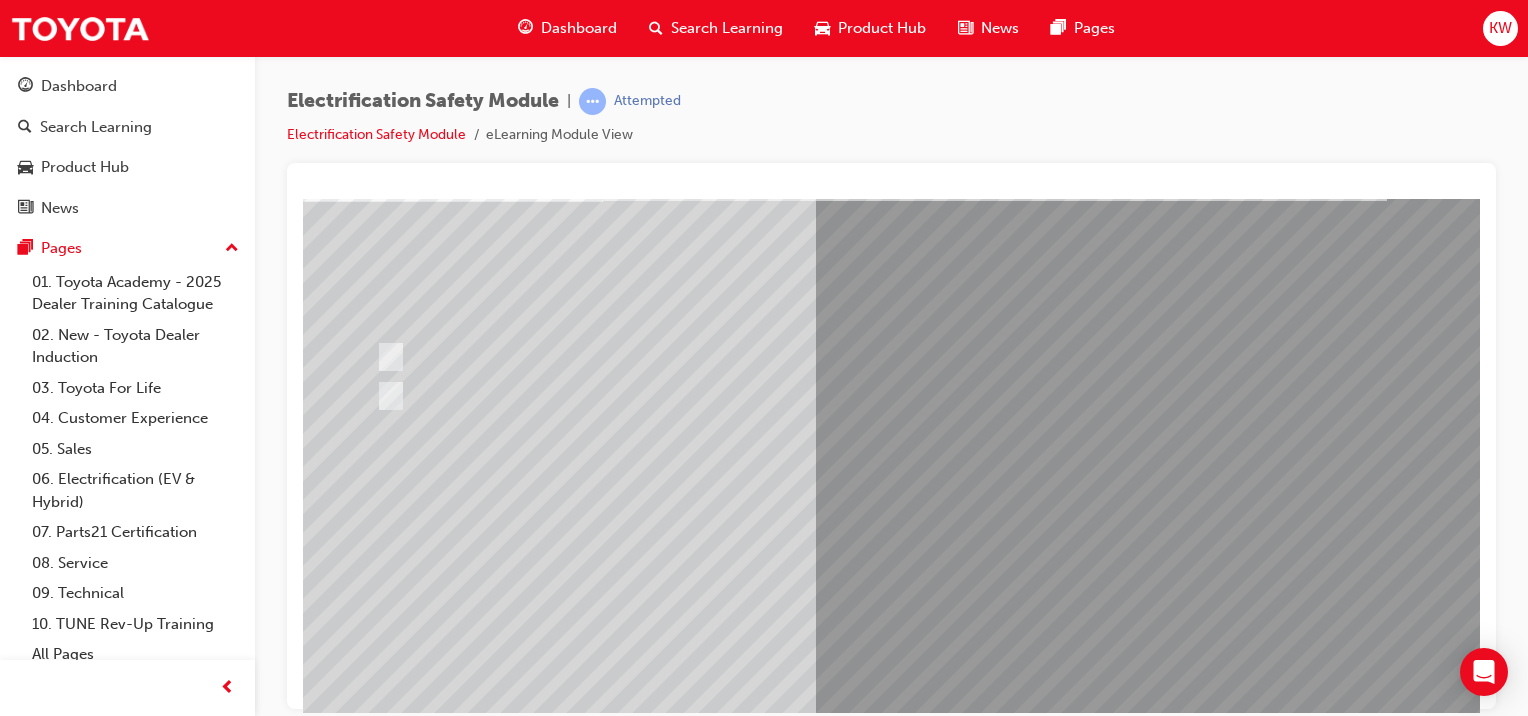click at bounding box center (375, 2796) 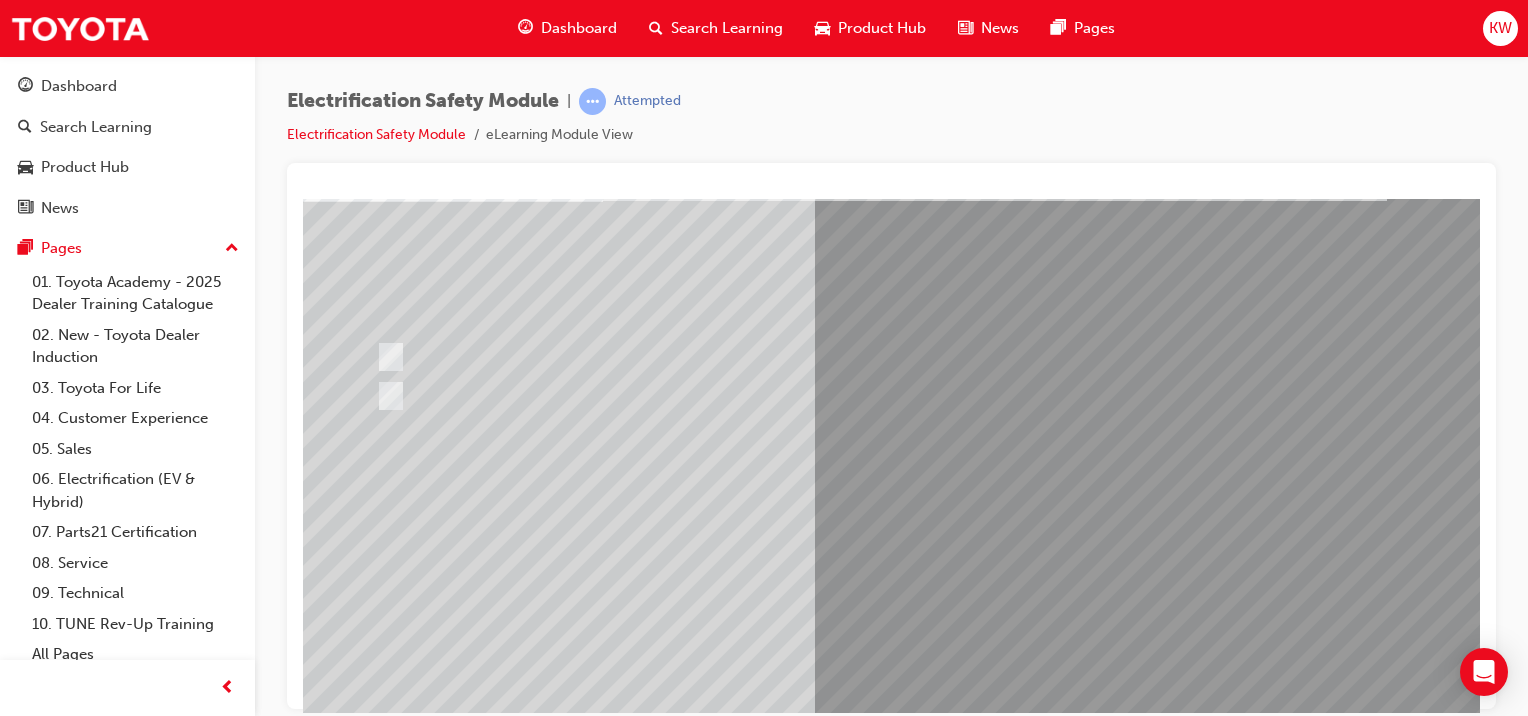 click at bounding box center (635, 2547) 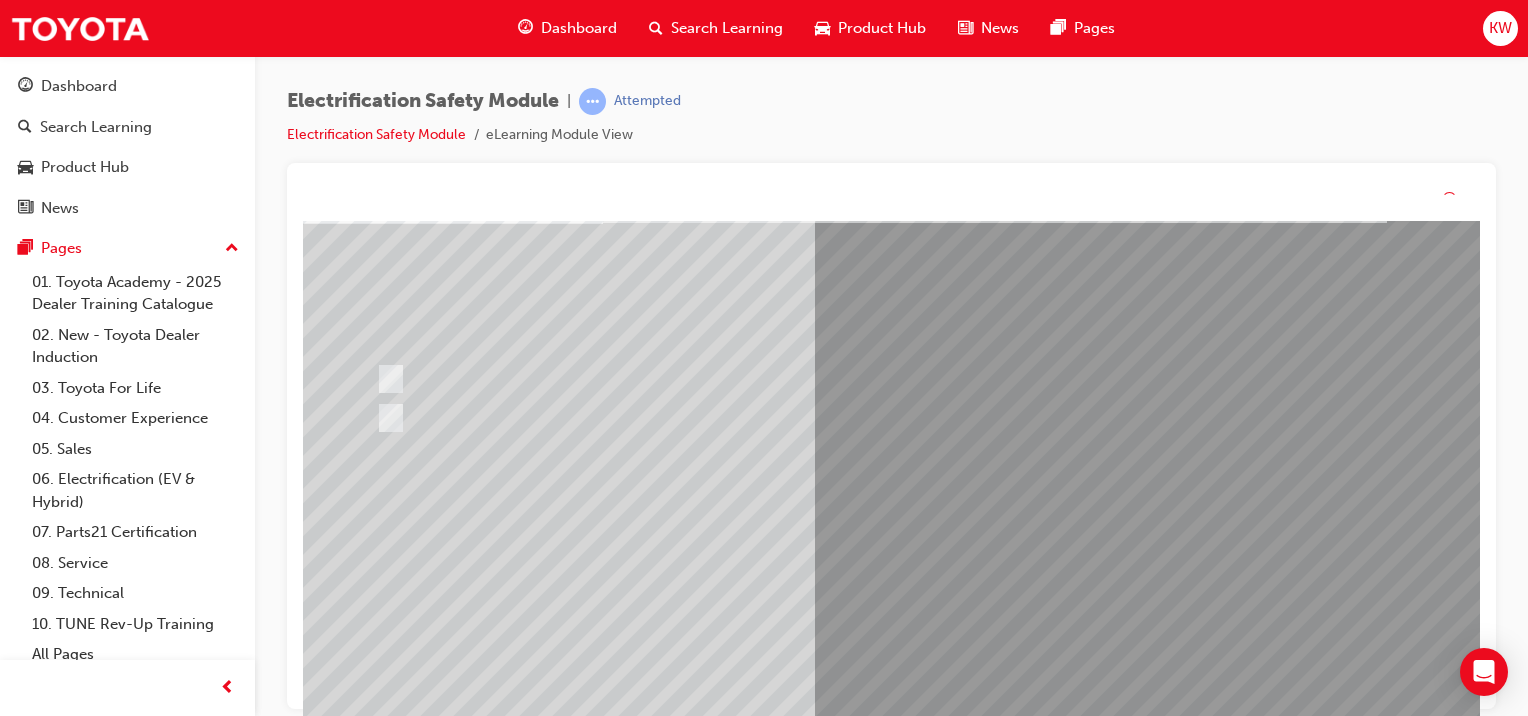 scroll, scrollTop: 0, scrollLeft: 0, axis: both 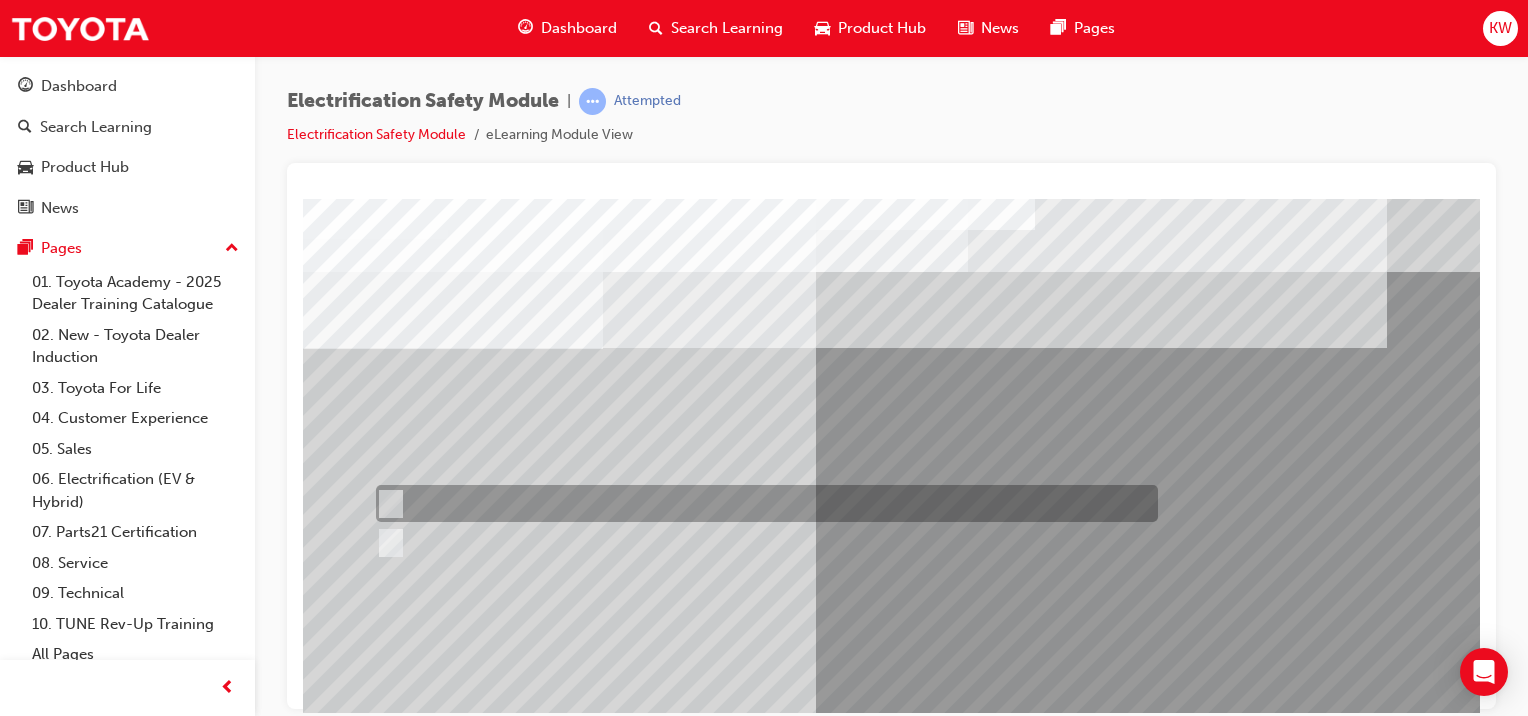 click at bounding box center (762, 542) 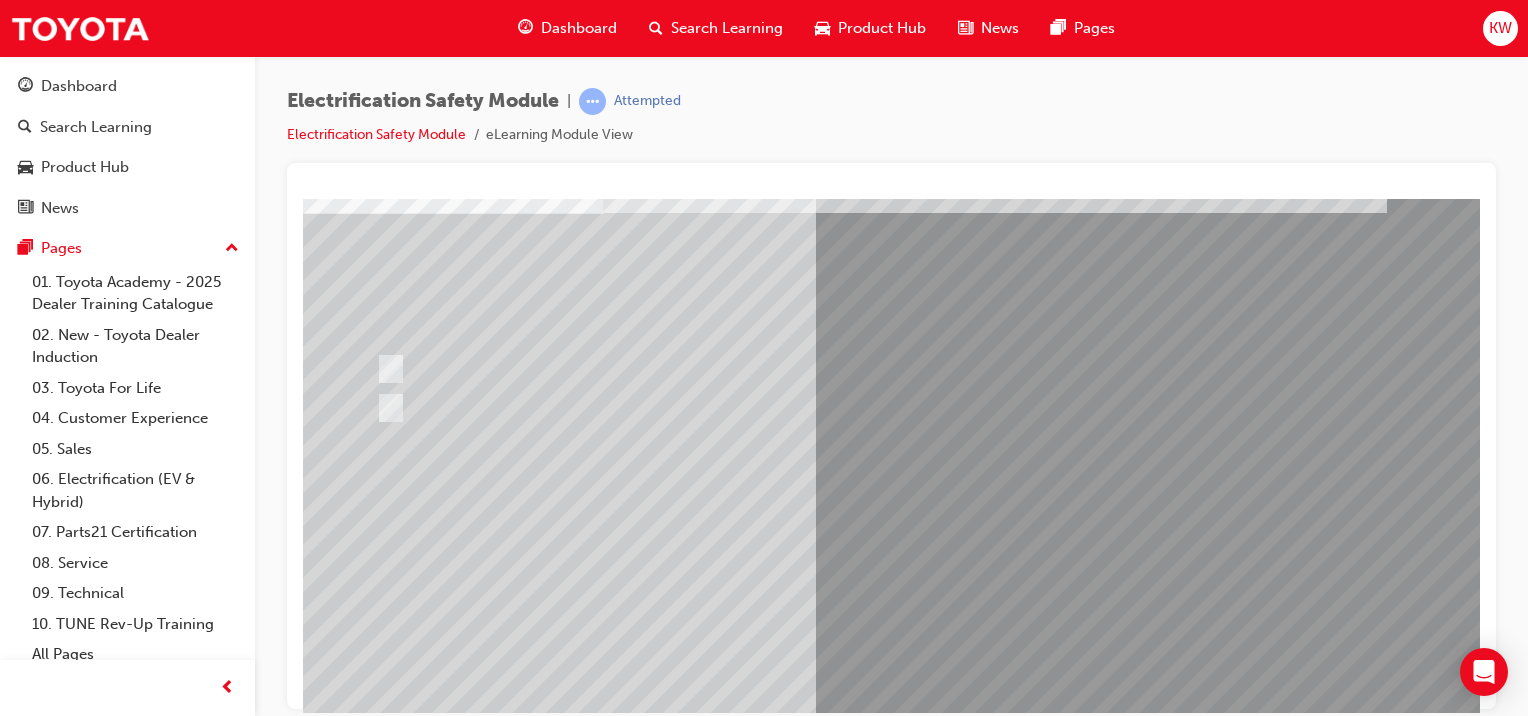 scroll, scrollTop: 137, scrollLeft: 0, axis: vertical 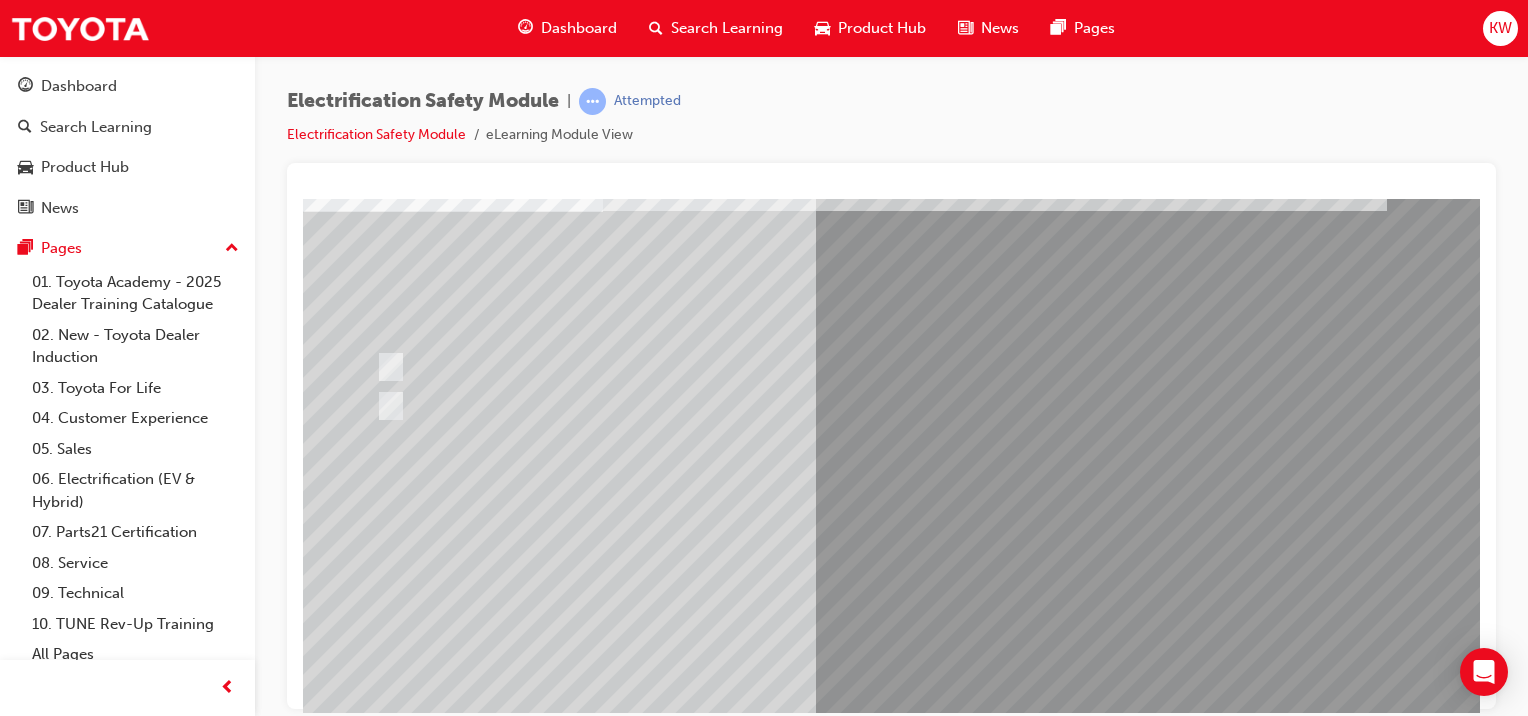 click at bounding box center [375, 2806] 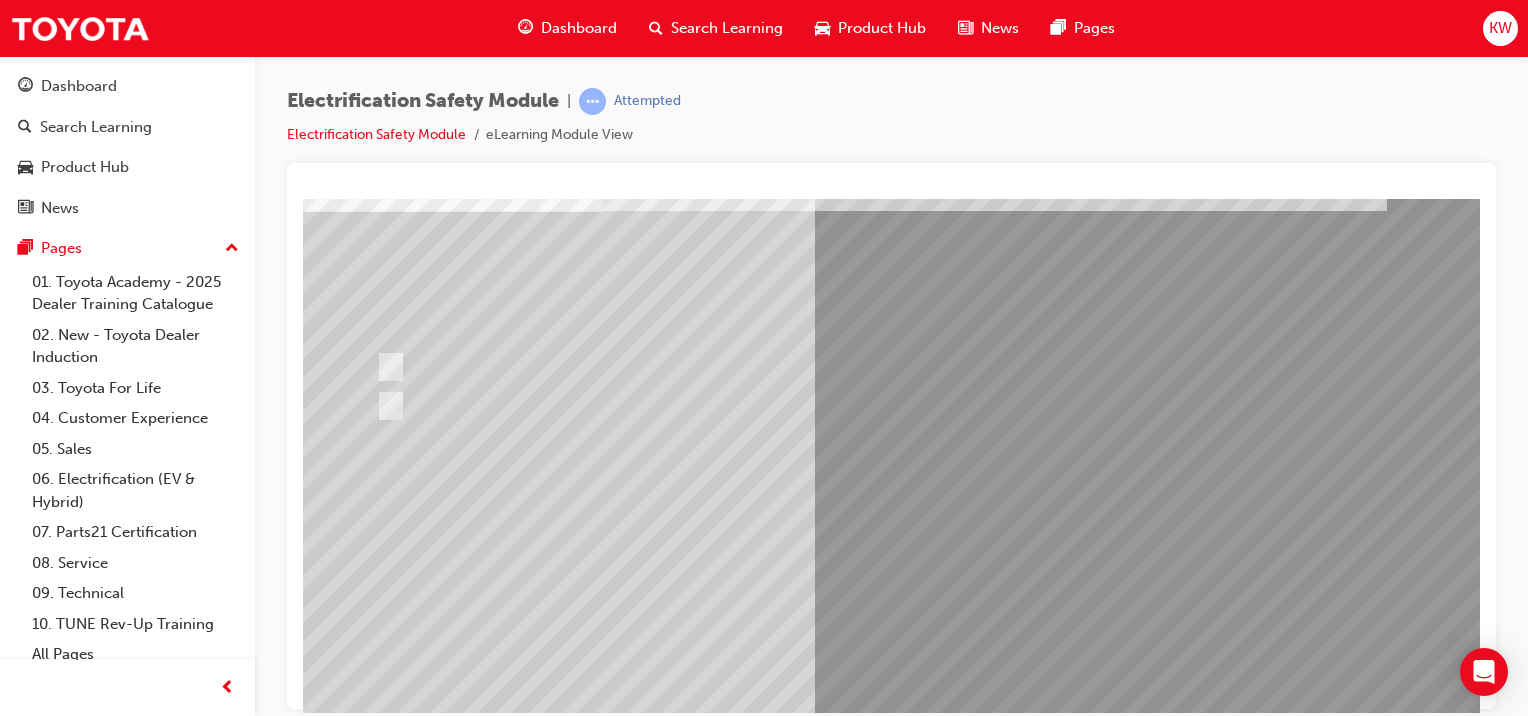 click at bounding box center (983, 1141) 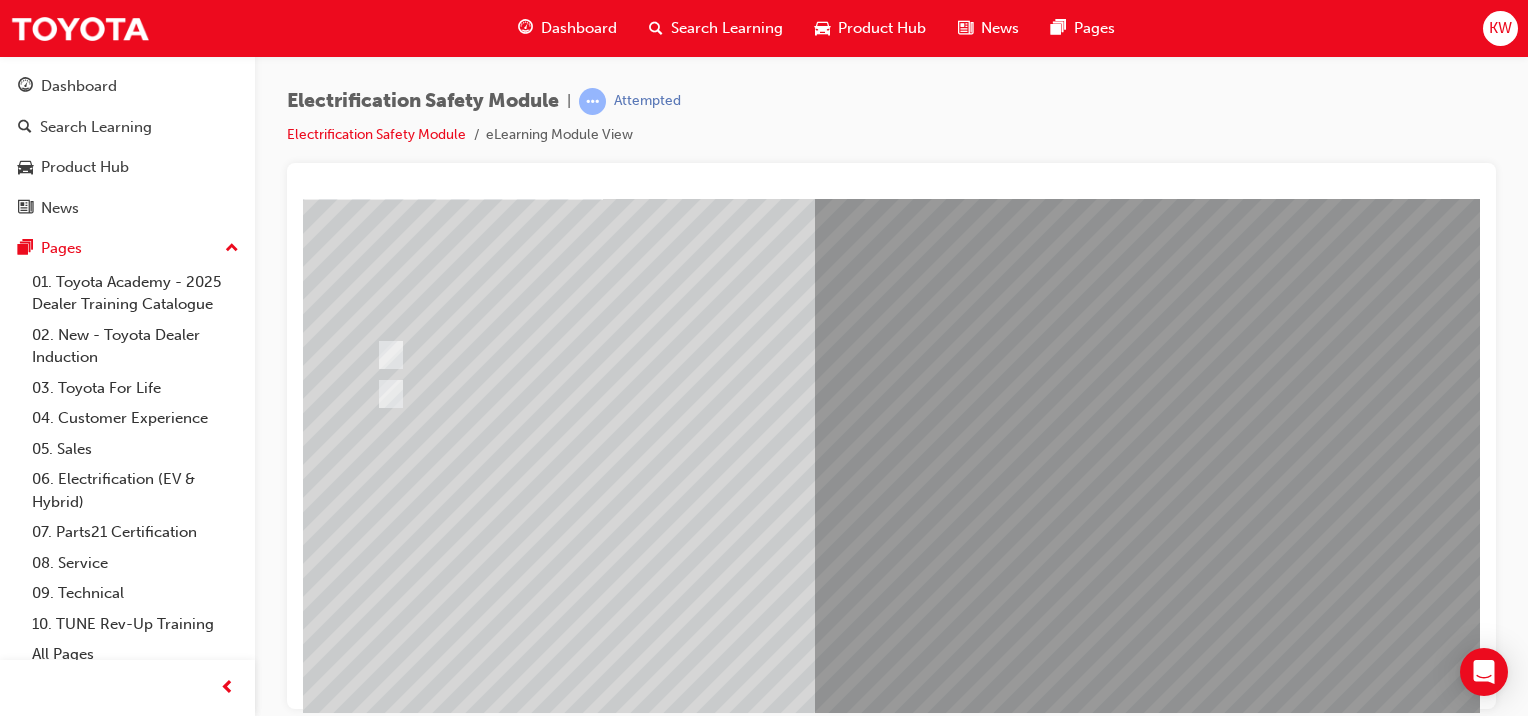 scroll, scrollTop: 148, scrollLeft: 0, axis: vertical 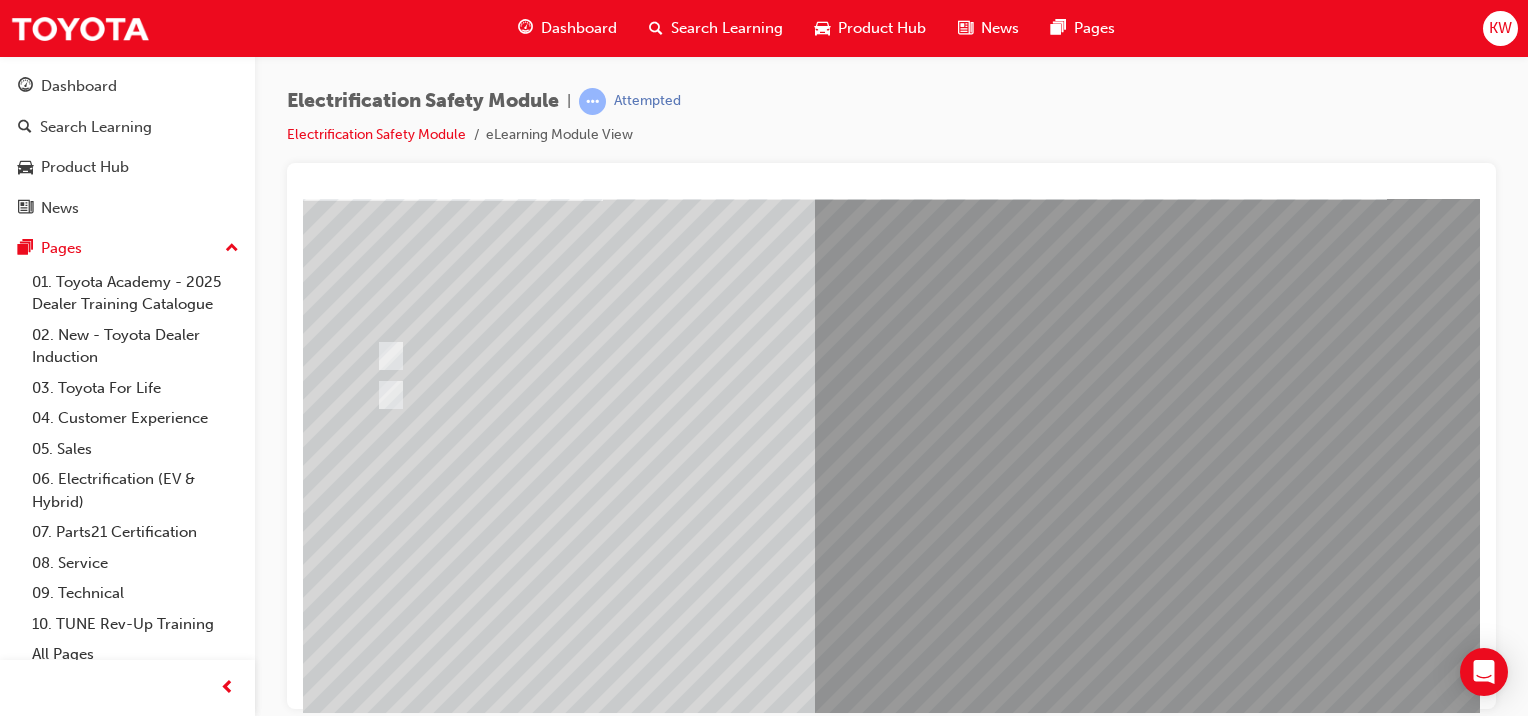 click at bounding box center [635, 2546] 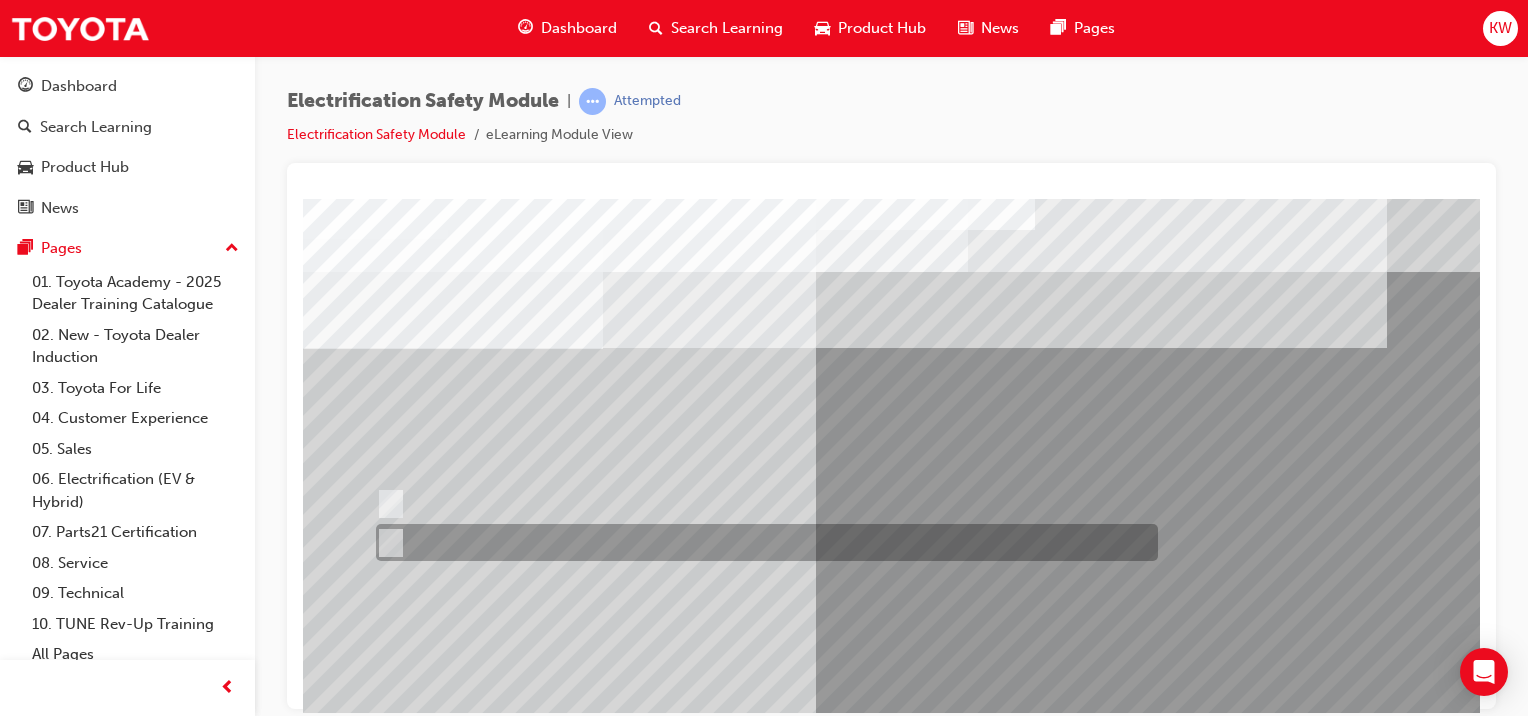 click at bounding box center [762, 542] 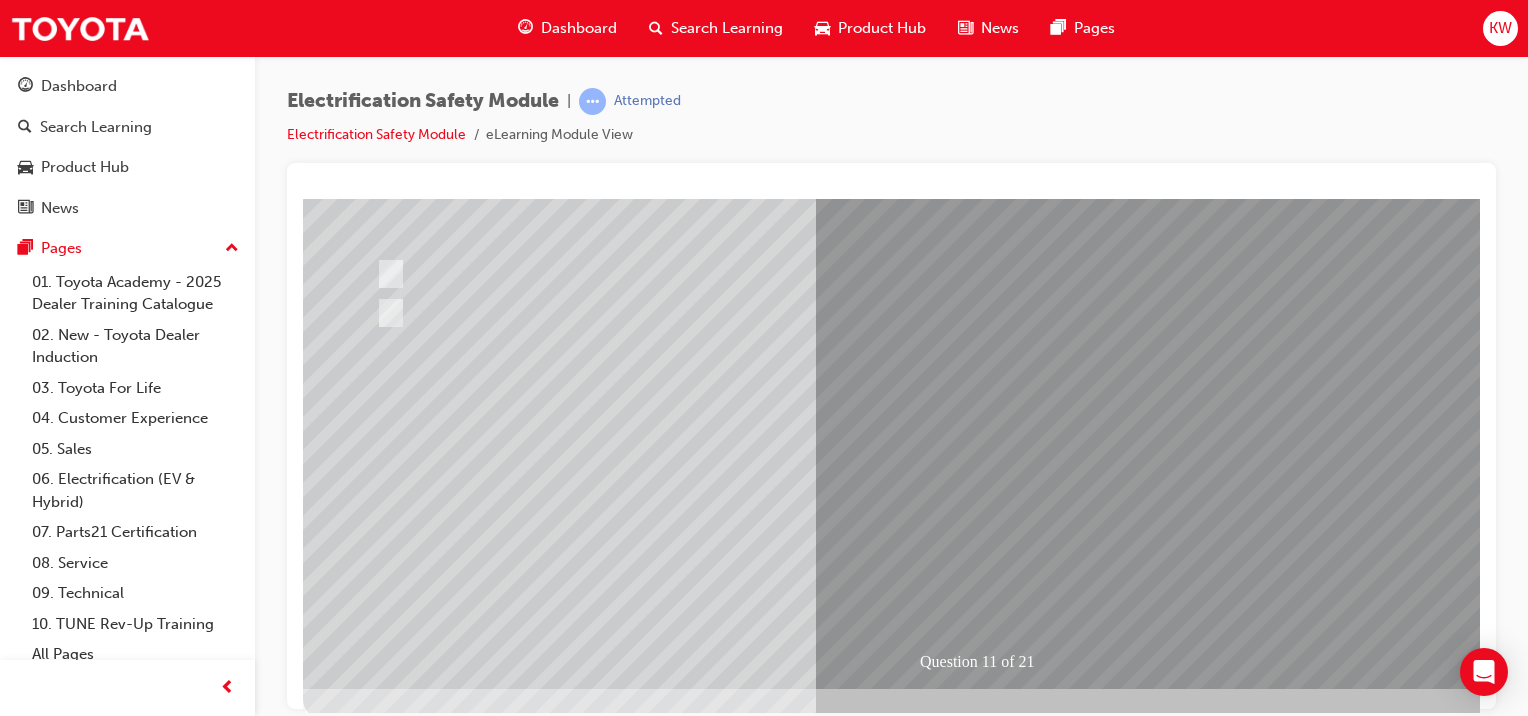 scroll, scrollTop: 208, scrollLeft: 0, axis: vertical 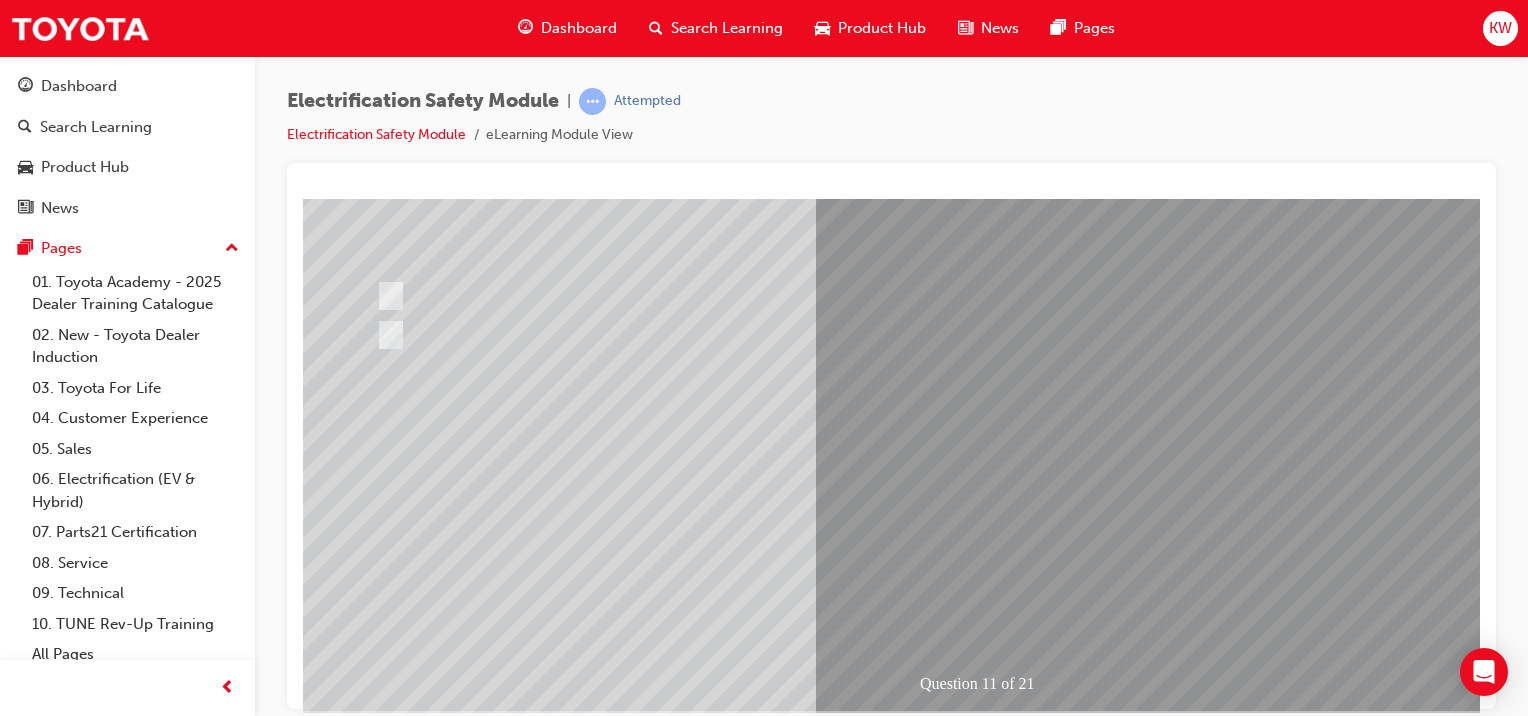click at bounding box center (375, 2735) 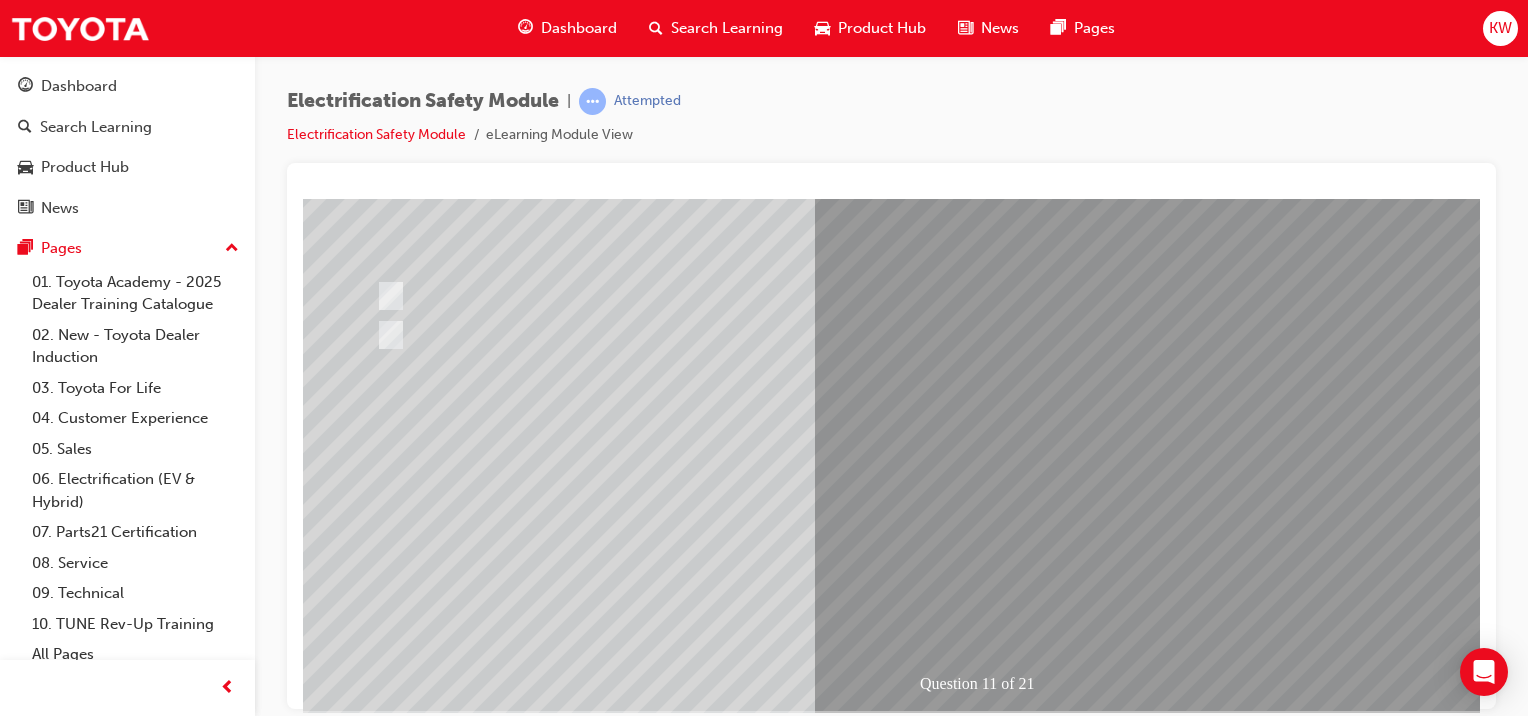 click at bounding box center (635, 2486) 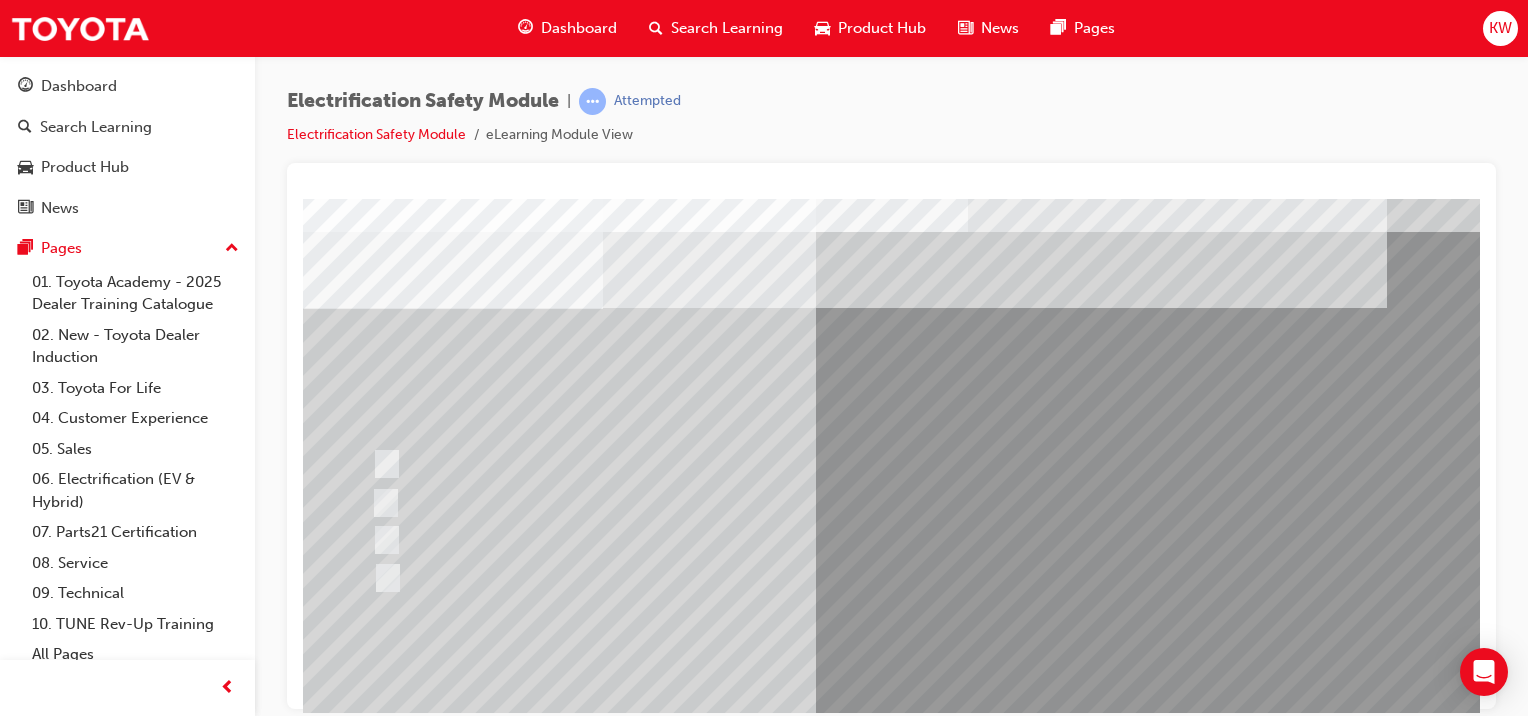 scroll, scrollTop: 32, scrollLeft: 0, axis: vertical 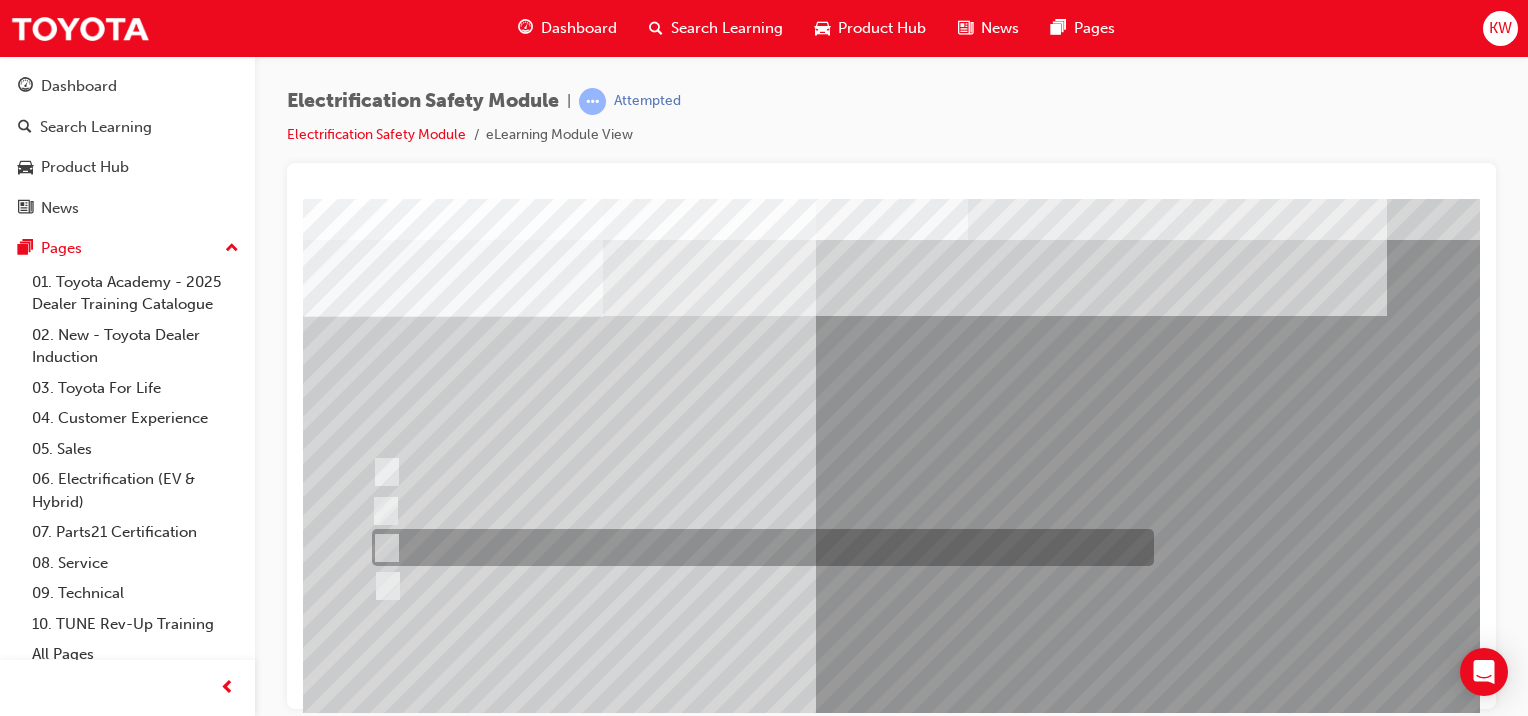 click at bounding box center (758, 547) 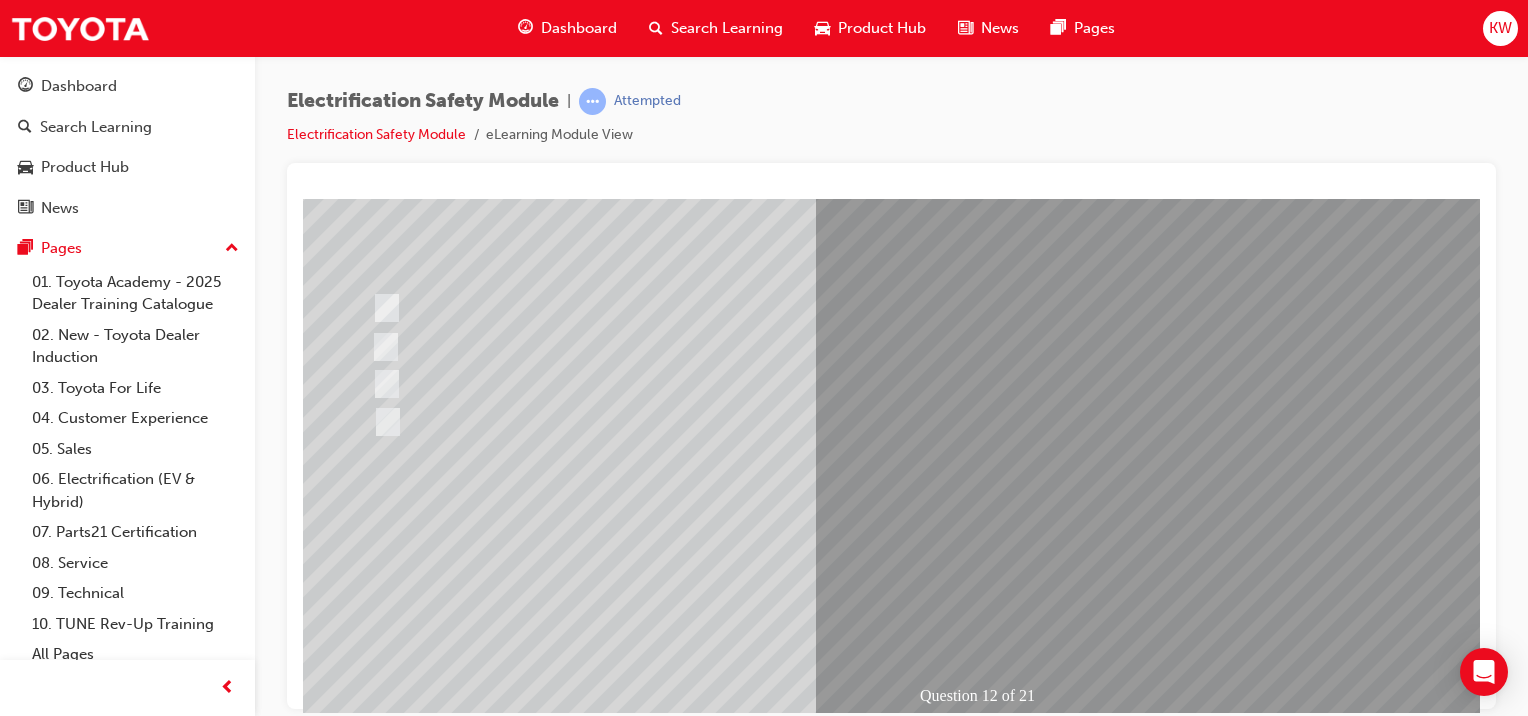 scroll, scrollTop: 186, scrollLeft: 0, axis: vertical 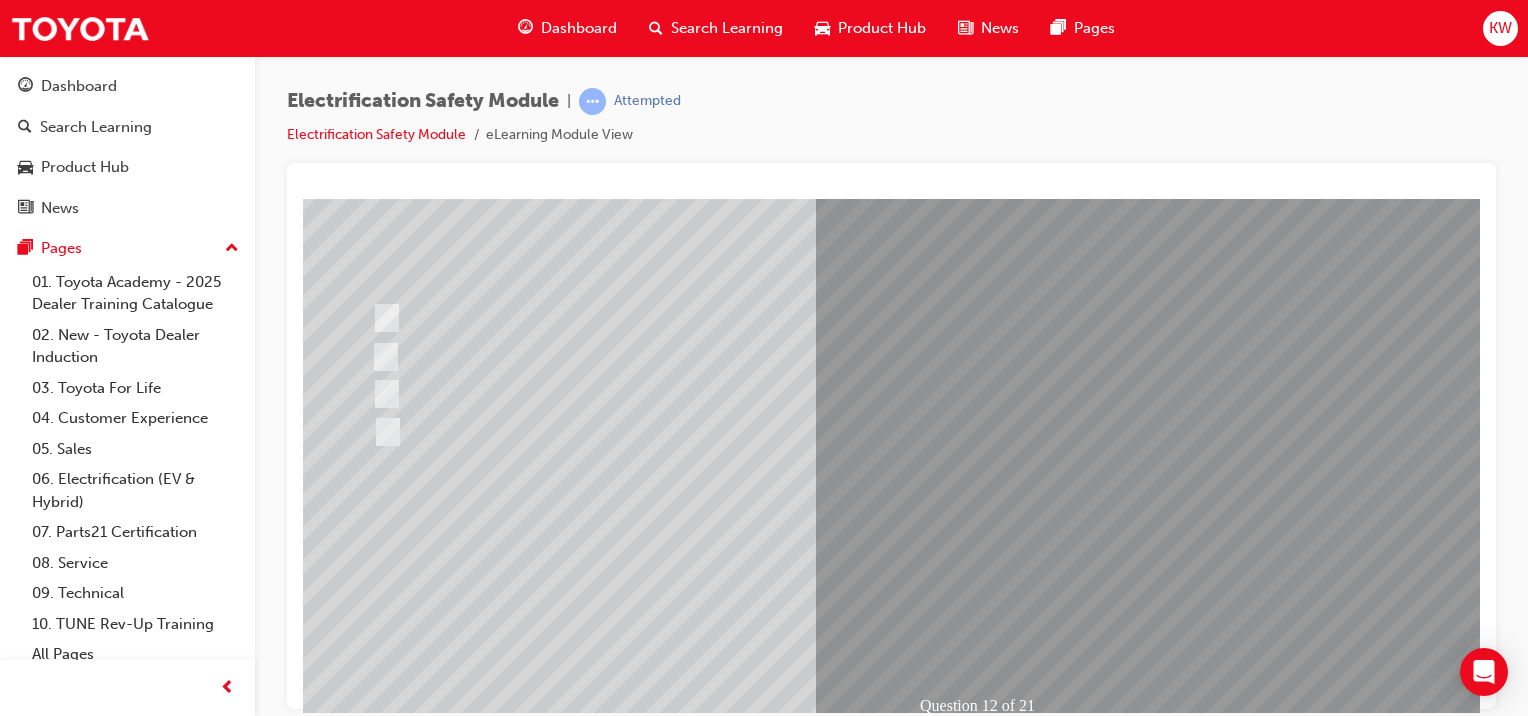 click at bounding box center (375, 2801) 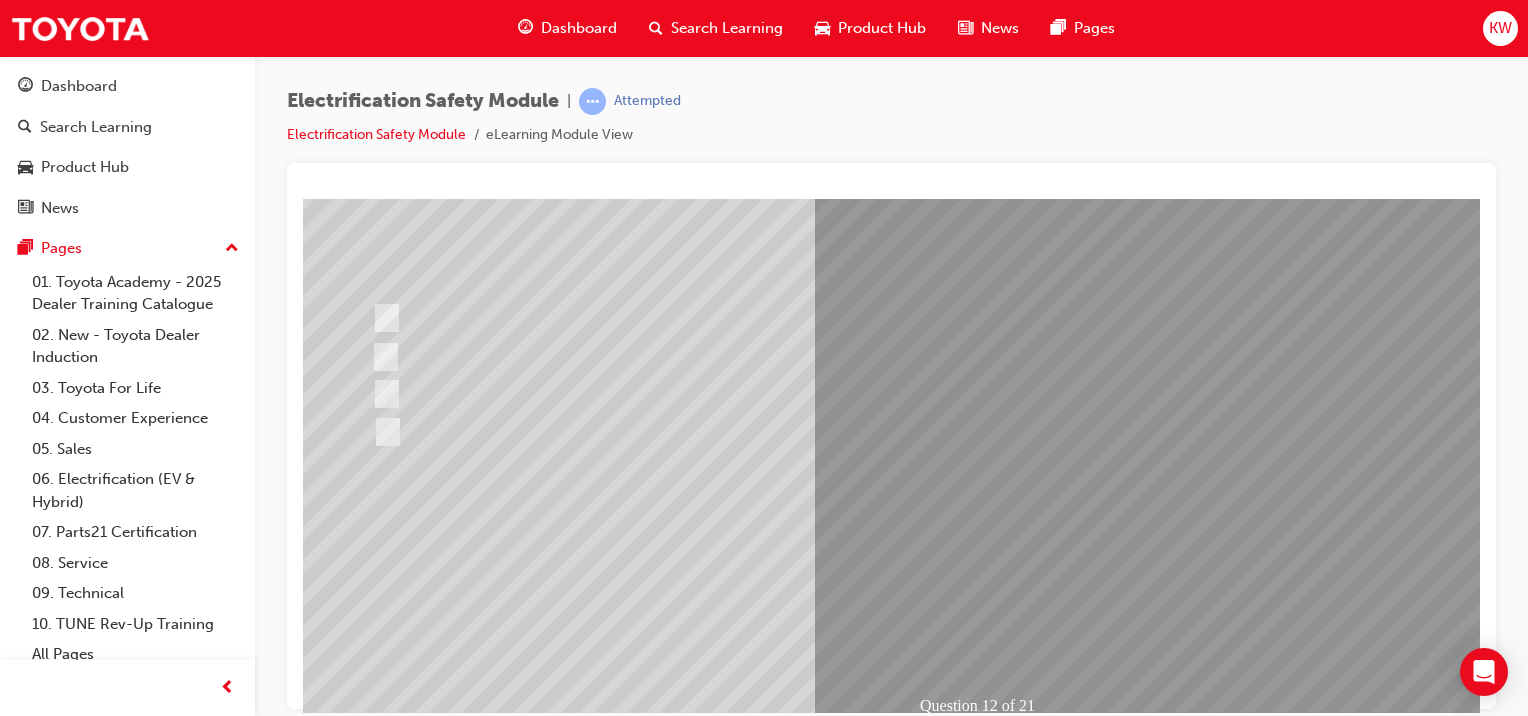 scroll, scrollTop: 0, scrollLeft: 0, axis: both 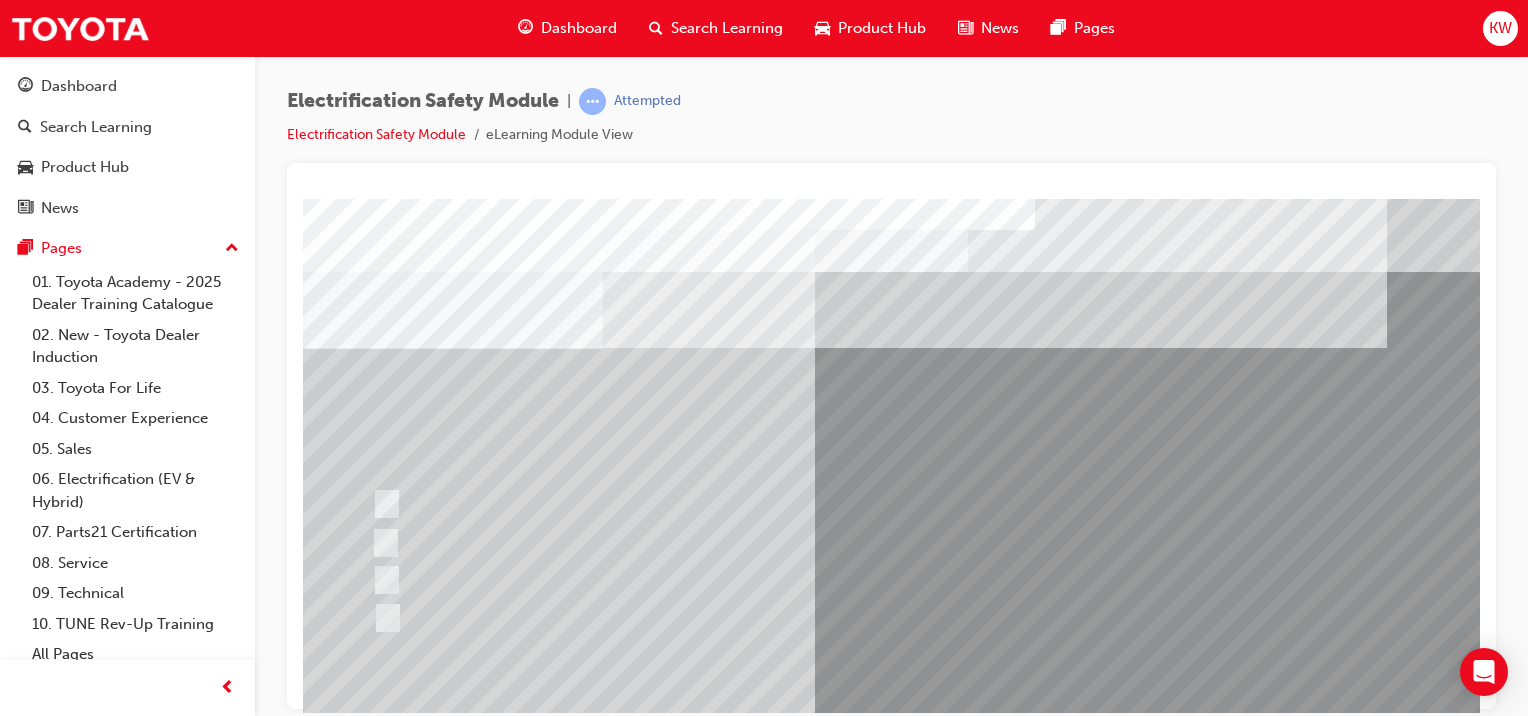 click at bounding box center [758, 579] 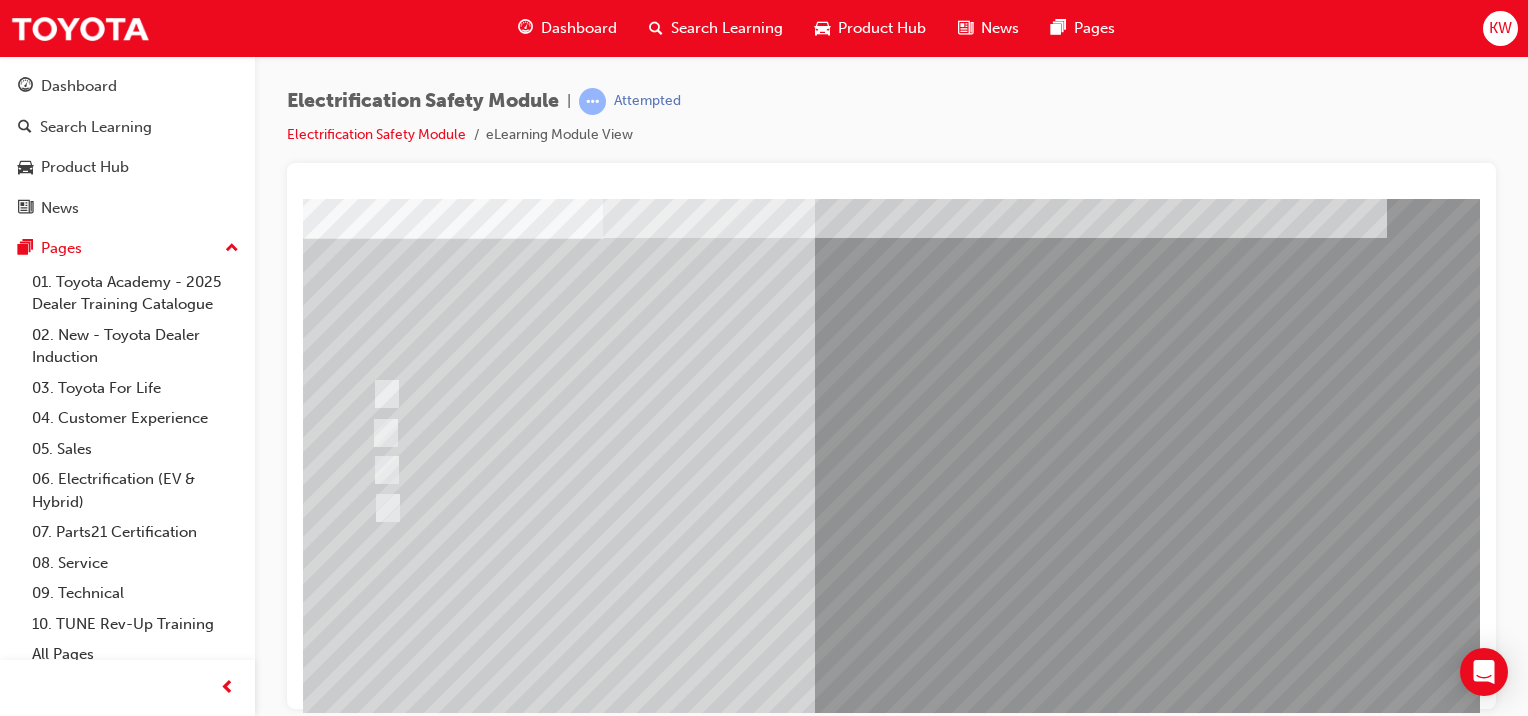 scroll, scrollTop: 102, scrollLeft: 0, axis: vertical 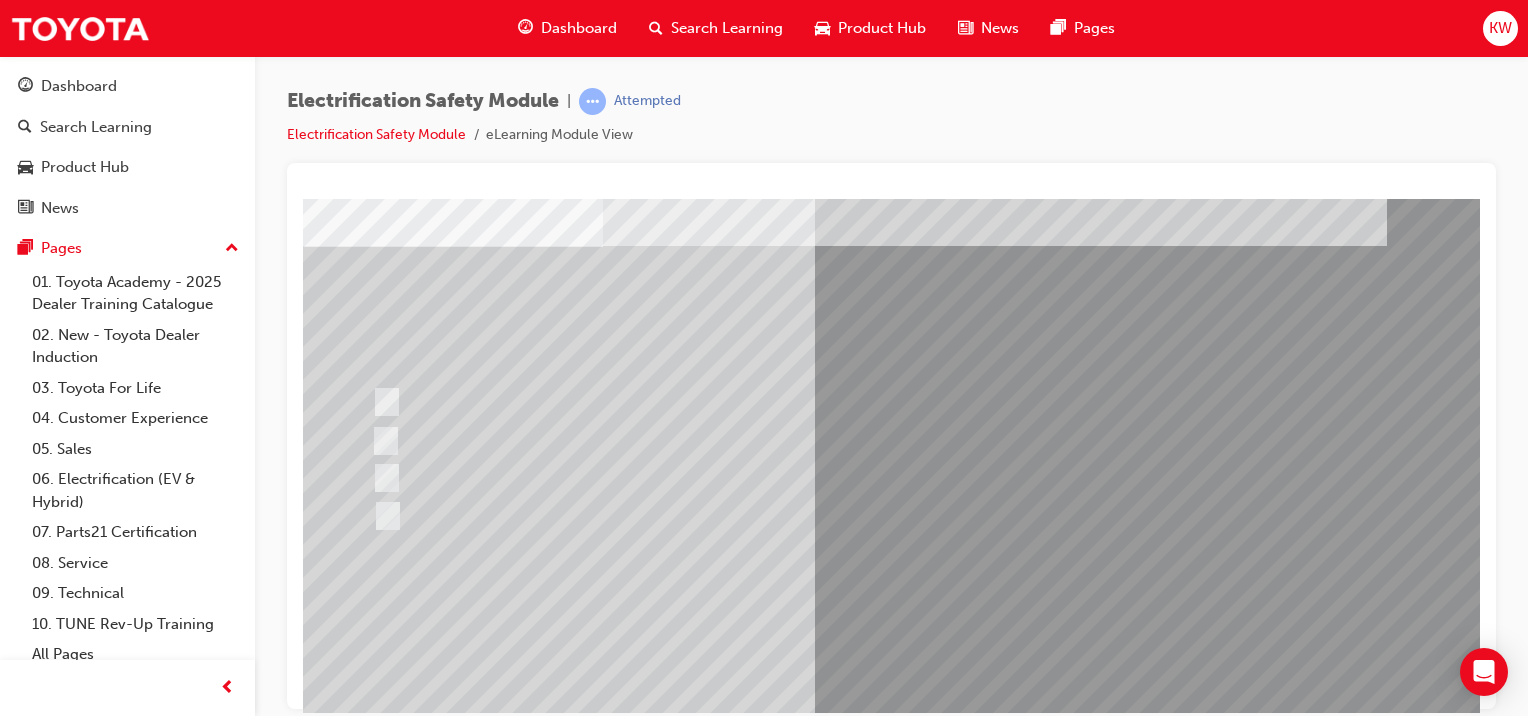 click at bounding box center [635, 2592] 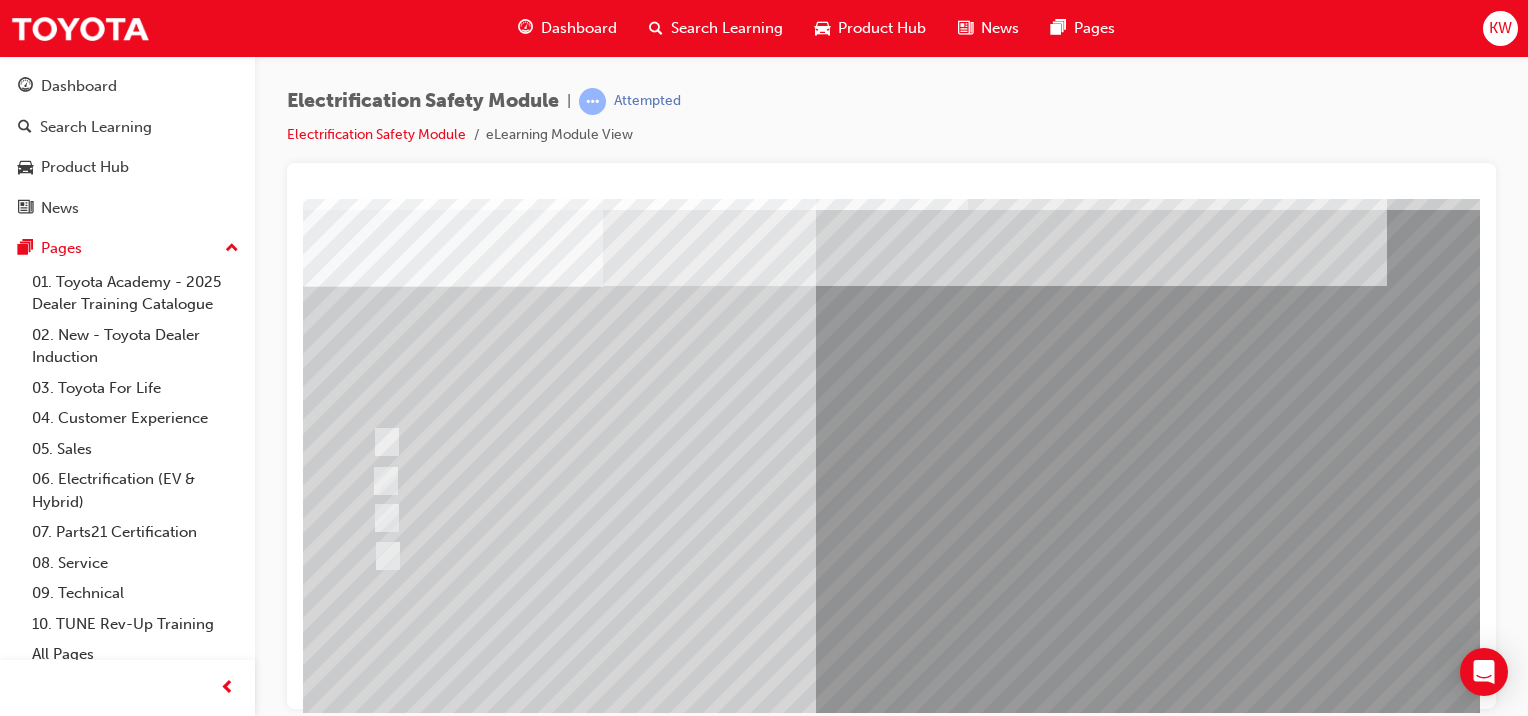 scroll, scrollTop: 68, scrollLeft: 0, axis: vertical 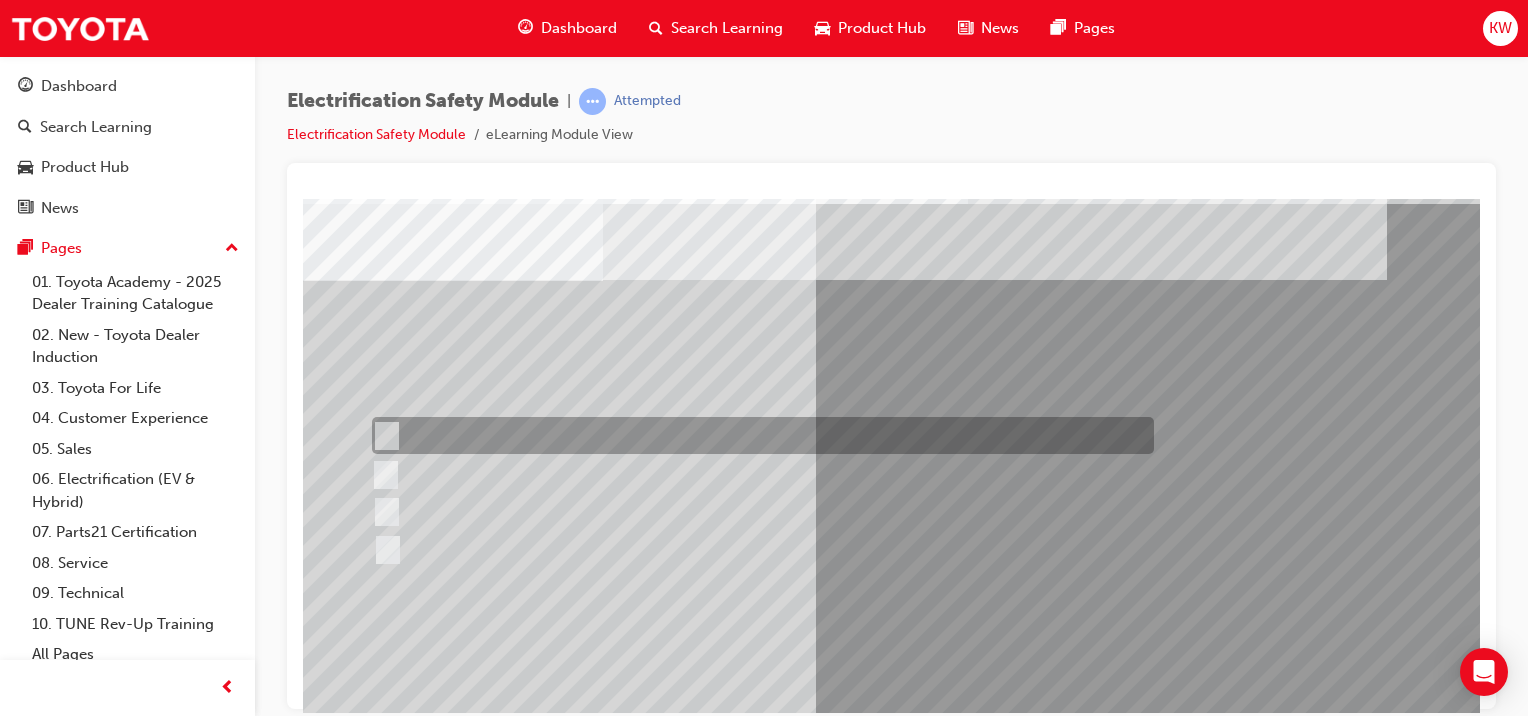 click at bounding box center (758, 435) 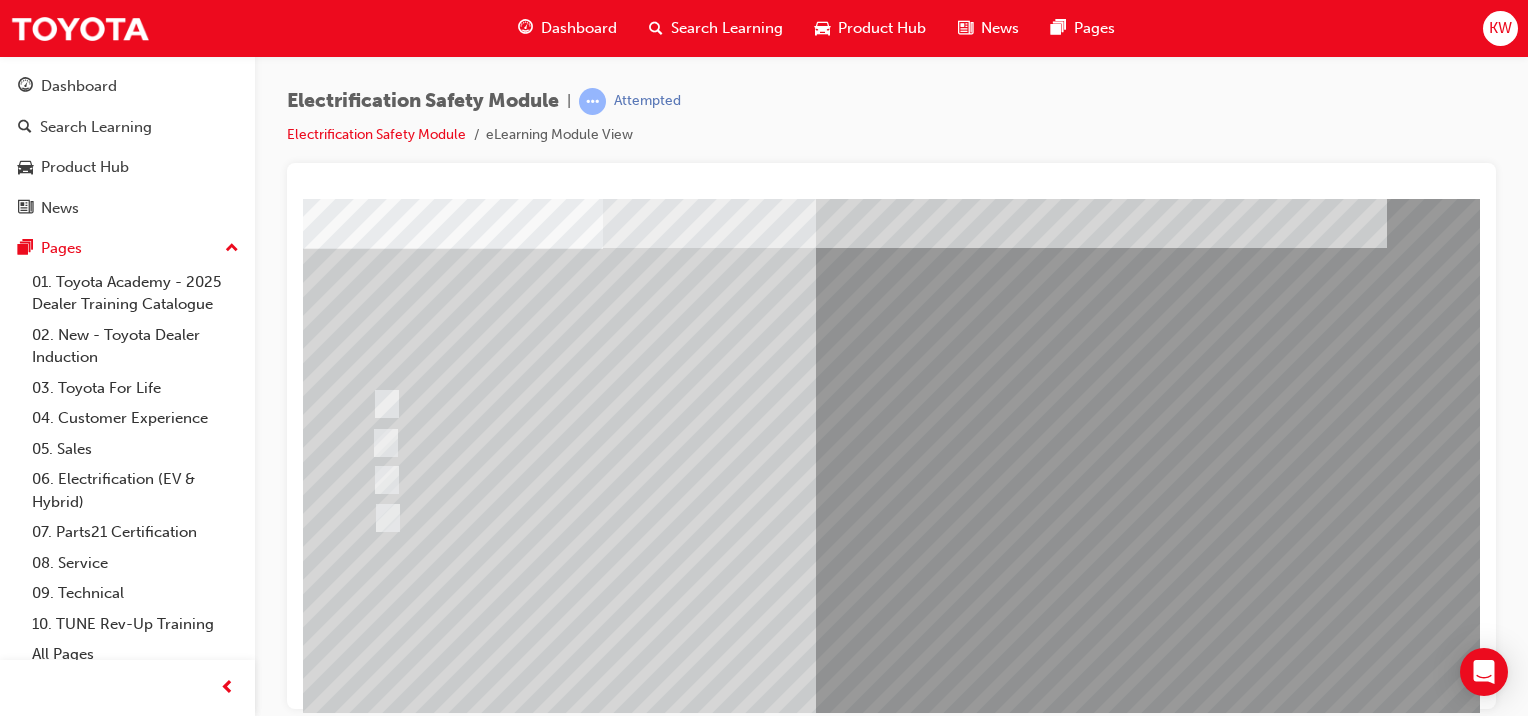 scroll, scrollTop: 120, scrollLeft: 0, axis: vertical 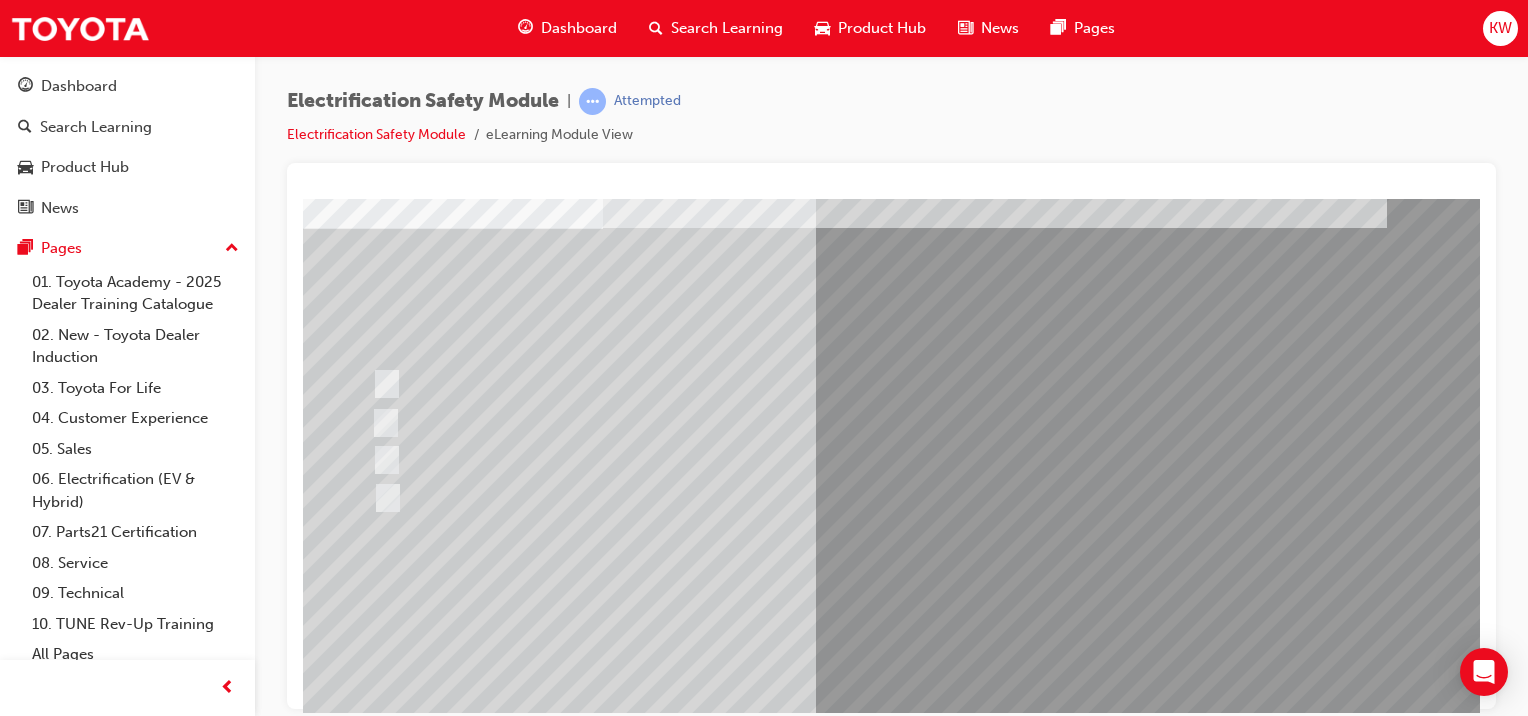 click at bounding box center [375, 2867] 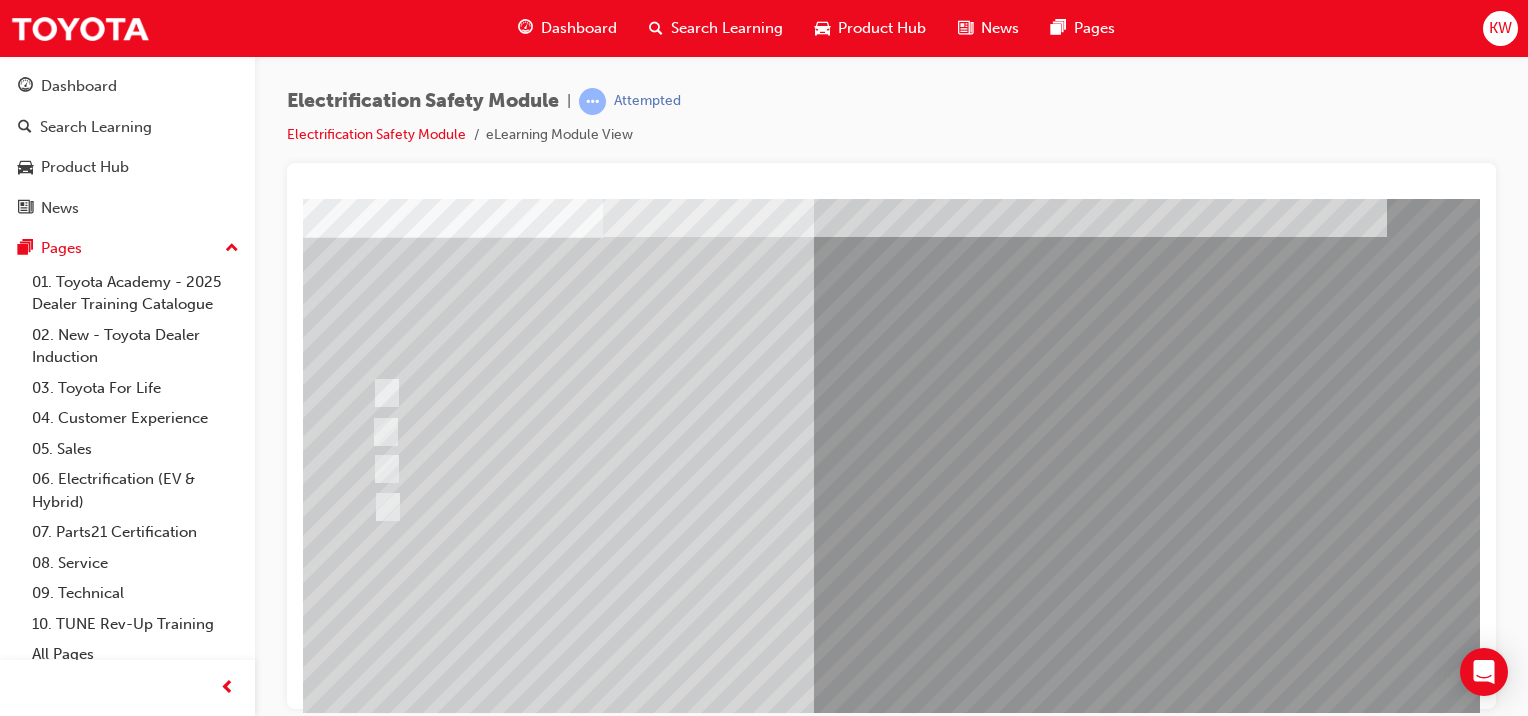 scroll, scrollTop: 110, scrollLeft: 0, axis: vertical 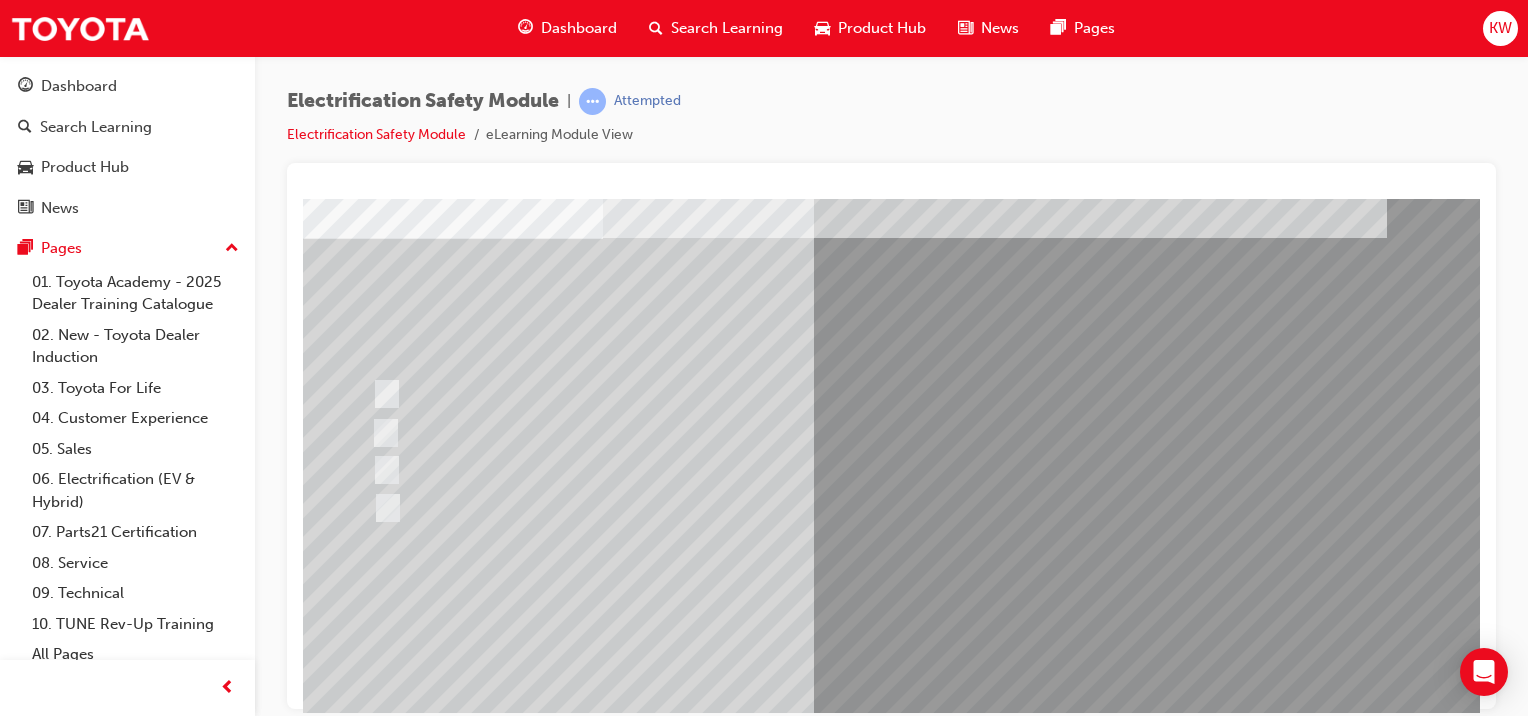 click at bounding box center [757, 432] 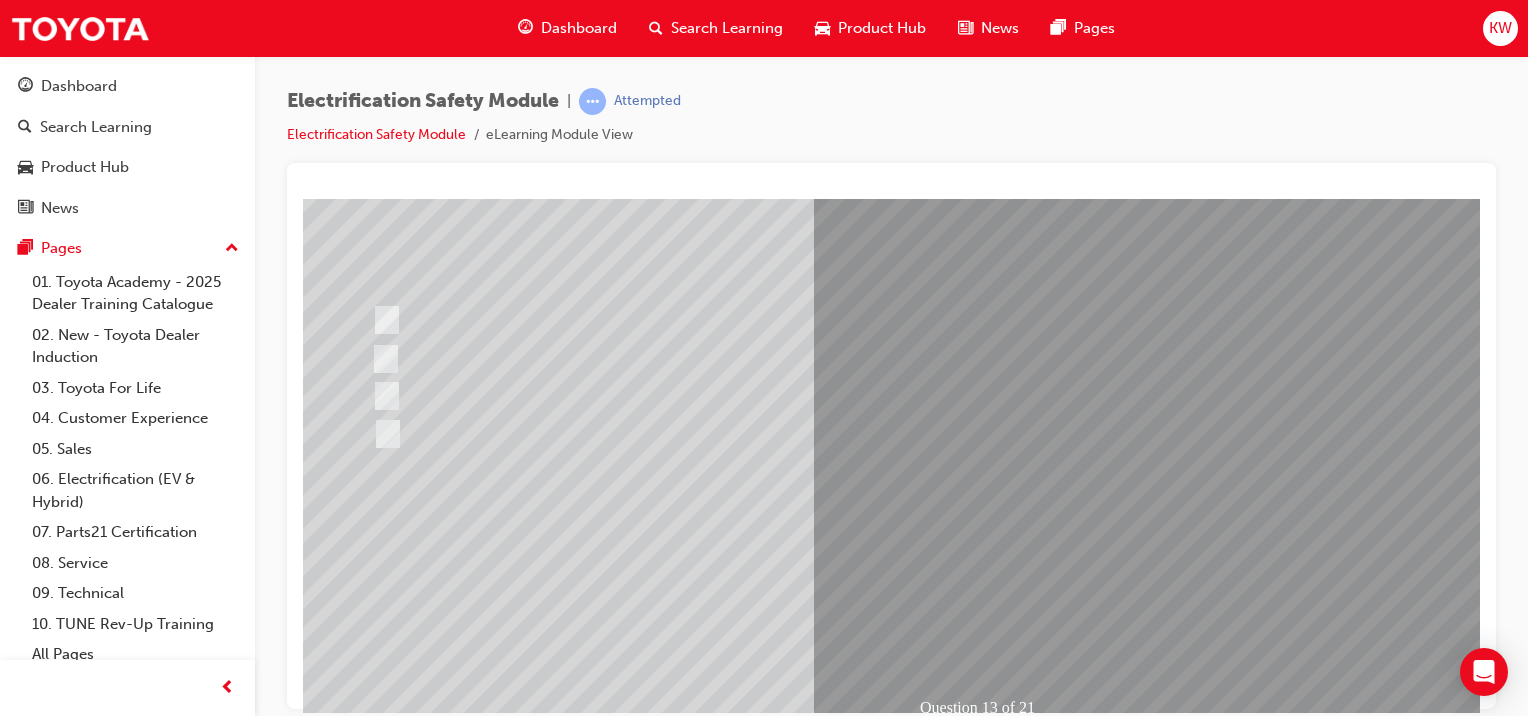 scroll, scrollTop: 185, scrollLeft: 0, axis: vertical 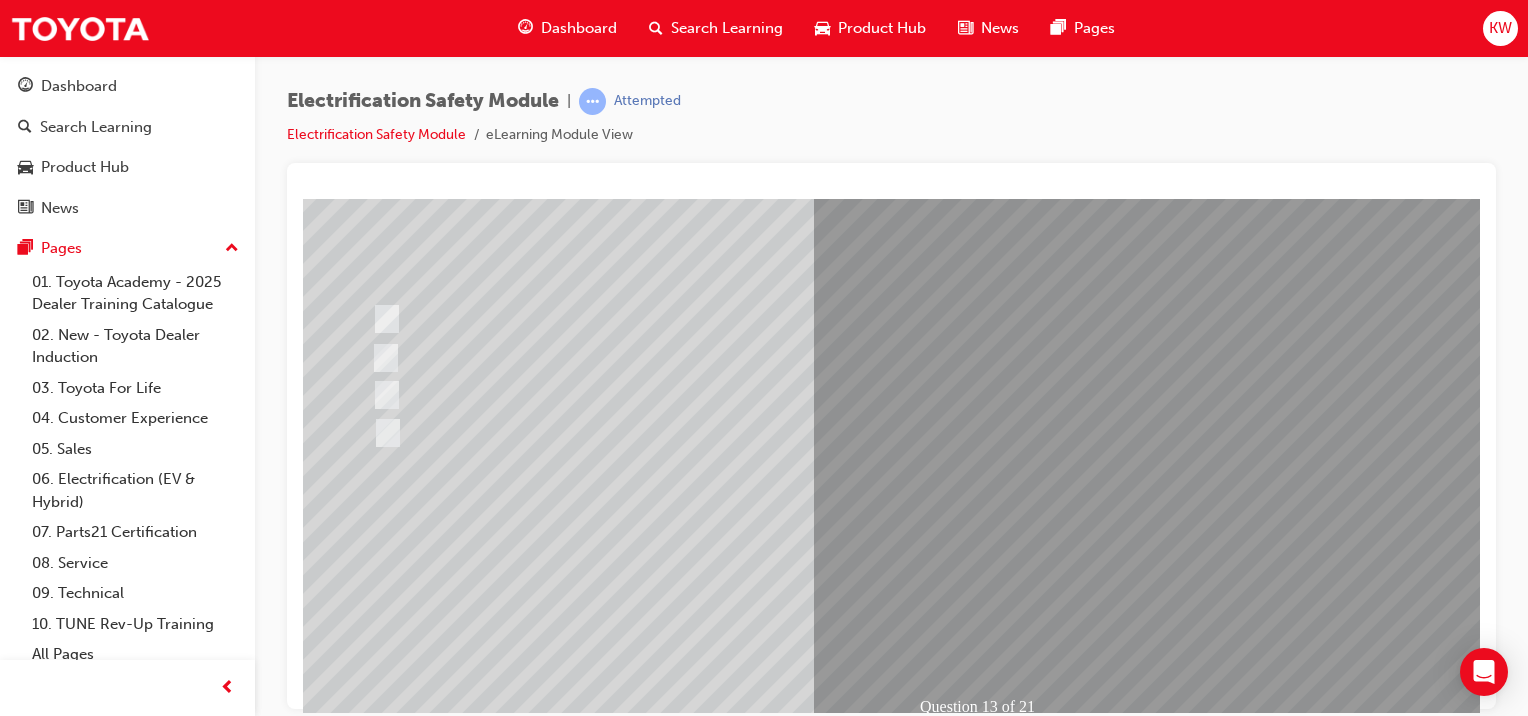click at bounding box center (375, 2800) 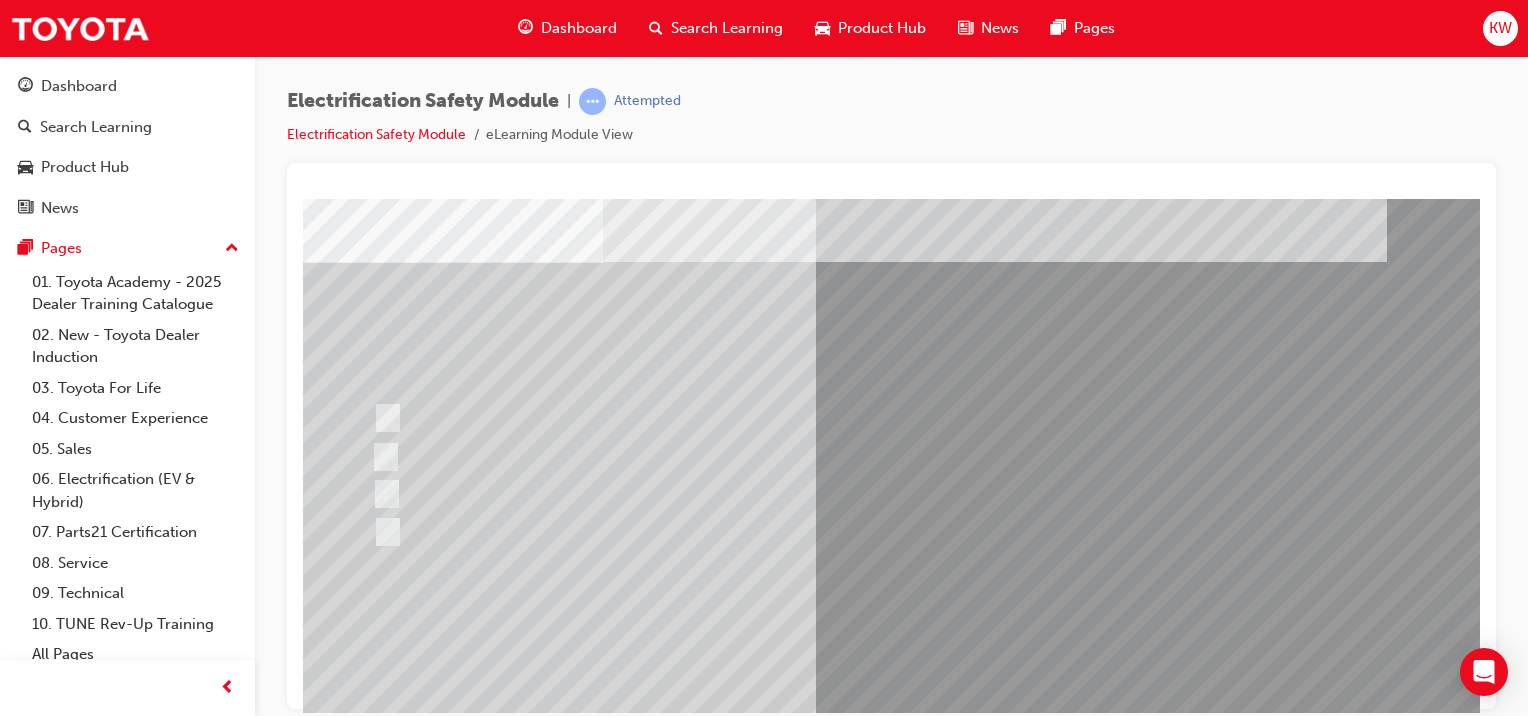 scroll, scrollTop: 88, scrollLeft: 0, axis: vertical 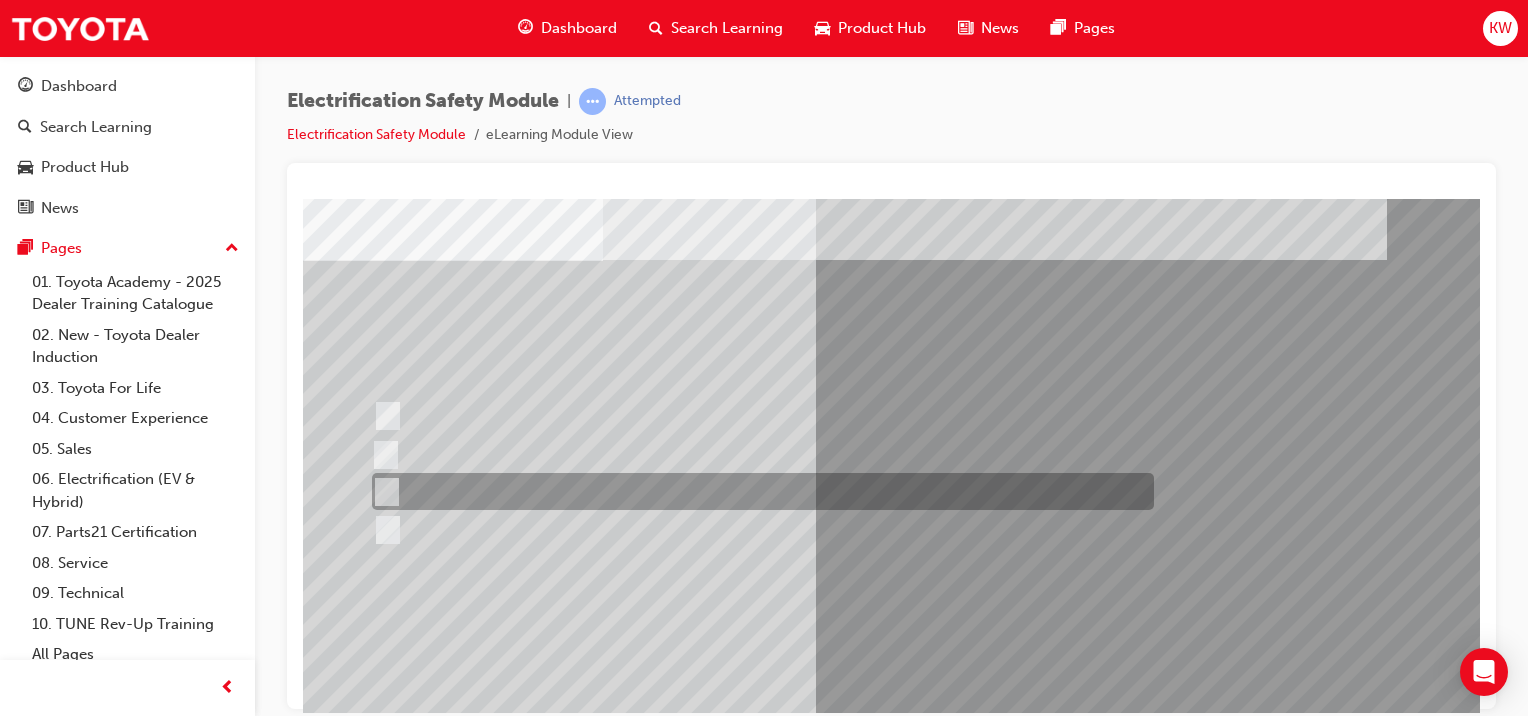 click at bounding box center (758, 491) 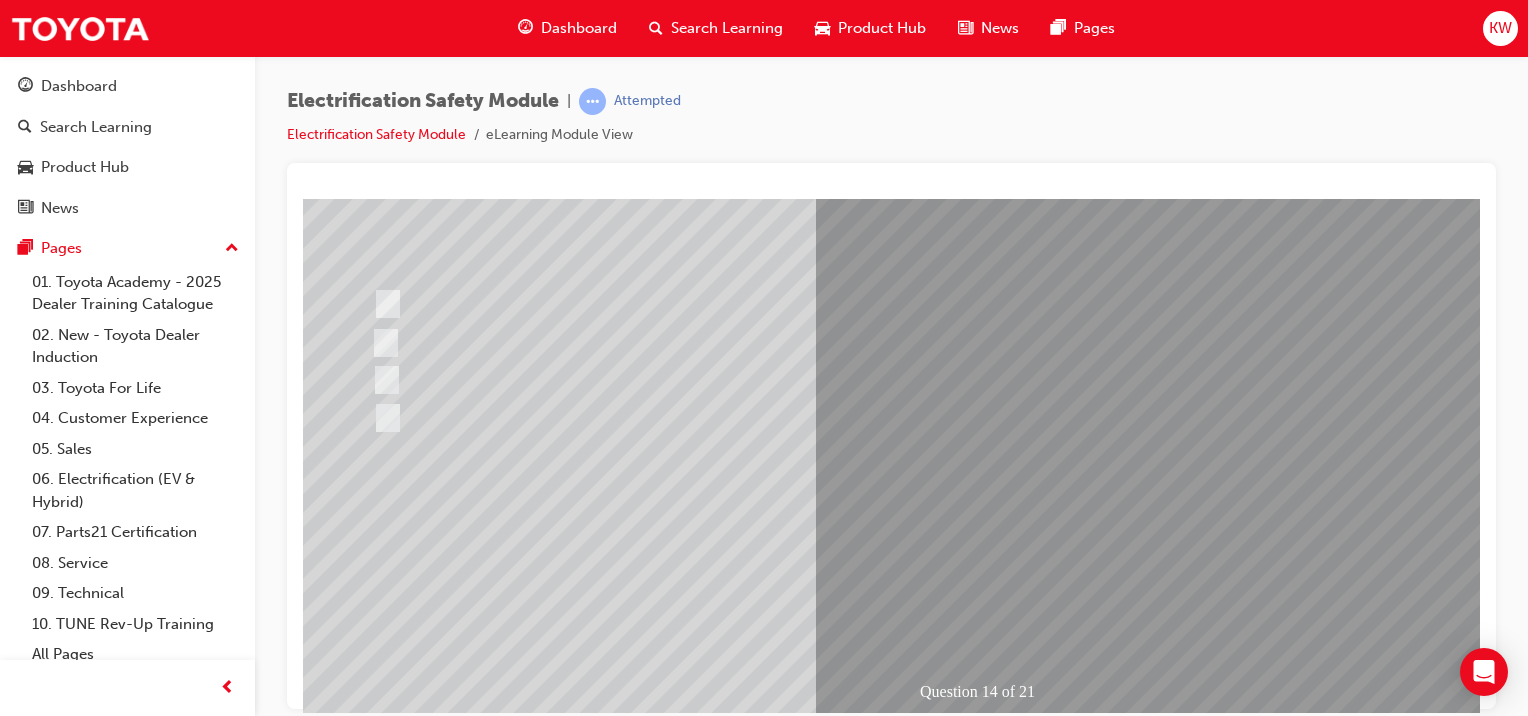 scroll, scrollTop: 196, scrollLeft: 0, axis: vertical 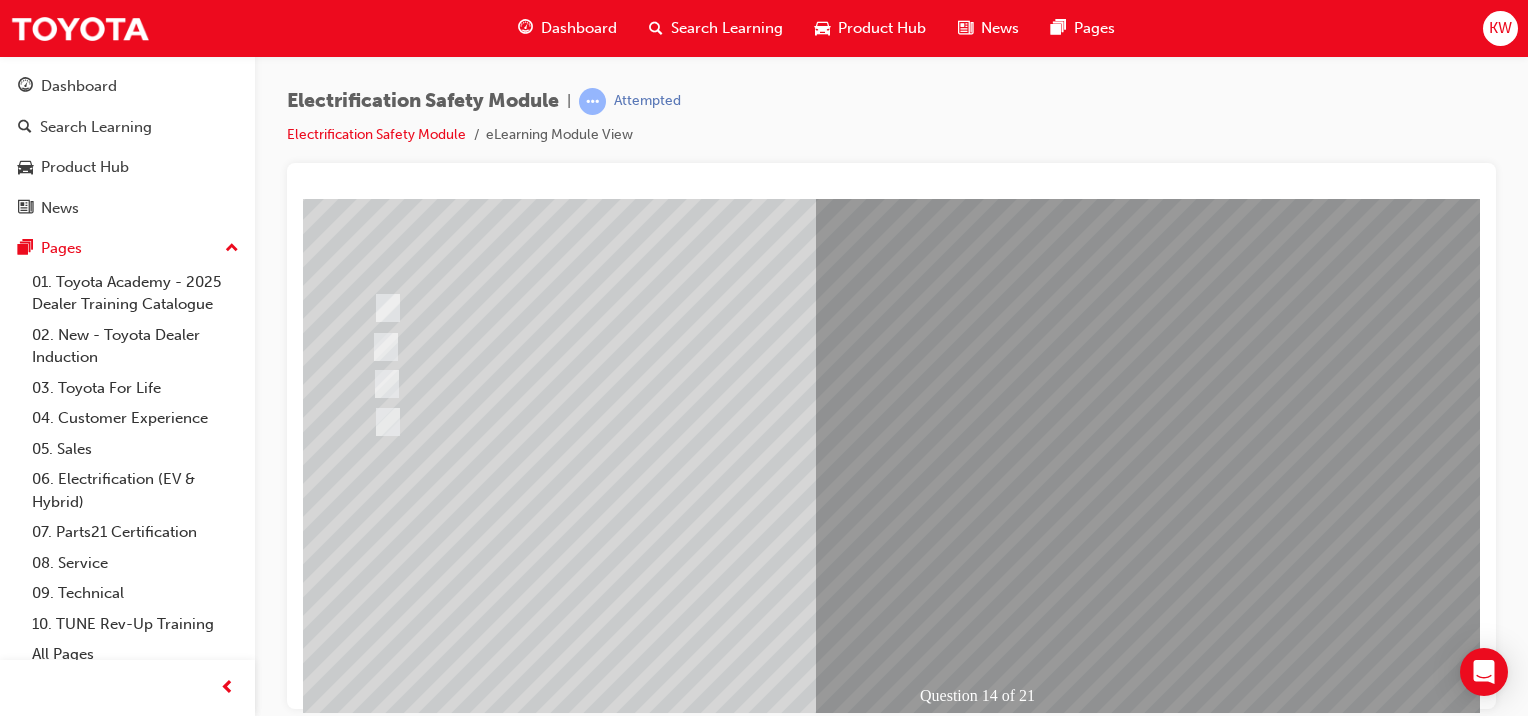 click at bounding box center [983, 1082] 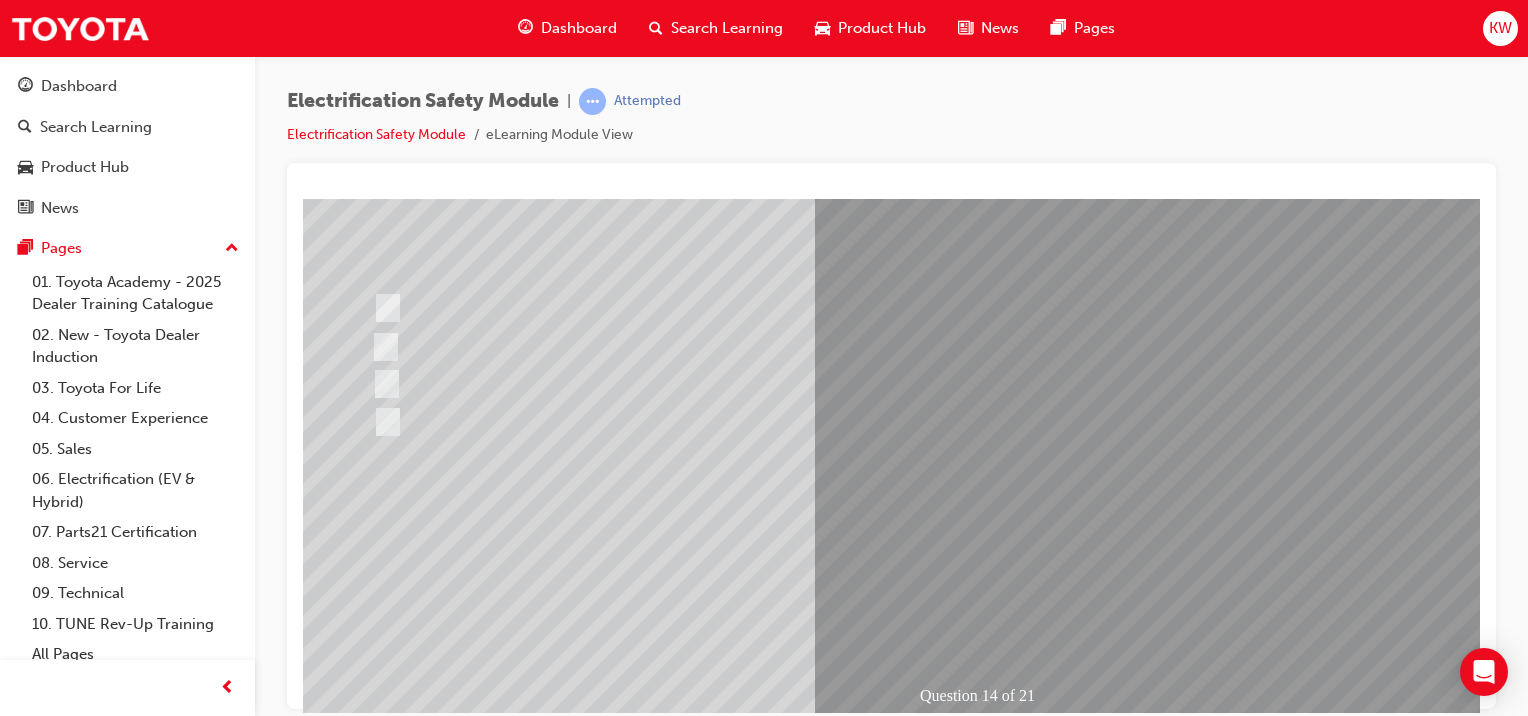 click at bounding box center (635, 2498) 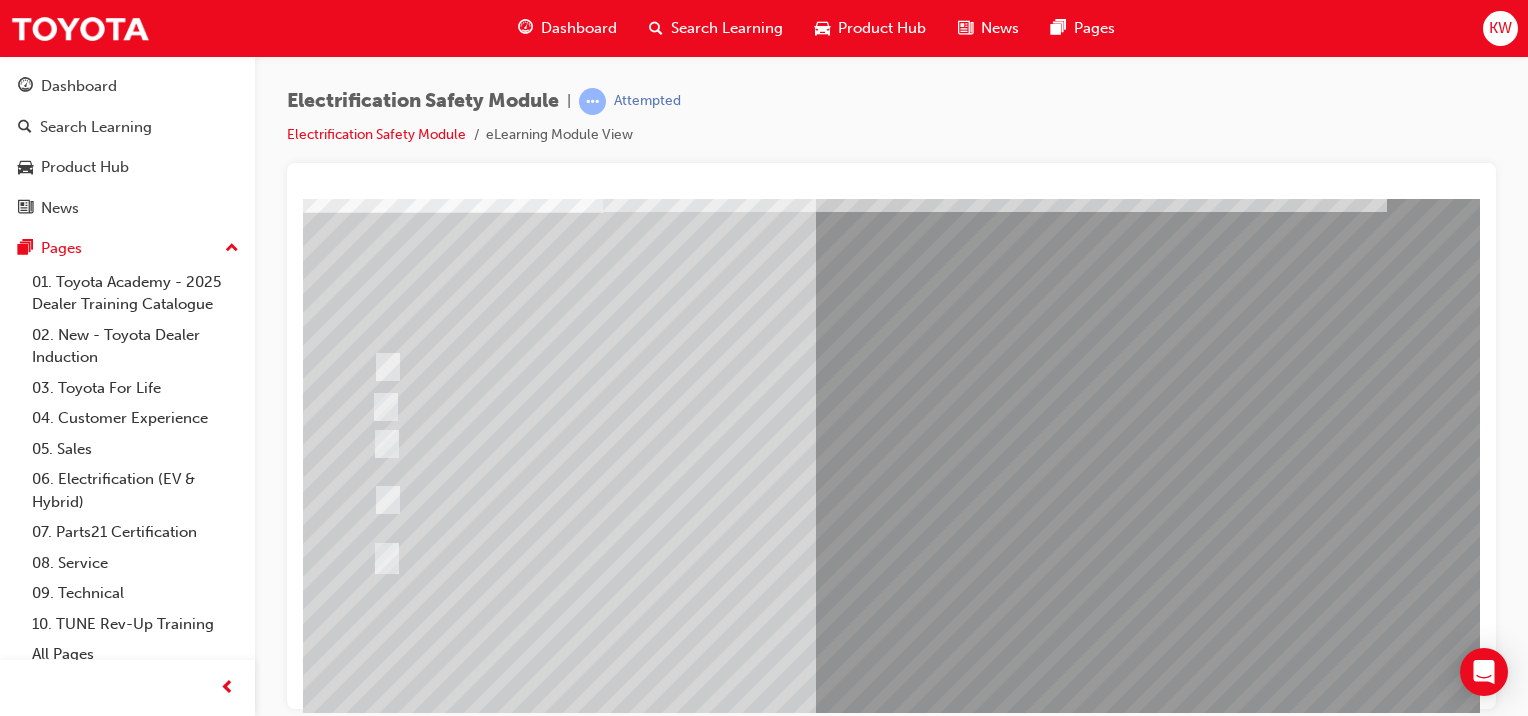 scroll, scrollTop: 132, scrollLeft: 0, axis: vertical 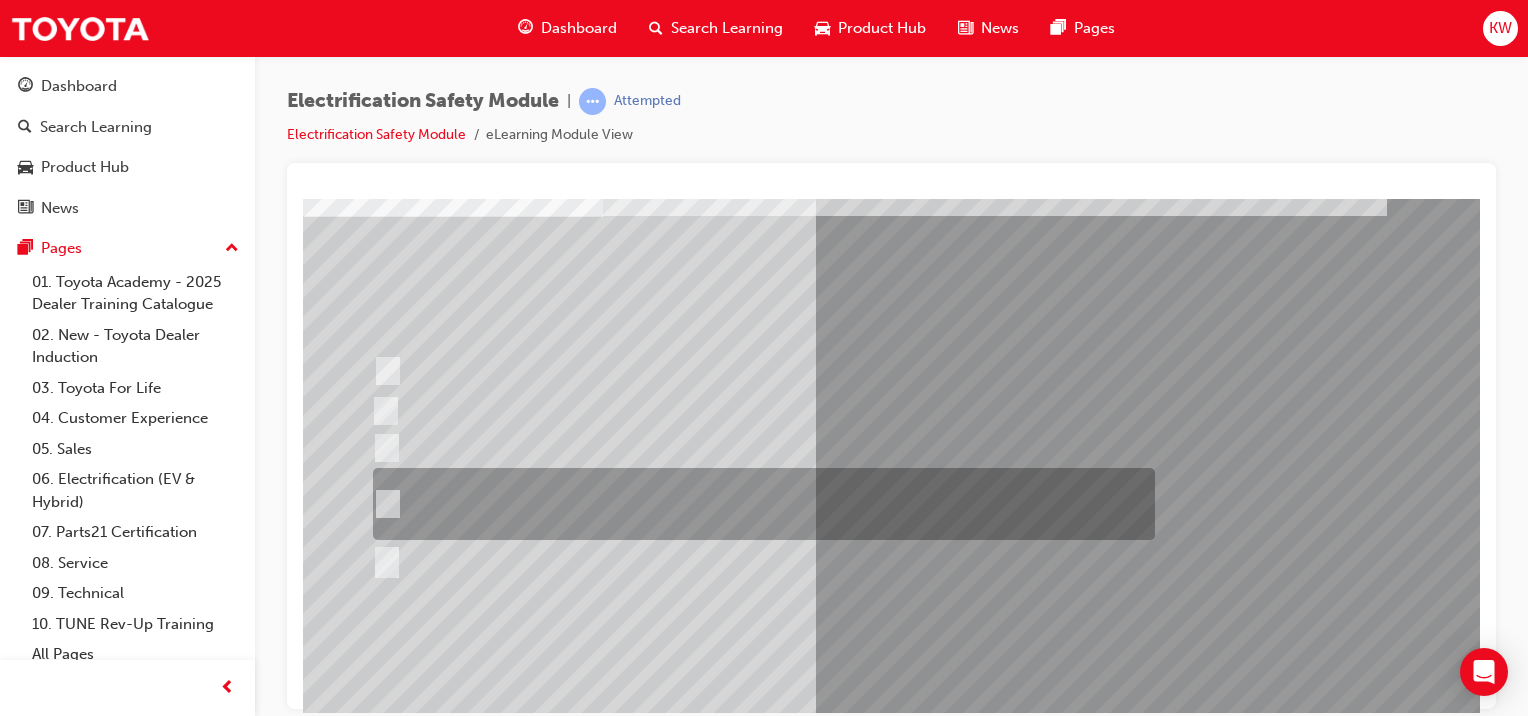 click at bounding box center (759, 504) 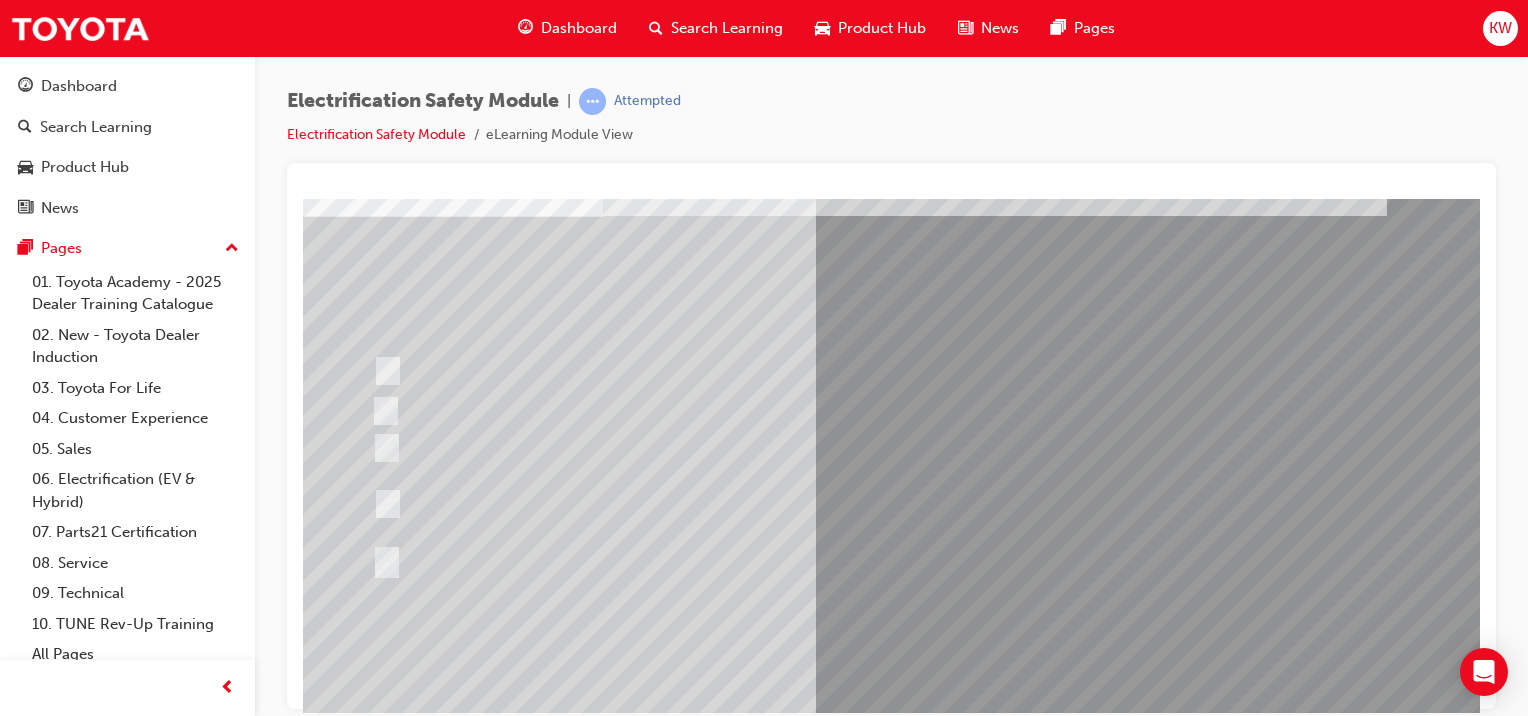 click at bounding box center (375, 2882) 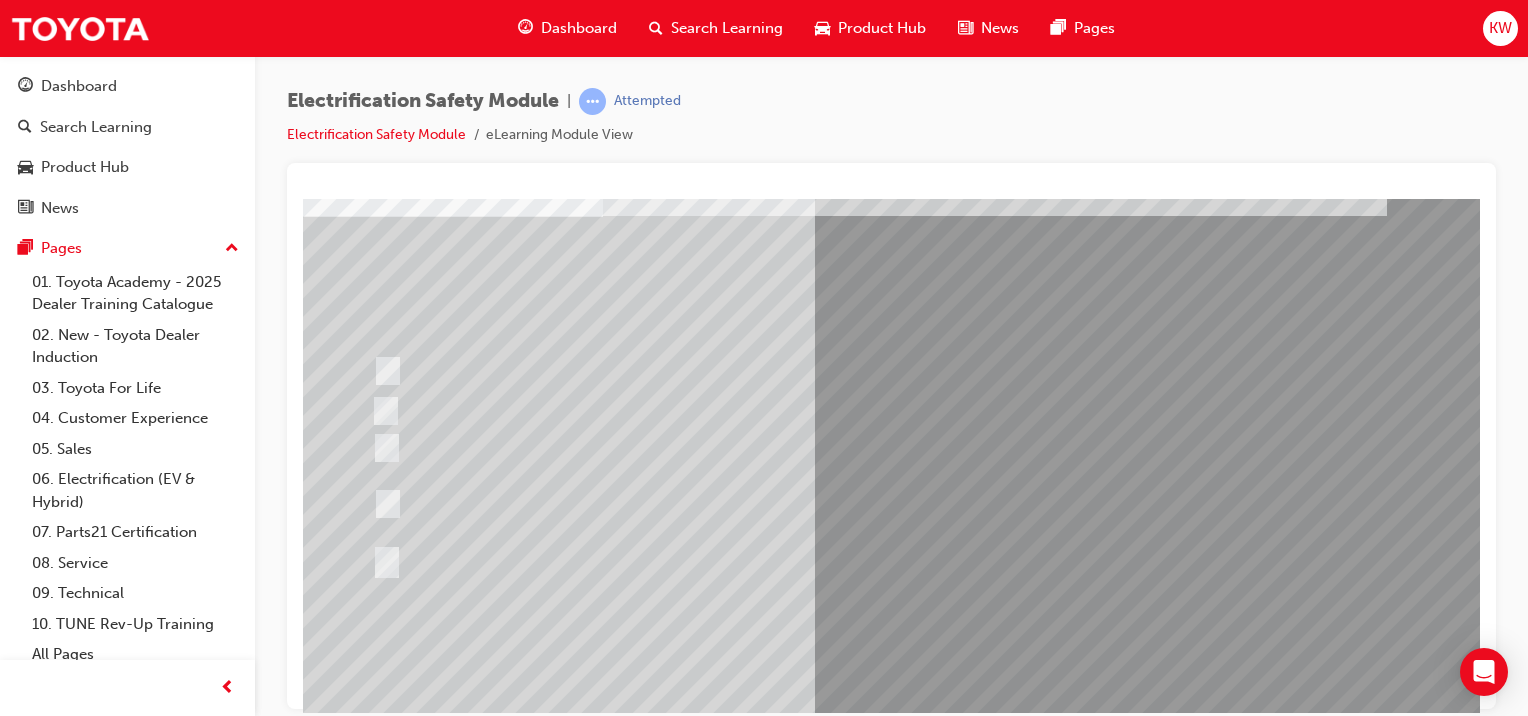 scroll, scrollTop: 0, scrollLeft: 0, axis: both 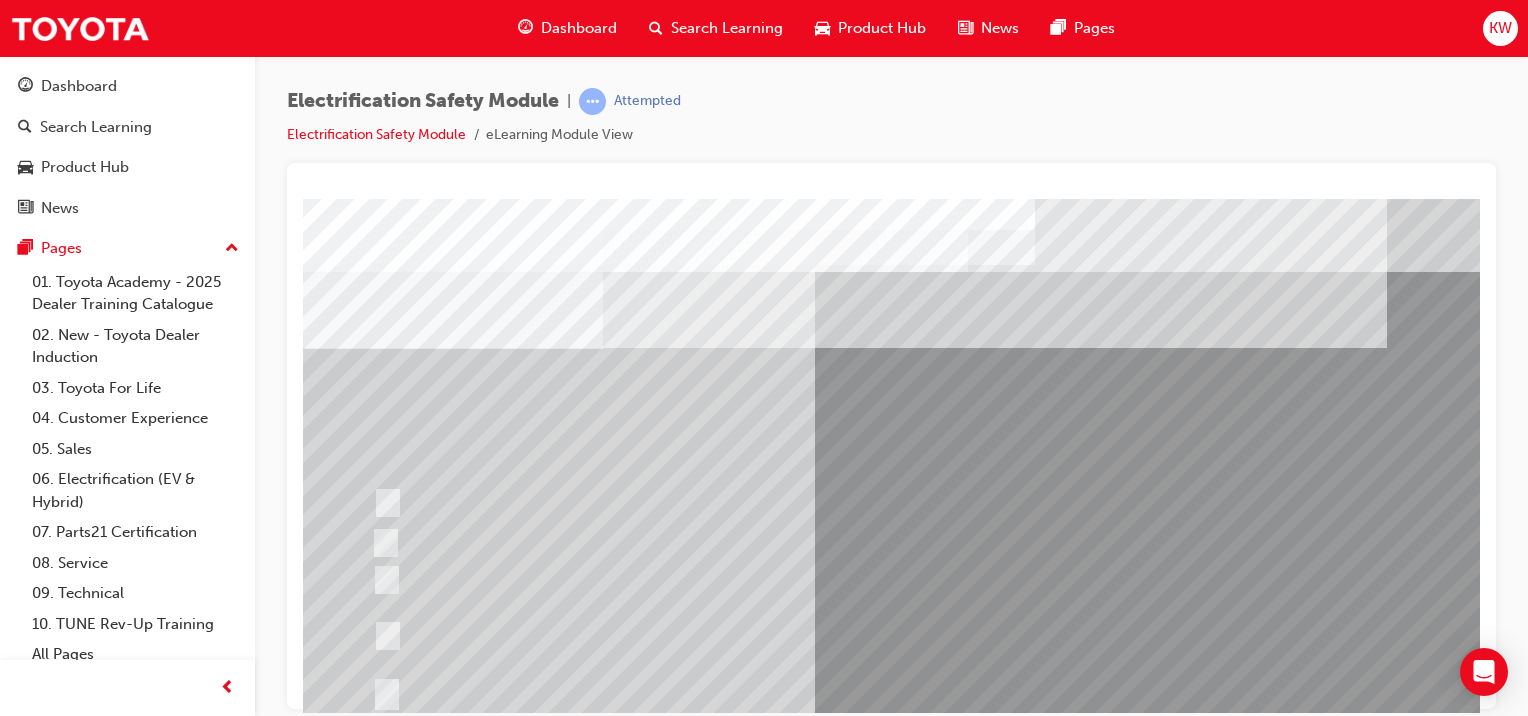 click at bounding box center [759, 636] 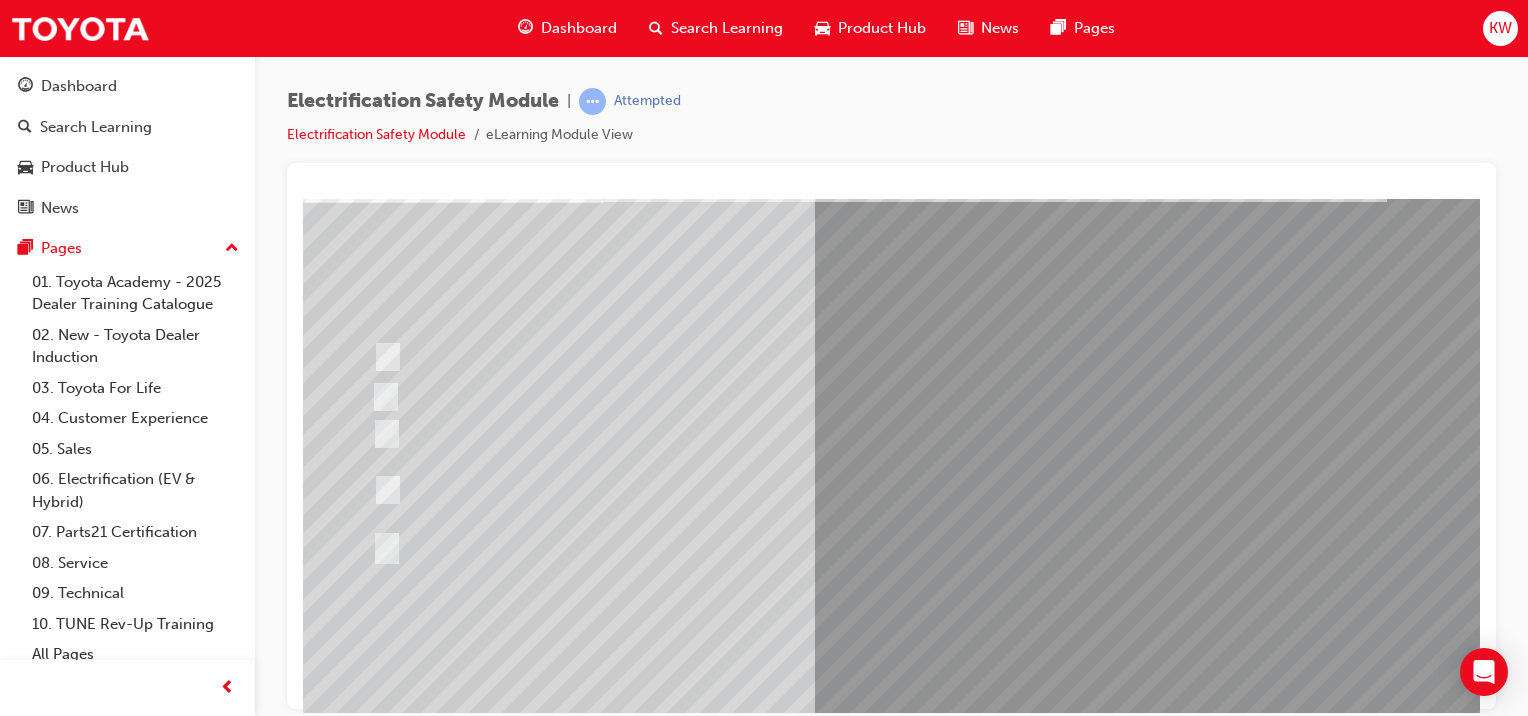 scroll, scrollTop: 144, scrollLeft: 0, axis: vertical 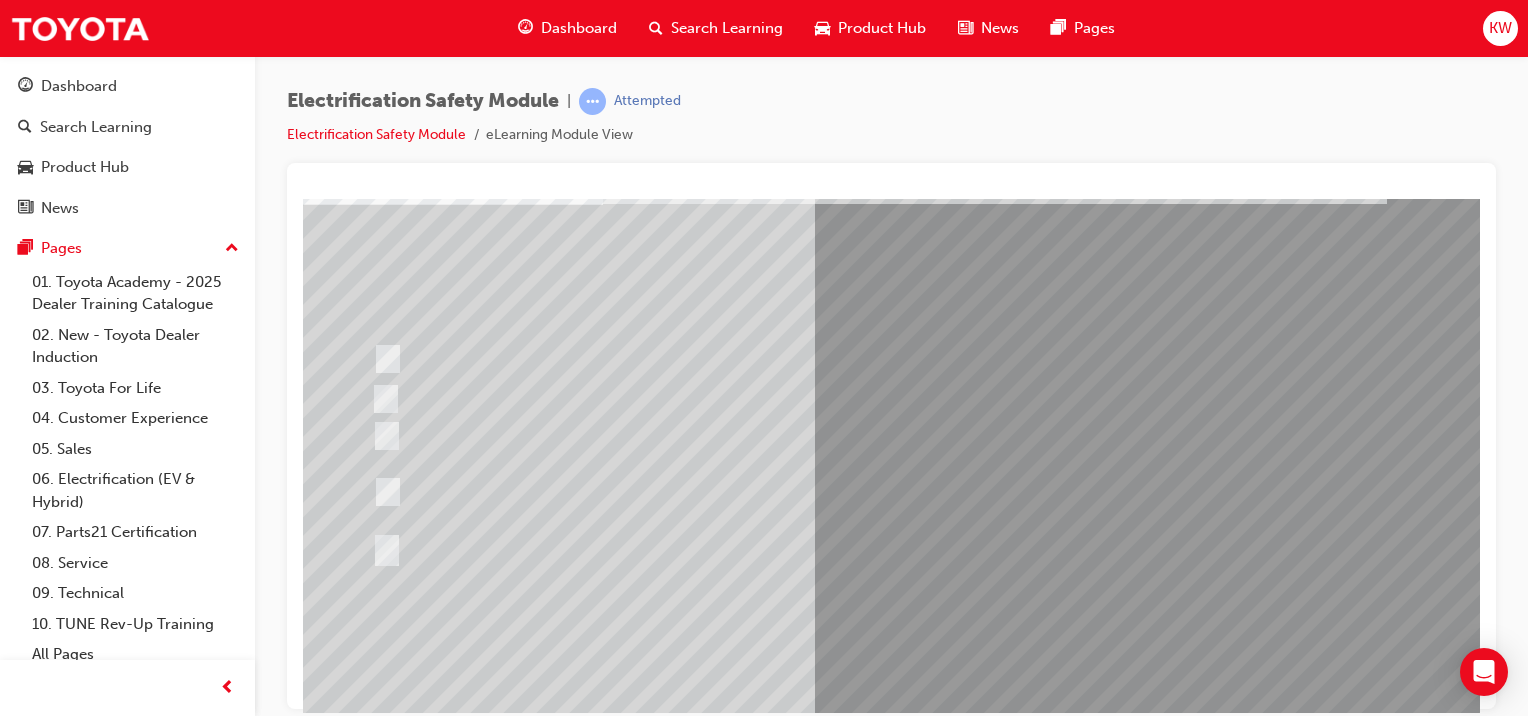 click at bounding box center [635, 2550] 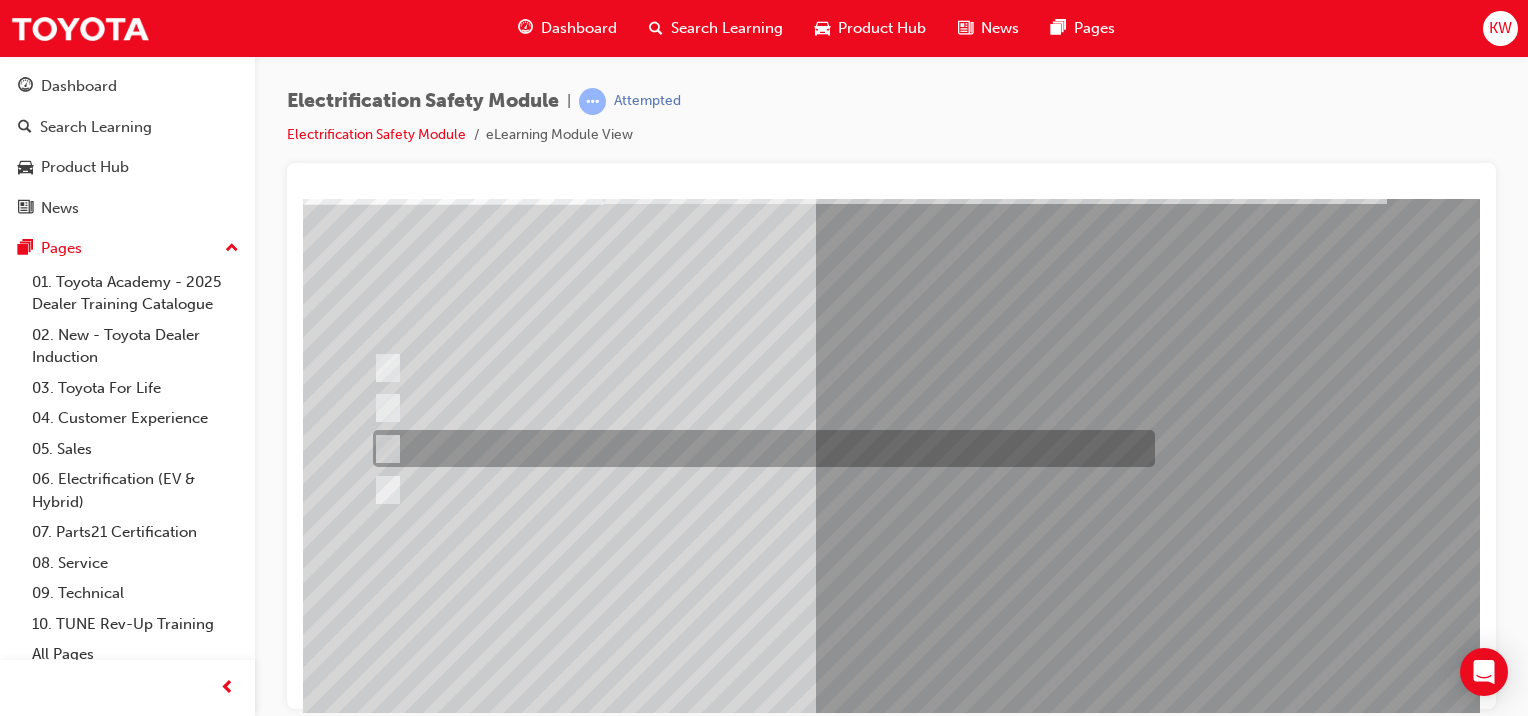 scroll, scrollTop: 0, scrollLeft: 0, axis: both 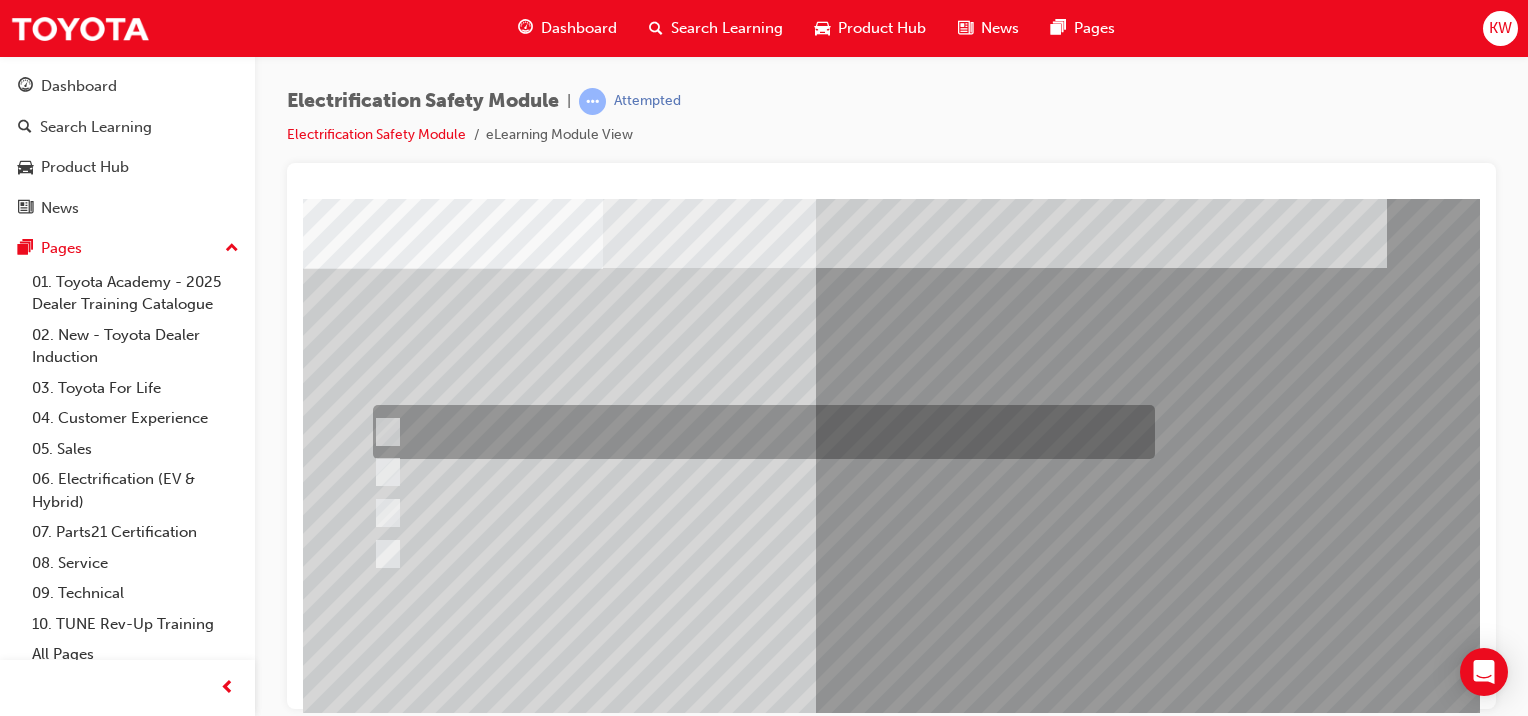 click at bounding box center (759, 432) 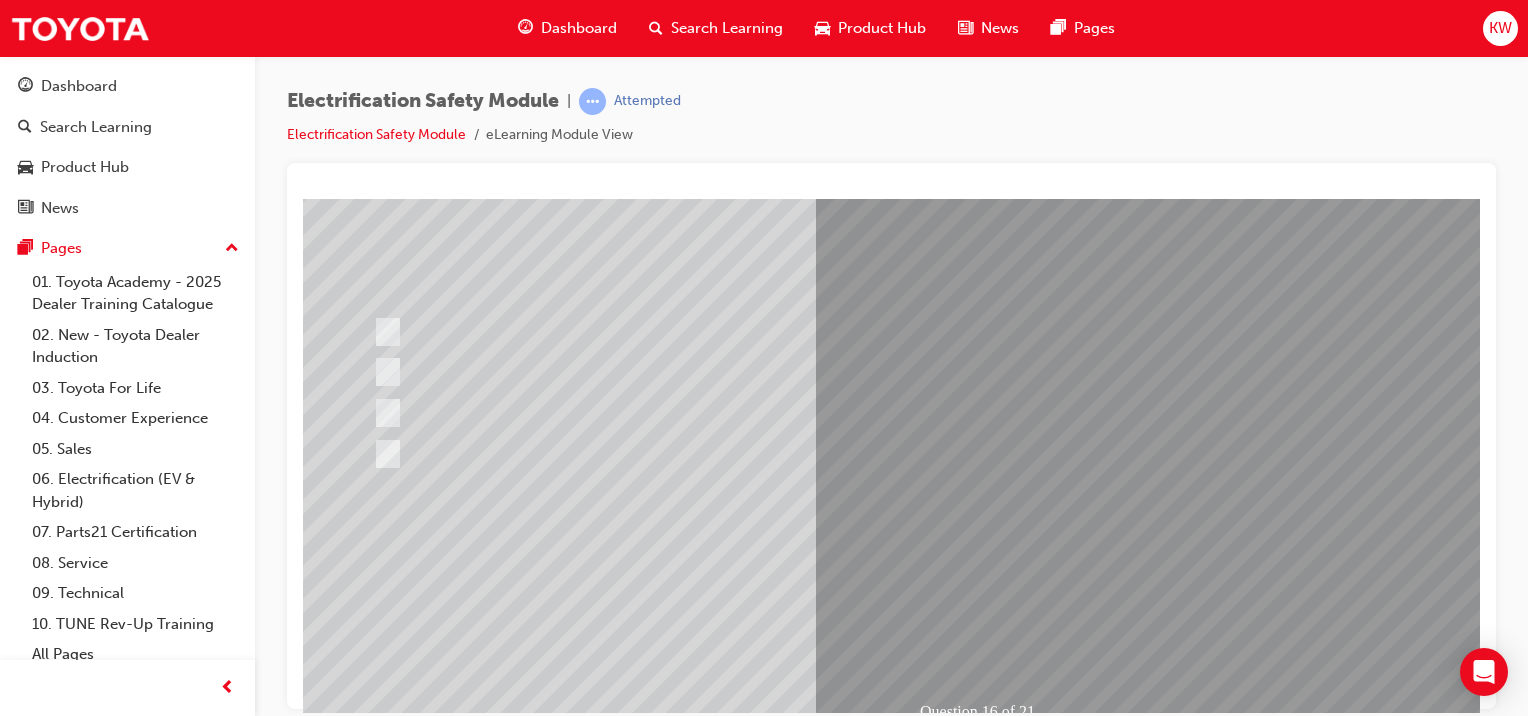 scroll, scrollTop: 176, scrollLeft: 0, axis: vertical 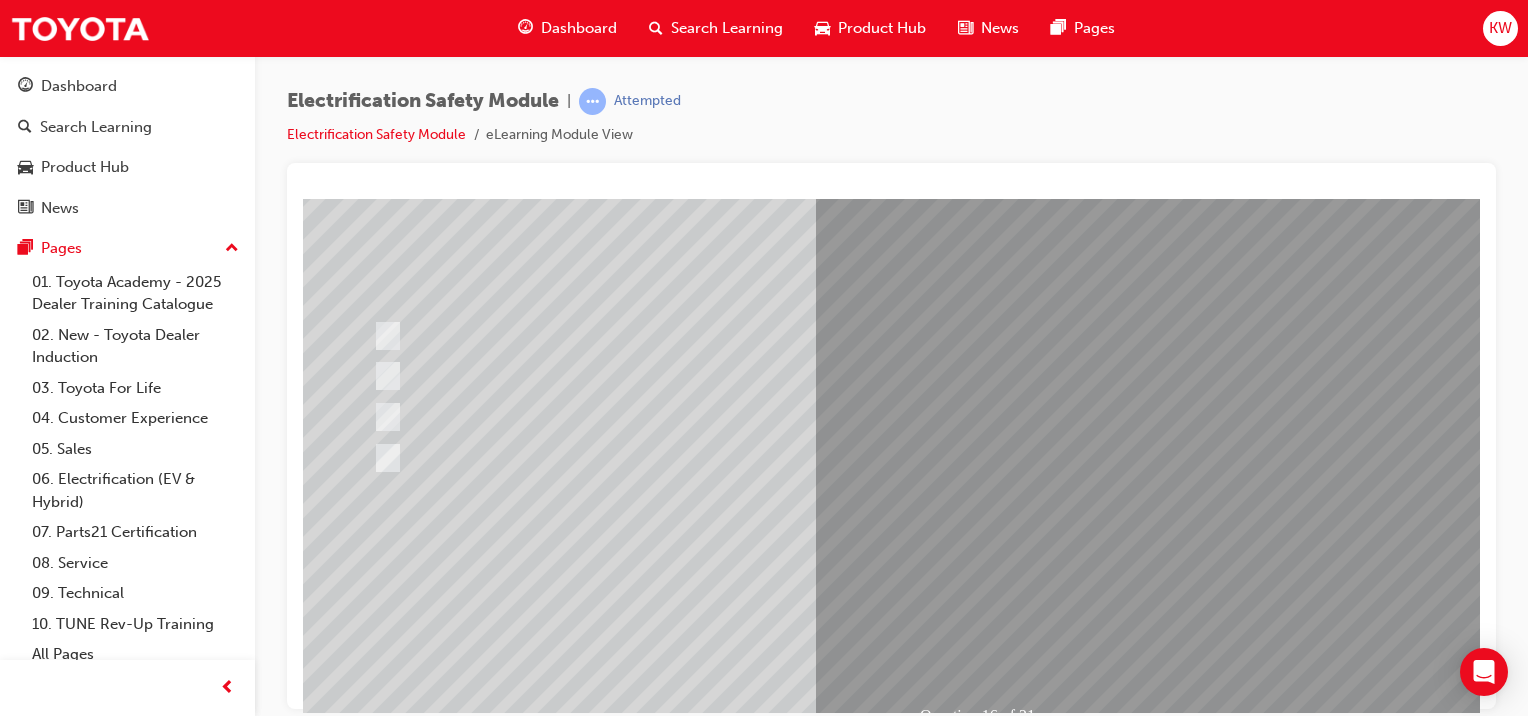 click at bounding box center (375, 2811) 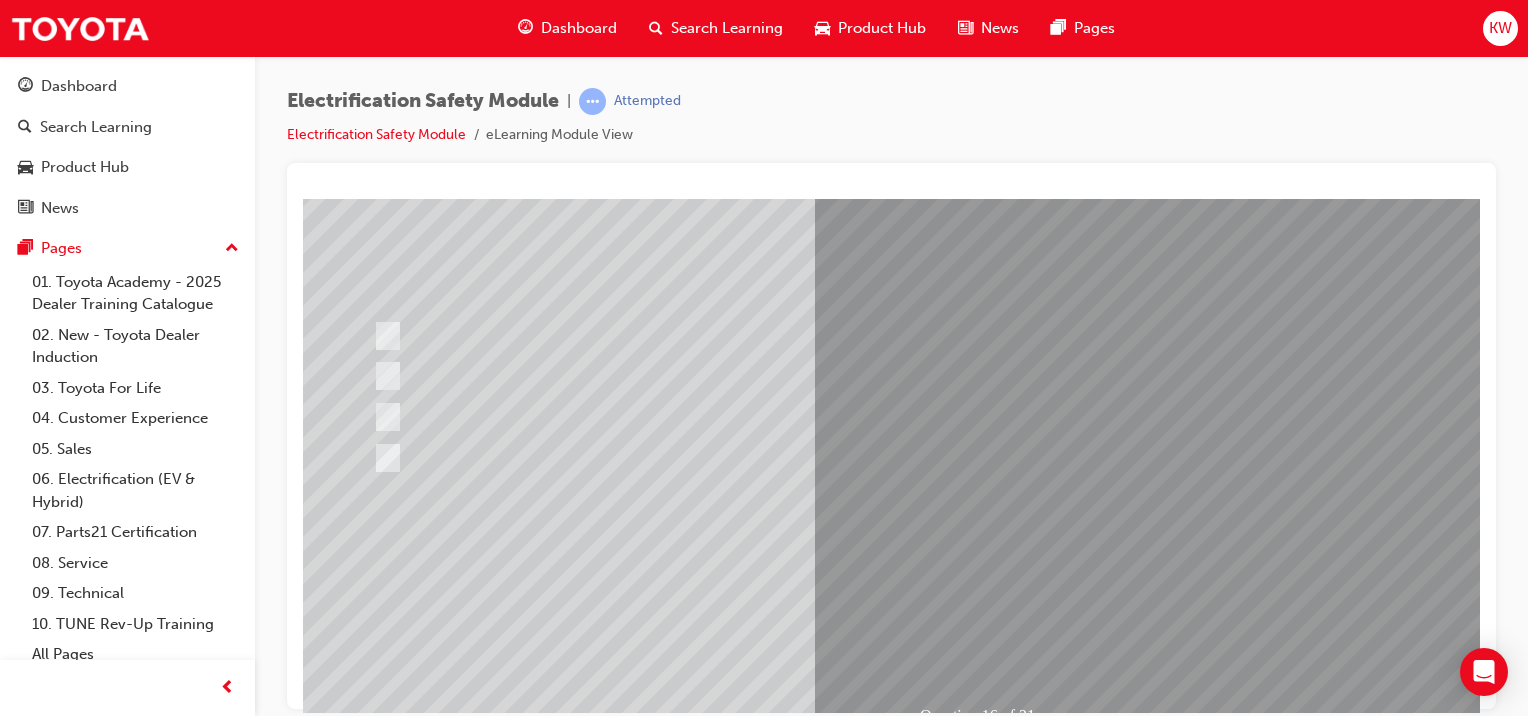click at bounding box center [635, 2518] 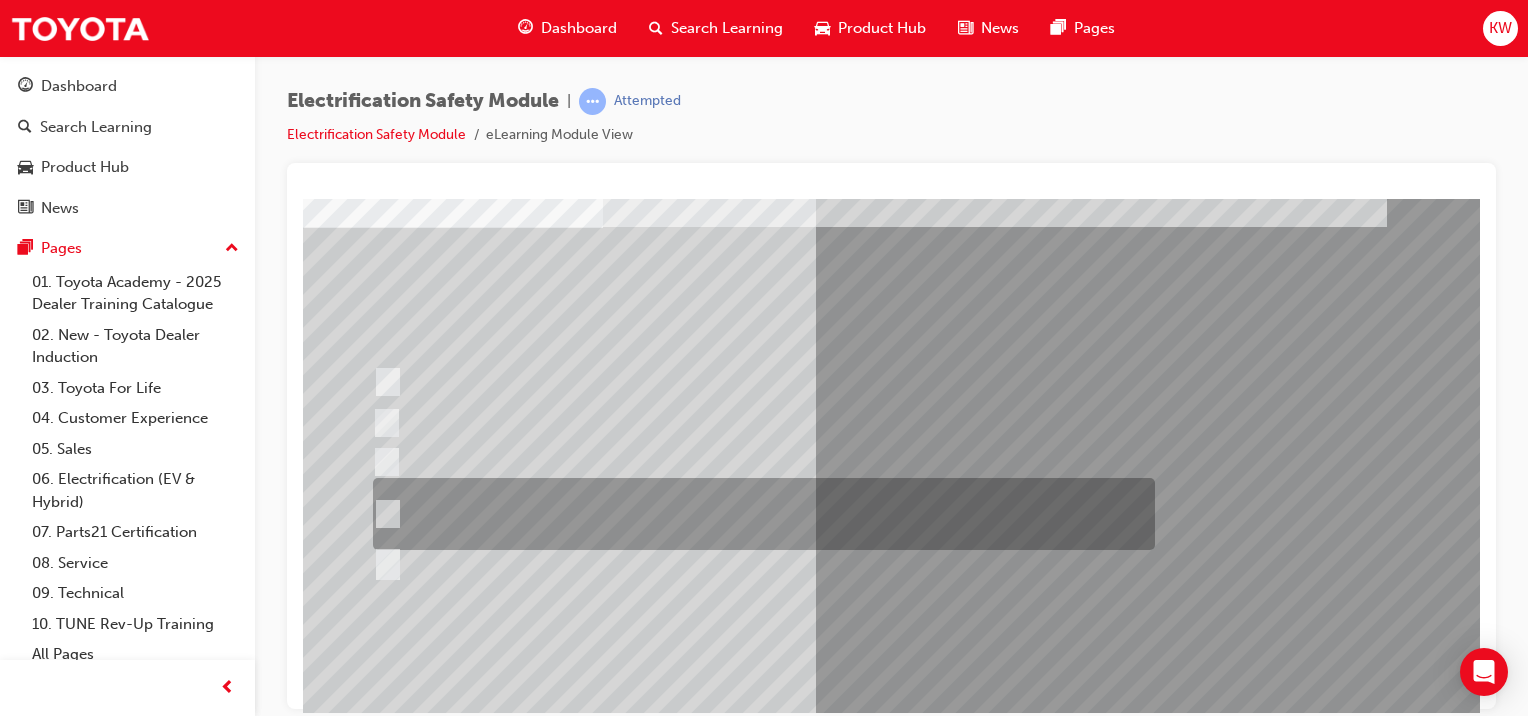 scroll, scrollTop: 110, scrollLeft: 0, axis: vertical 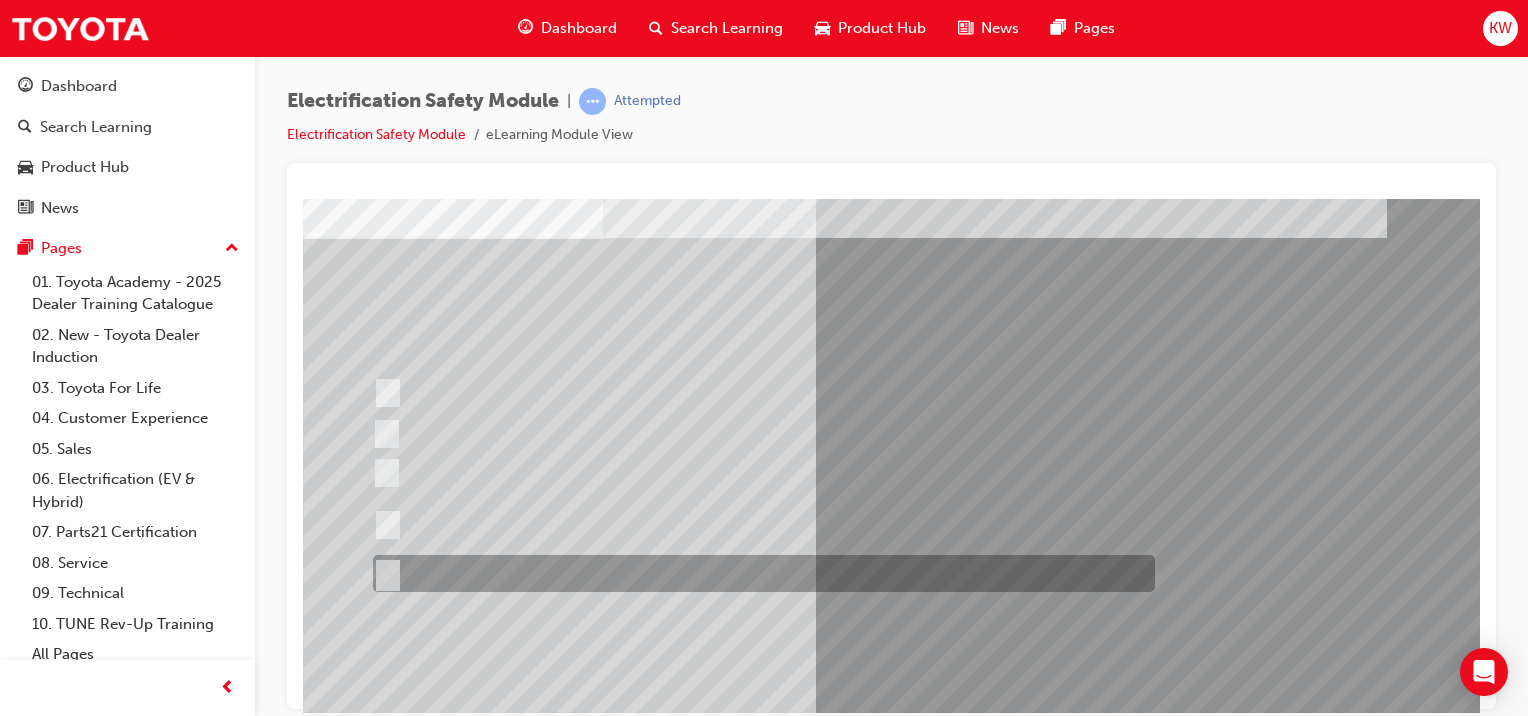 click at bounding box center [759, 573] 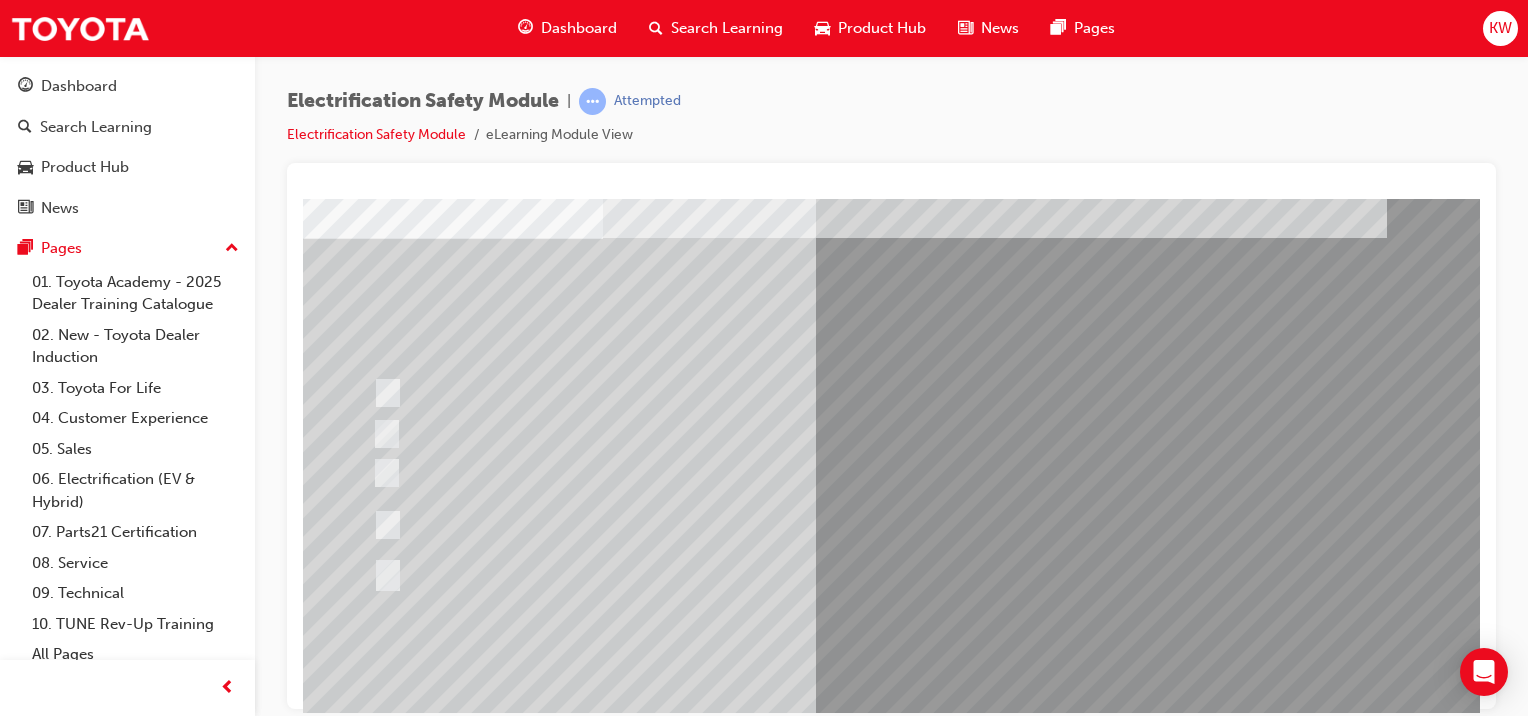 click at bounding box center (983, 1168) 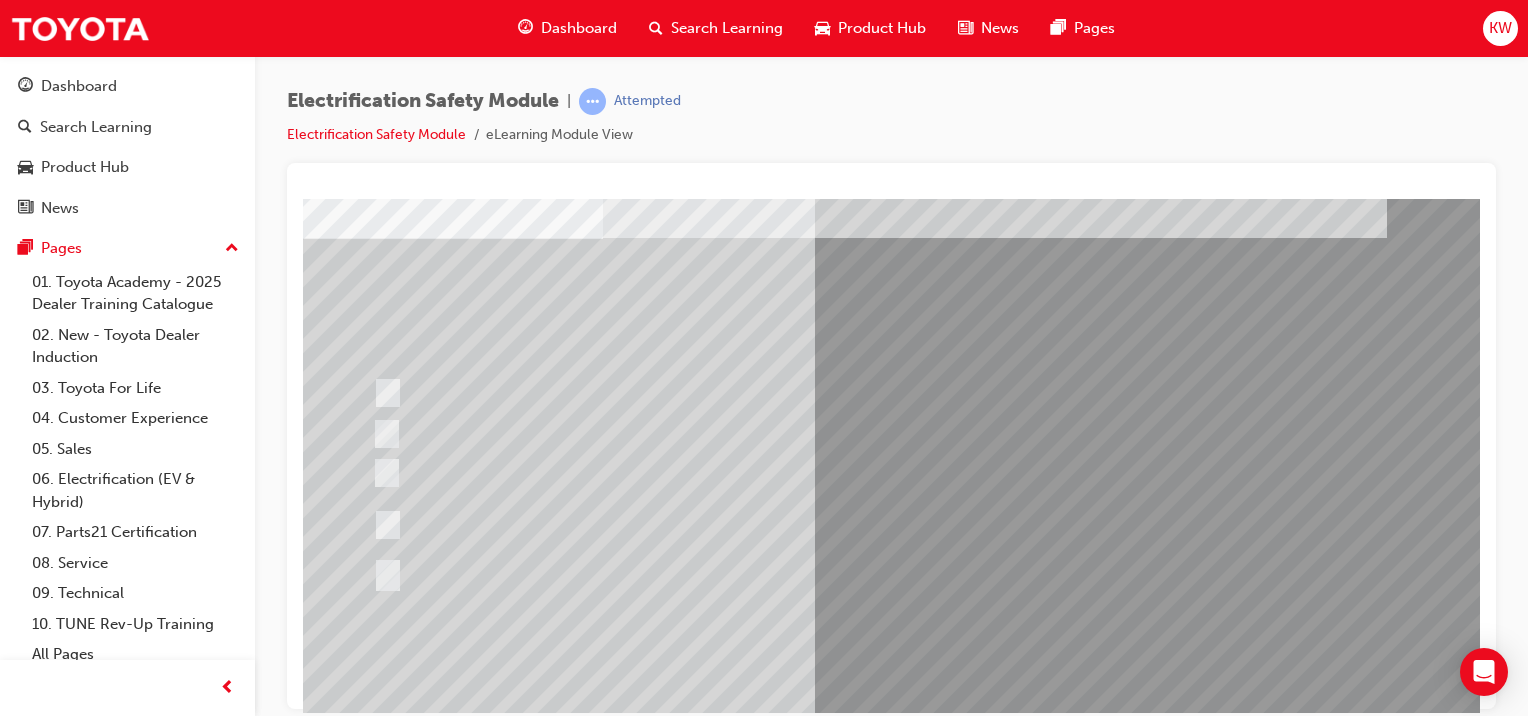 click at bounding box center (635, 2584) 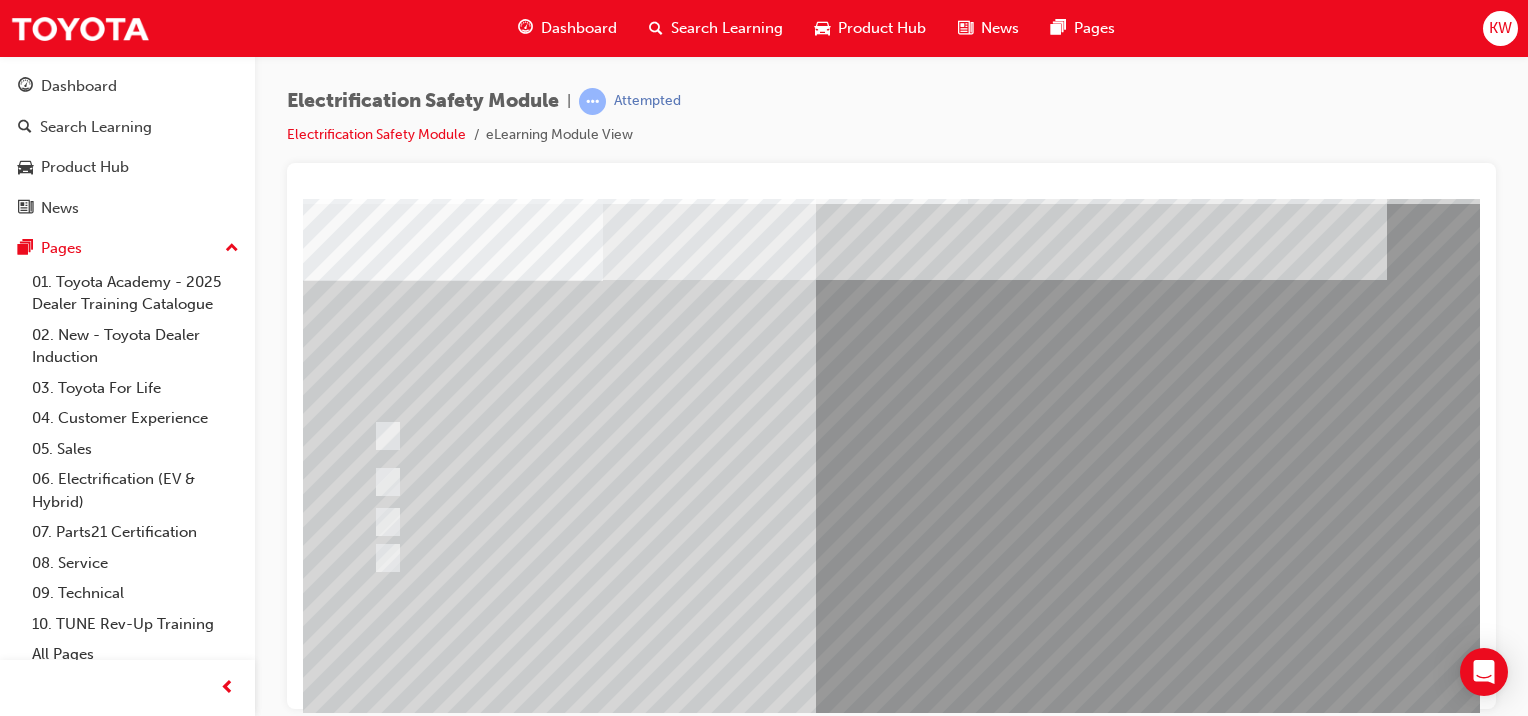 scroll, scrollTop: 67, scrollLeft: 0, axis: vertical 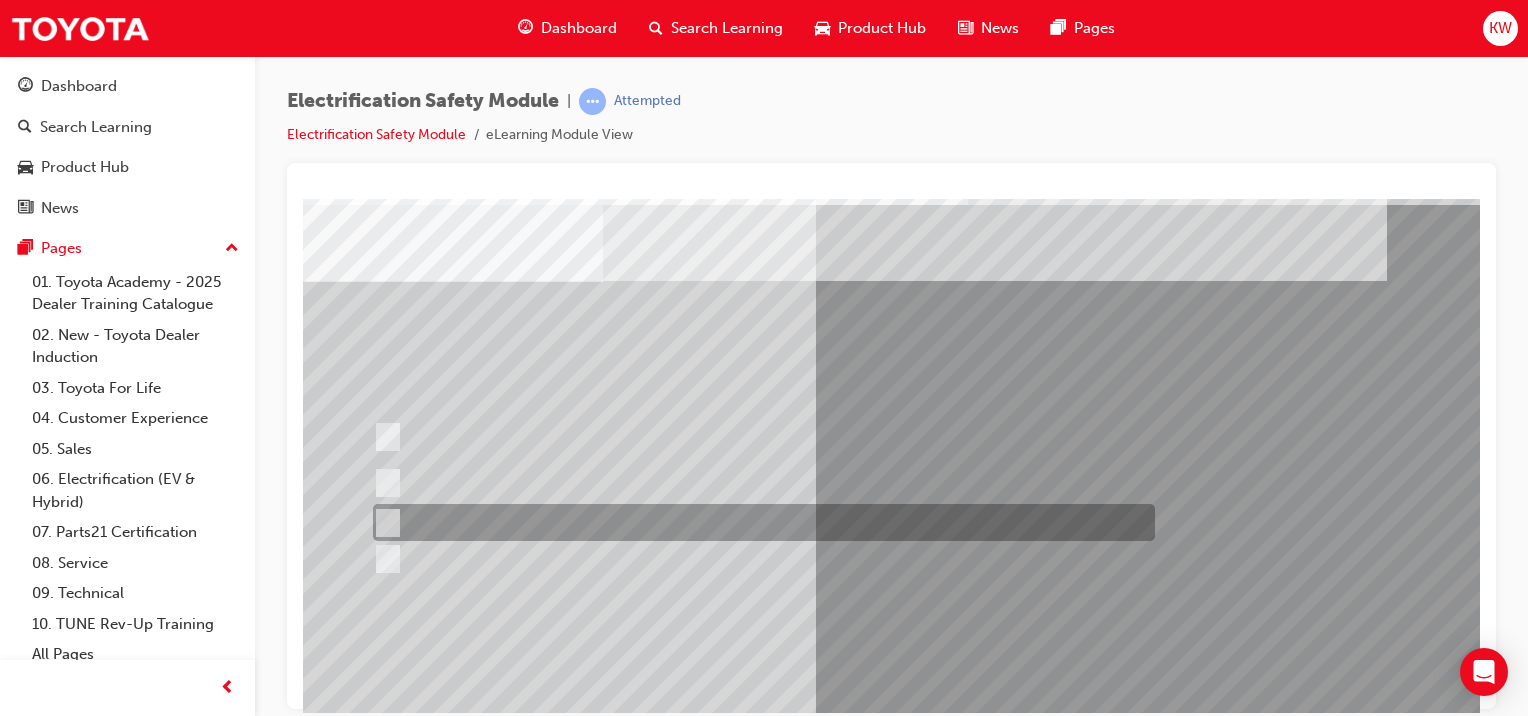 click at bounding box center (759, 522) 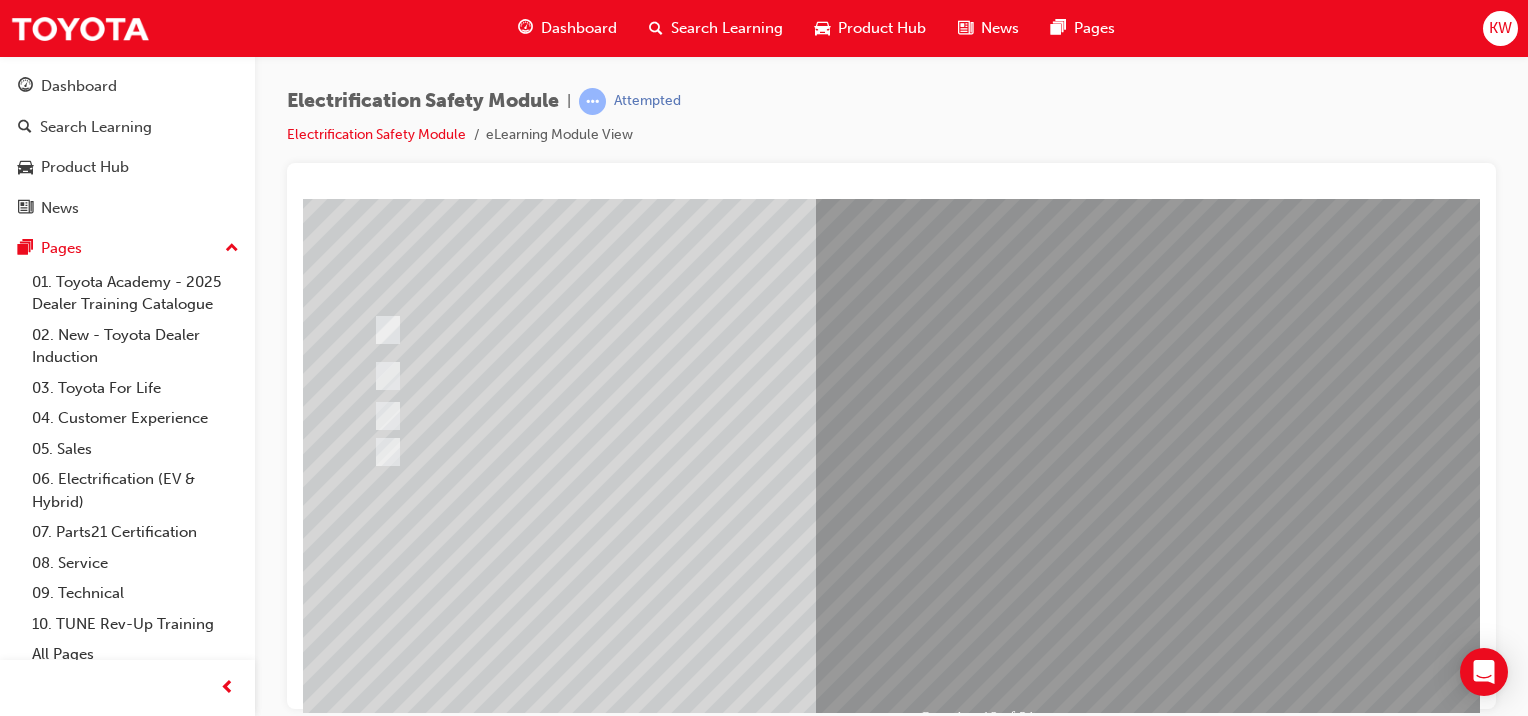click at bounding box center [375, 2813] 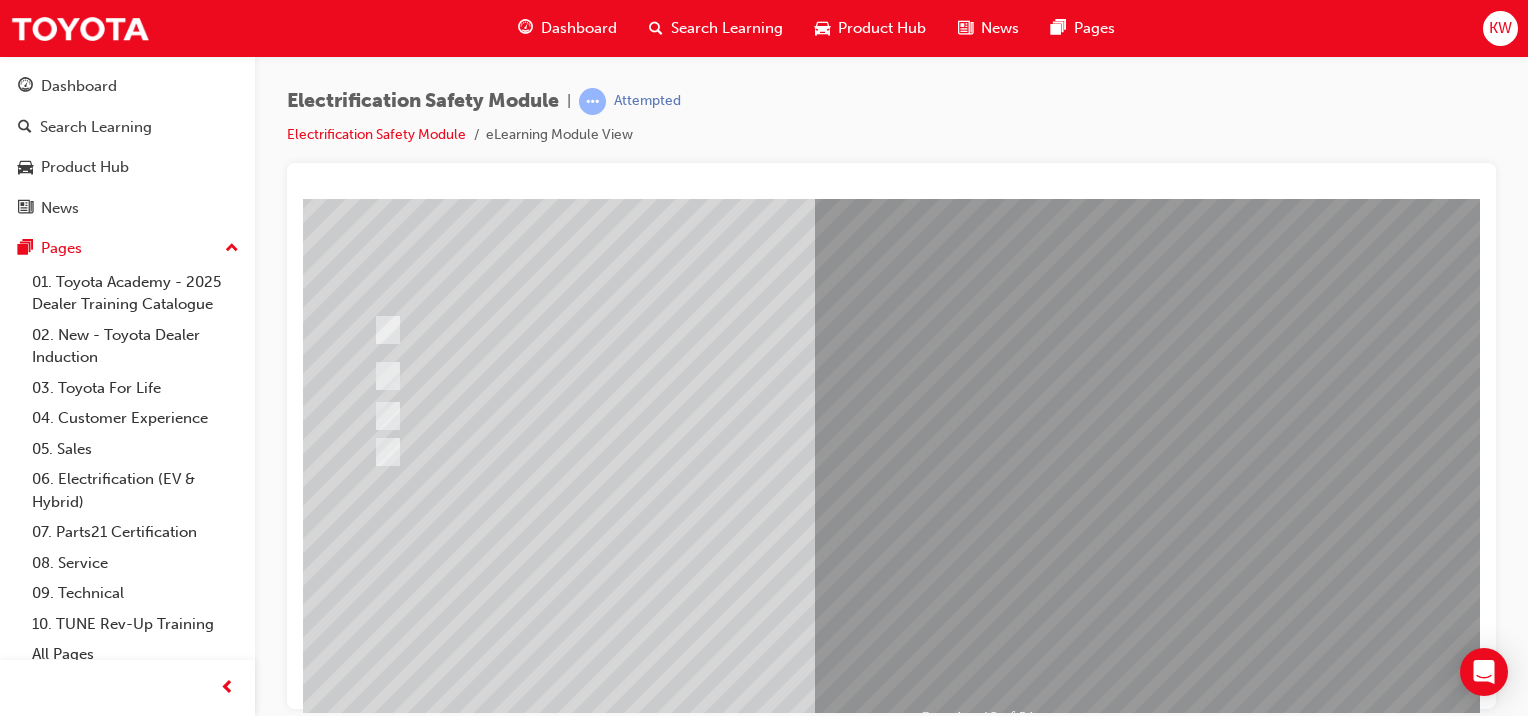 click at bounding box center [635, 2520] 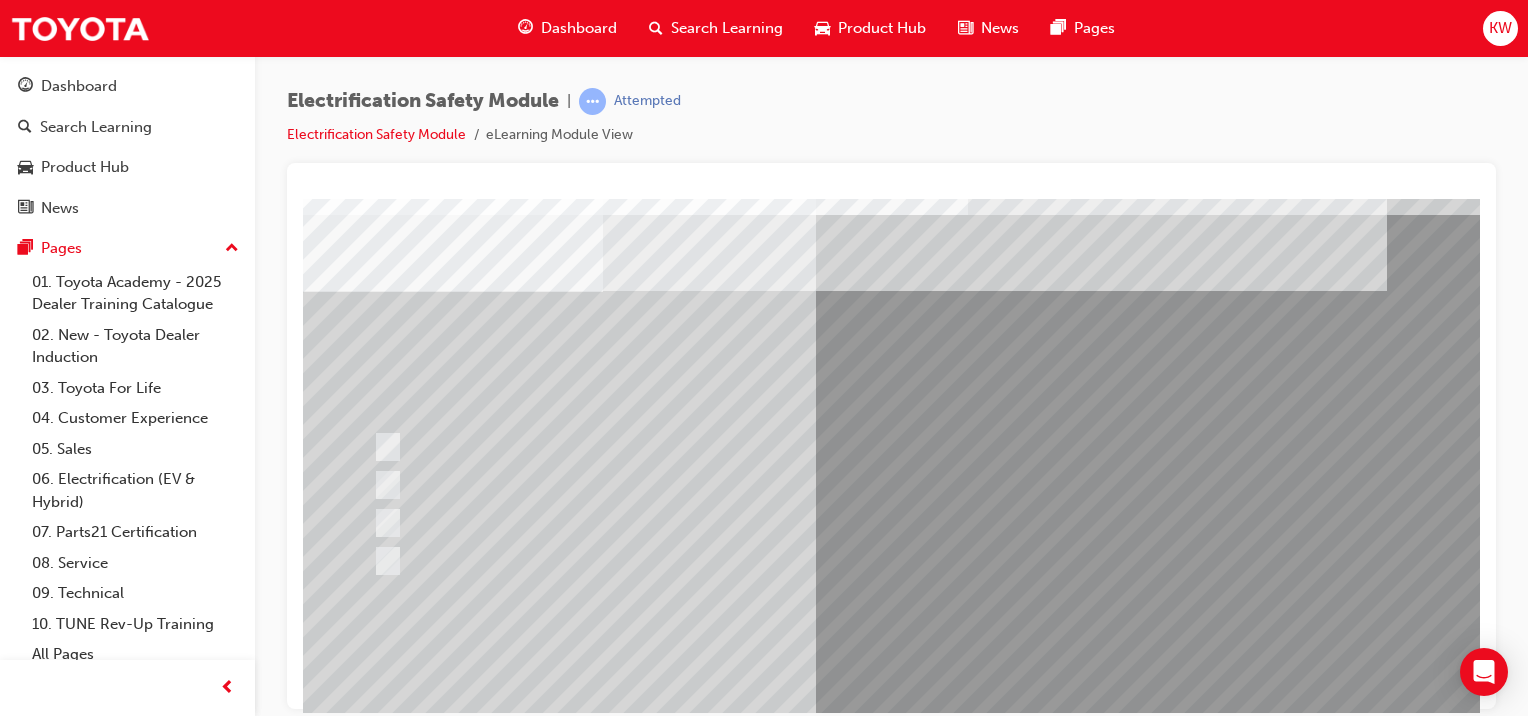 scroll, scrollTop: 55, scrollLeft: 0, axis: vertical 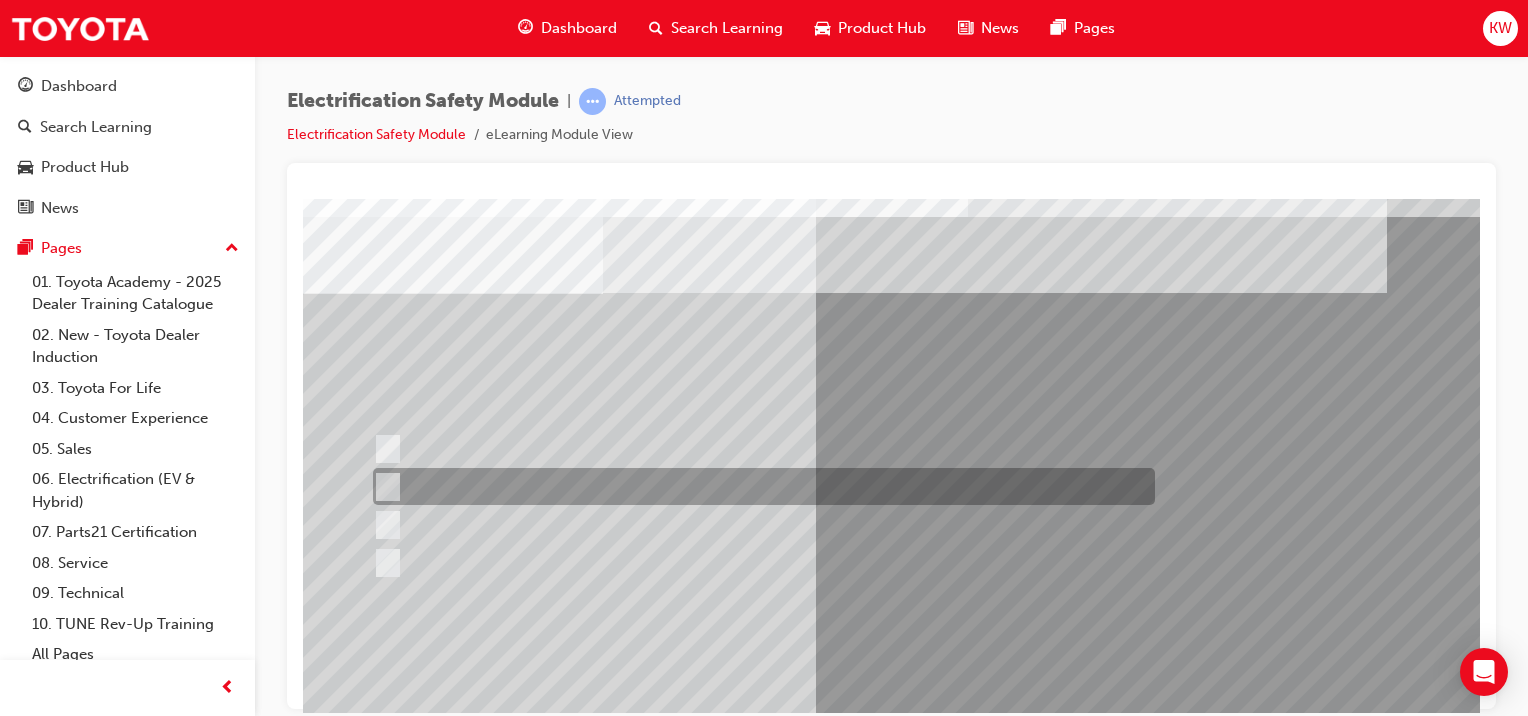 click at bounding box center [759, 486] 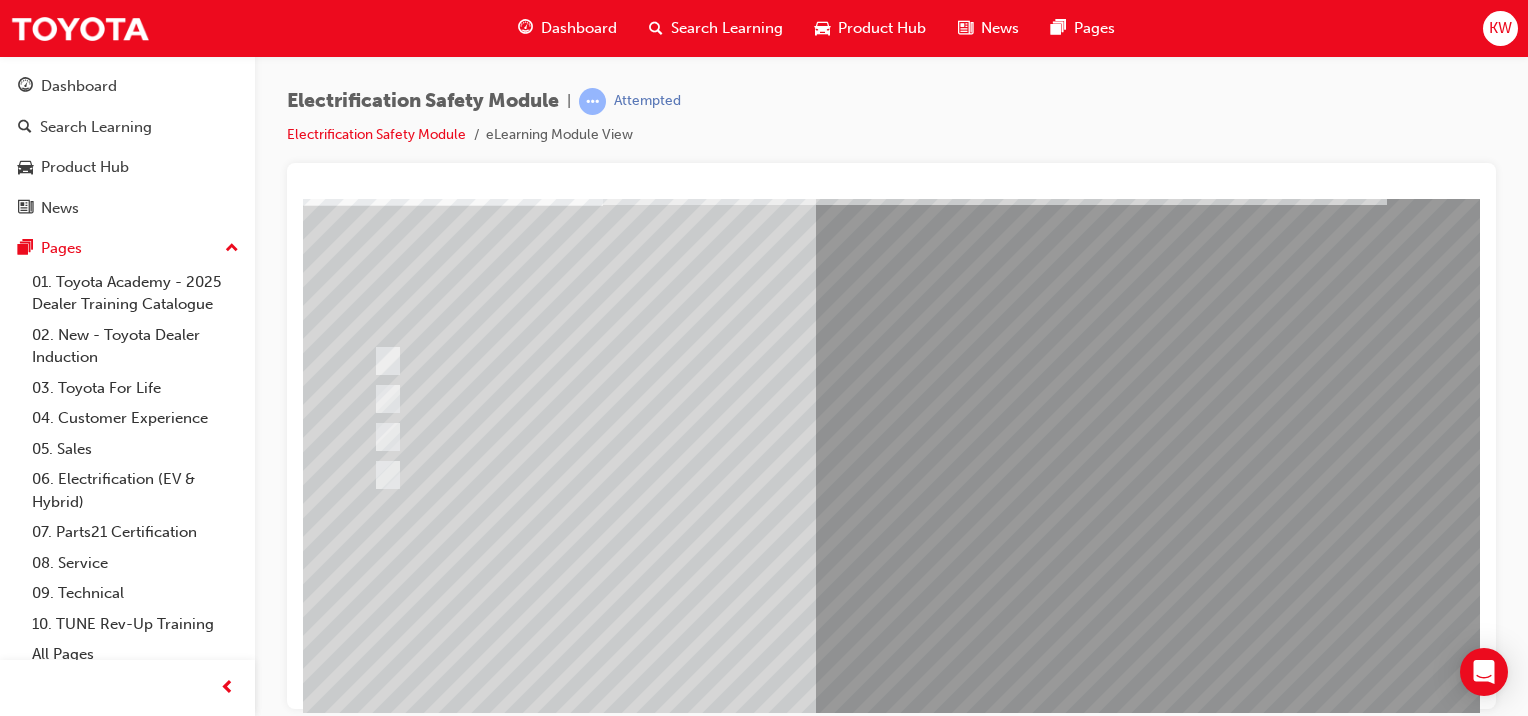 scroll, scrollTop: 140, scrollLeft: 0, axis: vertical 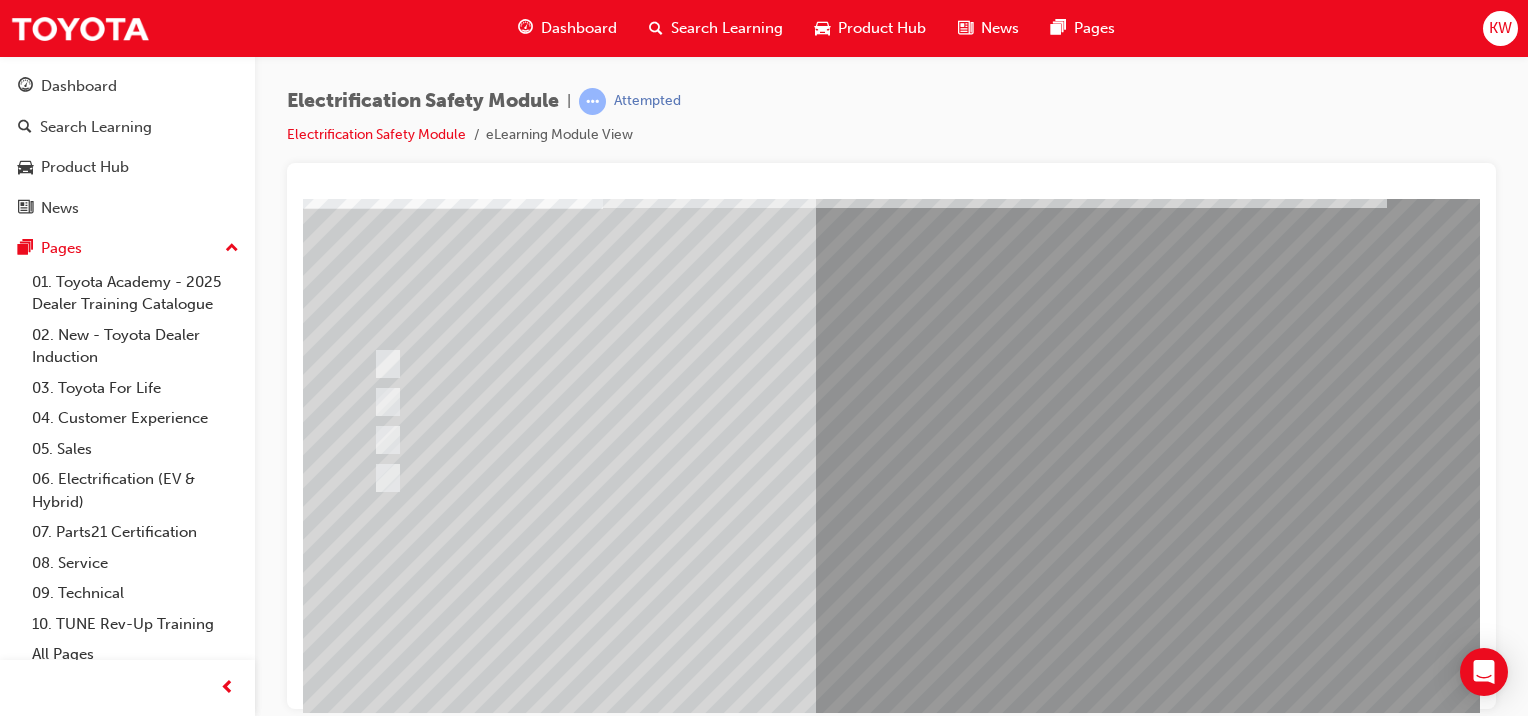 click at bounding box center (375, 2847) 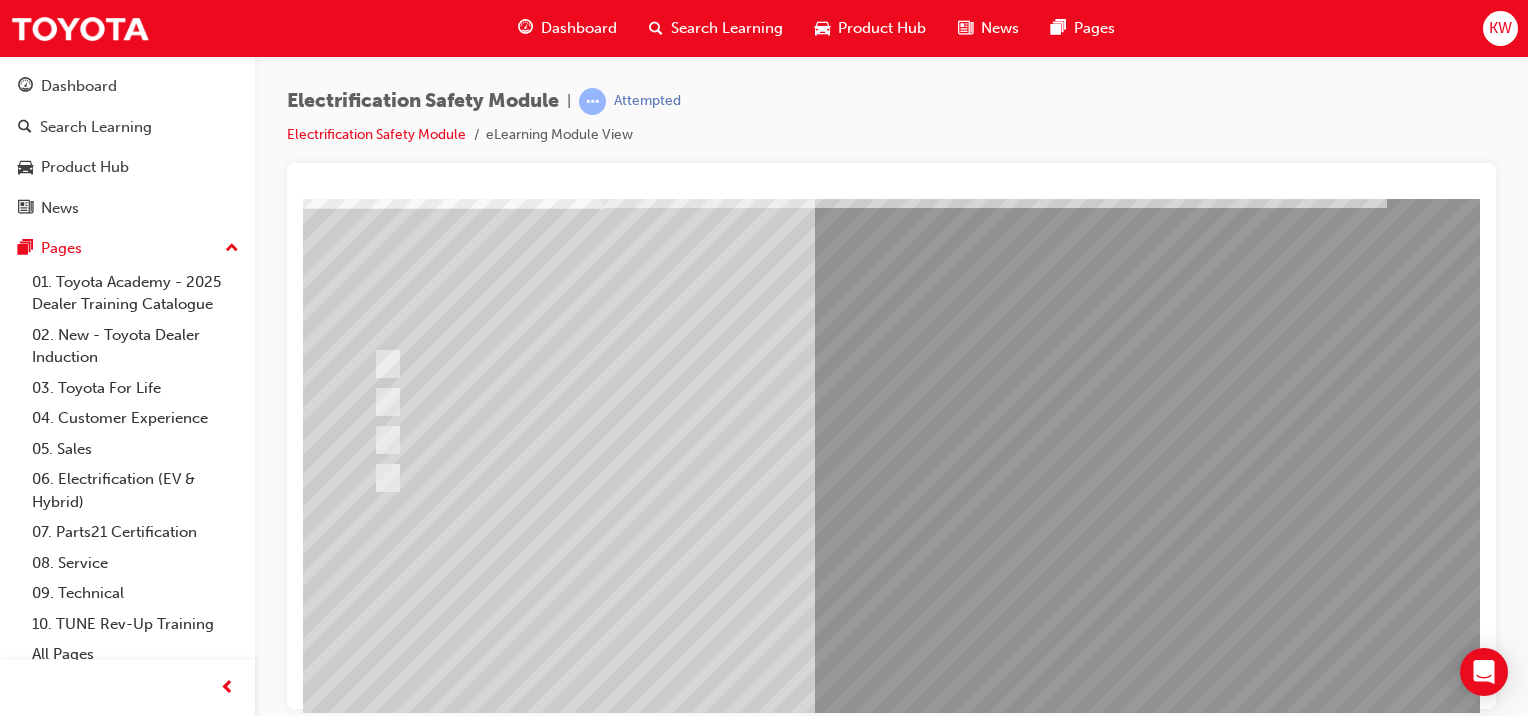 click at bounding box center (635, 2554) 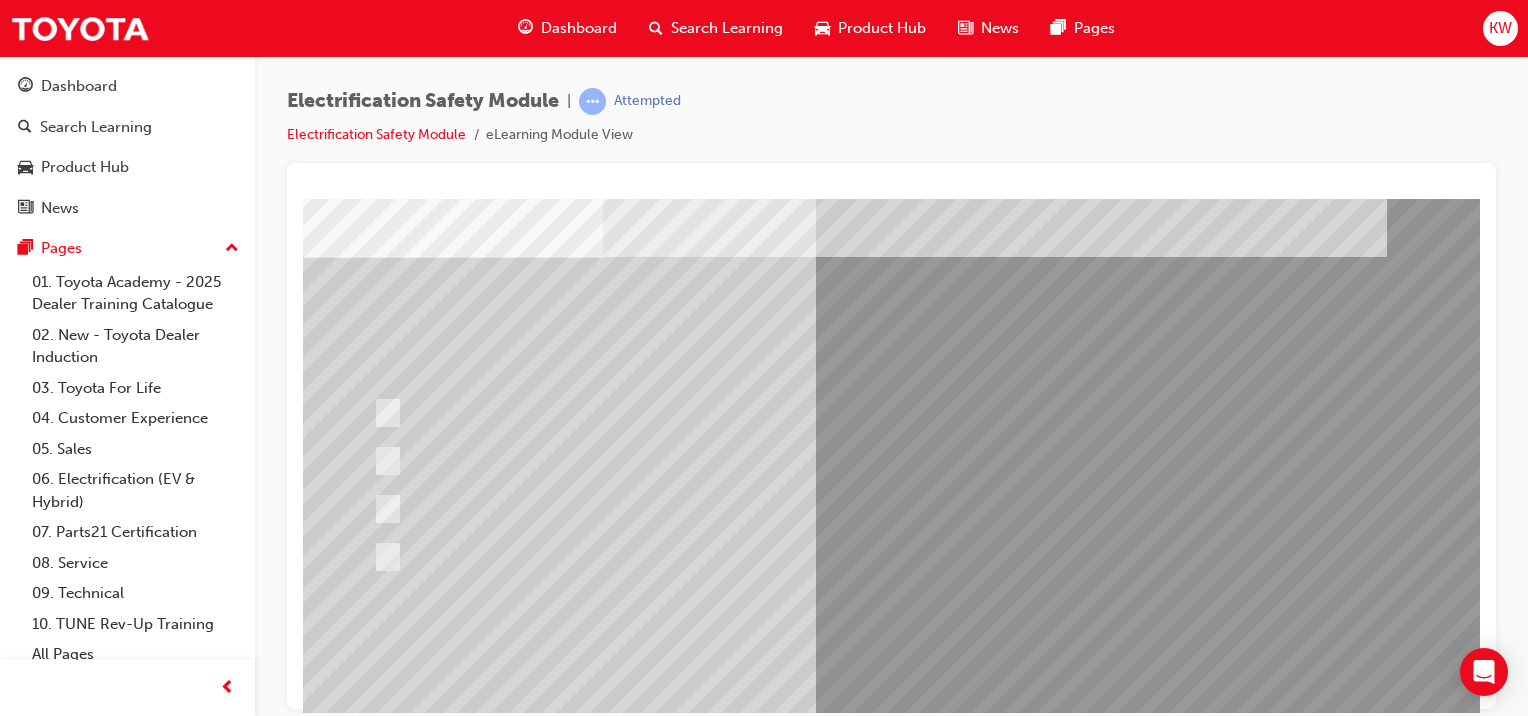 scroll, scrollTop: 92, scrollLeft: 0, axis: vertical 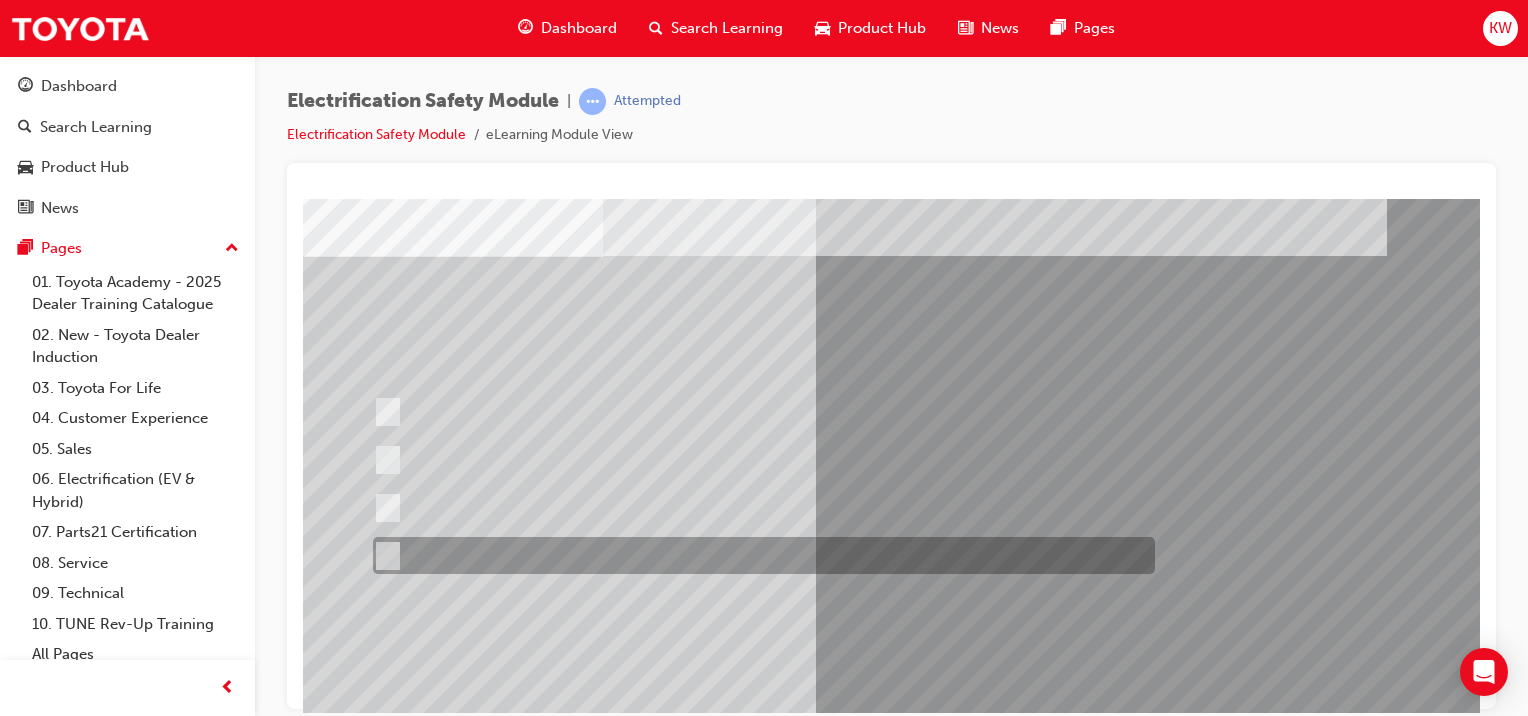 click at bounding box center (759, 555) 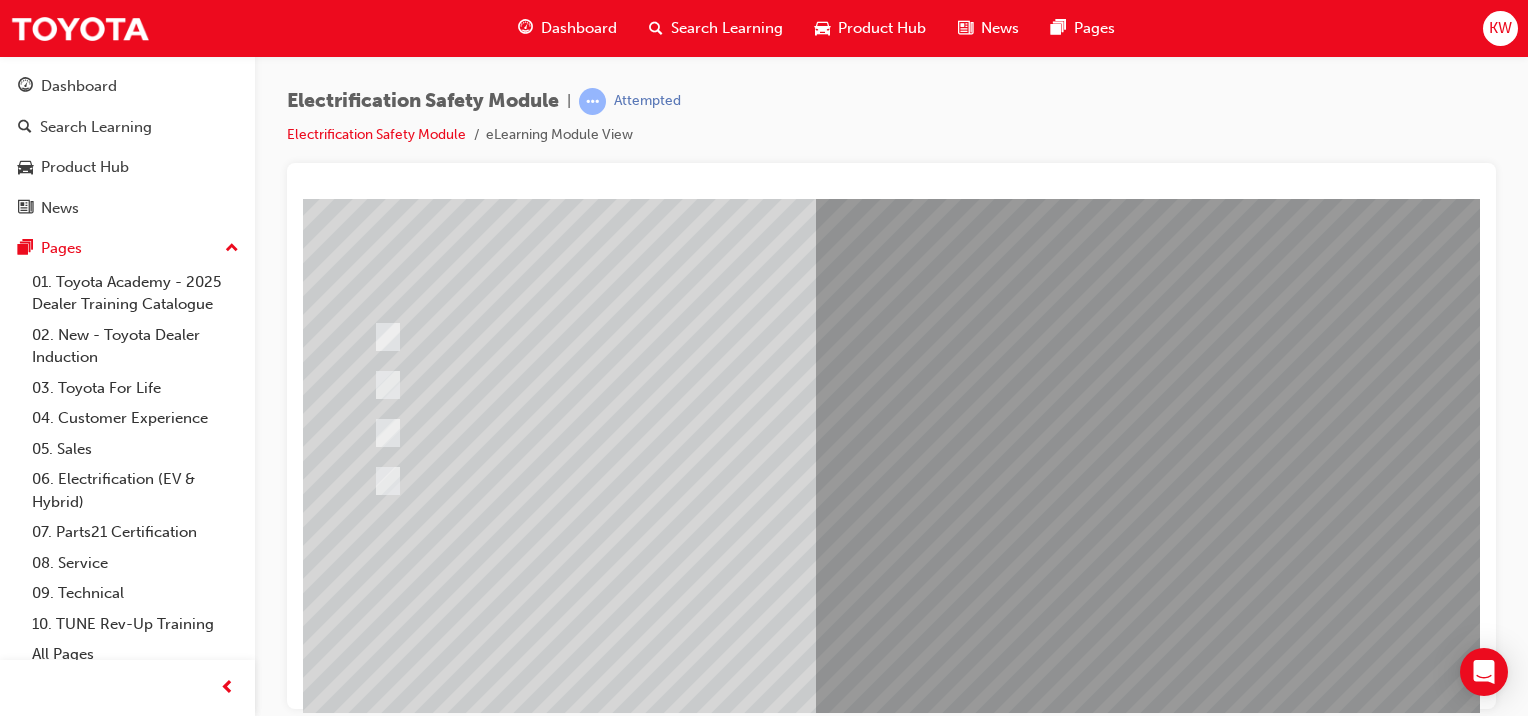 scroll, scrollTop: 171, scrollLeft: 0, axis: vertical 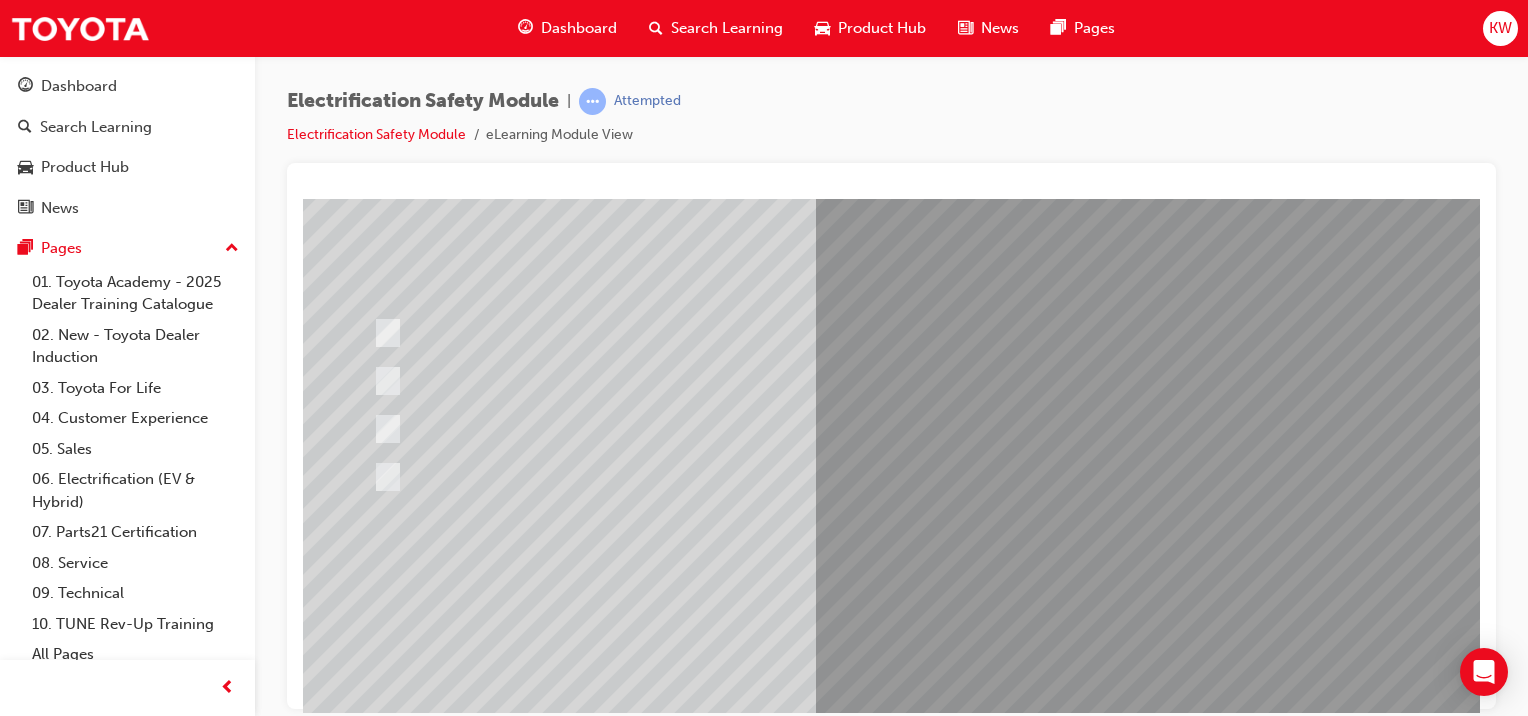 click at bounding box center [375, 2816] 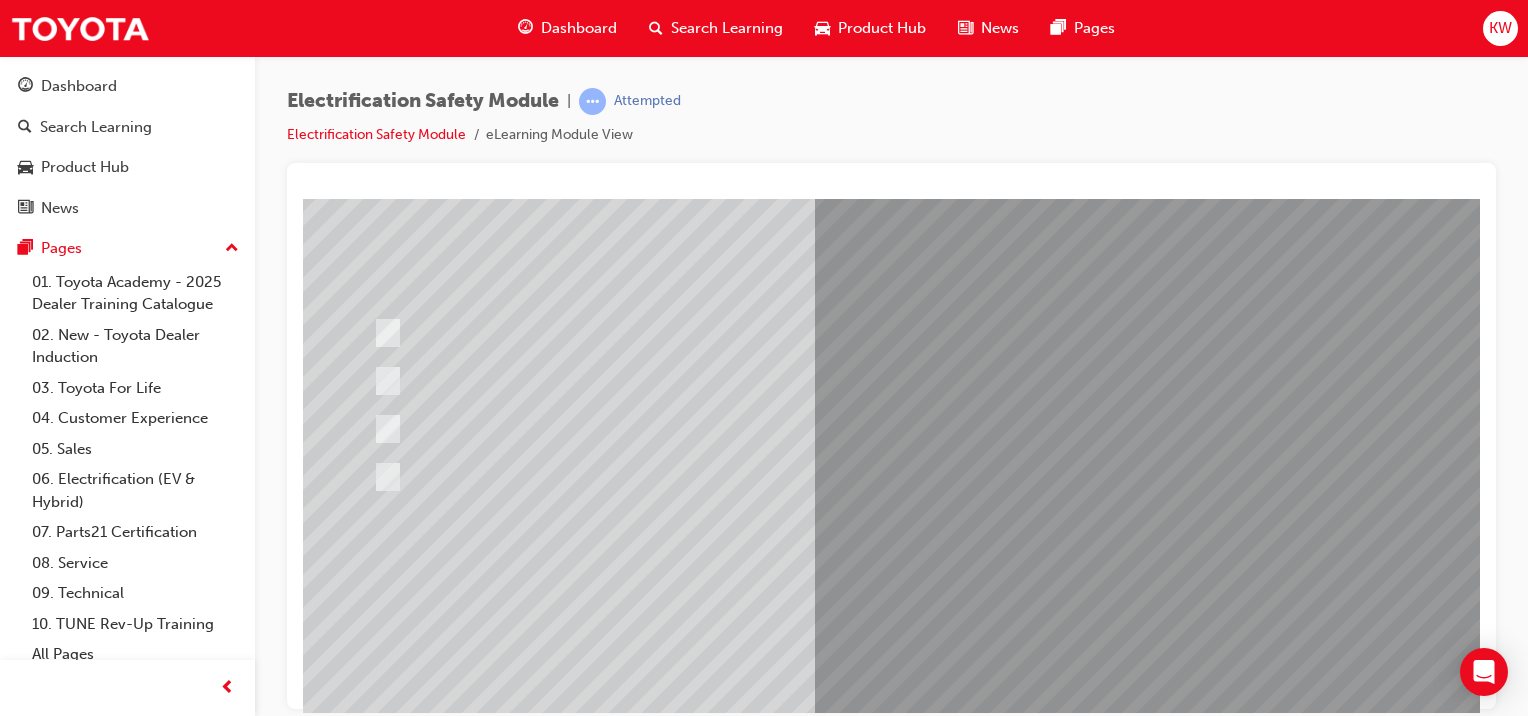 click at bounding box center [635, 2523] 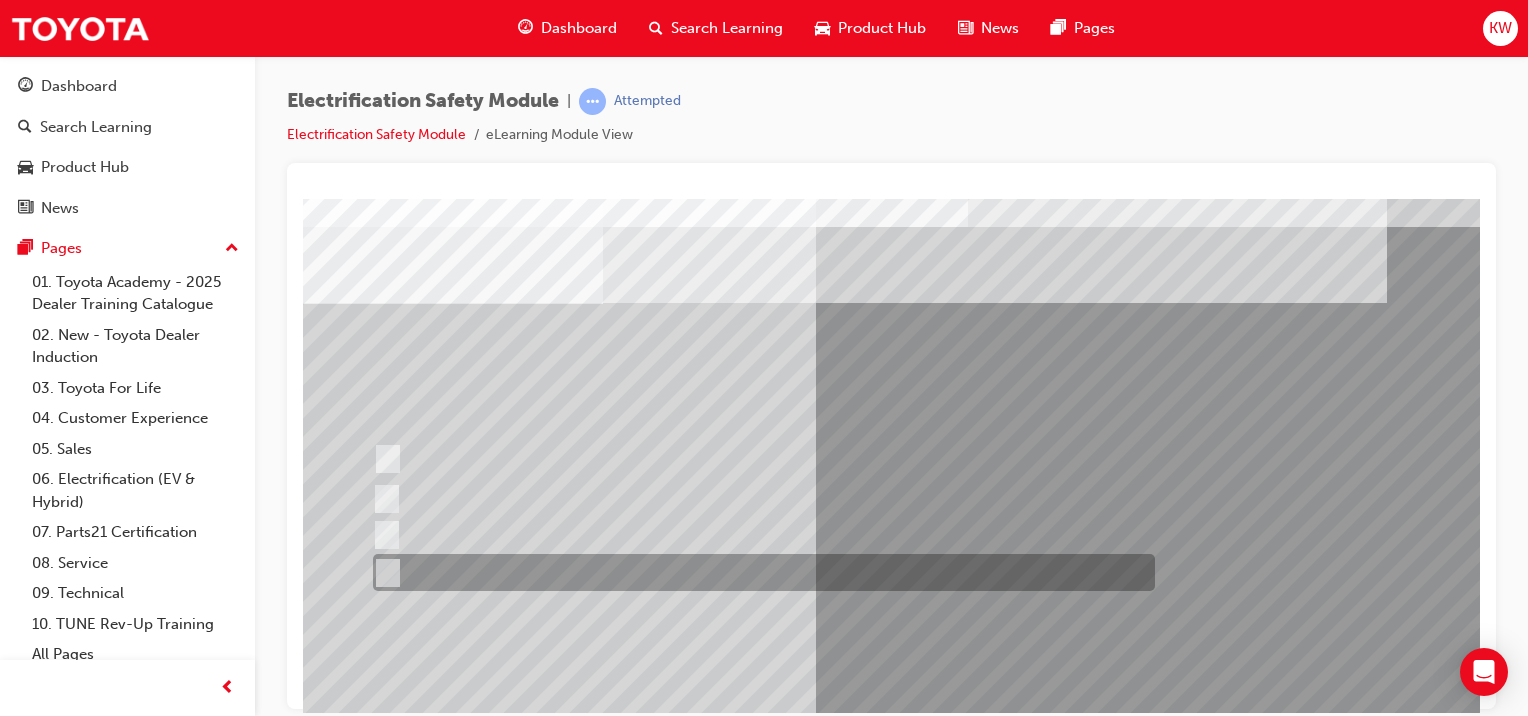 click at bounding box center [759, 572] 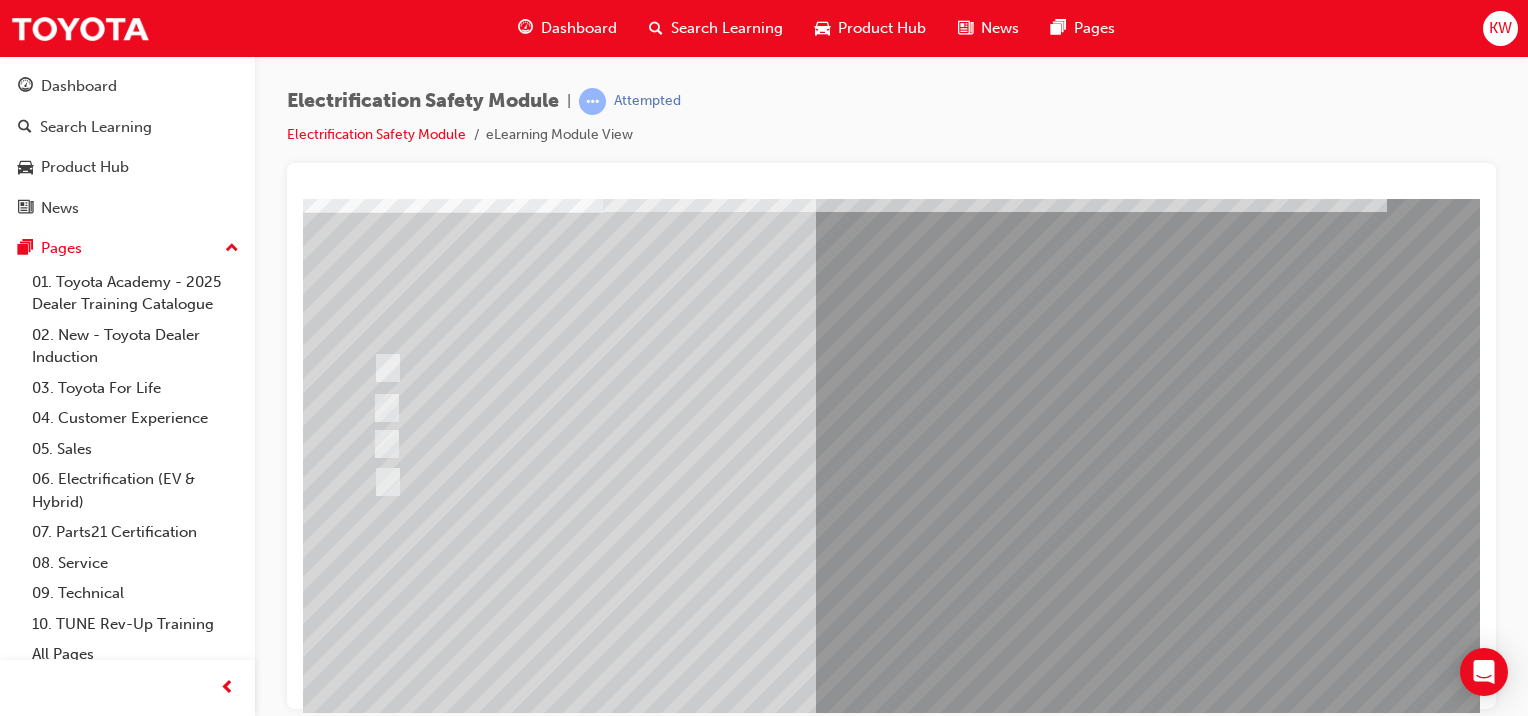scroll, scrollTop: 135, scrollLeft: 0, axis: vertical 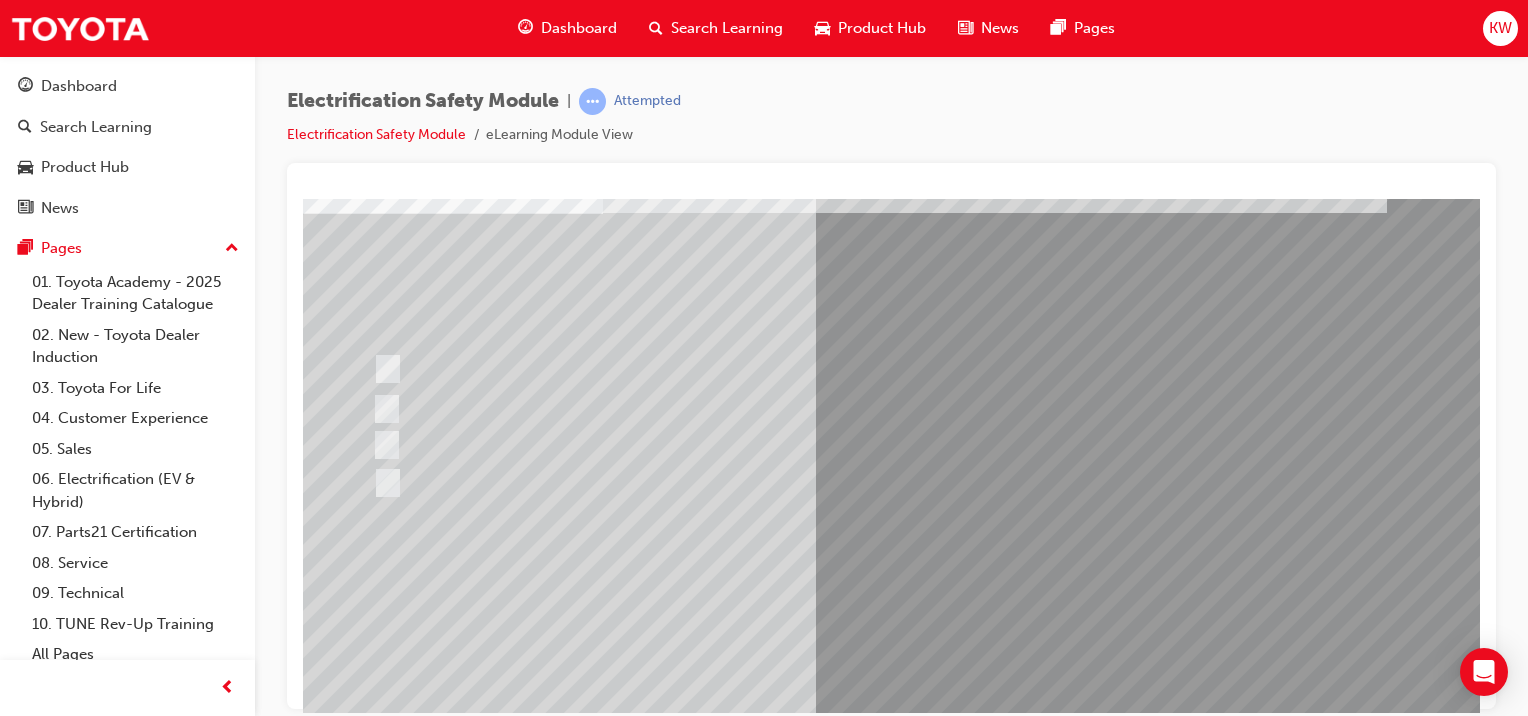 click at bounding box center [375, 2852] 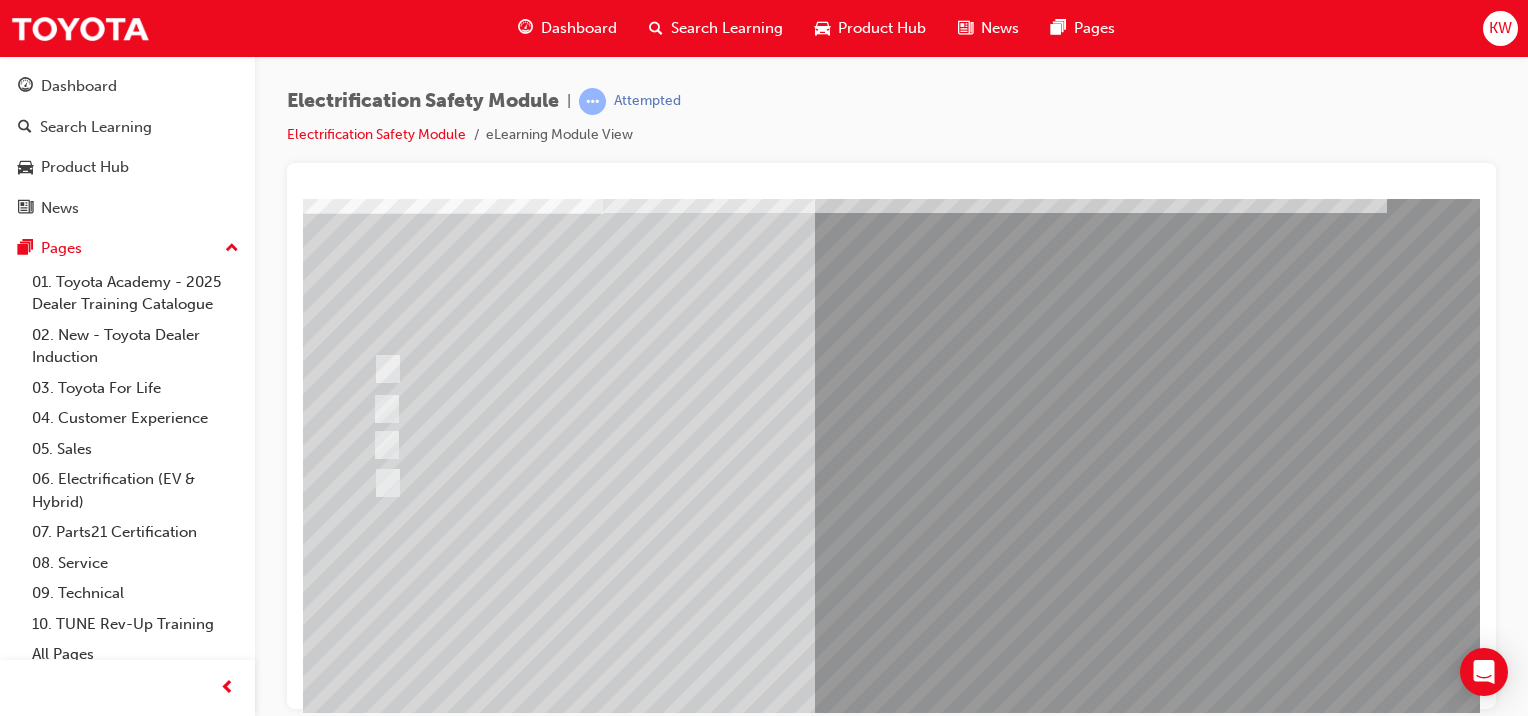 click at bounding box center (635, 2559) 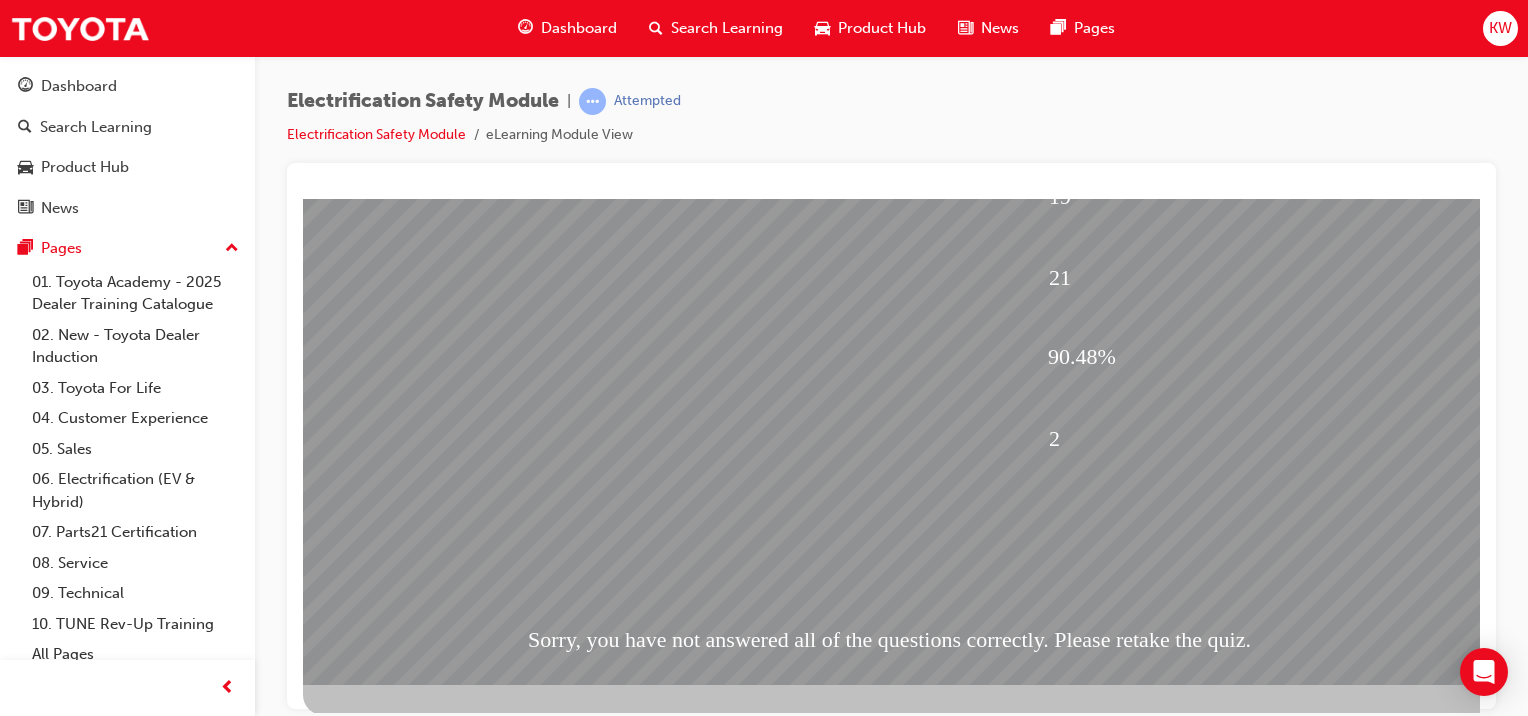 scroll, scrollTop: 232, scrollLeft: 0, axis: vertical 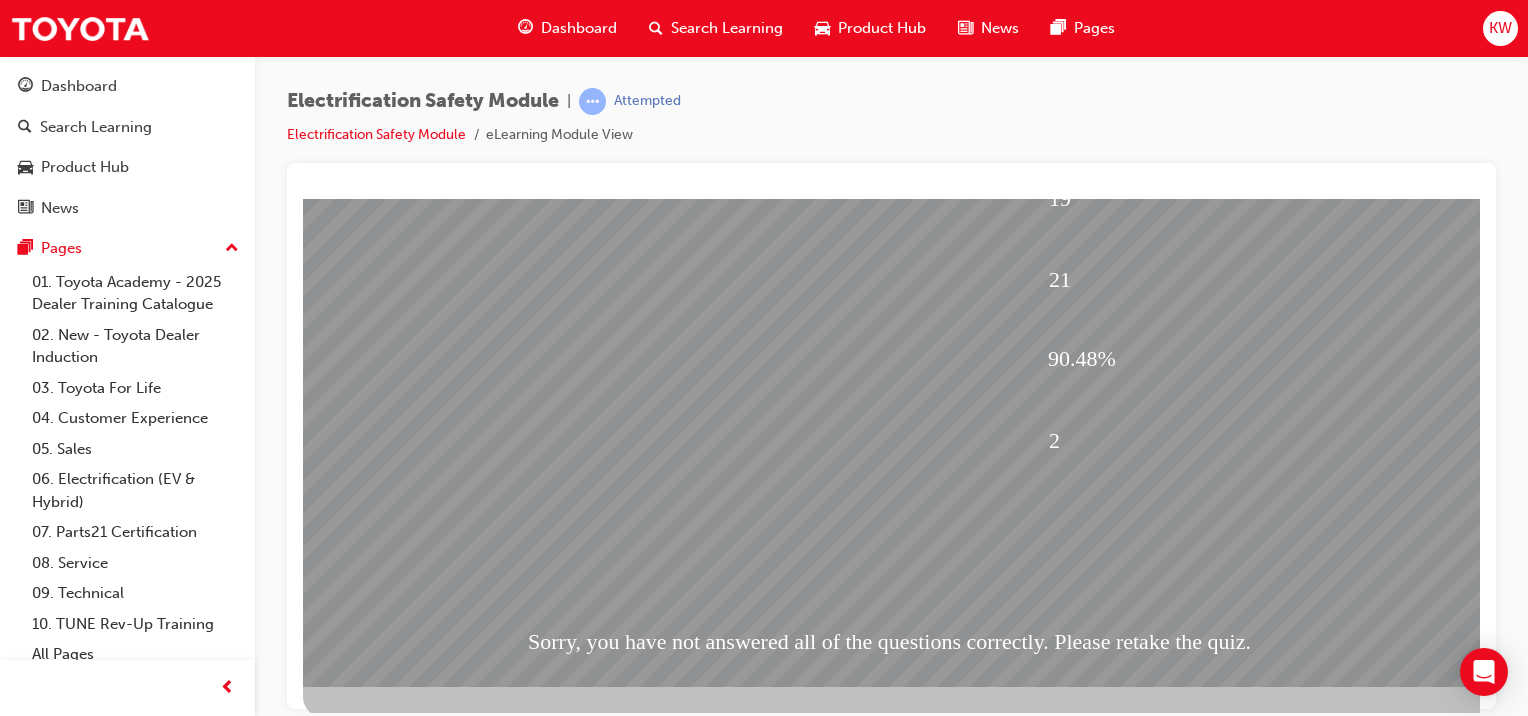 click at bounding box center [375, 1781] 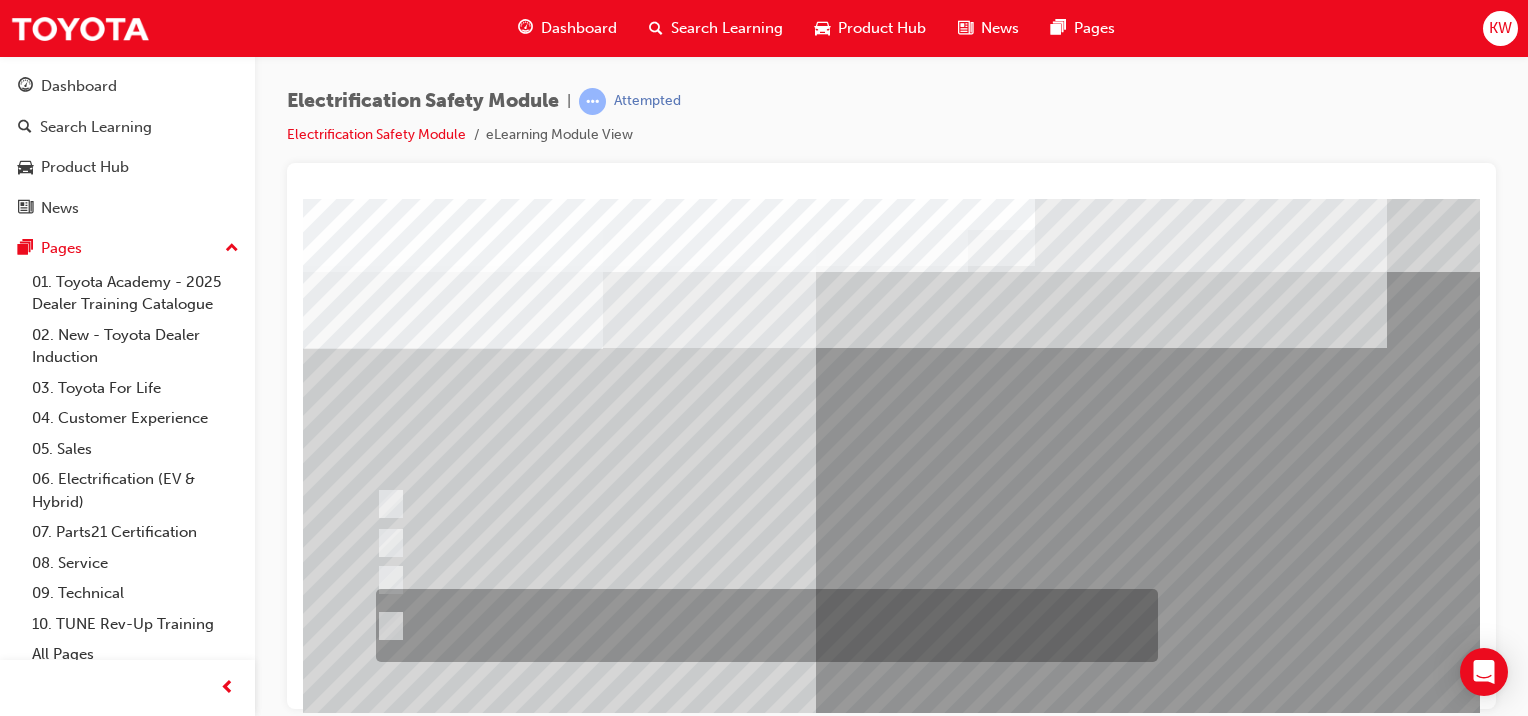 click at bounding box center [762, 625] 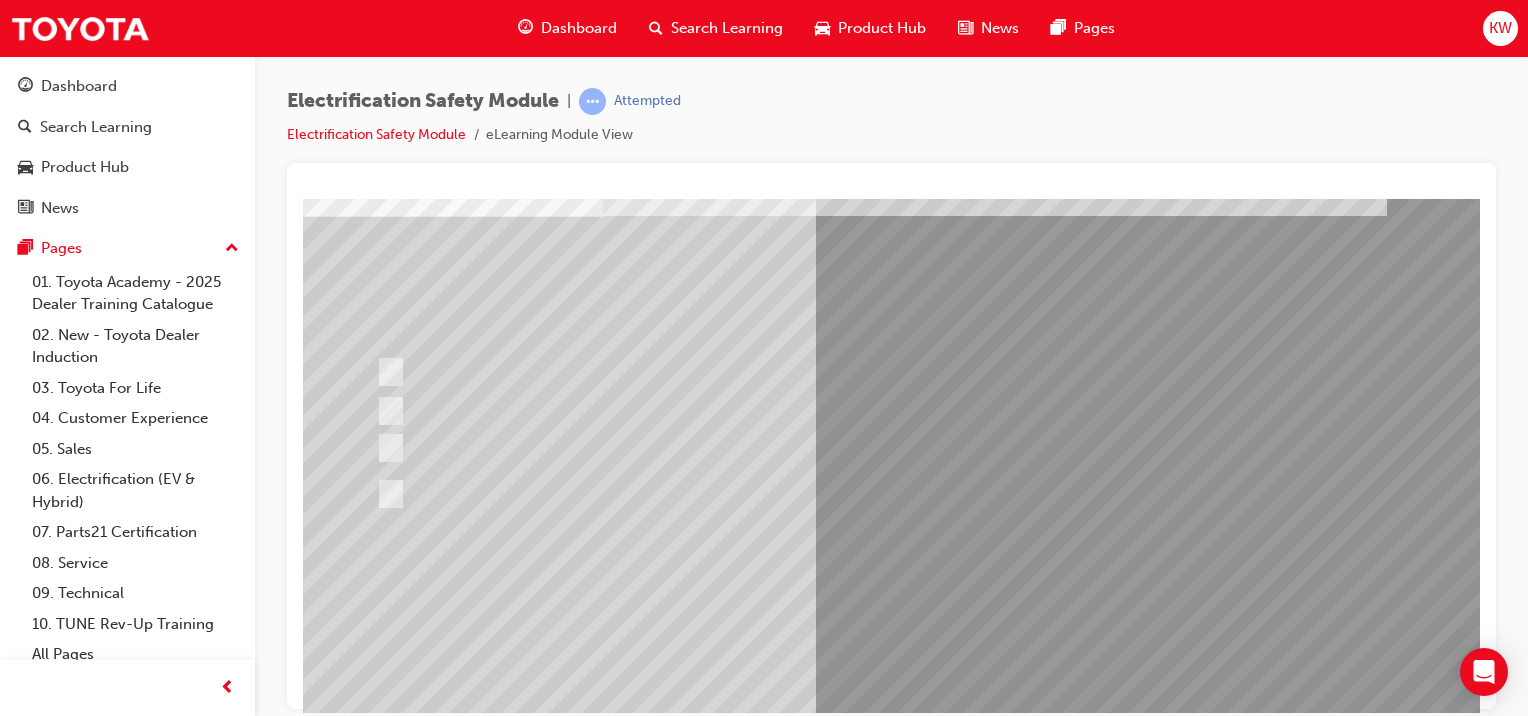 scroll, scrollTop: 123, scrollLeft: 0, axis: vertical 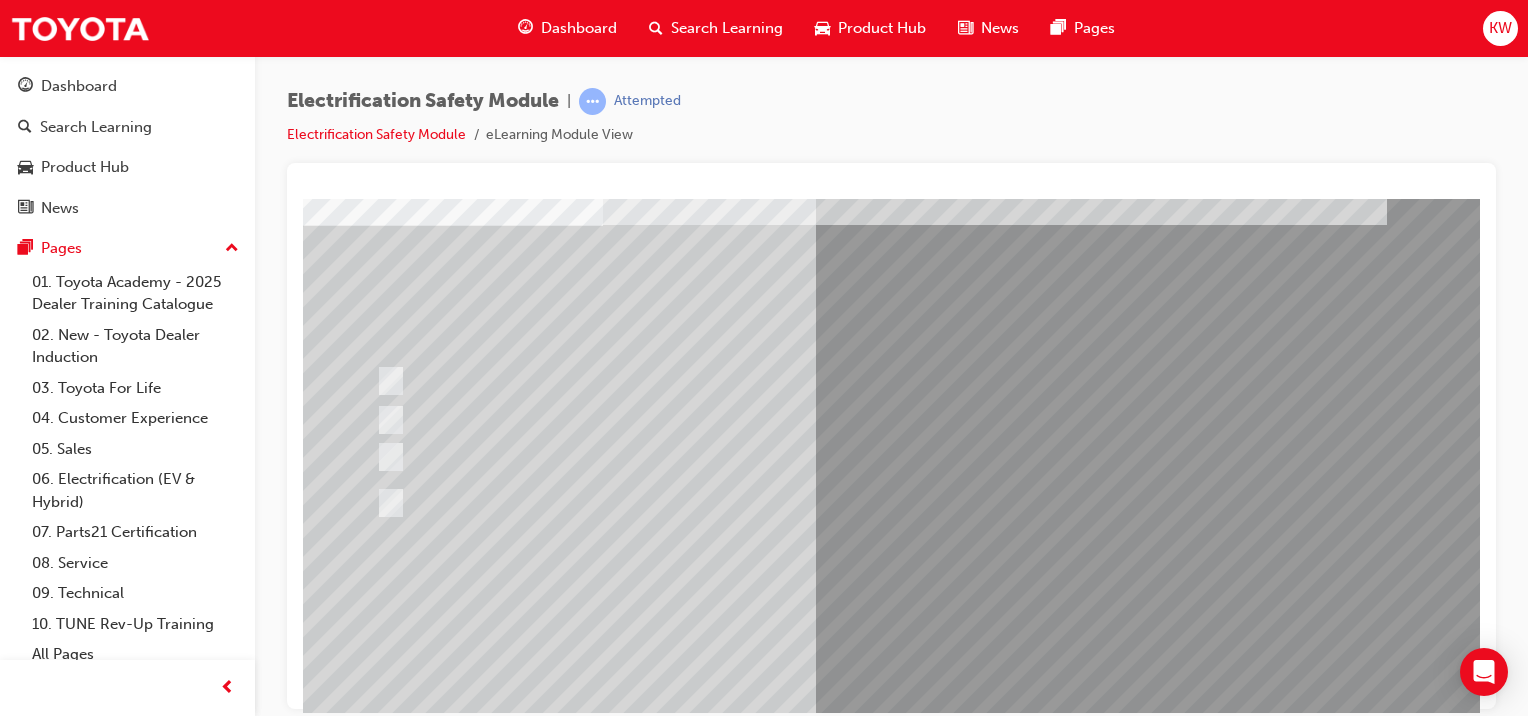 click at bounding box center (375, 2864) 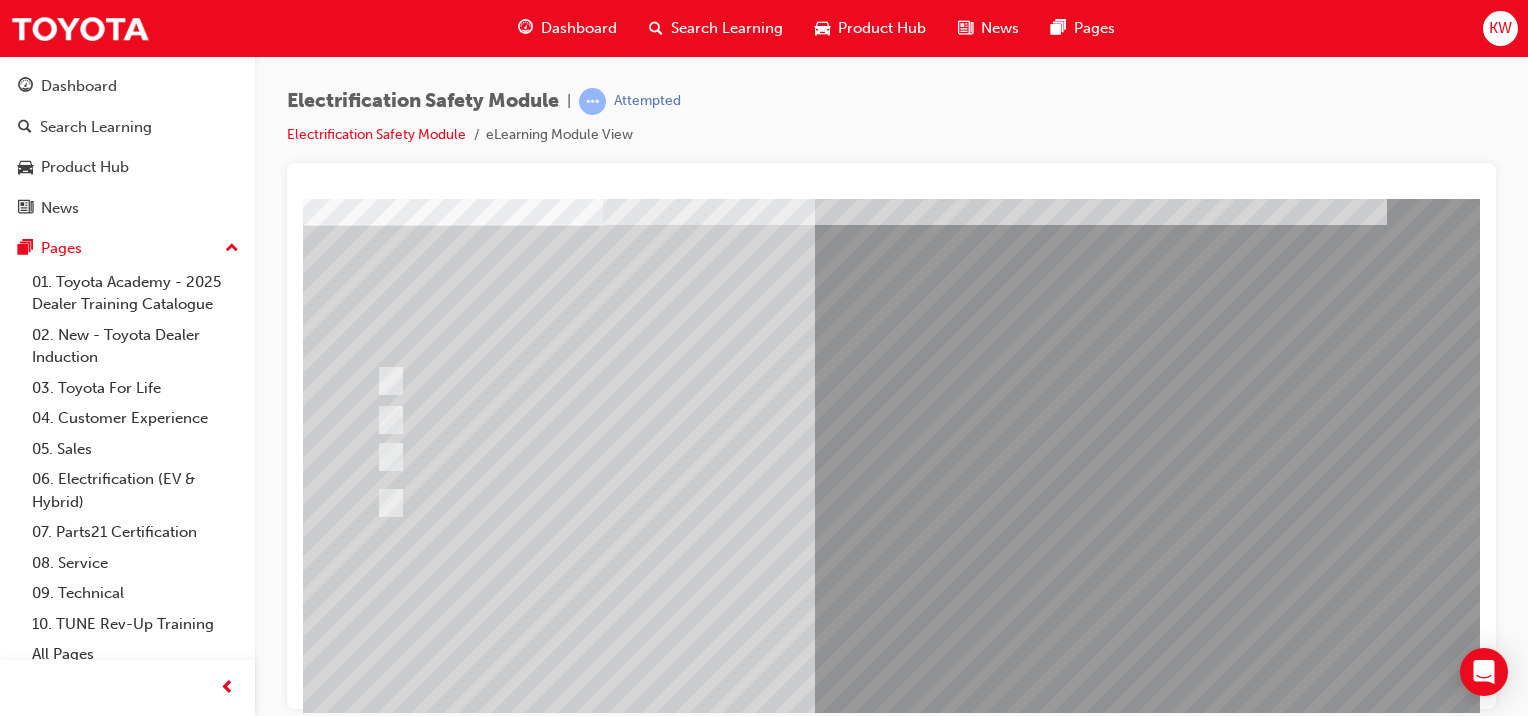 scroll, scrollTop: 0, scrollLeft: 0, axis: both 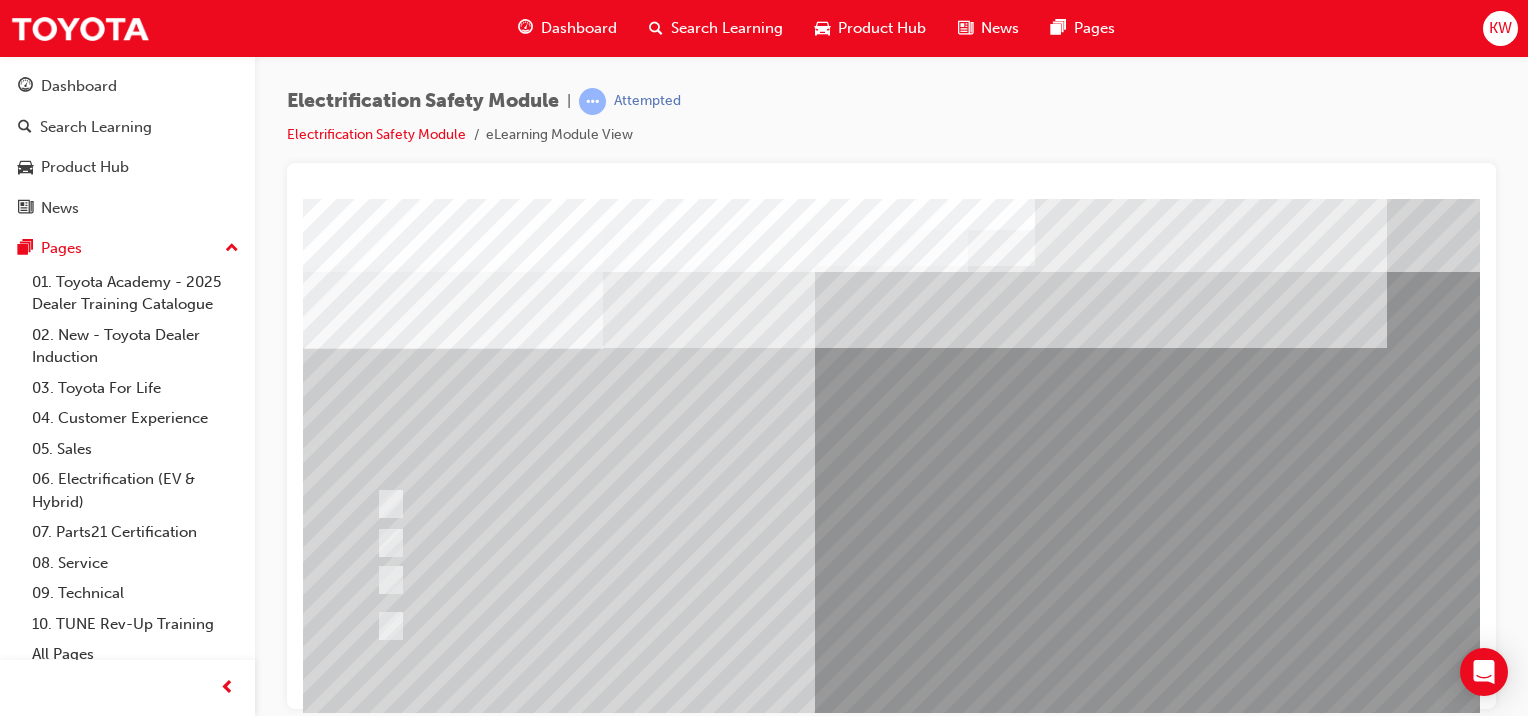 click at bounding box center (762, 625) 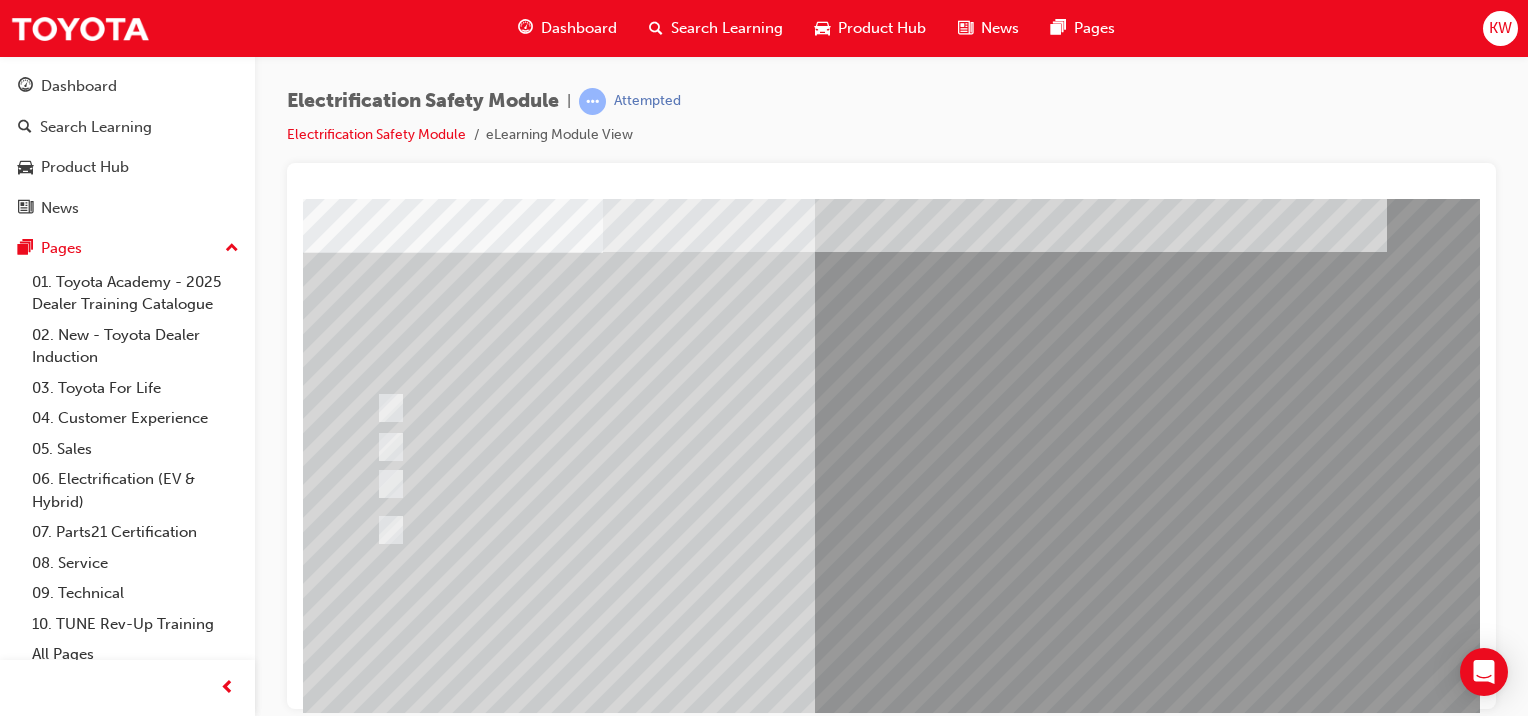 click at bounding box center [635, 2598] 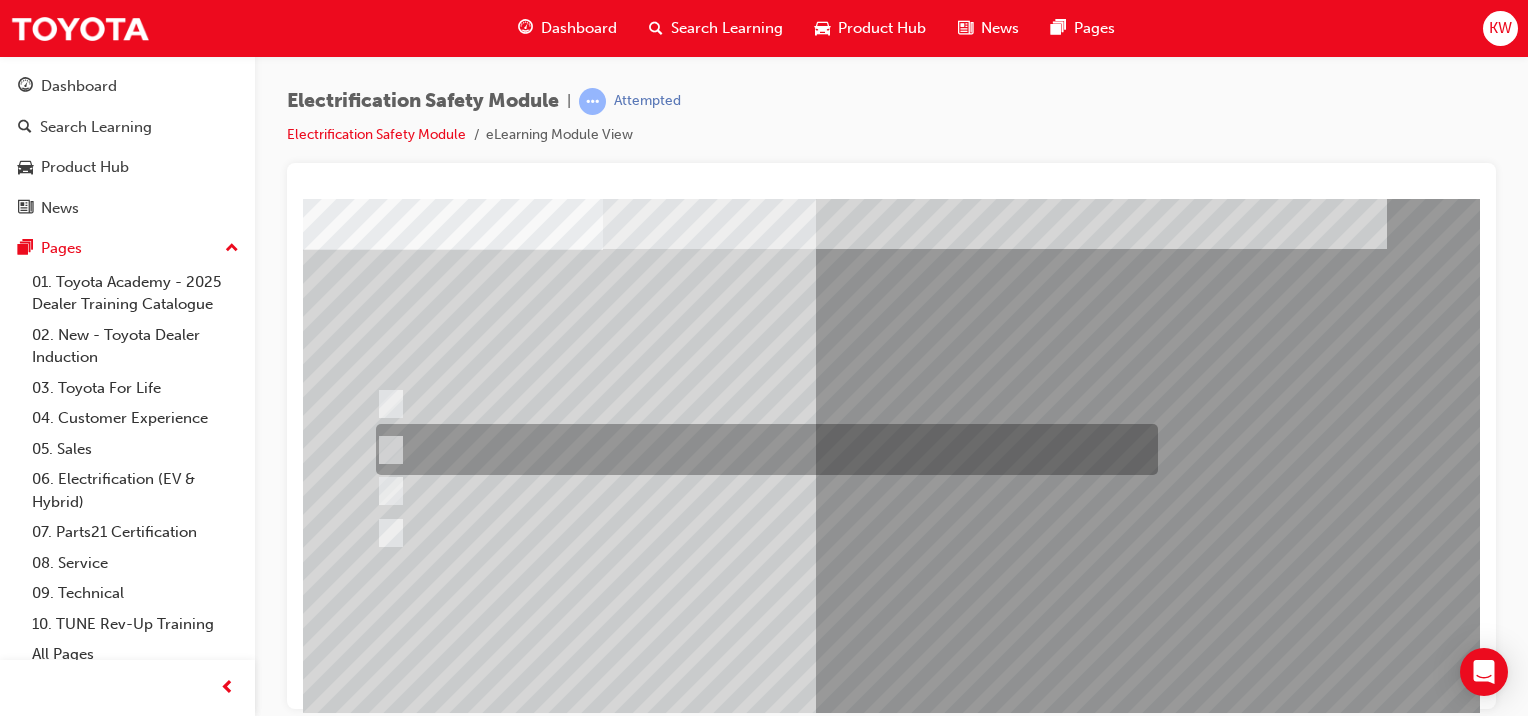click at bounding box center (762, 449) 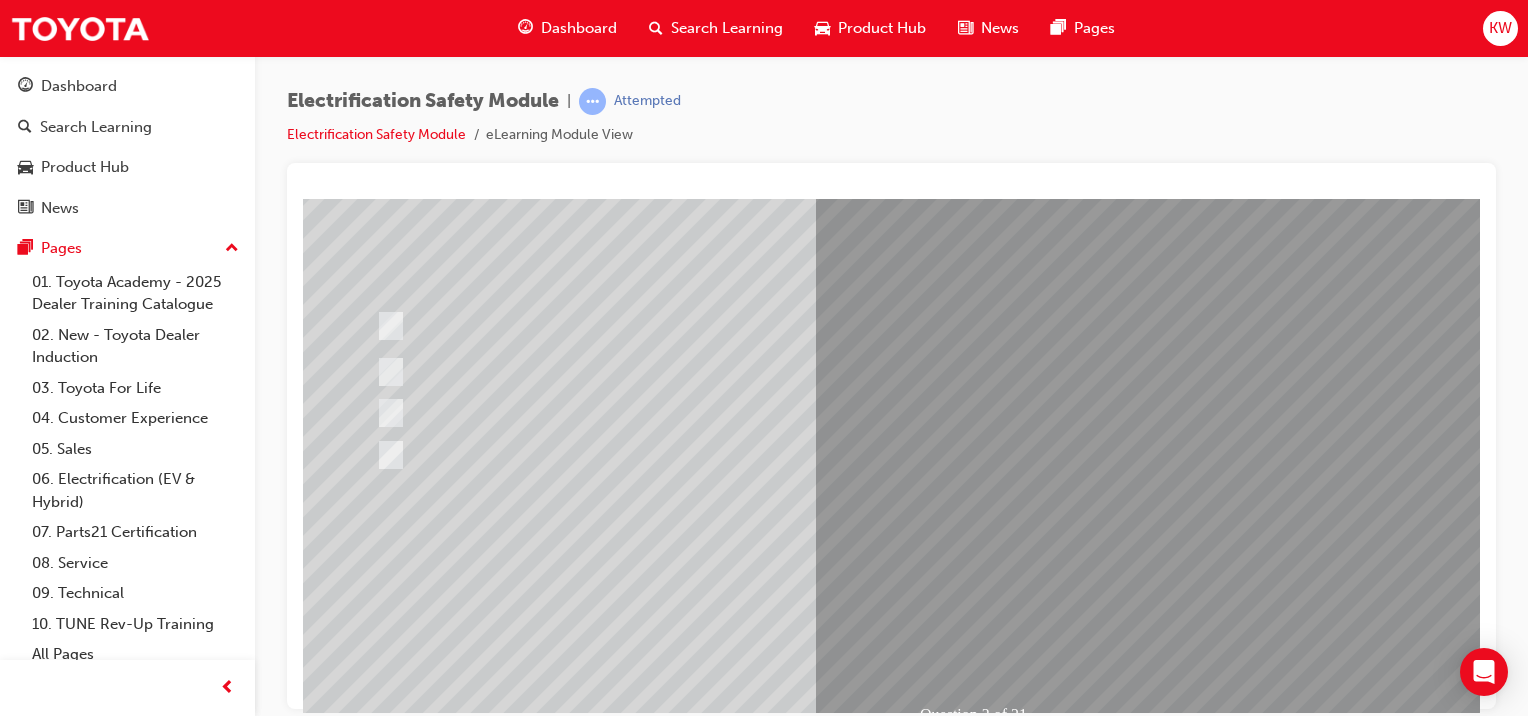 click at bounding box center [375, 2810] 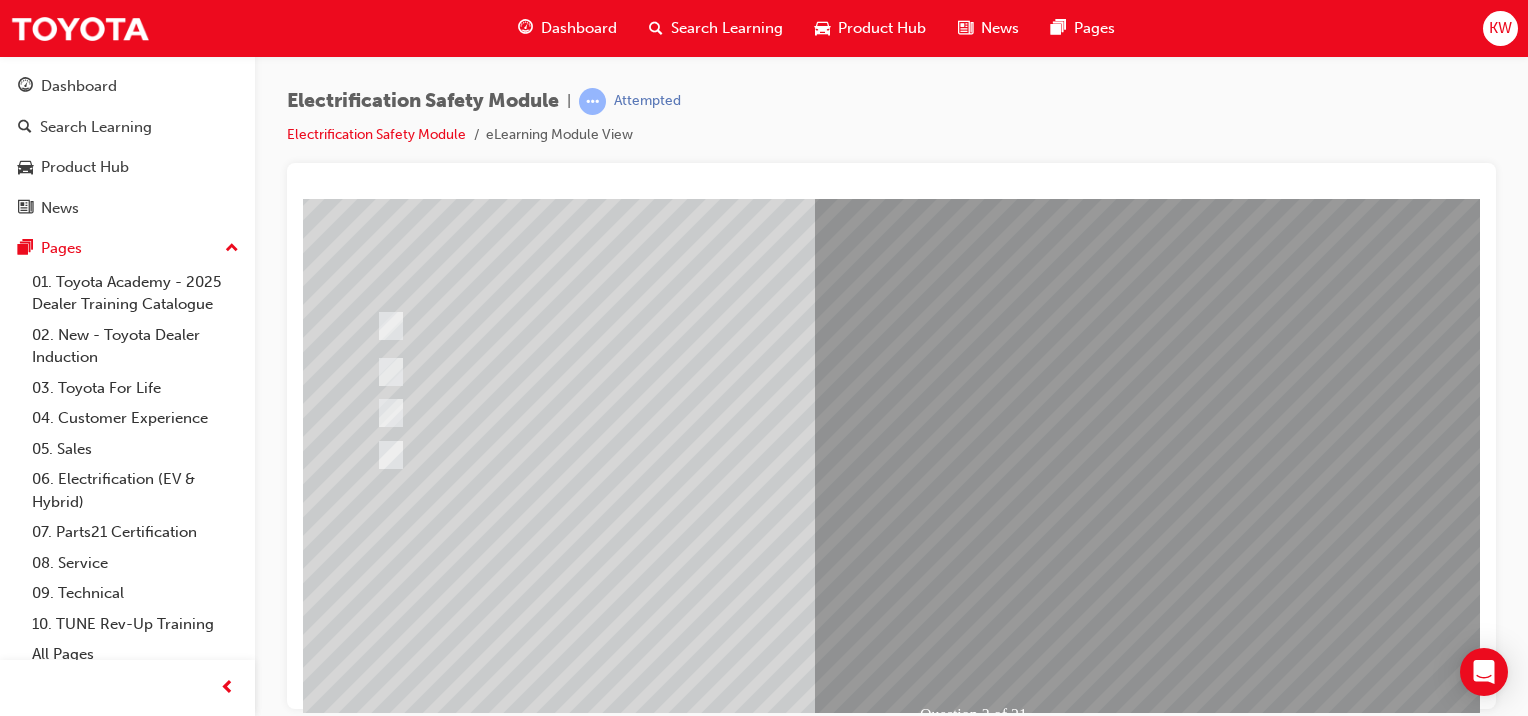 click at bounding box center [635, 2517] 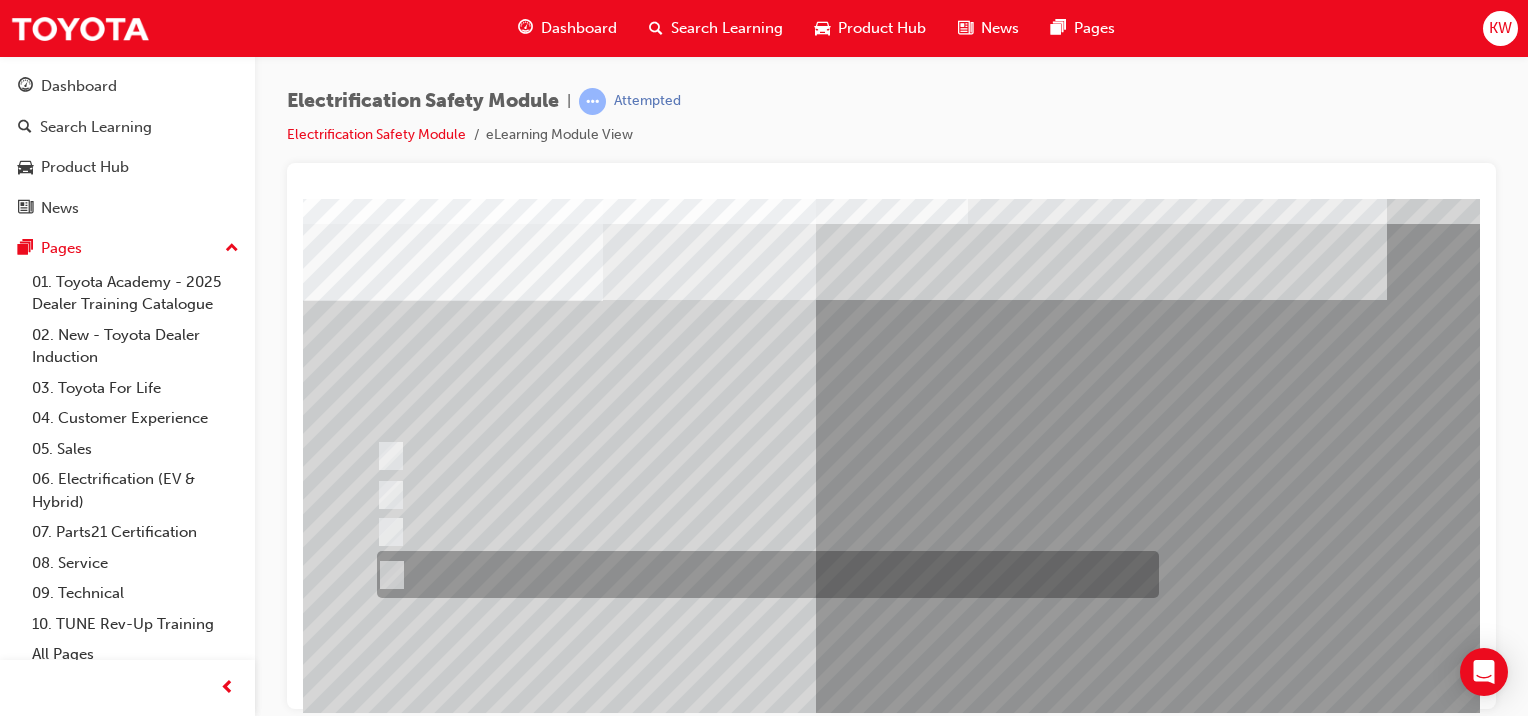 click at bounding box center [763, 574] 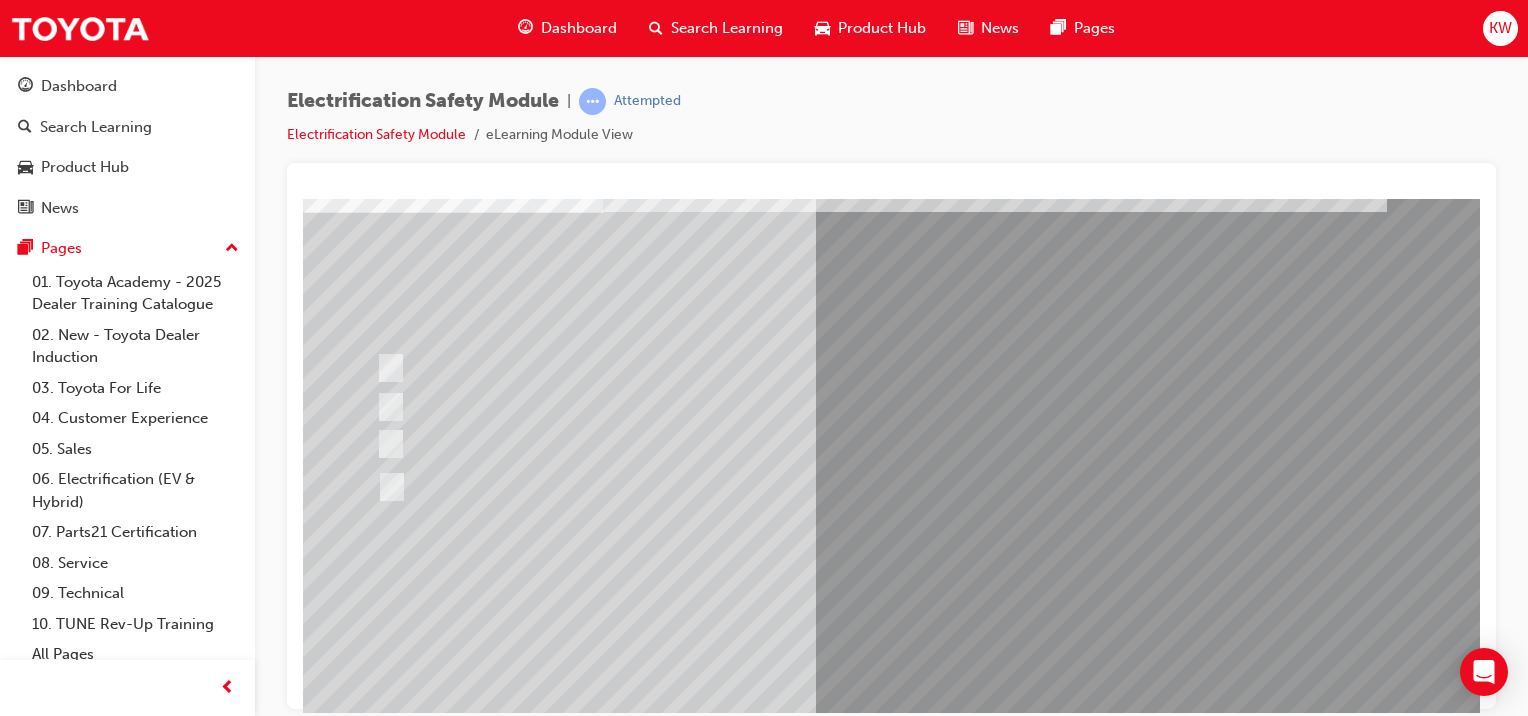 click at bounding box center (375, 2851) 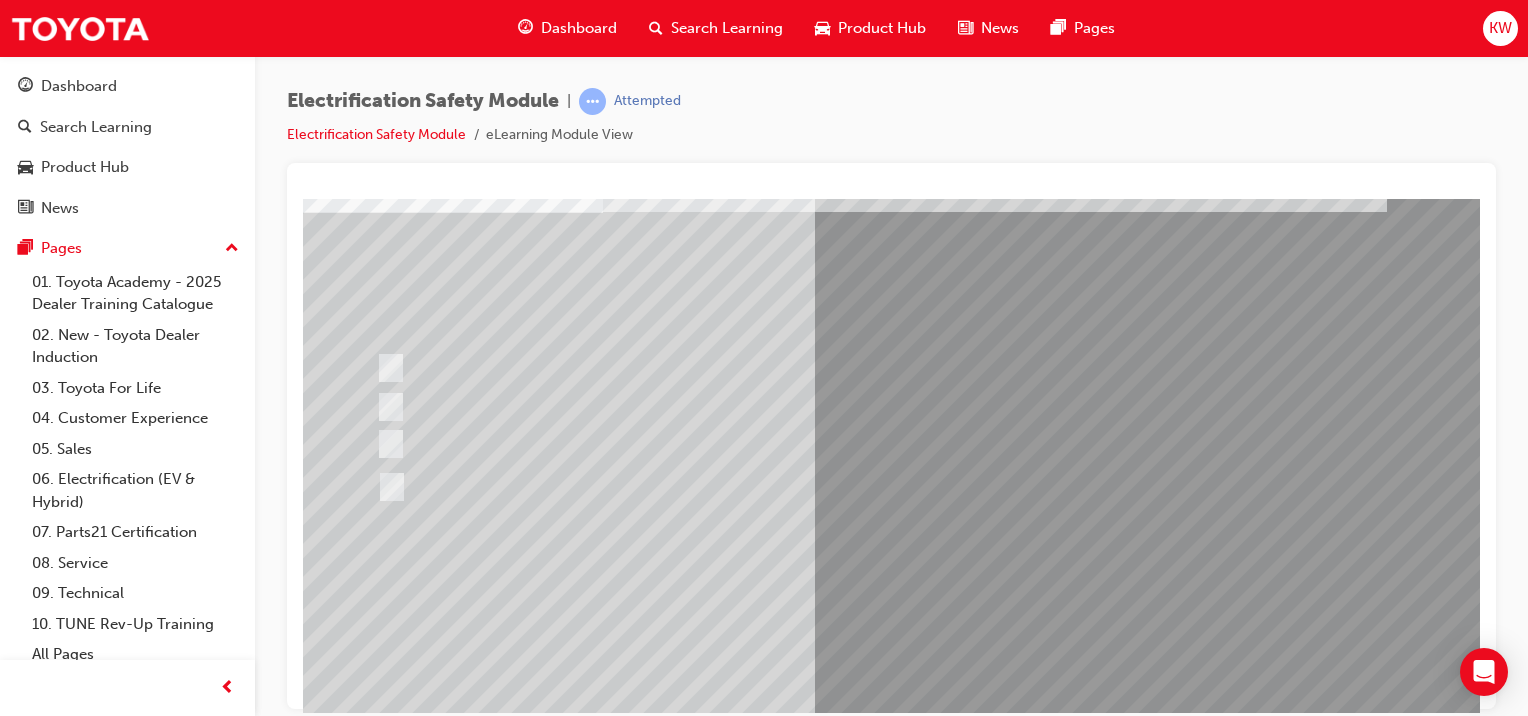 click at bounding box center [635, 2558] 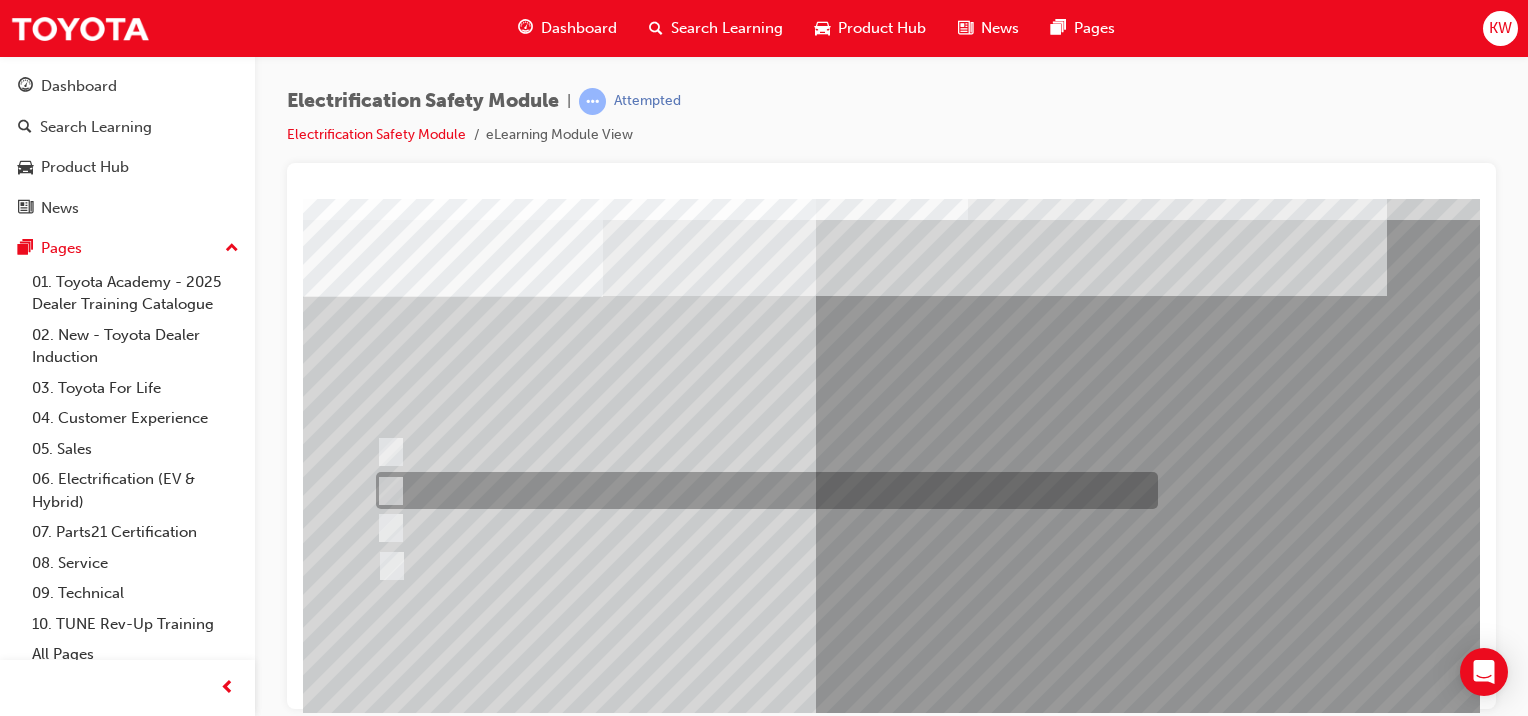 click at bounding box center [762, 490] 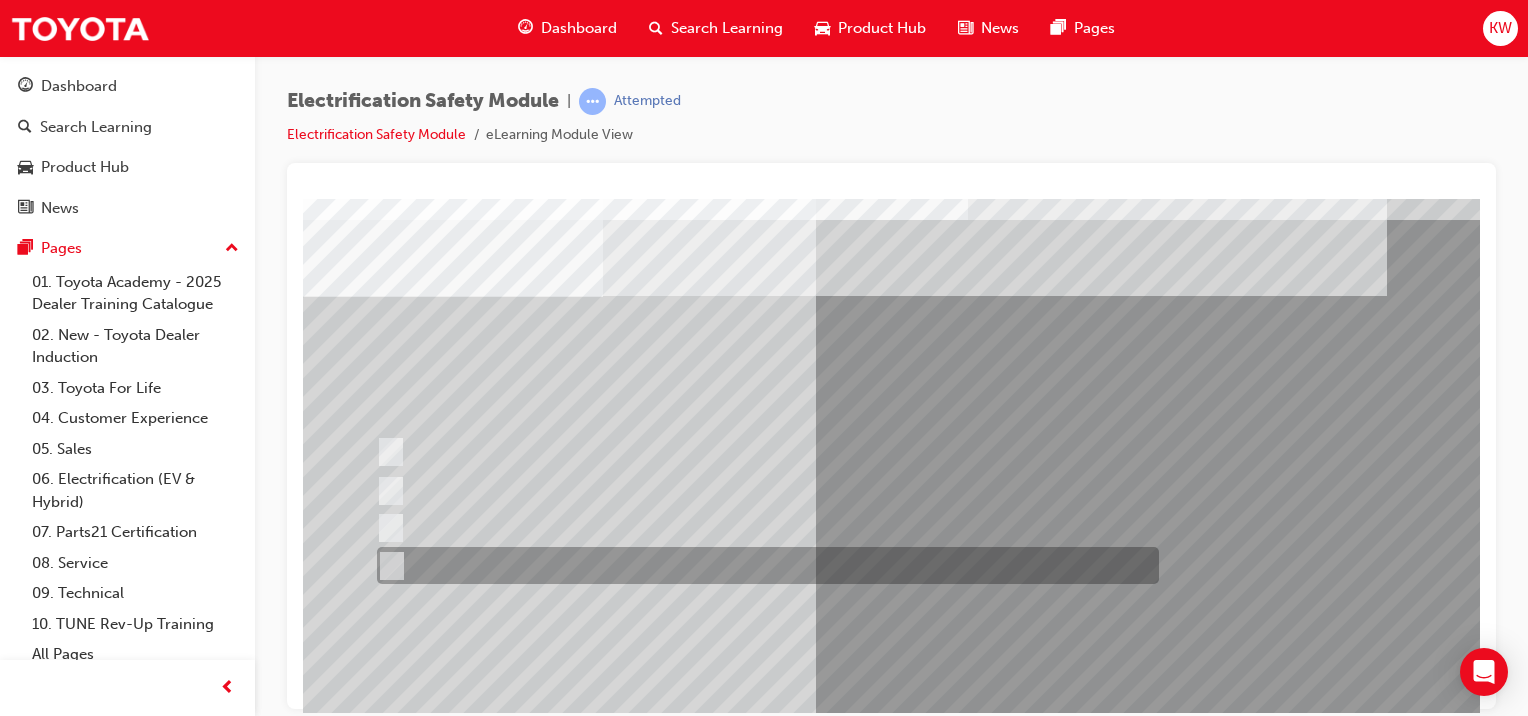 click at bounding box center [763, 565] 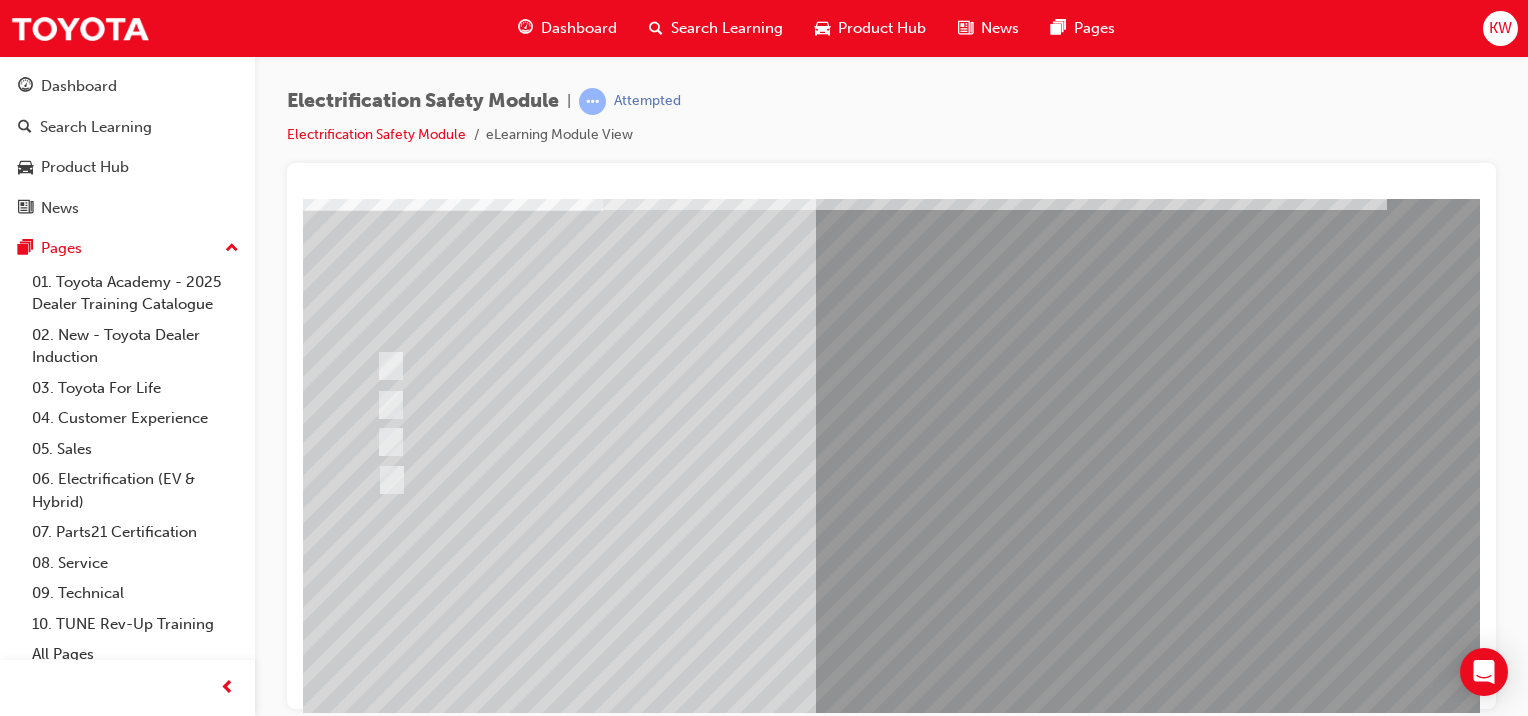 click at bounding box center (375, 2849) 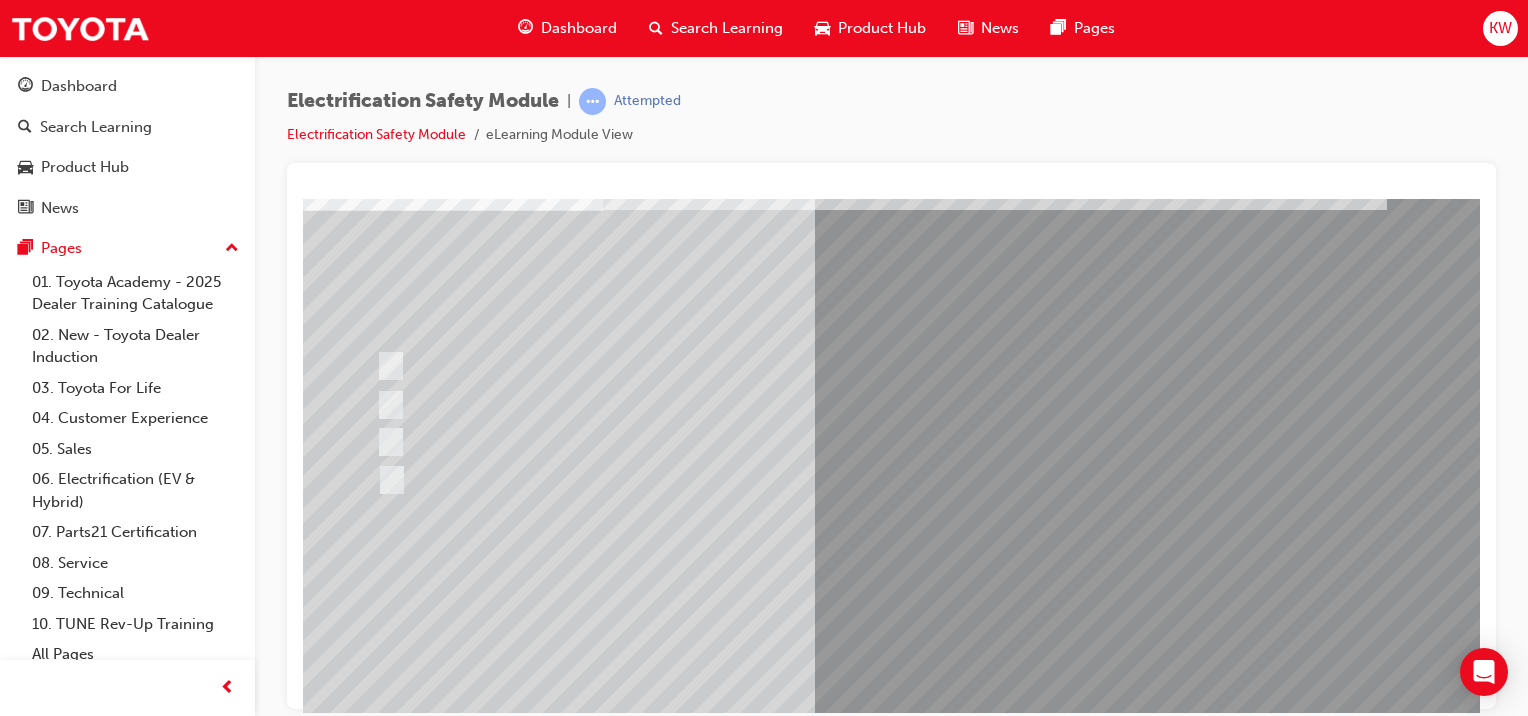 click at bounding box center [635, 2556] 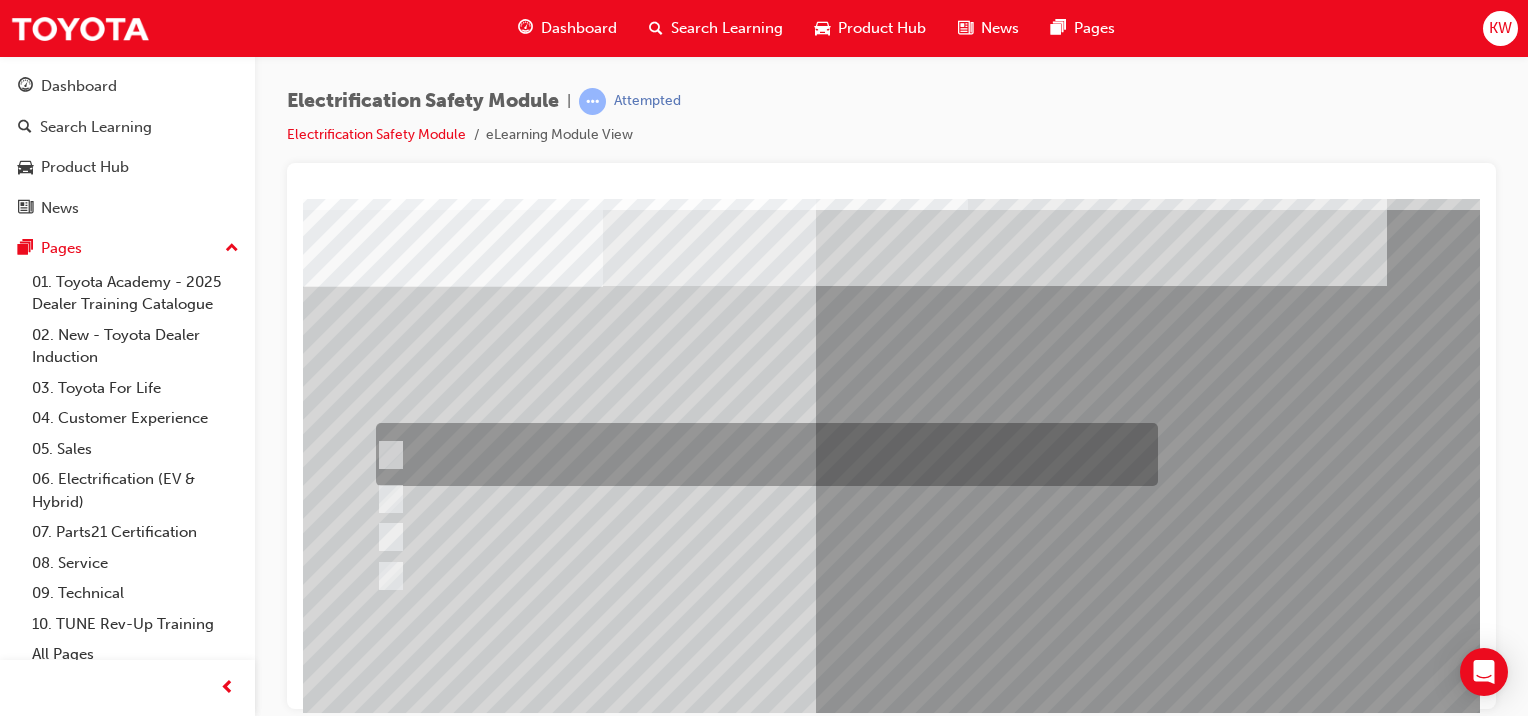 click at bounding box center [762, 454] 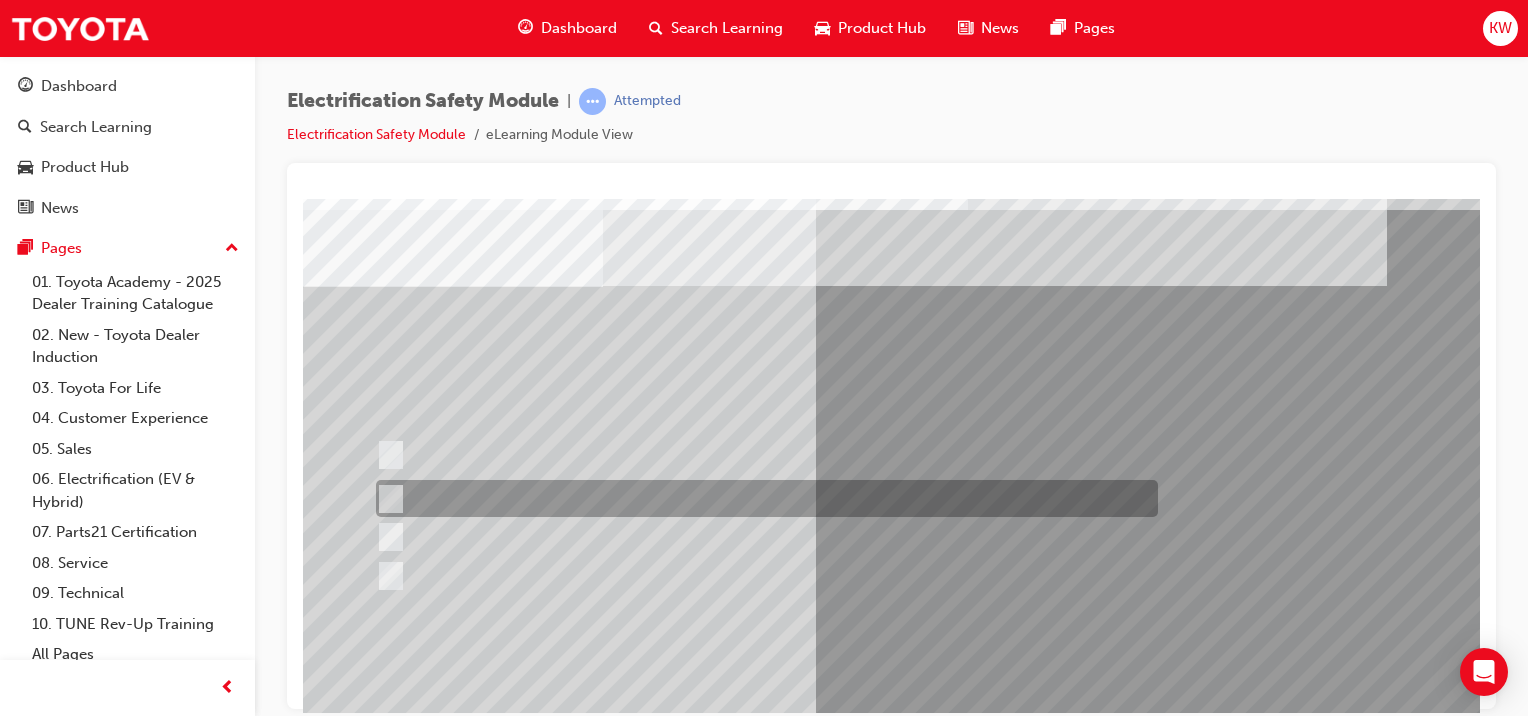 click at bounding box center (762, 536) 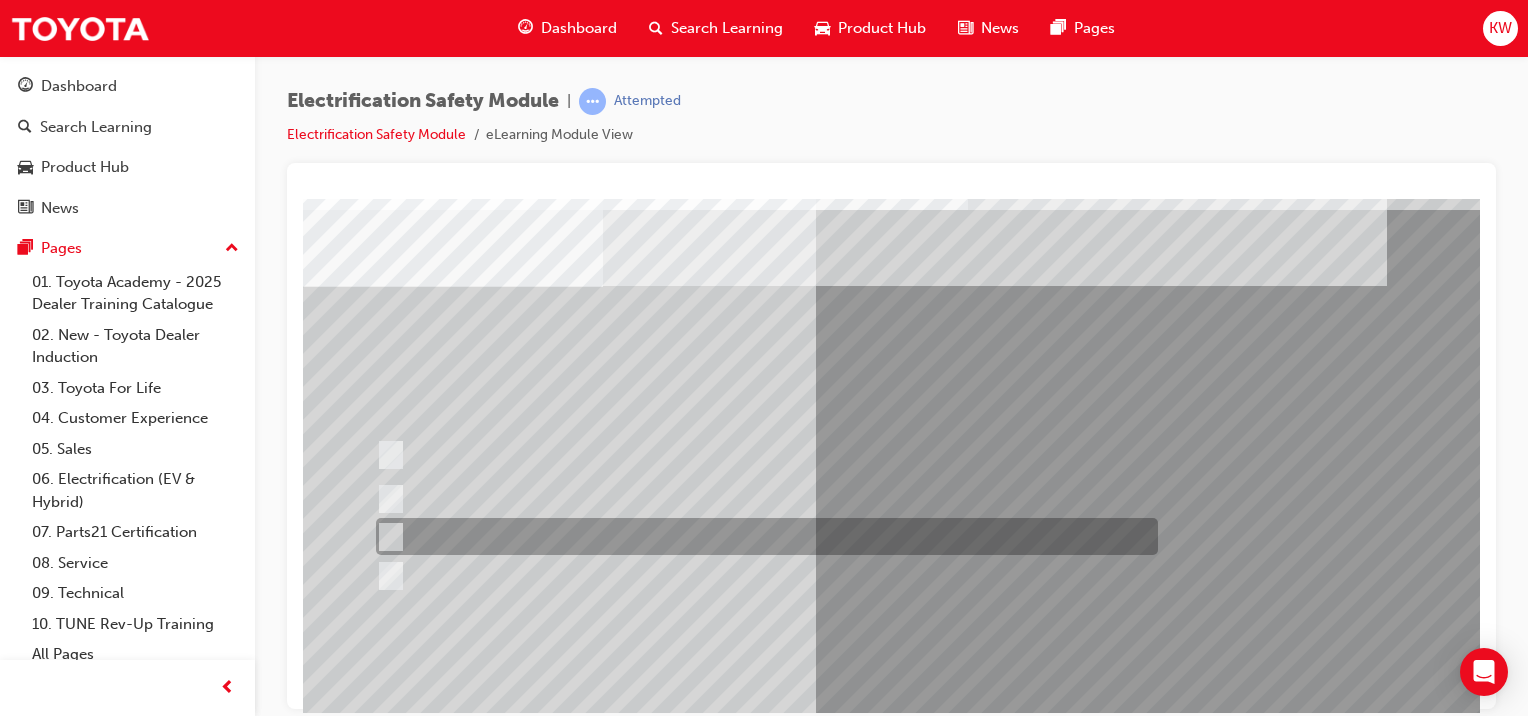 click at bounding box center [762, 575] 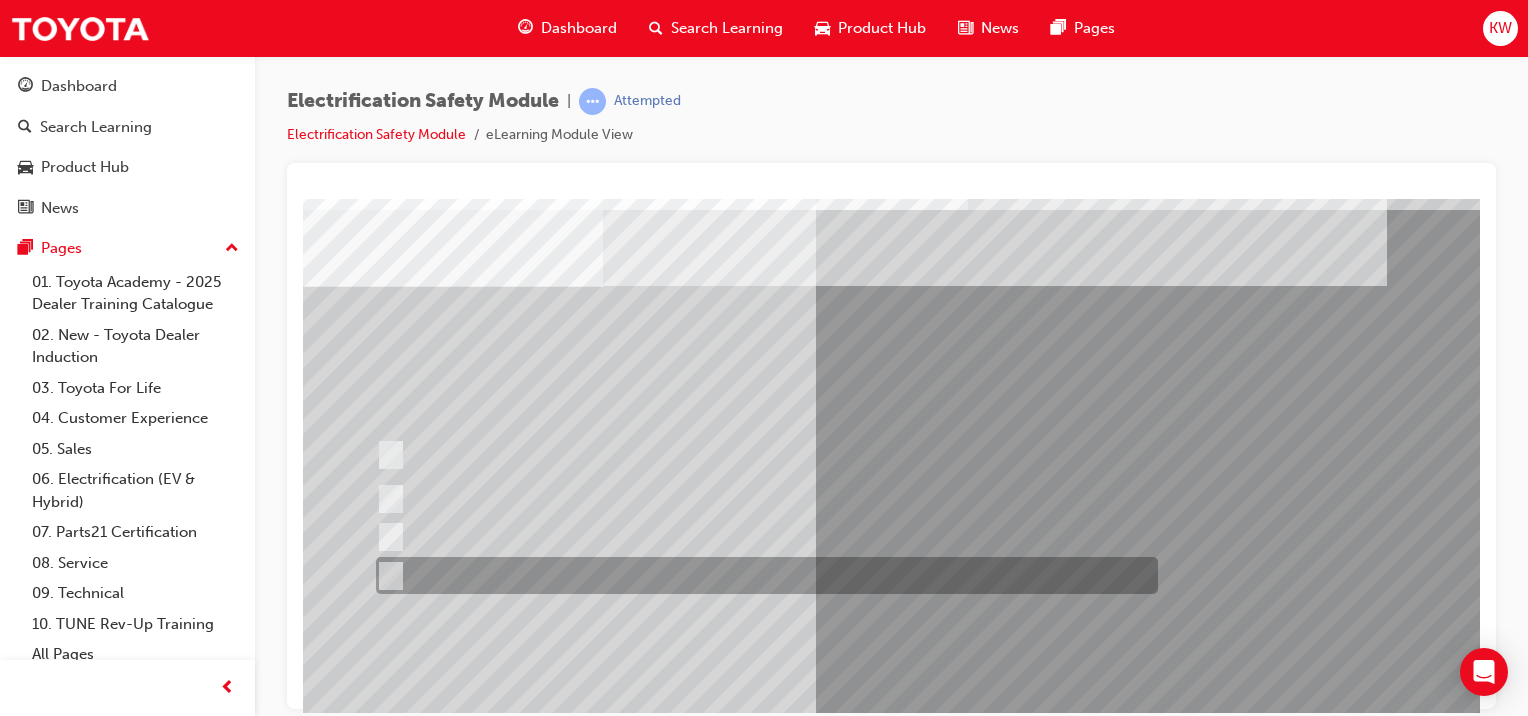 click at bounding box center [762, 575] 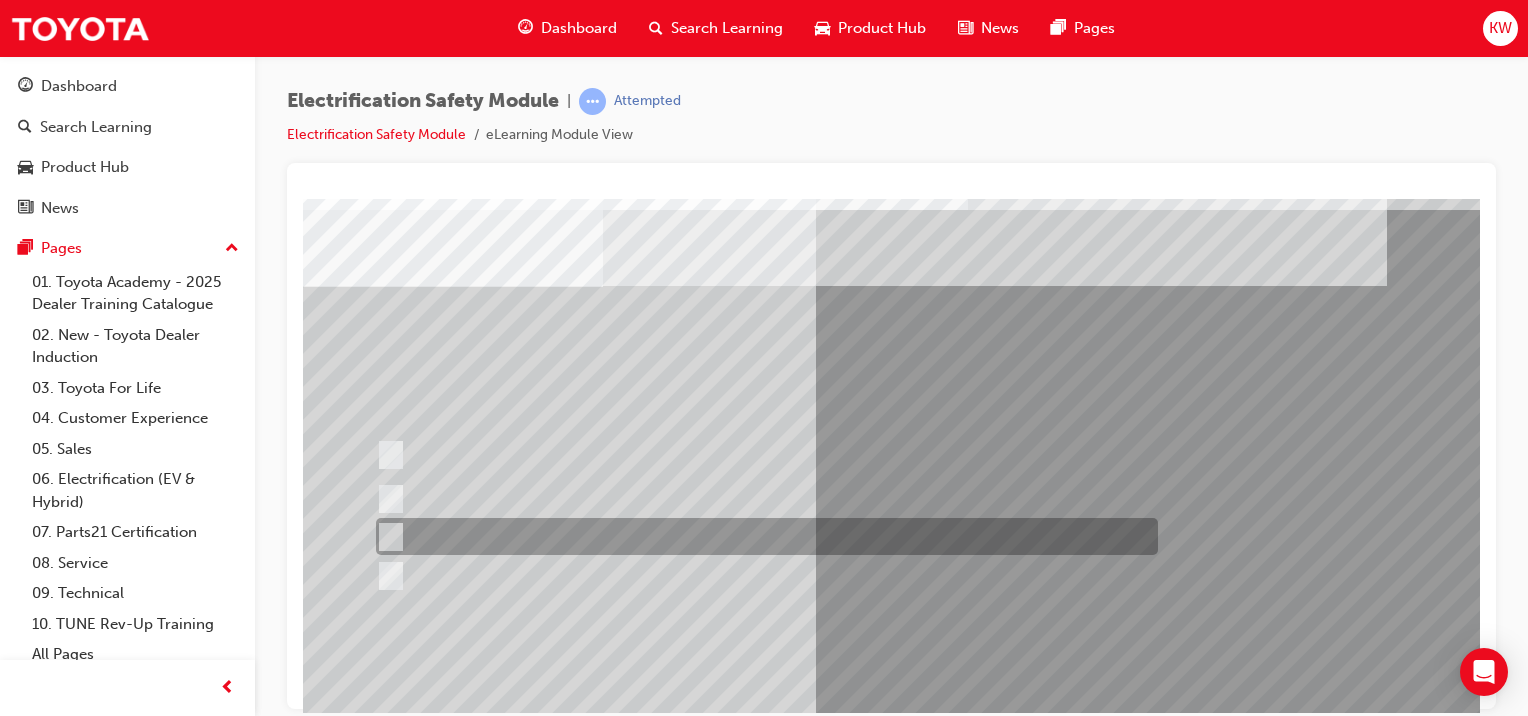 click at bounding box center (762, 498) 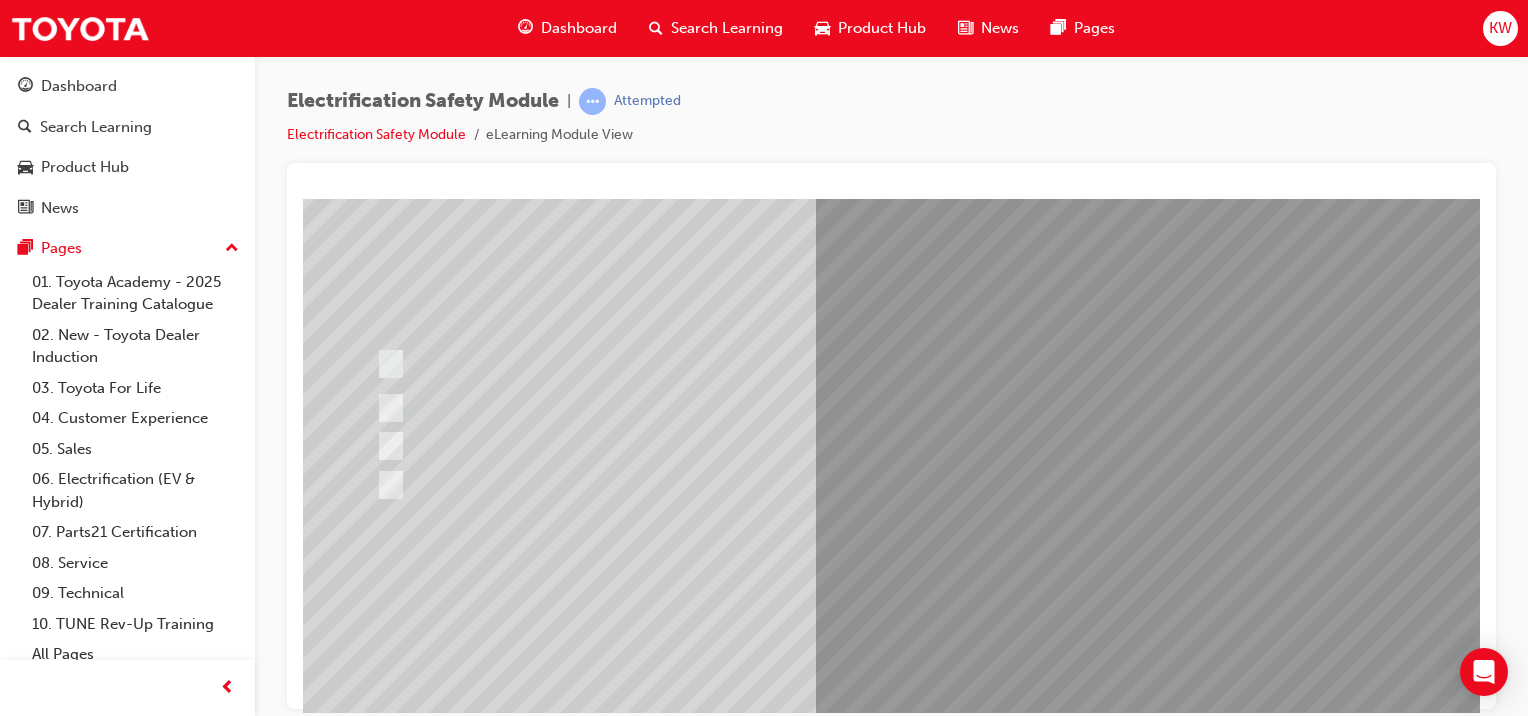 click at bounding box center (983, 1125) 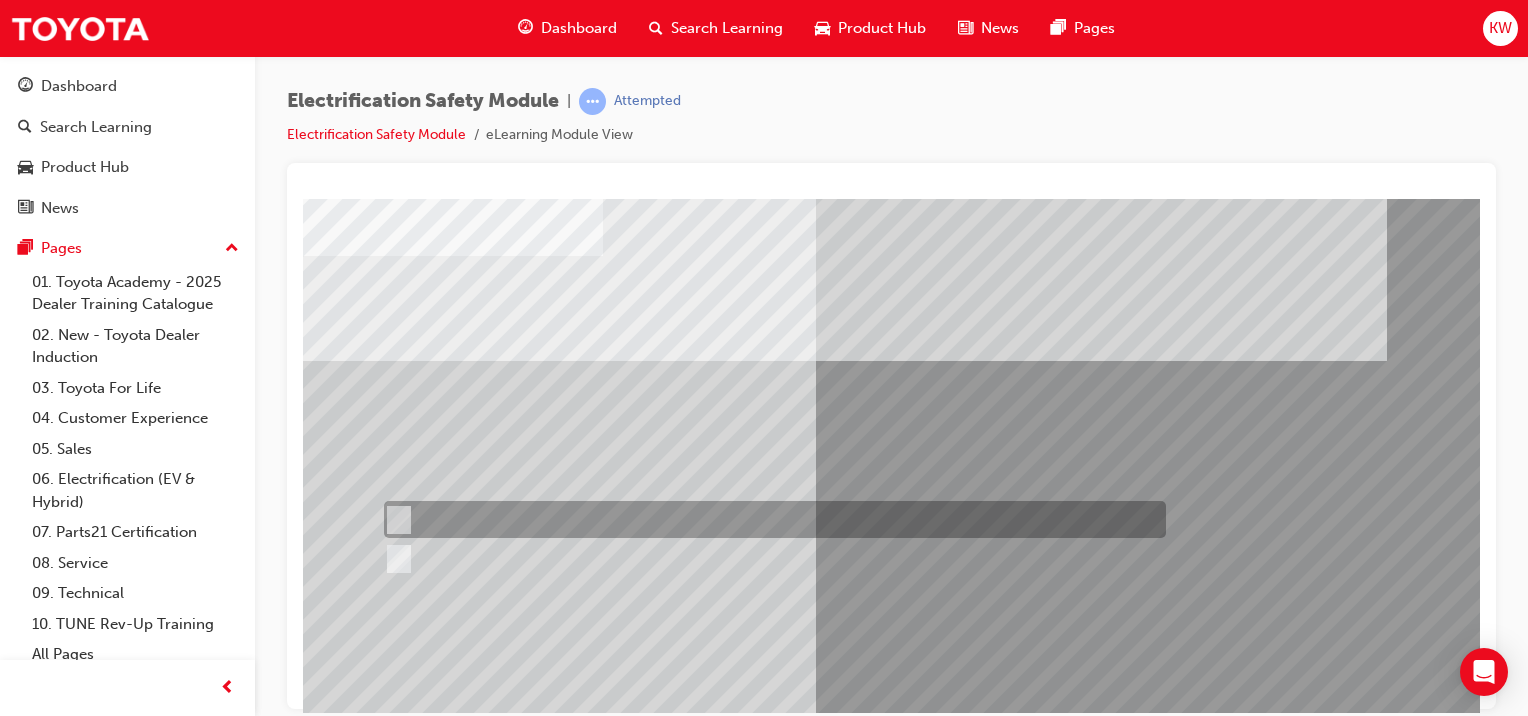 click at bounding box center [770, 519] 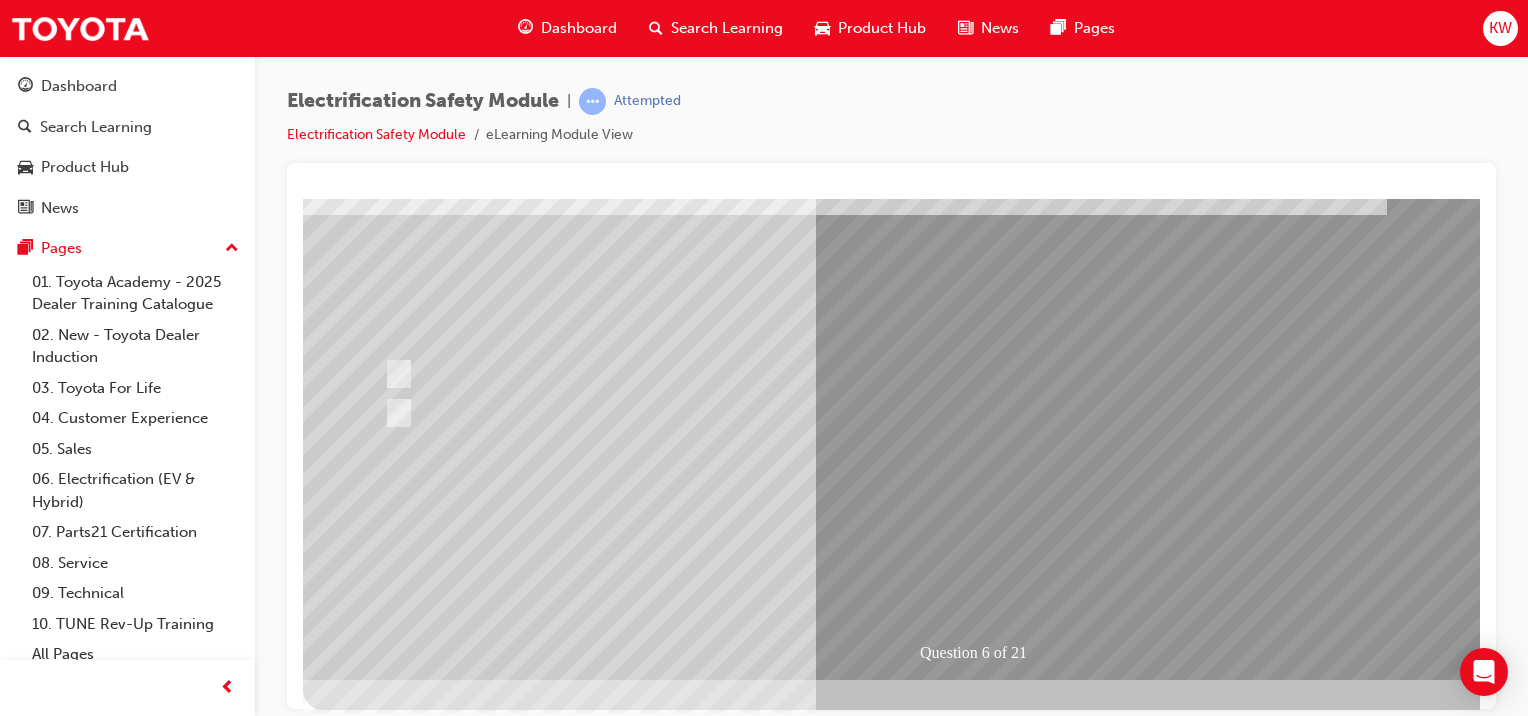 click at bounding box center (375, 2810) 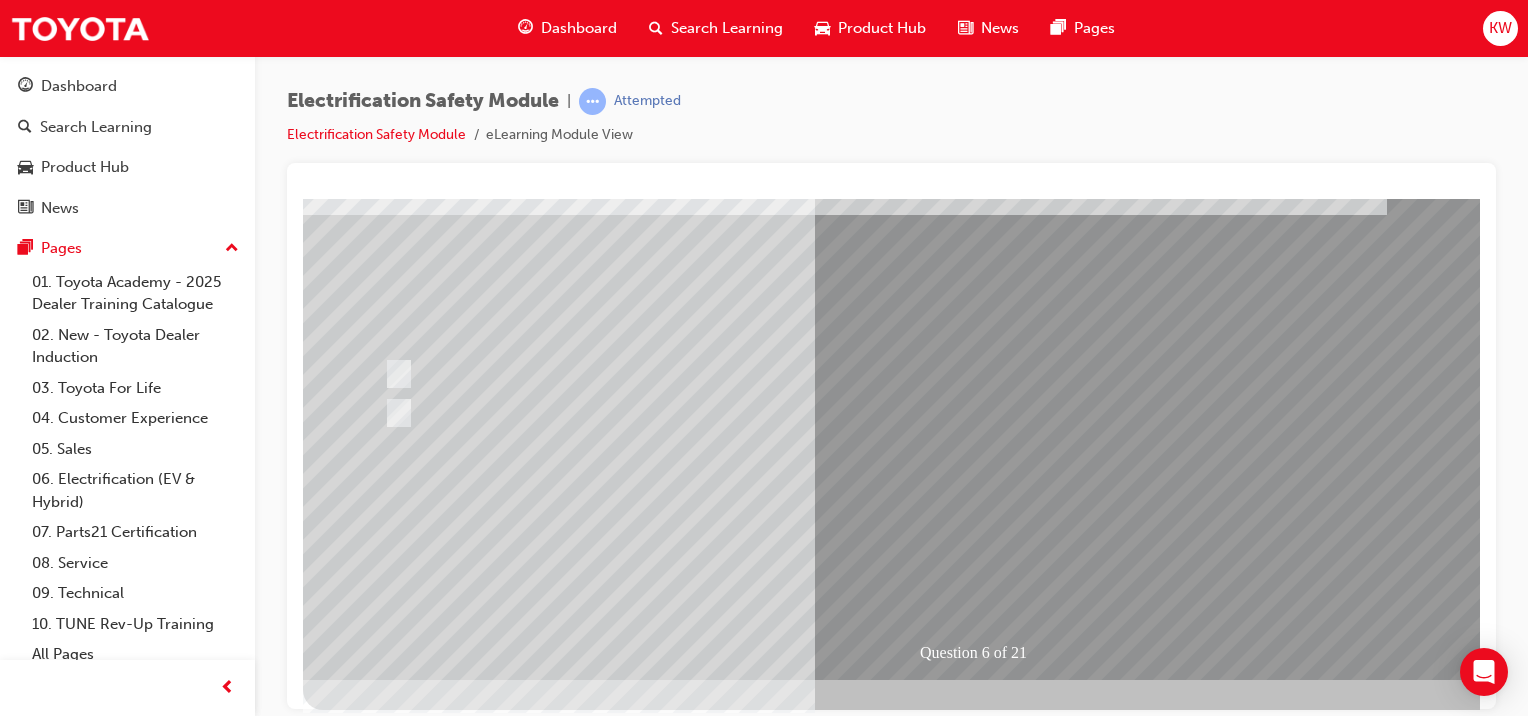 click at bounding box center [983, 1039] 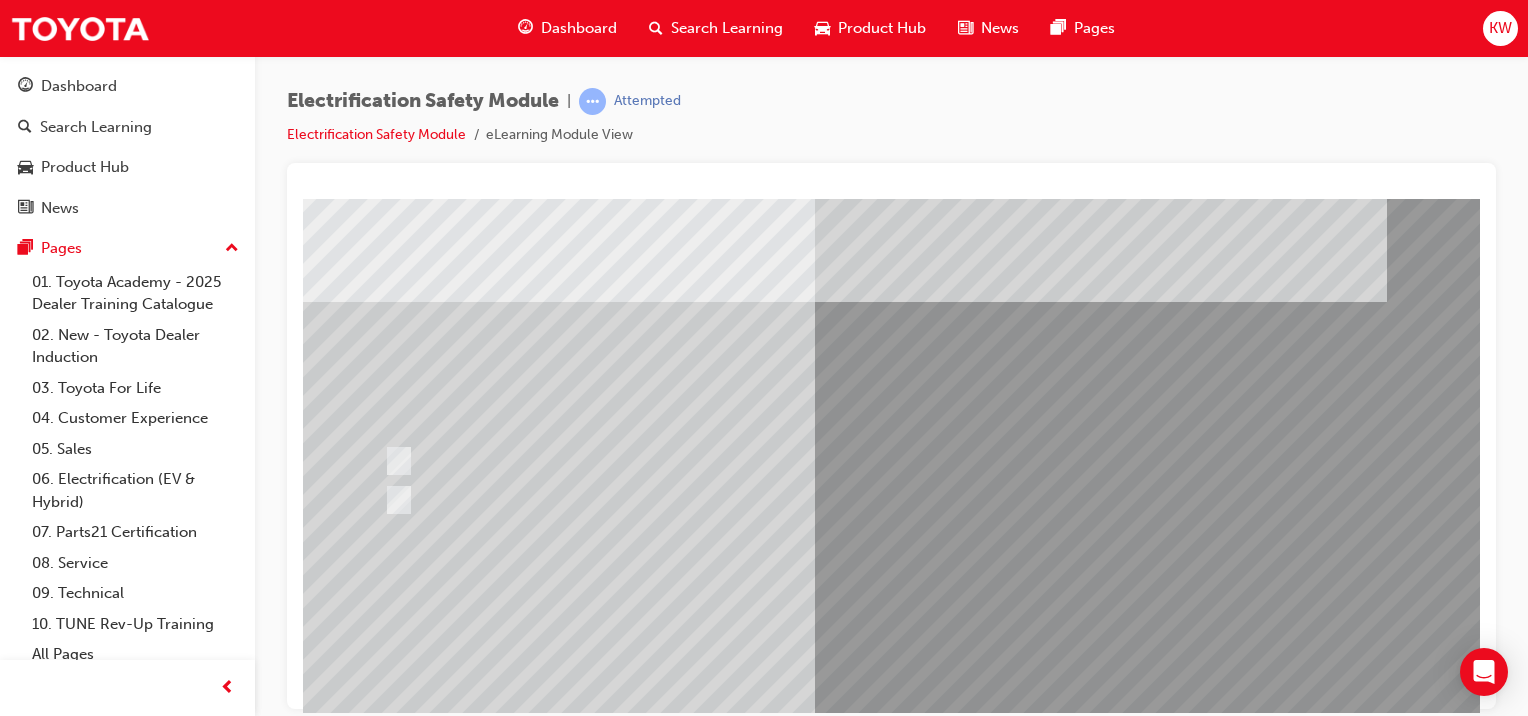 click at bounding box center (635, 2542) 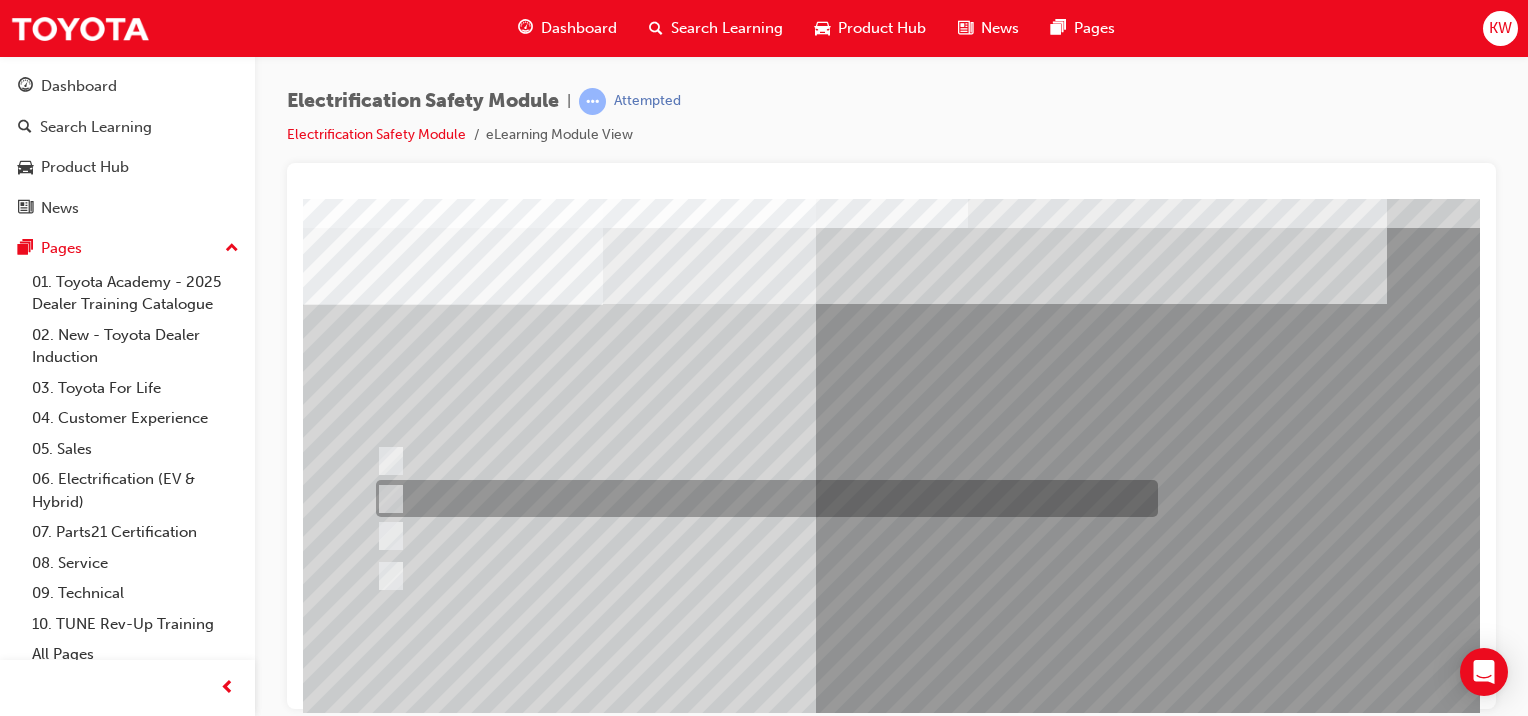click at bounding box center (762, 498) 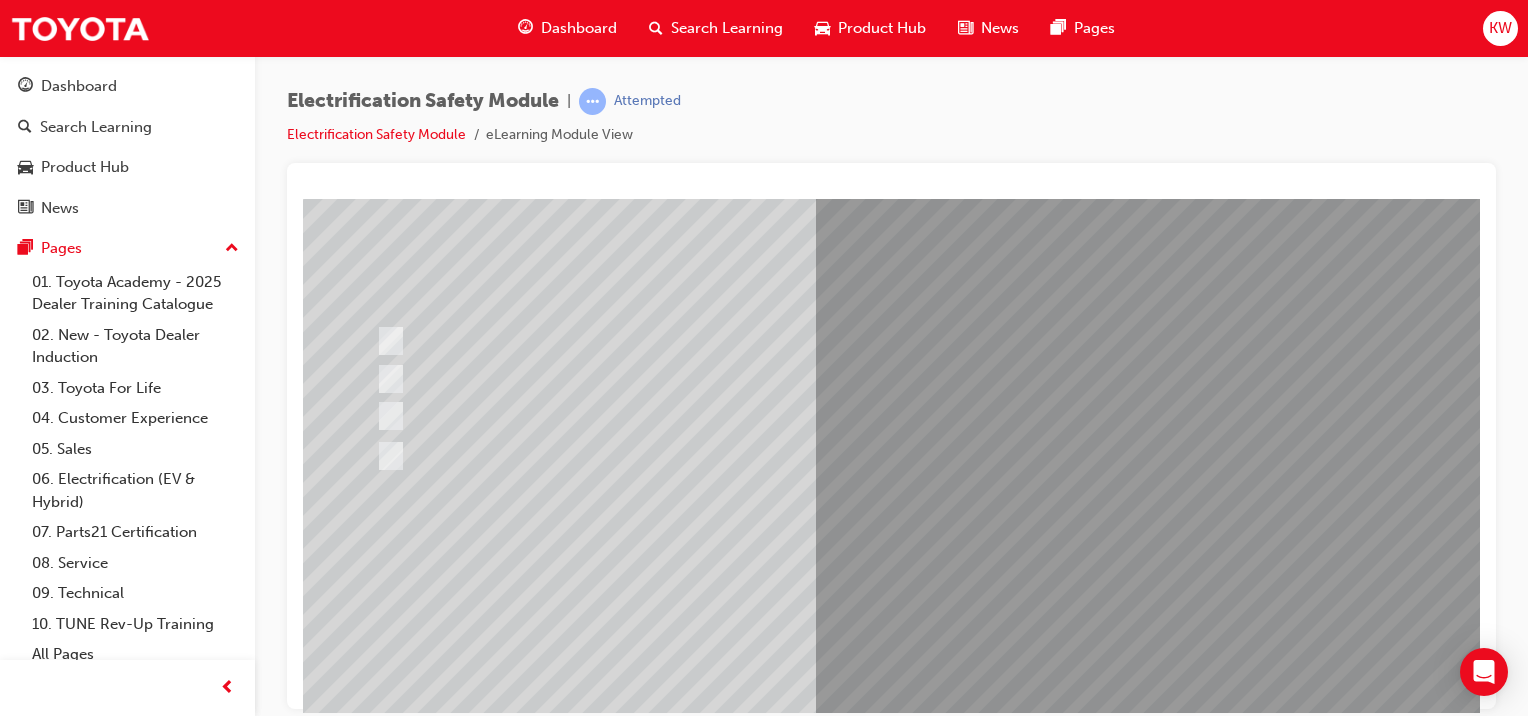 click at bounding box center [375, 2823] 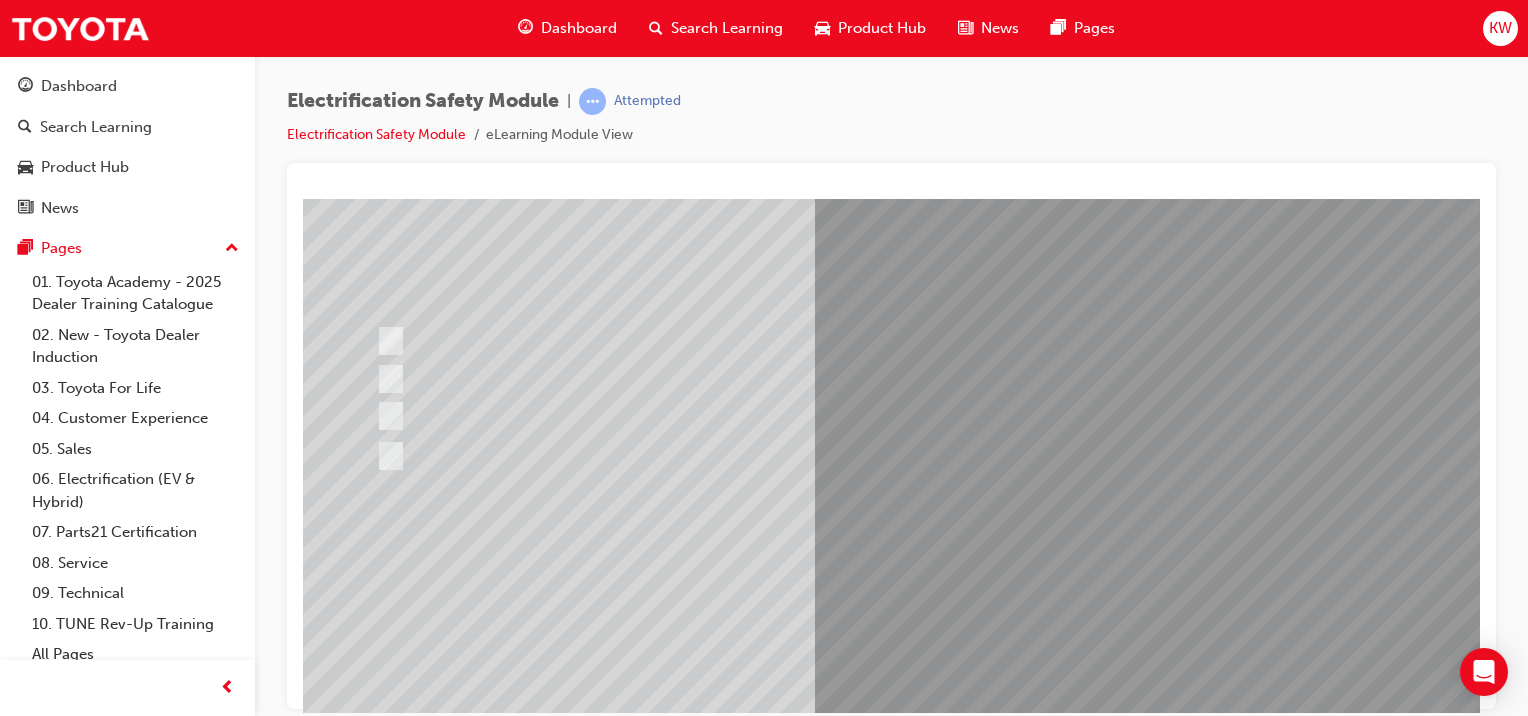 click at bounding box center (635, 2530) 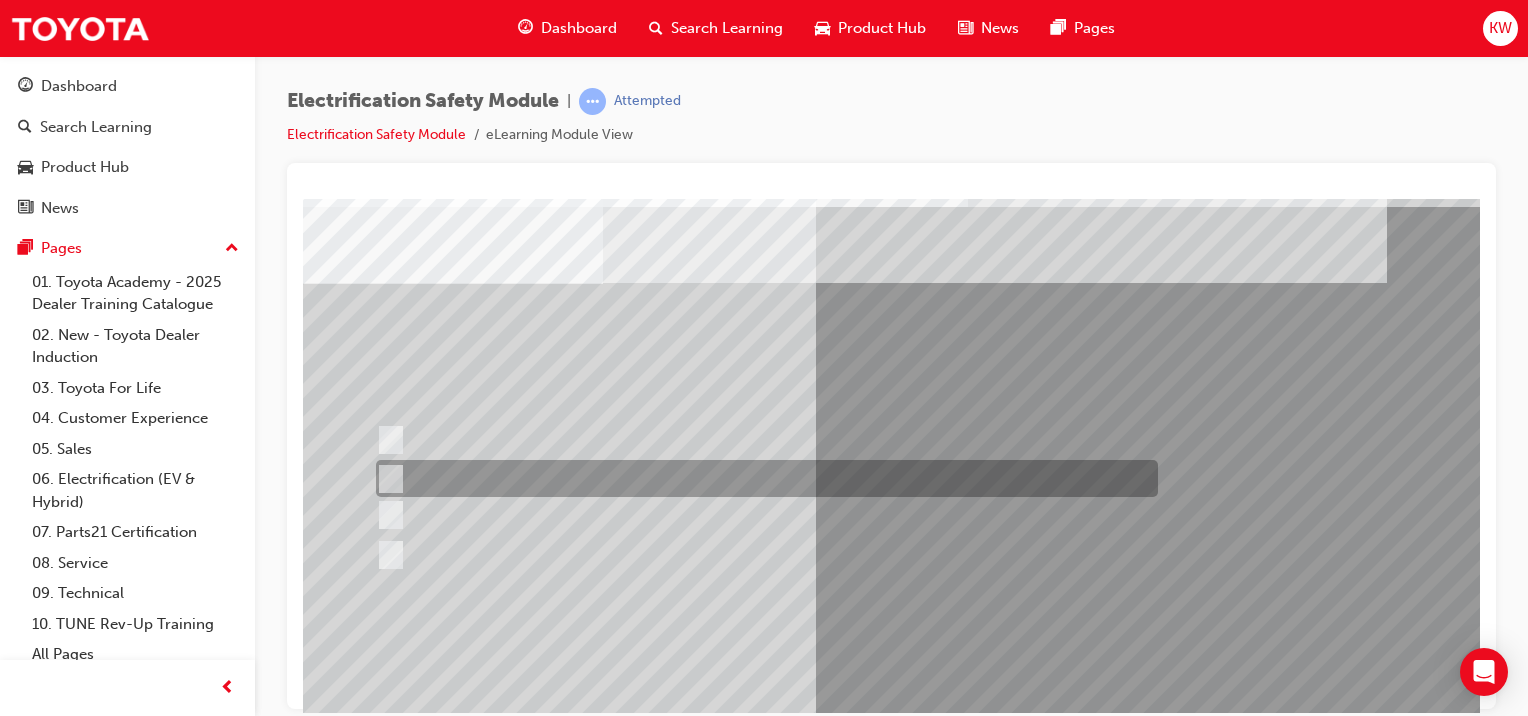 click at bounding box center [762, 439] 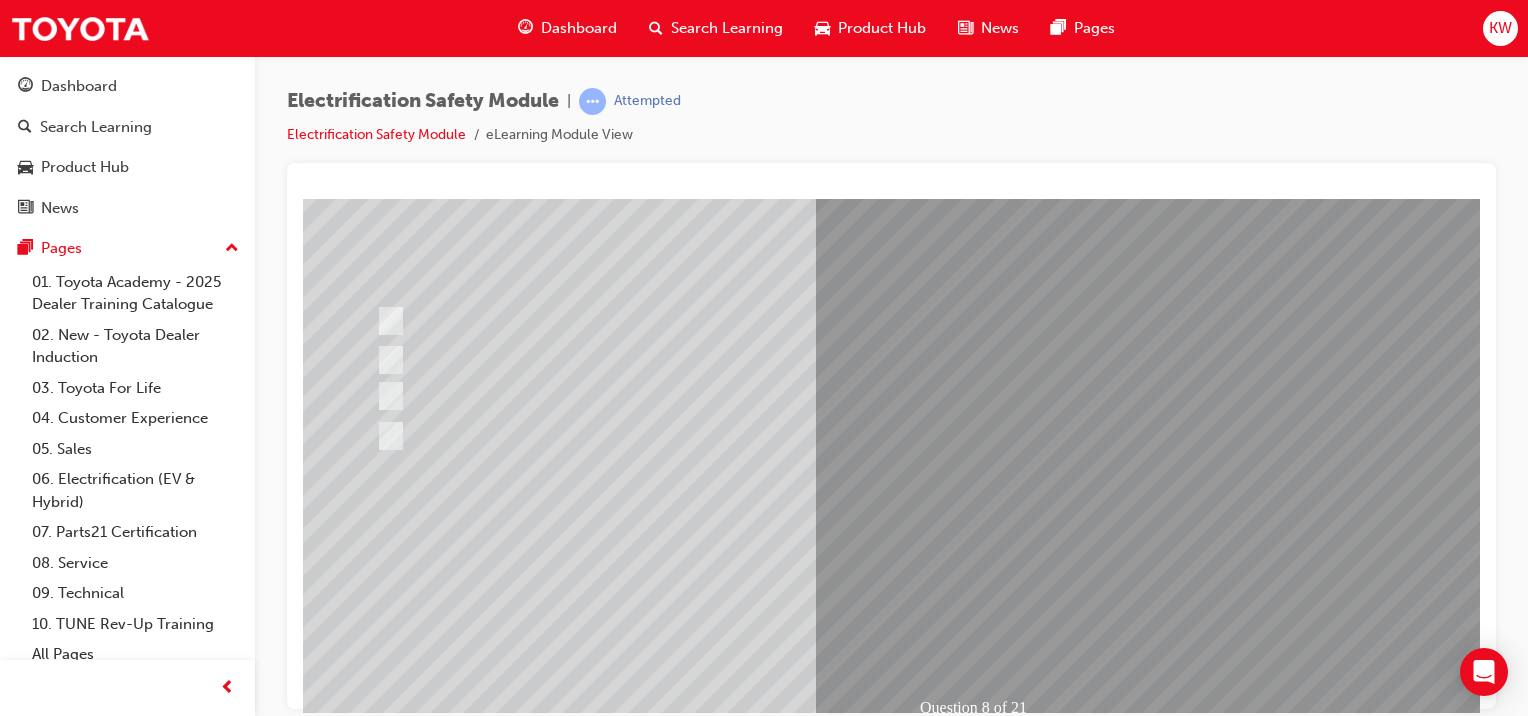 click at bounding box center [375, 2803] 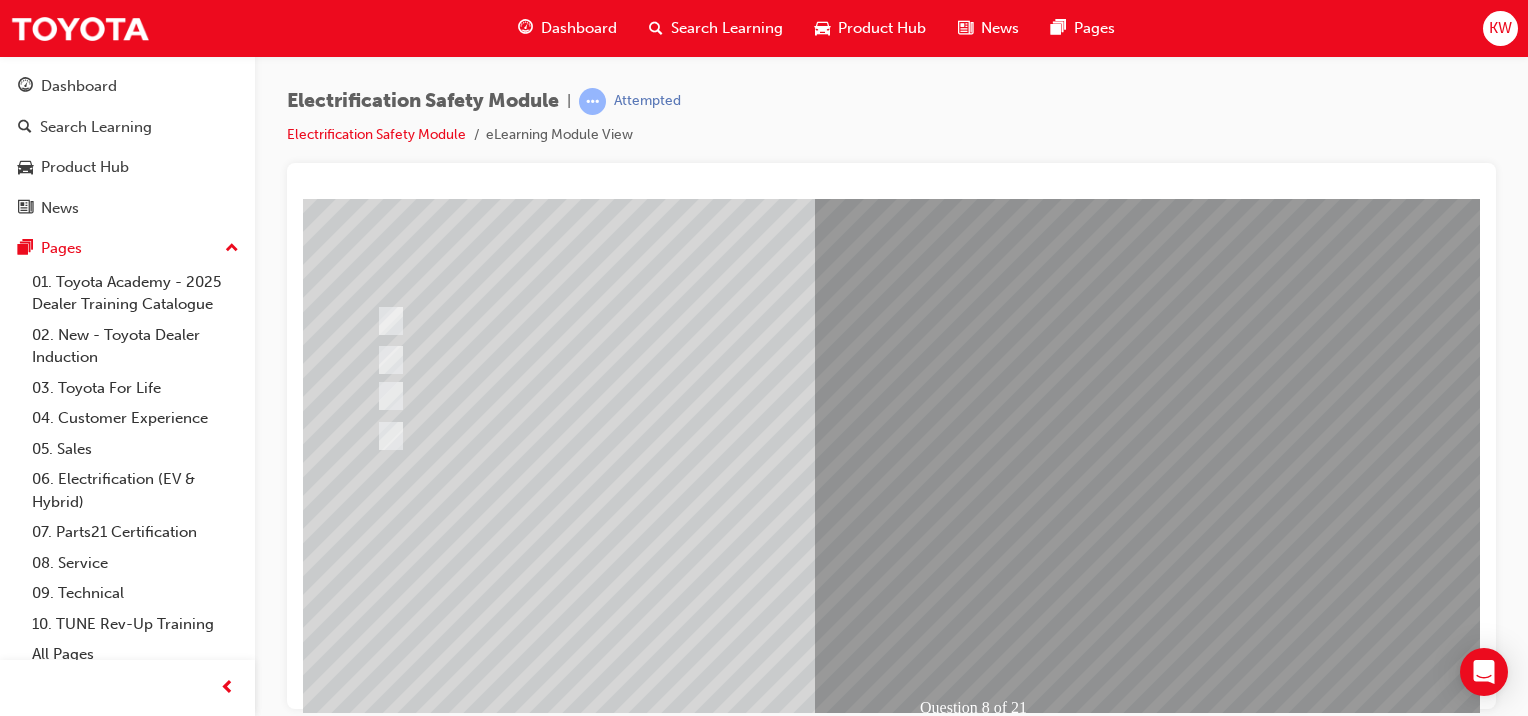 click at bounding box center (635, 2510) 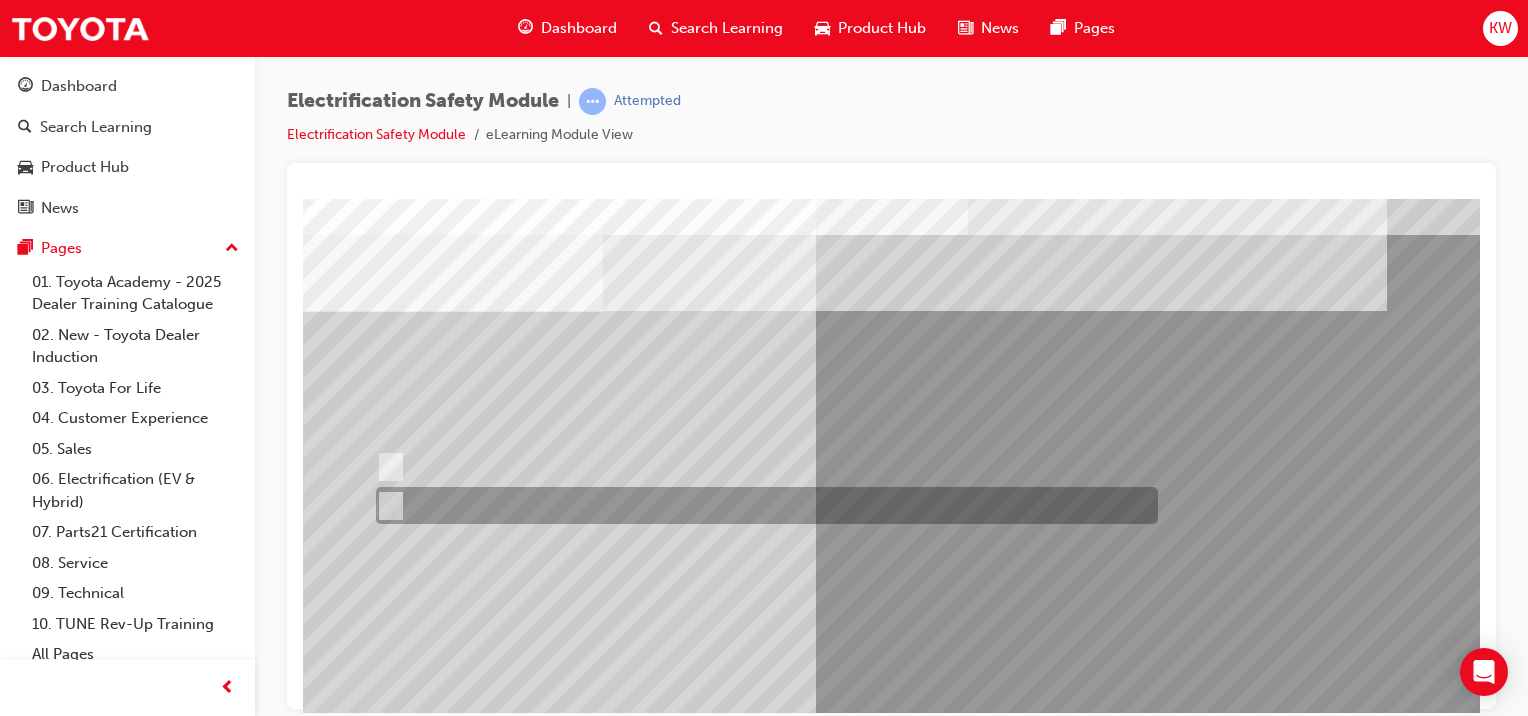 click at bounding box center (762, 505) 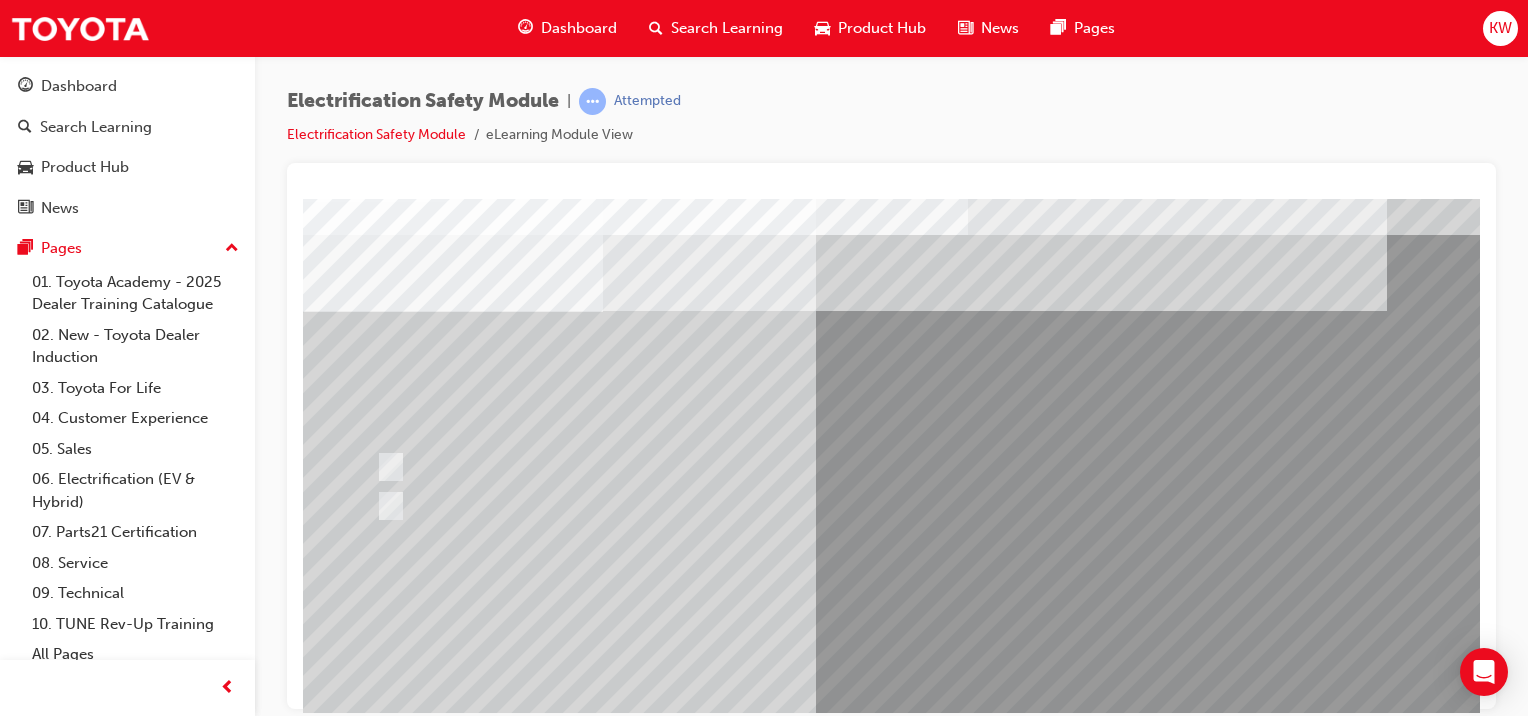 click at bounding box center [762, 505] 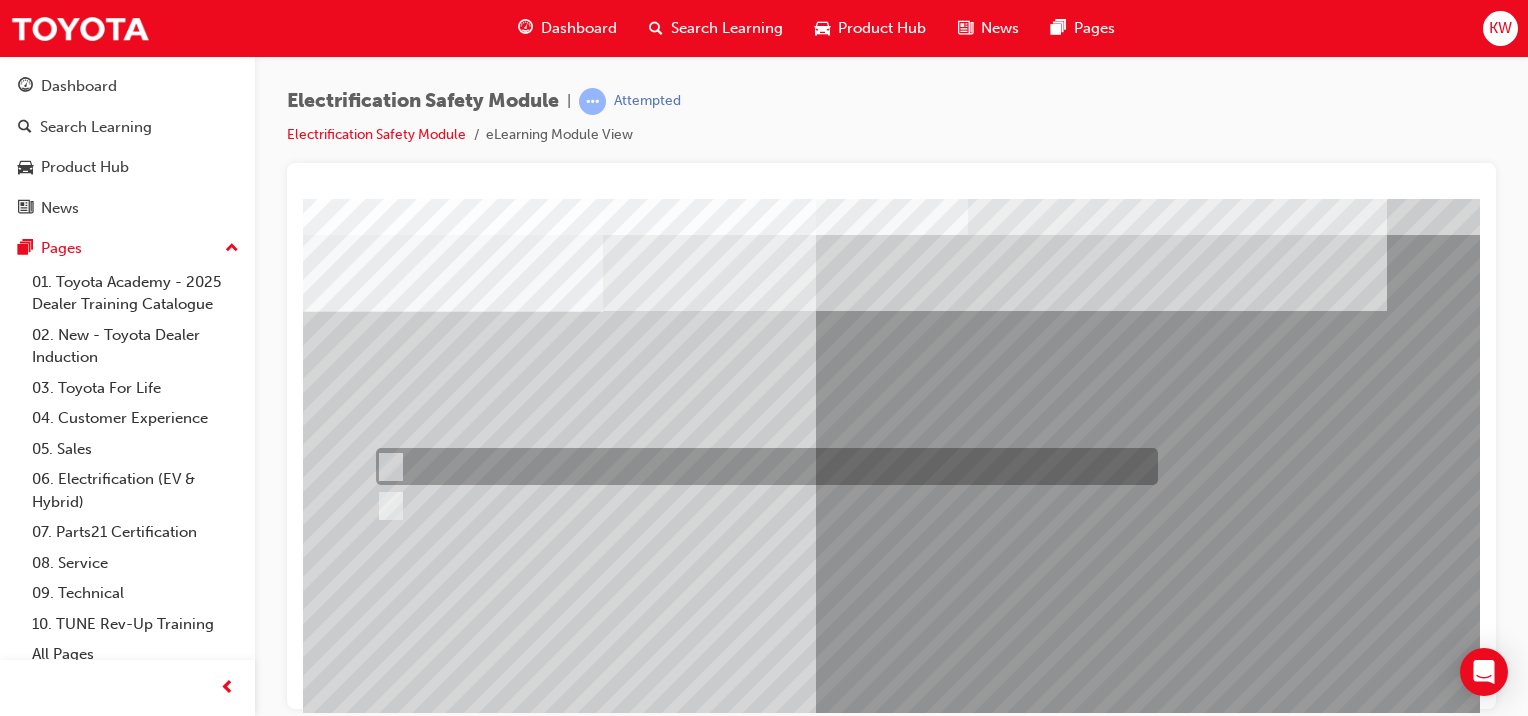 click at bounding box center (762, 505) 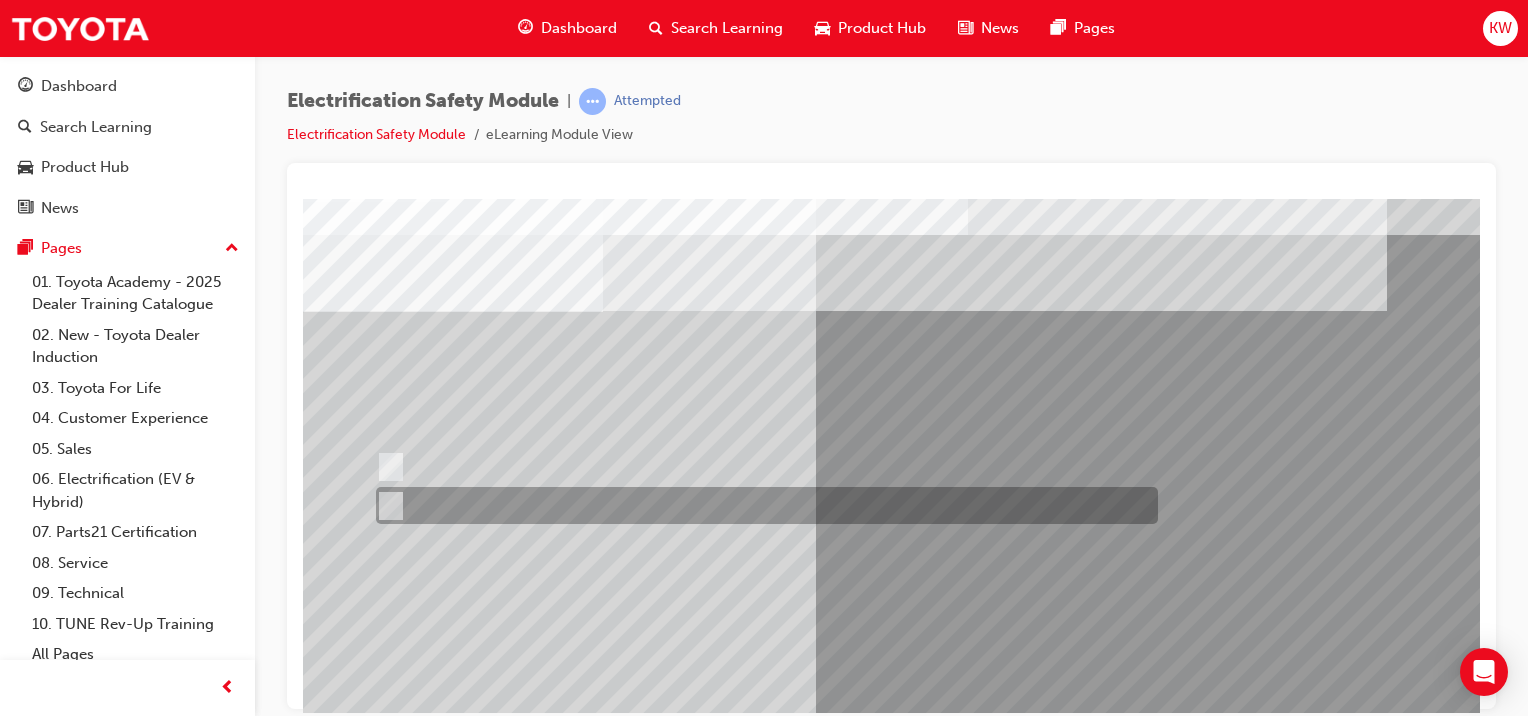 click at bounding box center (762, 466) 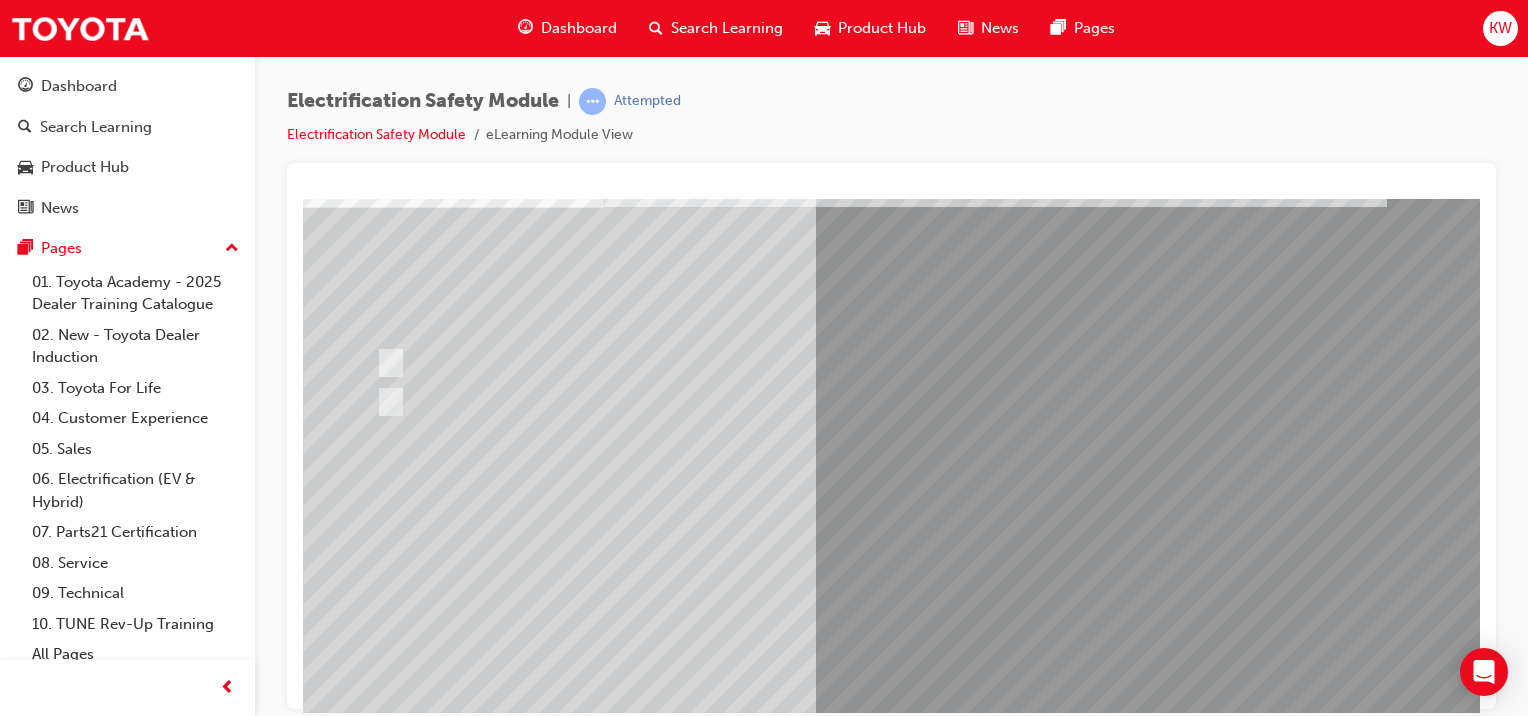 click at bounding box center (375, 2802) 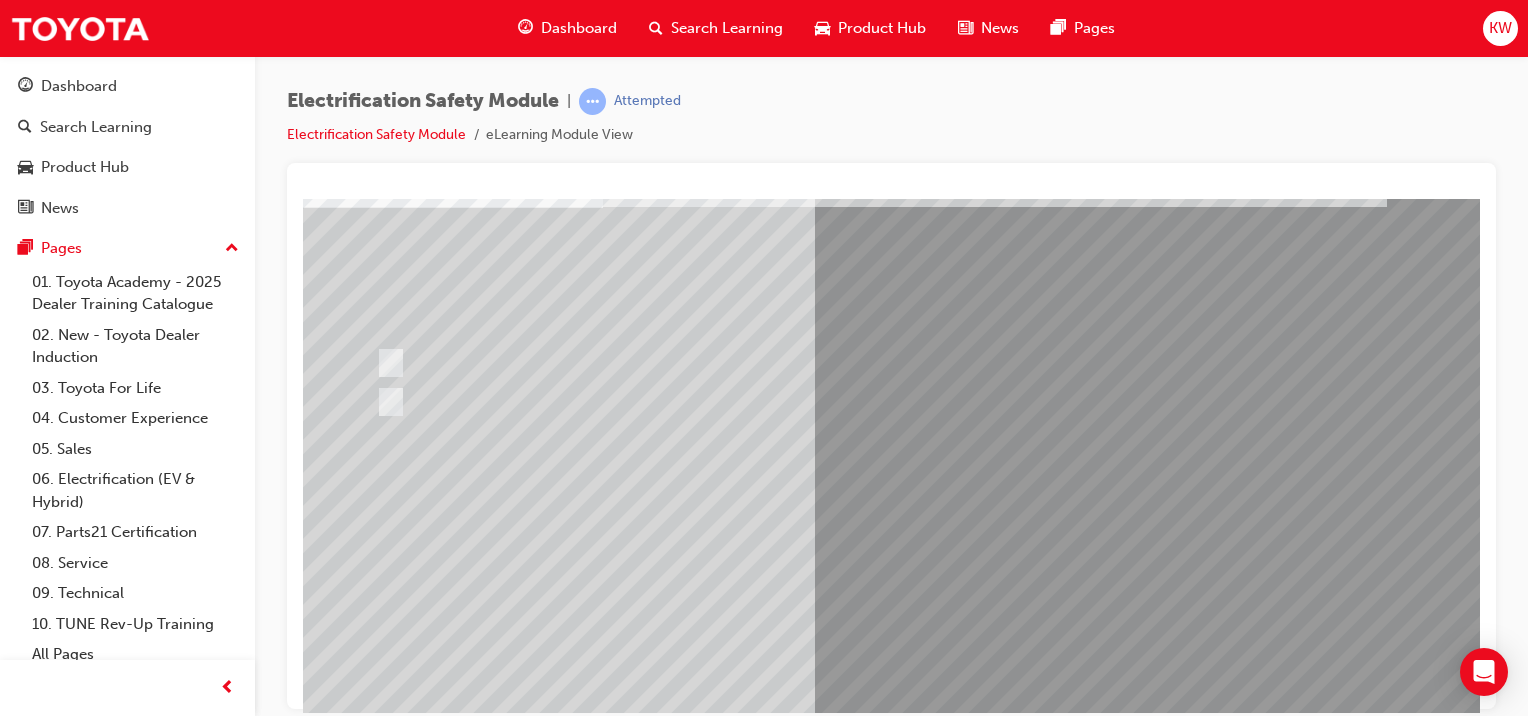 click at bounding box center [635, 2553] 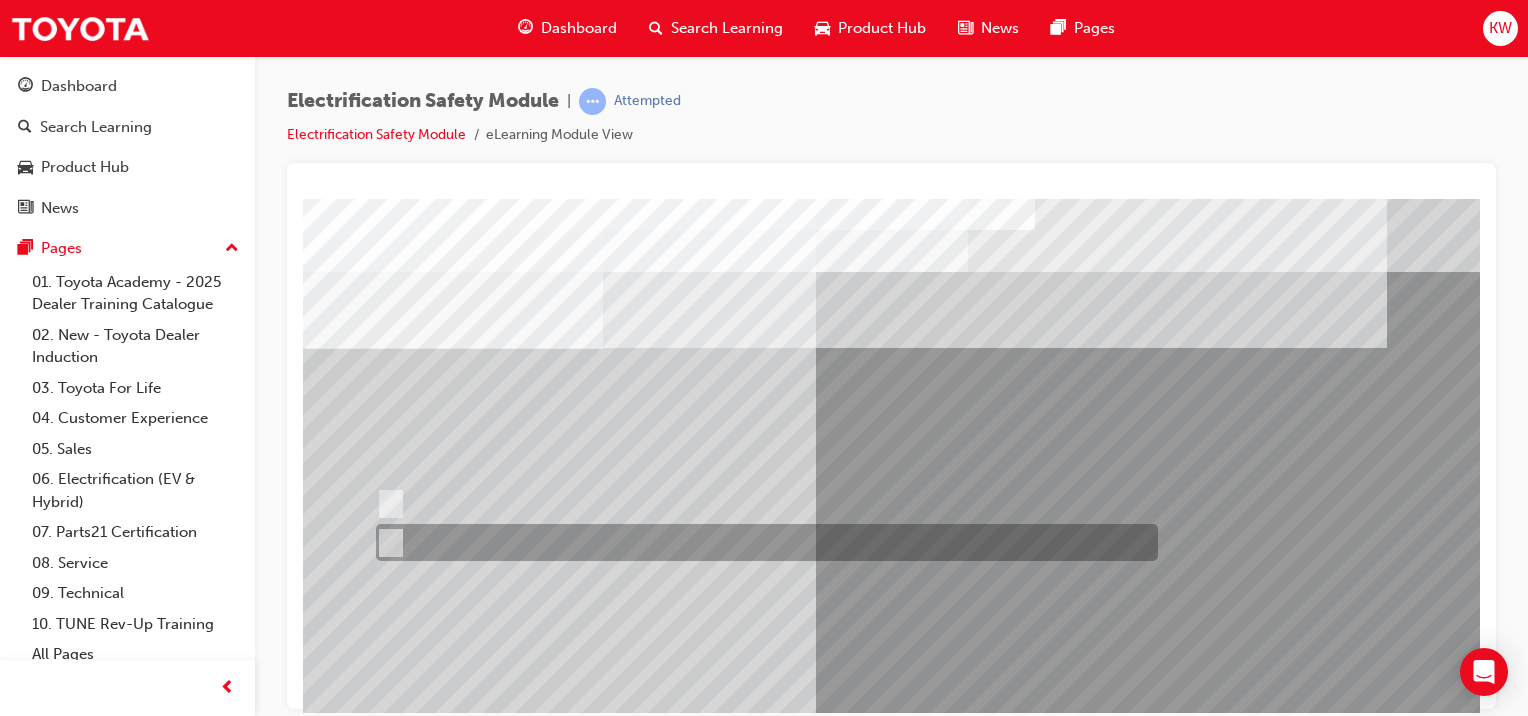 click at bounding box center (762, 542) 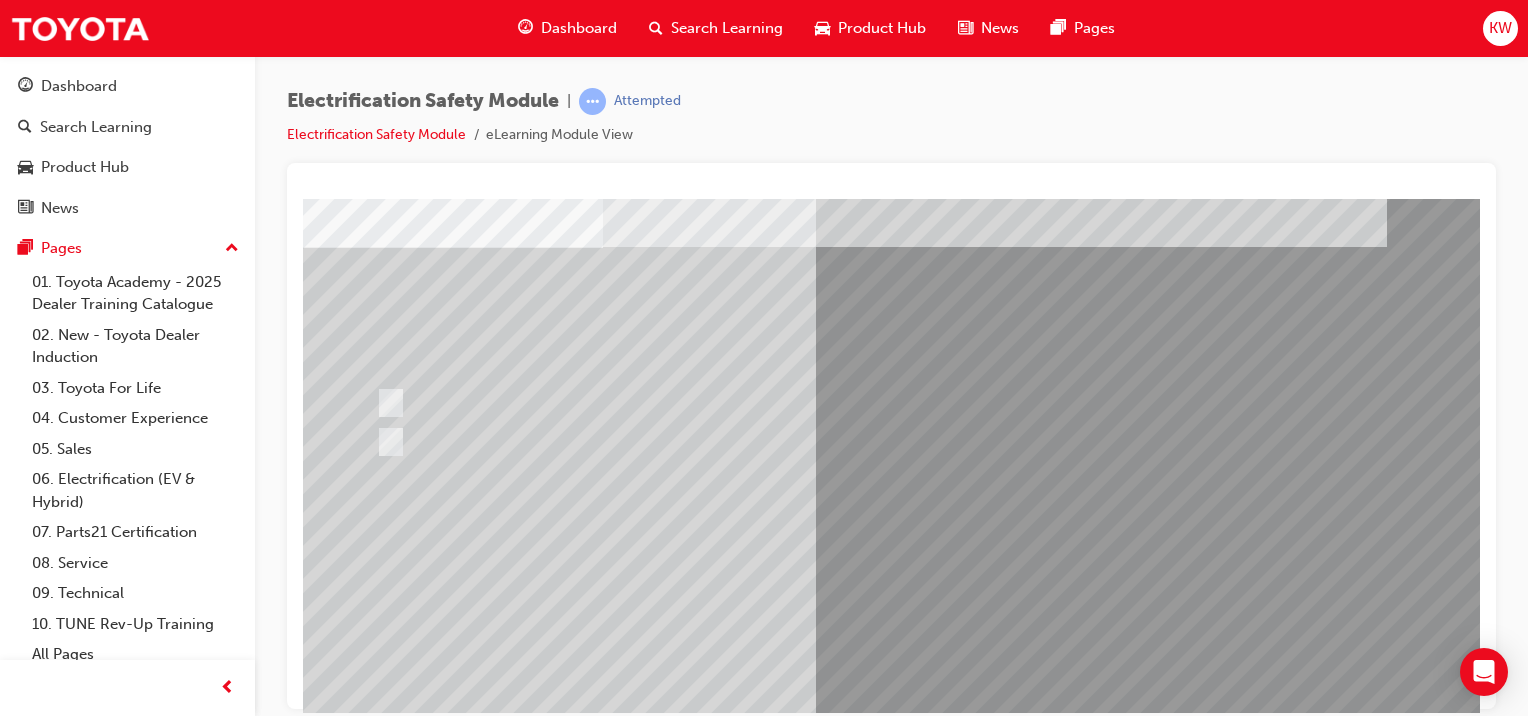 click at bounding box center [983, 1177] 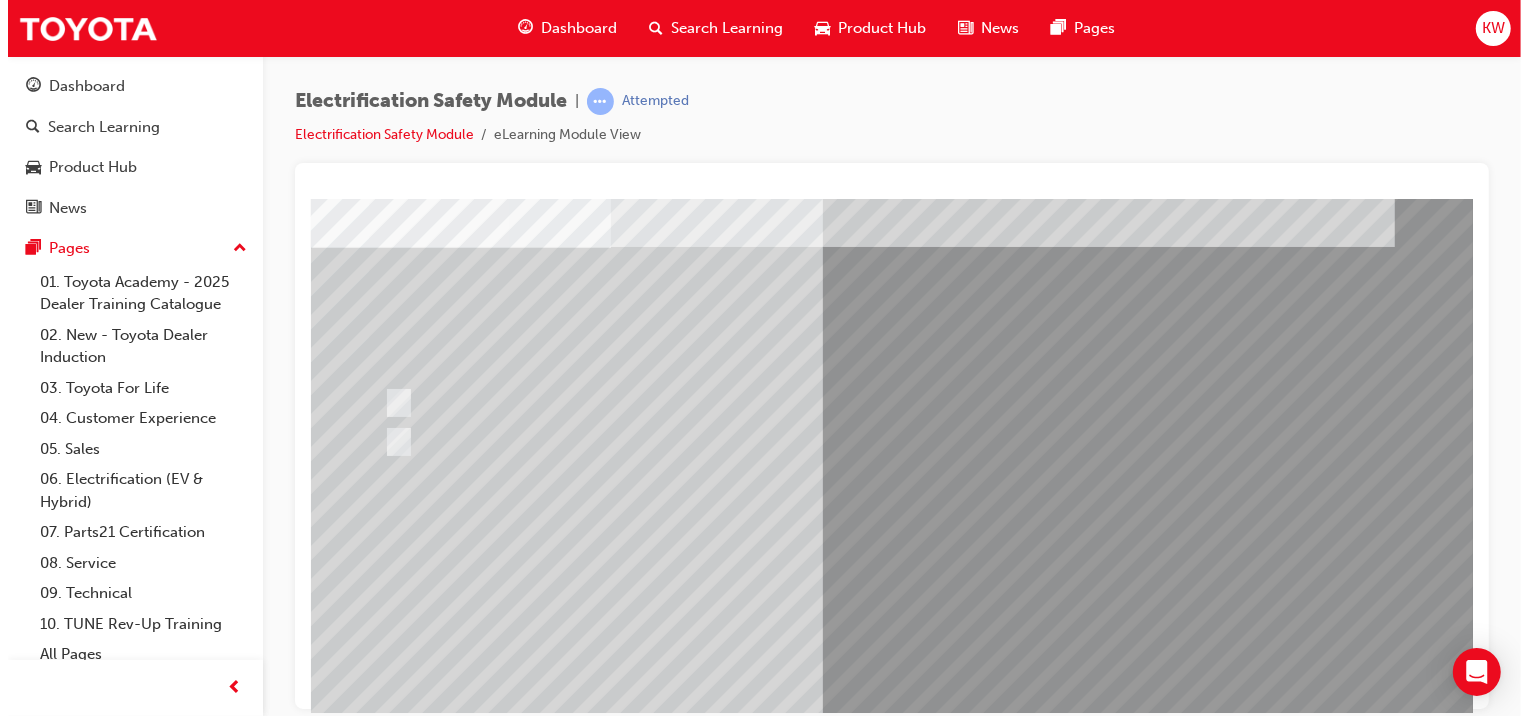 click at bounding box center [990, 1177] 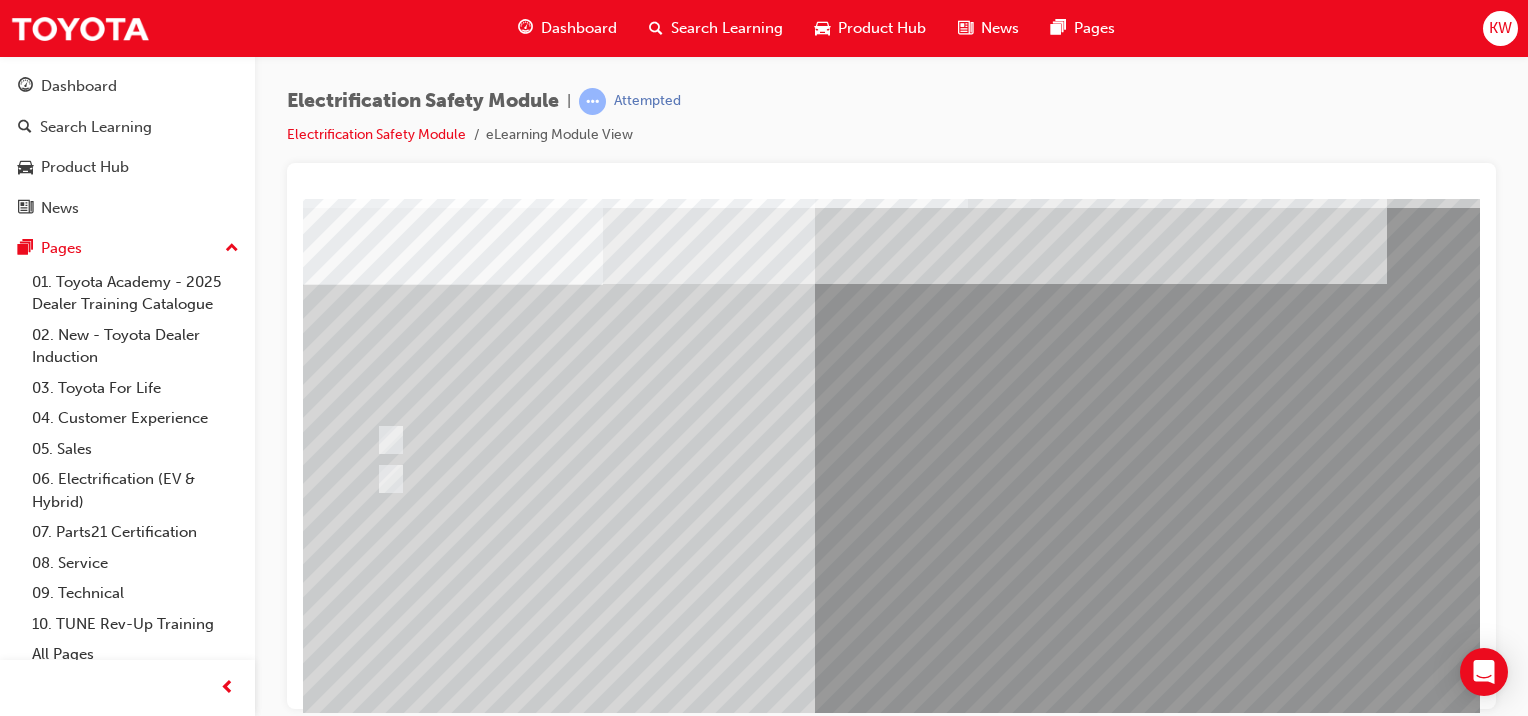 click at bounding box center (635, 2630) 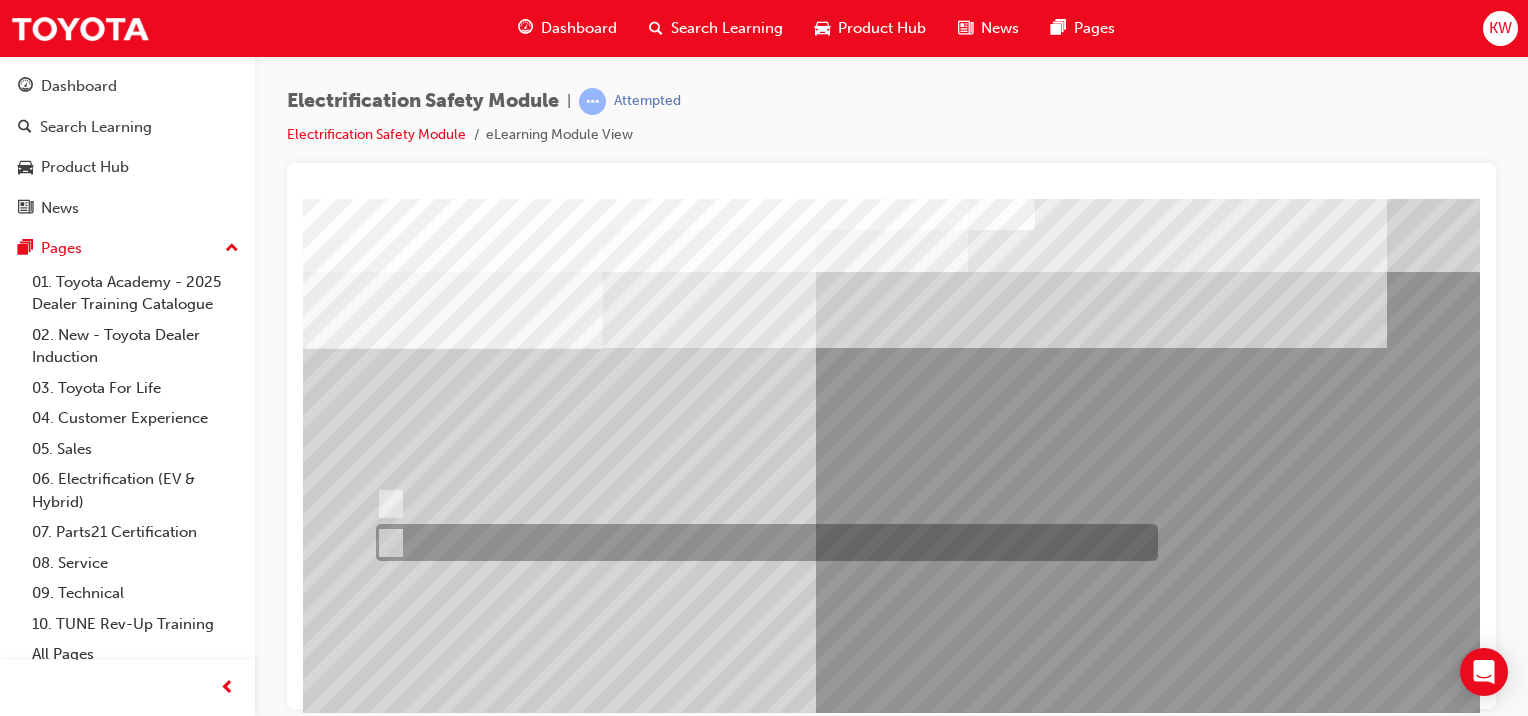 click at bounding box center [762, 542] 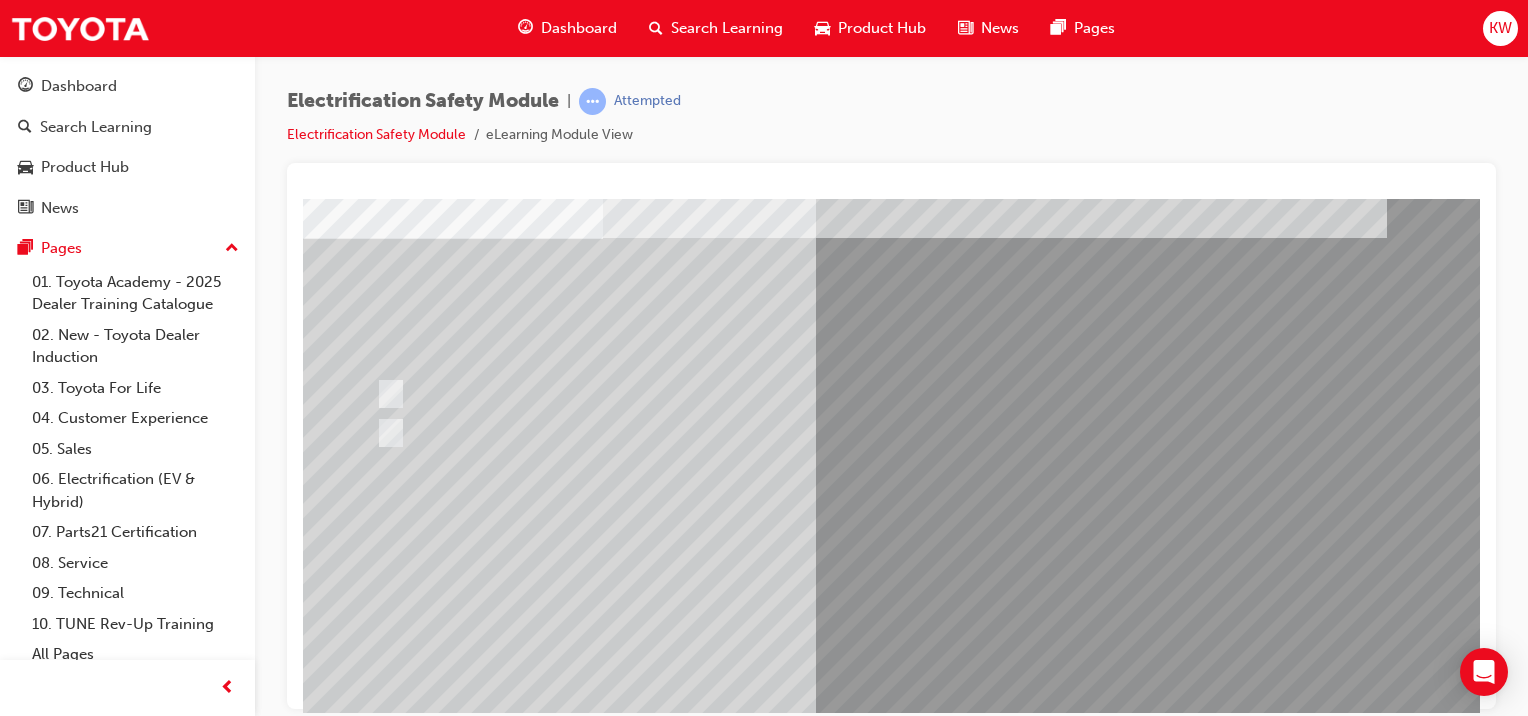 click at bounding box center (375, 2833) 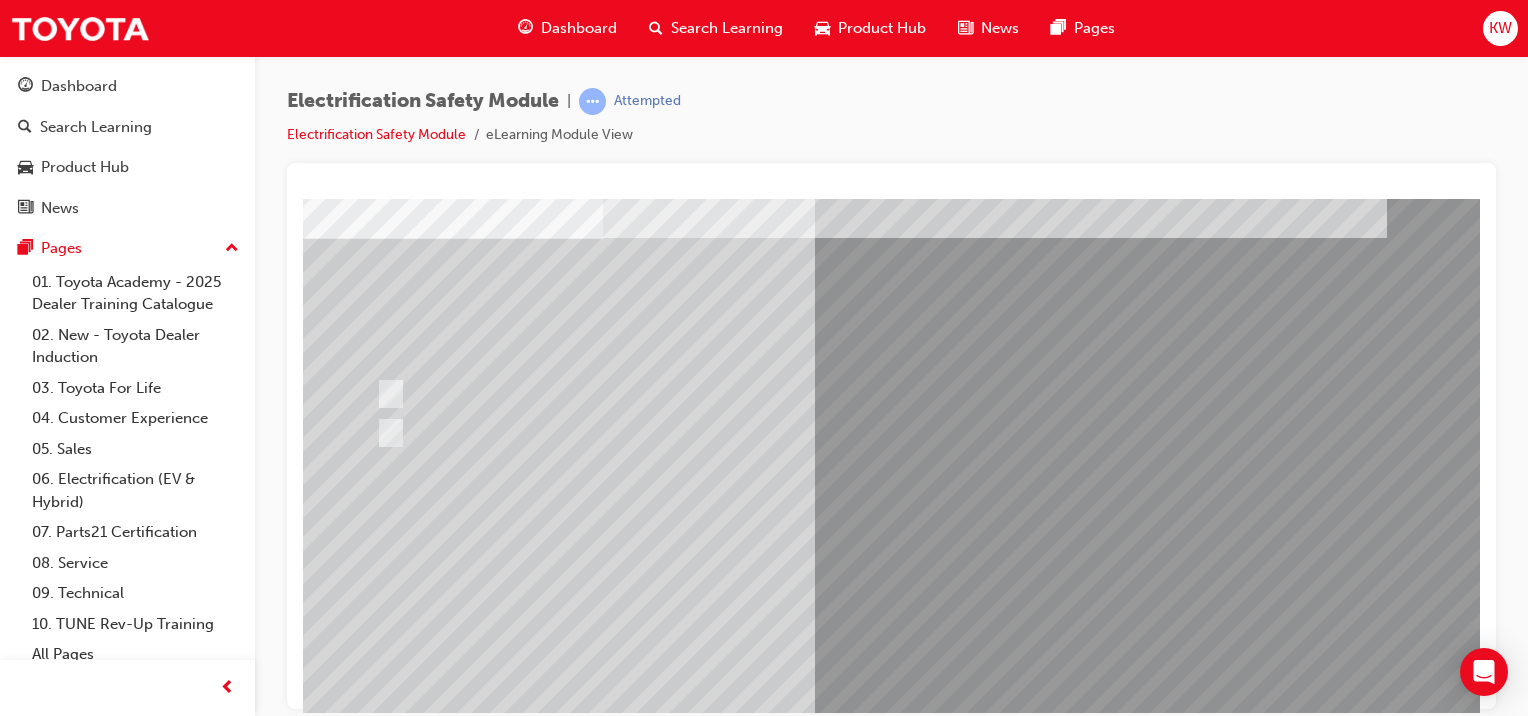 click at bounding box center (635, 2584) 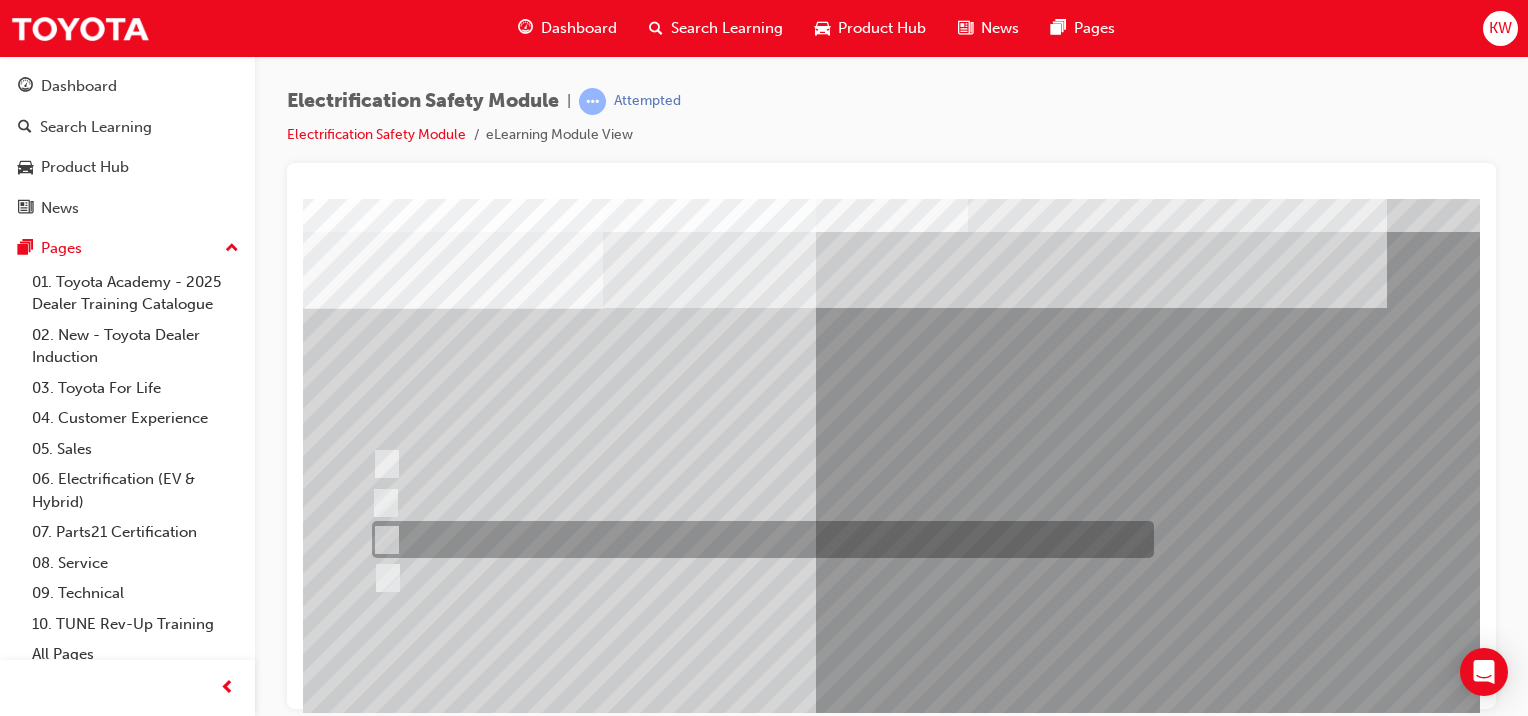 click at bounding box center [758, 539] 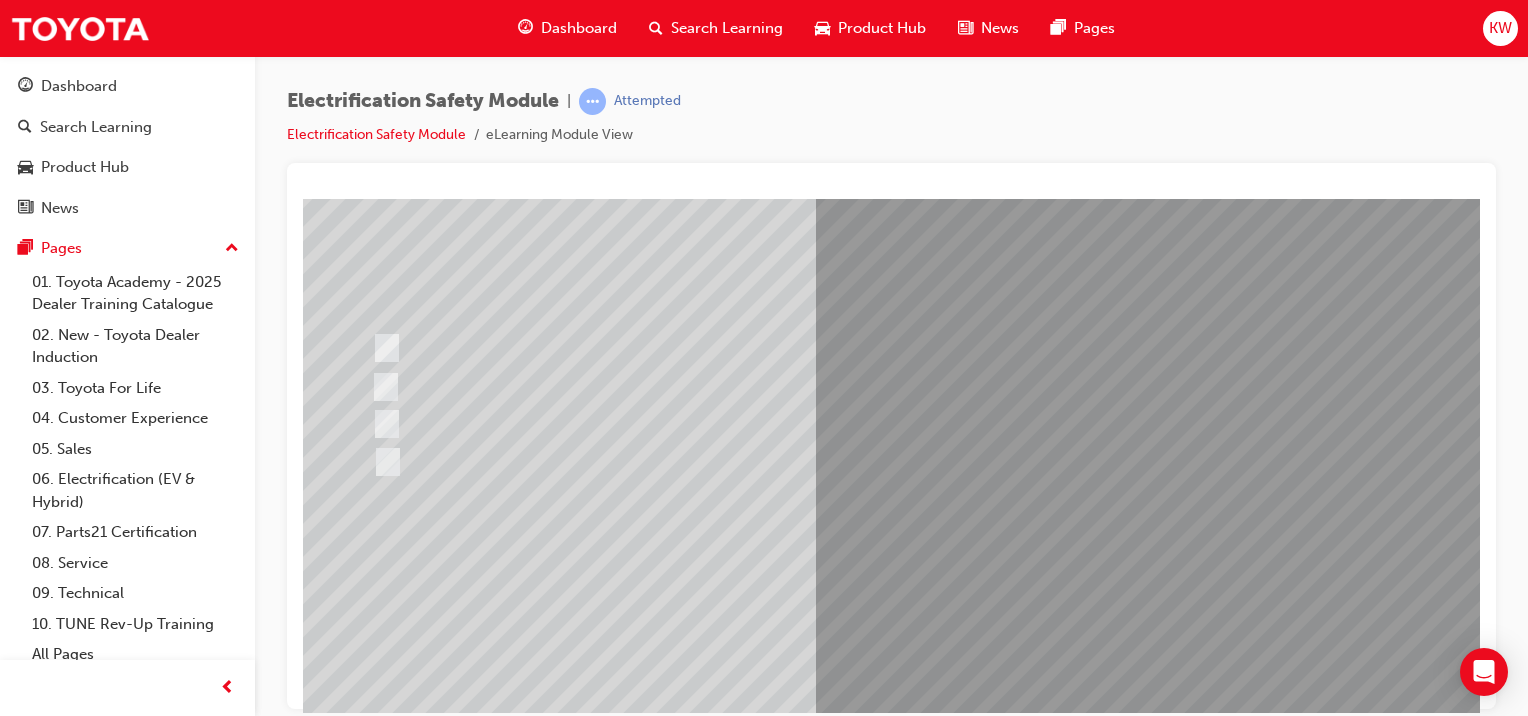 click at bounding box center [375, 2831] 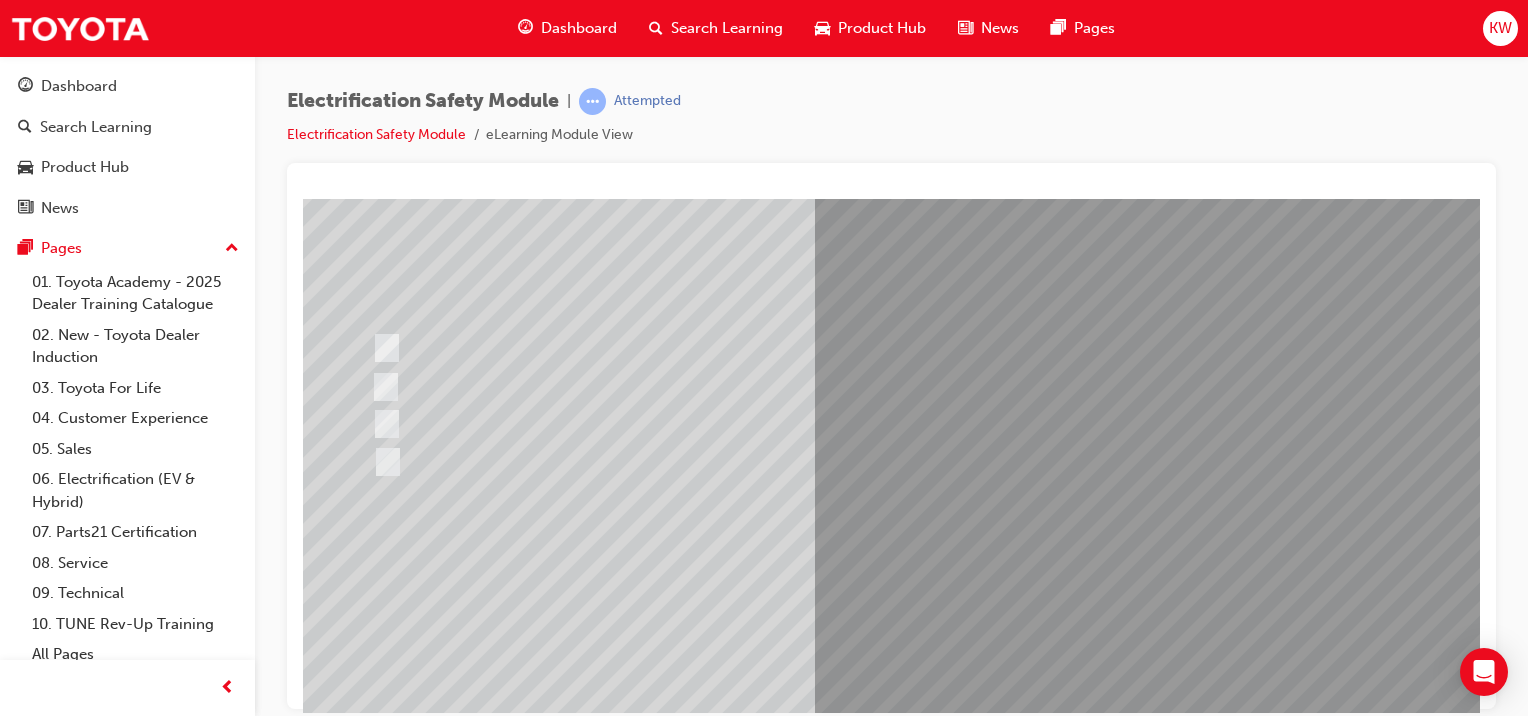 click at bounding box center (635, 2538) 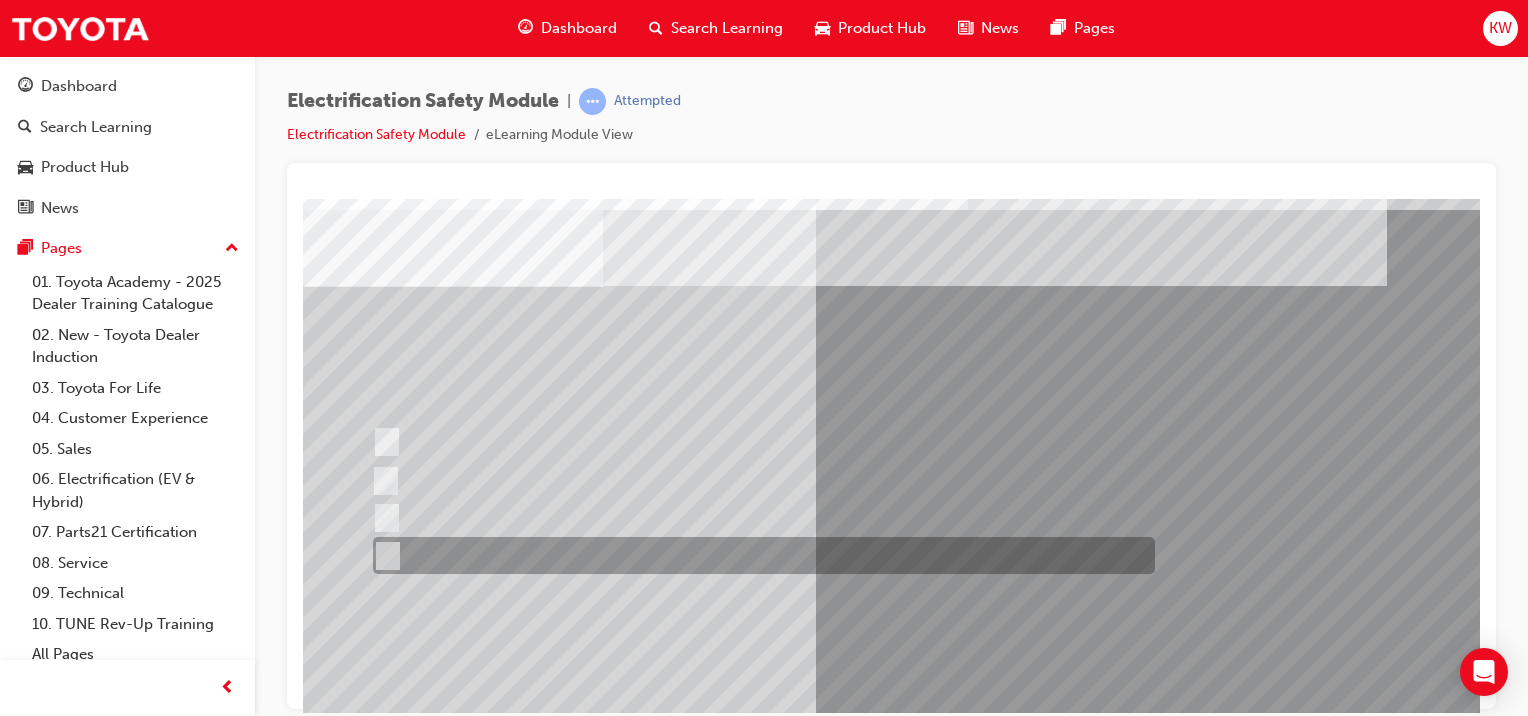 click at bounding box center [759, 555] 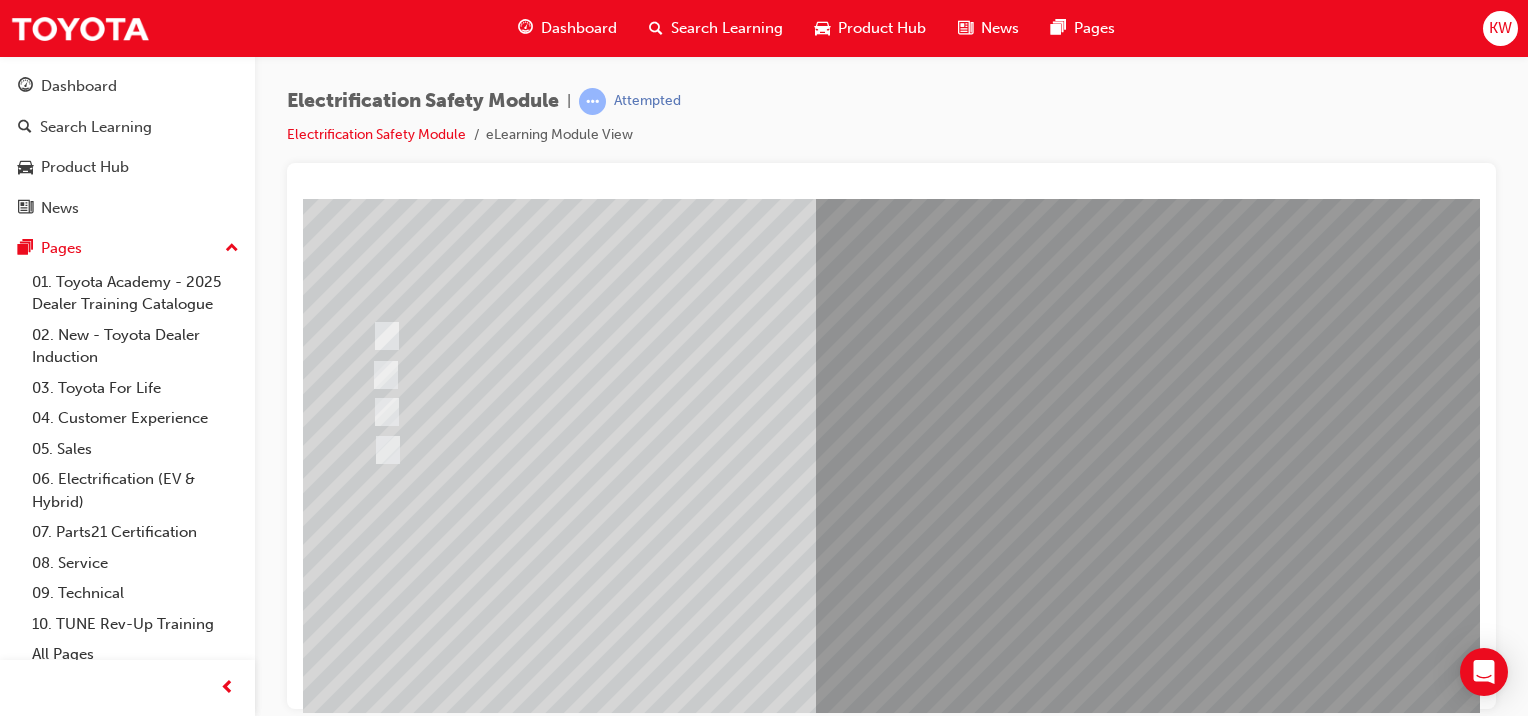 scroll, scrollTop: 160, scrollLeft: 0, axis: vertical 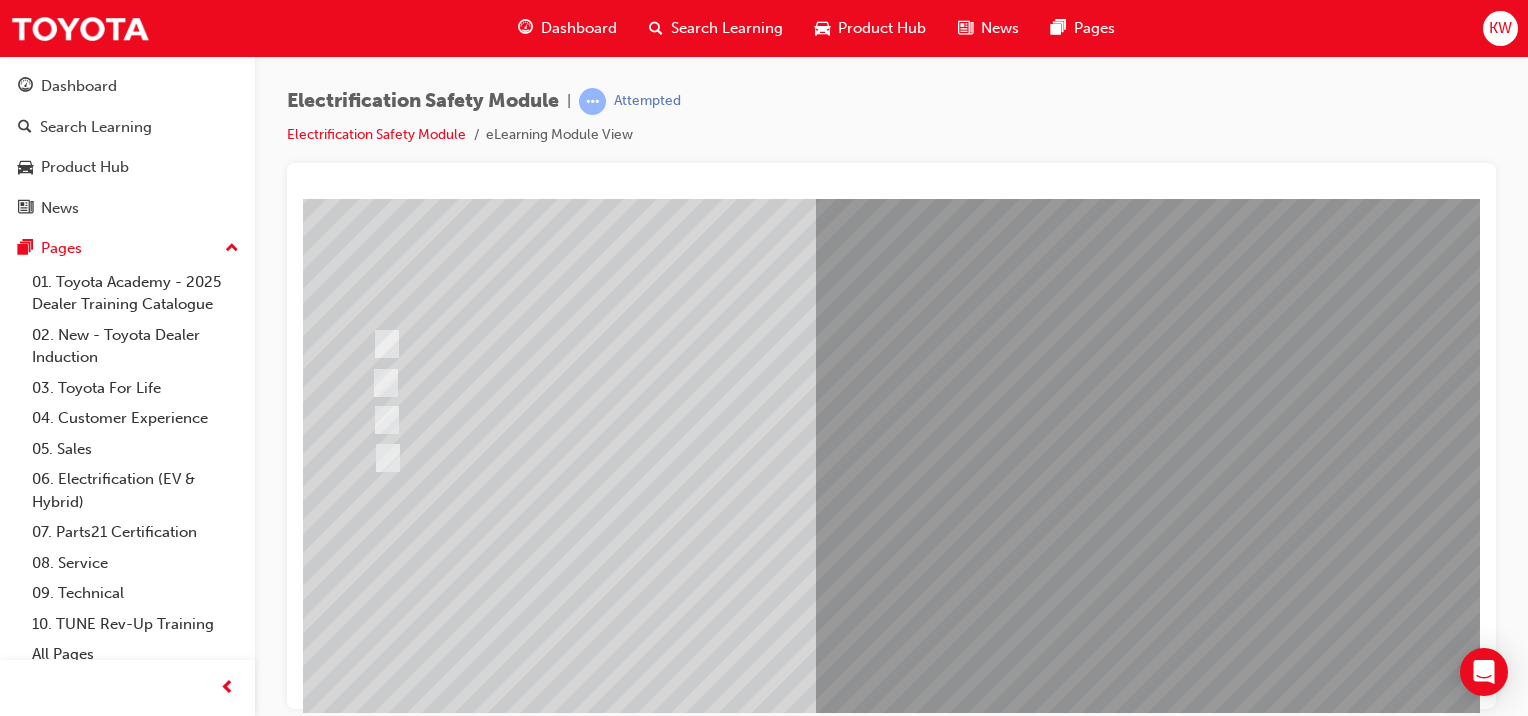 click at bounding box center [375, 2827] 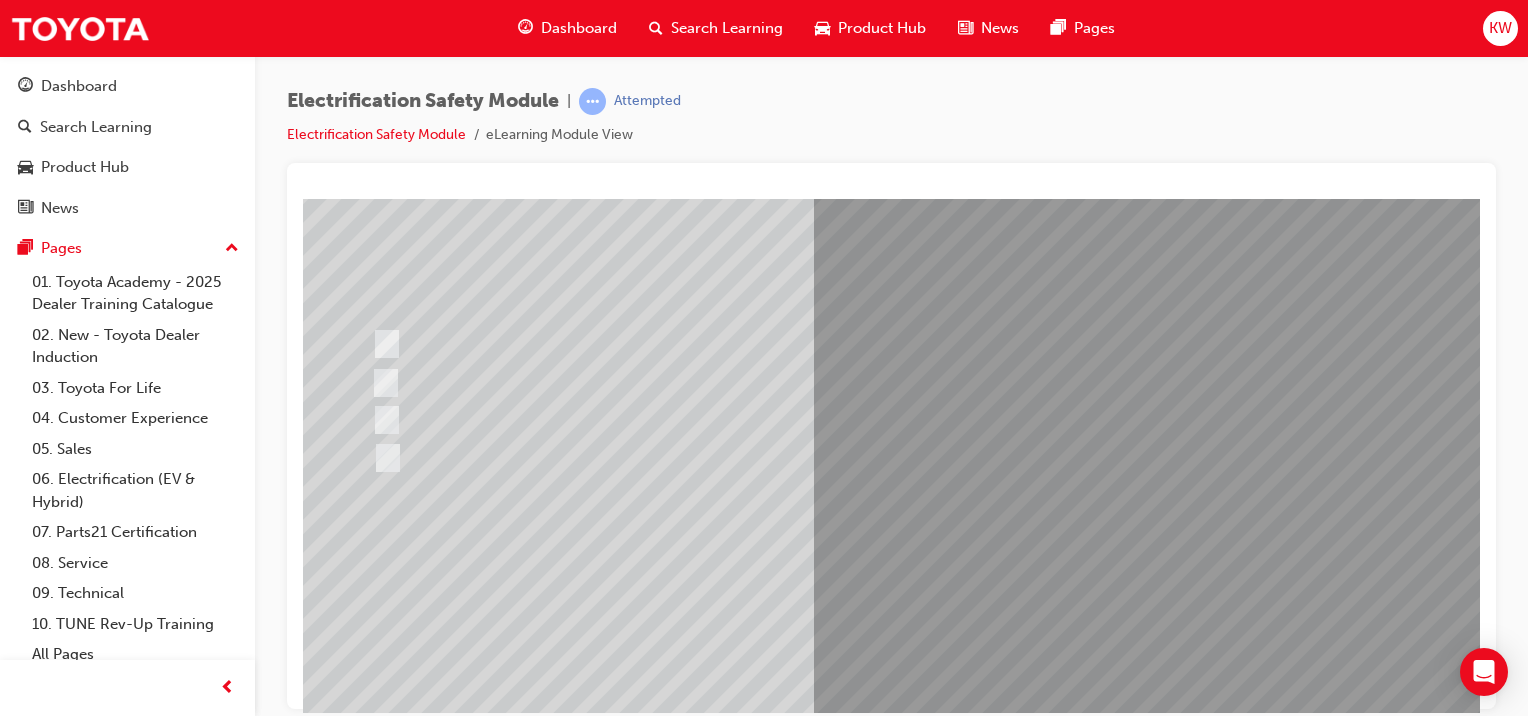 click at bounding box center (635, 2532) 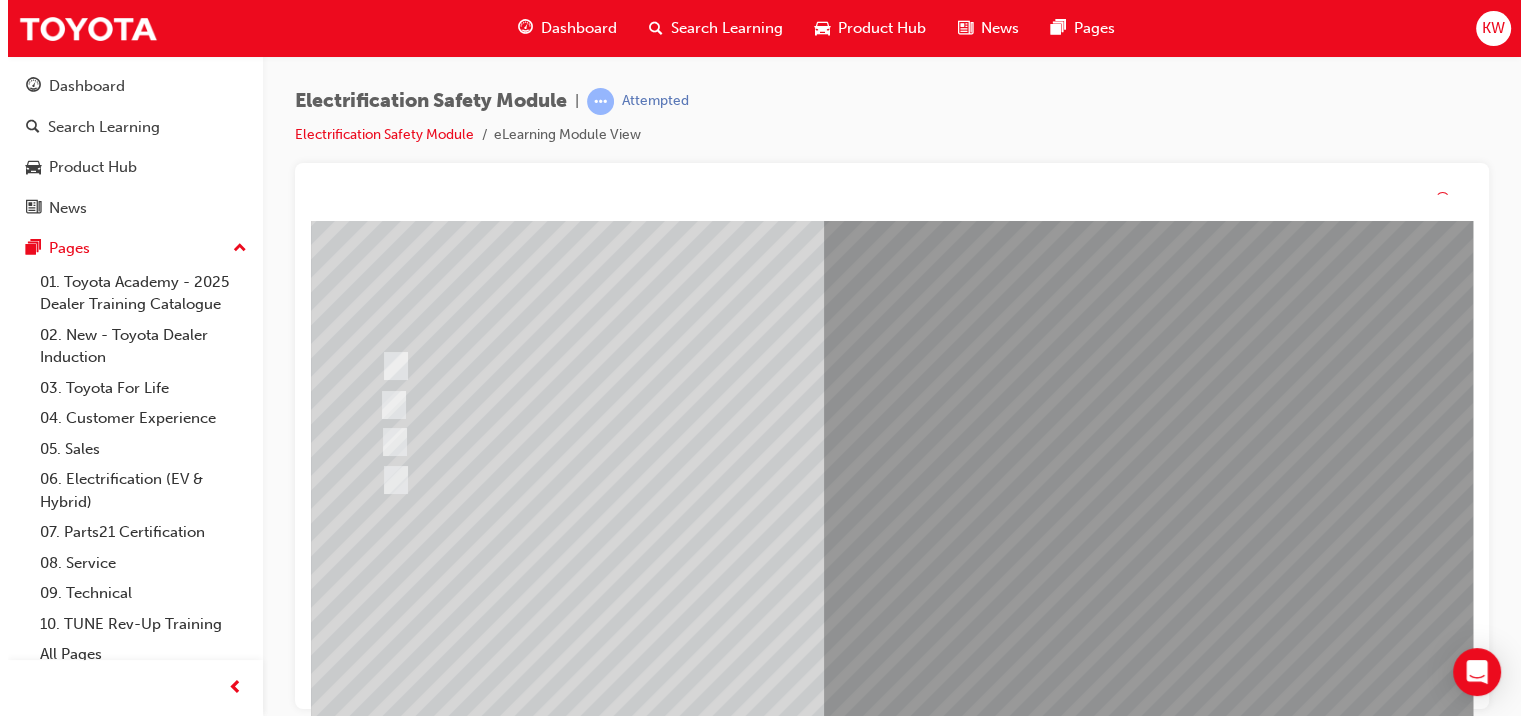 scroll, scrollTop: 0, scrollLeft: 0, axis: both 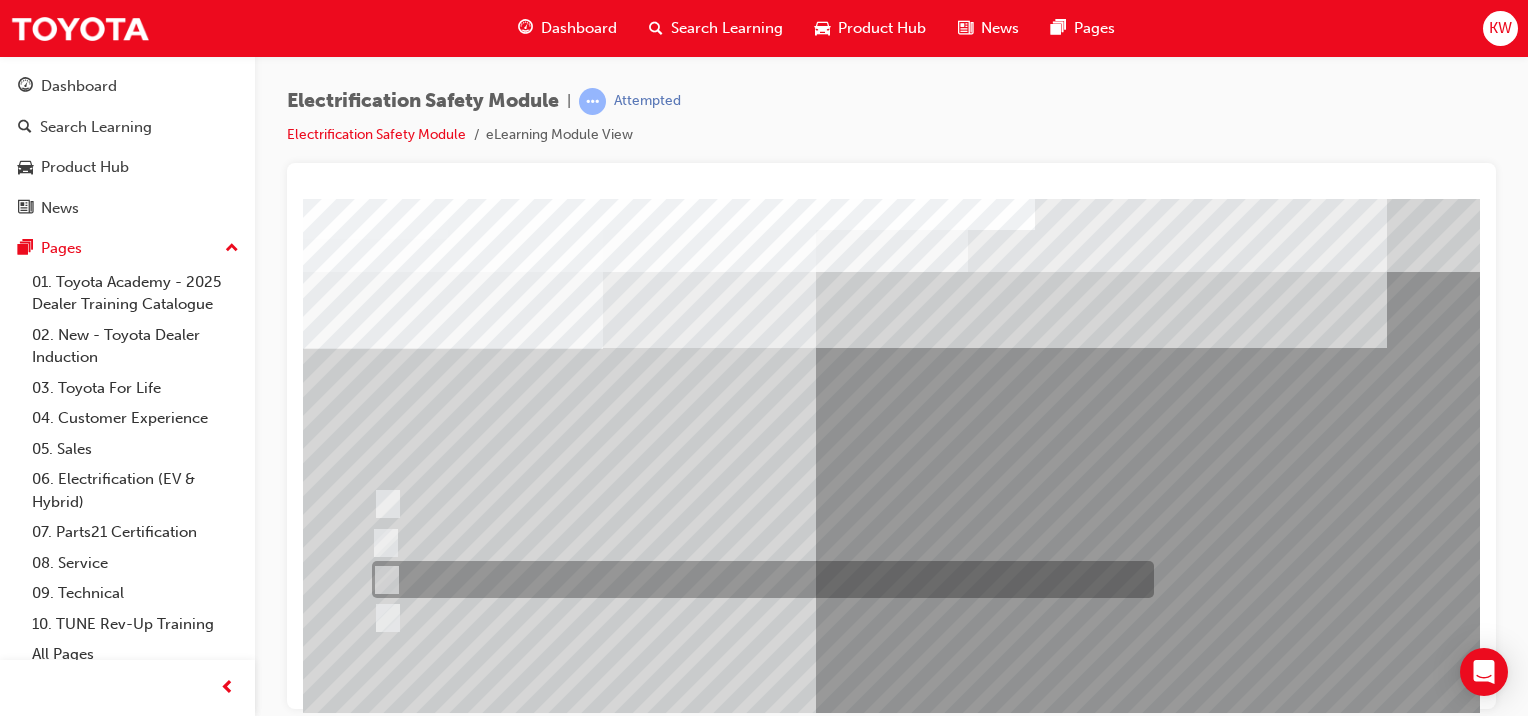 click at bounding box center [758, 579] 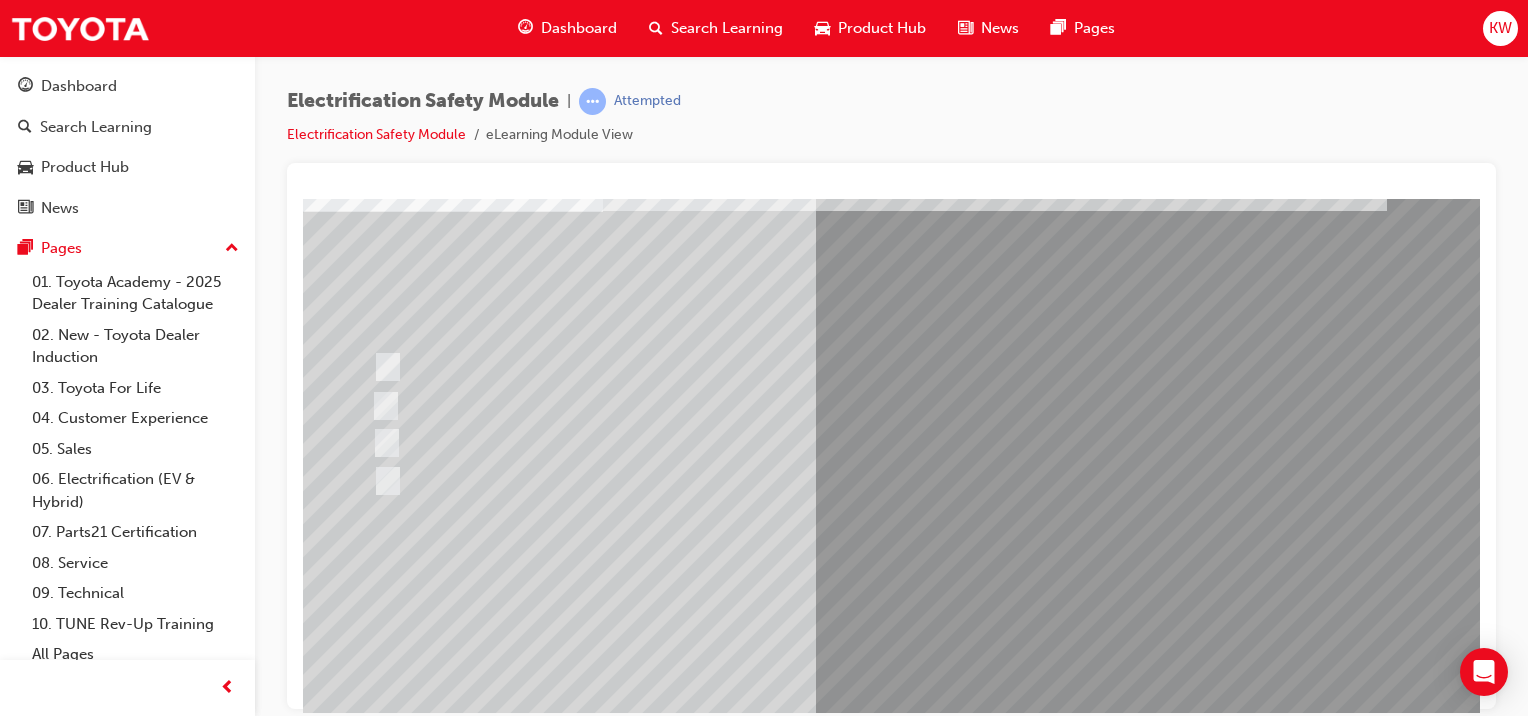 scroll, scrollTop: 132, scrollLeft: 0, axis: vertical 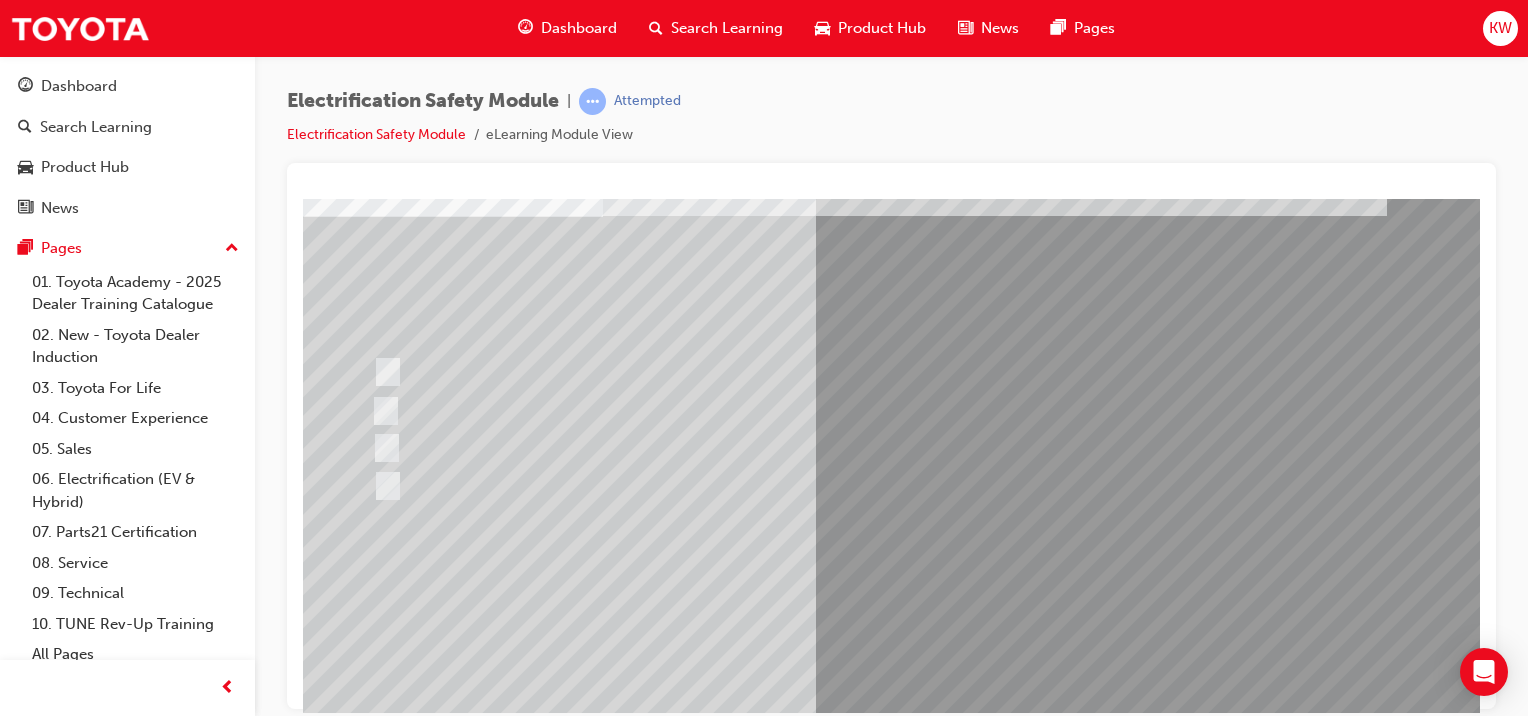 click at bounding box center (375, 2855) 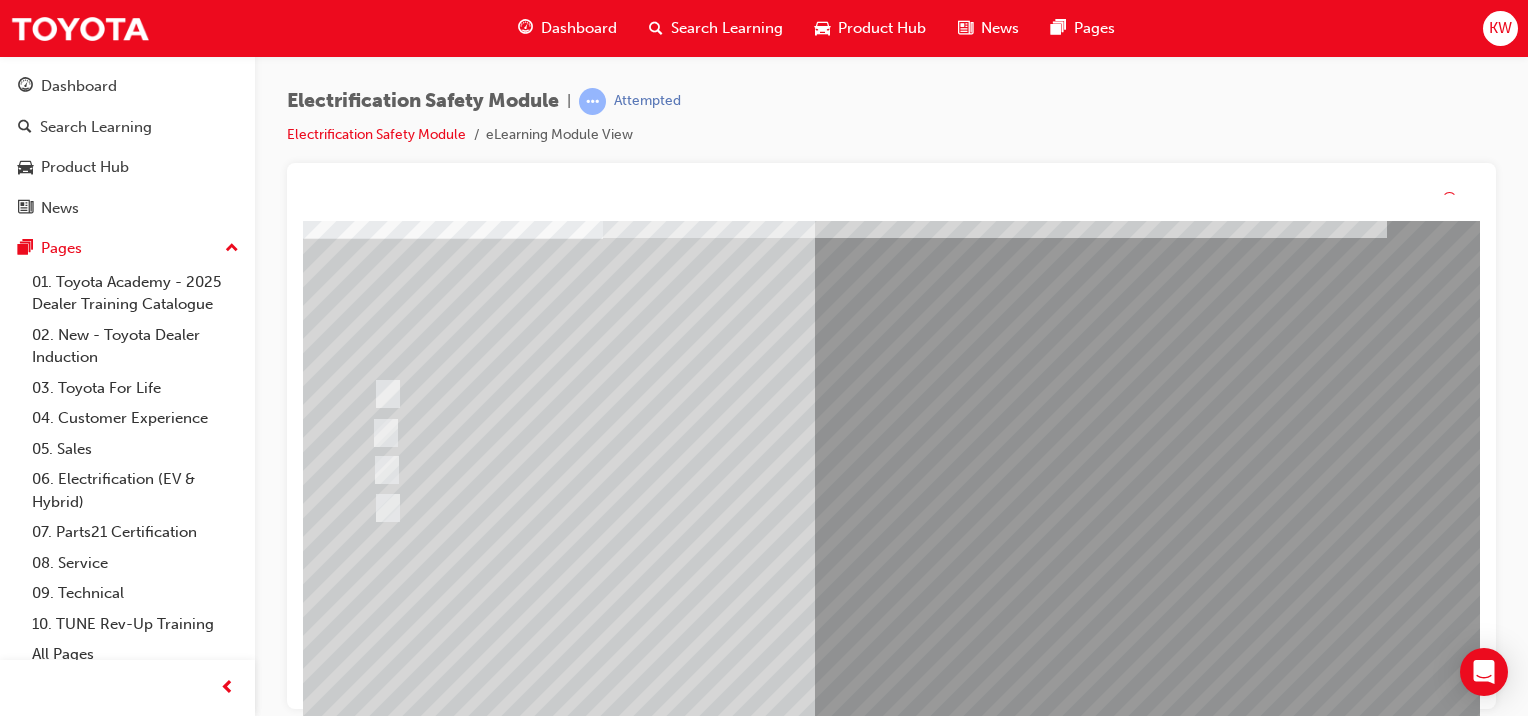 scroll, scrollTop: 0, scrollLeft: 0, axis: both 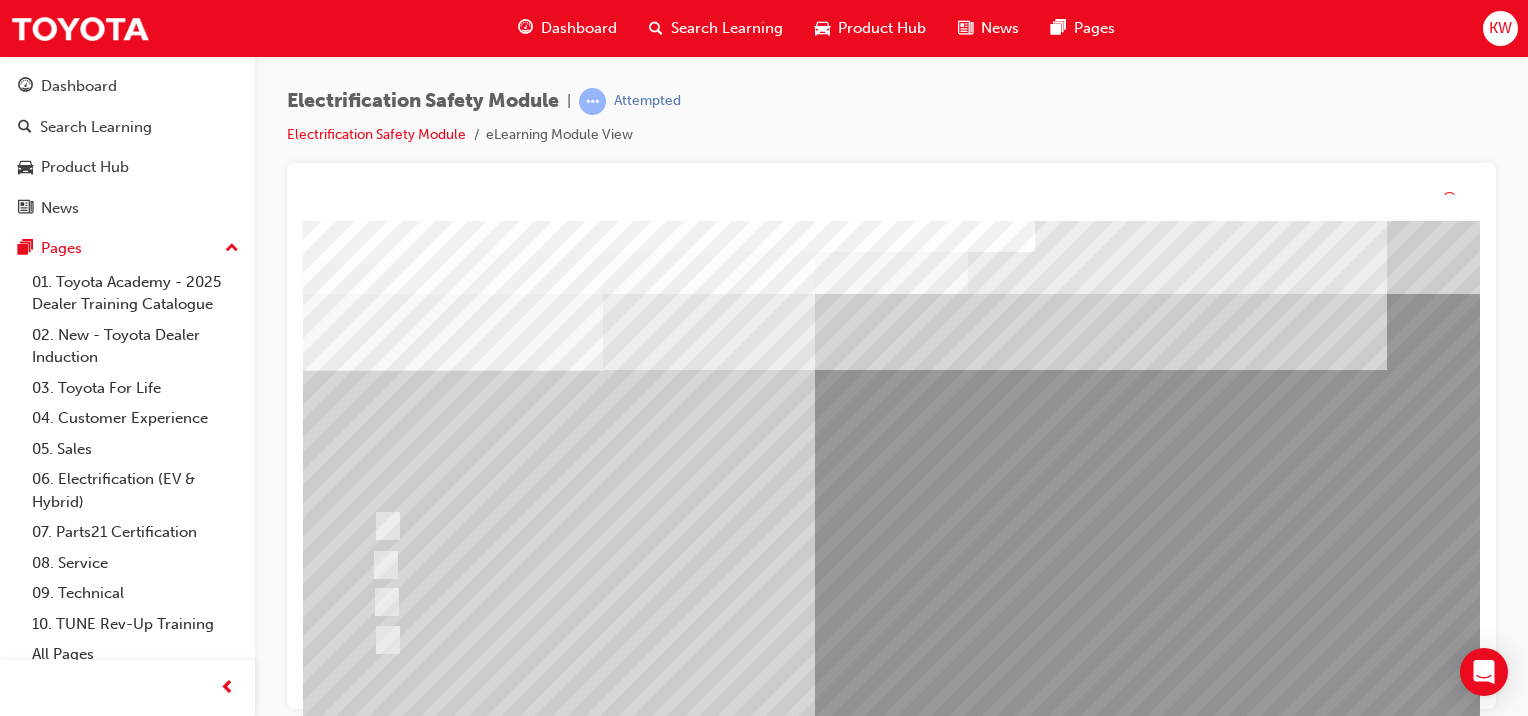 click at bounding box center (758, 602) 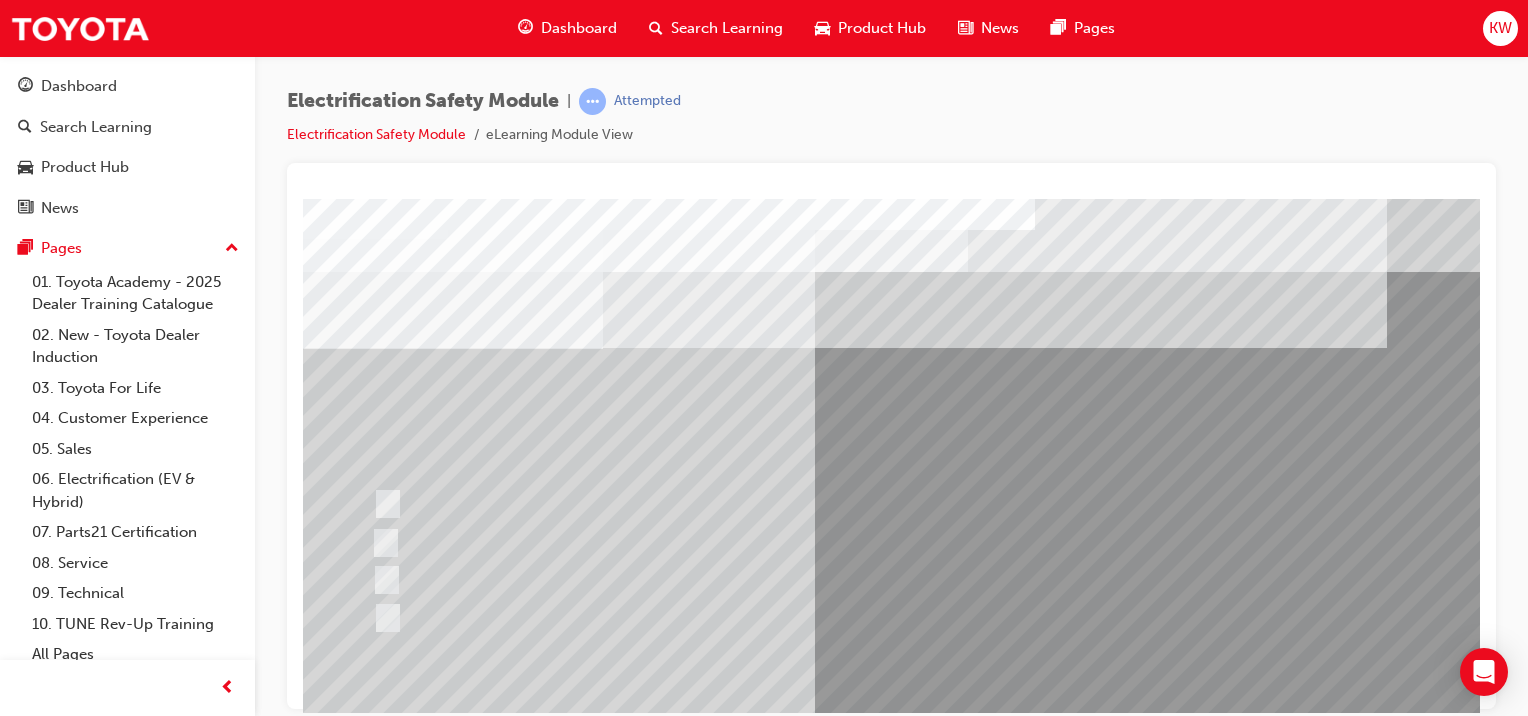 click at bounding box center [758, 579] 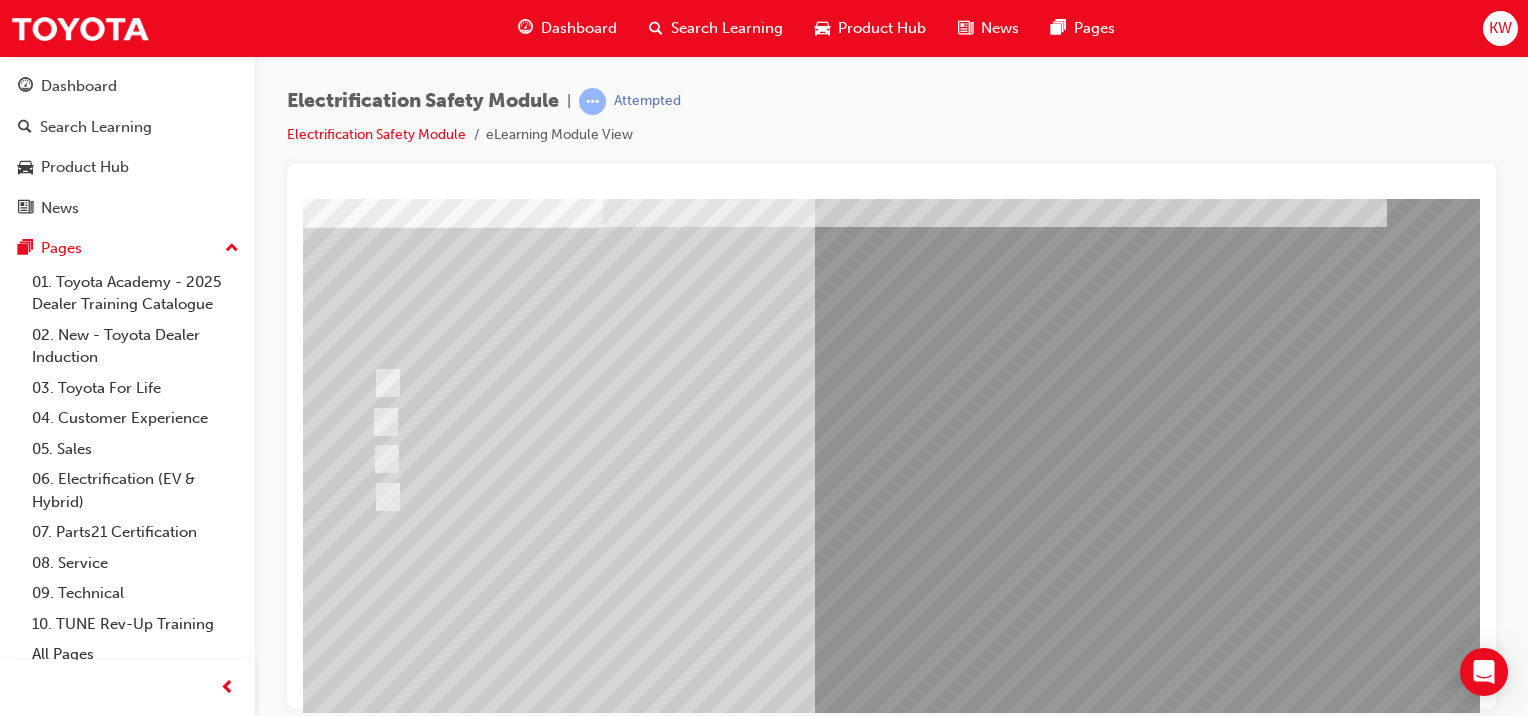 scroll, scrollTop: 110, scrollLeft: 0, axis: vertical 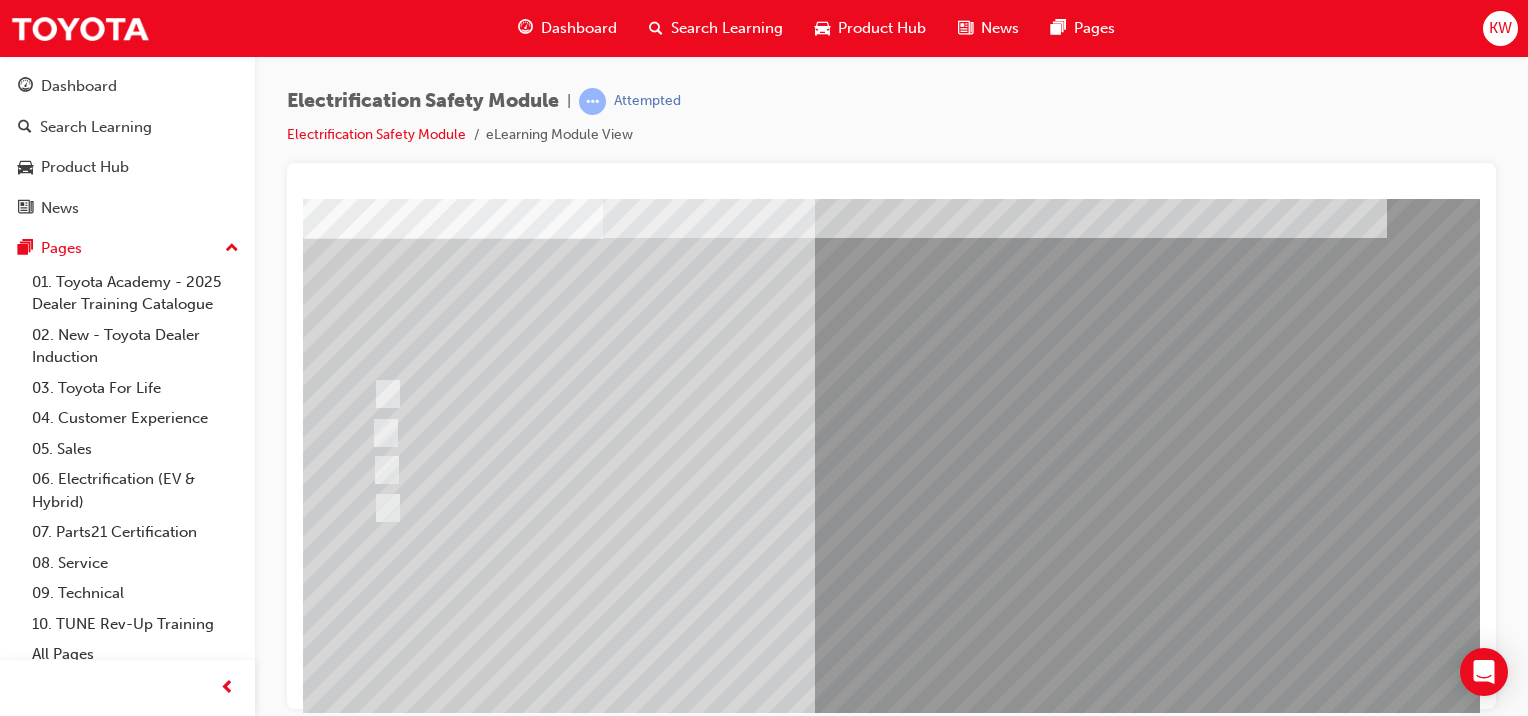 click at bounding box center (635, 2584) 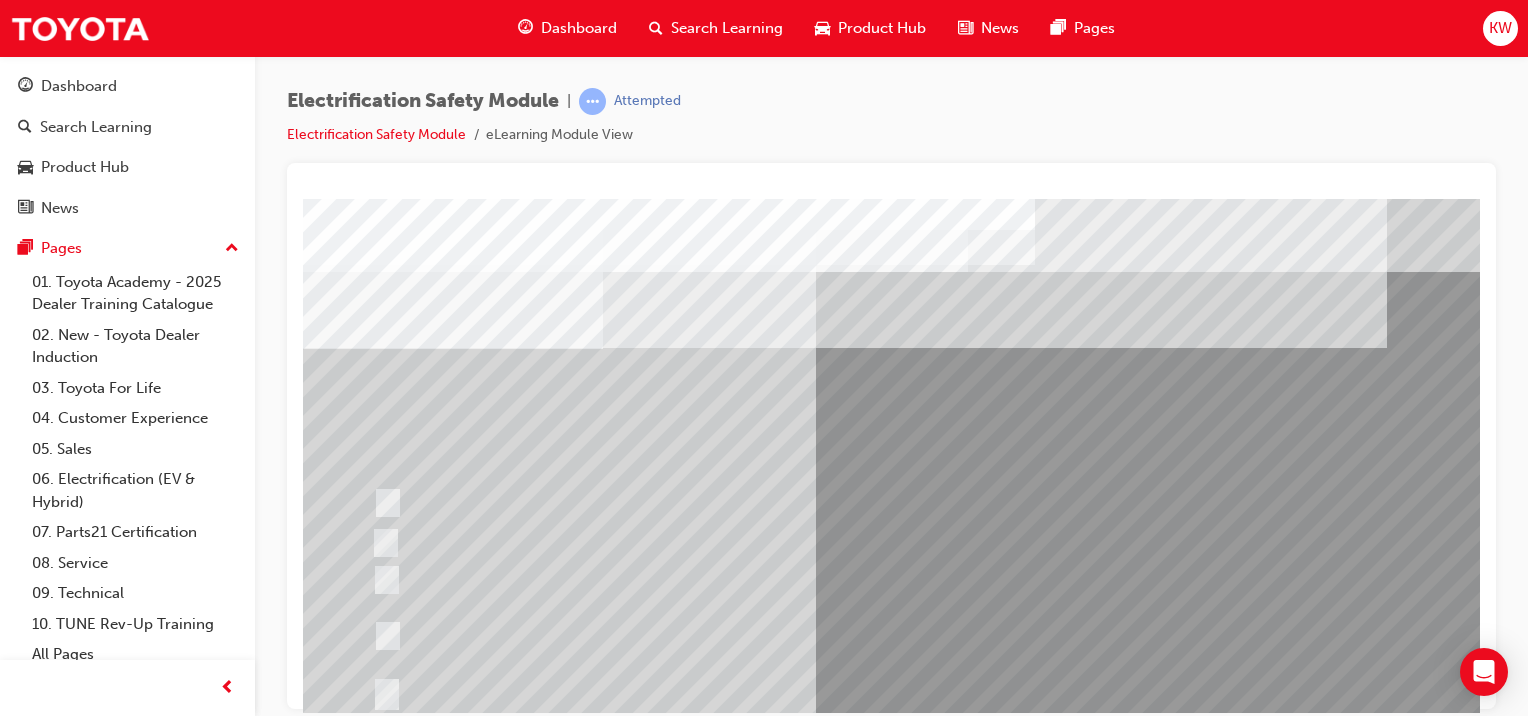 click at bounding box center (983, 1278) 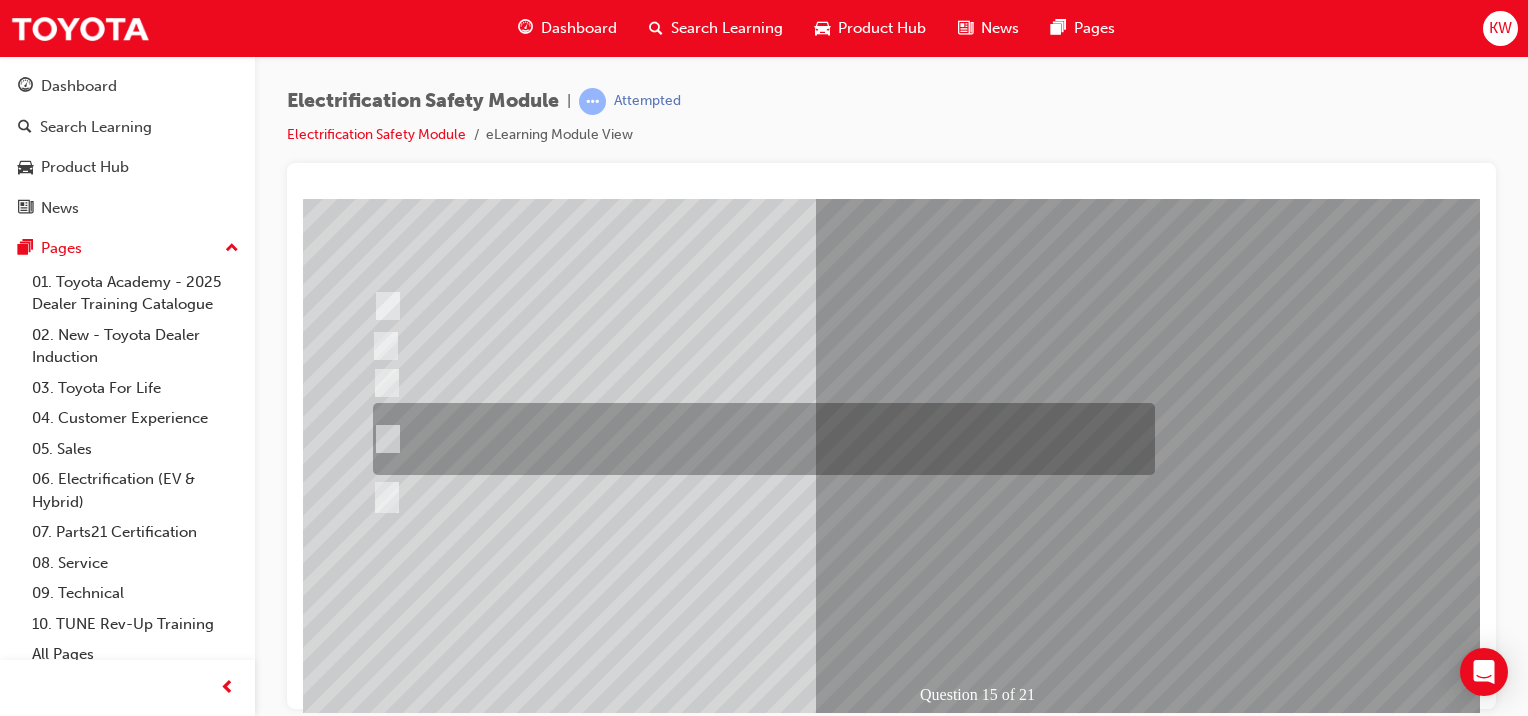 scroll, scrollTop: 196, scrollLeft: 0, axis: vertical 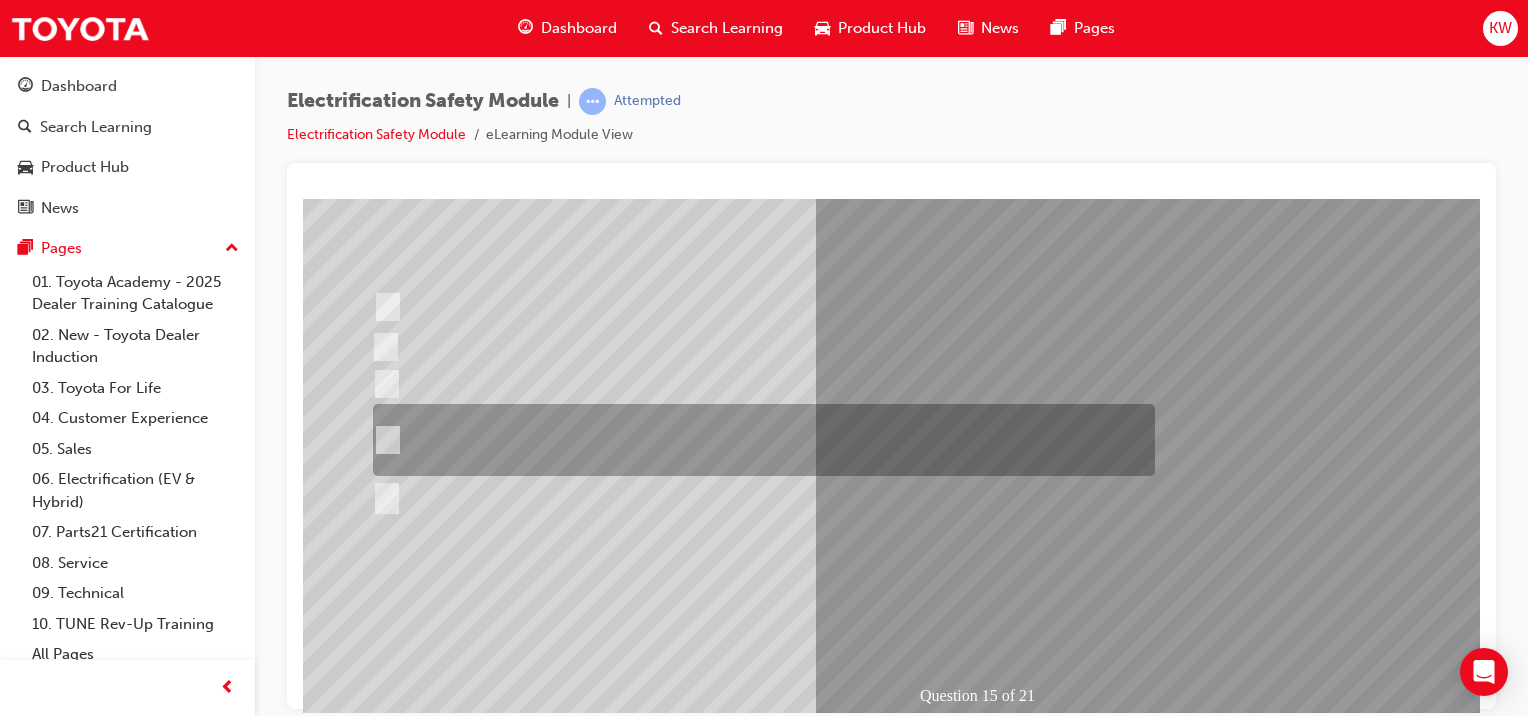 click at bounding box center [759, 440] 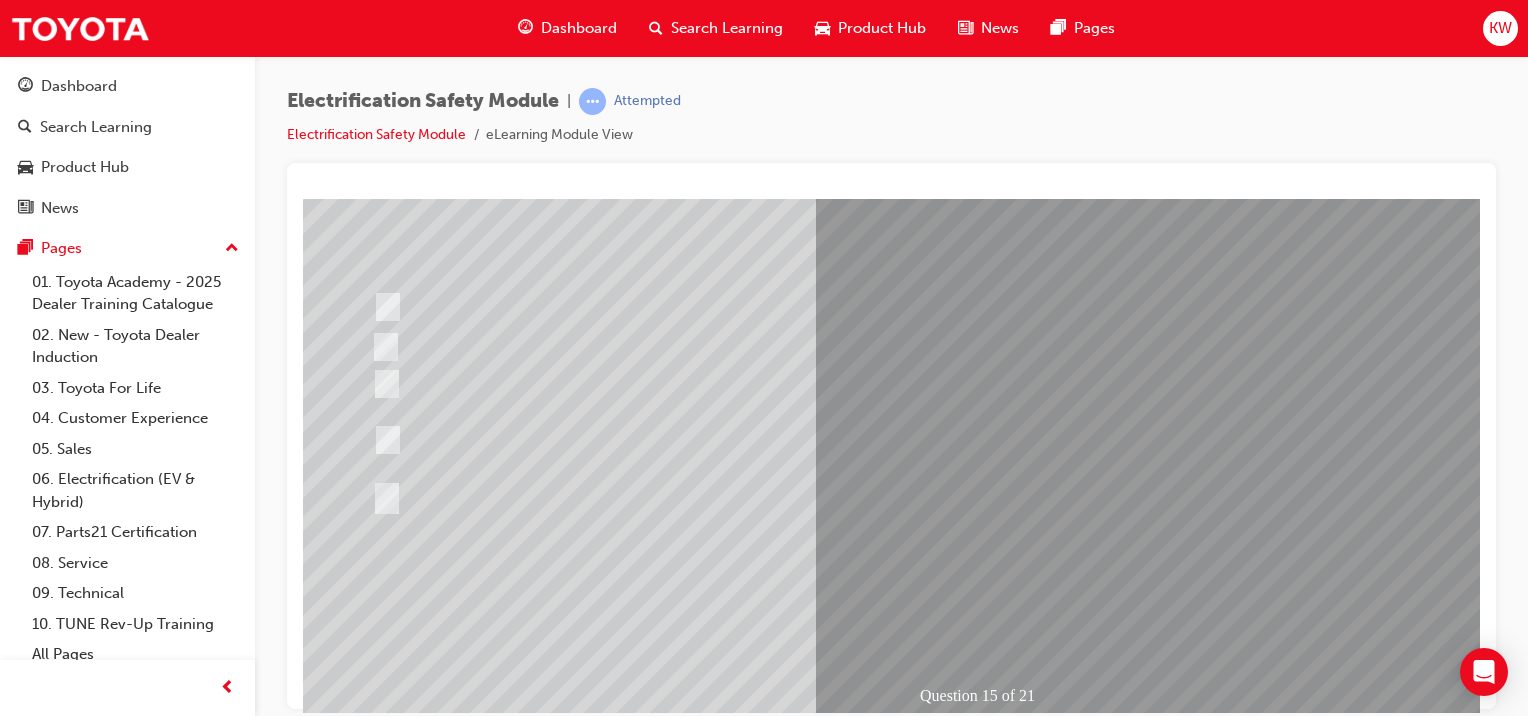 click at bounding box center [375, 2818] 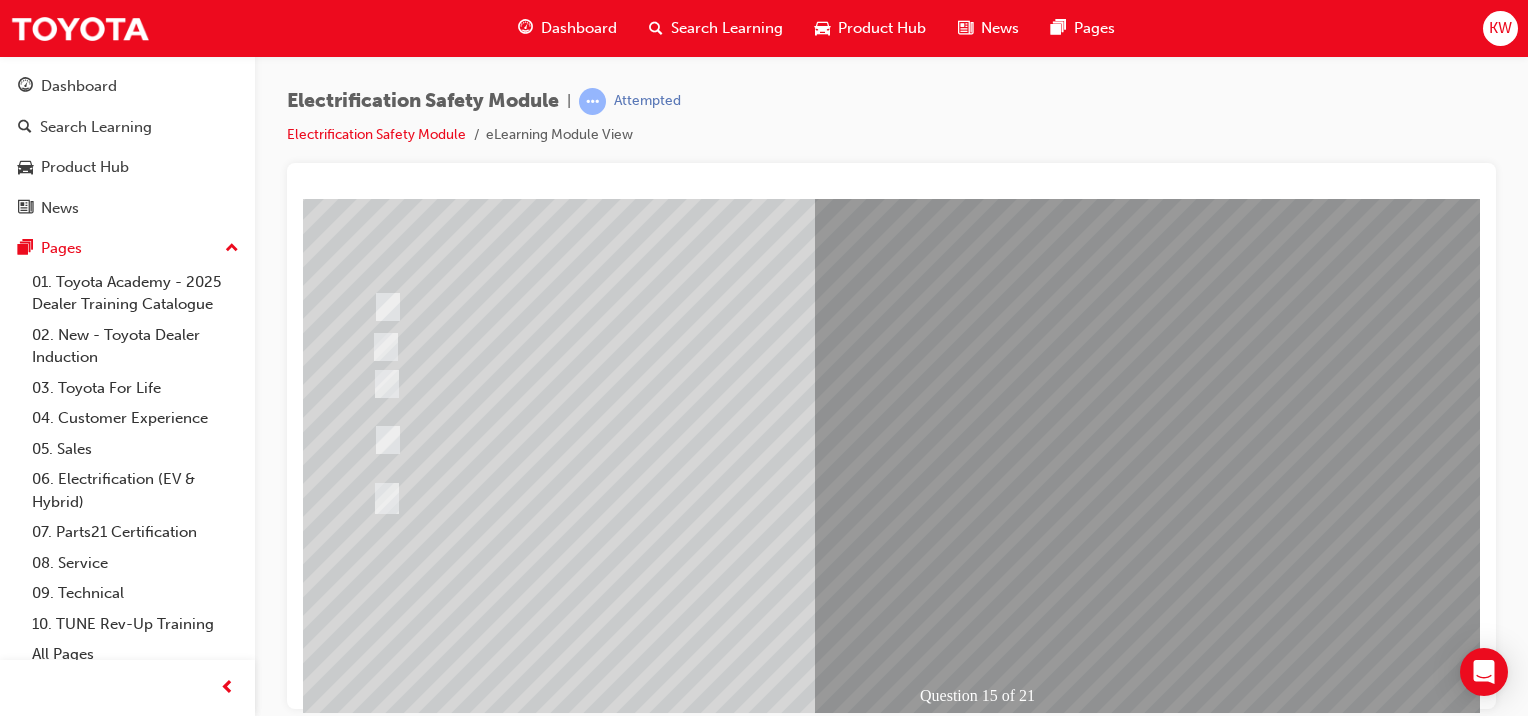 click at bounding box center (635, 2498) 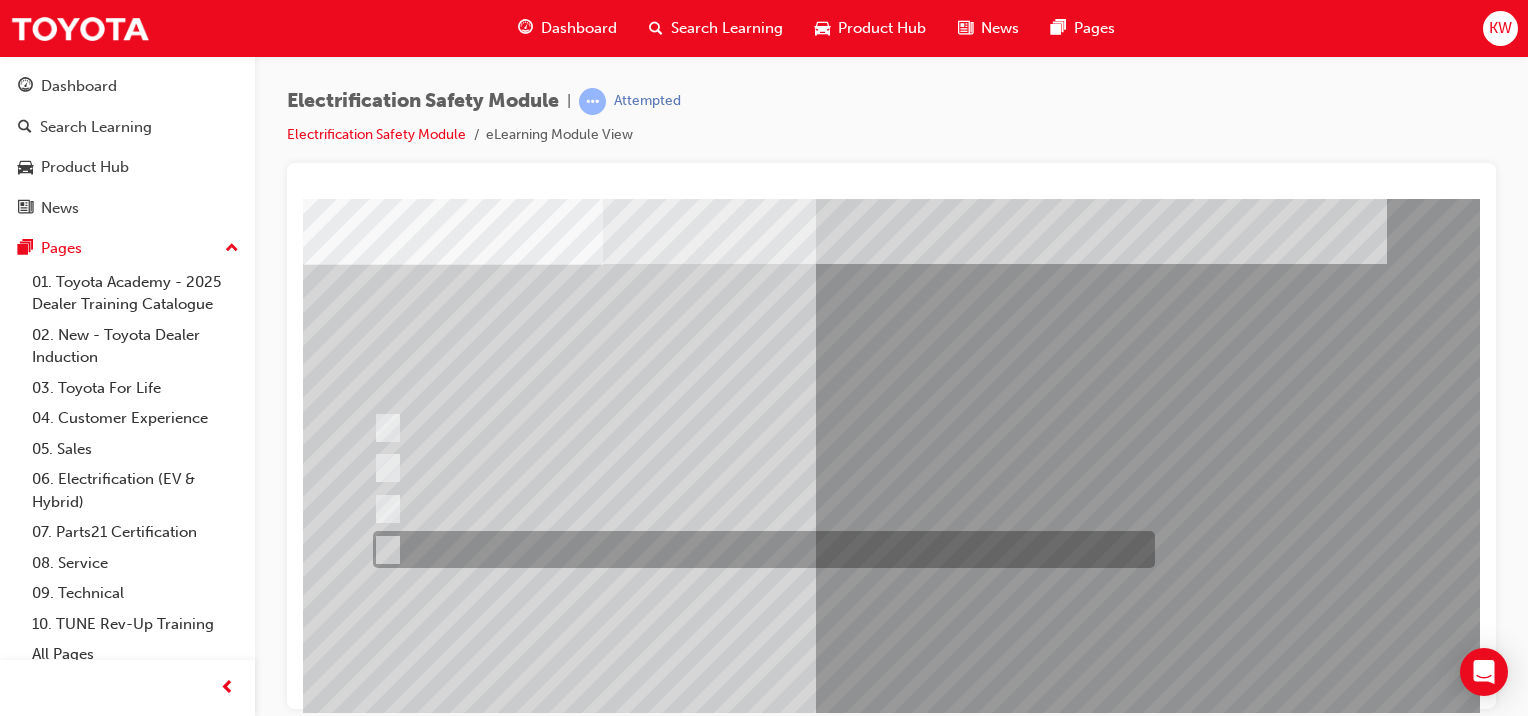 click at bounding box center [759, 467] 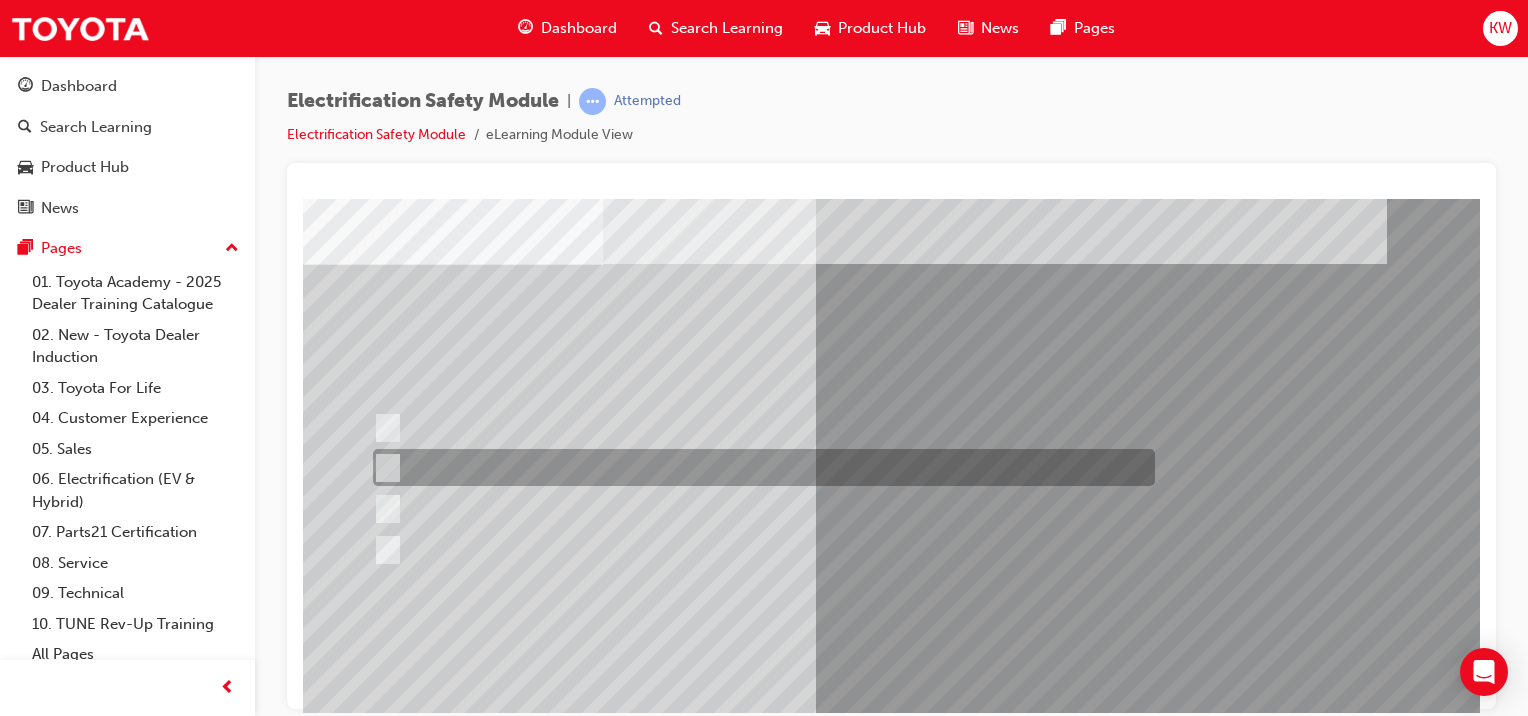 click at bounding box center [759, 428] 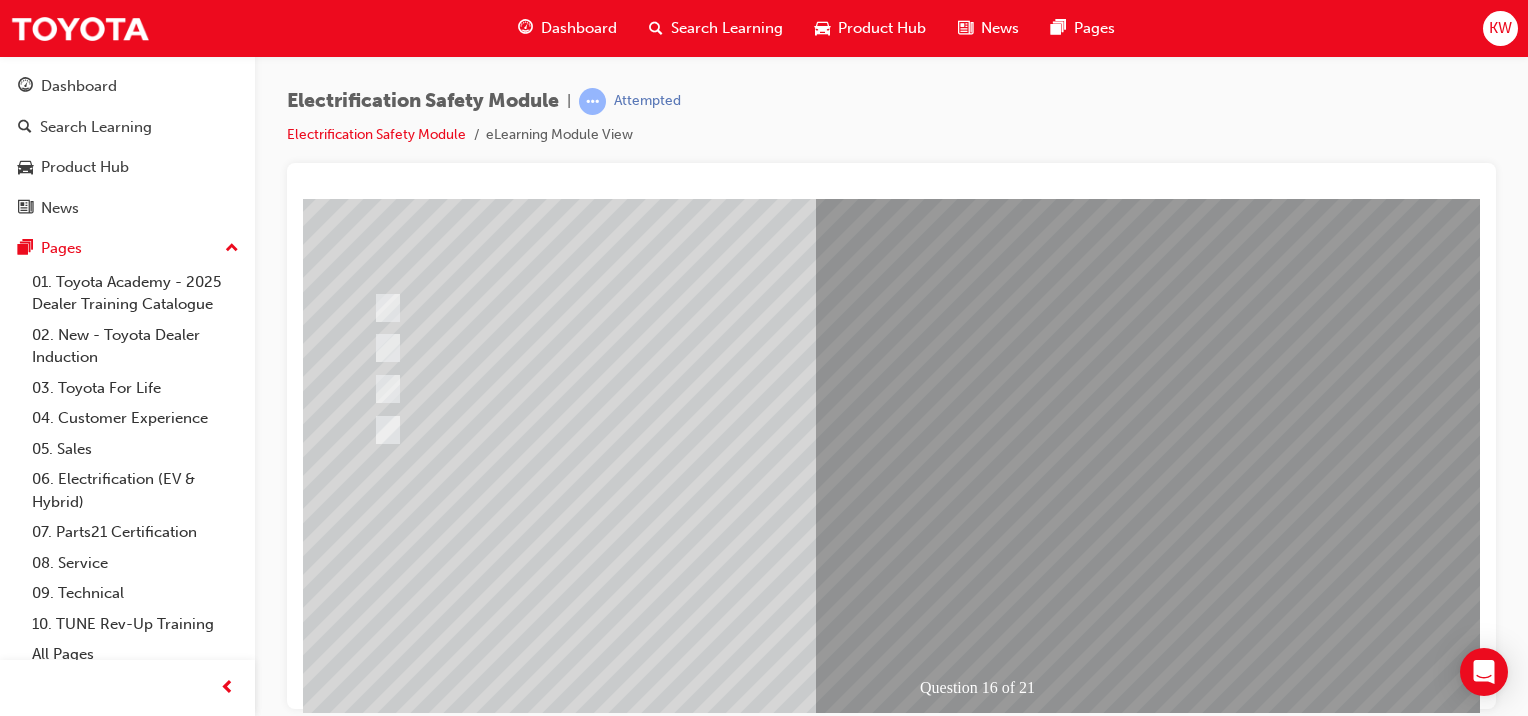 scroll, scrollTop: 202, scrollLeft: 0, axis: vertical 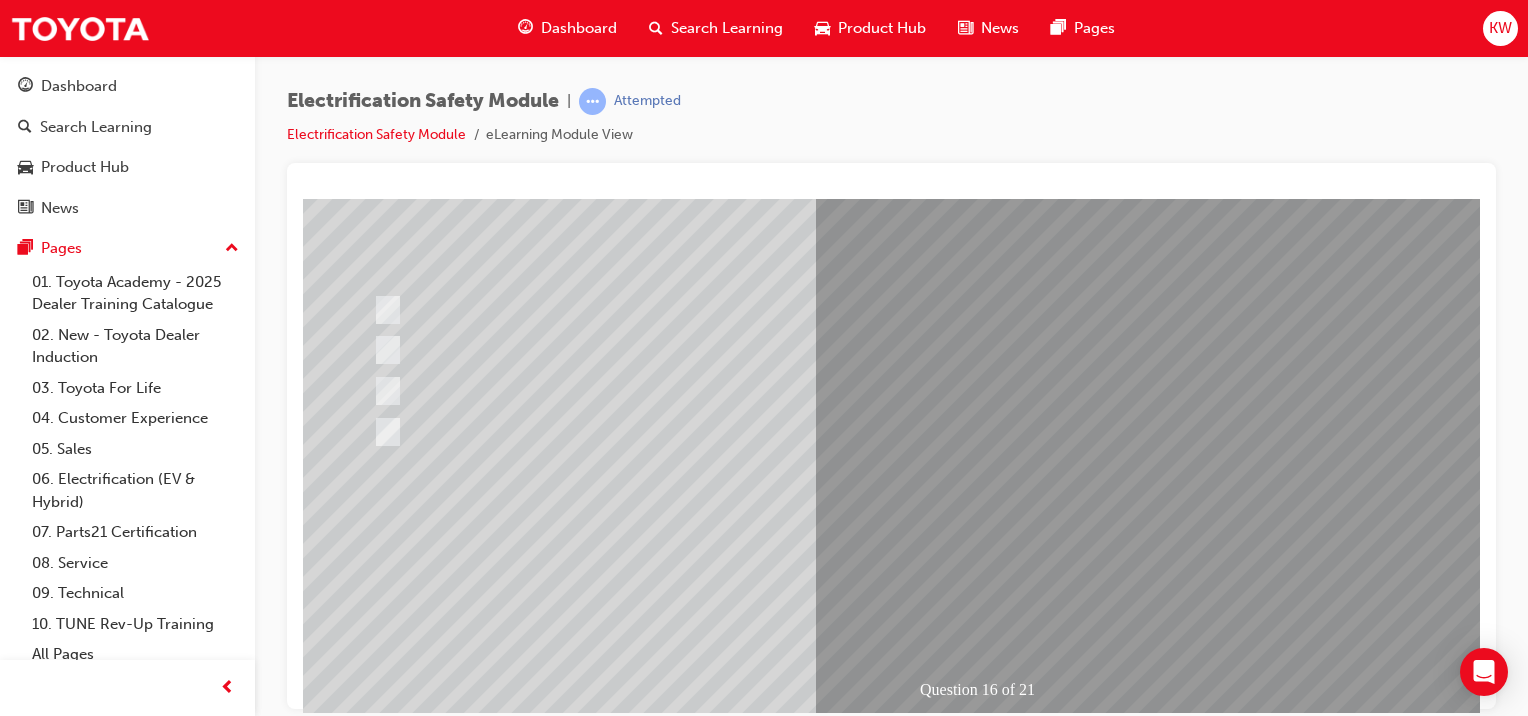 click at bounding box center [375, 2785] 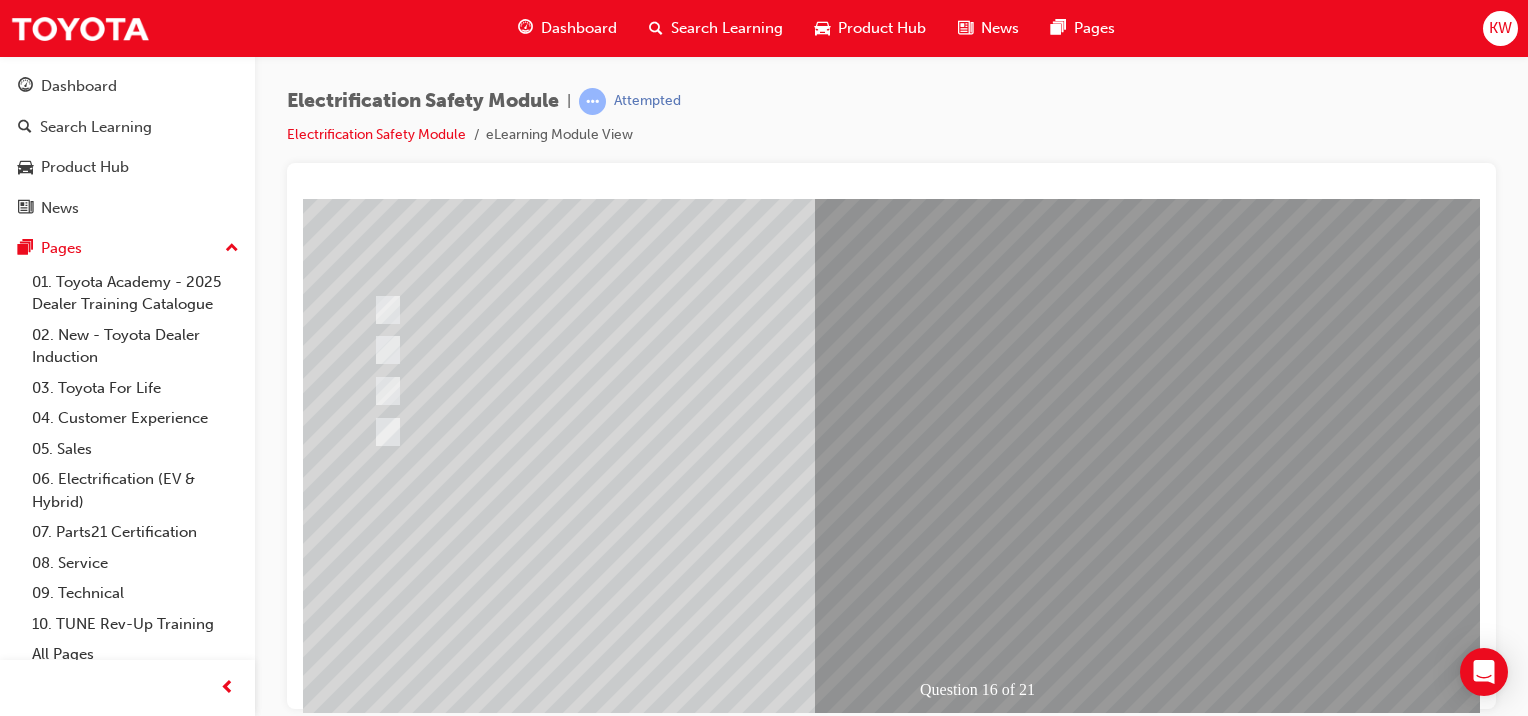 click at bounding box center (635, 2492) 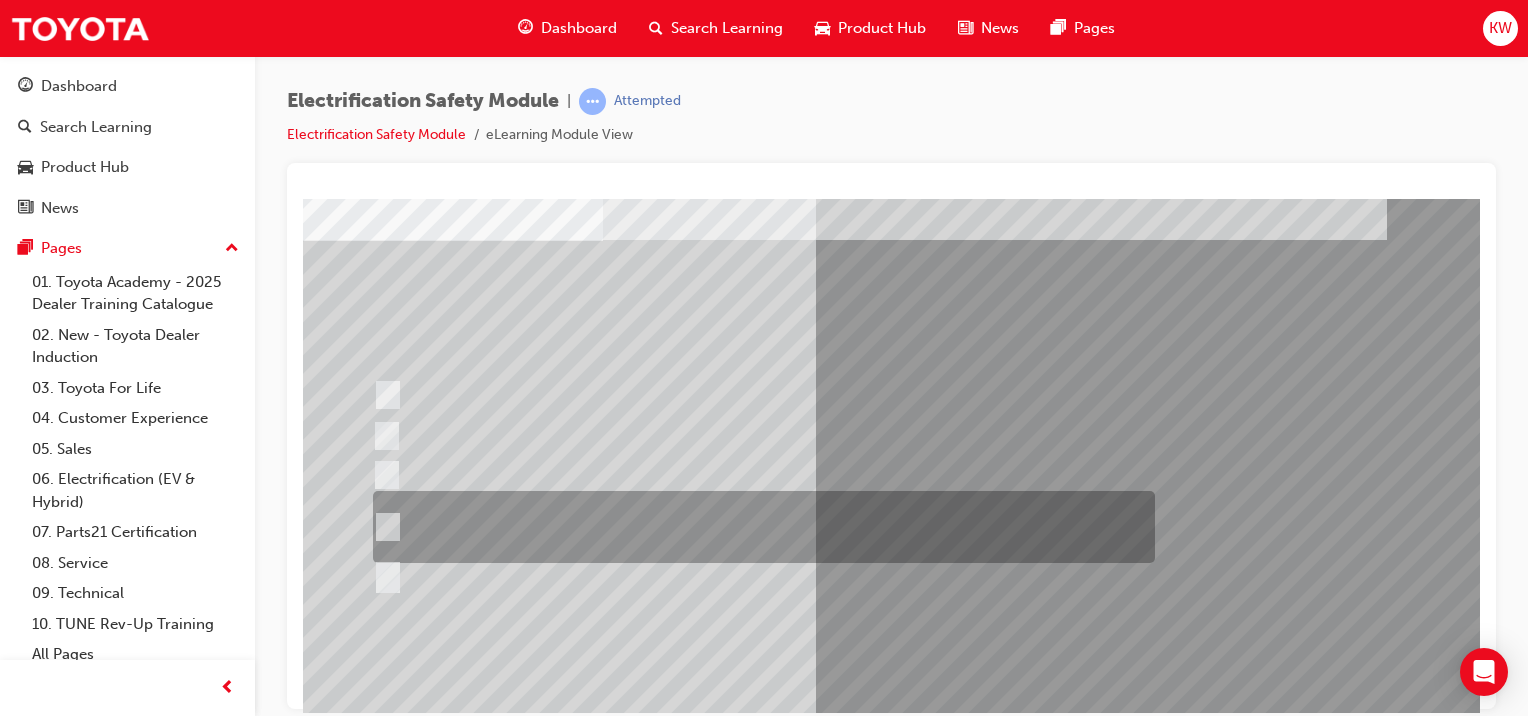 scroll, scrollTop: 115, scrollLeft: 0, axis: vertical 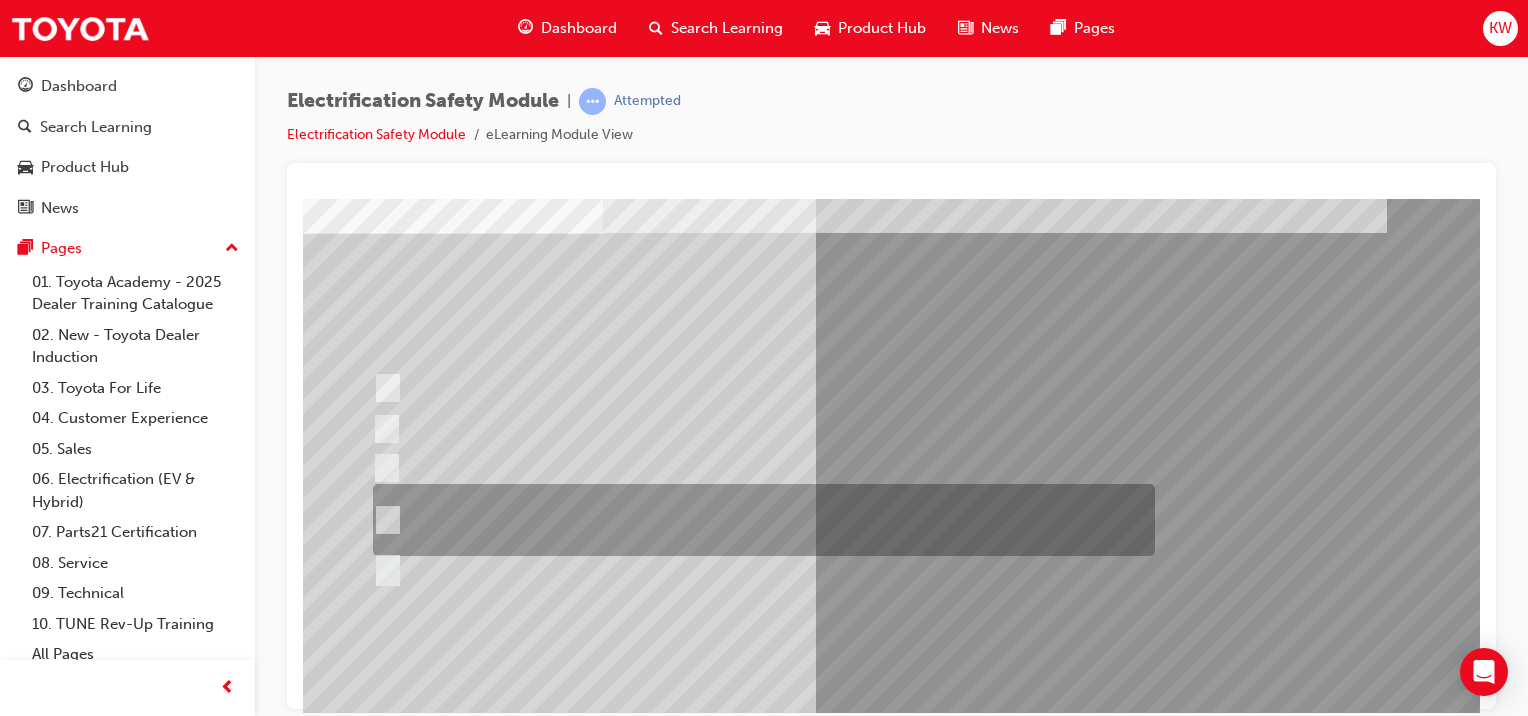 click at bounding box center [759, 520] 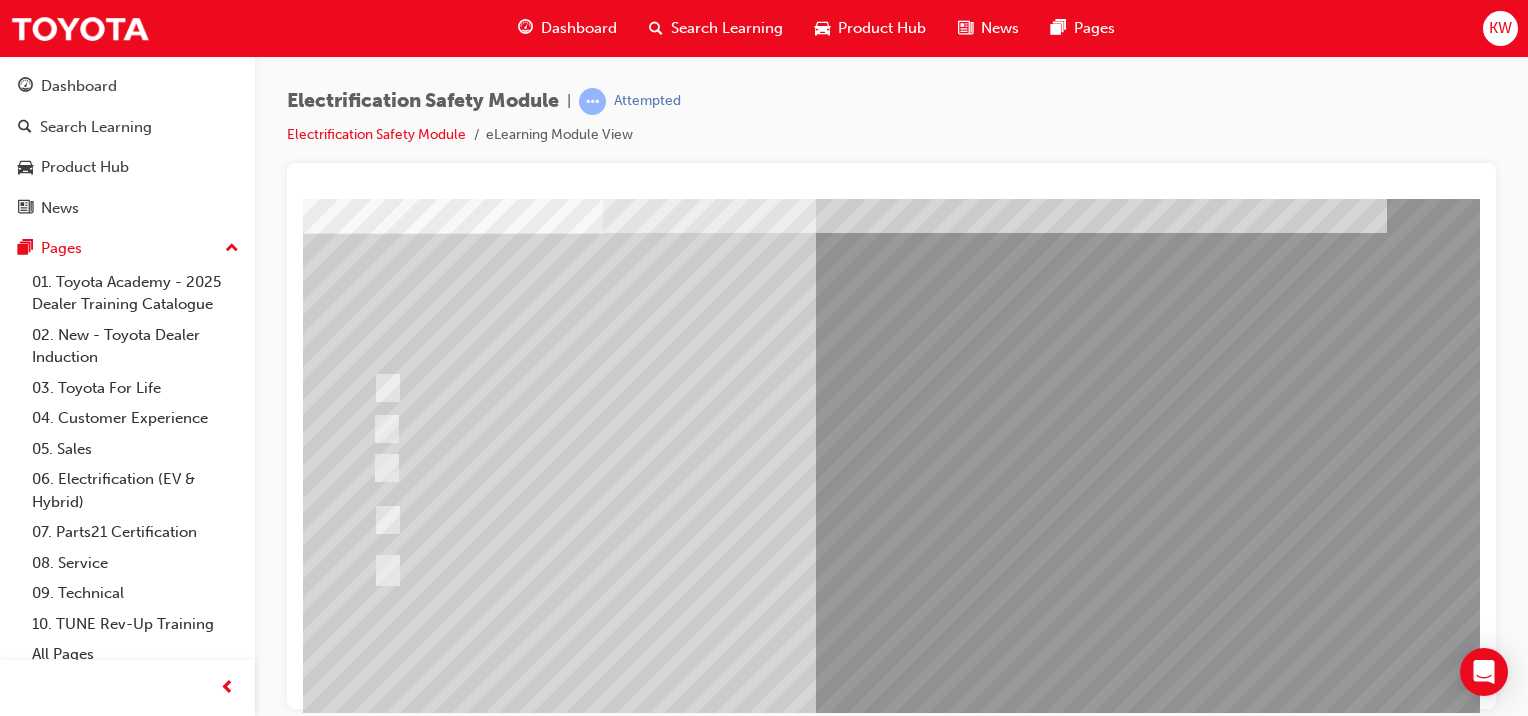 click at bounding box center (635, 2579) 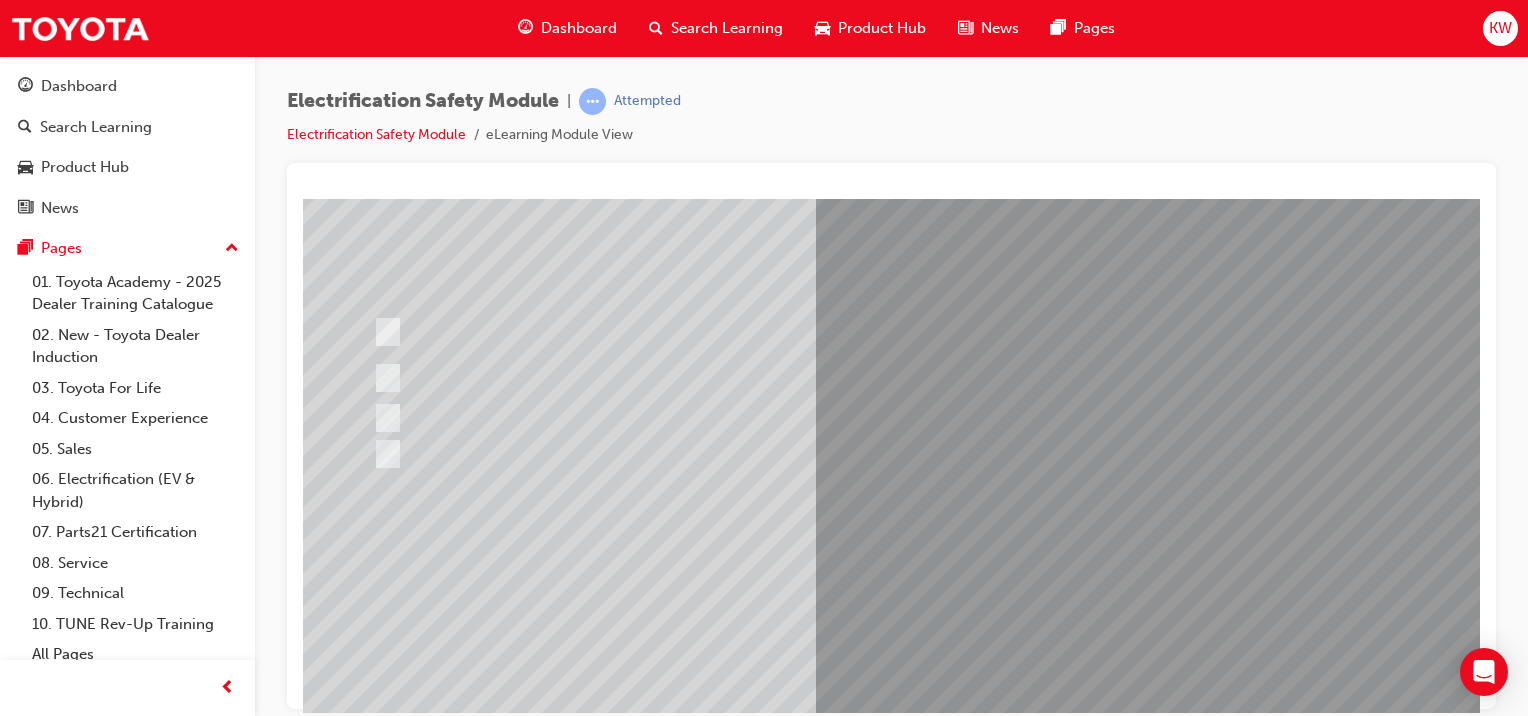 scroll, scrollTop: 175, scrollLeft: 0, axis: vertical 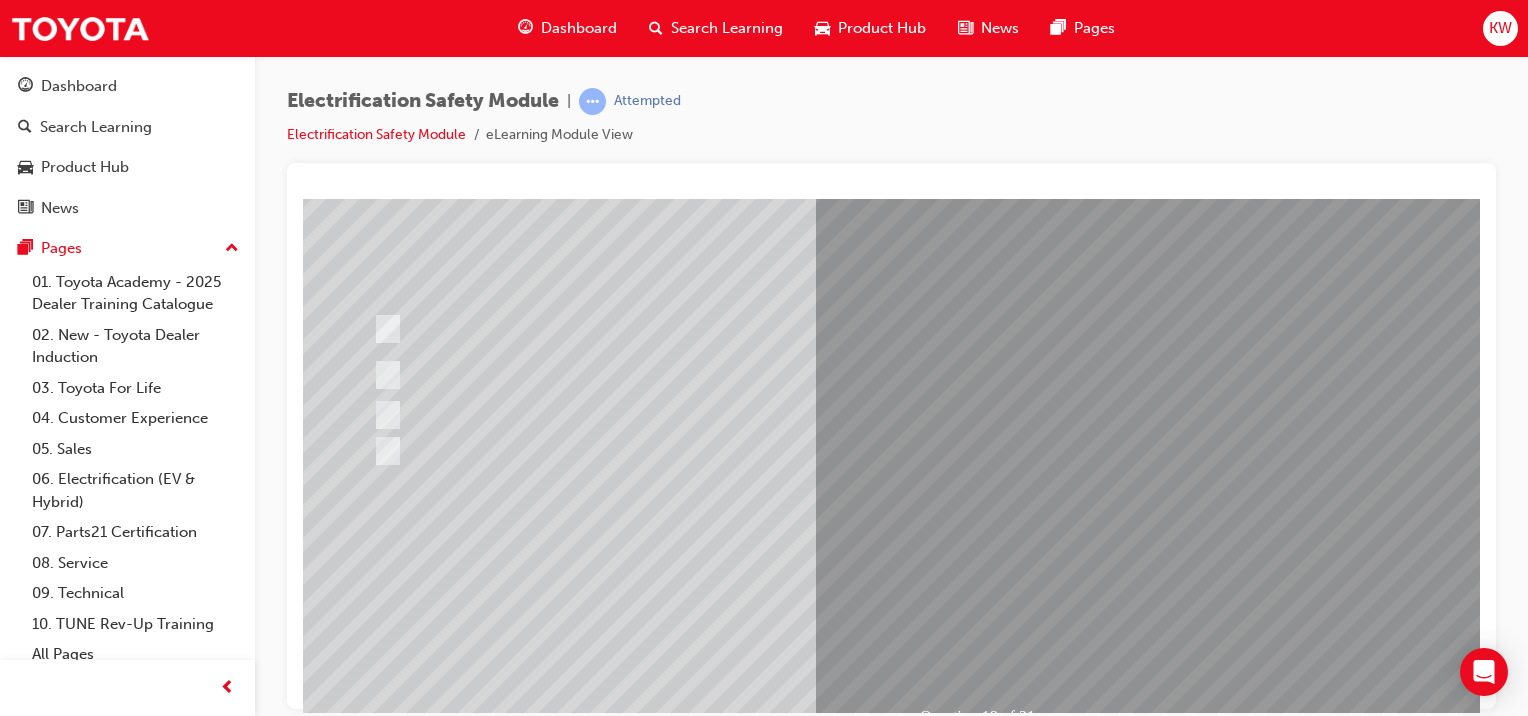 click at bounding box center (983, 1103) 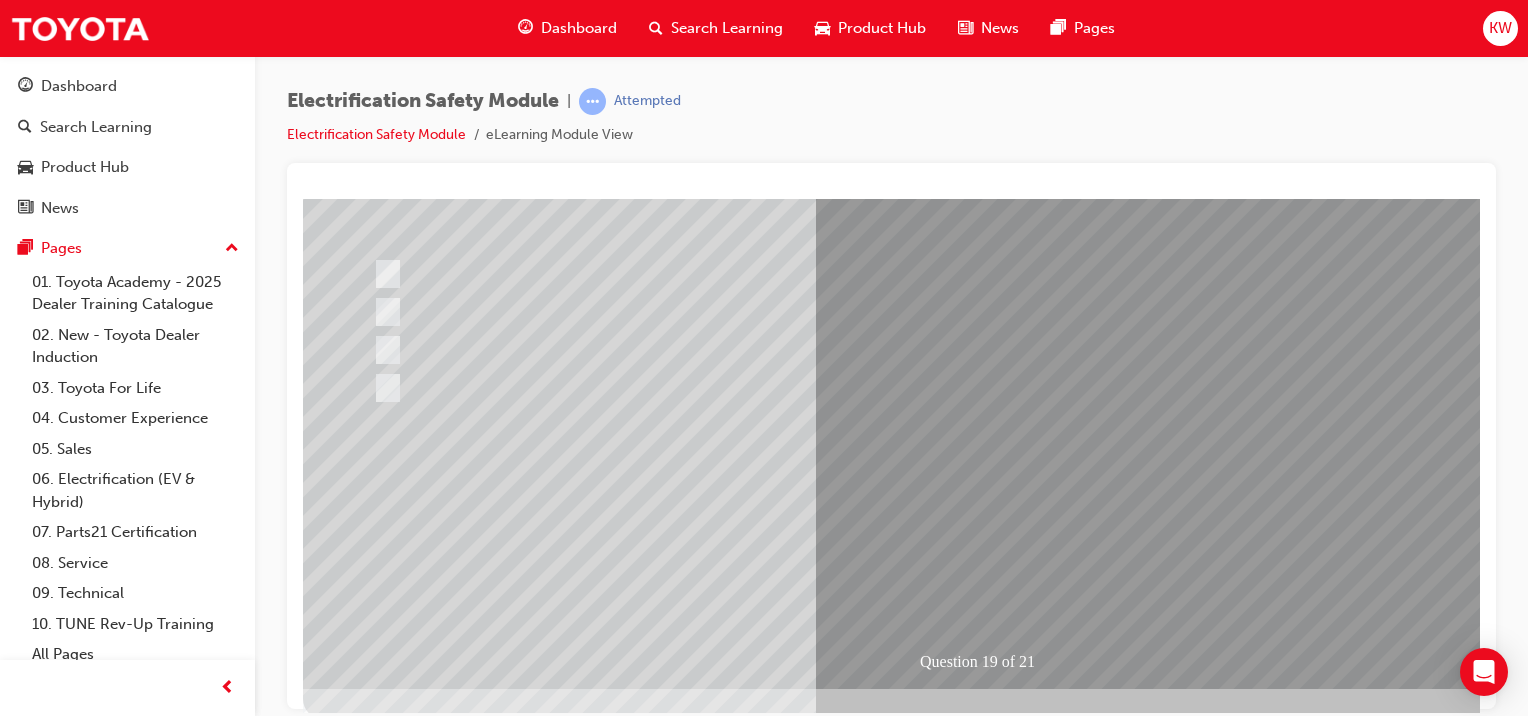 scroll, scrollTop: 224, scrollLeft: 0, axis: vertical 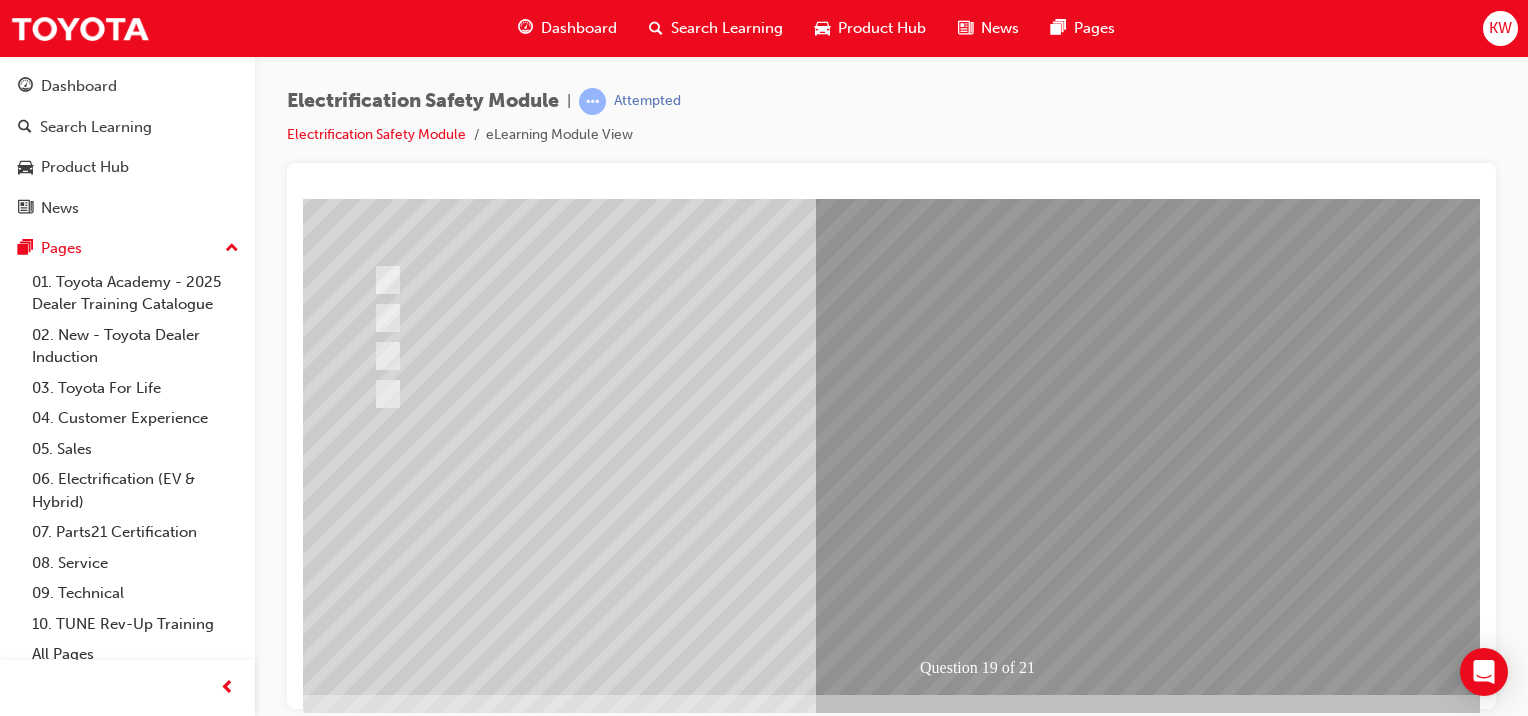 click at bounding box center (635, 2470) 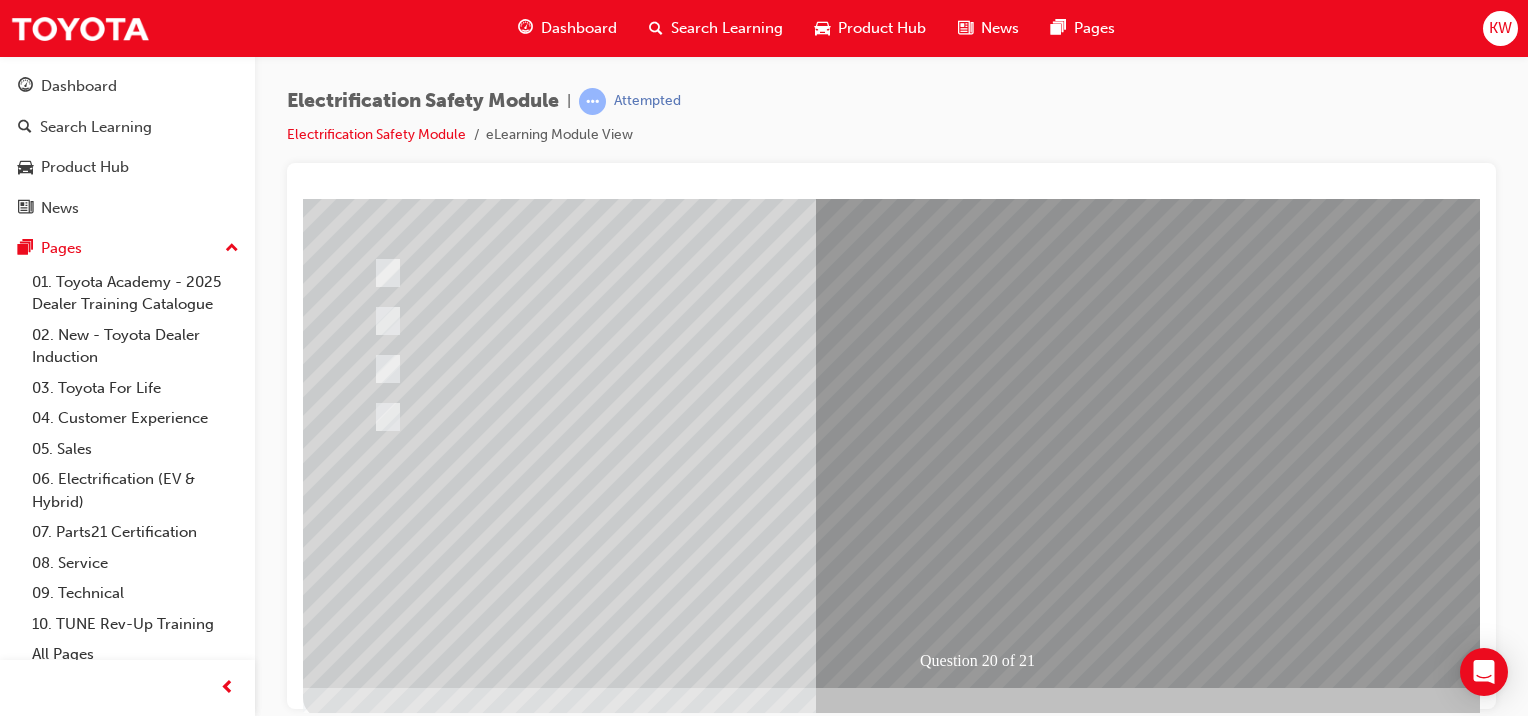 scroll, scrollTop: 227, scrollLeft: 0, axis: vertical 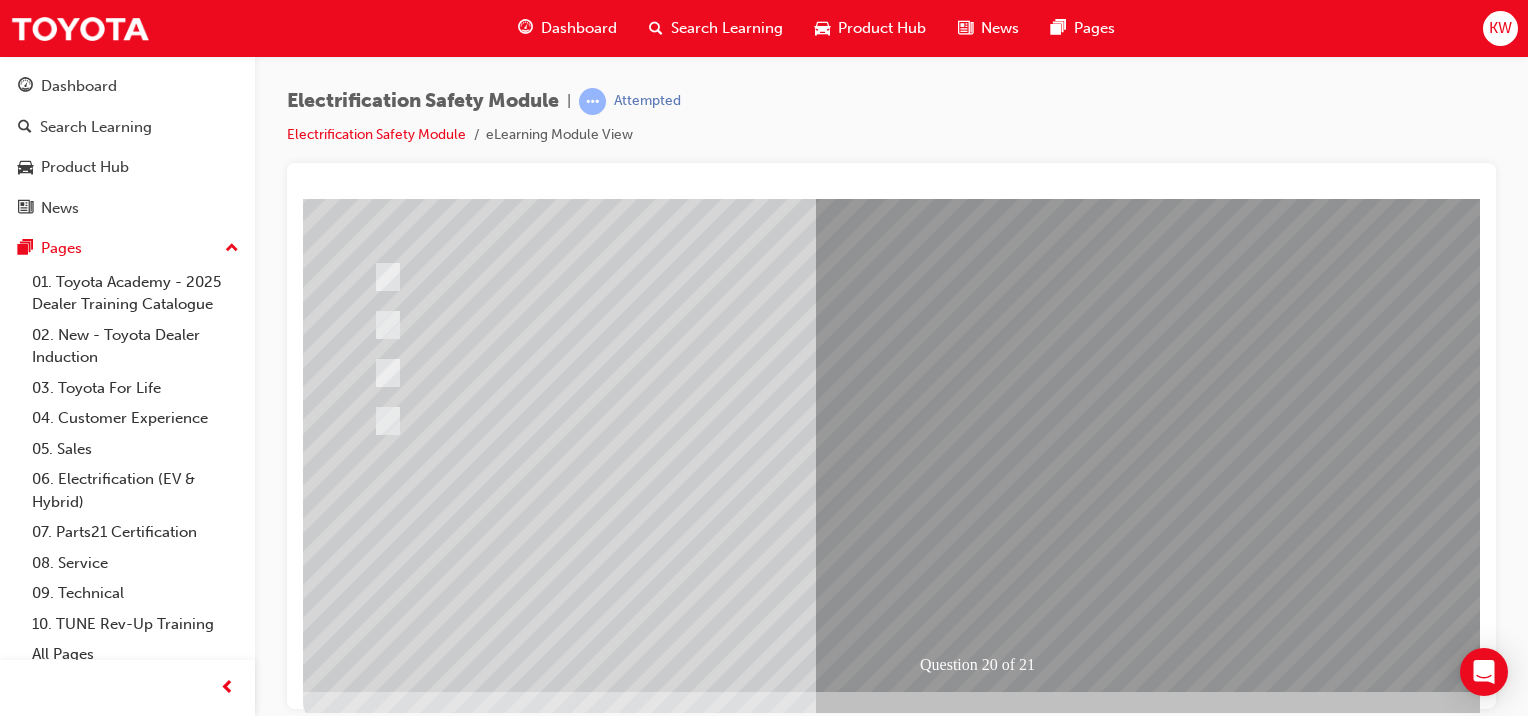 click at bounding box center (635, 2467) 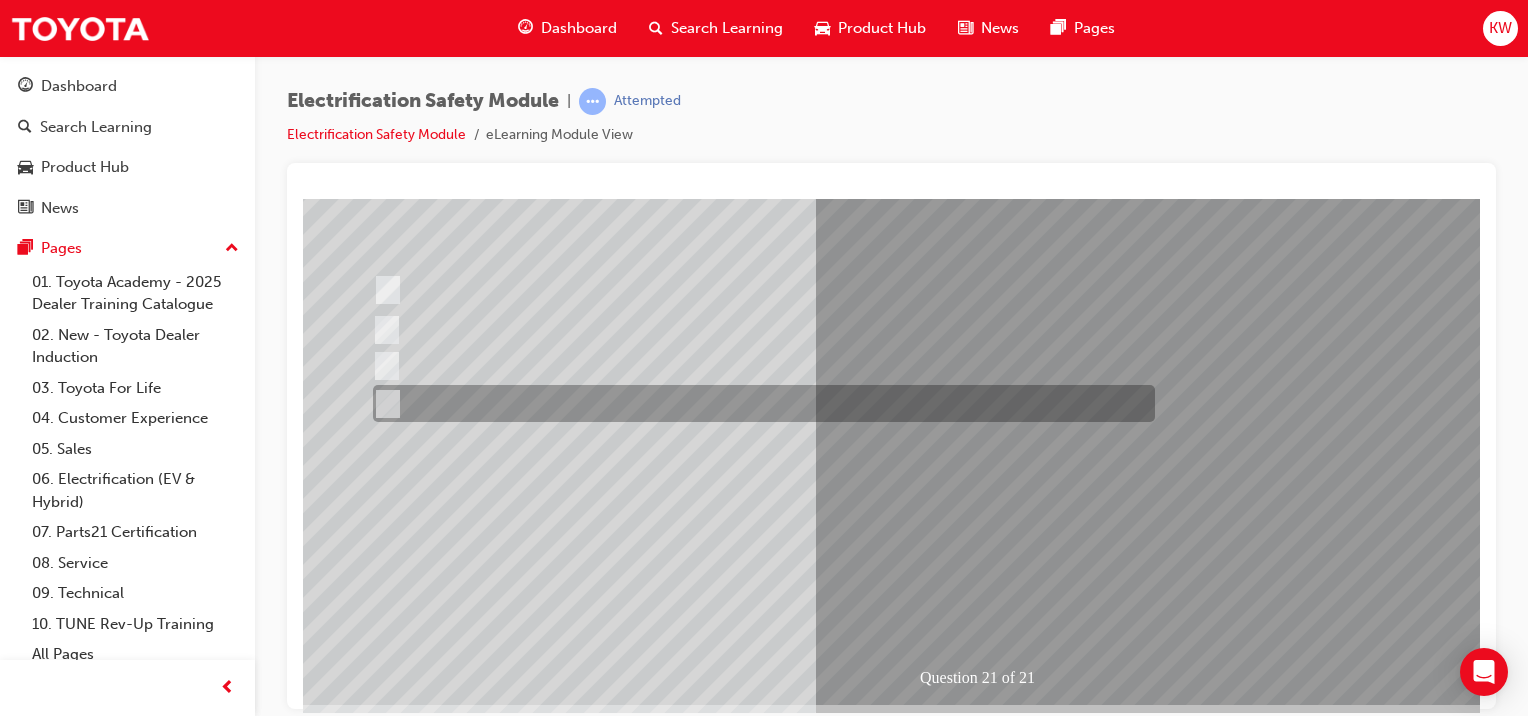 scroll, scrollTop: 208, scrollLeft: 0, axis: vertical 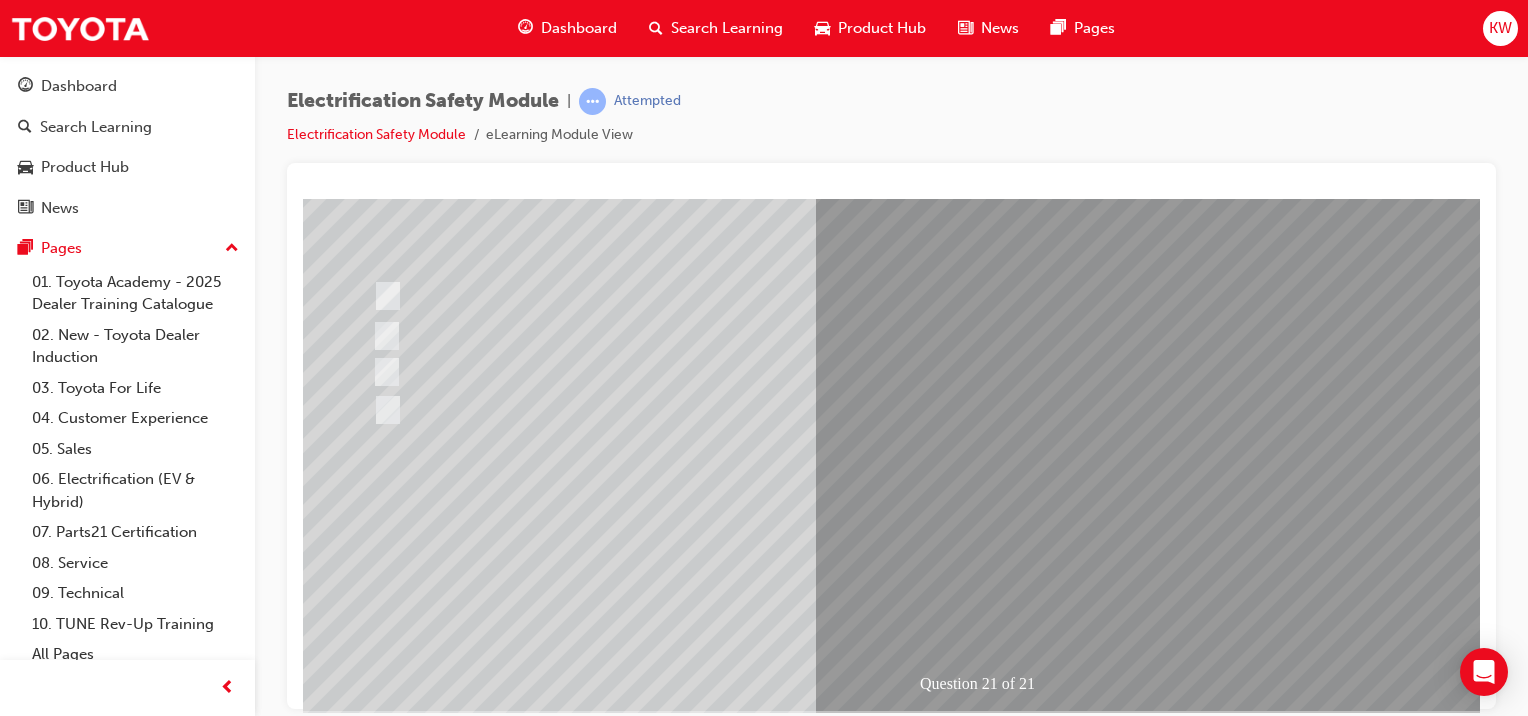 click at bounding box center (635, 2486) 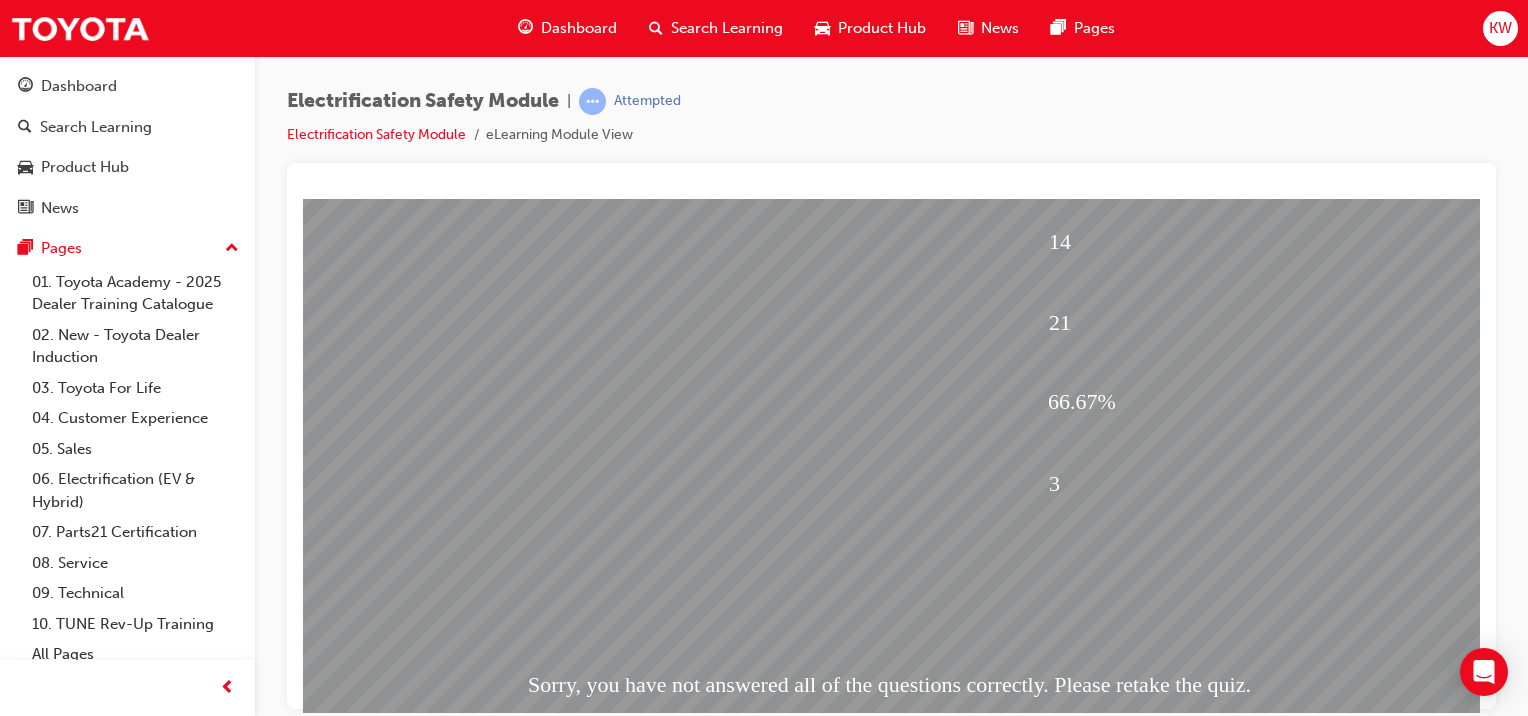 click at bounding box center (375, 1784) 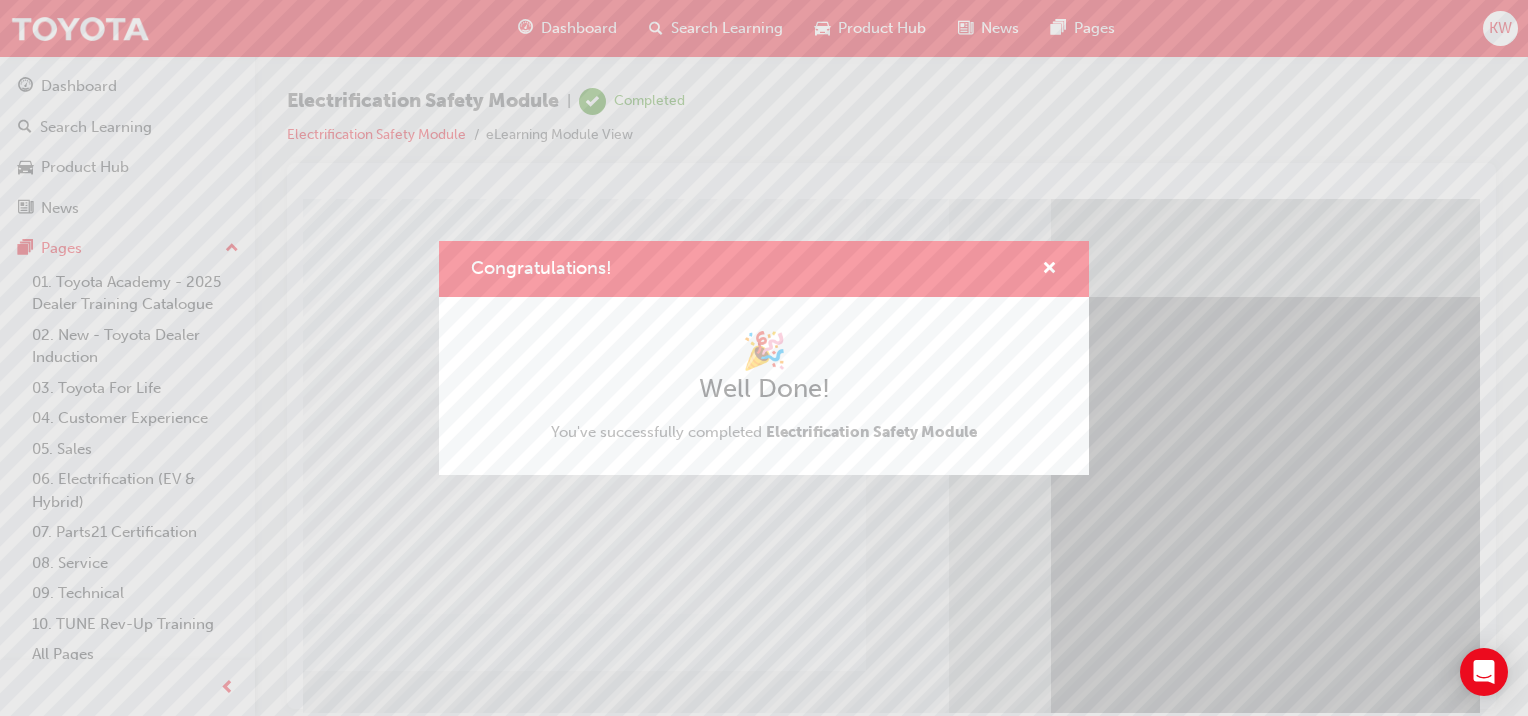 click at bounding box center (1041, 269) 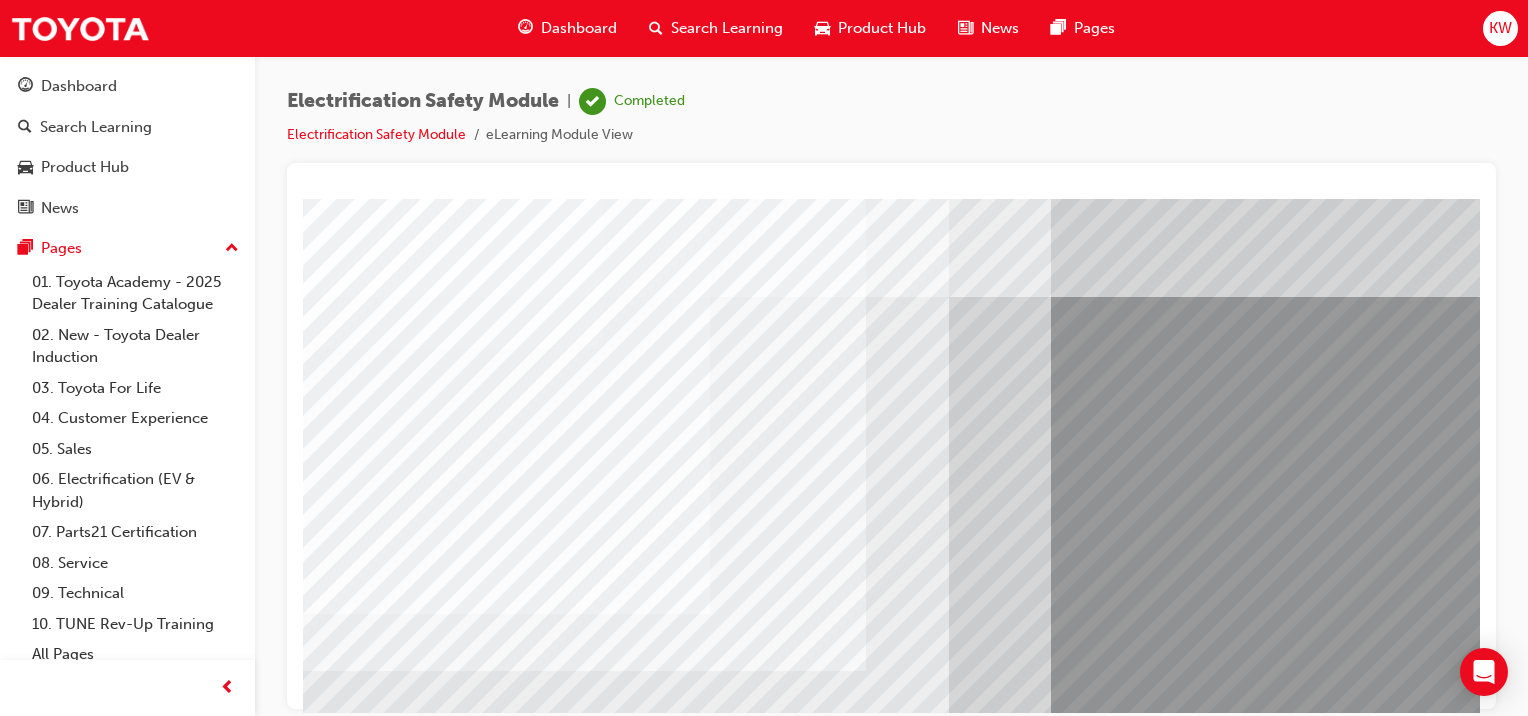 click at bounding box center [584, 3450] 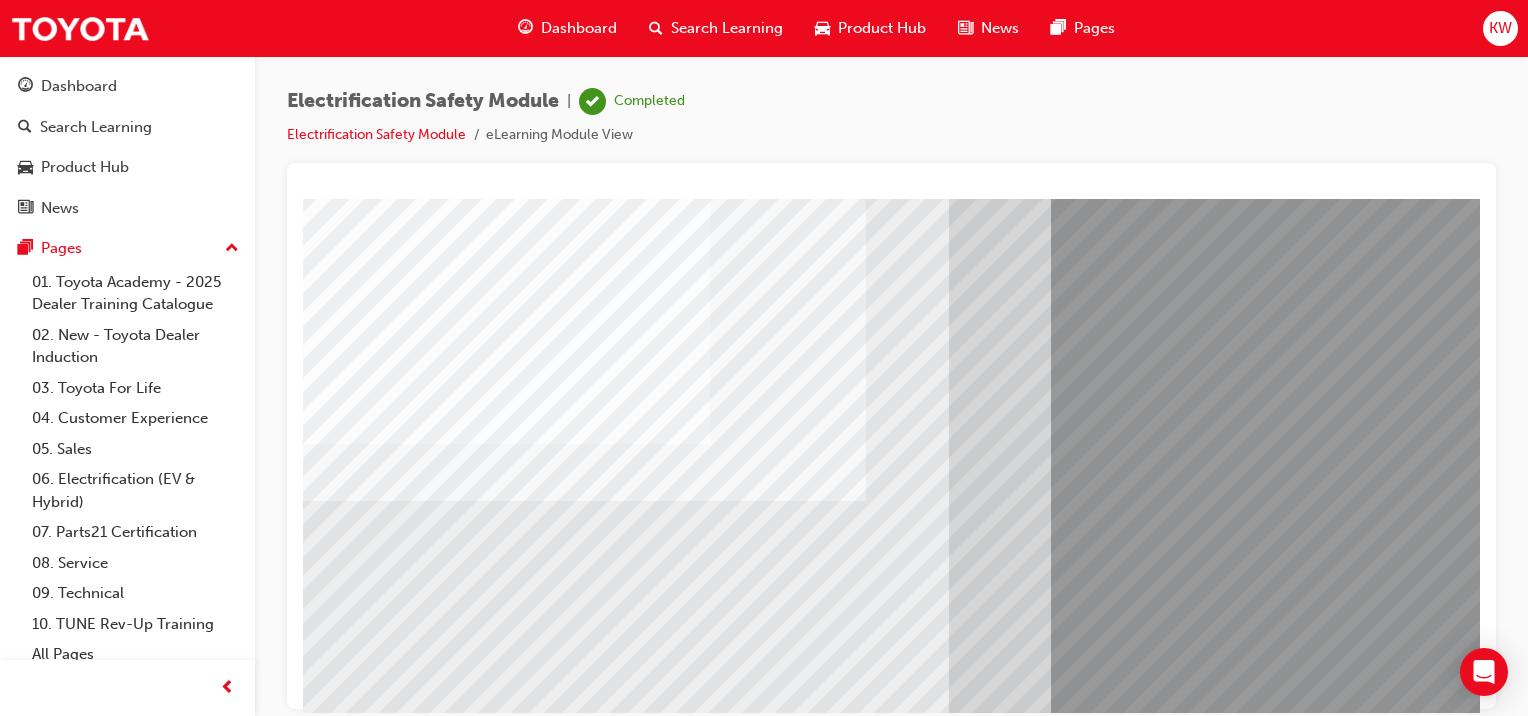 scroll, scrollTop: 191, scrollLeft: 0, axis: vertical 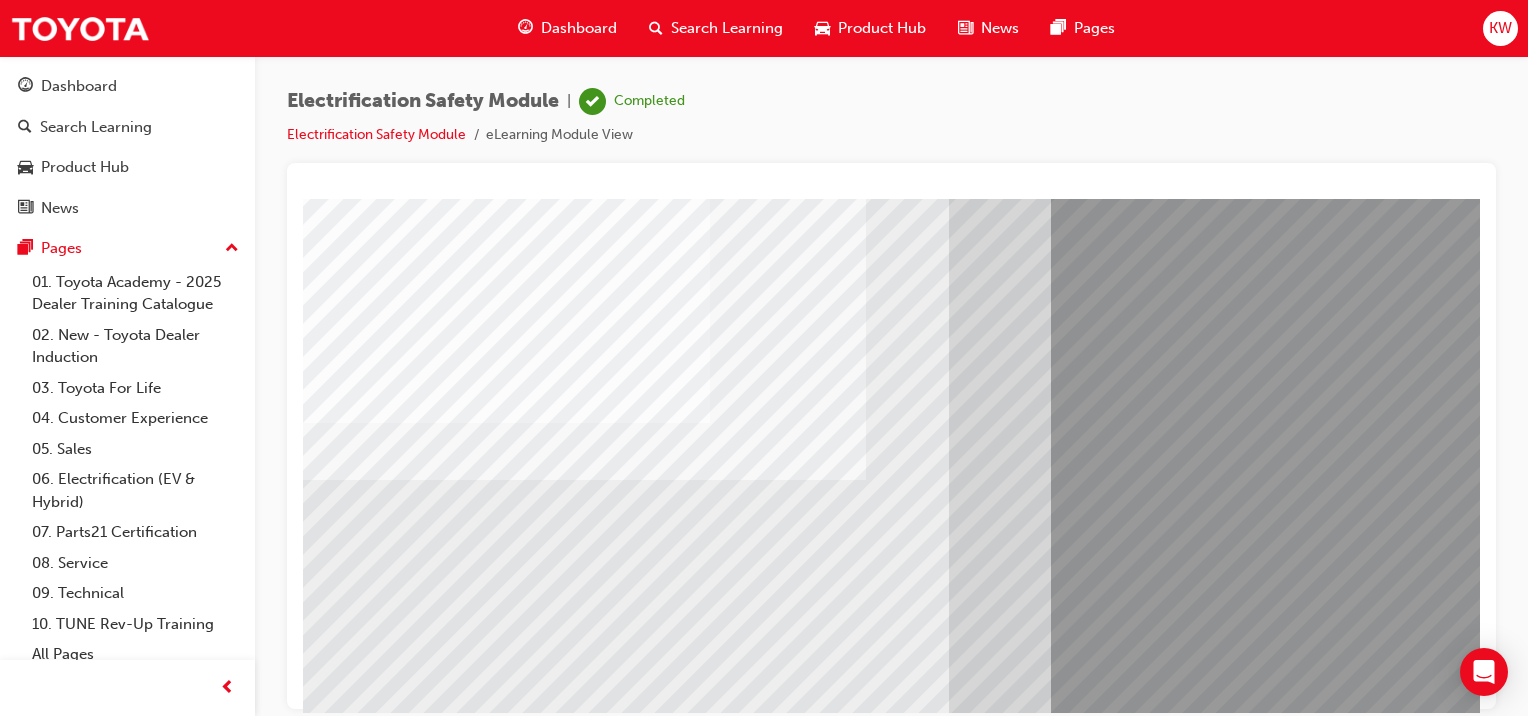 click at bounding box center [366, 3549] 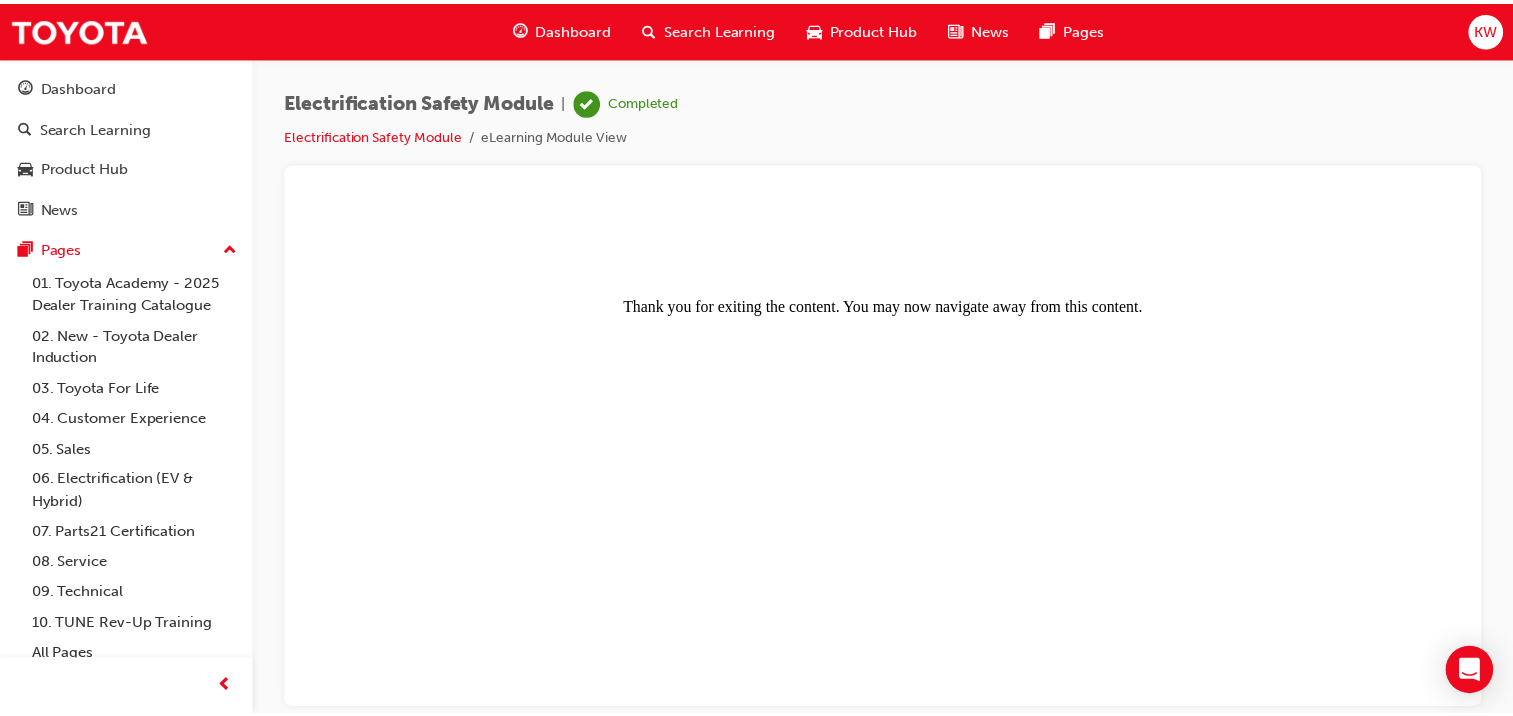 scroll, scrollTop: 0, scrollLeft: 0, axis: both 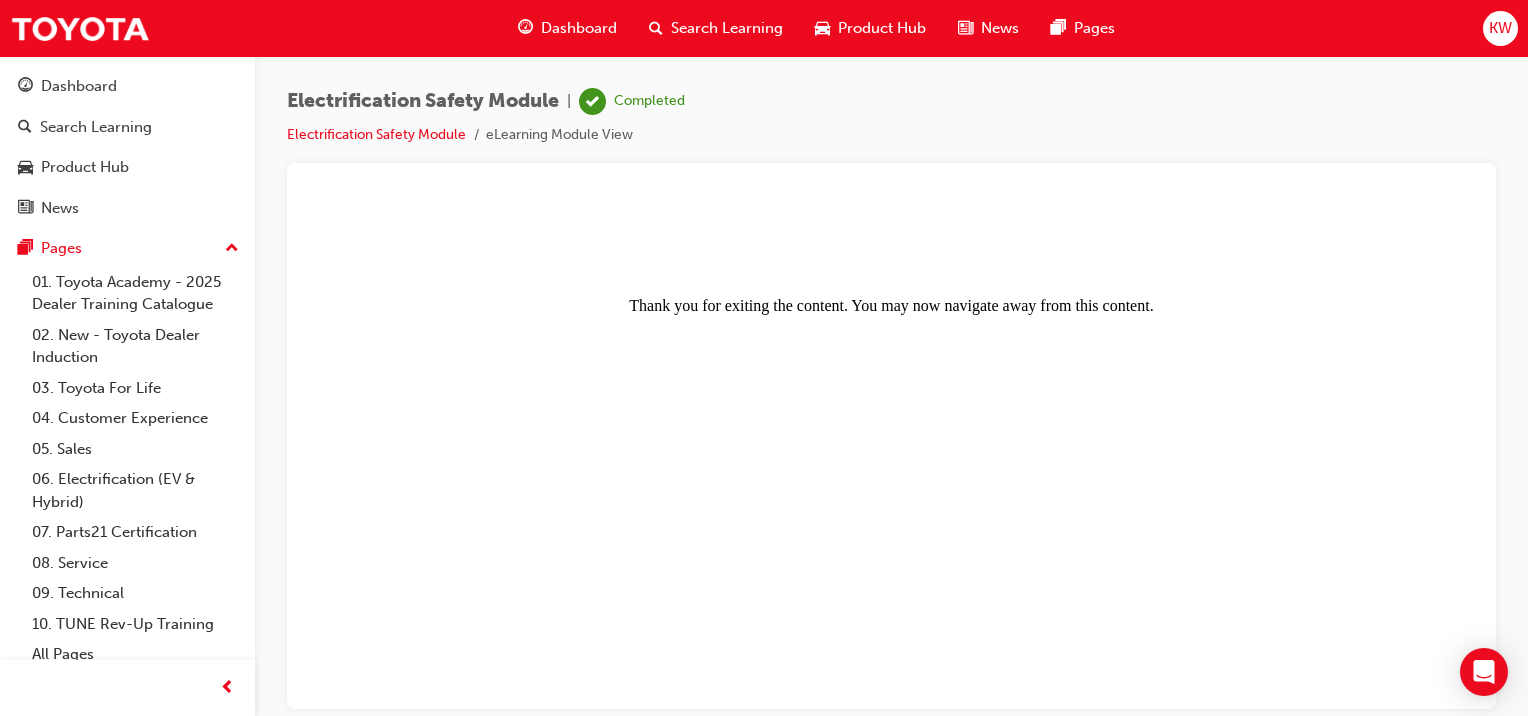 click on "Dashboard" at bounding box center [579, 28] 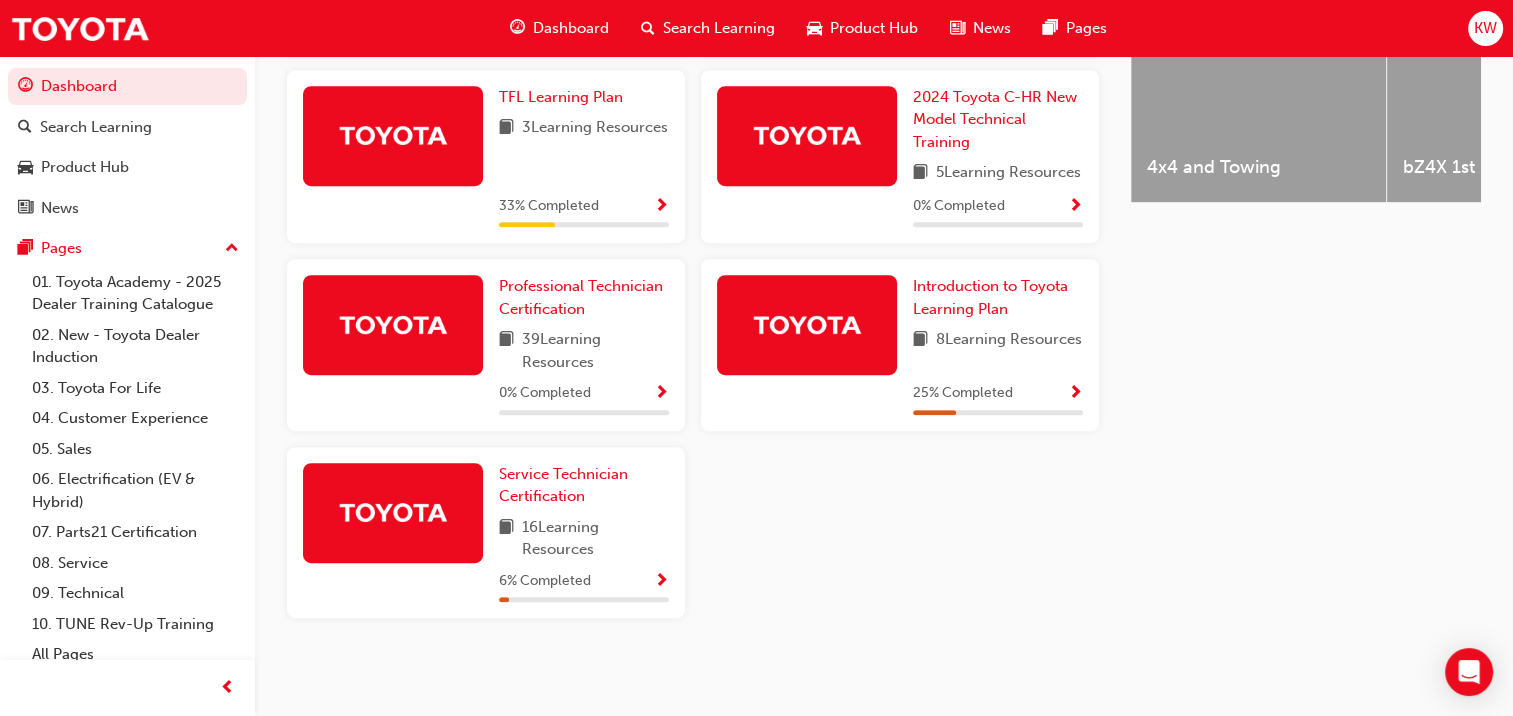 scroll, scrollTop: 894, scrollLeft: 0, axis: vertical 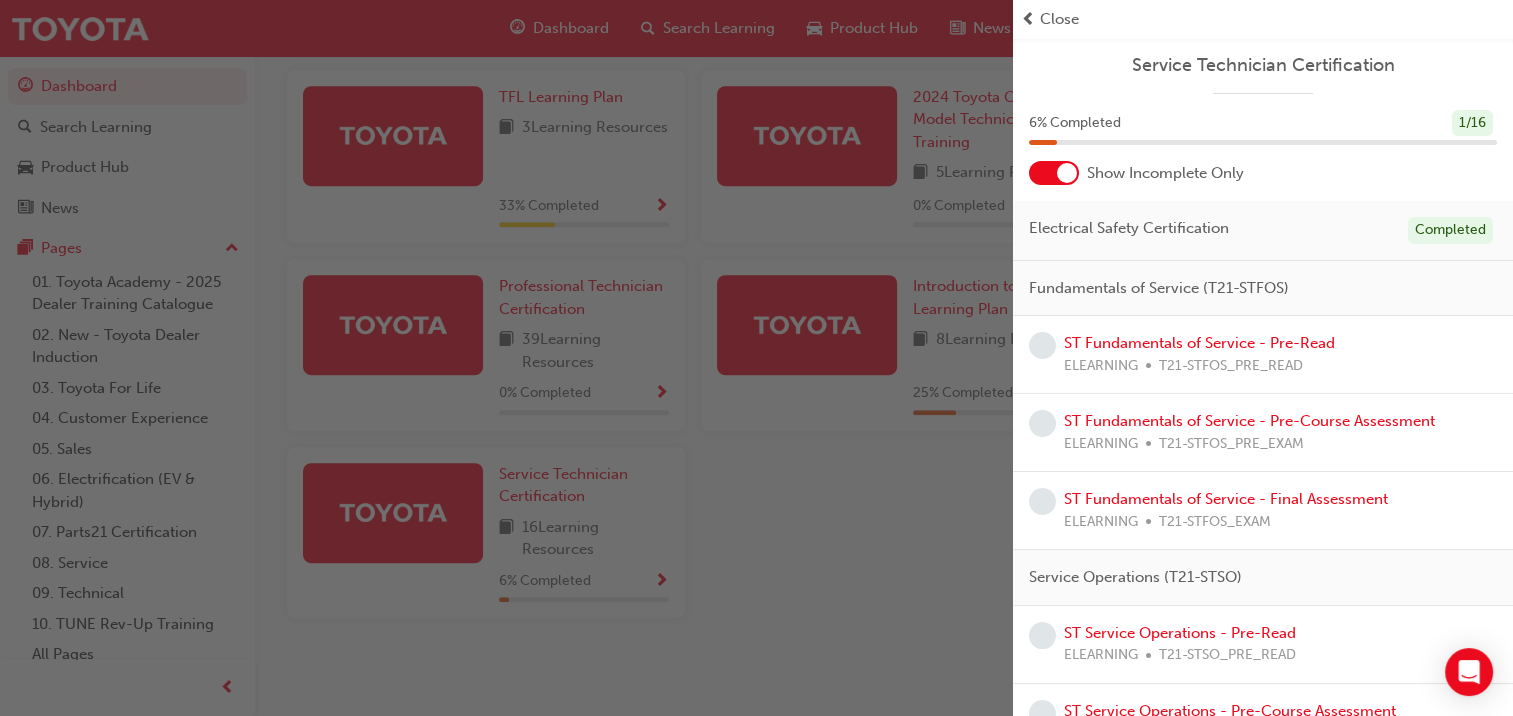 click at bounding box center (1067, 173) 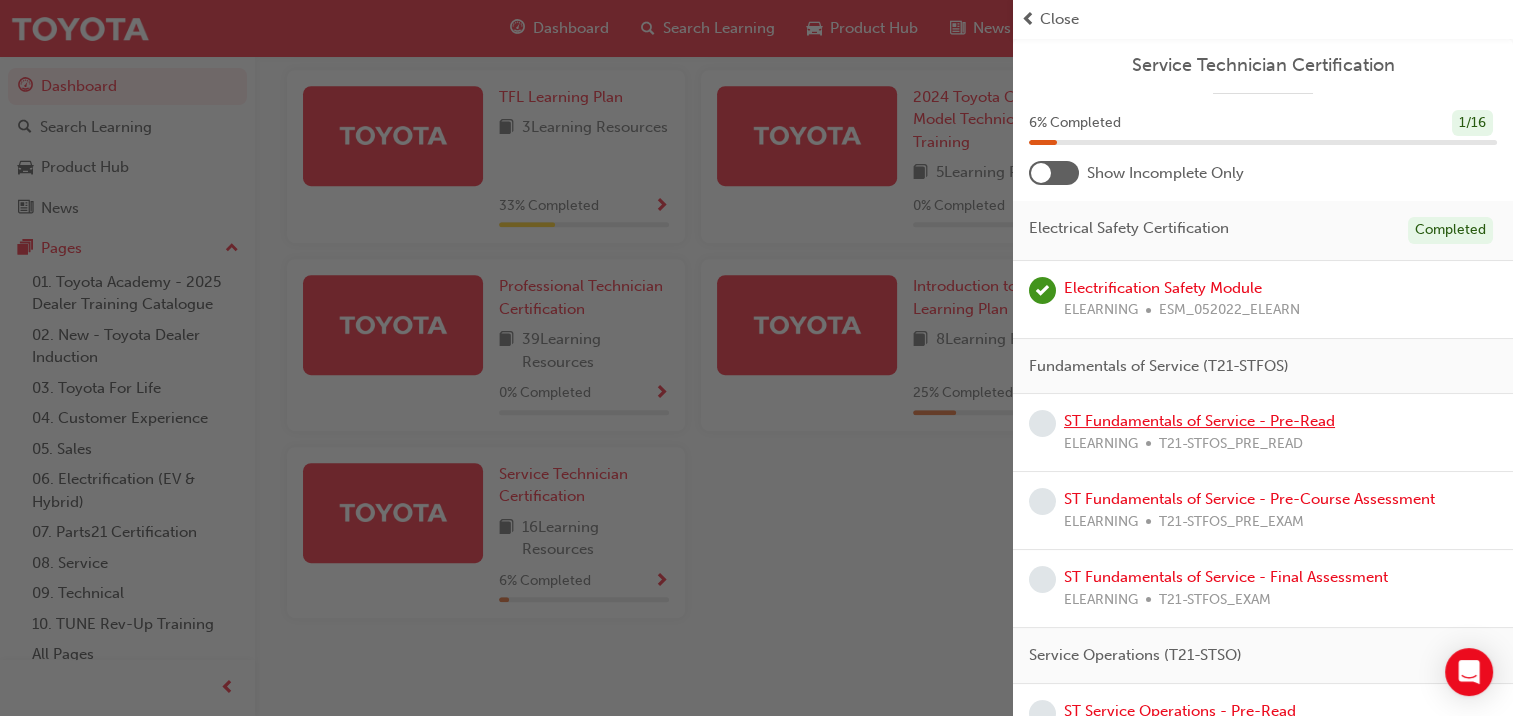click on "ST Fundamentals of Service - Pre-Read" at bounding box center [1199, 421] 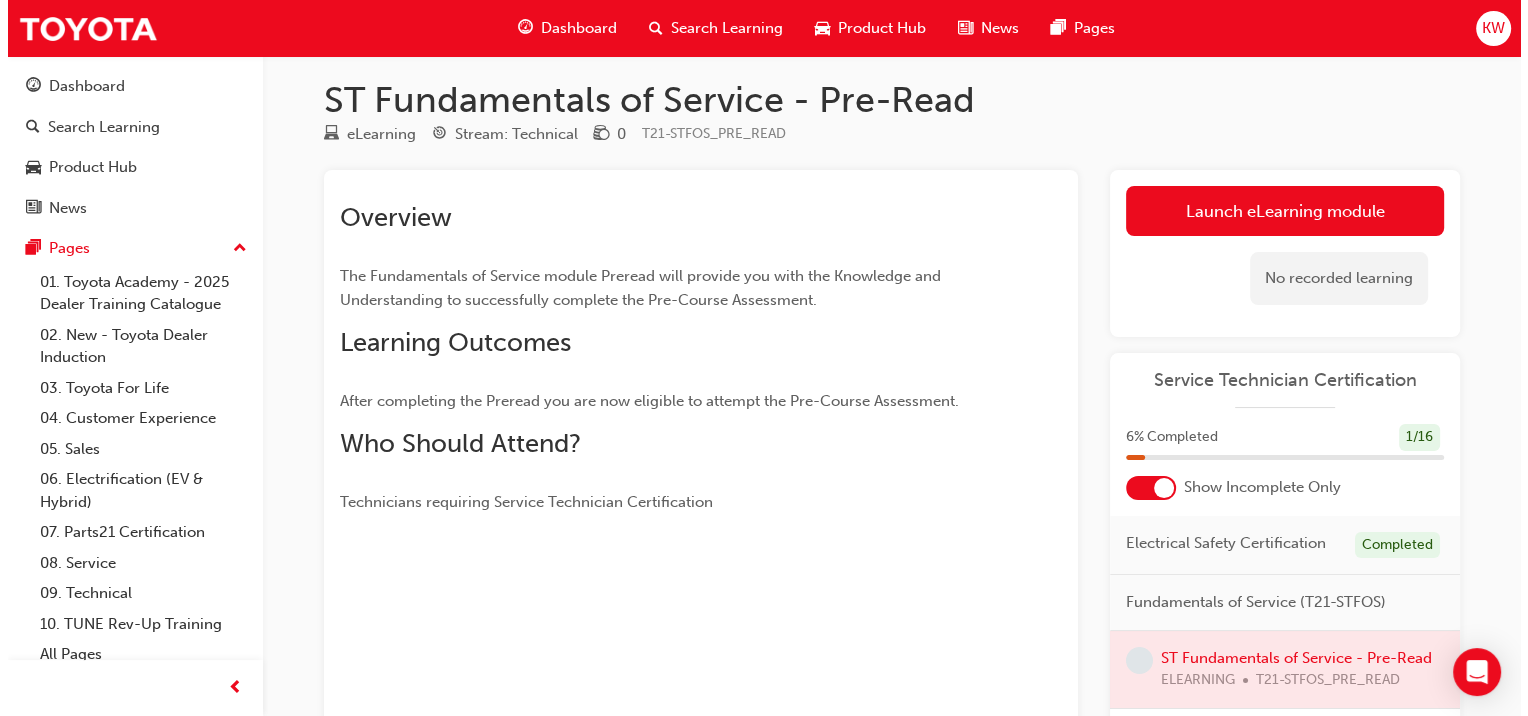 scroll, scrollTop: 0, scrollLeft: 0, axis: both 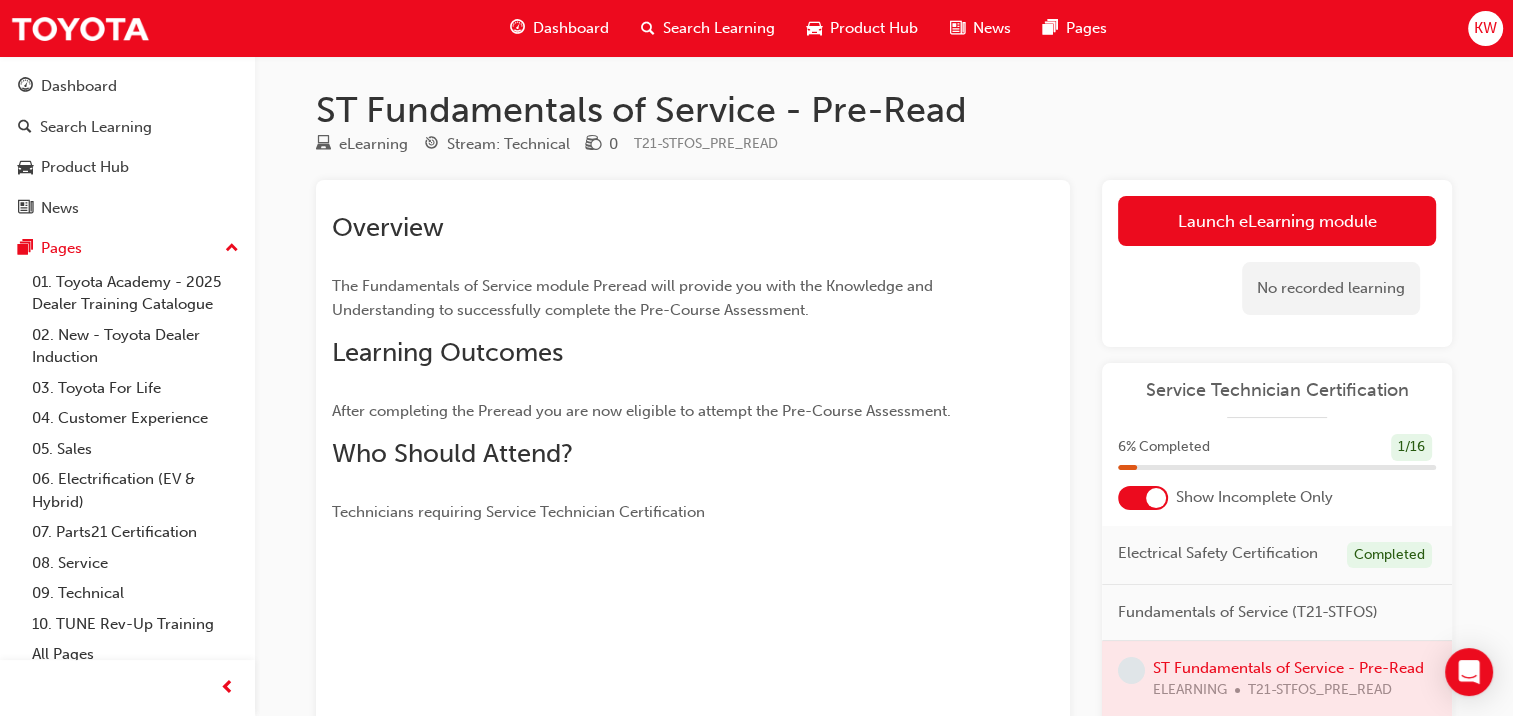 click on "Launch eLearning module" at bounding box center [1277, 221] 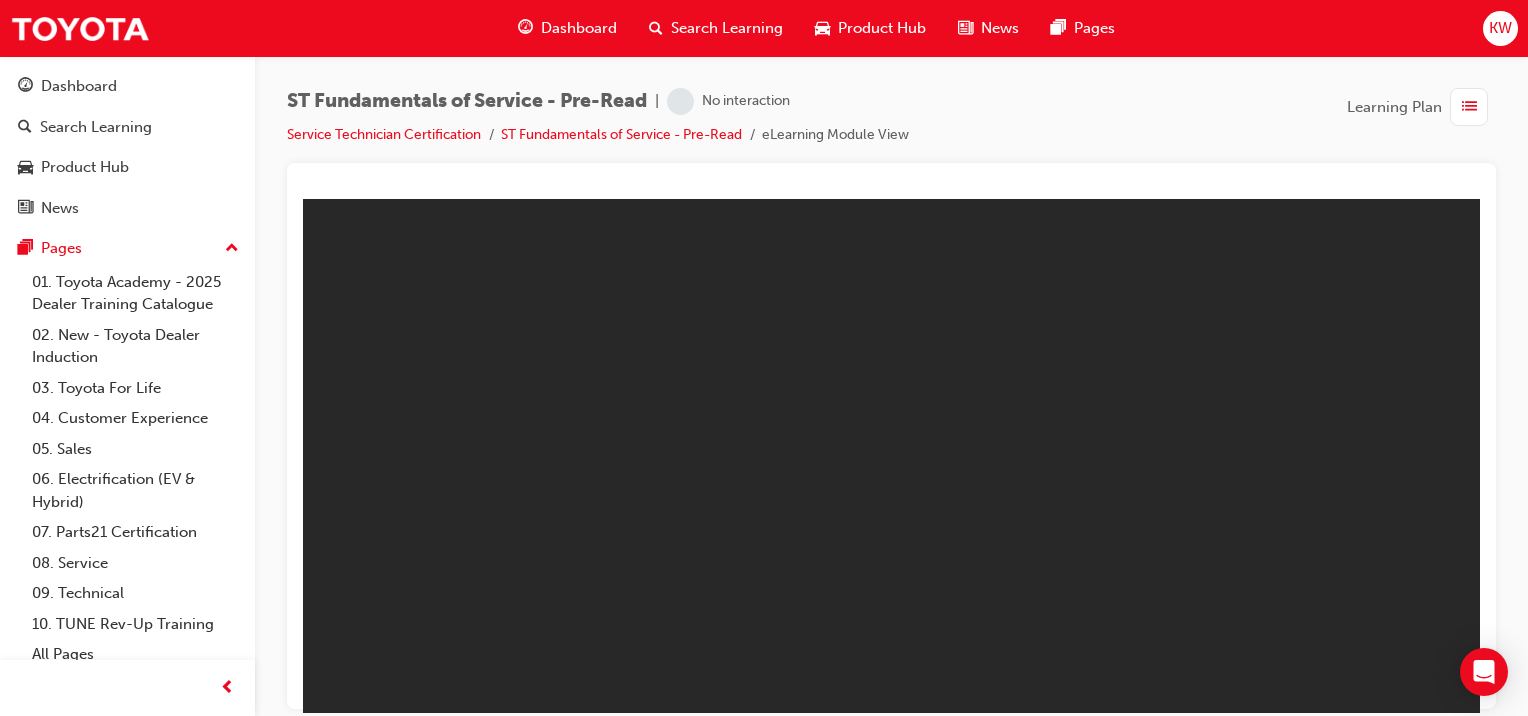 scroll, scrollTop: 0, scrollLeft: 0, axis: both 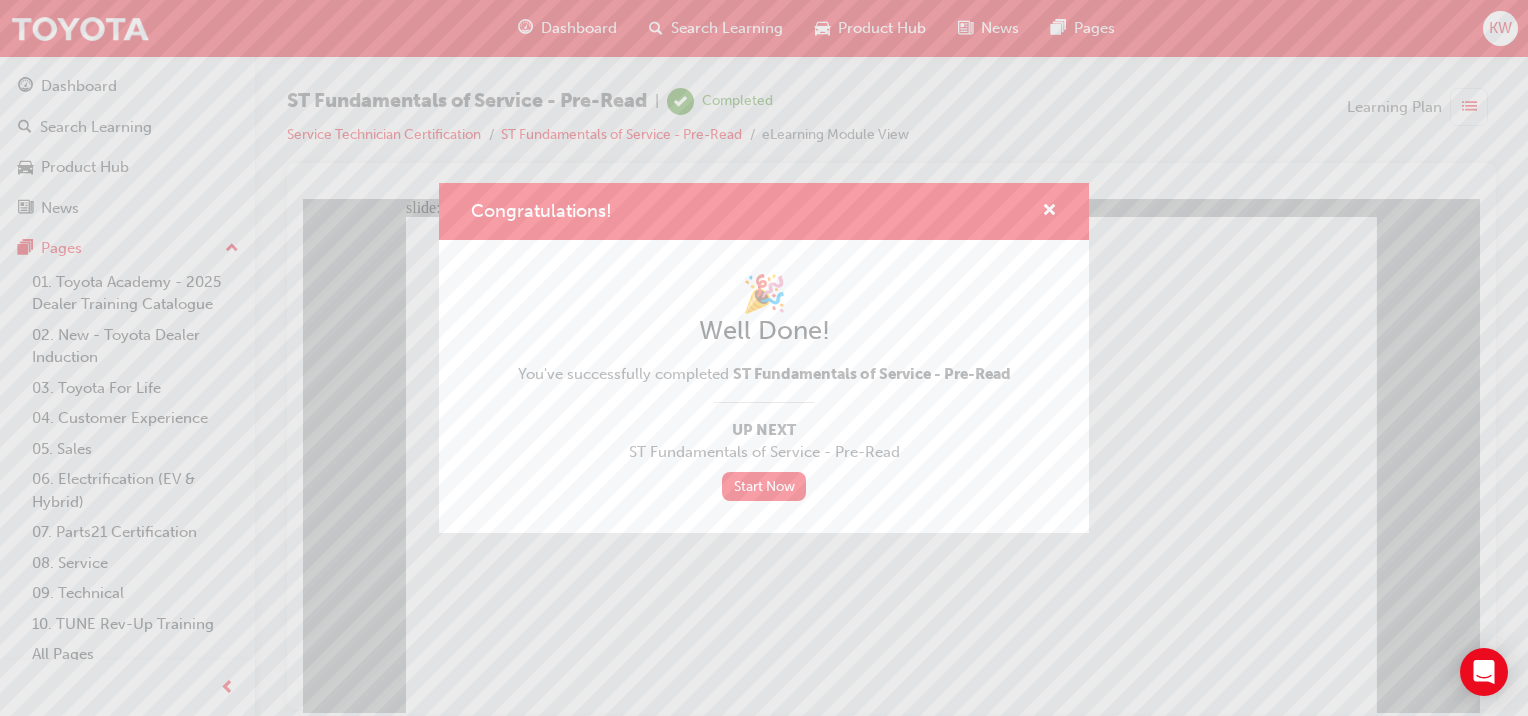 click on "Start Now" at bounding box center (764, 486) 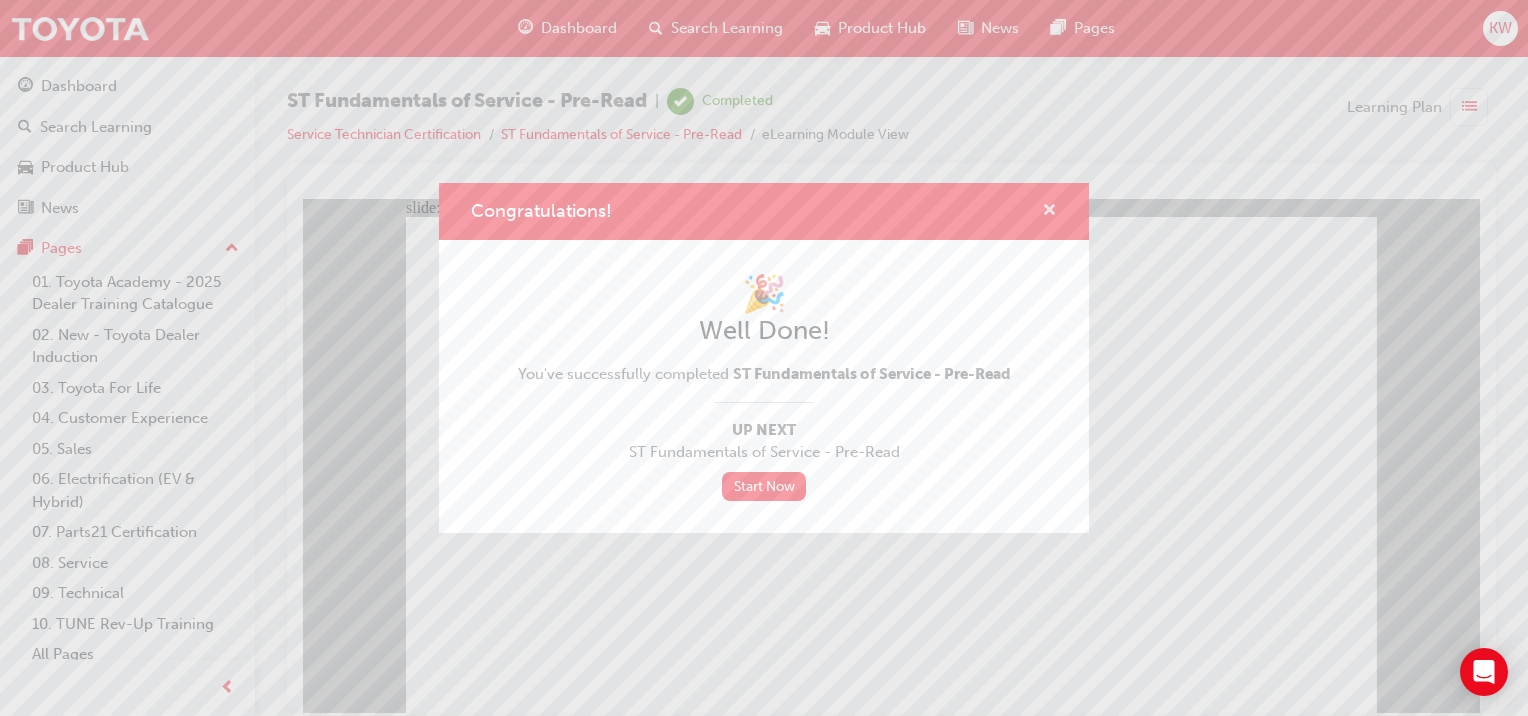 click at bounding box center (1049, 212) 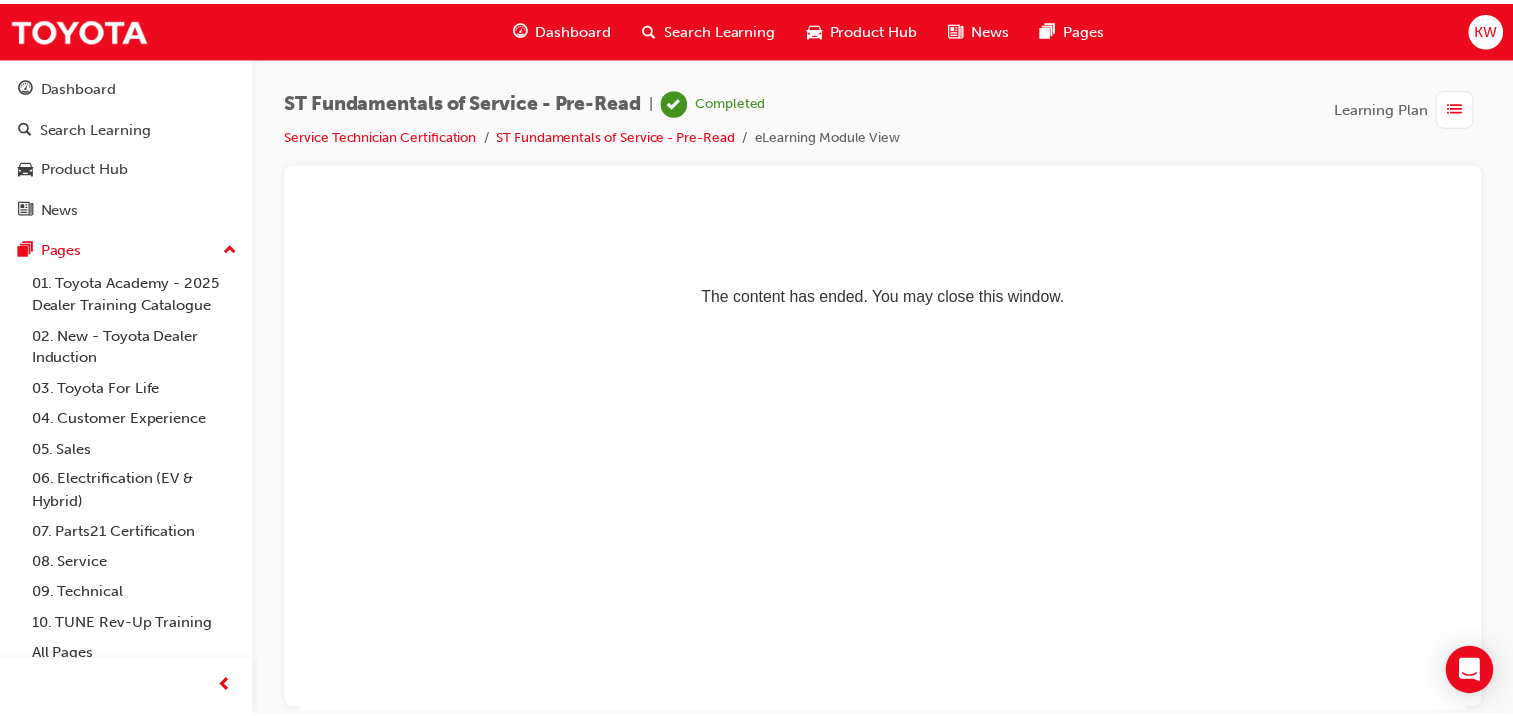scroll, scrollTop: 0, scrollLeft: 0, axis: both 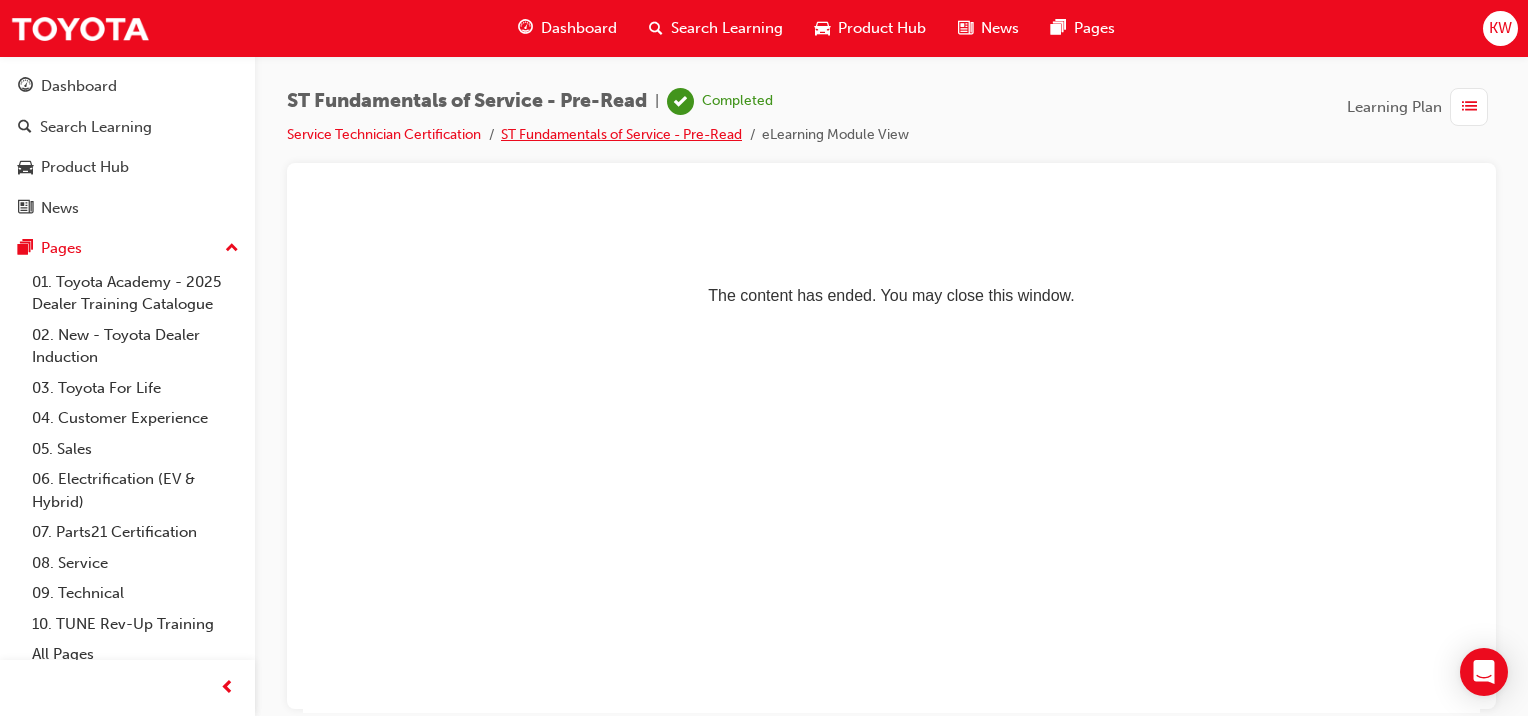 click on "ST Fundamentals of Service - Pre-Read" at bounding box center (621, 134) 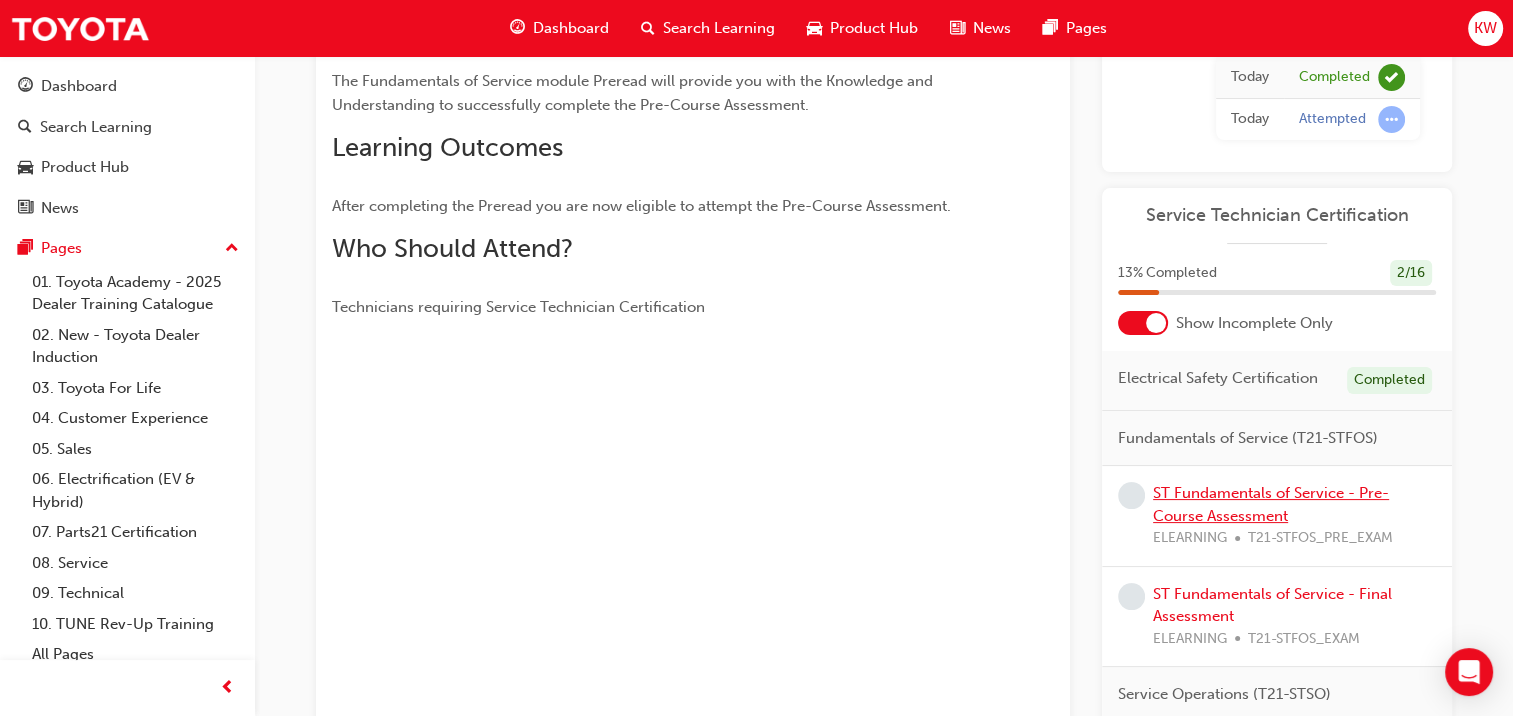 click on "ST Fundamentals of Service - Pre-Course Assessment" at bounding box center (1271, 504) 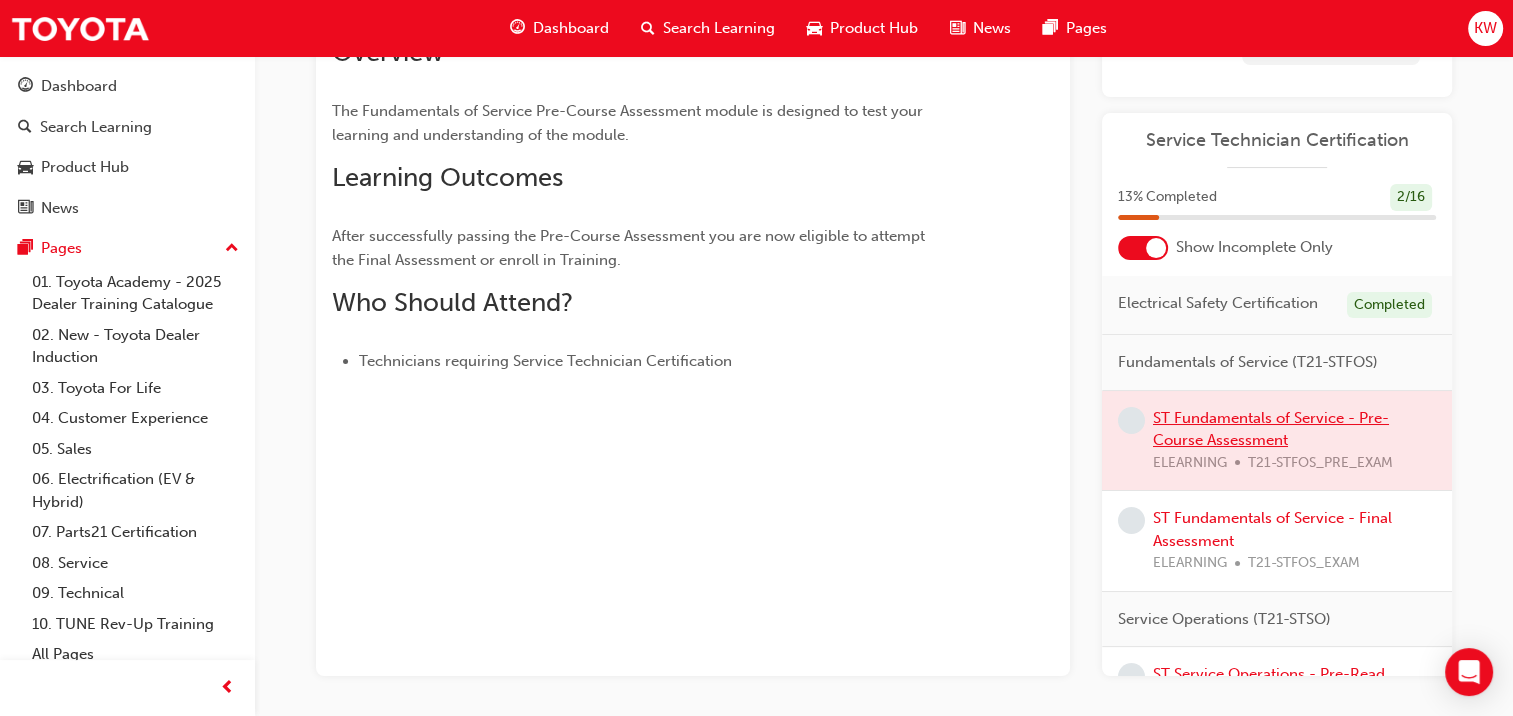 scroll, scrollTop: 280, scrollLeft: 0, axis: vertical 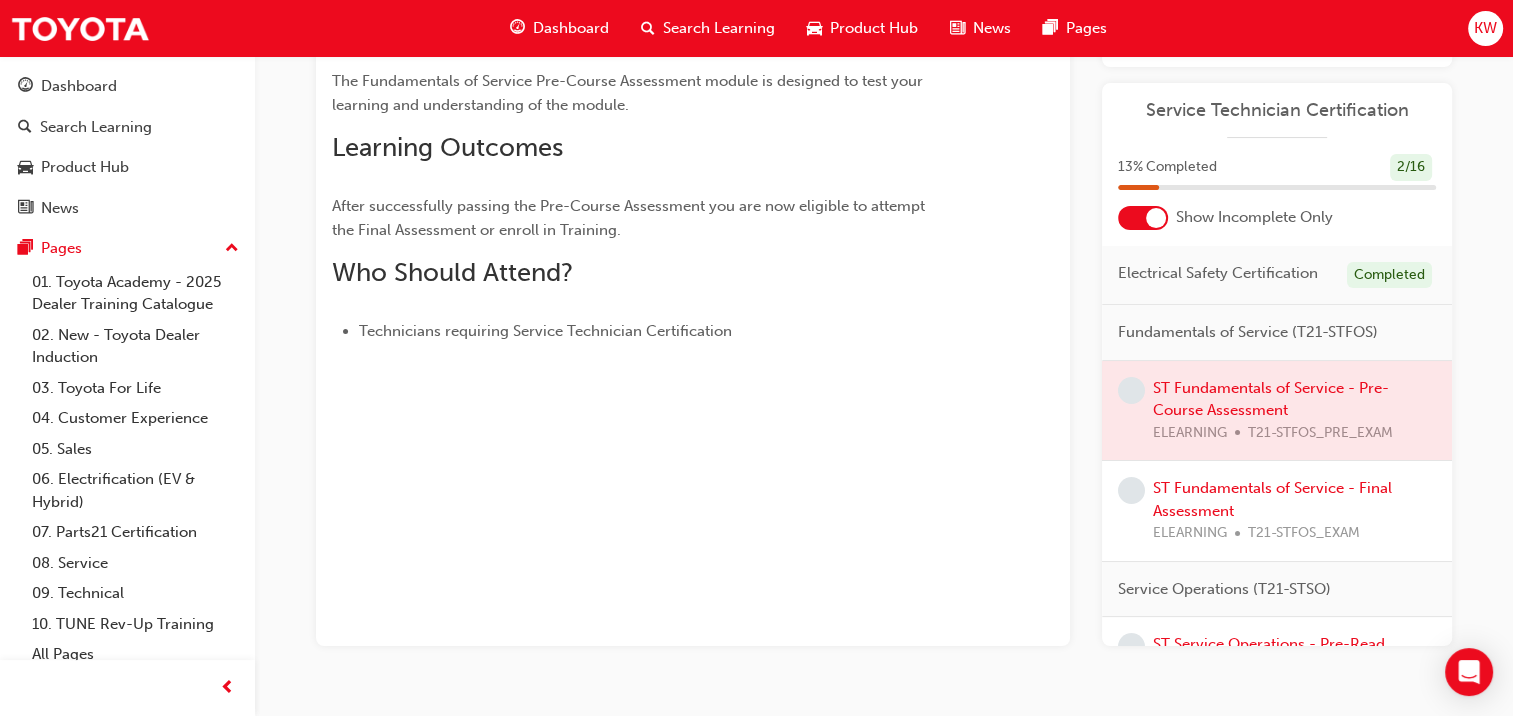 click at bounding box center (1277, 411) 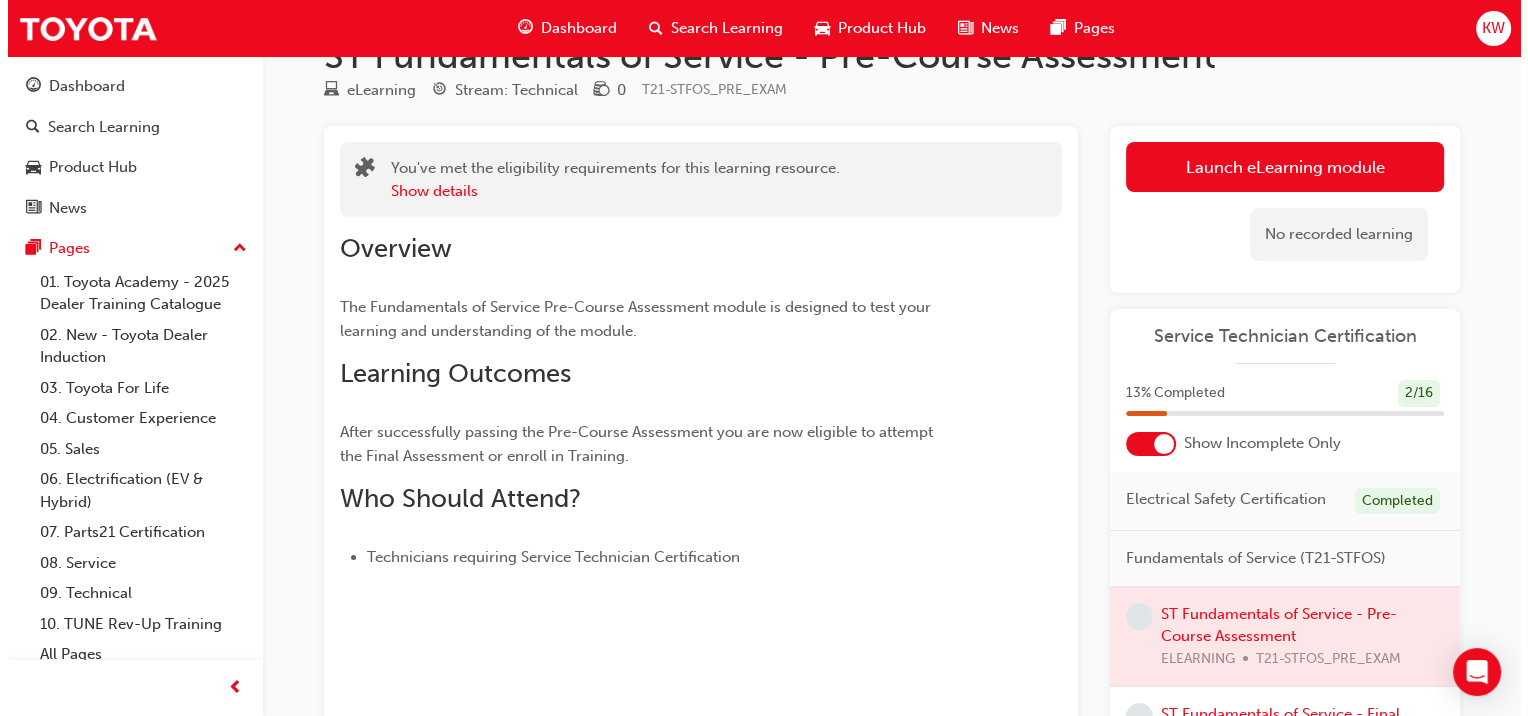 scroll, scrollTop: 0, scrollLeft: 0, axis: both 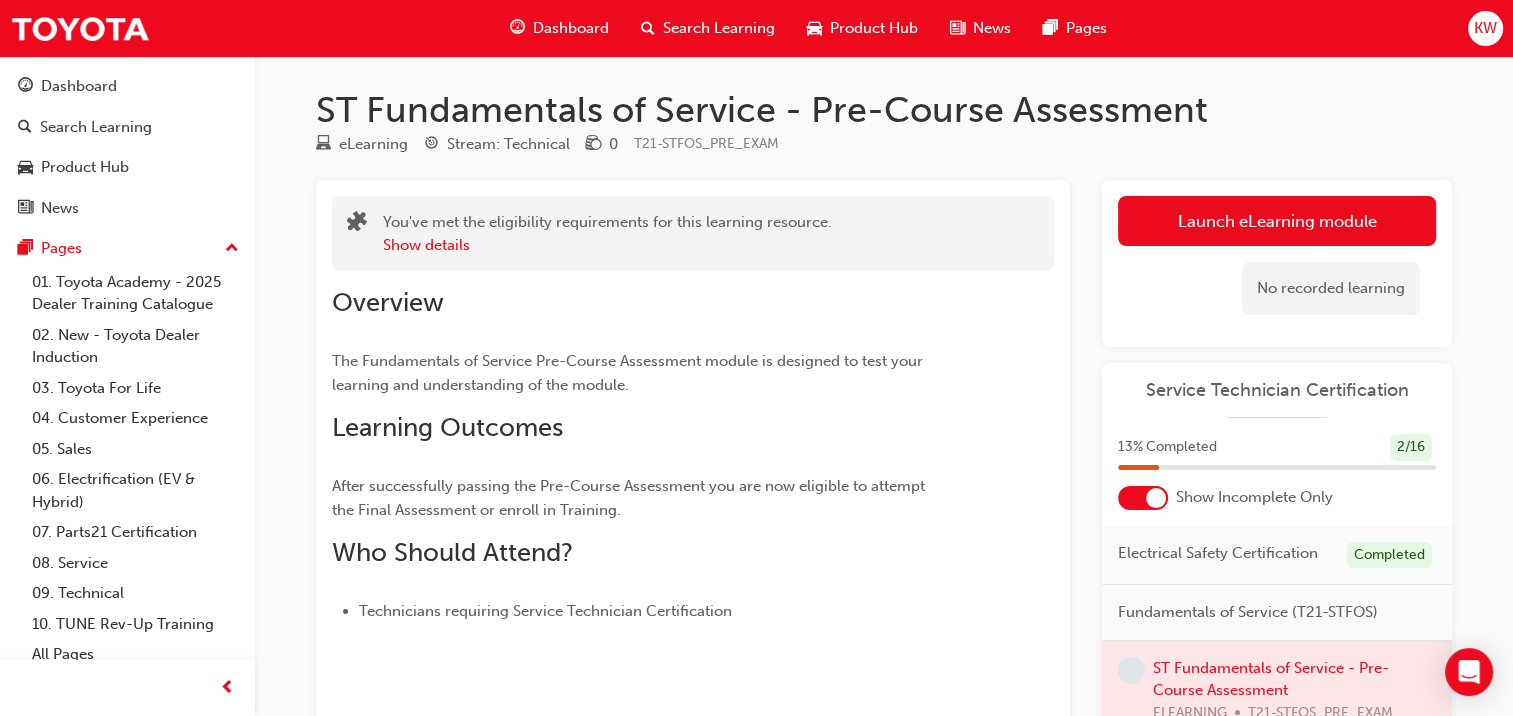 click on "Launch eLearning module" at bounding box center [1277, 221] 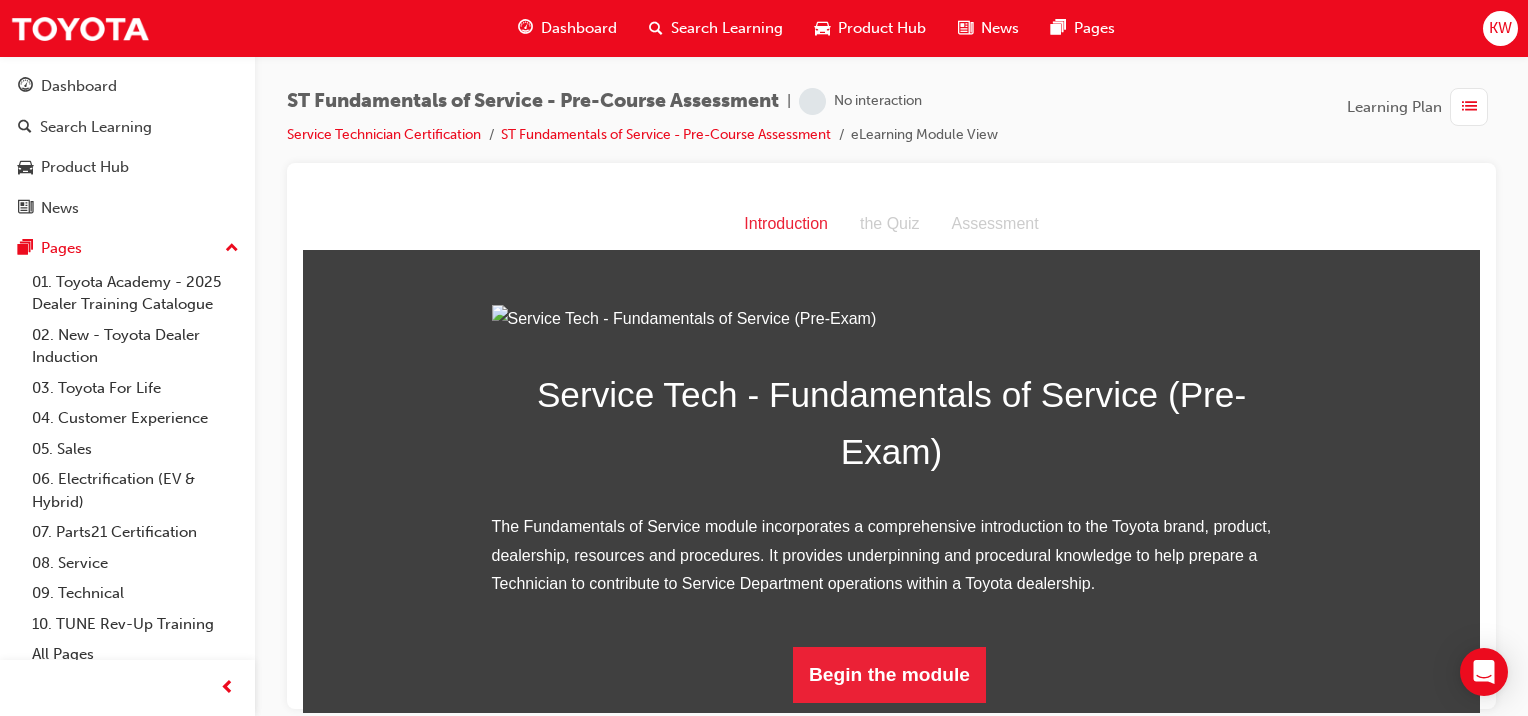 scroll, scrollTop: 195, scrollLeft: 0, axis: vertical 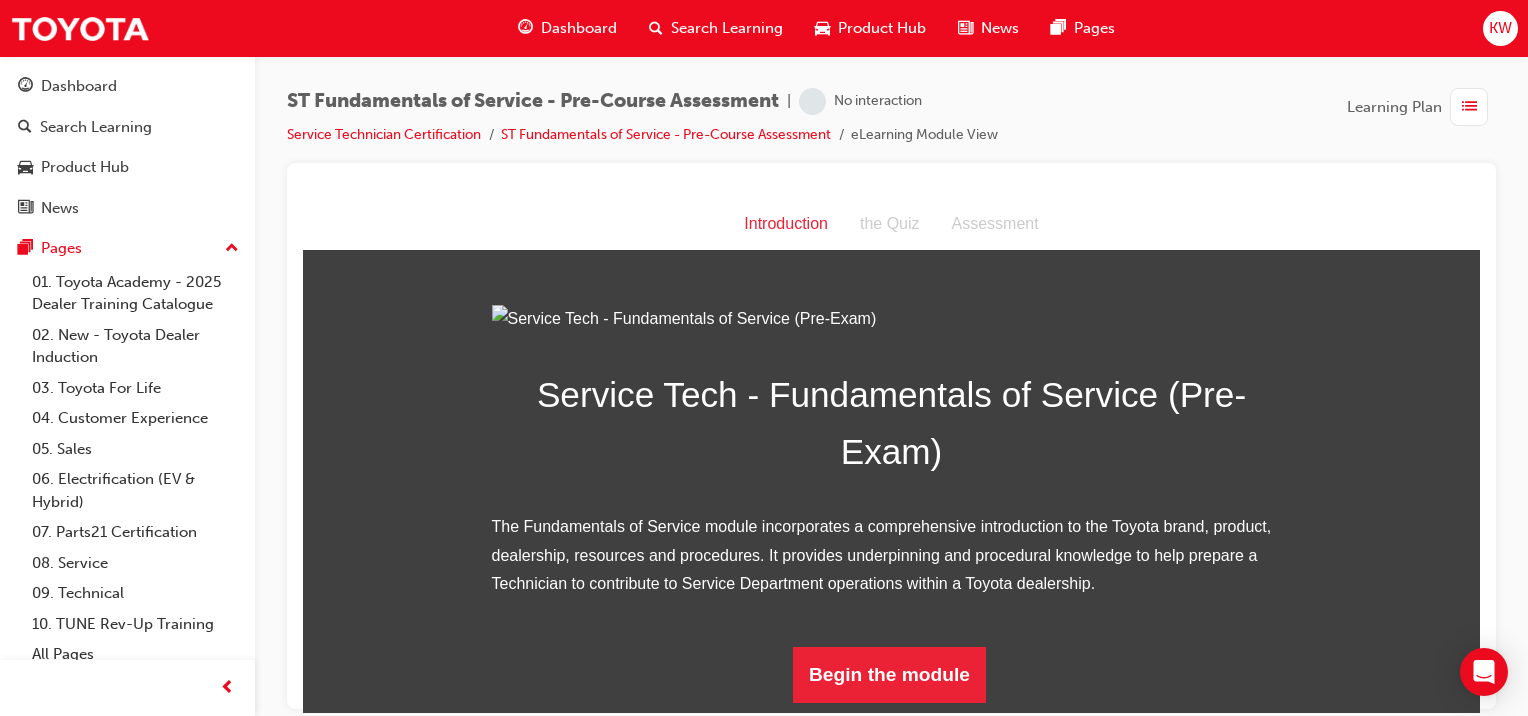 click on "Begin the module" at bounding box center (889, 674) 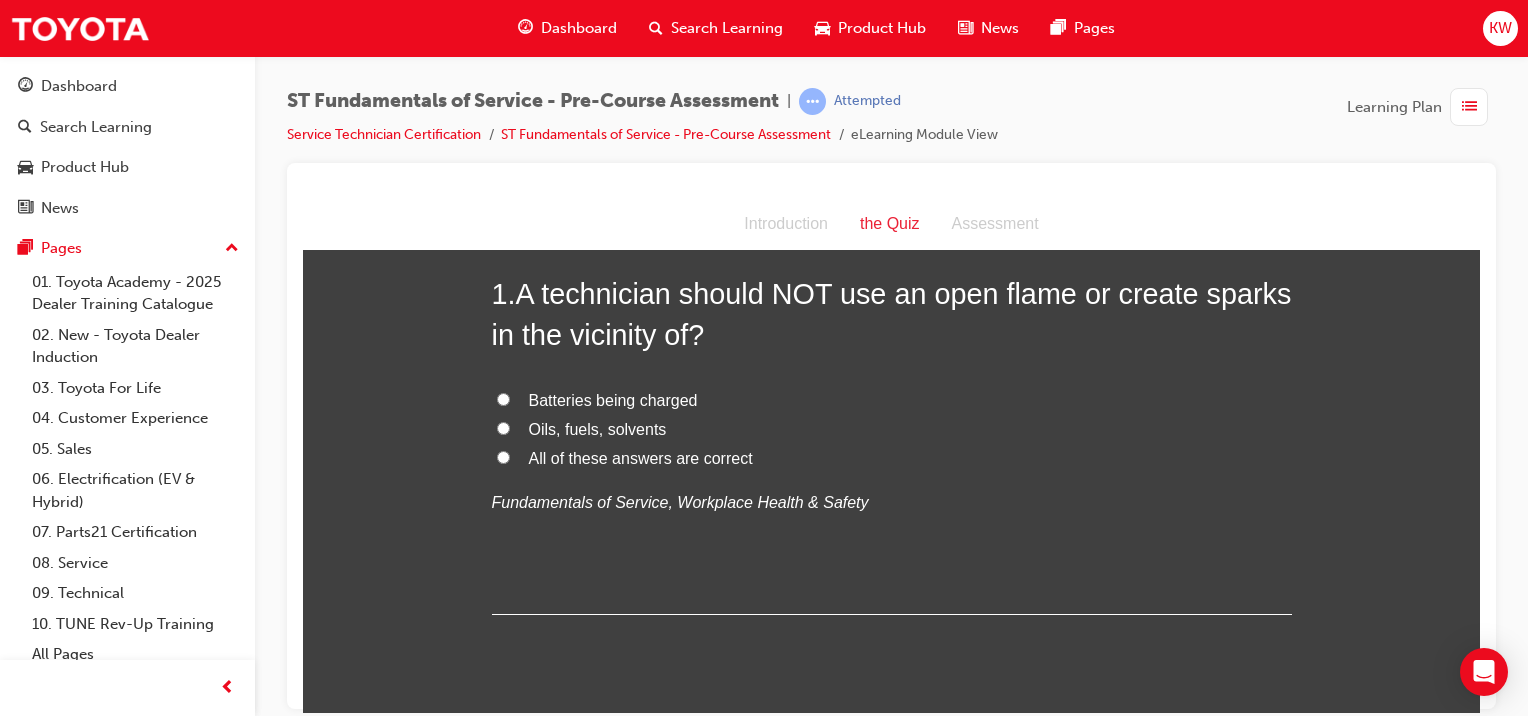 scroll, scrollTop: 96, scrollLeft: 0, axis: vertical 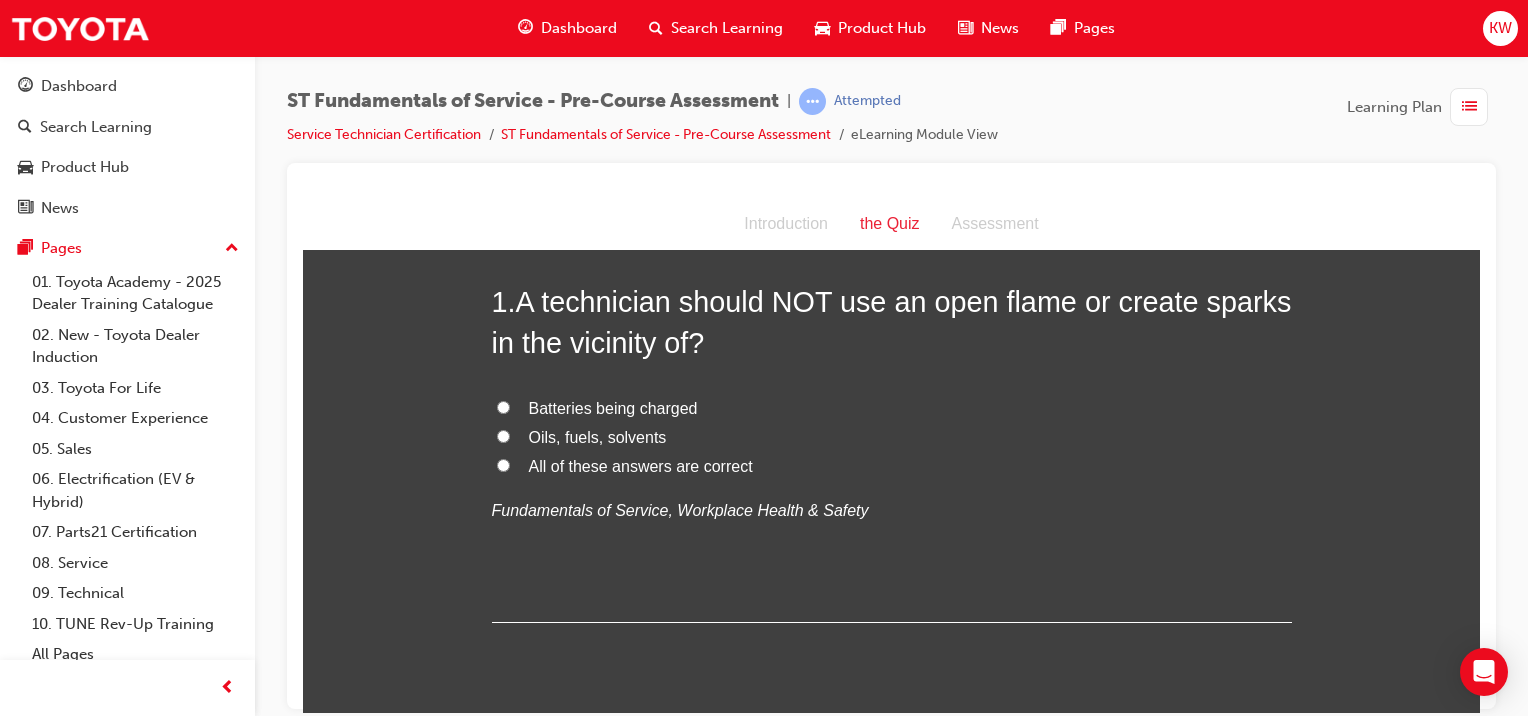 click on "All of these answers are correct" at bounding box center (641, 465) 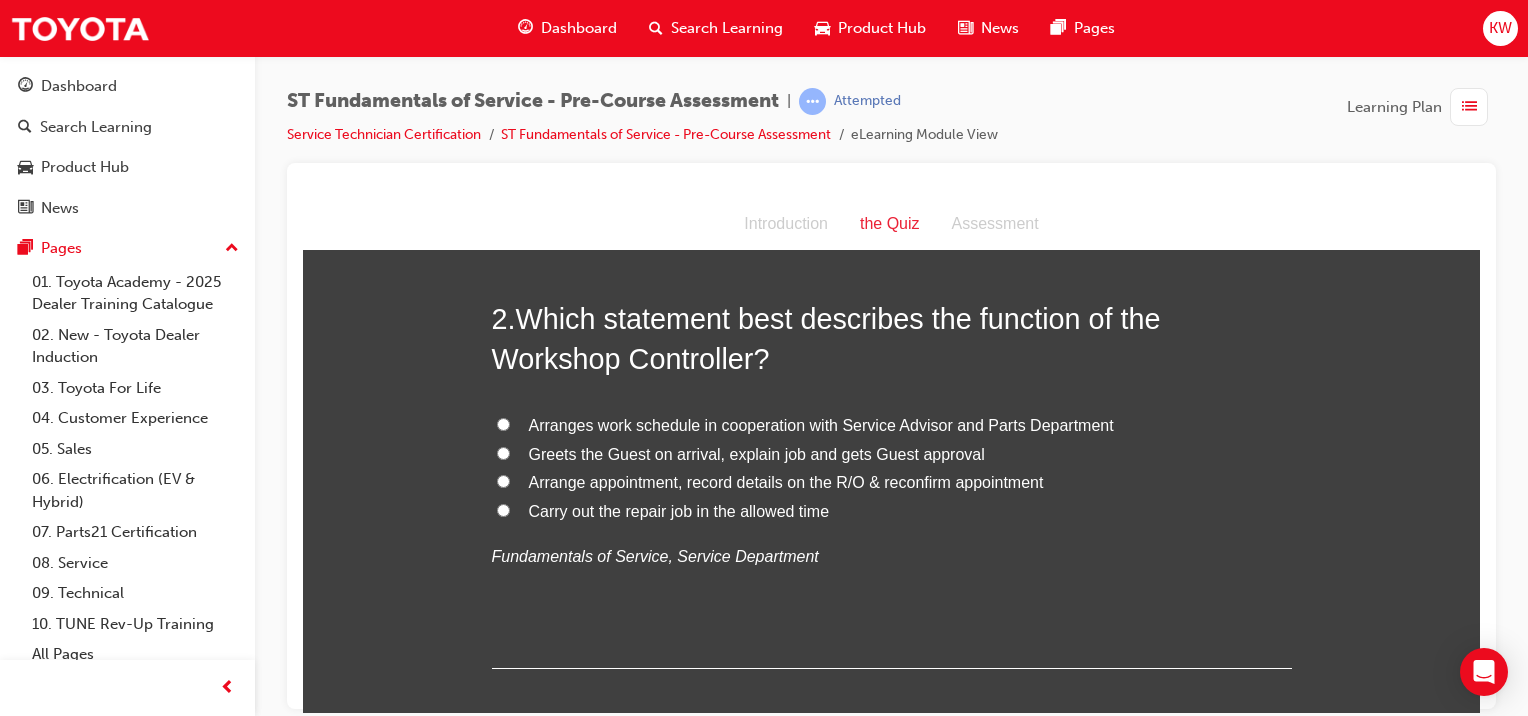 scroll, scrollTop: 524, scrollLeft: 0, axis: vertical 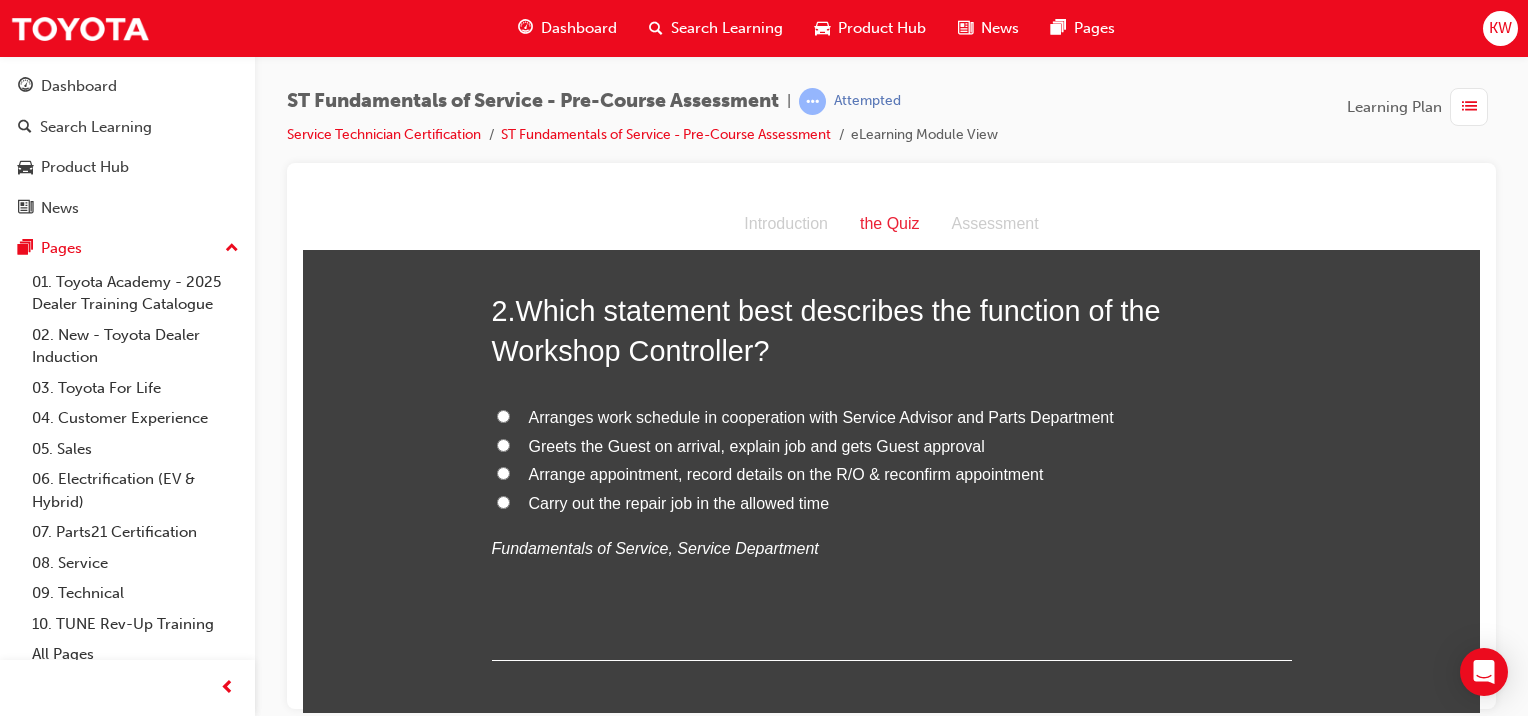 click on "Arranges work schedule in cooperation with Service Advisor and Parts Department" at bounding box center (821, 416) 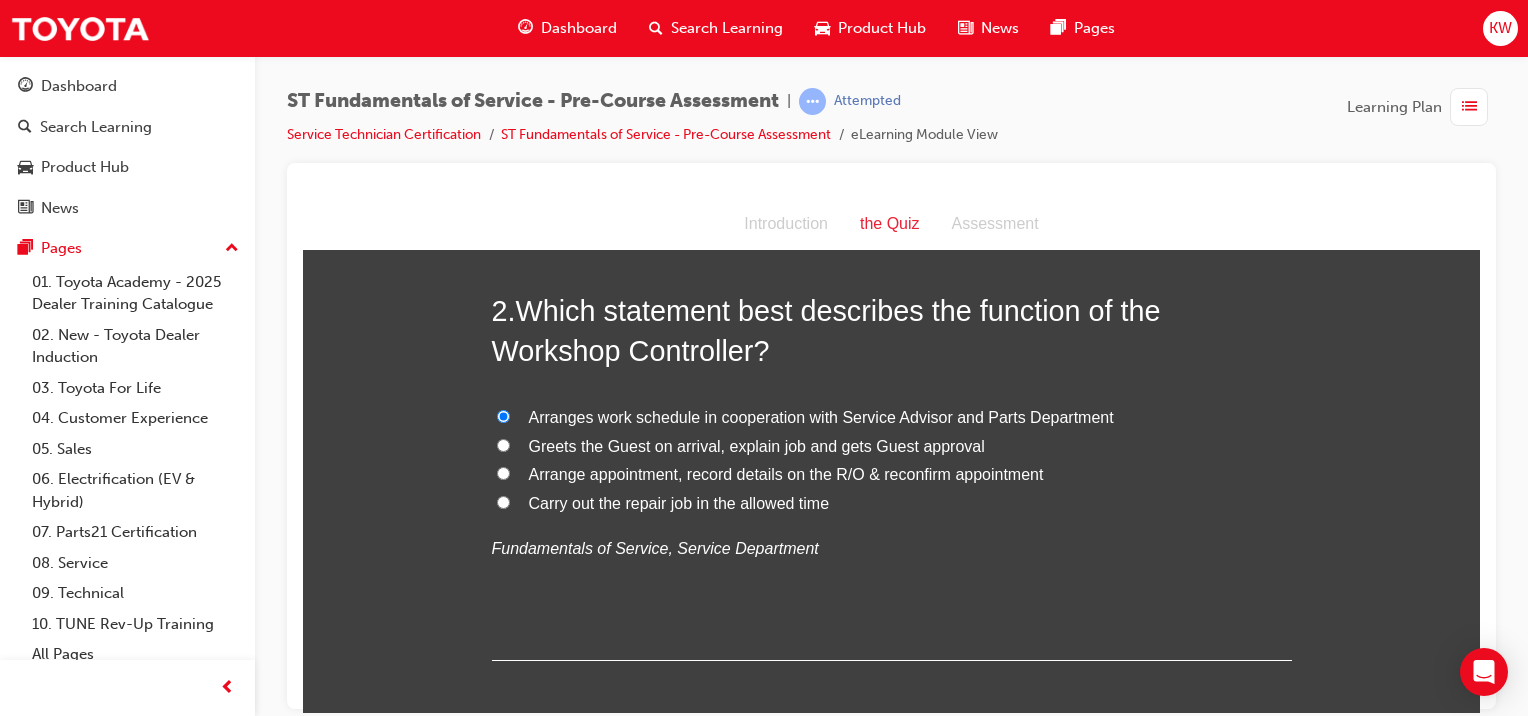 click on "Arrange appointment, record details on the R/O & reconfirm appointment" at bounding box center [892, 474] 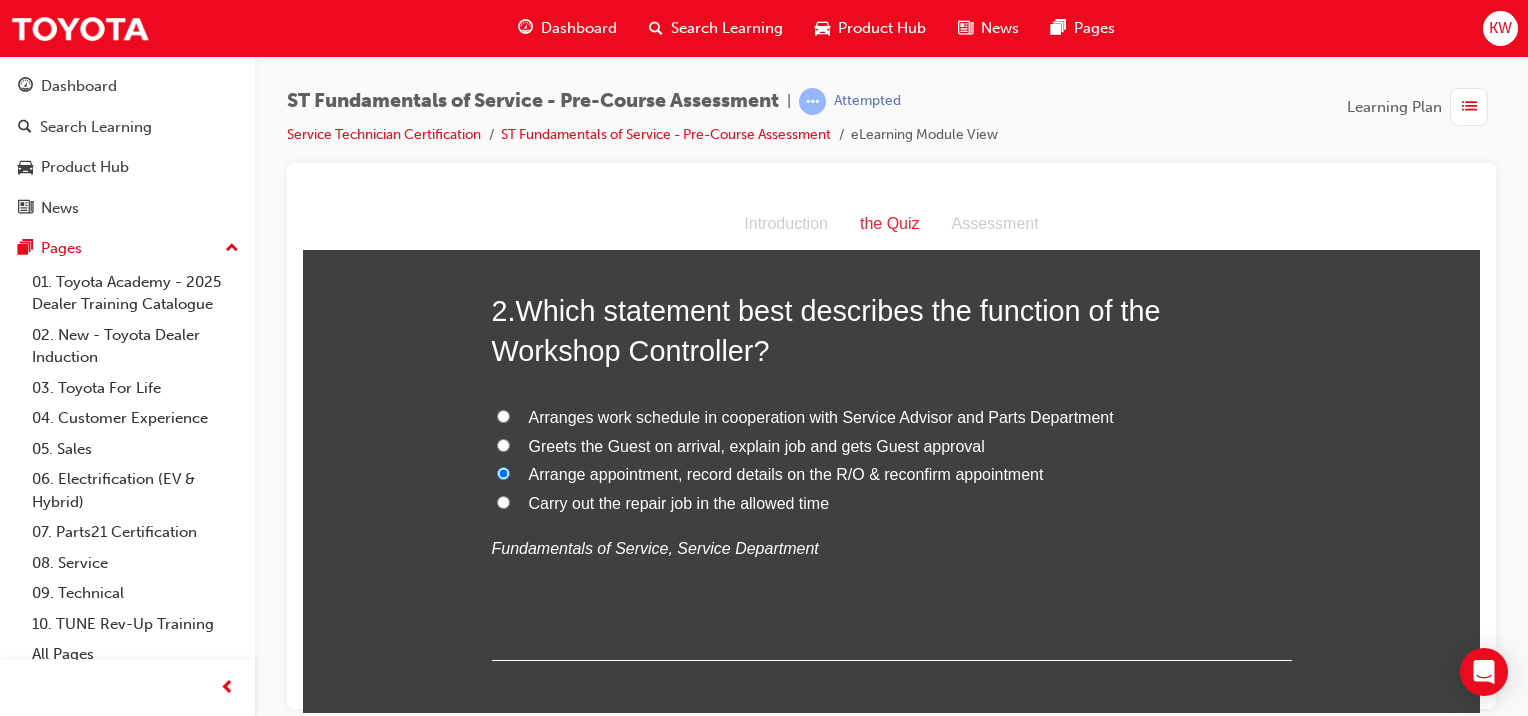 click on "Arranges work schedule in cooperation with Service Advisor and Parts Department" at bounding box center [821, 416] 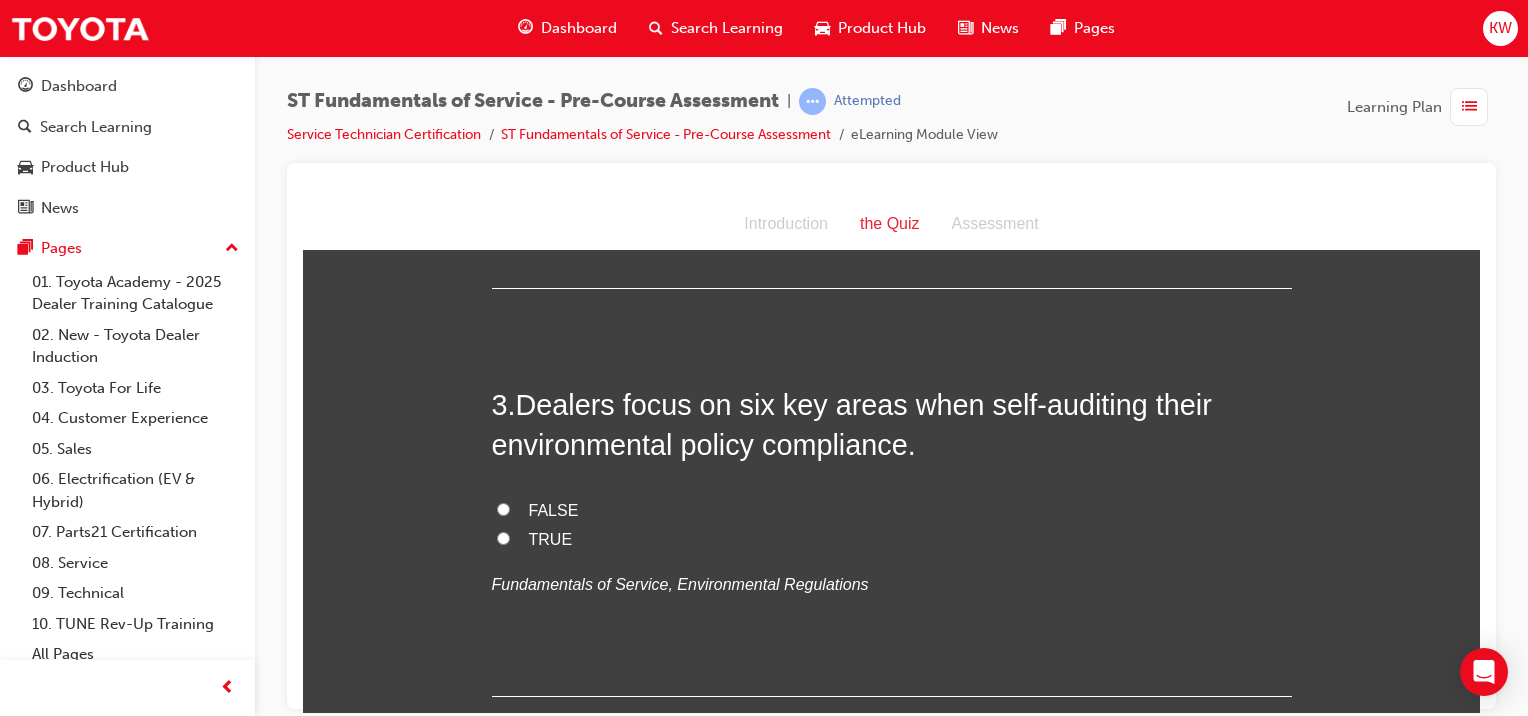 scroll, scrollTop: 899, scrollLeft: 0, axis: vertical 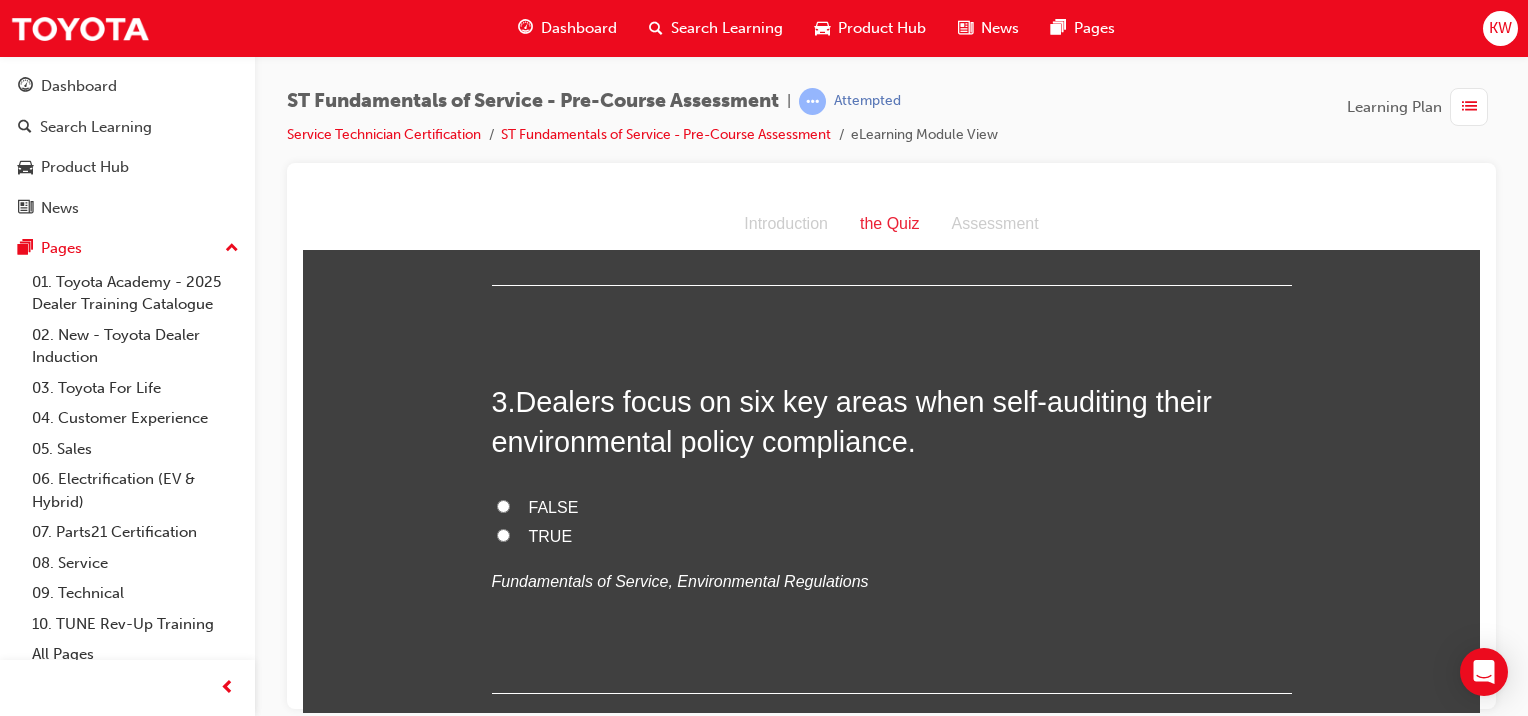 click on "TRUE" at bounding box center [551, 535] 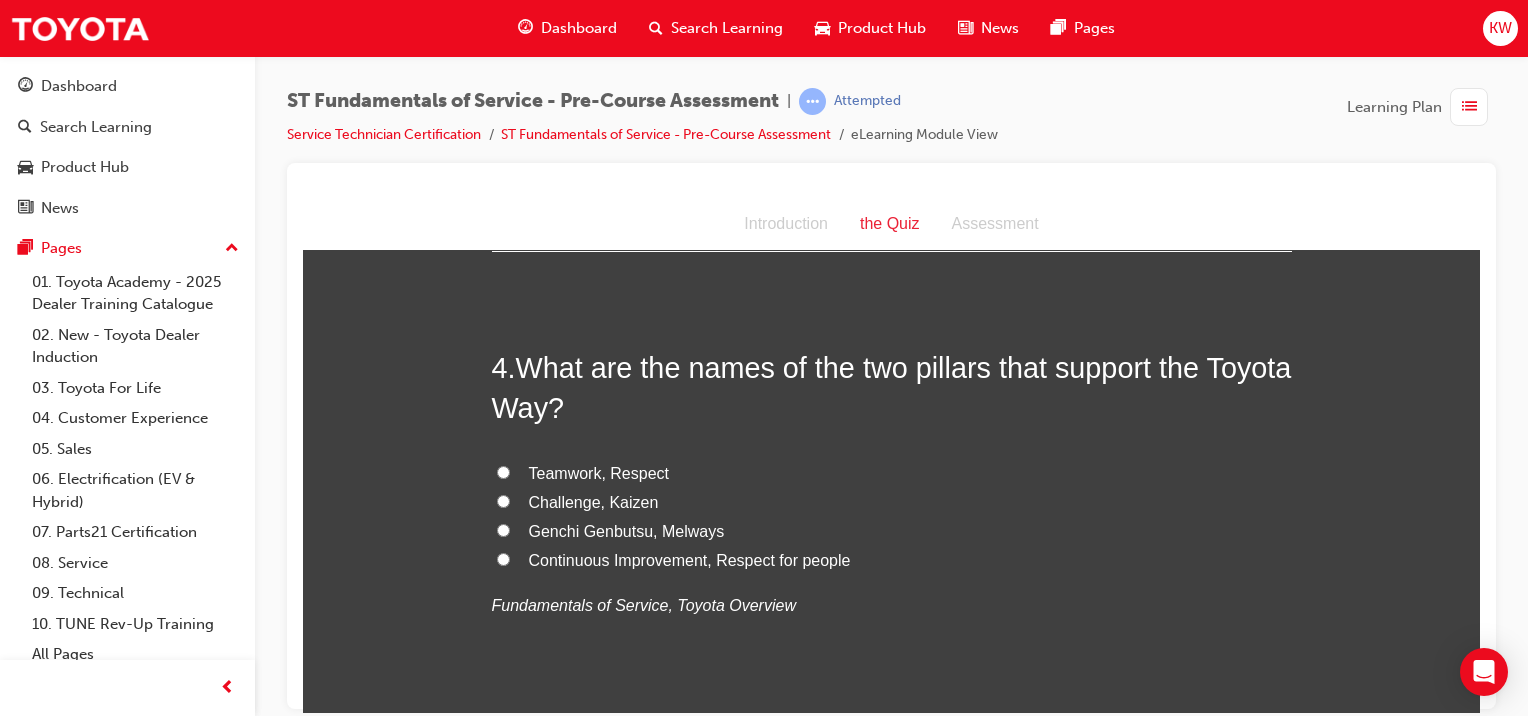 scroll, scrollTop: 1344, scrollLeft: 0, axis: vertical 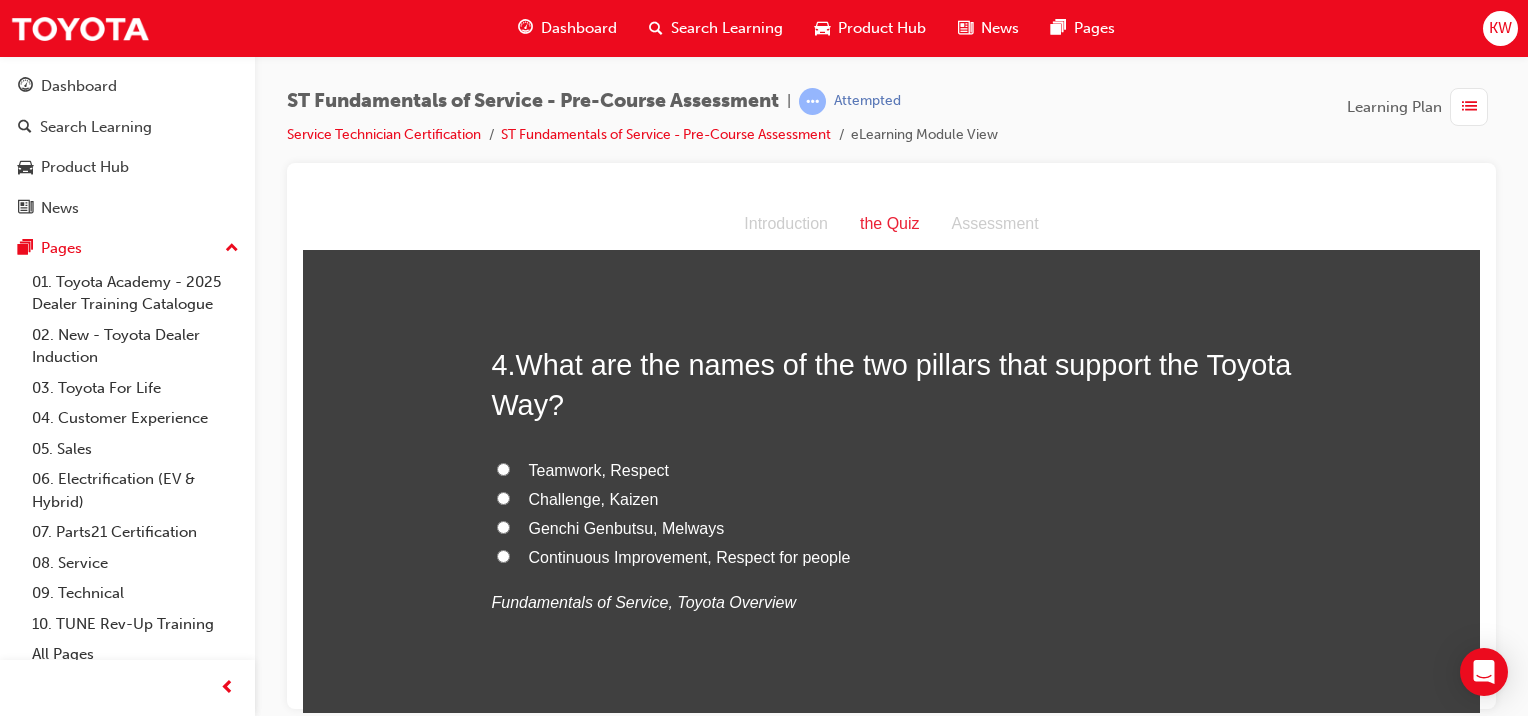 click on "Teamwork, Respect" at bounding box center (599, 469) 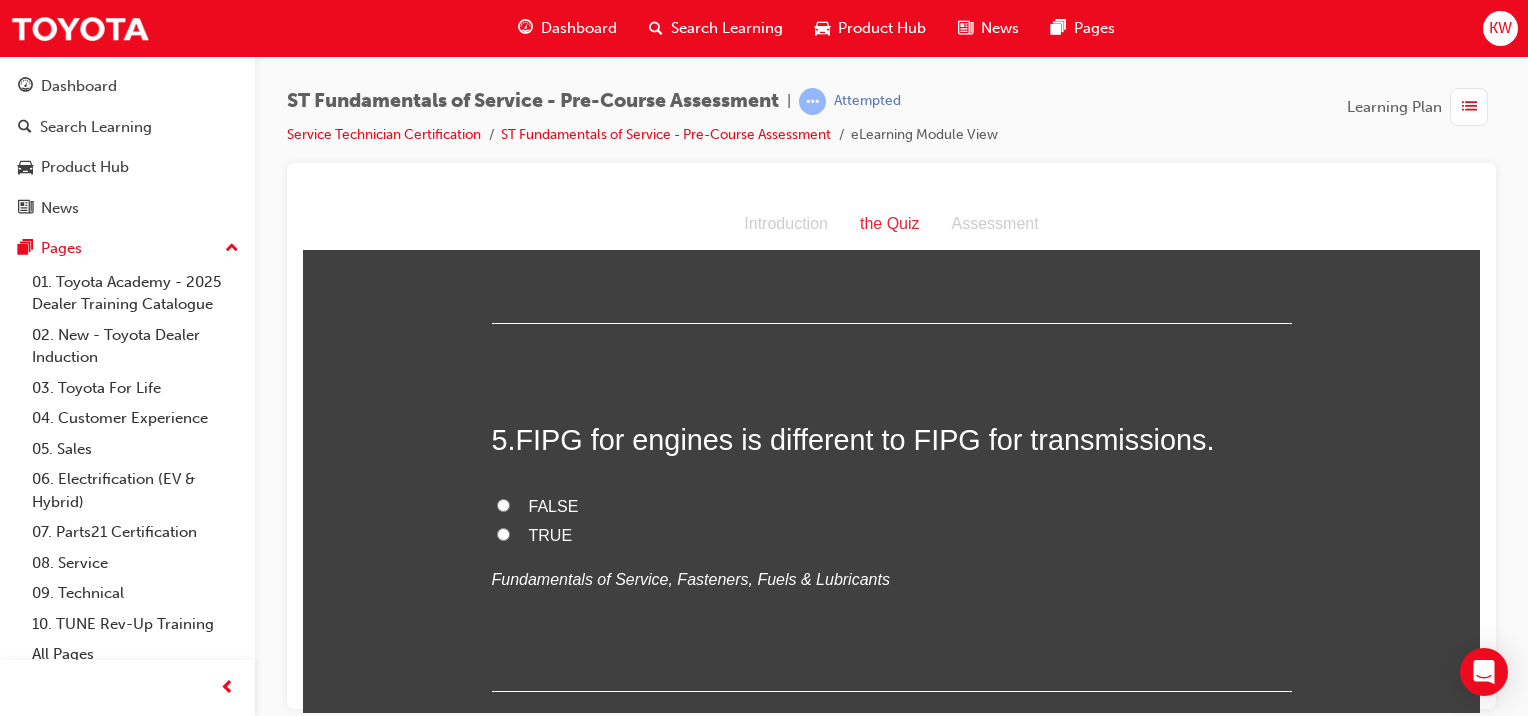 scroll, scrollTop: 1721, scrollLeft: 0, axis: vertical 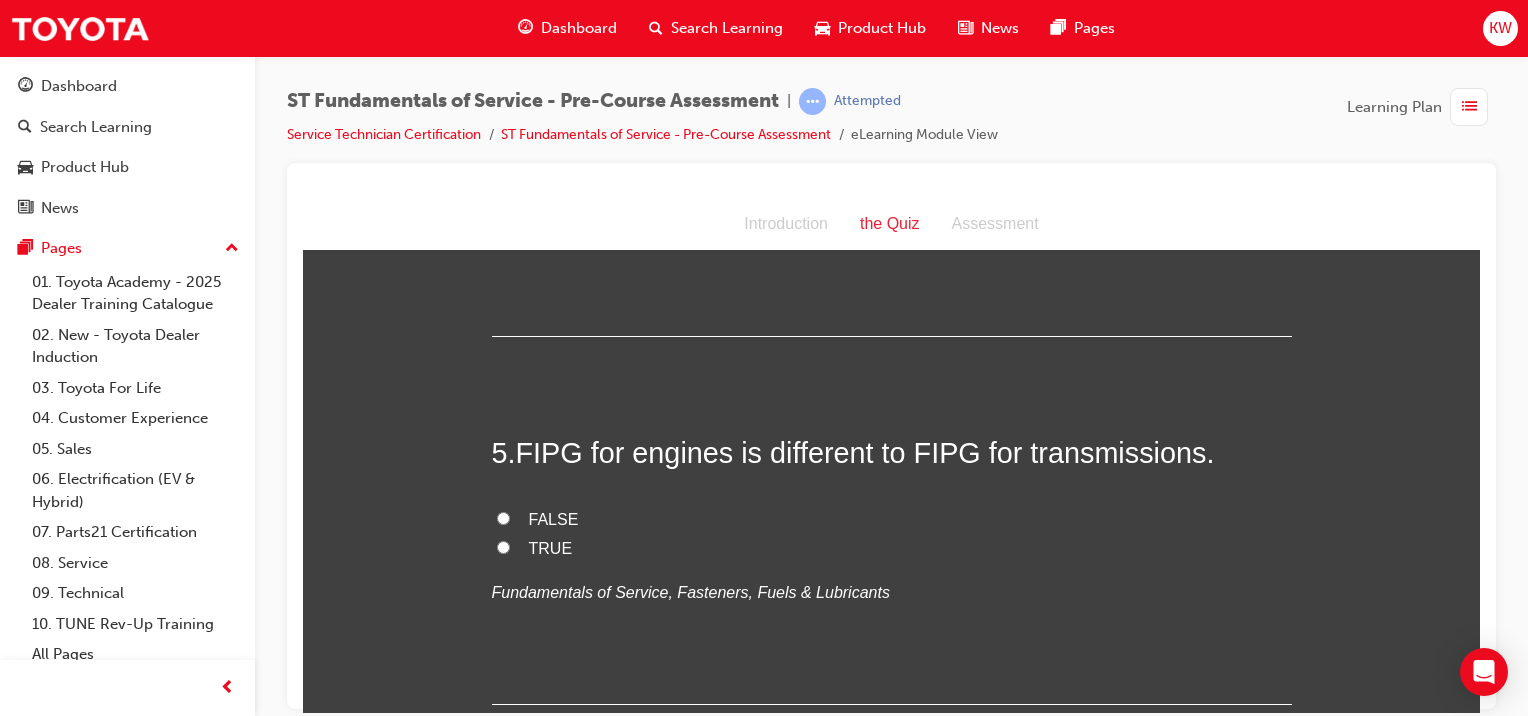 click on "TRUE" at bounding box center [551, 547] 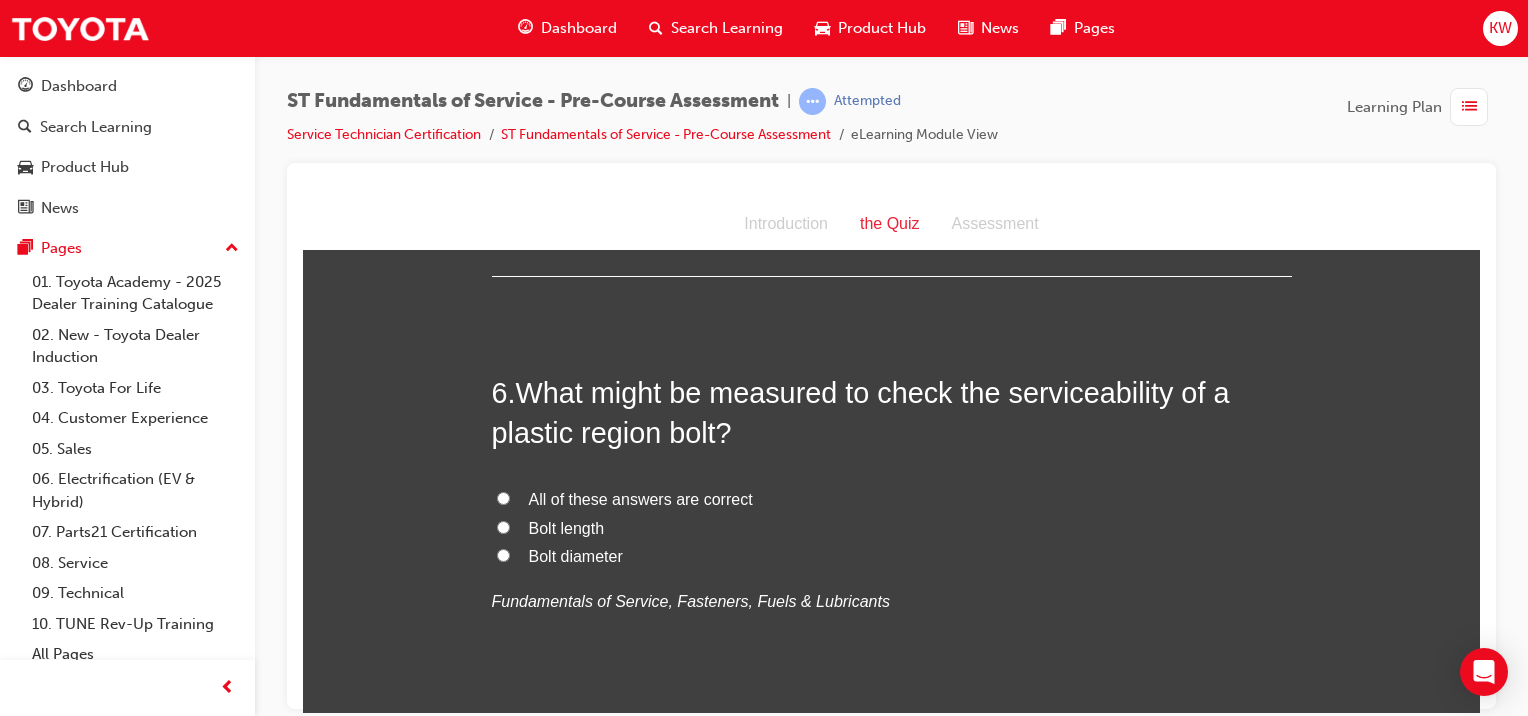 scroll, scrollTop: 2161, scrollLeft: 0, axis: vertical 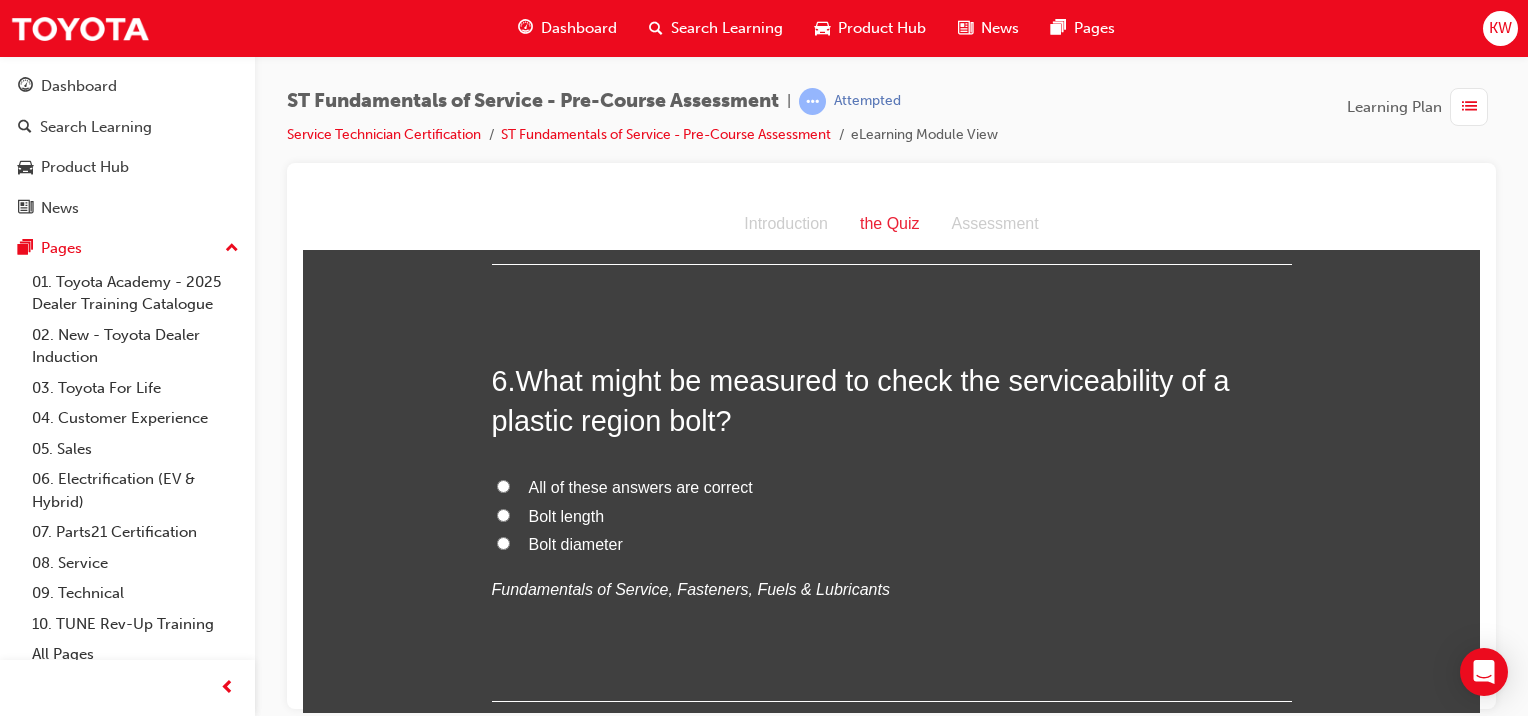 click on "All of these answers are correct" at bounding box center [641, 486] 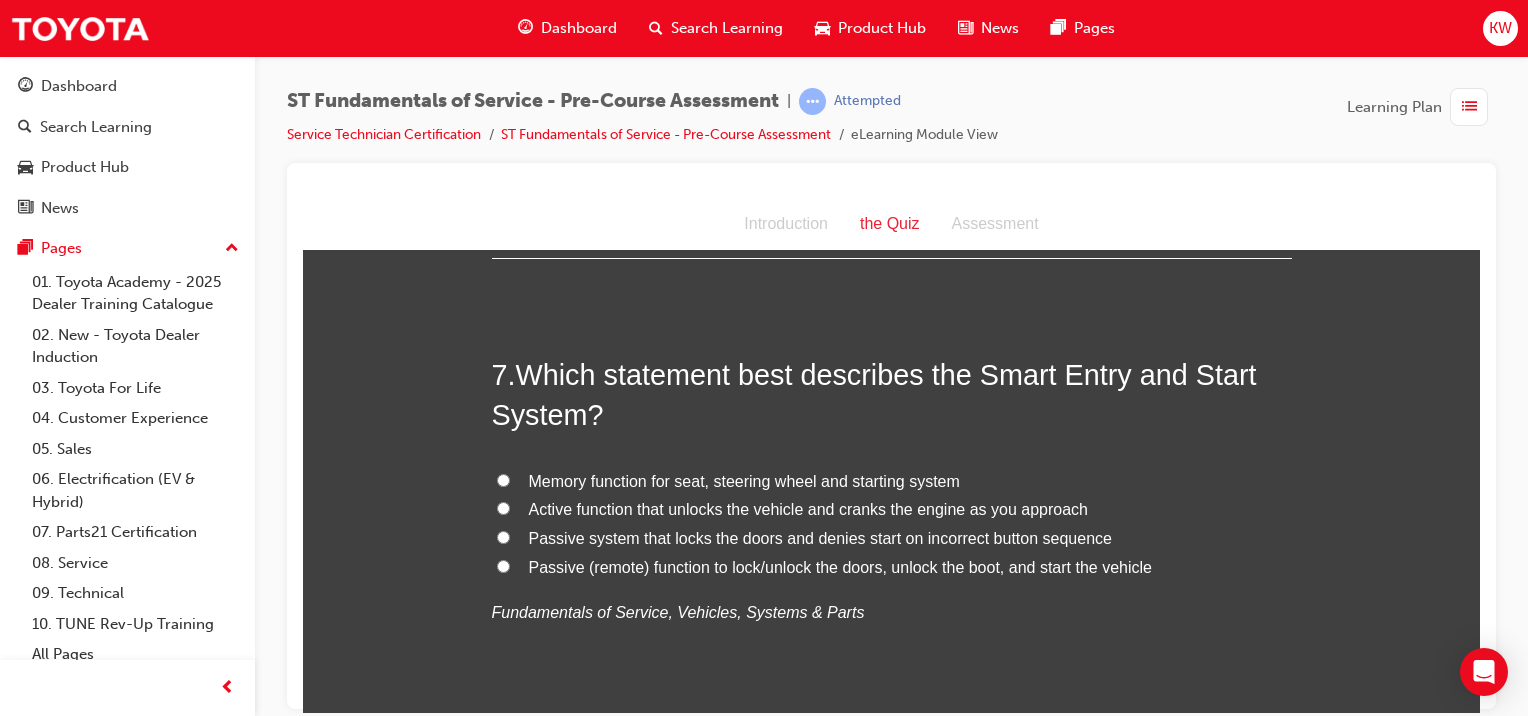scroll, scrollTop: 2607, scrollLeft: 0, axis: vertical 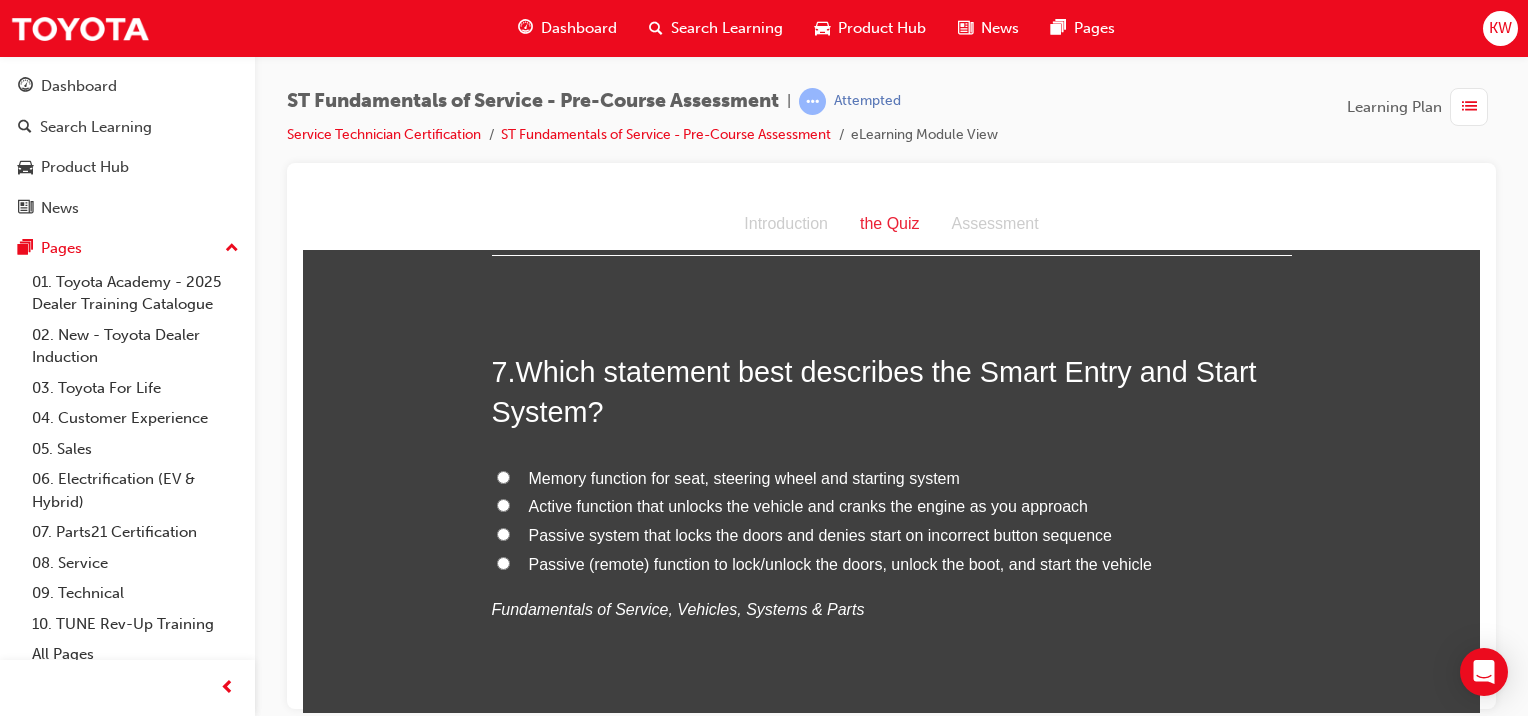 click on "Active function that unlocks the vehicle and cranks the engine as you approach" at bounding box center (808, 505) 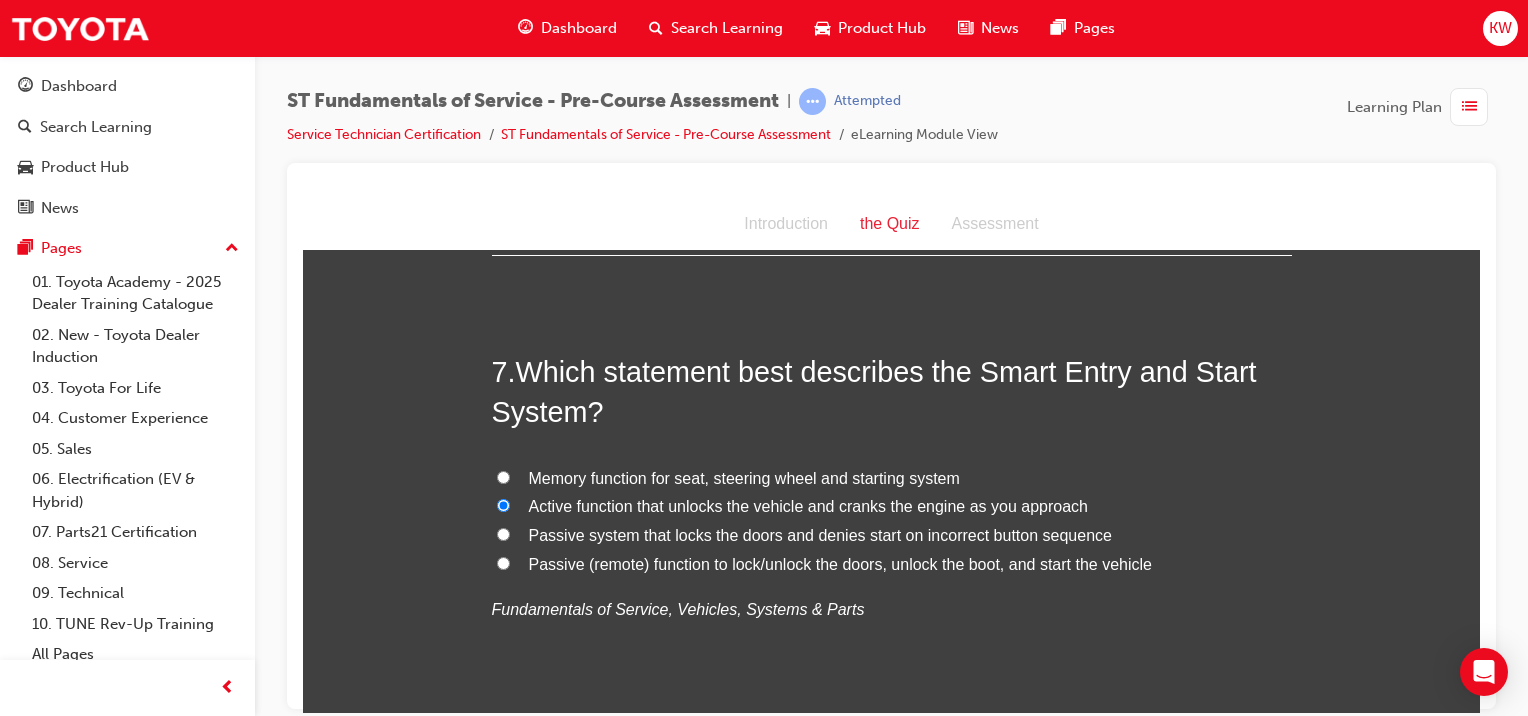 click on "Passive (remote) function to lock/unlock the doors, unlock the boot, and start the vehicle" at bounding box center [840, 563] 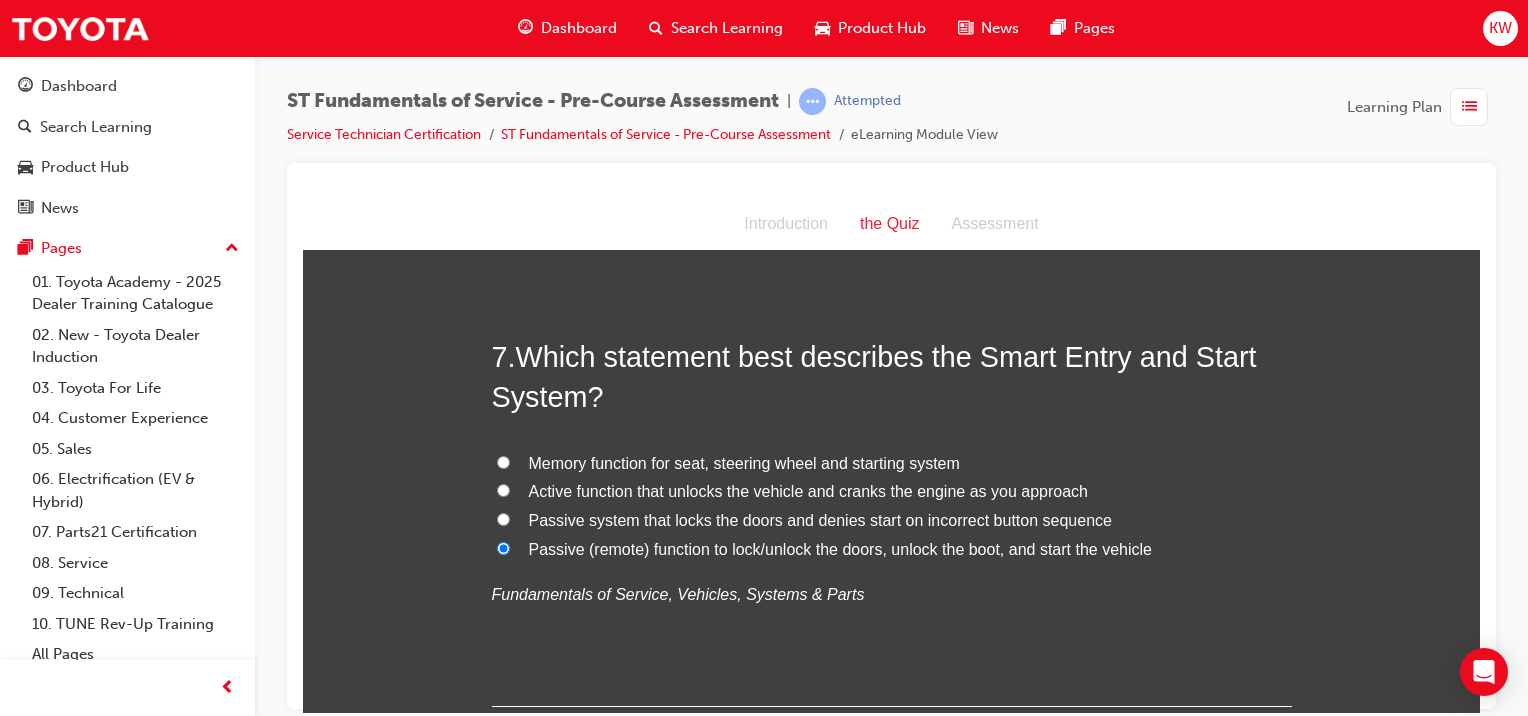 scroll, scrollTop: 2626, scrollLeft: 0, axis: vertical 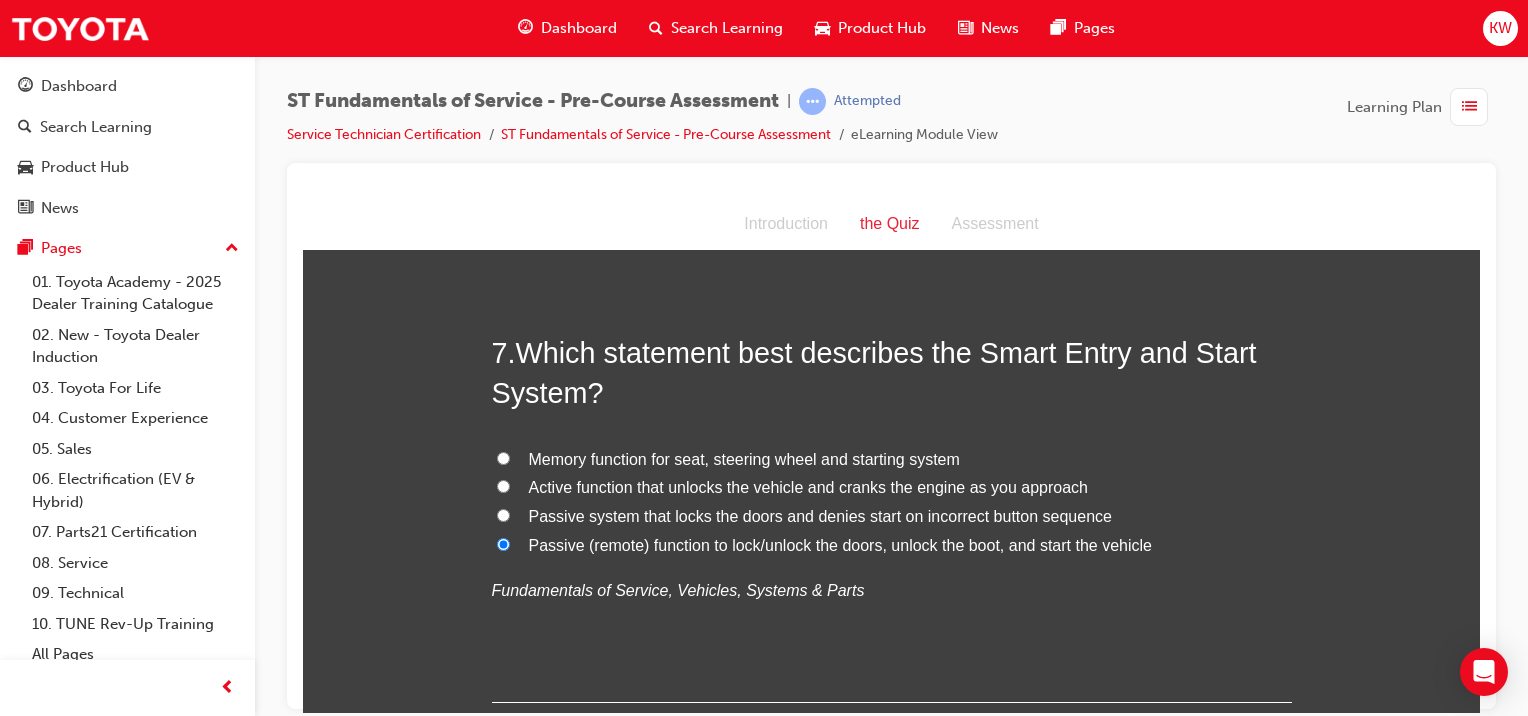 click on "Passive system that locks the doors and denies start on incorrect button sequence" at bounding box center (820, 515) 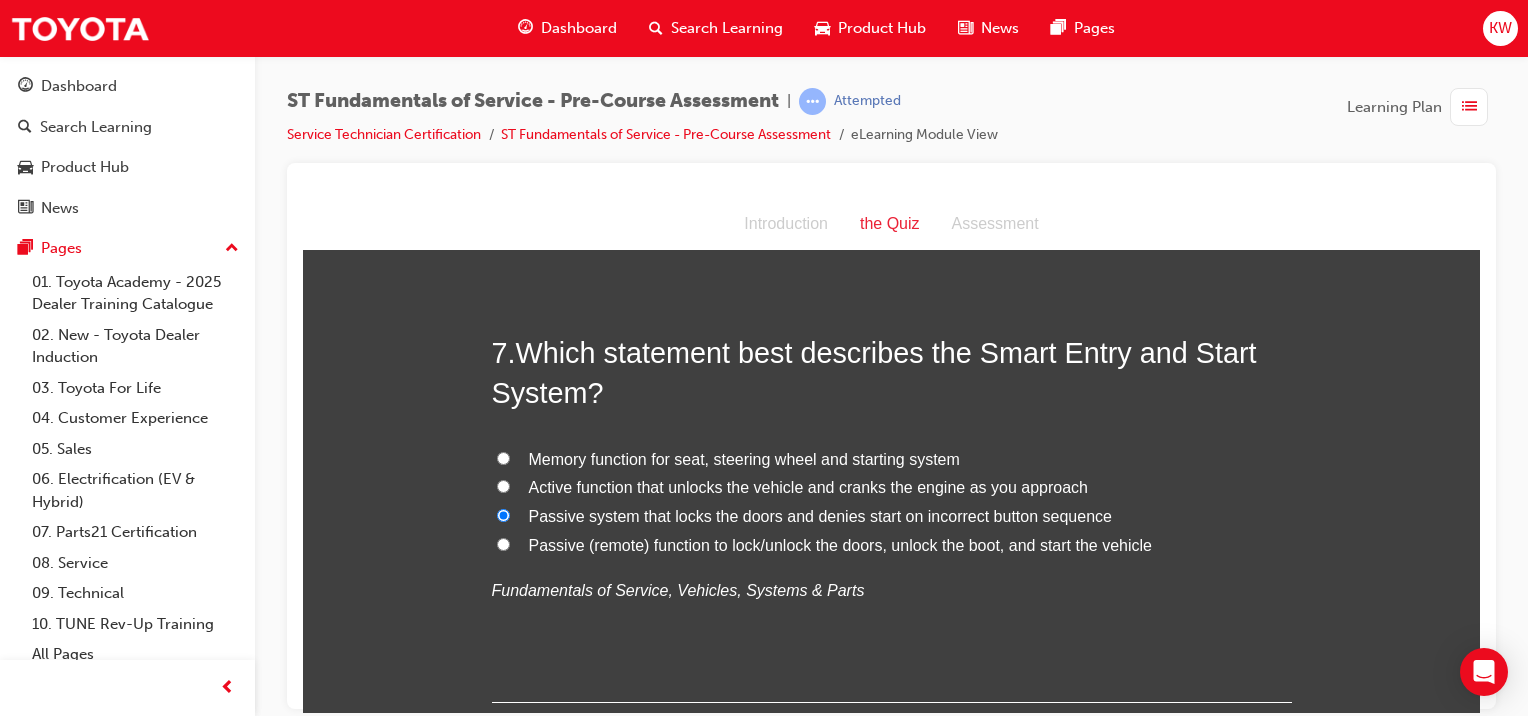 click on "Memory function for seat, steering wheel and starting system" at bounding box center [744, 458] 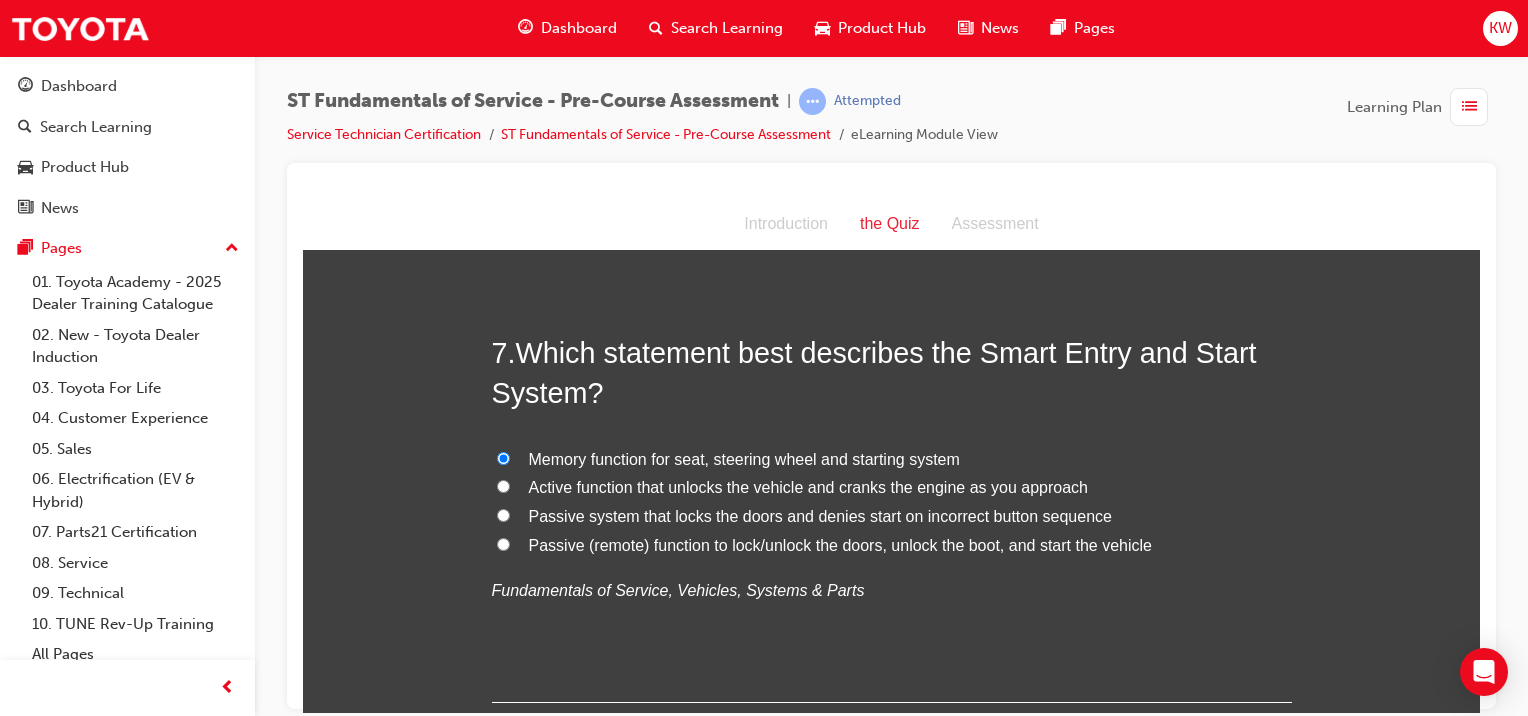 click on "Passive (remote) function to lock/unlock the doors, unlock the boot, and start the vehicle" at bounding box center (840, 544) 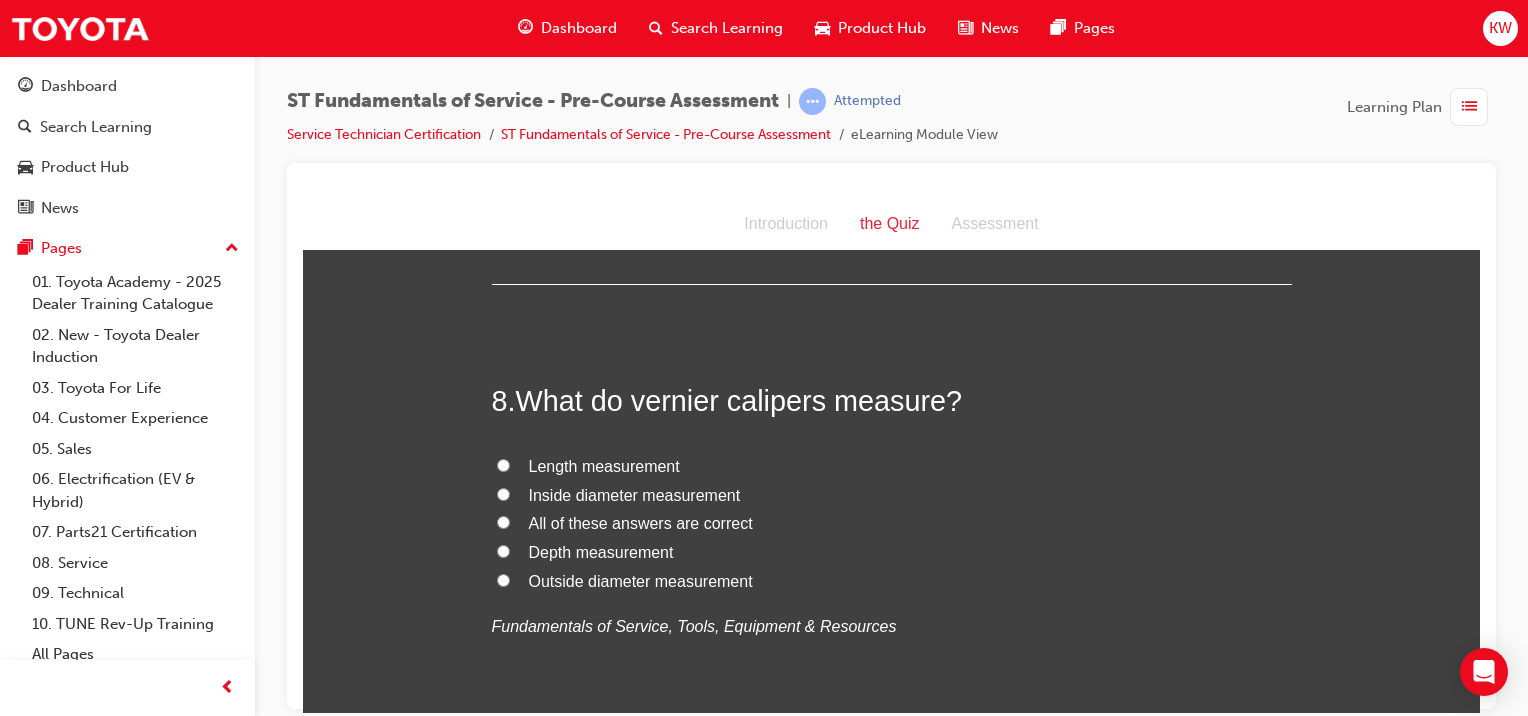 scroll, scrollTop: 3042, scrollLeft: 0, axis: vertical 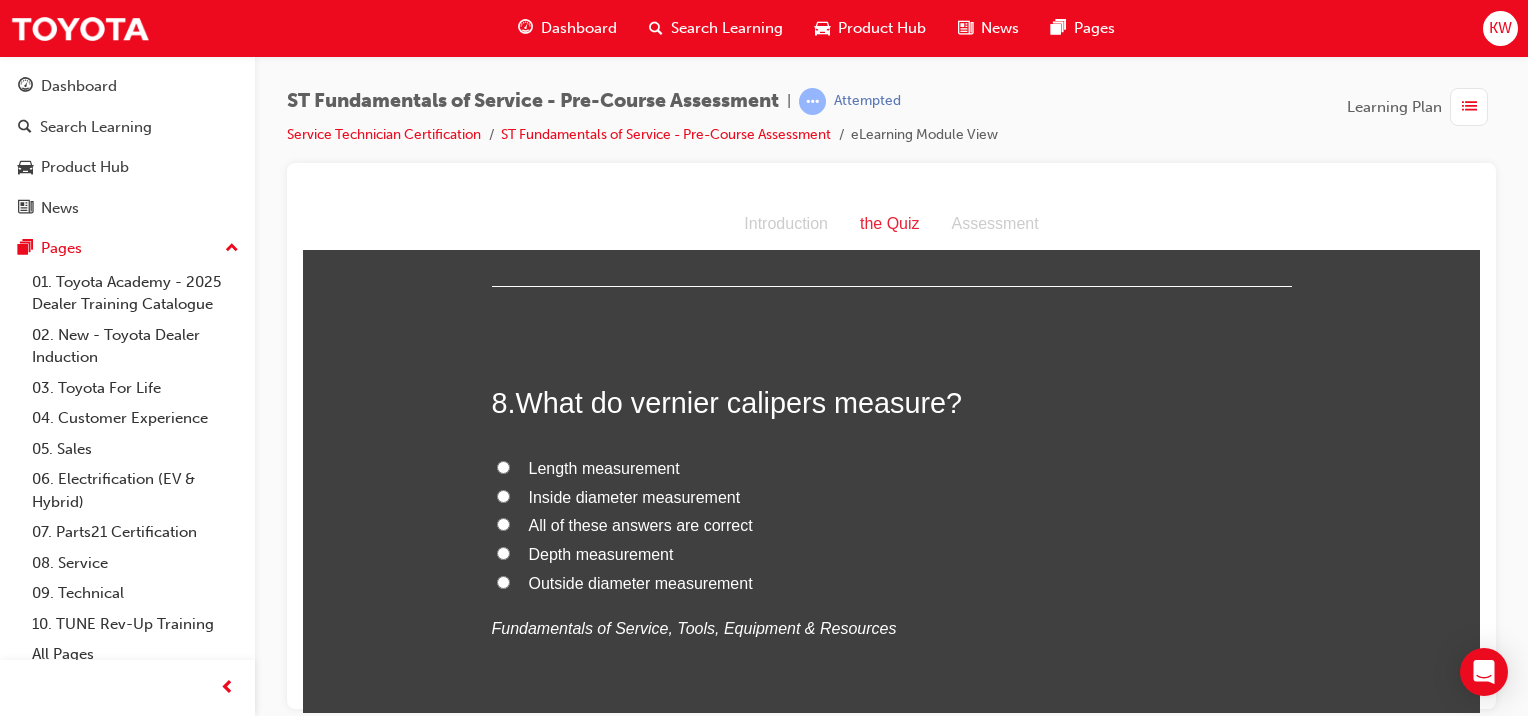 click on "All of these answers are correct" at bounding box center (641, 524) 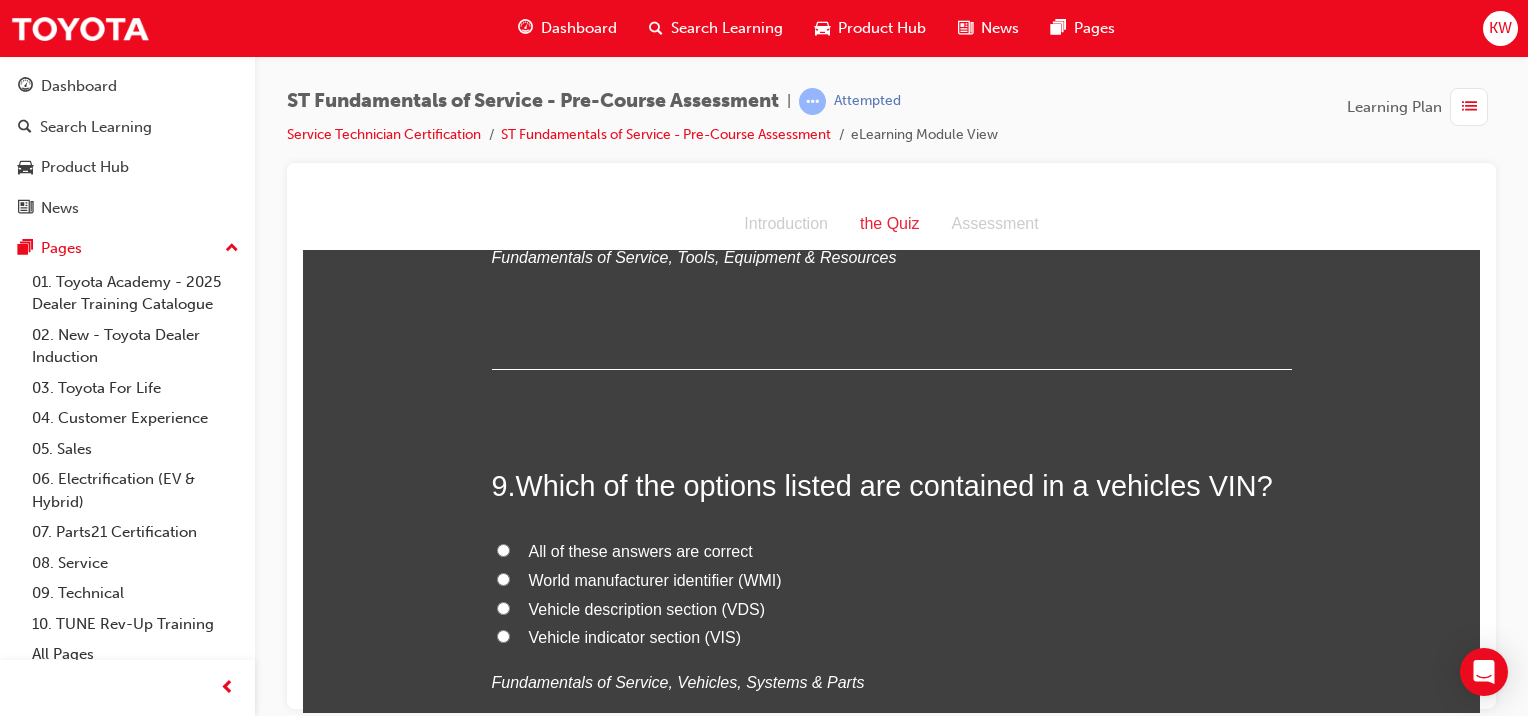 scroll, scrollTop: 3482, scrollLeft: 0, axis: vertical 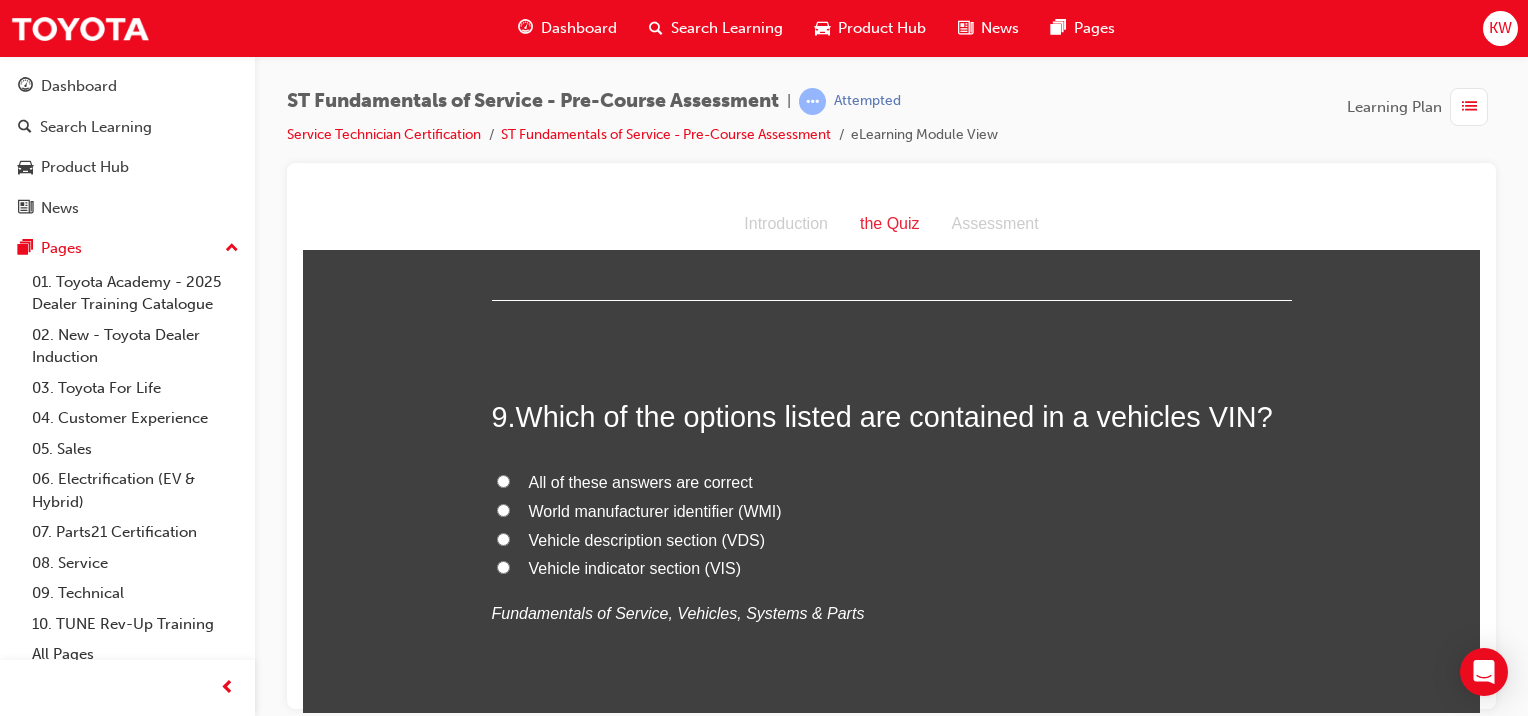 click on "All of these answers are correct" at bounding box center (641, 481) 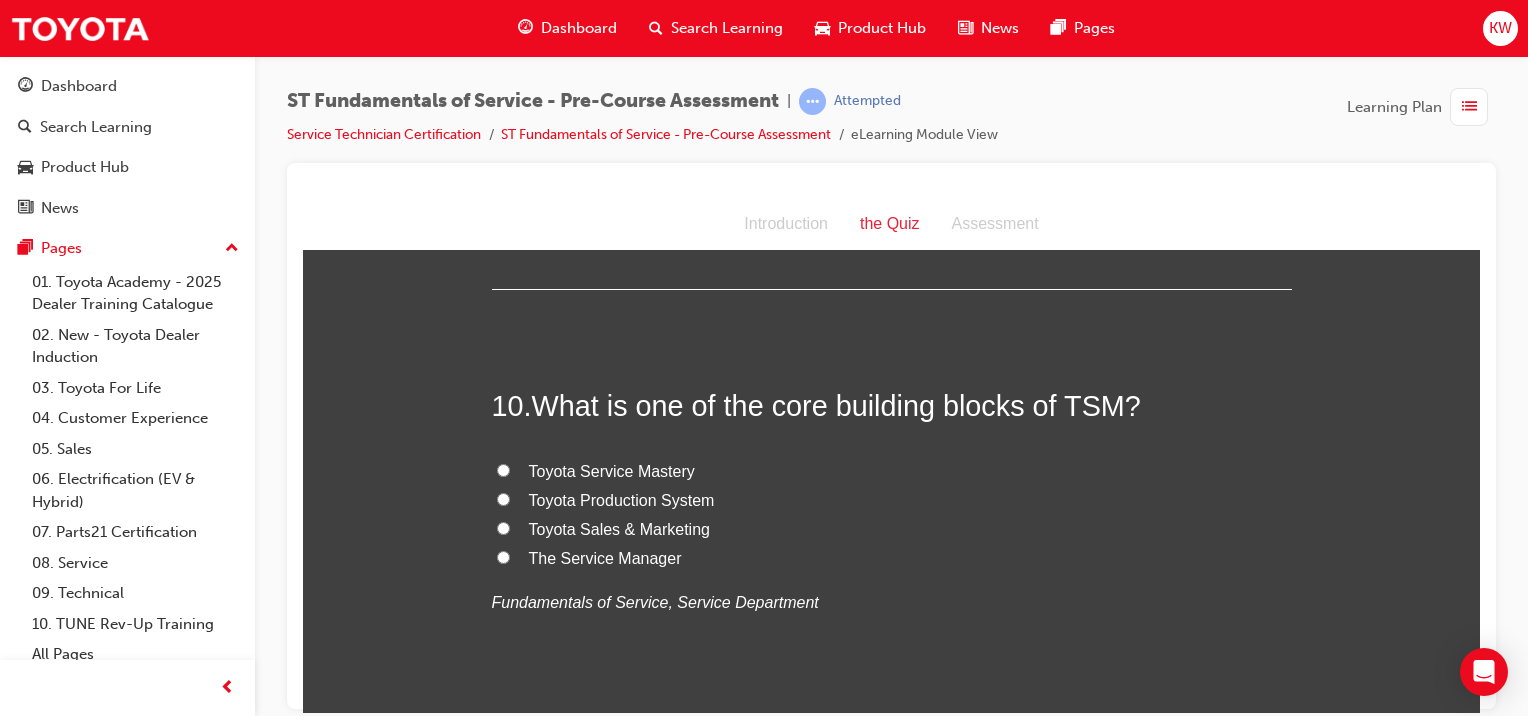 scroll, scrollTop: 3916, scrollLeft: 0, axis: vertical 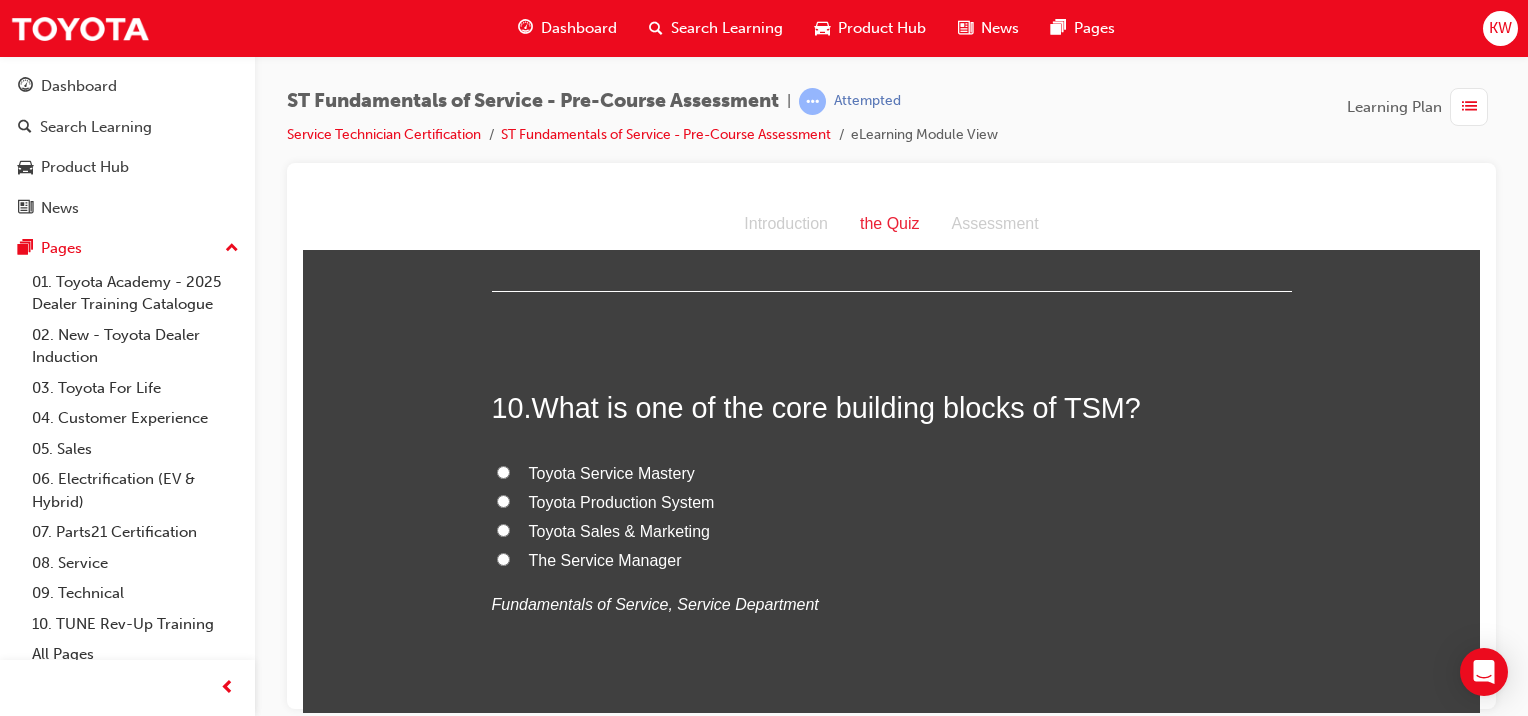 click on "10 .  What is one of the core building blocks of TSM? Toyota Service Mastery Toyota Production System Toyota Sales & Marketing The Service Manager
Fundamentals of Service, Service Department" at bounding box center (892, 551) 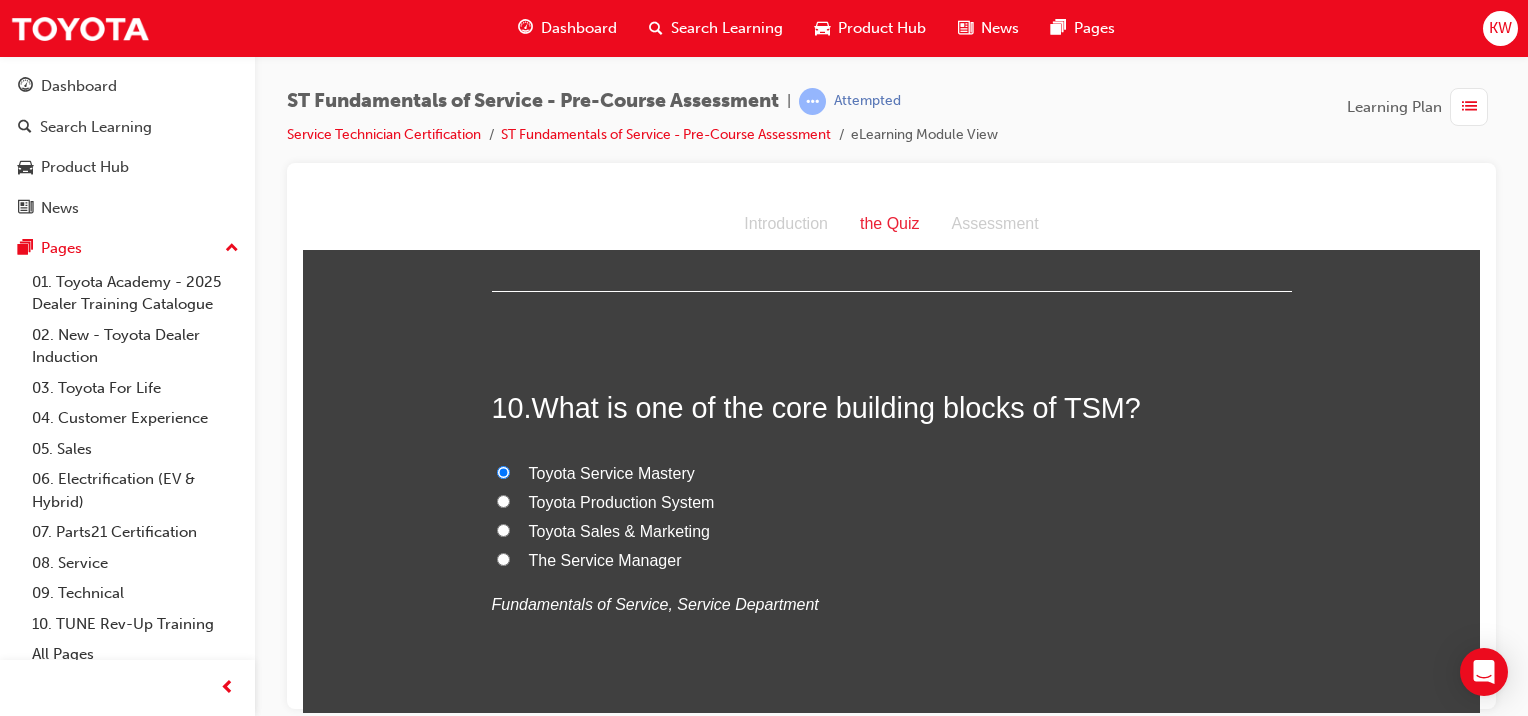 click on "Toyota Sales & Marketing" at bounding box center (619, 530) 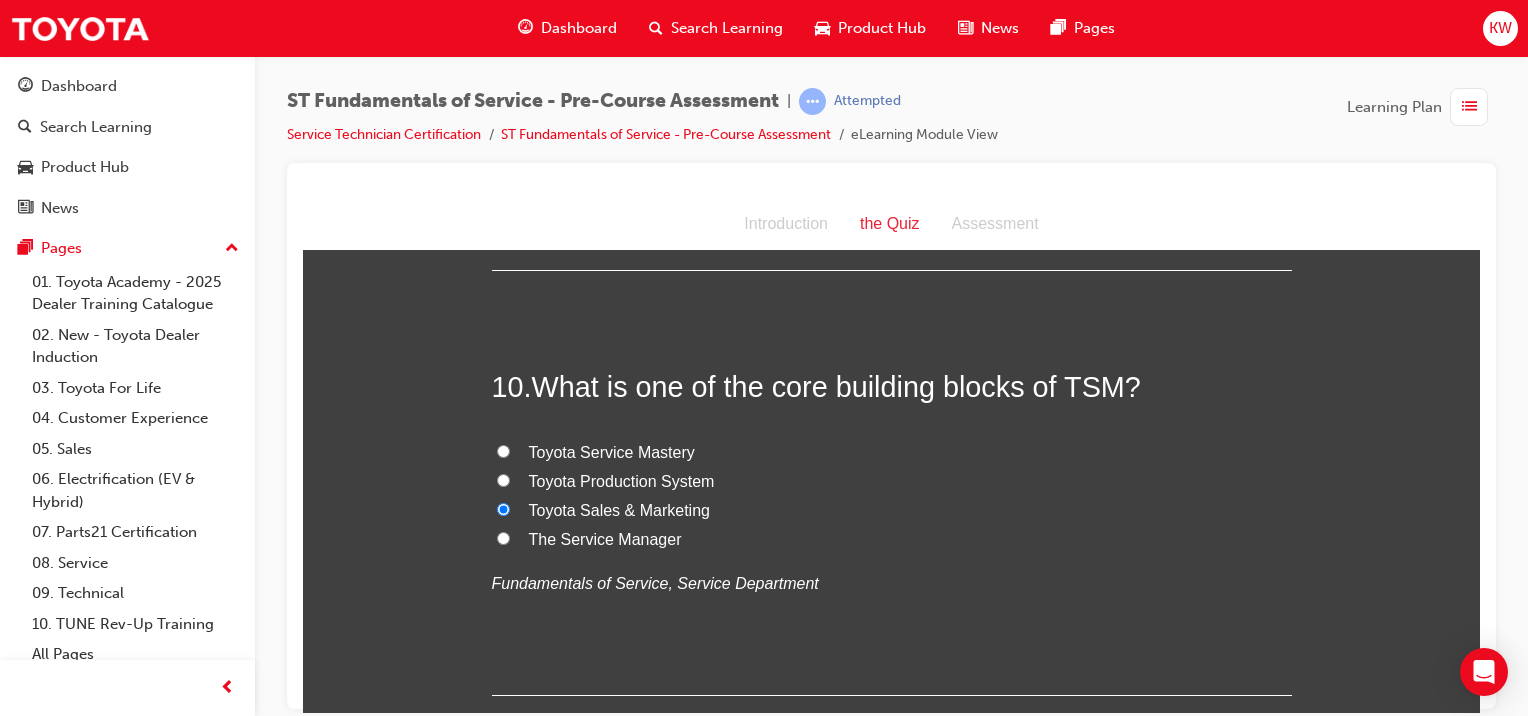 scroll, scrollTop: 3939, scrollLeft: 0, axis: vertical 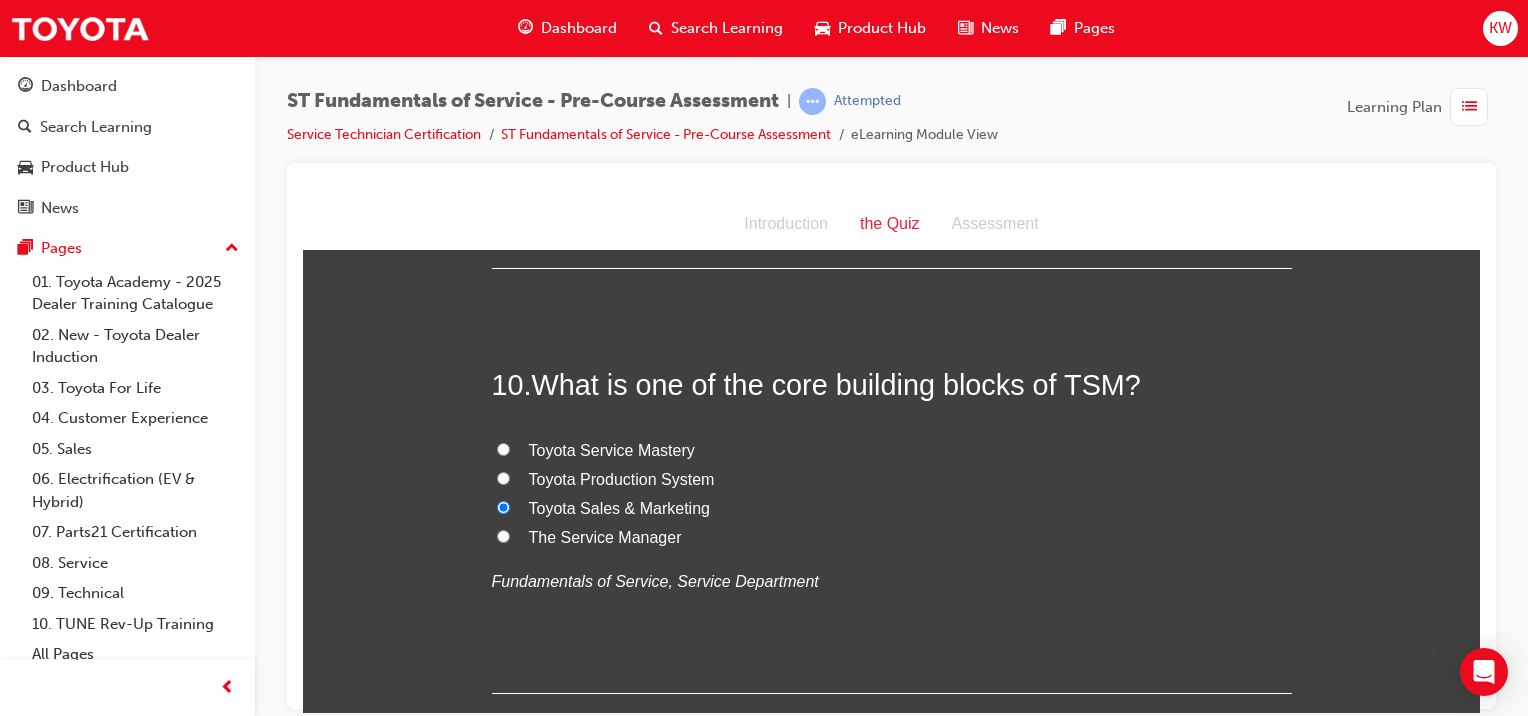 click on "Toyota Service Mastery" at bounding box center (612, 449) 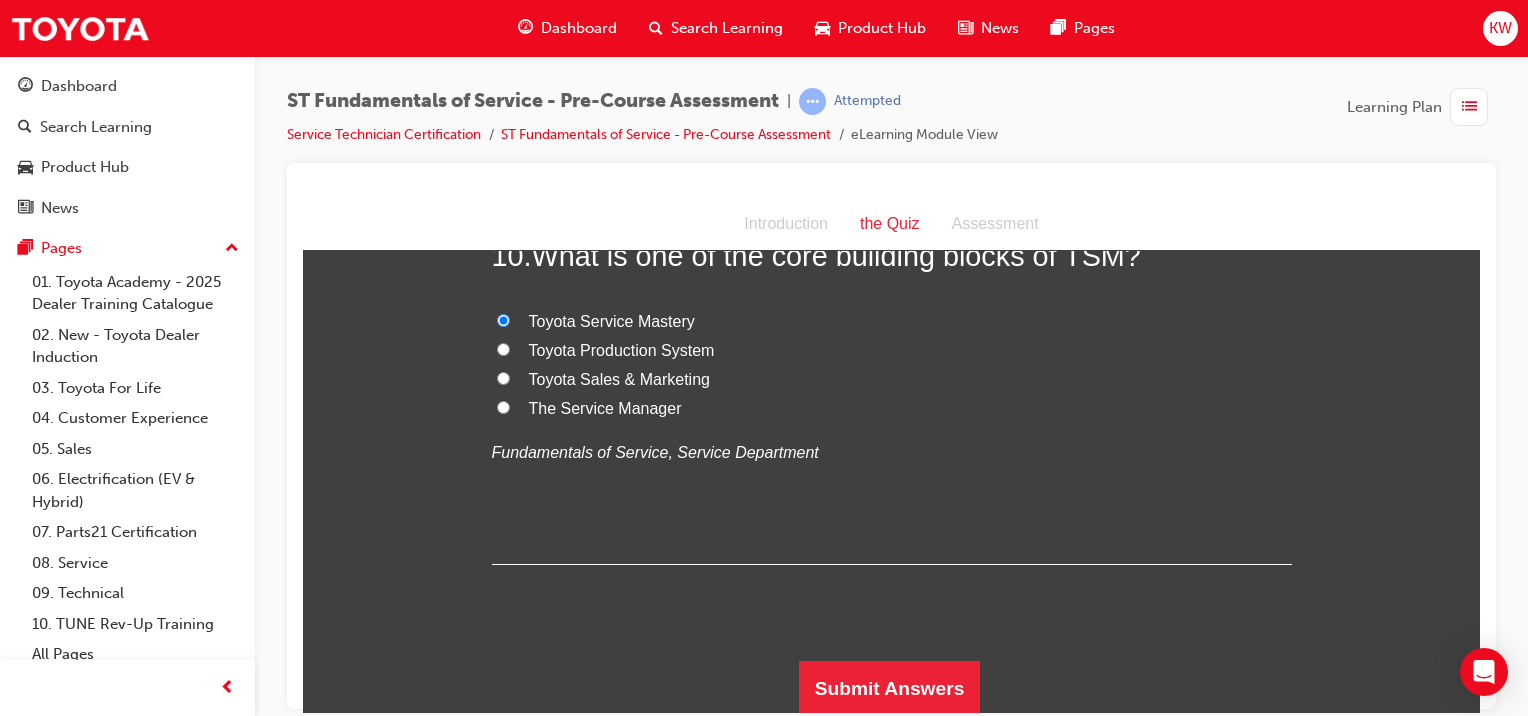 scroll, scrollTop: 4064, scrollLeft: 0, axis: vertical 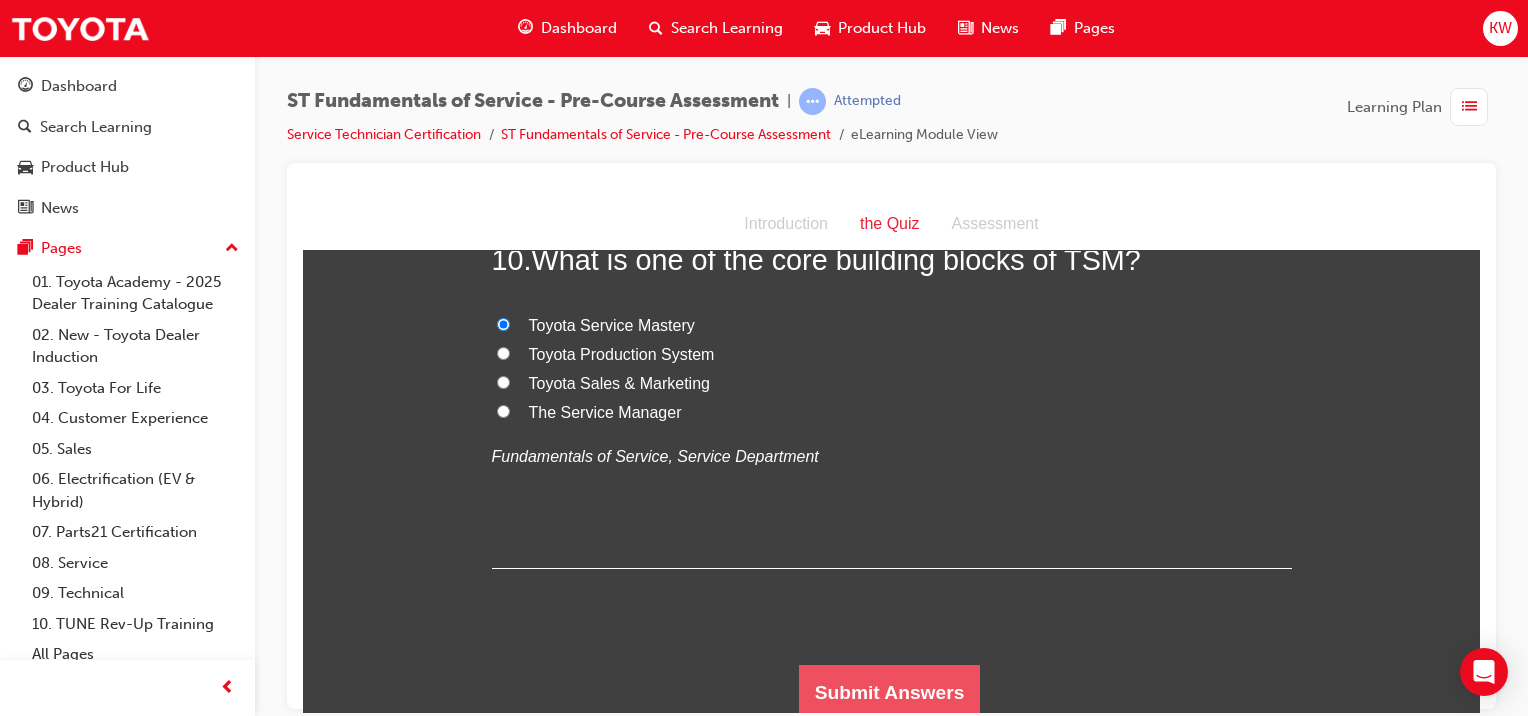 click on "Submit Answers" at bounding box center [890, 692] 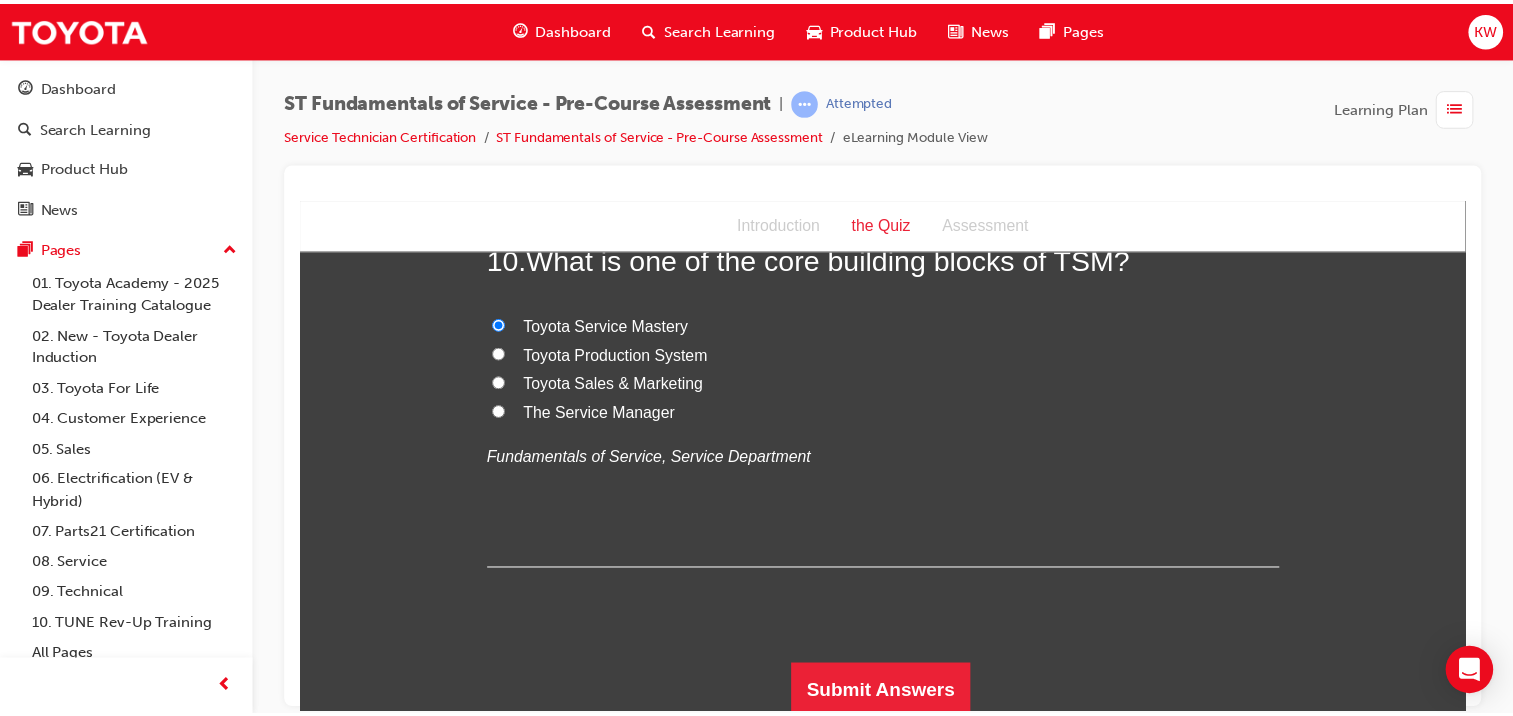 scroll, scrollTop: 0, scrollLeft: 0, axis: both 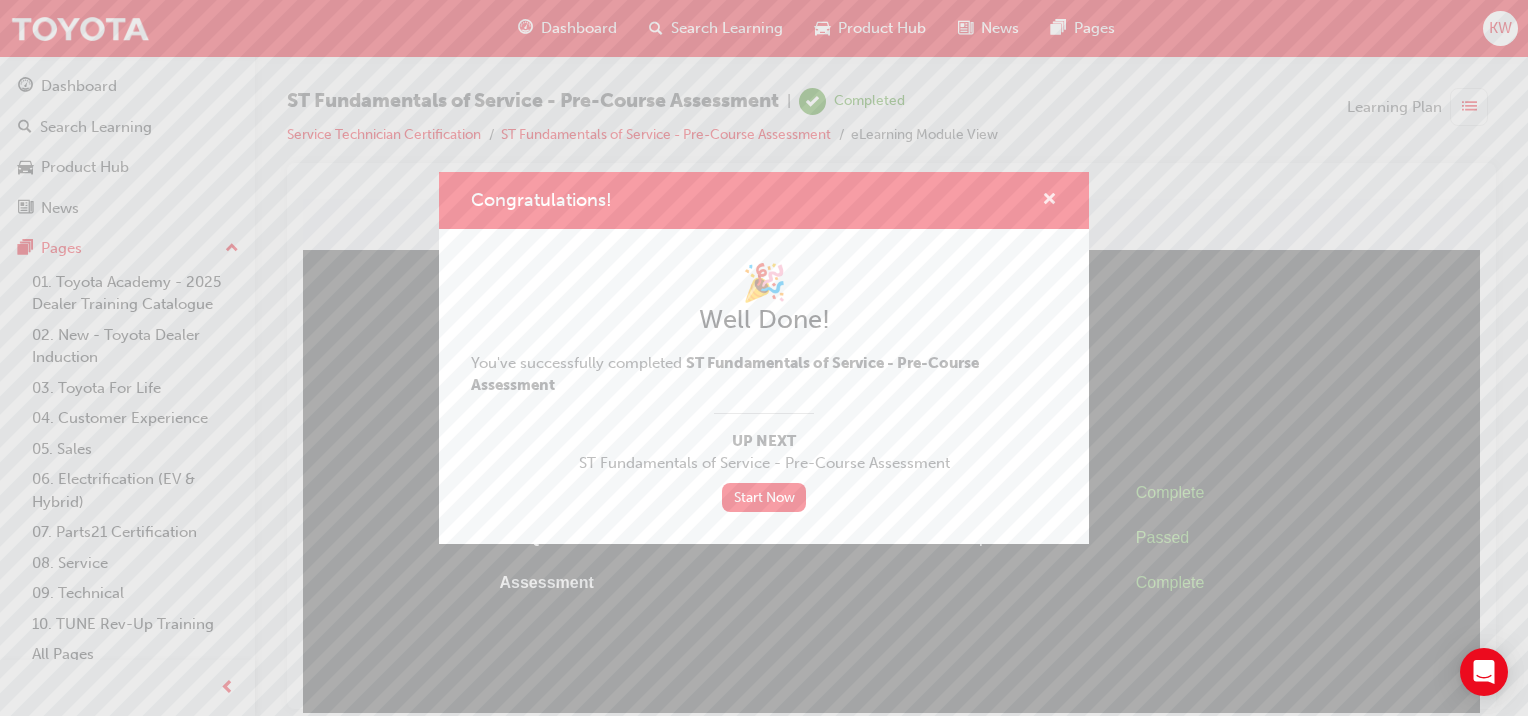 click at bounding box center [1049, 201] 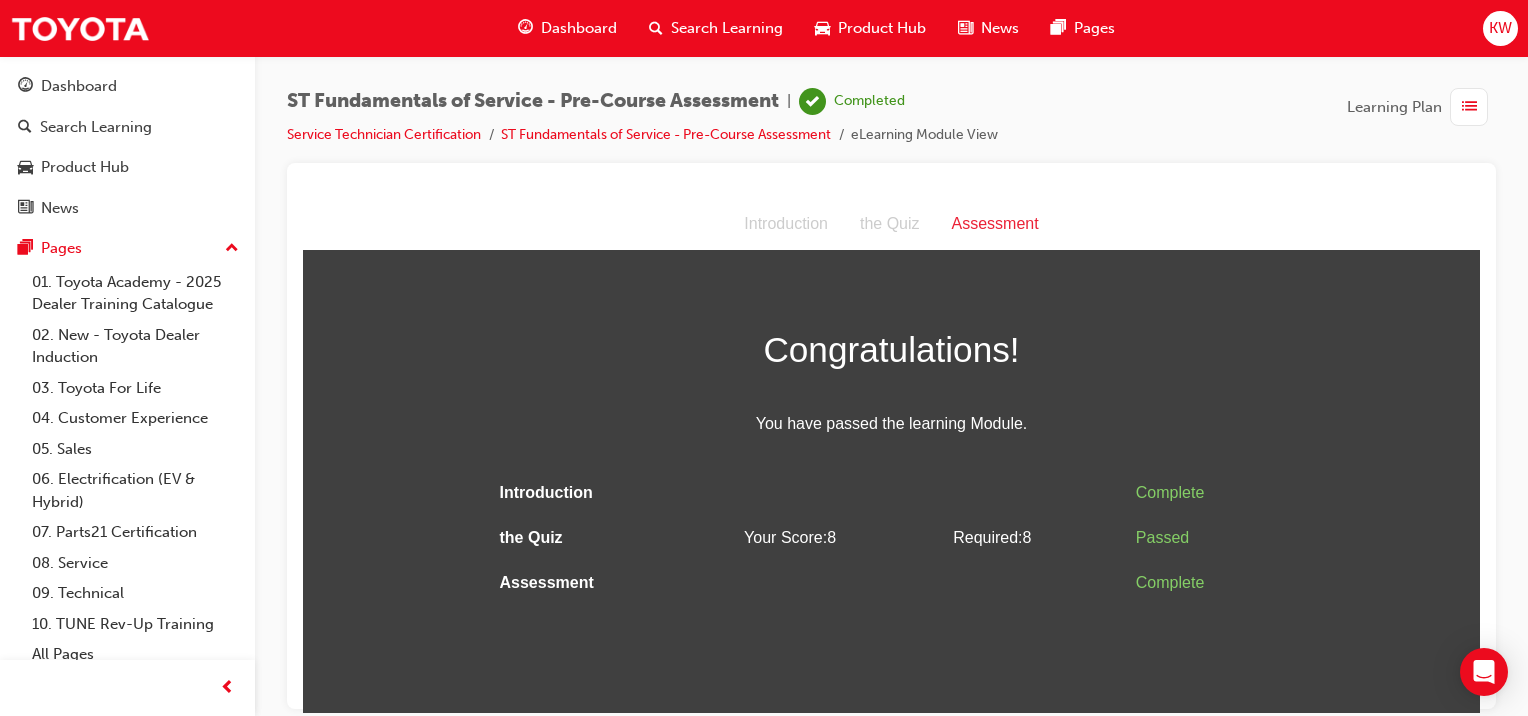 click at bounding box center (840, 582) 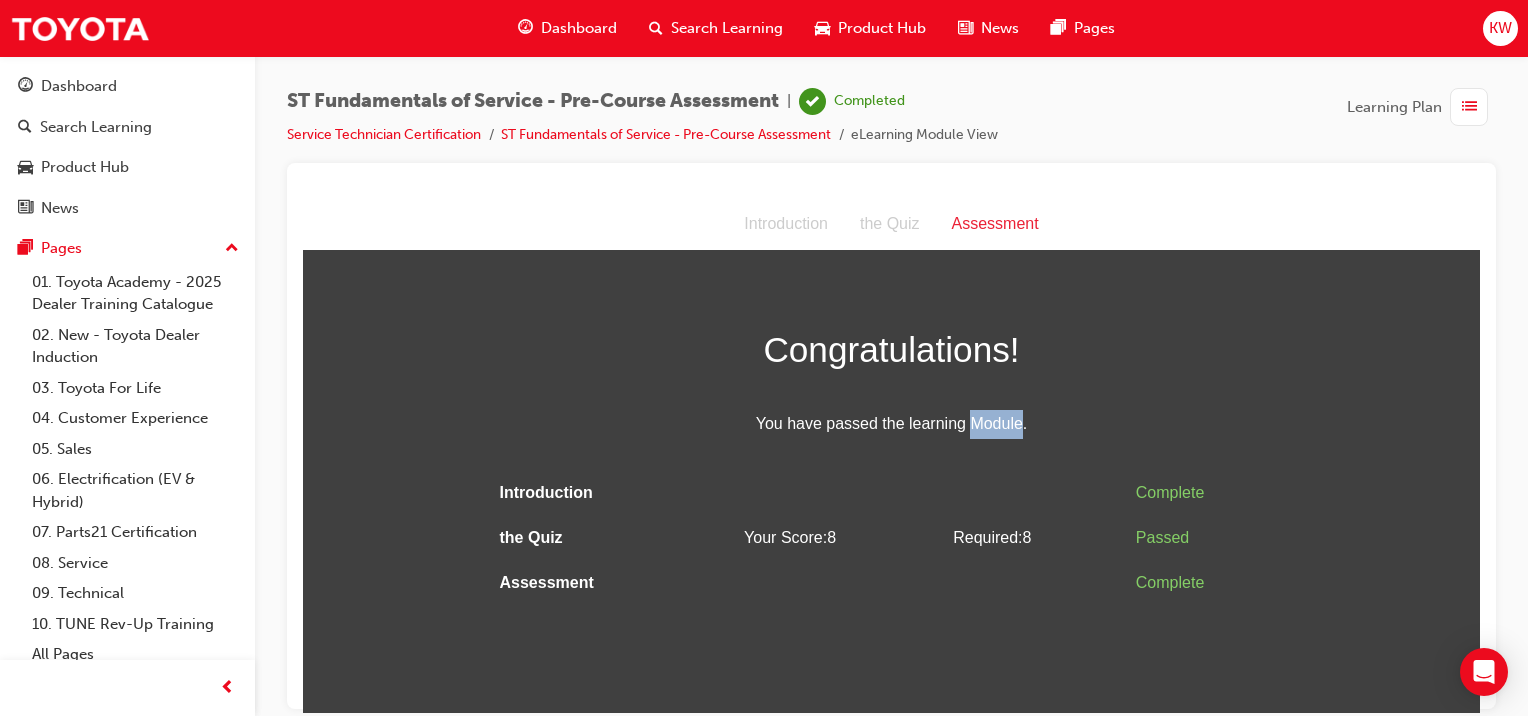 click at bounding box center (1036, 492) 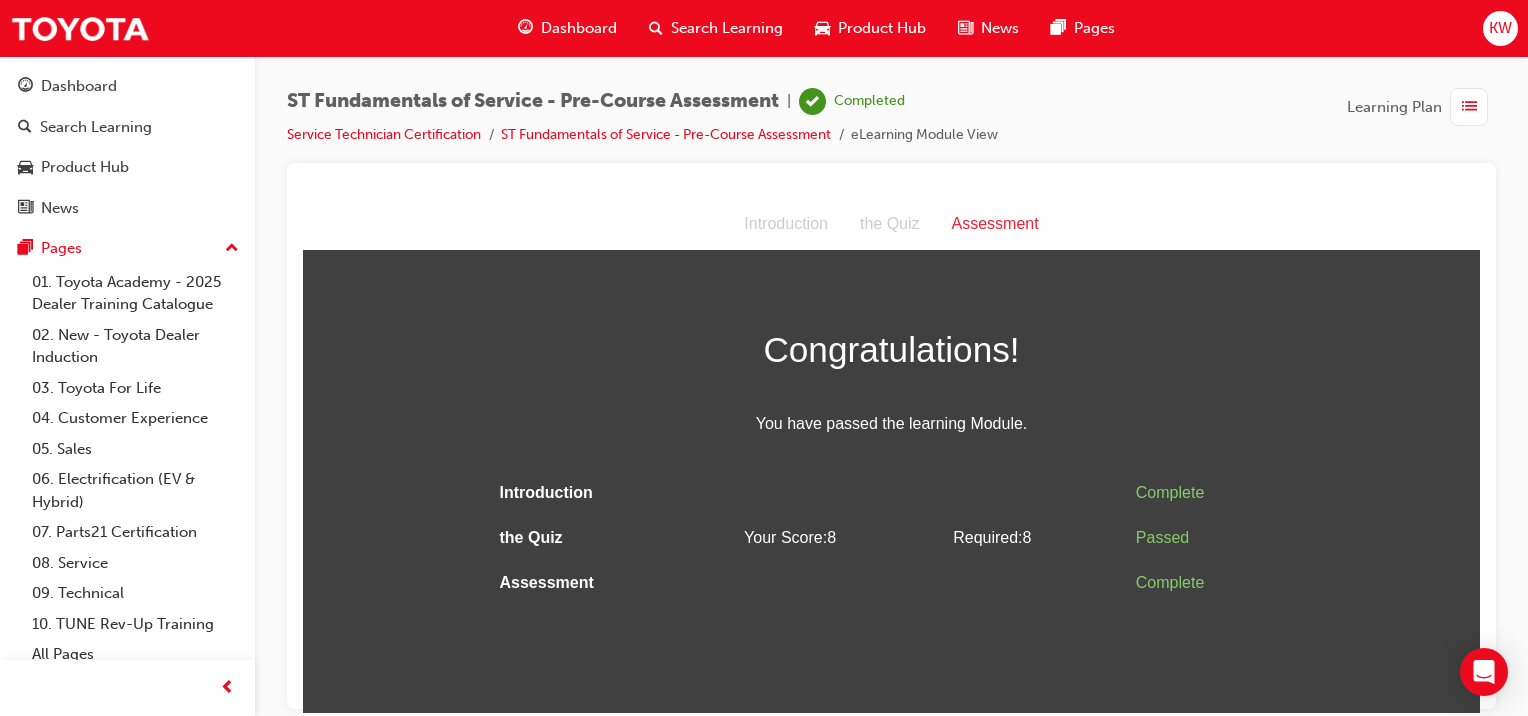 click on "Congratulations! You have passed the learning Module." at bounding box center (892, 379) 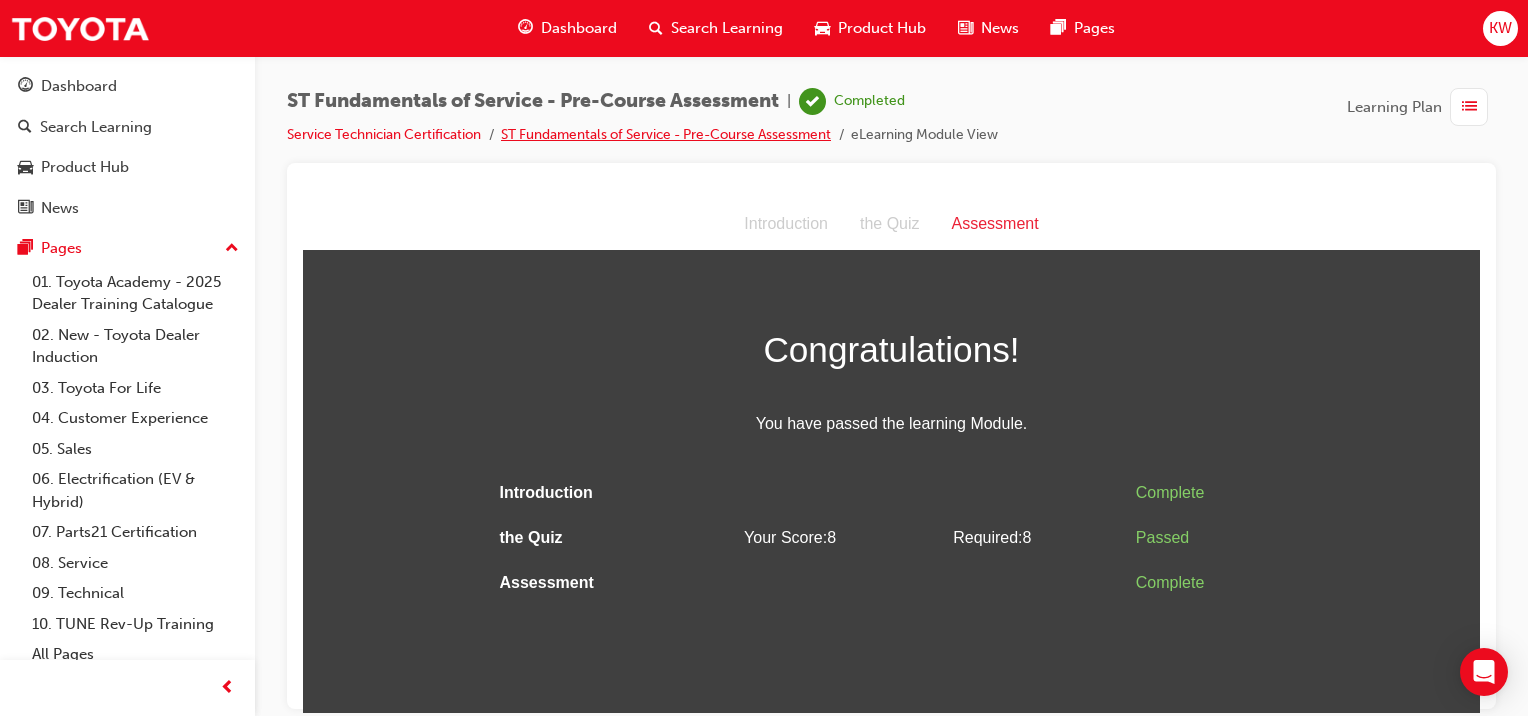 click on "ST Fundamentals of Service - Pre-Course Assessment" at bounding box center [666, 134] 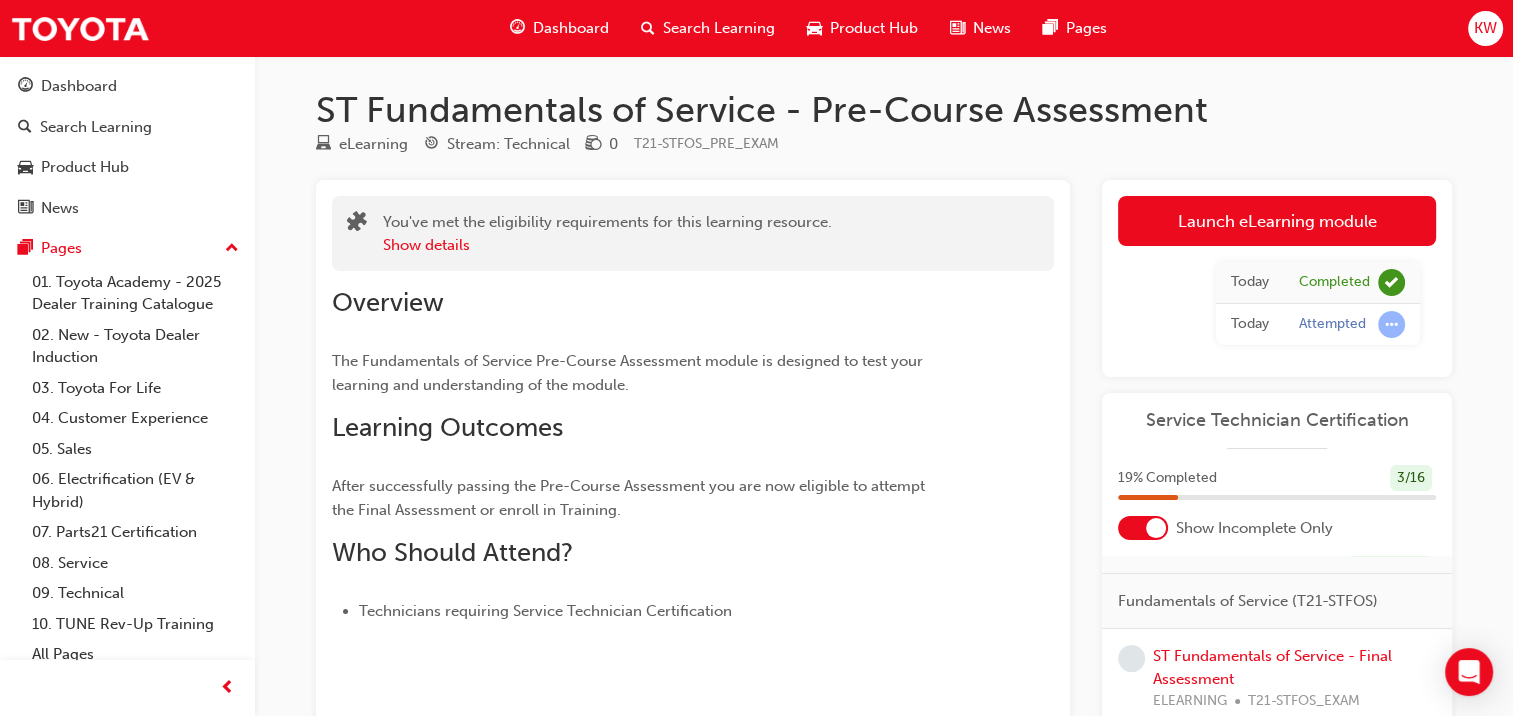 scroll, scrollTop: 40, scrollLeft: 0, axis: vertical 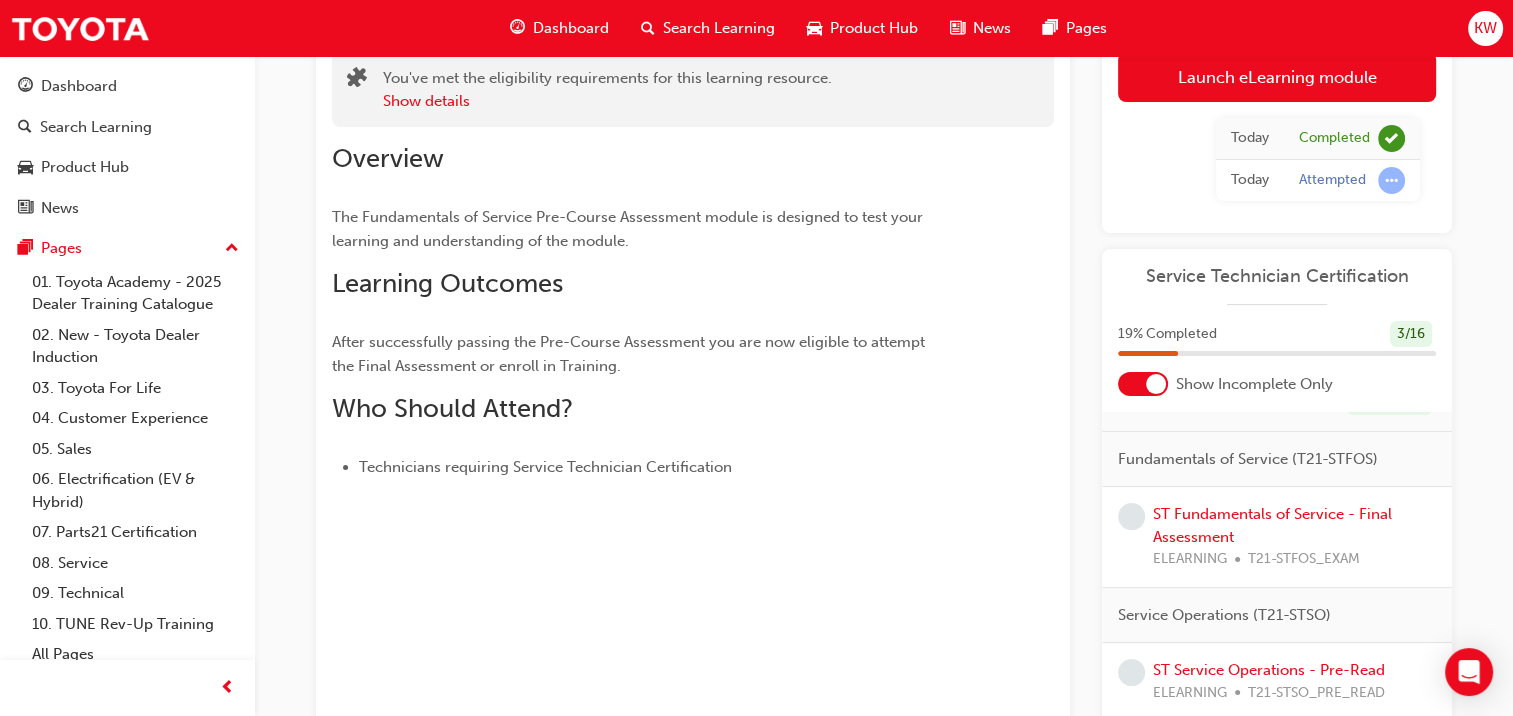 click on "ST Fundamentals of Service - Final Assessment ELEARNING T21-STFOS_EXAM" at bounding box center [1294, 537] 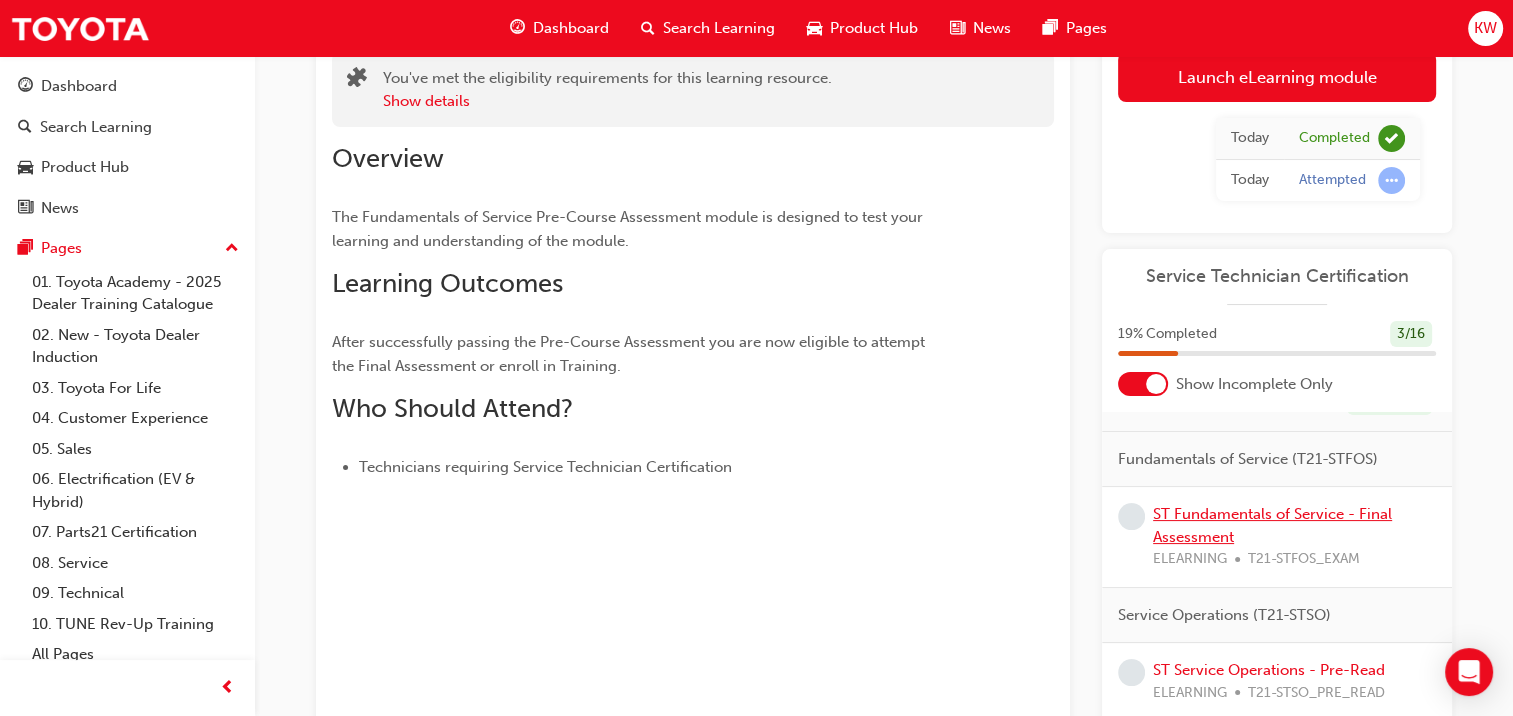 click on "ST Fundamentals of Service - Final Assessment" at bounding box center [1272, 525] 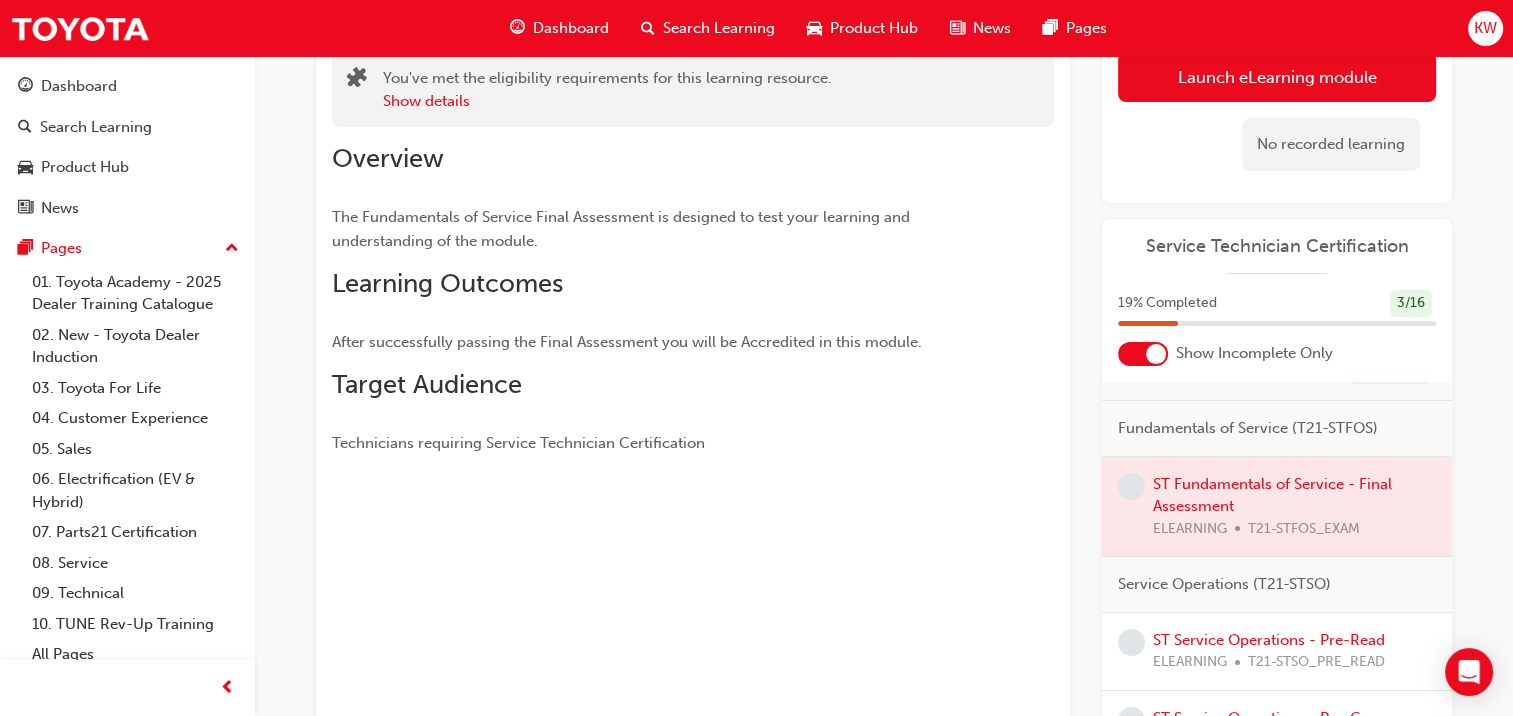 click on "Launch eLearning module" at bounding box center (1277, 77) 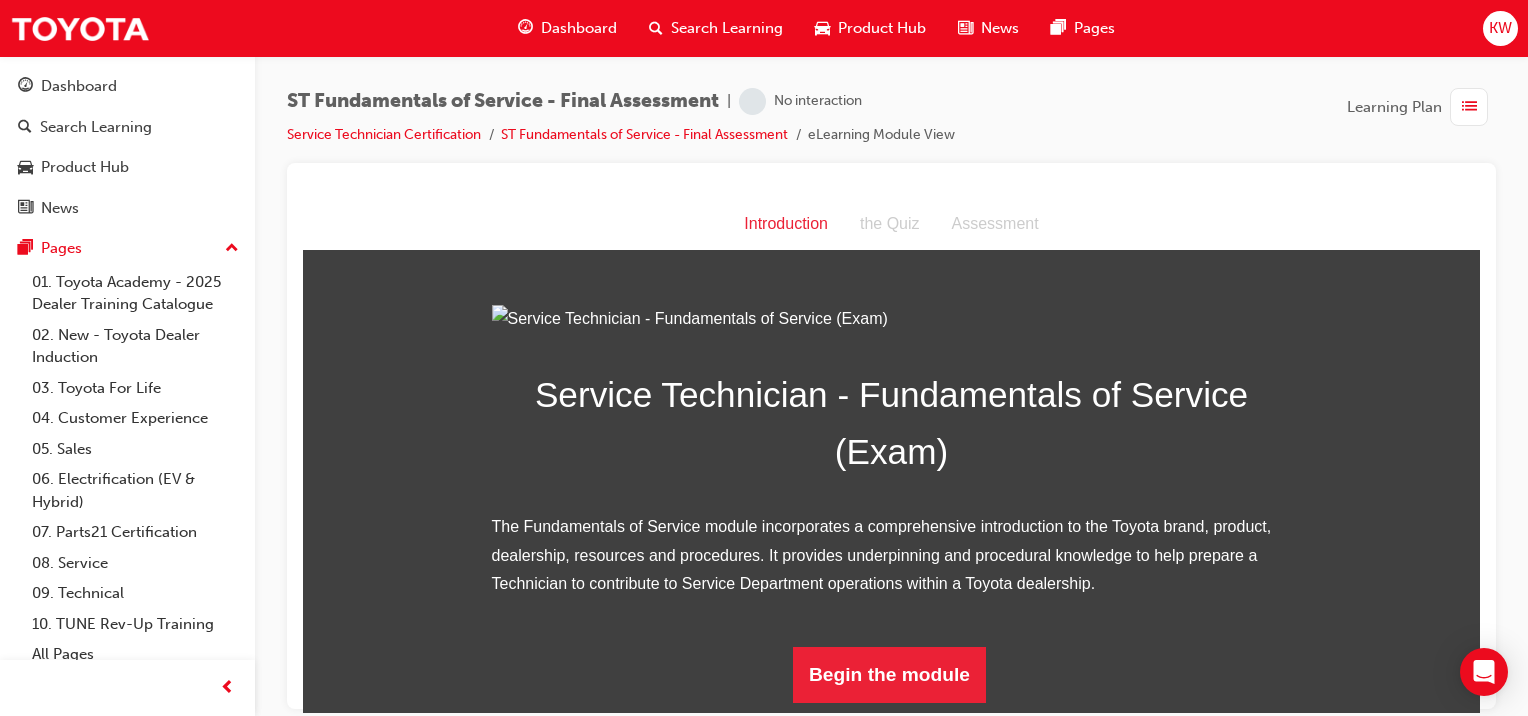 scroll, scrollTop: 210, scrollLeft: 0, axis: vertical 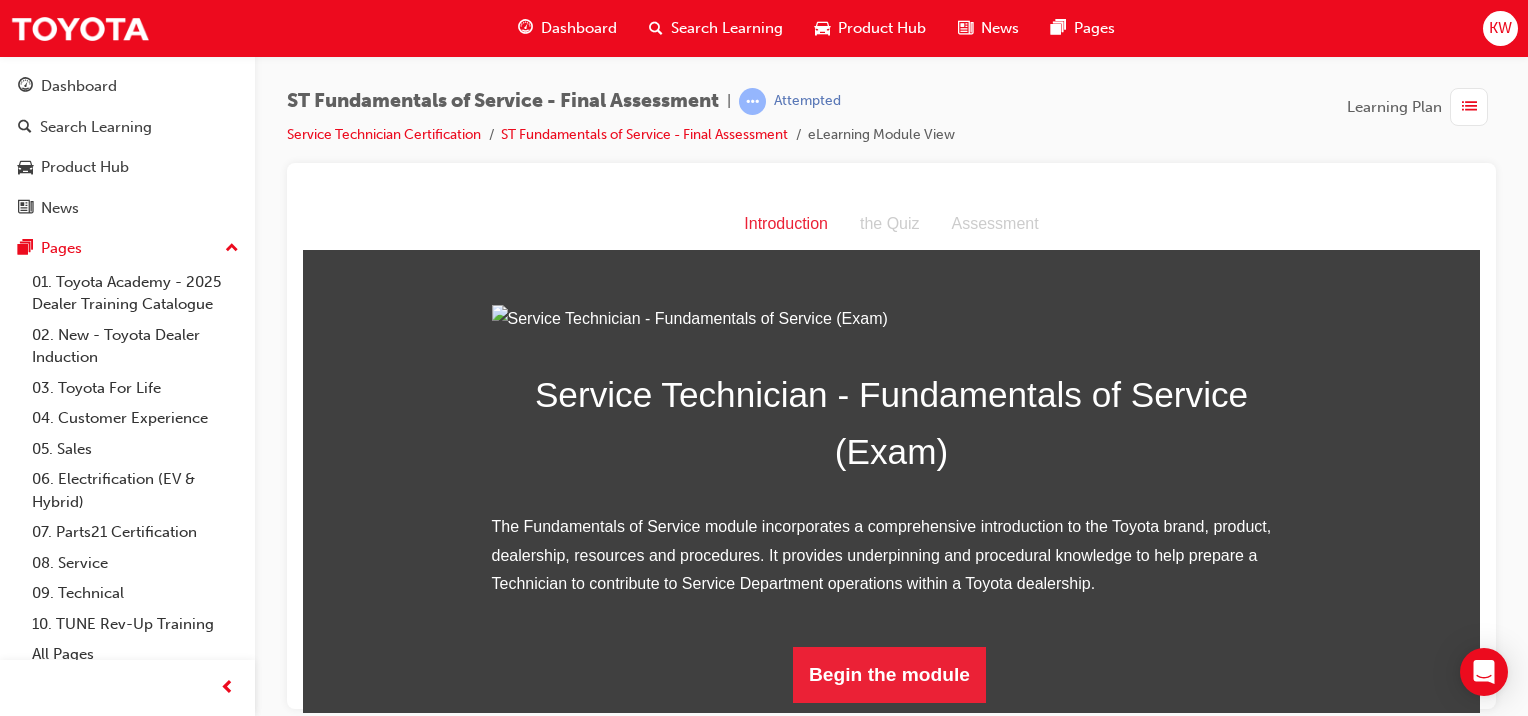 click on "Begin the module" at bounding box center [889, 674] 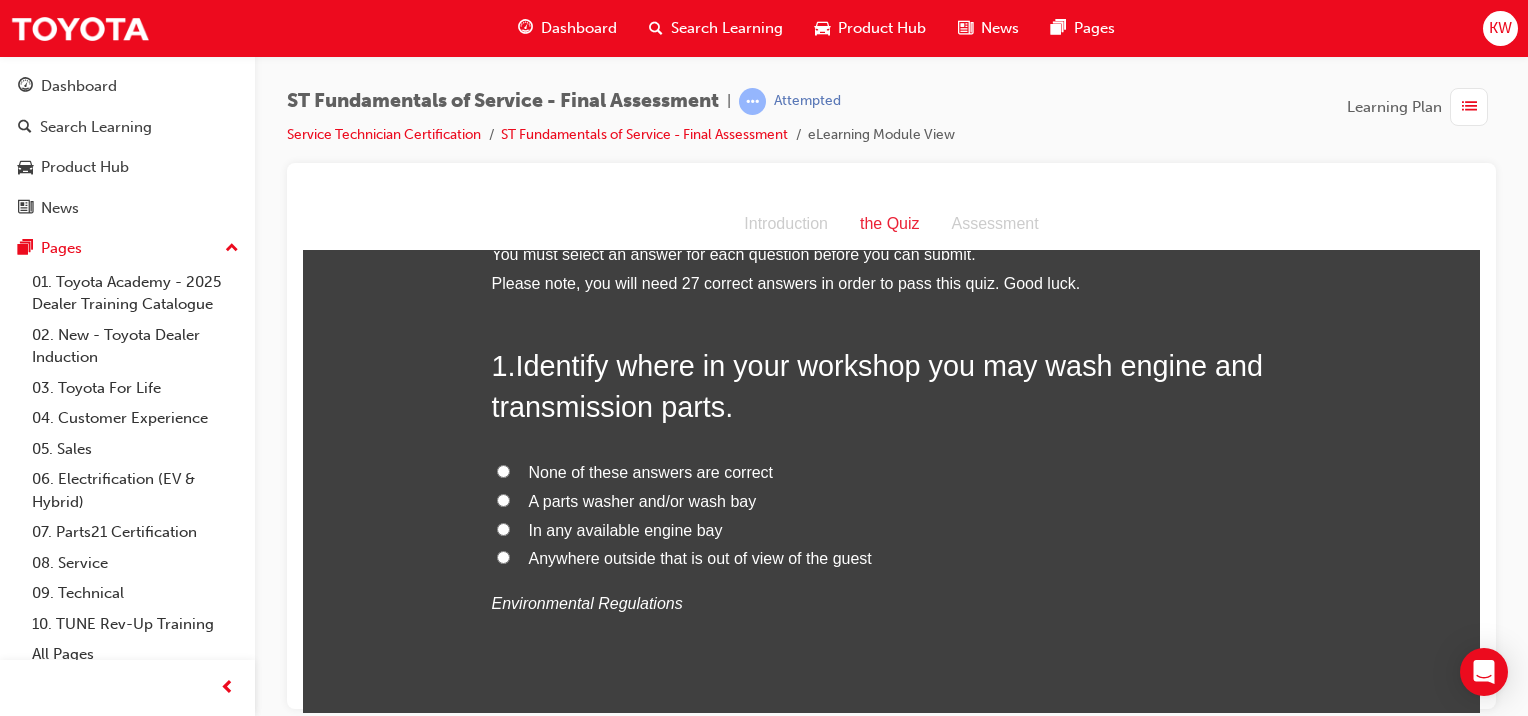 scroll, scrollTop: 40, scrollLeft: 0, axis: vertical 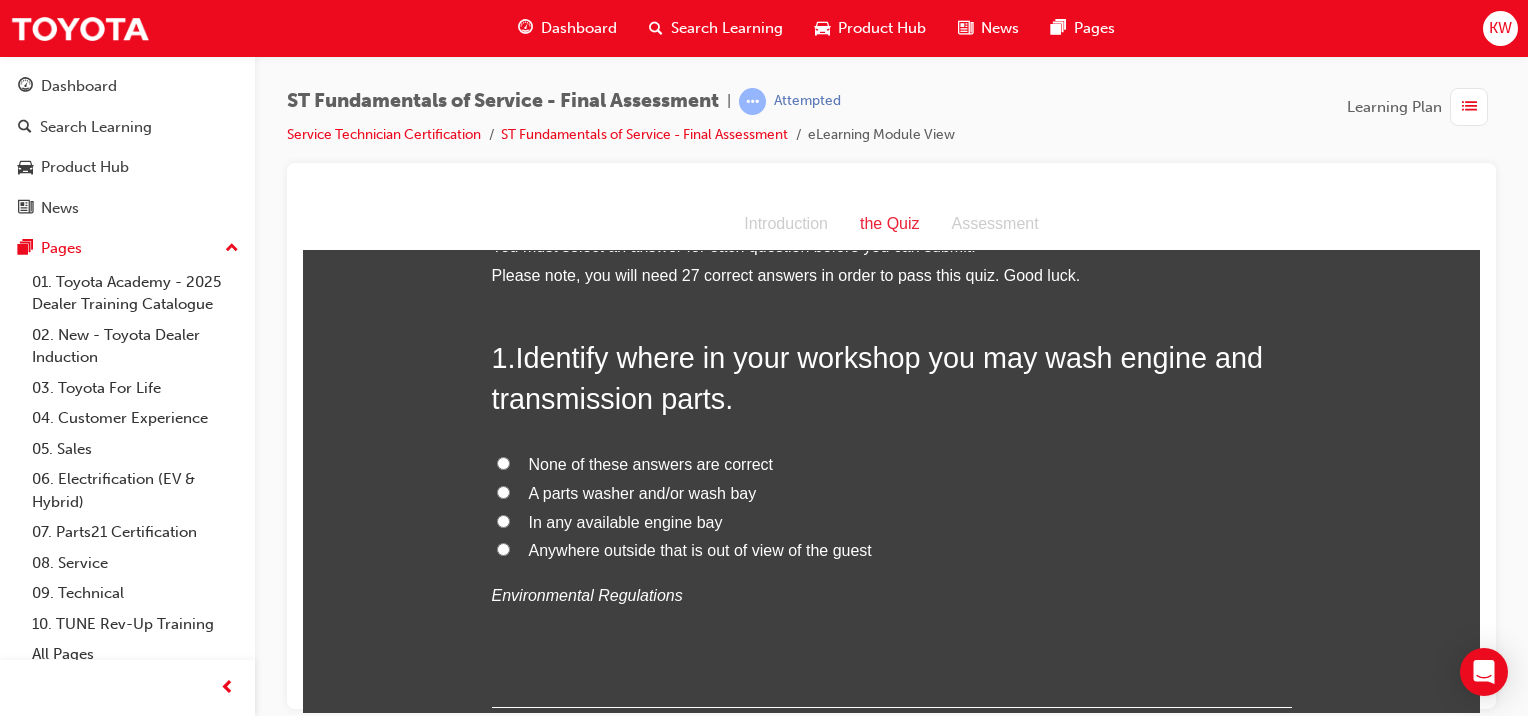 click on "In any available engine bay" at bounding box center (892, 522) 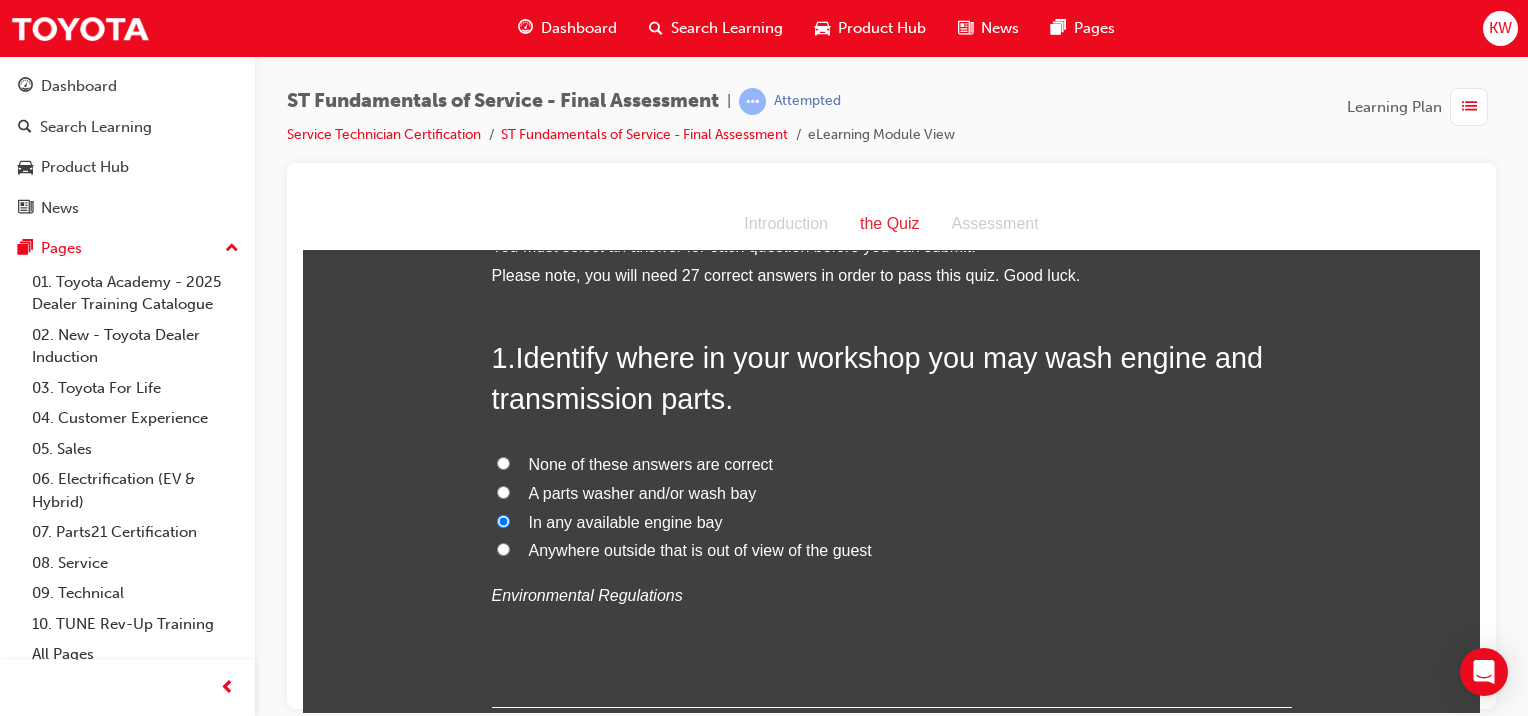 click on "A parts washer and/or wash bay" at bounding box center [892, 493] 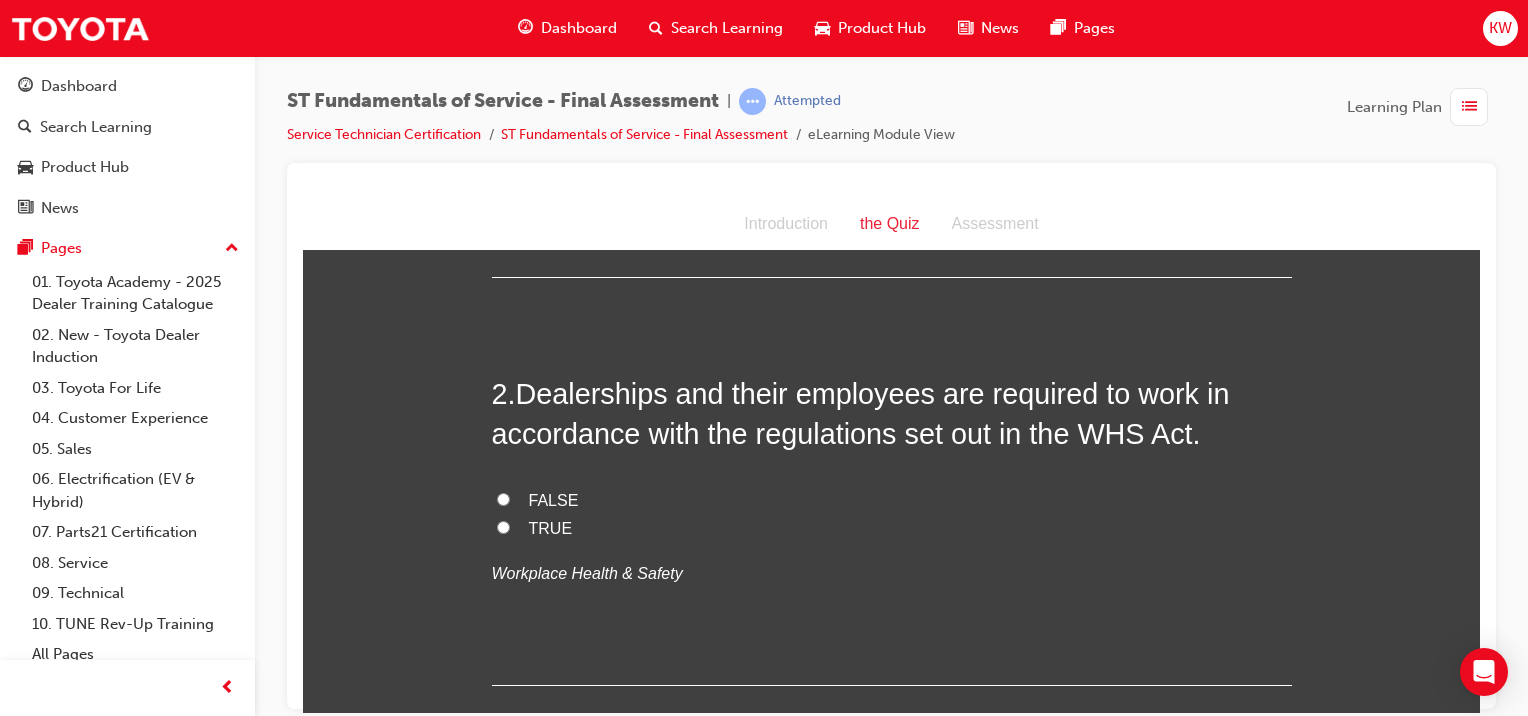 scroll, scrollTop: 475, scrollLeft: 0, axis: vertical 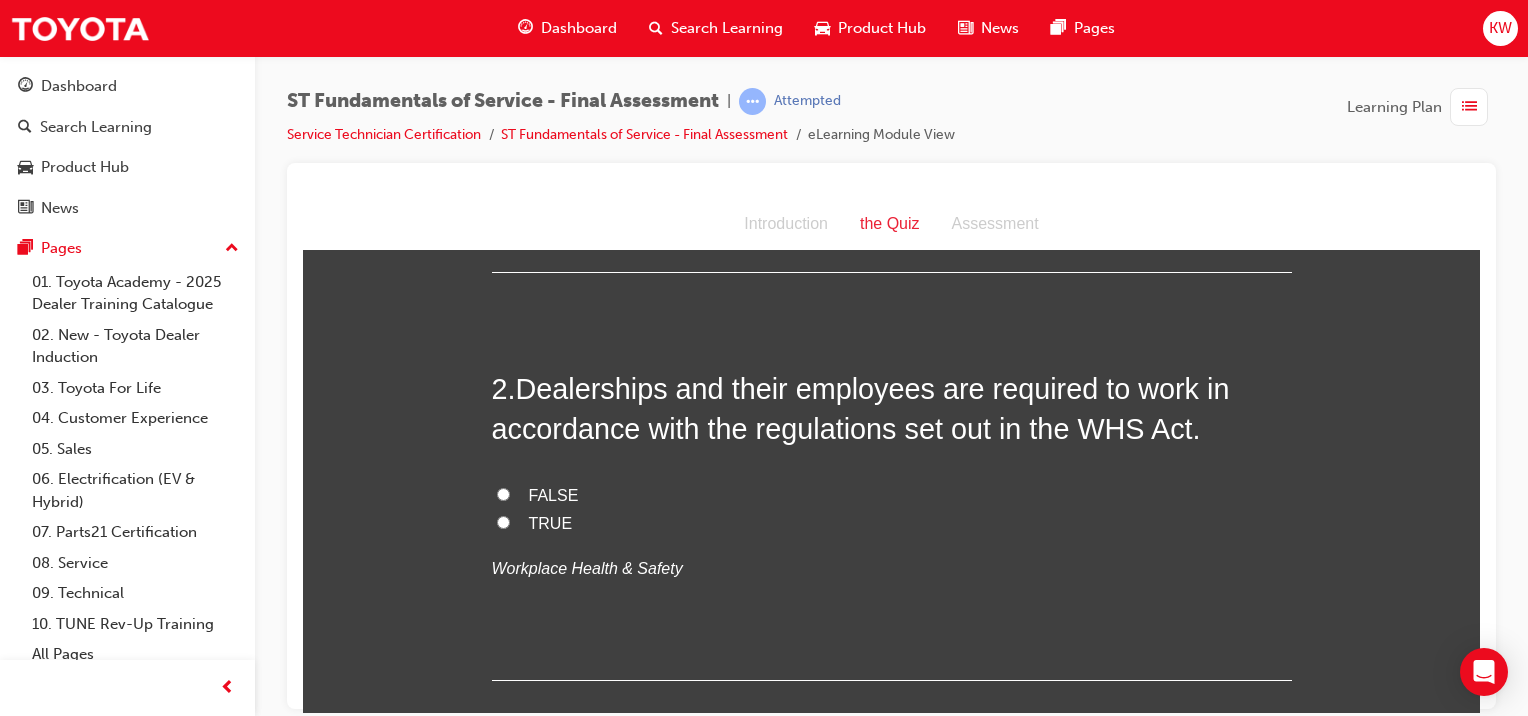 click on "TRUE" at bounding box center [551, 522] 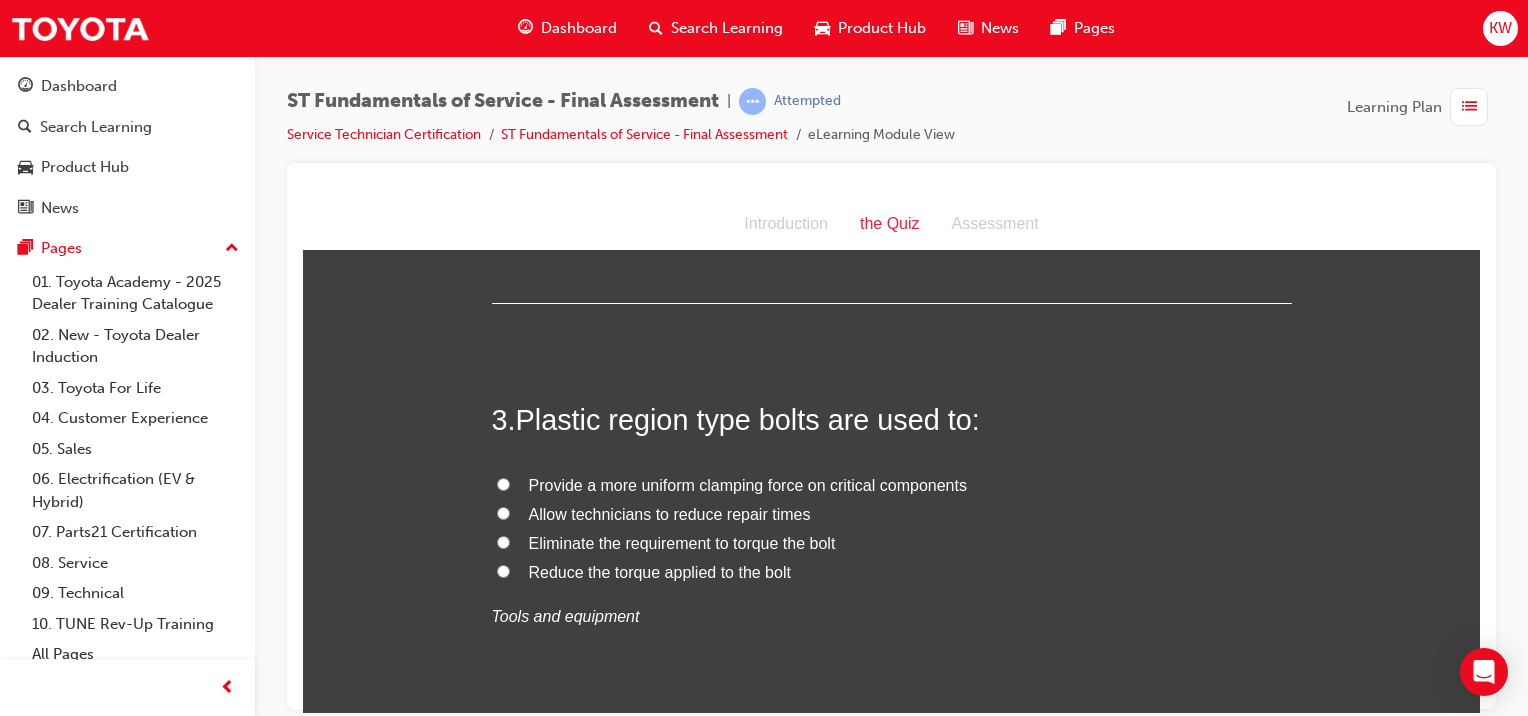 scroll, scrollTop: 843, scrollLeft: 0, axis: vertical 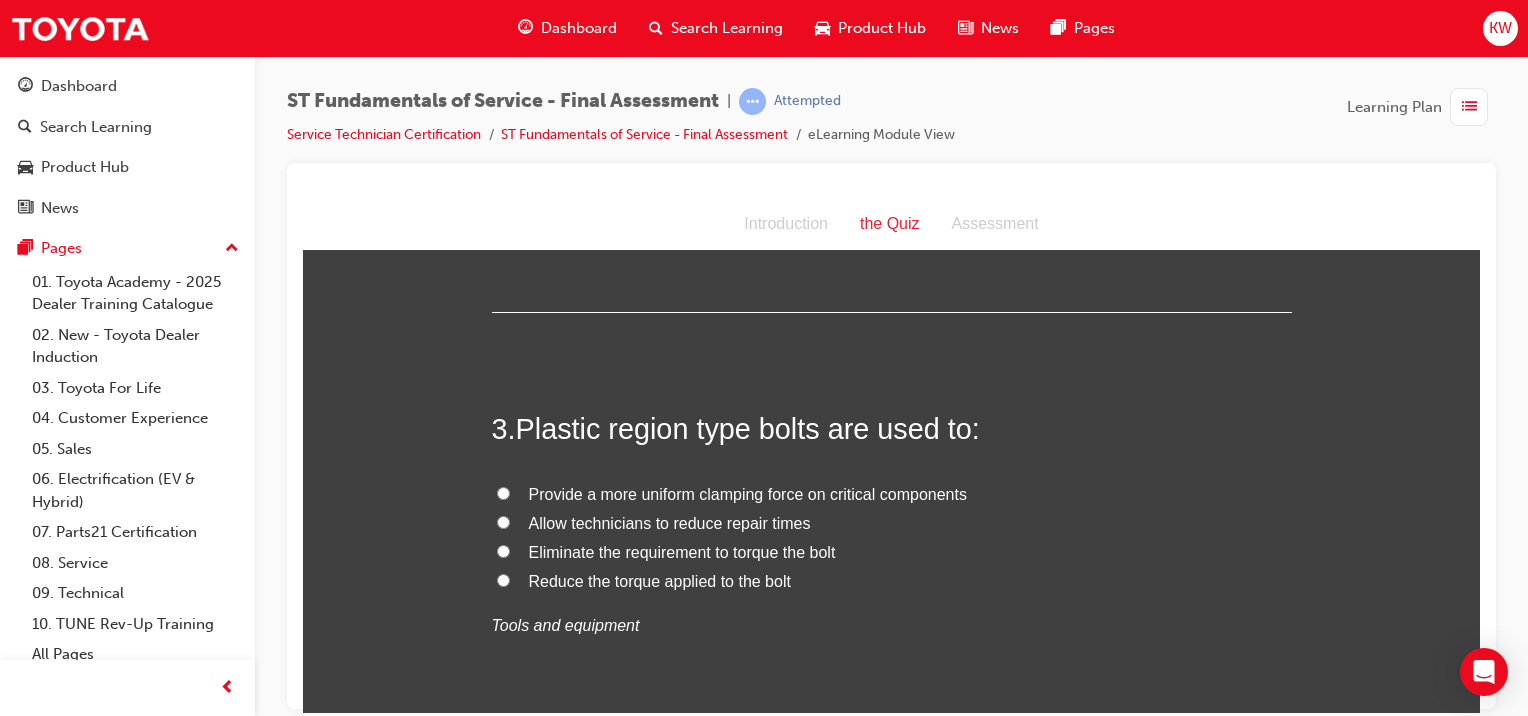 click on "Reduce the torque applied to the bolt" at bounding box center (660, 580) 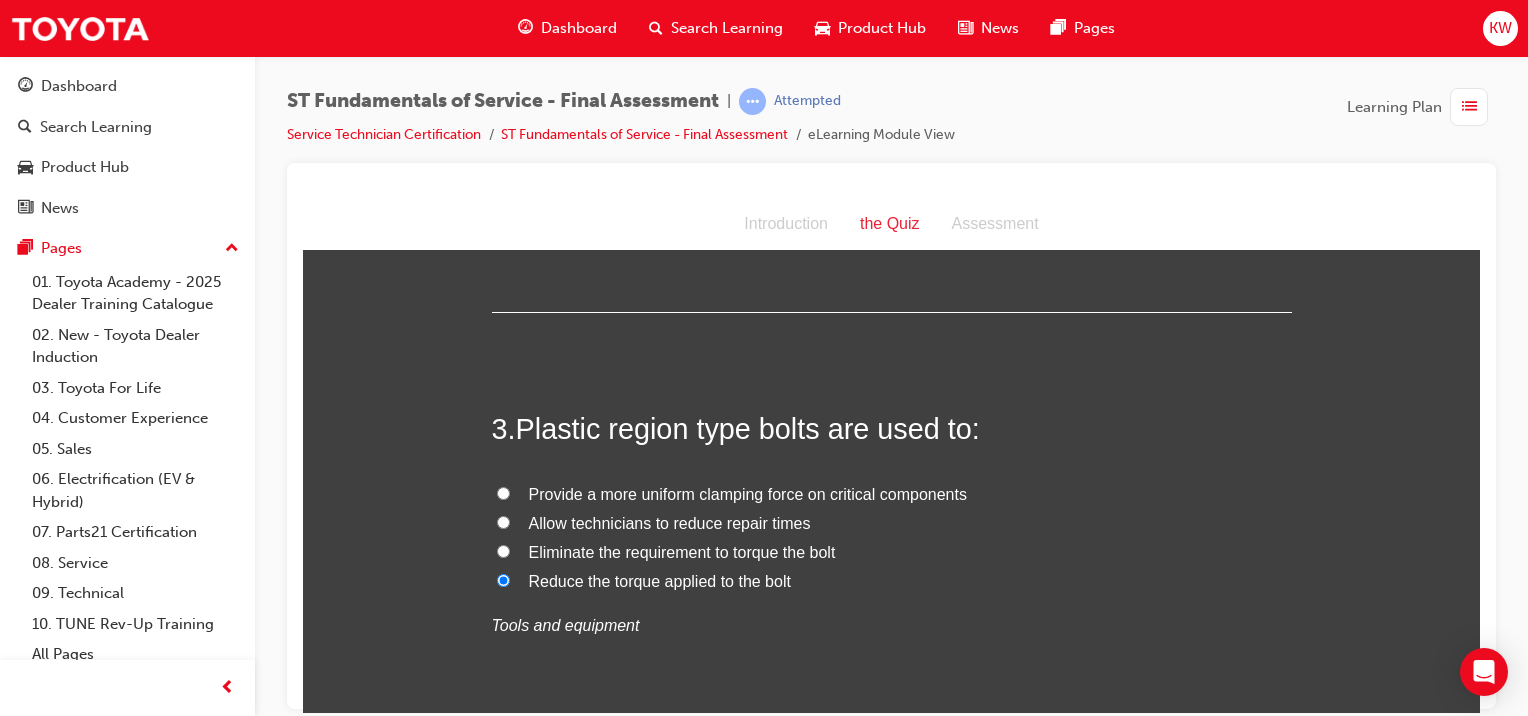 click on "Provide a more uniform clamping force on critical components" at bounding box center [748, 493] 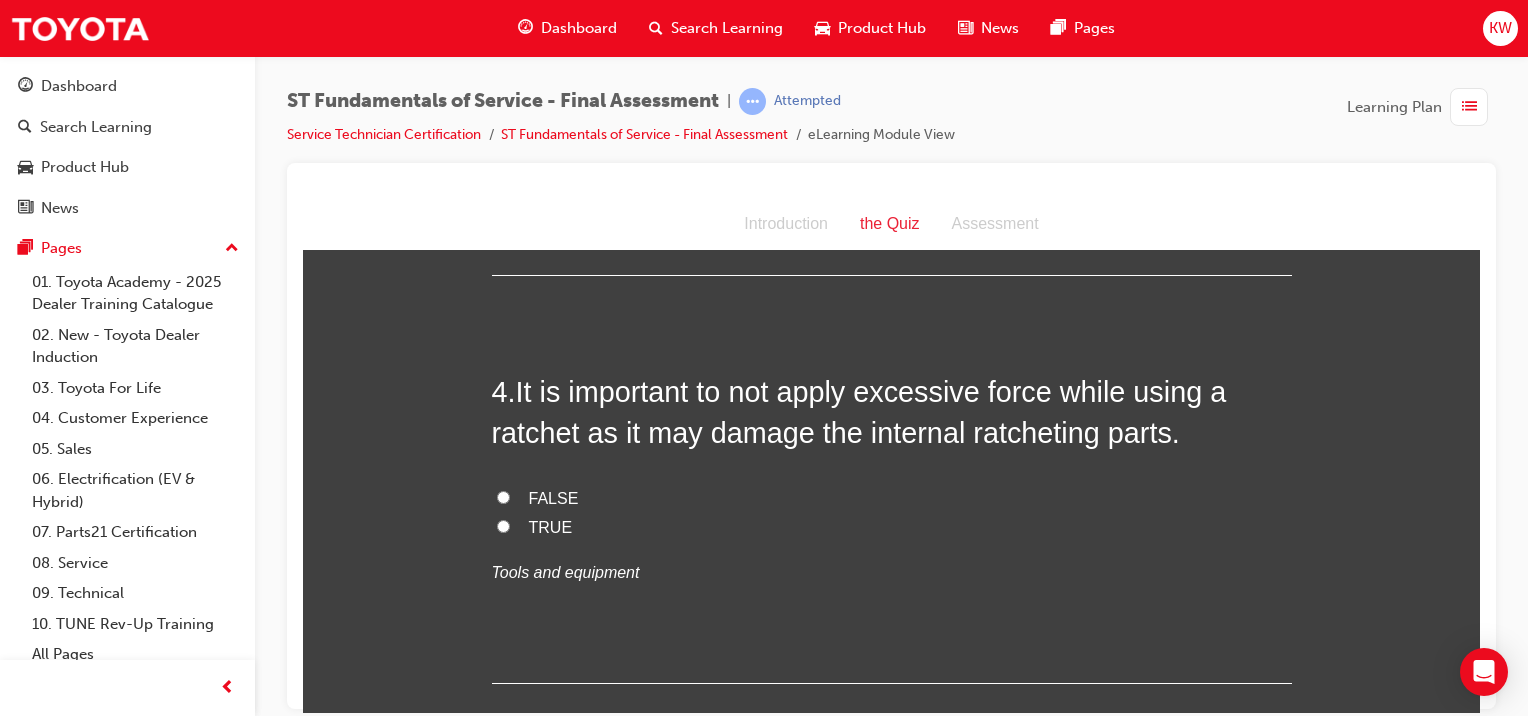 scroll, scrollTop: 1297, scrollLeft: 0, axis: vertical 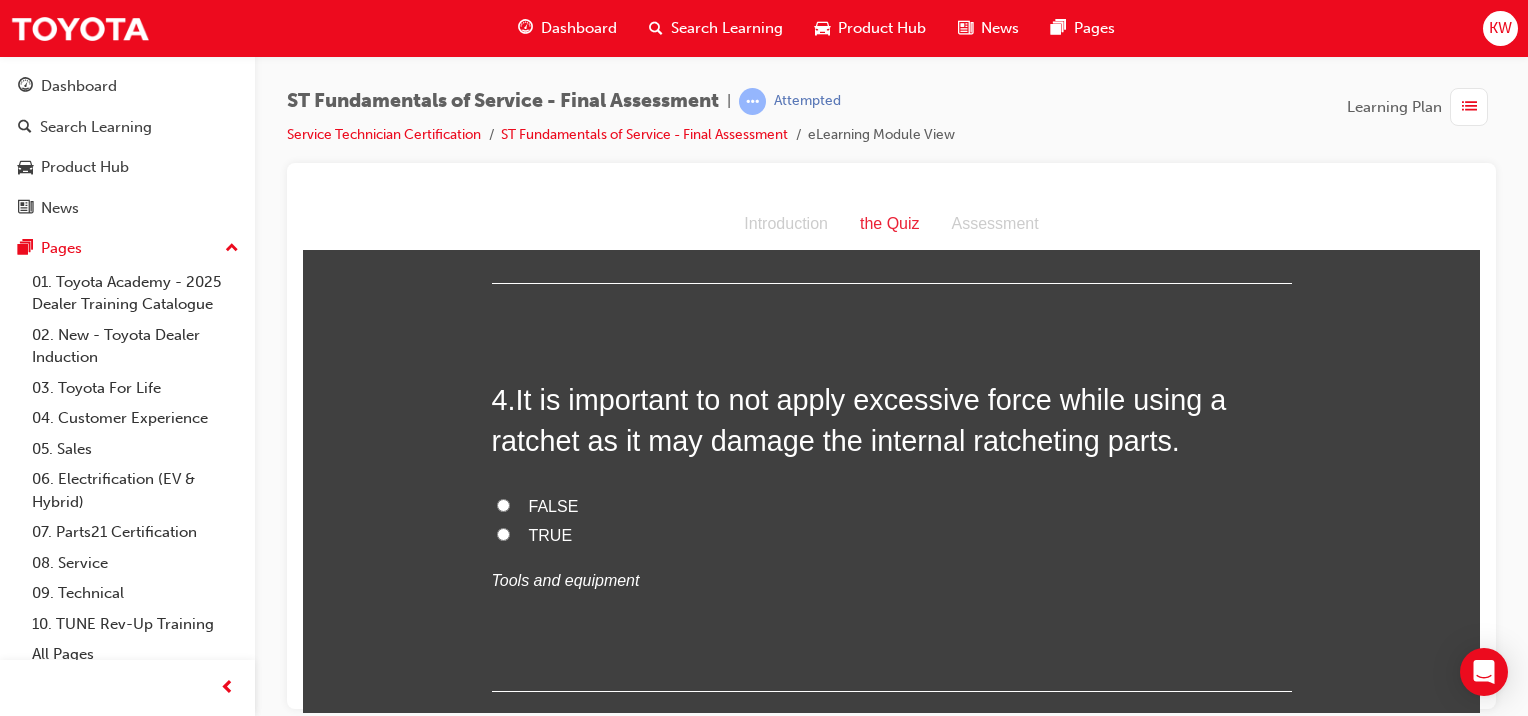 click on "TRUE" at bounding box center [892, 535] 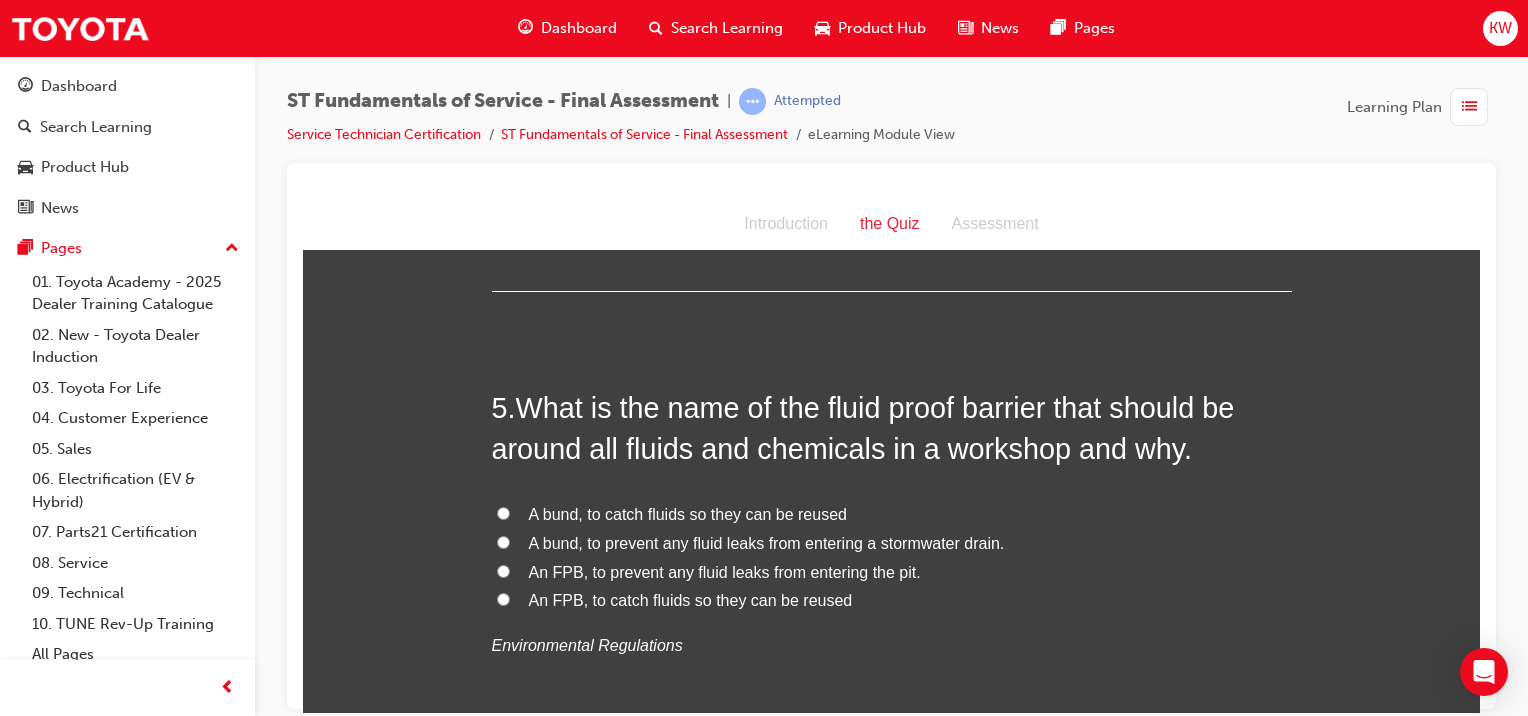 scroll, scrollTop: 1698, scrollLeft: 0, axis: vertical 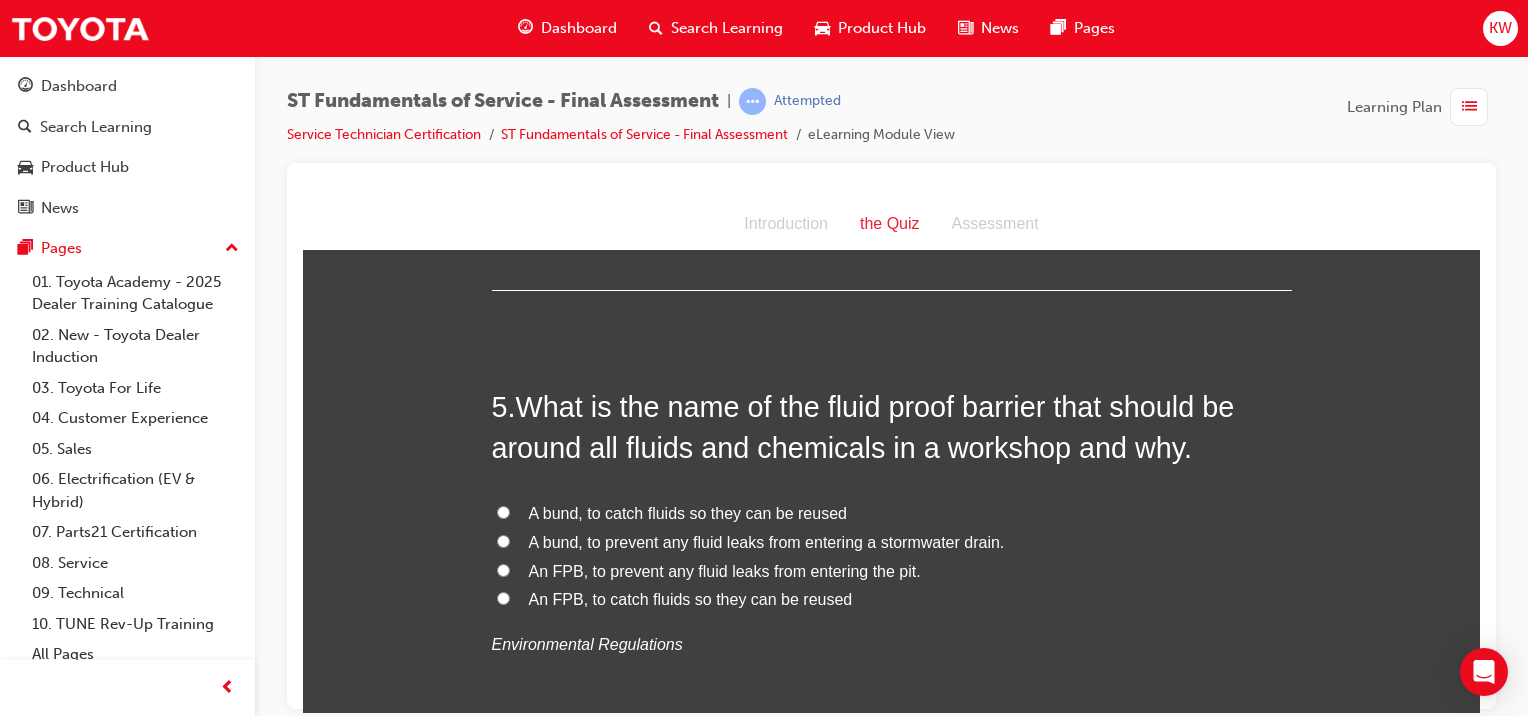 click on "A bund, to prevent any fluid leaks from entering a stormwater drain." at bounding box center (767, 541) 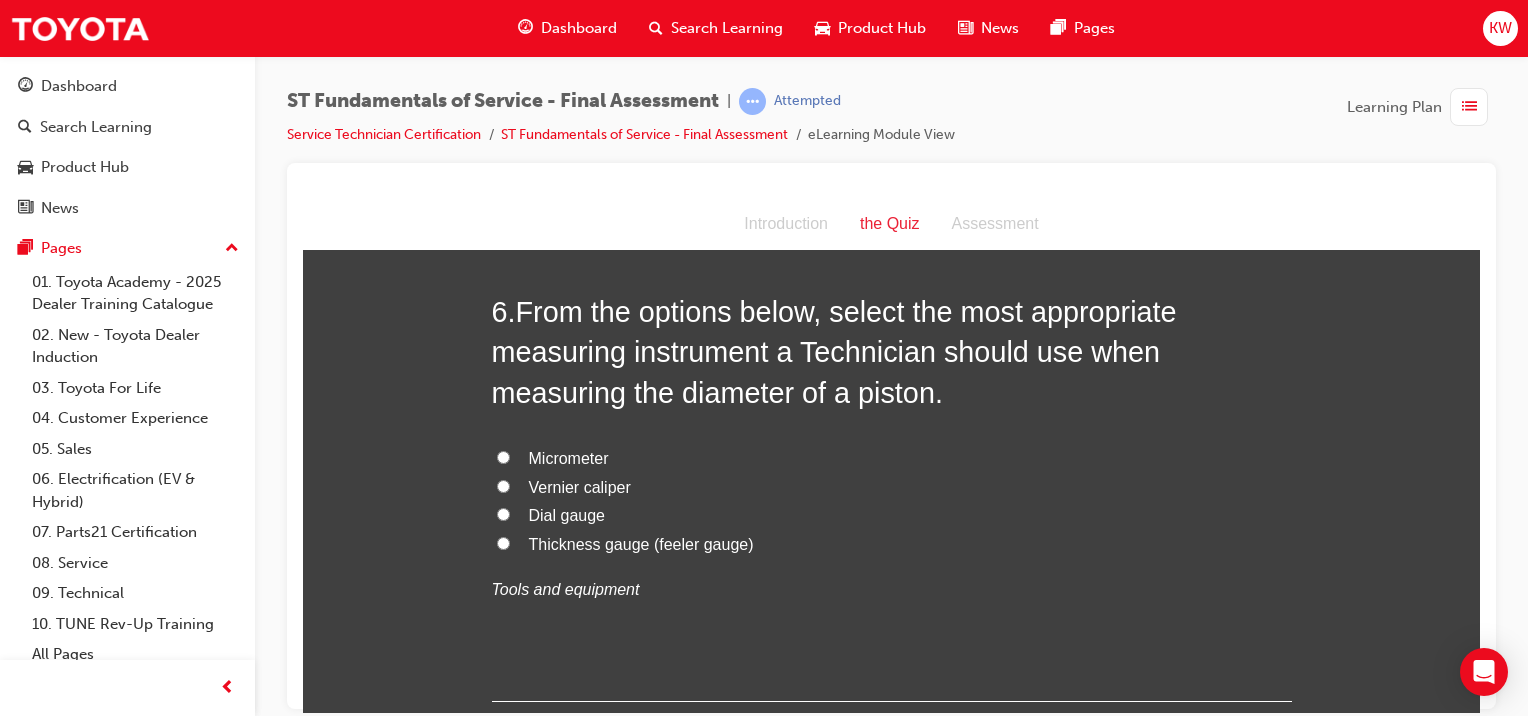 scroll, scrollTop: 2257, scrollLeft: 0, axis: vertical 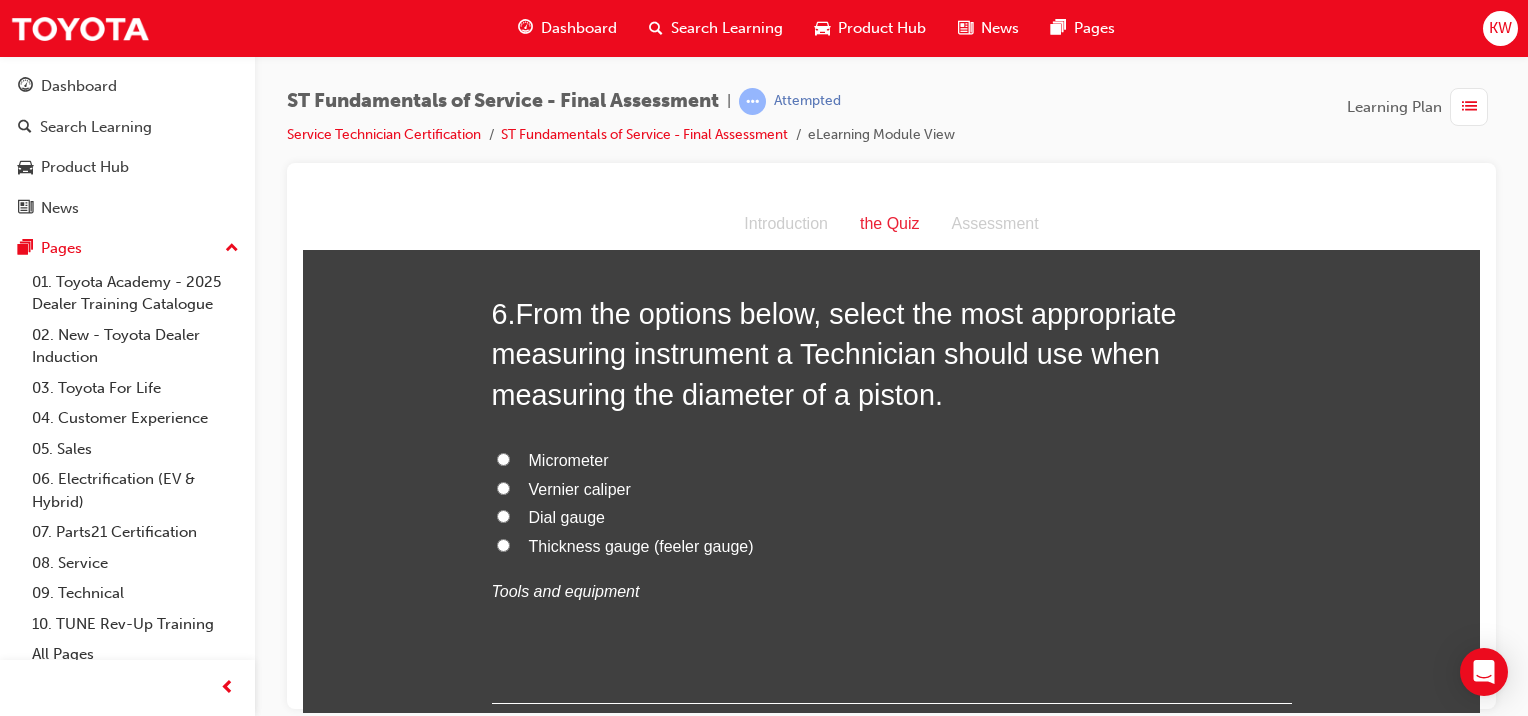 click on "Vernier caliper" at bounding box center (580, 488) 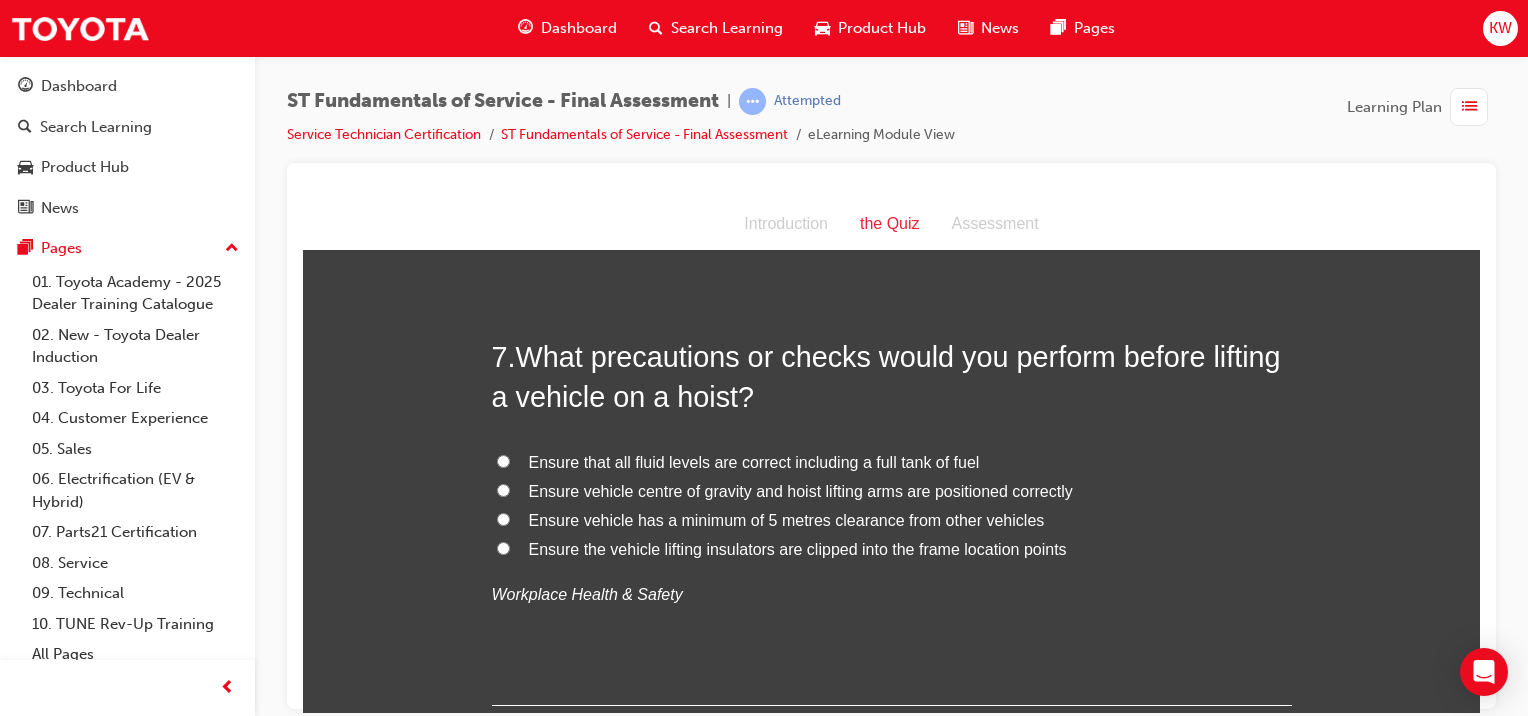 scroll, scrollTop: 2722, scrollLeft: 0, axis: vertical 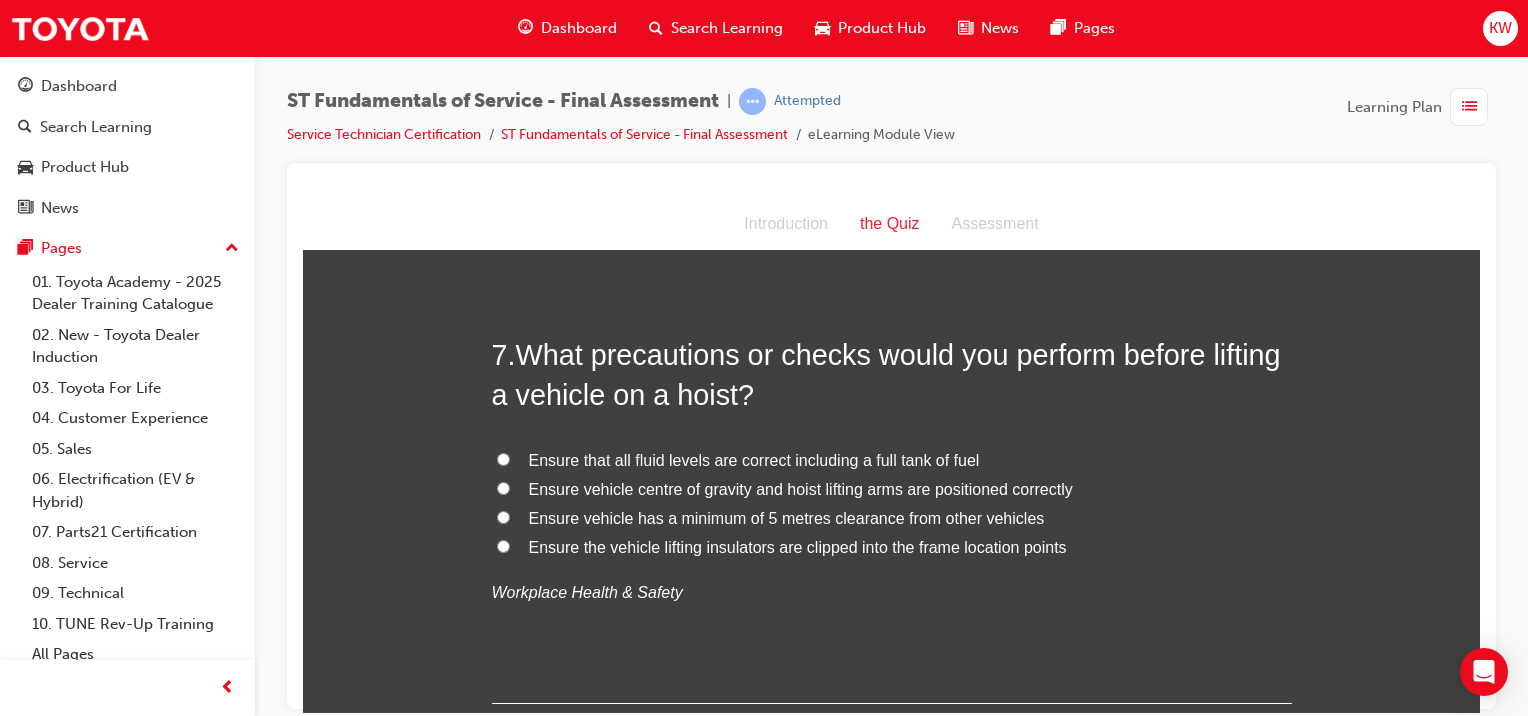 click on "Ensure vehicle centre of gravity and hoist lifting arms are positioned correctly" at bounding box center [801, 488] 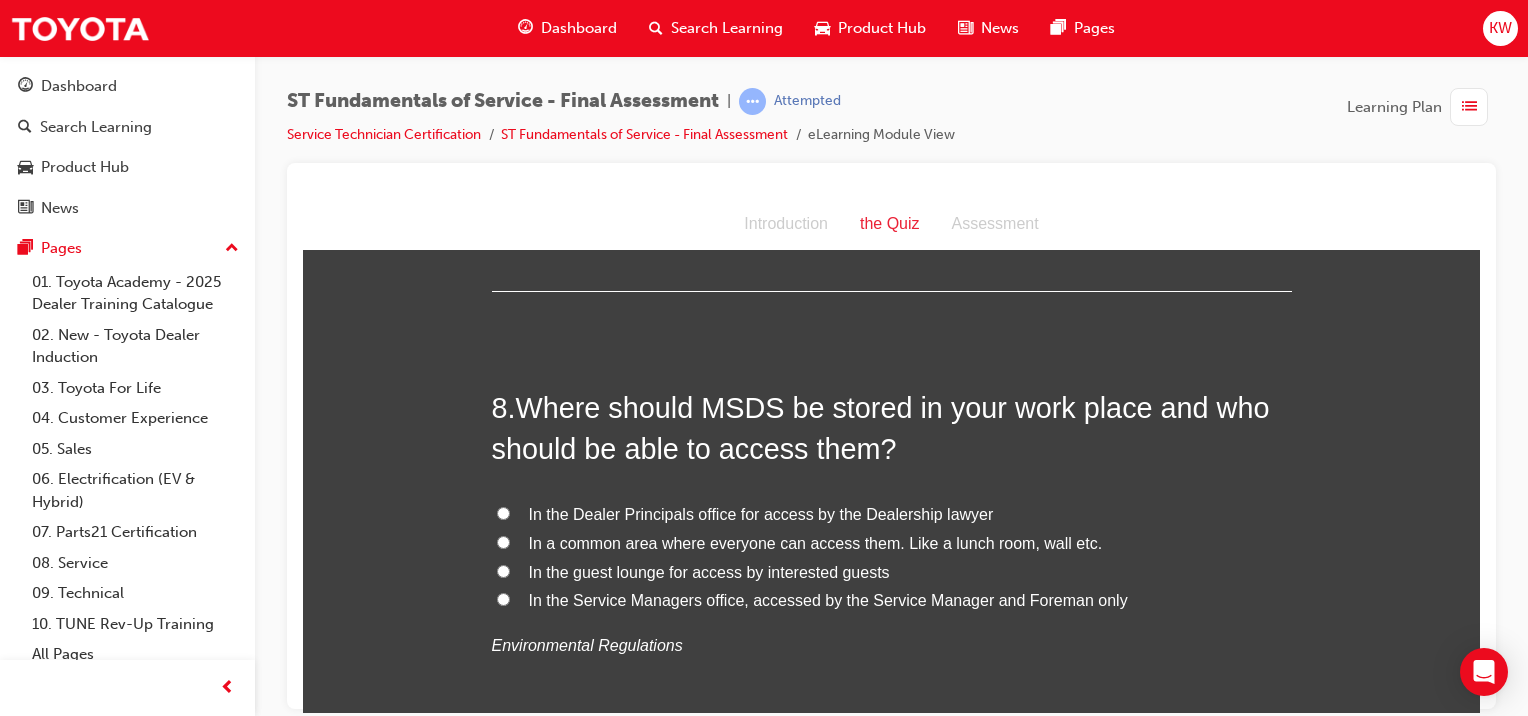scroll, scrollTop: 3136, scrollLeft: 0, axis: vertical 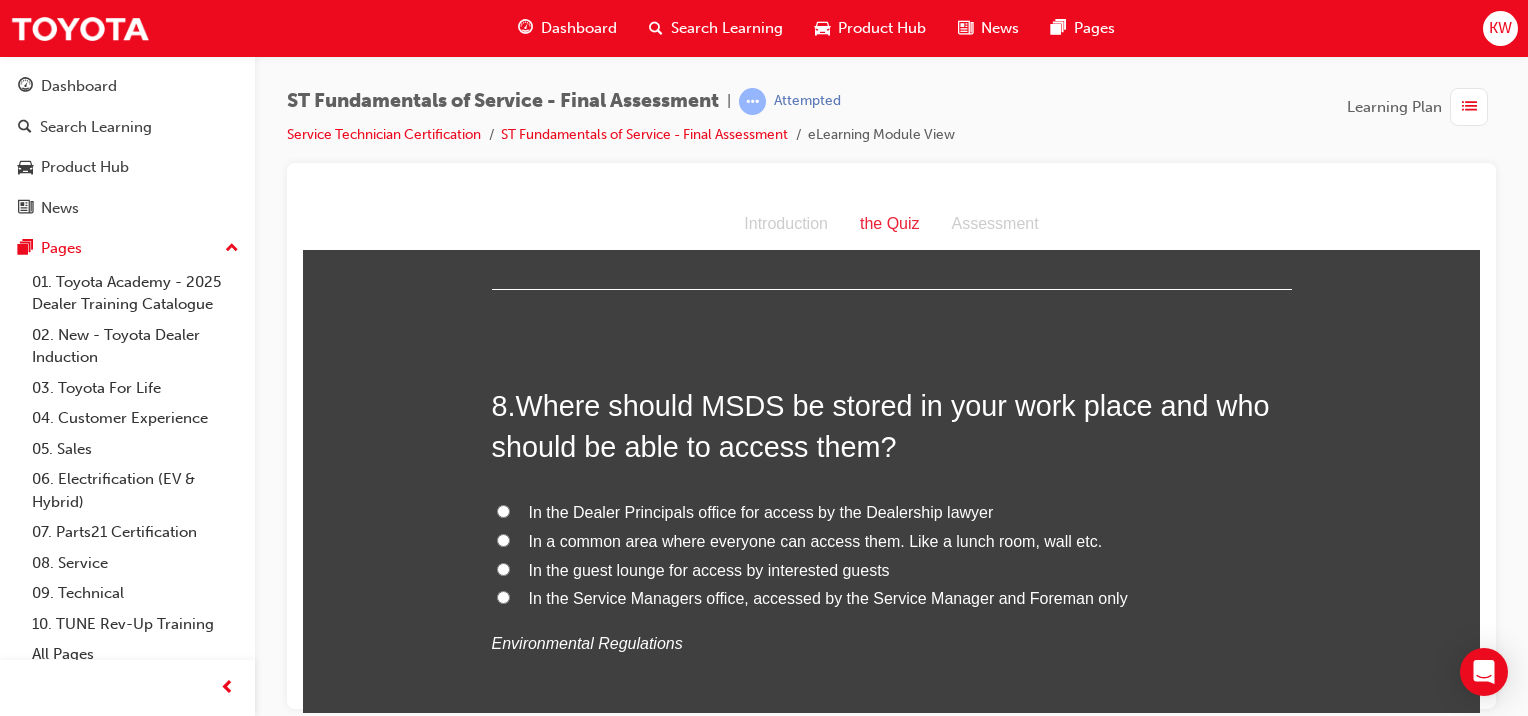 click on "In a common area where everyone can access them. Like a lunch room, wall etc." at bounding box center [816, 540] 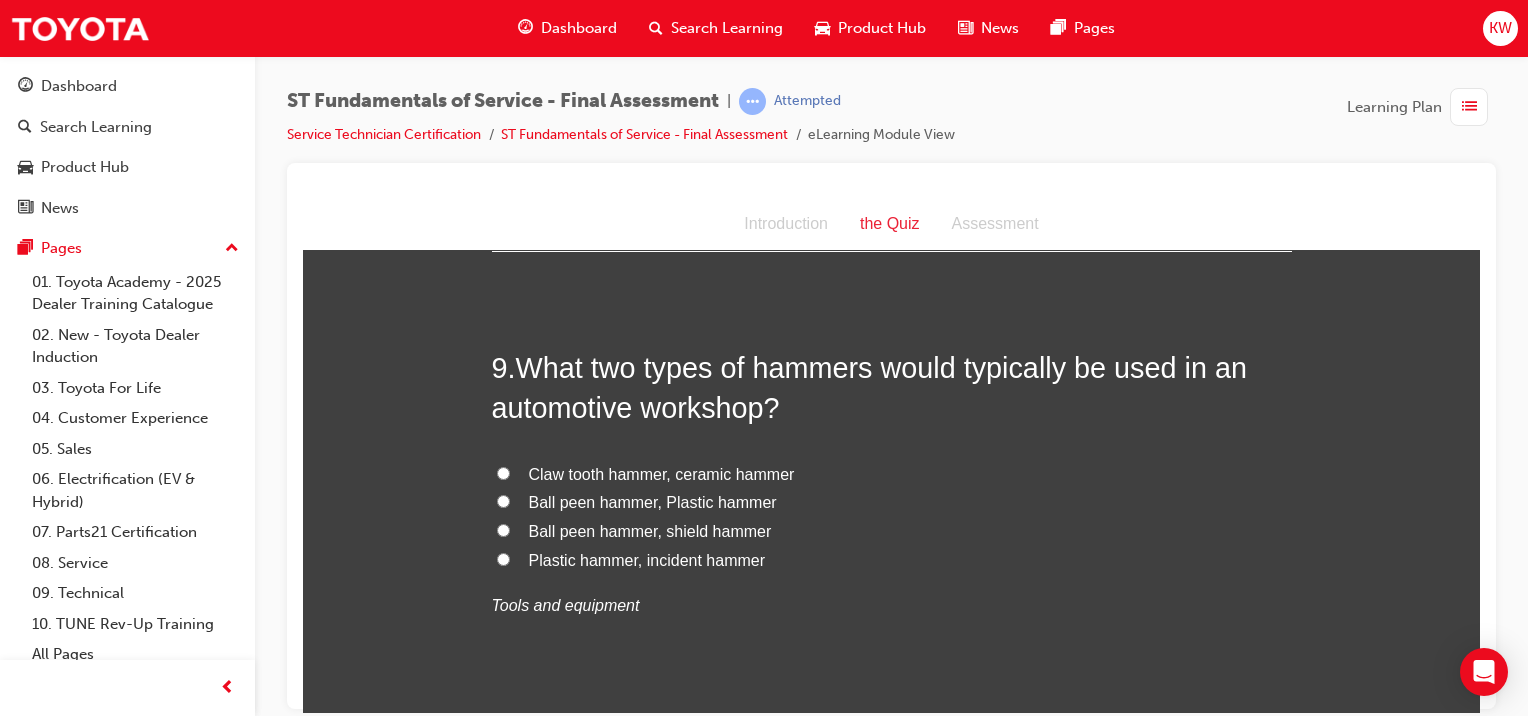 scroll, scrollTop: 3636, scrollLeft: 0, axis: vertical 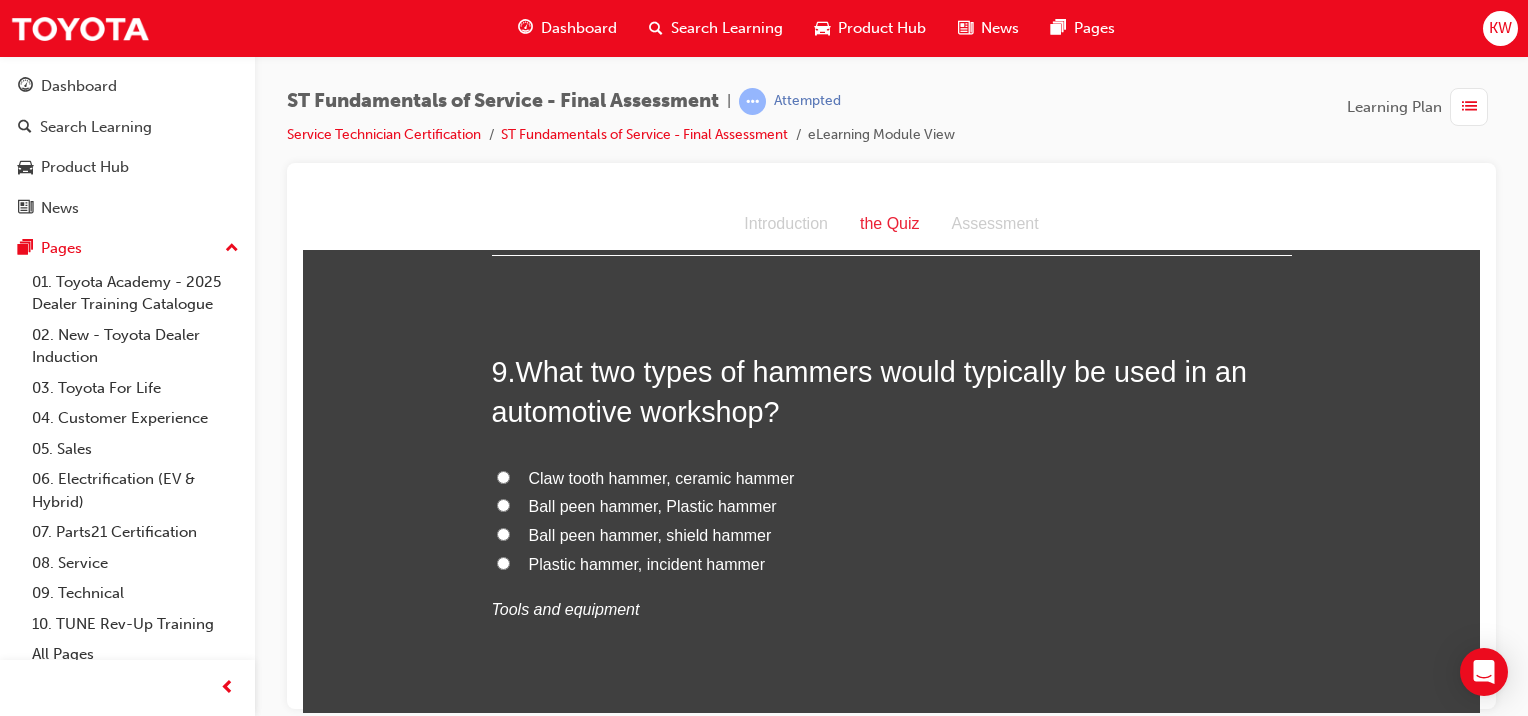click on "Ball peen hammer, Plastic hammer" at bounding box center [653, 505] 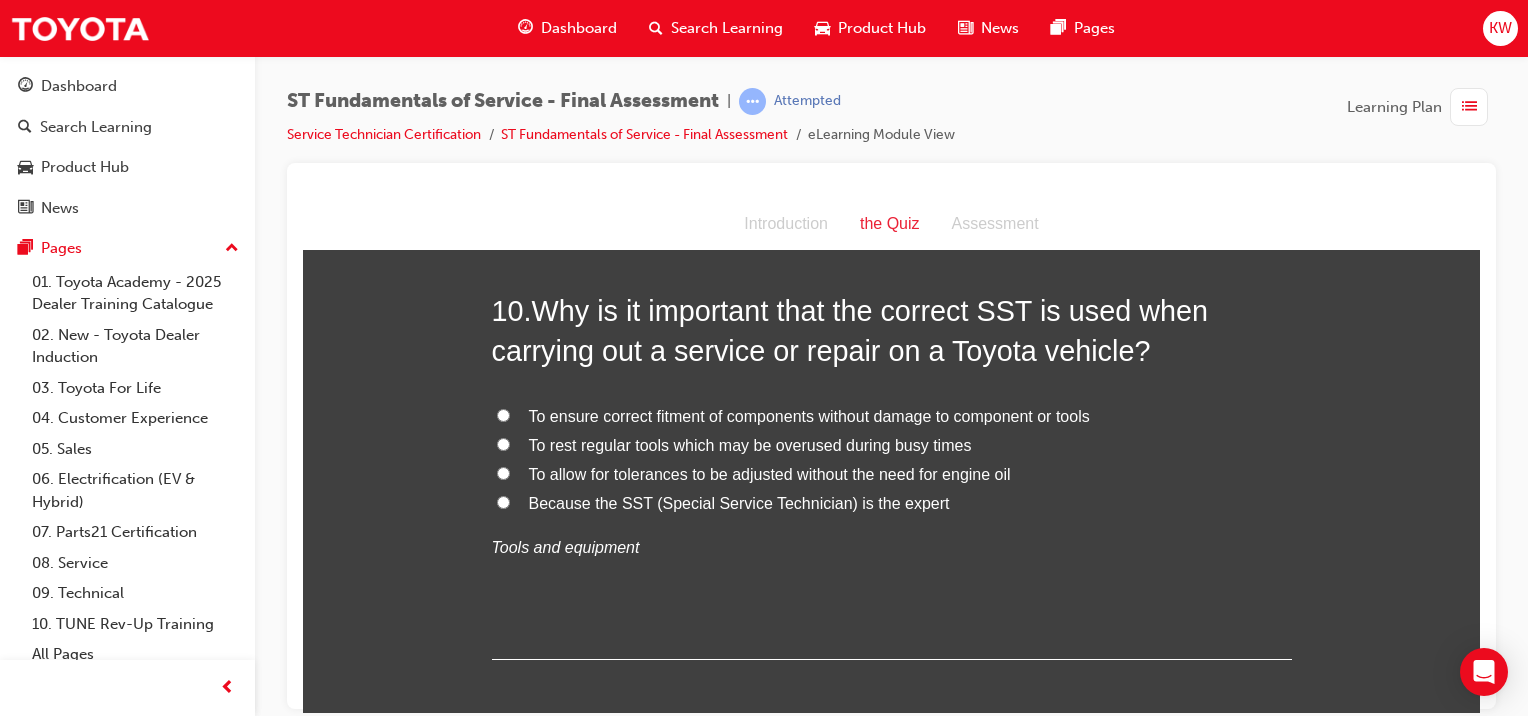 scroll, scrollTop: 4162, scrollLeft: 0, axis: vertical 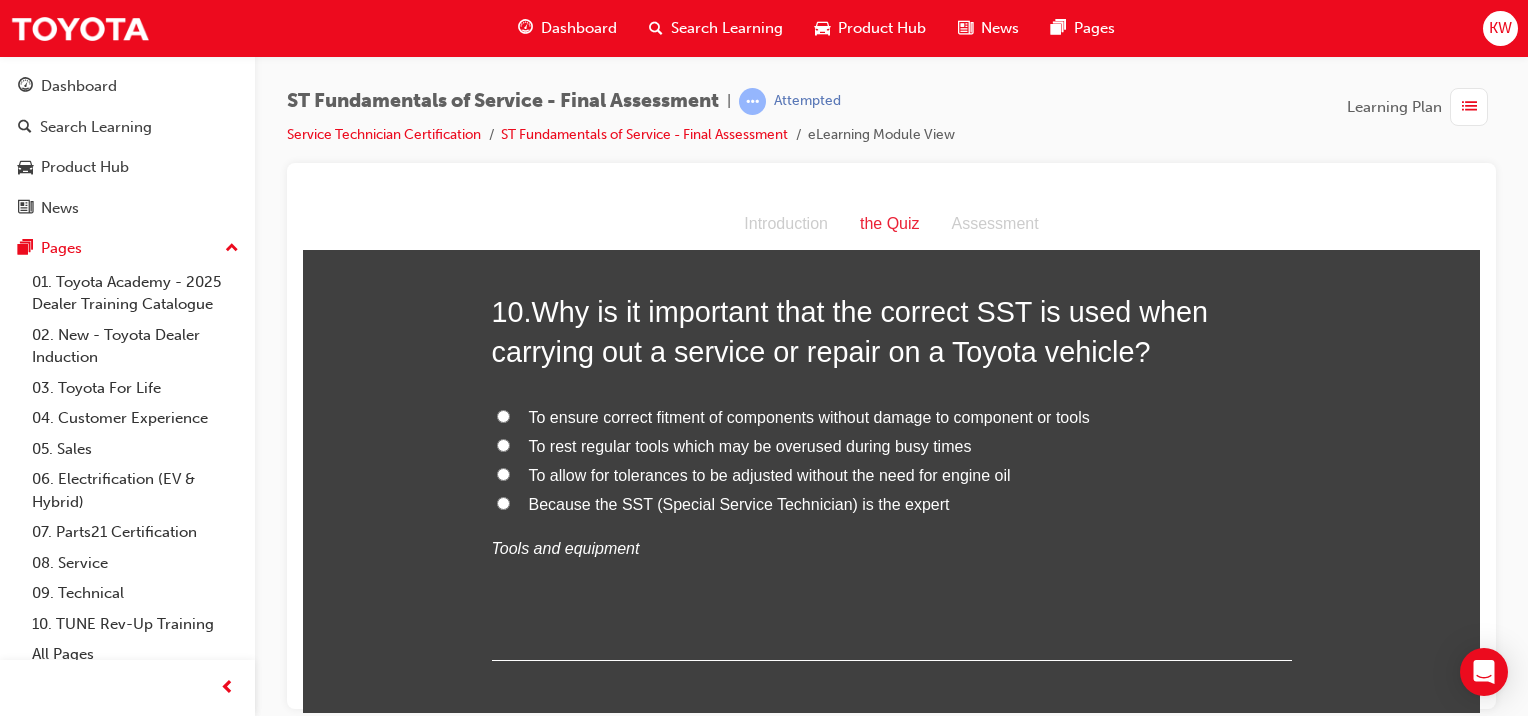 click on "To ensure correct fitment of components without damage to component or tools" at bounding box center (809, 416) 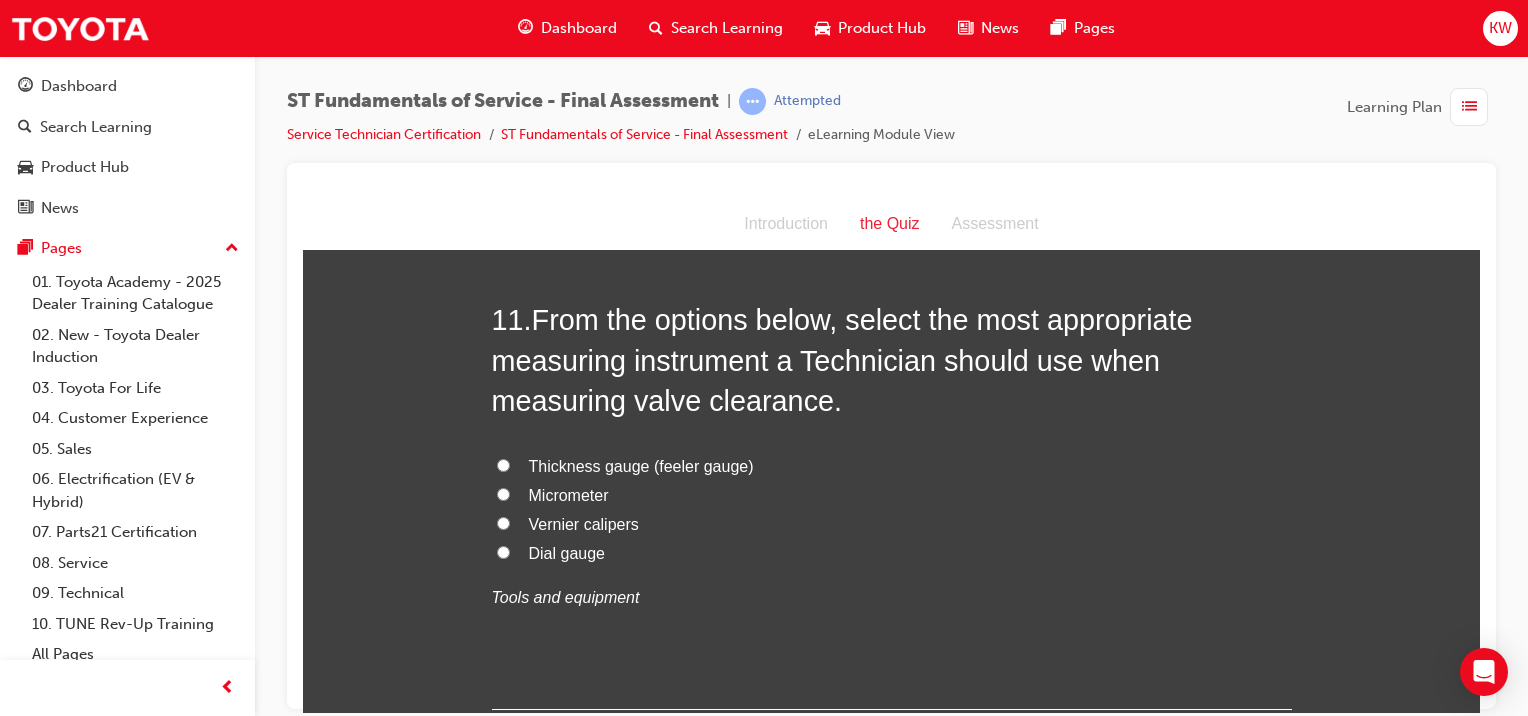 scroll, scrollTop: 4618, scrollLeft: 0, axis: vertical 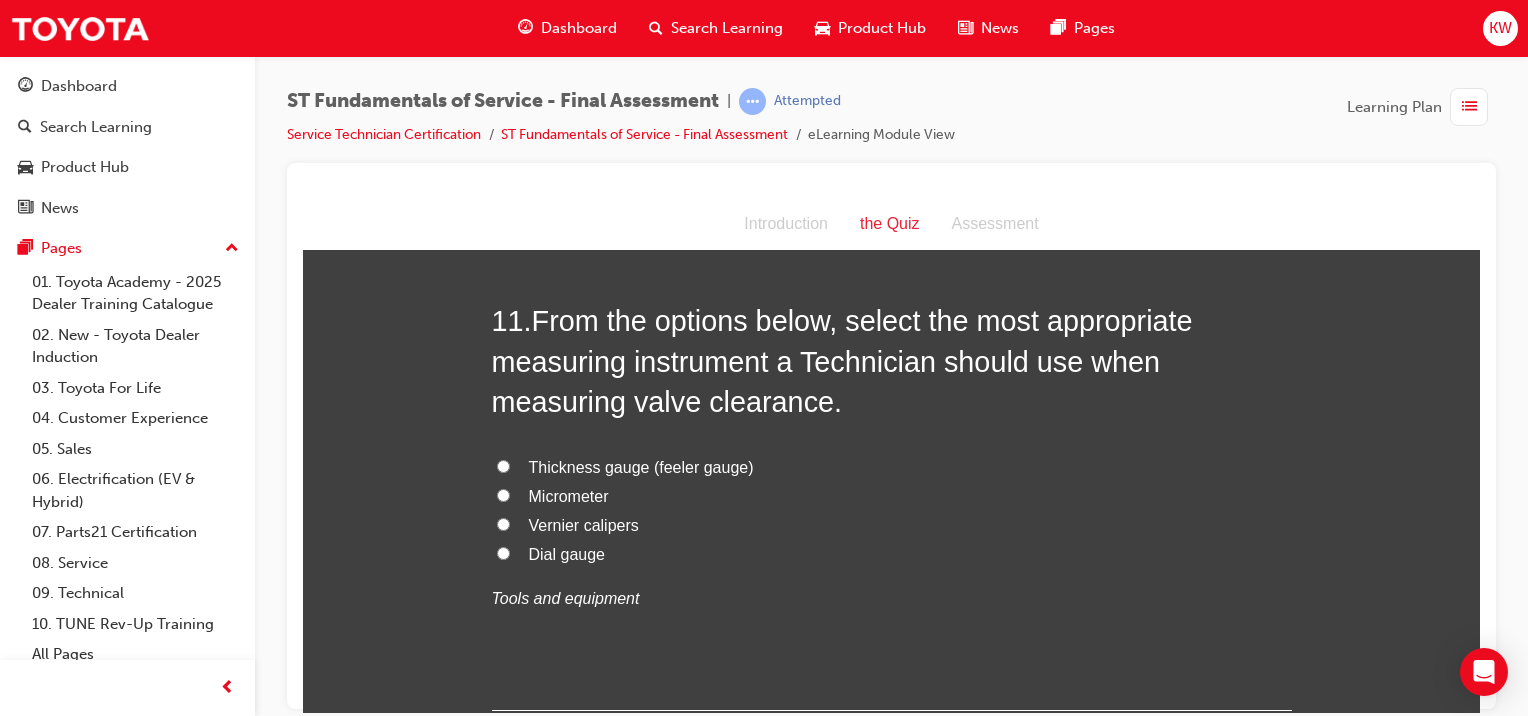 click on "Thickness gauge (feeler gauge)" at bounding box center (892, 467) 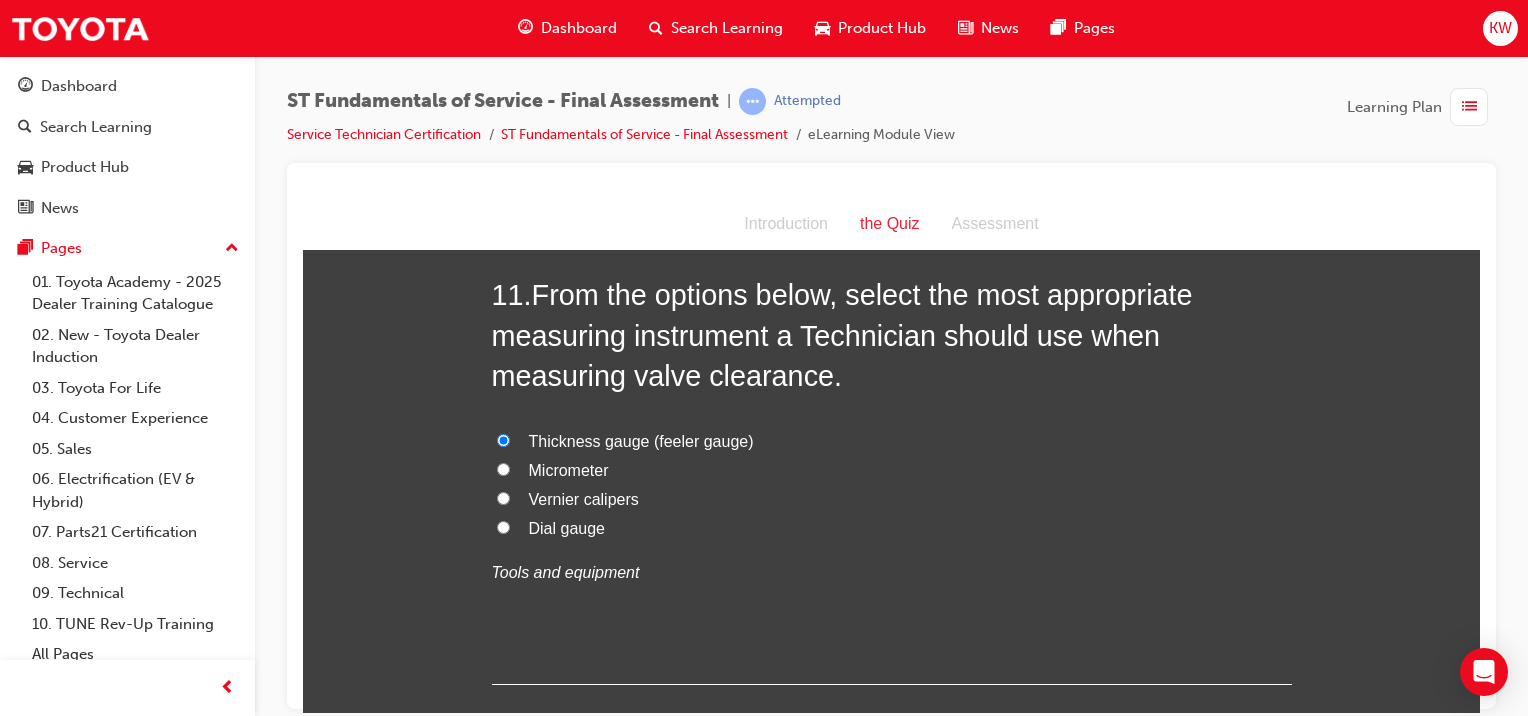 scroll, scrollTop: 4654, scrollLeft: 0, axis: vertical 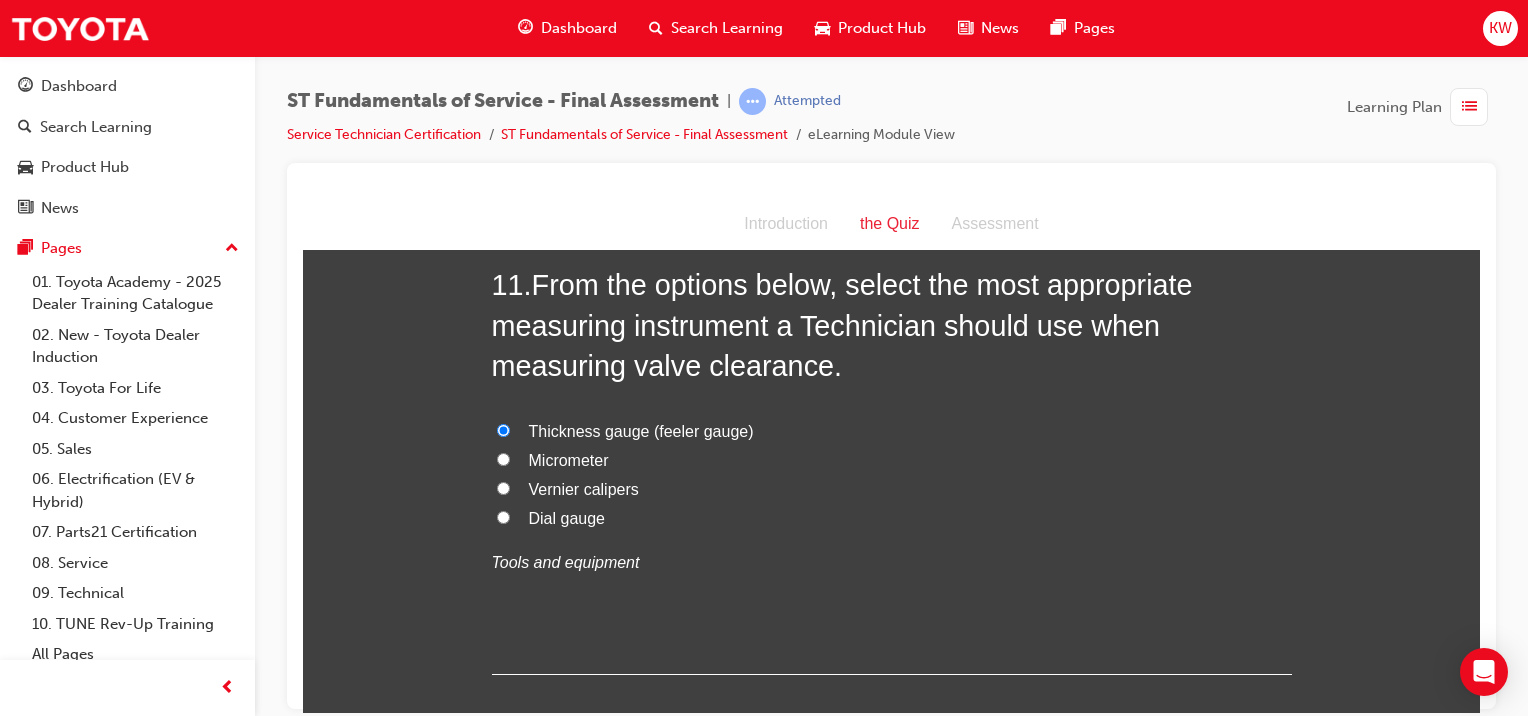 click on "11 .  From the options below, select the most appropriate measuring instrument a Technician should use when measuring valve clearance. Thickness gauge (feeler gauge) Micrometer Vernier calipers Dial gauge
Tools and equipment" at bounding box center (892, 469) 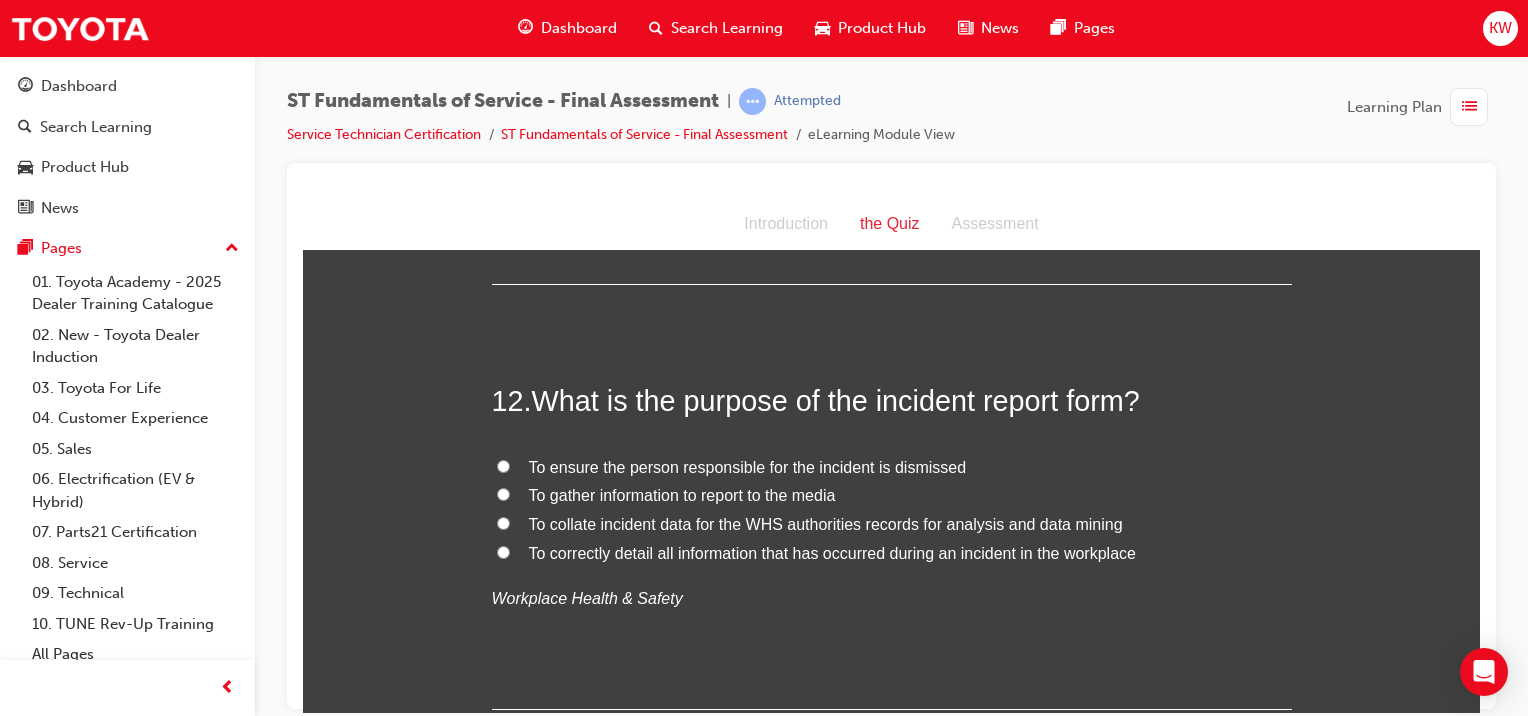 scroll, scrollTop: 5048, scrollLeft: 0, axis: vertical 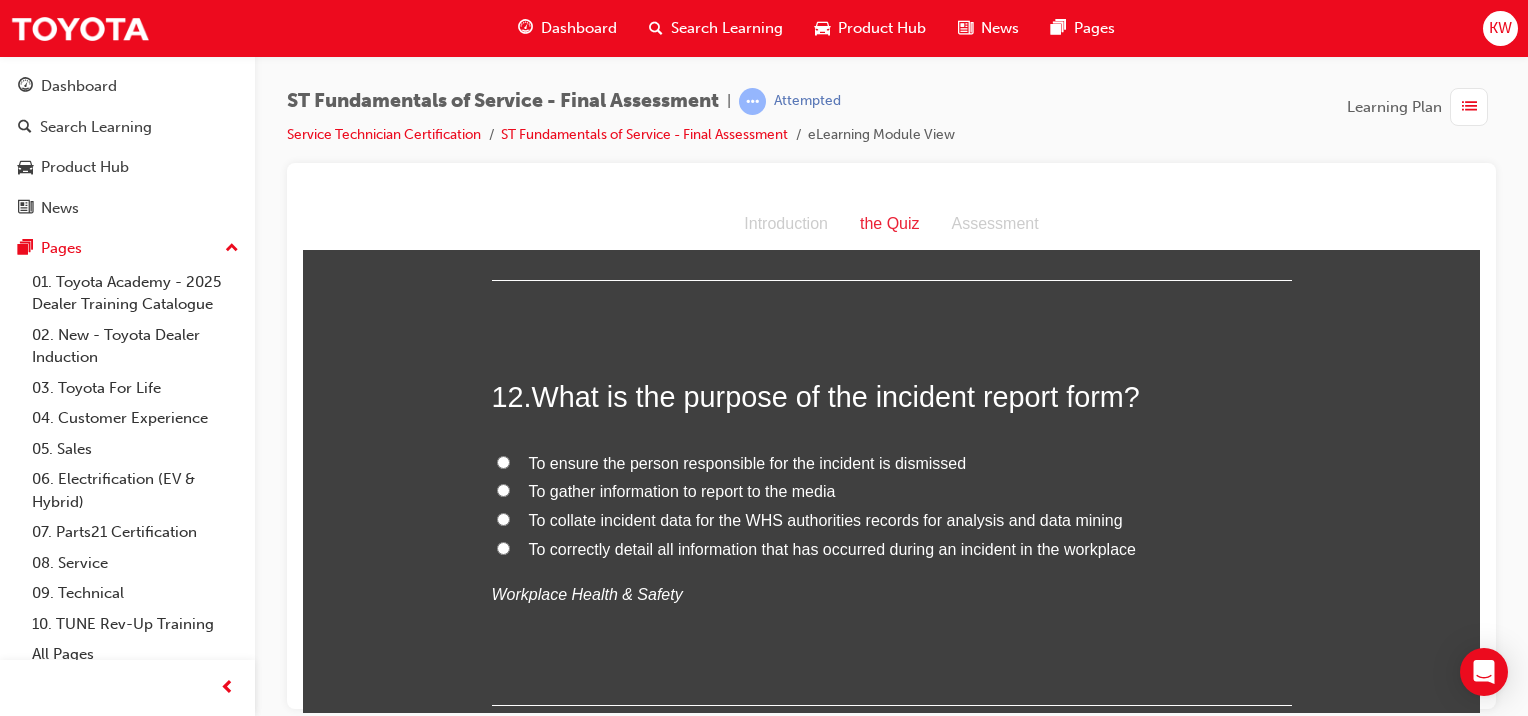 click on "To collate incident data for the WHS authorities records for analysis and data mining" at bounding box center [892, 520] 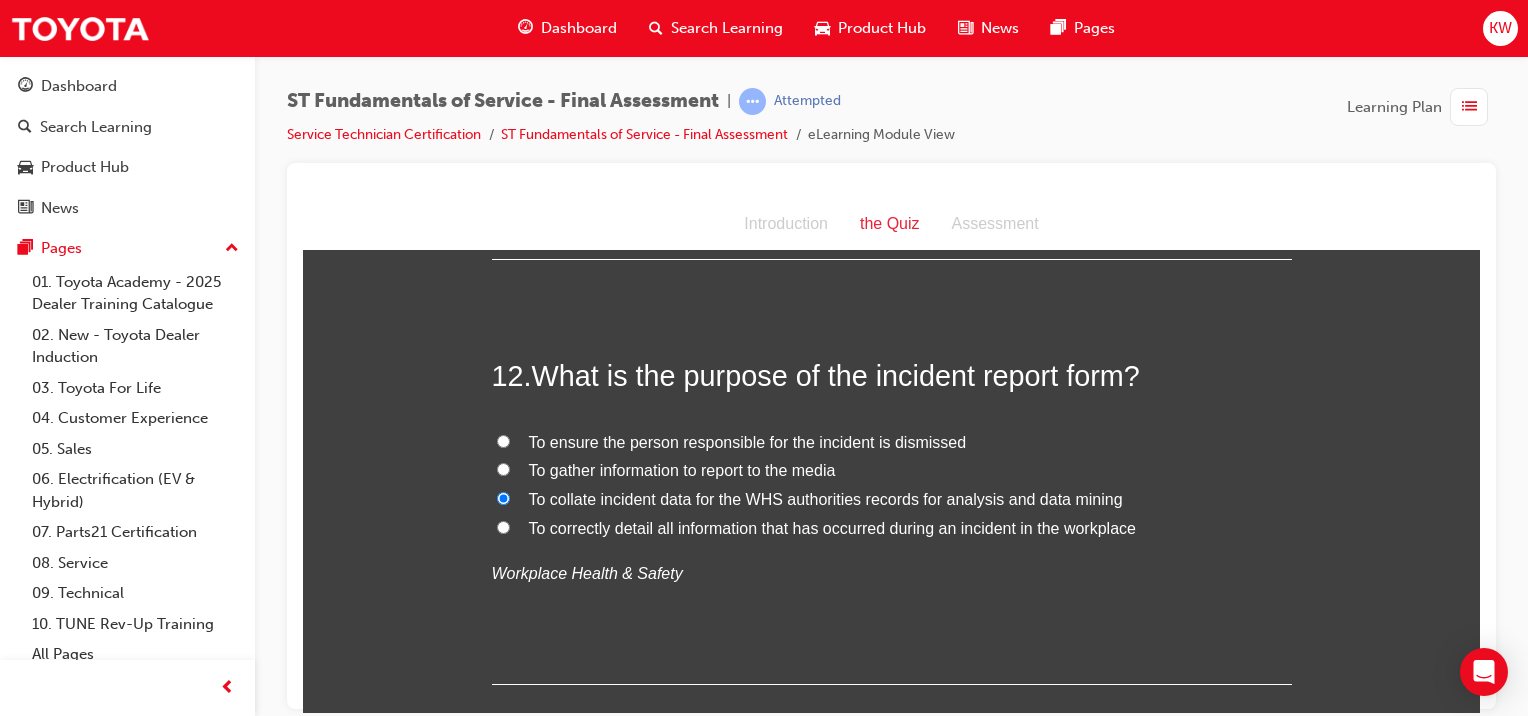 scroll, scrollTop: 5073, scrollLeft: 0, axis: vertical 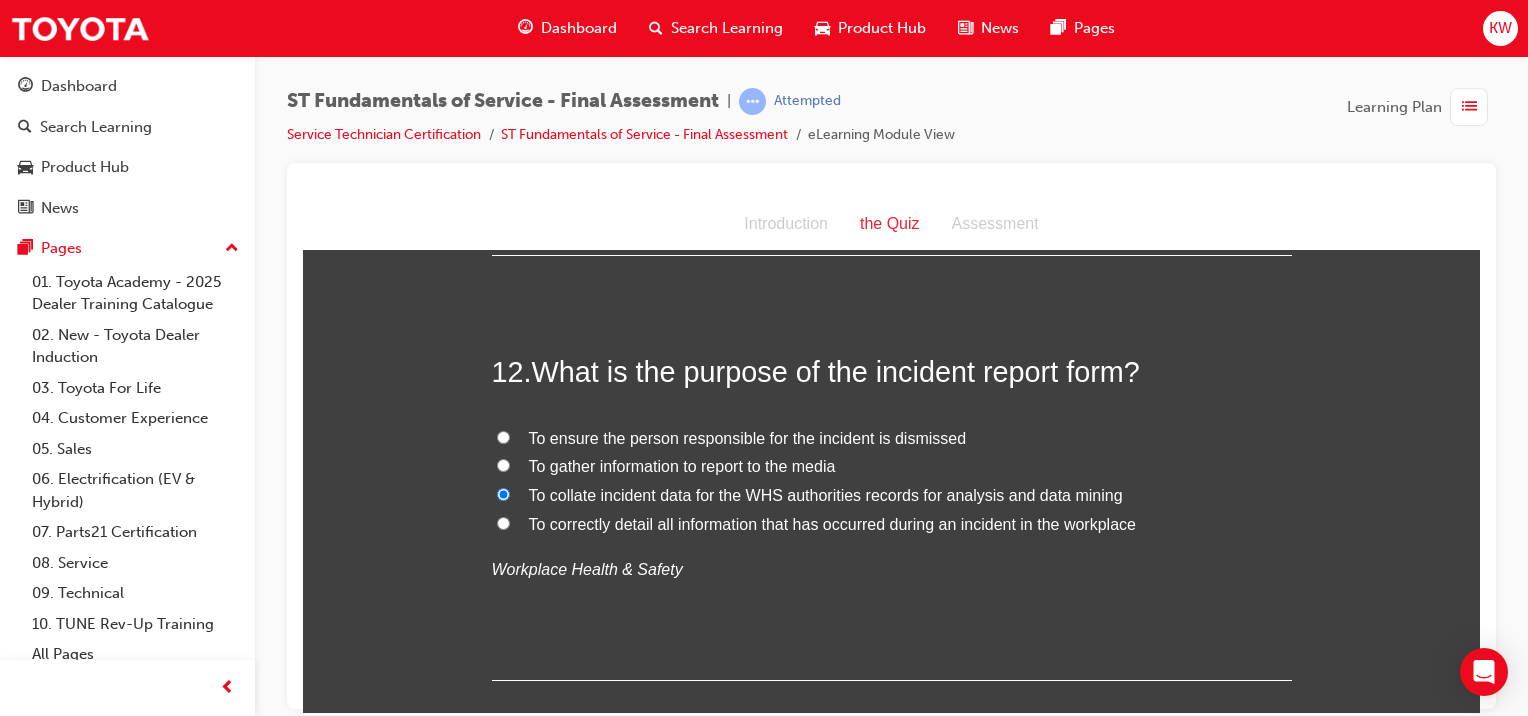 click on "To correctly detail all information that has occurred during an incident in the workplace" at bounding box center (832, 523) 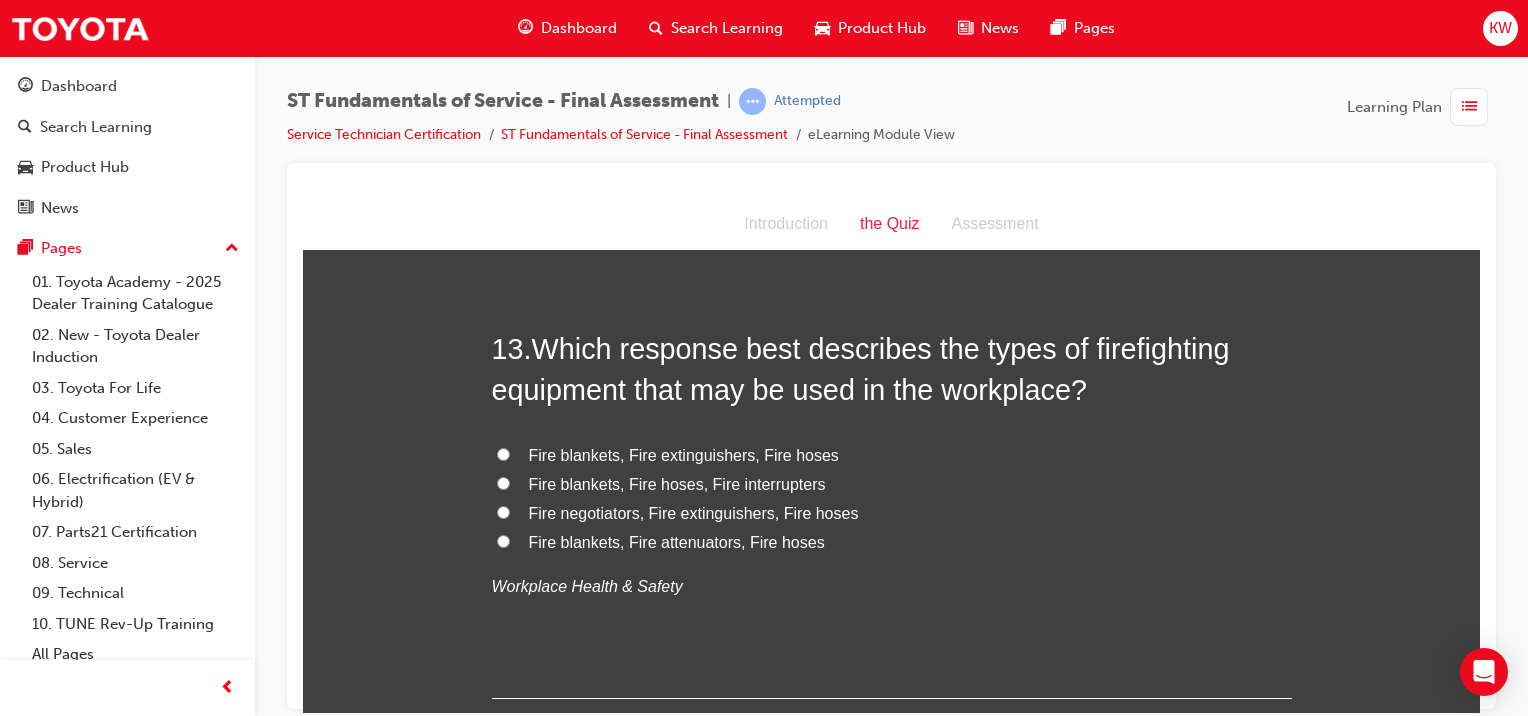 scroll, scrollTop: 5519, scrollLeft: 0, axis: vertical 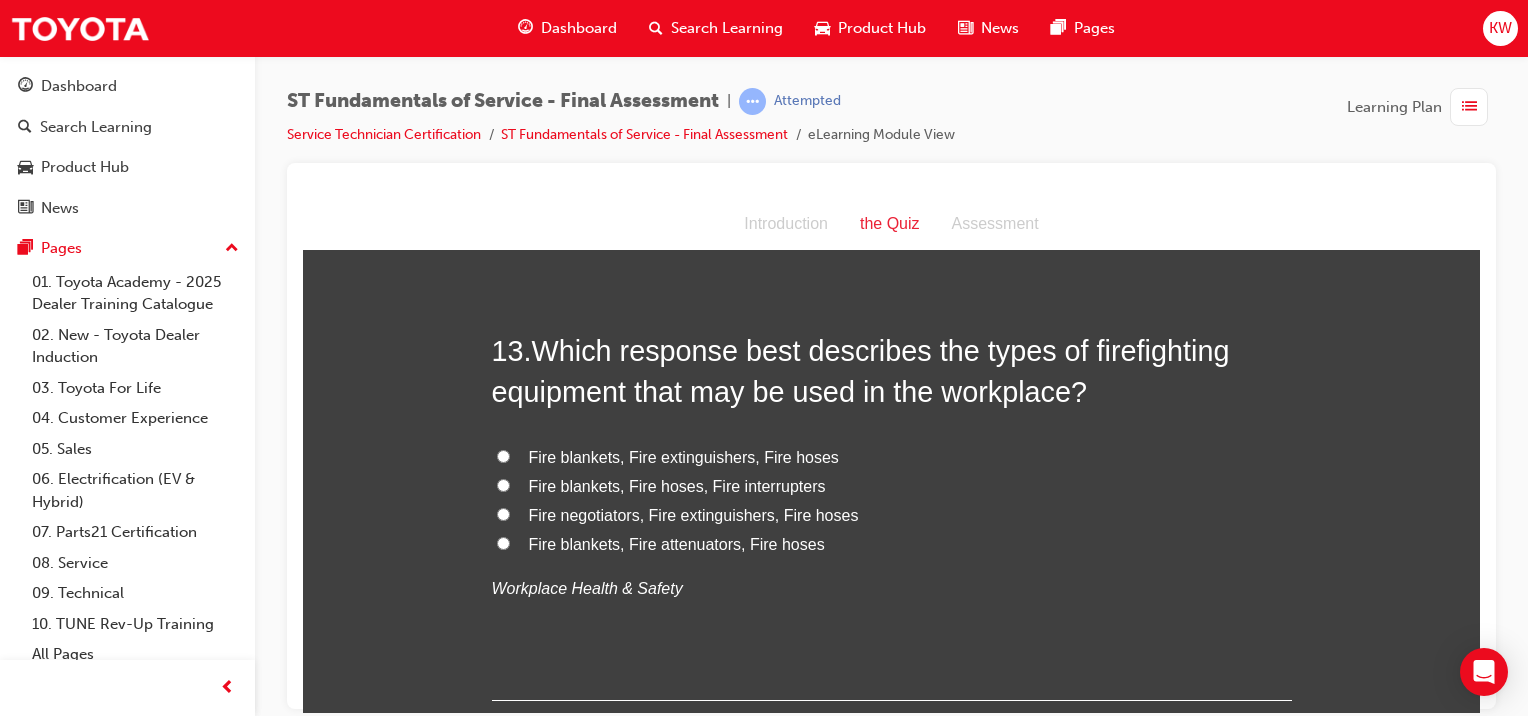 click on "Fire blankets, Fire extinguishers, Fire hoses" at bounding box center (684, 456) 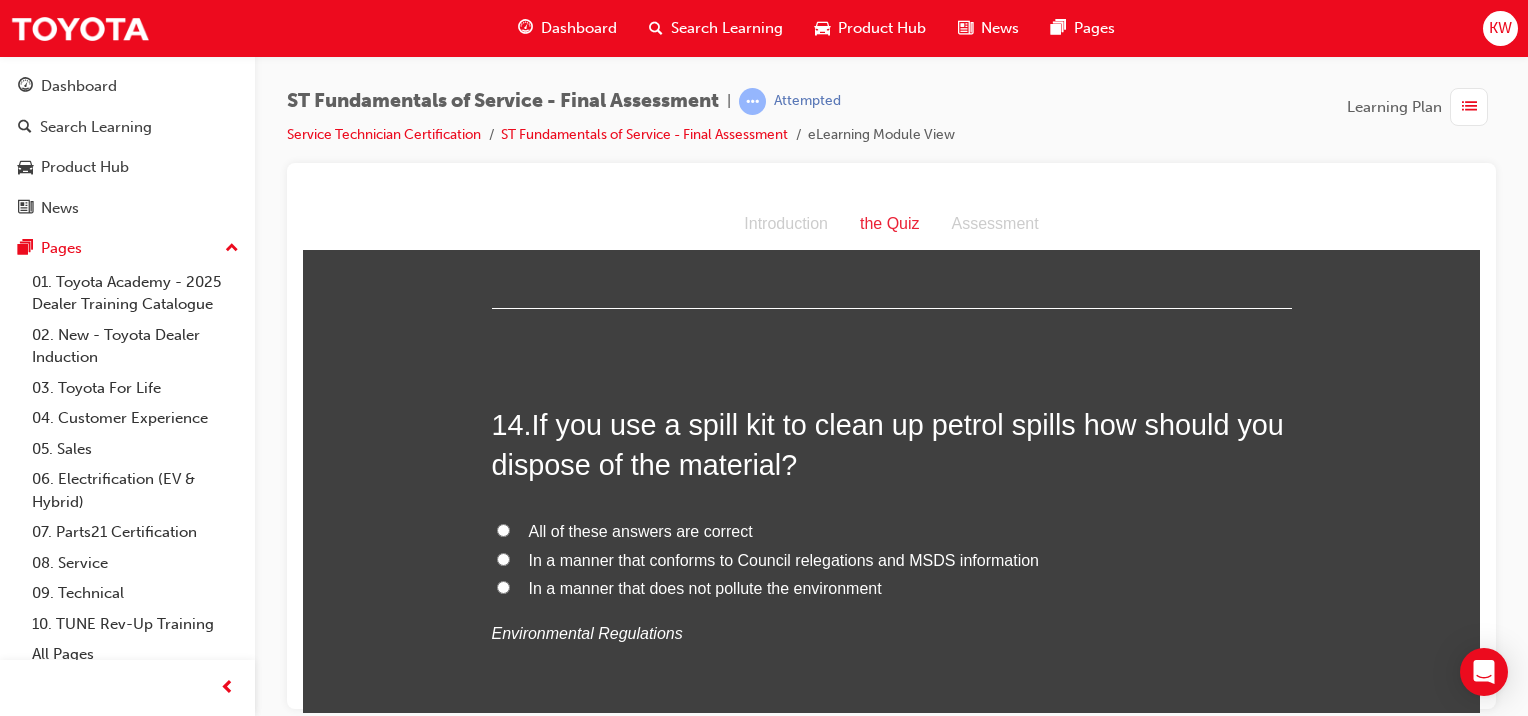 scroll, scrollTop: 5918, scrollLeft: 0, axis: vertical 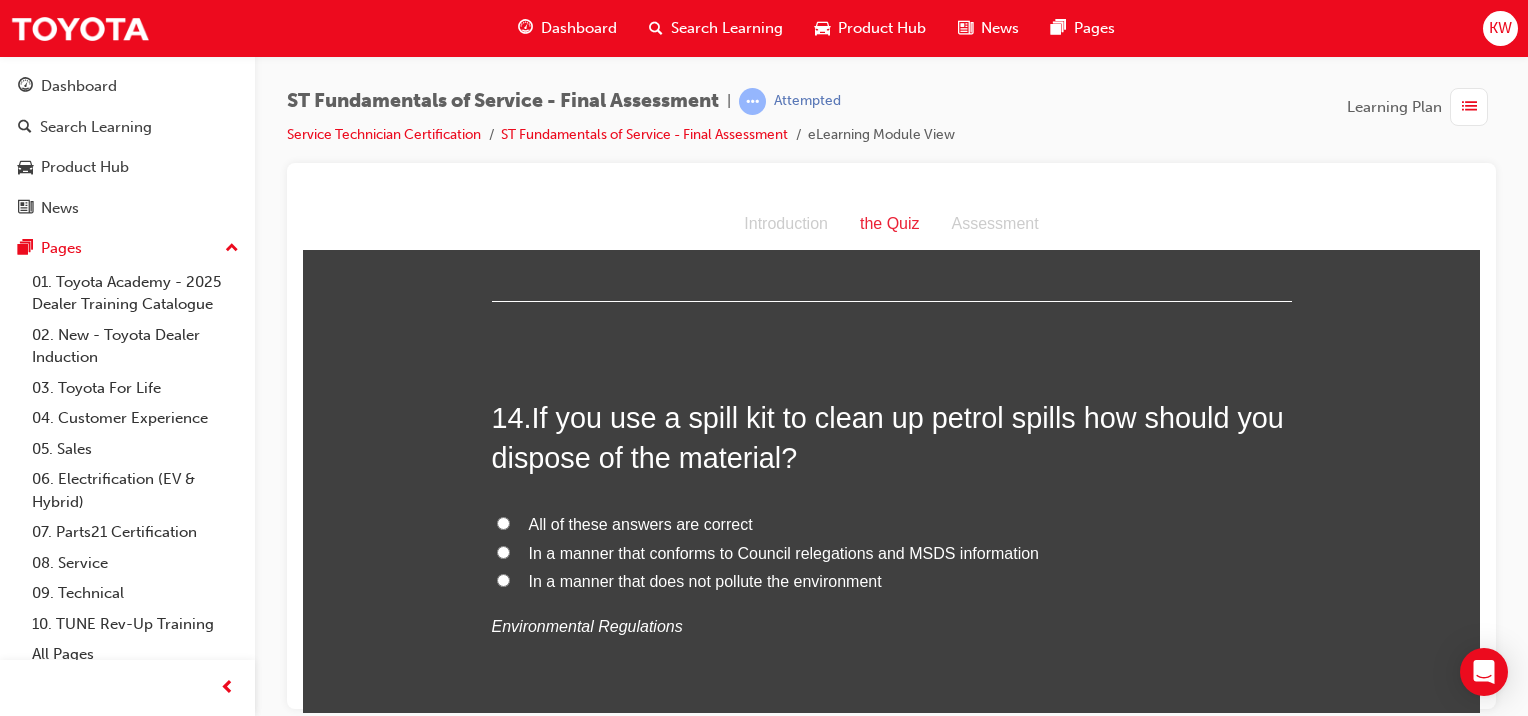 click on "All of these answers are correct" at bounding box center (641, 523) 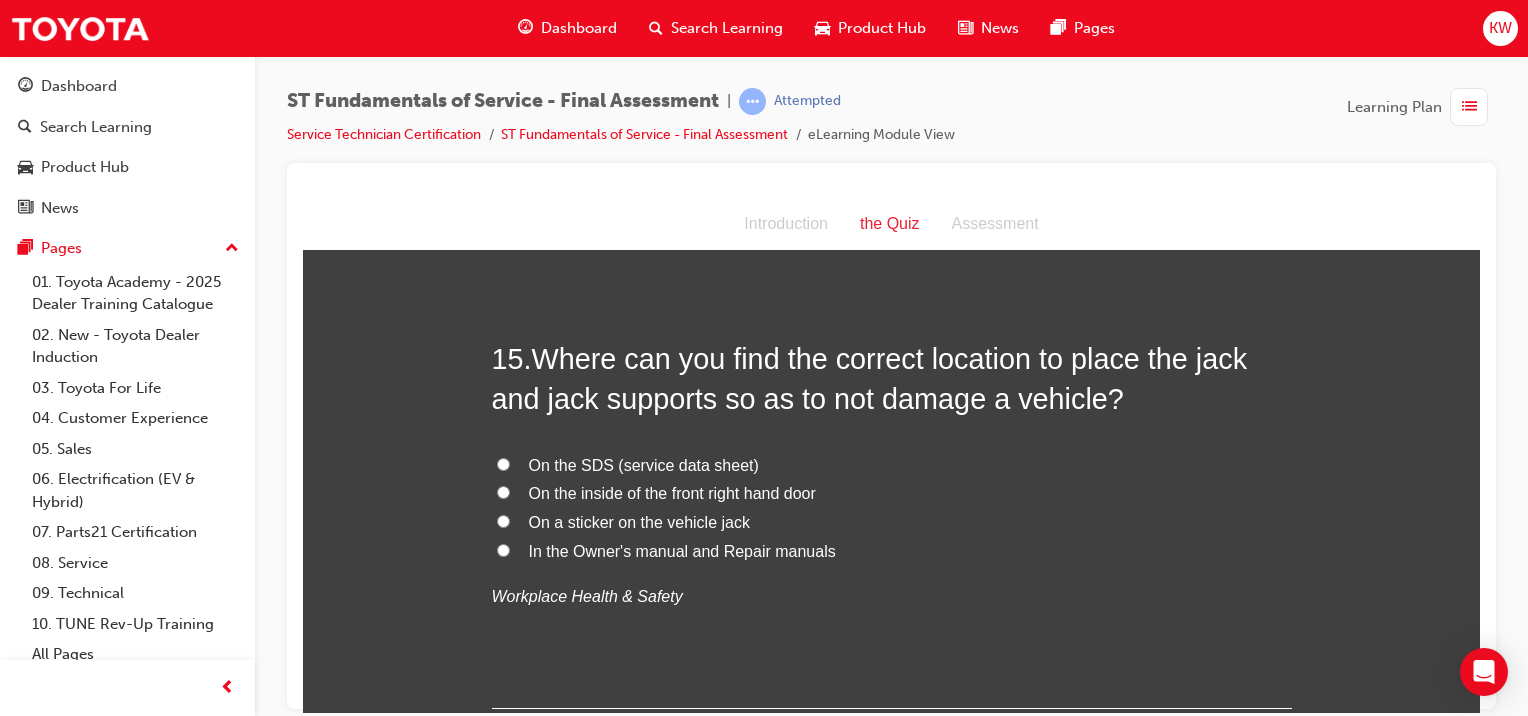scroll, scrollTop: 6415, scrollLeft: 0, axis: vertical 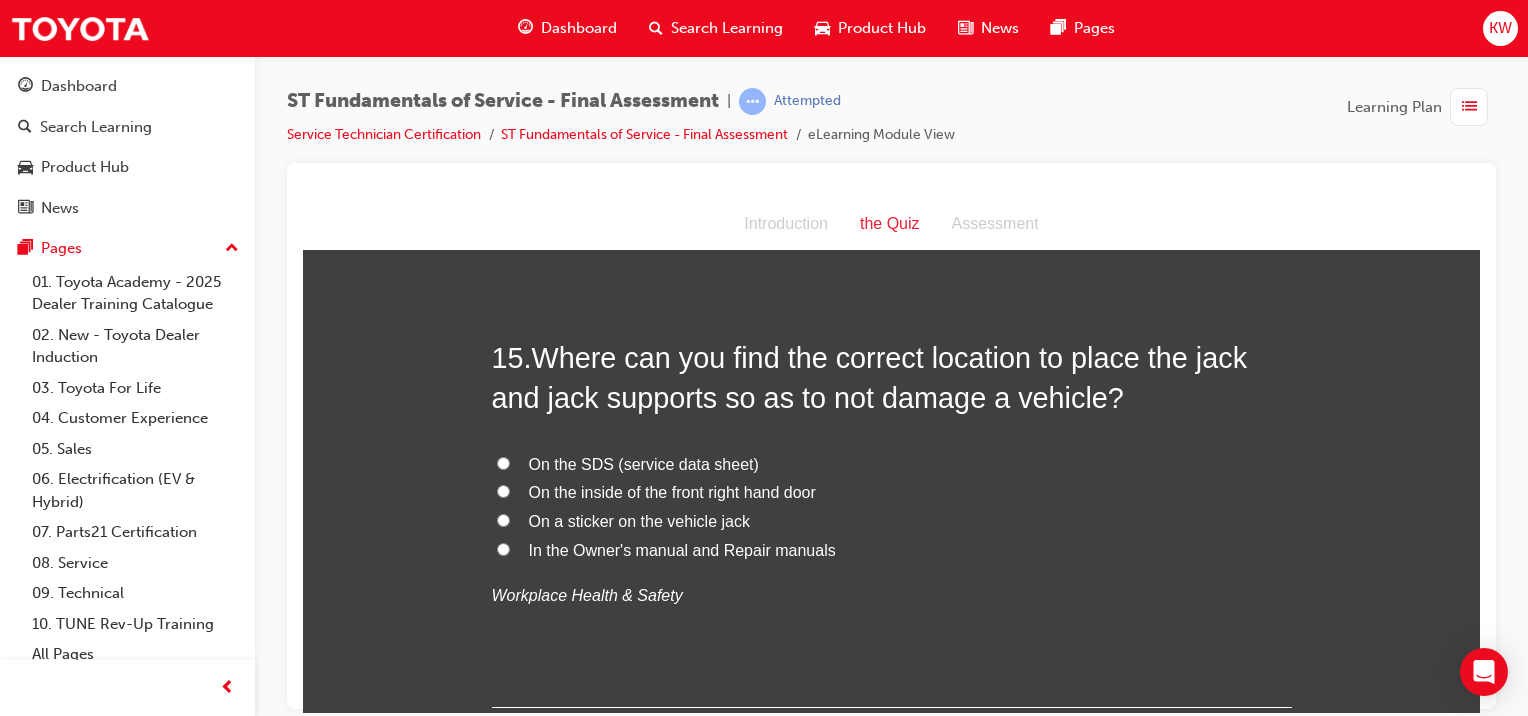 click on "In the Owner's manual and Repair manuals" at bounding box center (892, 550) 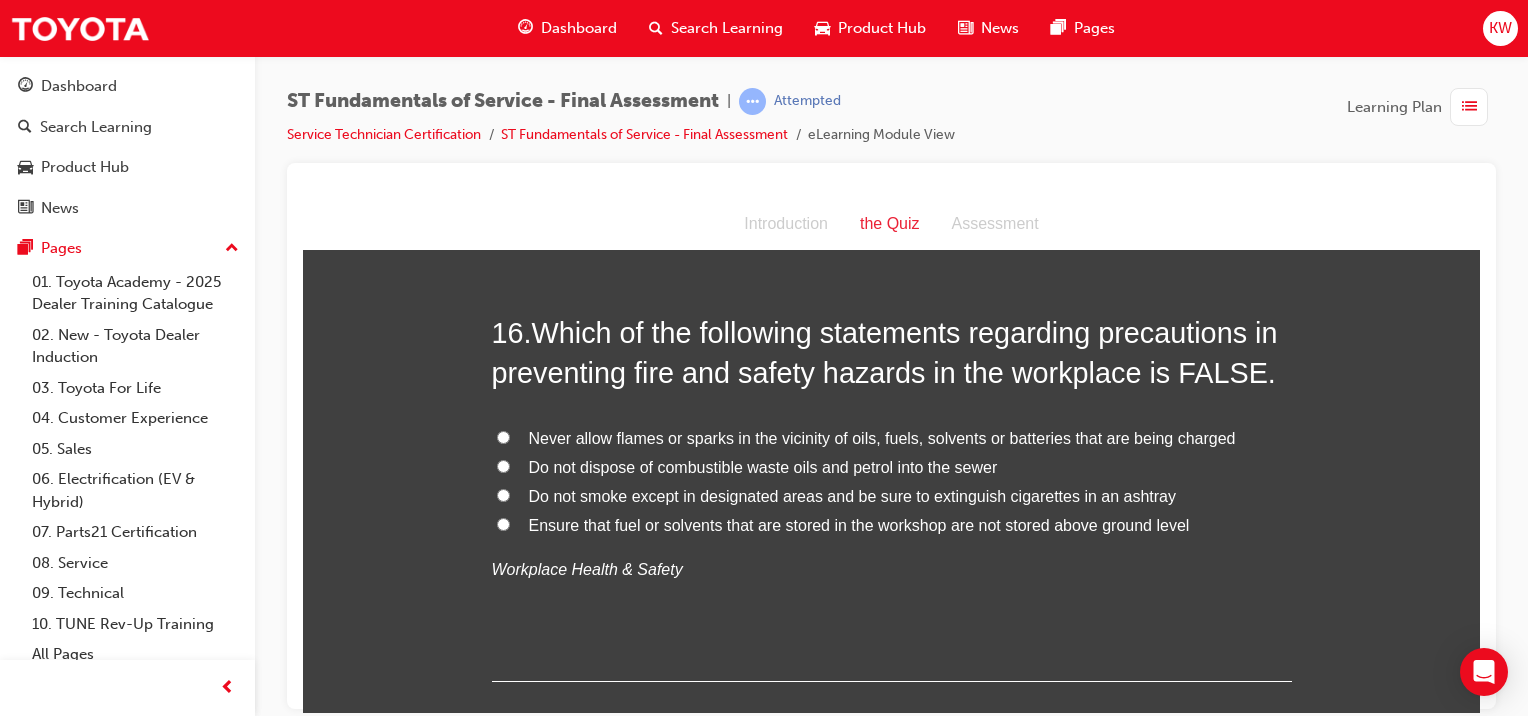 scroll, scrollTop: 6897, scrollLeft: 0, axis: vertical 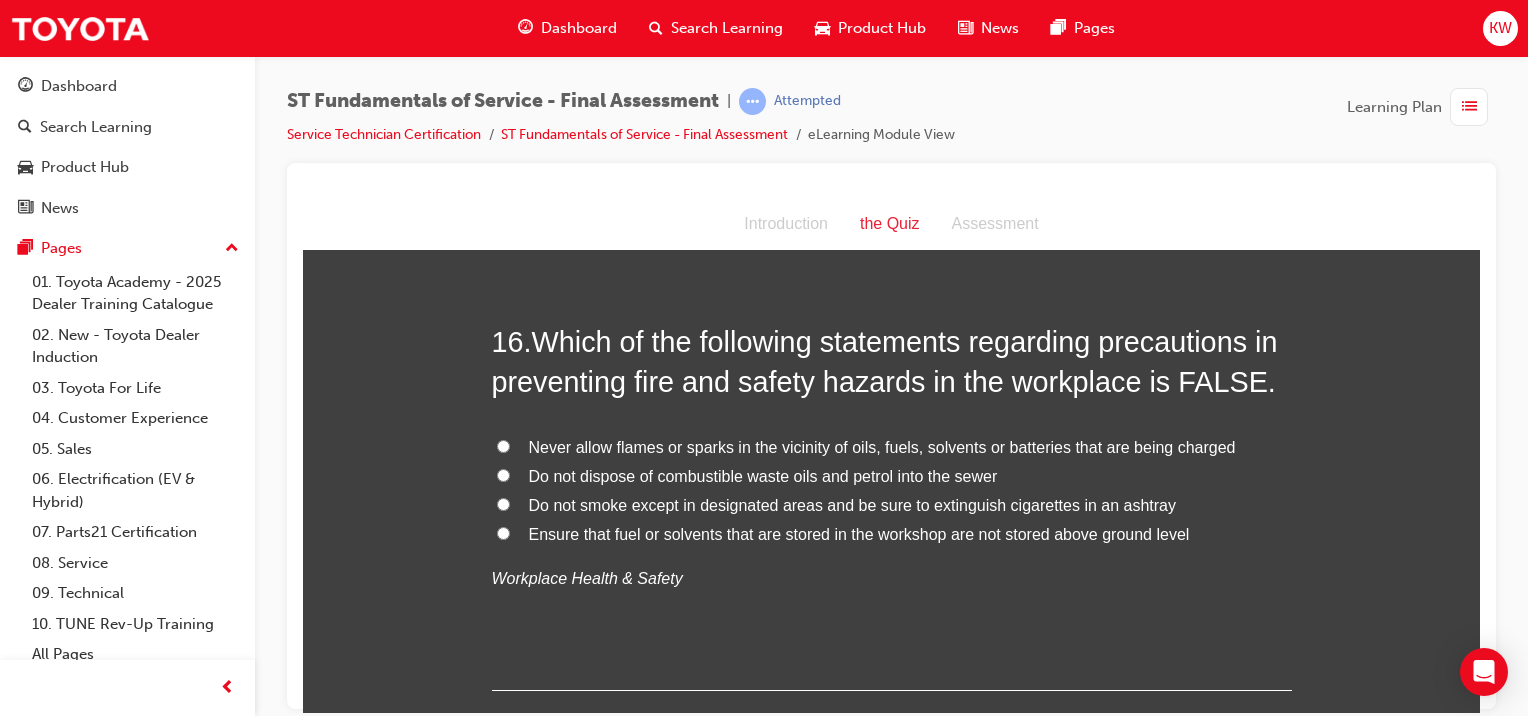 click on "Ensure that fuel or solvents that are stored in the workshop are not stored above ground level" at bounding box center [859, 533] 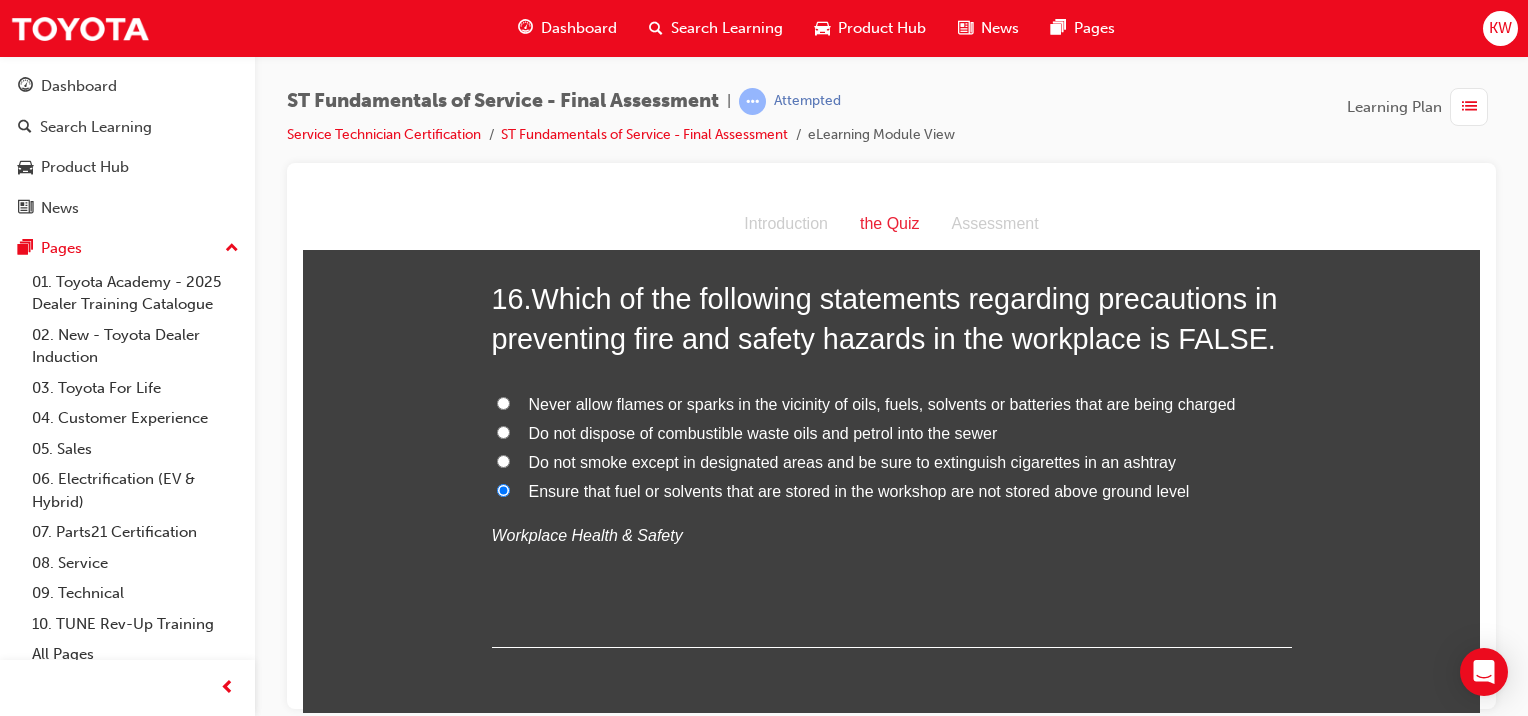 scroll, scrollTop: 6941, scrollLeft: 0, axis: vertical 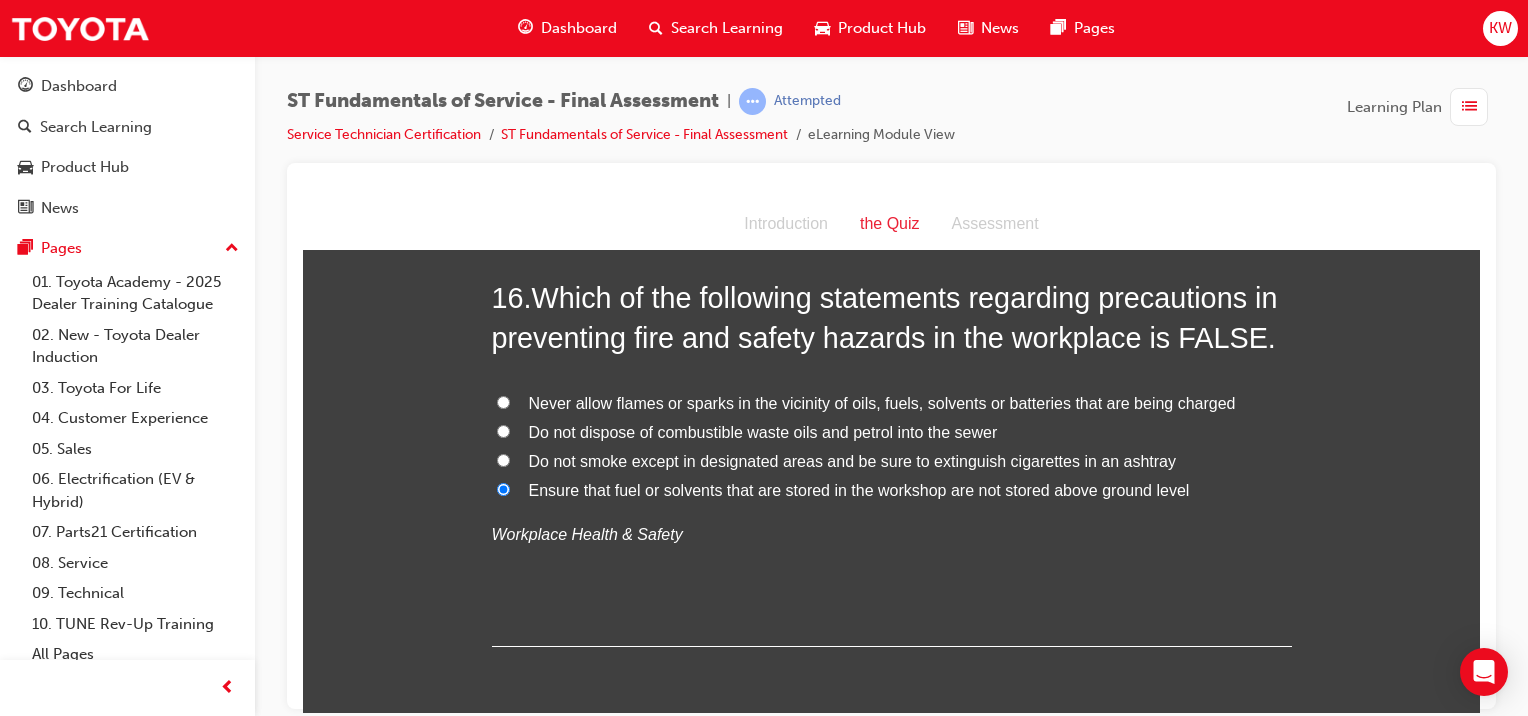 click on "1 .  Identify where in your workshop you may wash engine and transmission parts. None of these answers are correct A parts washer and/or wash bay In any available engine bay Anywhere outside that is out of view of the guest
Environmental Regulations 2 .  Dealerships and their employees are required to work in accordance with the regulations set out in the WHS Act. FALSE TRUE
Workplace Health & Safety 3 .  Plastic region type bolts are used to: Provide a more uniform clamping force on critical components Allow technicians to reduce repair times Eliminate the requirement to torque the bolt Reduce the torque applied to the bolt
Tools and equipment 4 .  It is important to not apply excessive force while using a ratchet as it may damage the internal ratcheting parts. FALSE TRUE
Tools and equipment 5 .  What is the name of the fluid proof barrier that should be around all fluids and chemicals in a workshop and why. A bund, to catch fluids so they can be reused
Environmental Regulations 6 .
7 .  8" at bounding box center [892, 1087] 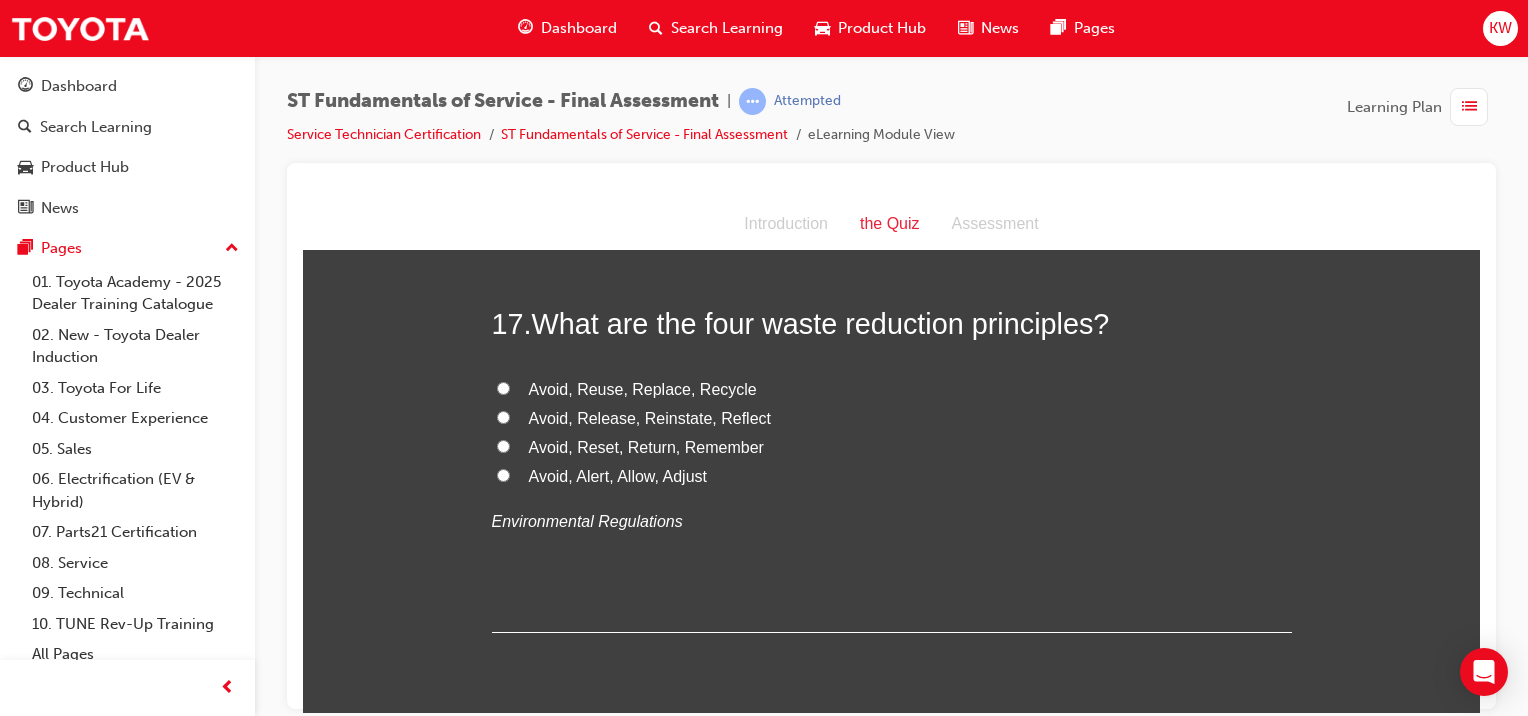 scroll, scrollTop: 7384, scrollLeft: 0, axis: vertical 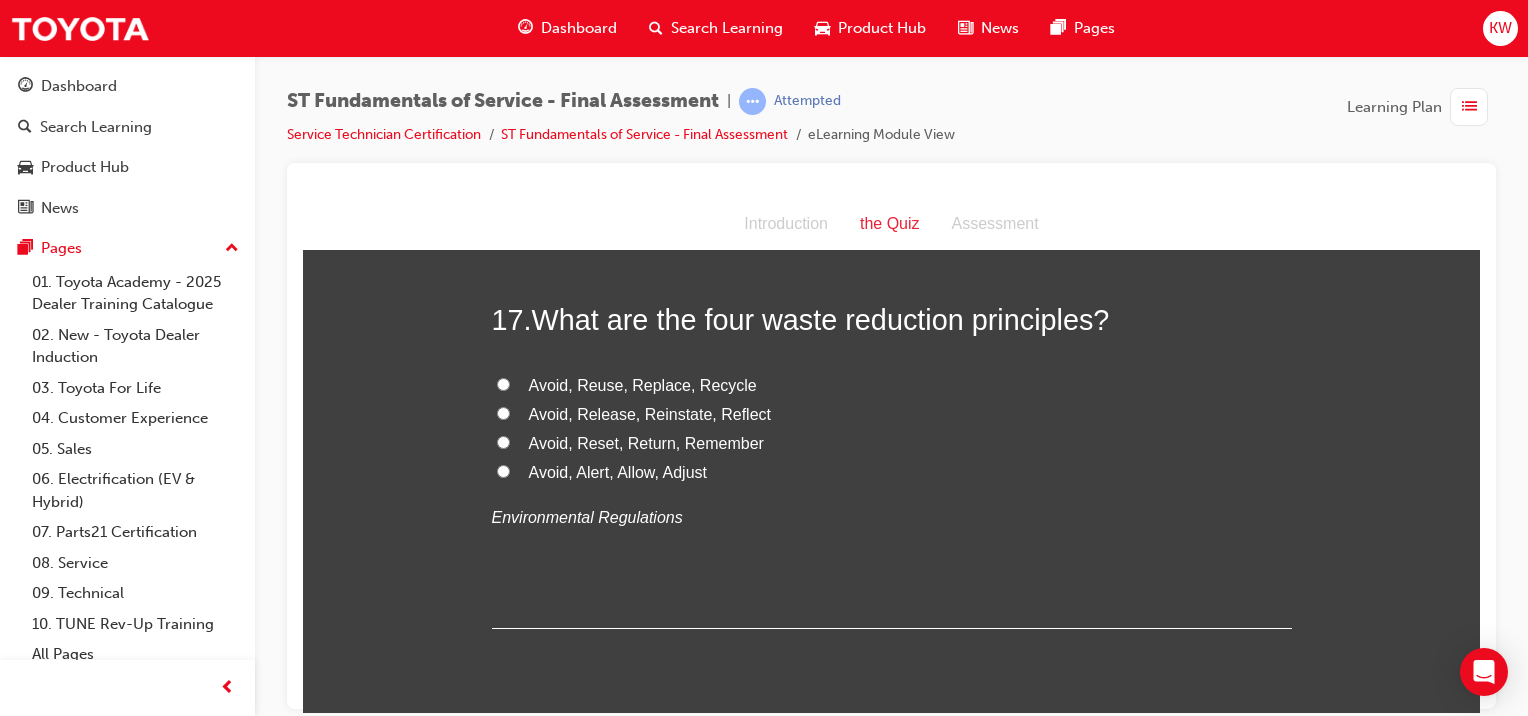 click on "Avoid, Reuse, Replace, Recycle" at bounding box center [643, 384] 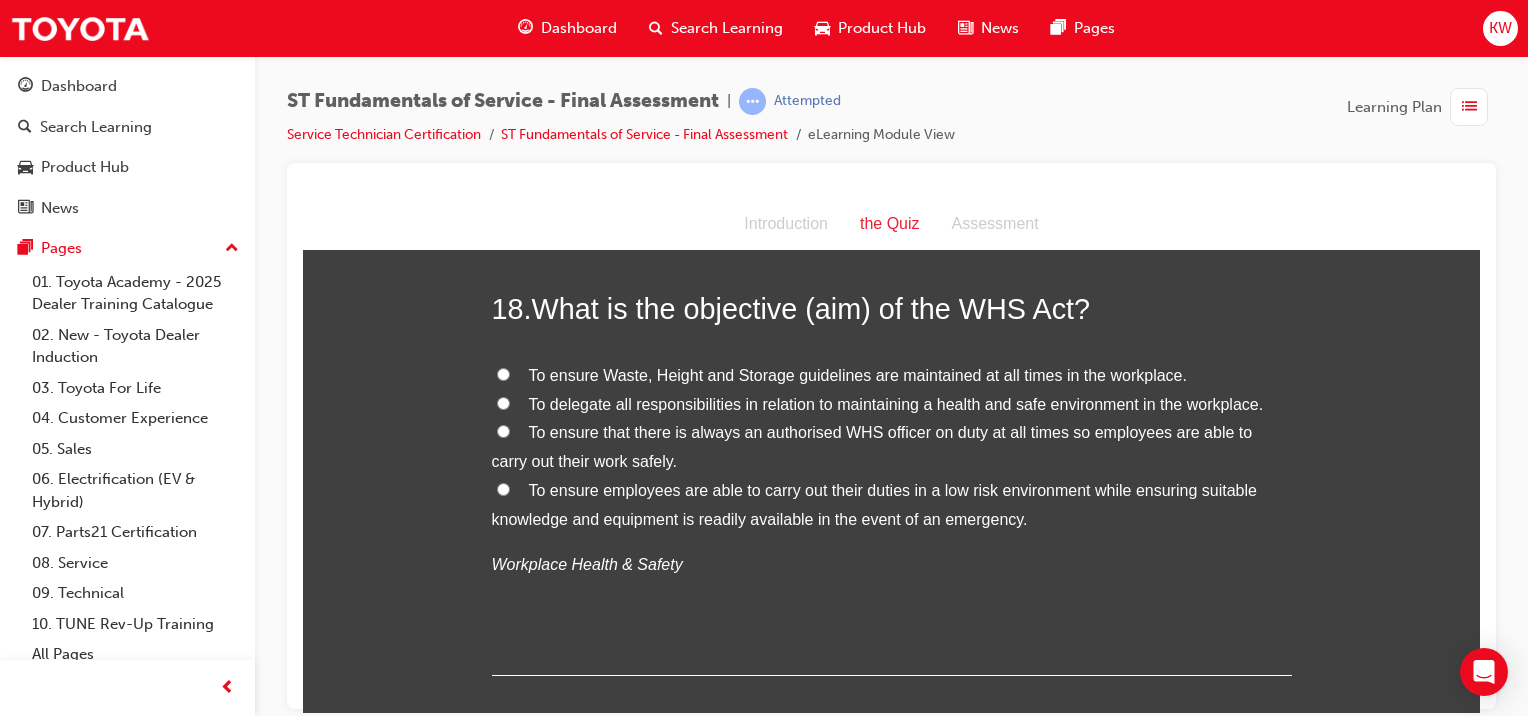 scroll, scrollTop: 7825, scrollLeft: 0, axis: vertical 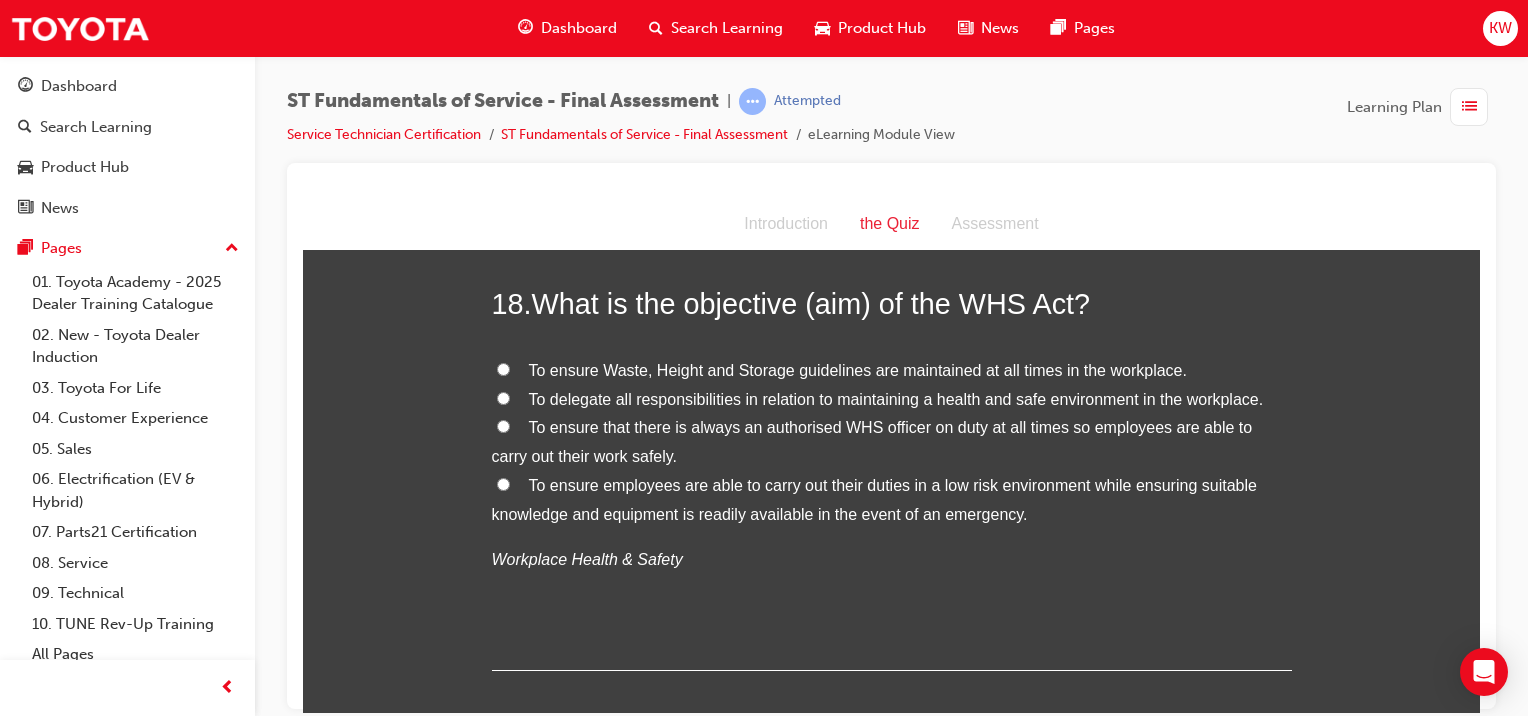 click on "To ensure employees are able to carry out their duties in a low risk environment while ensuring suitable knowledge and equipment is readily available in the event of an emergency." at bounding box center [874, 499] 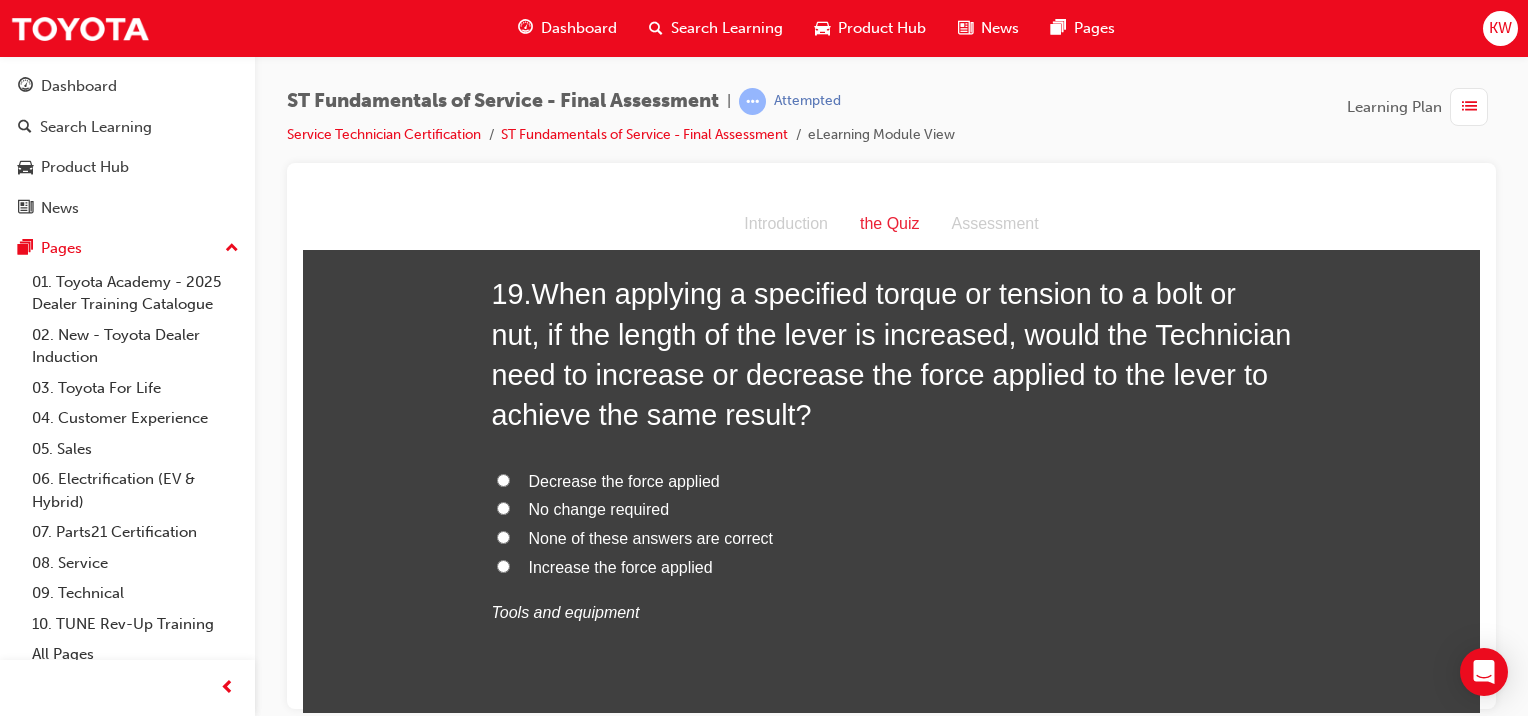 scroll, scrollTop: 8320, scrollLeft: 0, axis: vertical 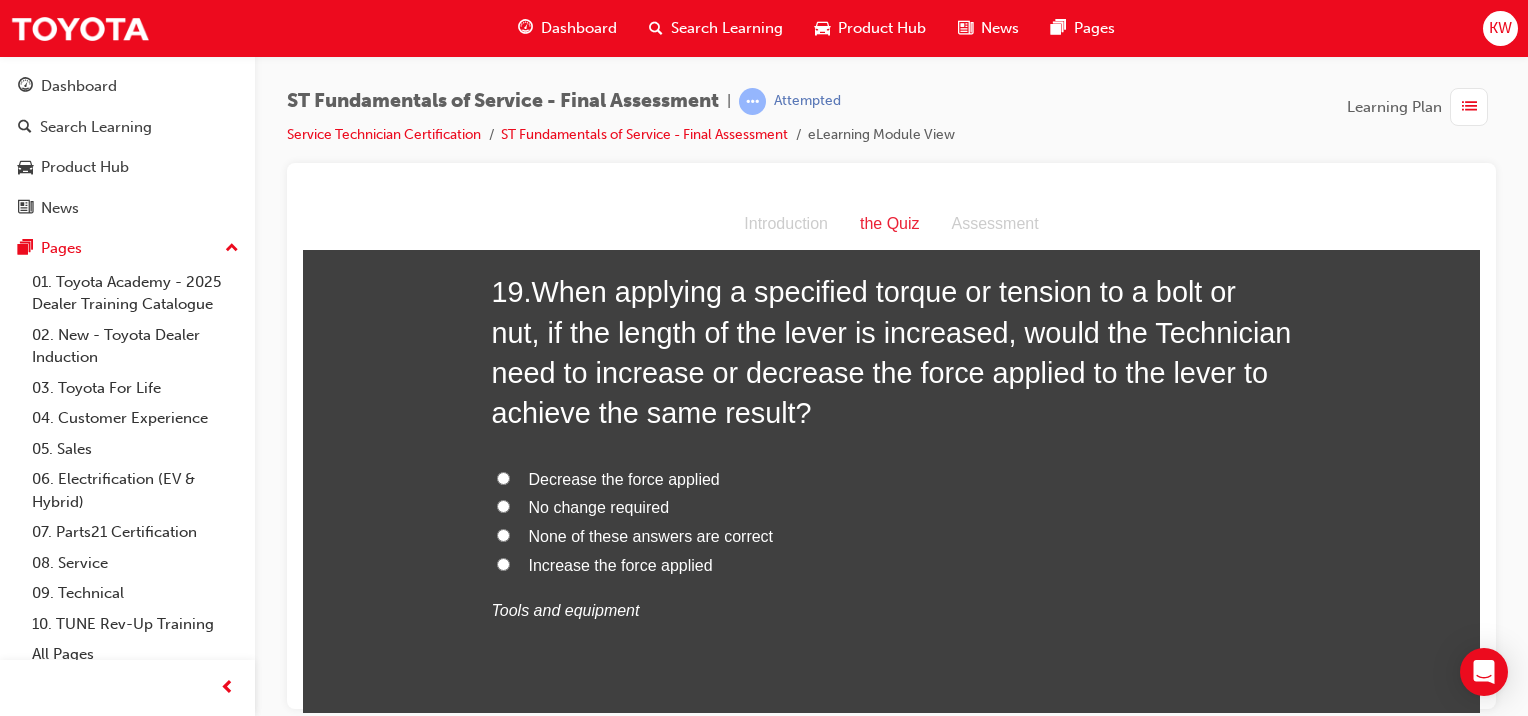 click on "No change required" at bounding box center (892, 507) 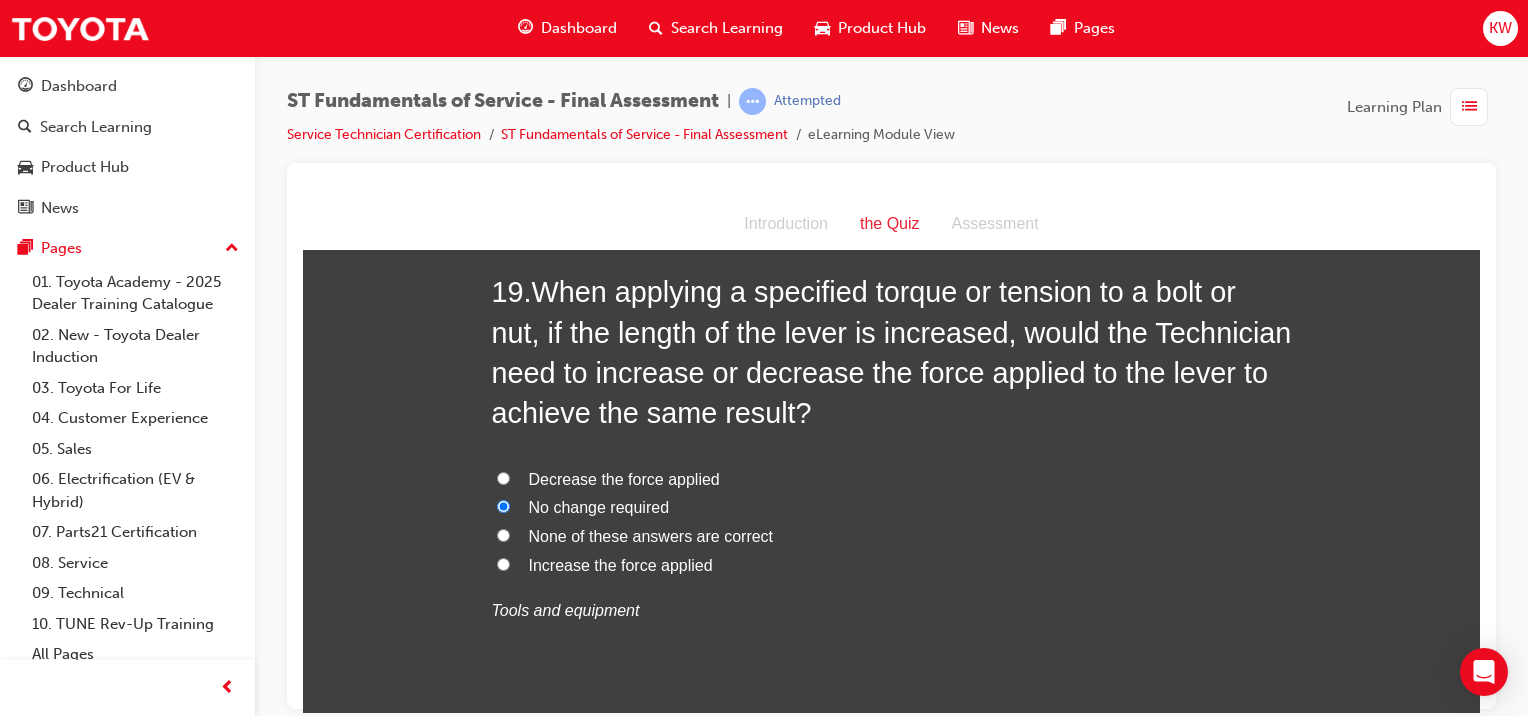 click on "Decrease the force applied" at bounding box center (624, 478) 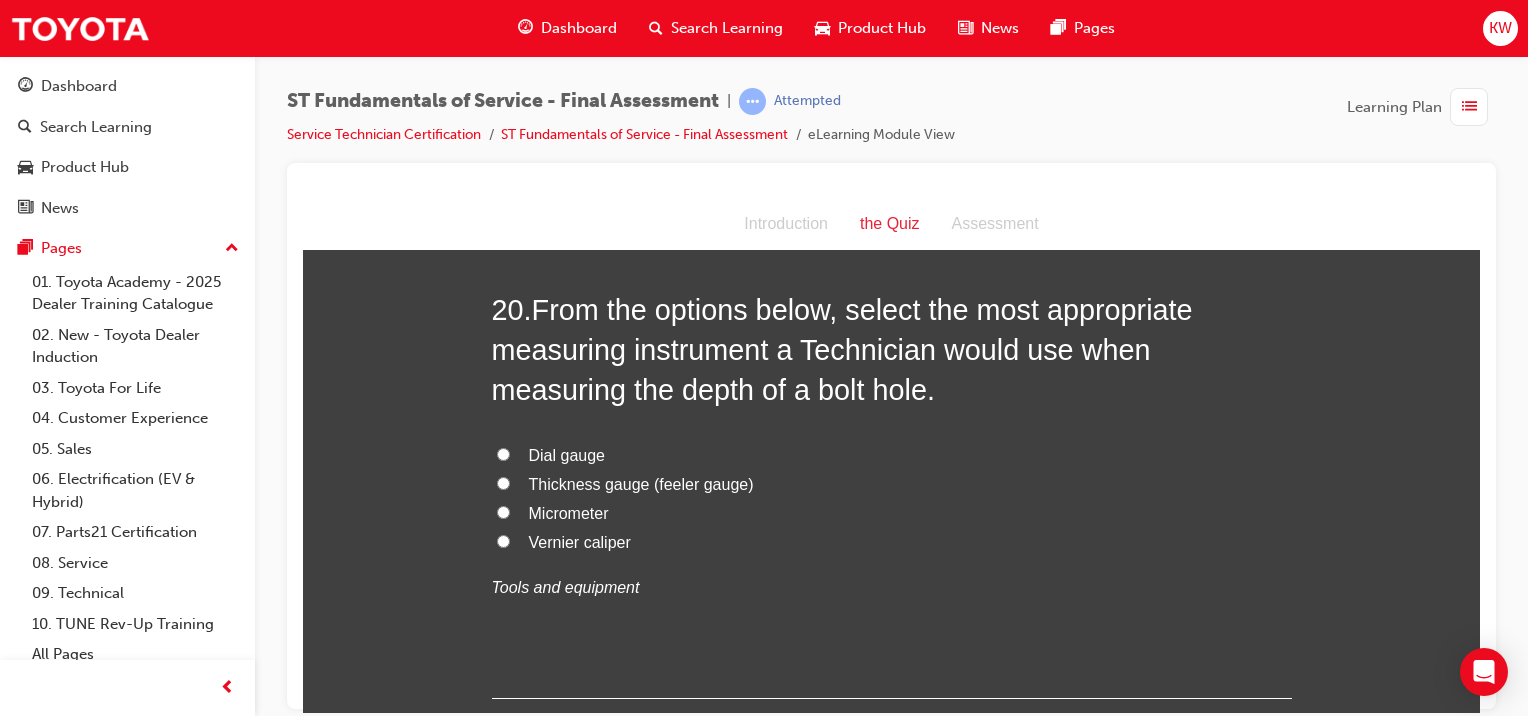 scroll, scrollTop: 8852, scrollLeft: 0, axis: vertical 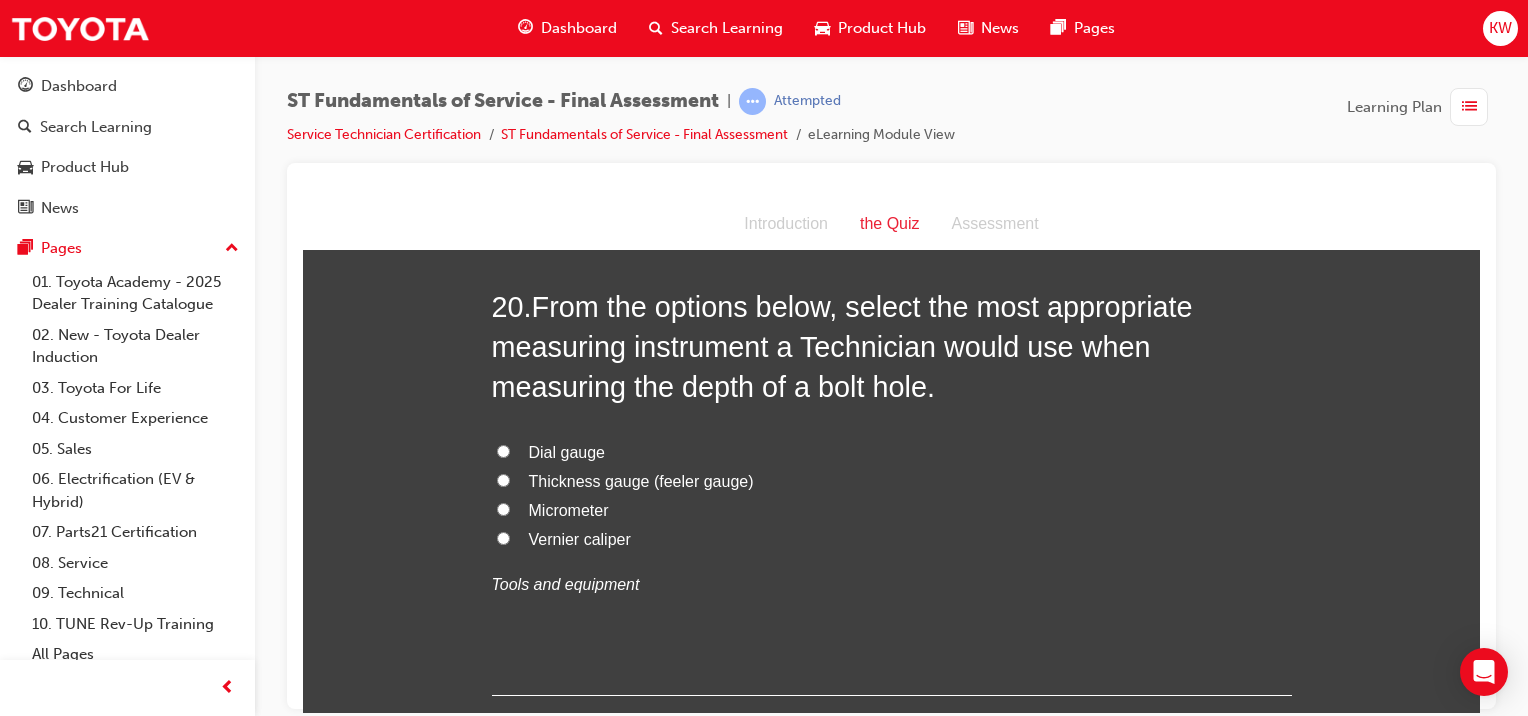 click on "Micrometer" at bounding box center [569, 509] 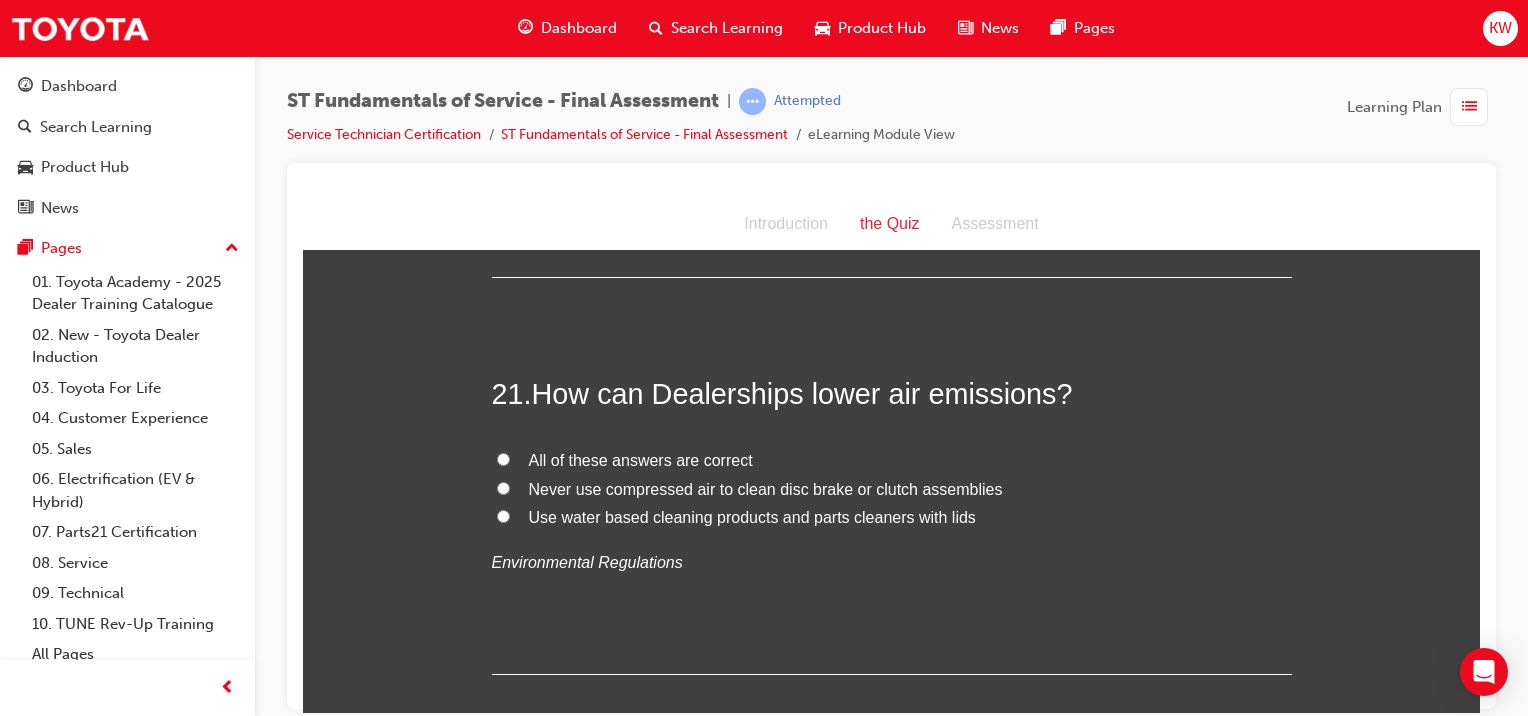 scroll, scrollTop: 9273, scrollLeft: 0, axis: vertical 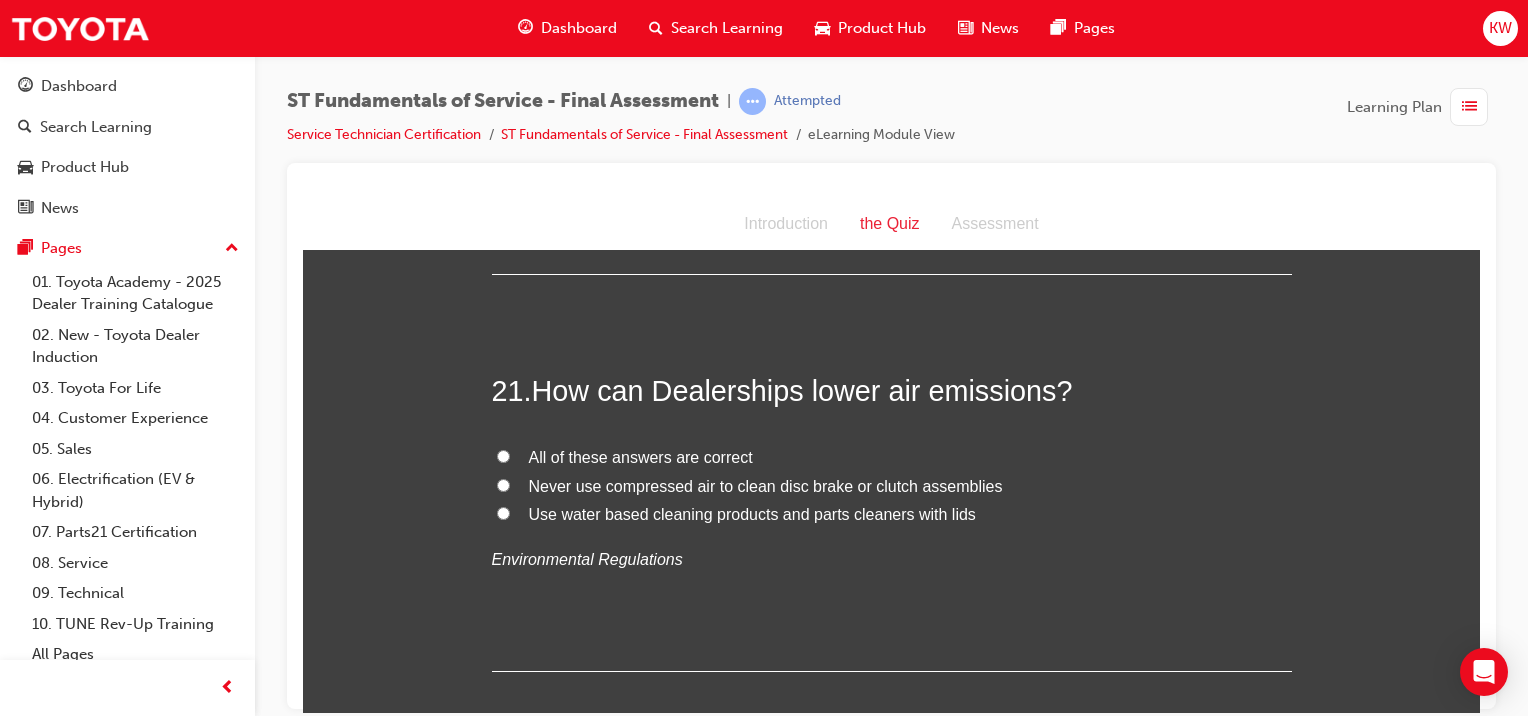 click on "Use water based cleaning products and parts cleaners with lids" at bounding box center (752, 513) 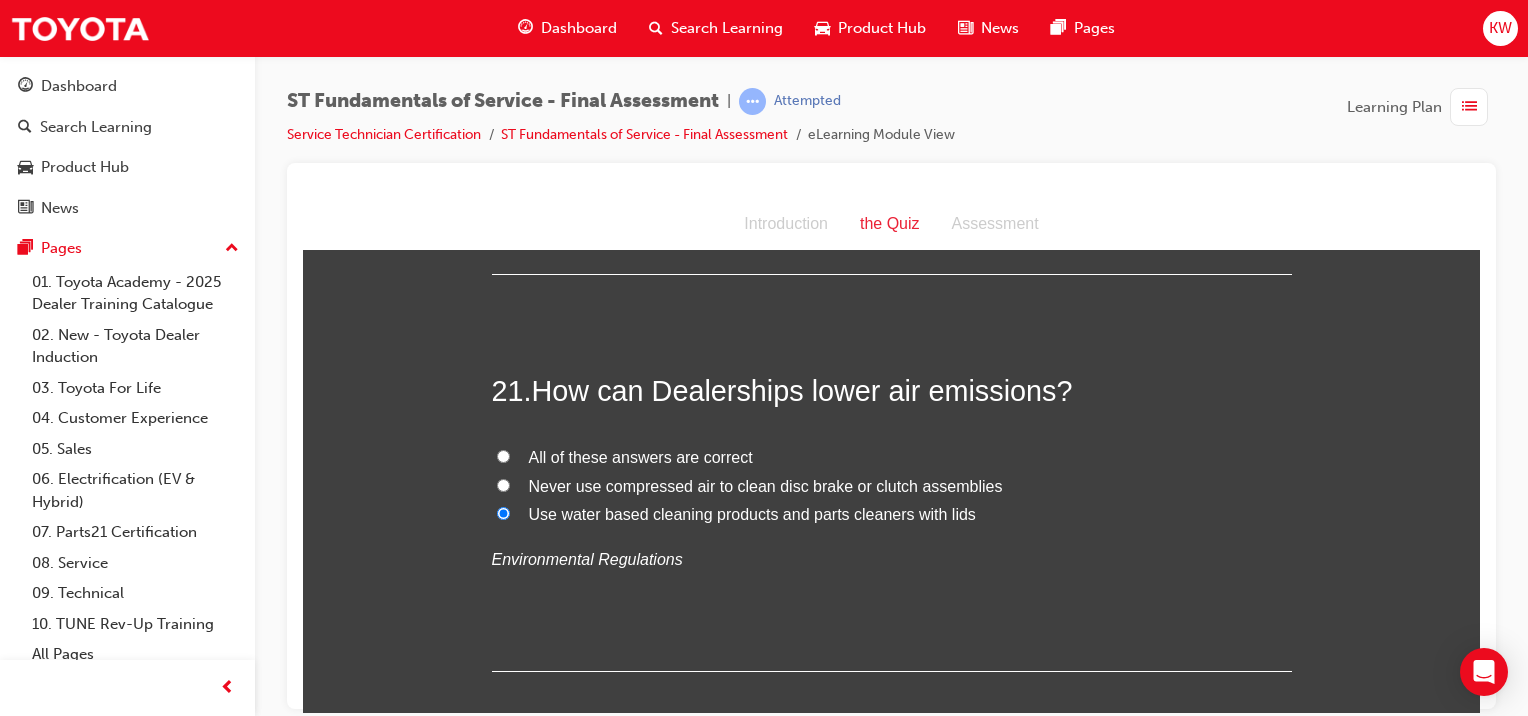 click on "All of these answers are correct" at bounding box center (641, 456) 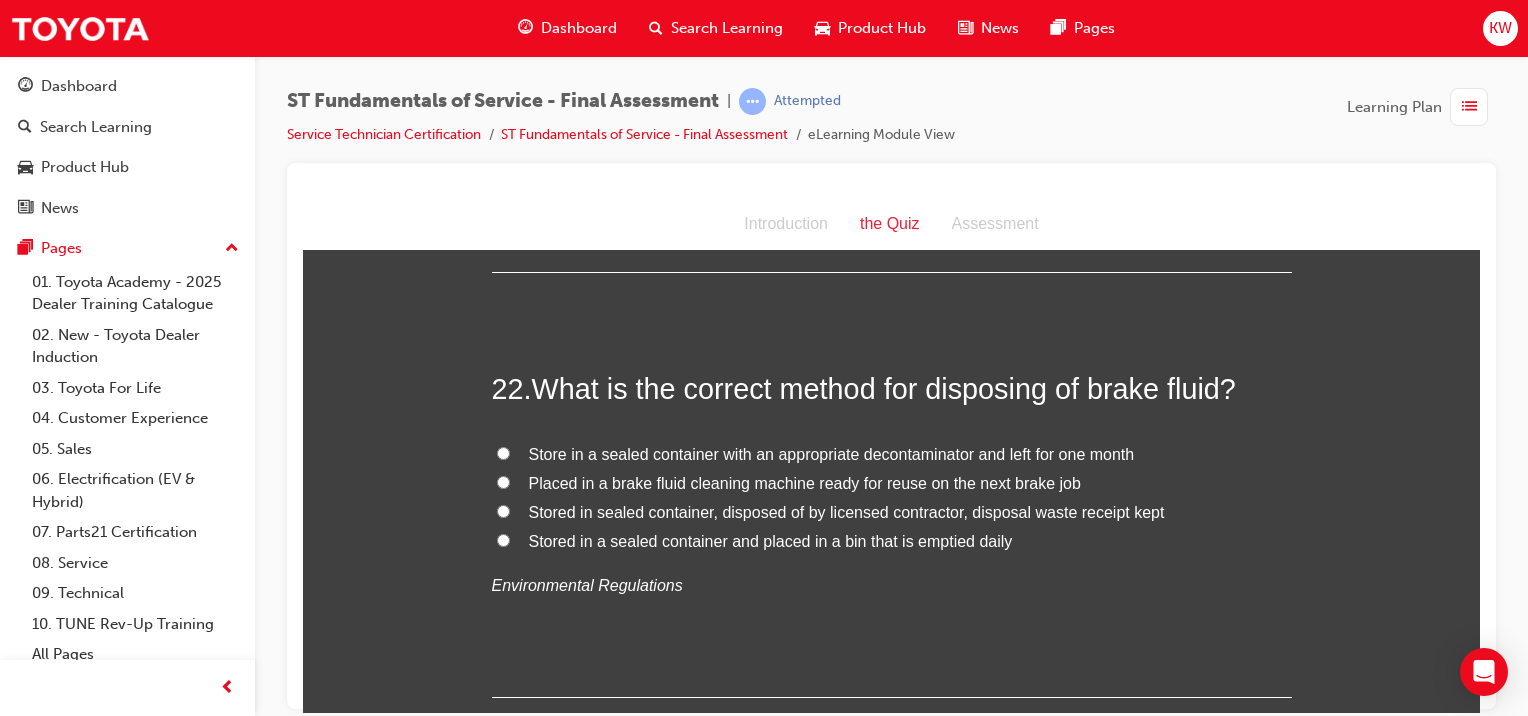 scroll, scrollTop: 9675, scrollLeft: 0, axis: vertical 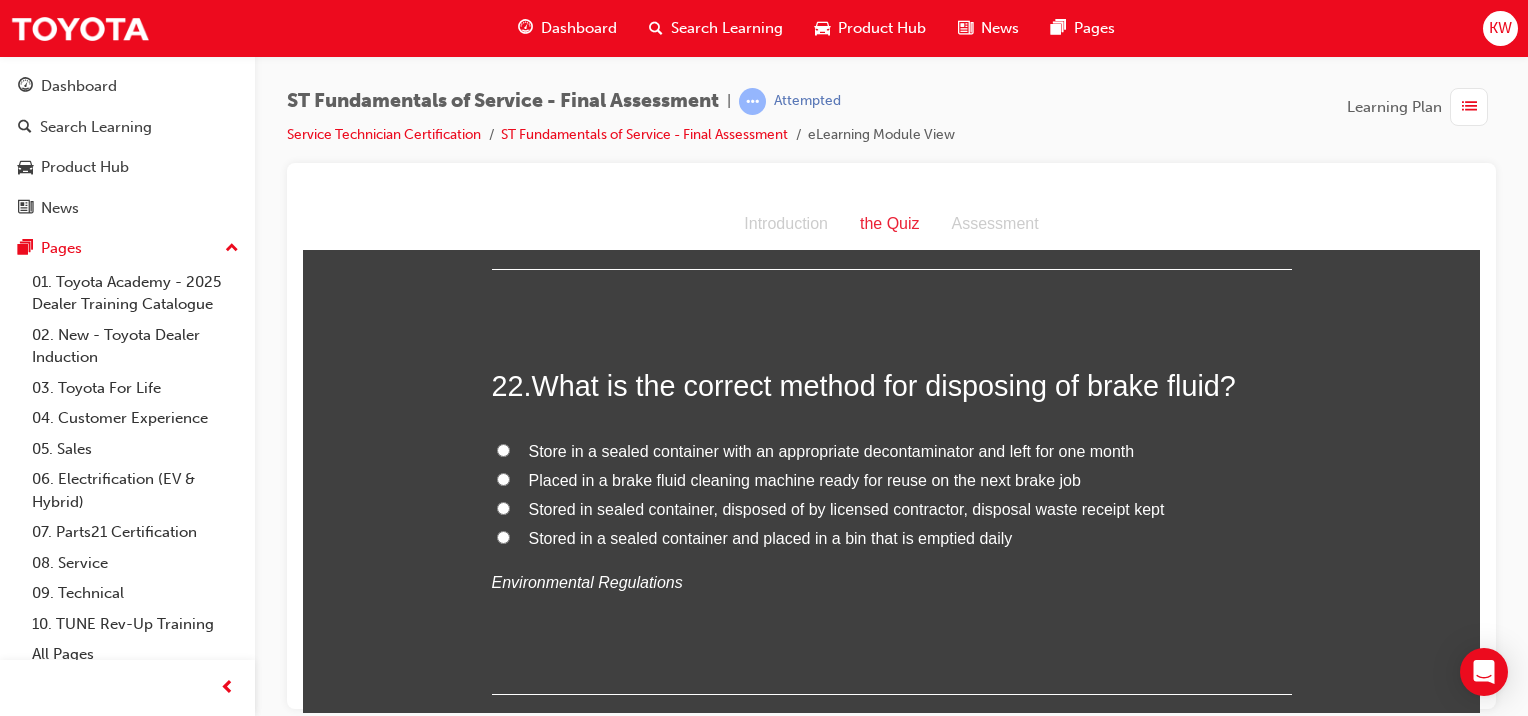 click on "Stored in sealed container, disposed of by licensed contractor, disposal waste receipt kept" at bounding box center (847, 508) 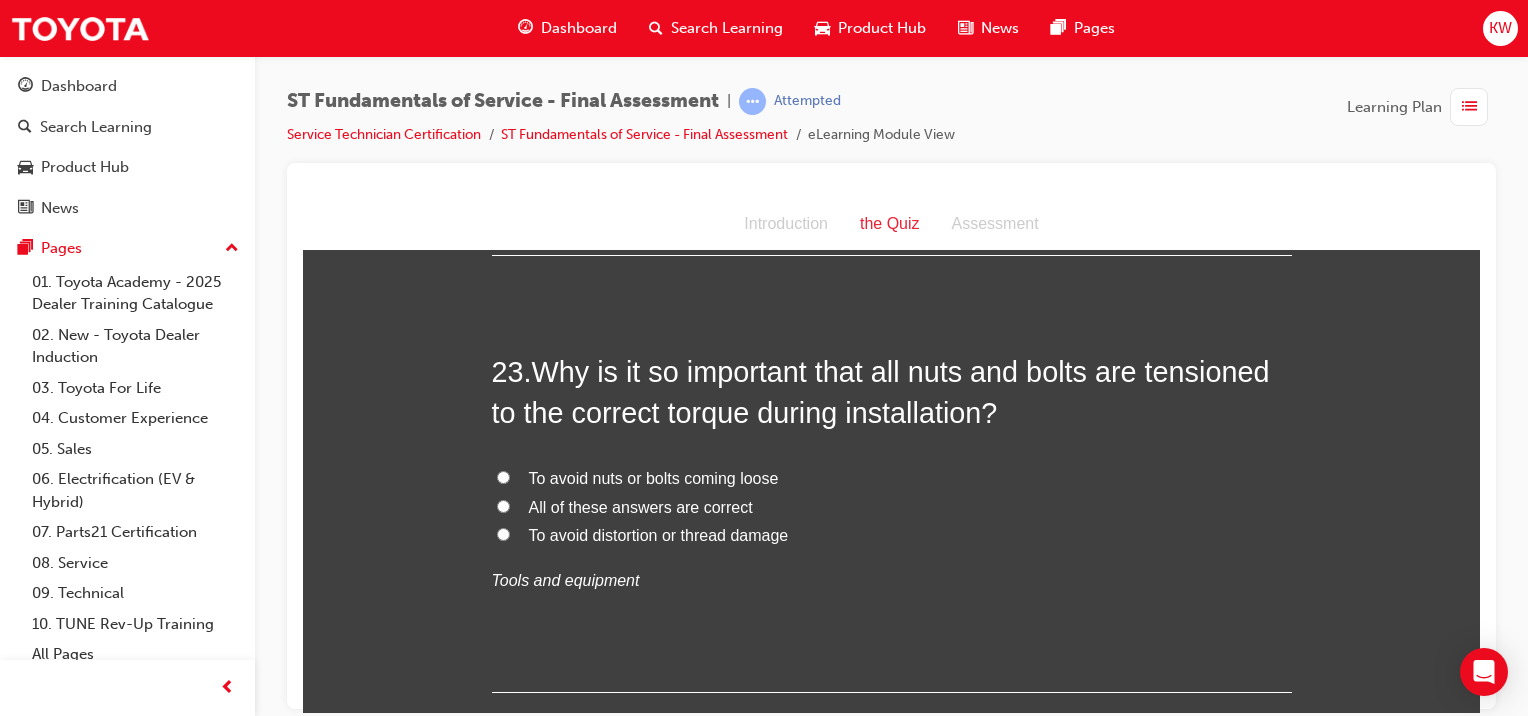 scroll, scrollTop: 10118, scrollLeft: 0, axis: vertical 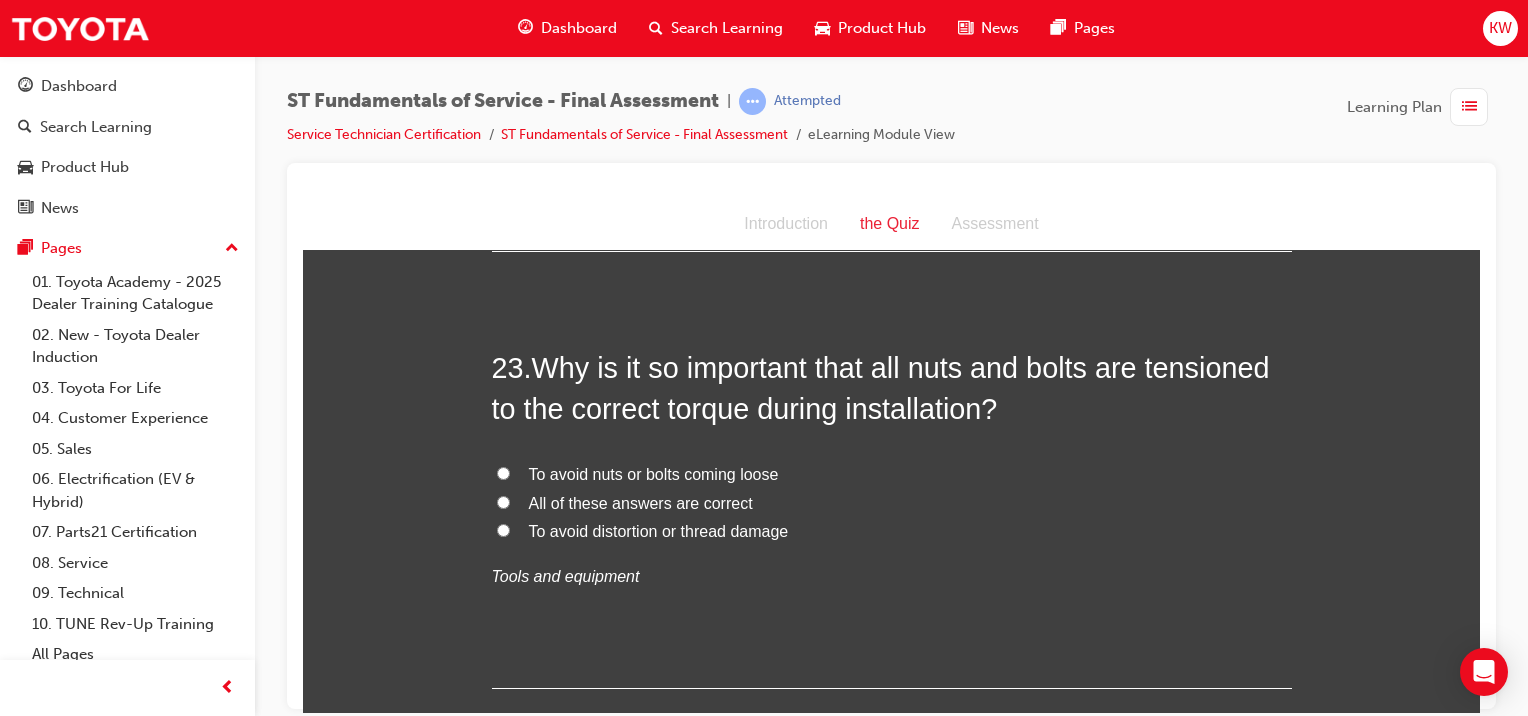 click on "All of these answers are correct" at bounding box center [641, 502] 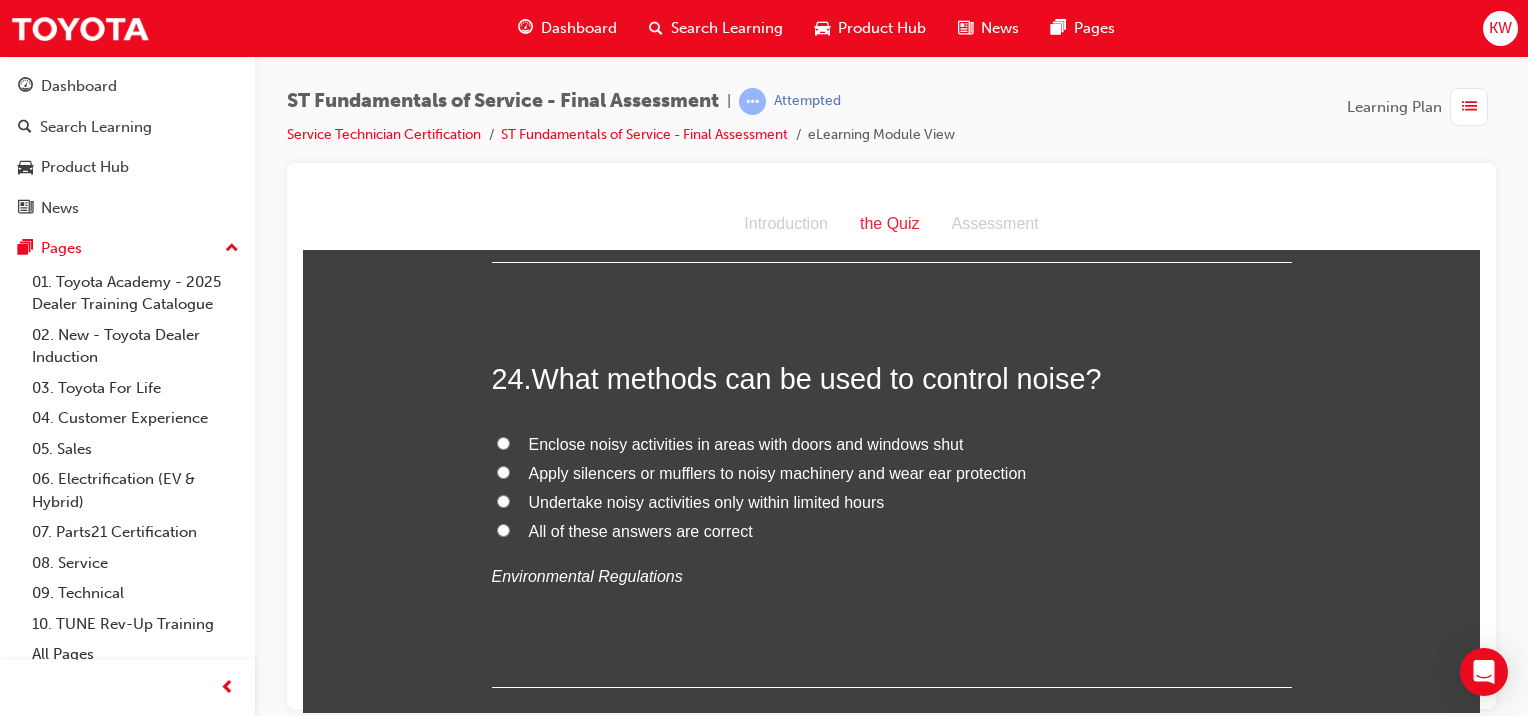 scroll, scrollTop: 10543, scrollLeft: 0, axis: vertical 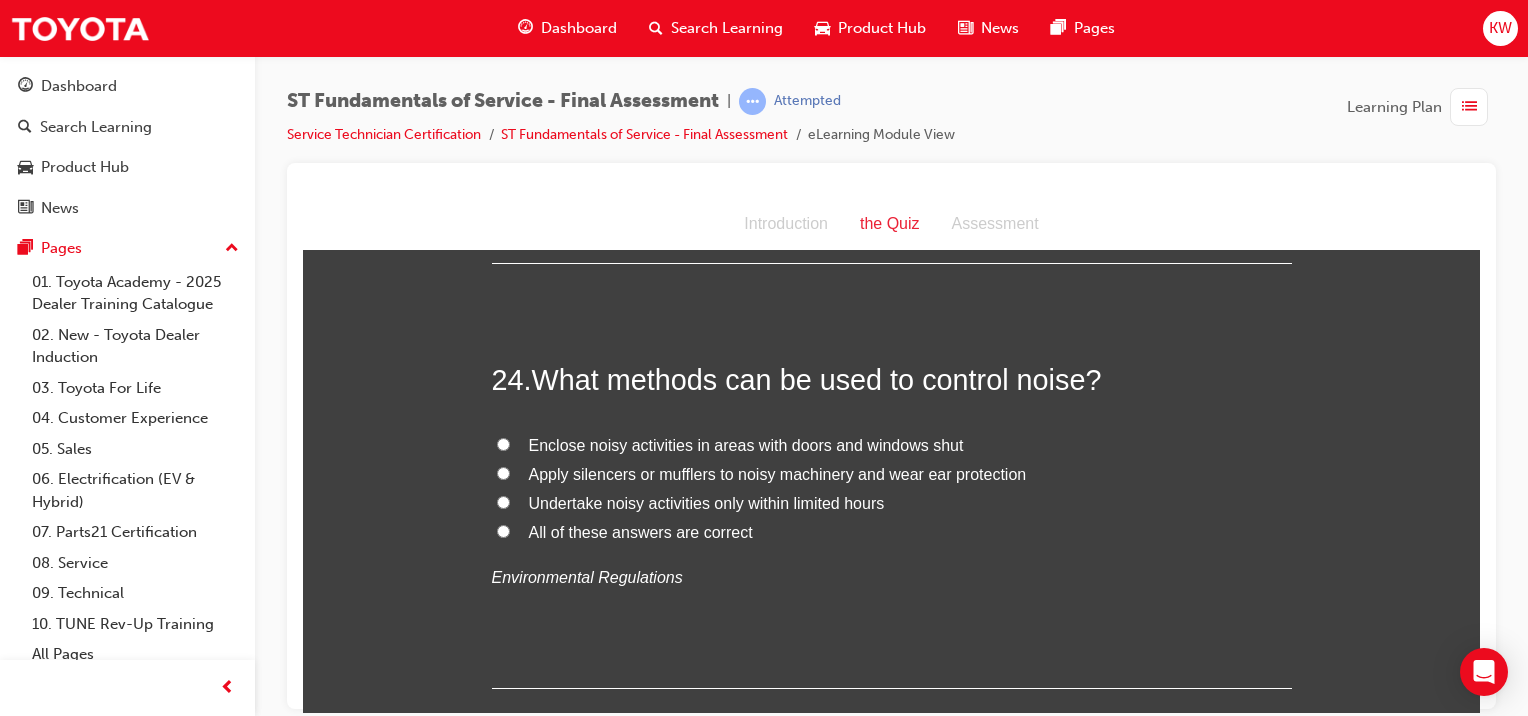 click on "All of these answers are correct" at bounding box center [641, 531] 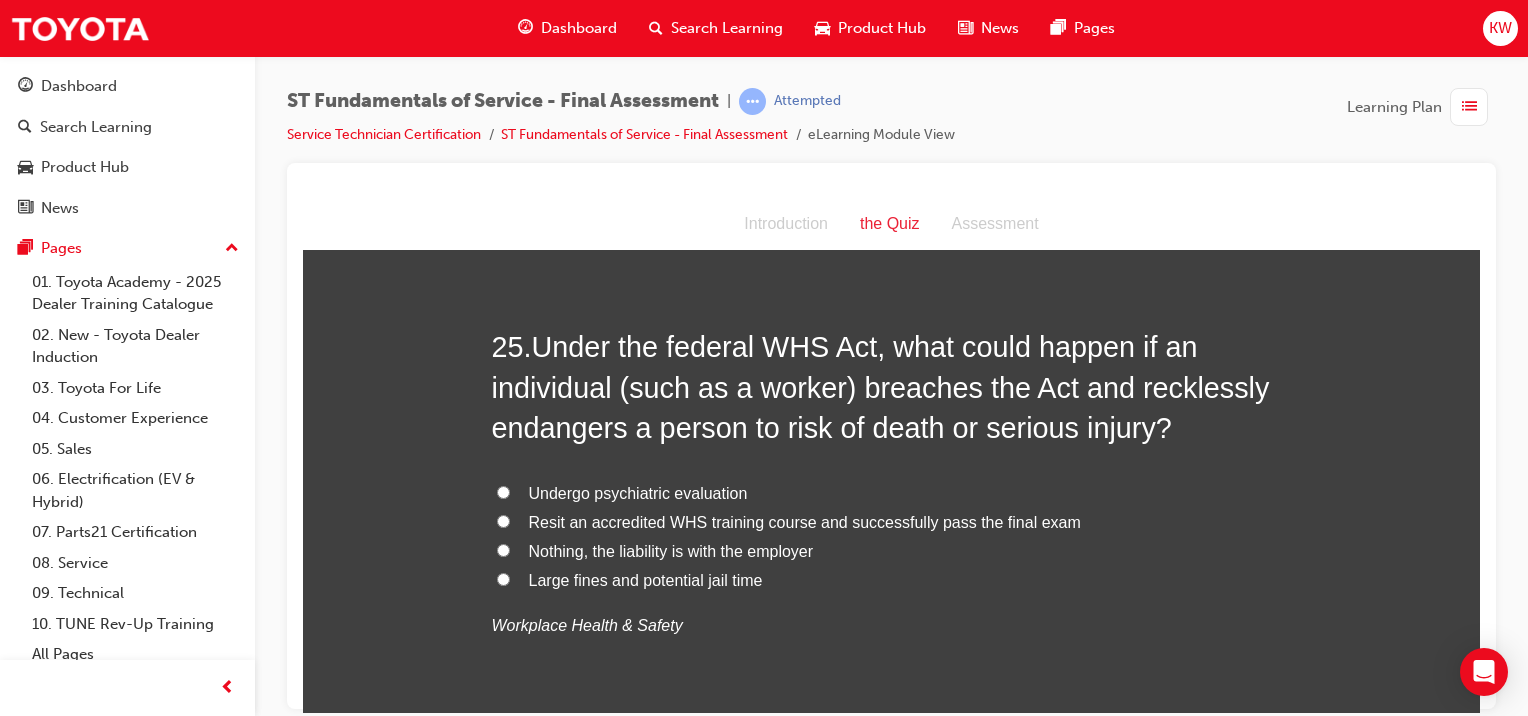 scroll, scrollTop: 11004, scrollLeft: 0, axis: vertical 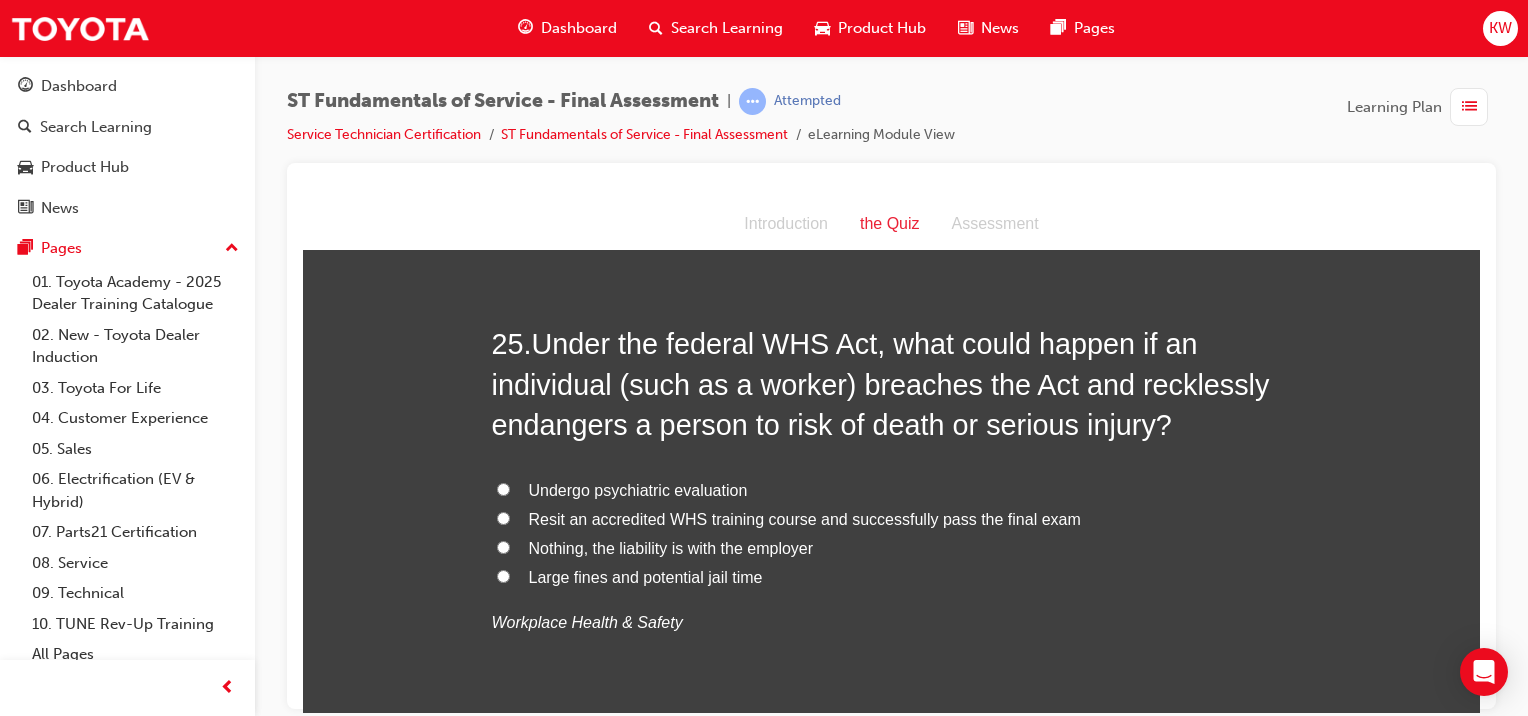 click on "Undergo psychiatric evaluation Resit an accredited WHS training course and successfully pass the final exam Nothing, the liability is with the employer Large fines and potential jail time
Workplace Health & Safety" at bounding box center (892, 556) 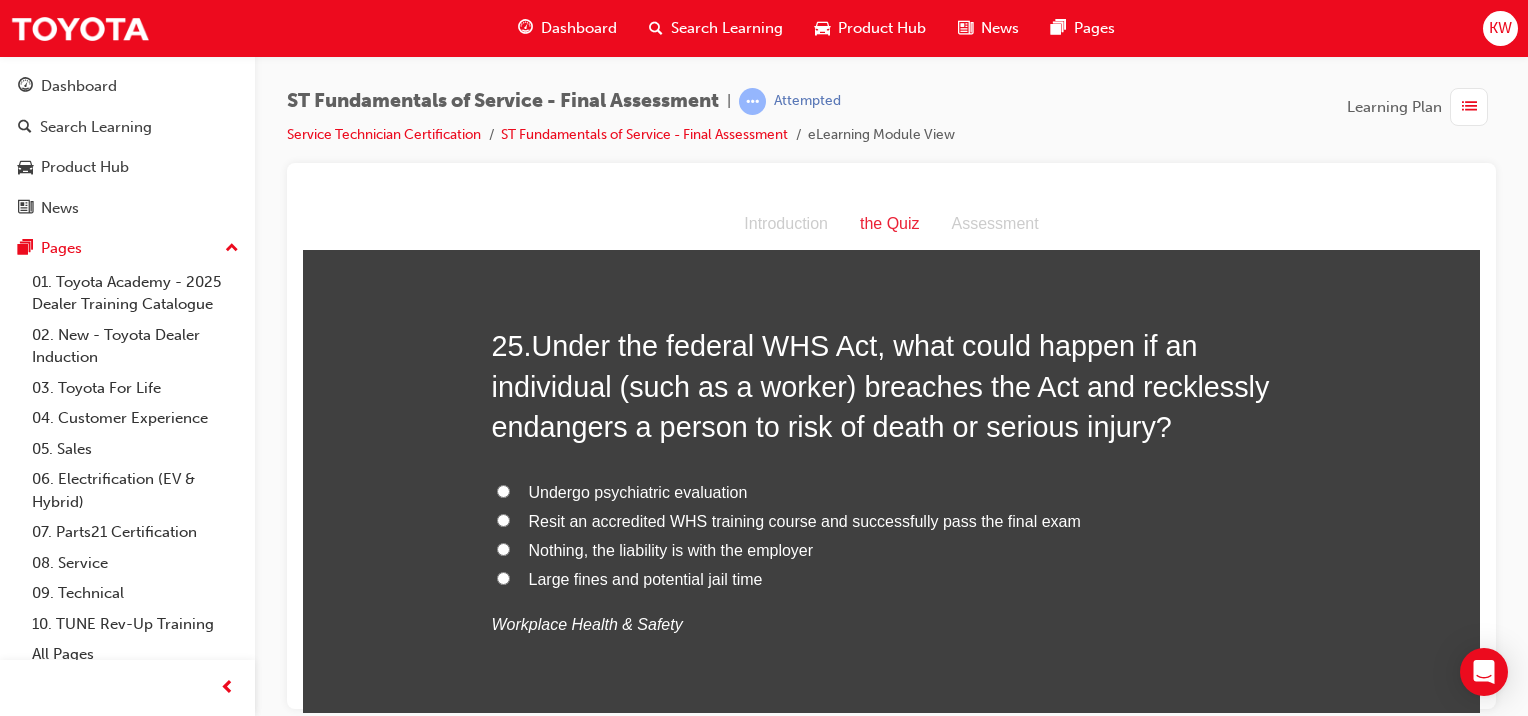 scroll, scrollTop: 11001, scrollLeft: 0, axis: vertical 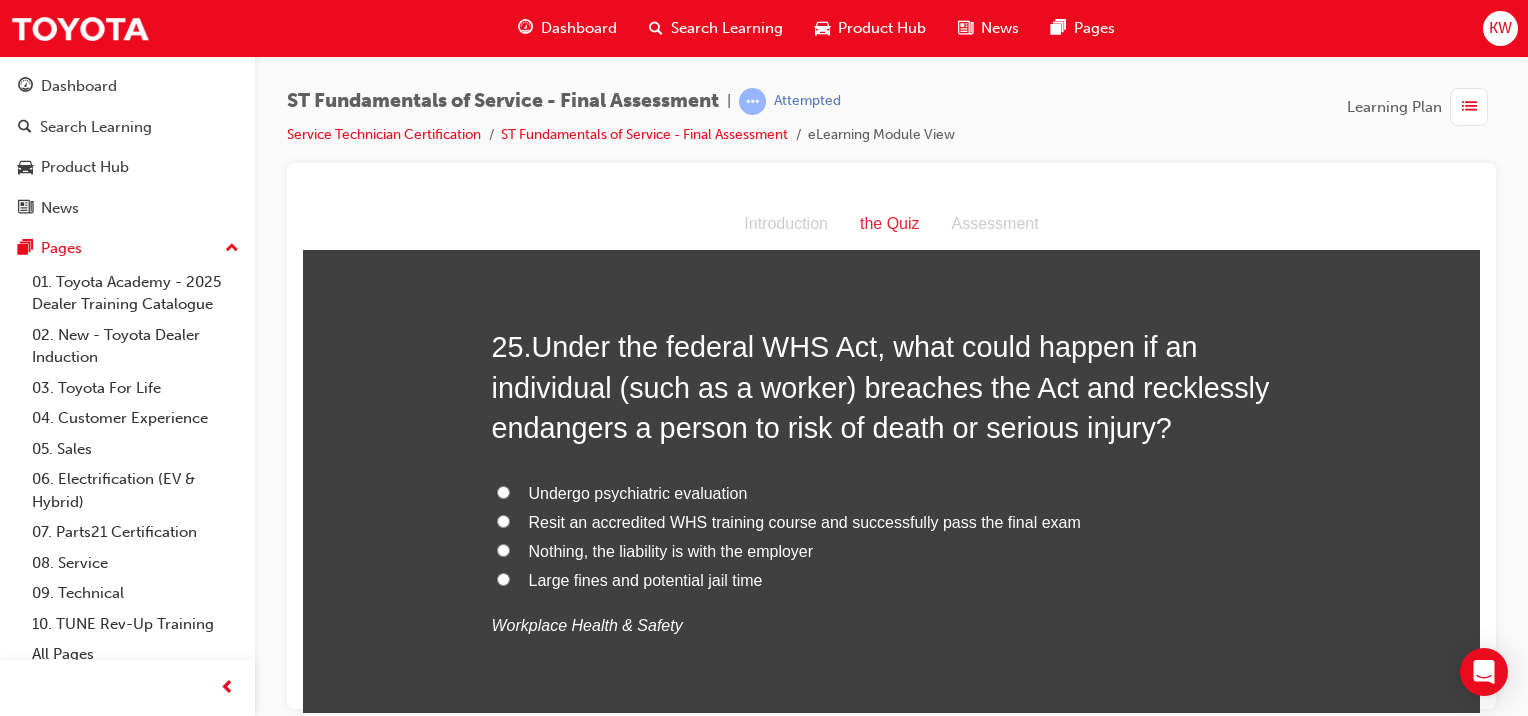click on "Large fines and potential jail time" at bounding box center (646, 579) 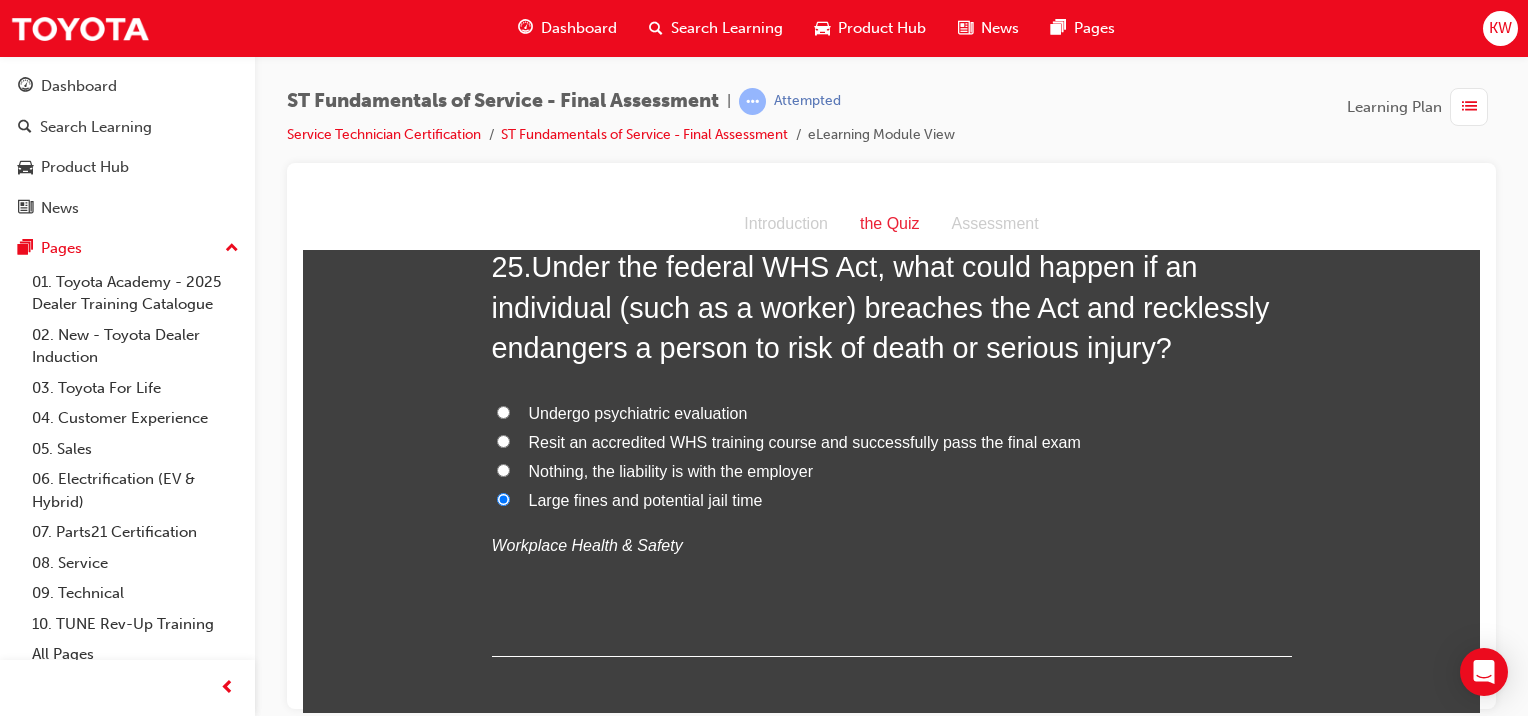 click on "Resit an accredited WHS training course and successfully pass the final exam" at bounding box center (805, 441) 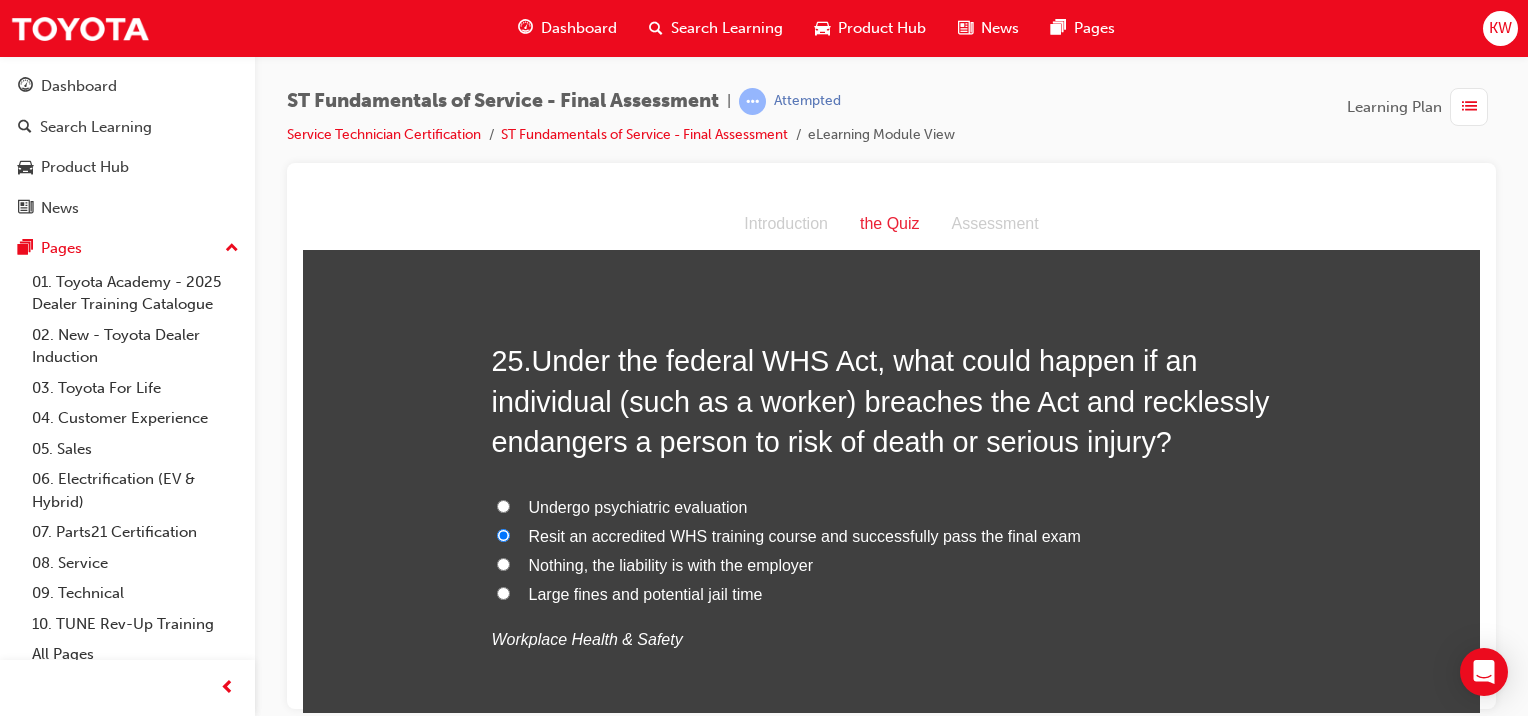 scroll, scrollTop: 10995, scrollLeft: 0, axis: vertical 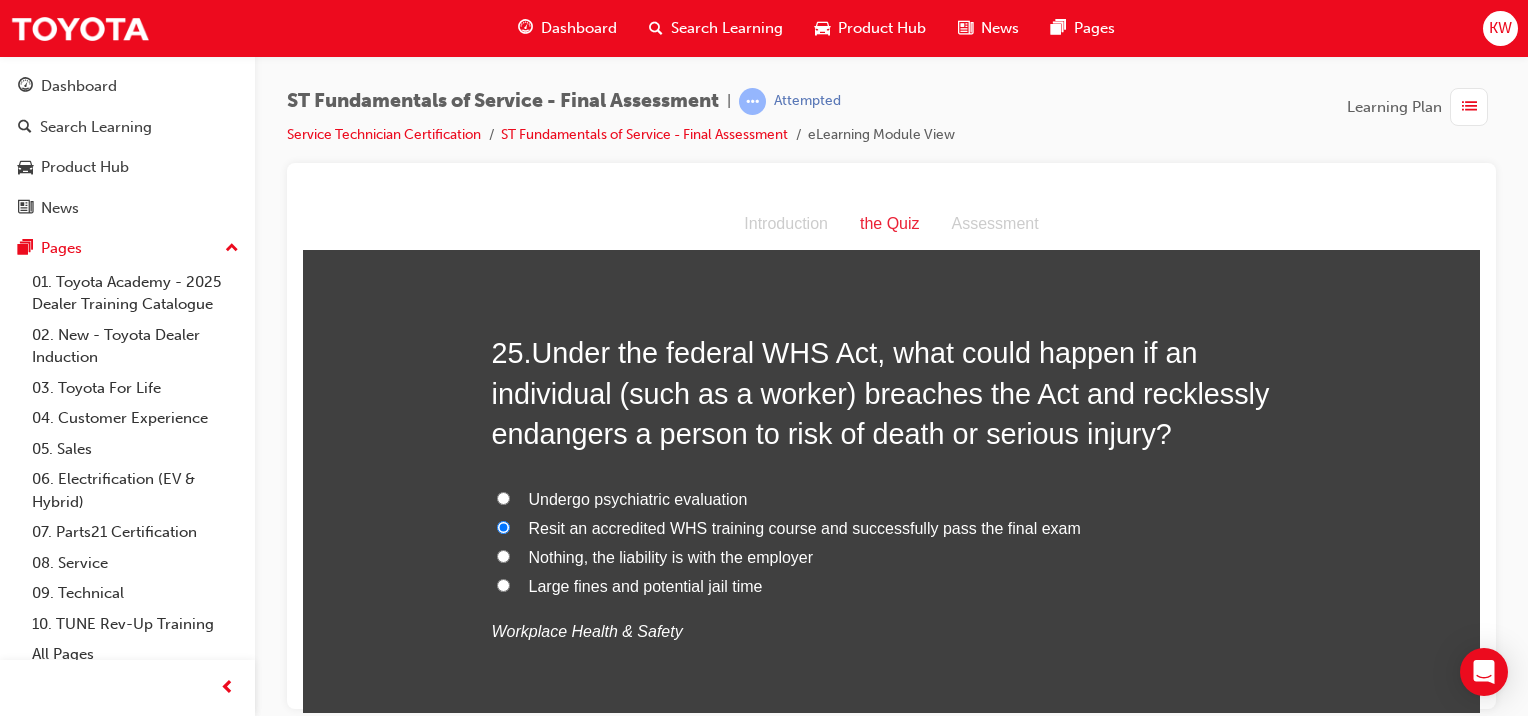 click on "Large fines and potential jail time" at bounding box center [892, 586] 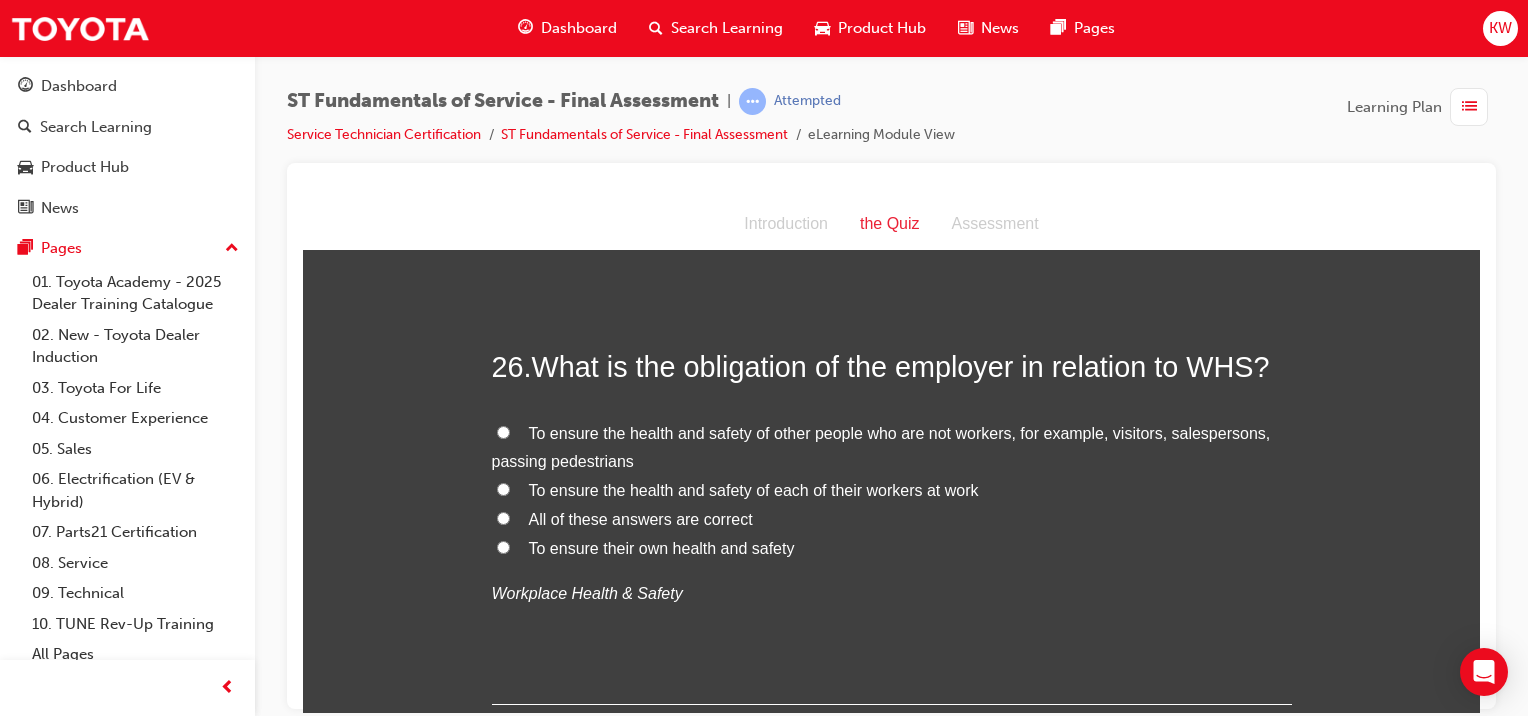 scroll, scrollTop: 11484, scrollLeft: 0, axis: vertical 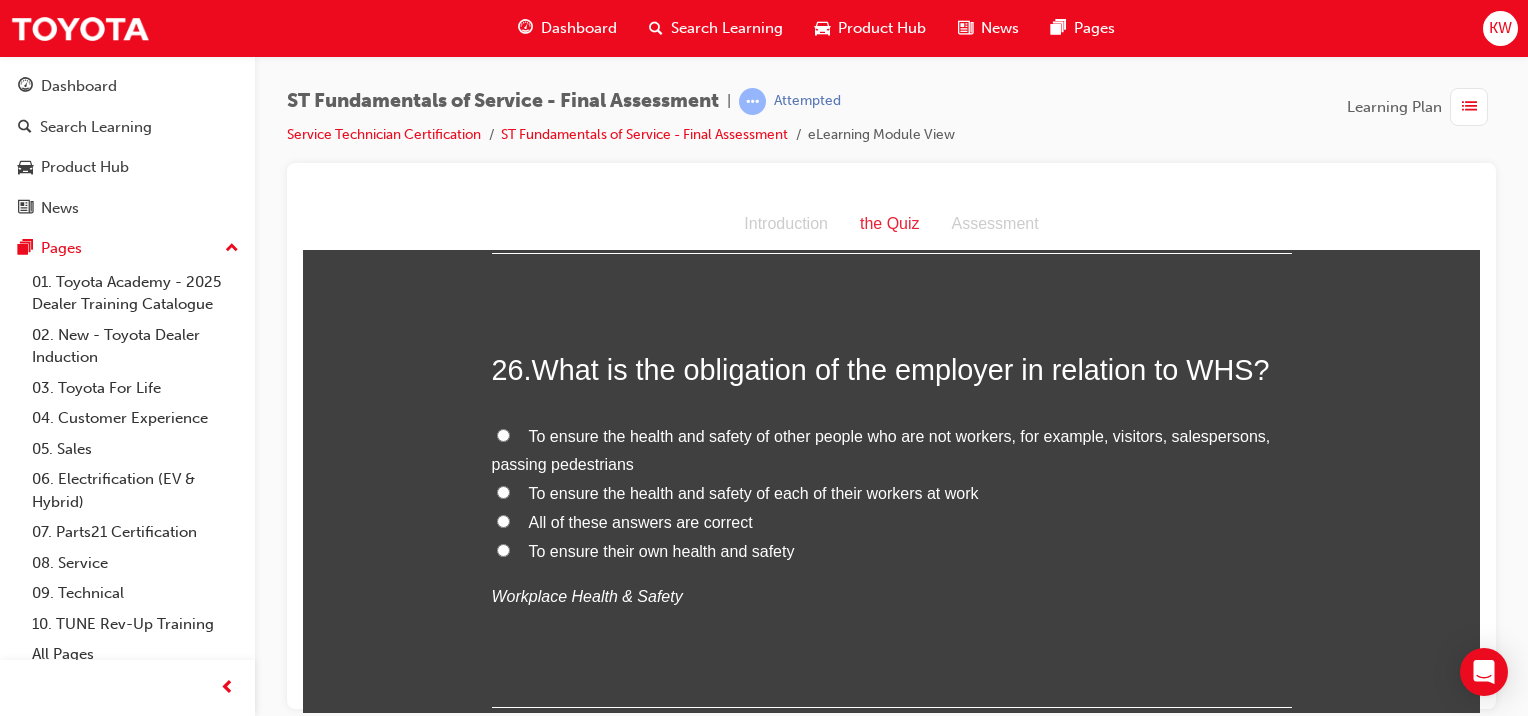 click on "All of these answers are correct" at bounding box center [641, 521] 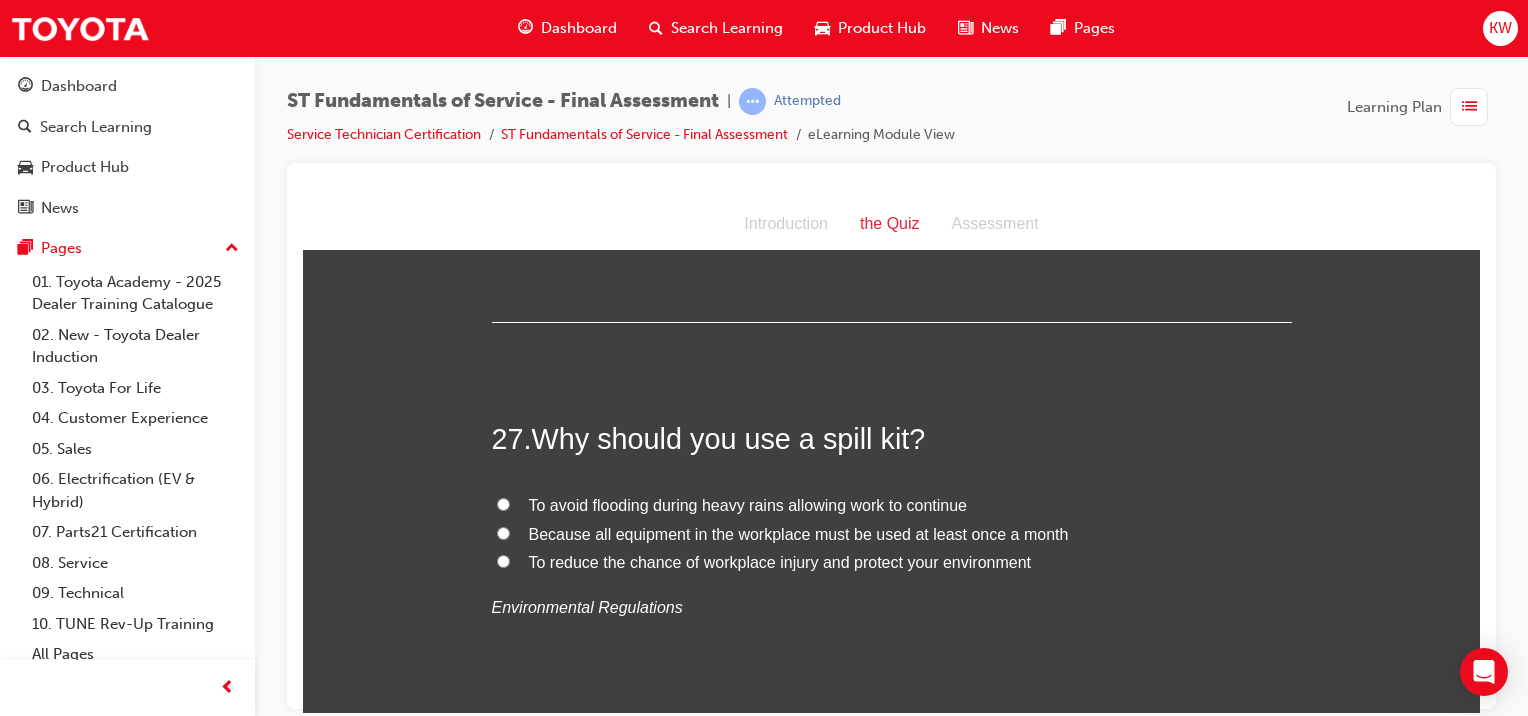 scroll, scrollTop: 11870, scrollLeft: 0, axis: vertical 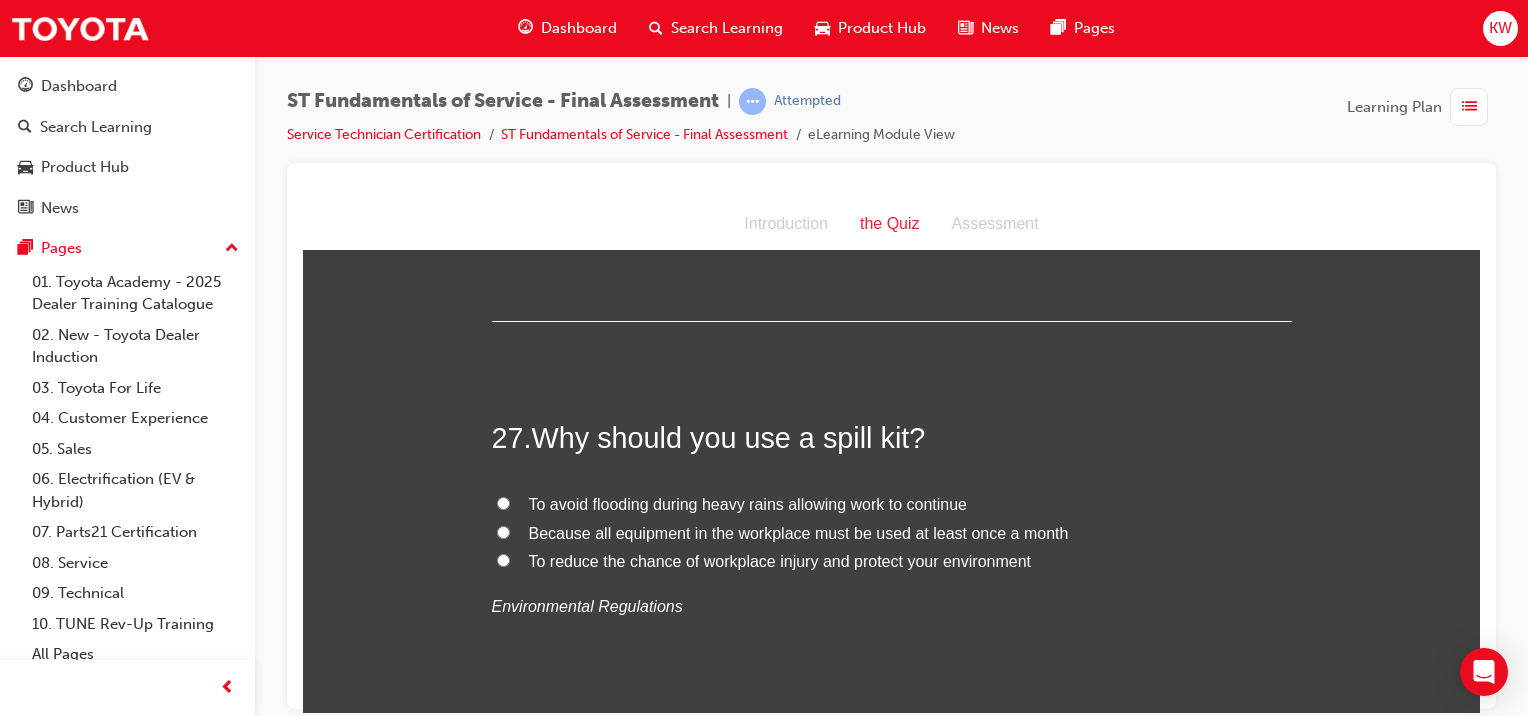 click on "To avoid flooding during heavy rains allowing work to continue" at bounding box center [748, 503] 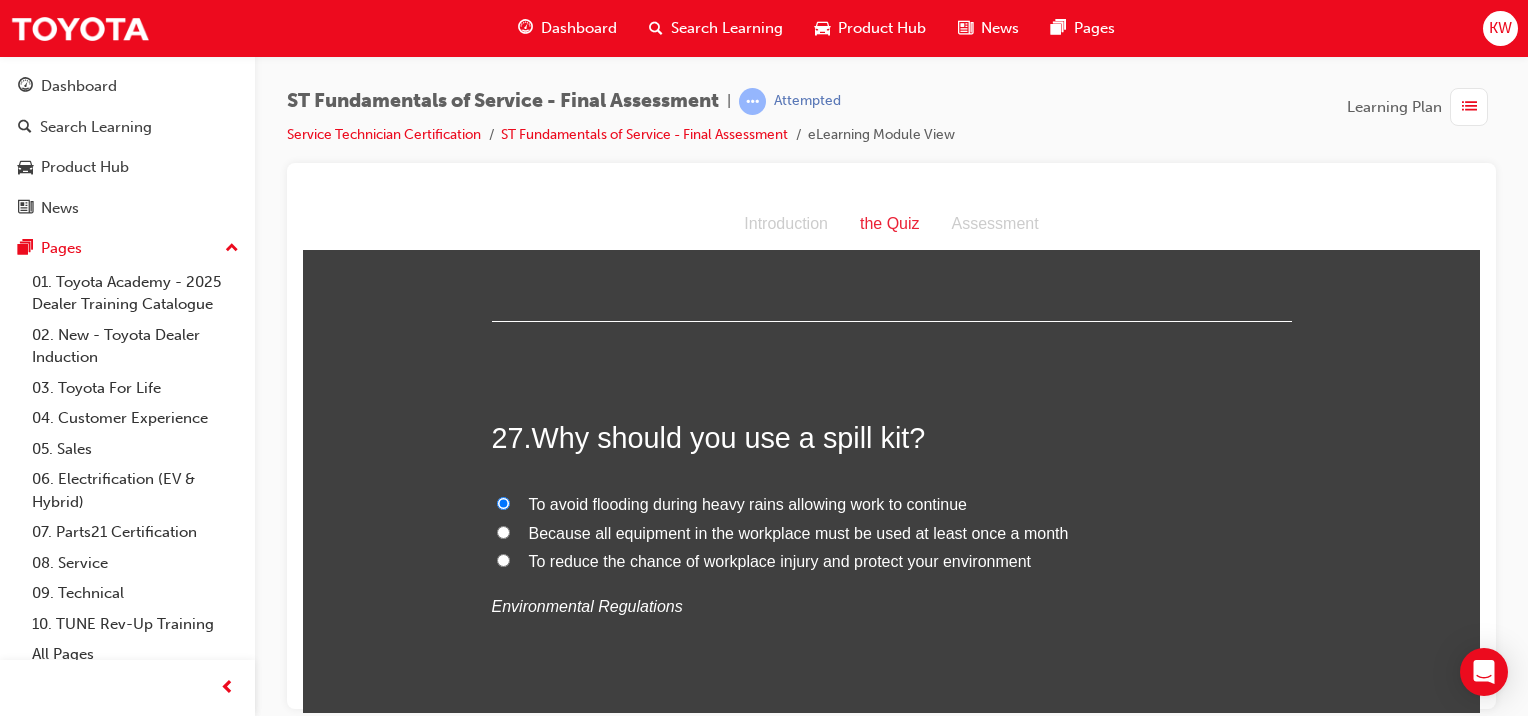 click on "Because all equipment in the workplace must be used at least once a month" at bounding box center (799, 532) 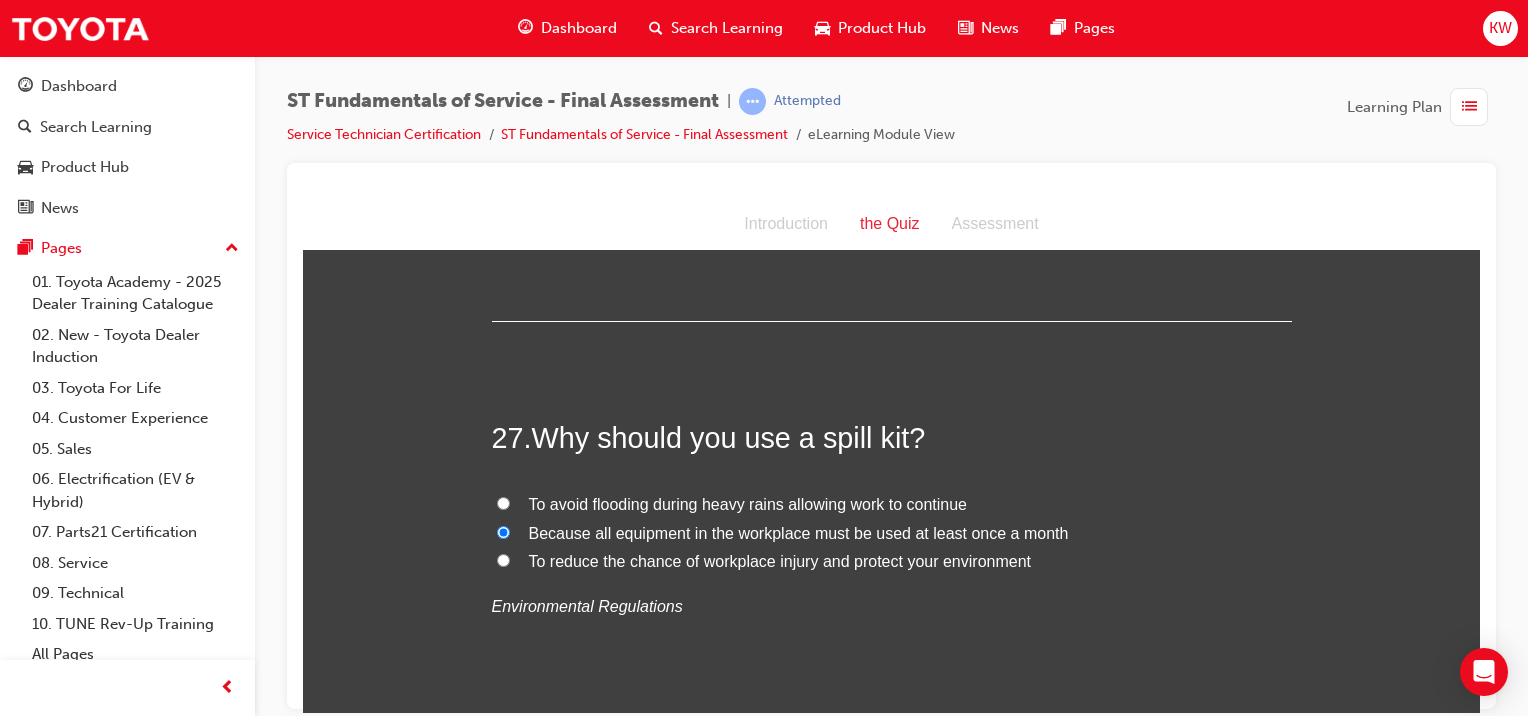 click on "To reduce the chance of workplace injury and protect your environment" at bounding box center [780, 560] 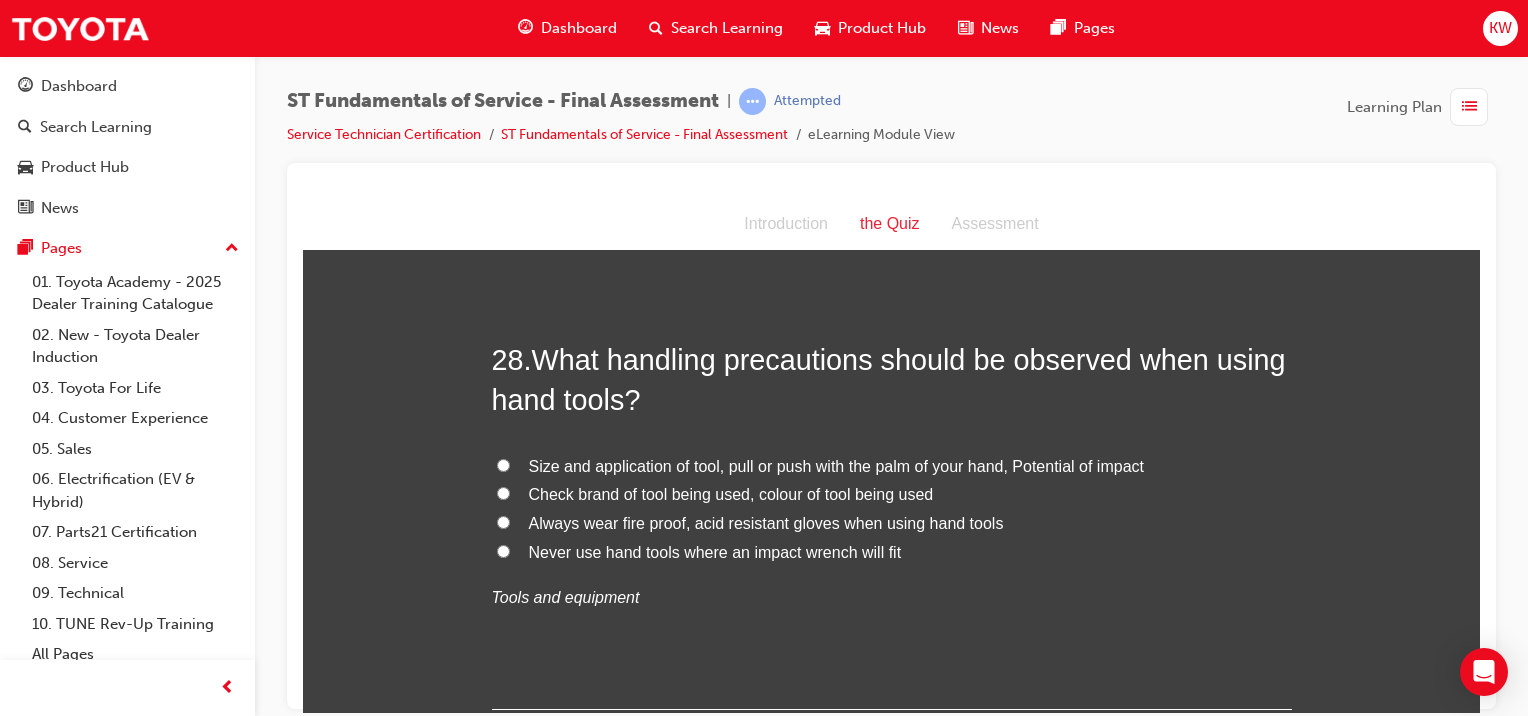 scroll, scrollTop: 12348, scrollLeft: 0, axis: vertical 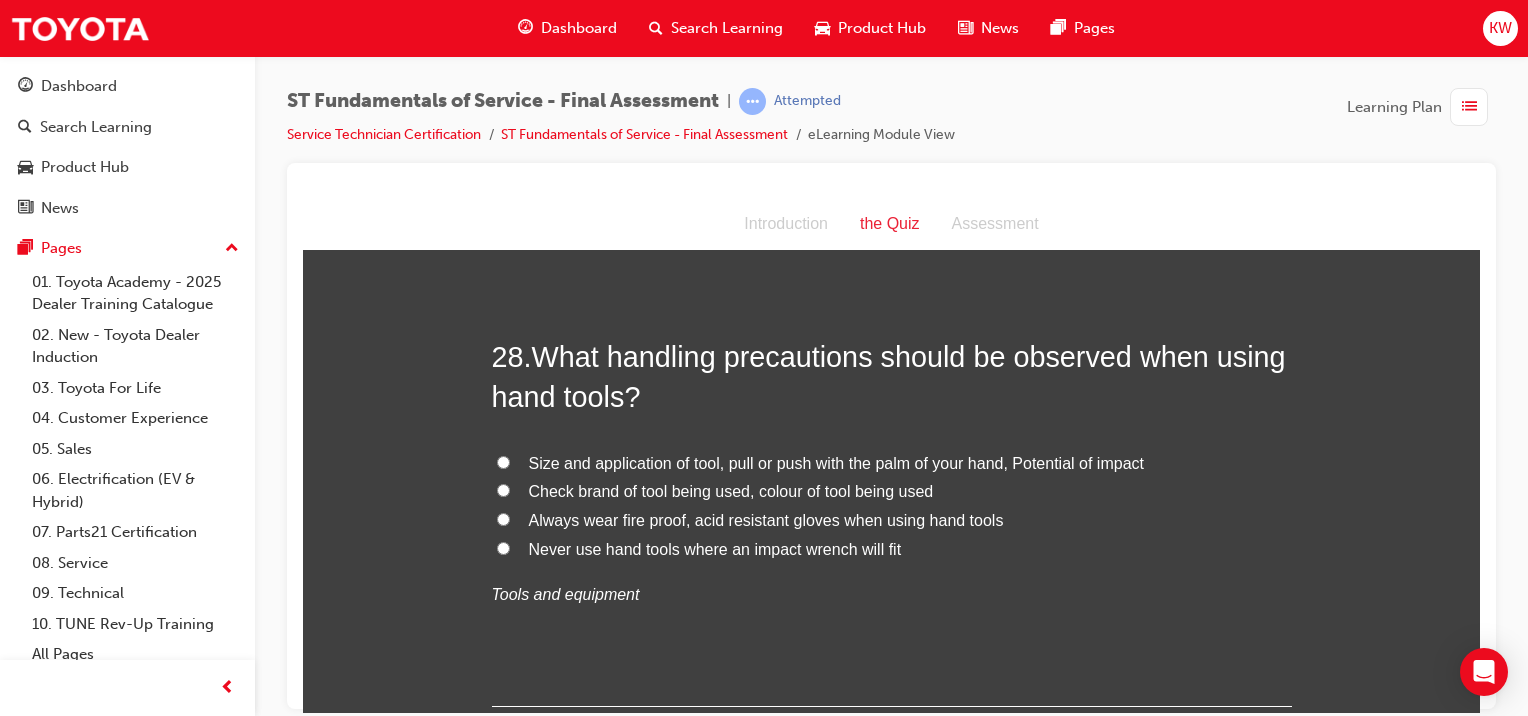 click on "28 .  What handling precautions should be observed when using hand tools?" at bounding box center (892, 376) 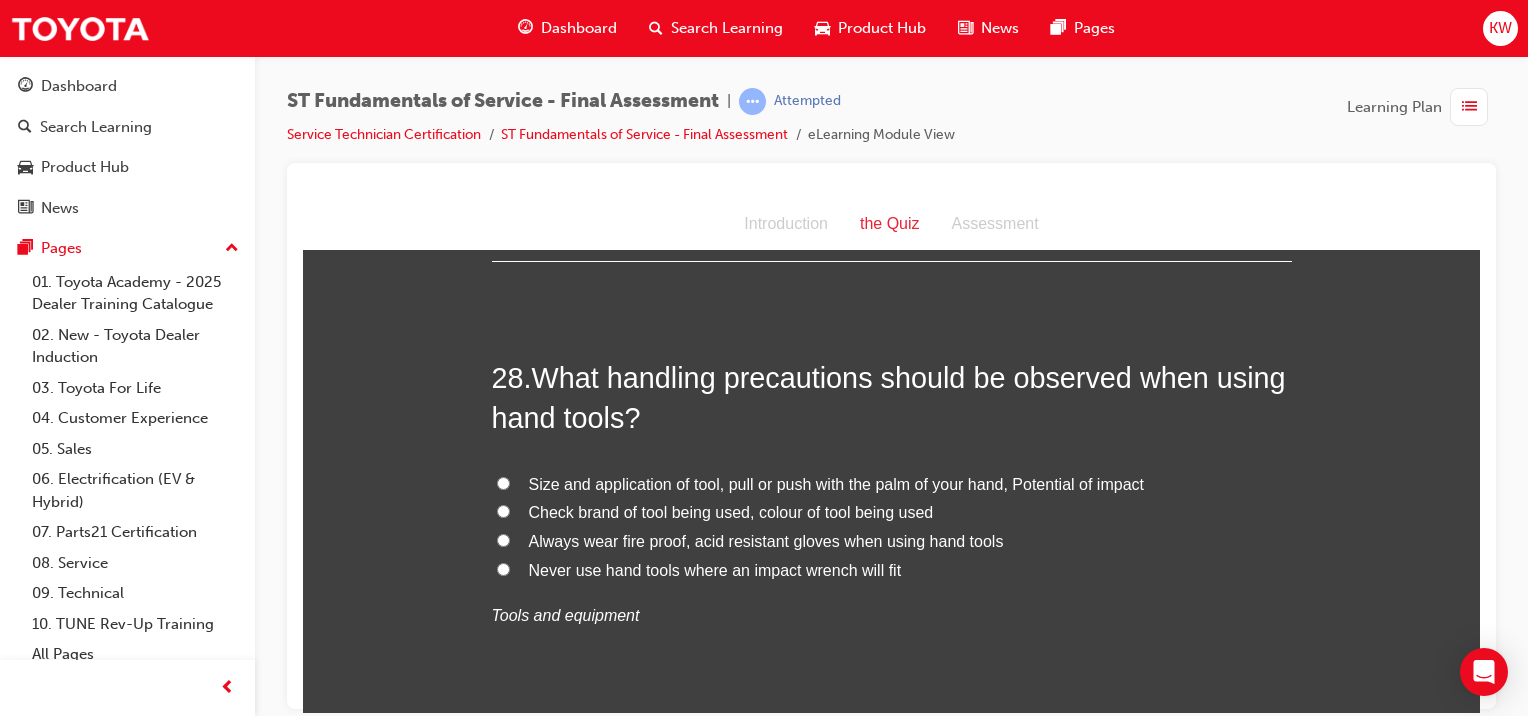 scroll, scrollTop: 12331, scrollLeft: 0, axis: vertical 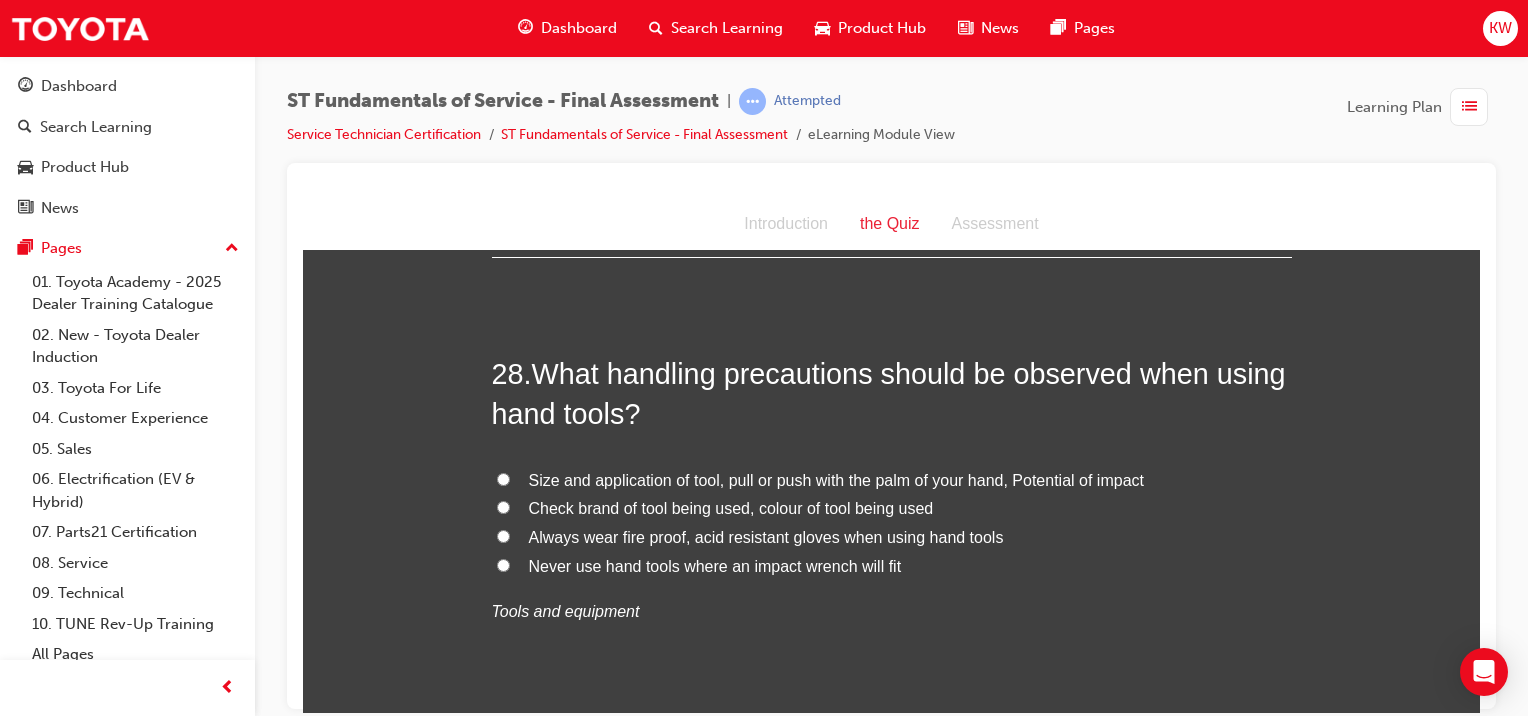 click on "Size and application of tool, pull or push with the palm of your hand, Potential of impact" at bounding box center (836, 479) 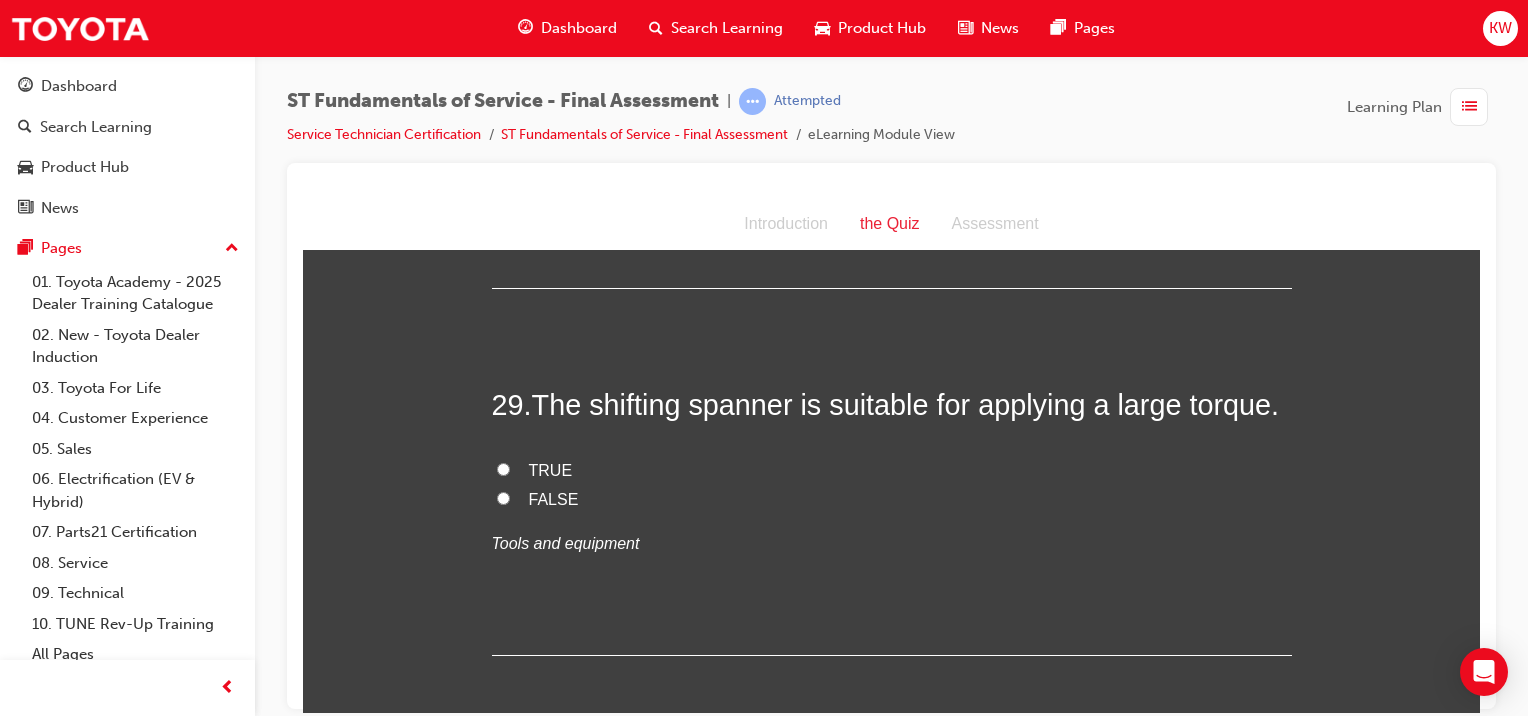 scroll, scrollTop: 12776, scrollLeft: 0, axis: vertical 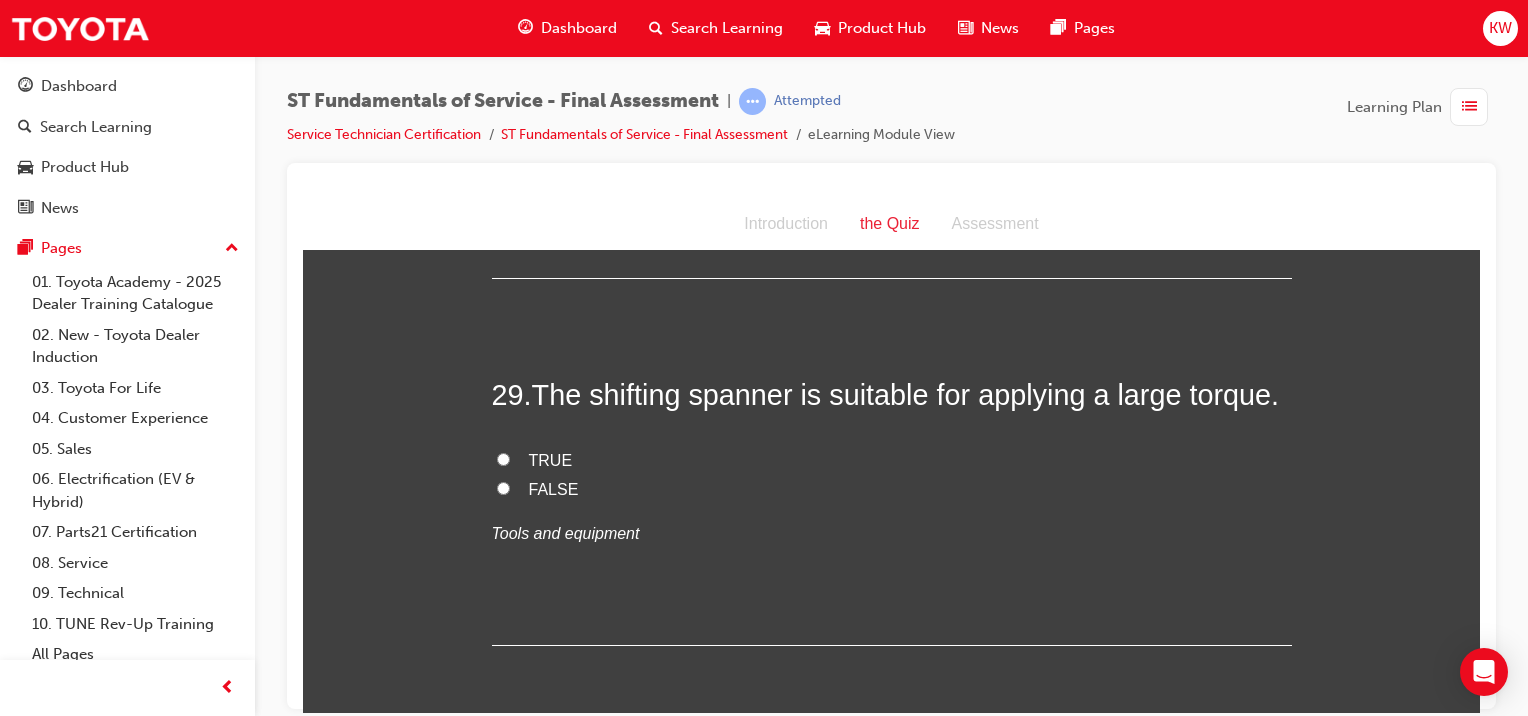 click on "FALSE" at bounding box center [554, 488] 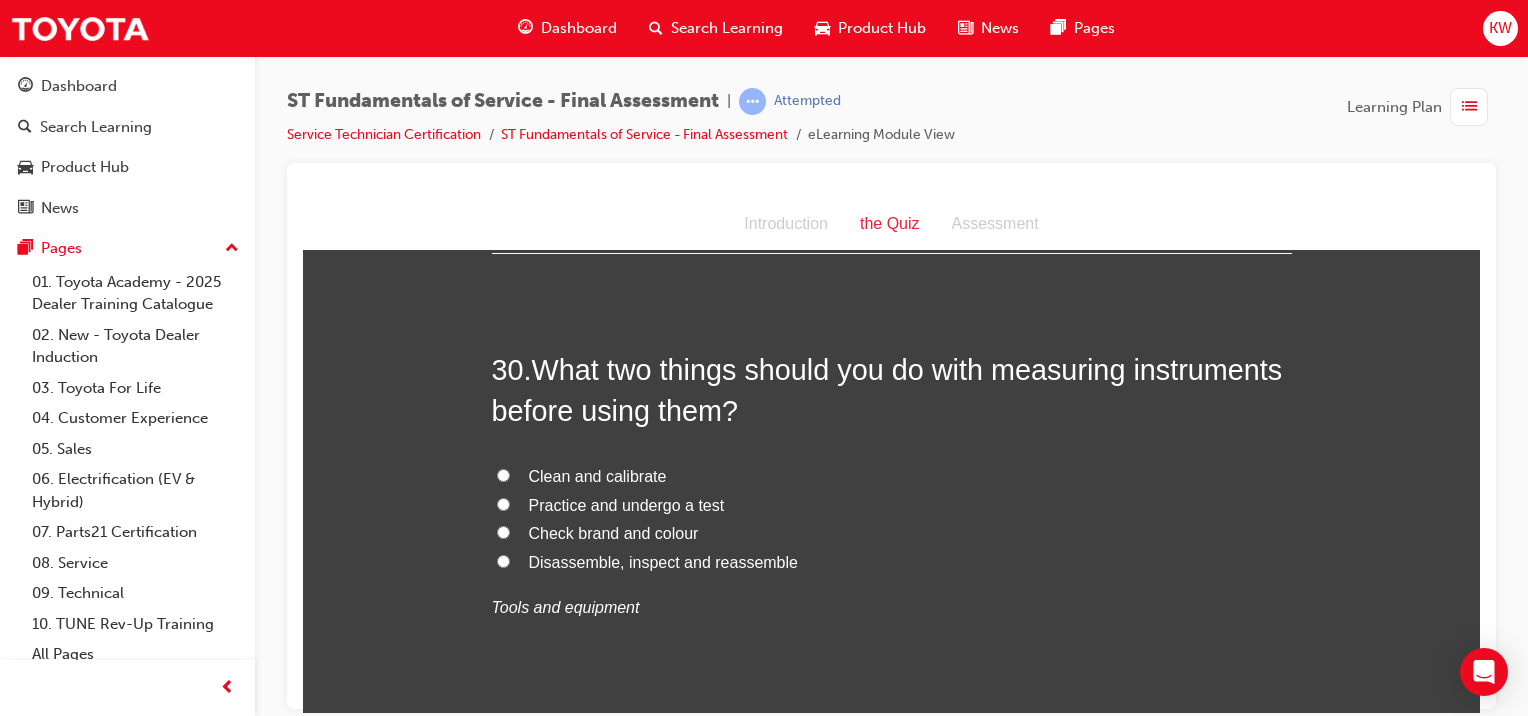 scroll, scrollTop: 13169, scrollLeft: 0, axis: vertical 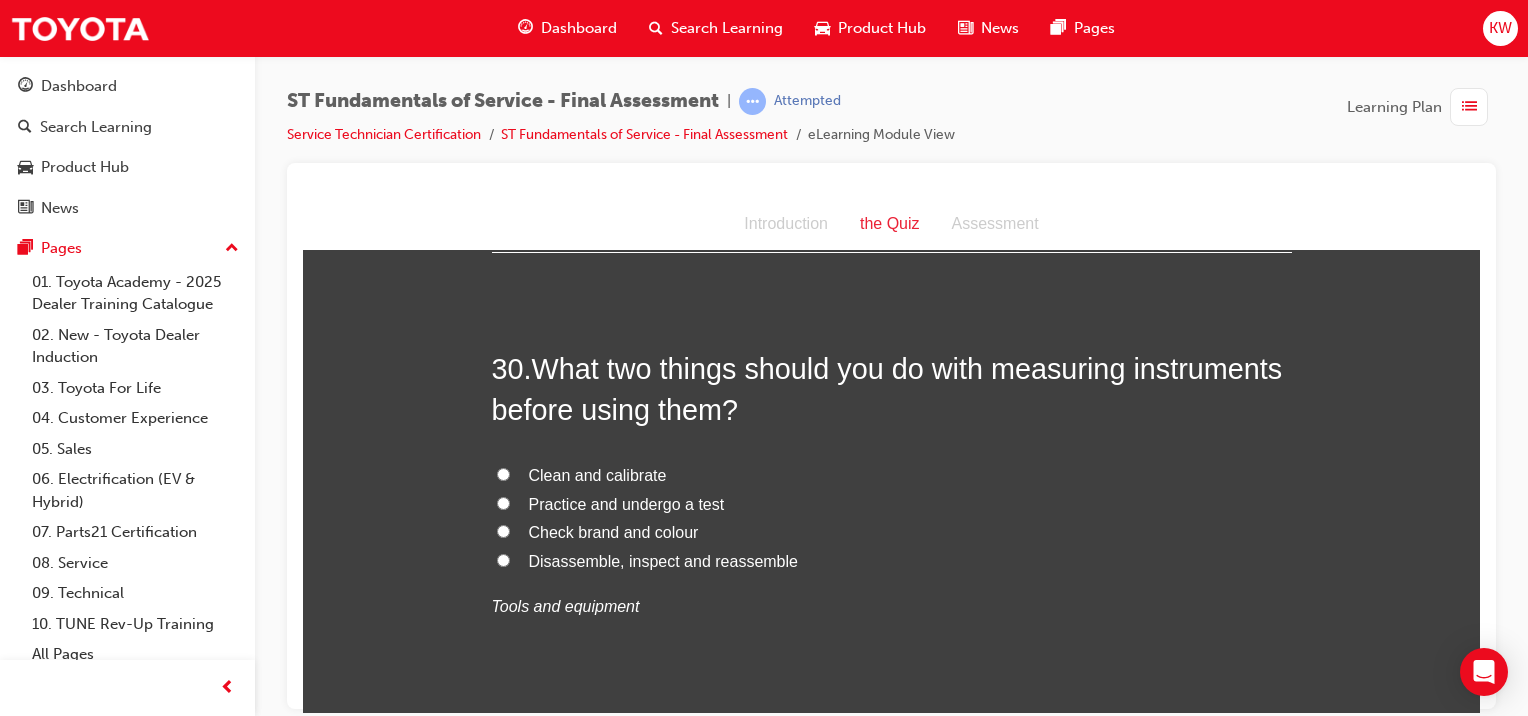 click on "Clean and calibrate" at bounding box center (598, 474) 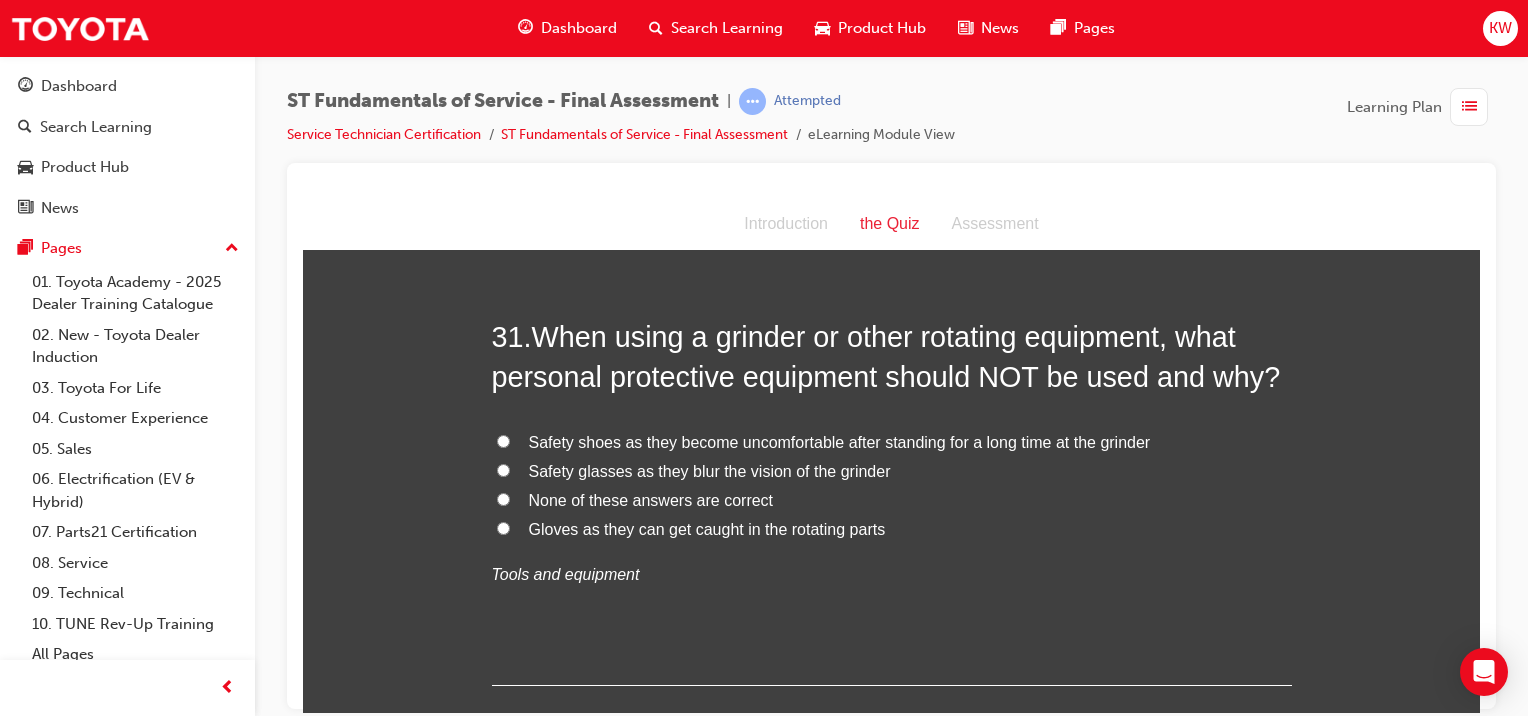 scroll, scrollTop: 13672, scrollLeft: 0, axis: vertical 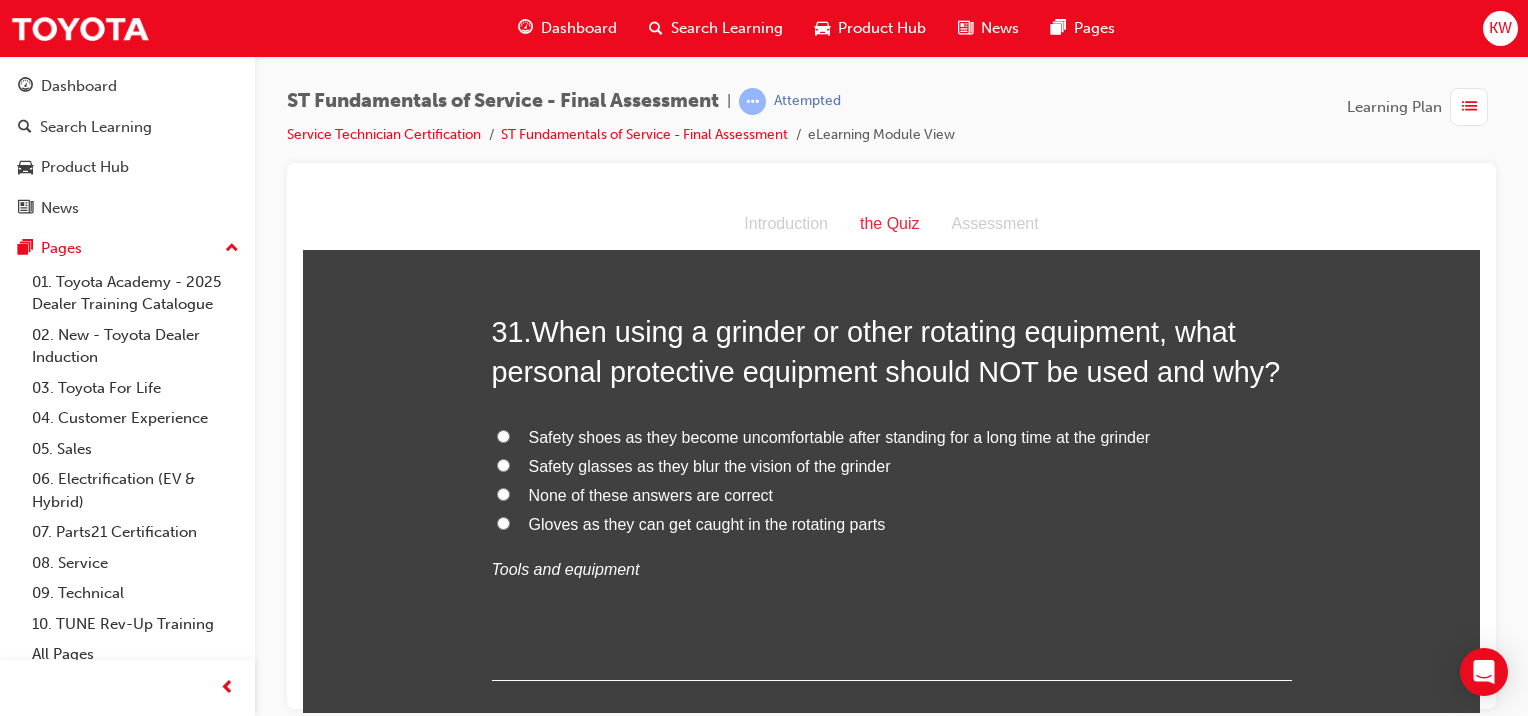 click on "31 .  When using a grinder or other rotating equipment, what personal protective equipment should NOT be used and why? Safety shoes as they become uncomfortable after standing for a long time at the grinder Safety glasses as they blur the vision of the grinder None of these answers are correct Gloves as they can get caught in the rotating parts
Tools and equipment" at bounding box center [892, 496] 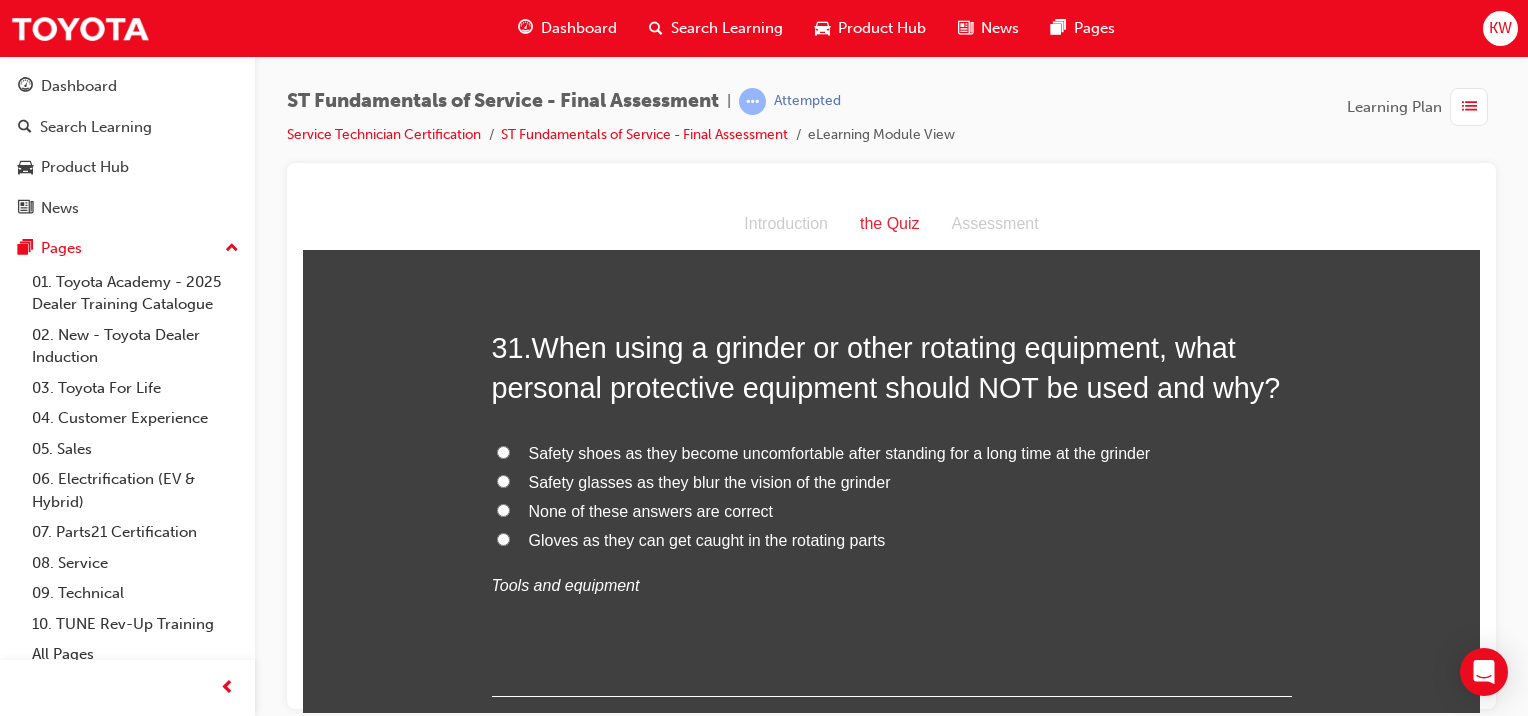 scroll, scrollTop: 13656, scrollLeft: 0, axis: vertical 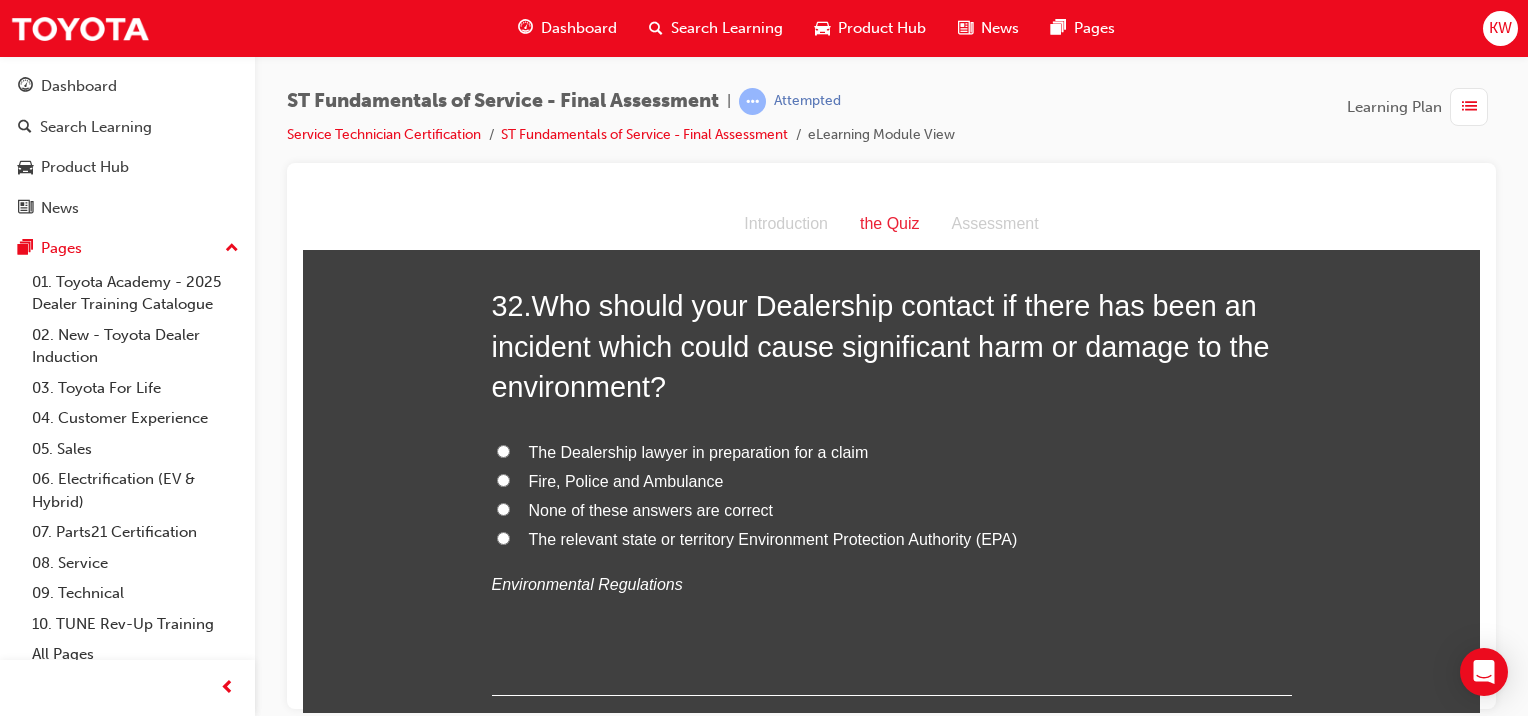 click on "The relevant state or territory Environment Protection Authority (EPA)" at bounding box center (892, 539) 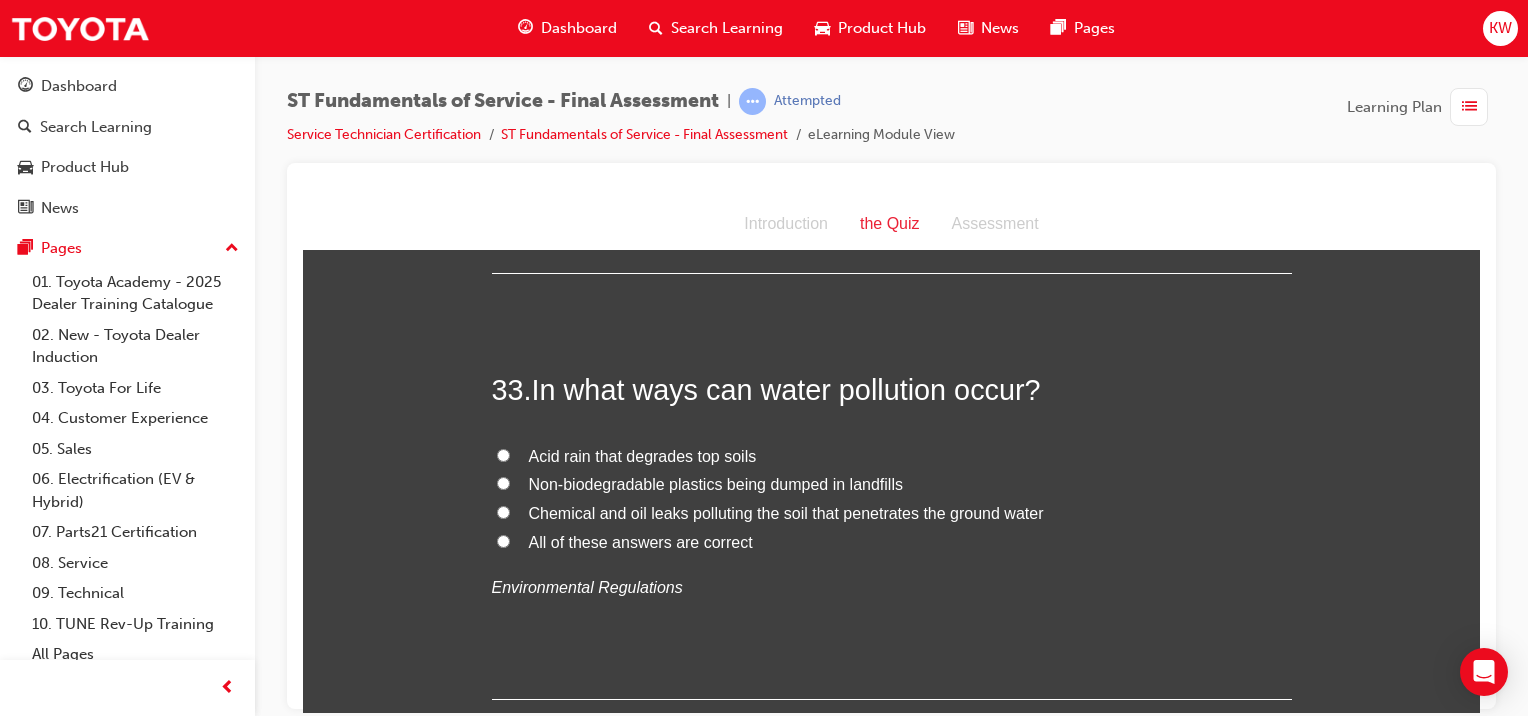 scroll, scrollTop: 14588, scrollLeft: 0, axis: vertical 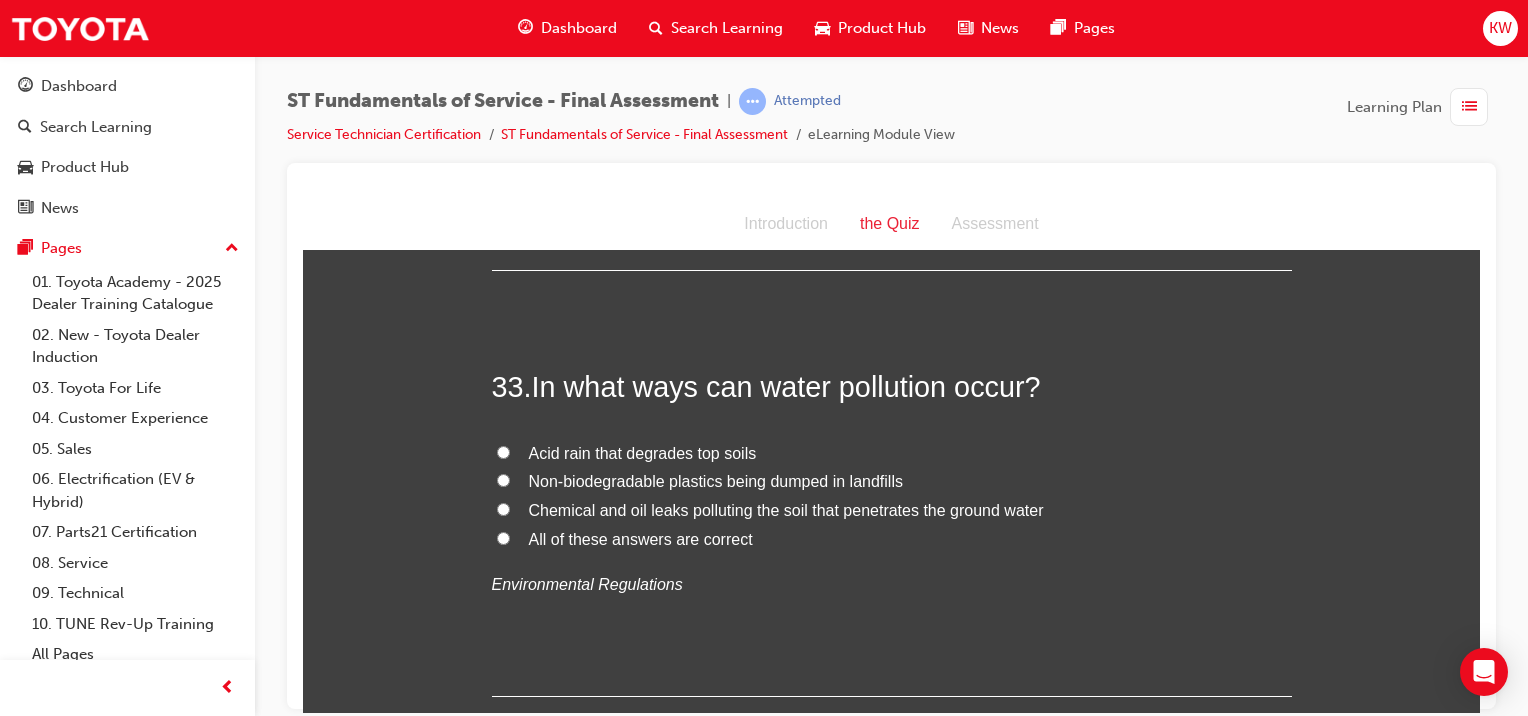 click on "Chemical and oil leaks polluting the soil that penetrates the ground water" at bounding box center (892, 510) 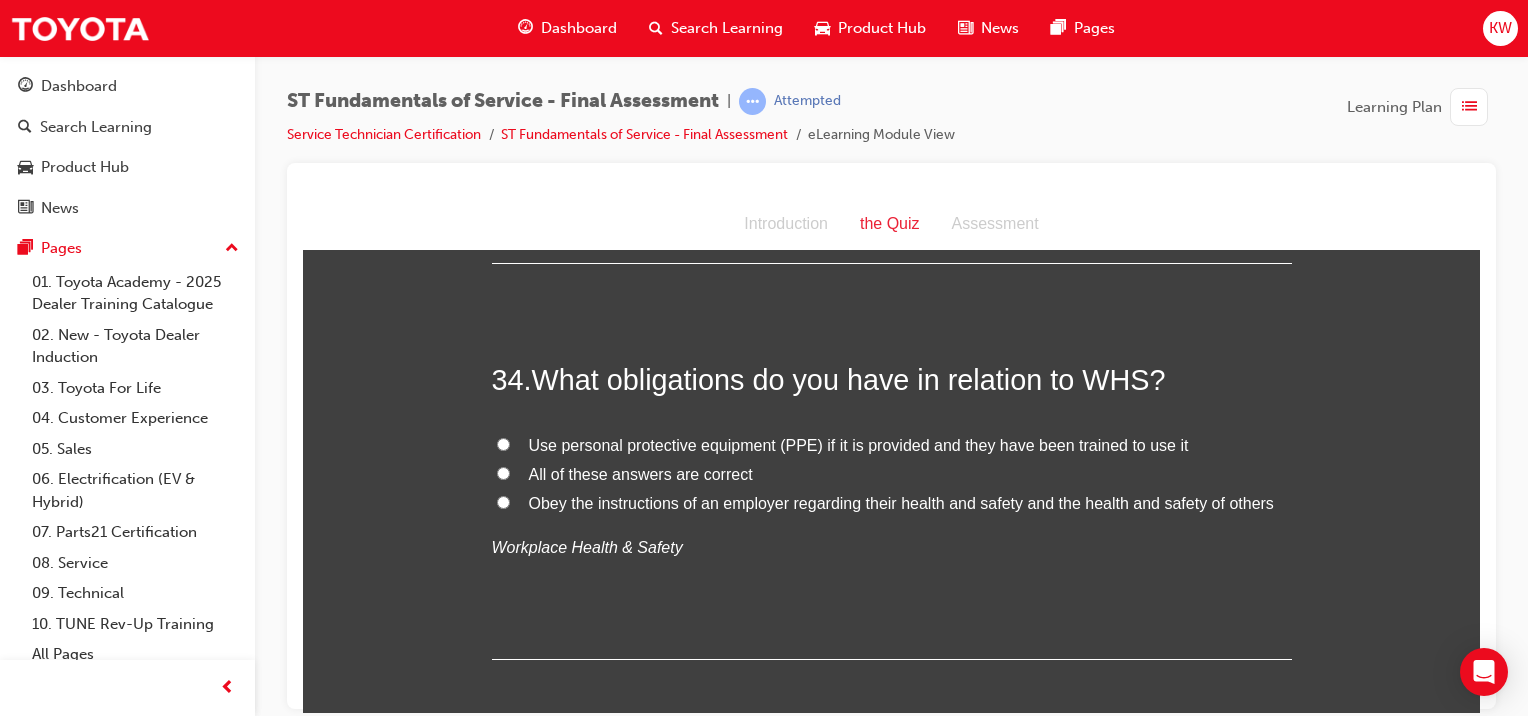 scroll, scrollTop: 15025, scrollLeft: 0, axis: vertical 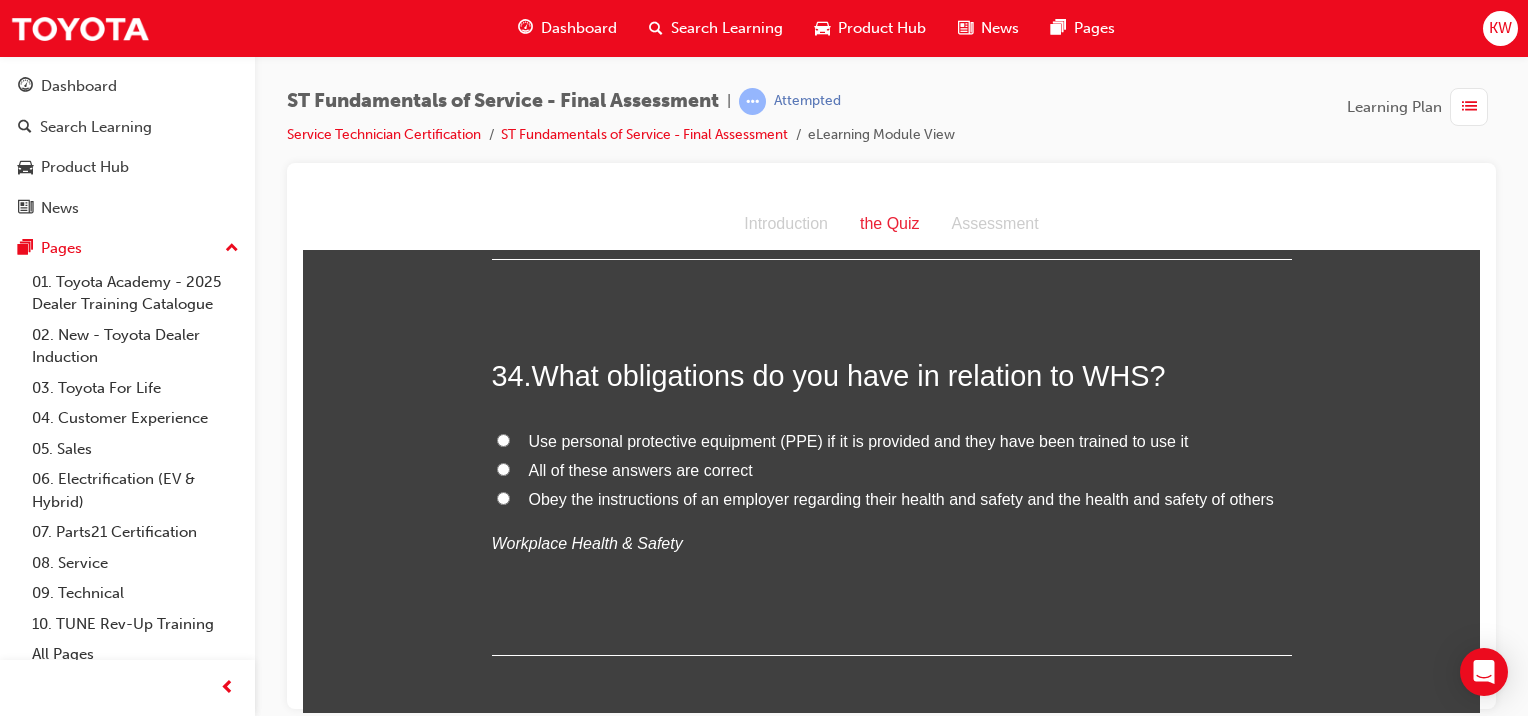 click on "All of these answers are correct" at bounding box center [892, 470] 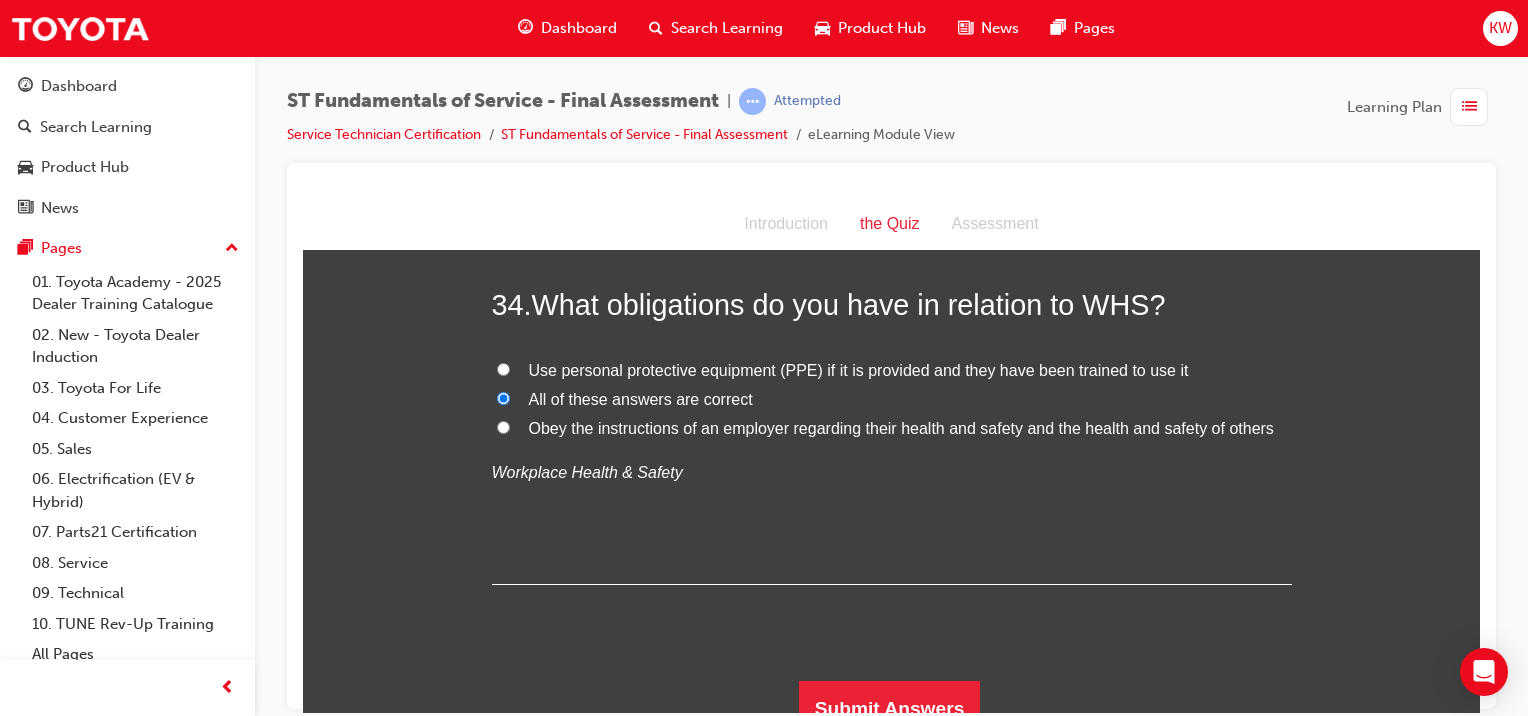 scroll, scrollTop: 15112, scrollLeft: 0, axis: vertical 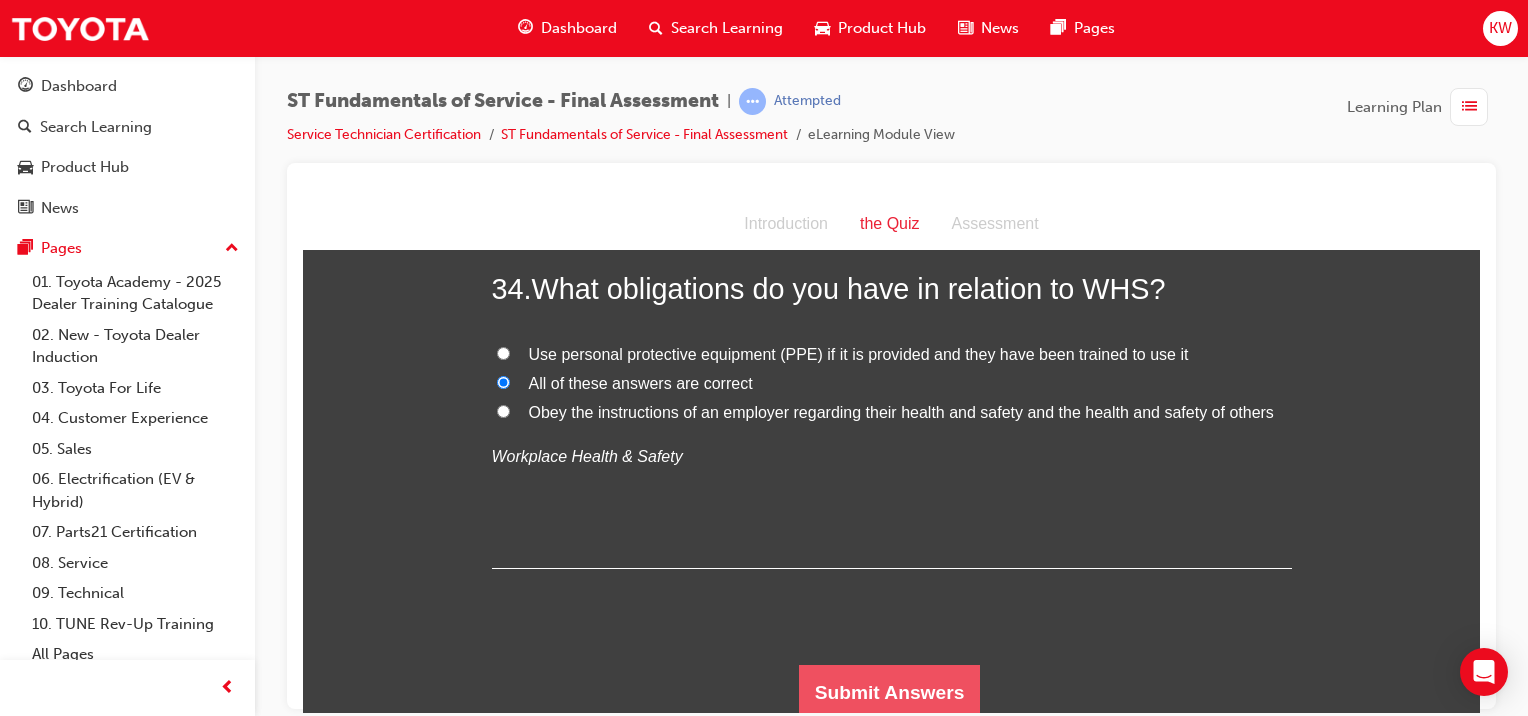 click on "Submit Answers" at bounding box center [890, 692] 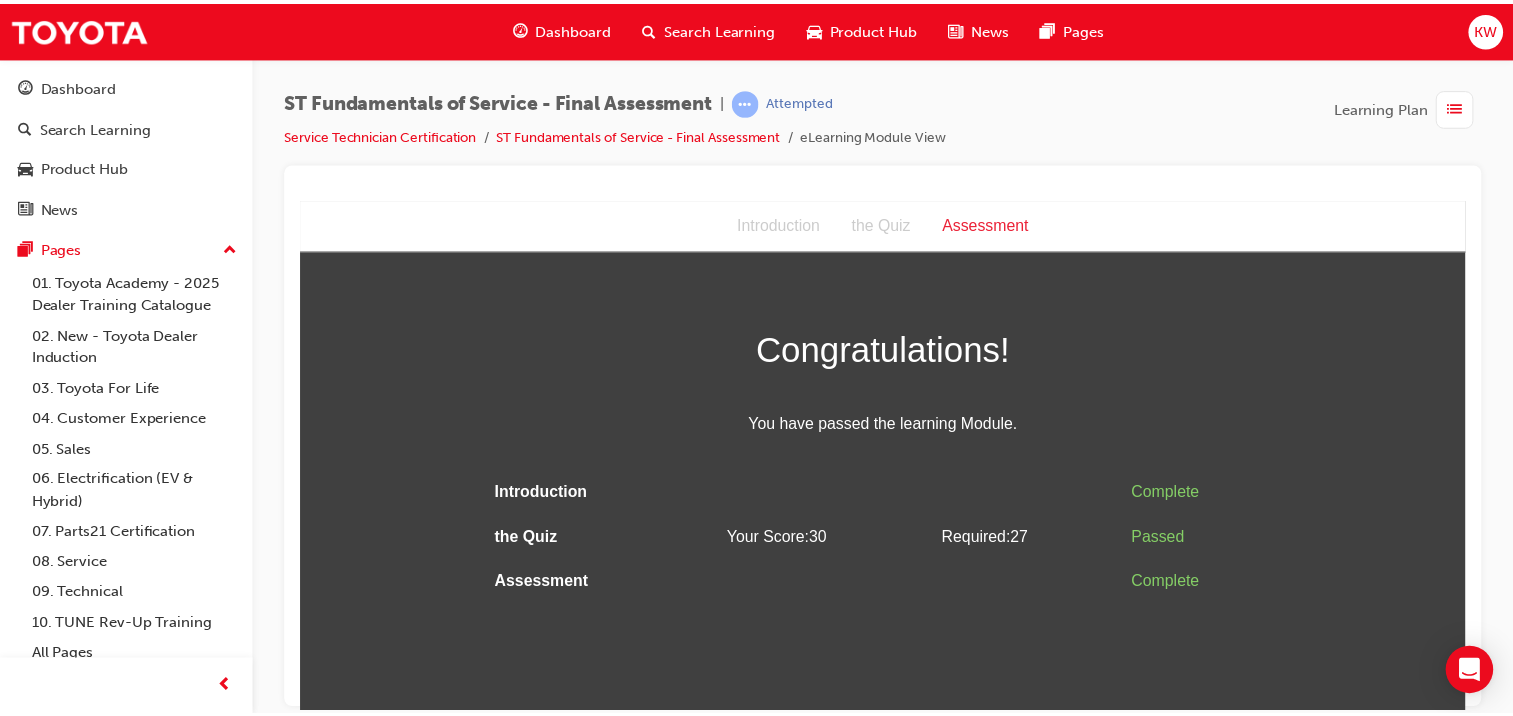 scroll, scrollTop: 0, scrollLeft: 0, axis: both 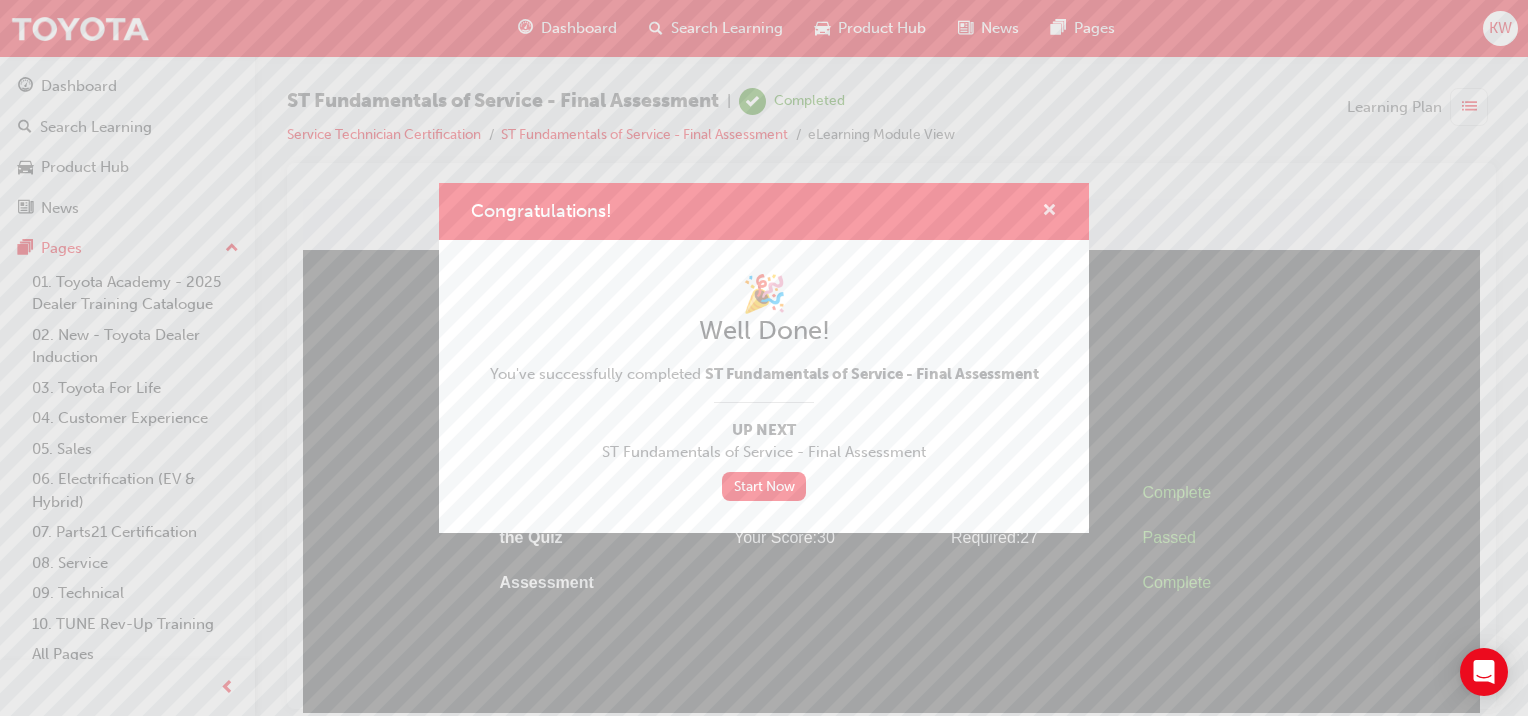click at bounding box center (1049, 211) 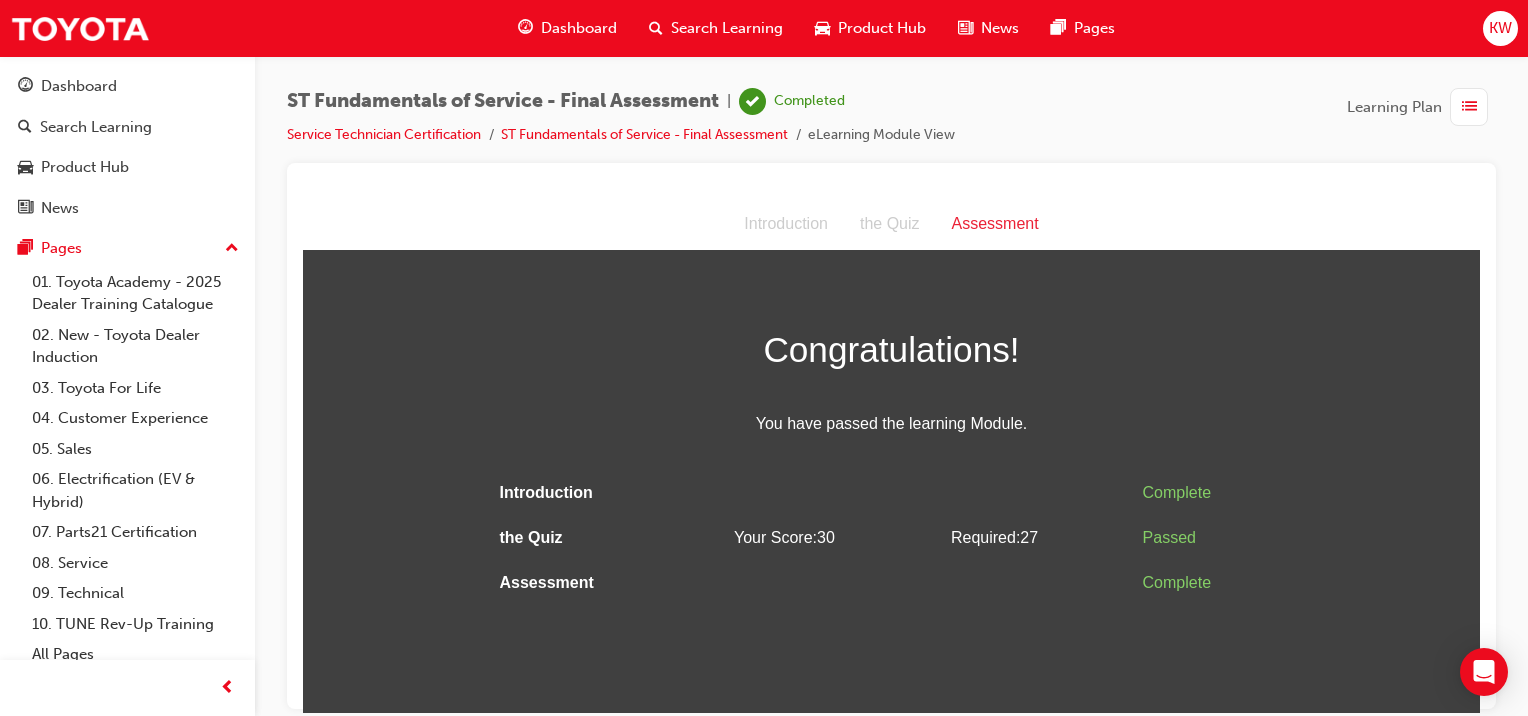 click on "ST Fundamentals of Service - Final Assessment | Completed Service Technician Certification ST Fundamentals of Service - Final Assessment eLearning Module View Learning Plan" at bounding box center [891, 125] 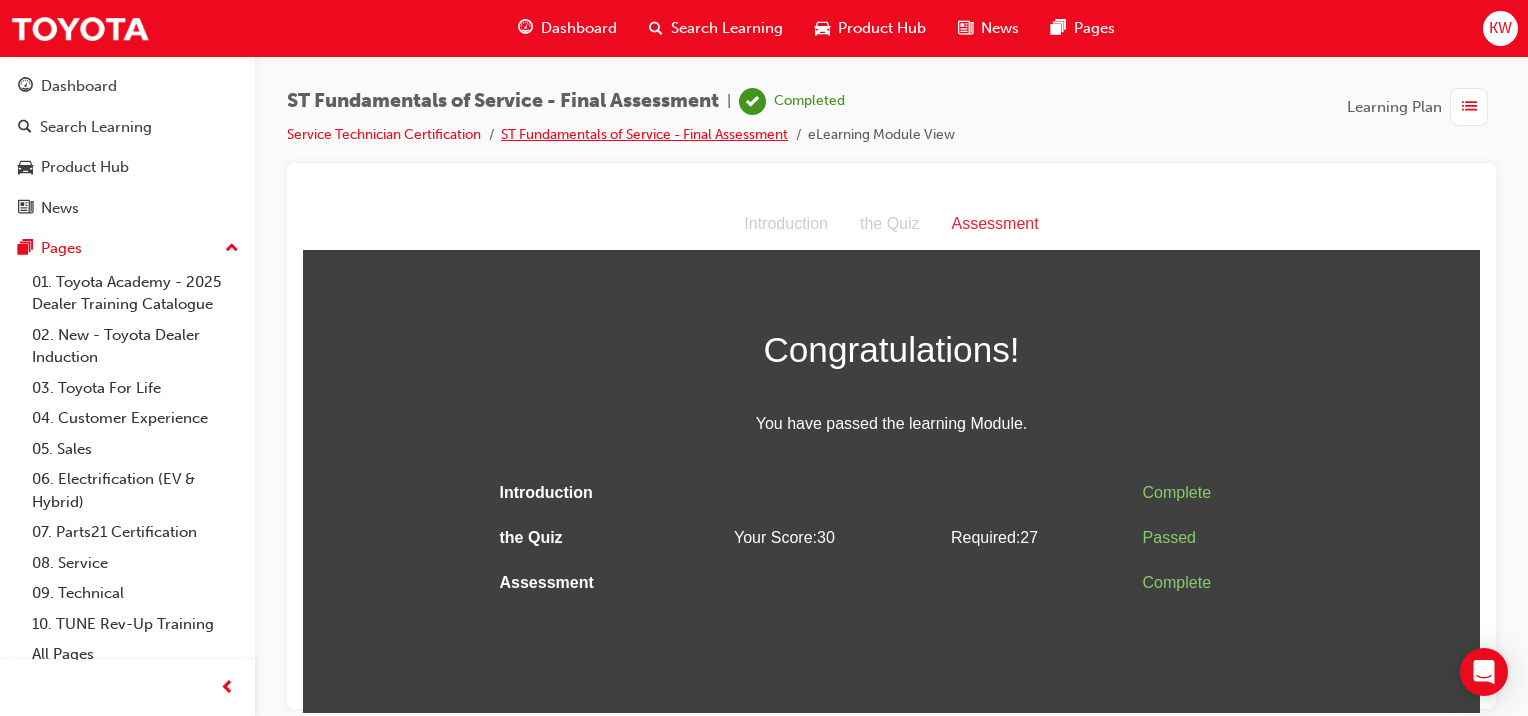 click on "ST Fundamentals of Service - Final Assessment" at bounding box center (644, 134) 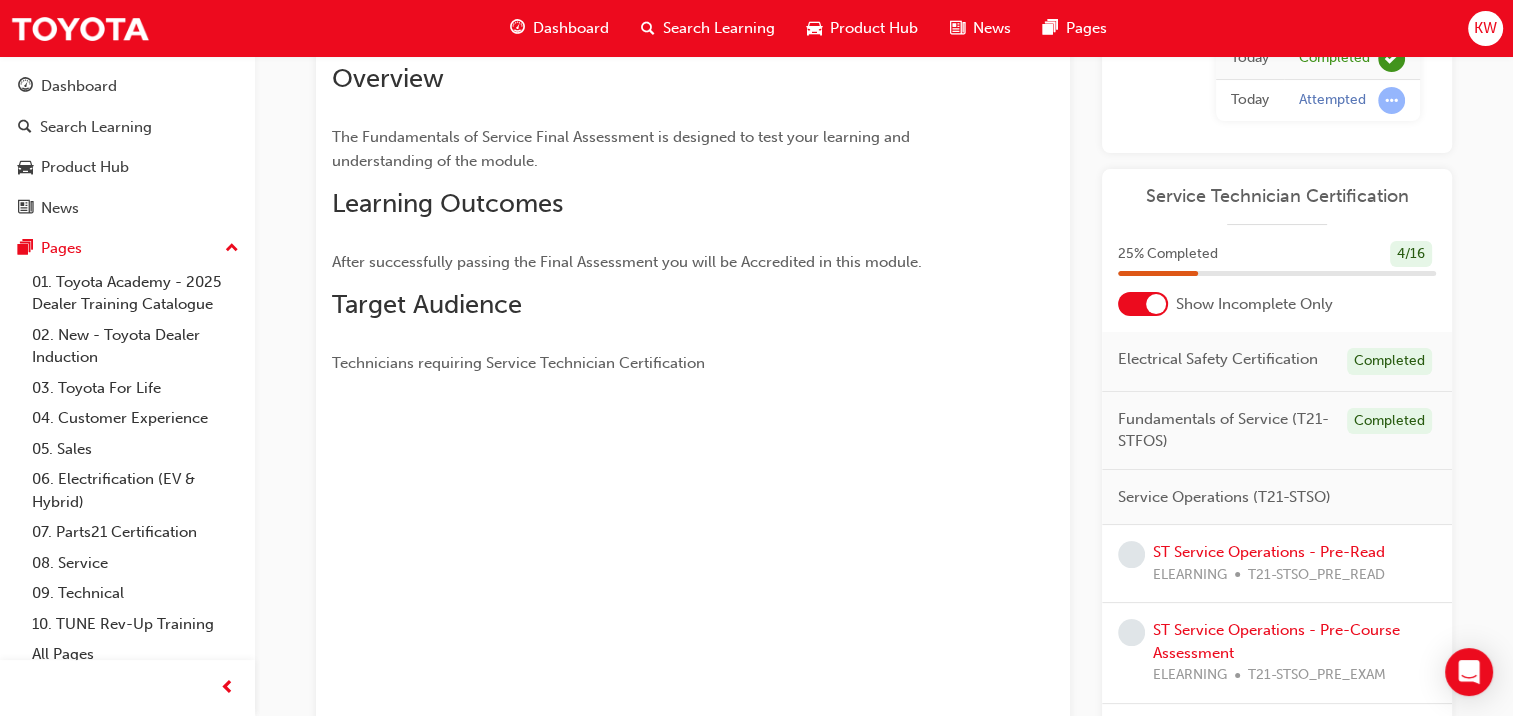 click on "You've met the eligibility requirements for this learning resource. Show details Overview The Fundamentals of Service Final Assessment is designed to test your learning and understanding of the module. Learning Outcomes After successfully passing the Final Assessment you will be Accredited in this module. Target Audience Technicians requiring Service Technician Certification" at bounding box center (693, 344) 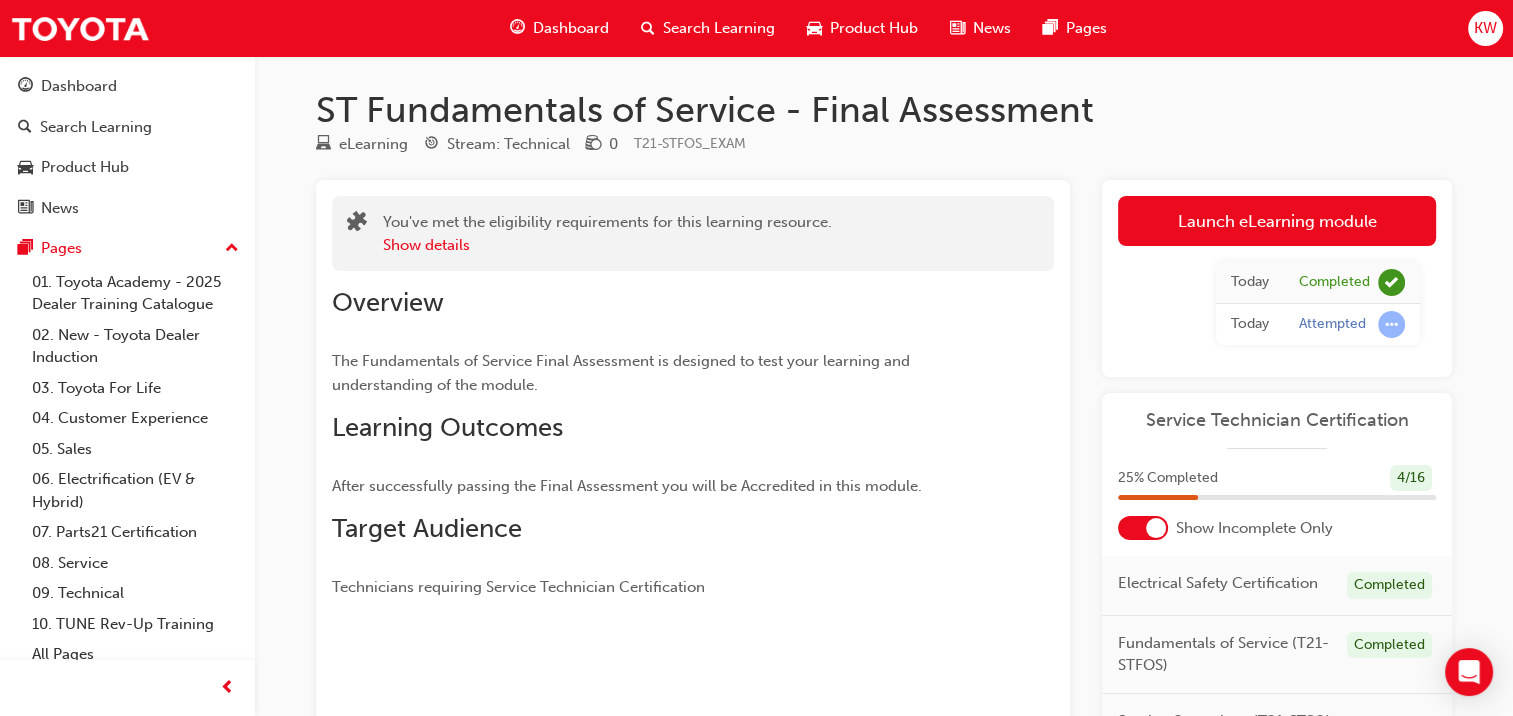 scroll, scrollTop: 14, scrollLeft: 0, axis: vertical 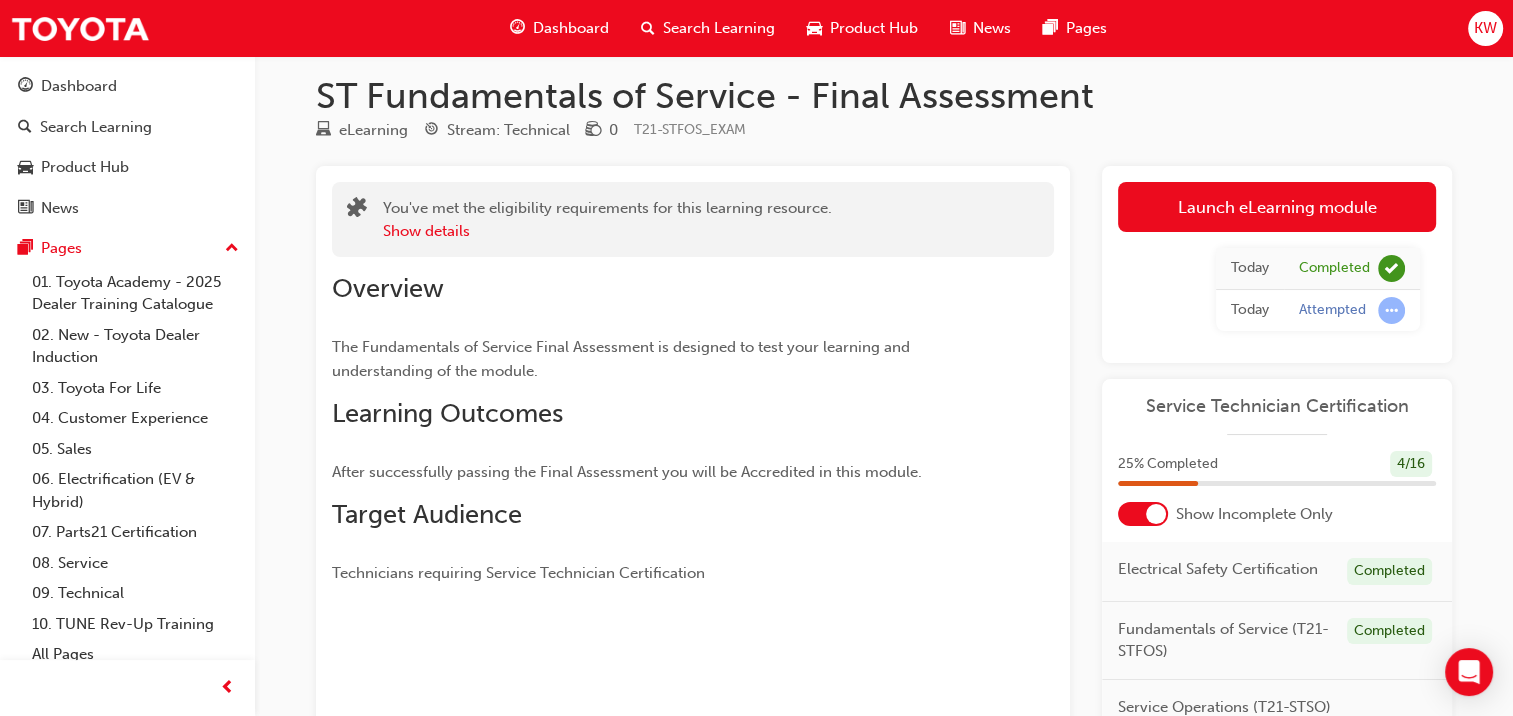 click on "ST Fundamentals of Service - Final Assessment" at bounding box center [884, 96] 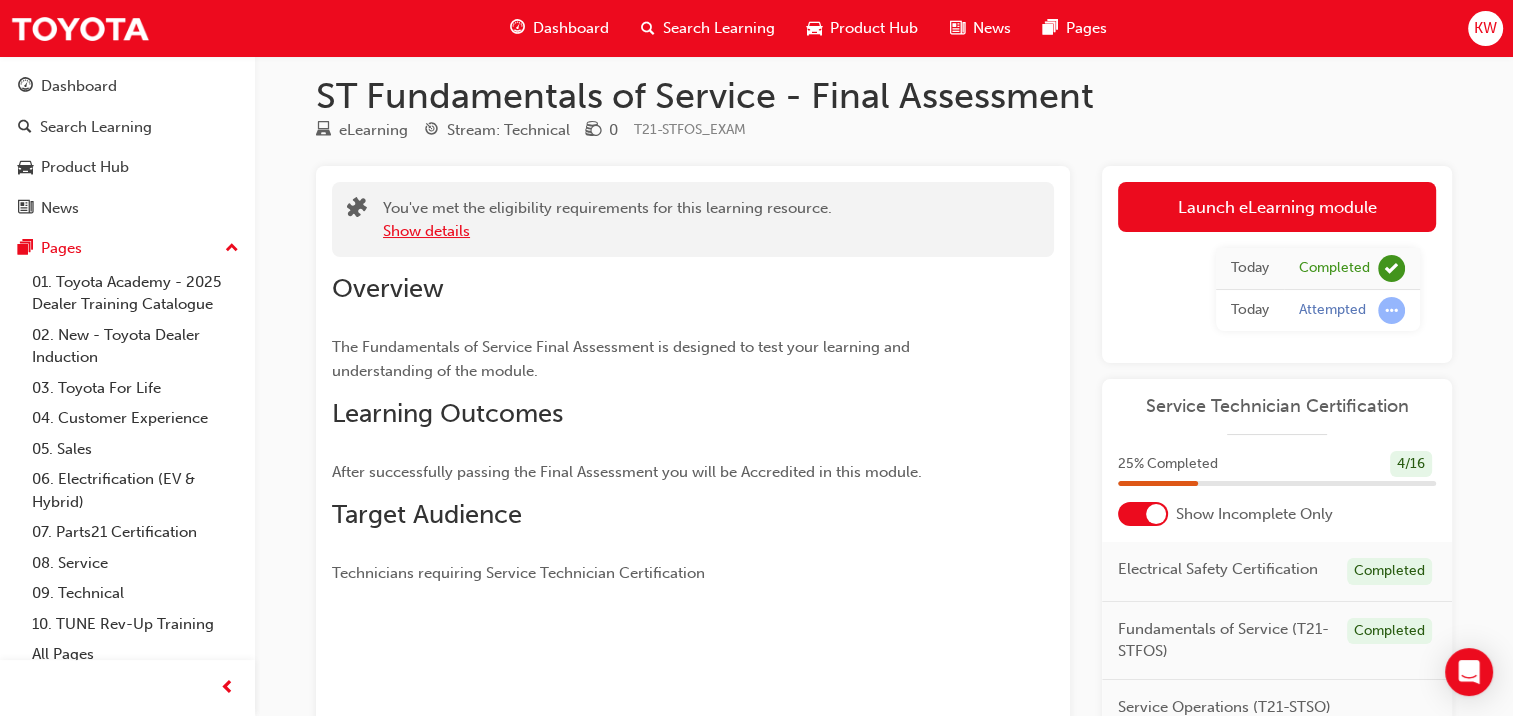 click on "Show details" at bounding box center [426, 231] 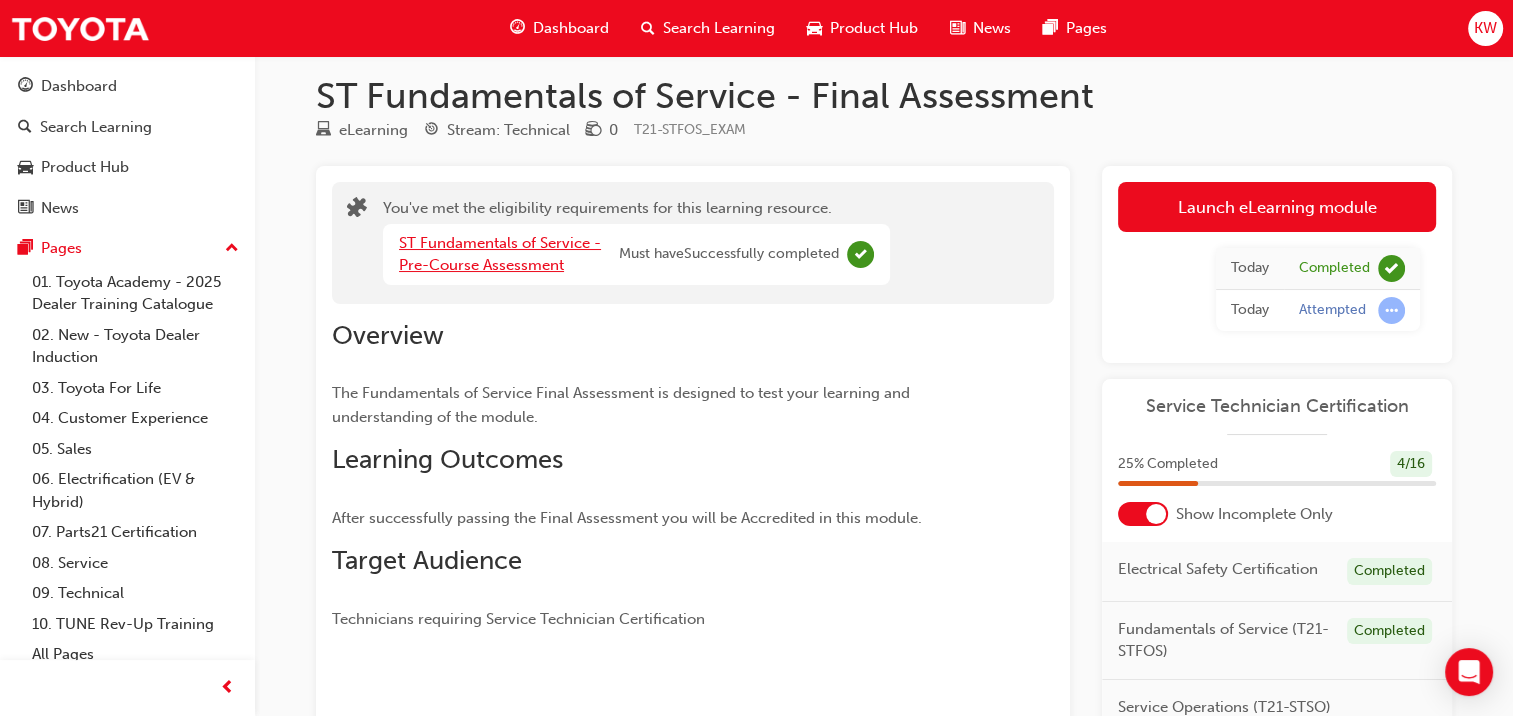 click on "ST Fundamentals of Service - Pre-Course Assessment" at bounding box center (500, 254) 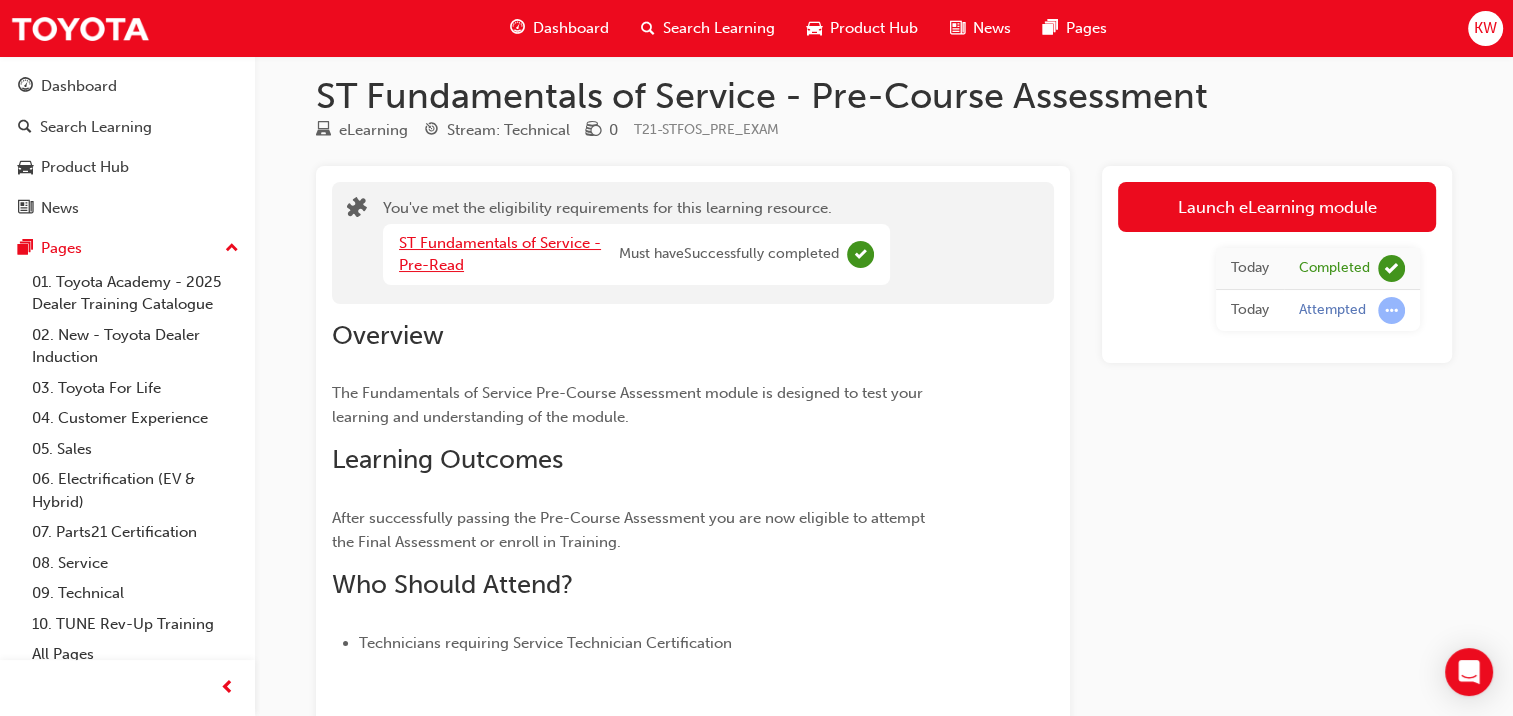 click on "ST Fundamentals of Service - Pre-Read" at bounding box center (500, 254) 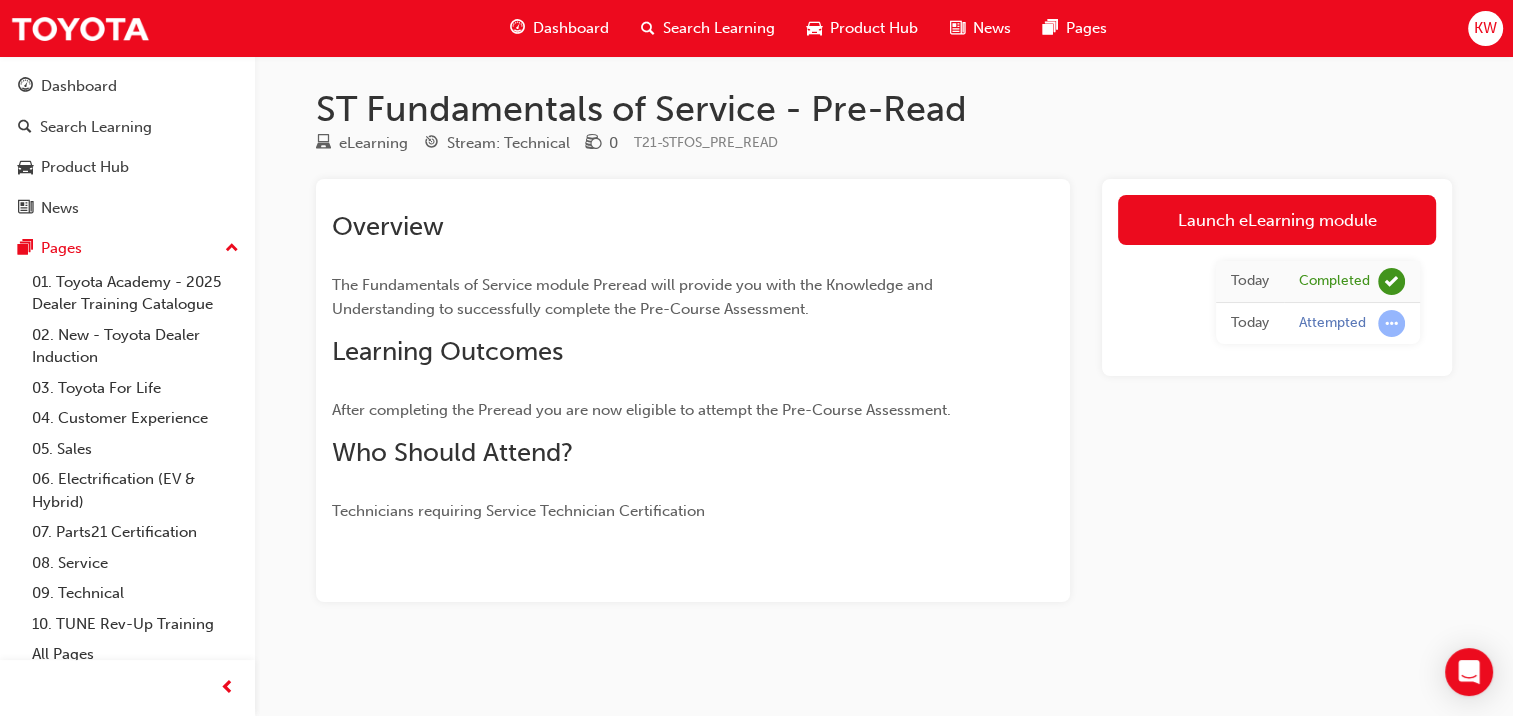 scroll, scrollTop: 0, scrollLeft: 0, axis: both 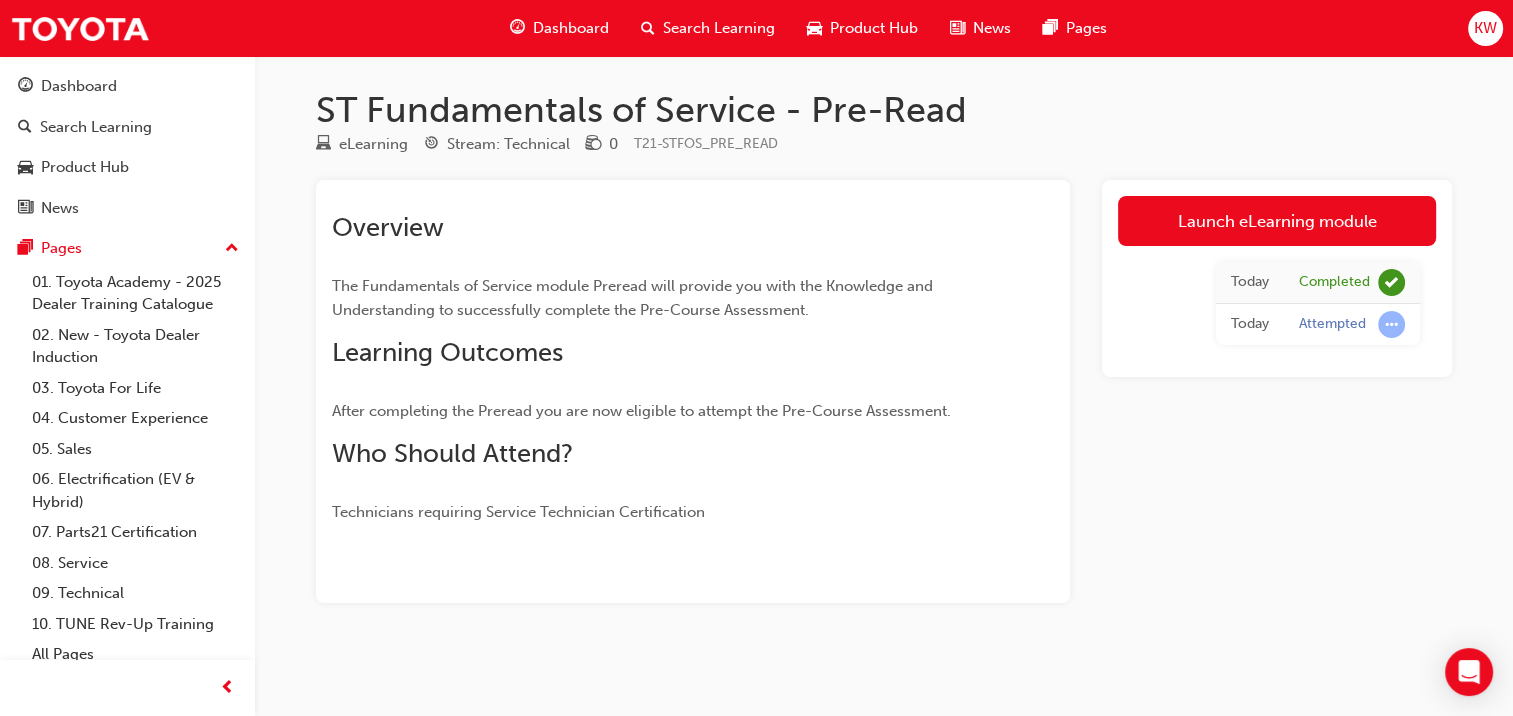 click on "Dashboard" at bounding box center [559, 28] 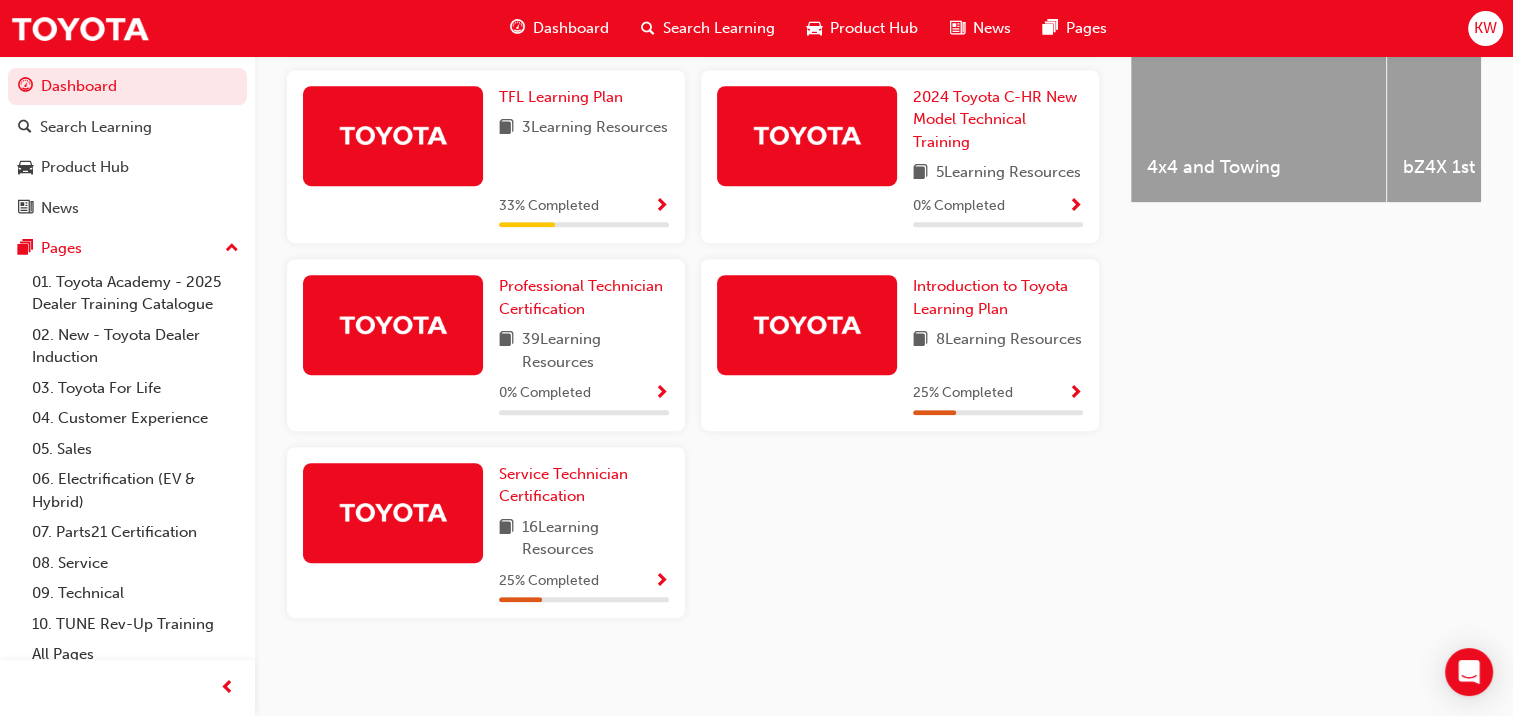 scroll, scrollTop: 919, scrollLeft: 0, axis: vertical 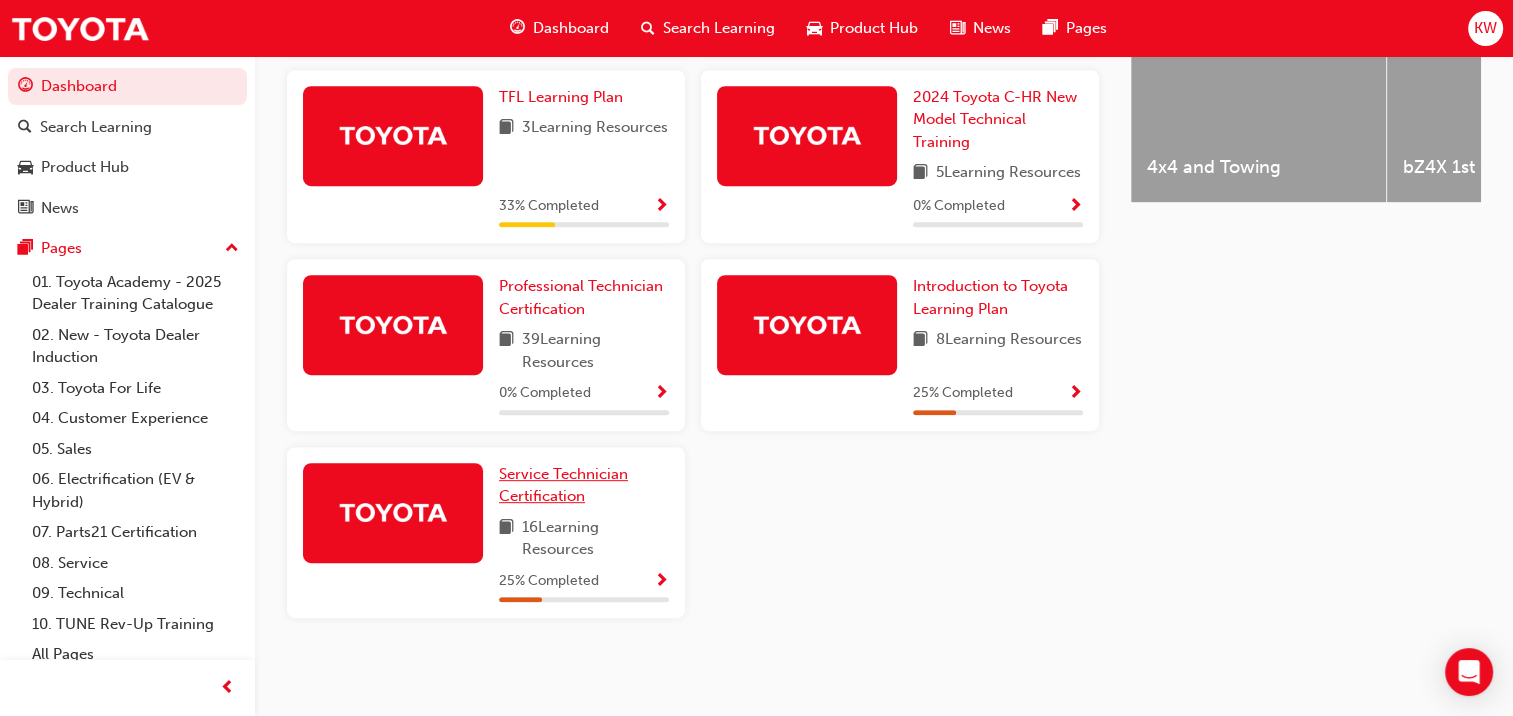 click on "Service Technician Certification" at bounding box center [584, 485] 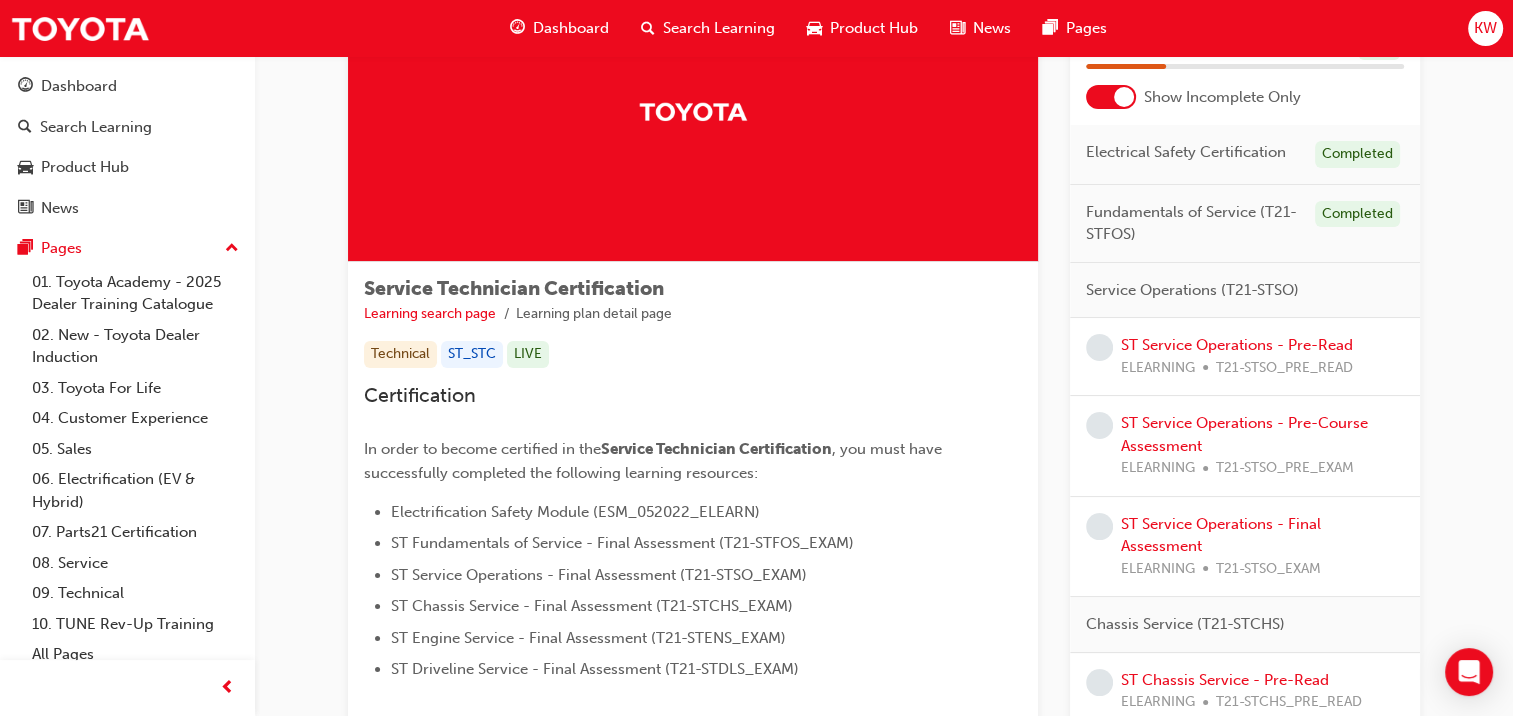 scroll, scrollTop: 148, scrollLeft: 0, axis: vertical 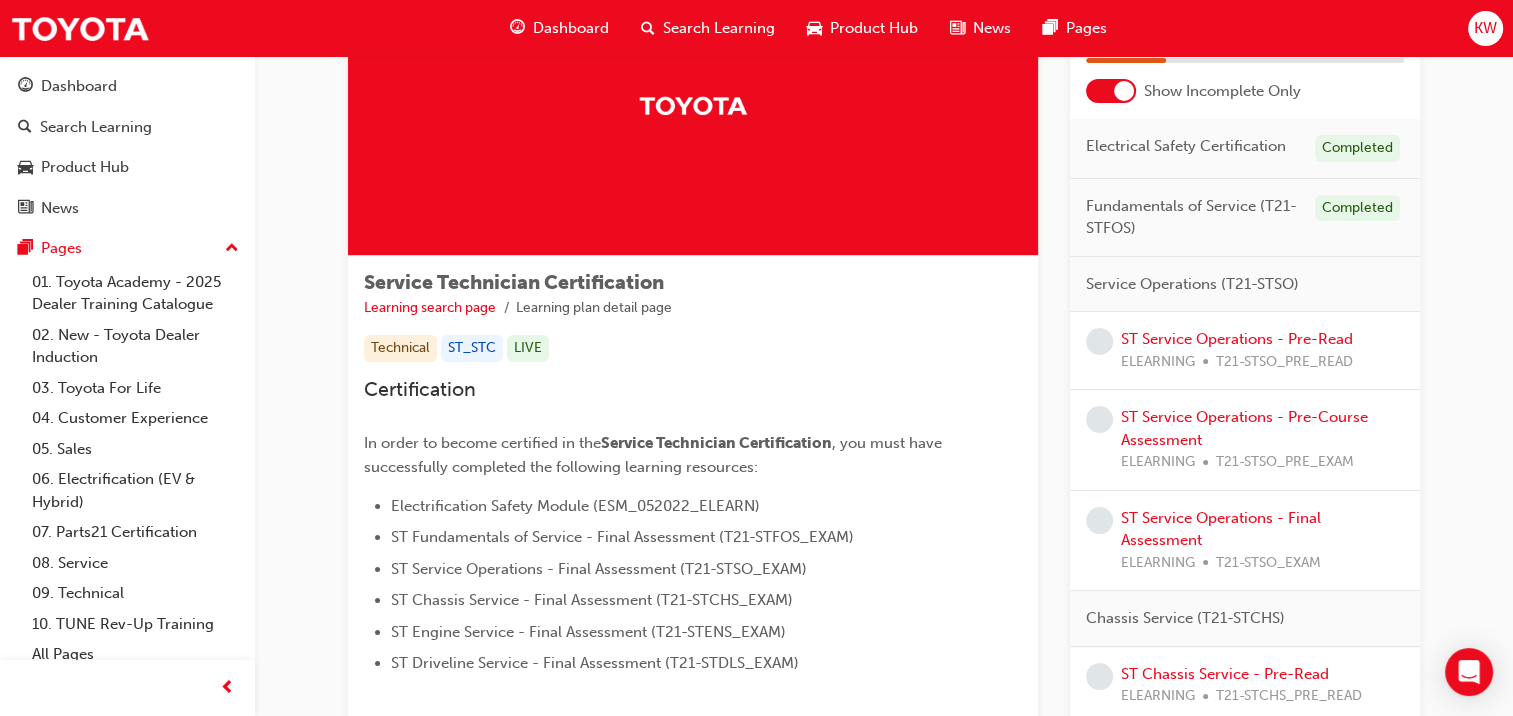 click on "T21-STSO_PRE_READ" at bounding box center (1284, 362) 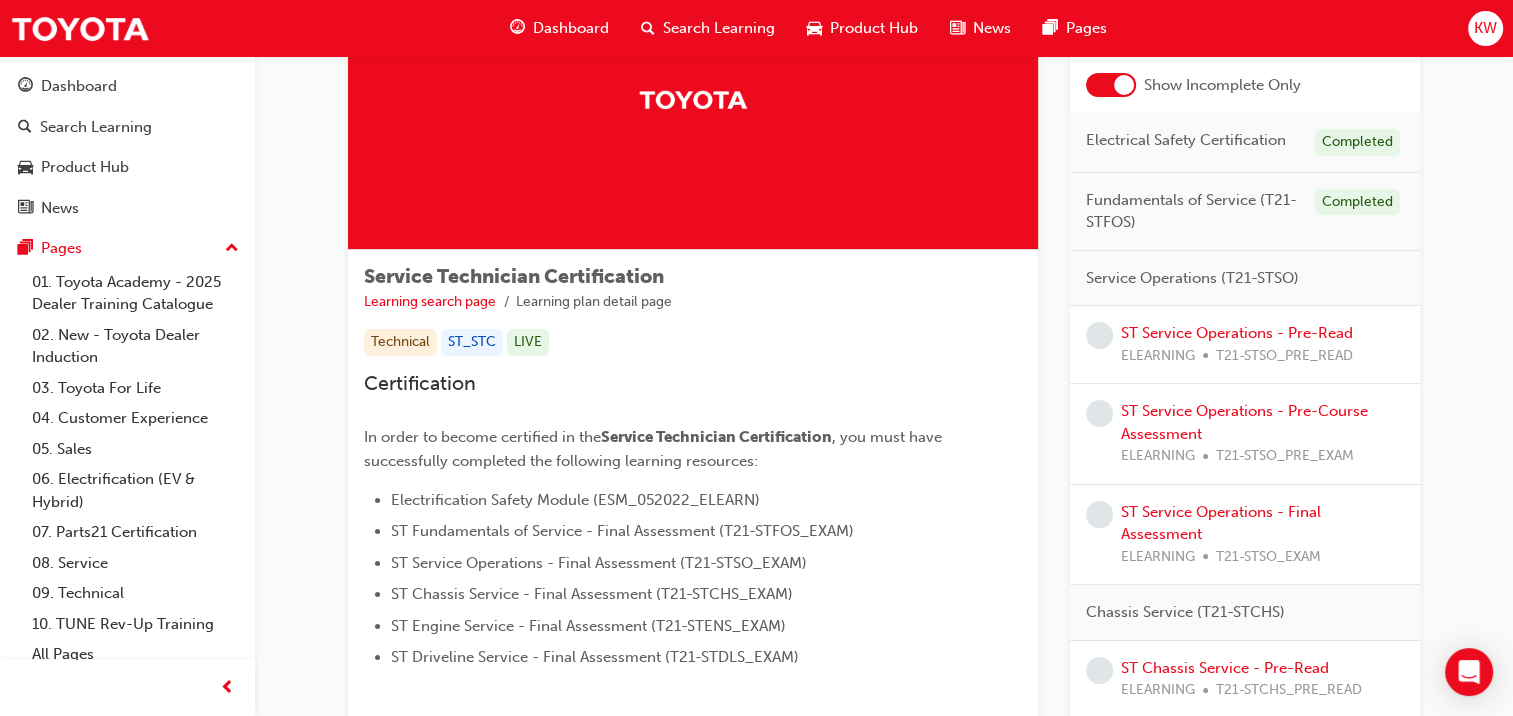 scroll, scrollTop: 228, scrollLeft: 0, axis: vertical 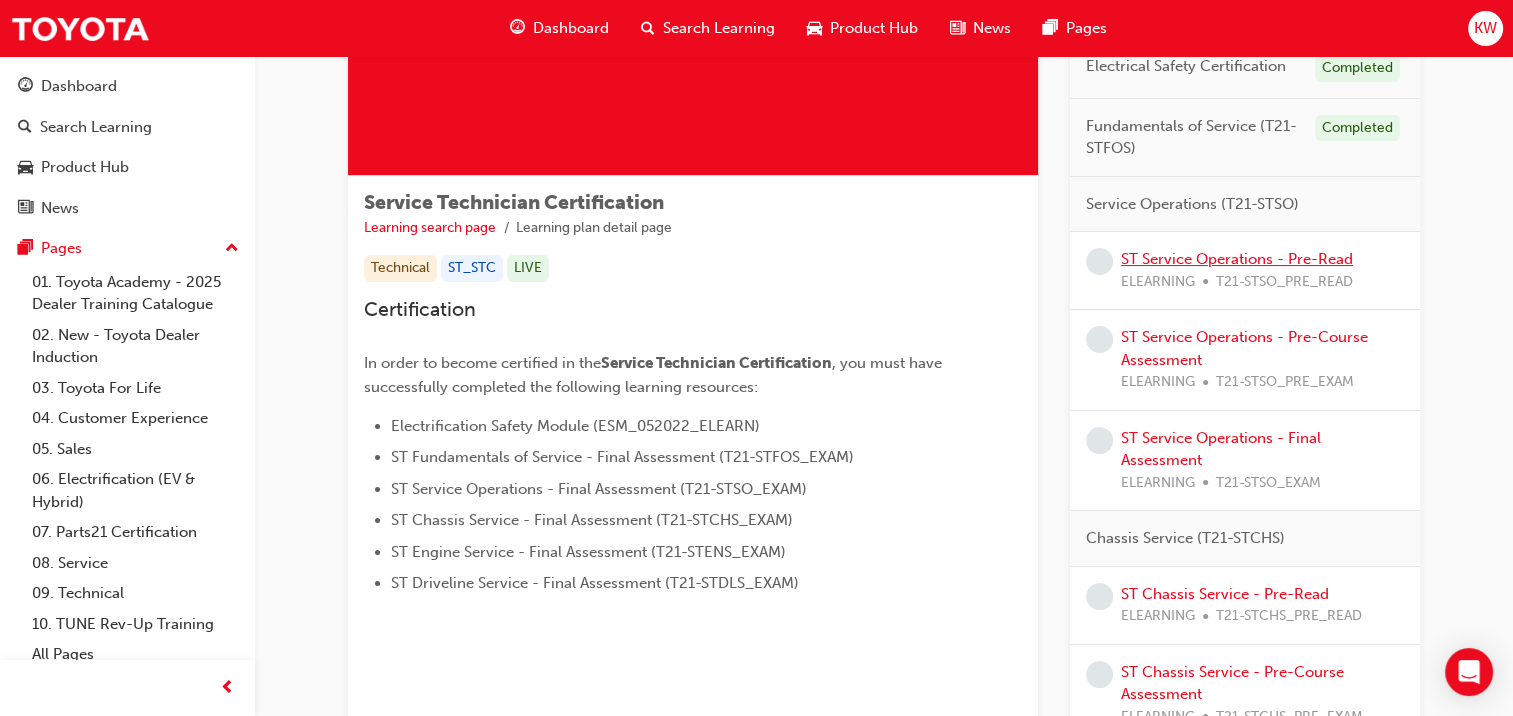 click on "ST Service Operations - Pre-Read" at bounding box center [1237, 259] 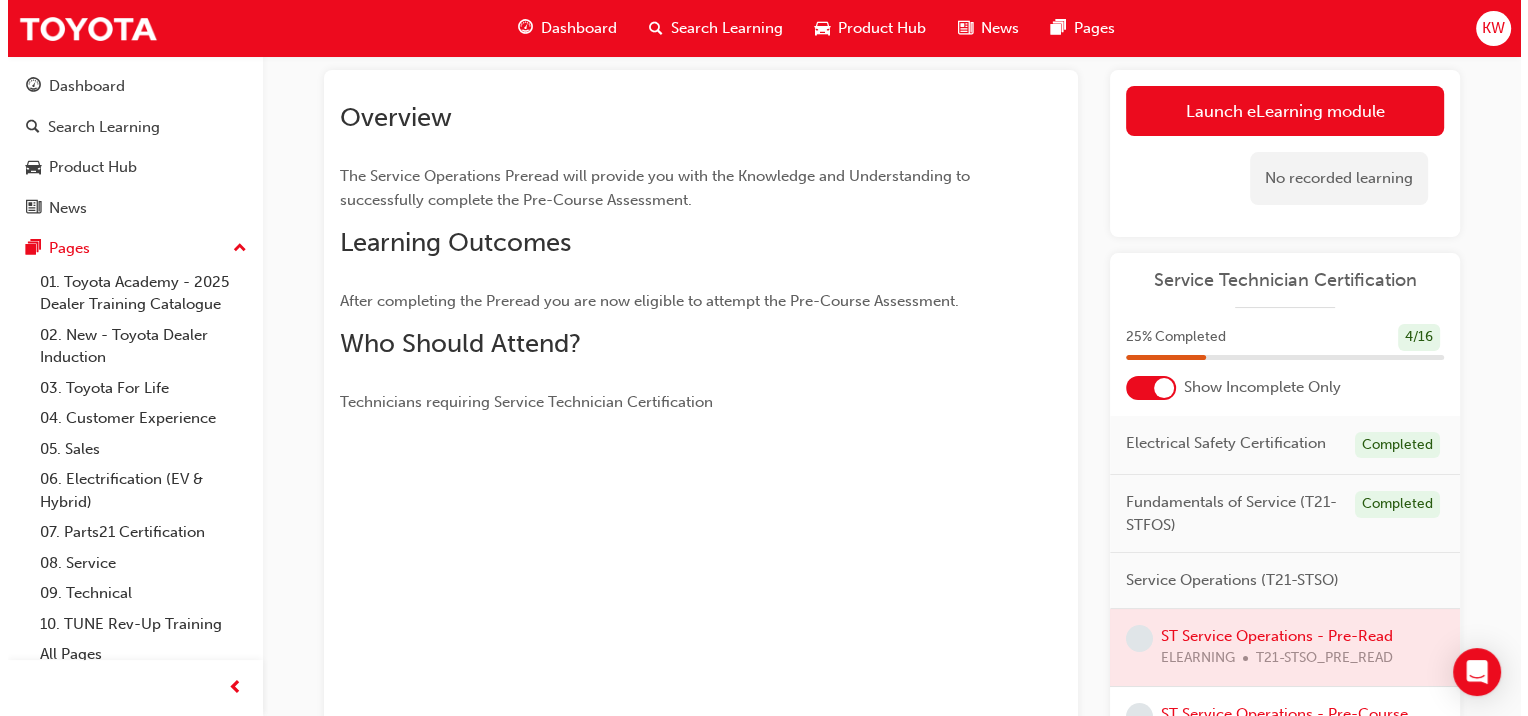 scroll, scrollTop: 0, scrollLeft: 0, axis: both 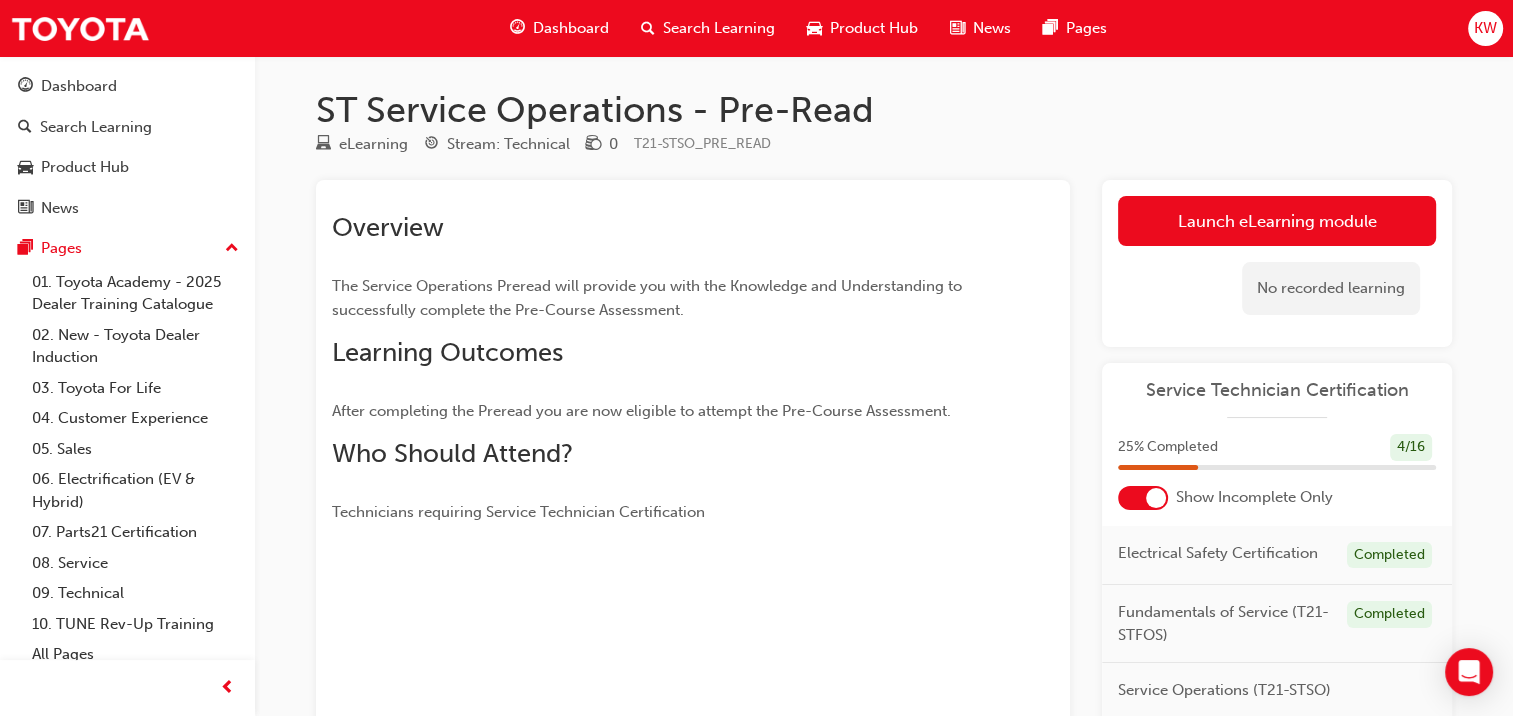 click on "Launch eLearning module" at bounding box center [1277, 221] 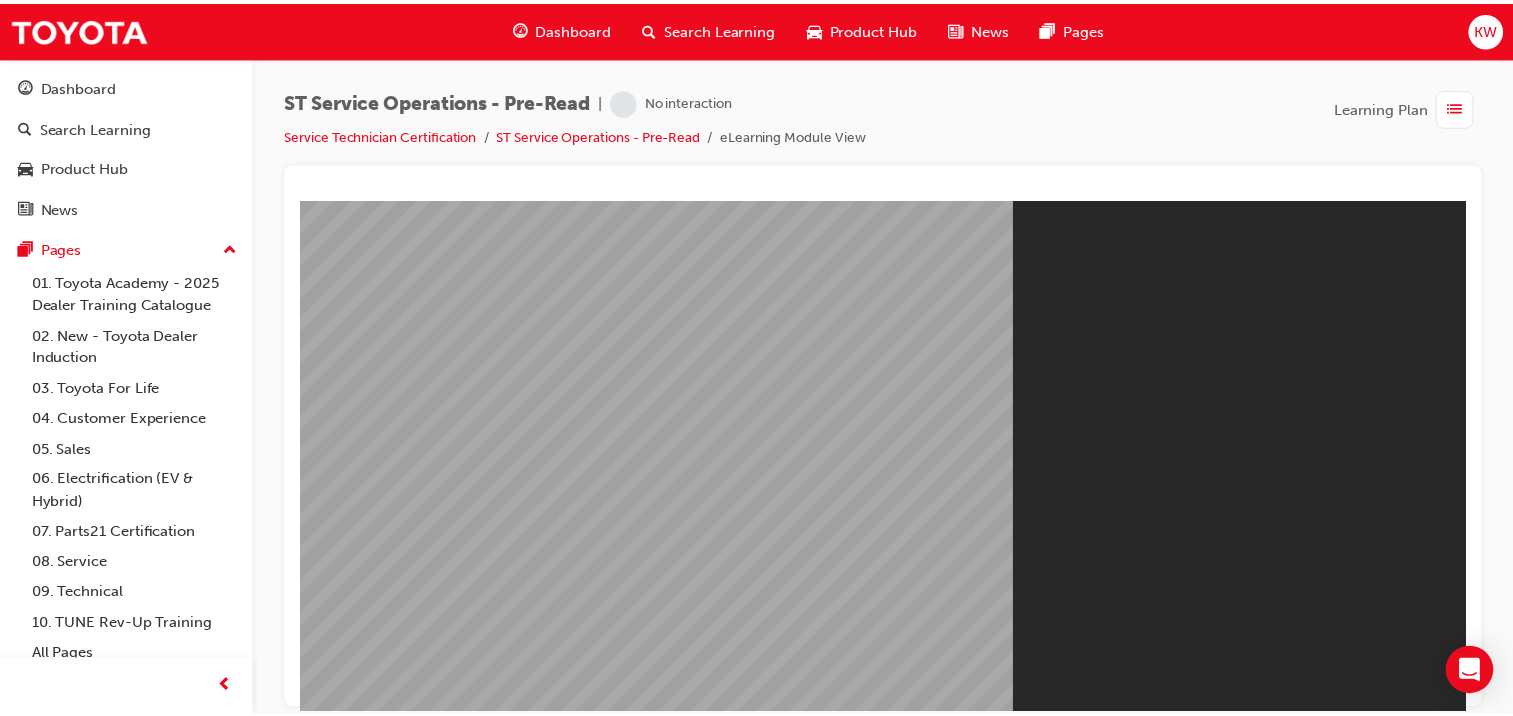 scroll, scrollTop: 0, scrollLeft: 0, axis: both 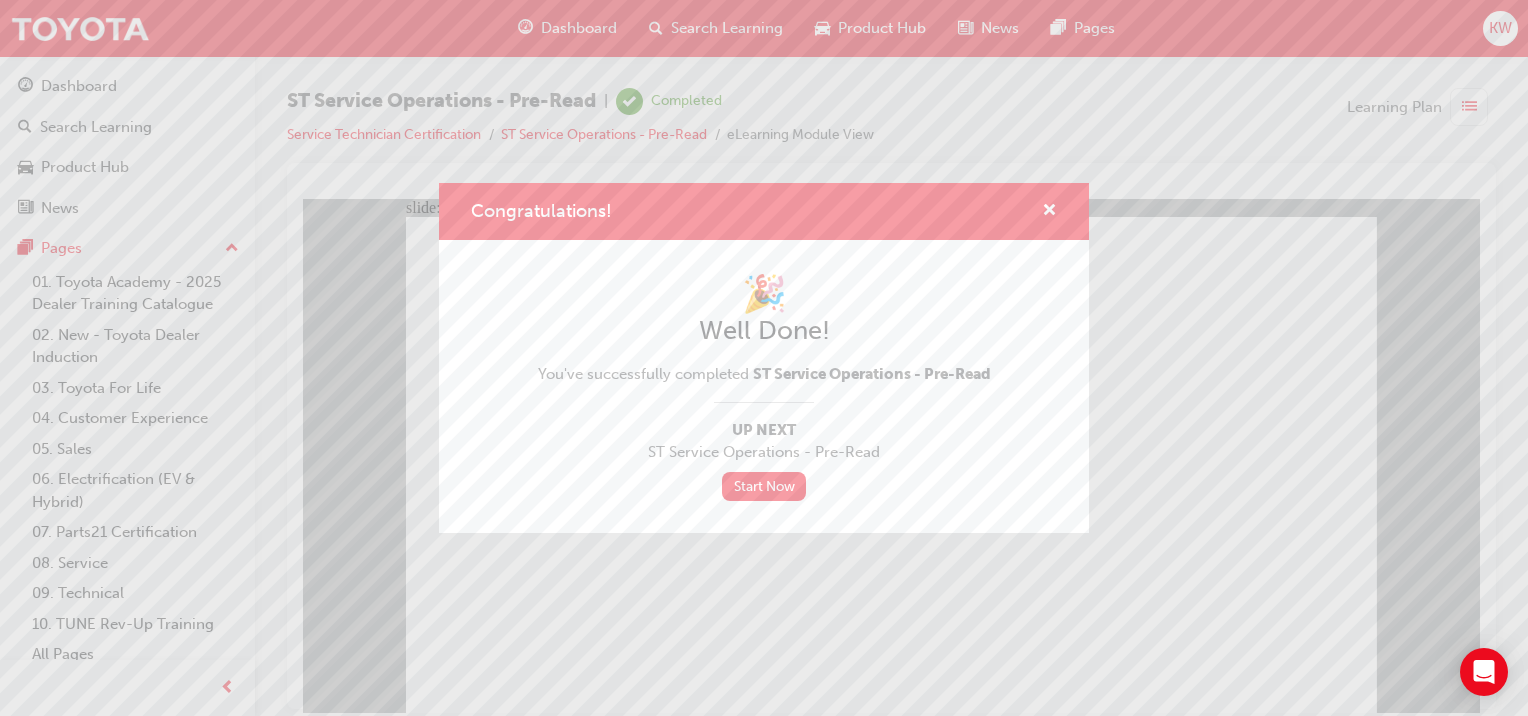 click on "Start Now" at bounding box center [764, 486] 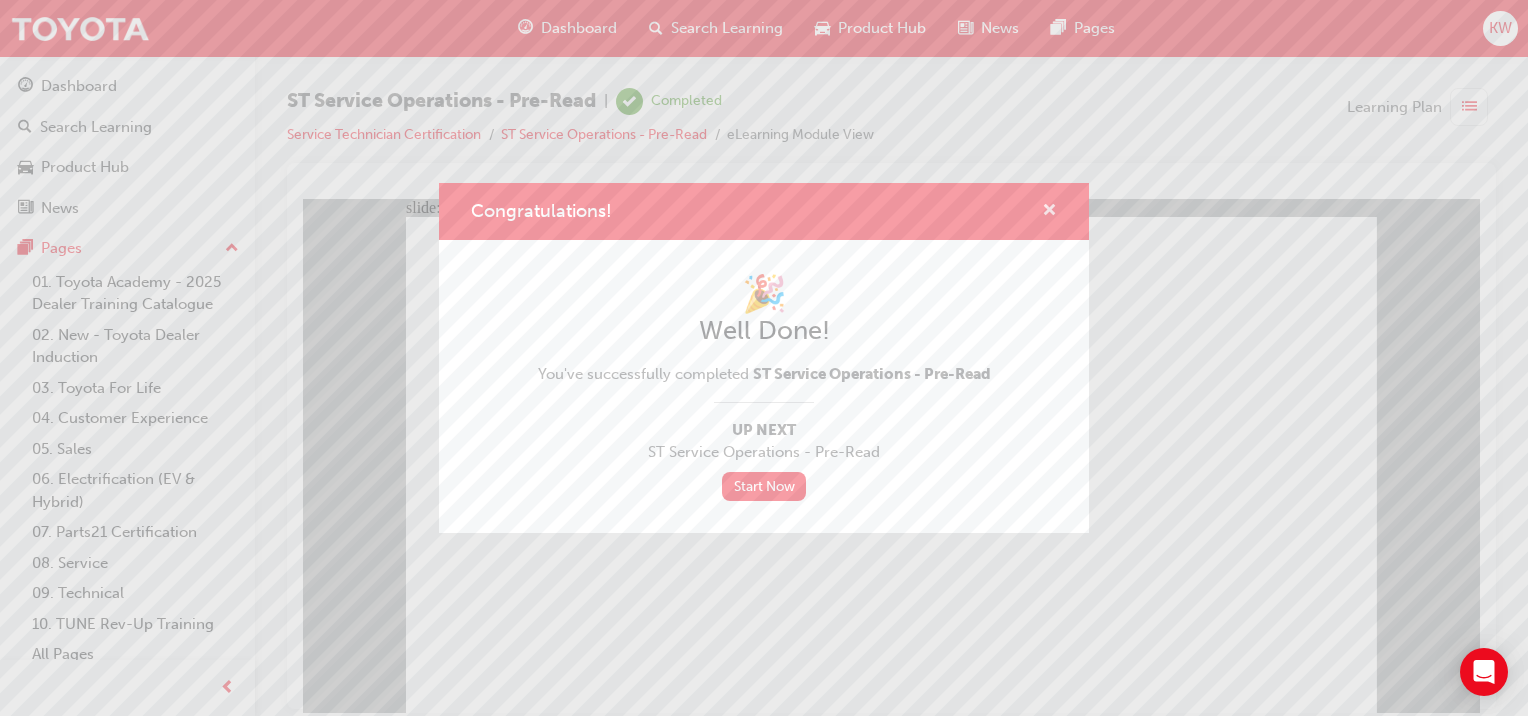 click at bounding box center (1049, 212) 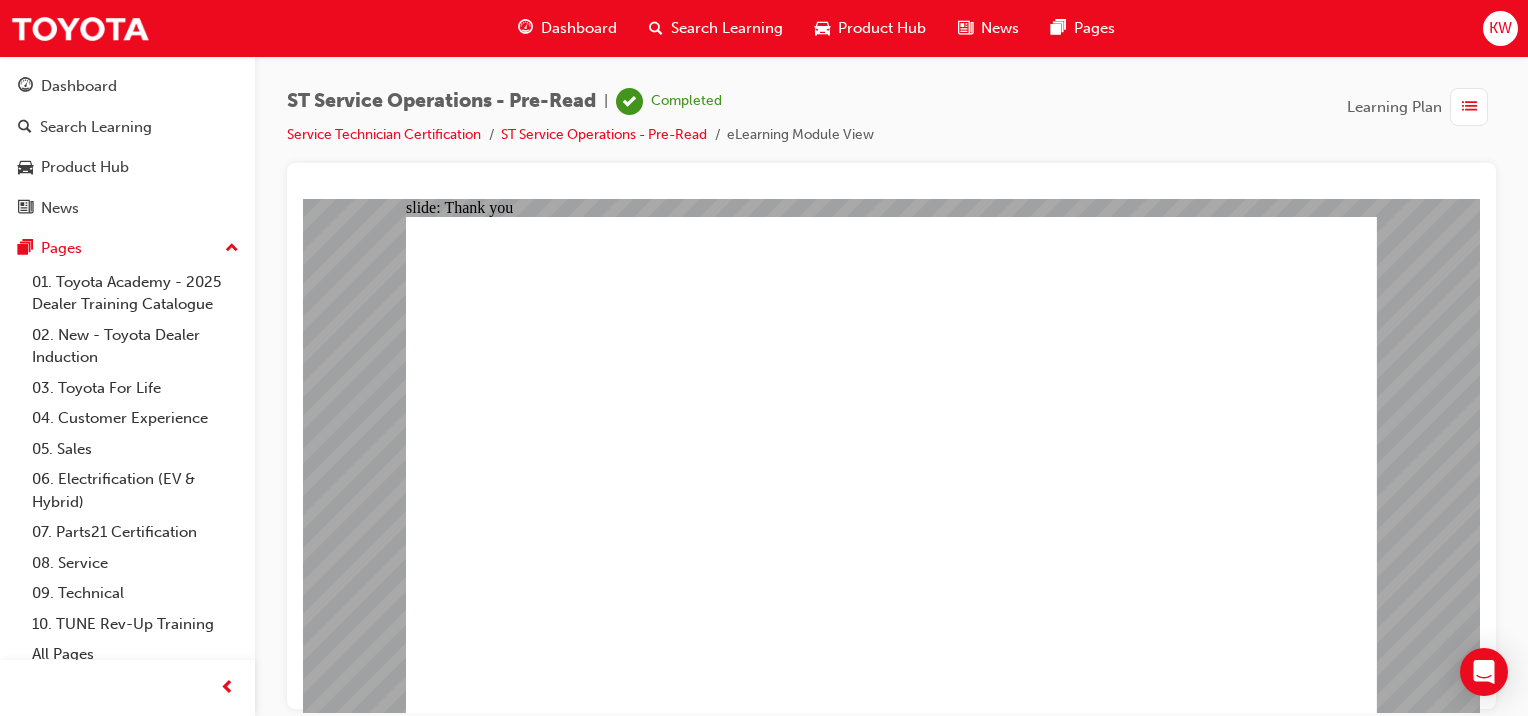 click on "ST Service Operations - Pre-Read | Completed Service Technician Certification ST Service Operations - Pre-Read eLearning Module View Learning Plan" at bounding box center [891, 125] 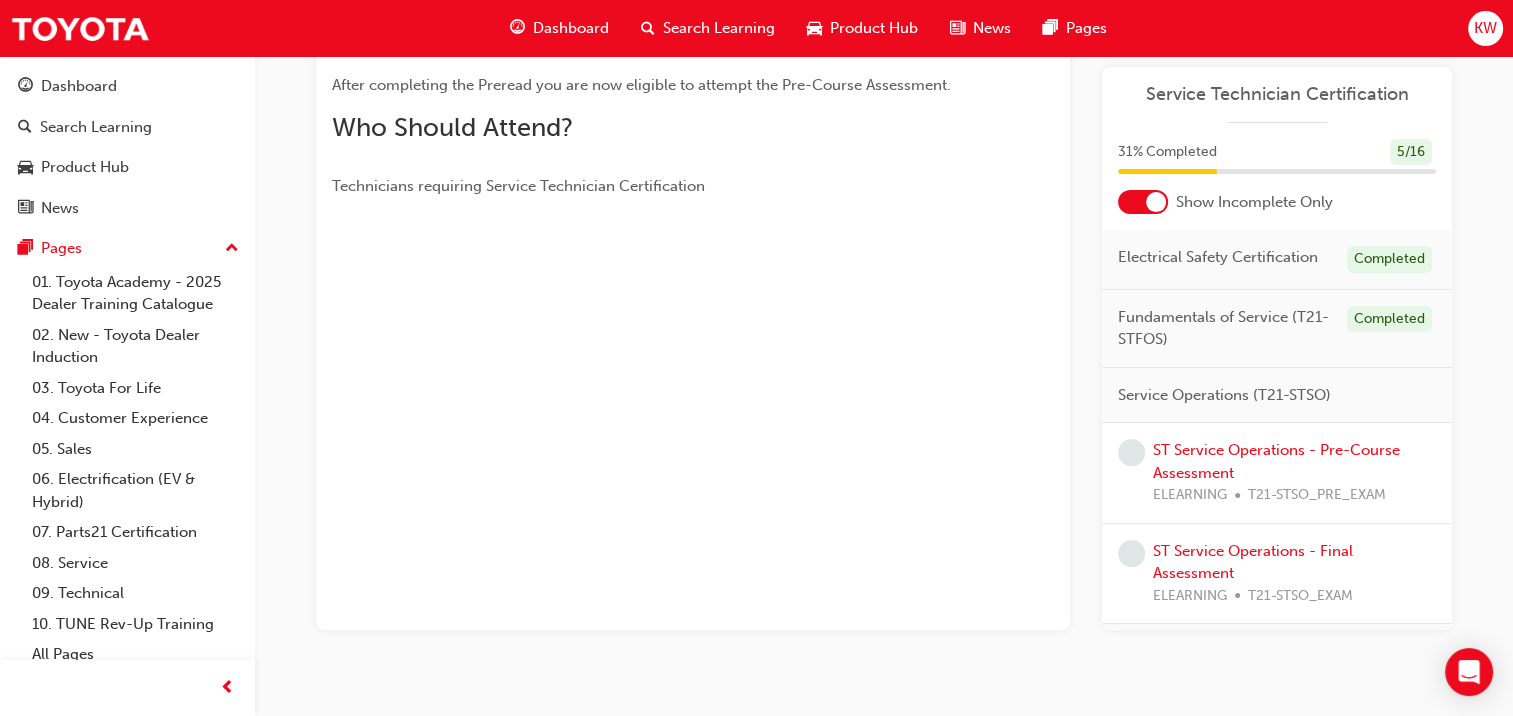 scroll, scrollTop: 322, scrollLeft: 0, axis: vertical 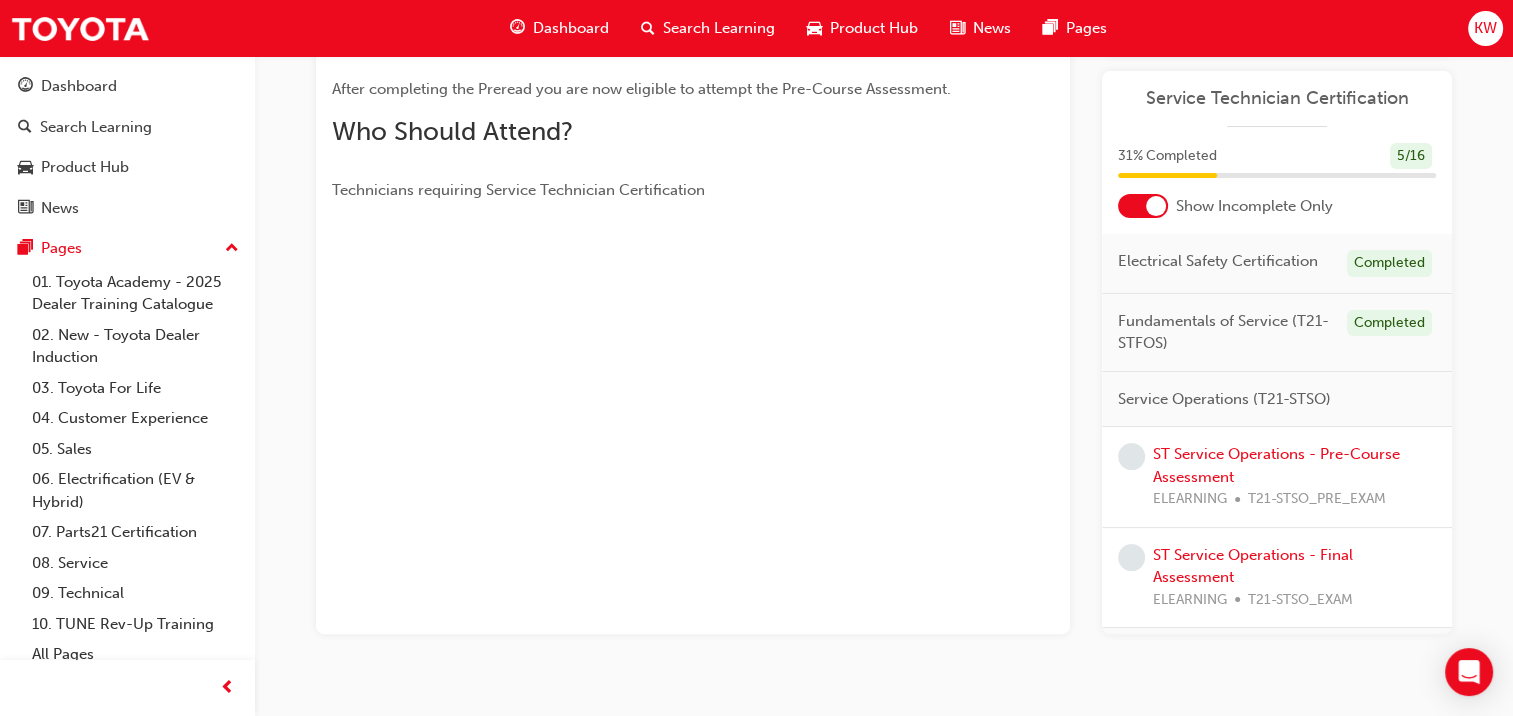 click on "ELEARNING T21-STSO_PRE_EXAM" at bounding box center (1294, 499) 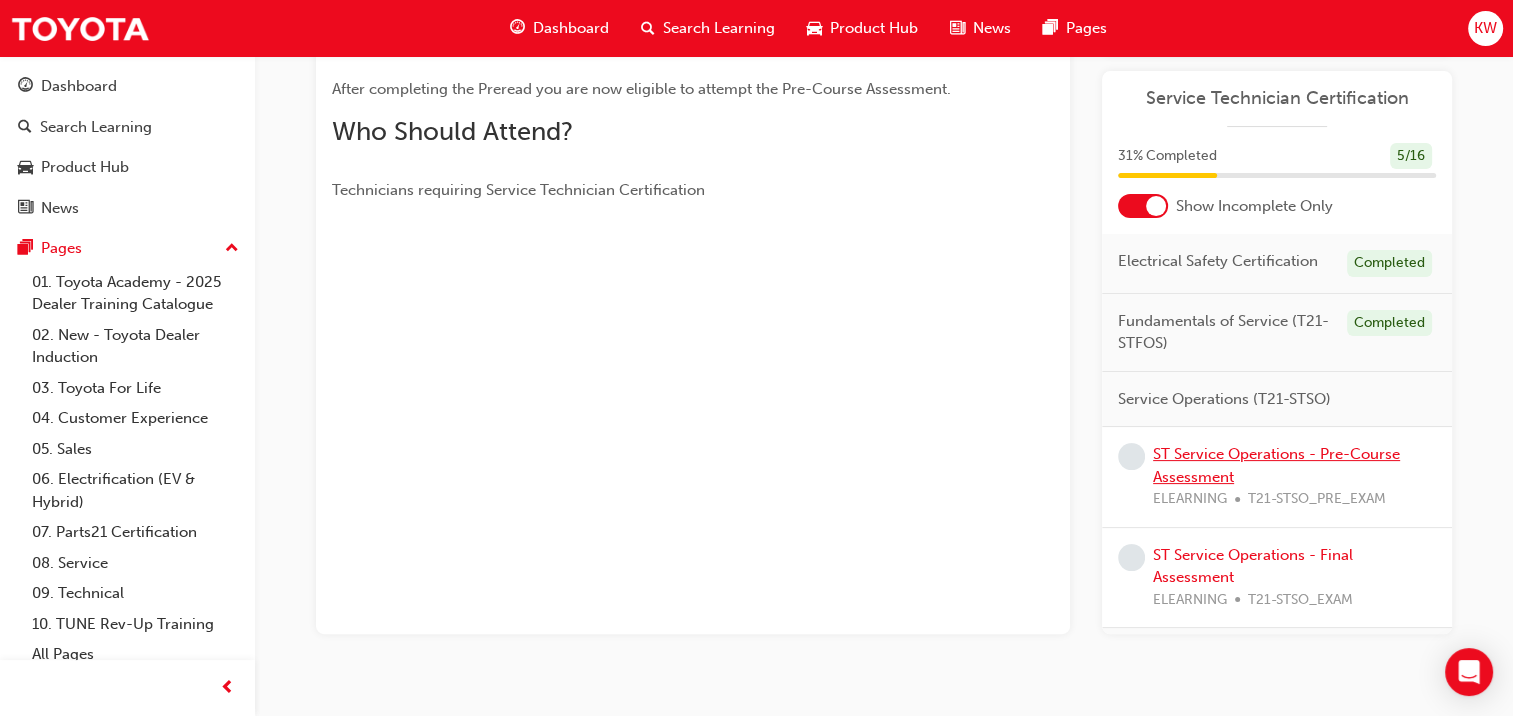 click on "ST Service Operations - Pre-Course Assessment" at bounding box center (1276, 465) 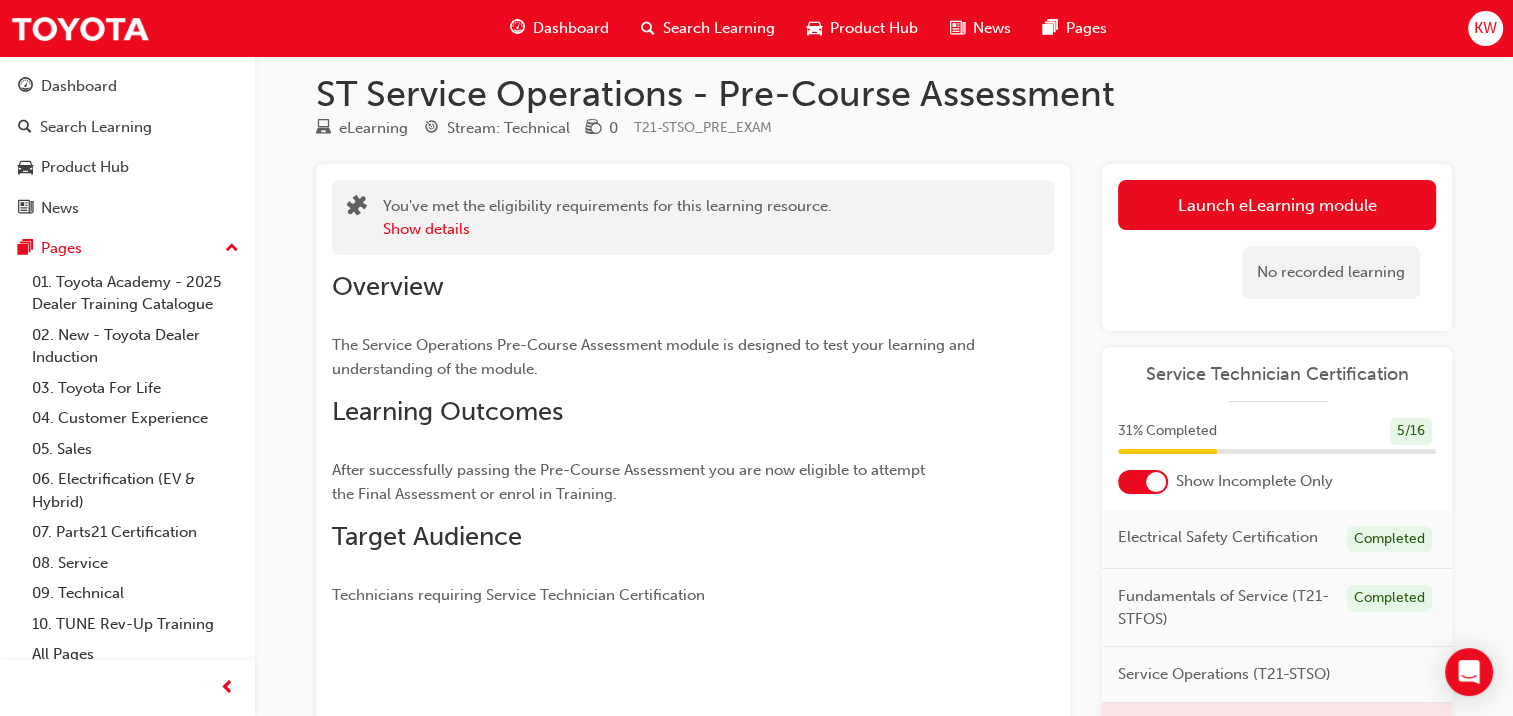 scroll, scrollTop: 20, scrollLeft: 0, axis: vertical 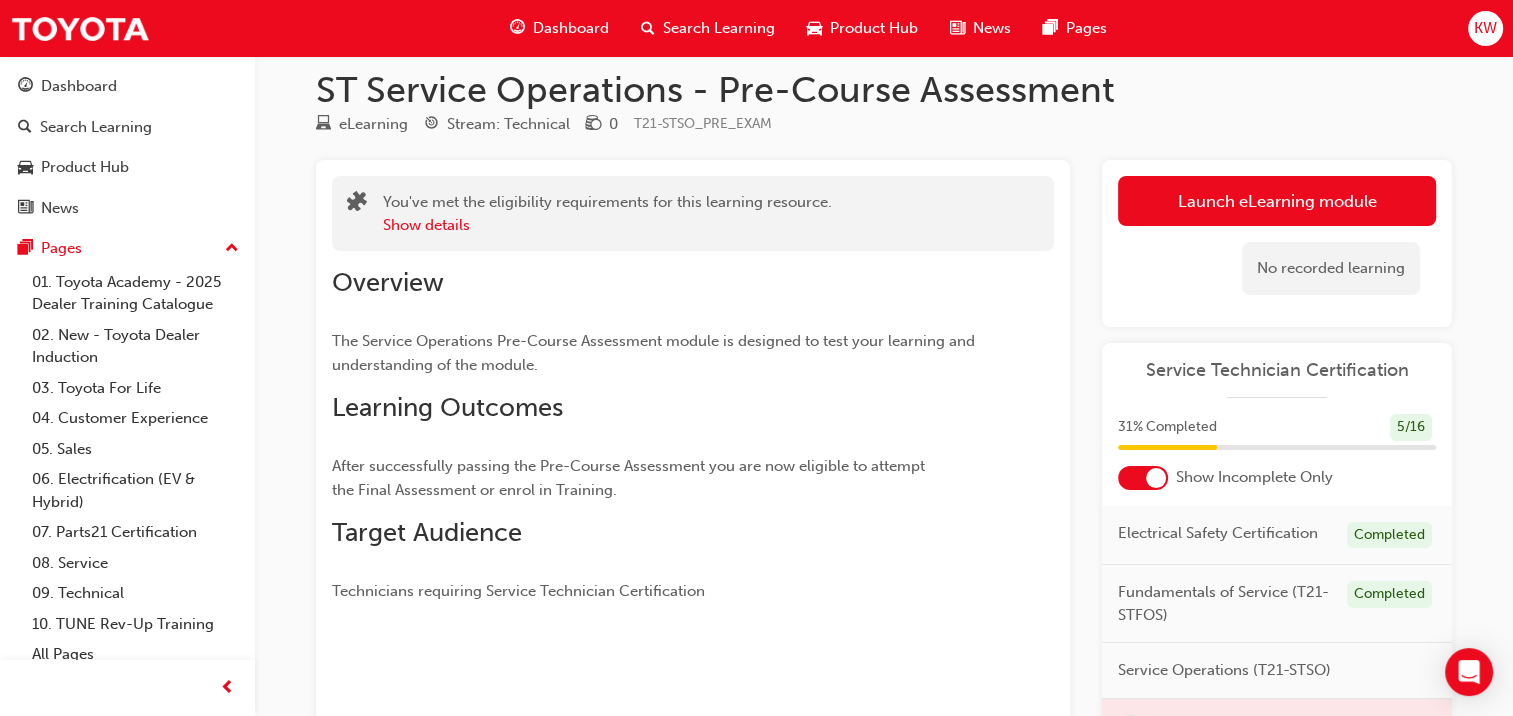 click on "Launch eLearning module" at bounding box center [1277, 201] 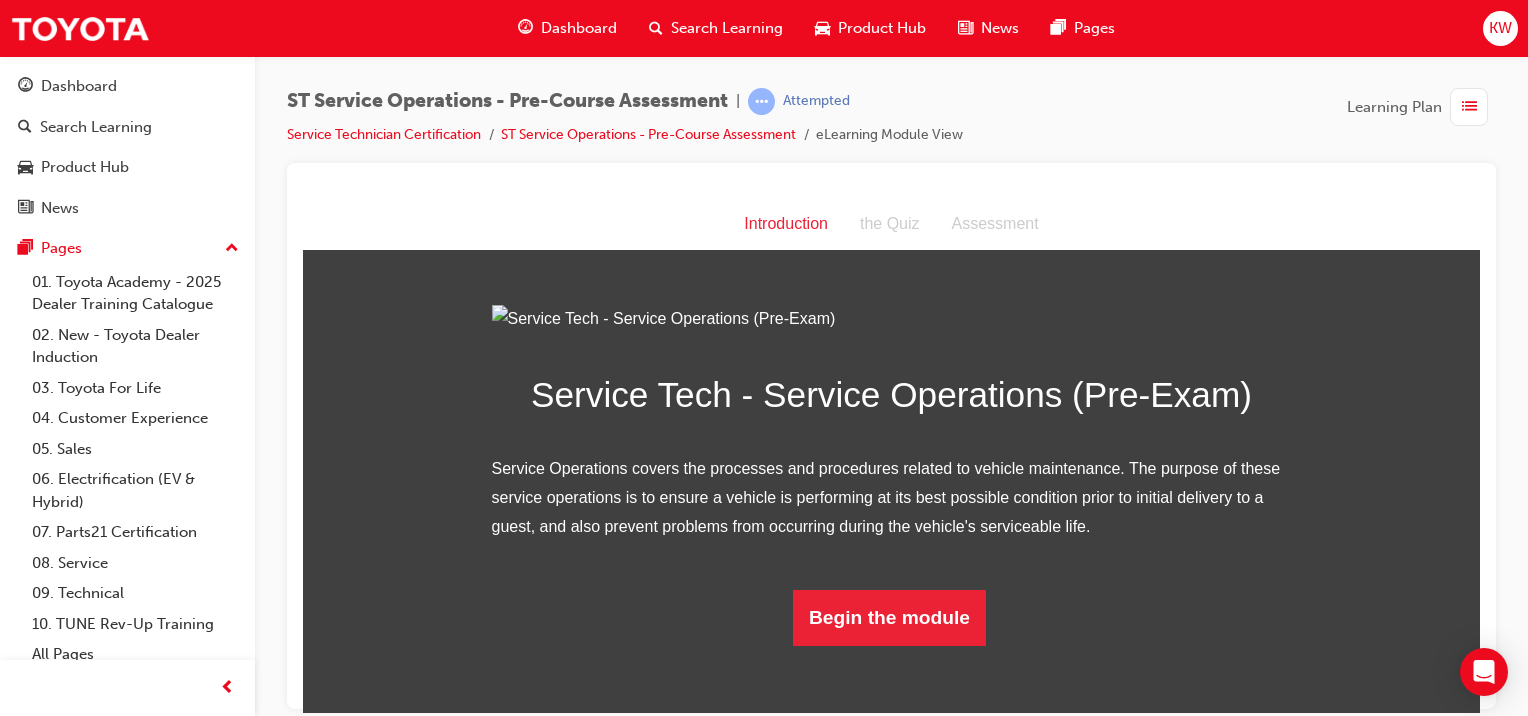 scroll, scrollTop: 136, scrollLeft: 0, axis: vertical 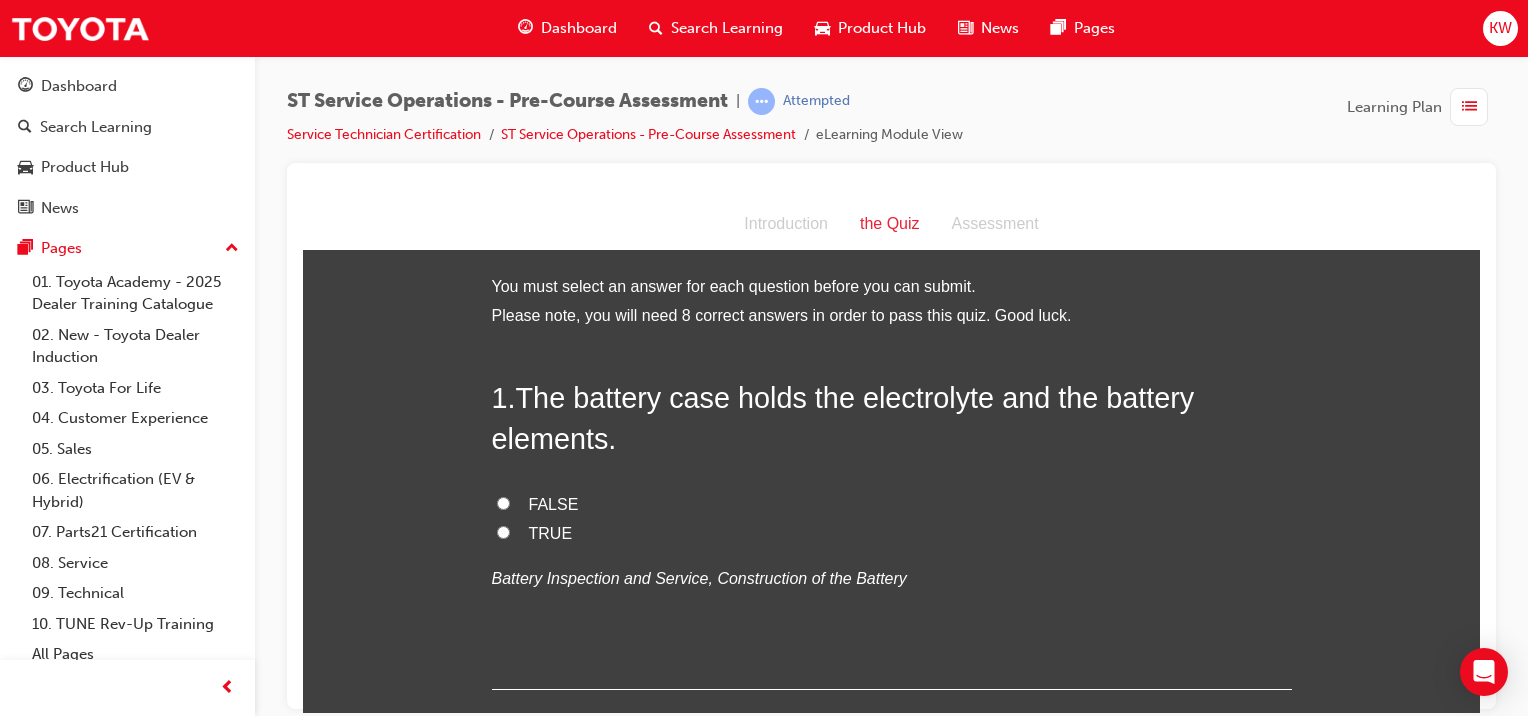 click on "FALSE" at bounding box center [554, 503] 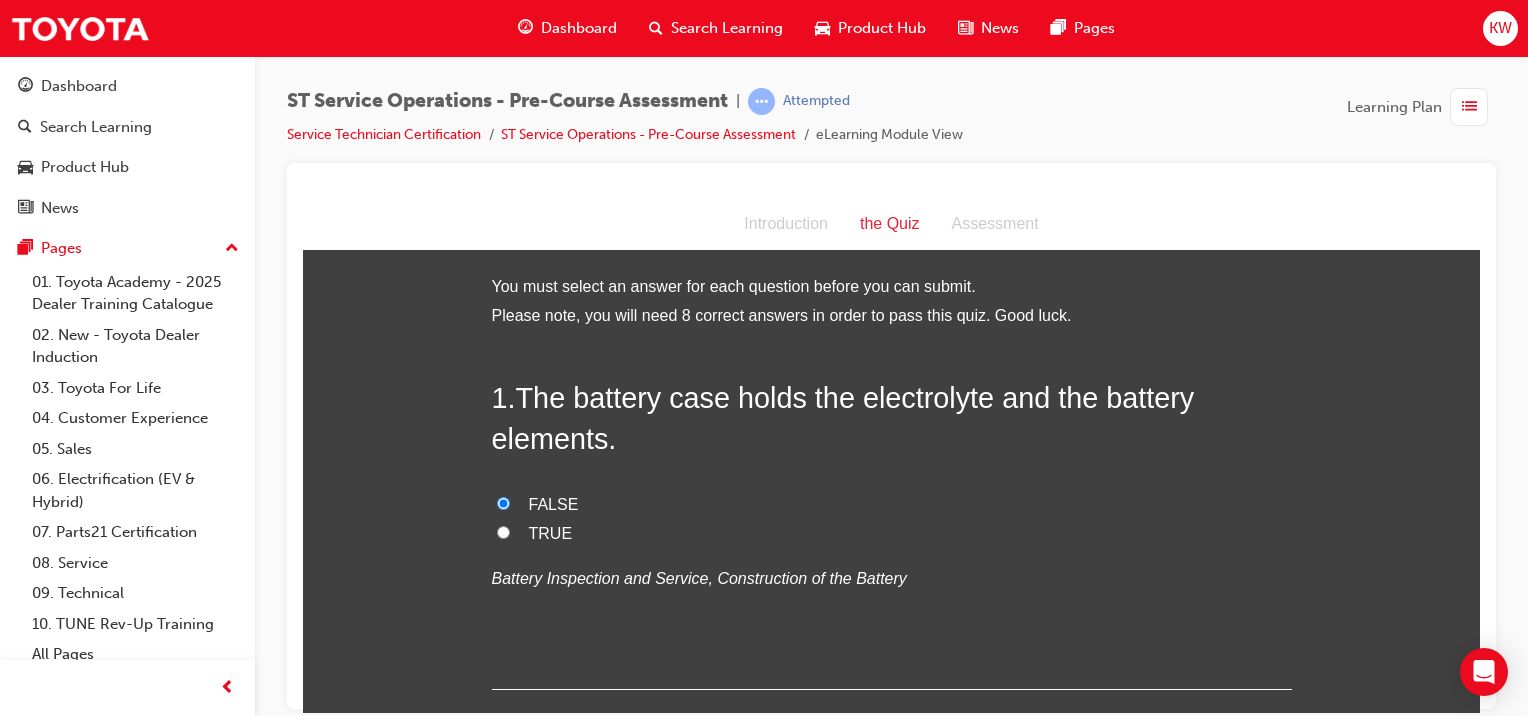 click on "TRUE" at bounding box center [551, 532] 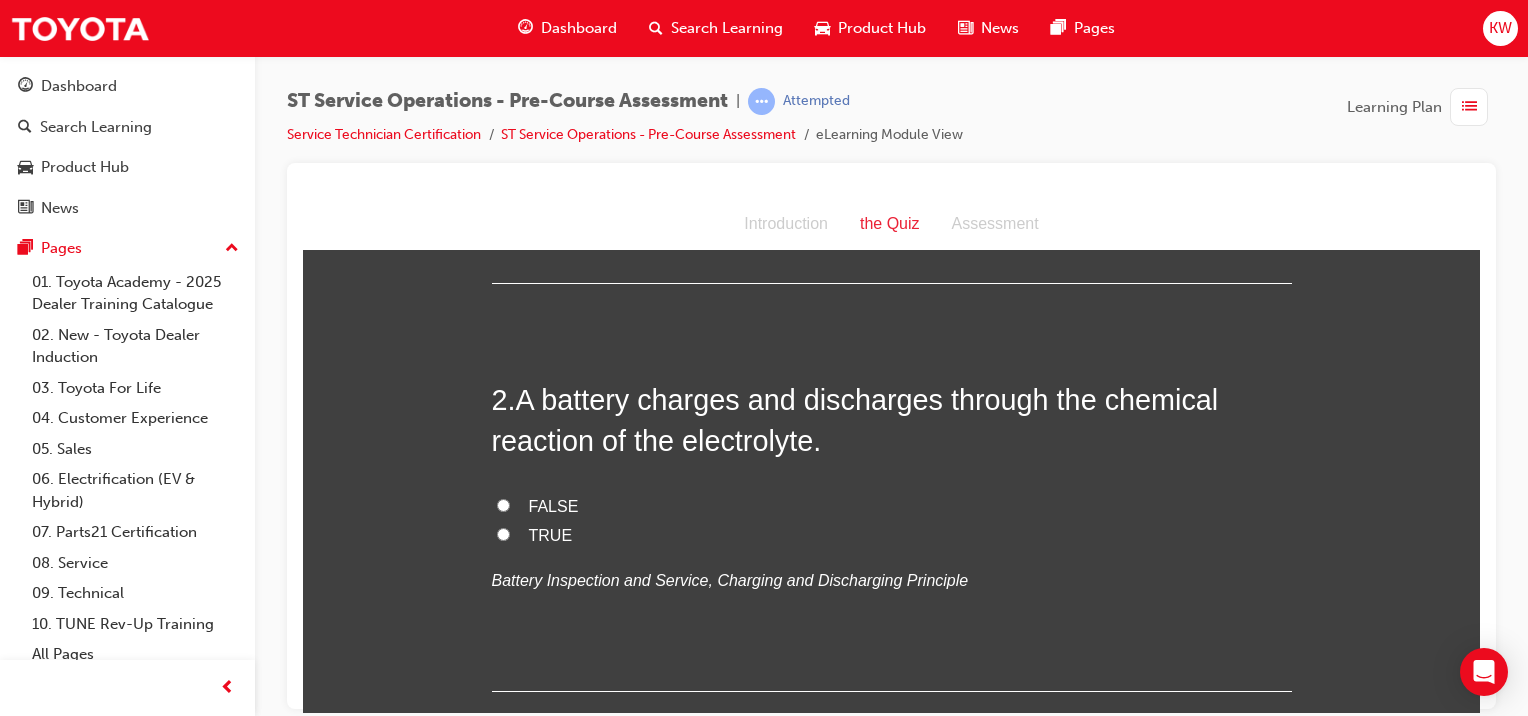 scroll, scrollTop: 408, scrollLeft: 0, axis: vertical 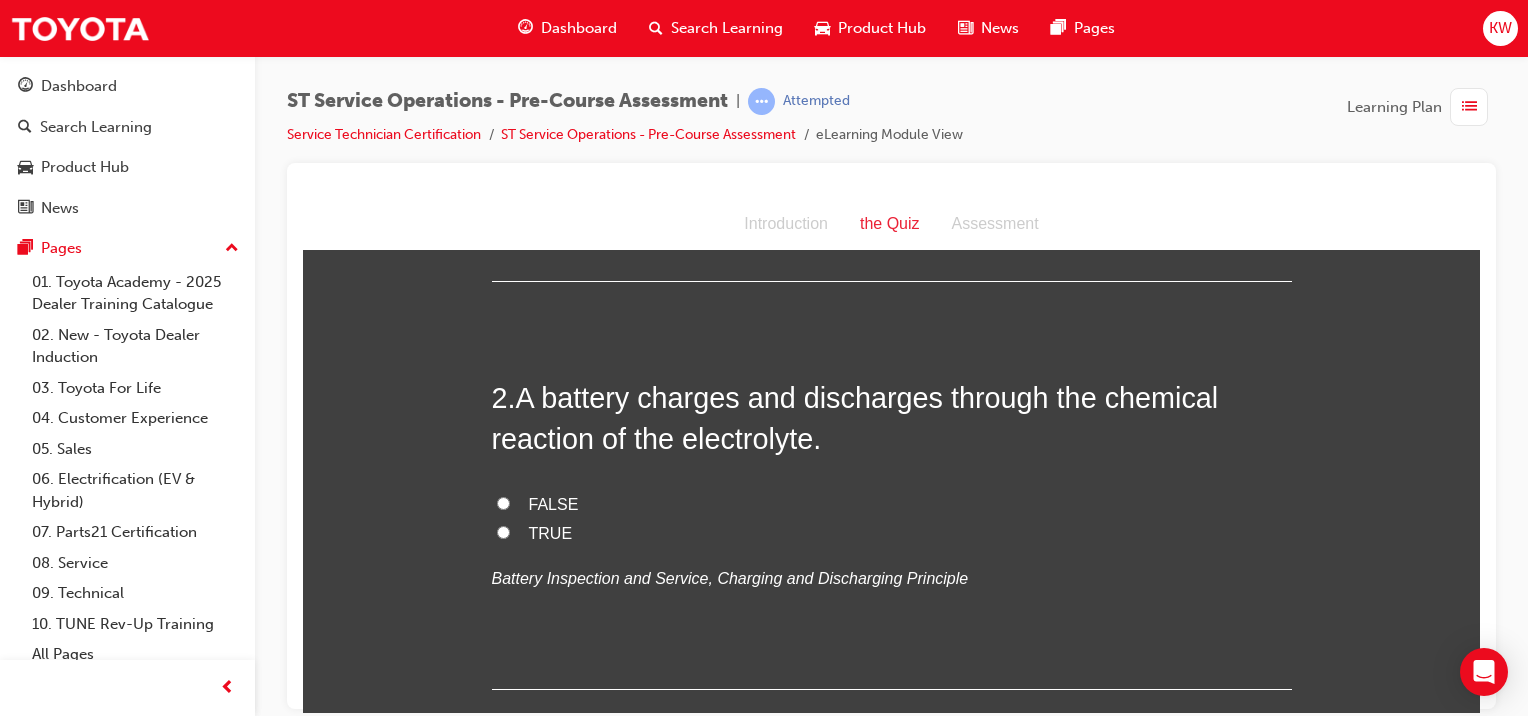 click on "FALSE" at bounding box center [554, 503] 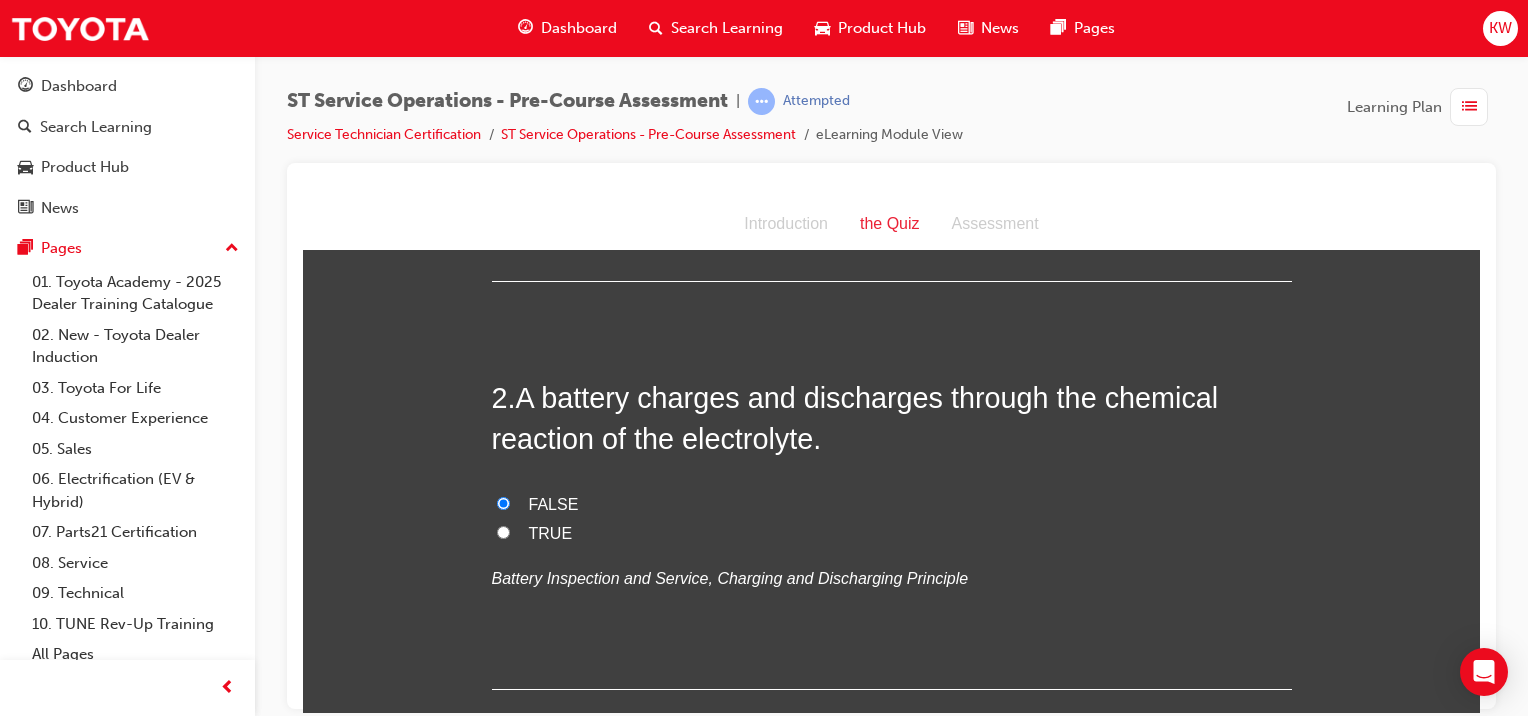 click on "2 .  A battery charges and discharges through the chemical reaction of the electrolyte. FALSE TRUE
Battery Inspection and Service, Charging and Discharging Principle" at bounding box center [892, 533] 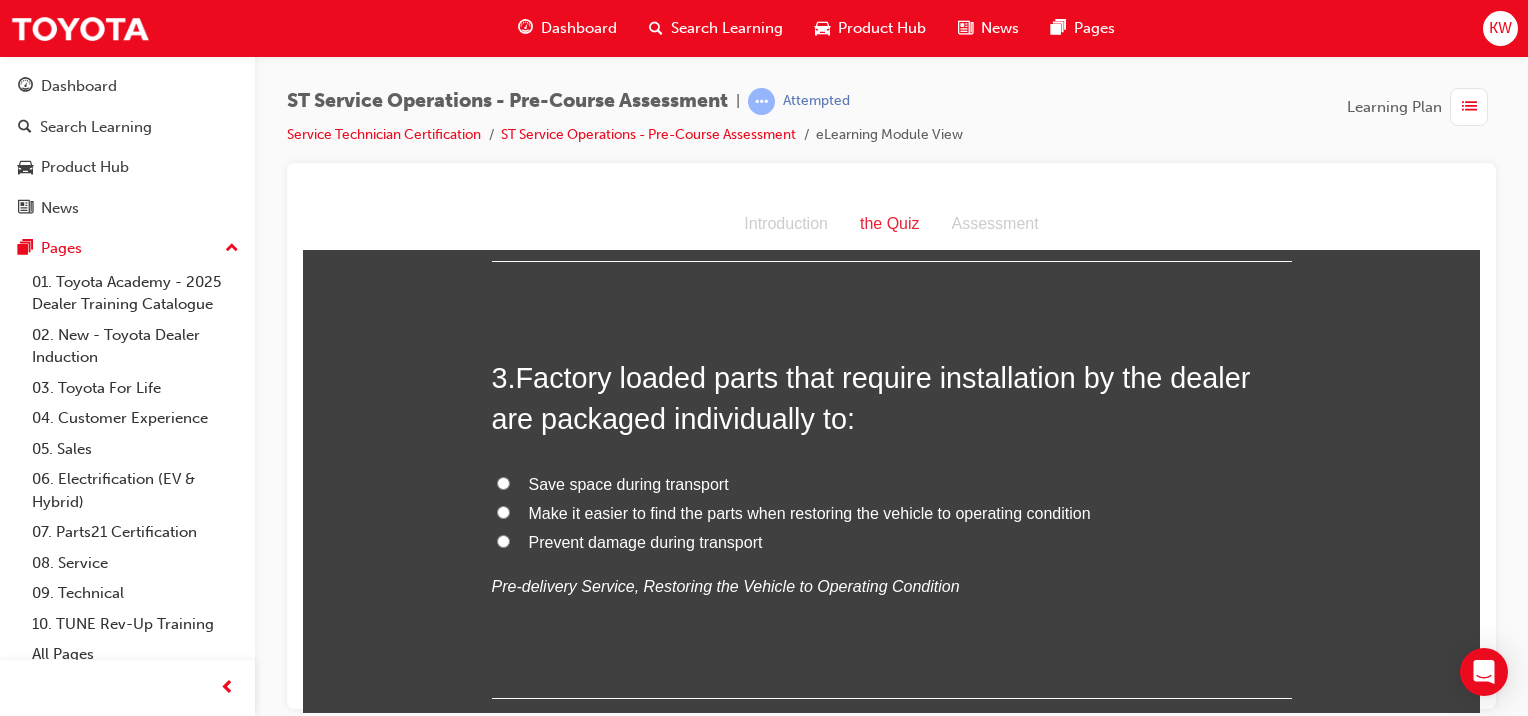 scroll, scrollTop: 833, scrollLeft: 0, axis: vertical 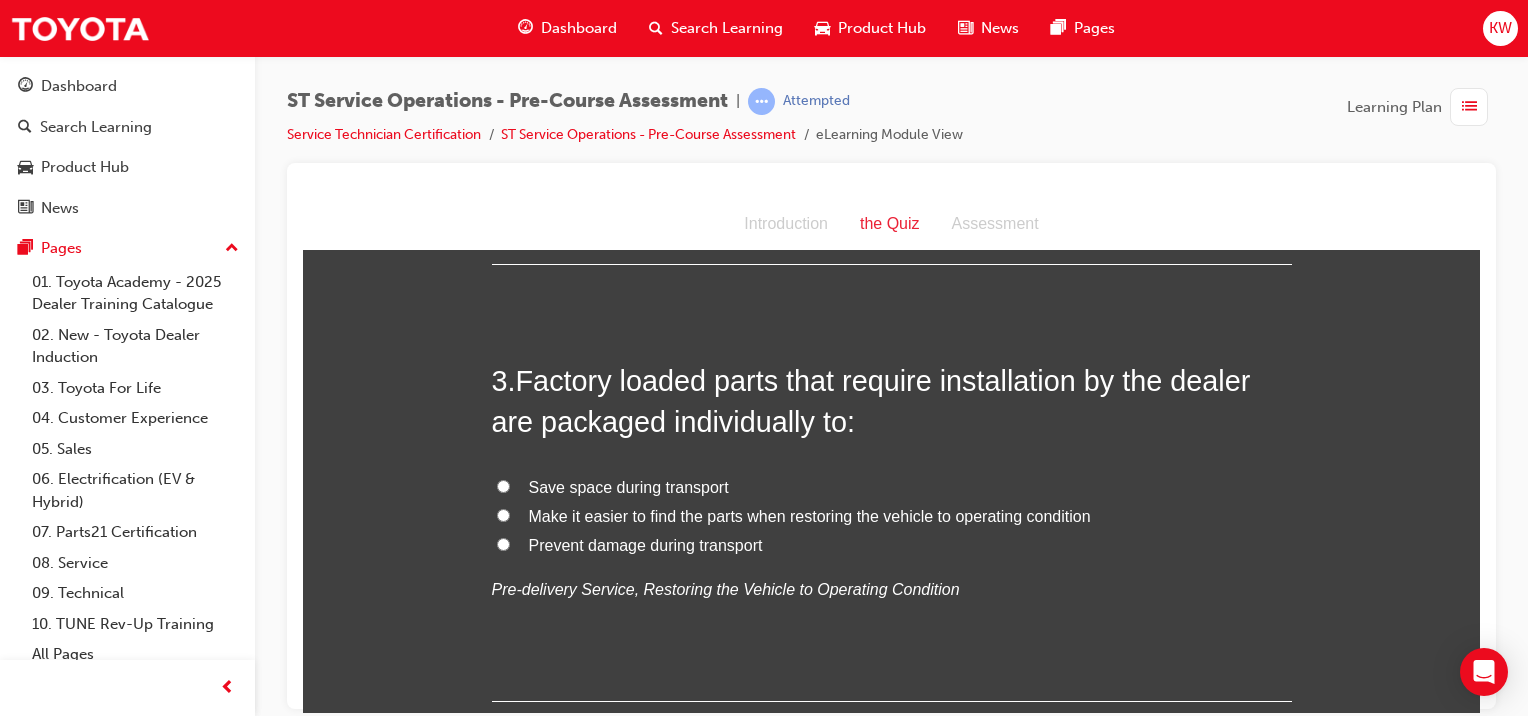 click on "Prevent damage during transport" at bounding box center [892, 545] 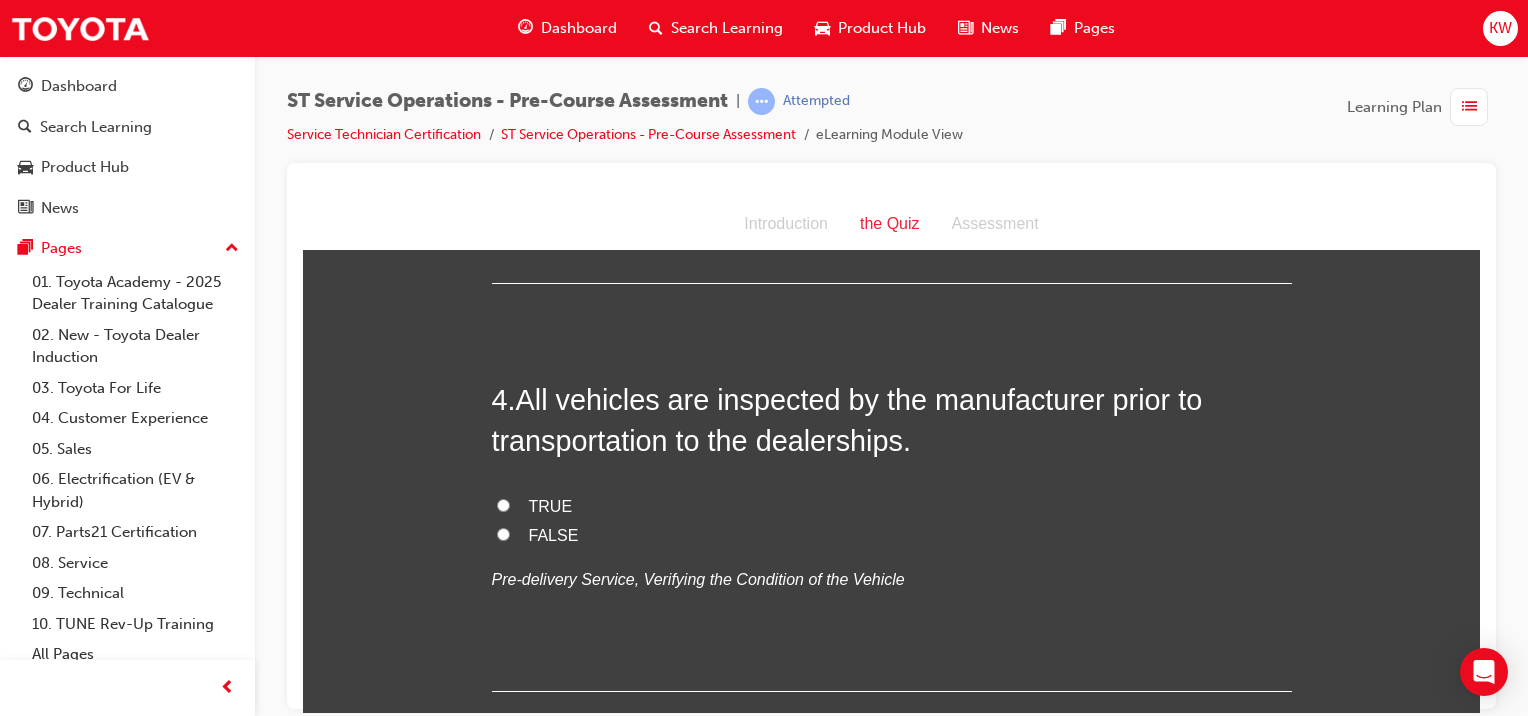 scroll, scrollTop: 1263, scrollLeft: 0, axis: vertical 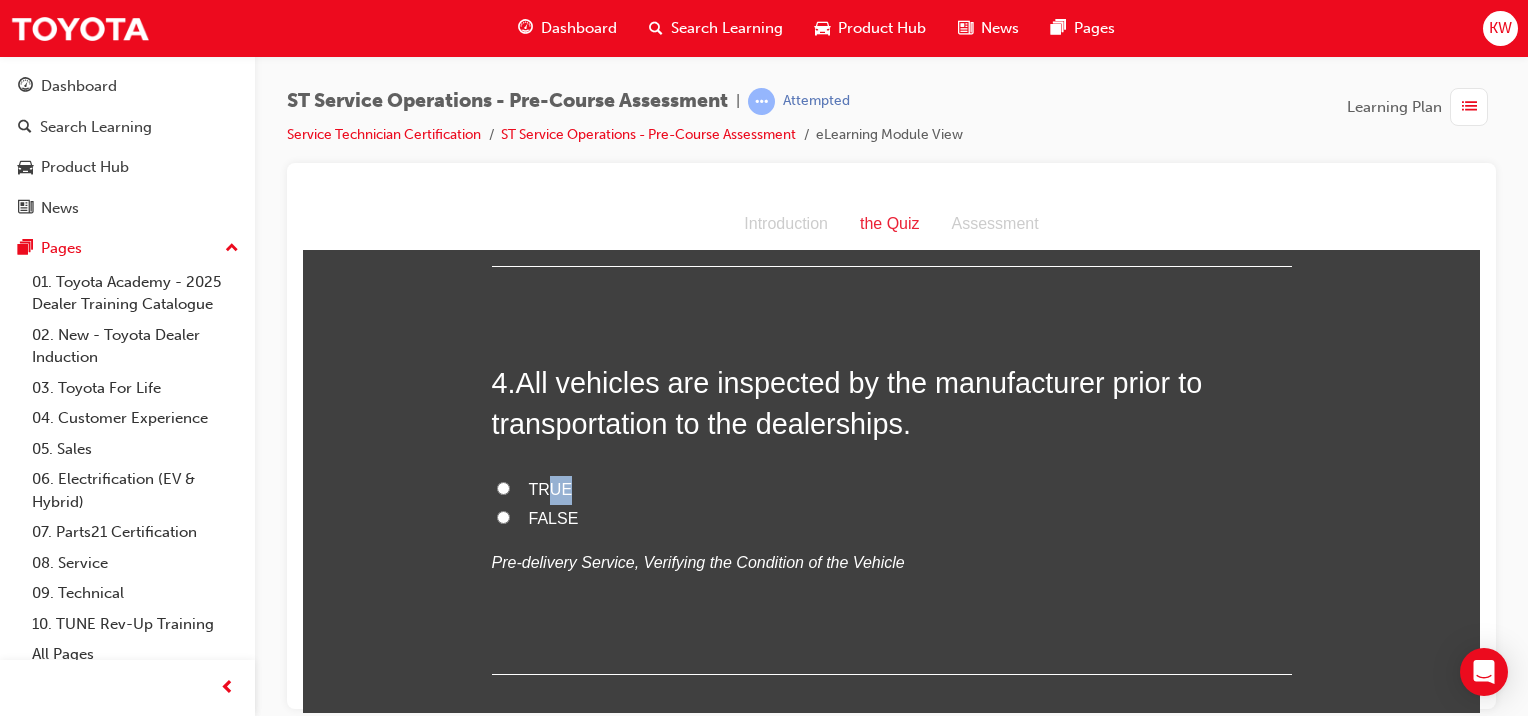 click on "FALSE" at bounding box center (892, 518) 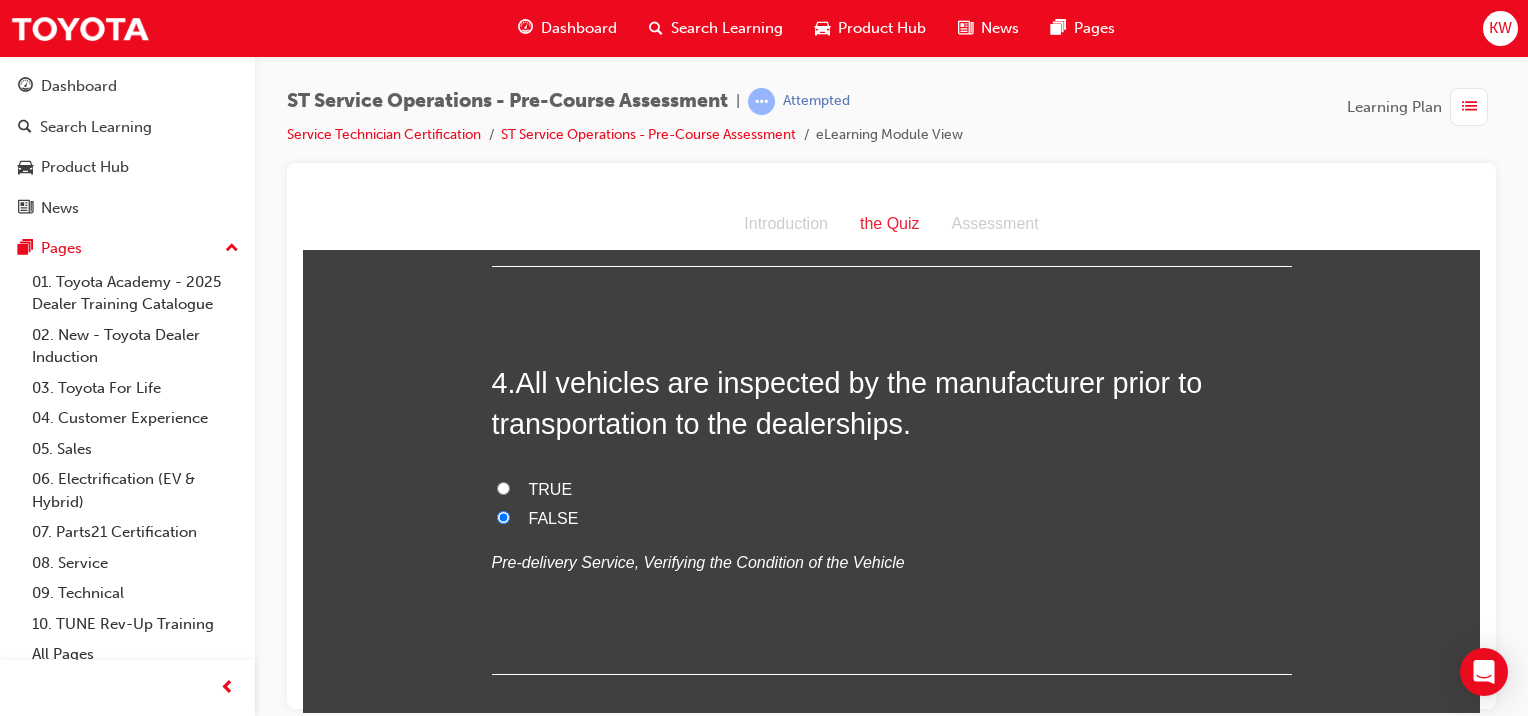 click on "All vehicles are inspected by the manufacturer prior to transportation to the dealerships." at bounding box center [847, 402] 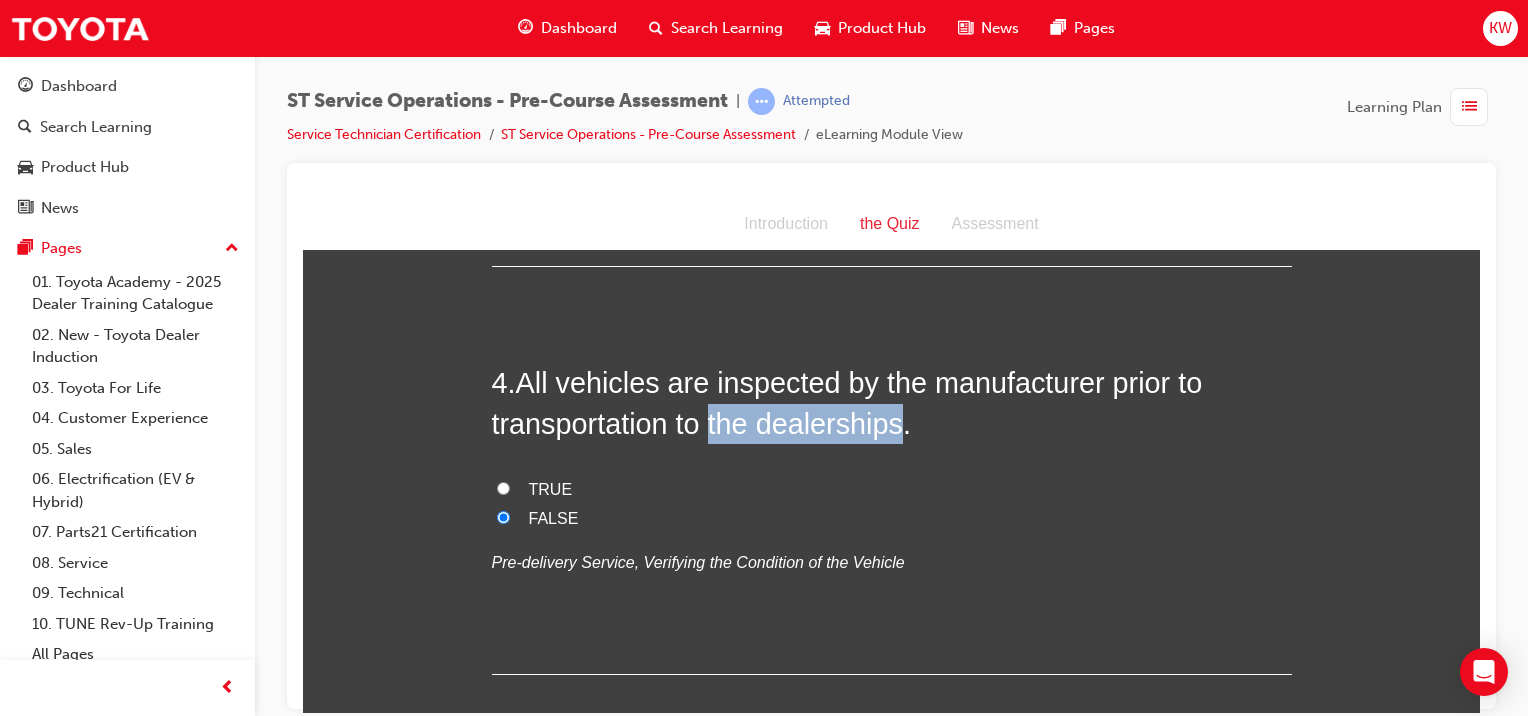 click on "All vehicles are inspected by the manufacturer prior to transportation to the dealerships." at bounding box center [847, 402] 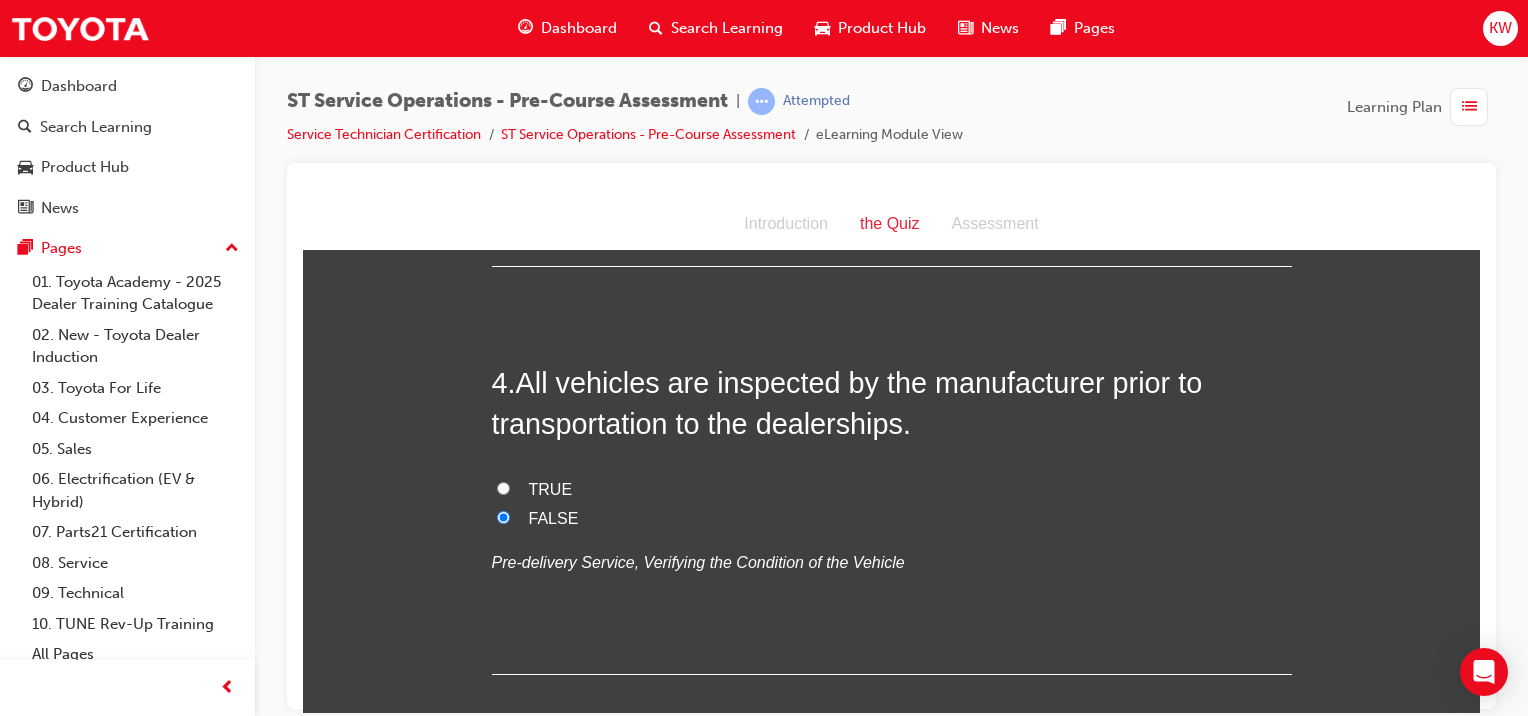 click on "TRUE" at bounding box center [892, 489] 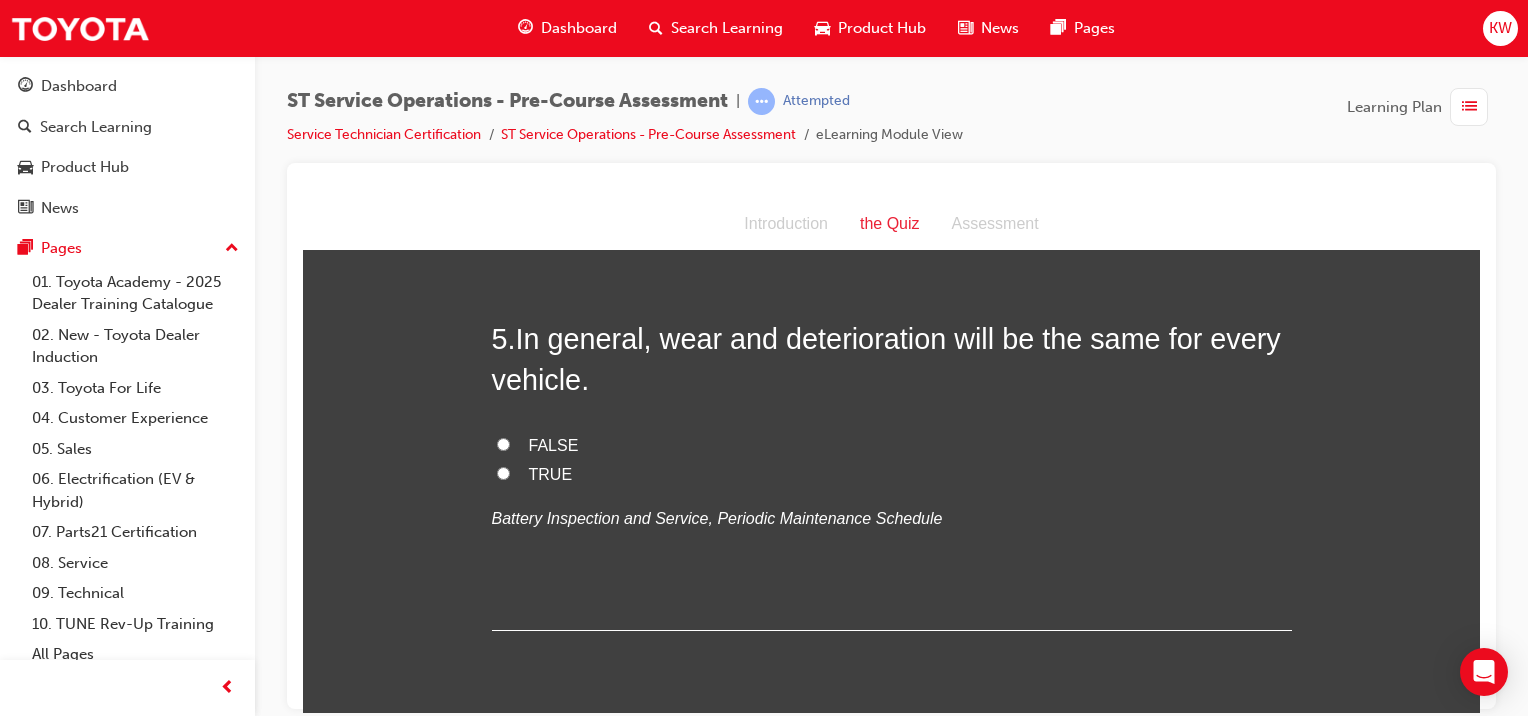 scroll, scrollTop: 1708, scrollLeft: 0, axis: vertical 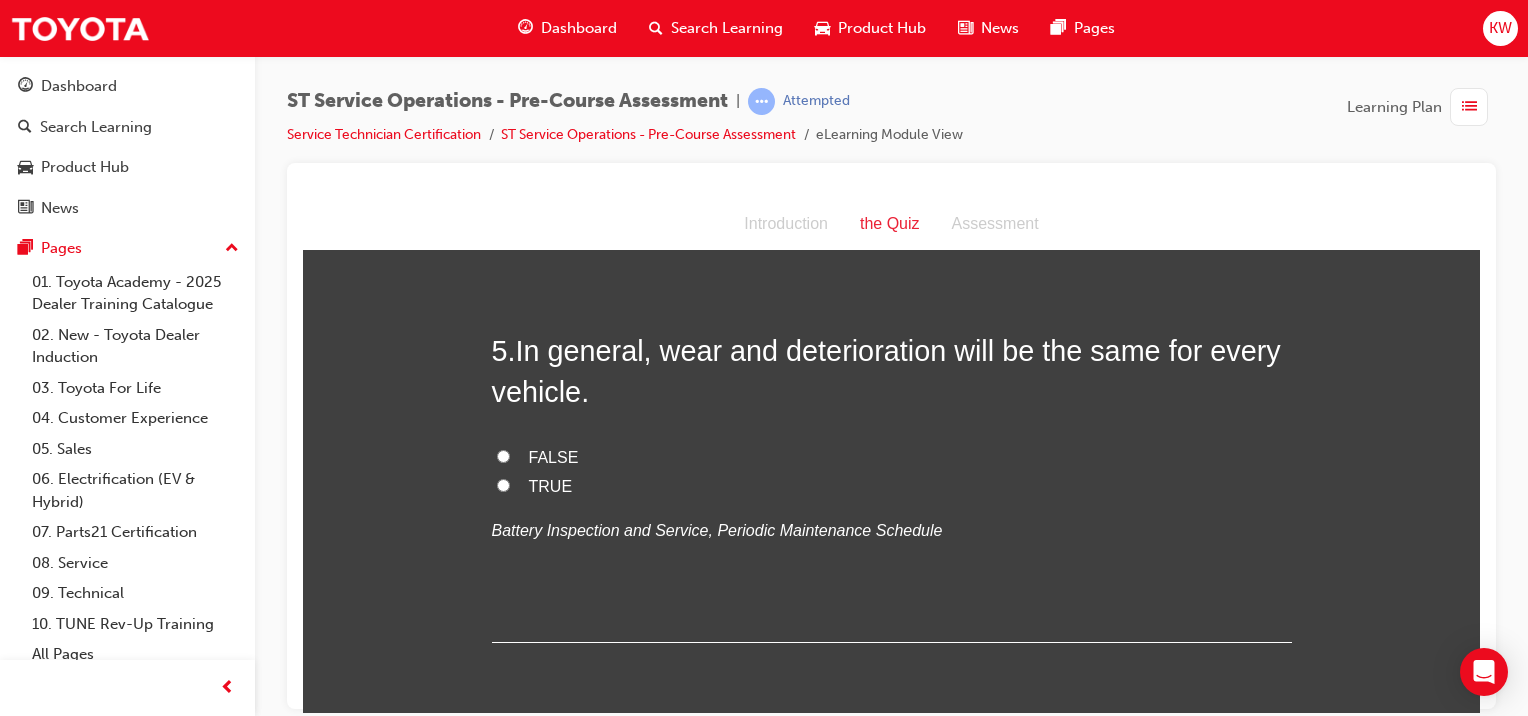 click on "FALSE" at bounding box center [554, 456] 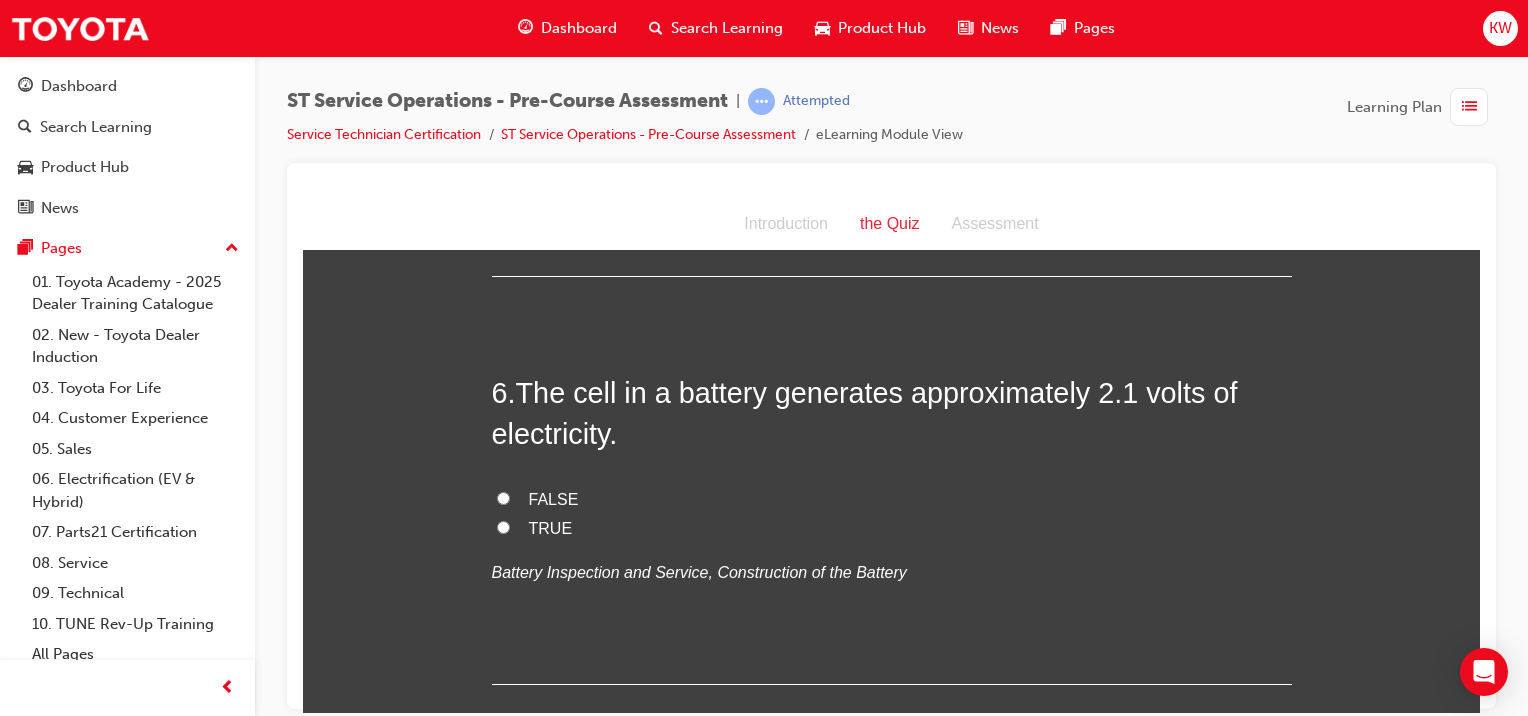 scroll, scrollTop: 2051, scrollLeft: 0, axis: vertical 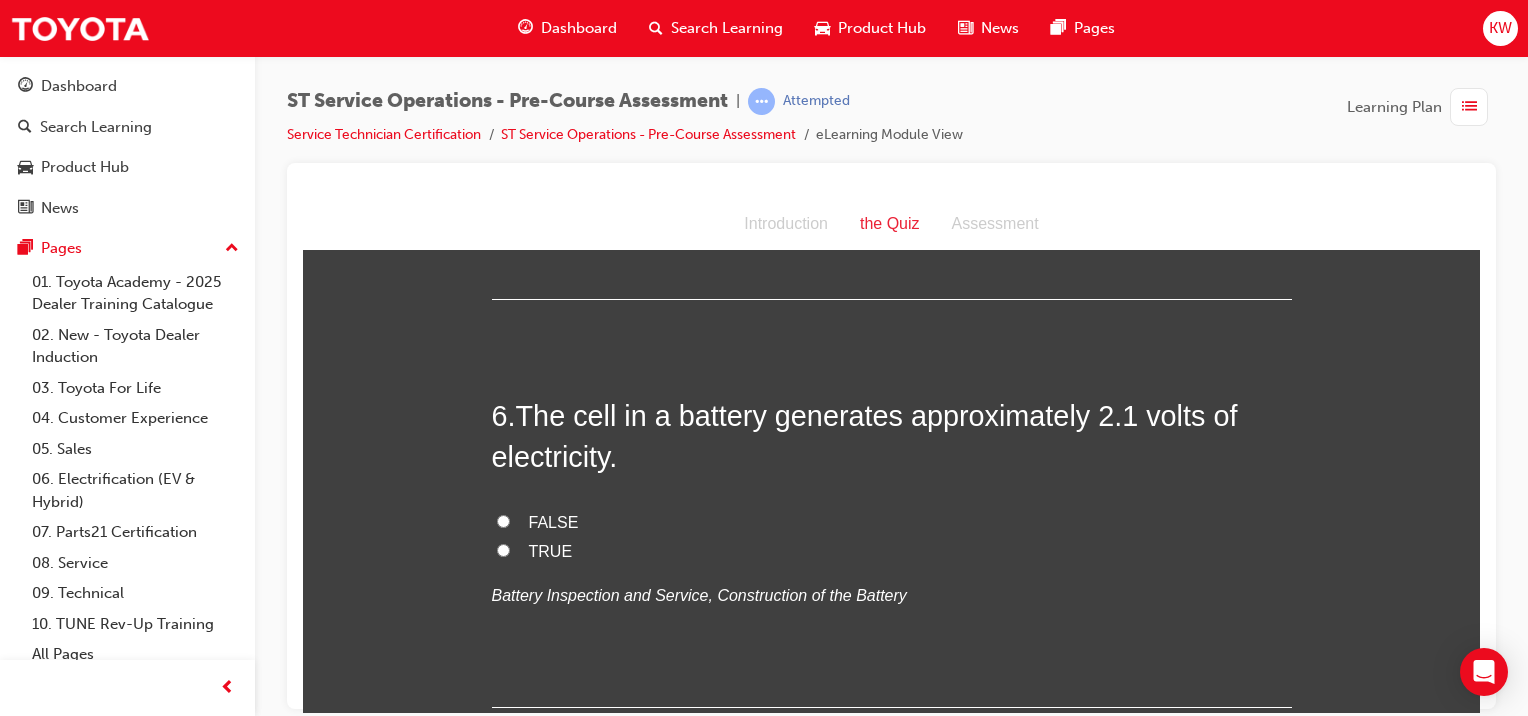 click on "FALSE TRUE
Battery Inspection and Service, Construction of the Battery" at bounding box center [892, 559] 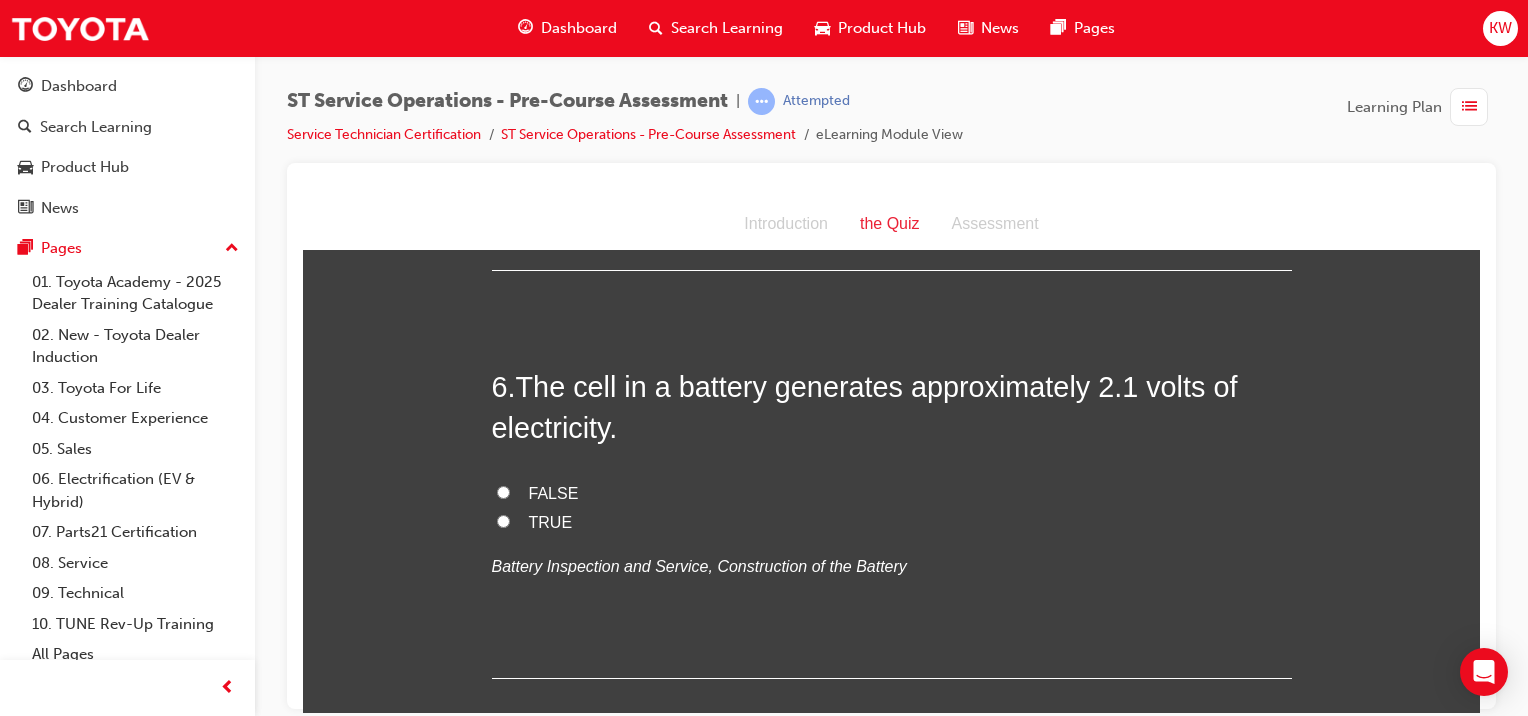 scroll, scrollTop: 2080, scrollLeft: 0, axis: vertical 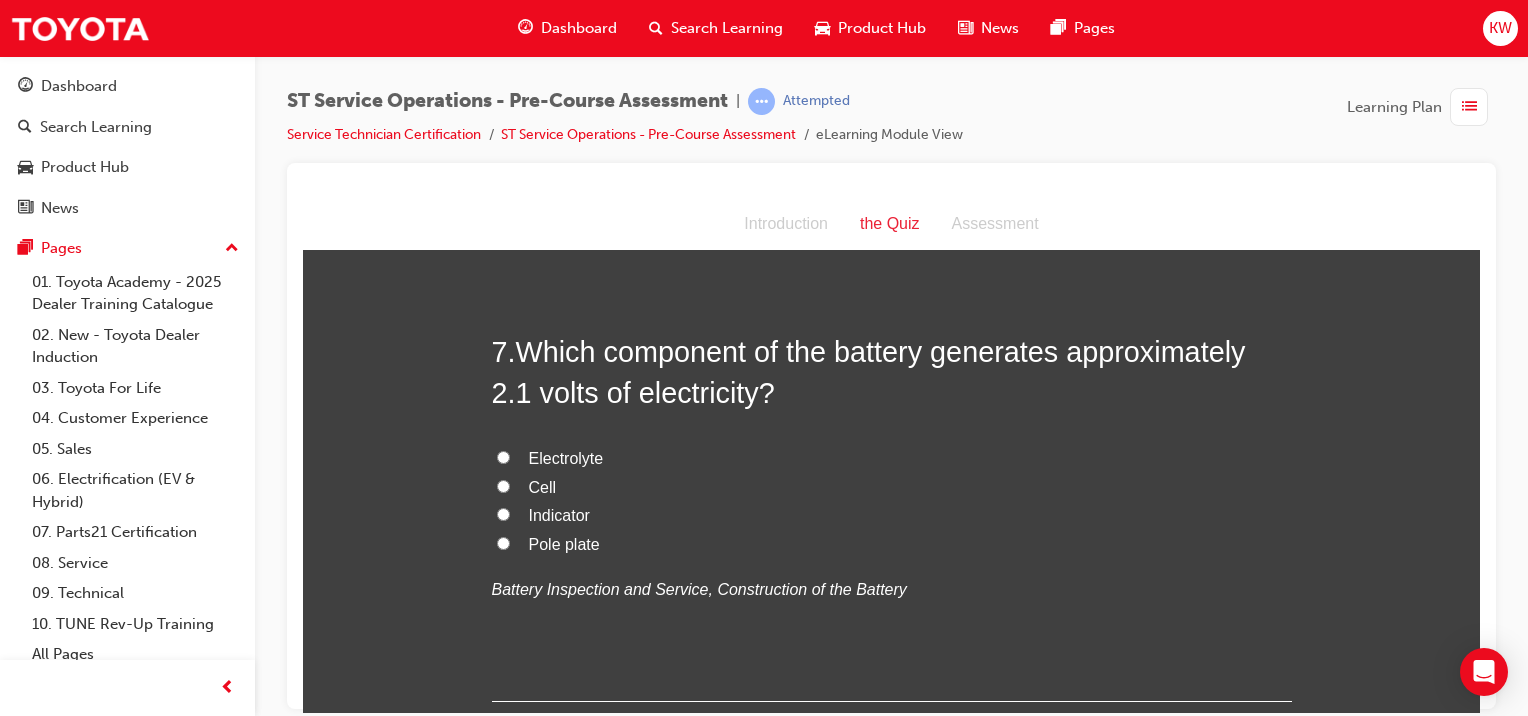 click on "Cell" at bounding box center (543, 486) 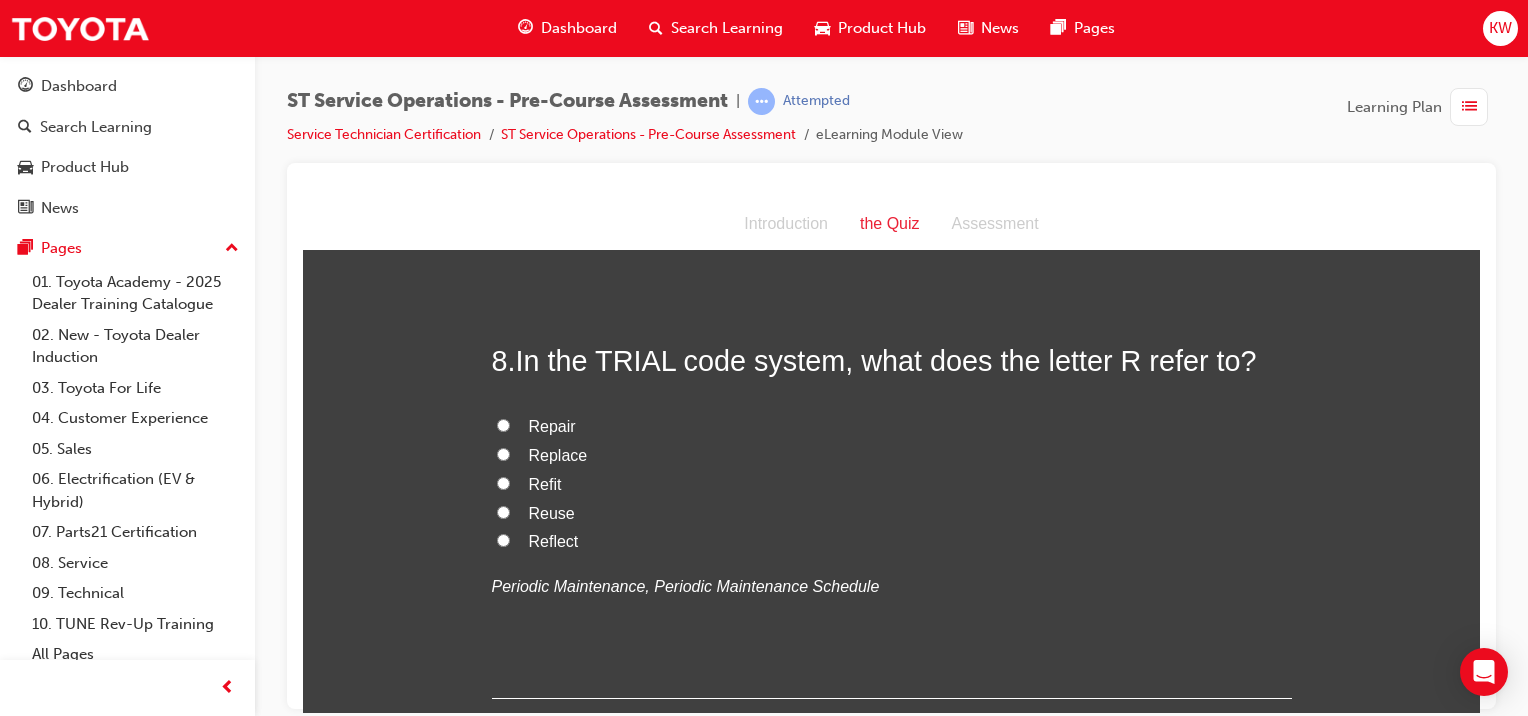scroll, scrollTop: 2980, scrollLeft: 0, axis: vertical 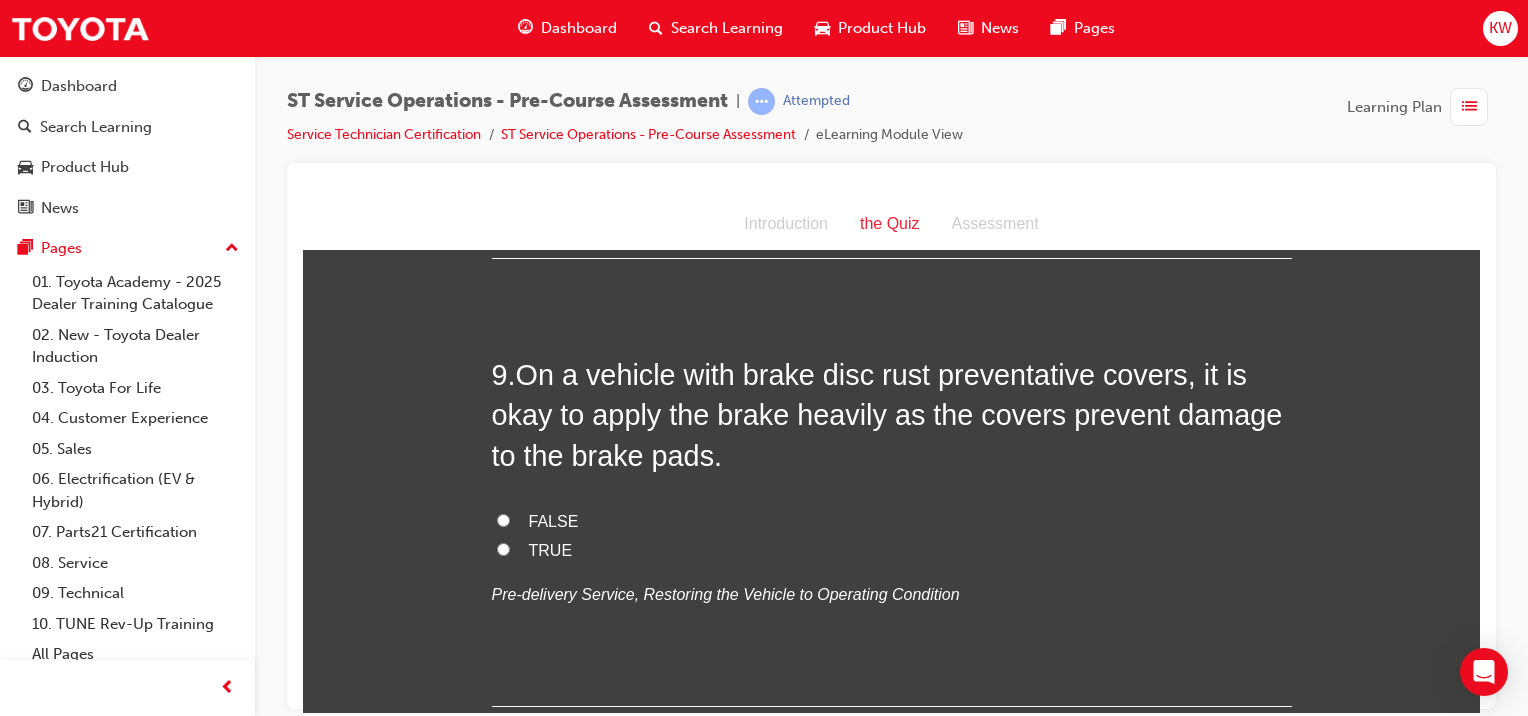 click on "FALSE" at bounding box center (554, 520) 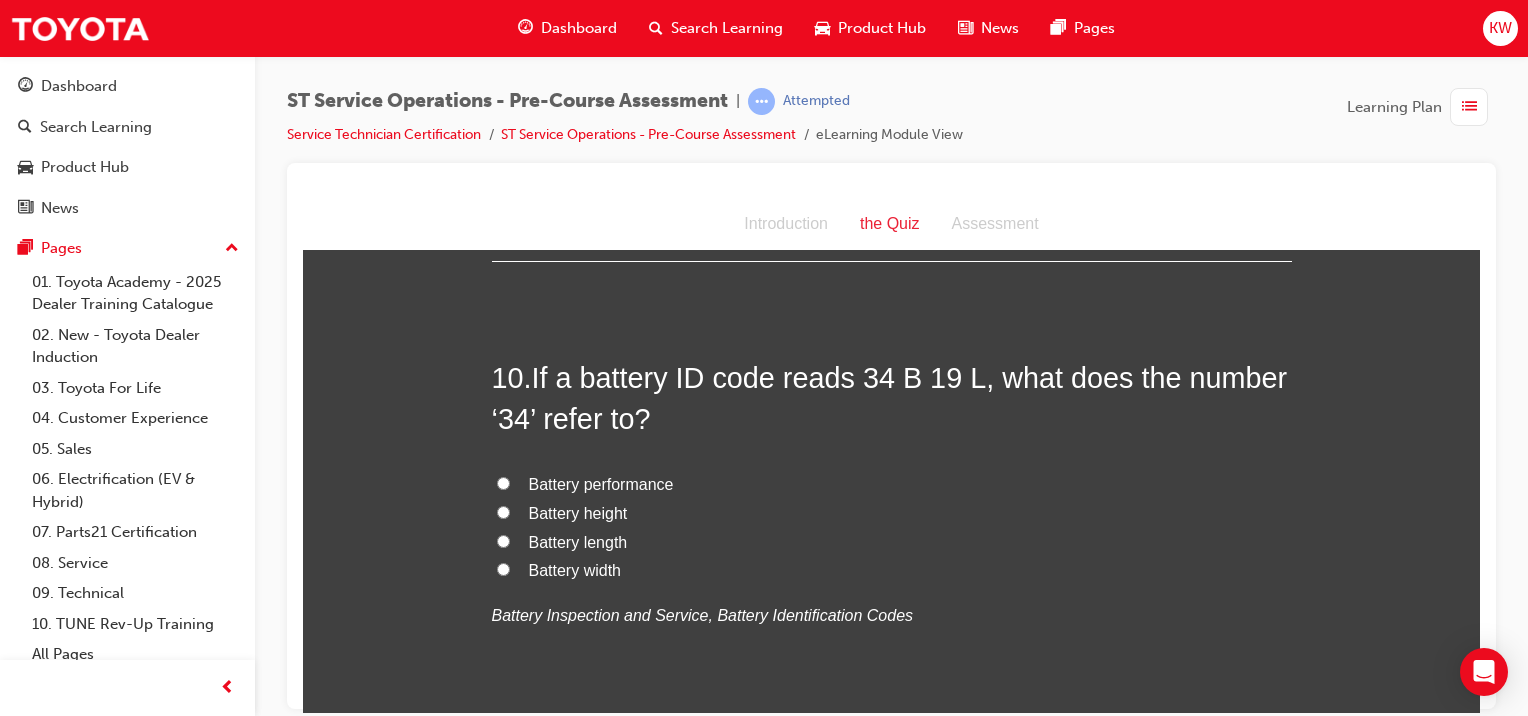 scroll, scrollTop: 3868, scrollLeft: 0, axis: vertical 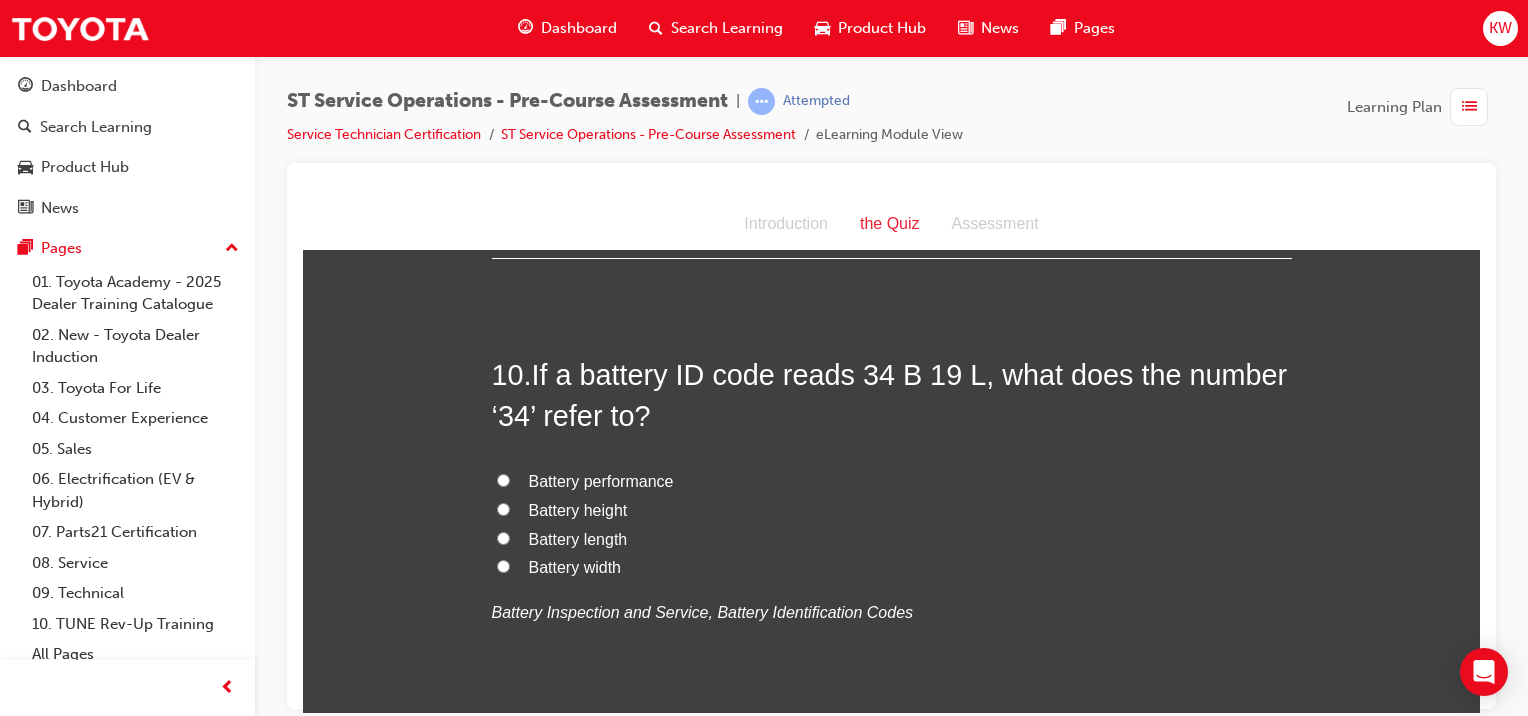 click on "Battery length" at bounding box center (892, 539) 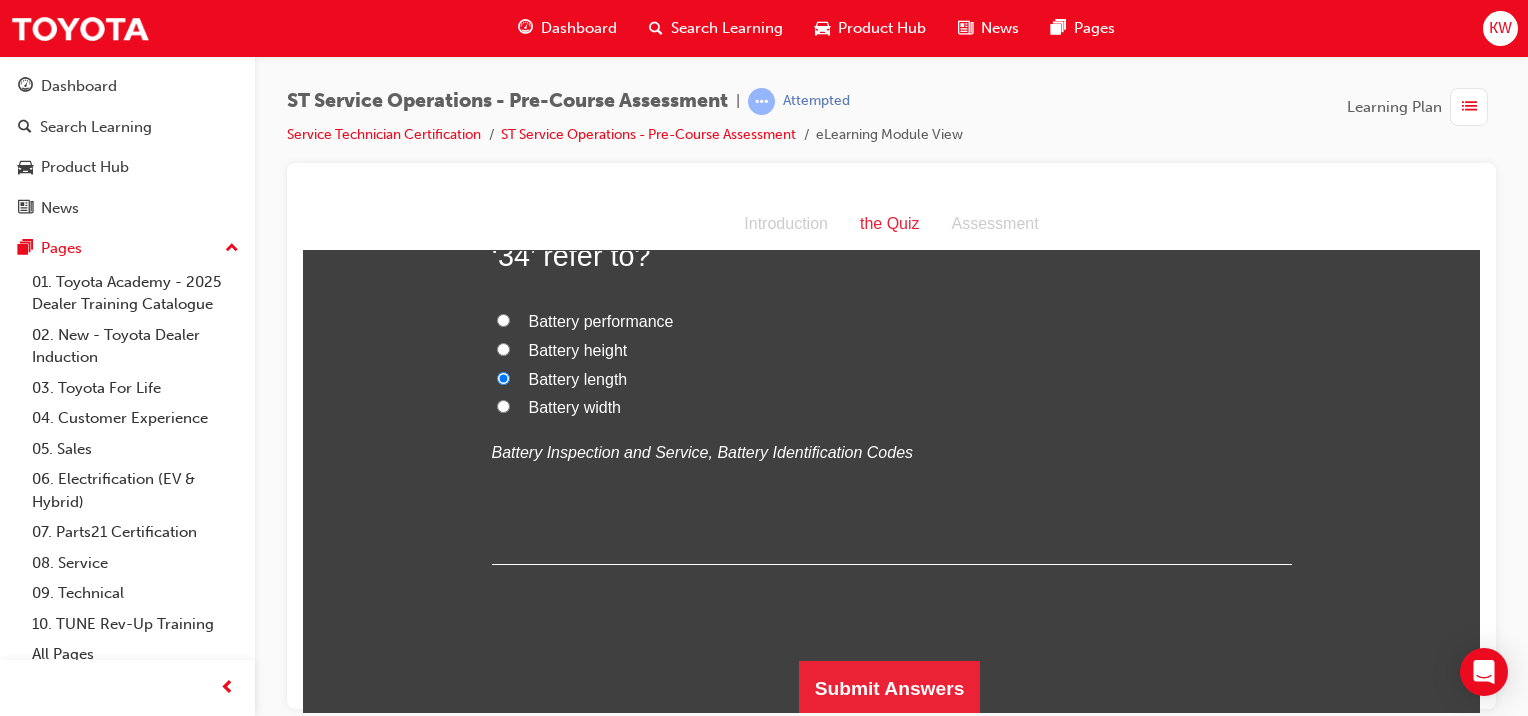 scroll, scrollTop: 4022, scrollLeft: 0, axis: vertical 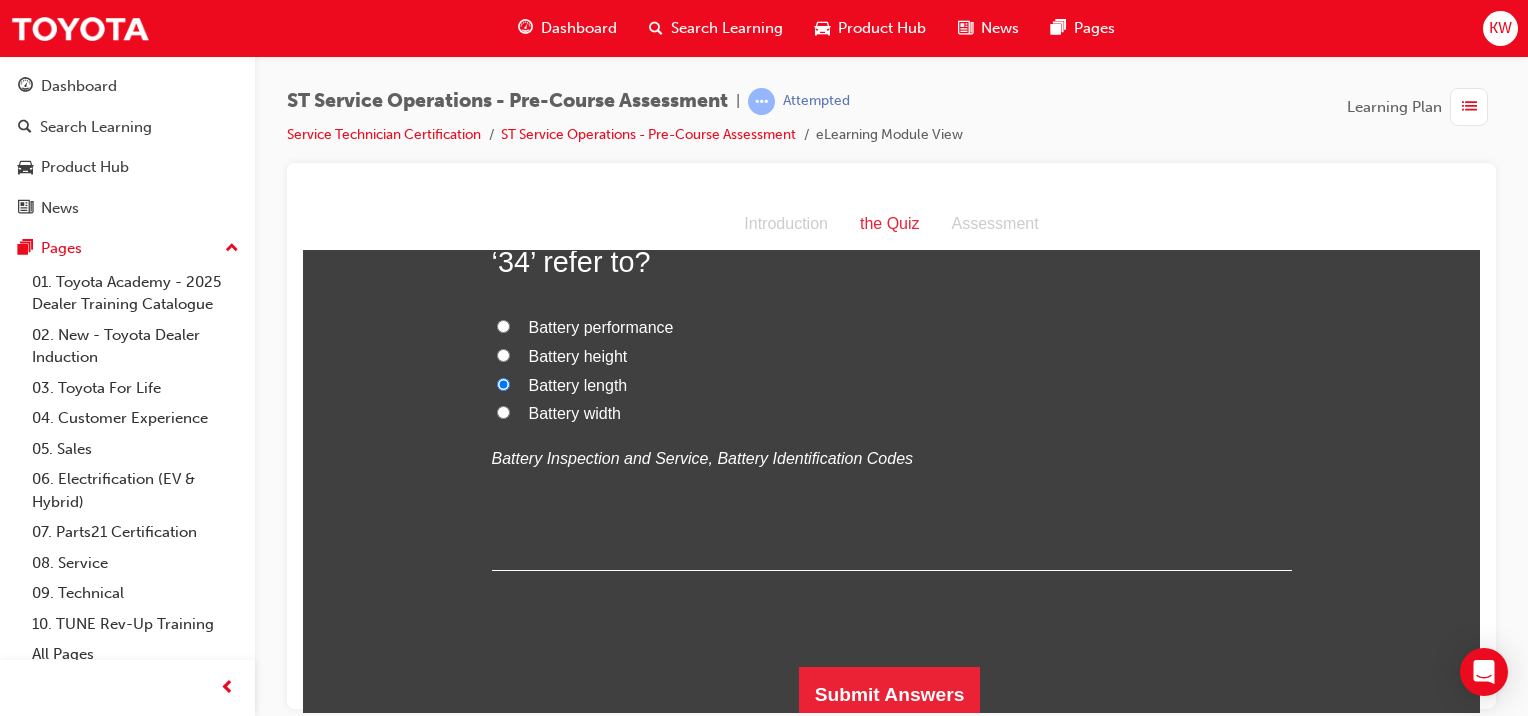 click on "Submit Answers" at bounding box center (890, 694) 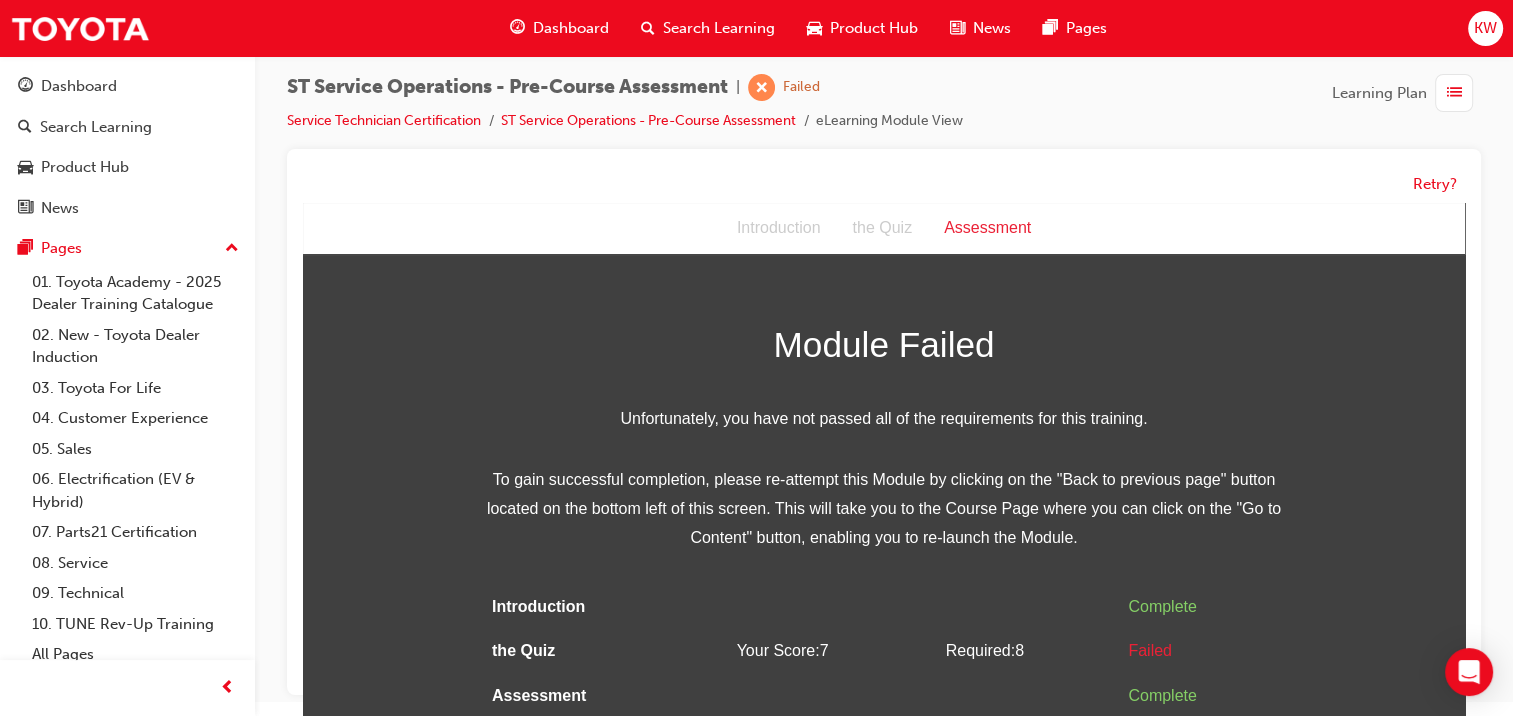 scroll, scrollTop: 0, scrollLeft: 0, axis: both 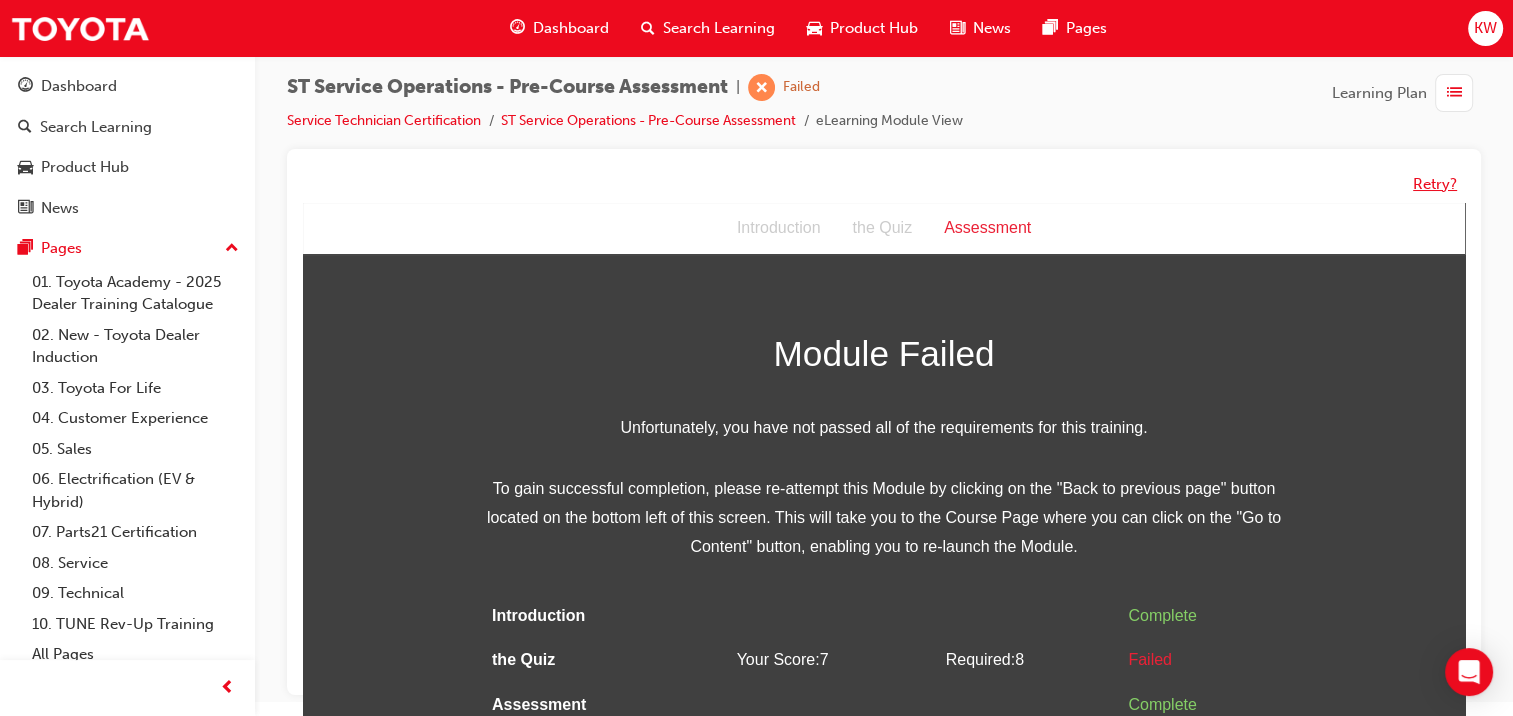 click on "Retry?" at bounding box center [1435, 184] 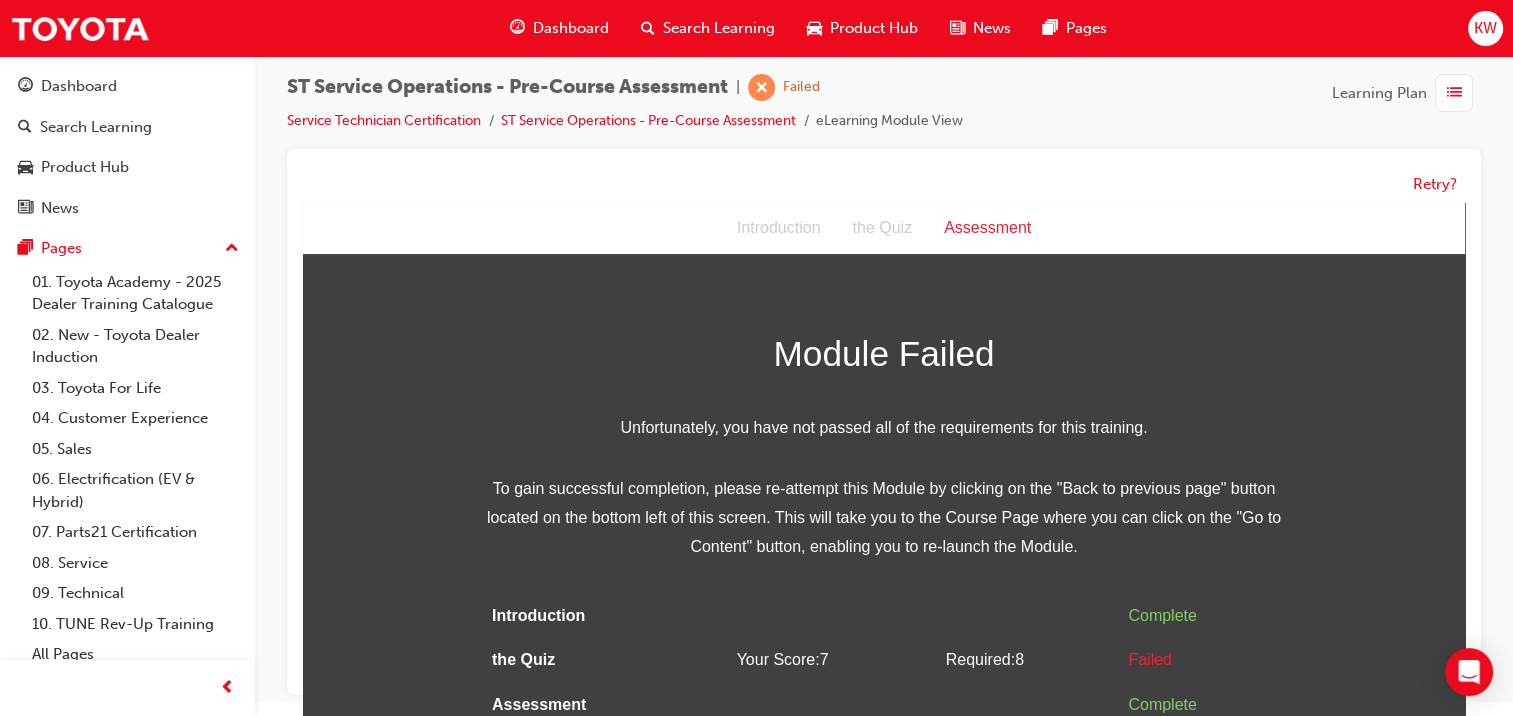 scroll, scrollTop: 0, scrollLeft: 0, axis: both 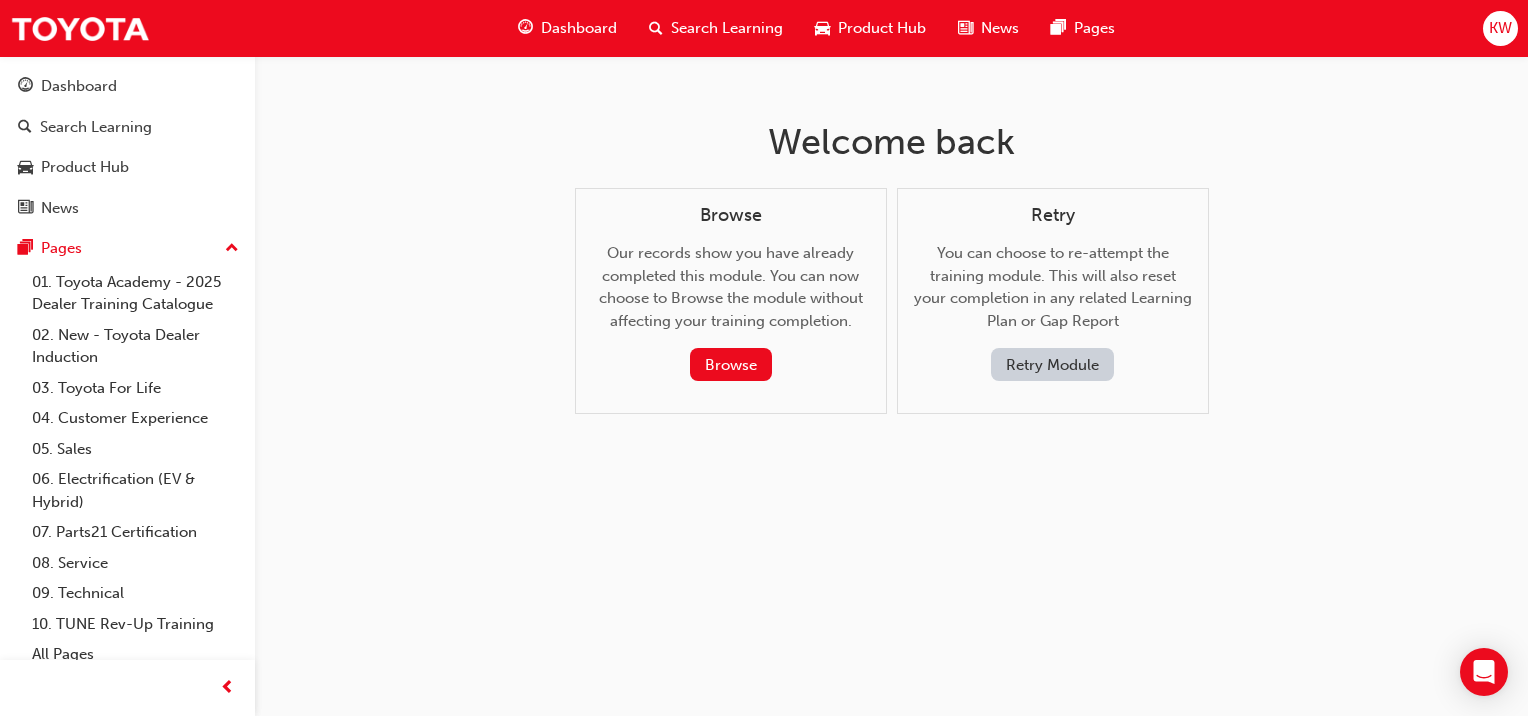 click on "Retry Module" at bounding box center [1052, 364] 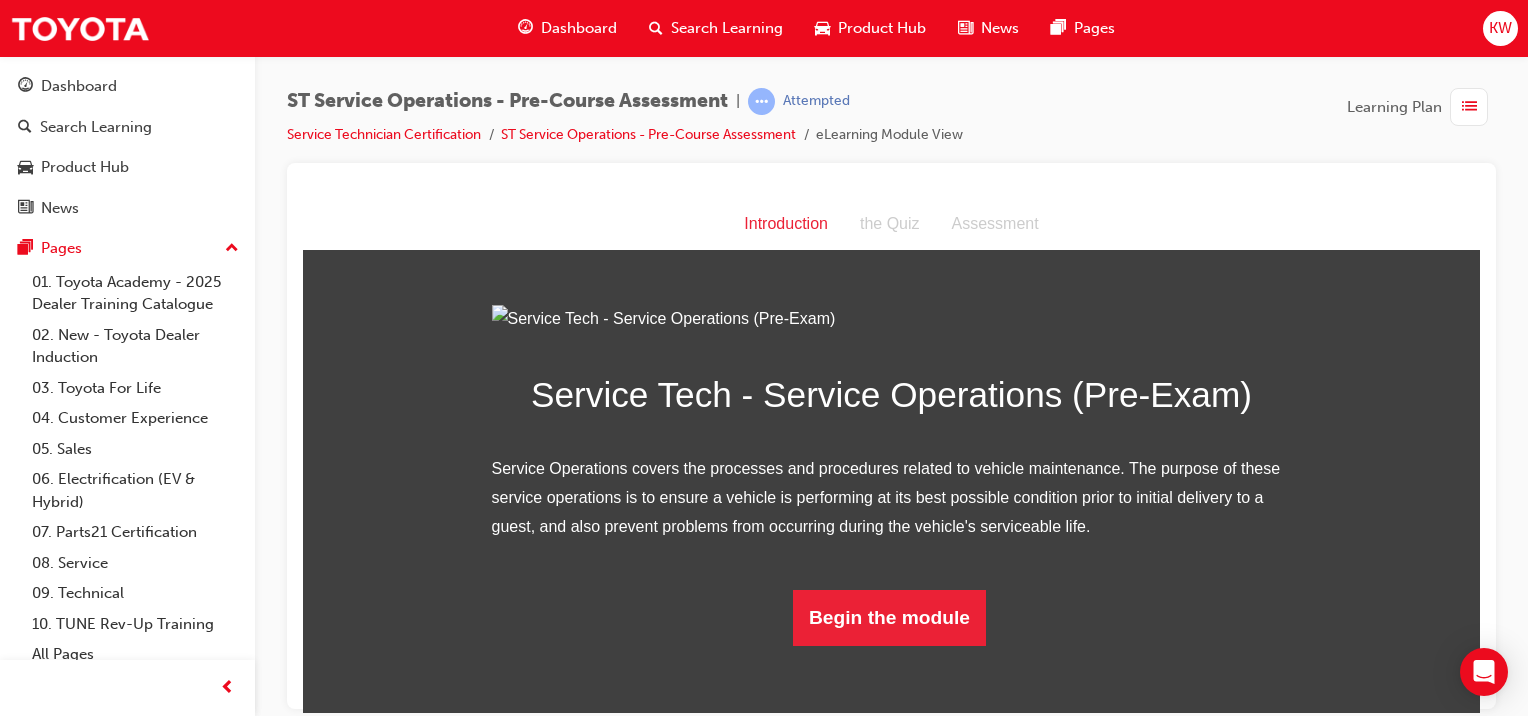 scroll, scrollTop: 146, scrollLeft: 0, axis: vertical 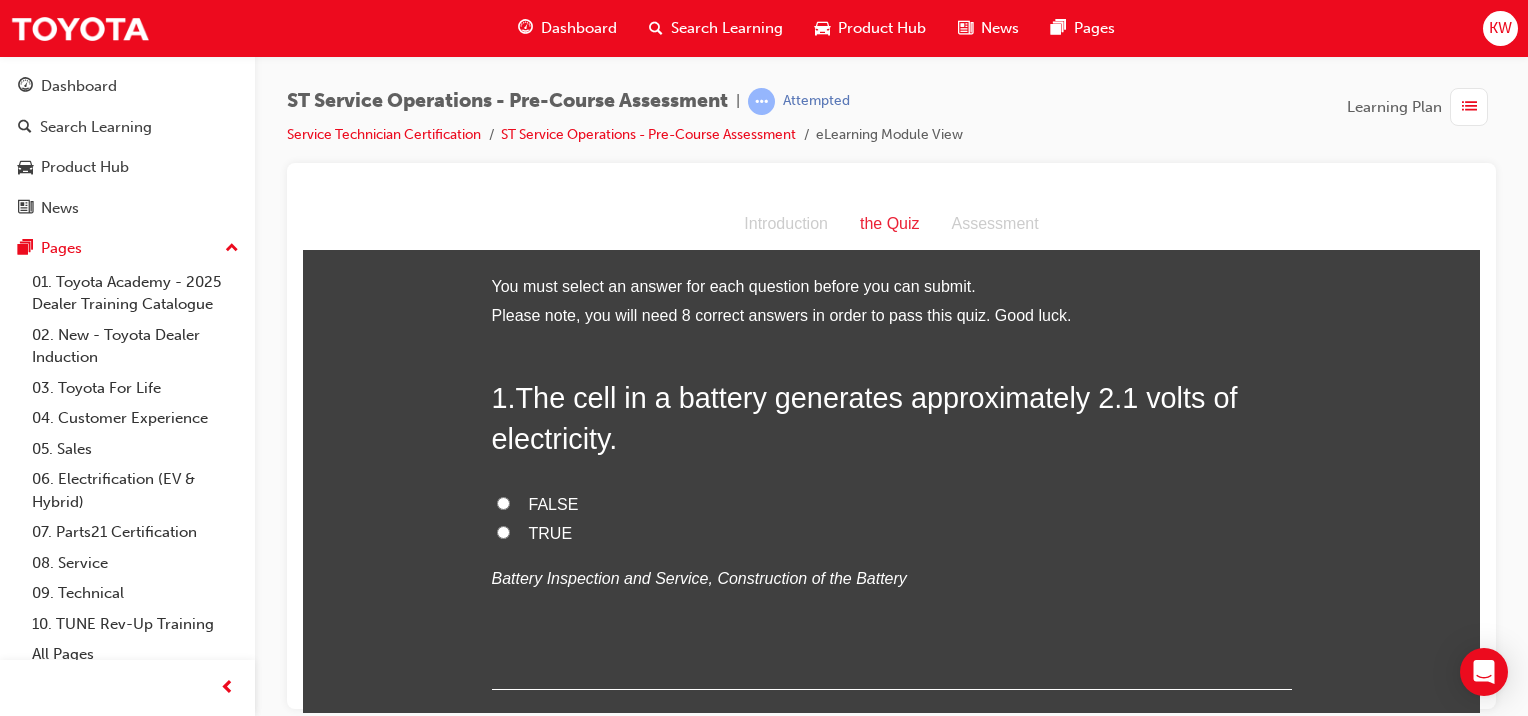 click on "TRUE" at bounding box center (551, 532) 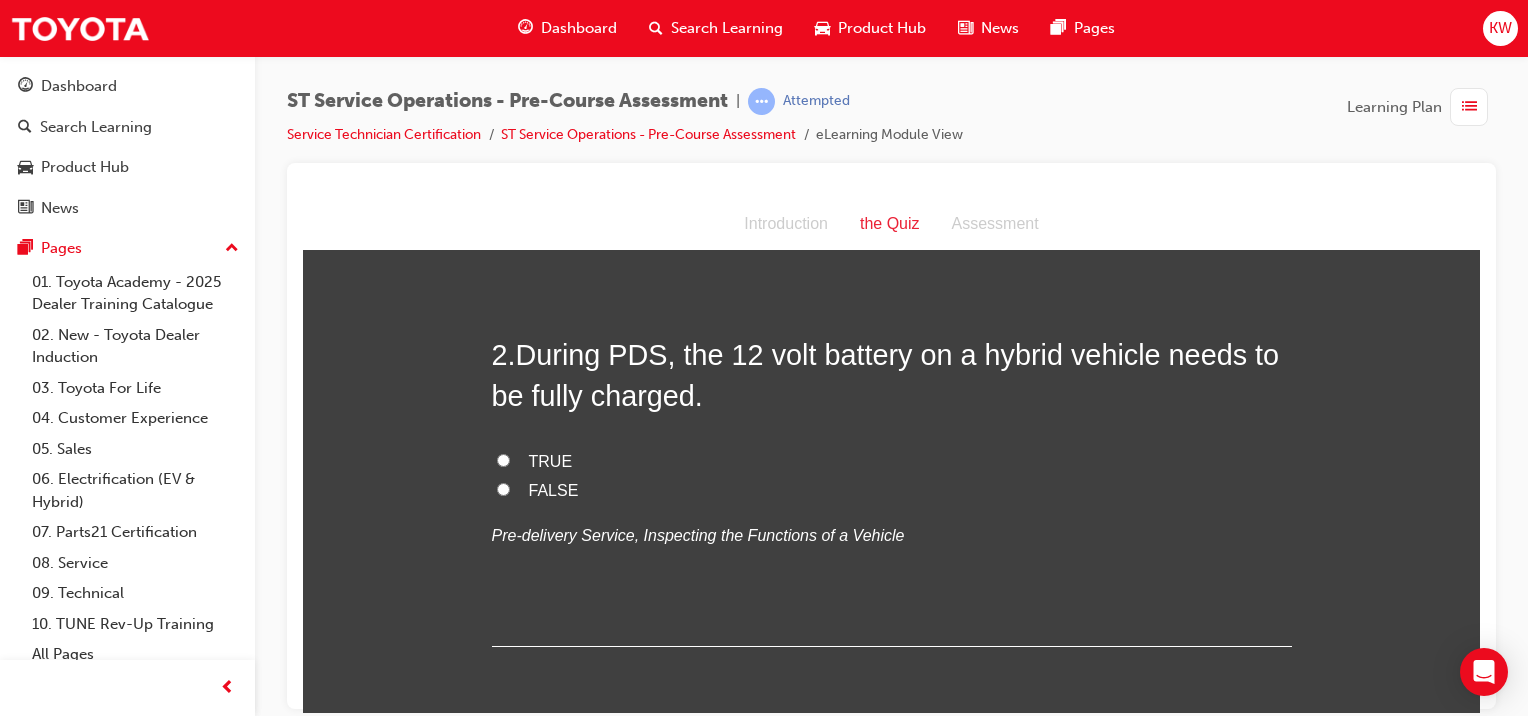 scroll, scrollTop: 448, scrollLeft: 0, axis: vertical 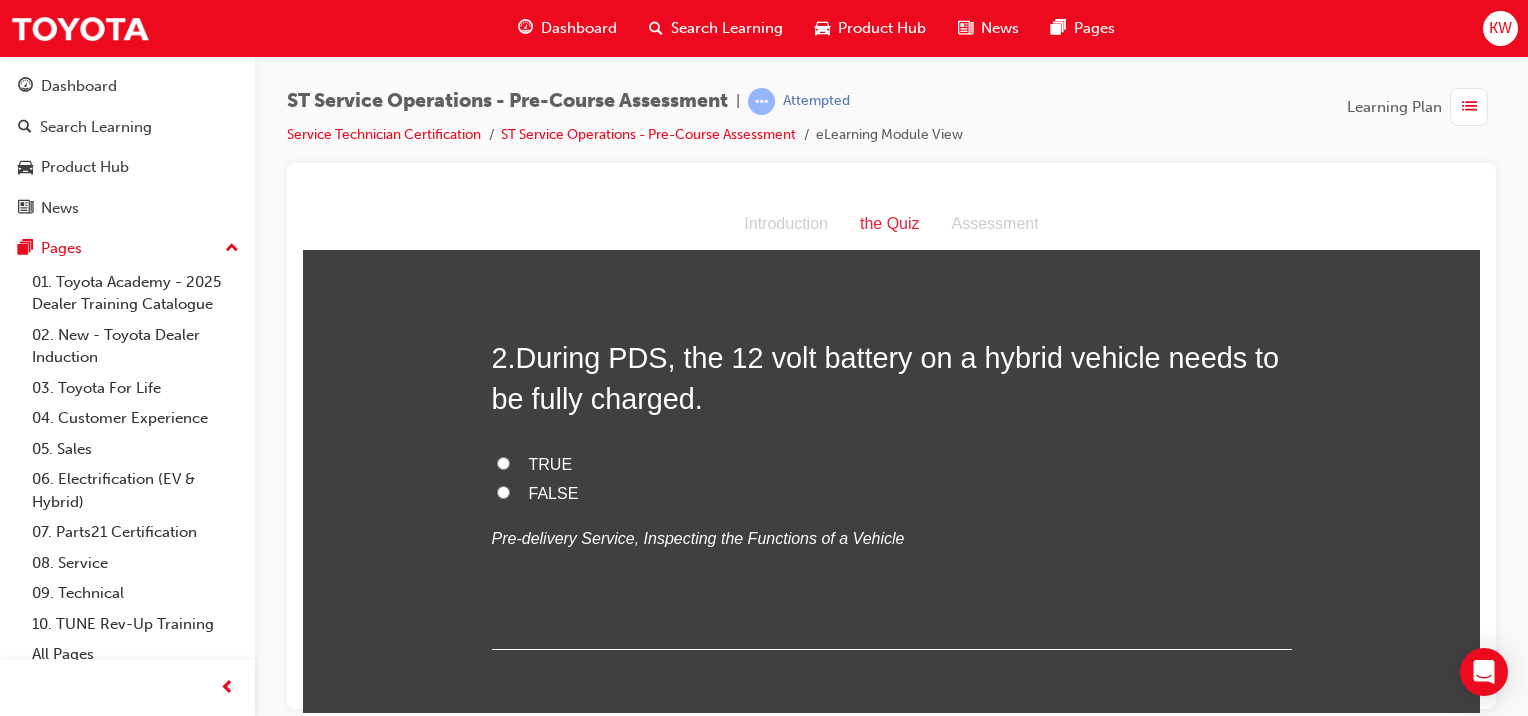 click on "TRUE" at bounding box center [551, 463] 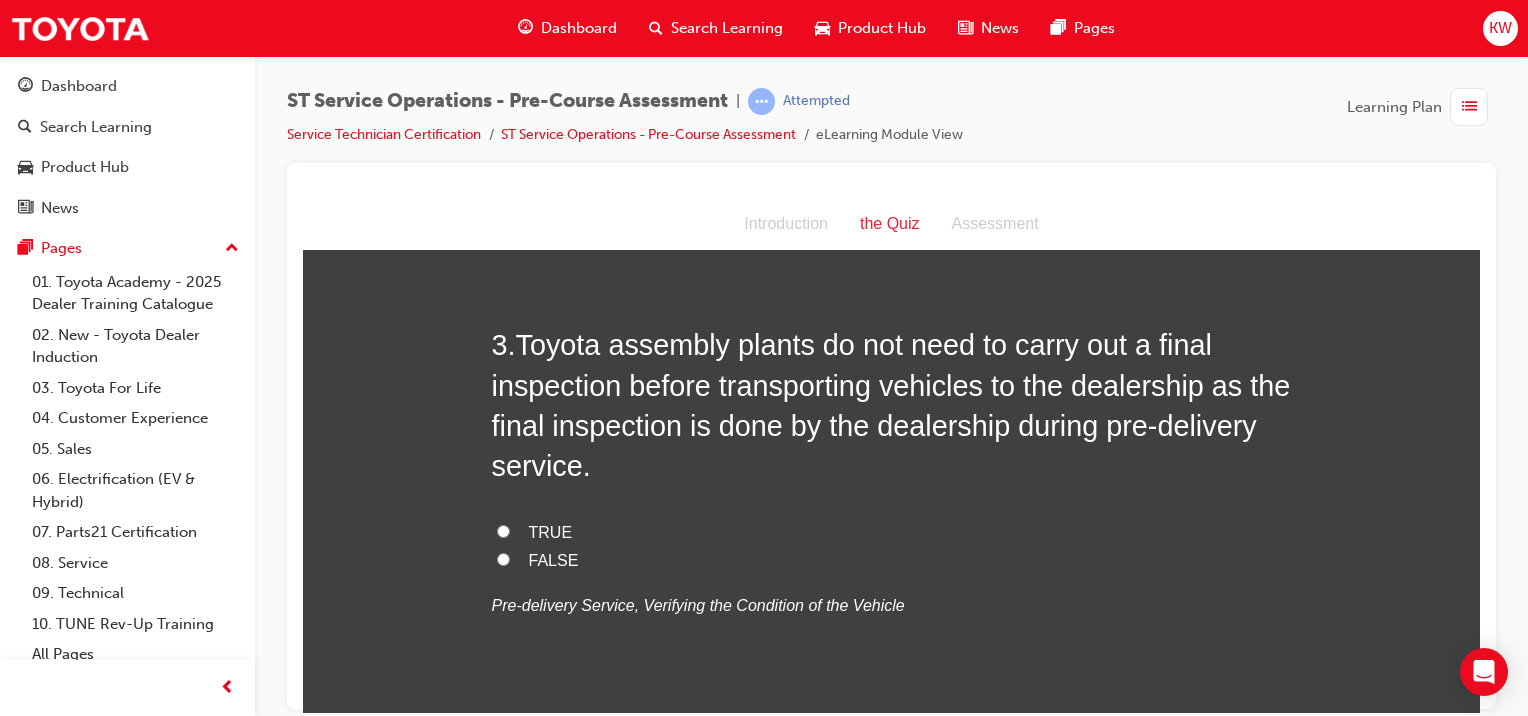 scroll, scrollTop: 868, scrollLeft: 0, axis: vertical 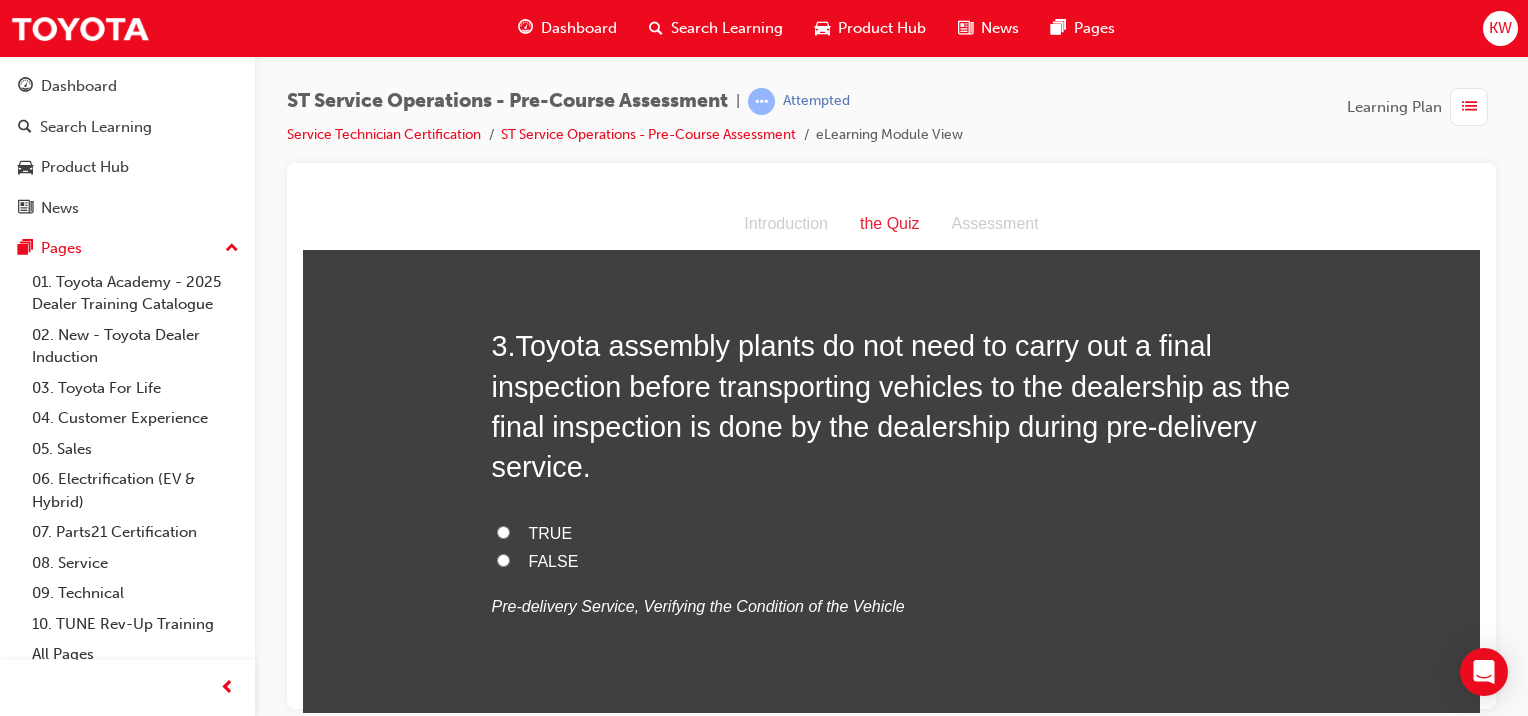 click on "FALSE" at bounding box center (554, 560) 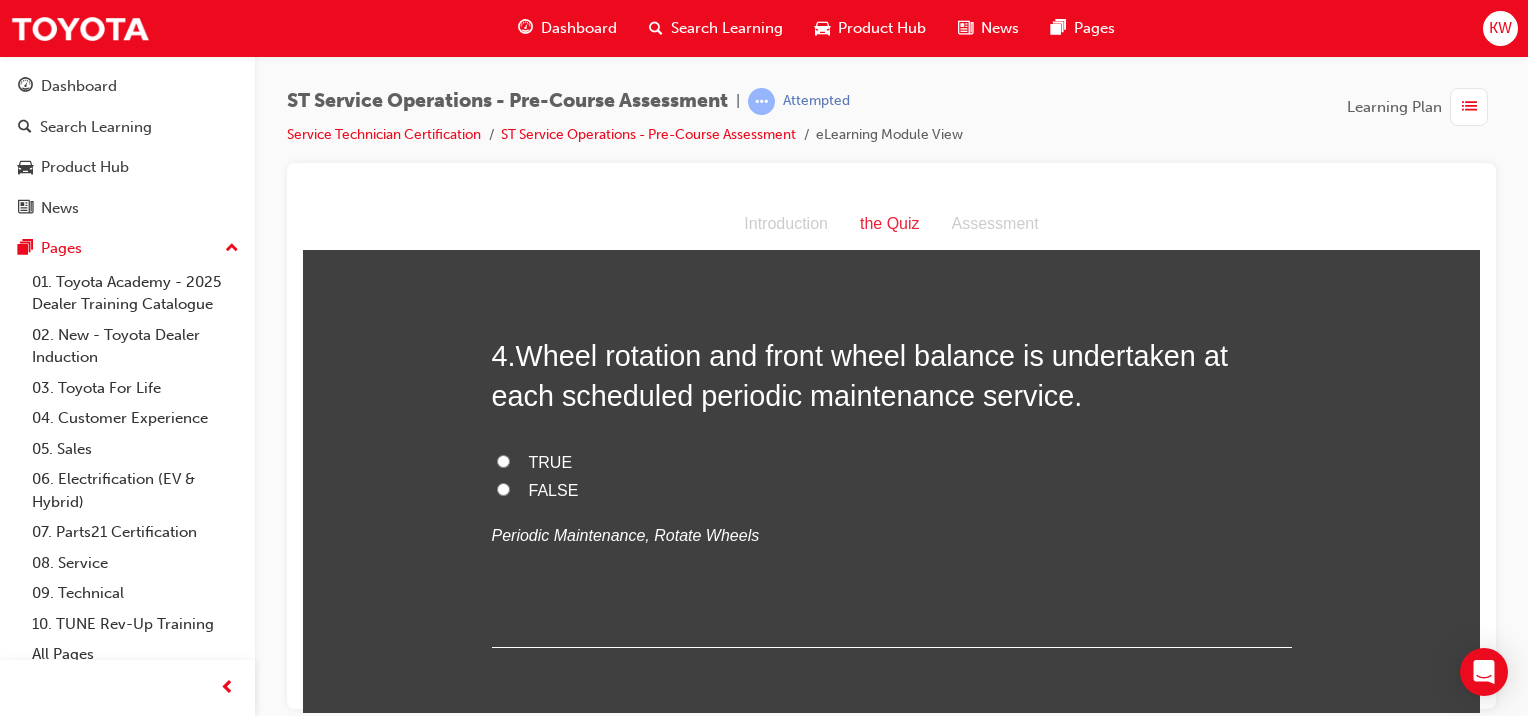 scroll, scrollTop: 1346, scrollLeft: 0, axis: vertical 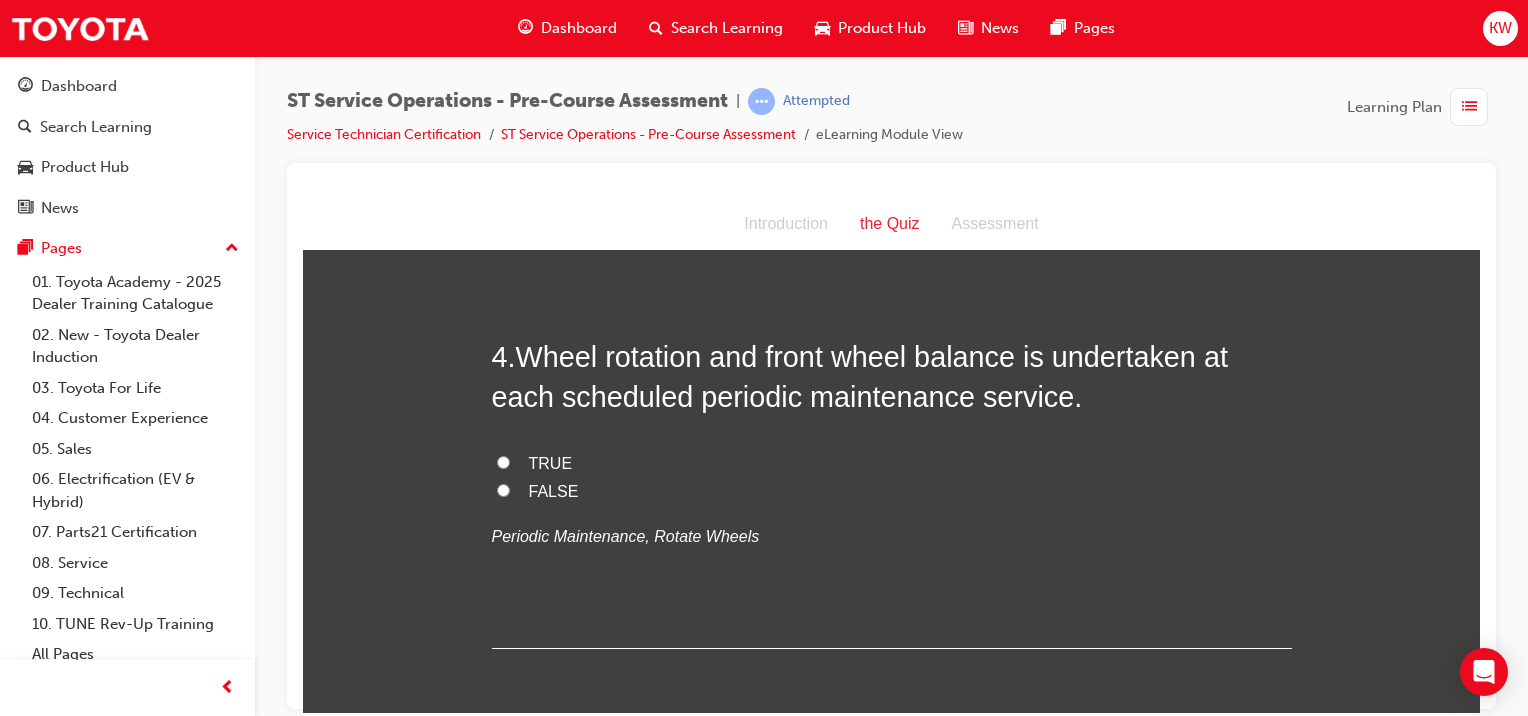 click on "TRUE" at bounding box center (551, 462) 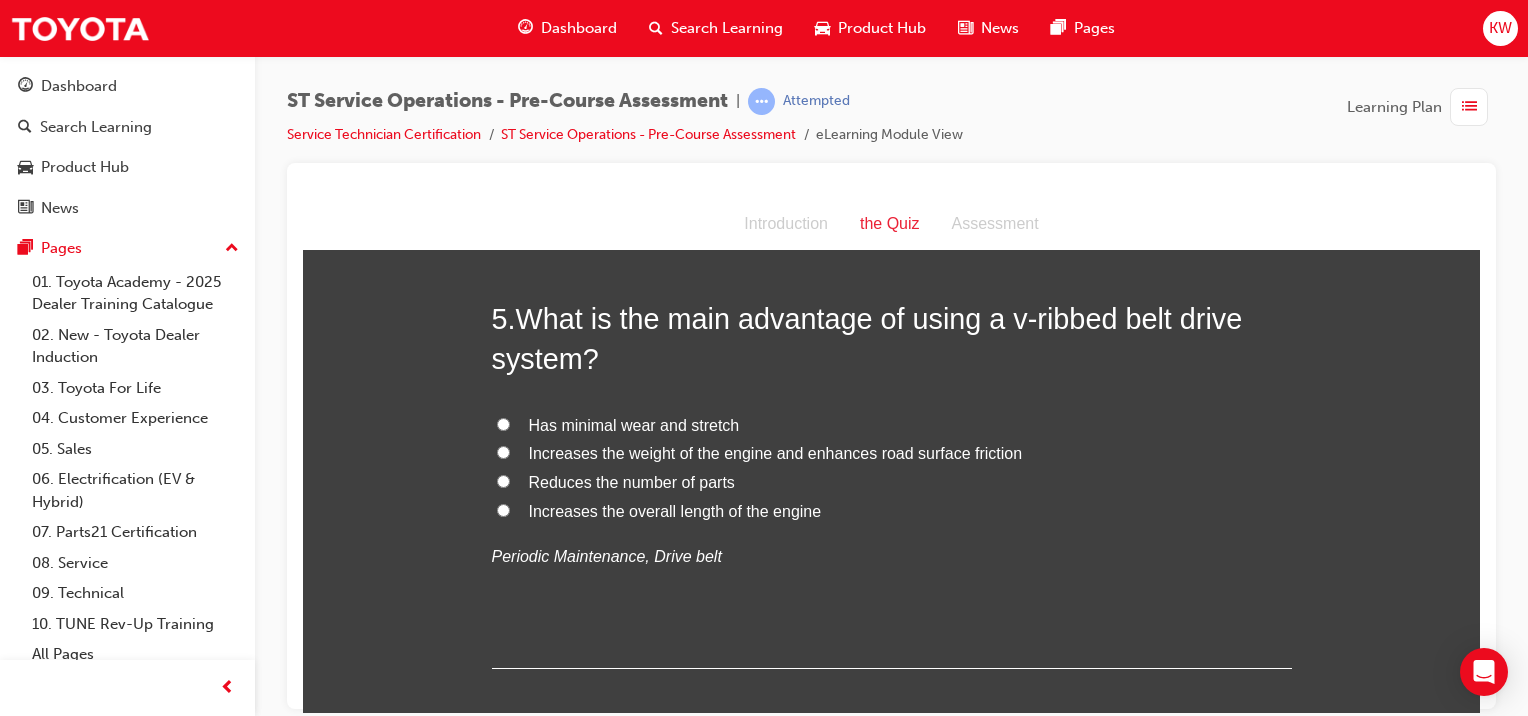 scroll, scrollTop: 1791, scrollLeft: 0, axis: vertical 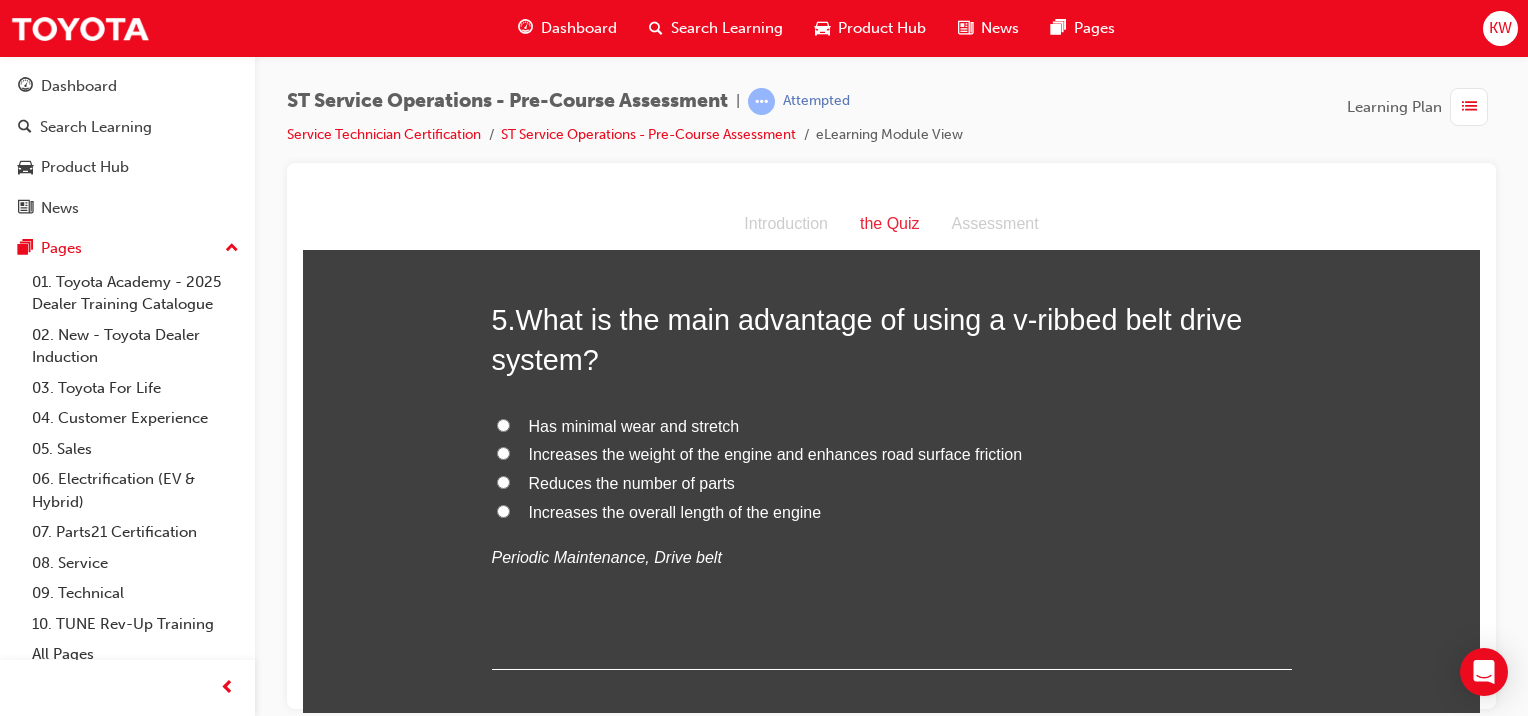 click on "Has minimal wear and stretch" at bounding box center (892, 426) 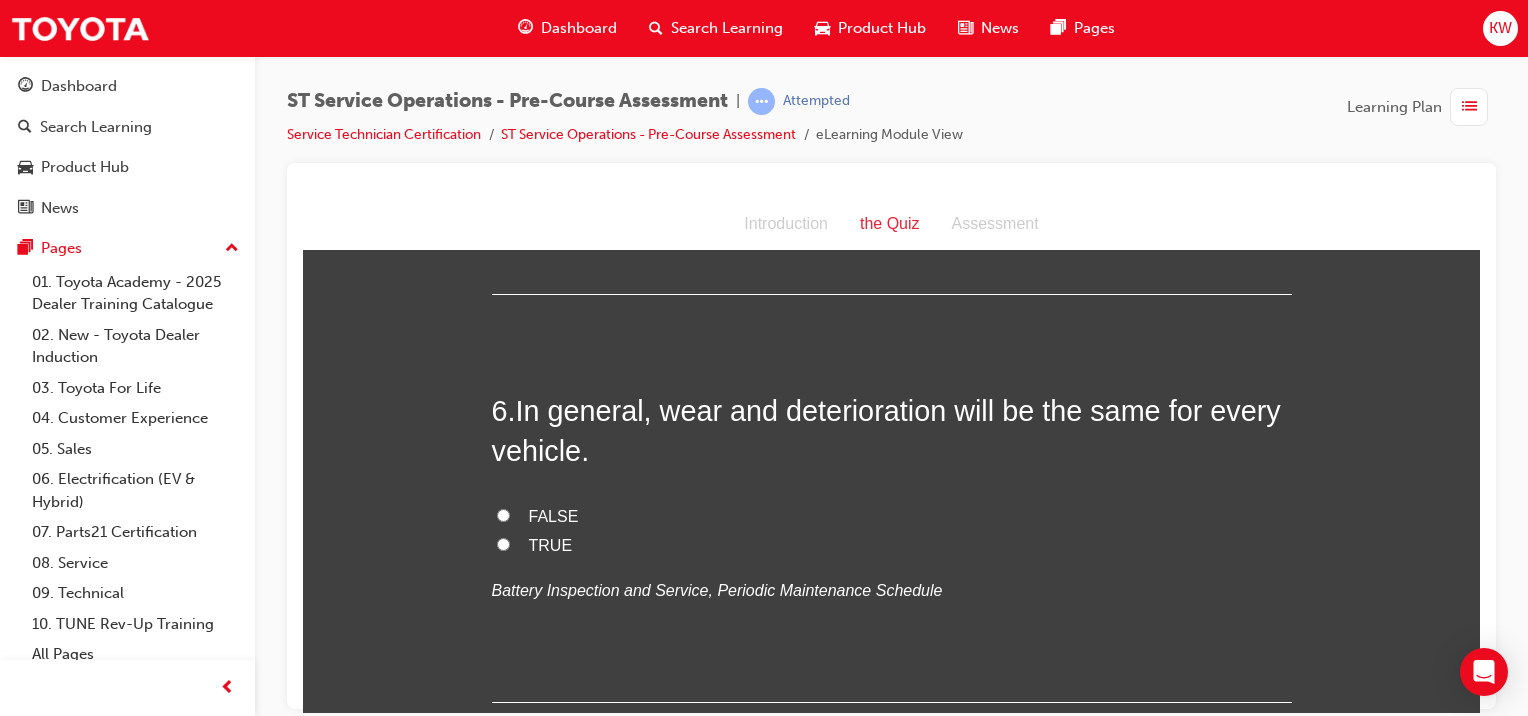 scroll, scrollTop: 2172, scrollLeft: 0, axis: vertical 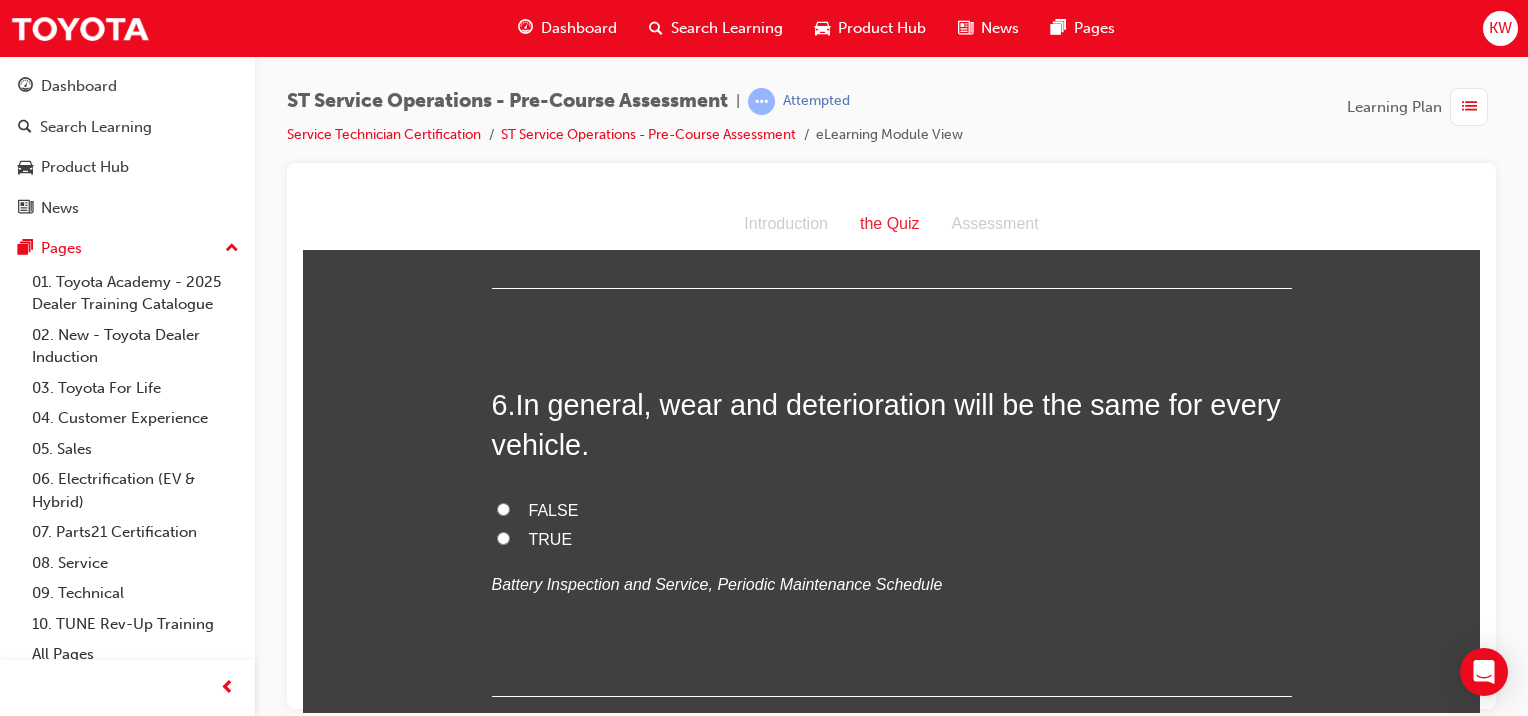 click on "TRUE" at bounding box center (551, 538) 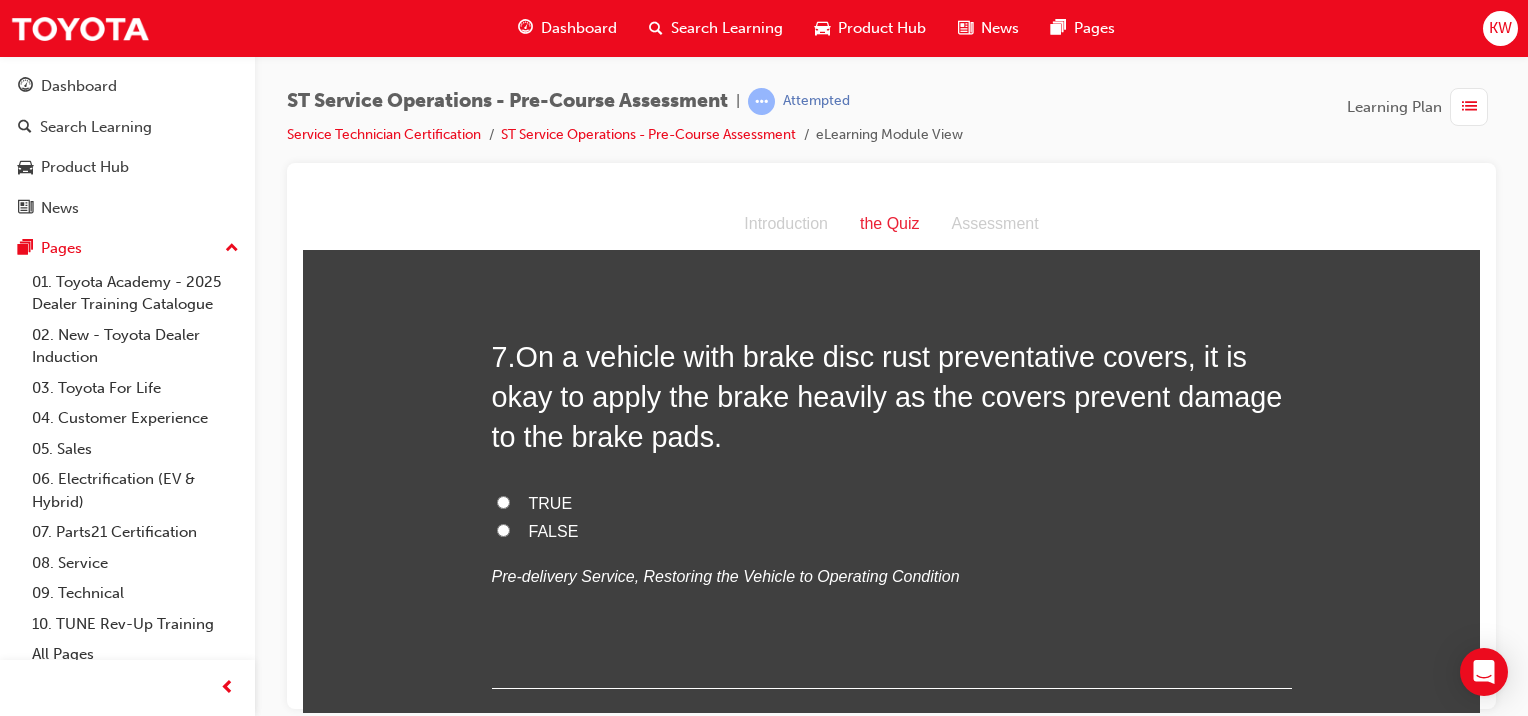 scroll, scrollTop: 2627, scrollLeft: 0, axis: vertical 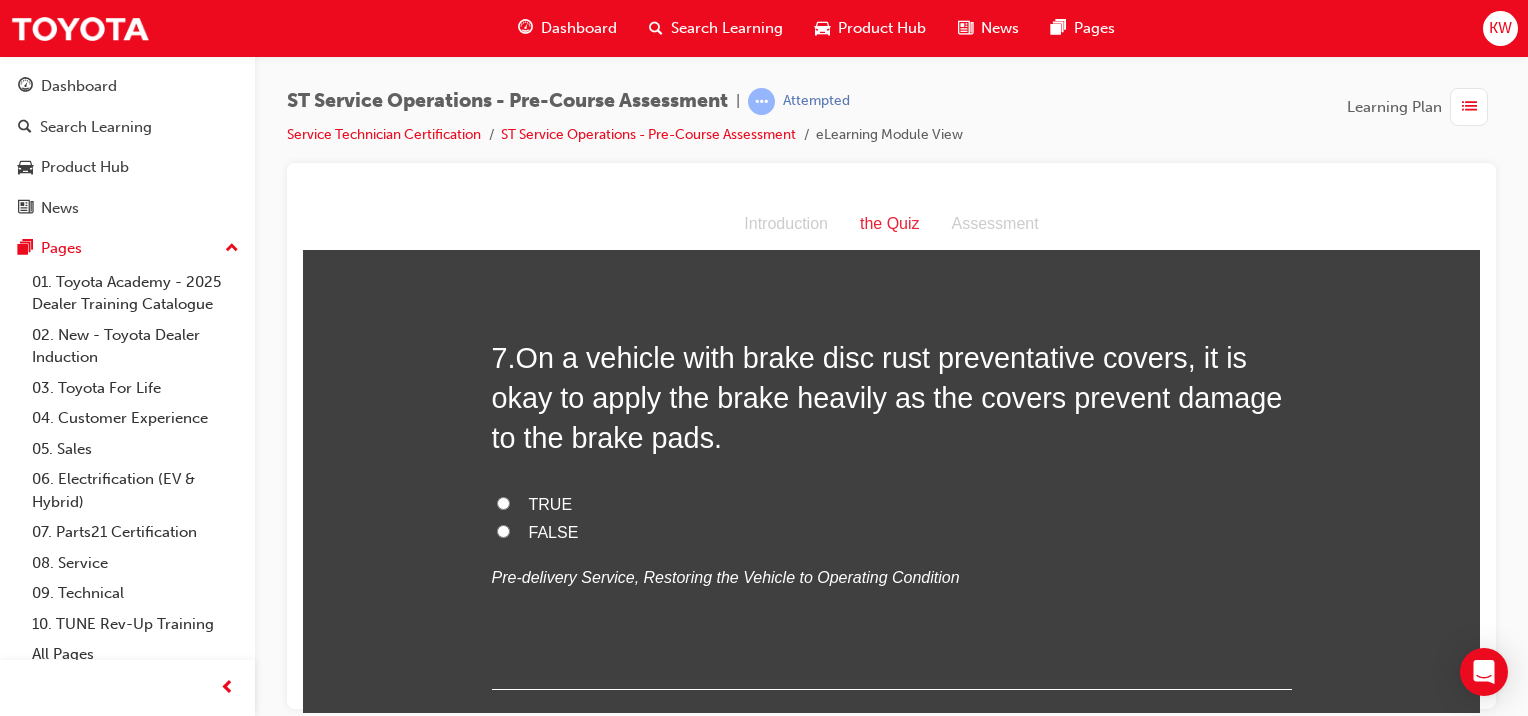 click on "FALSE" at bounding box center [554, 531] 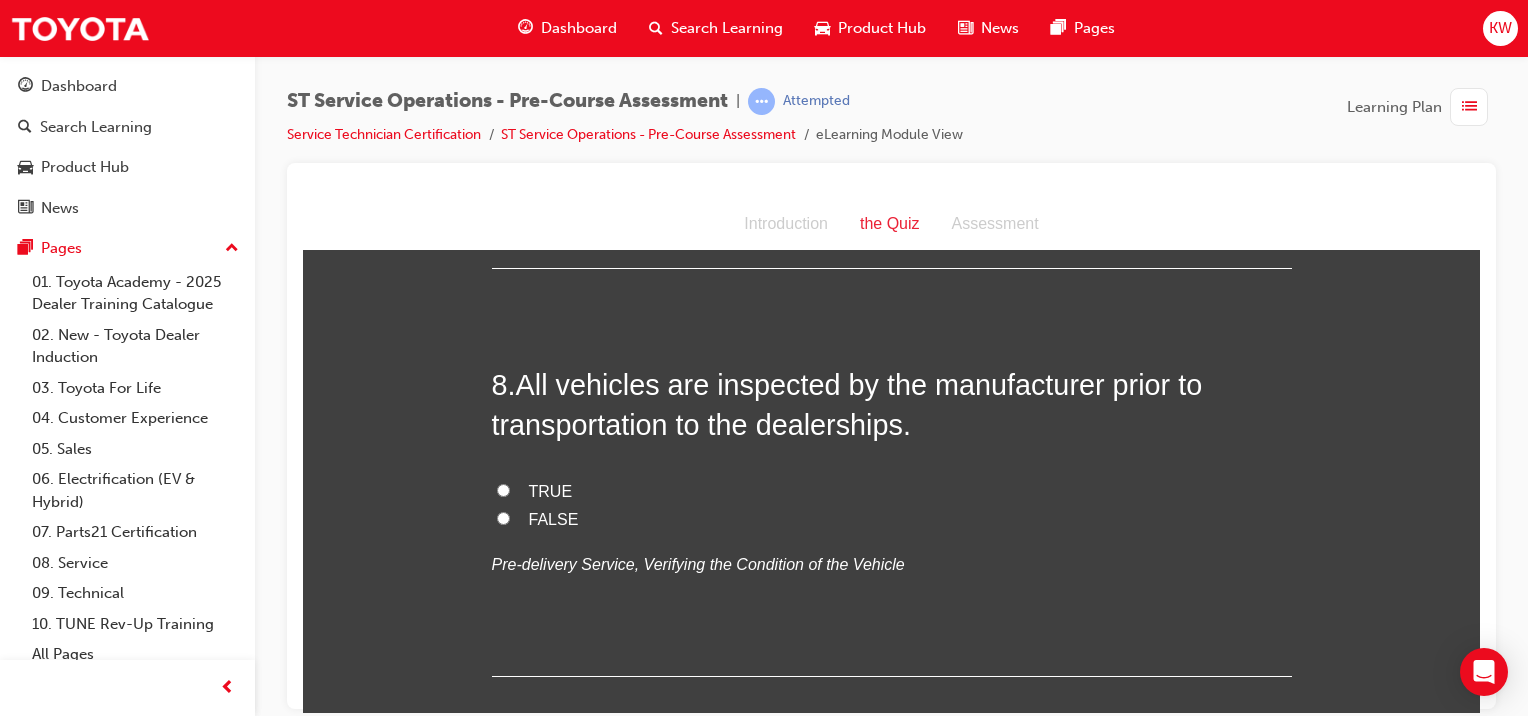 scroll, scrollTop: 3056, scrollLeft: 0, axis: vertical 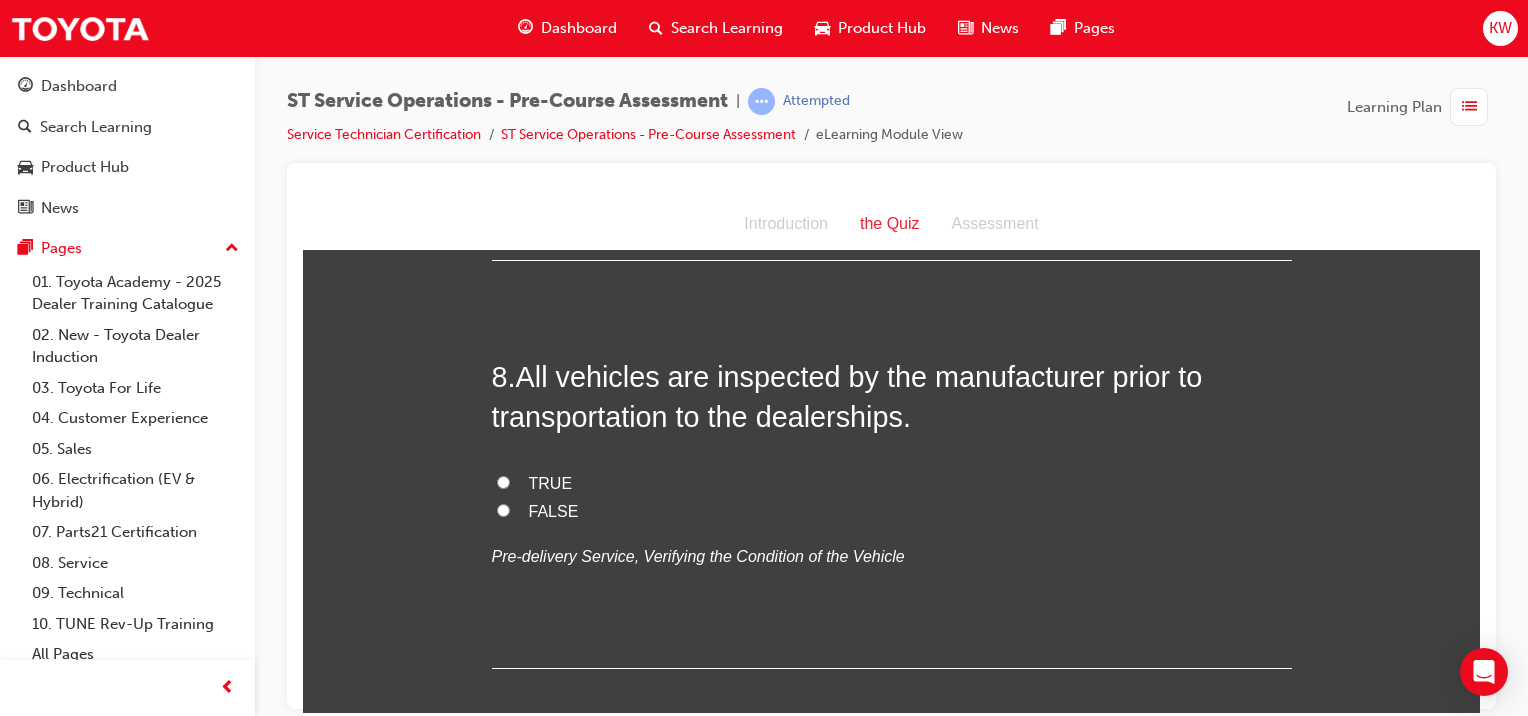 click on "TRUE" at bounding box center [551, 482] 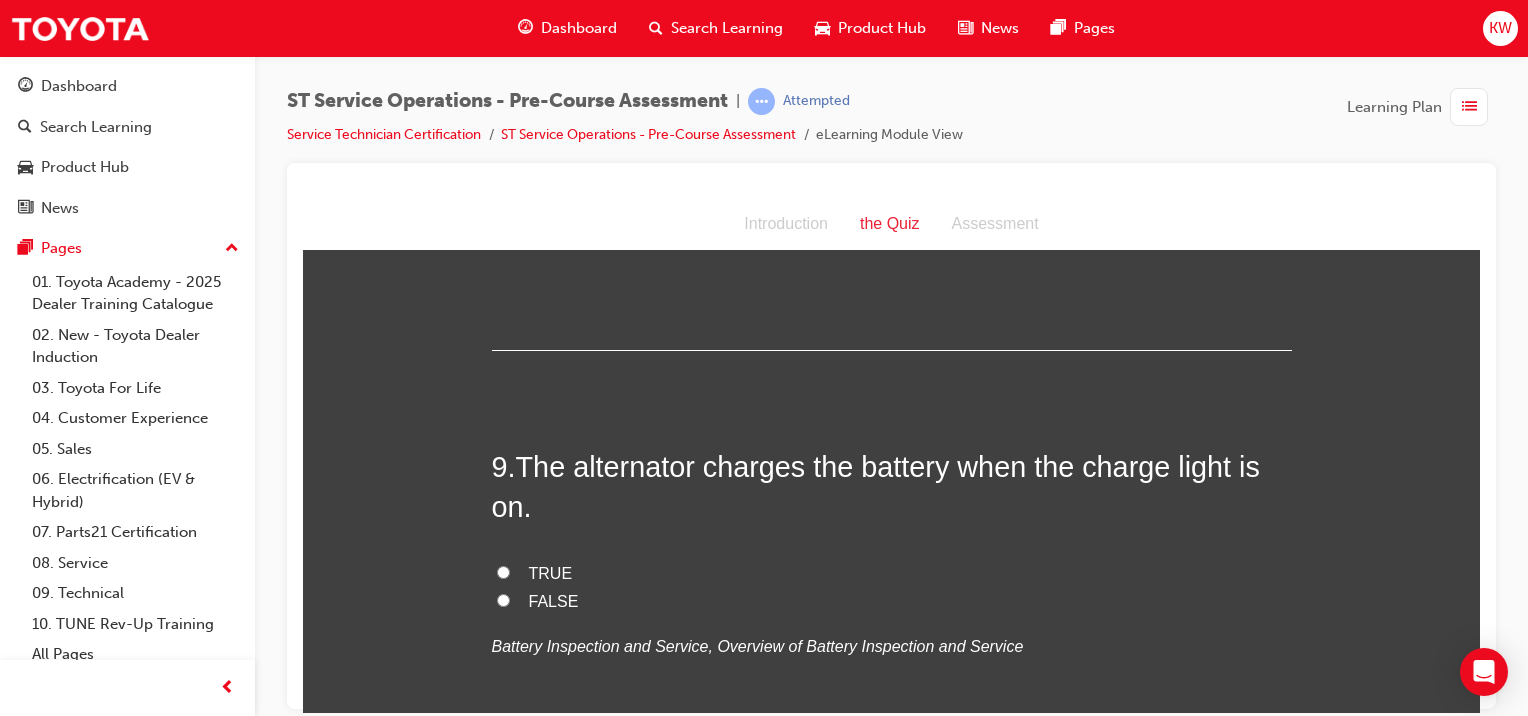 scroll, scrollTop: 3369, scrollLeft: 0, axis: vertical 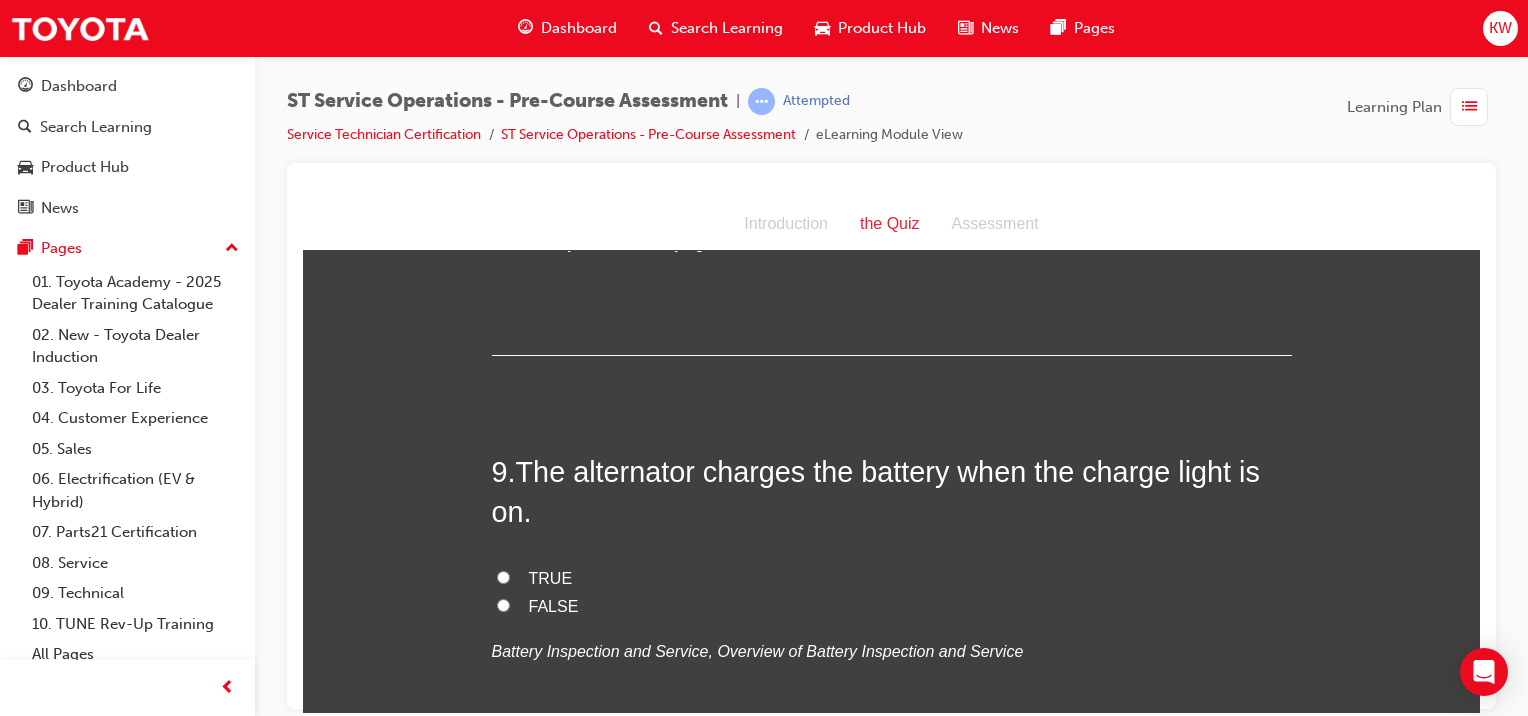 click on "TRUE" at bounding box center (551, 577) 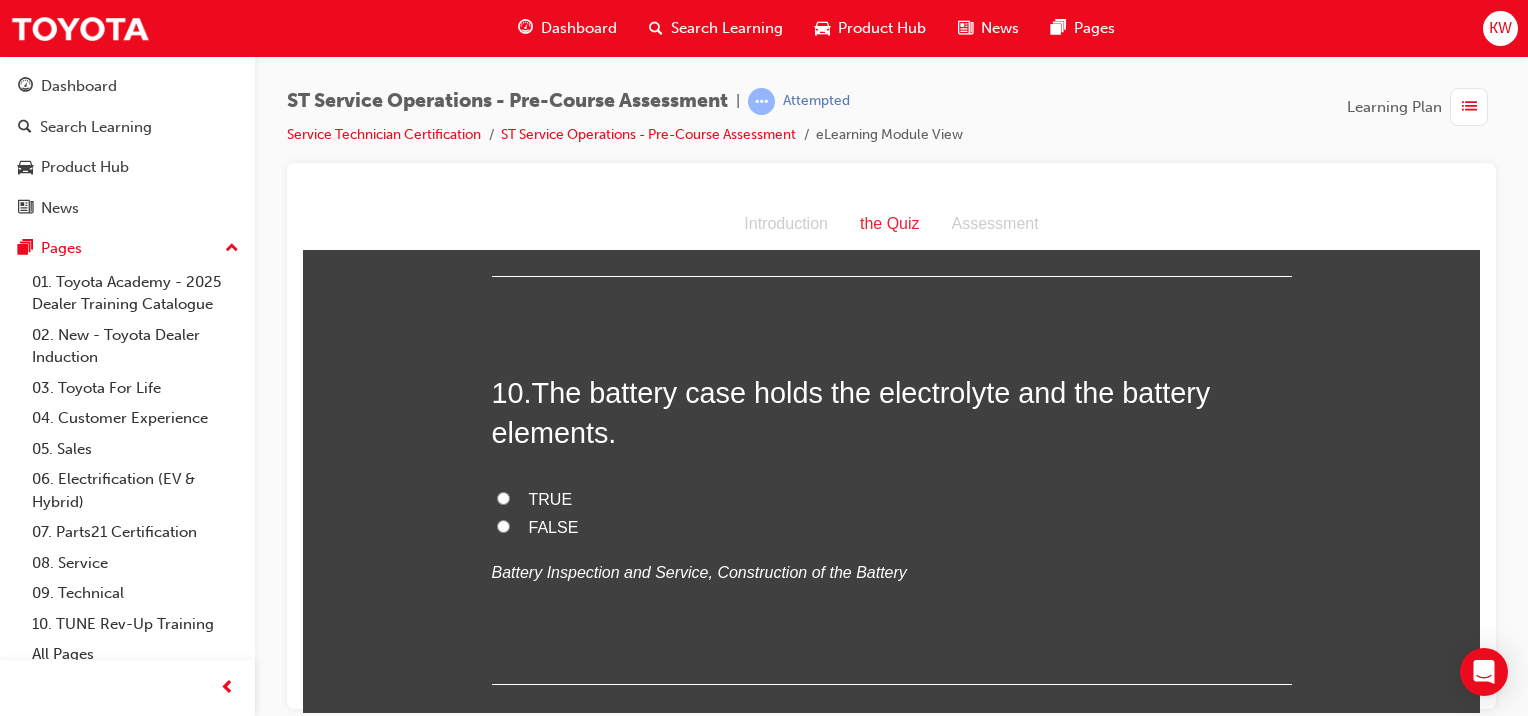 scroll, scrollTop: 3855, scrollLeft: 0, axis: vertical 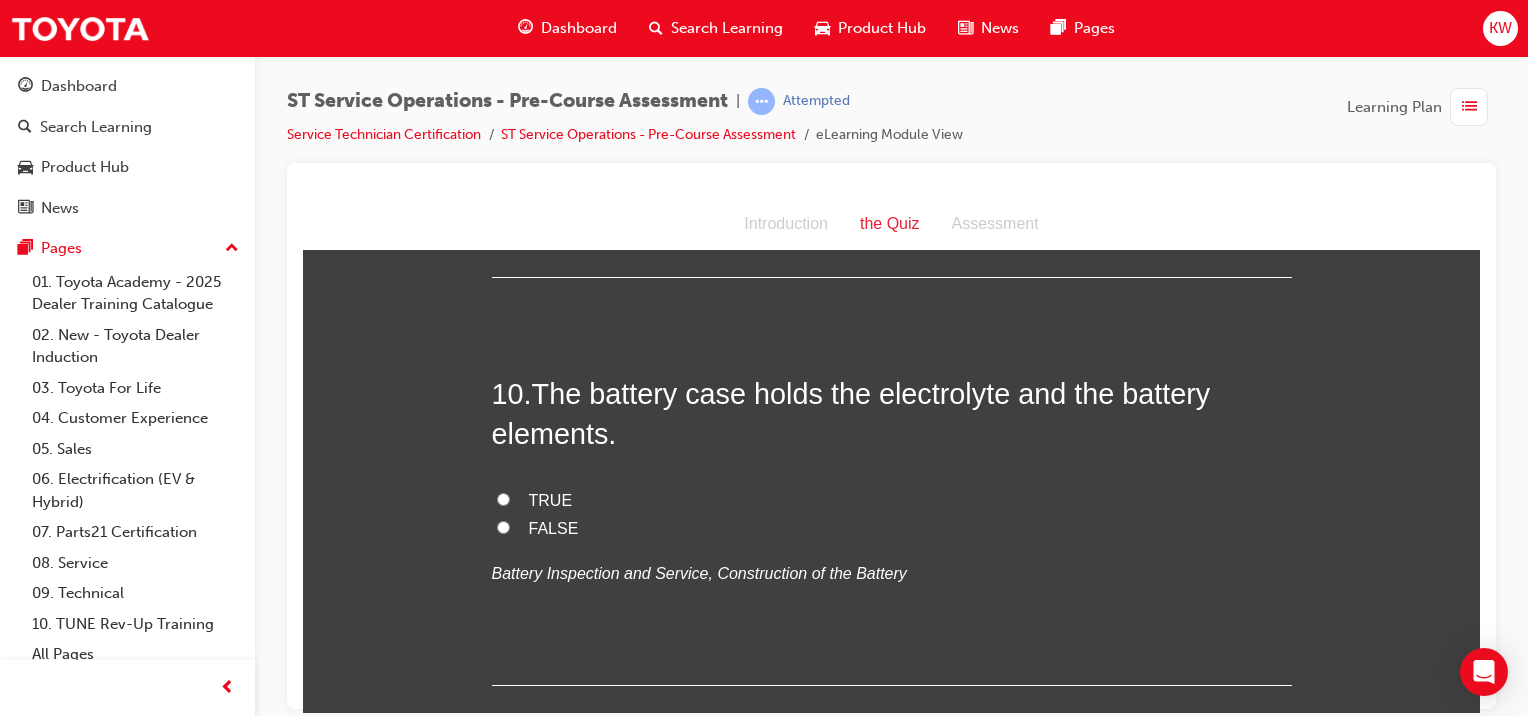 click on "TRUE" at bounding box center (551, 499) 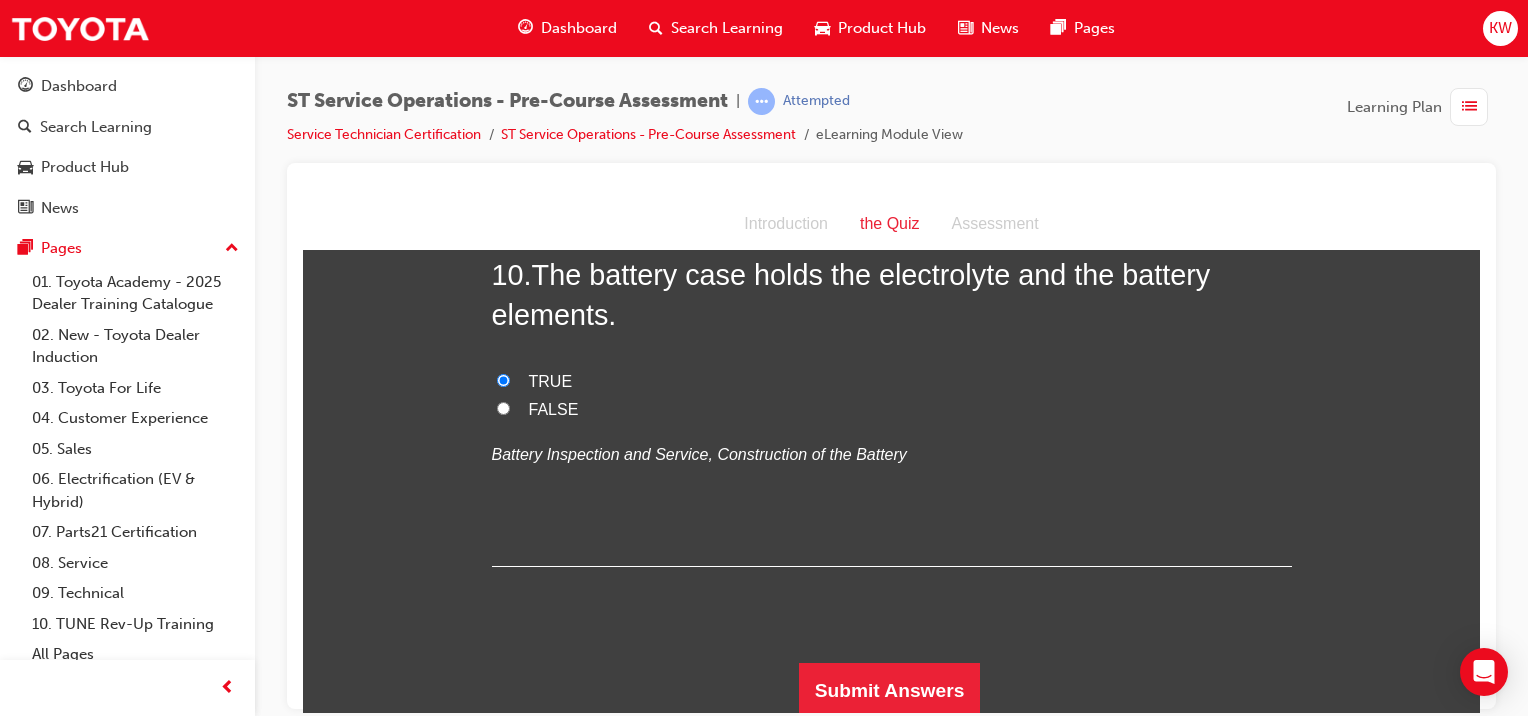 scroll, scrollTop: 3964, scrollLeft: 0, axis: vertical 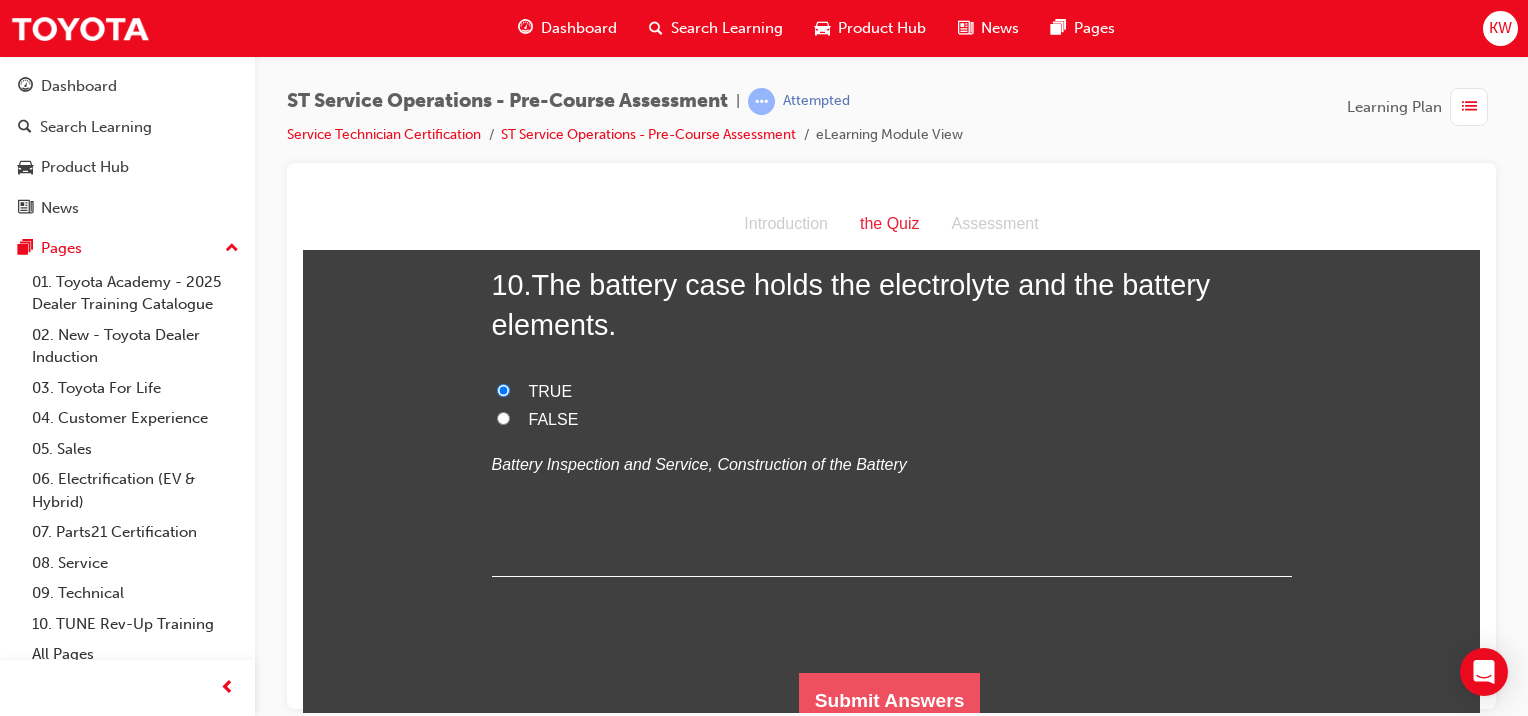 click on "Submit Answers" at bounding box center [890, 700] 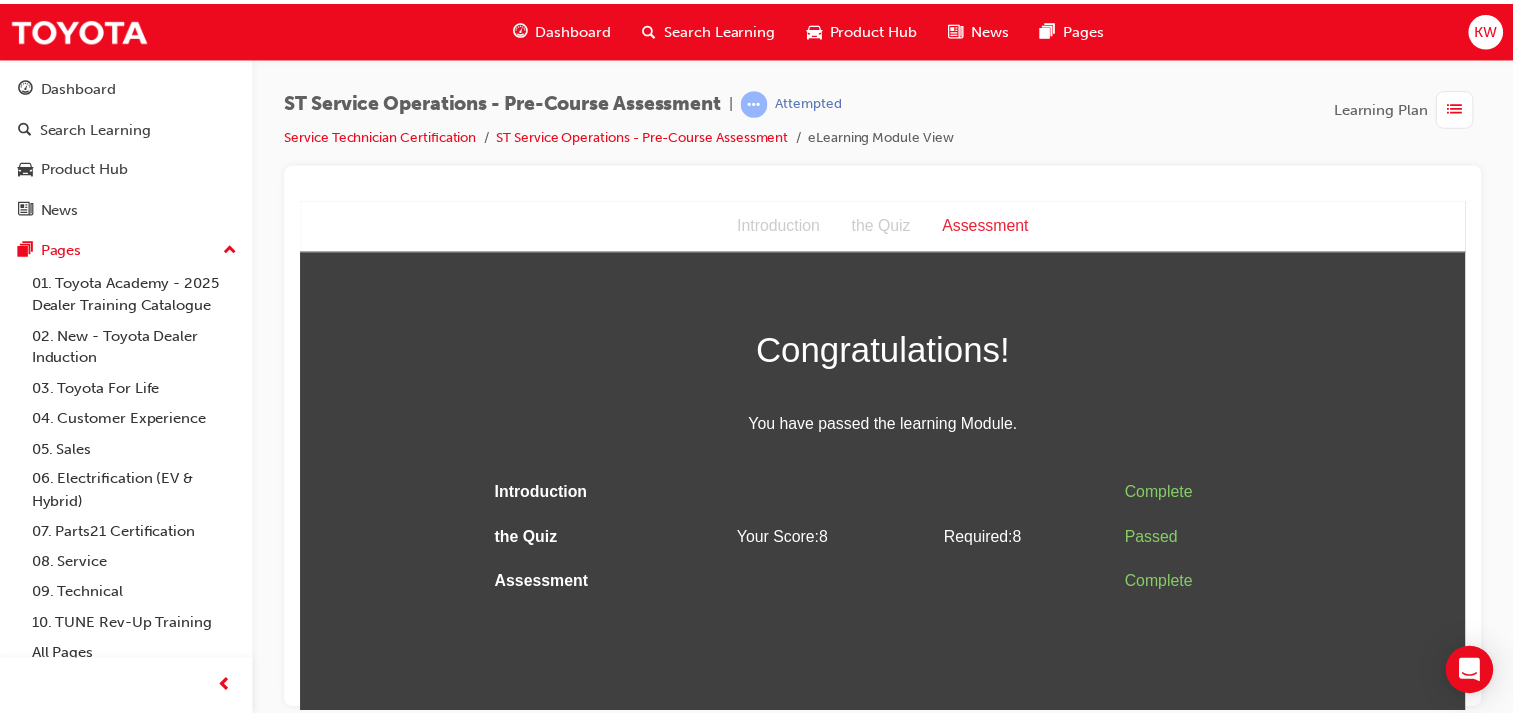 scroll, scrollTop: 0, scrollLeft: 0, axis: both 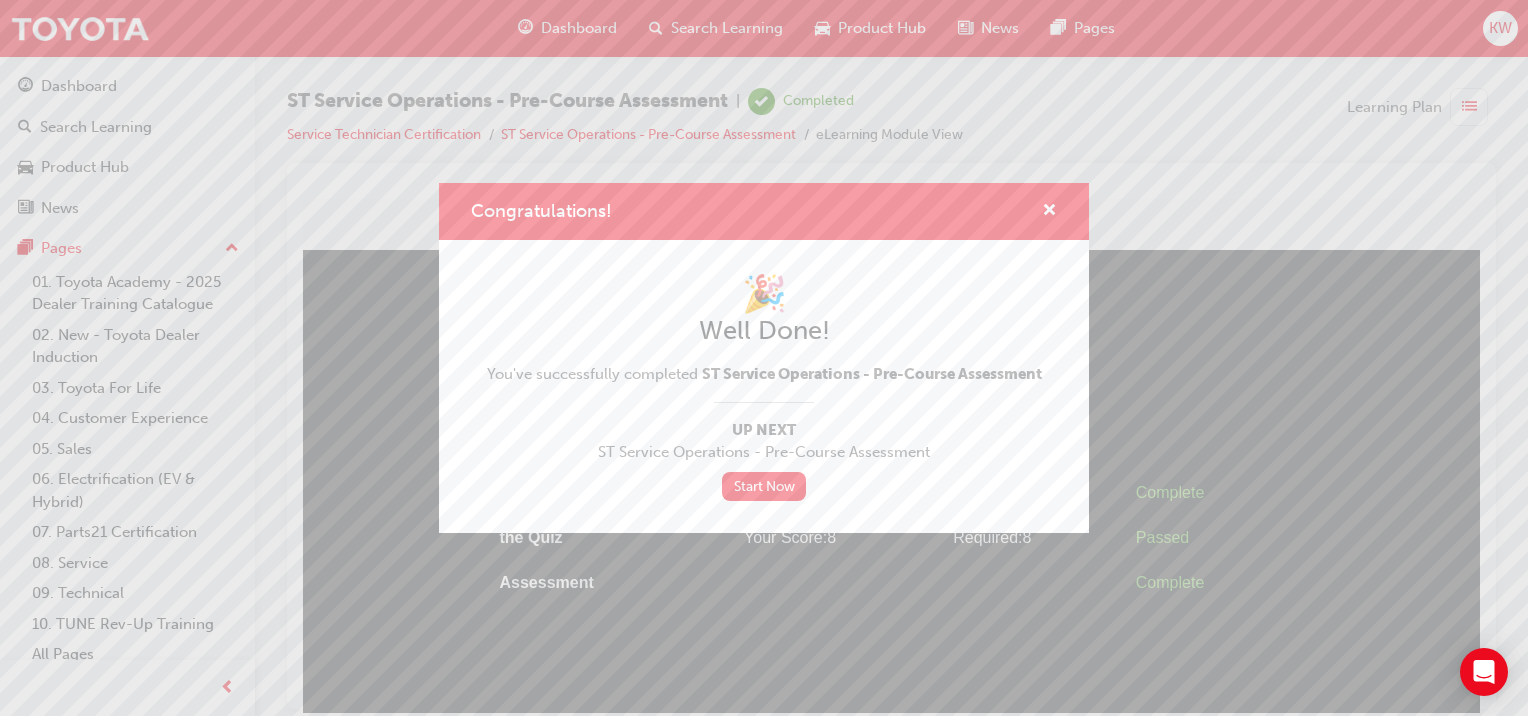 click on "Congratulations!" at bounding box center [764, 211] 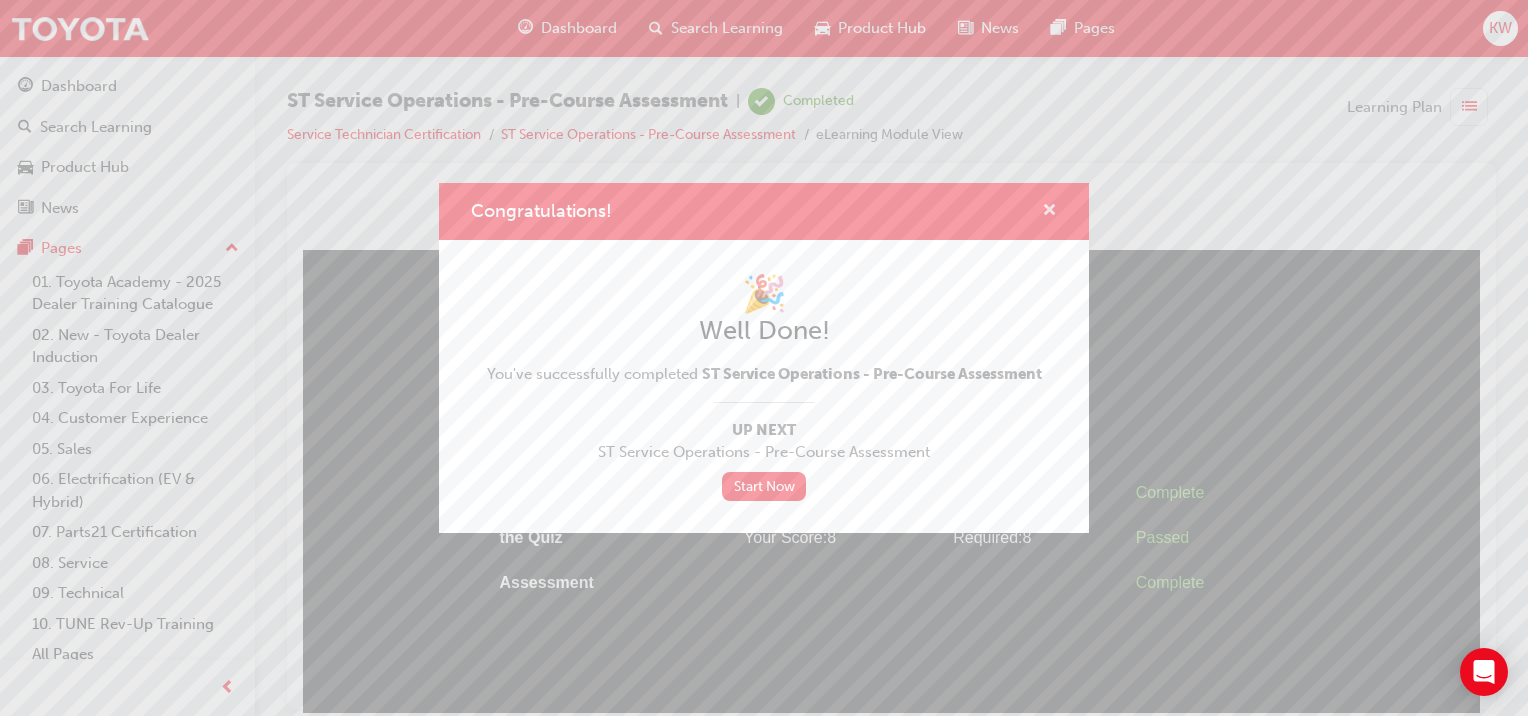 click at bounding box center (1049, 212) 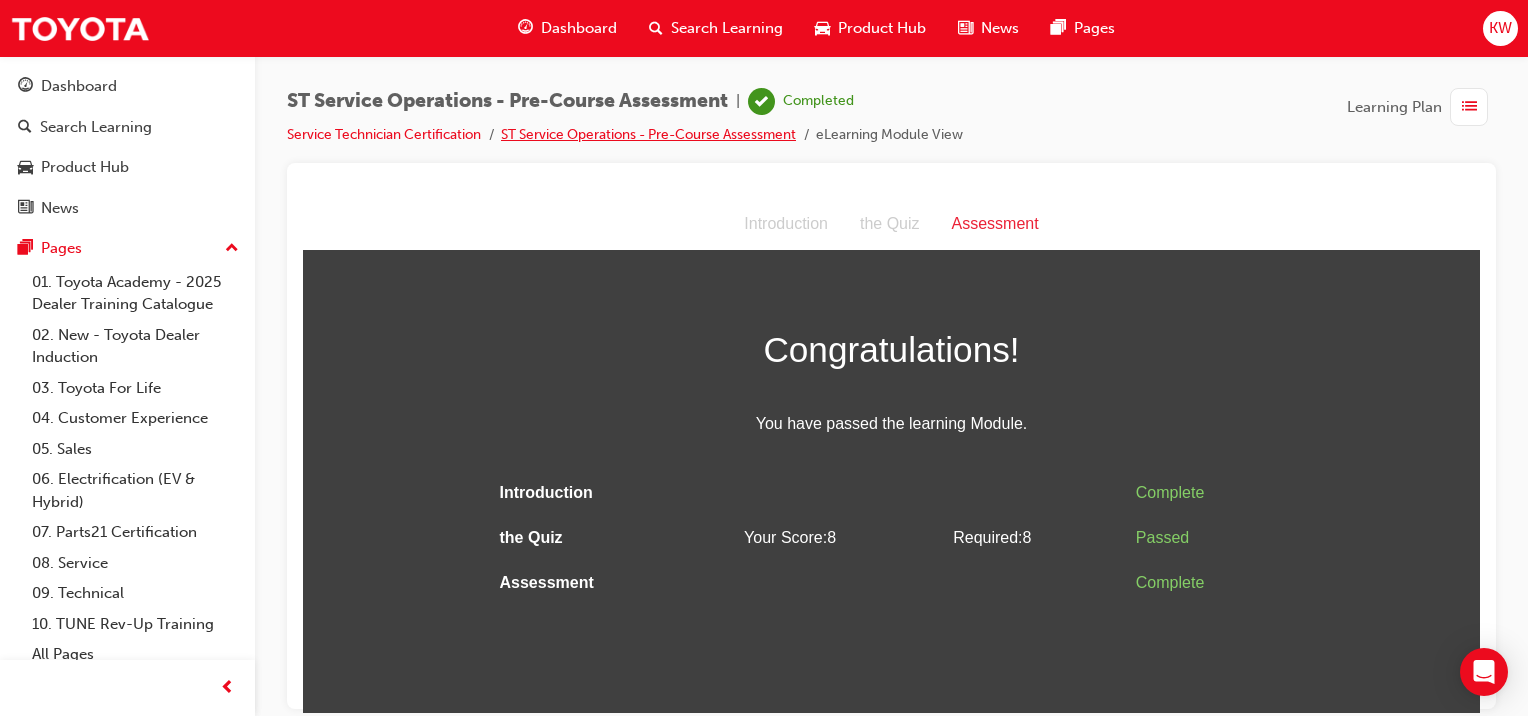 click on "ST Service Operations - Pre-Course Assessment" at bounding box center (648, 134) 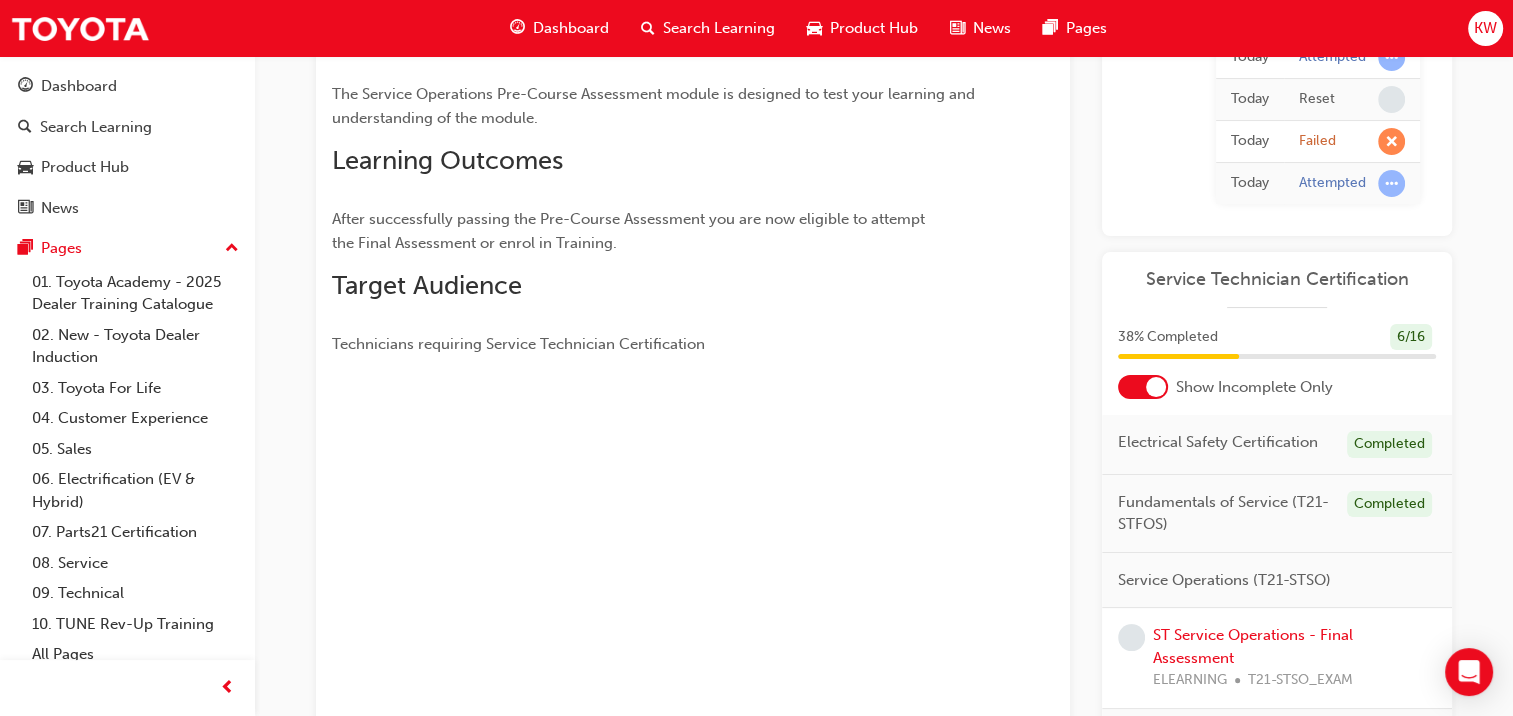 scroll, scrollTop: 270, scrollLeft: 0, axis: vertical 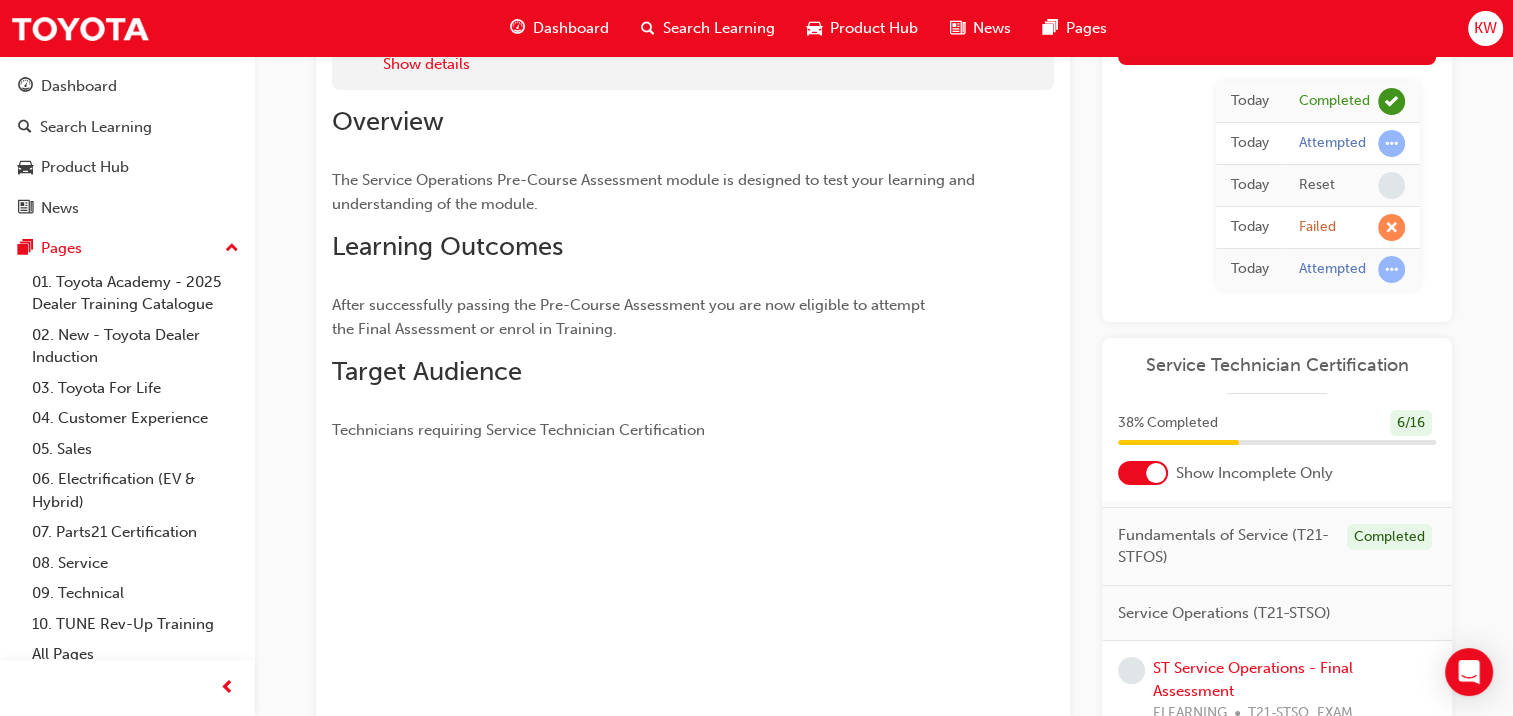 click on "ST Service Operations - Final Assessment ELEARNING T21-STSO_EXAM" at bounding box center (1277, 691) 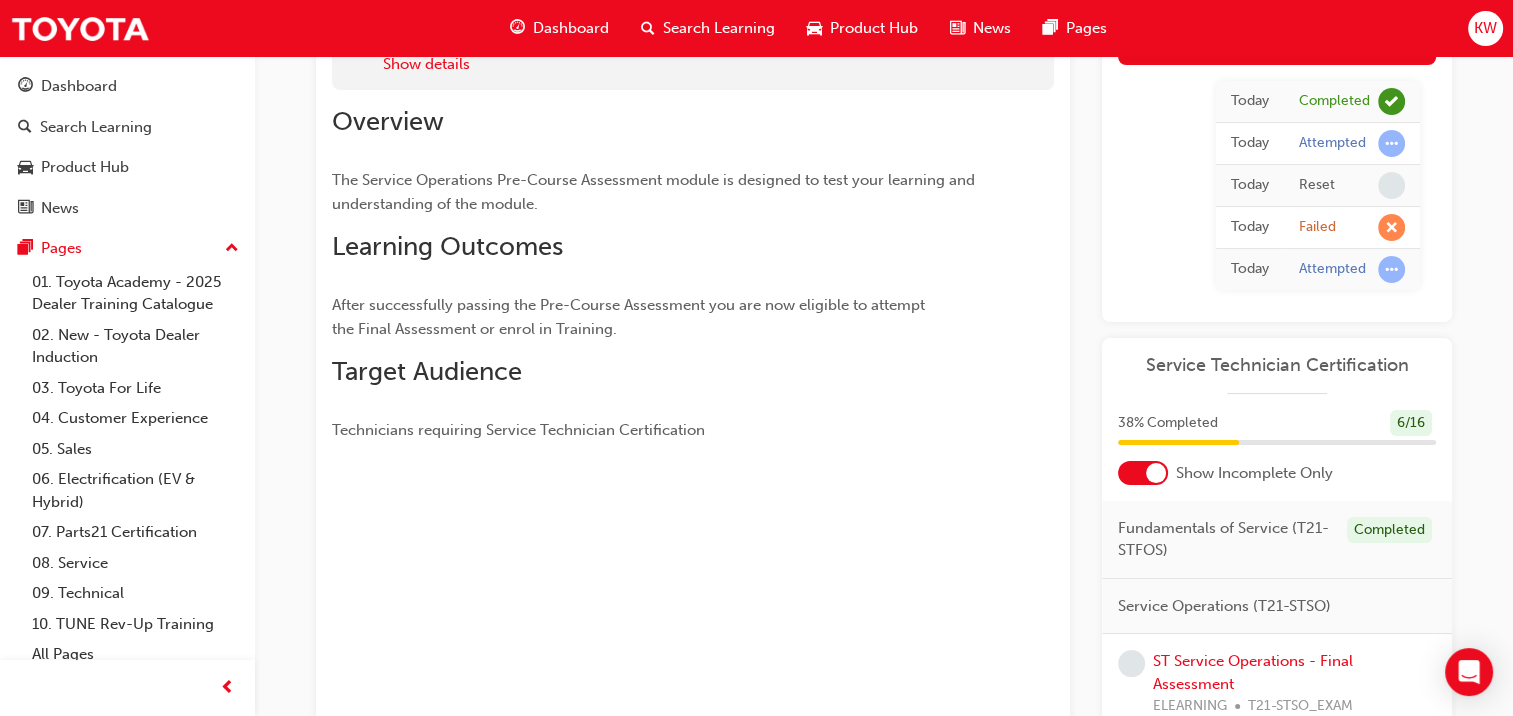 scroll, scrollTop: 60, scrollLeft: 0, axis: vertical 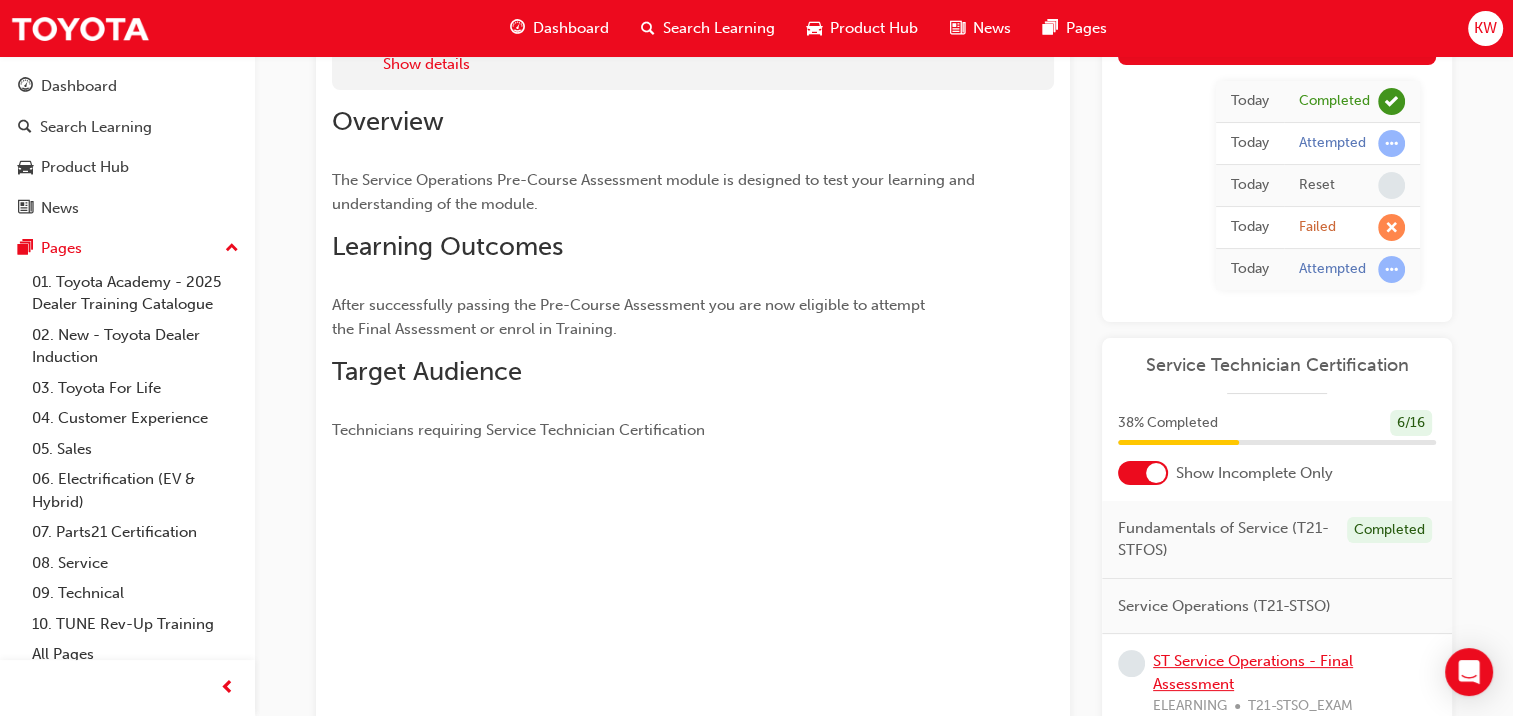 click on "ST Service Operations - Final Assessment" at bounding box center [1253, 672] 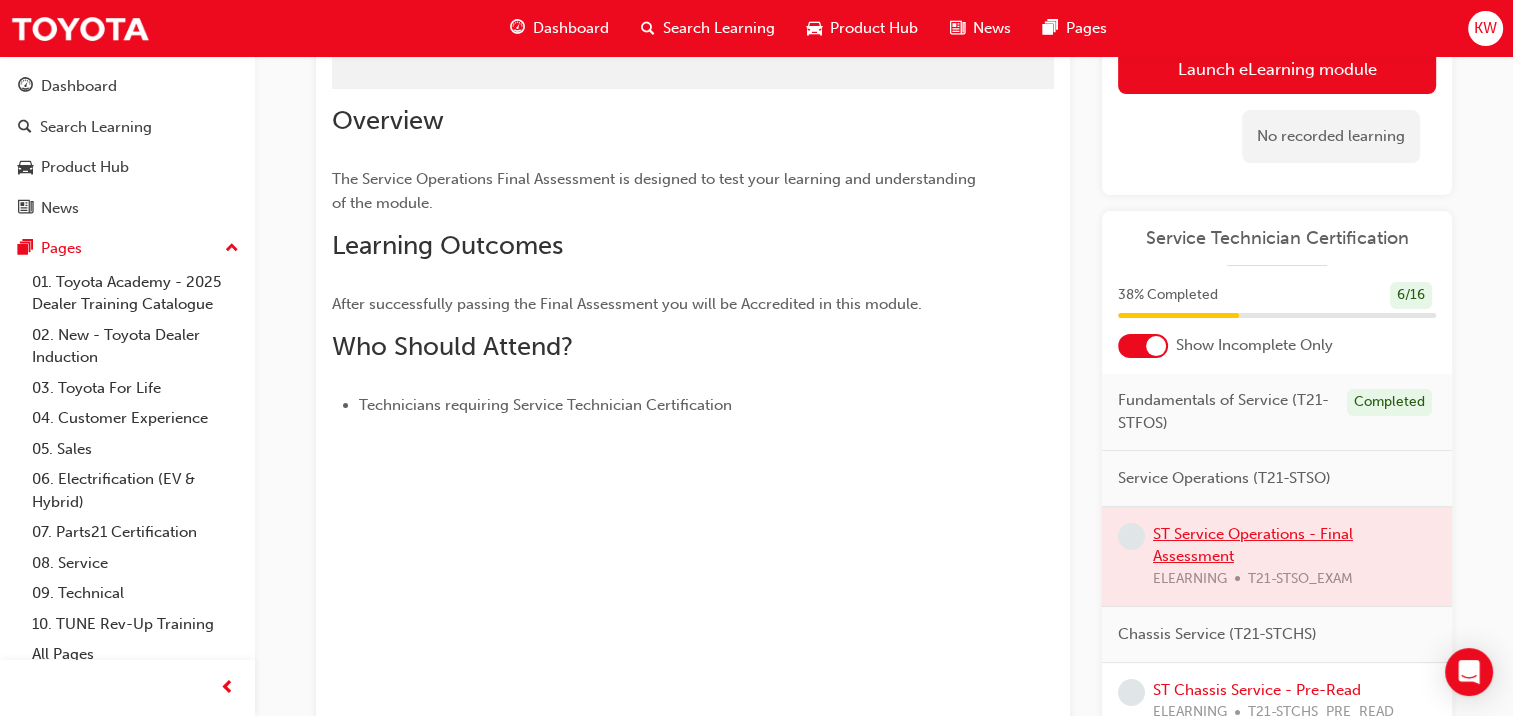 scroll, scrollTop: 181, scrollLeft: 0, axis: vertical 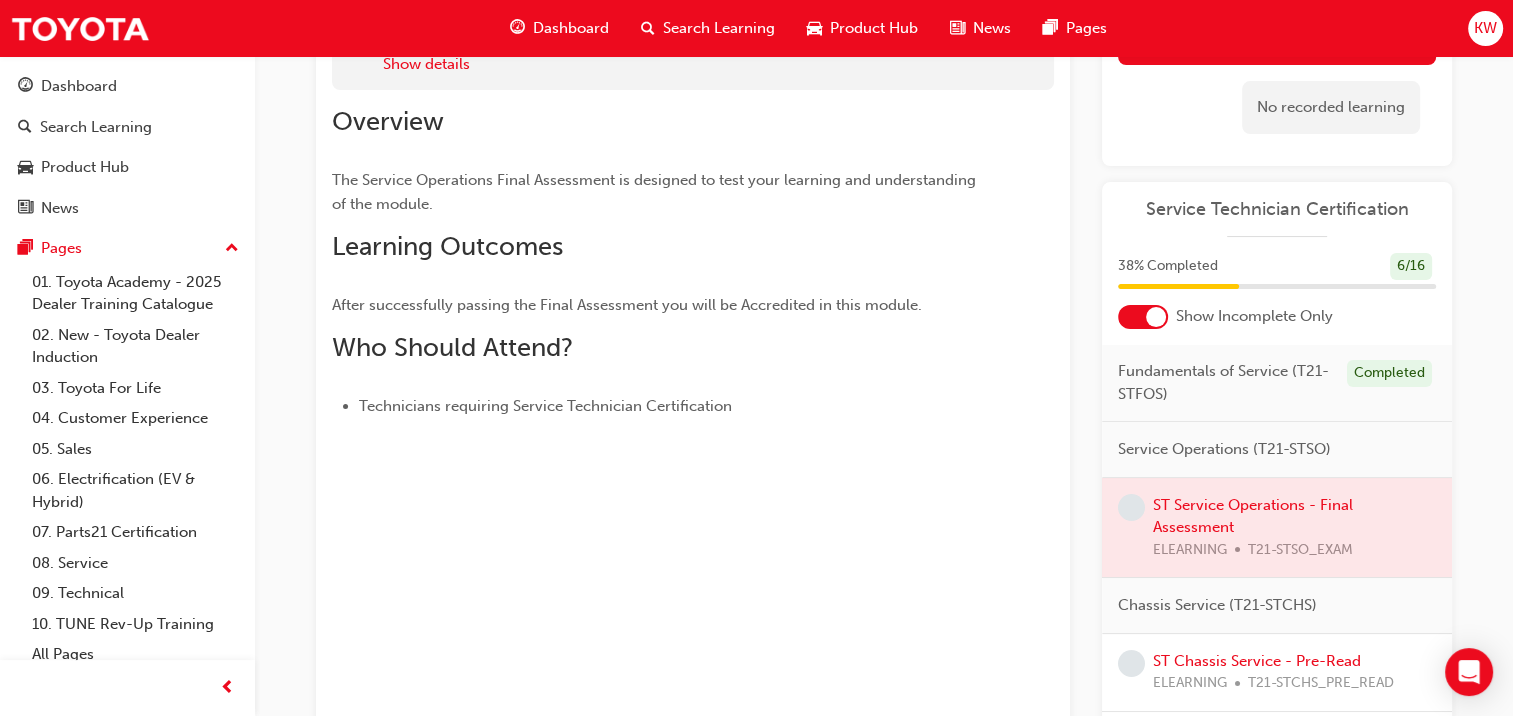 click at bounding box center (1277, 528) 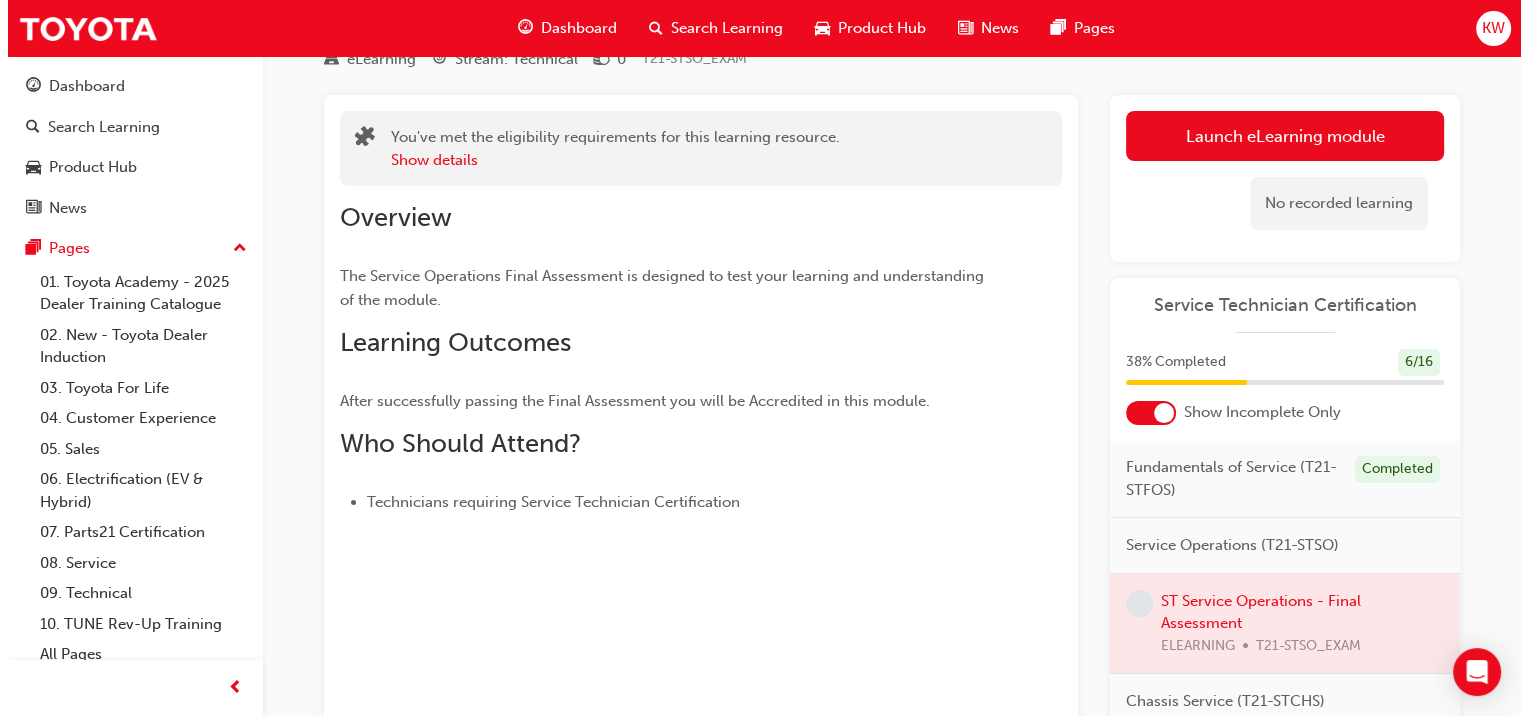 scroll, scrollTop: 0, scrollLeft: 0, axis: both 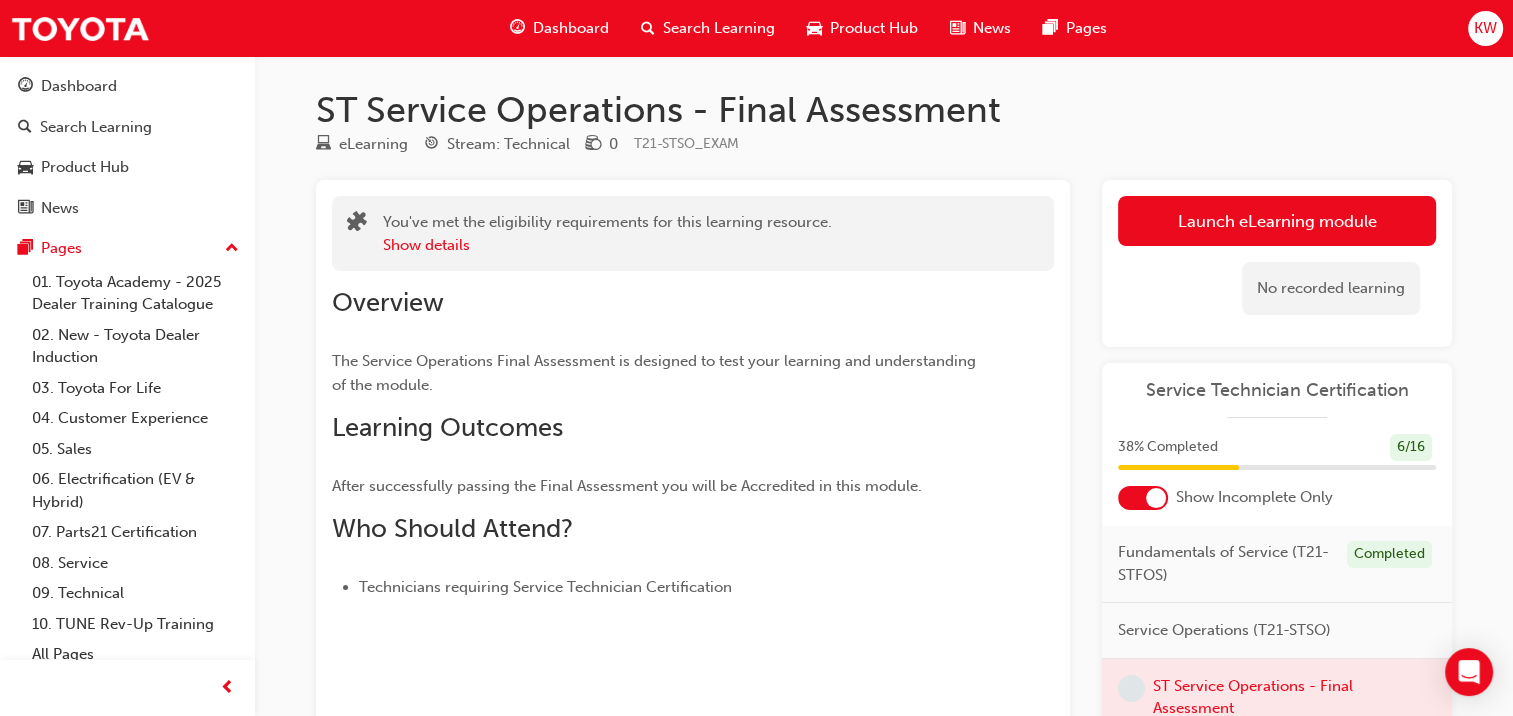 click on "Launch eLearning module" at bounding box center (1277, 221) 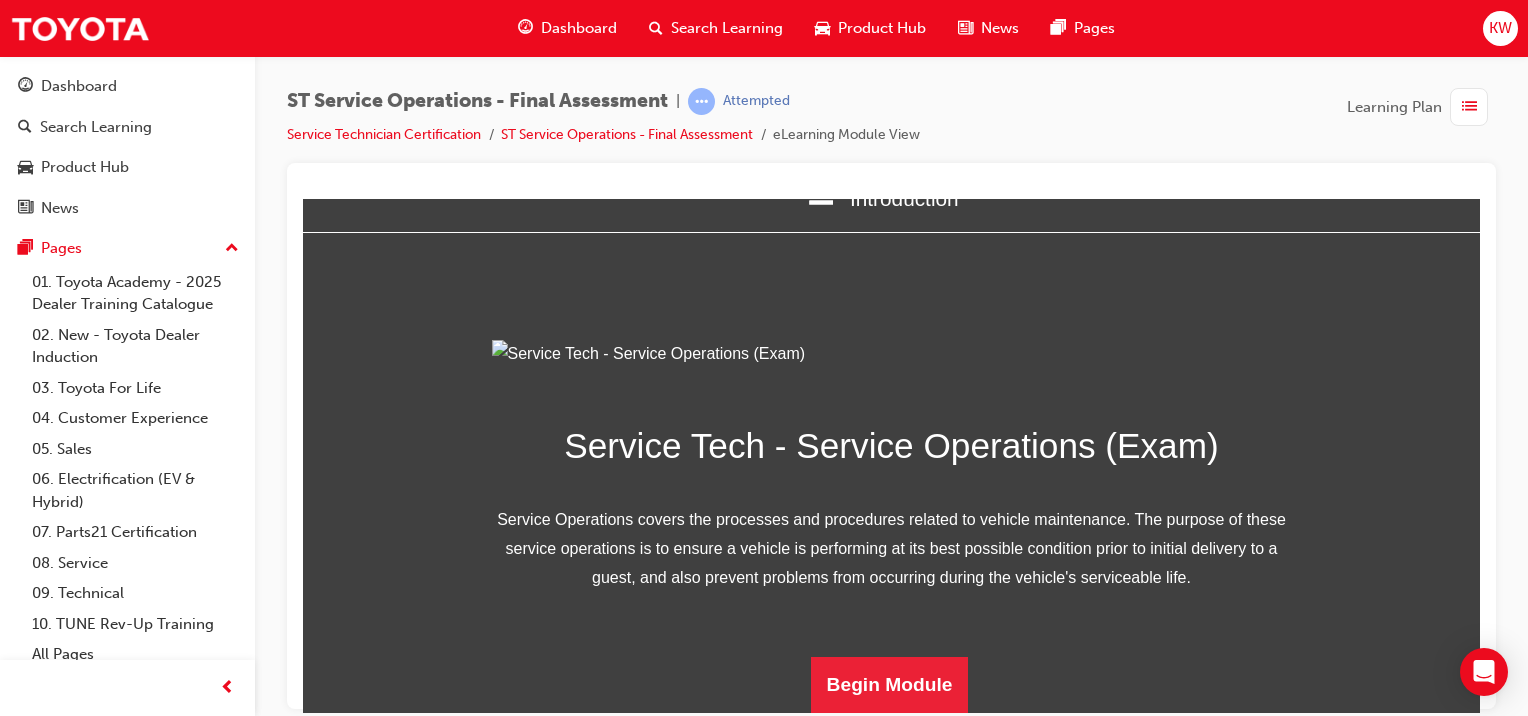 scroll, scrollTop: 241, scrollLeft: 0, axis: vertical 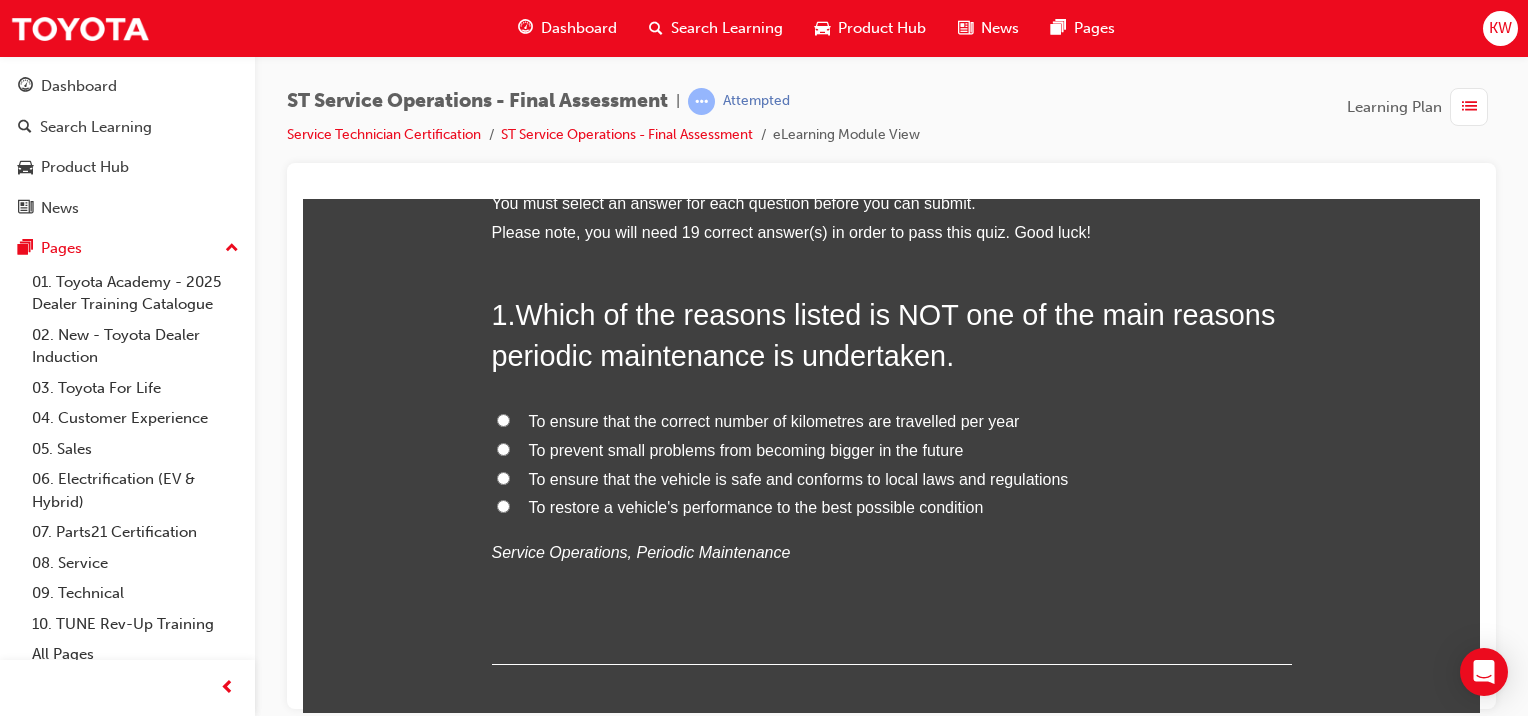 click on "To ensure that the correct number of kilometres are travelled per year" at bounding box center [774, 420] 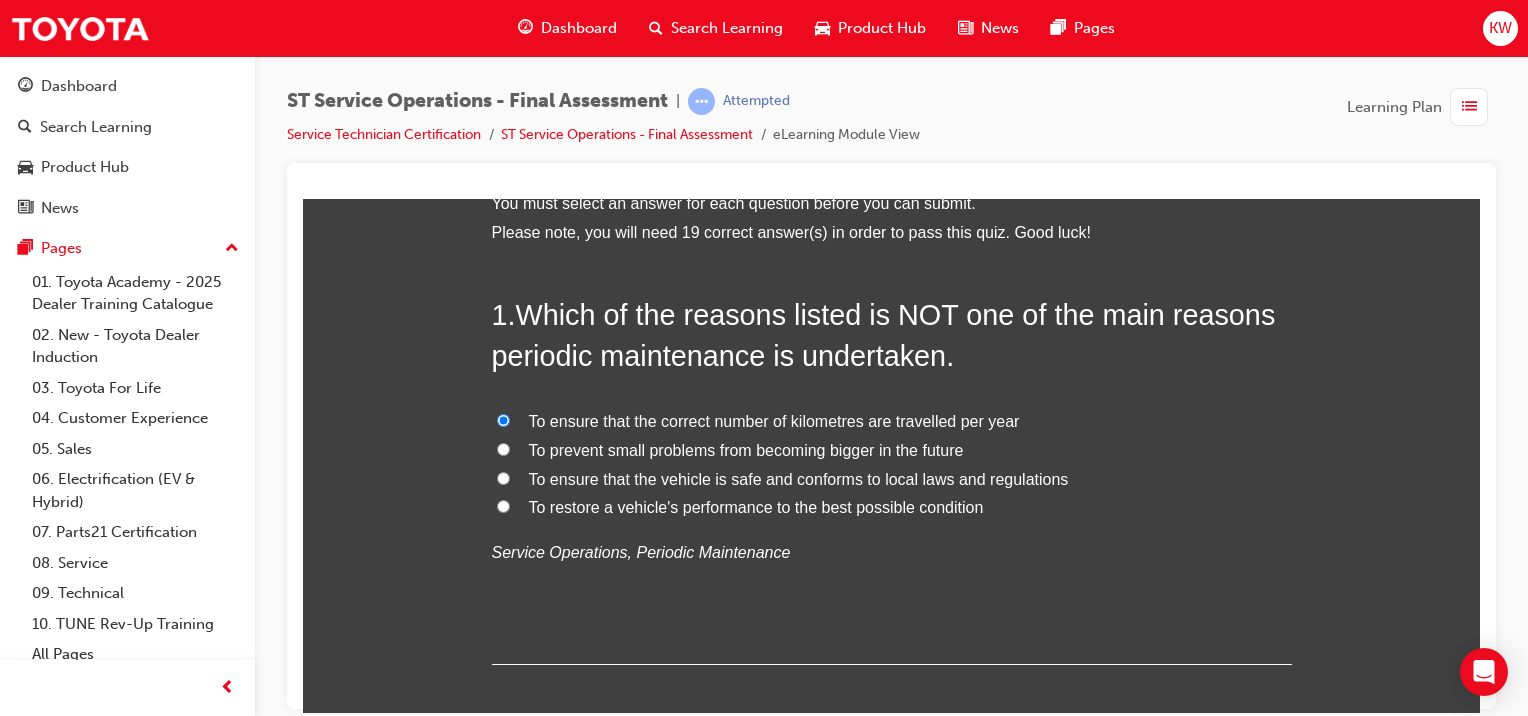 radio on "true" 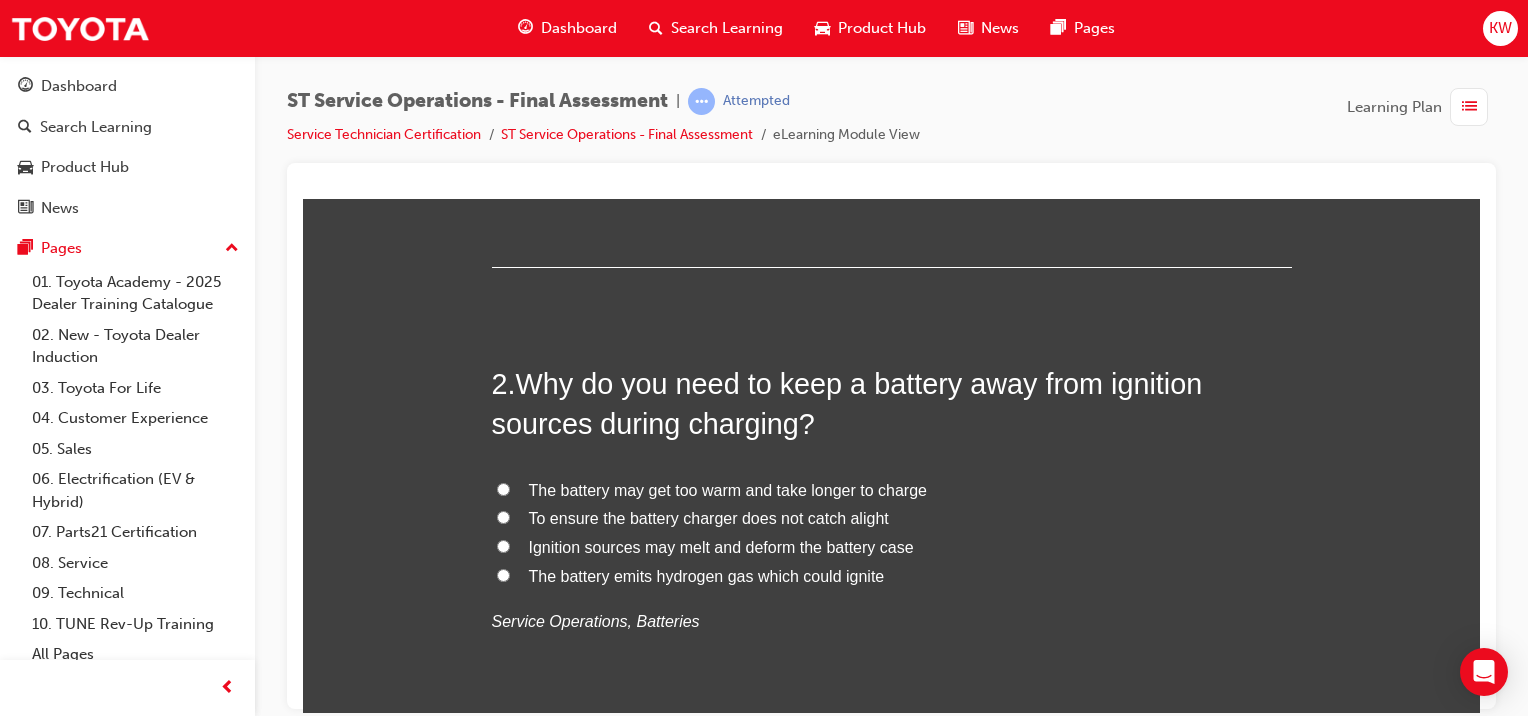 scroll, scrollTop: 542, scrollLeft: 0, axis: vertical 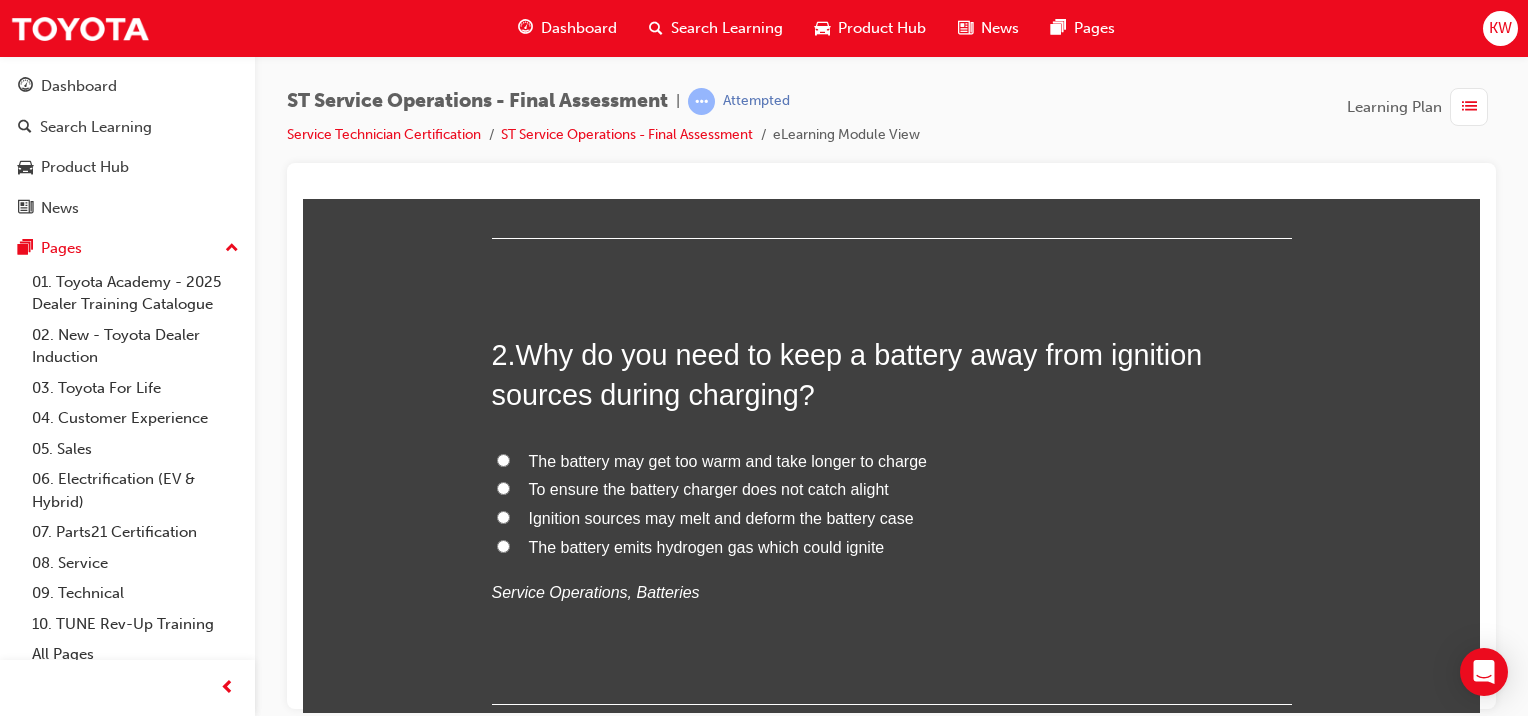 click on "The battery emits hydrogen gas which could ignite" at bounding box center (892, 547) 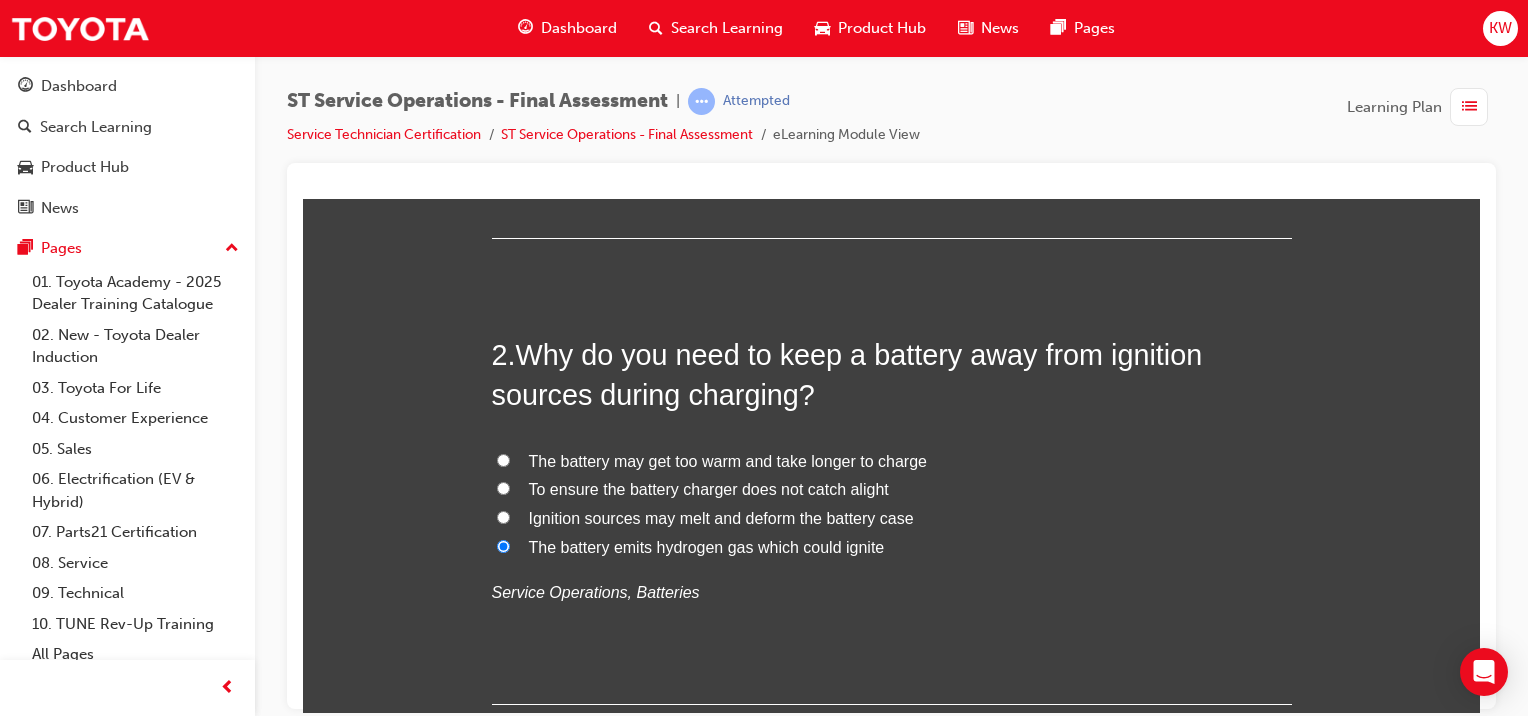 radio on "true" 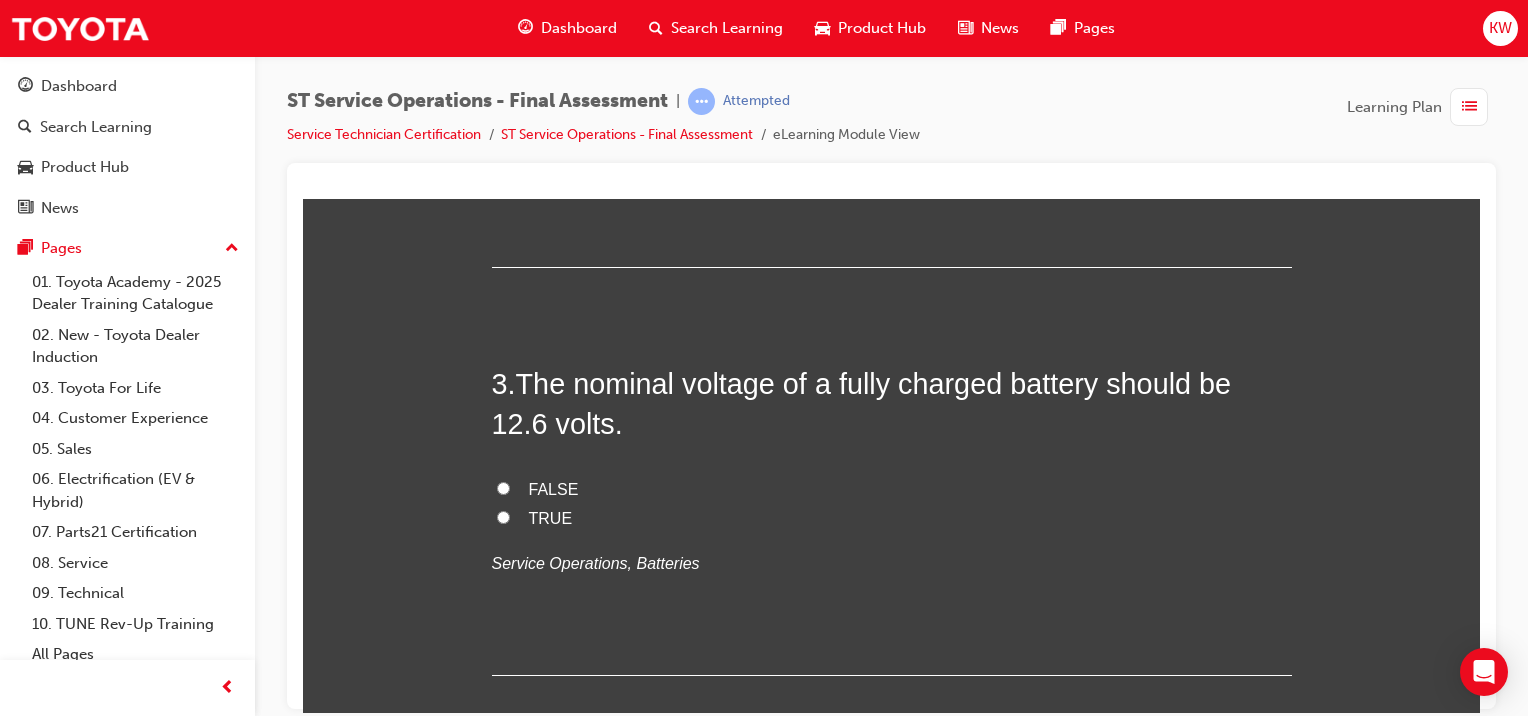scroll, scrollTop: 985, scrollLeft: 0, axis: vertical 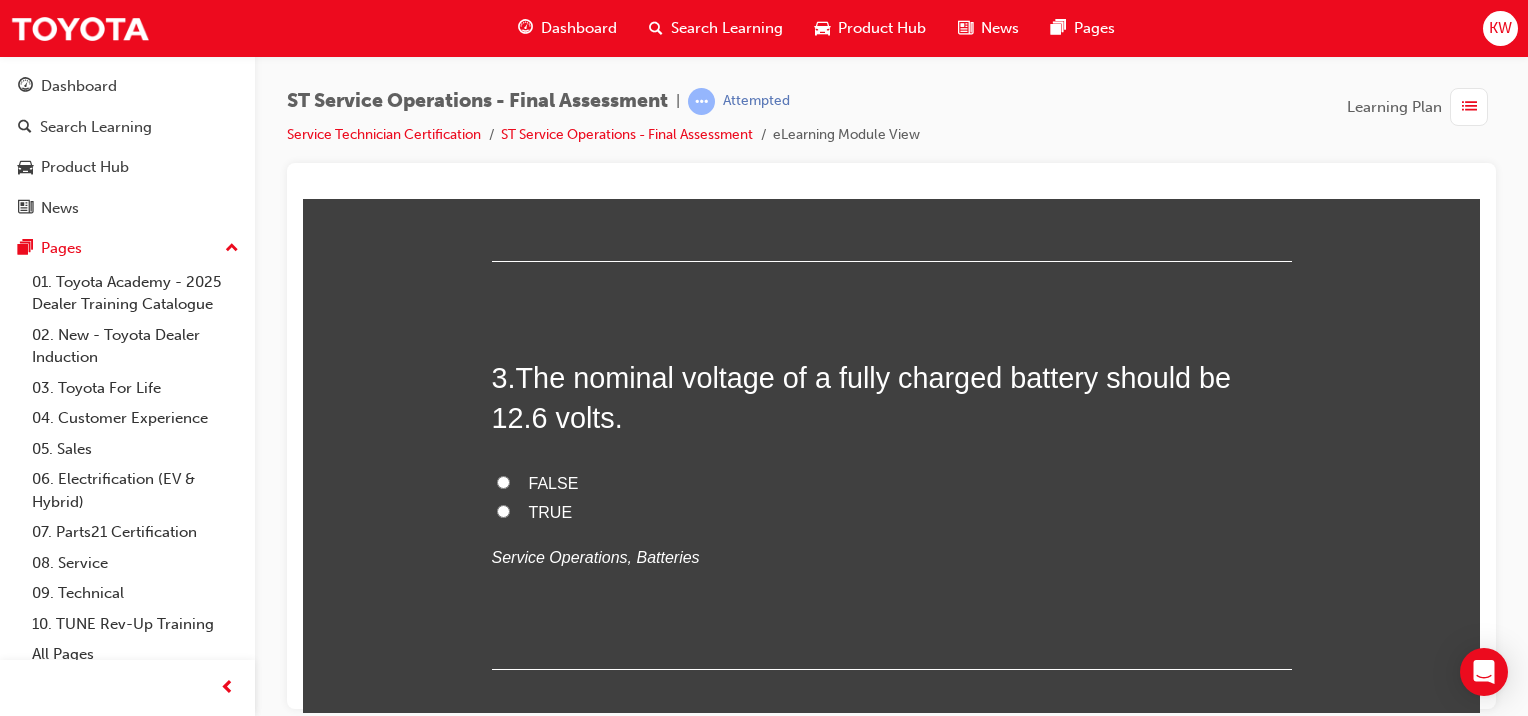 click on "TRUE" at bounding box center (551, 511) 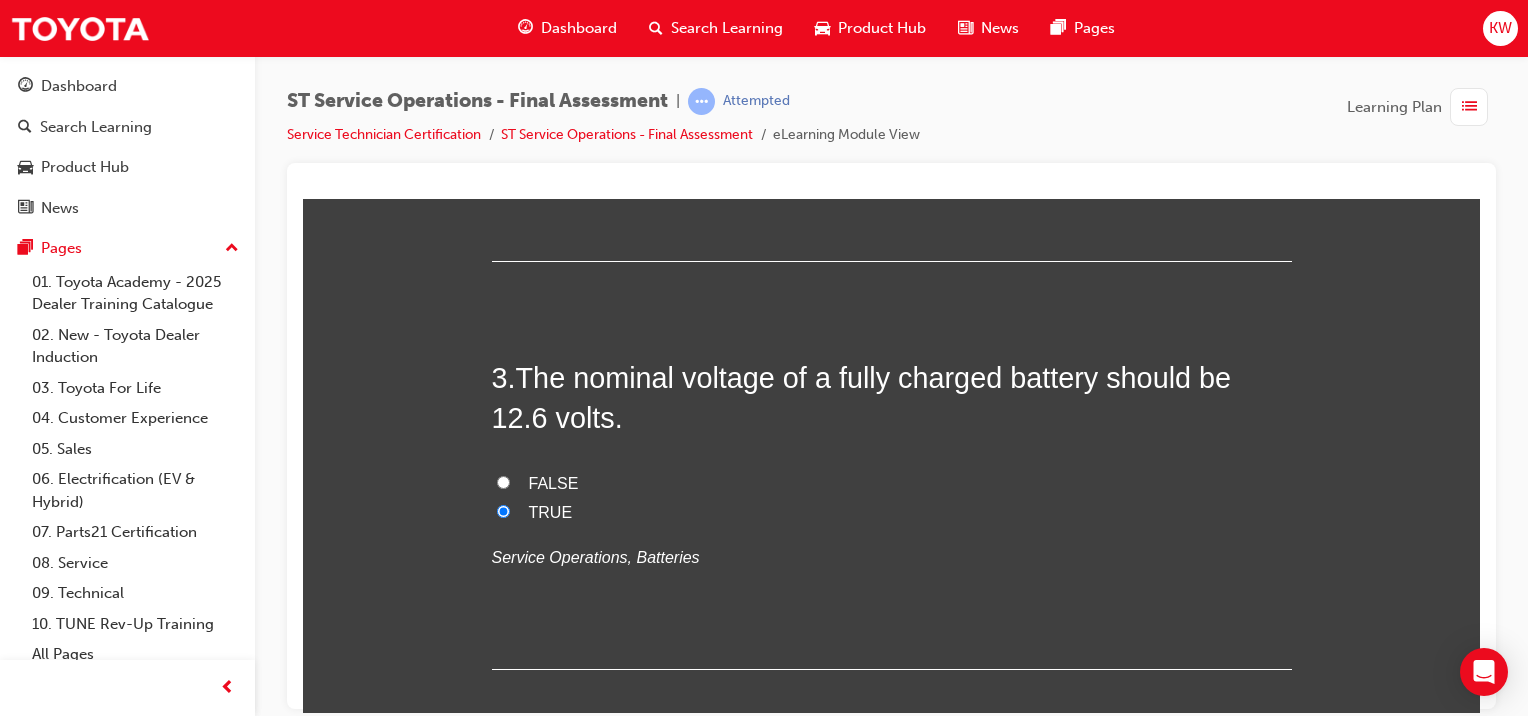radio on "true" 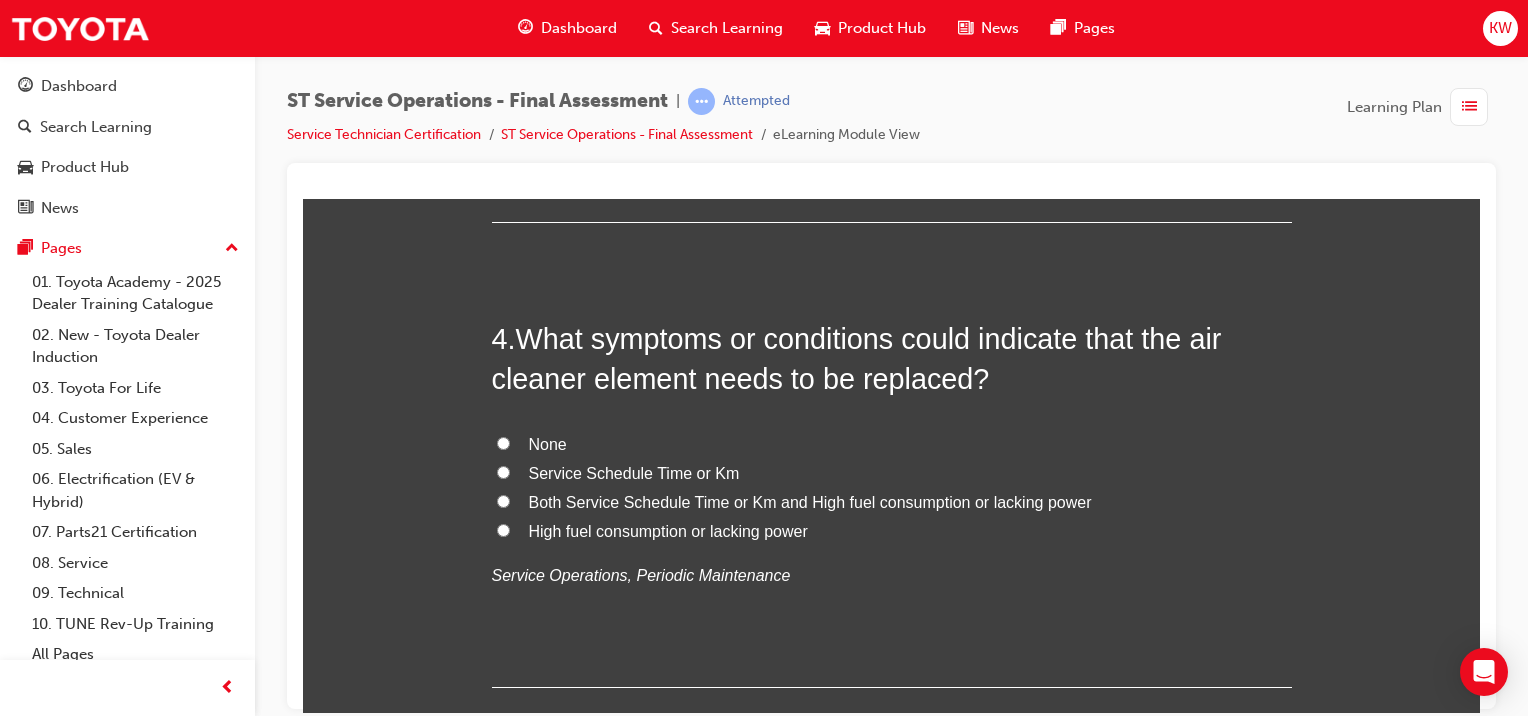 scroll, scrollTop: 1436, scrollLeft: 0, axis: vertical 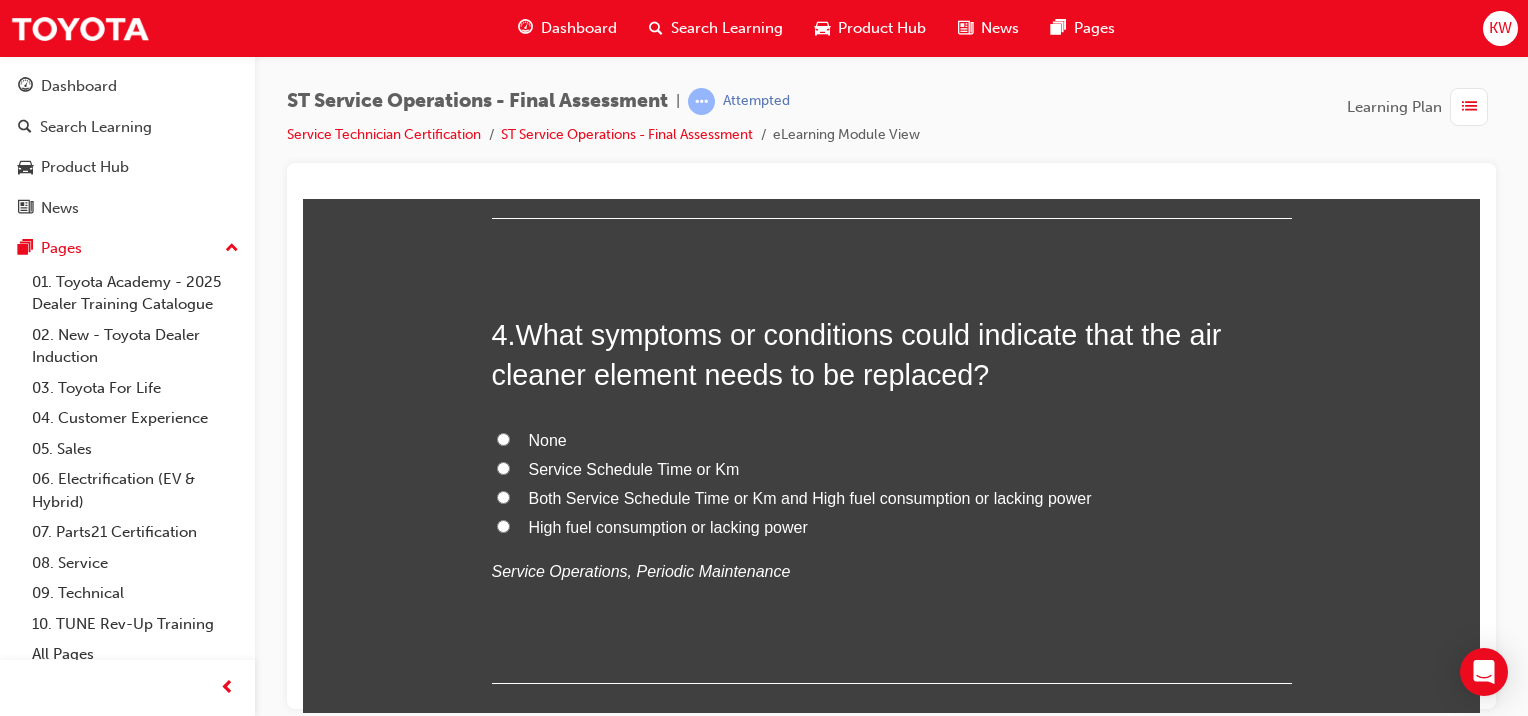 click on "High fuel consumption or lacking power" at bounding box center [892, 527] 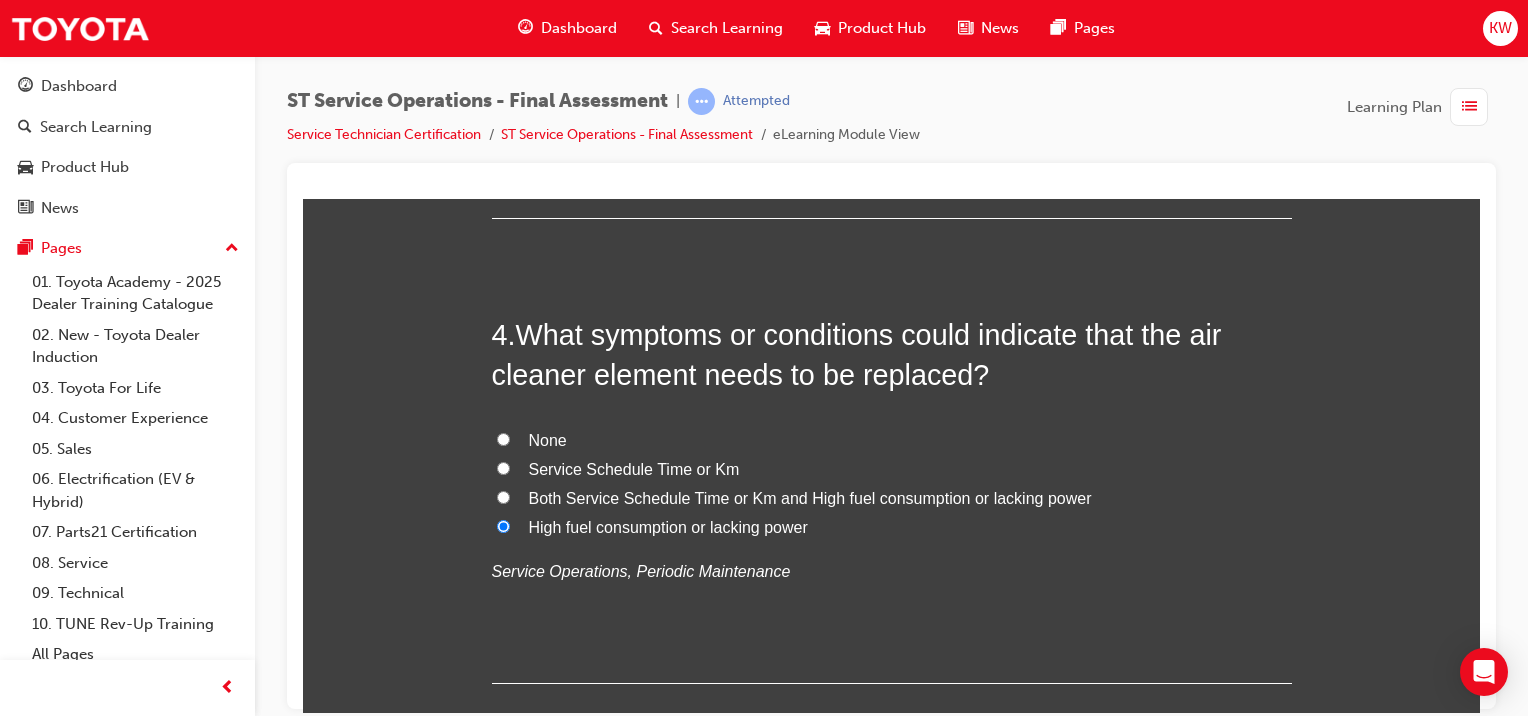 radio on "true" 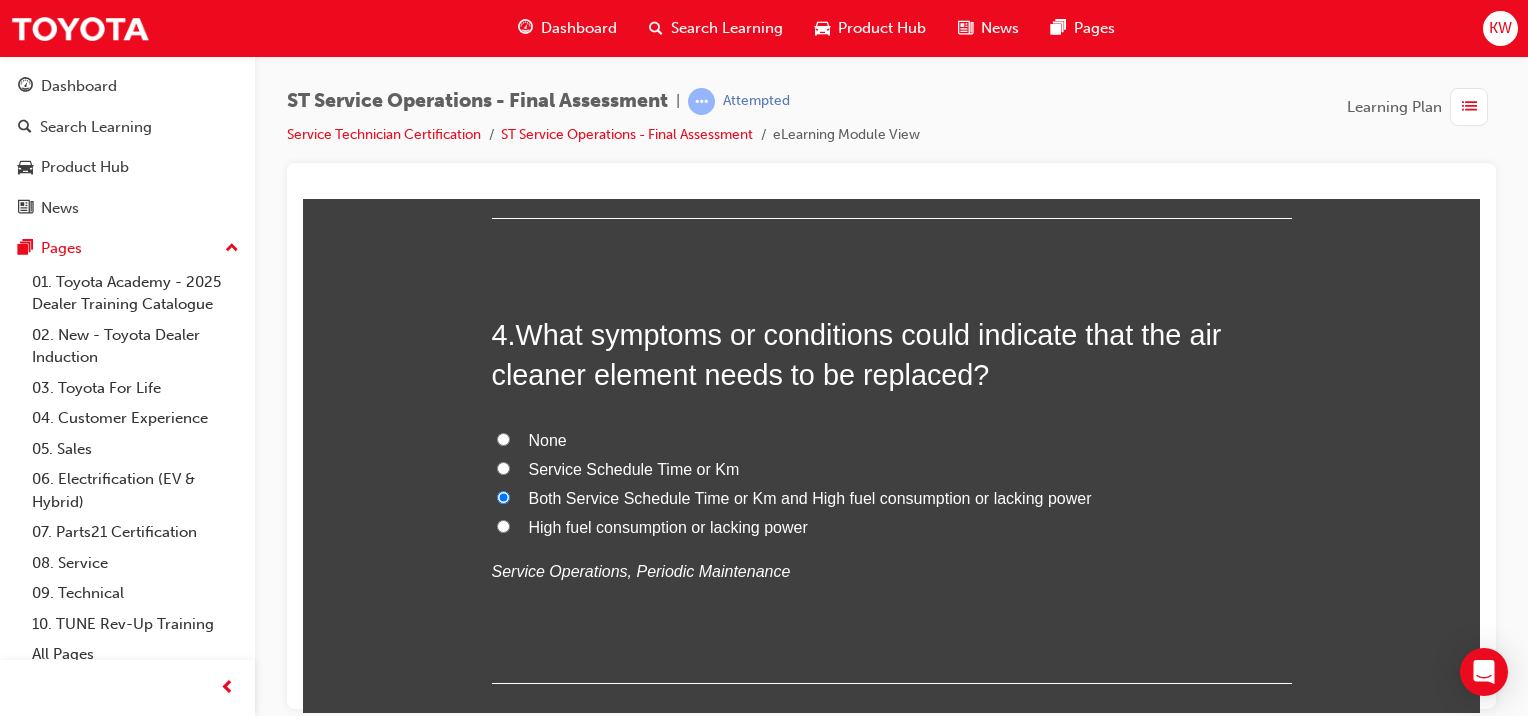 click on "Both Service Schedule Time or Km and High fuel consumption or lacking power" at bounding box center (810, 497) 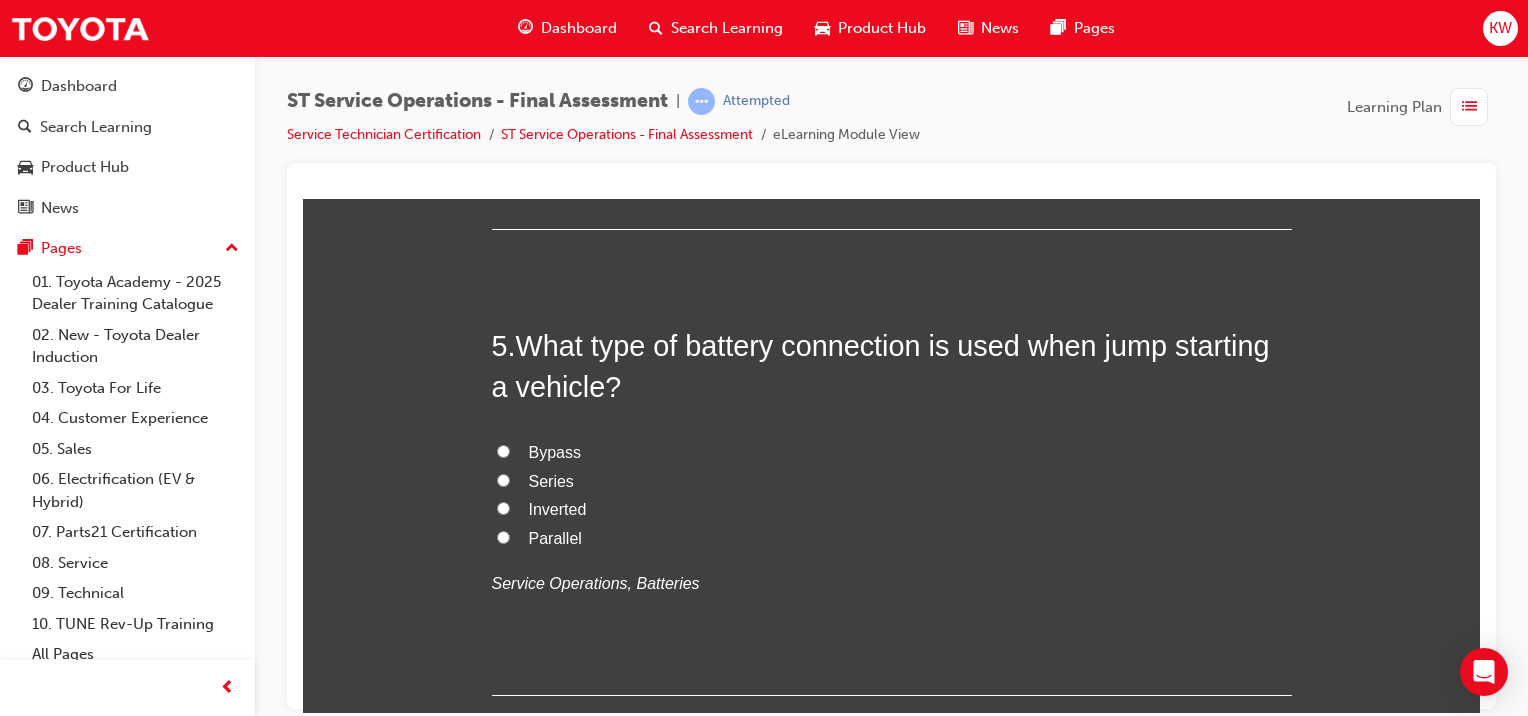 scroll, scrollTop: 1891, scrollLeft: 0, axis: vertical 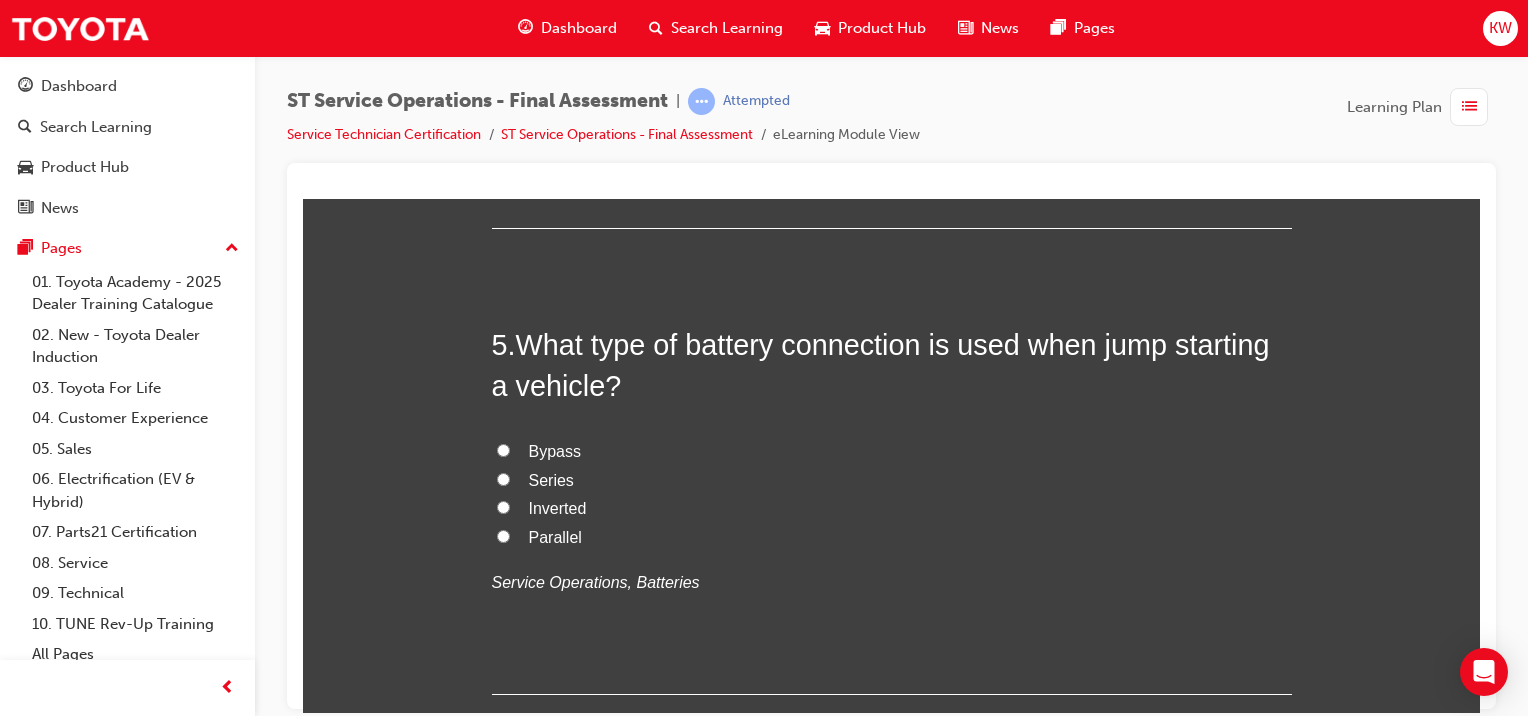 click on "Bypass Series Inverted Parallel
Service Operations, Batteries" at bounding box center [892, 517] 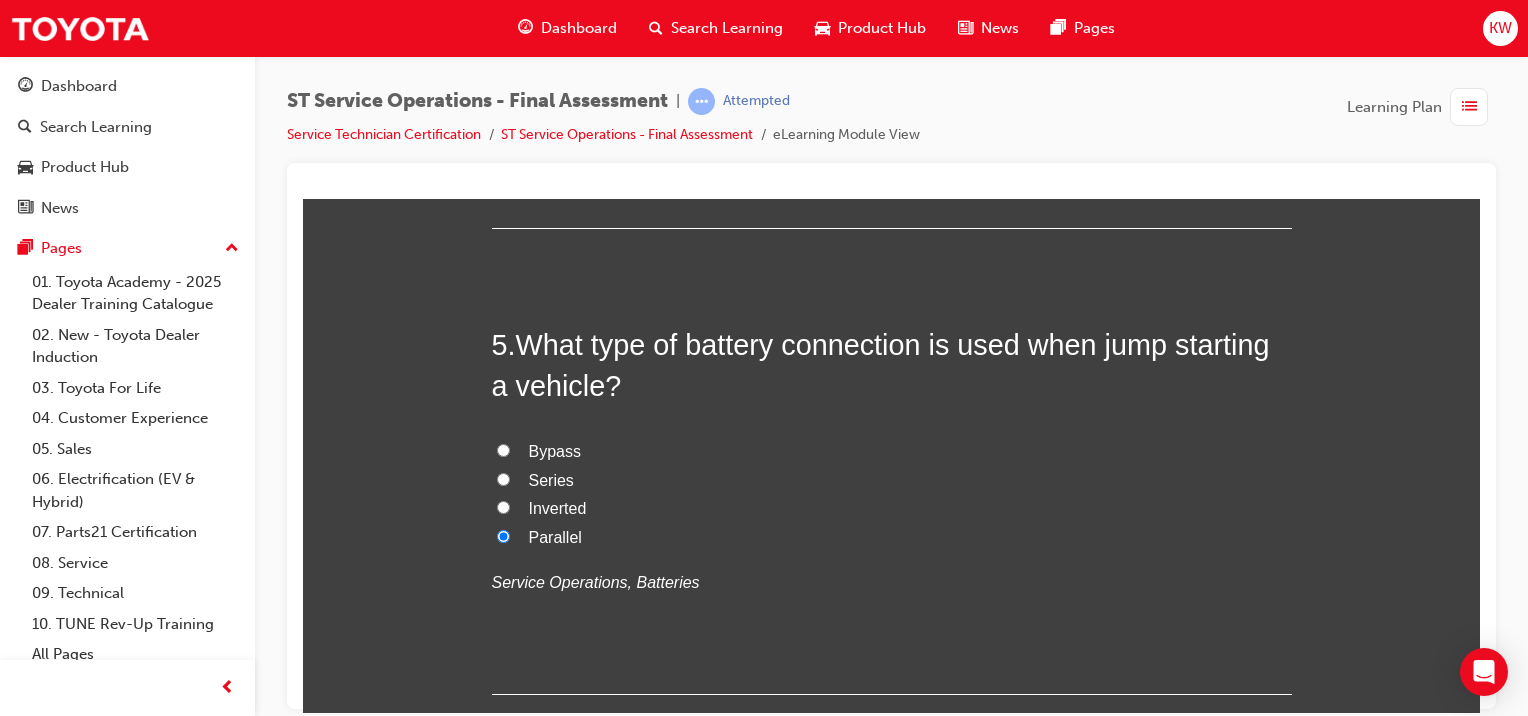 radio on "true" 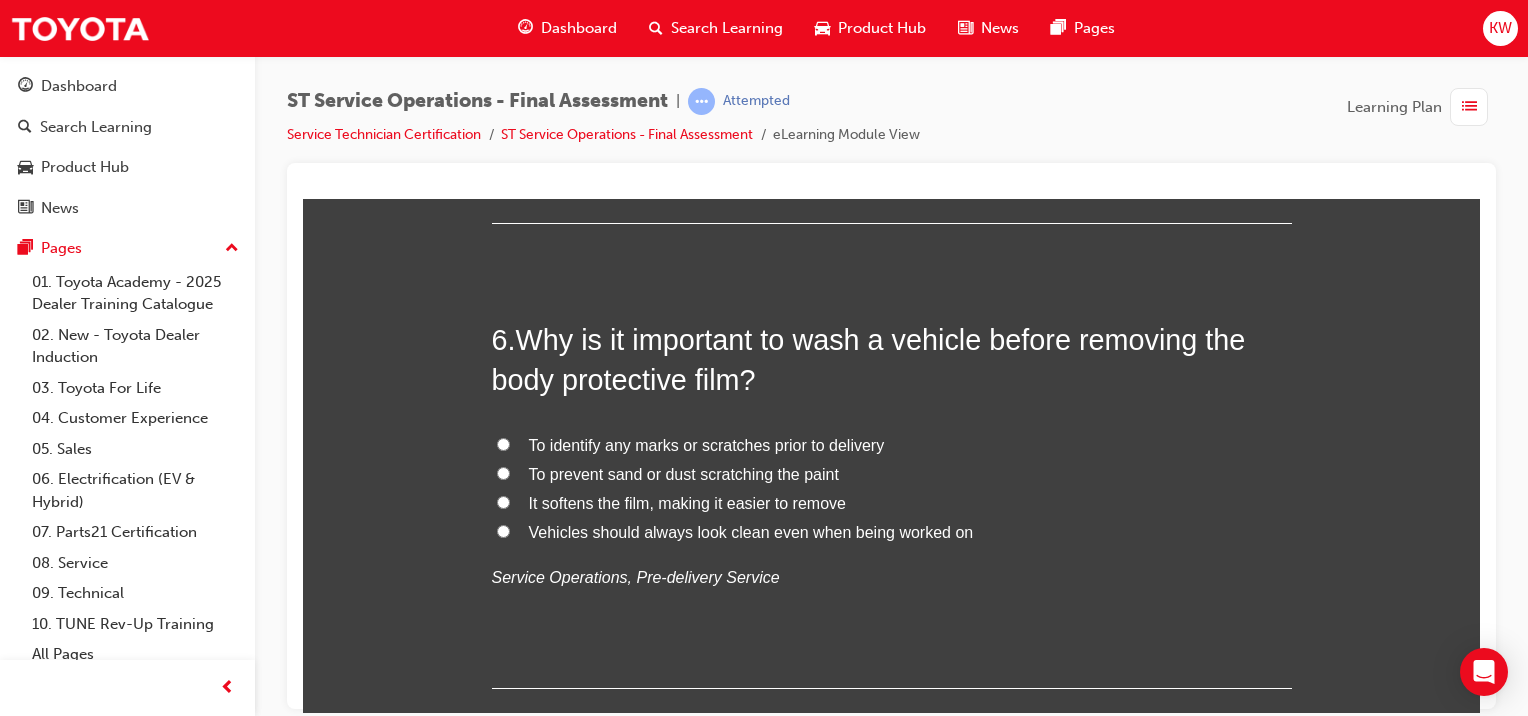 scroll, scrollTop: 2368, scrollLeft: 0, axis: vertical 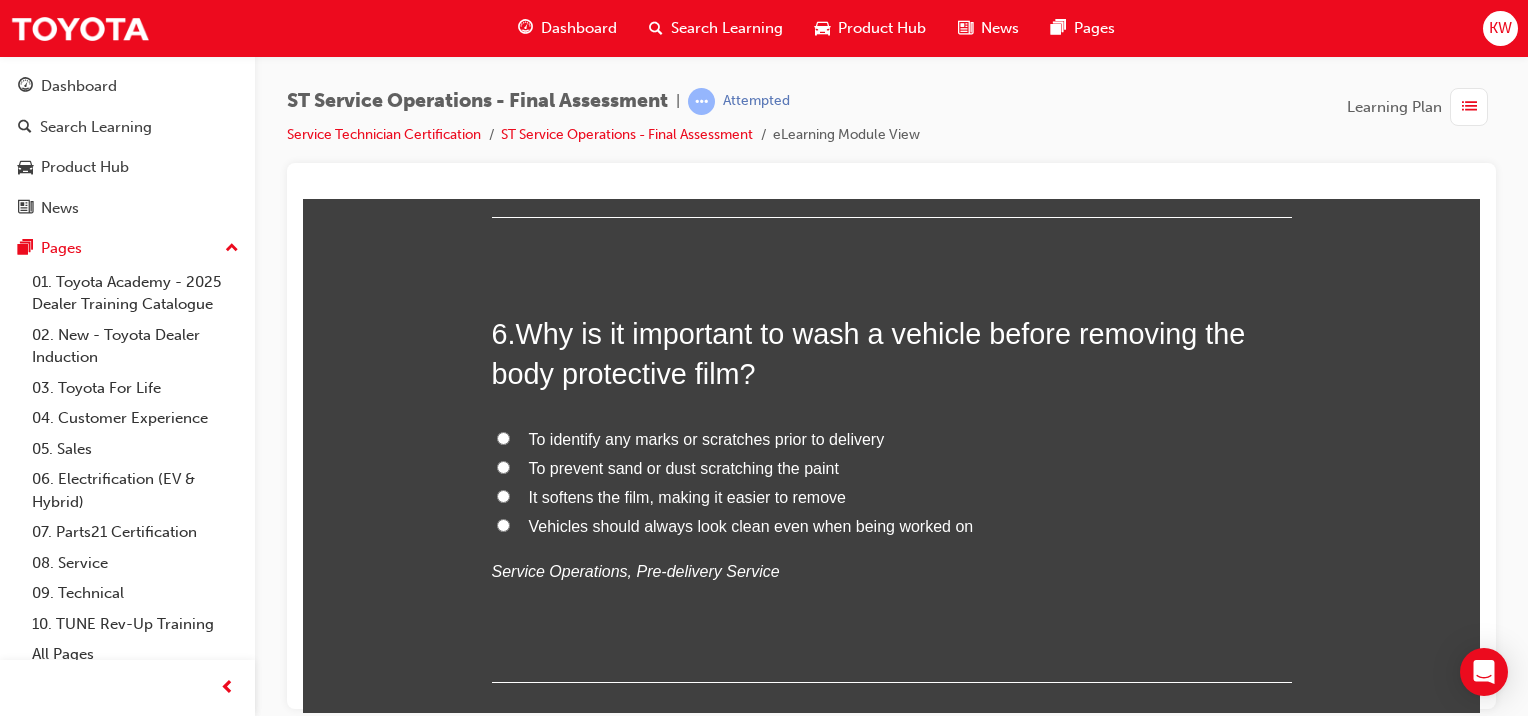 click on "To identify any marks or scratches prior to delivery" at bounding box center [707, 438] 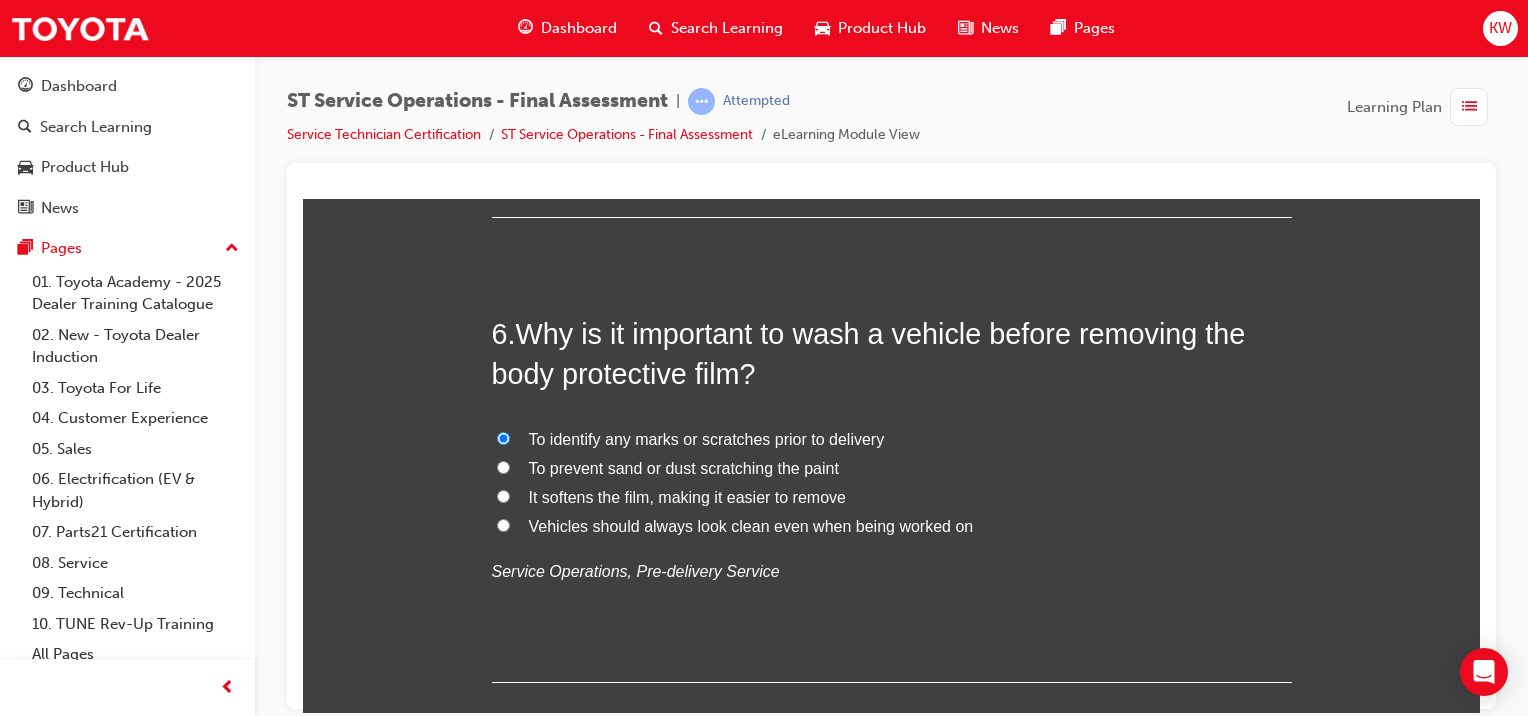 radio on "true" 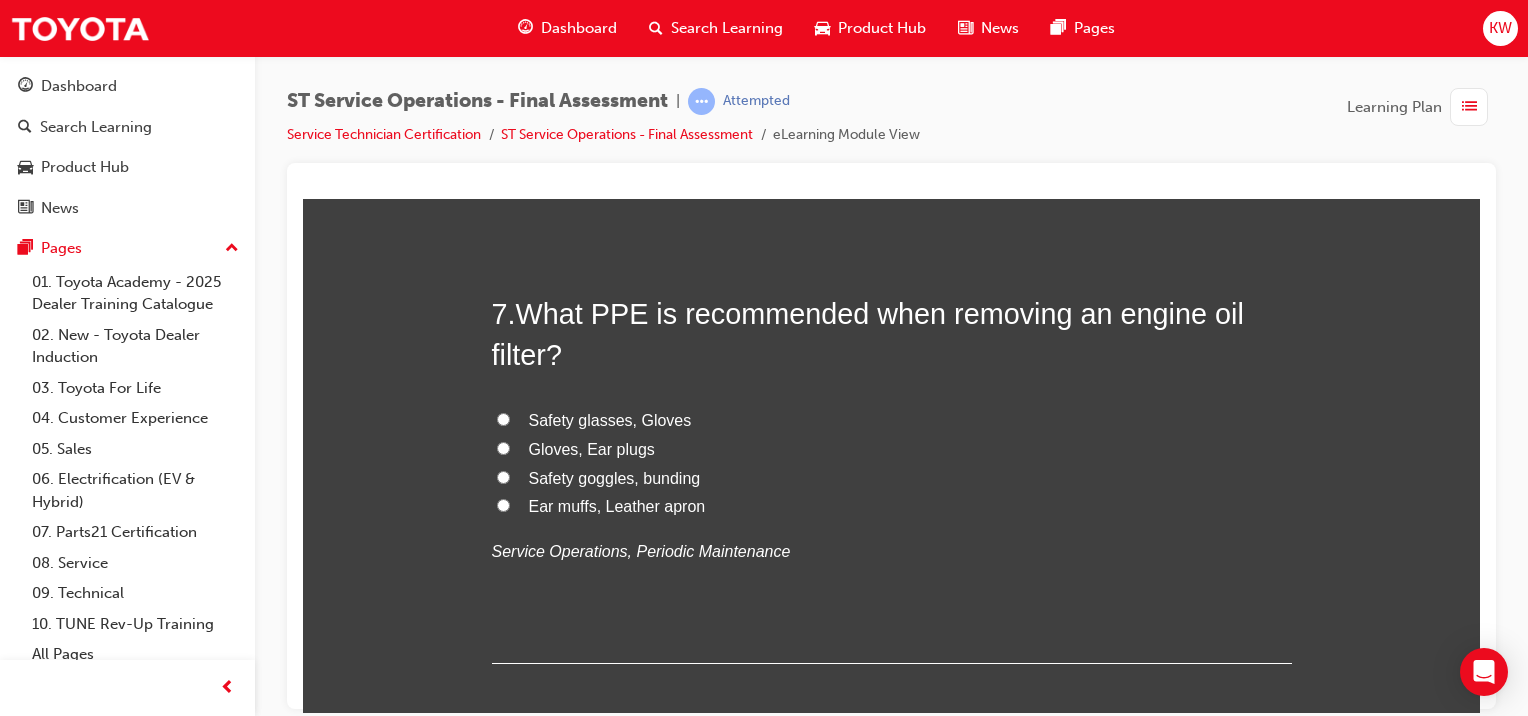 scroll, scrollTop: 2855, scrollLeft: 0, axis: vertical 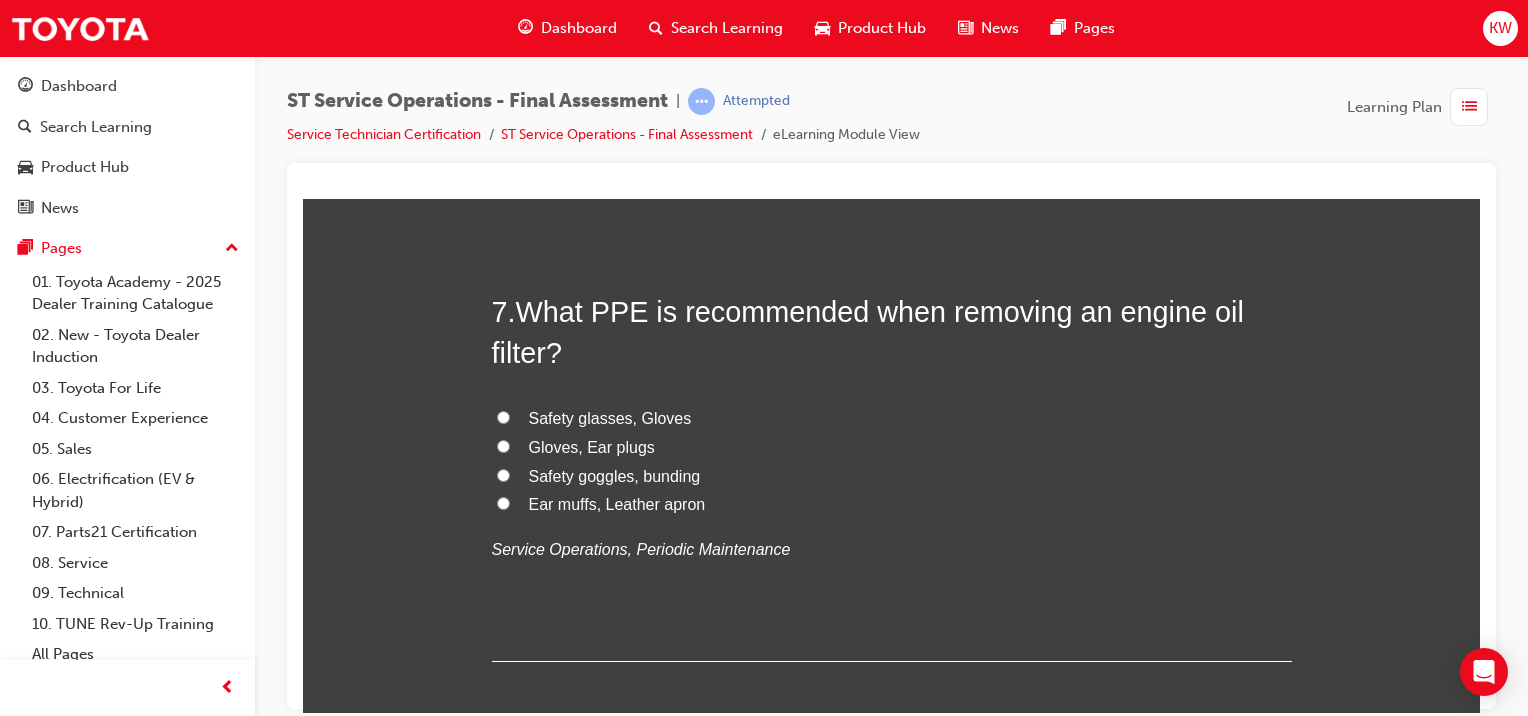 click on "Gloves, Ear plugs" at bounding box center (892, 447) 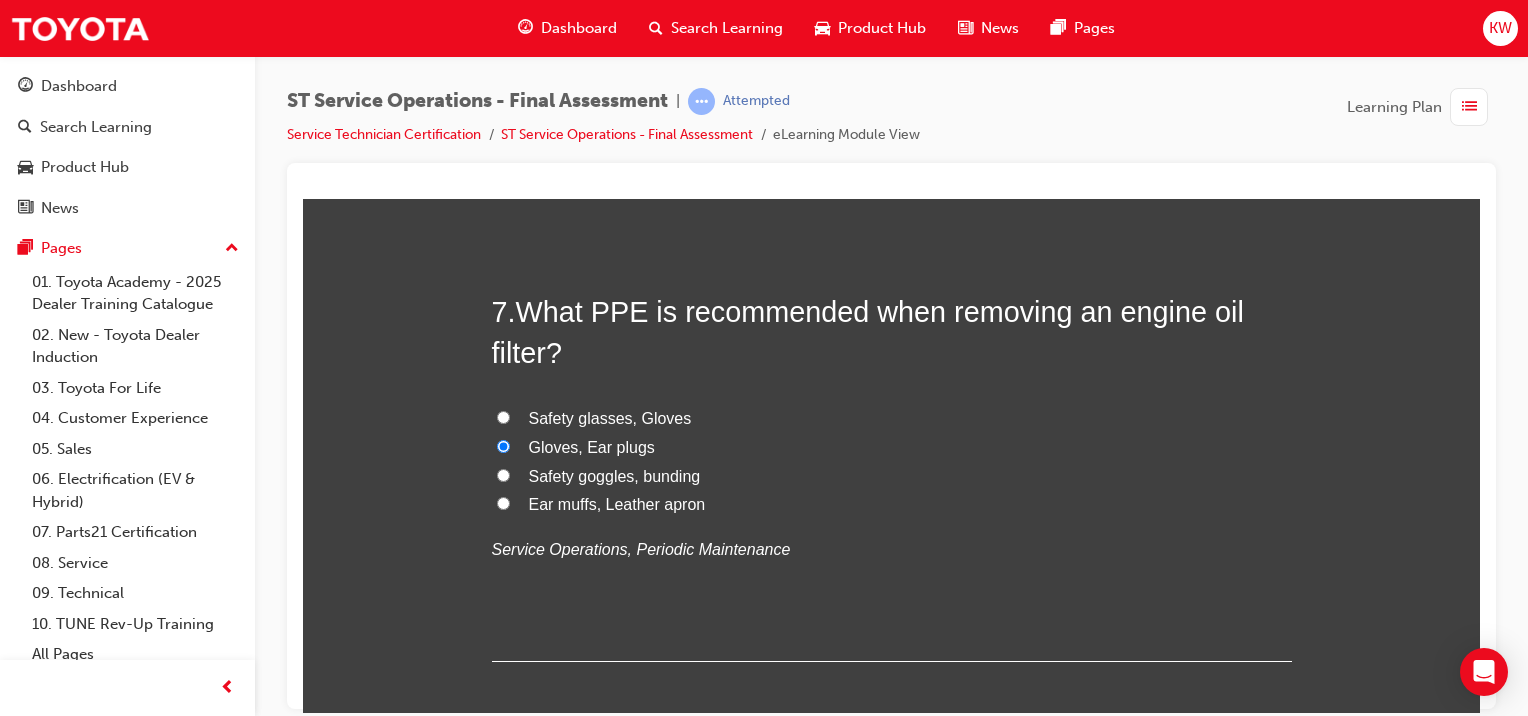 radio on "true" 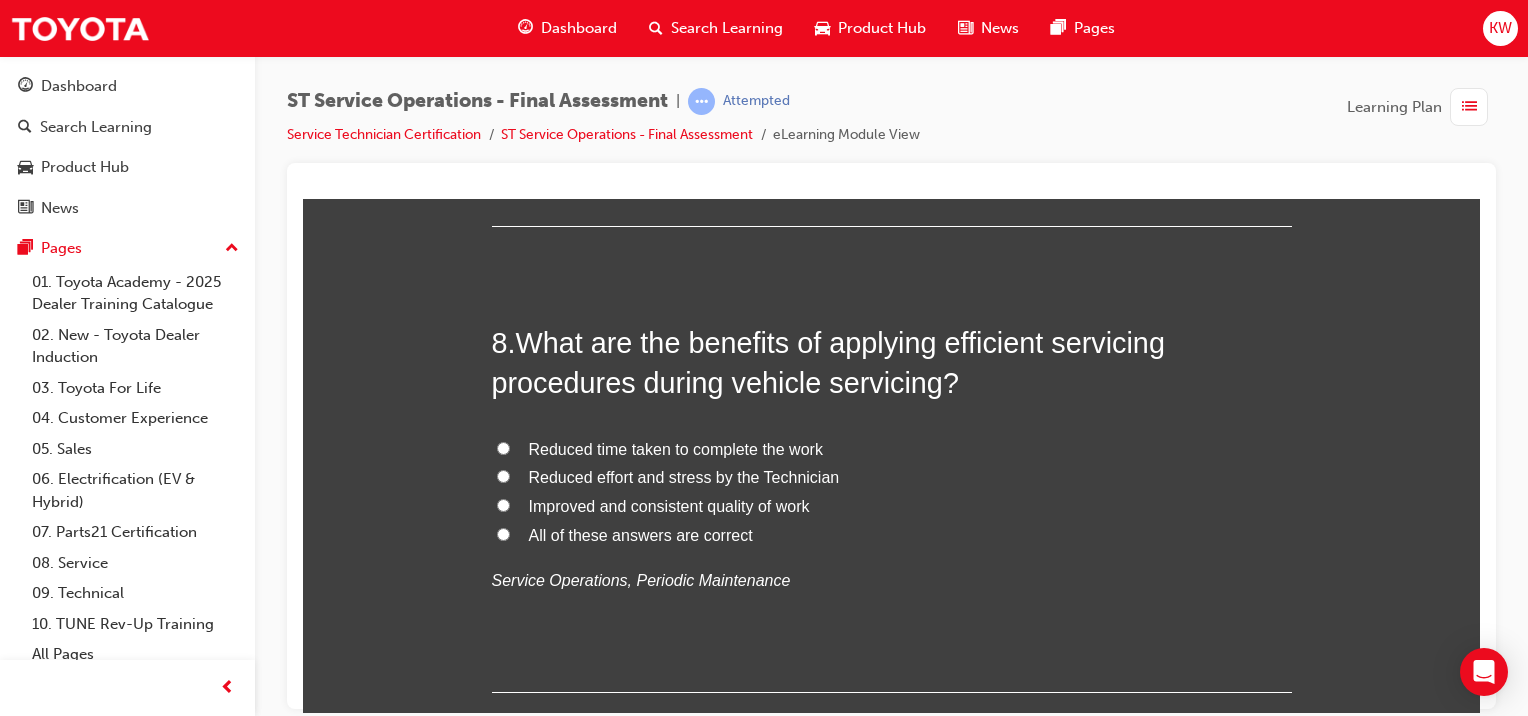 scroll, scrollTop: 3296, scrollLeft: 0, axis: vertical 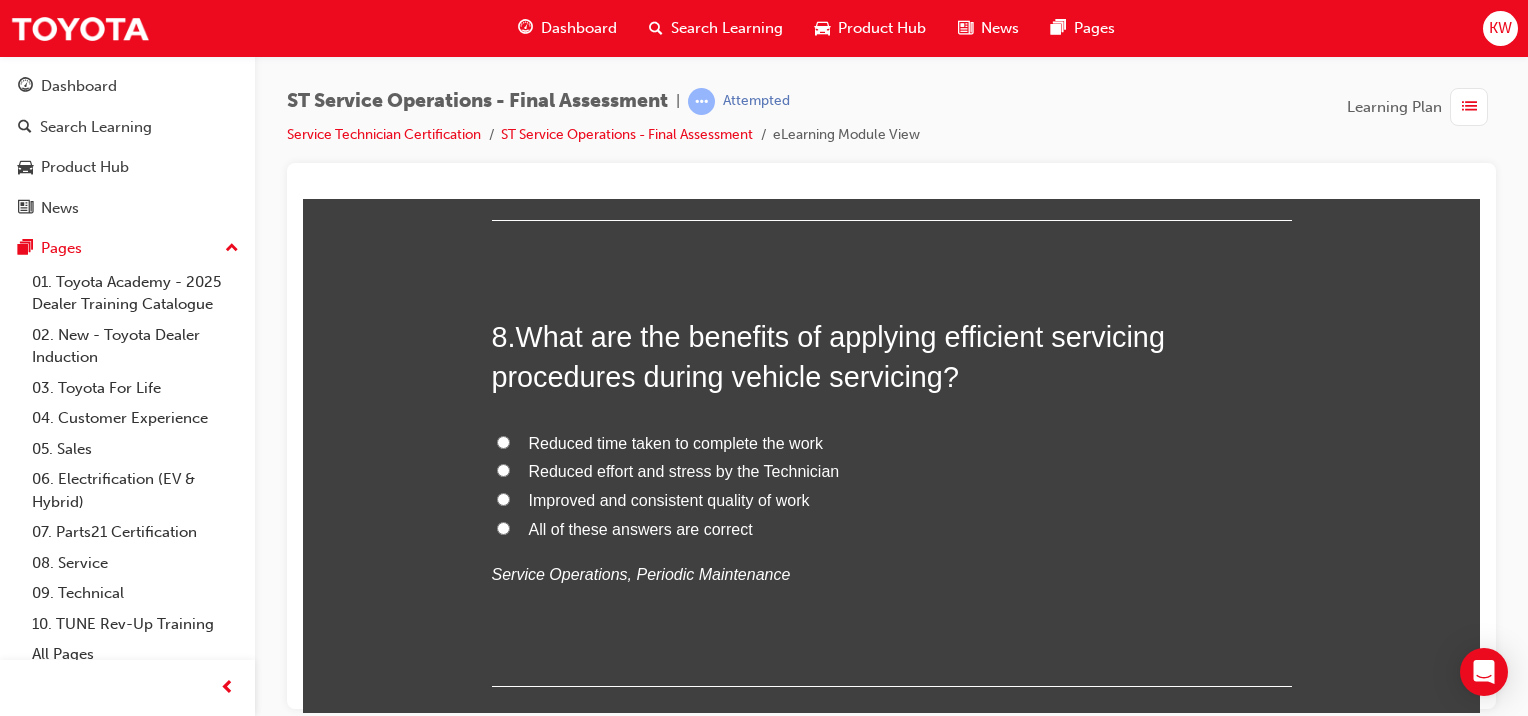 click on "All of these answers are correct" at bounding box center (641, 528) 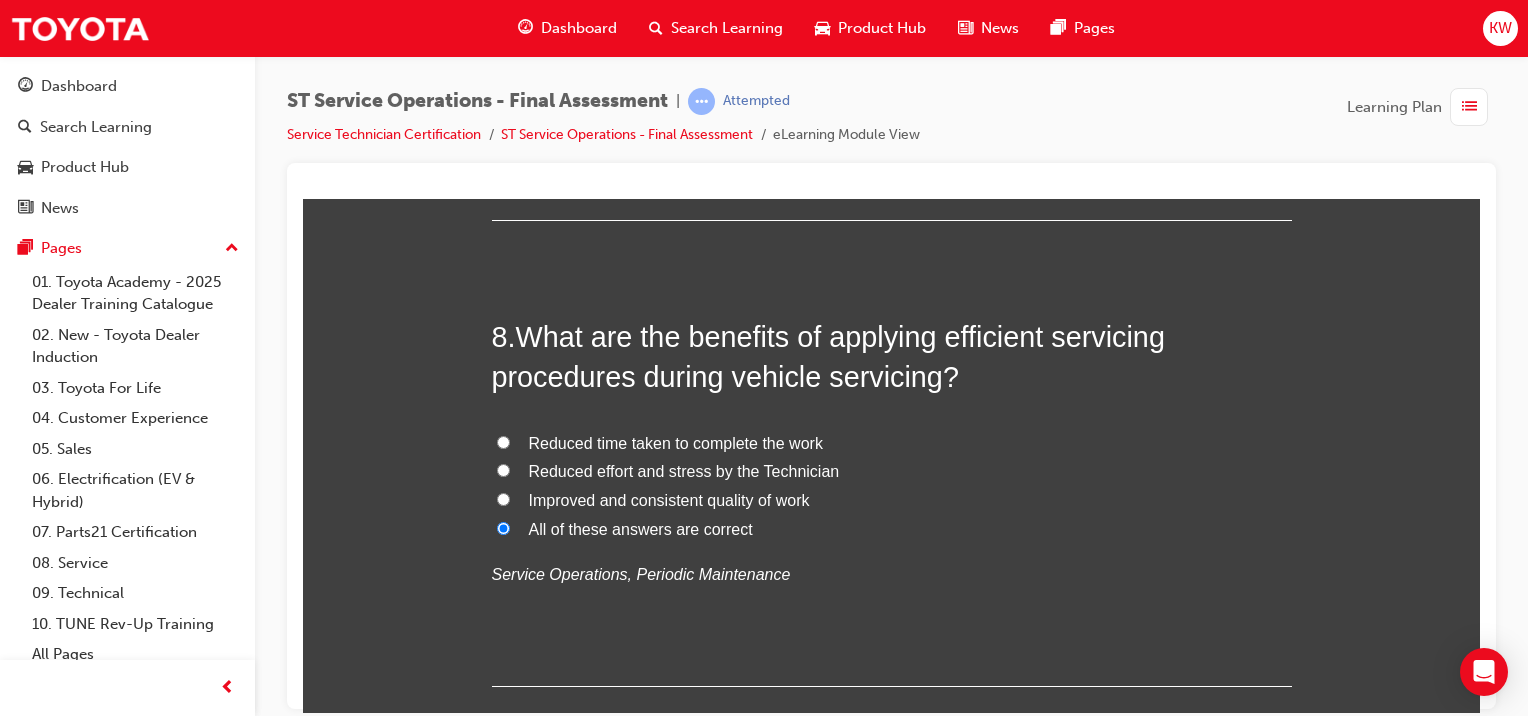 radio on "true" 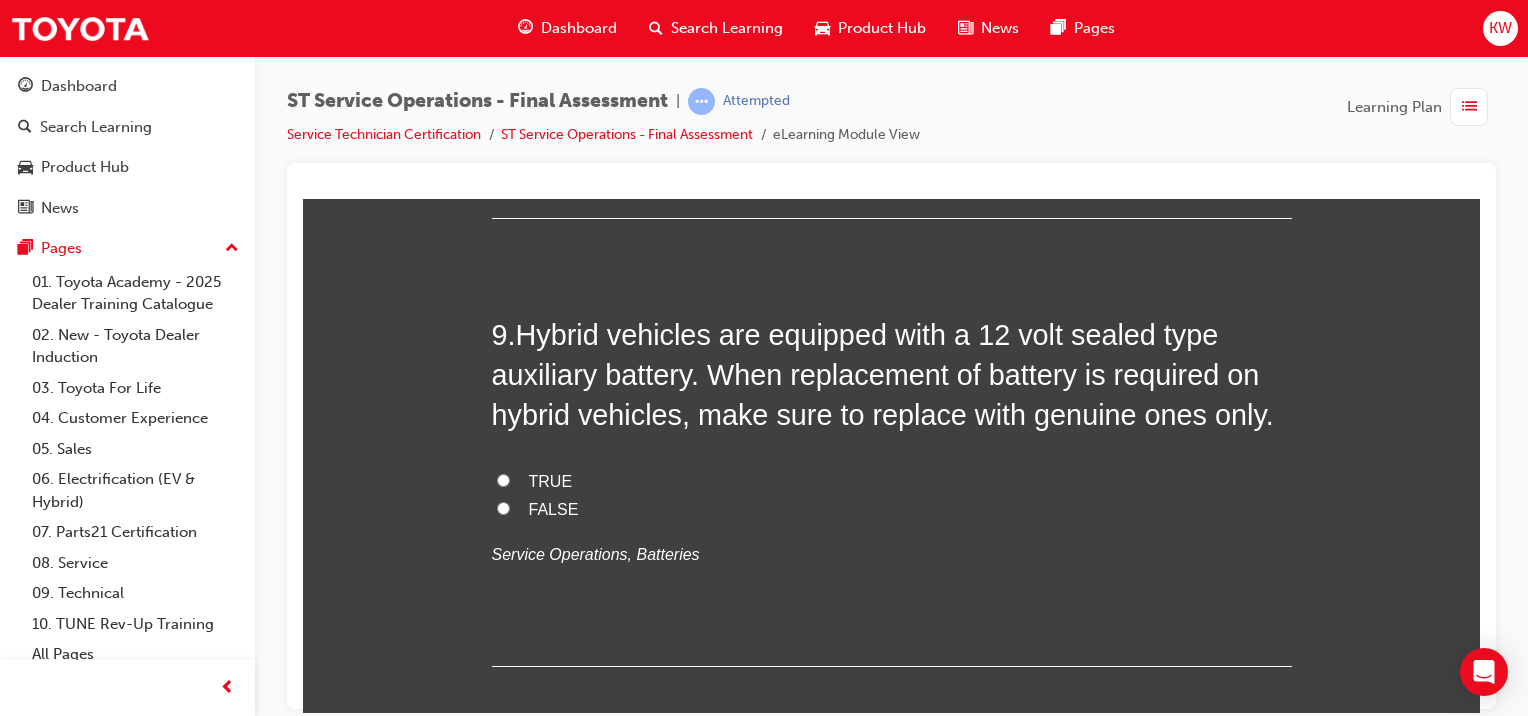 scroll, scrollTop: 3765, scrollLeft: 0, axis: vertical 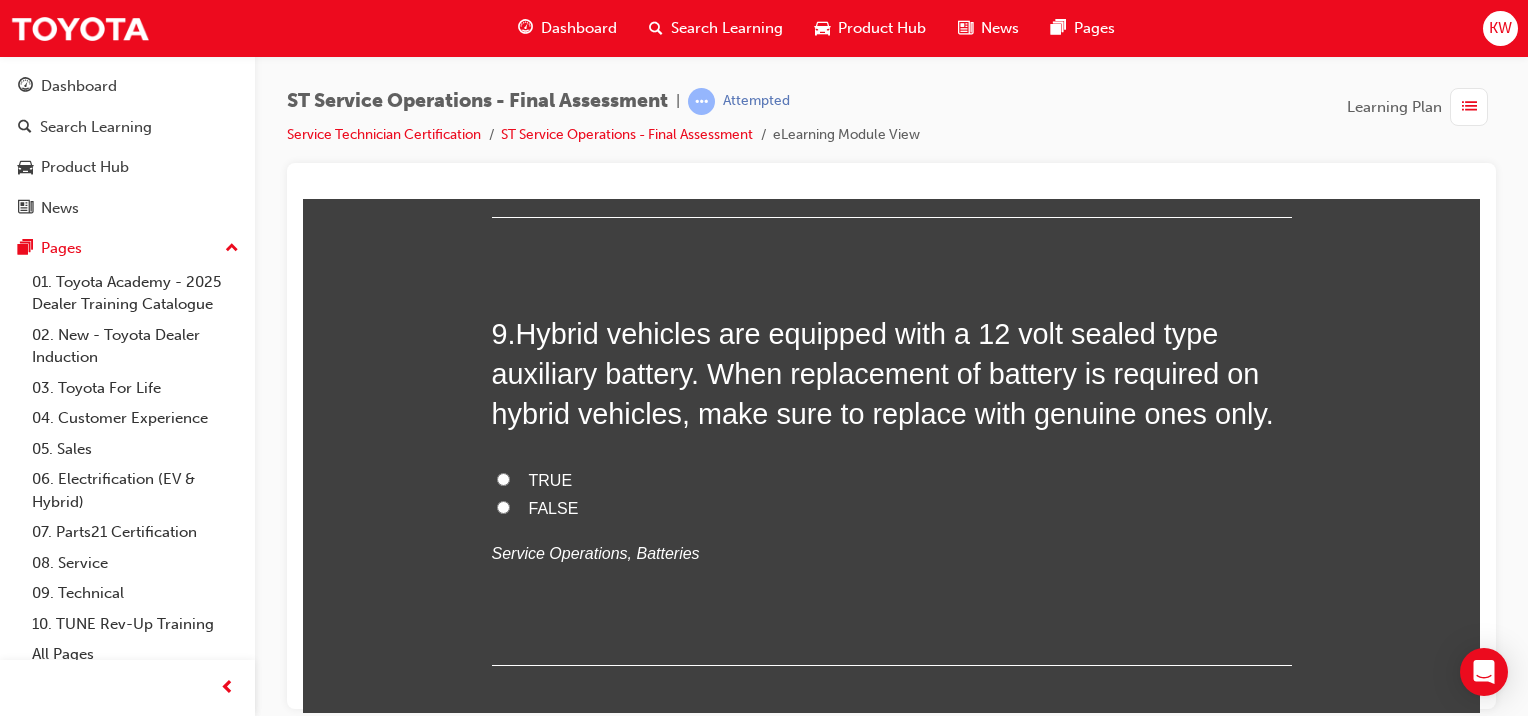 click on "TRUE" at bounding box center (551, 479) 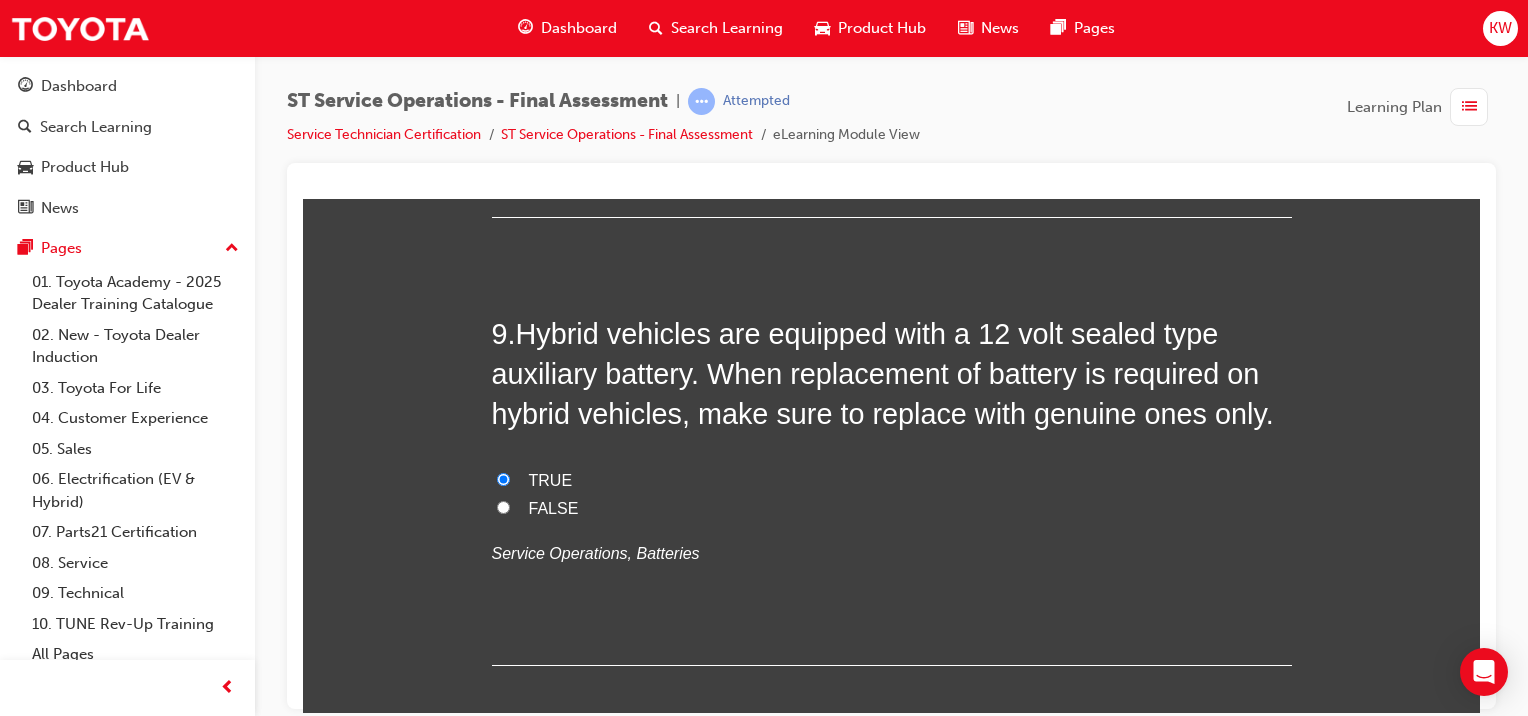 radio on "true" 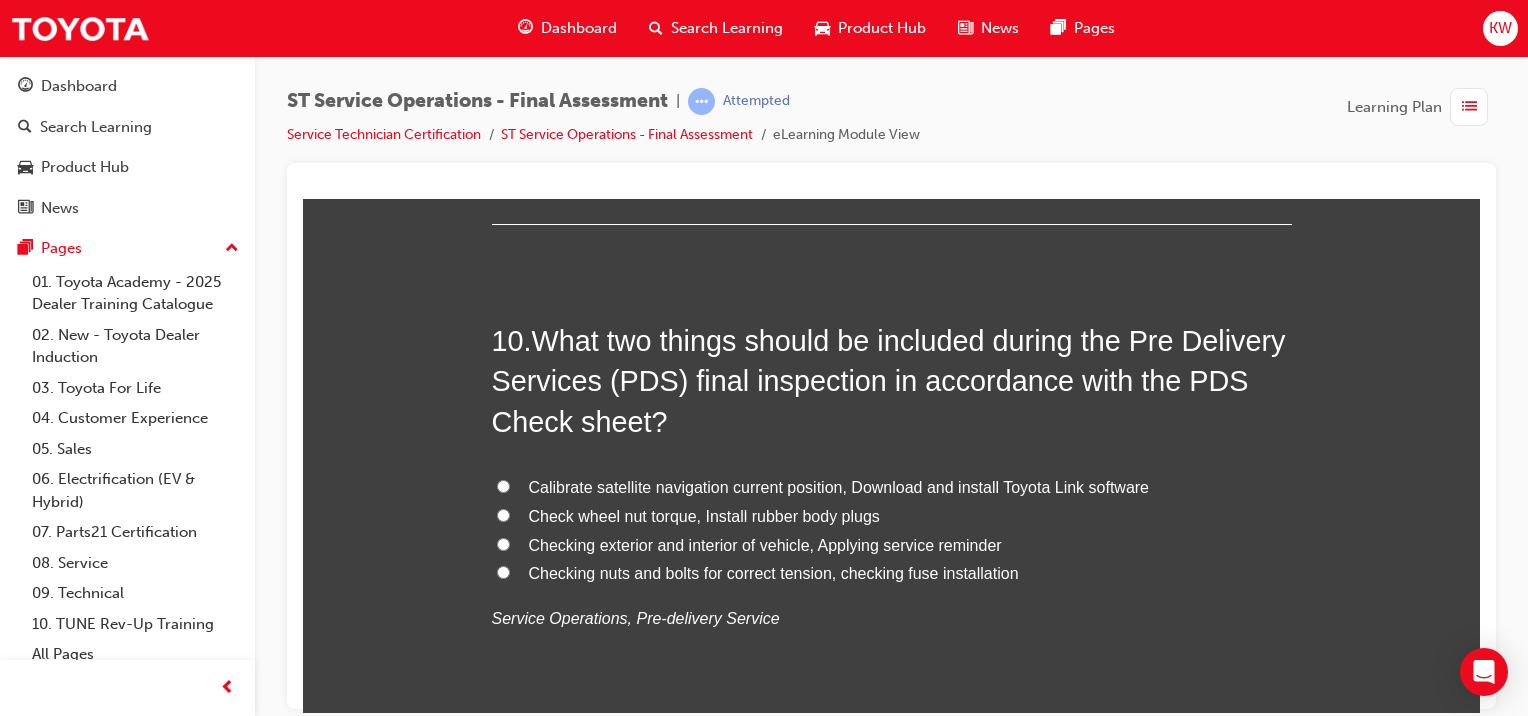 scroll, scrollTop: 4215, scrollLeft: 0, axis: vertical 